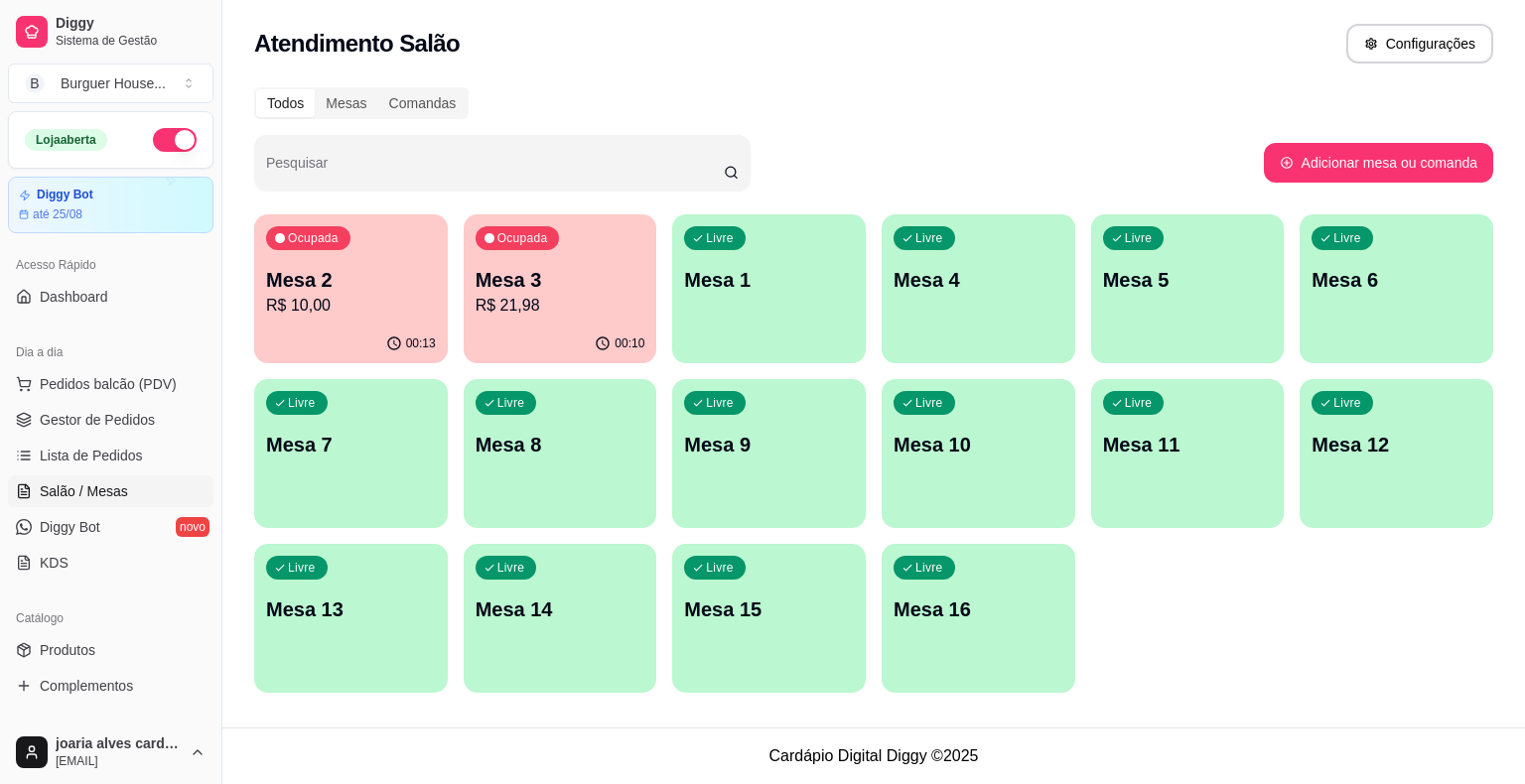 scroll, scrollTop: 0, scrollLeft: 0, axis: both 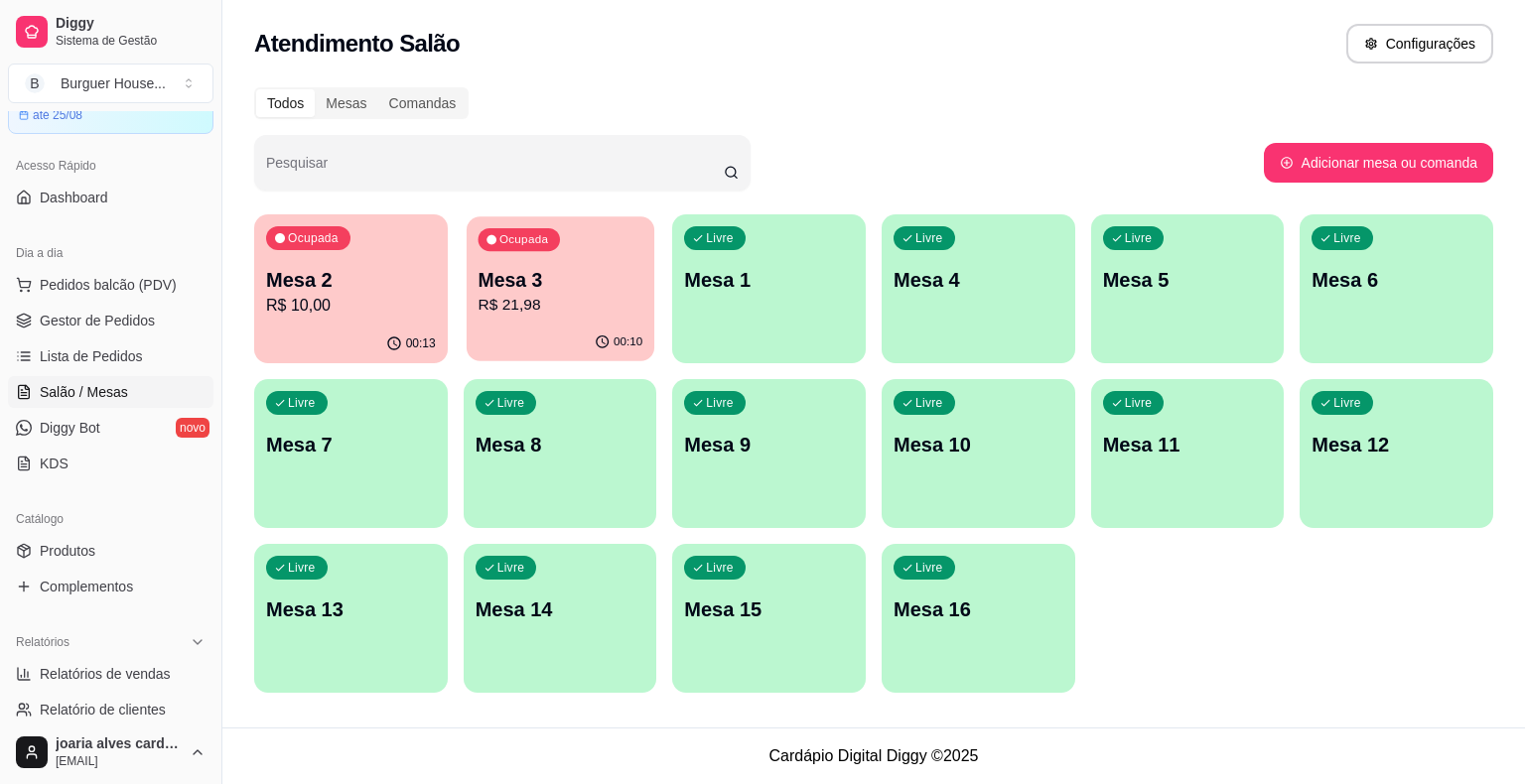 click on "Ocupada Mesa 3 R$ 21,98" at bounding box center [560, 270] 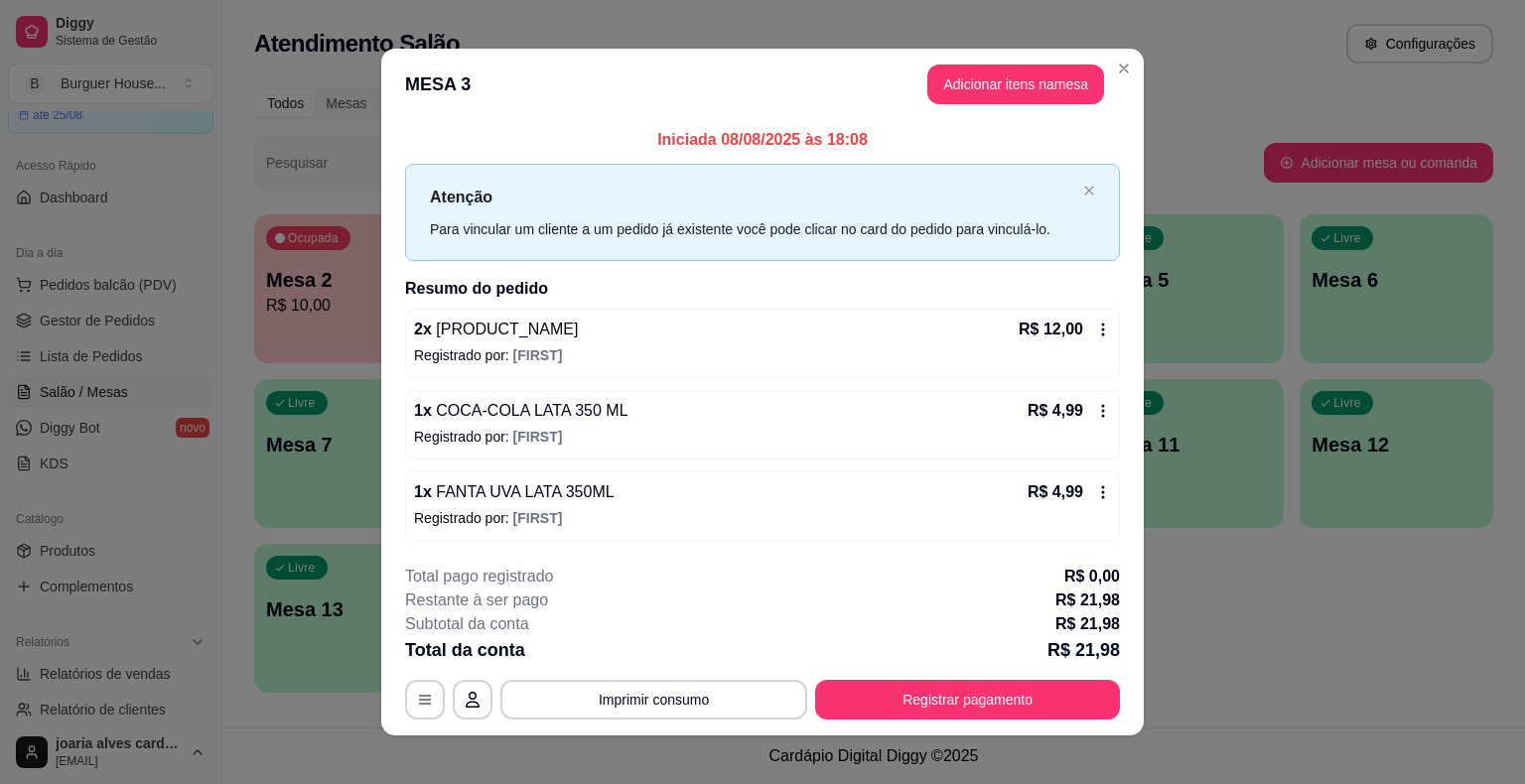 scroll, scrollTop: 13, scrollLeft: 0, axis: vertical 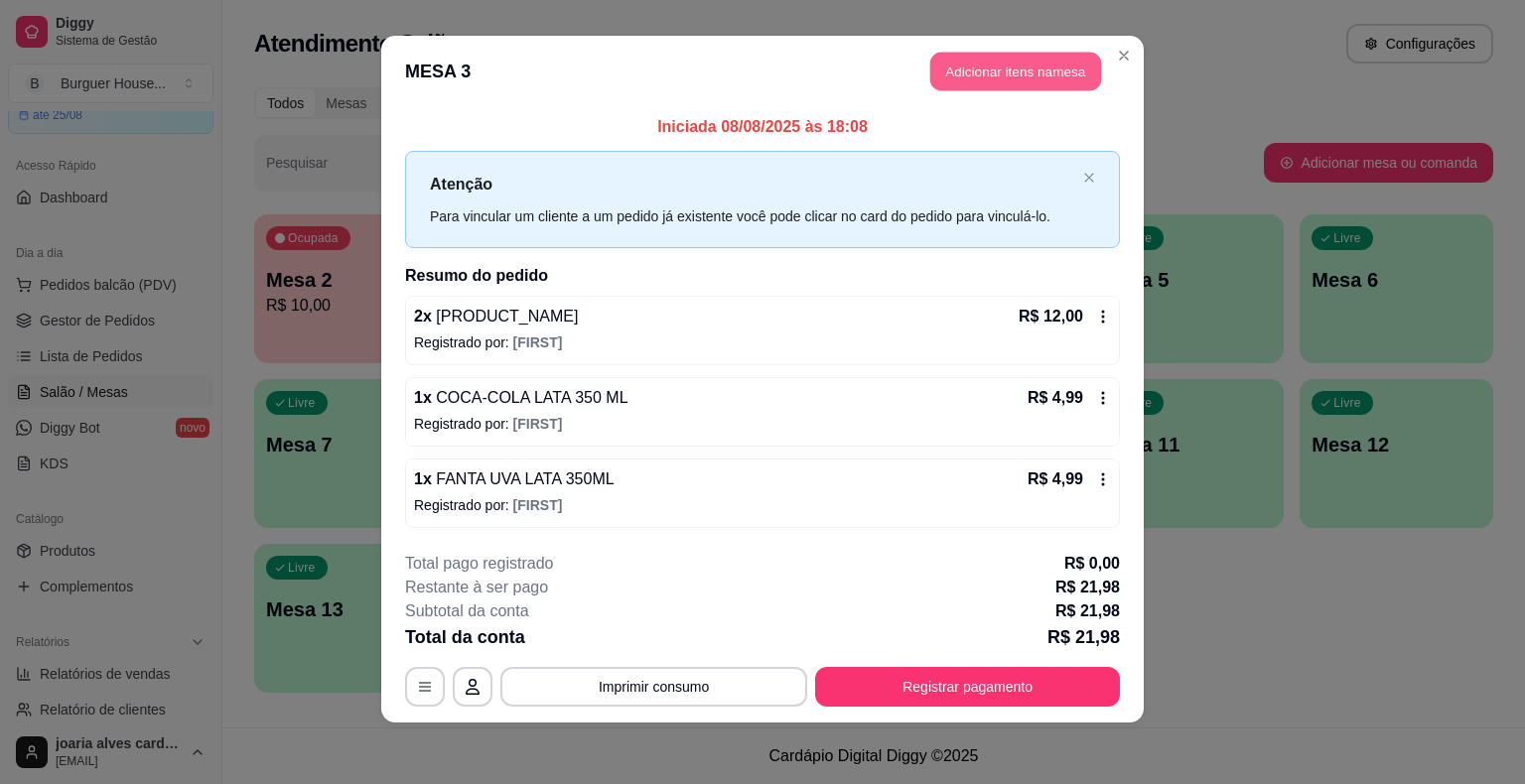 click on "Adicionar itens na  mesa" at bounding box center (1016, 71) 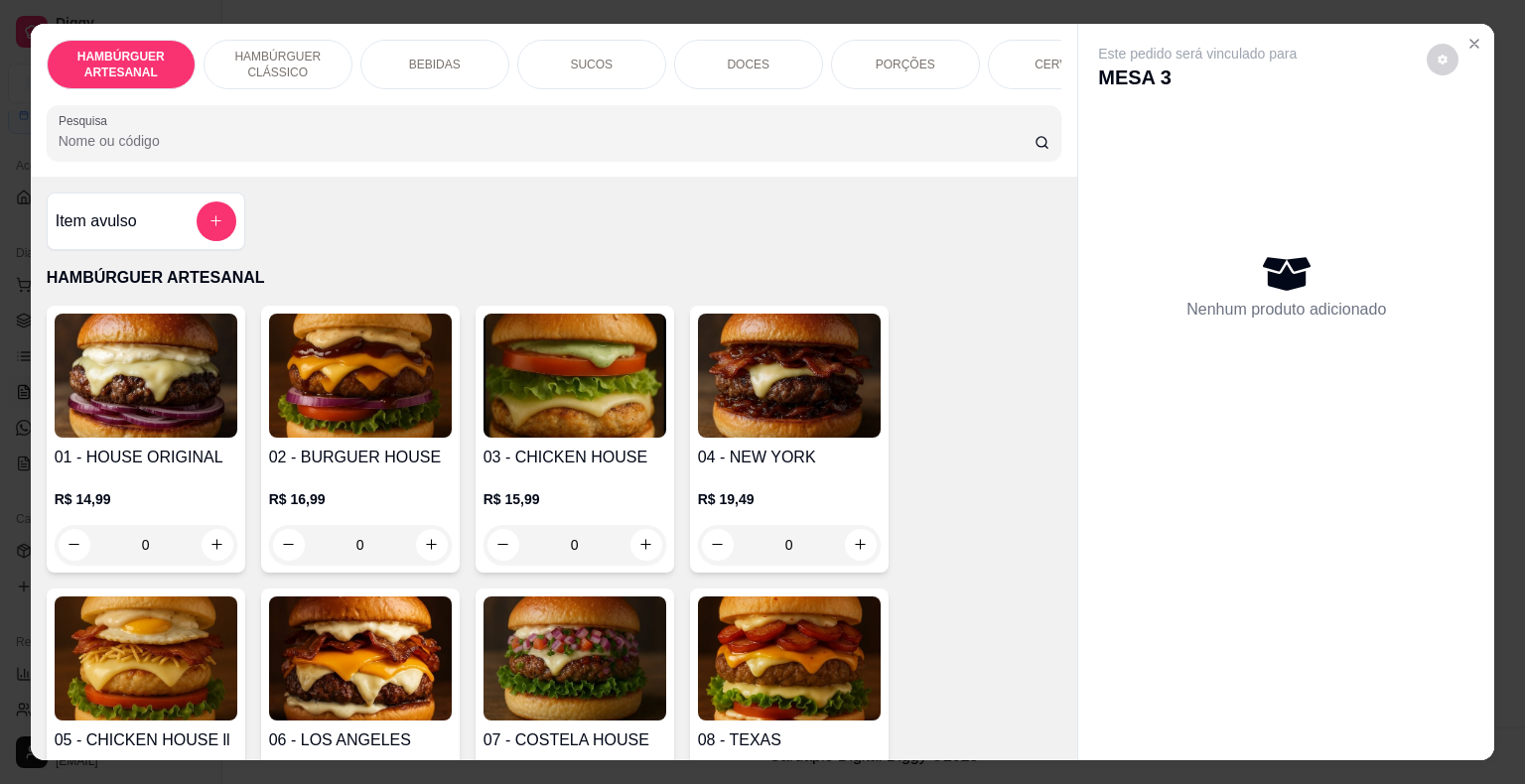click on "PORÇÕES" at bounding box center (905, 65) 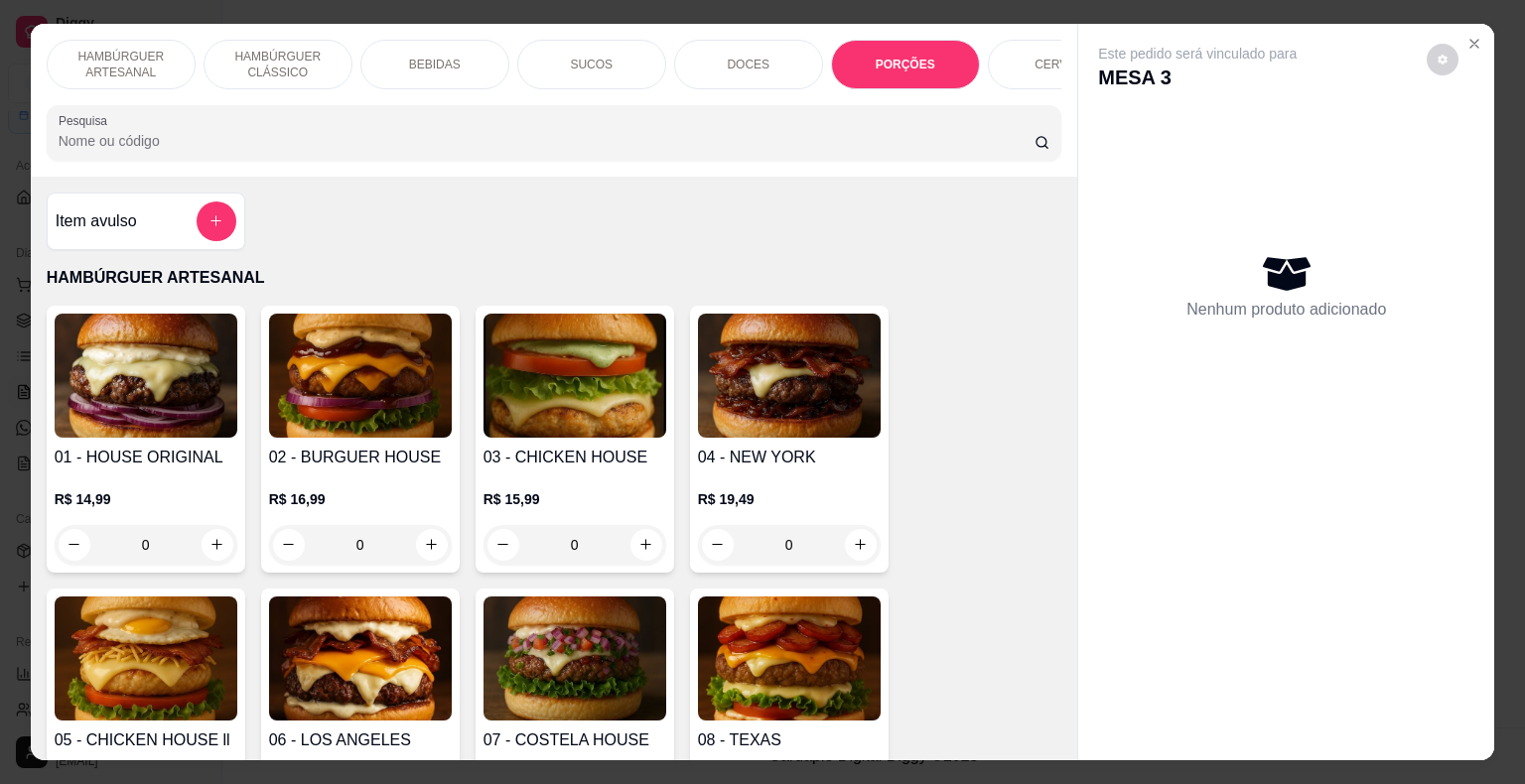 scroll, scrollTop: 4648, scrollLeft: 0, axis: vertical 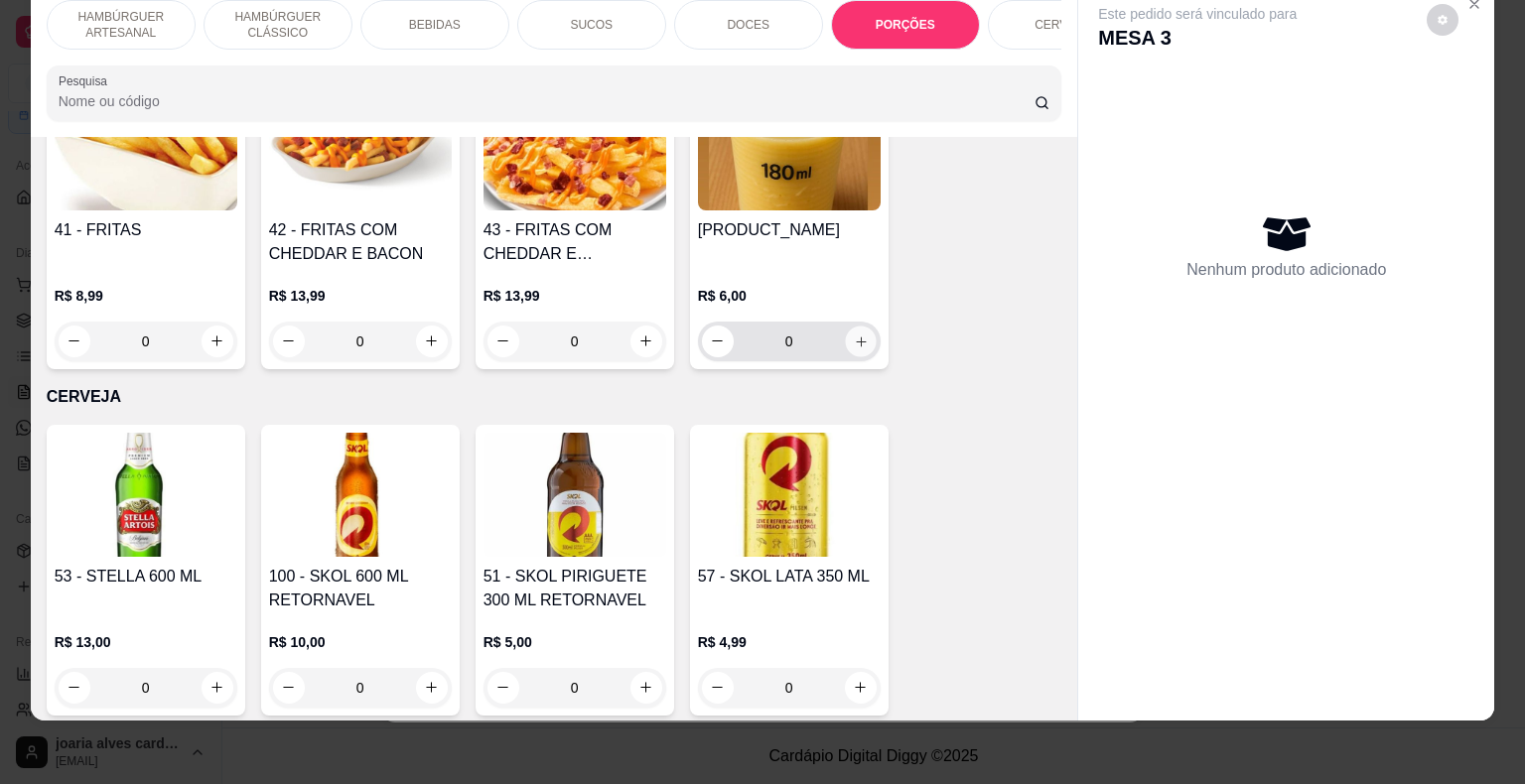click at bounding box center [860, 340] 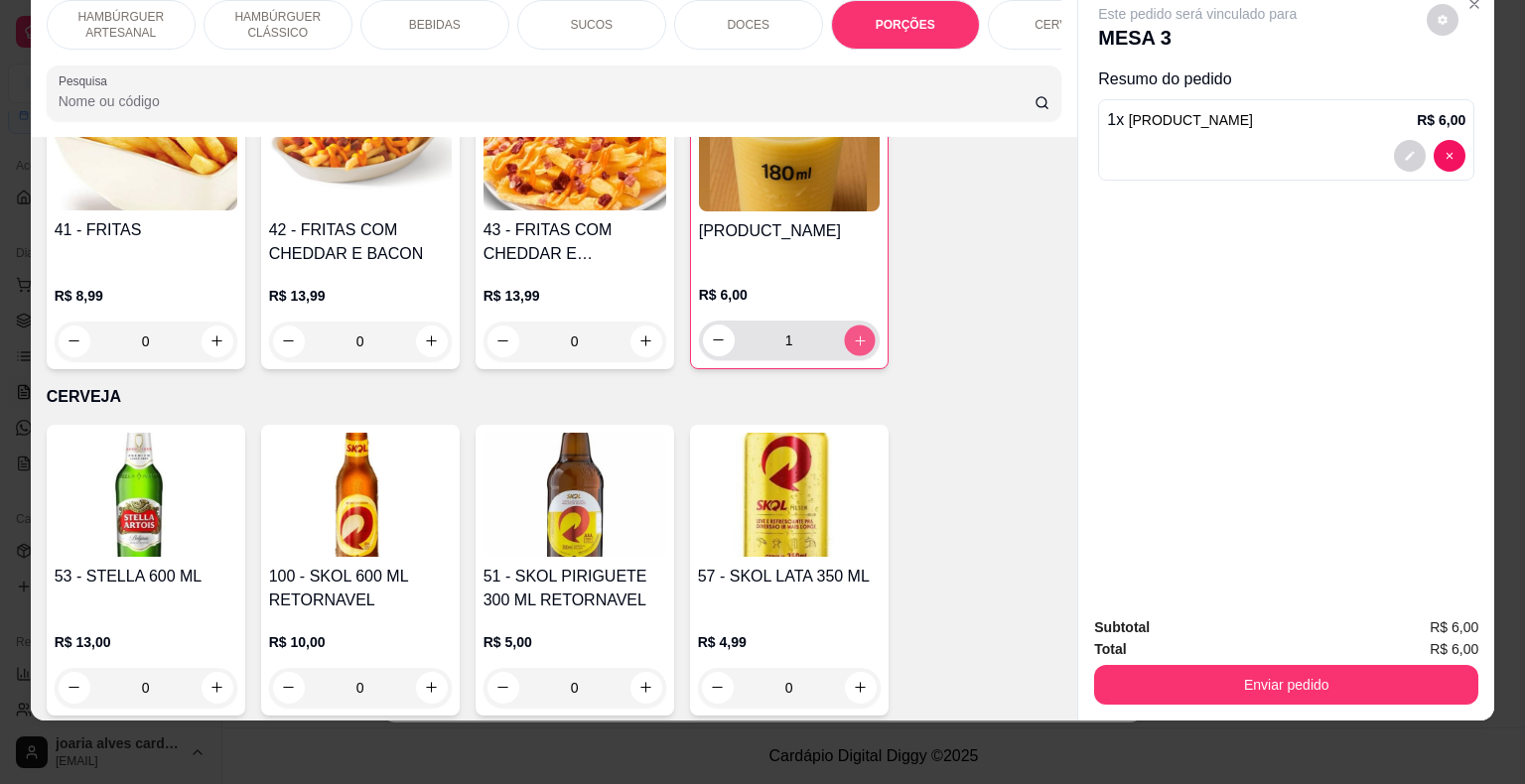 click at bounding box center (859, 339) 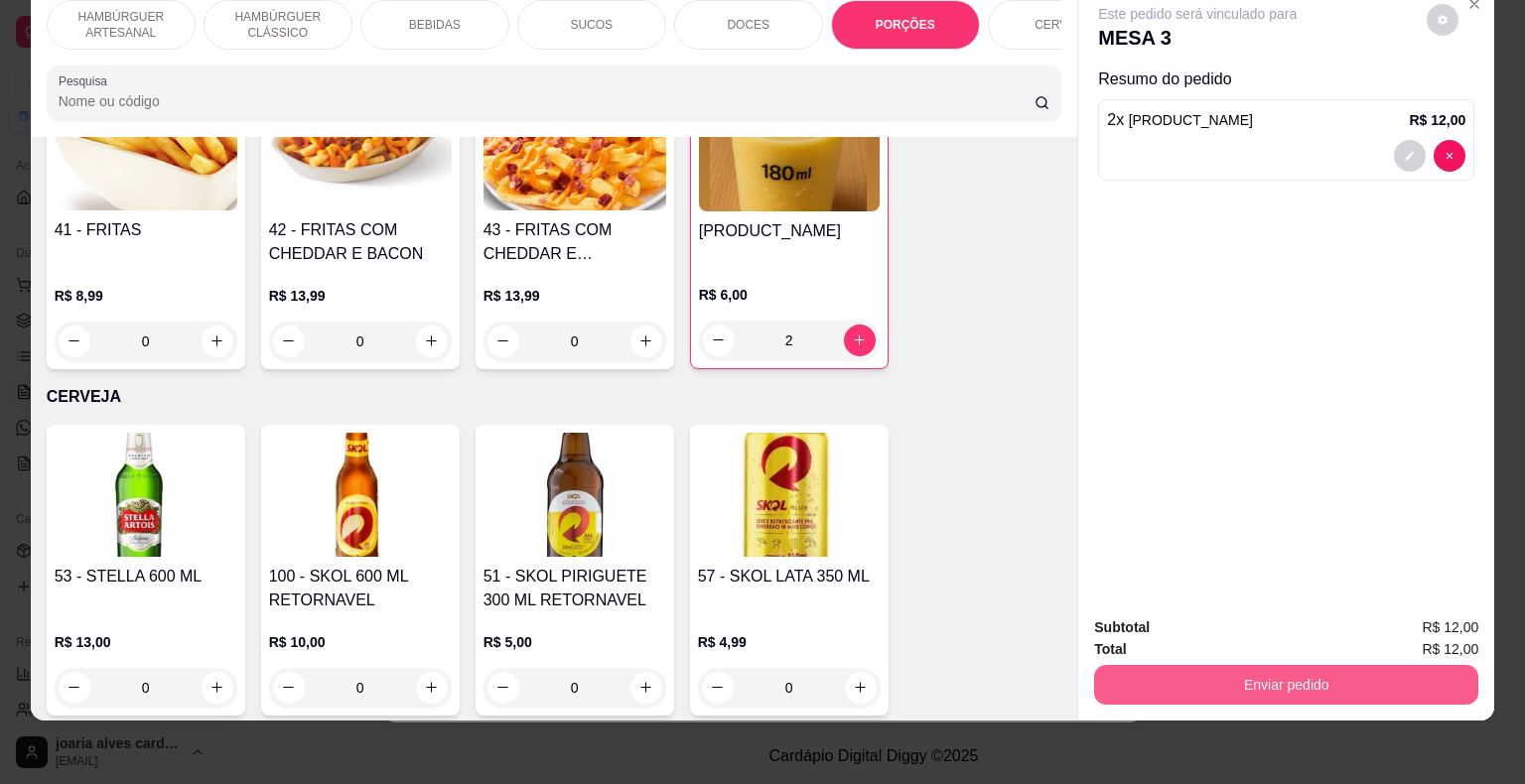 click on "Enviar pedido" at bounding box center (1286, 685) 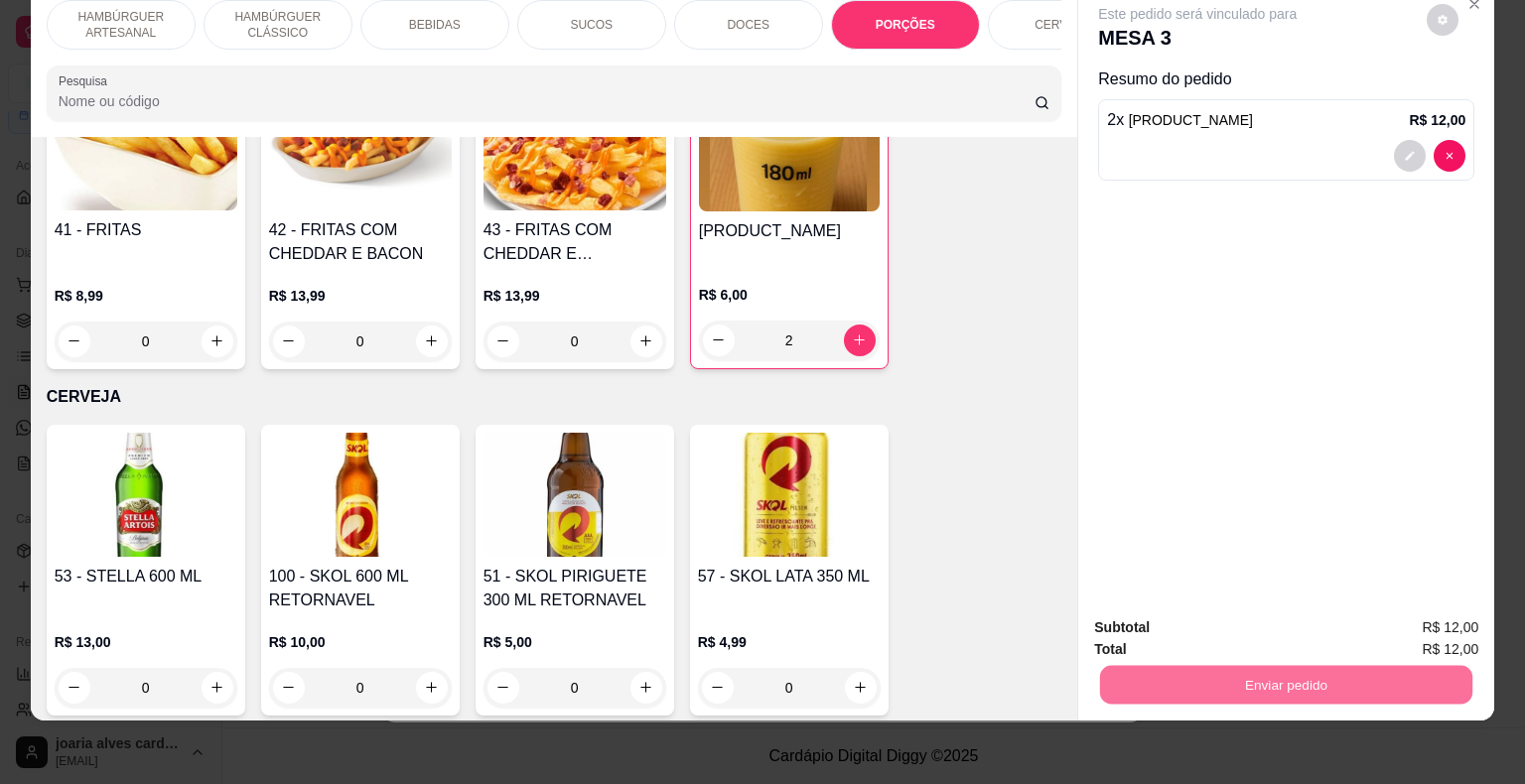 click on "Não registrar e enviar pedido" at bounding box center [1220, 620] 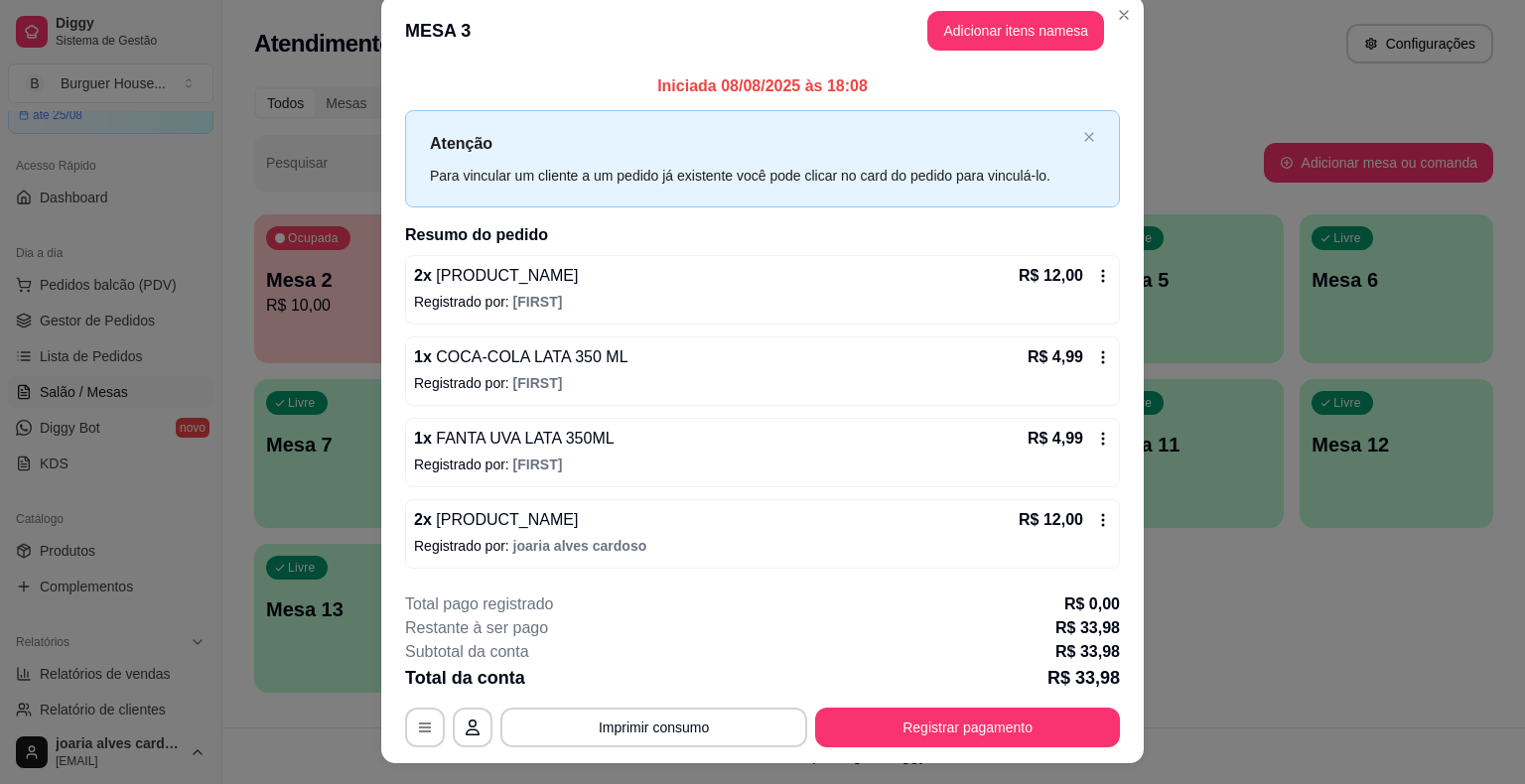 scroll, scrollTop: 0, scrollLeft: 0, axis: both 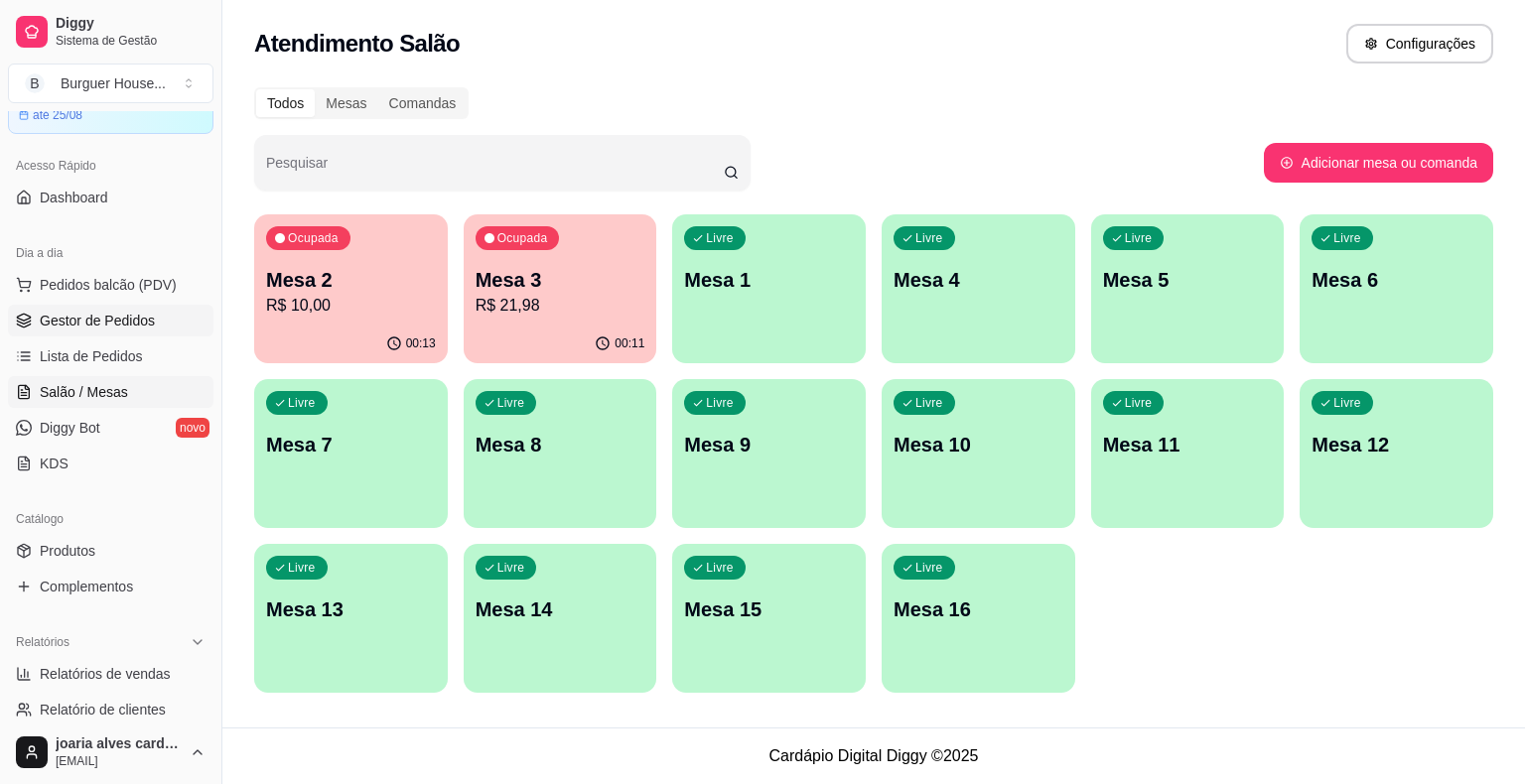 click on "Gestor de Pedidos" at bounding box center (110, 321) 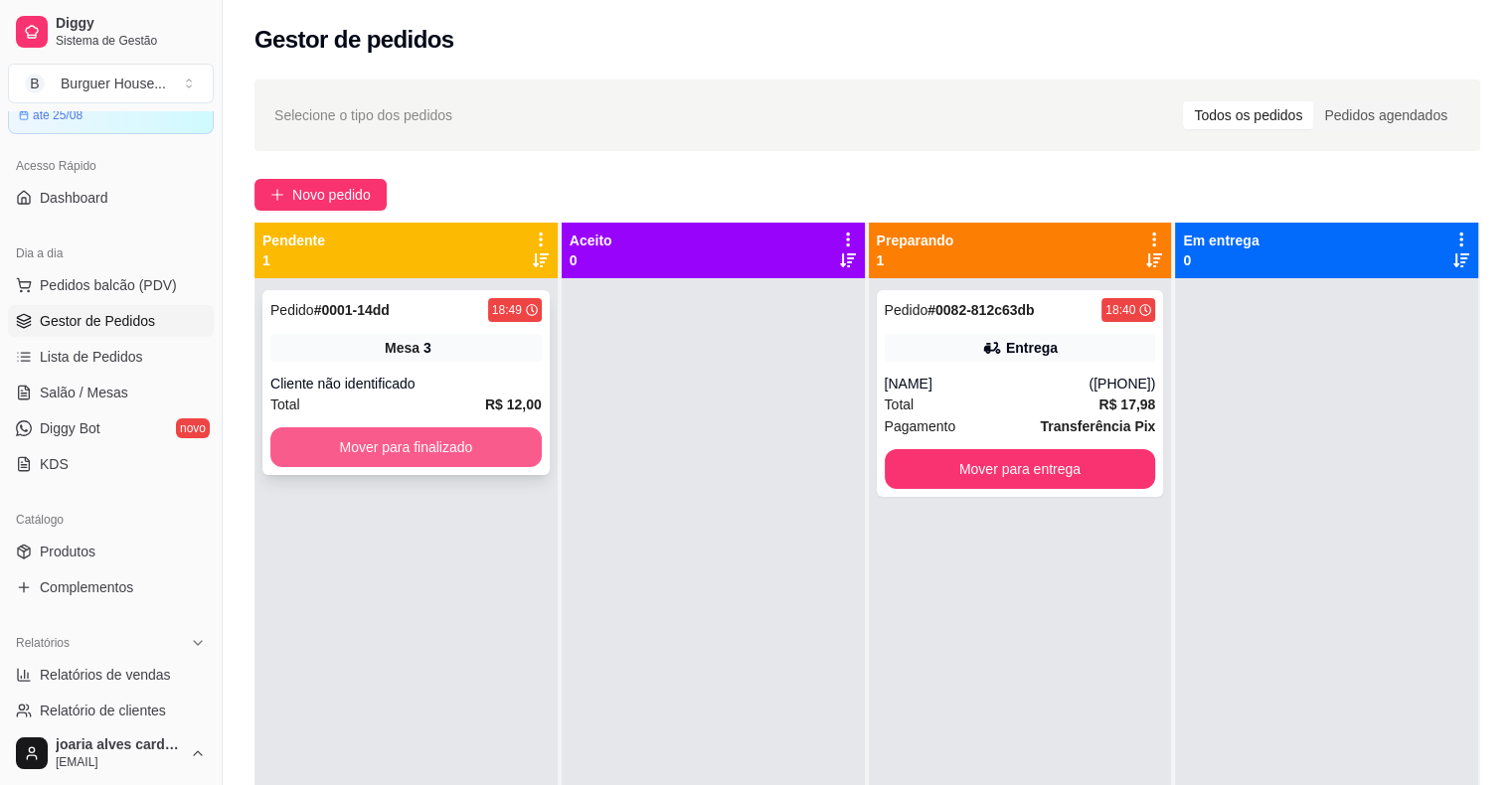 click on "Mover para finalizado" at bounding box center [406, 447] 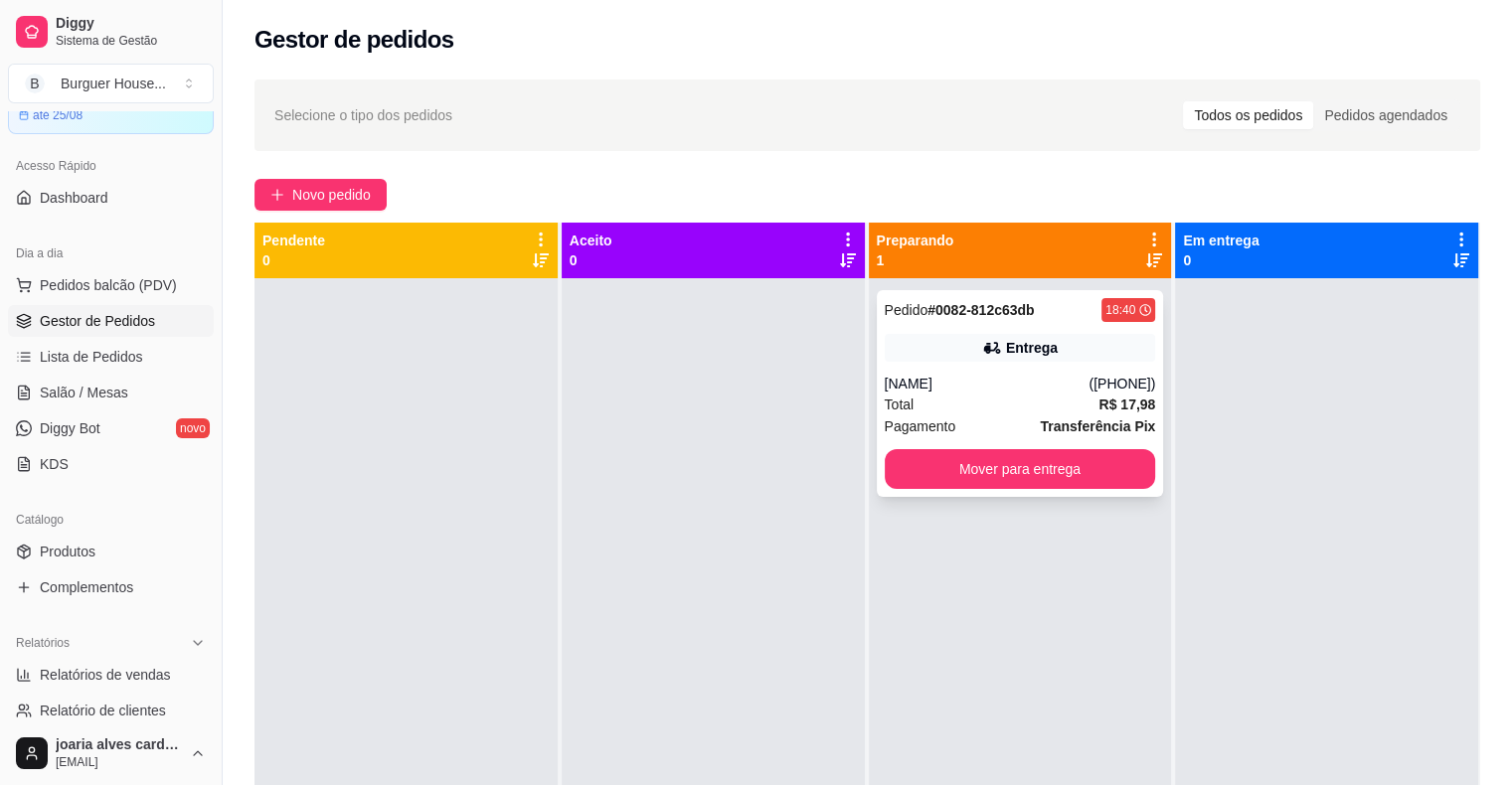 click on "Total R$ 17,98" at bounding box center (1020, 404) 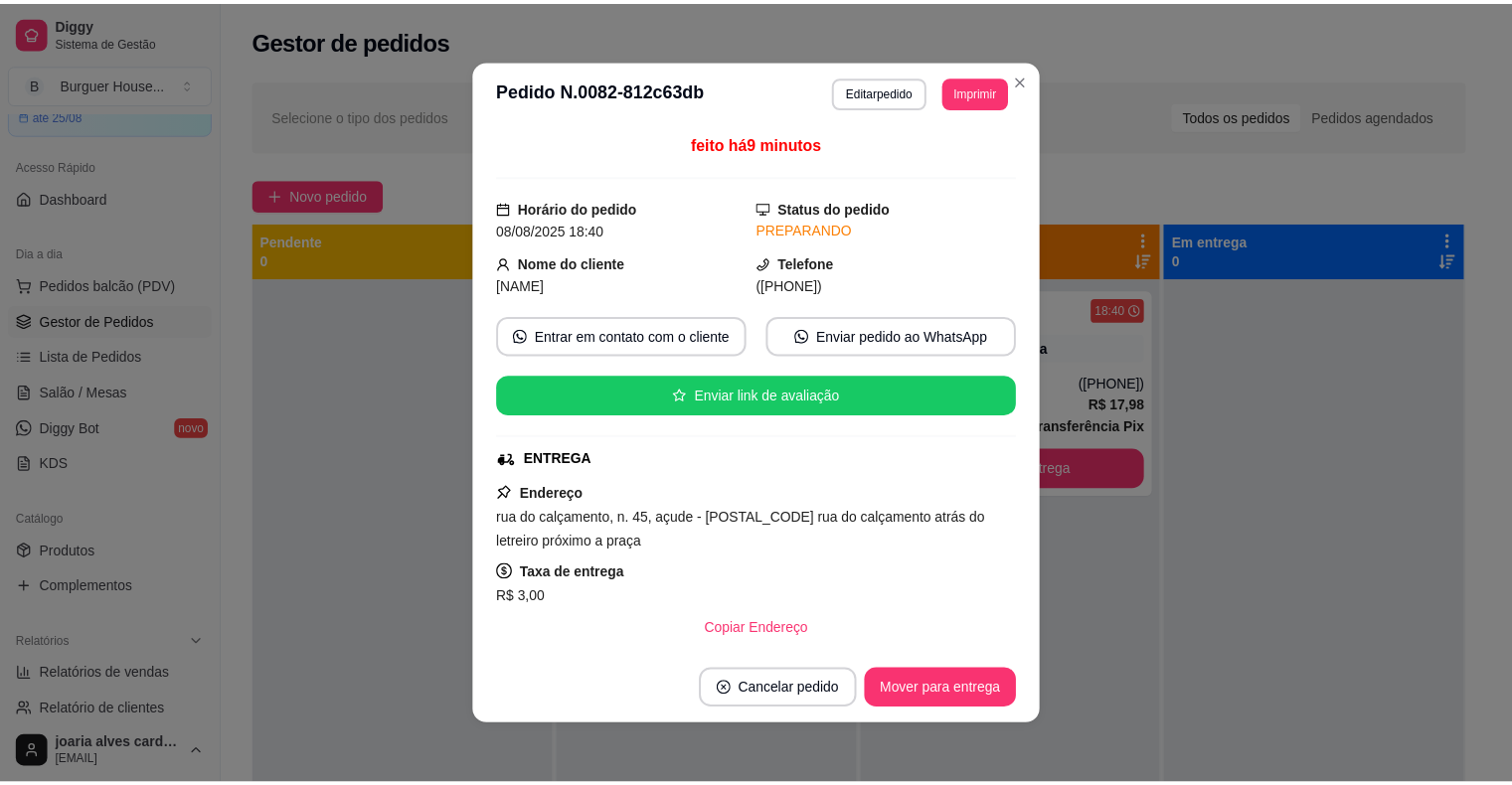 scroll, scrollTop: 99, scrollLeft: 0, axis: vertical 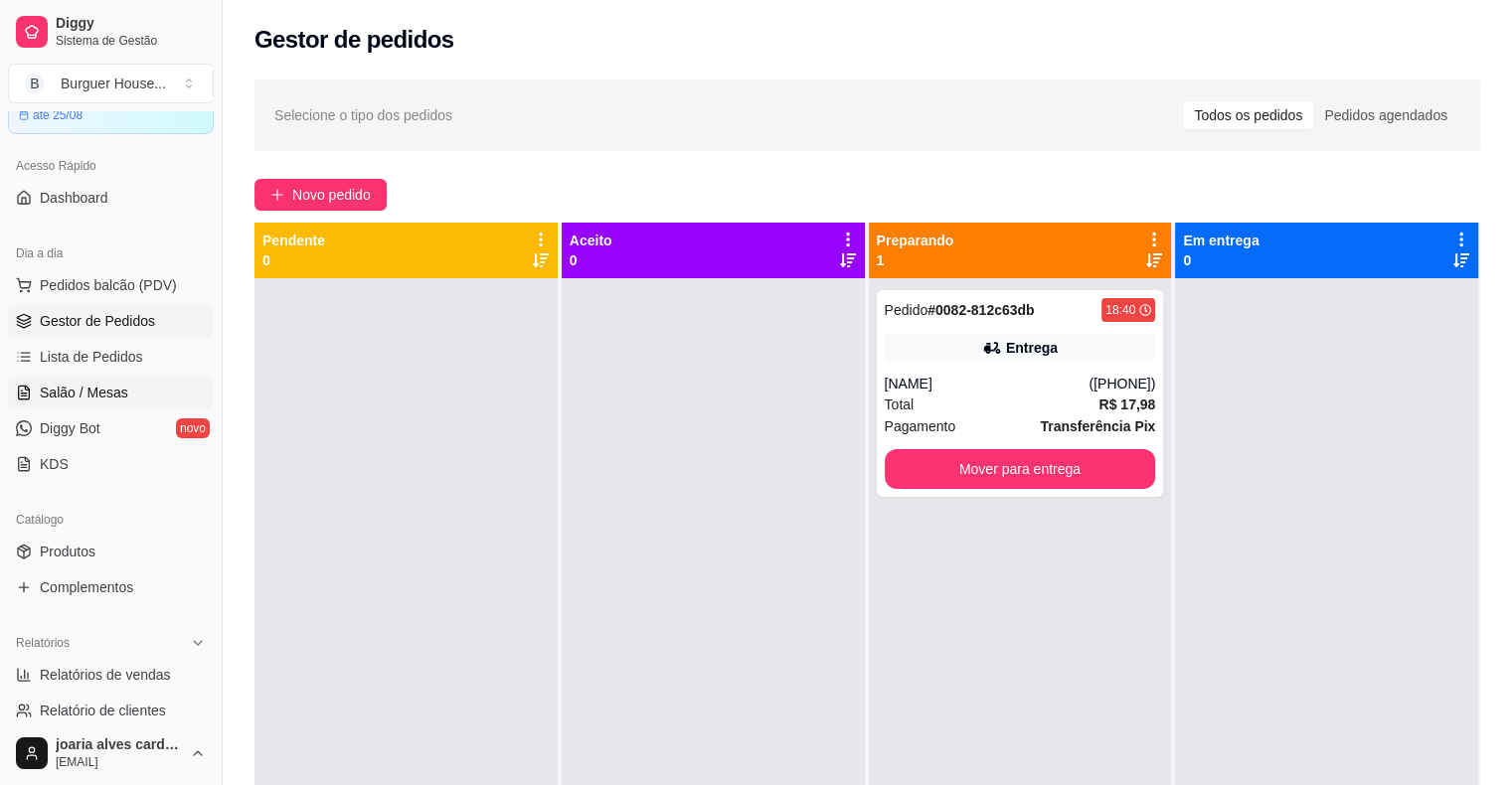 click on "Salão / Mesas" at bounding box center [110, 392] 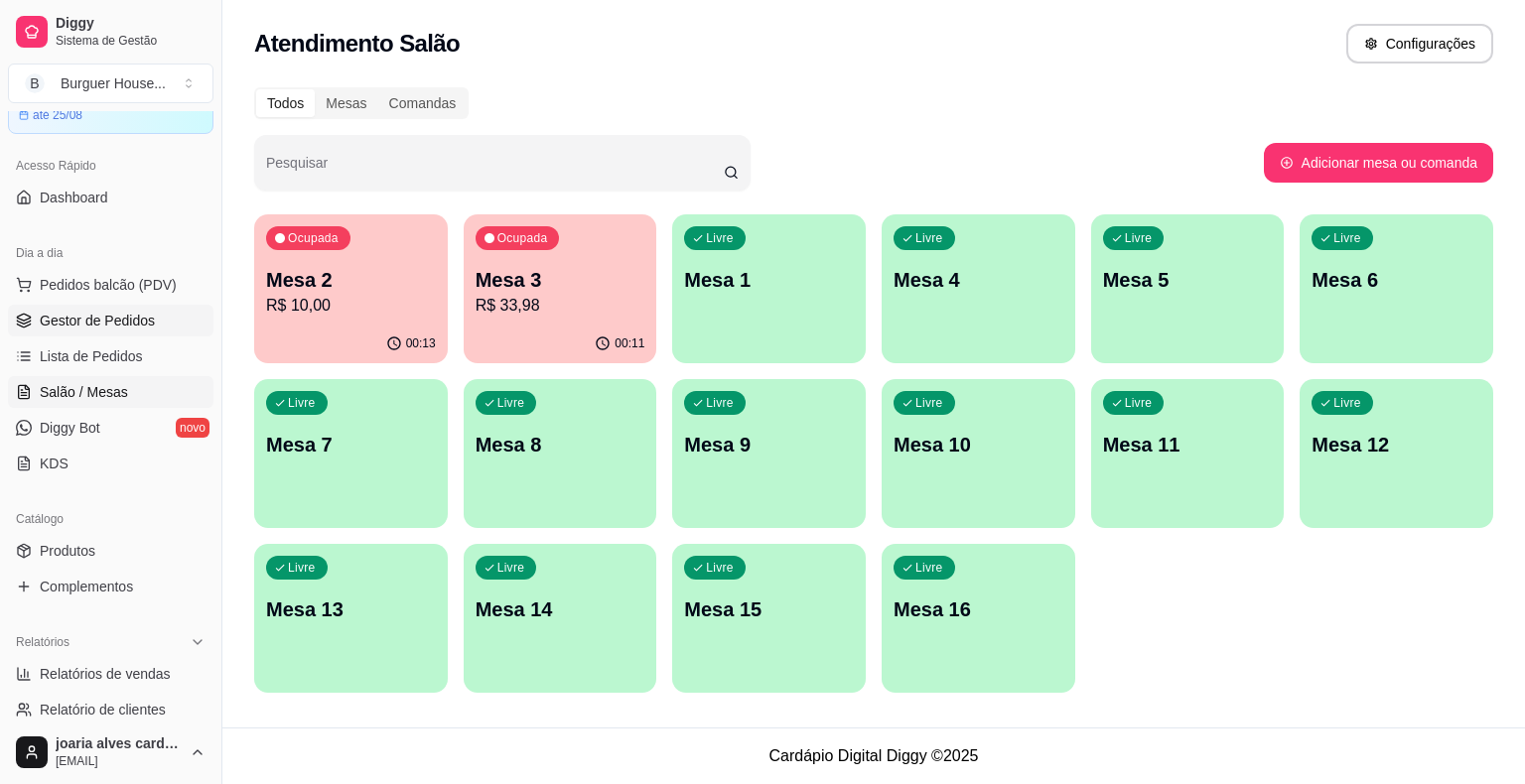click on "Gestor de Pedidos" at bounding box center (110, 321) 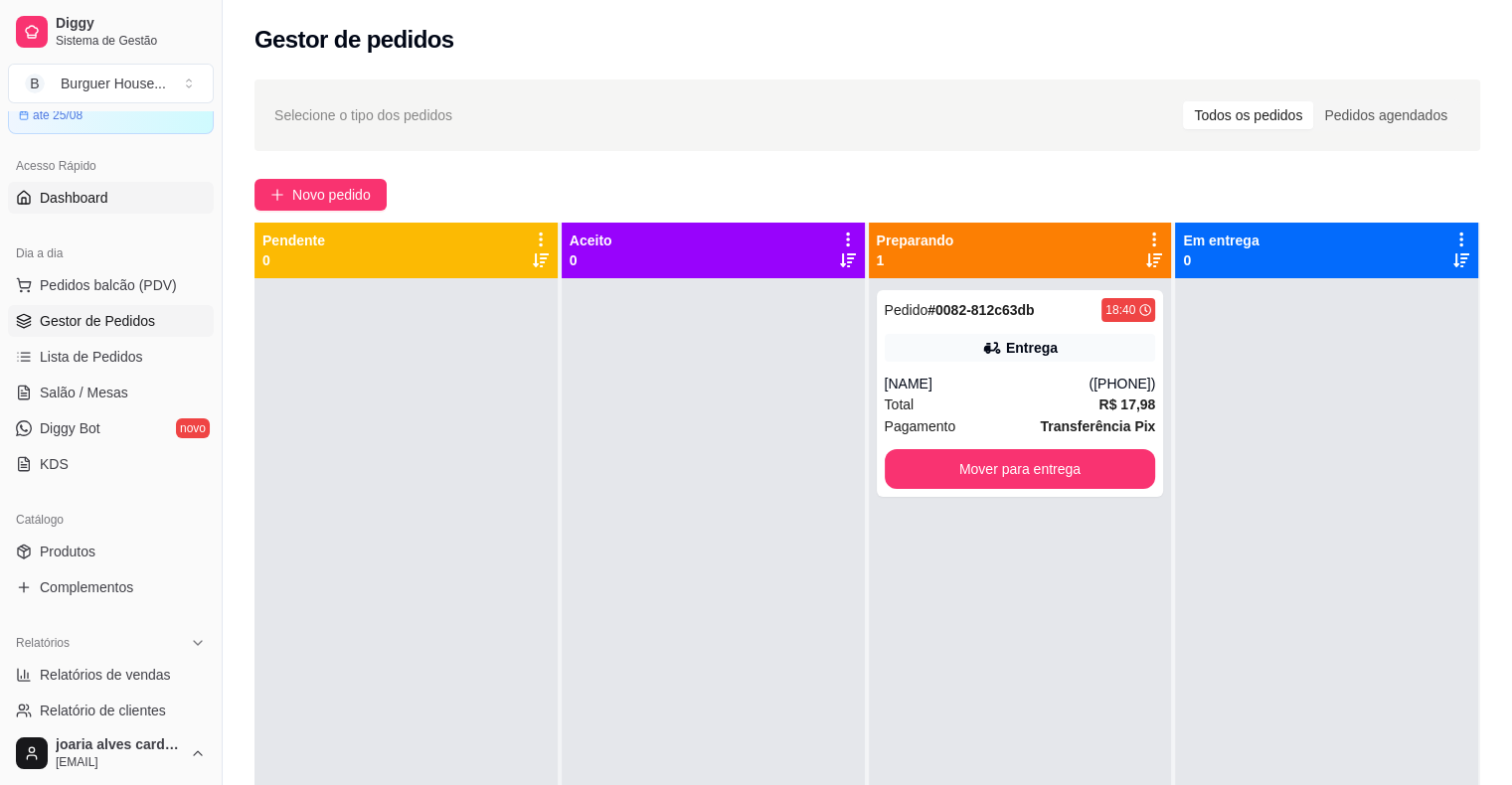 click on "Dashboard" at bounding box center (110, 198) 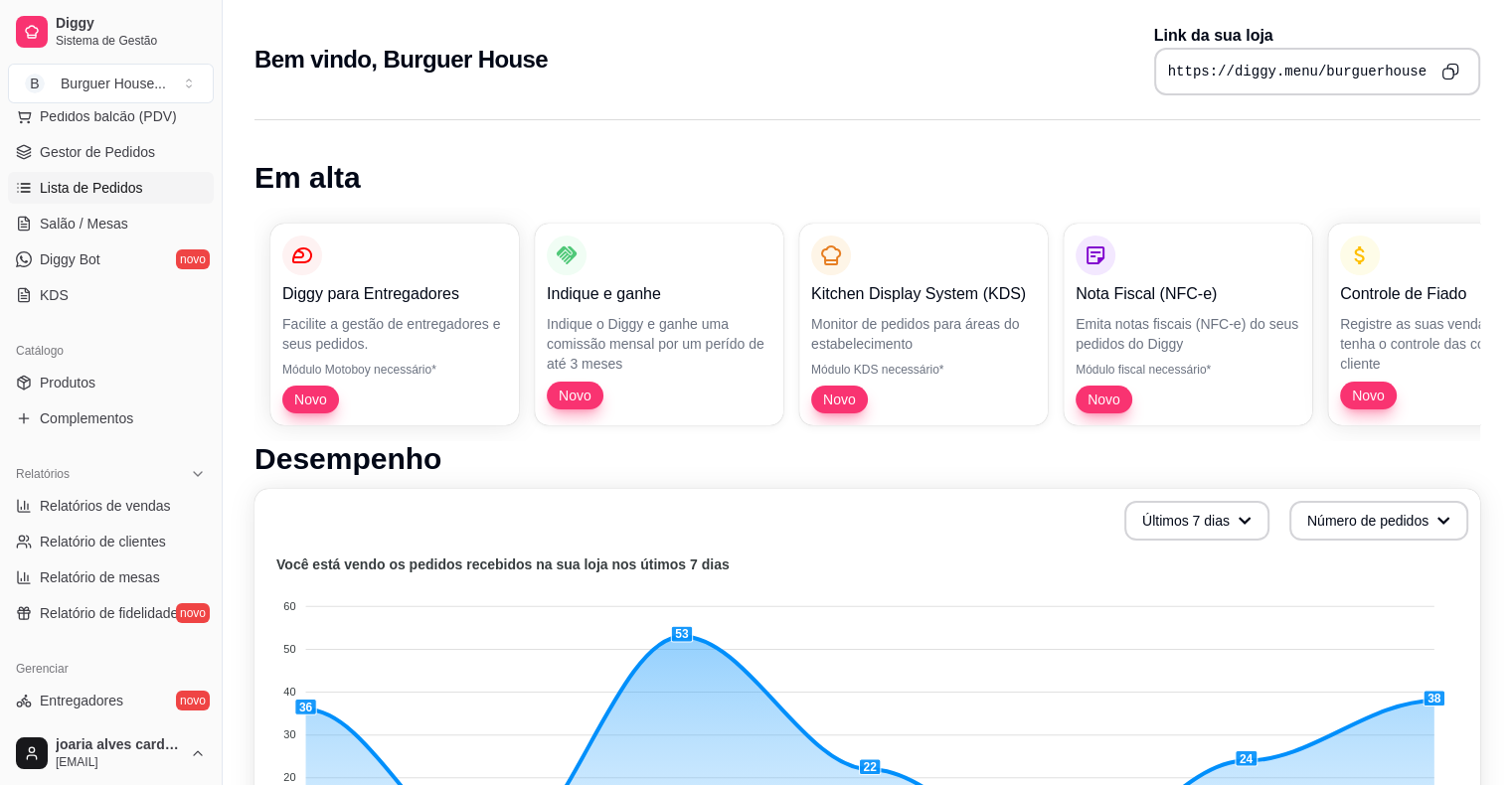 scroll, scrollTop: 298, scrollLeft: 0, axis: vertical 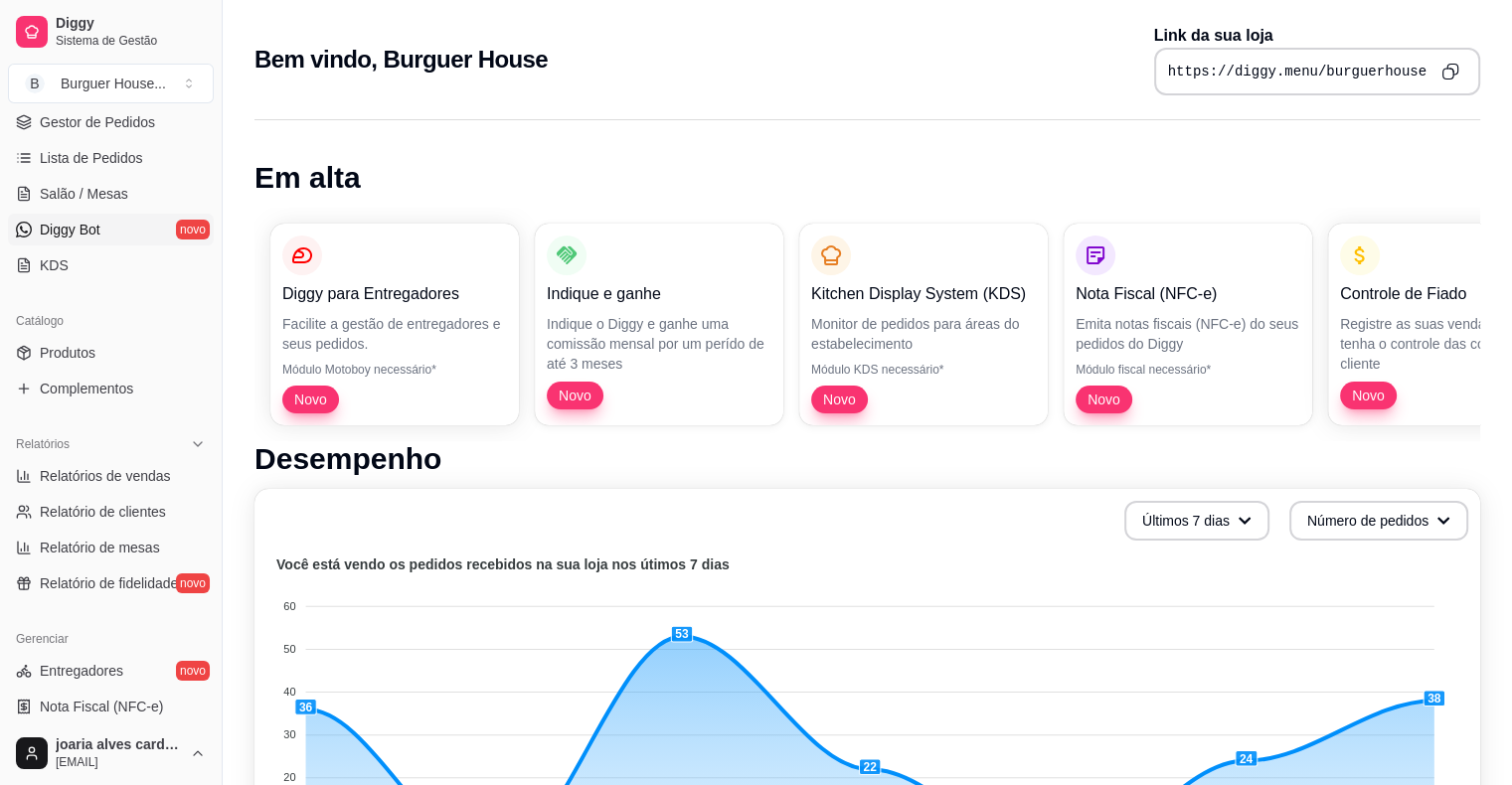 click on "Diggy Bot novo" at bounding box center (110, 230) 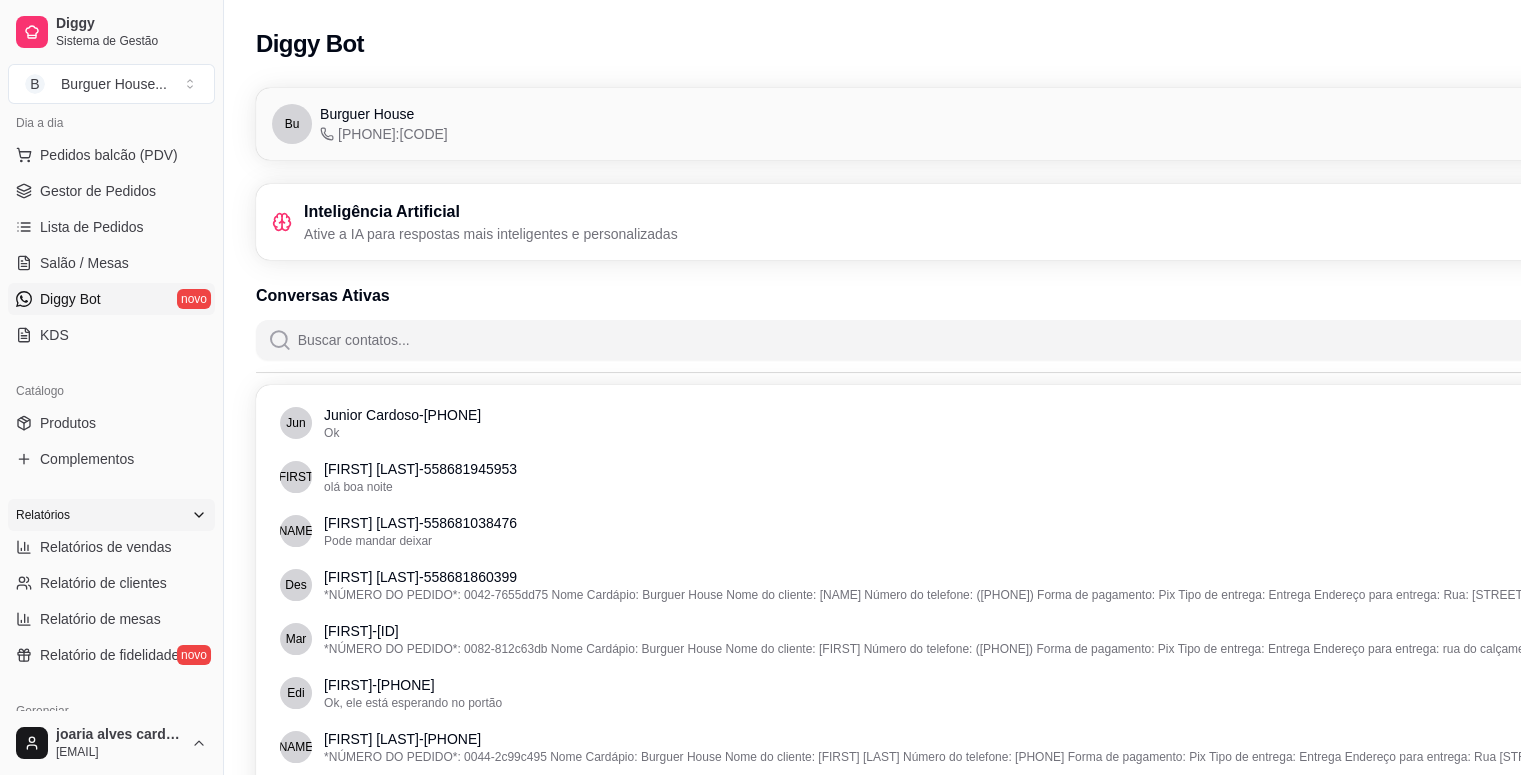 scroll, scrollTop: 200, scrollLeft: 0, axis: vertical 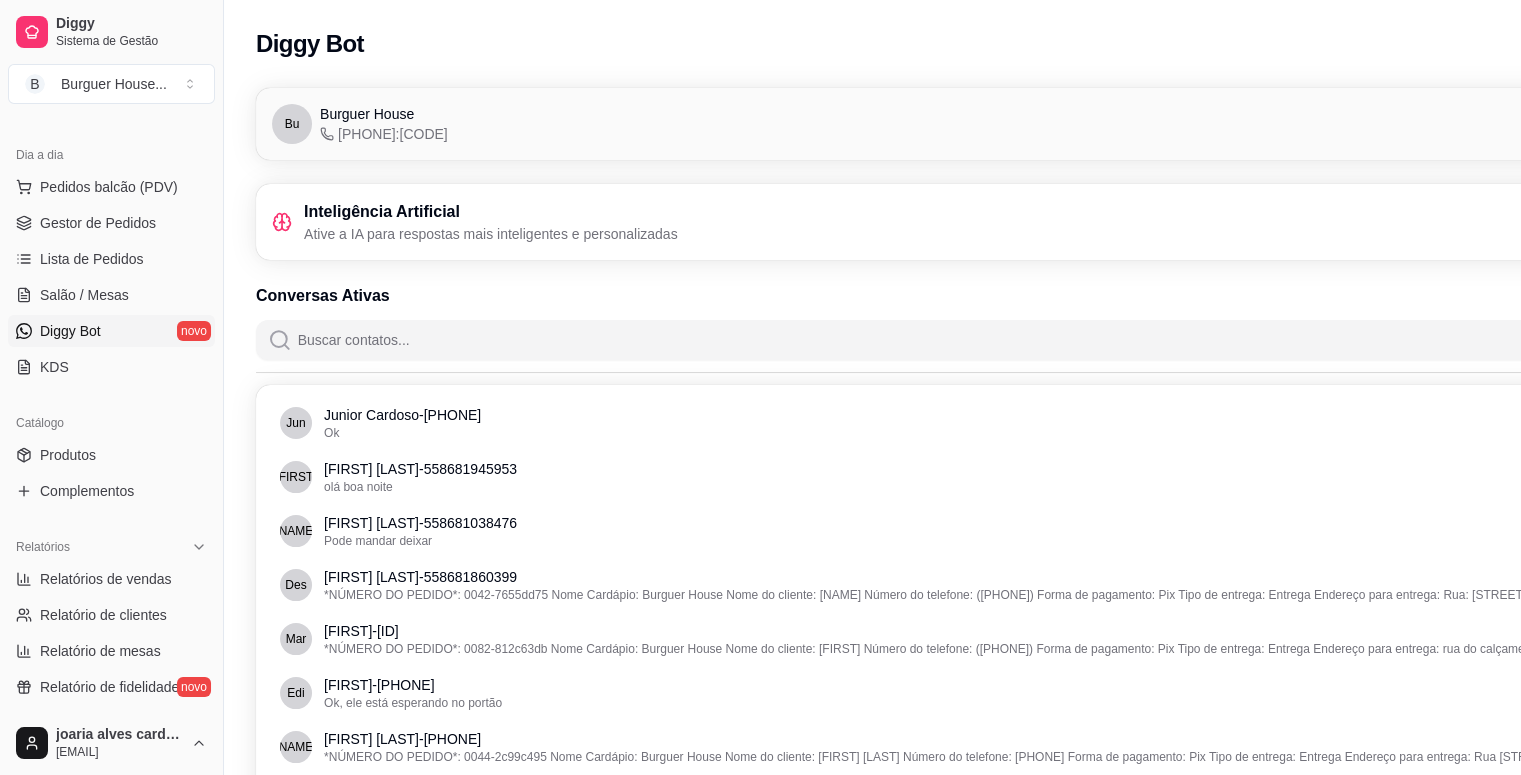 click on "Inteligência Artificial Ative a IA para respostas mais inteligentes e personalizadas" at bounding box center [984, 222] 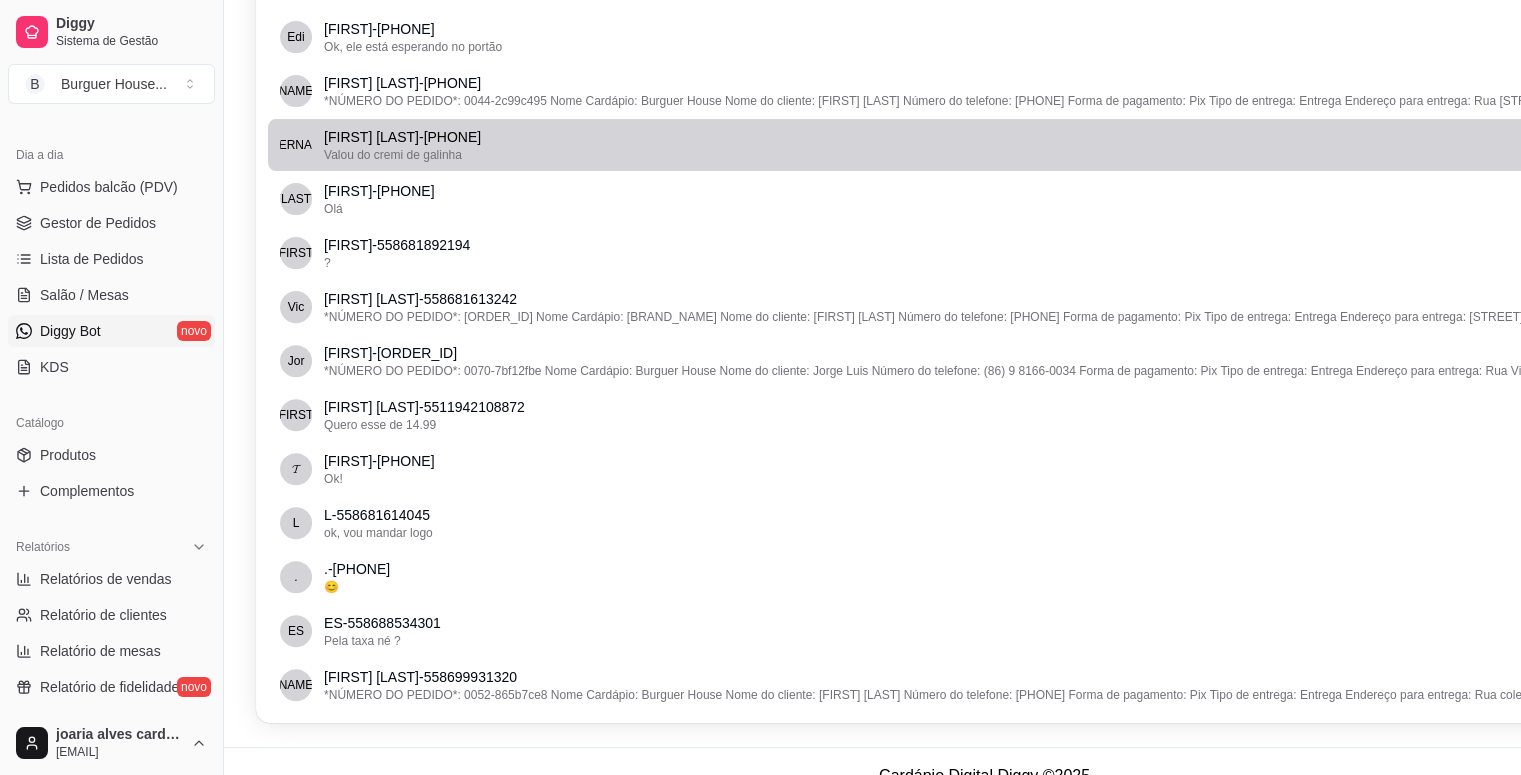 scroll, scrollTop: 684, scrollLeft: 0, axis: vertical 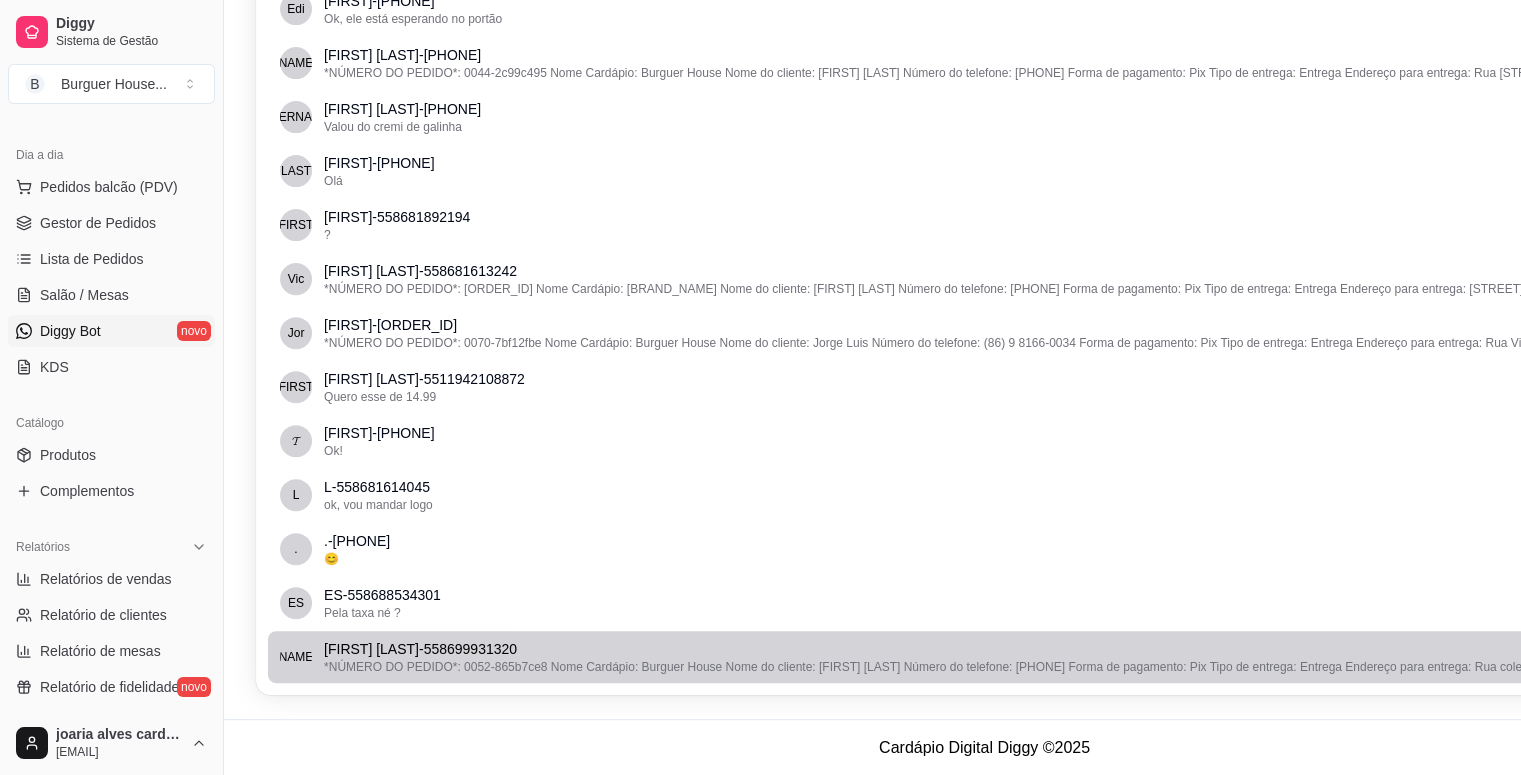 click on "*NÚMERO DO PEDIDO*: 0052-865b7ce8
Nome Cardápio: Burguer House
Nome do cliente: [FIRST] [LAST]
Número do telefone:  [PHONE]
Forma de pagamento: Pix
Tipo de entrega: Entrega
Endereço para entrega: Rua coletor José de Araújo , 670, Centro , [CITY]  - 64330000 / Ao lado do batalhão da polícia militar - Casa do Zé do rádio
*RESUMO DO PEDIDO*:
👉 1x BURGUER HOUSE R$ 16,99
👉 1x COCA 1,5 L R$ 11,99
*Taxa de entrega*: R$ 2,00
*TOTAL*: R$ 30,98
*Nome da chave Pix*:
👉 *[FIRST] [LAST]*
*Chave Pix*:
👉 *[PHONE]*
Acompanhe seu pedido através do link abaixo:
https://diggy.menu/650cebf865216551a2bb8a51/customer?customerId=66a0464c33caf9f3004aad6d" at bounding box center (2181, 667) 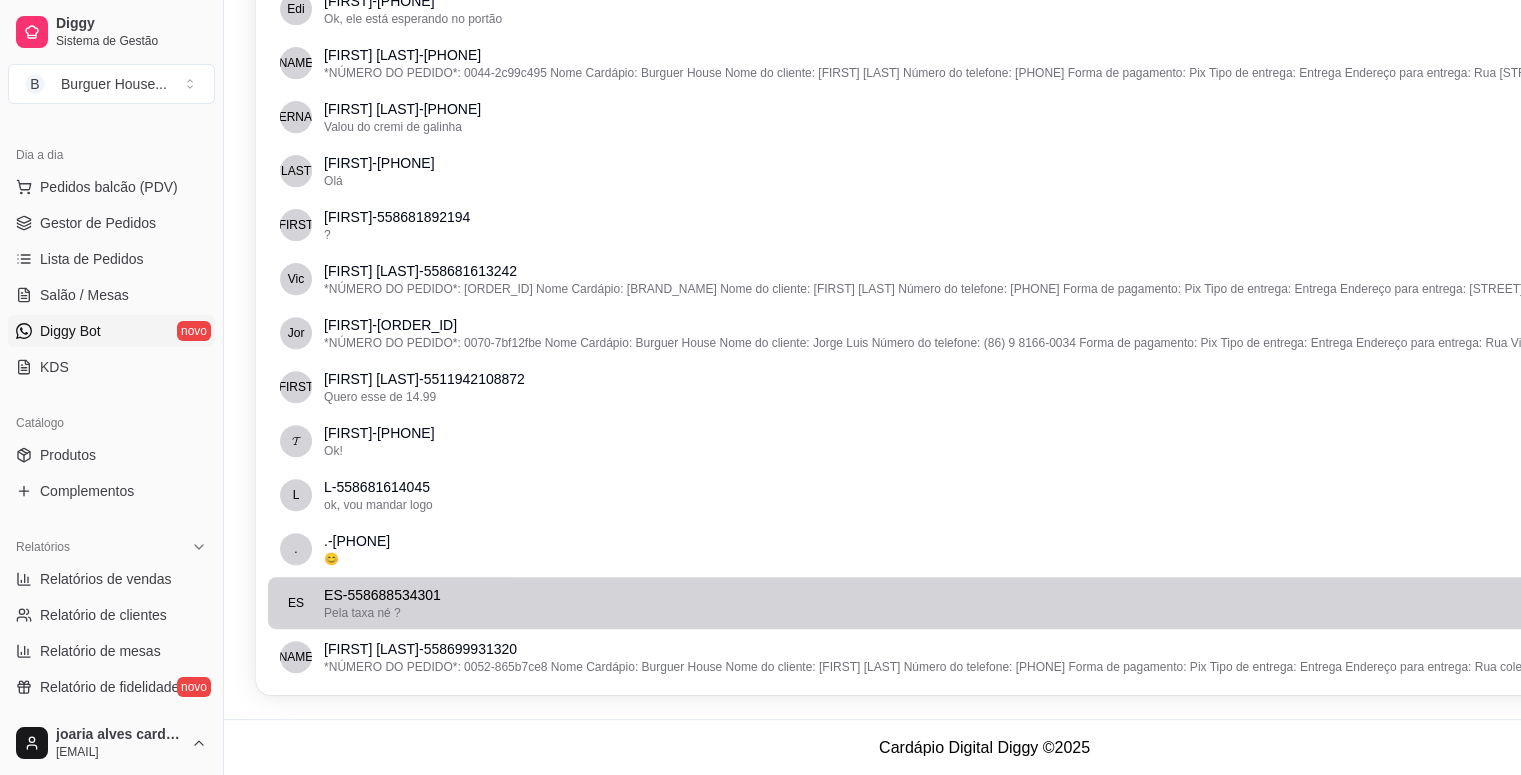 click on "Pela taxa né ?" at bounding box center (986, 613) 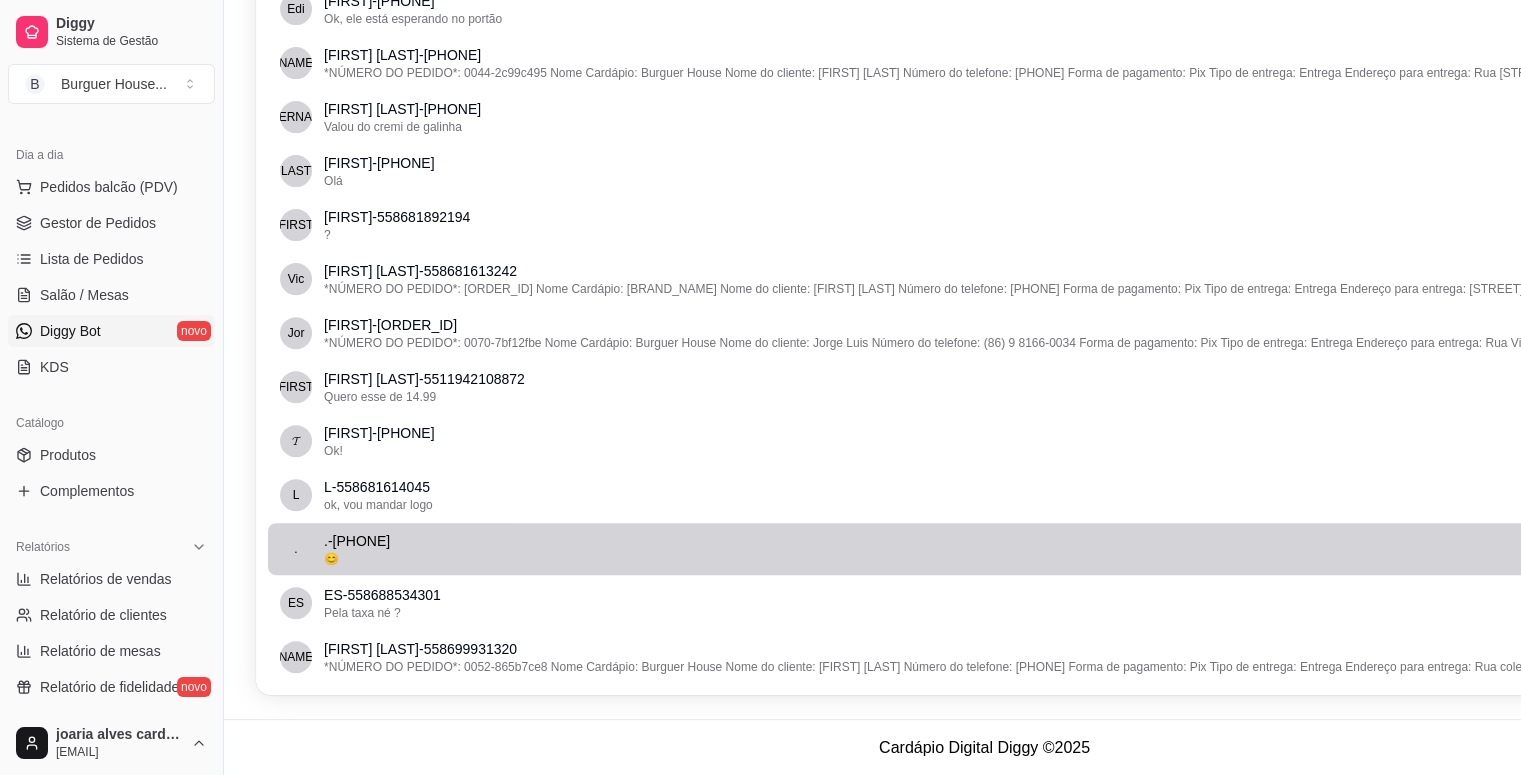 click on ".  - [ID]" at bounding box center (986, 541) 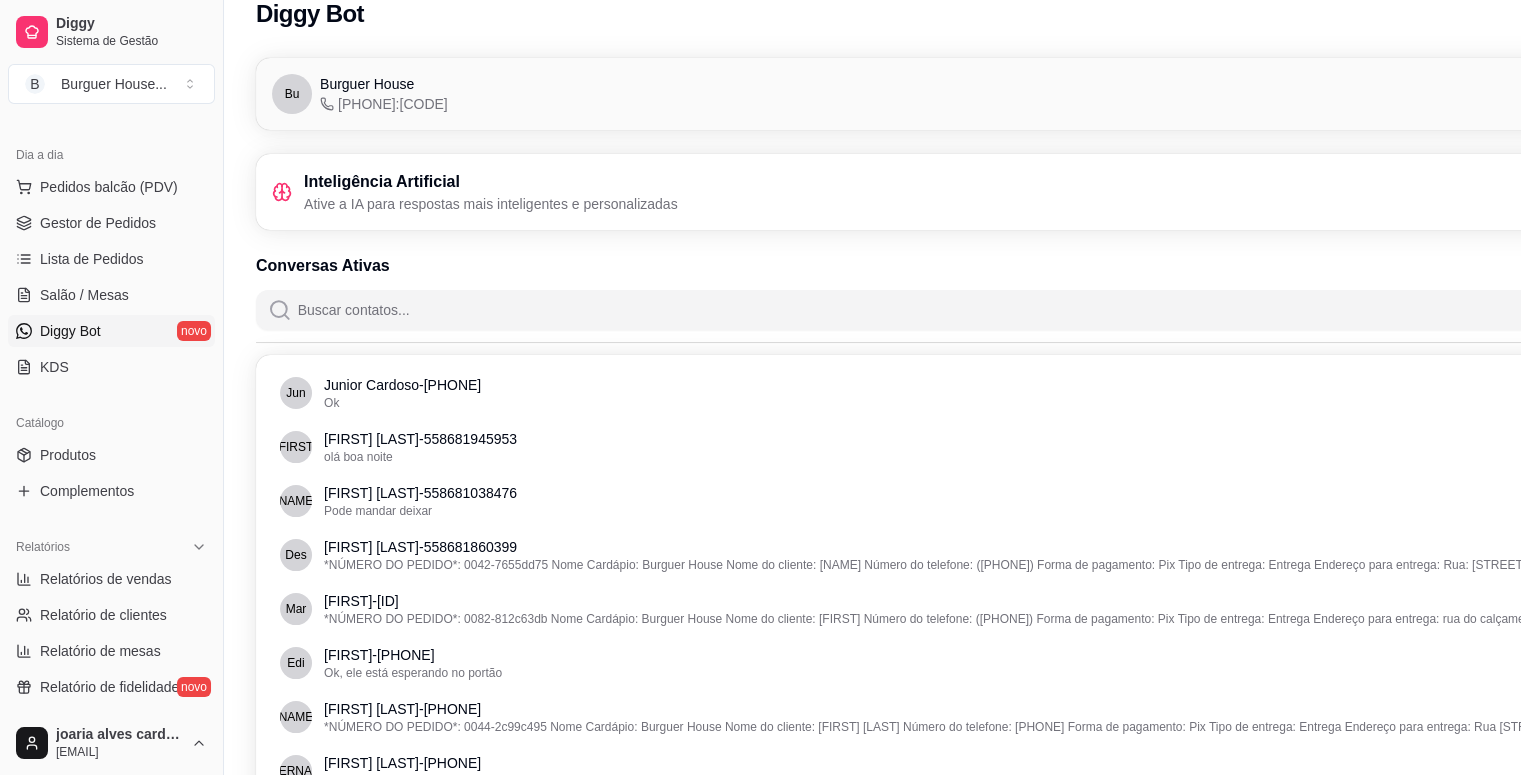 scroll, scrollTop: 0, scrollLeft: 0, axis: both 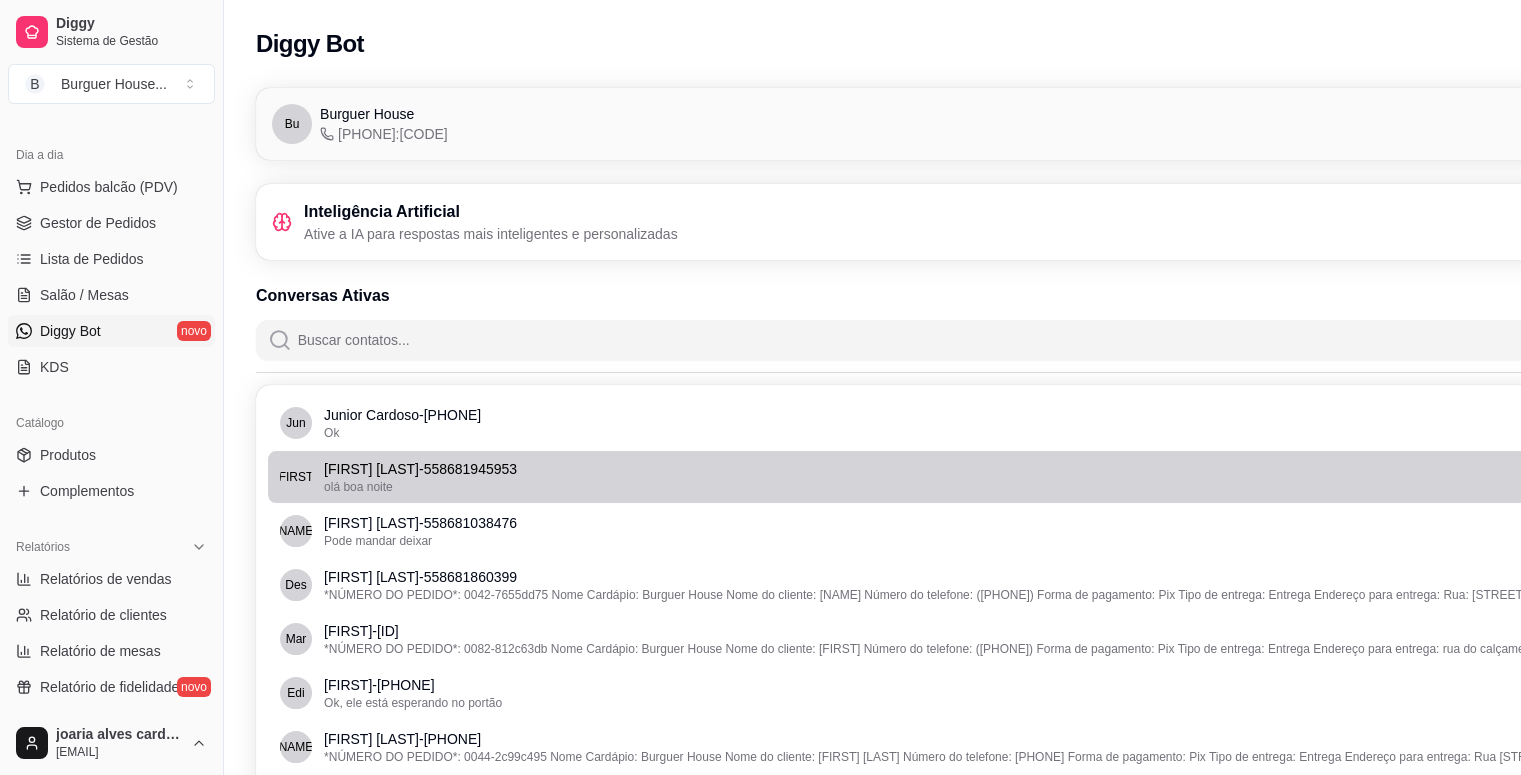 click on "Lud Ludimila Nogueira  -  558681945953 olá boa noite" at bounding box center [984, 477] 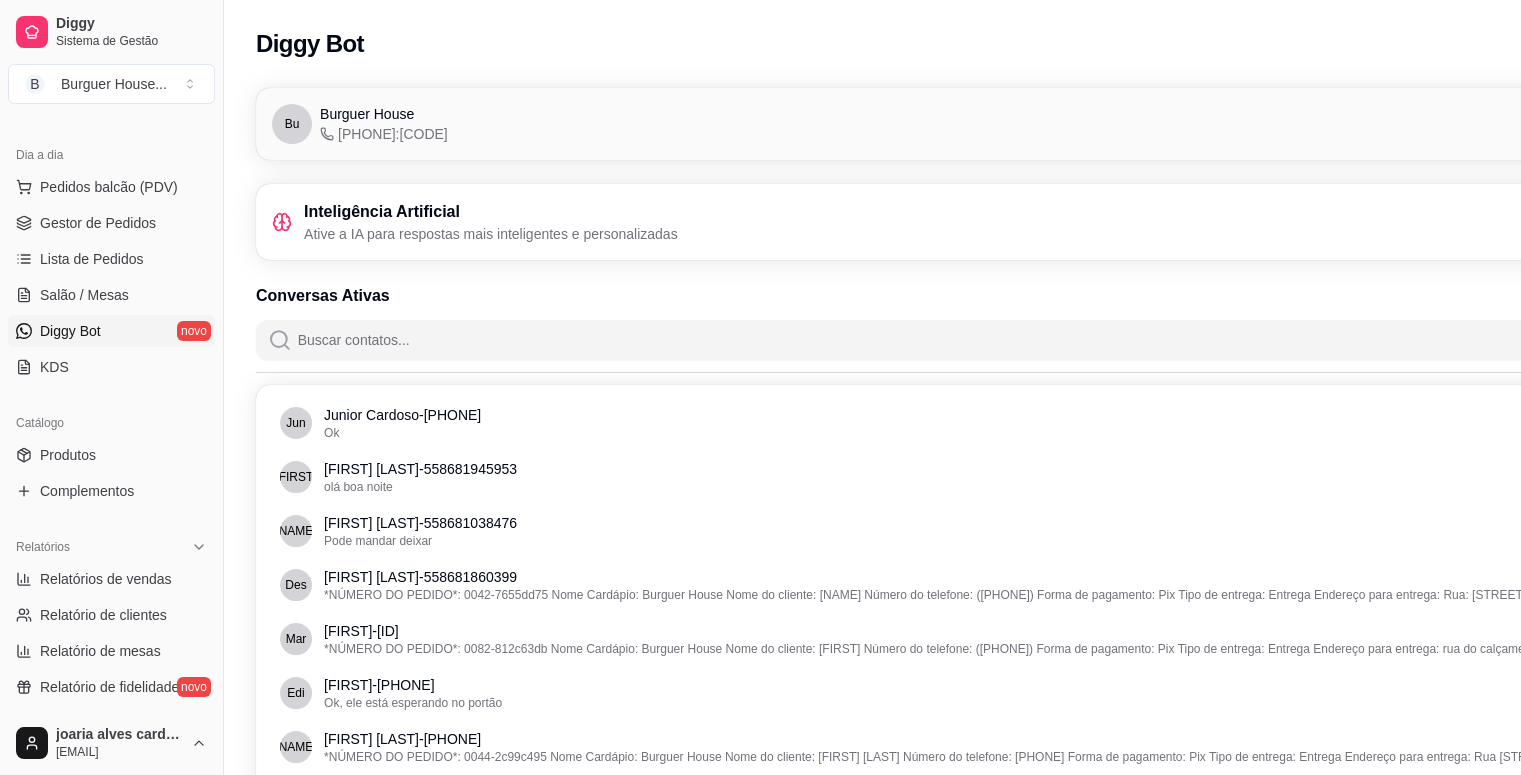 click at bounding box center [996, 340] 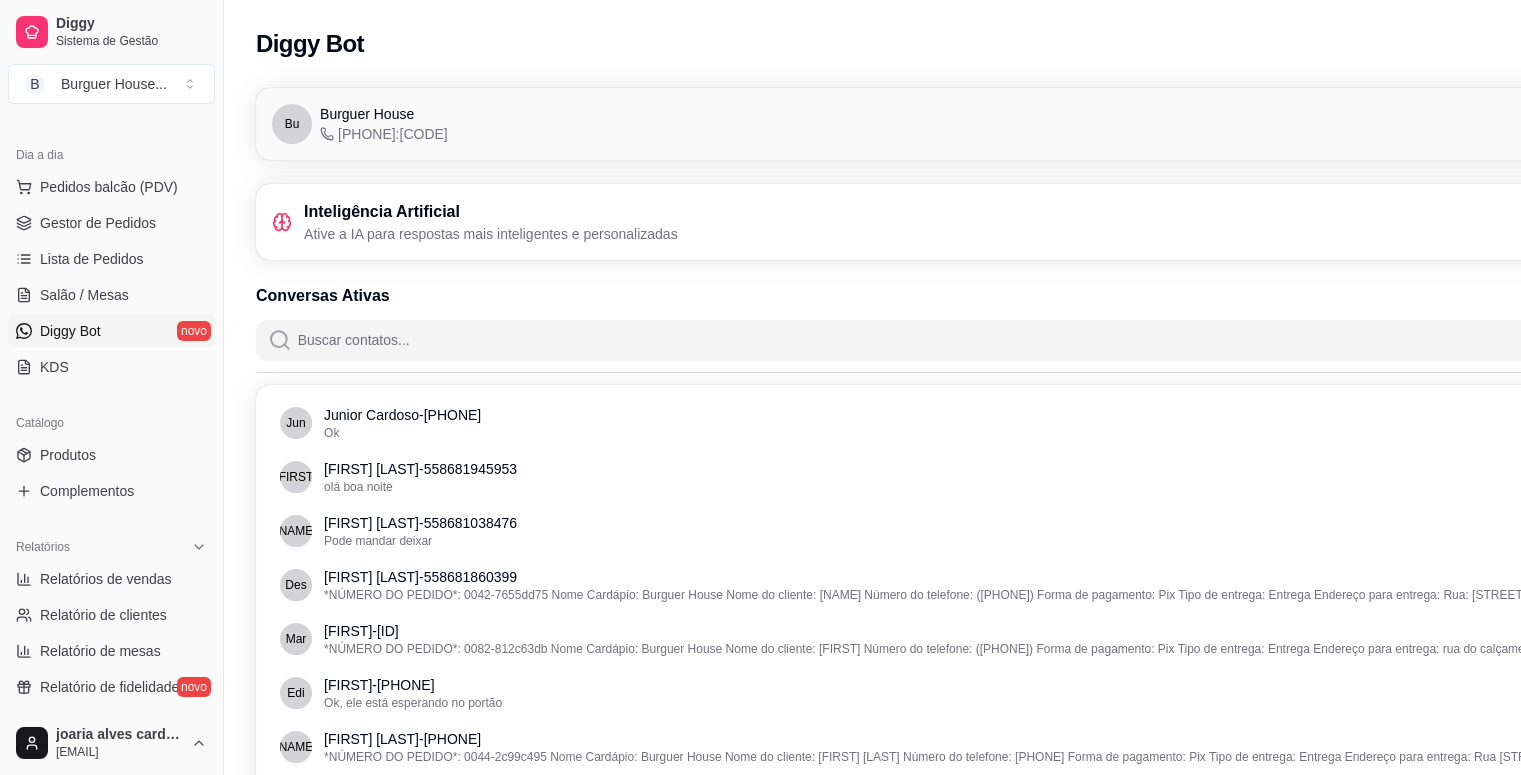 click on "Bu Burguer House [PHONE]:[CODE] Conectado" at bounding box center [984, 124] 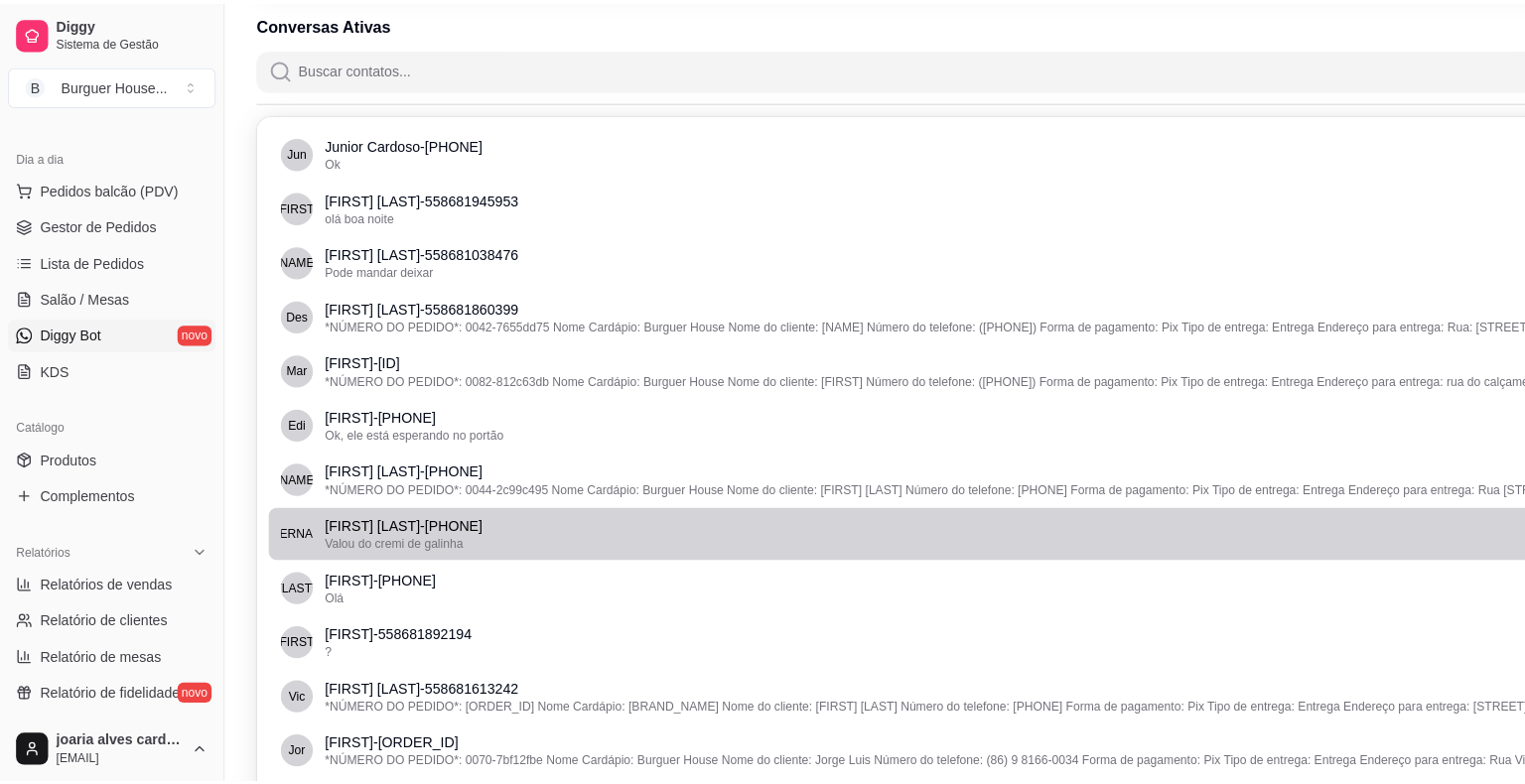 scroll, scrollTop: 0, scrollLeft: 0, axis: both 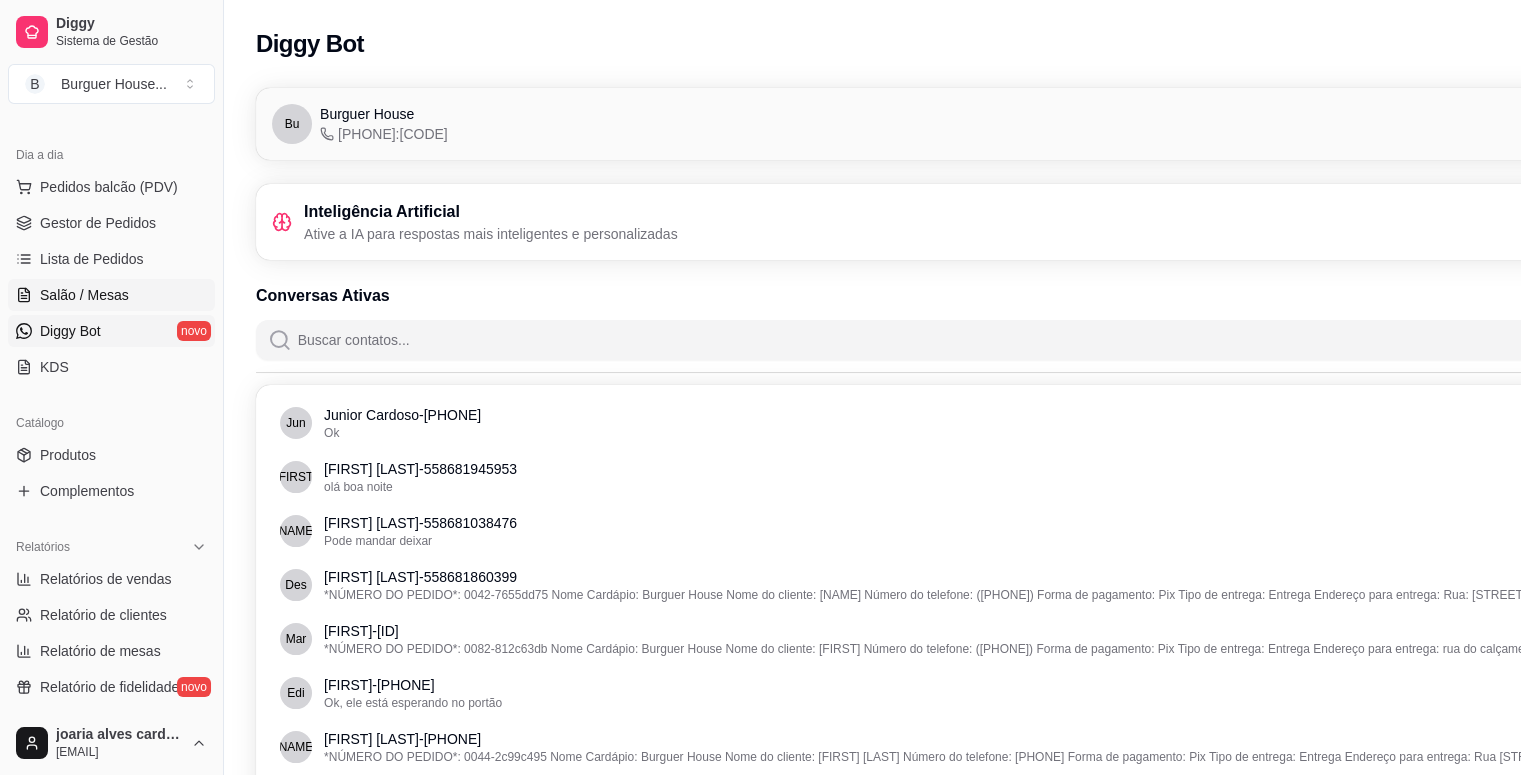 click on "Salão / Mesas" at bounding box center [84, 295] 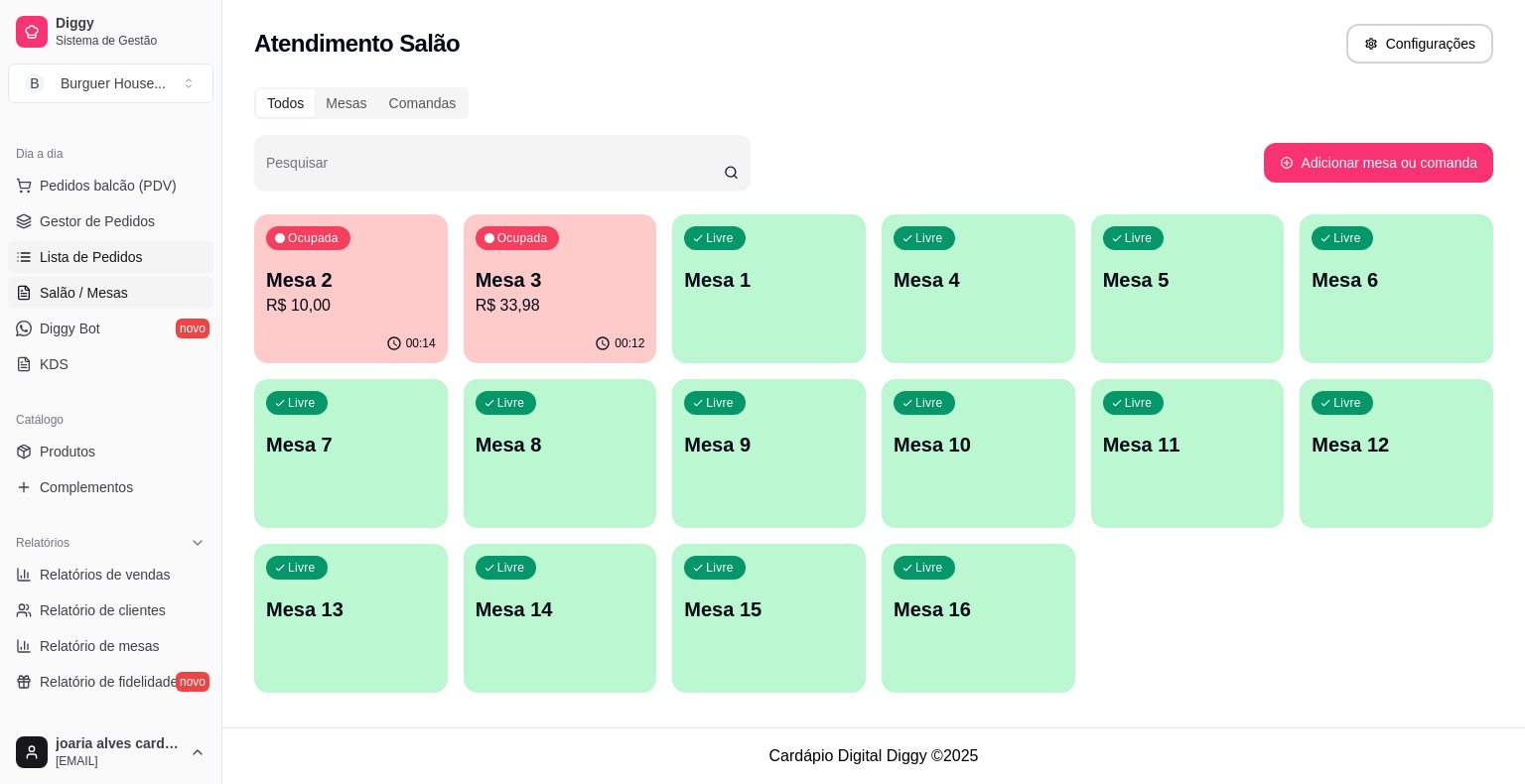 click on "Lista de Pedidos" at bounding box center (110, 257) 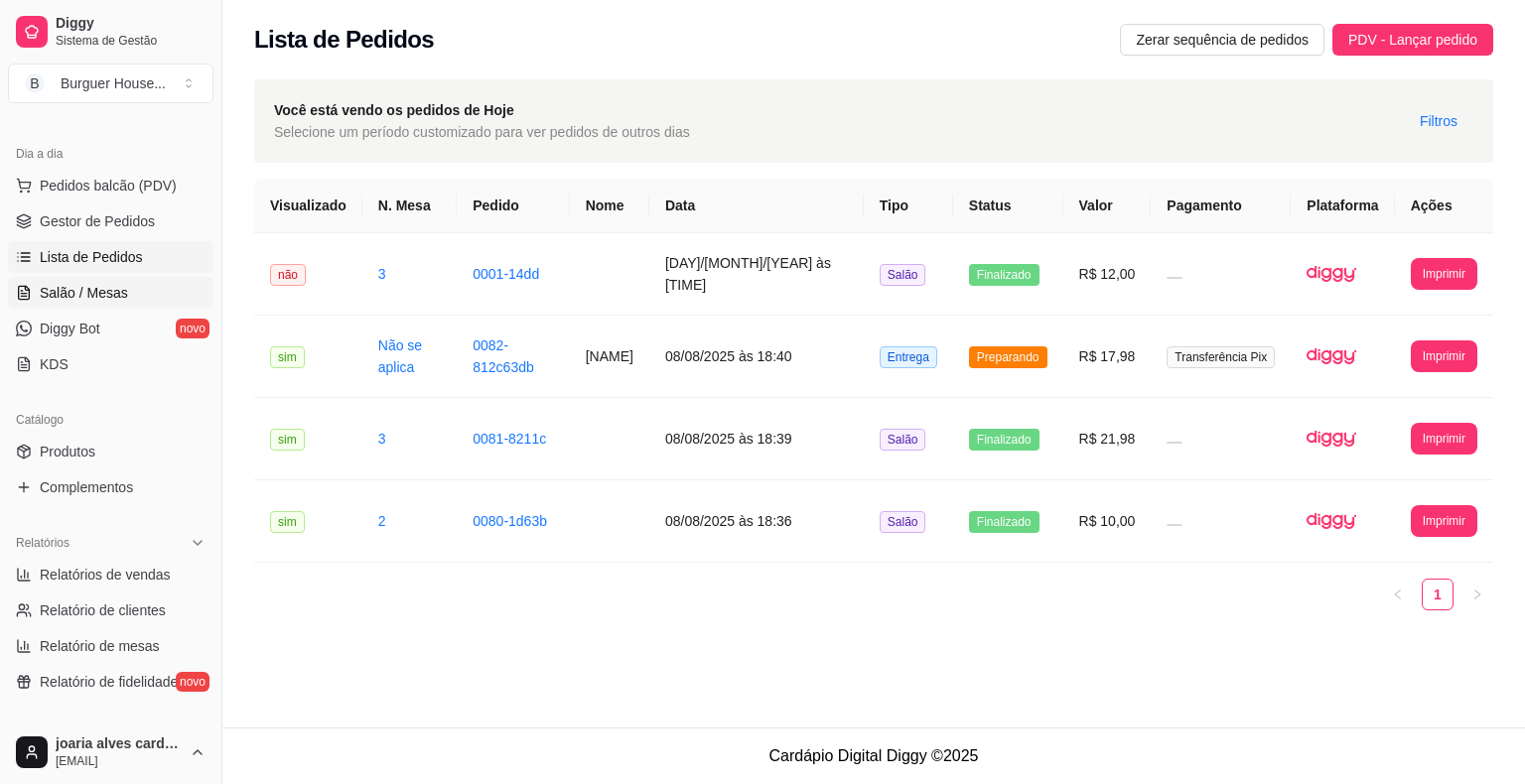 click on "Salão / Mesas" at bounding box center [110, 293] 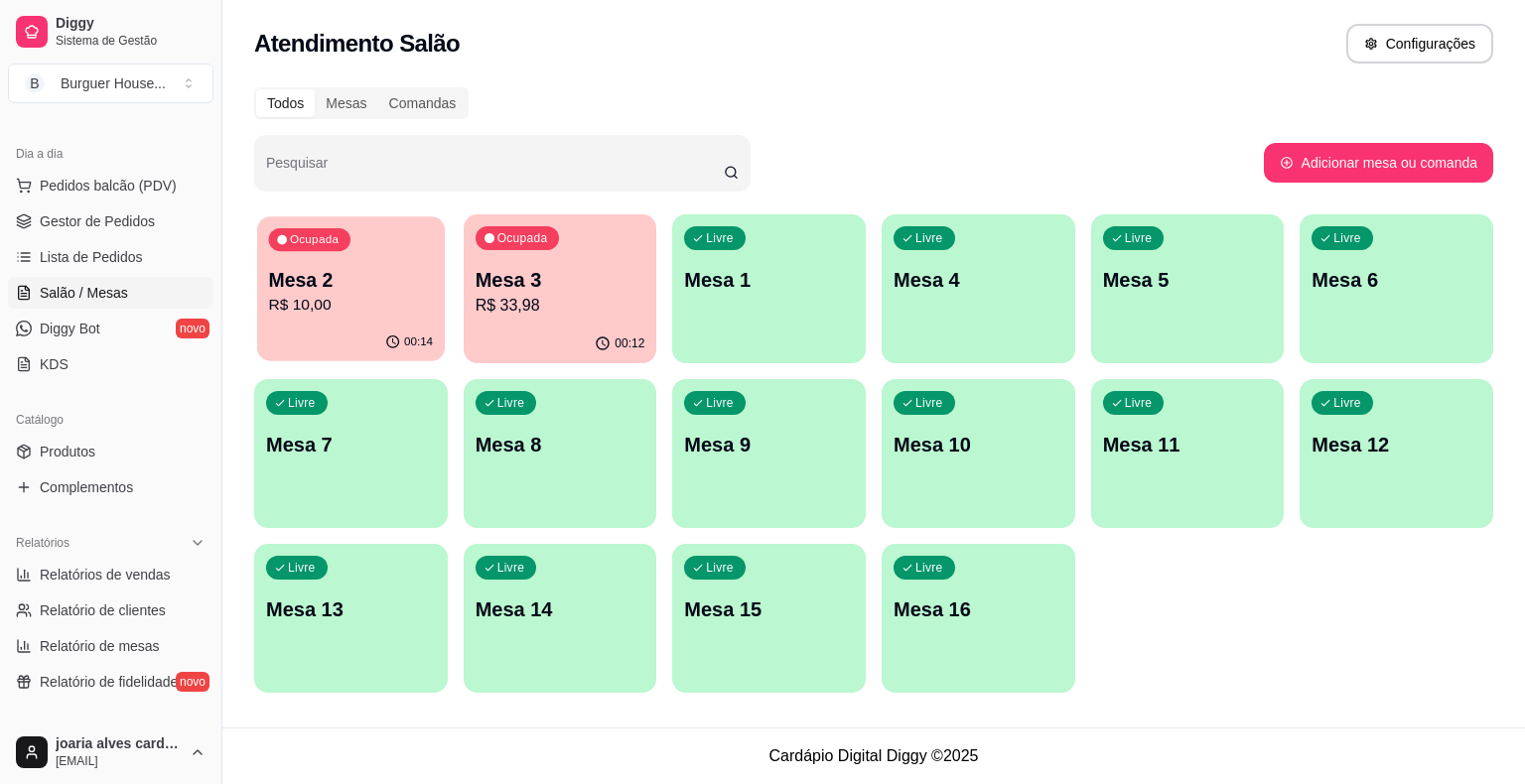 click on "00:14" at bounding box center [350, 342] 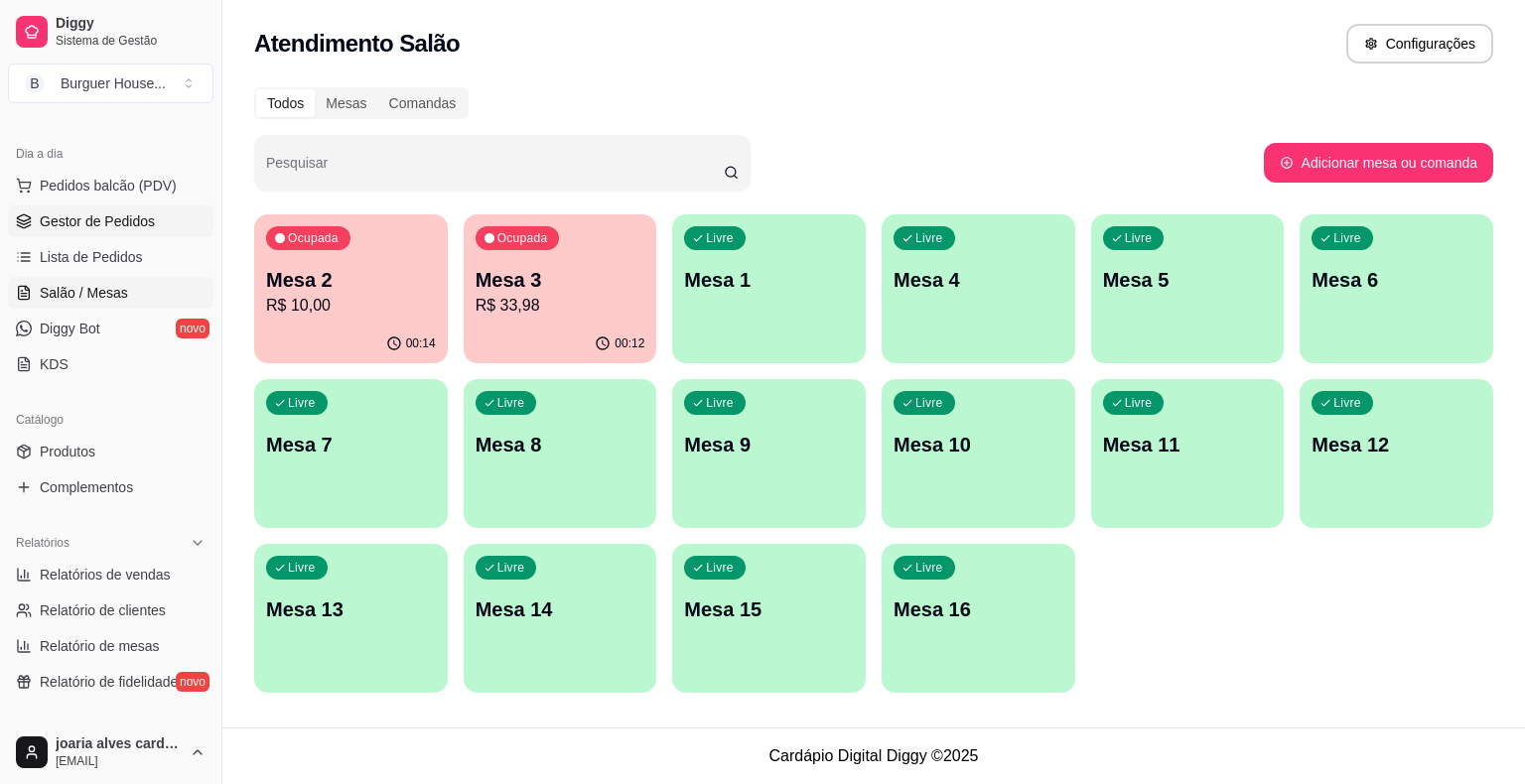 click on "Gestor de Pedidos" at bounding box center [110, 221] 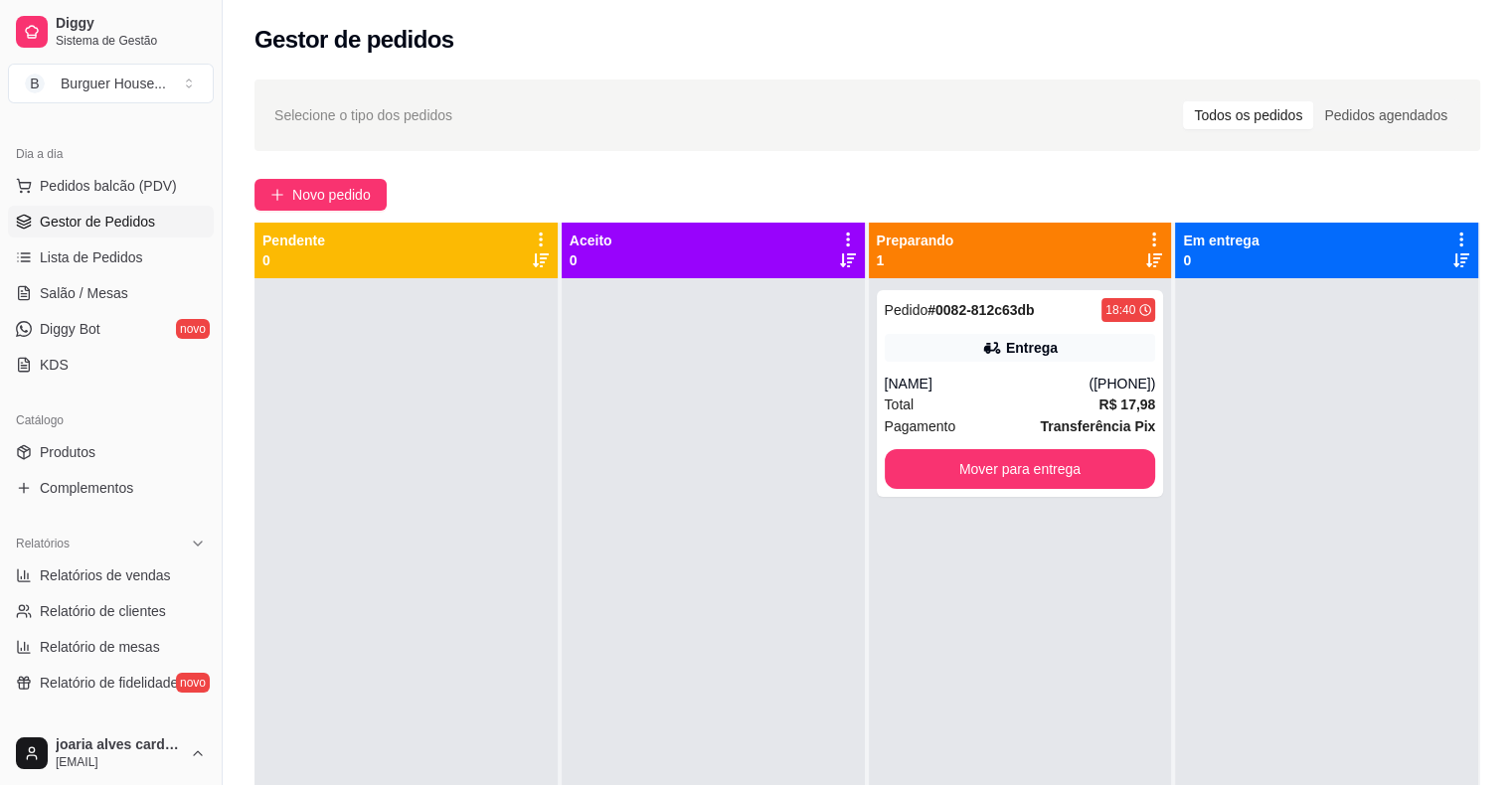 click on "Gestor de Pedidos" at bounding box center [110, 222] 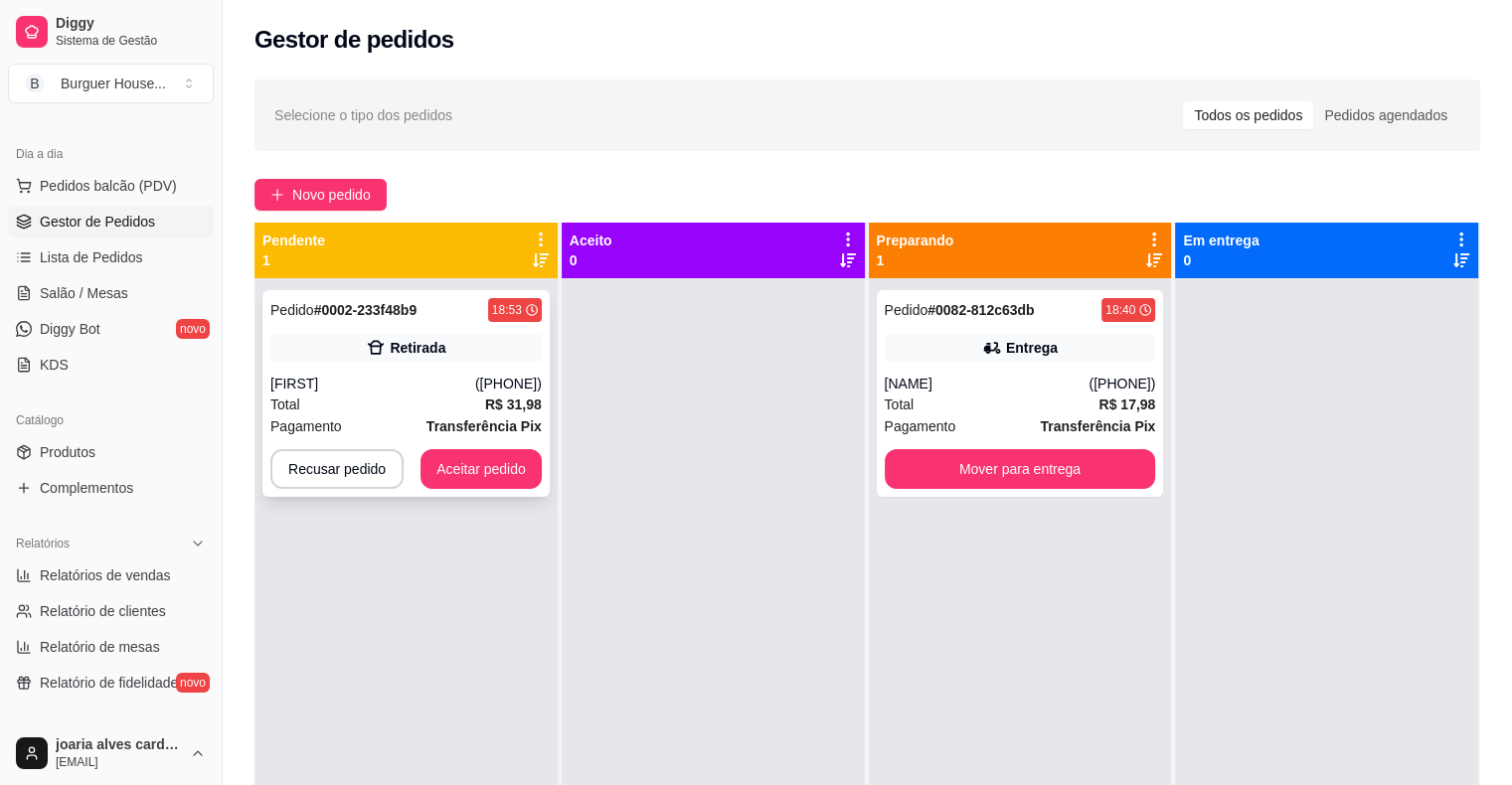 click on "[FIRST]" at bounding box center (373, 384) 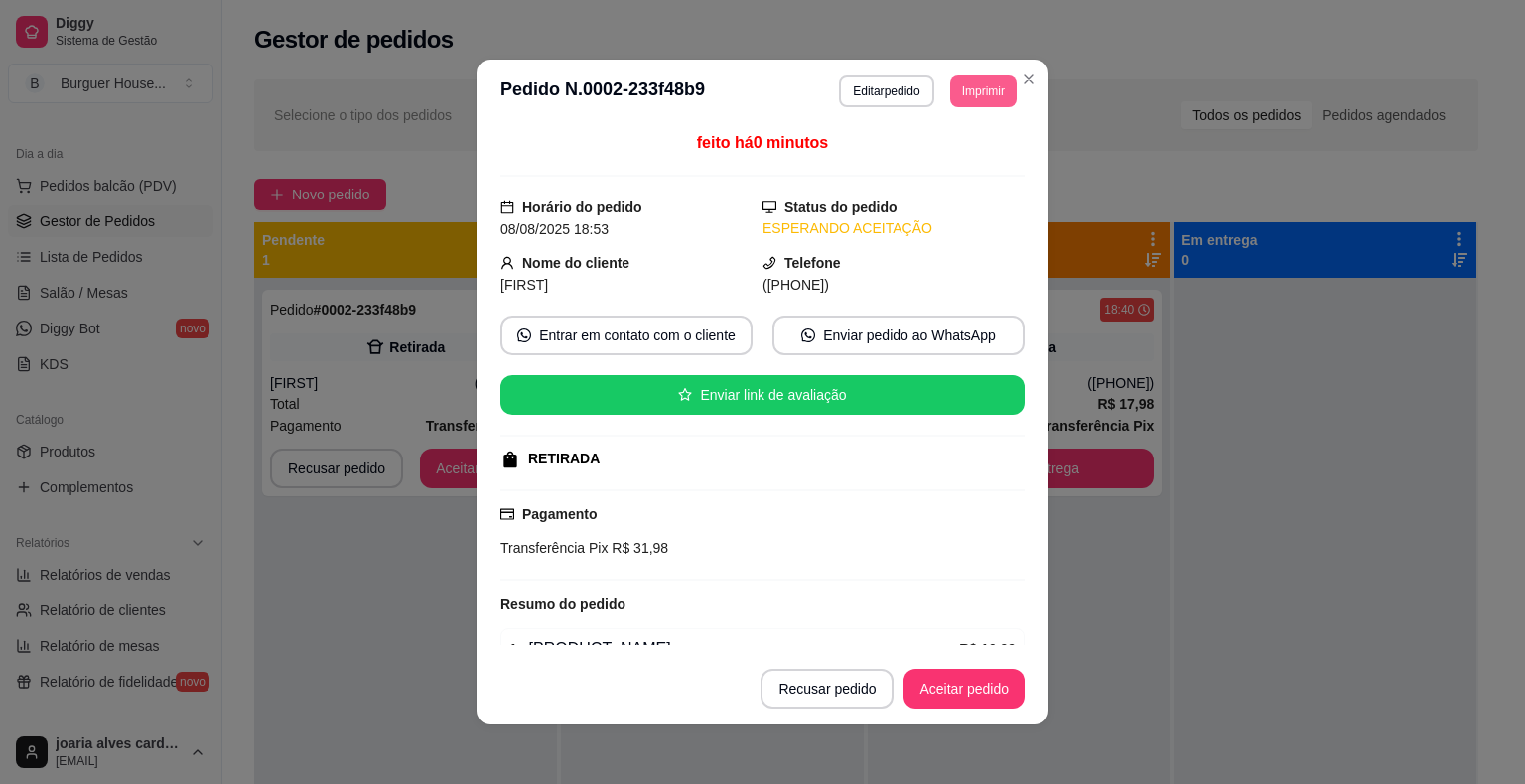 click on "Imprimir" at bounding box center (983, 91) 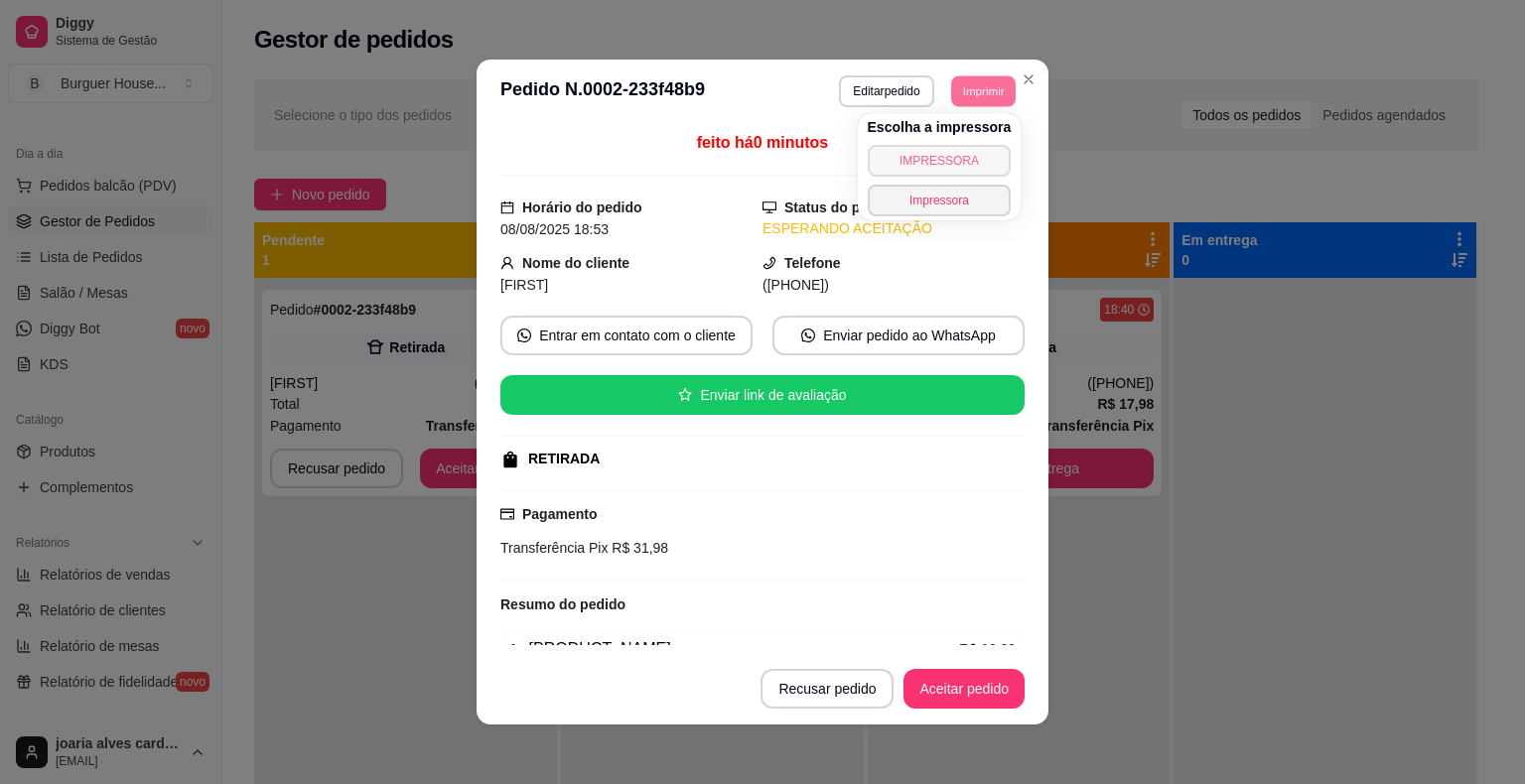 click on "IMPRESSORA" at bounding box center [939, 161] 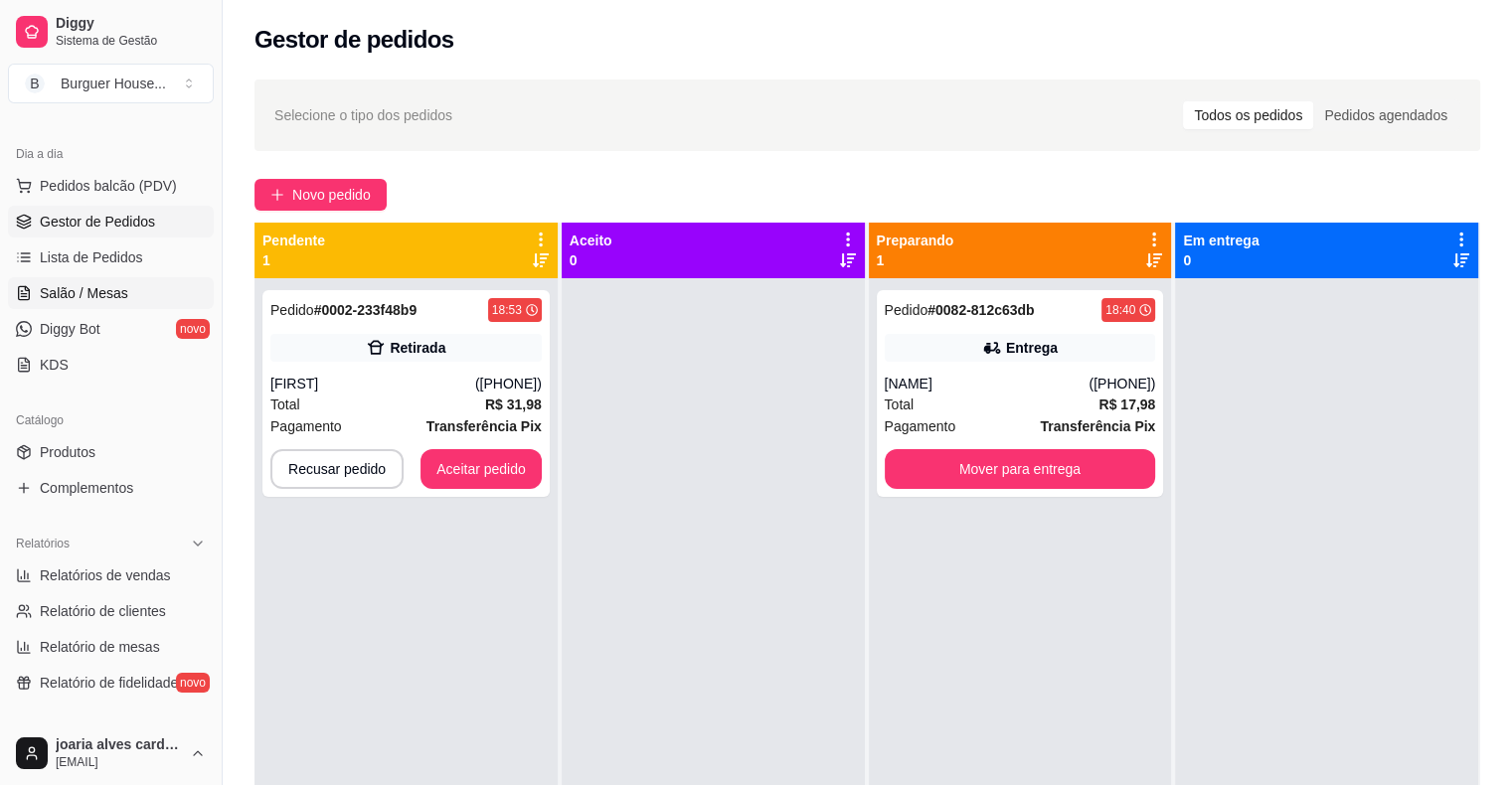 click on "Salão / Mesas" at bounding box center [110, 293] 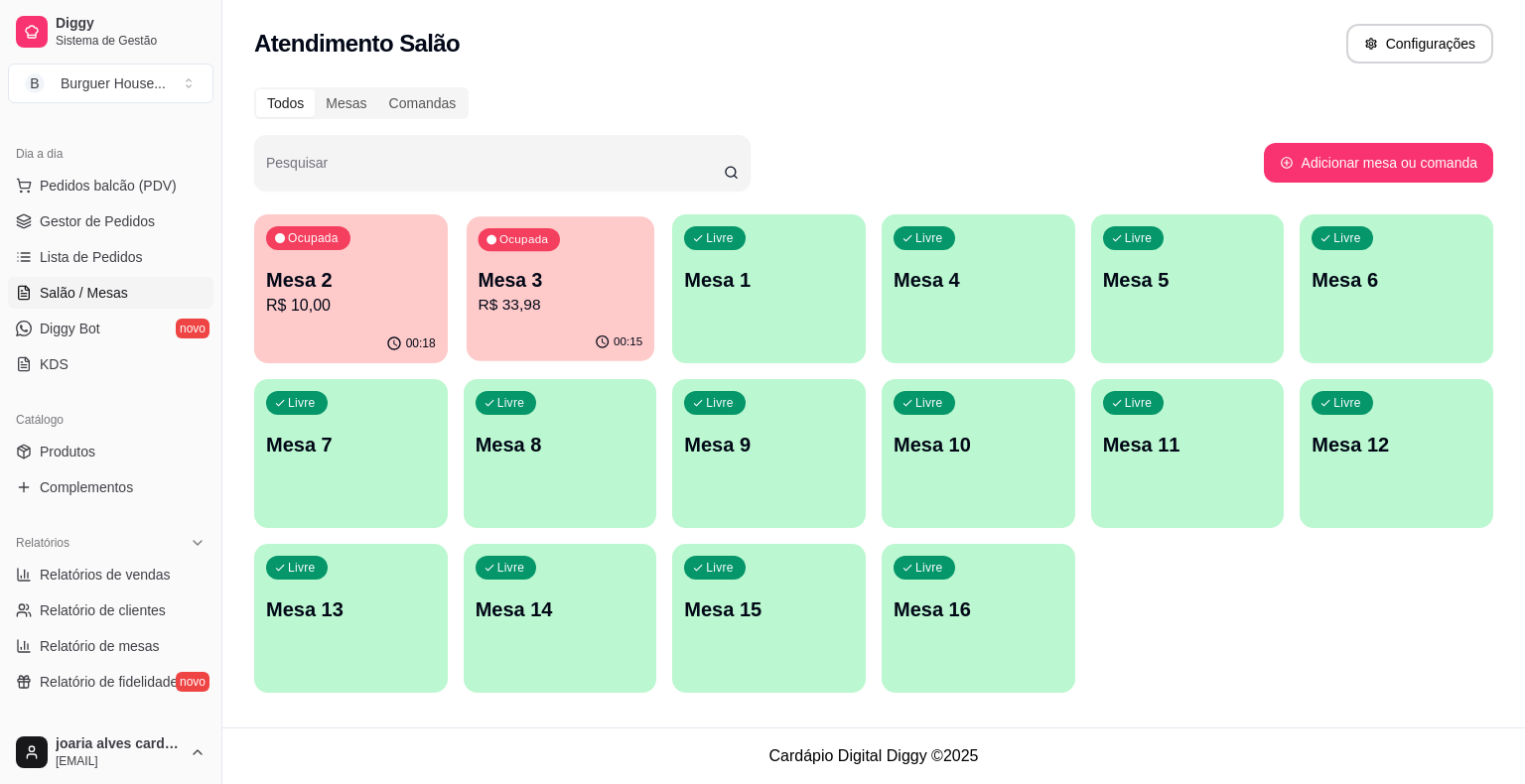 click on "Mesa 3" at bounding box center [560, 280] 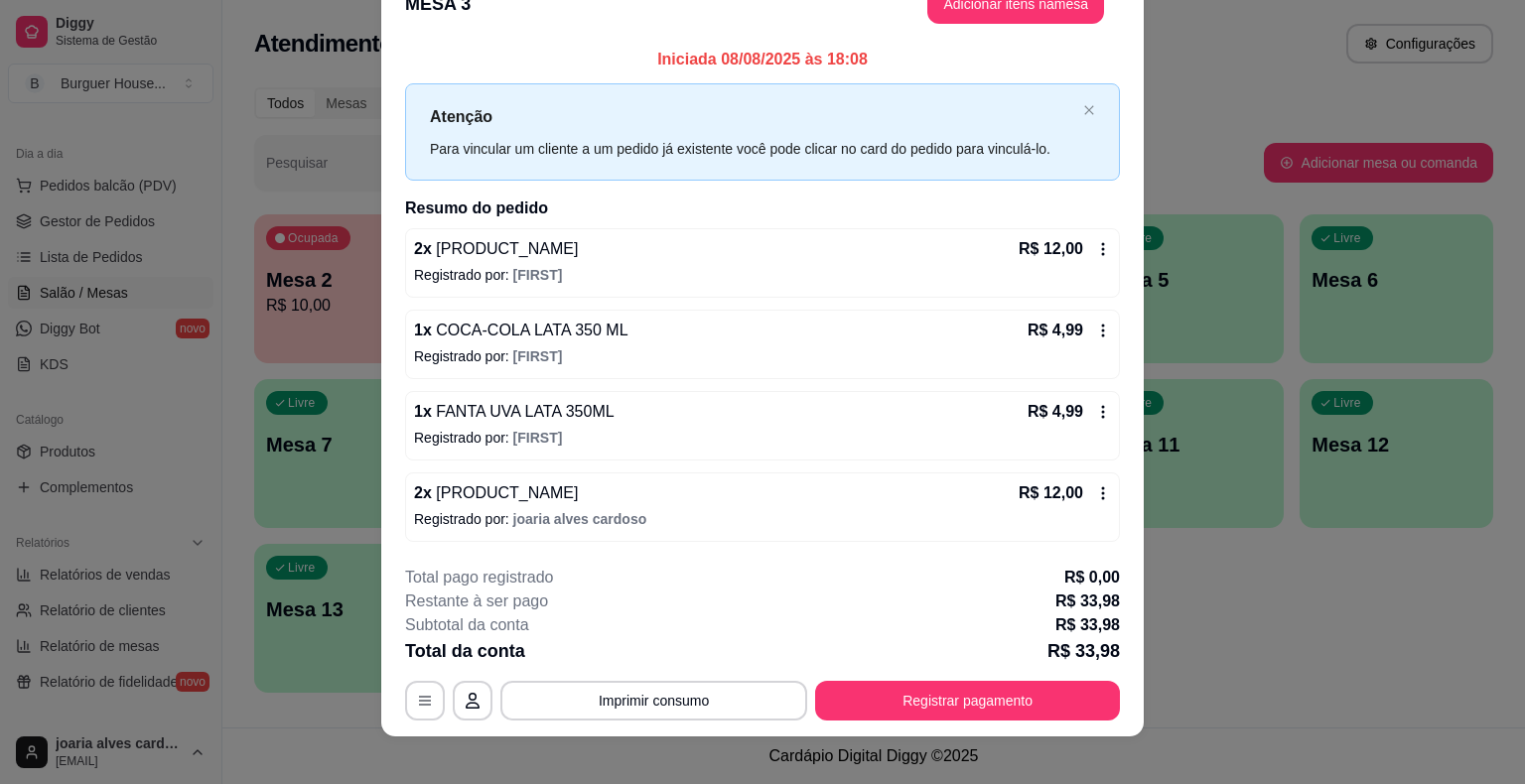 scroll, scrollTop: 54, scrollLeft: 0, axis: vertical 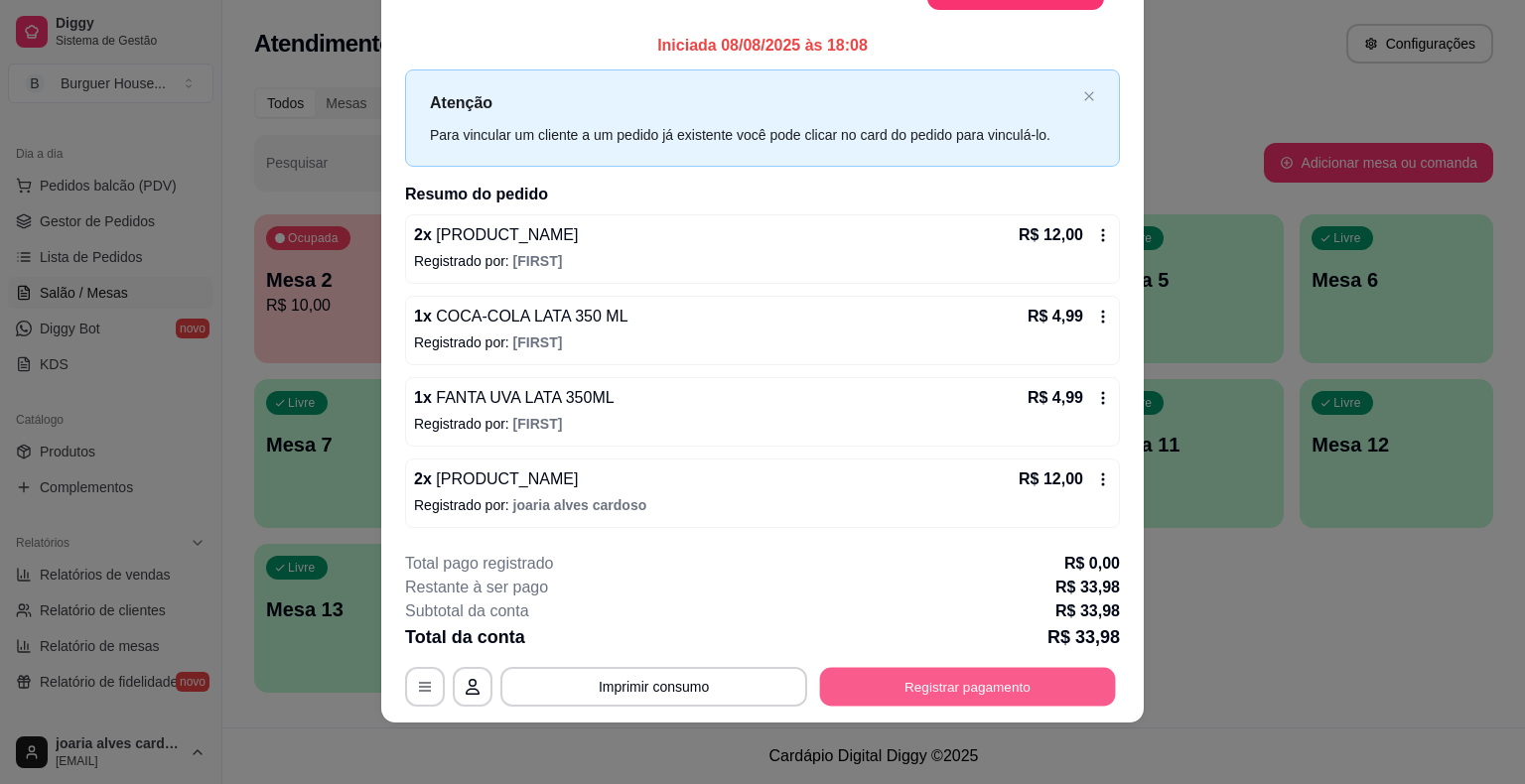 click on "Registrar pagamento" at bounding box center (968, 686) 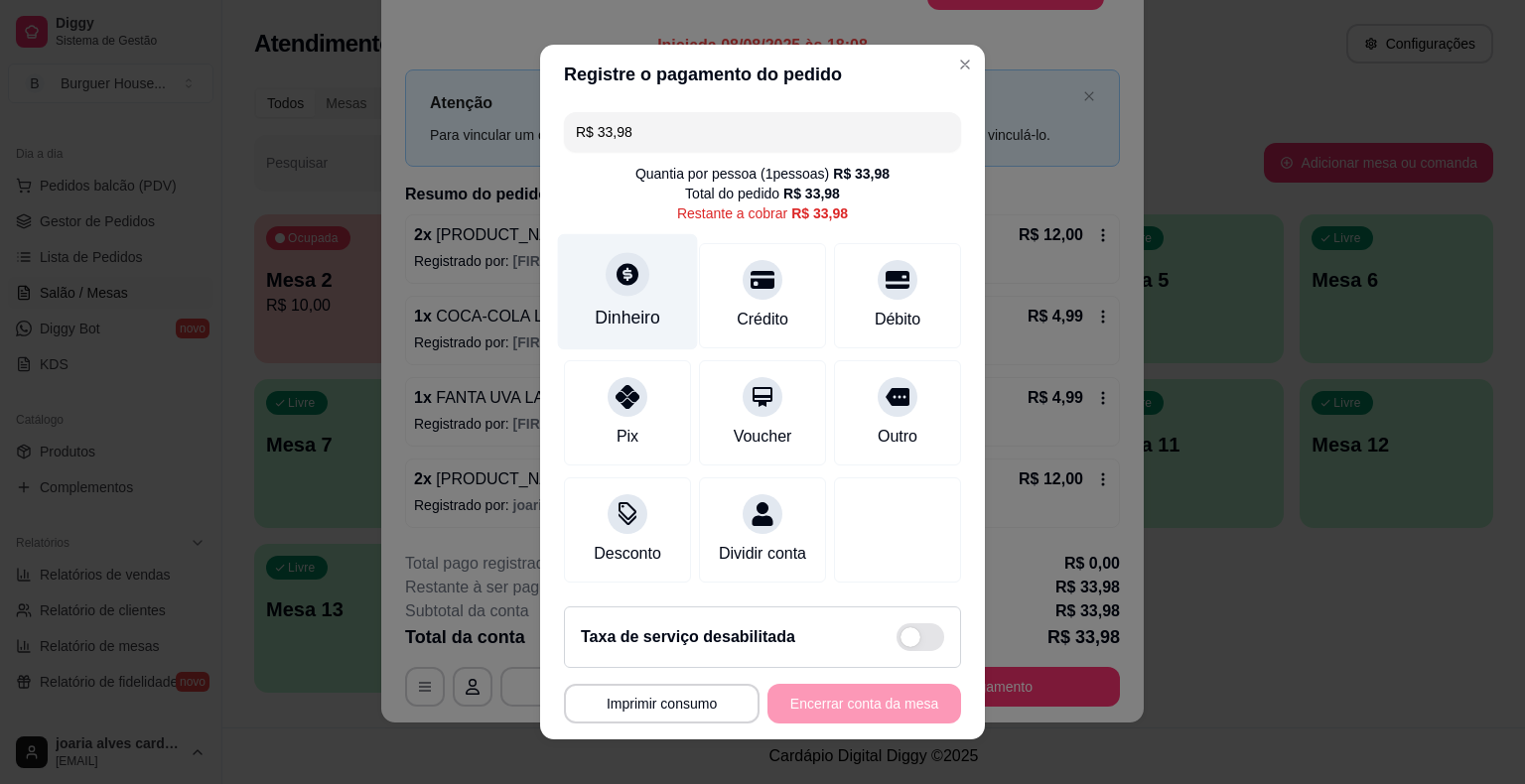 click on "Dinheiro" at bounding box center [627, 318] 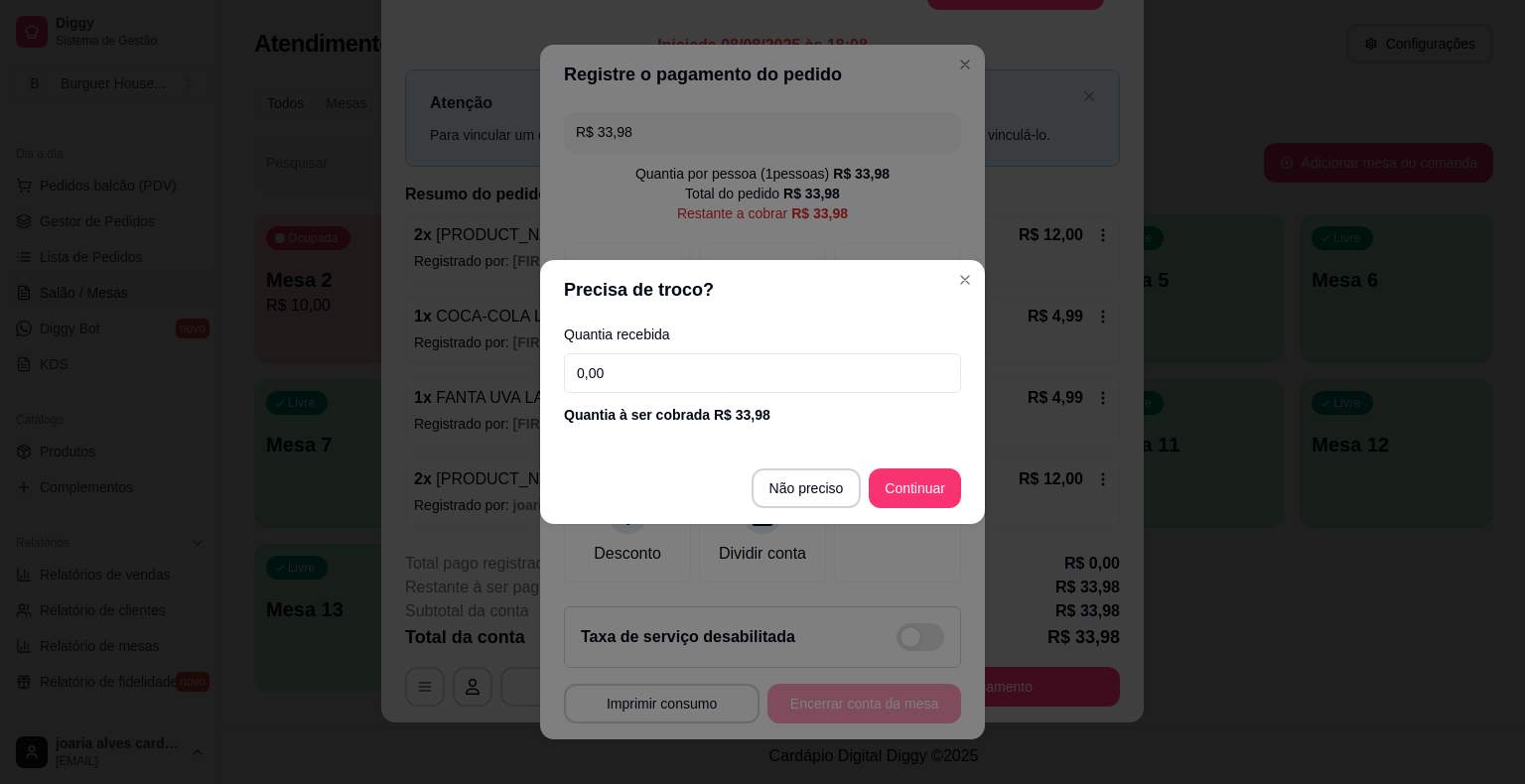 click on "0,00" at bounding box center (762, 373) 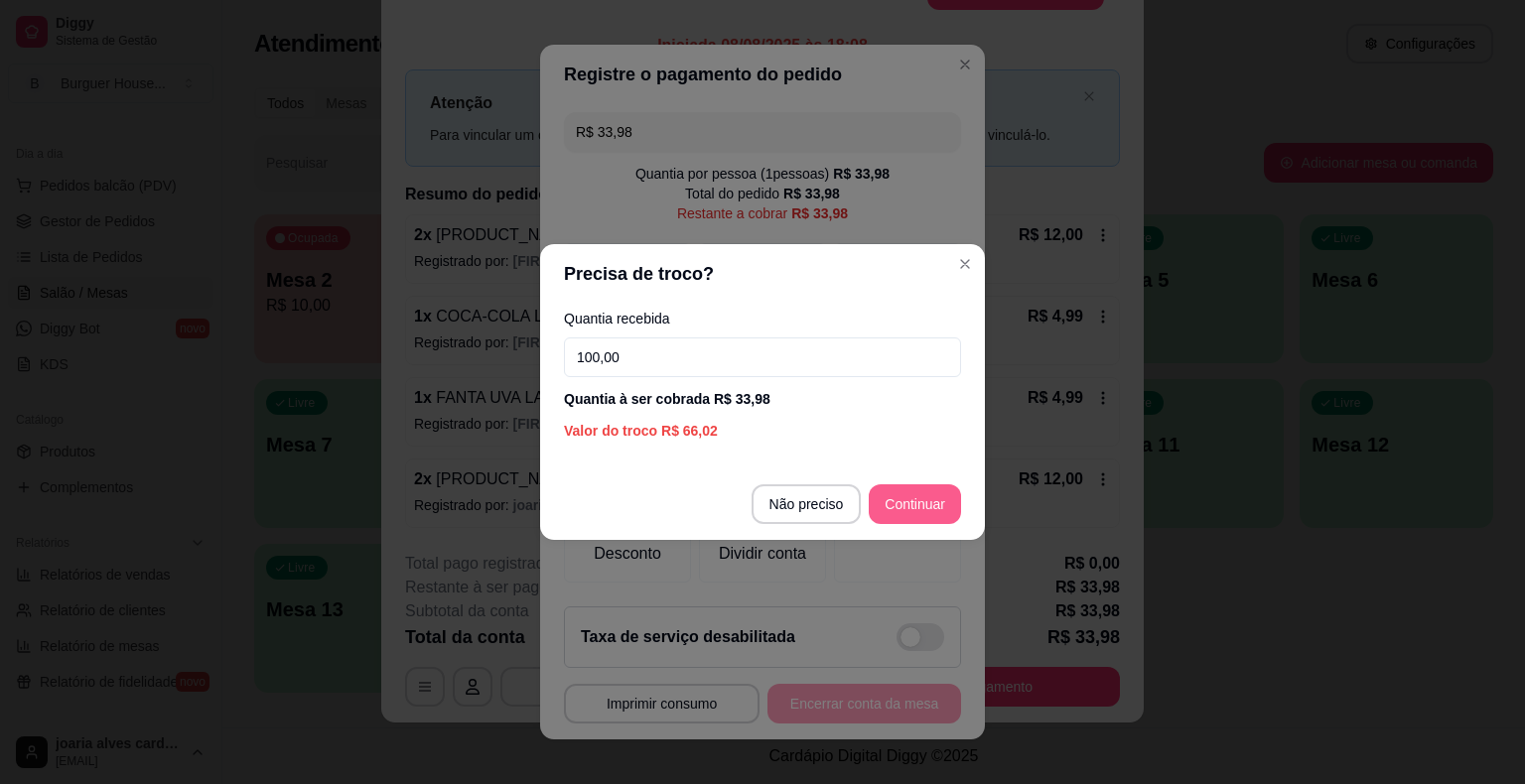 type on "100,00" 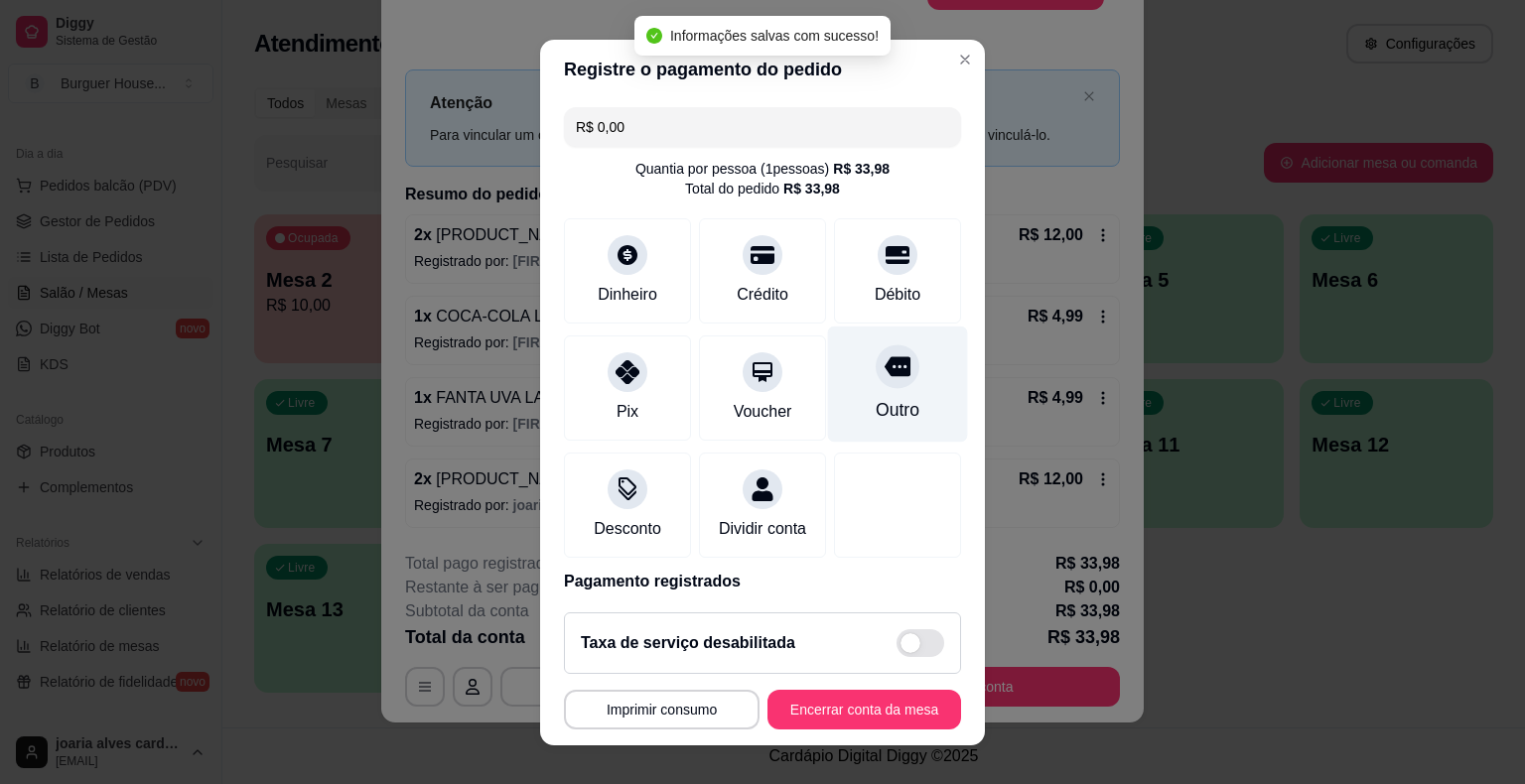 type on "R$ 0,00" 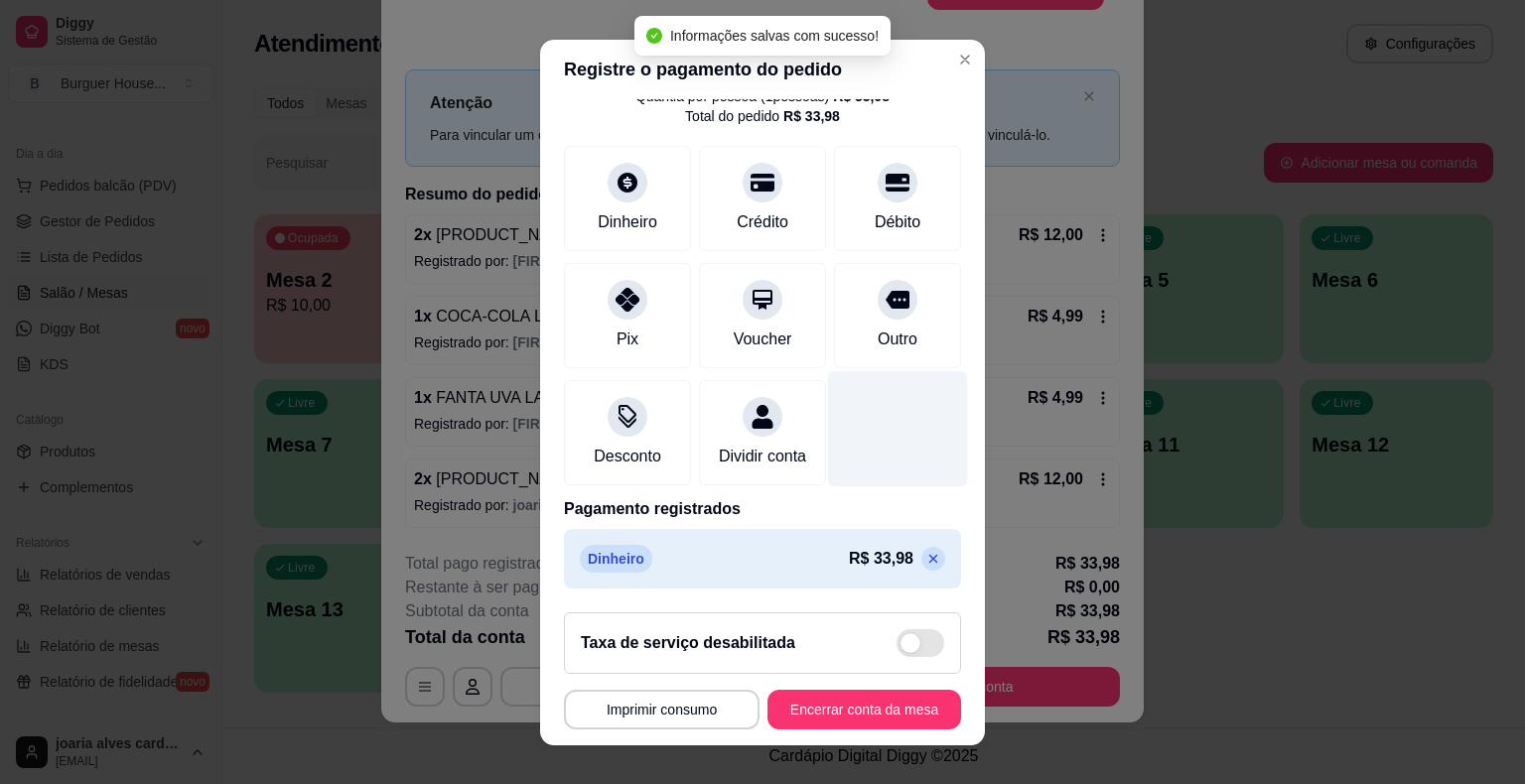 scroll, scrollTop: 24, scrollLeft: 0, axis: vertical 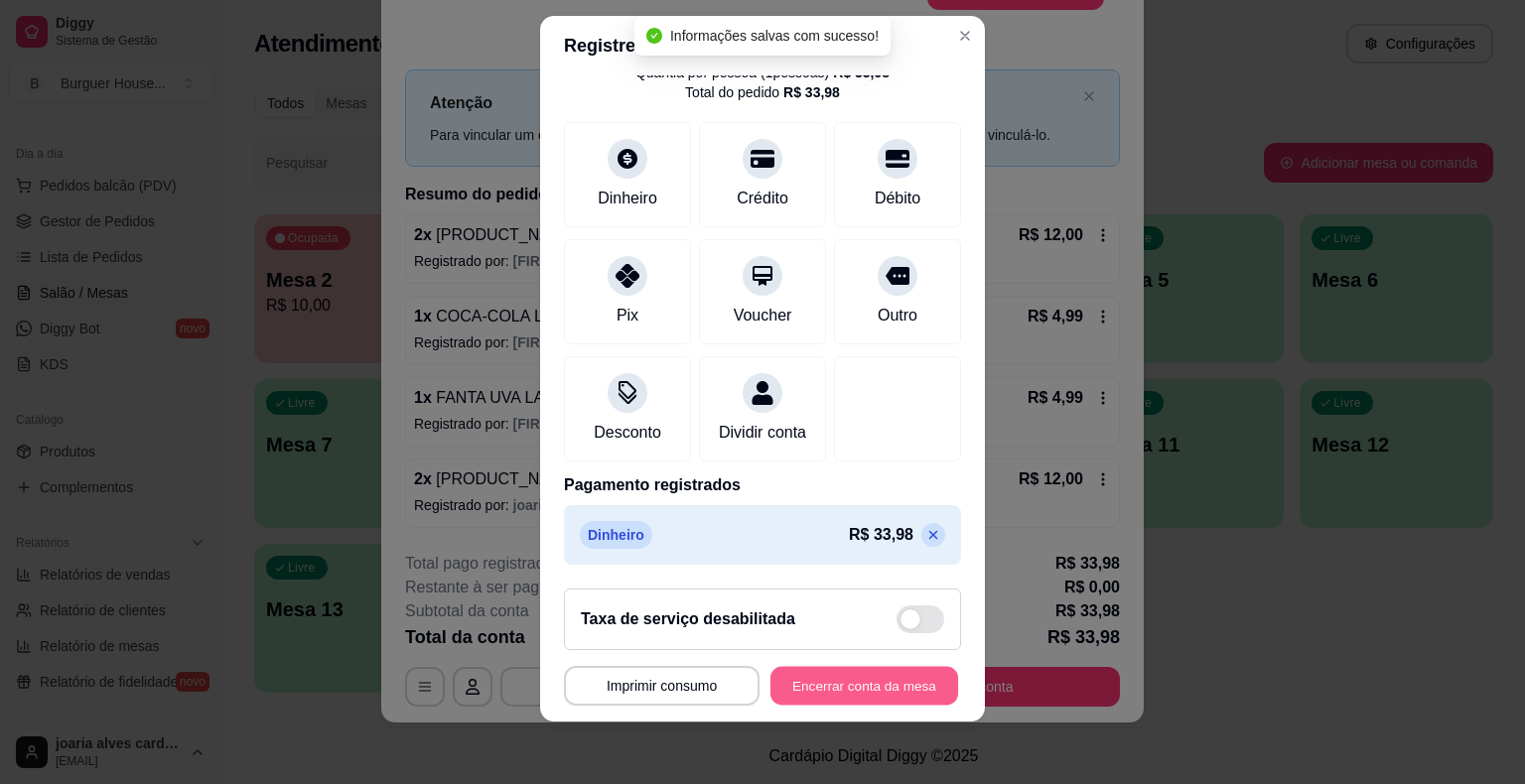 click on "Encerrar conta da mesa" at bounding box center (864, 685) 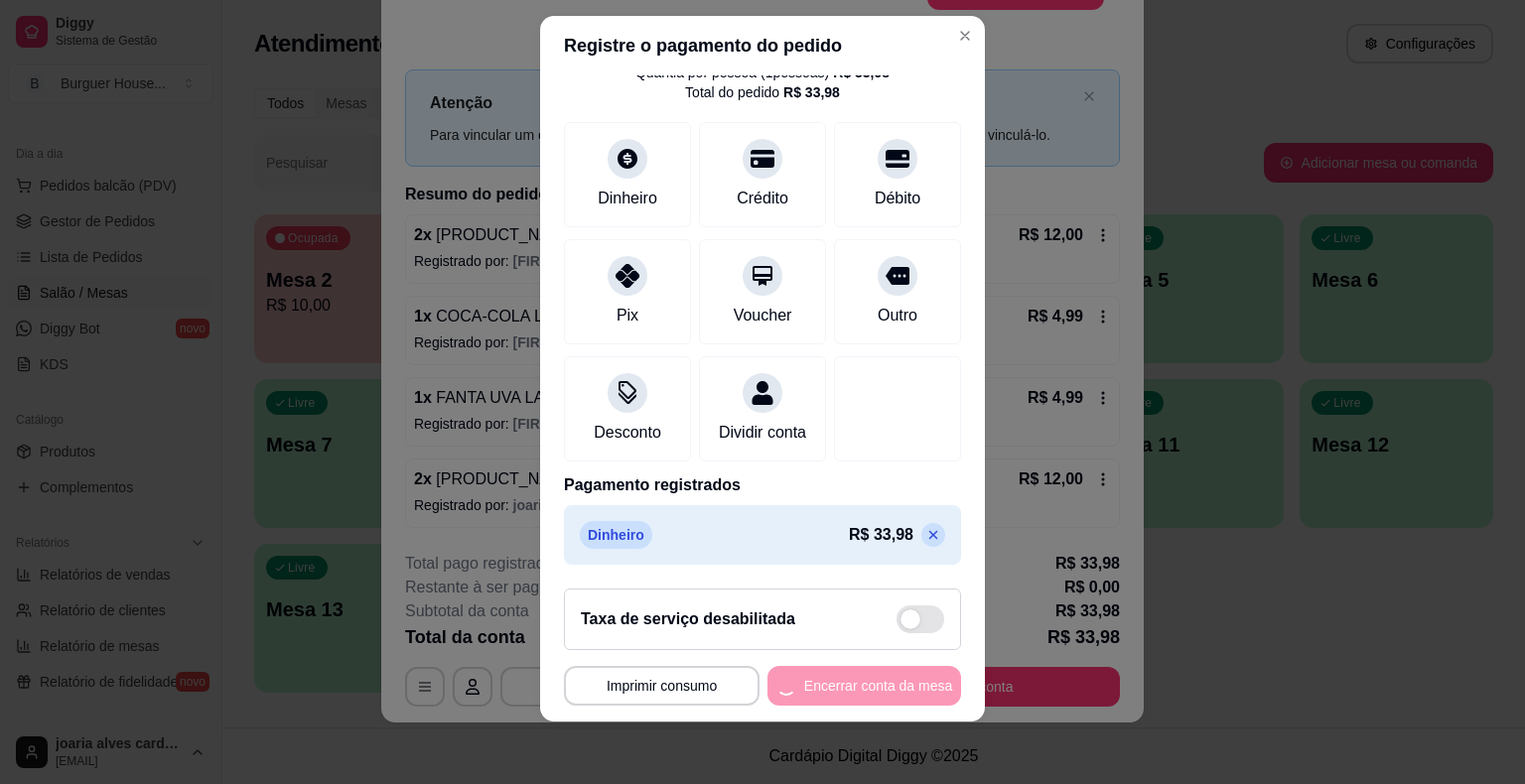 scroll, scrollTop: 0, scrollLeft: 0, axis: both 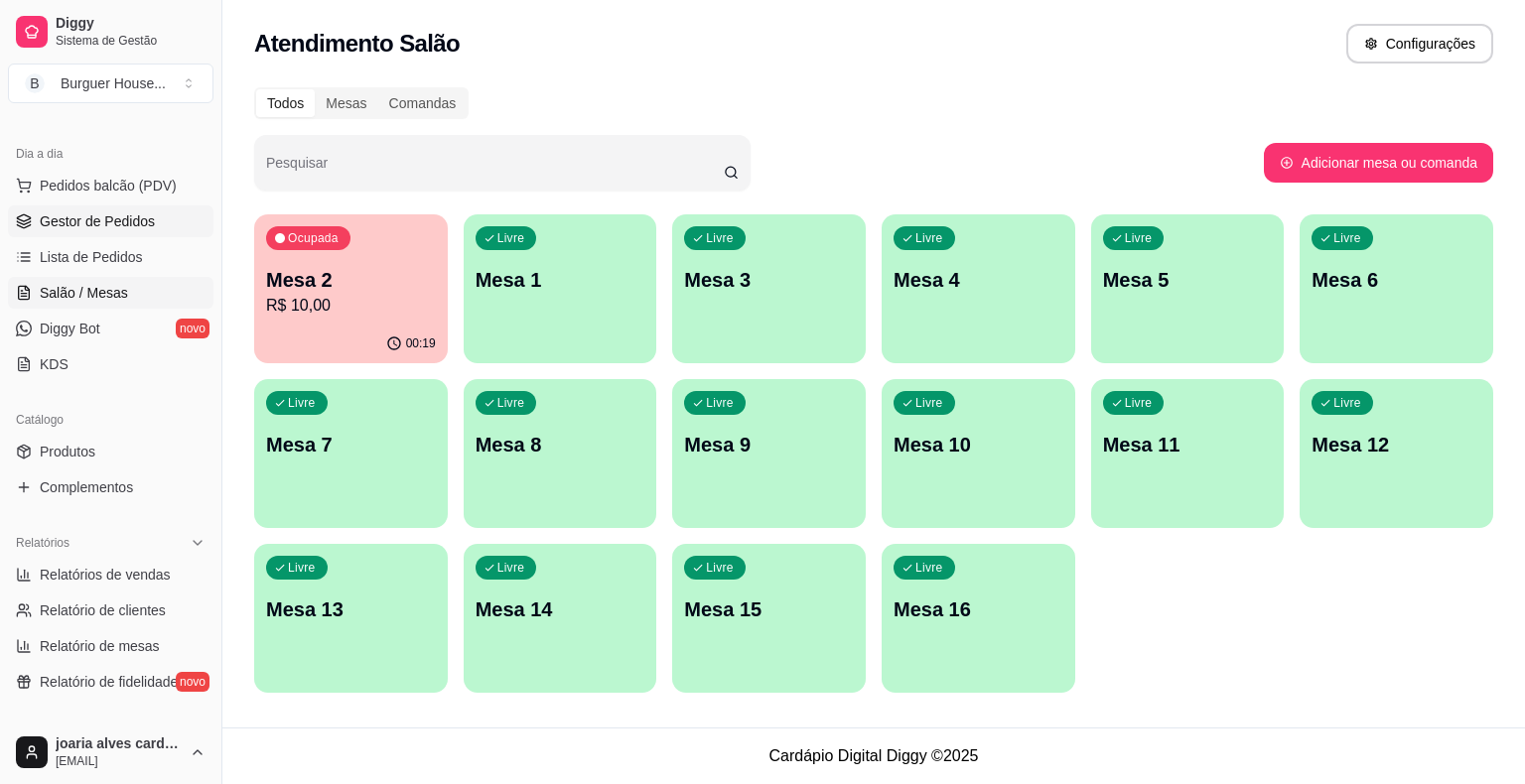 click on "Gestor de Pedidos" at bounding box center [110, 221] 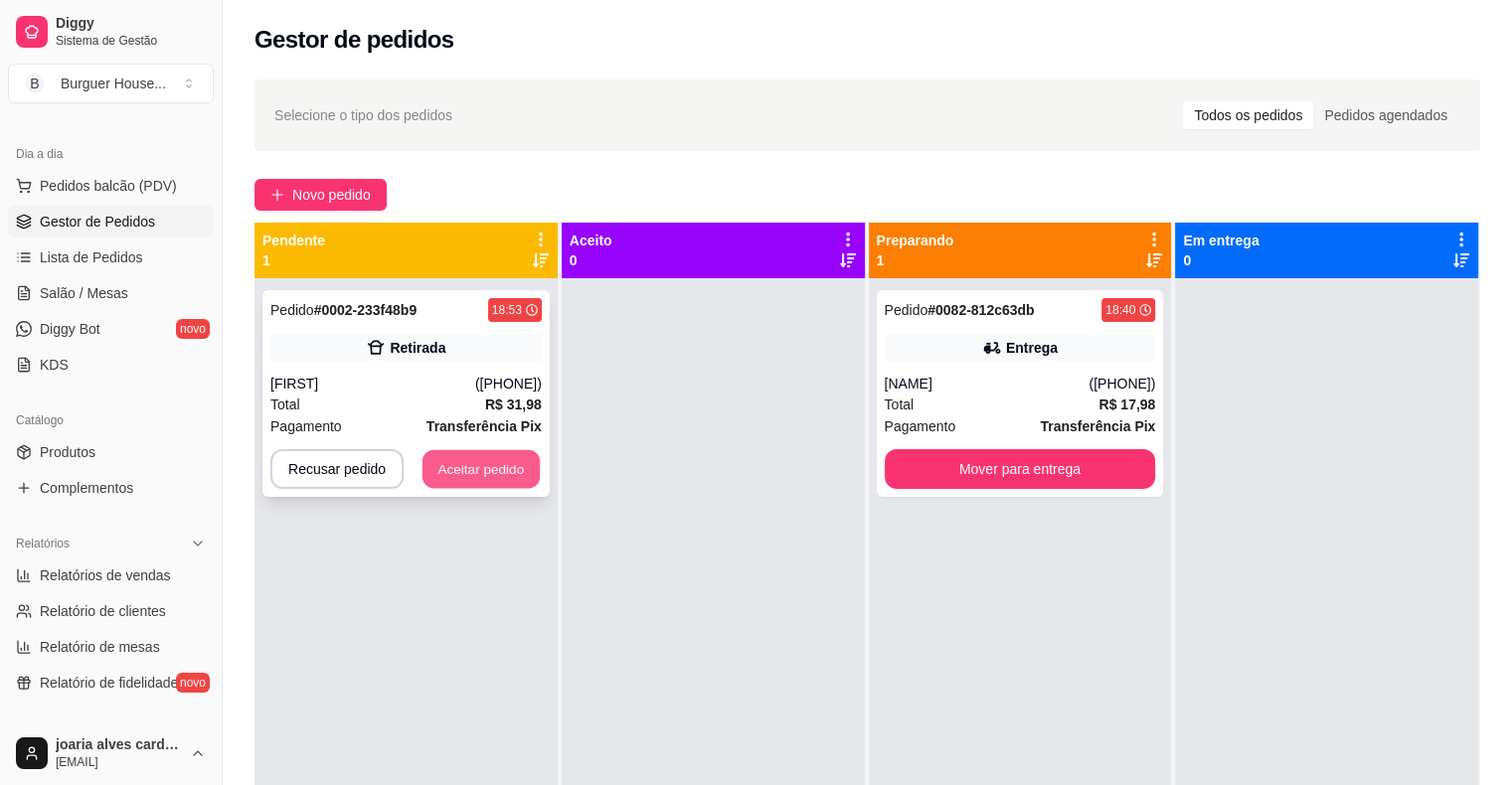 click on "Aceitar pedido" at bounding box center [481, 469] 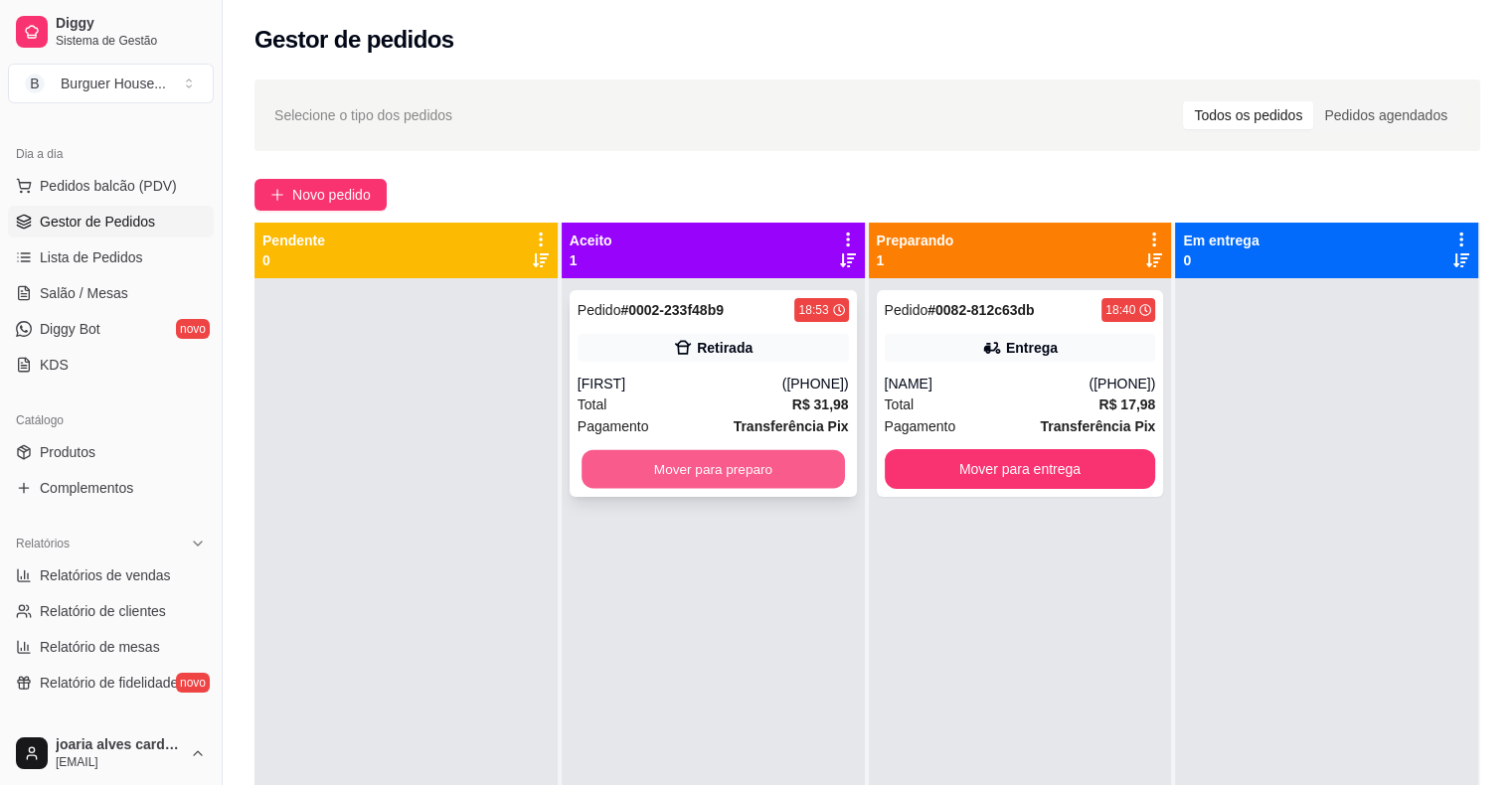 click on "Mover para preparo" at bounding box center (713, 469) 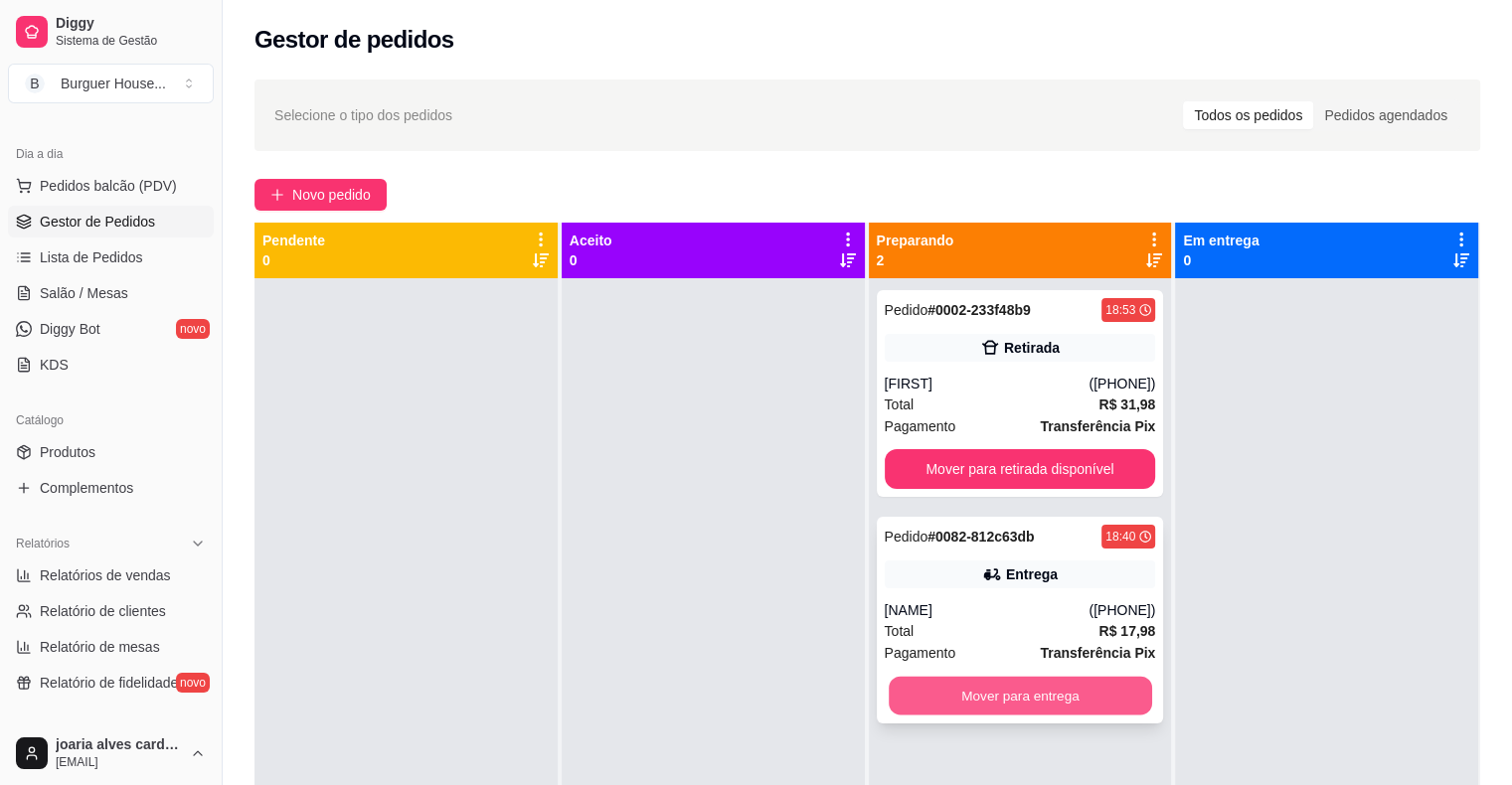 click on "Mover para entrega" at bounding box center [1020, 696] 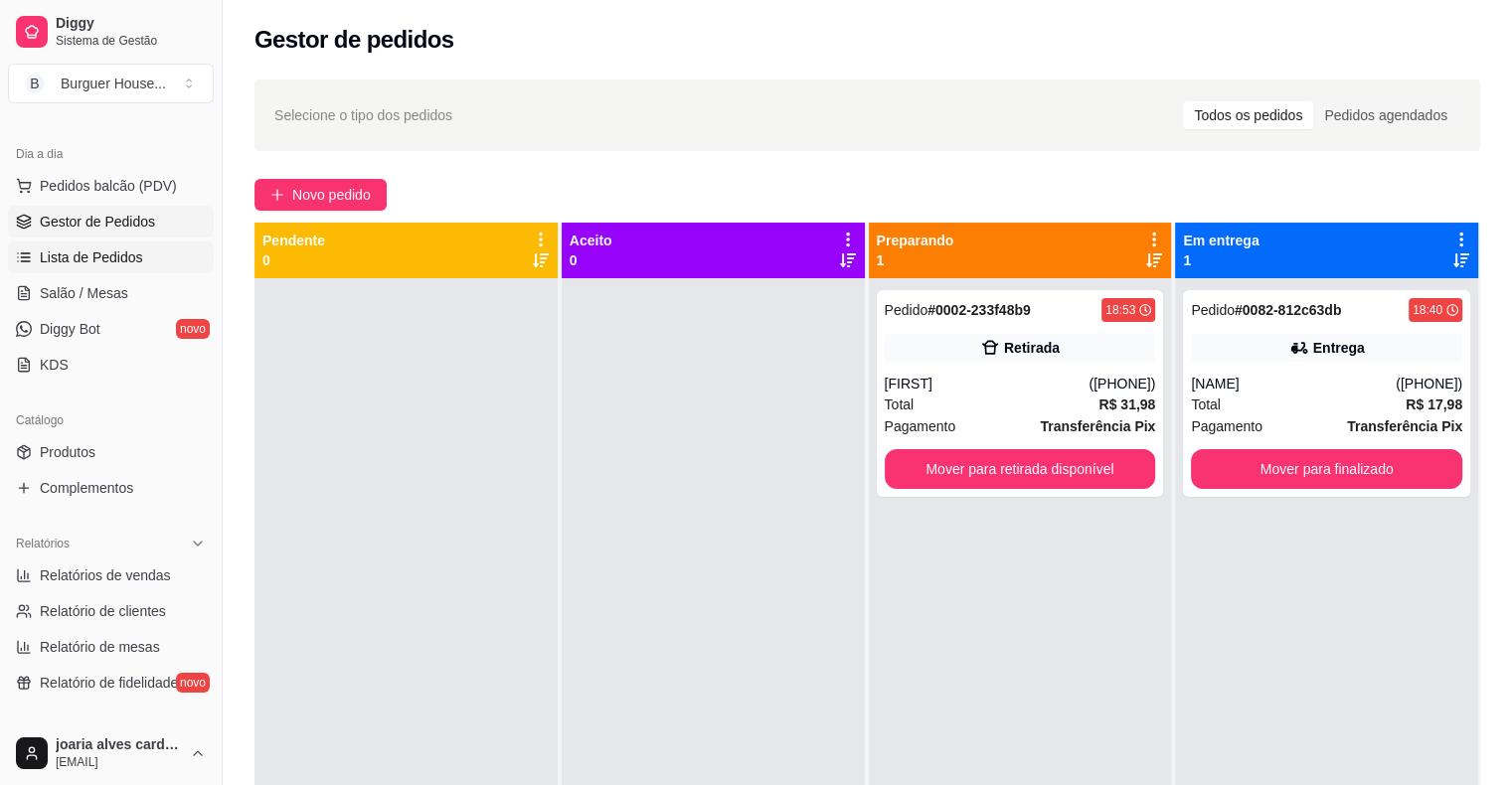 click on "Lista de Pedidos" at bounding box center (110, 257) 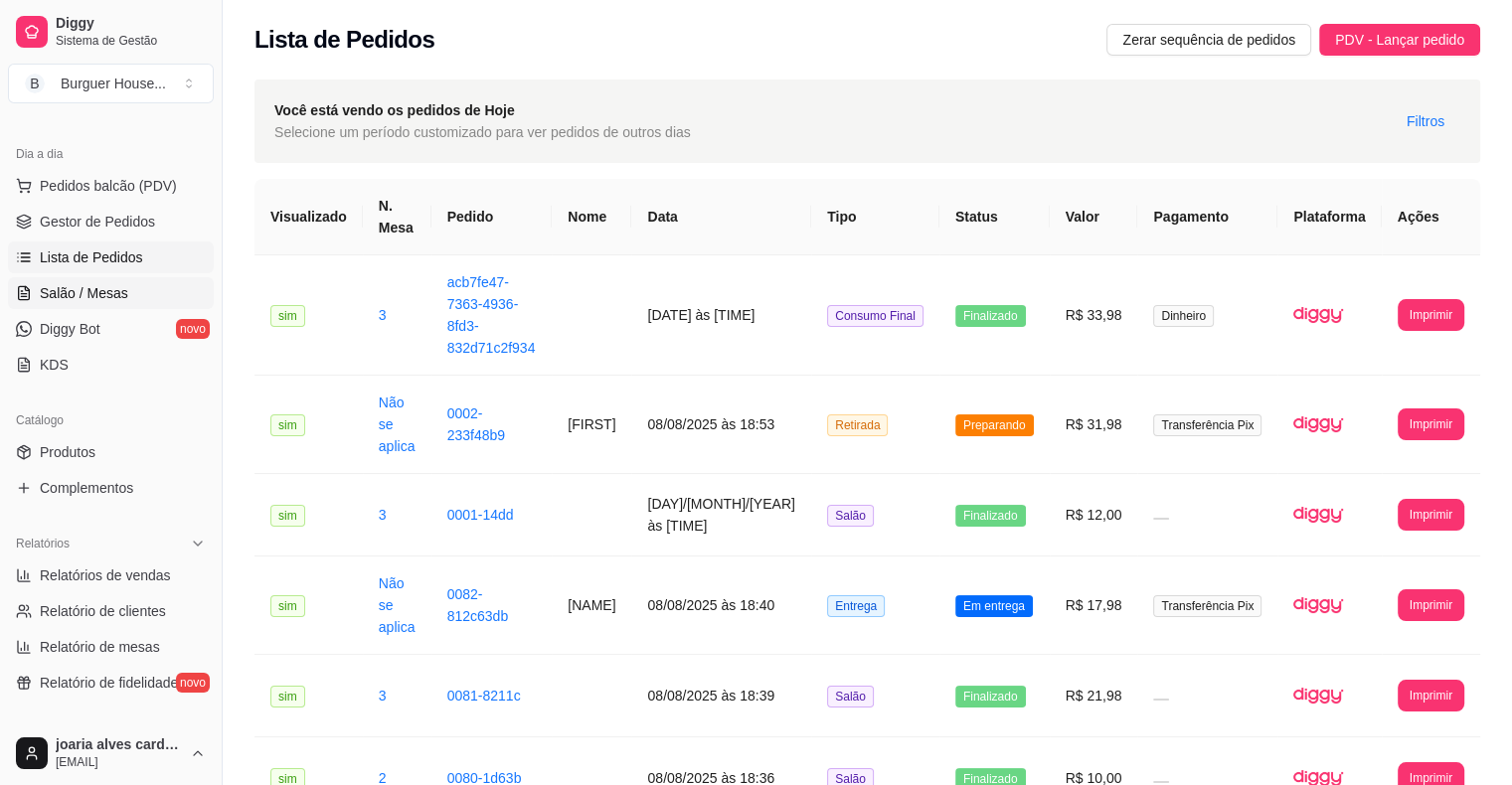 click on "Salão / Mesas" at bounding box center [110, 293] 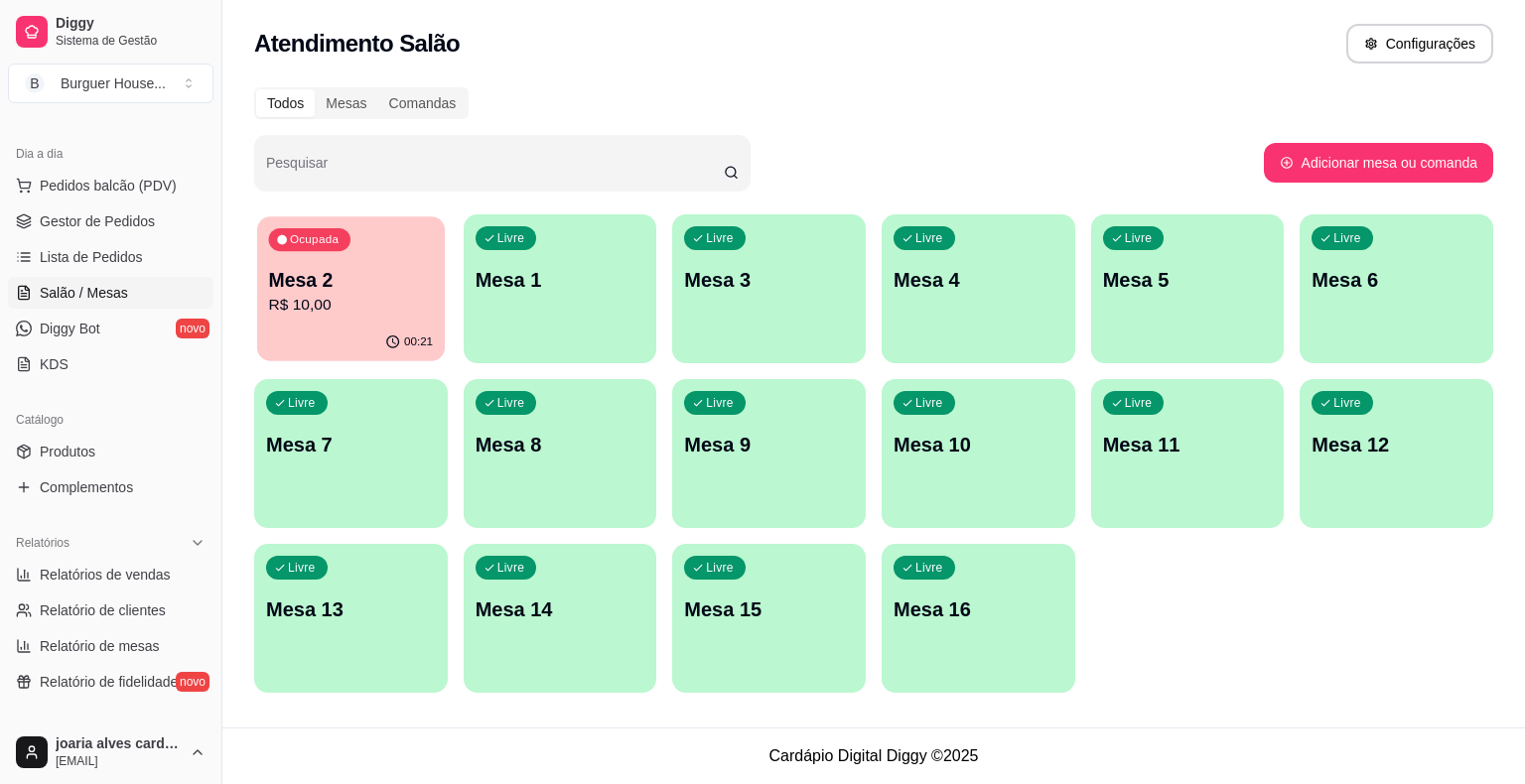 click on "Mesa 2" at bounding box center (351, 280) 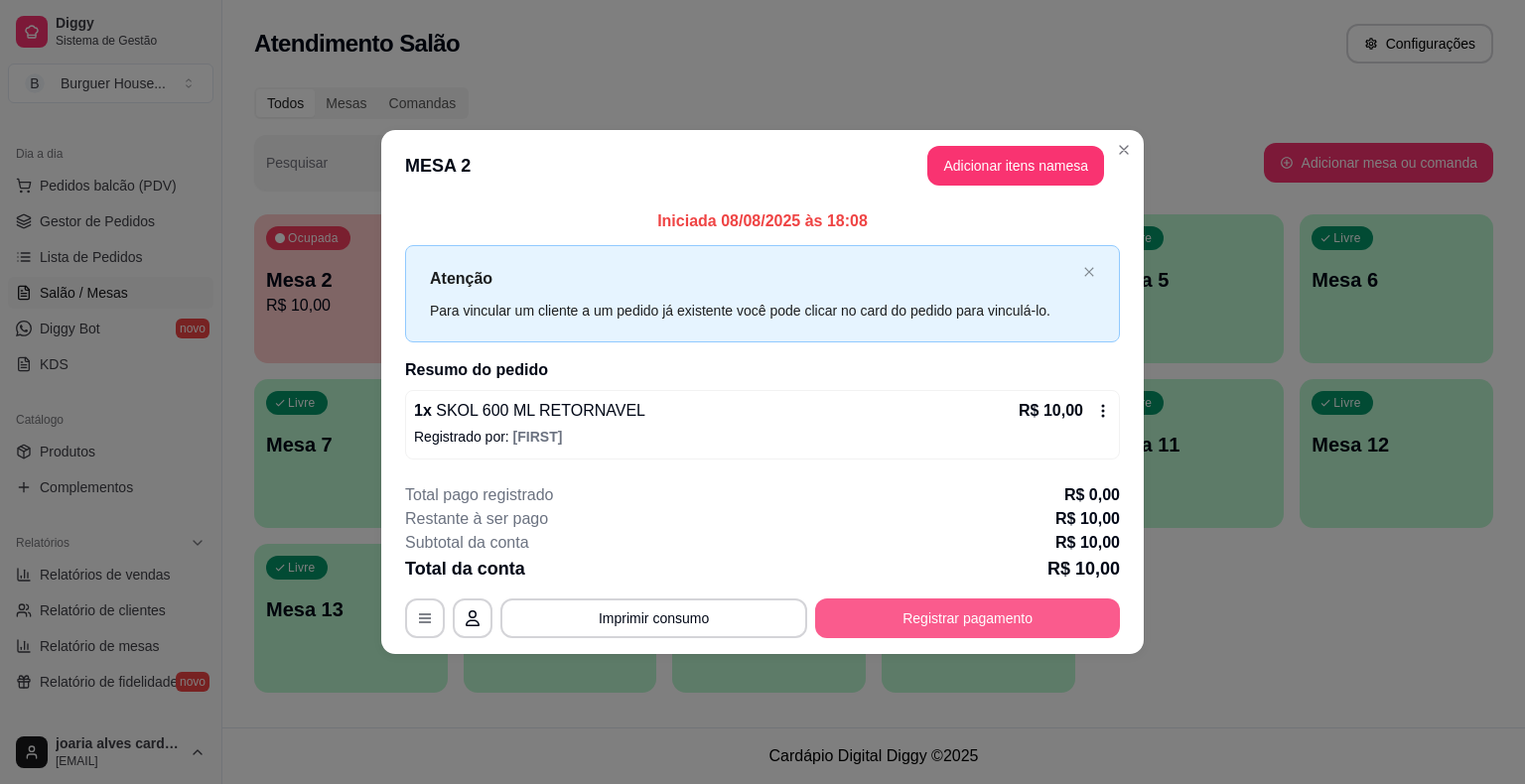 click on "Registrar pagamento" at bounding box center [967, 618] 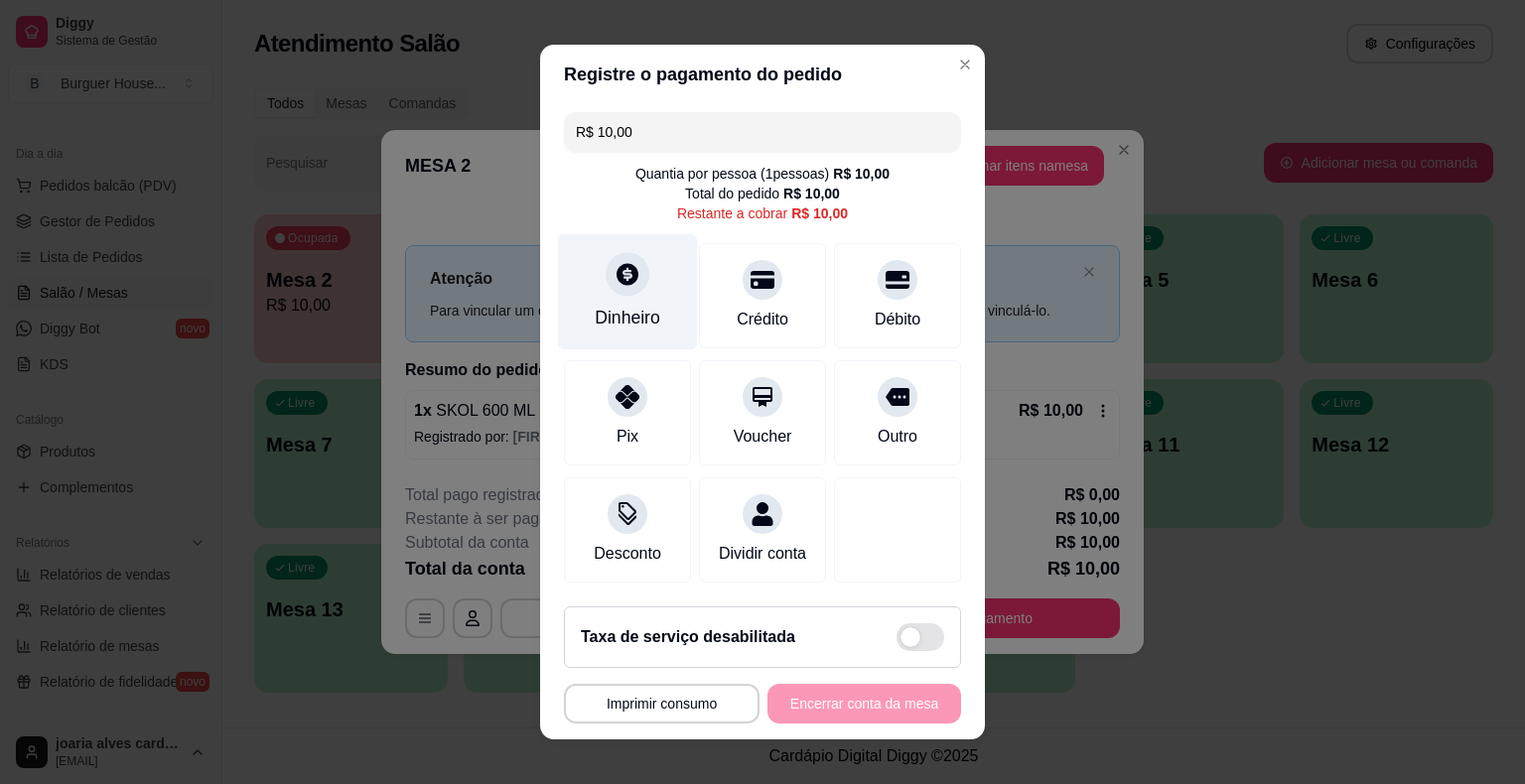click on "Dinheiro" at bounding box center [627, 318] 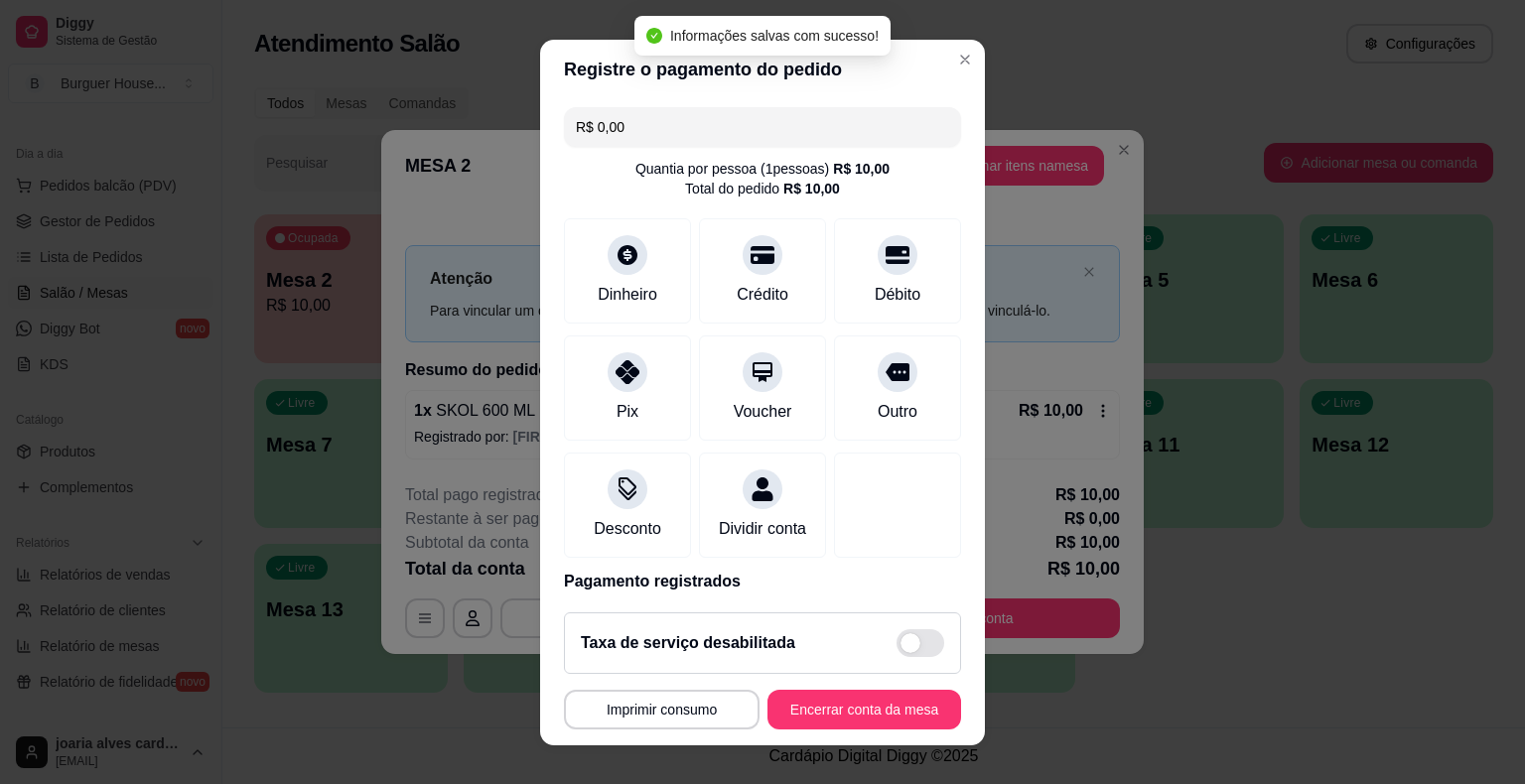 type on "R$ 0,00" 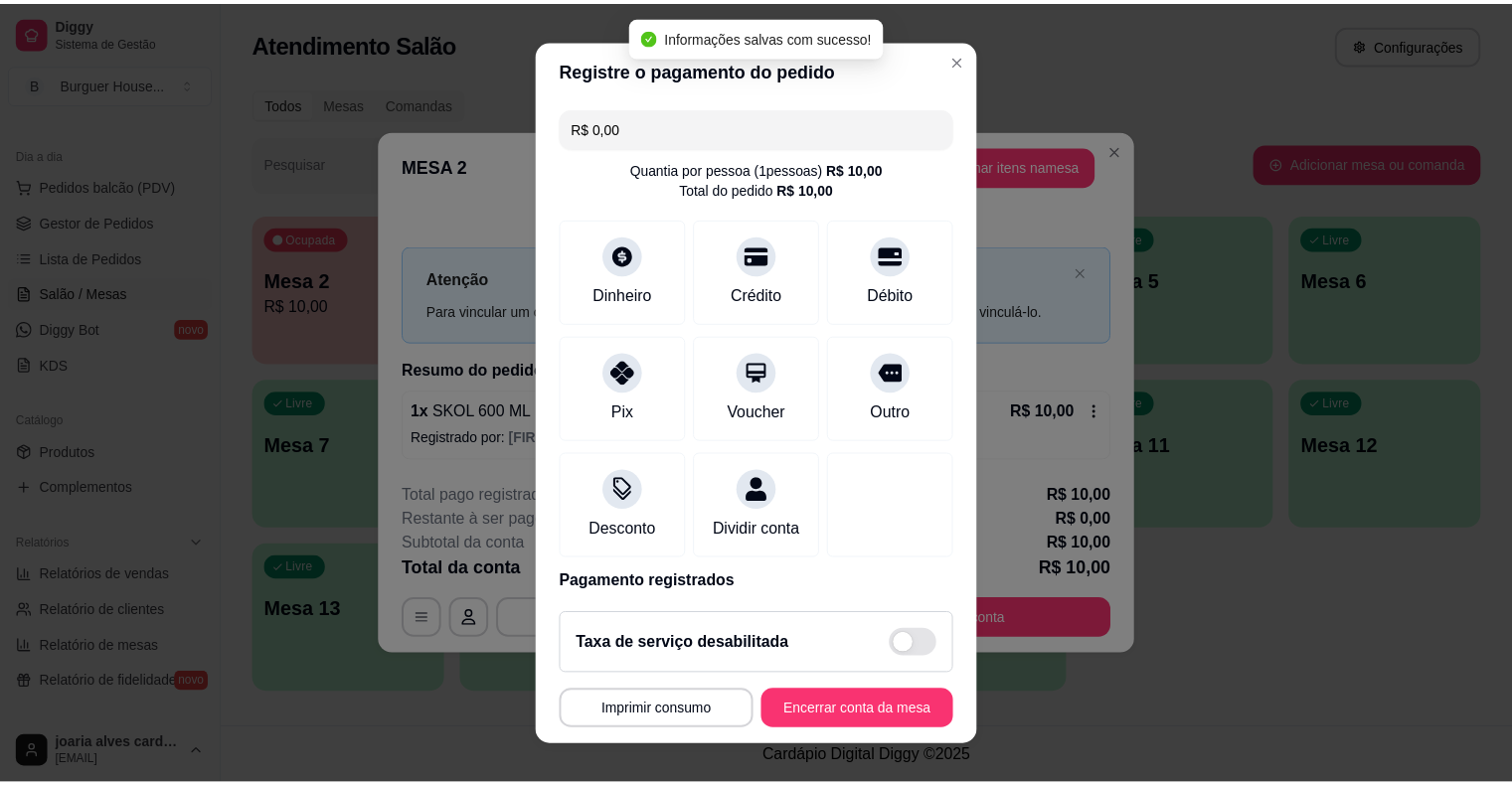 scroll, scrollTop: 24, scrollLeft: 0, axis: vertical 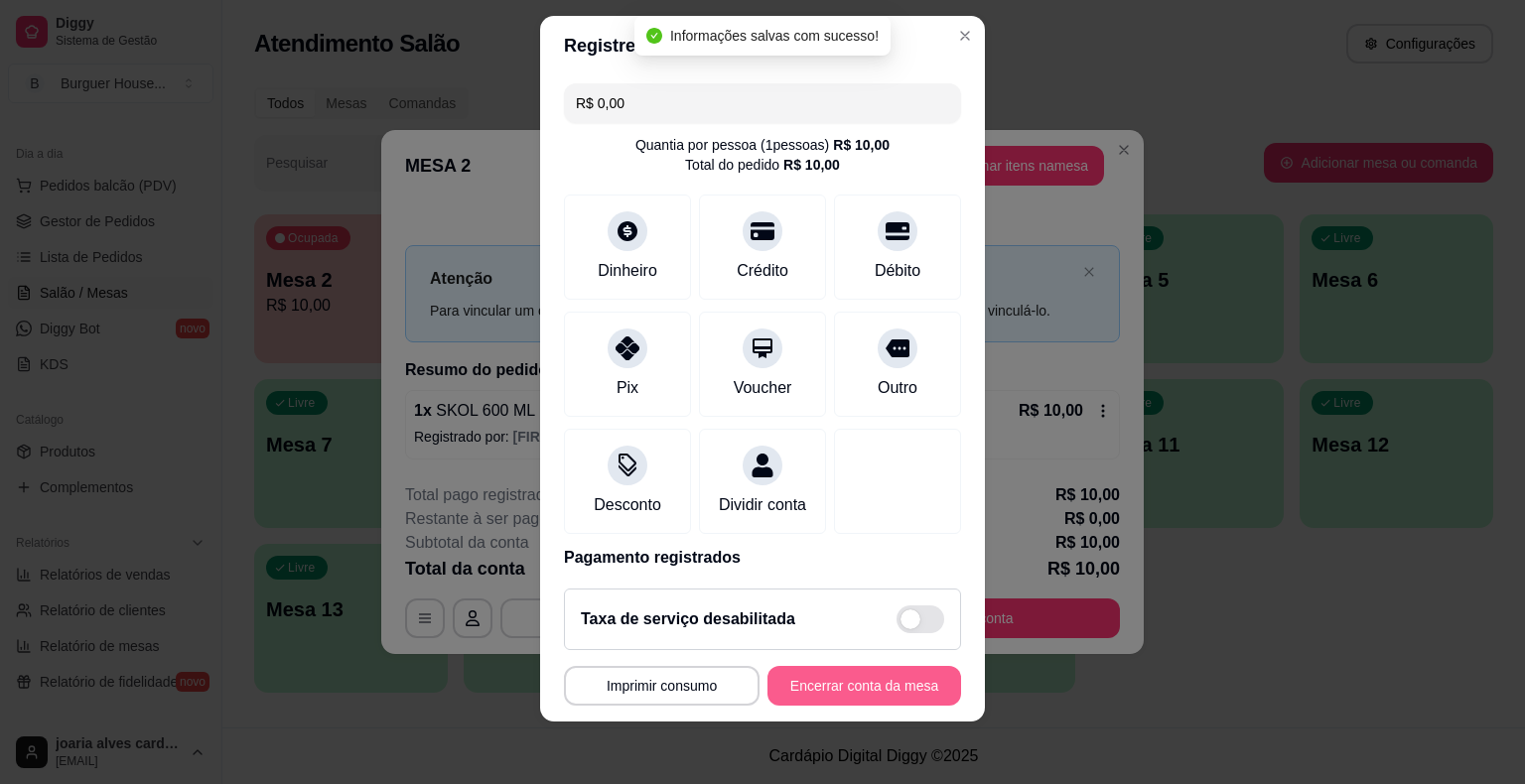 click on "Encerrar conta da mesa" at bounding box center [864, 686] 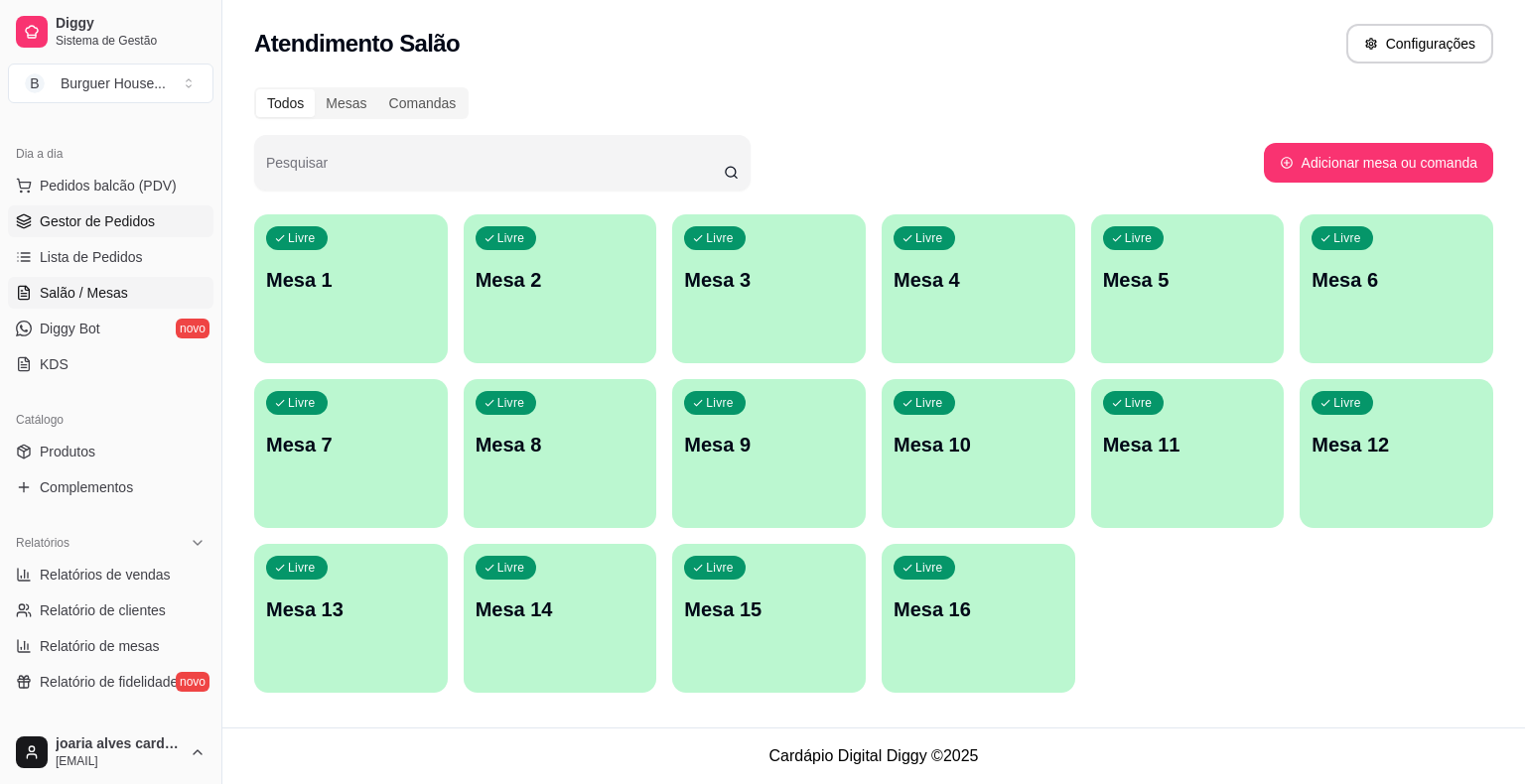 click on "Gestor de Pedidos" at bounding box center (97, 221) 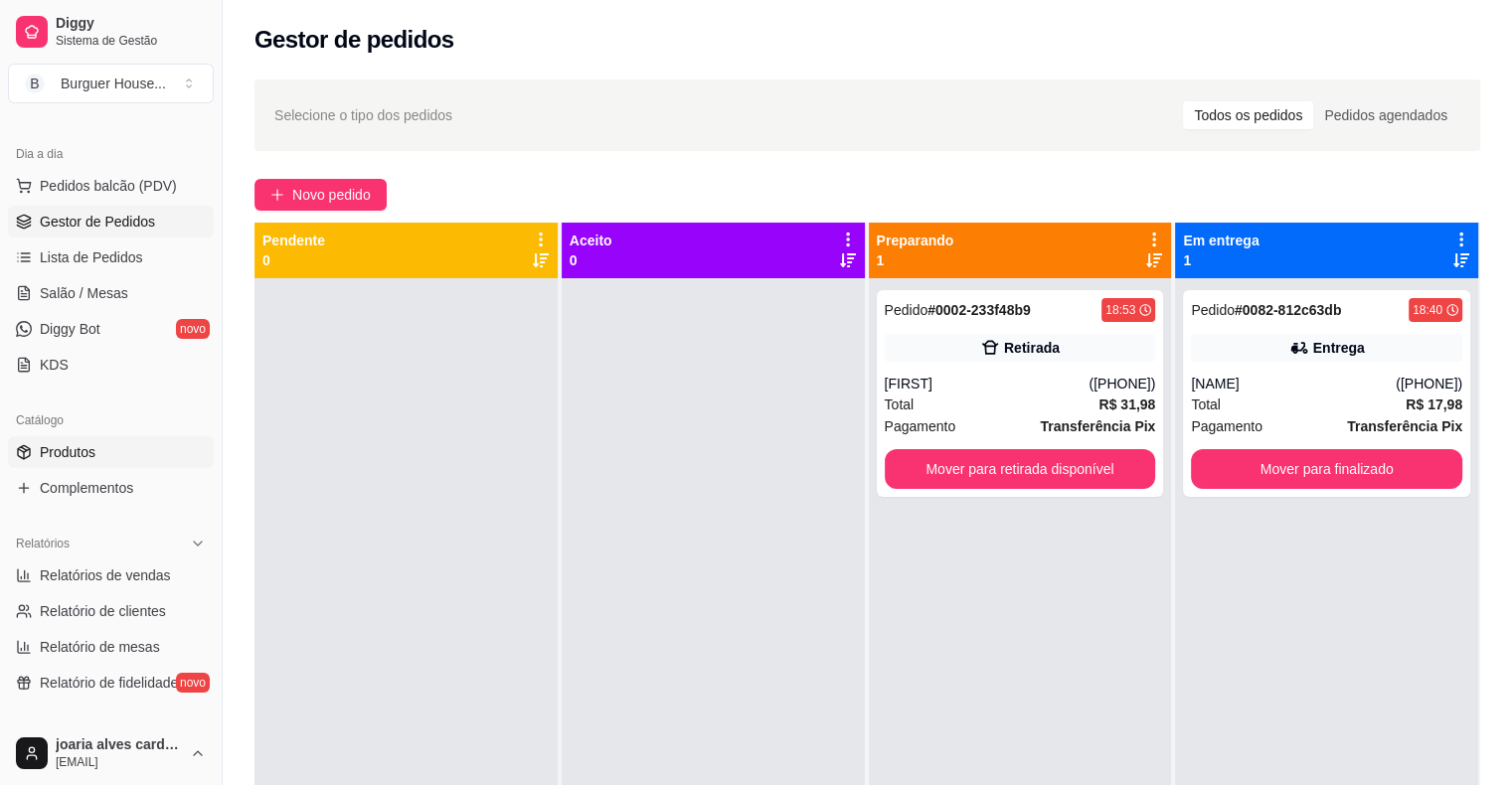click on "Produtos" at bounding box center [68, 452] 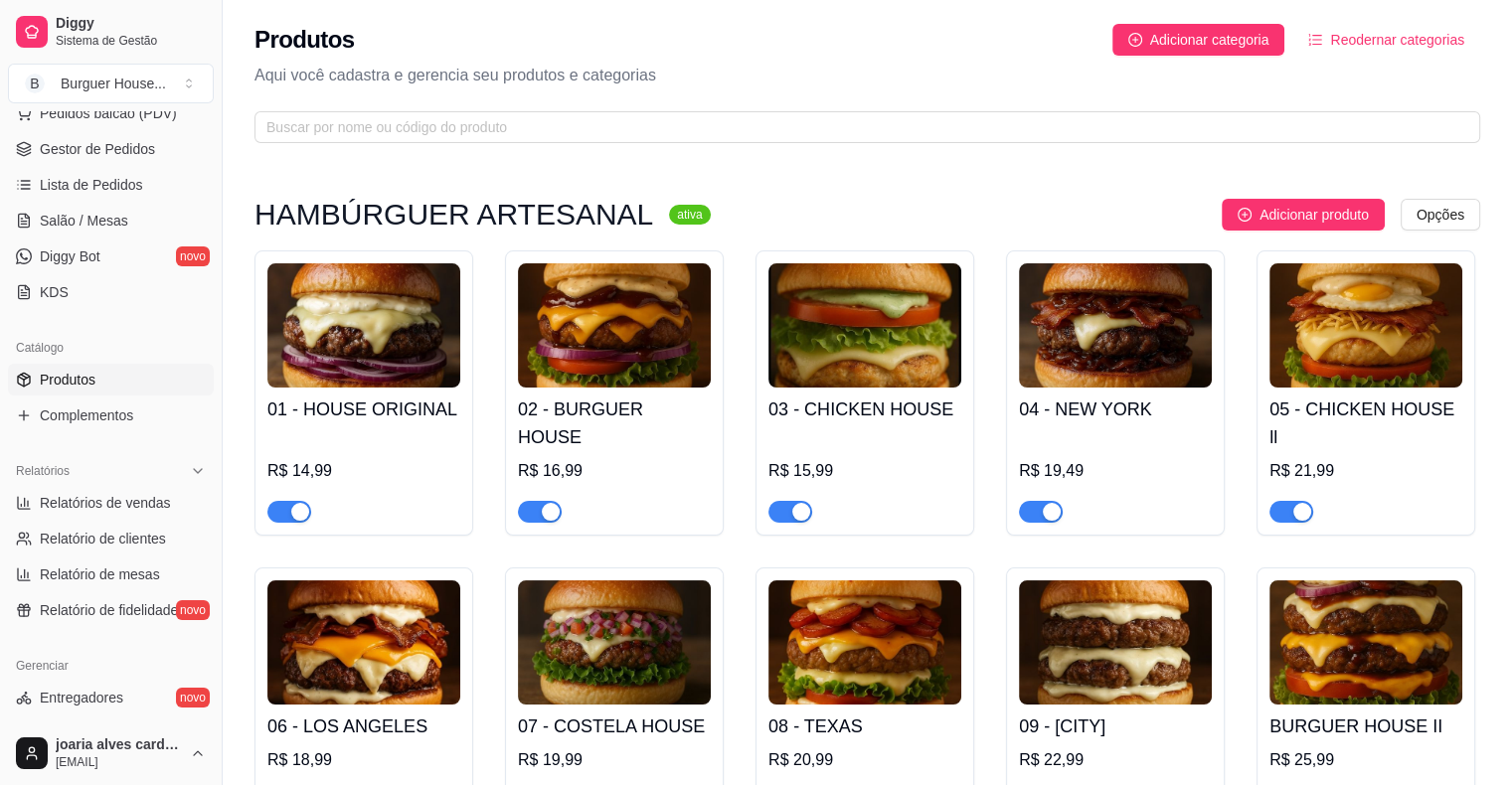 scroll, scrollTop: 644, scrollLeft: 0, axis: vertical 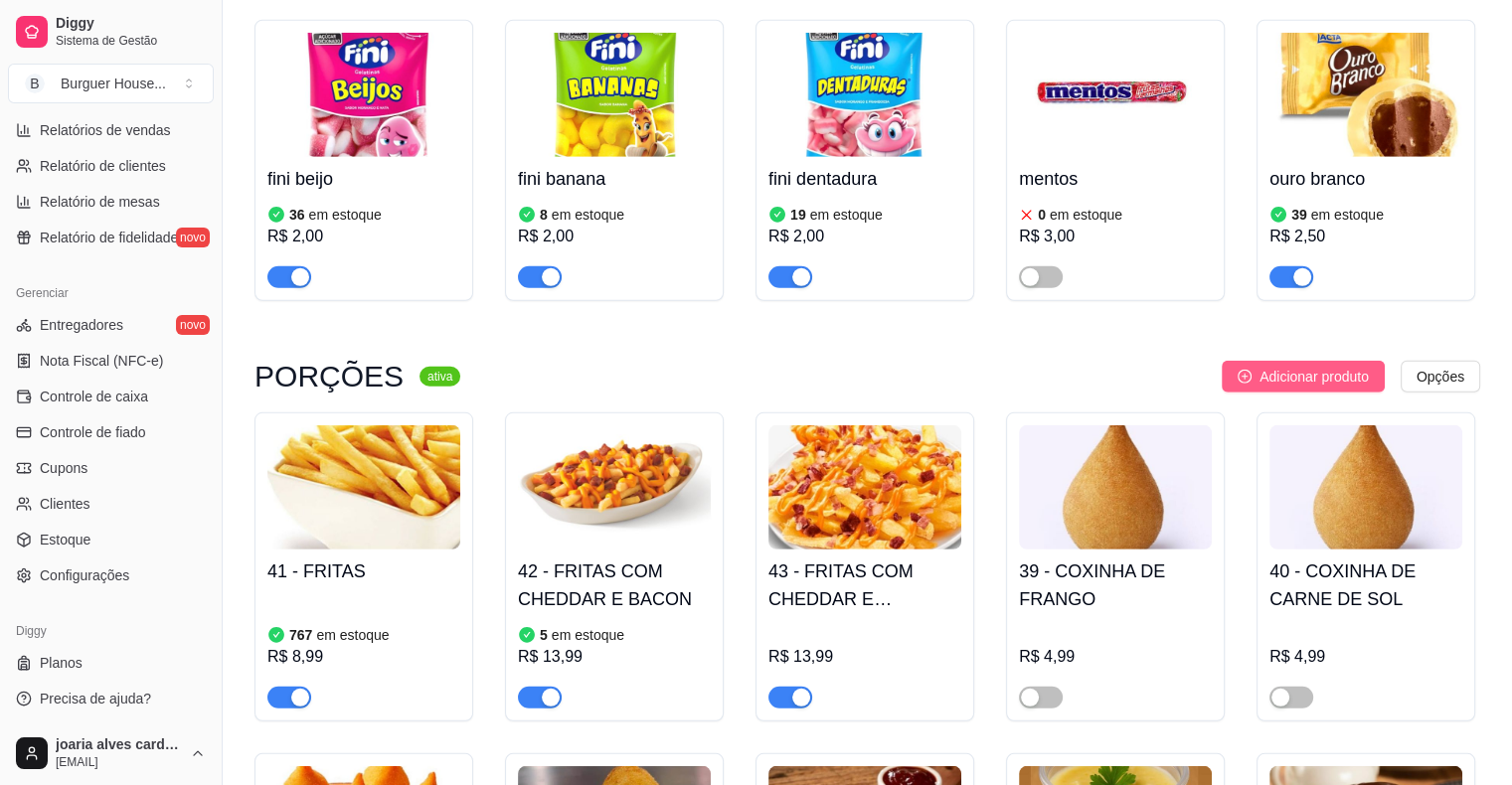 click on "Adicionar produto" at bounding box center (1314, 377) 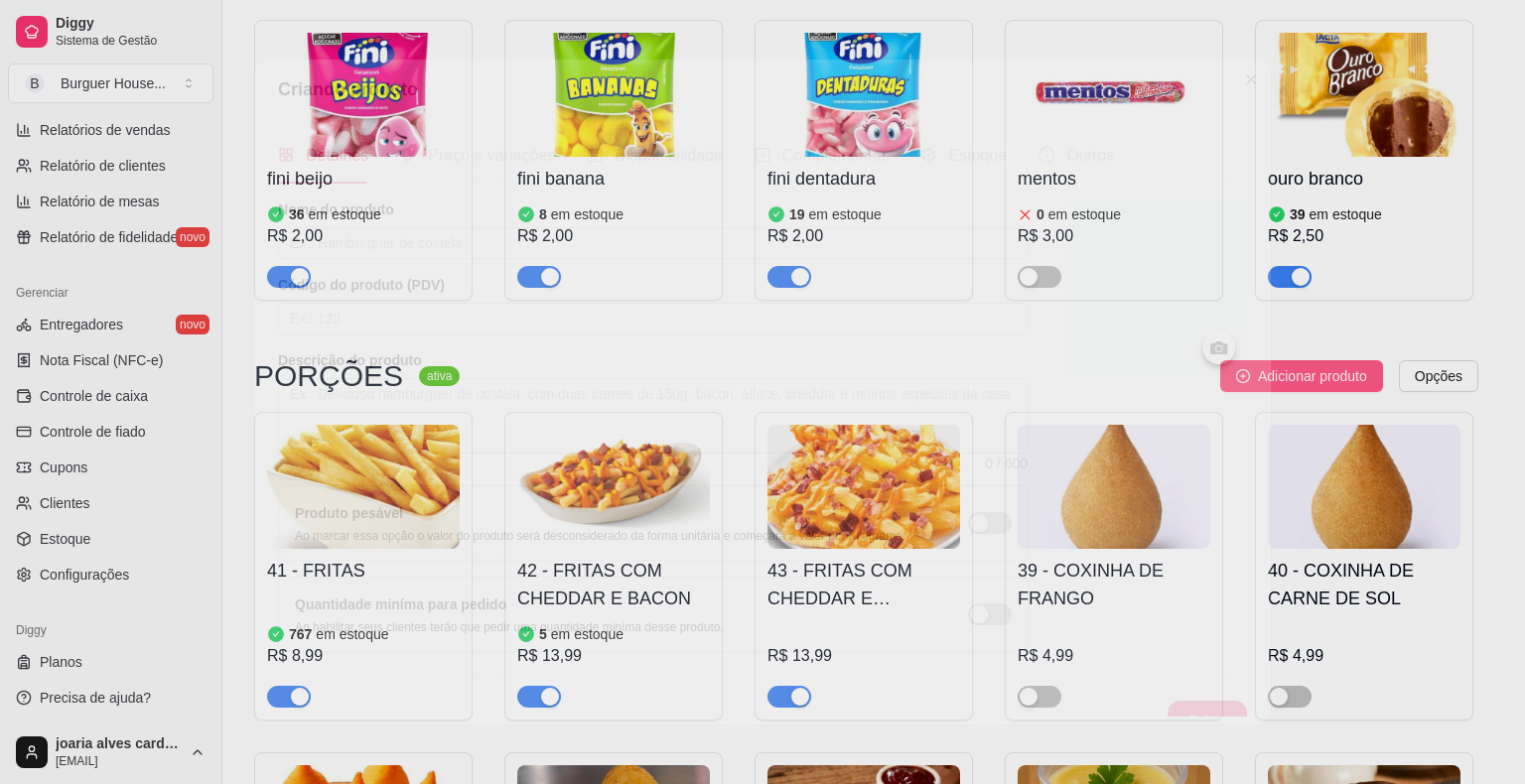 type 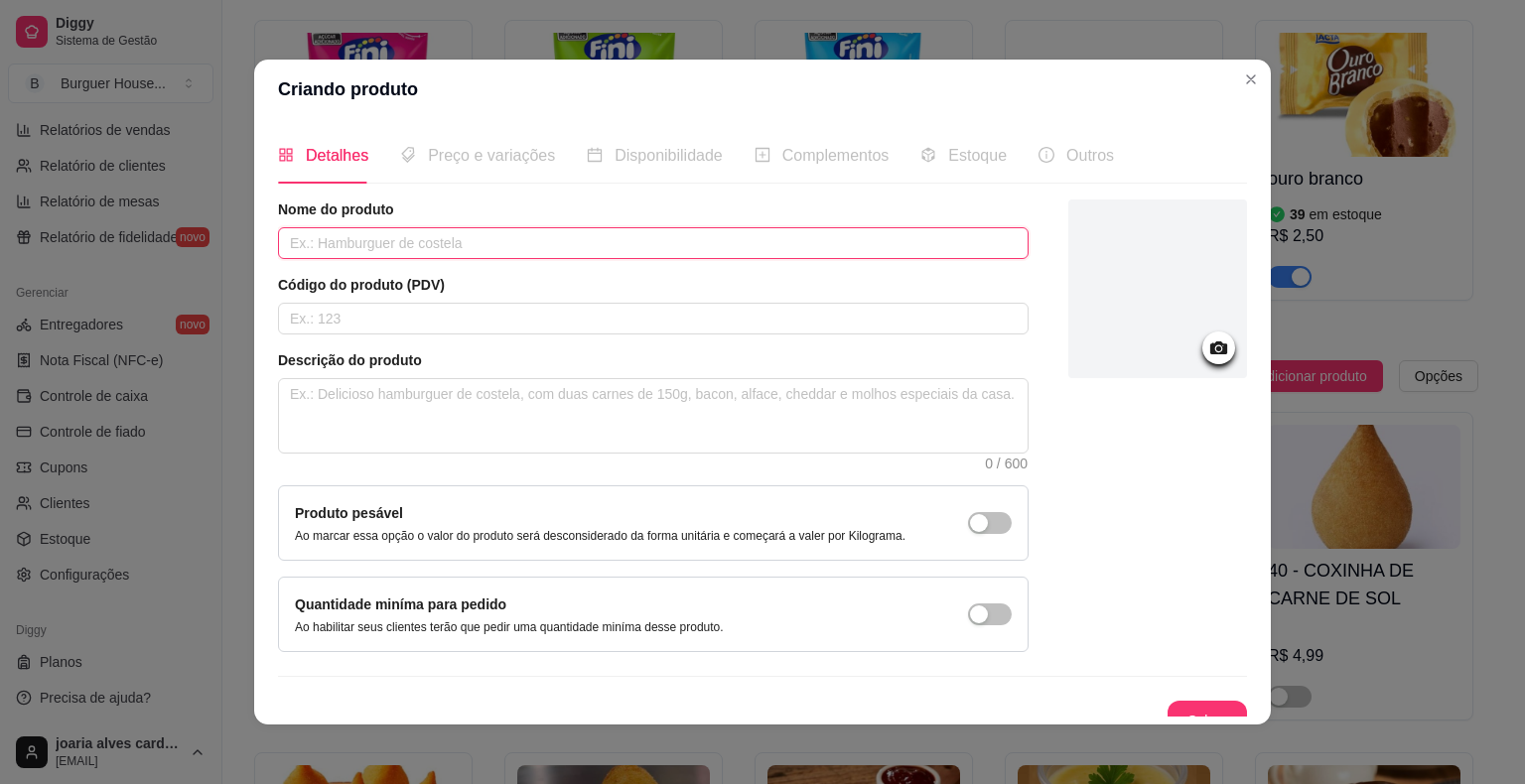 click on "Nome do produto Código do produto (PDV) Descrição do produto 0 / 600 Produto pesável Ao marcar essa opção o valor do produto será desconsiderado da forma unitária e começará a valer por Kilograma. Quantidade miníma para pedido Ao habilitar seus clientes terão que pedir uma quantidade miníma desse produto." at bounding box center [653, 426] 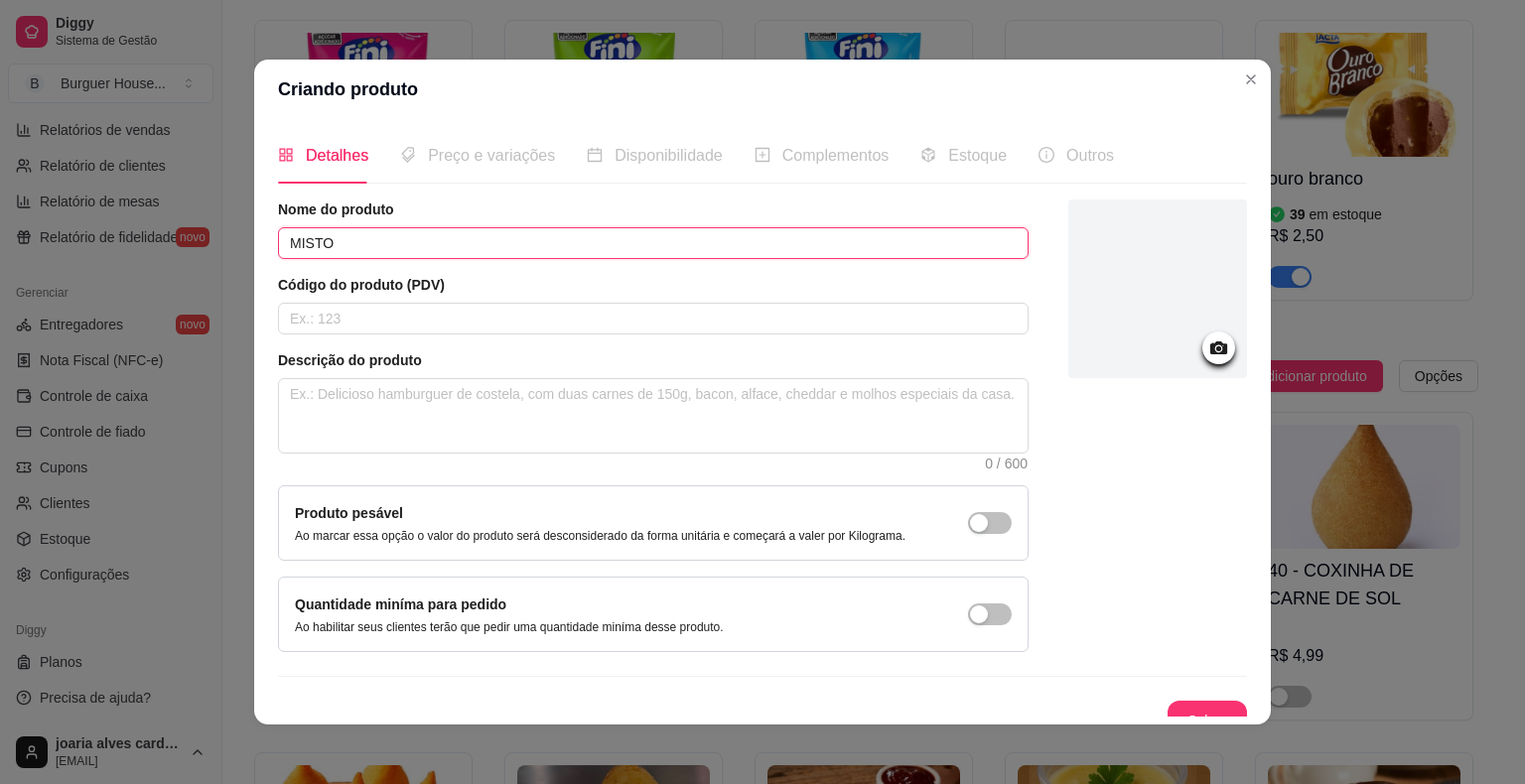 scroll, scrollTop: 21, scrollLeft: 0, axis: vertical 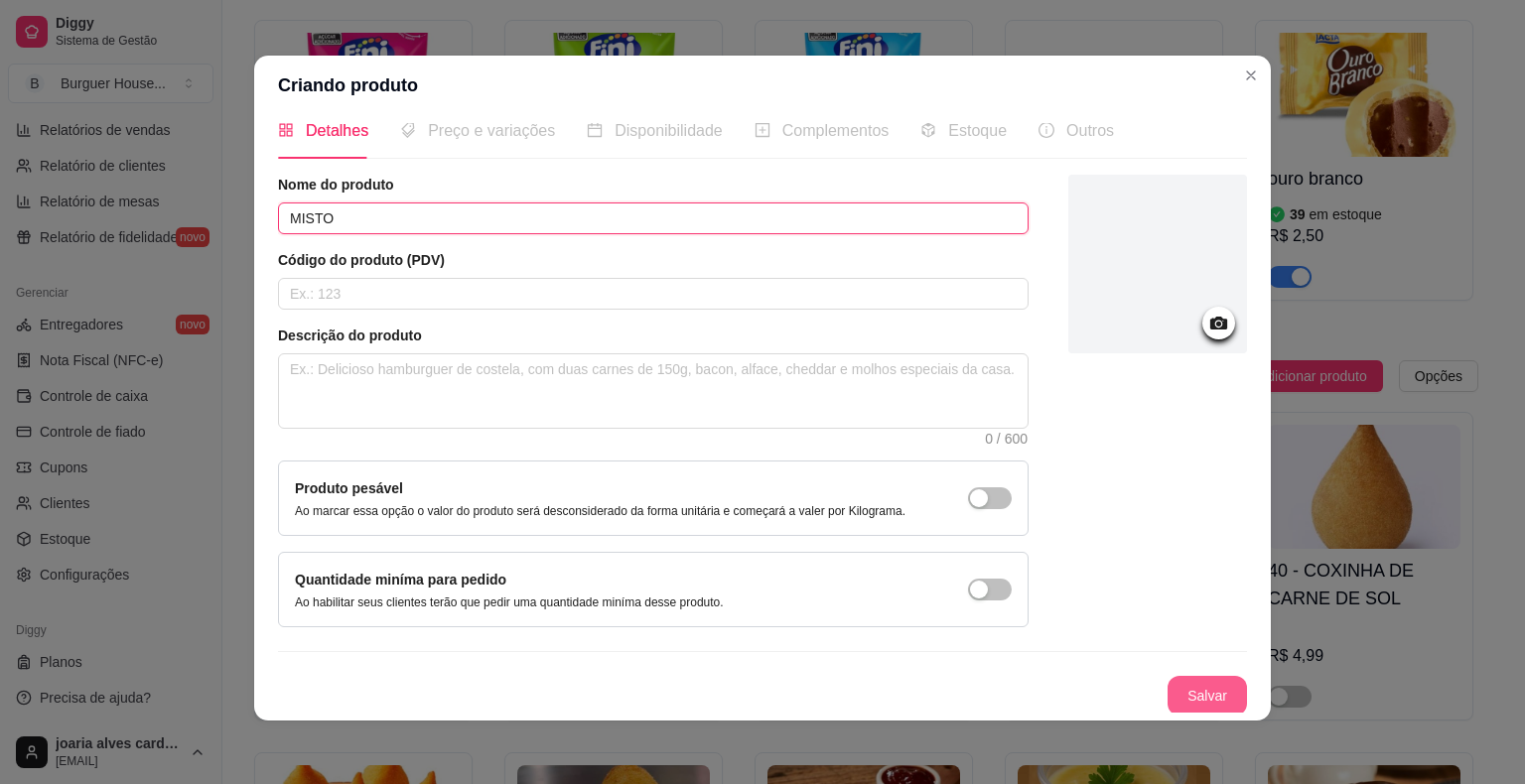 type on "MISTO" 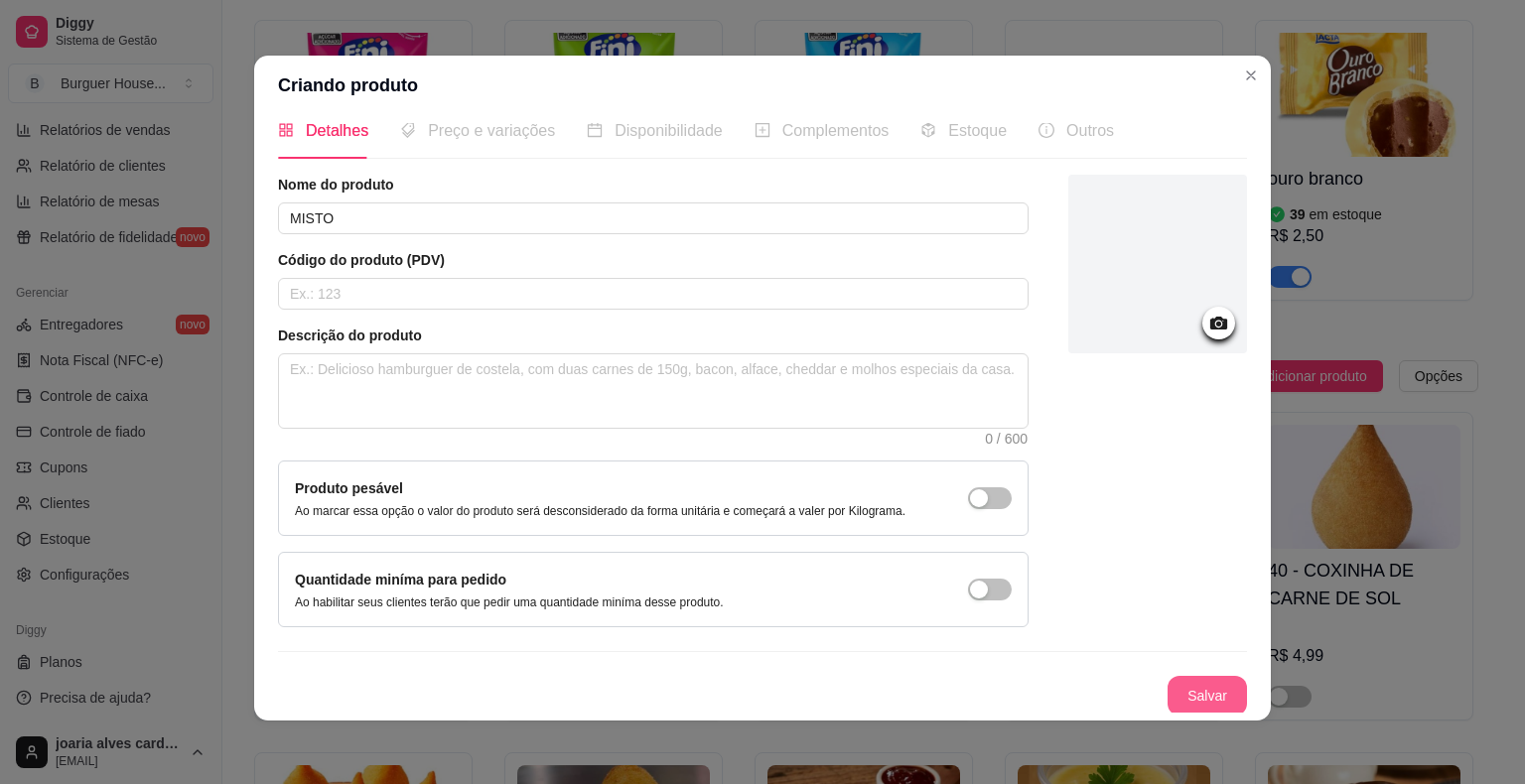 click on "Salvar" at bounding box center [1207, 696] 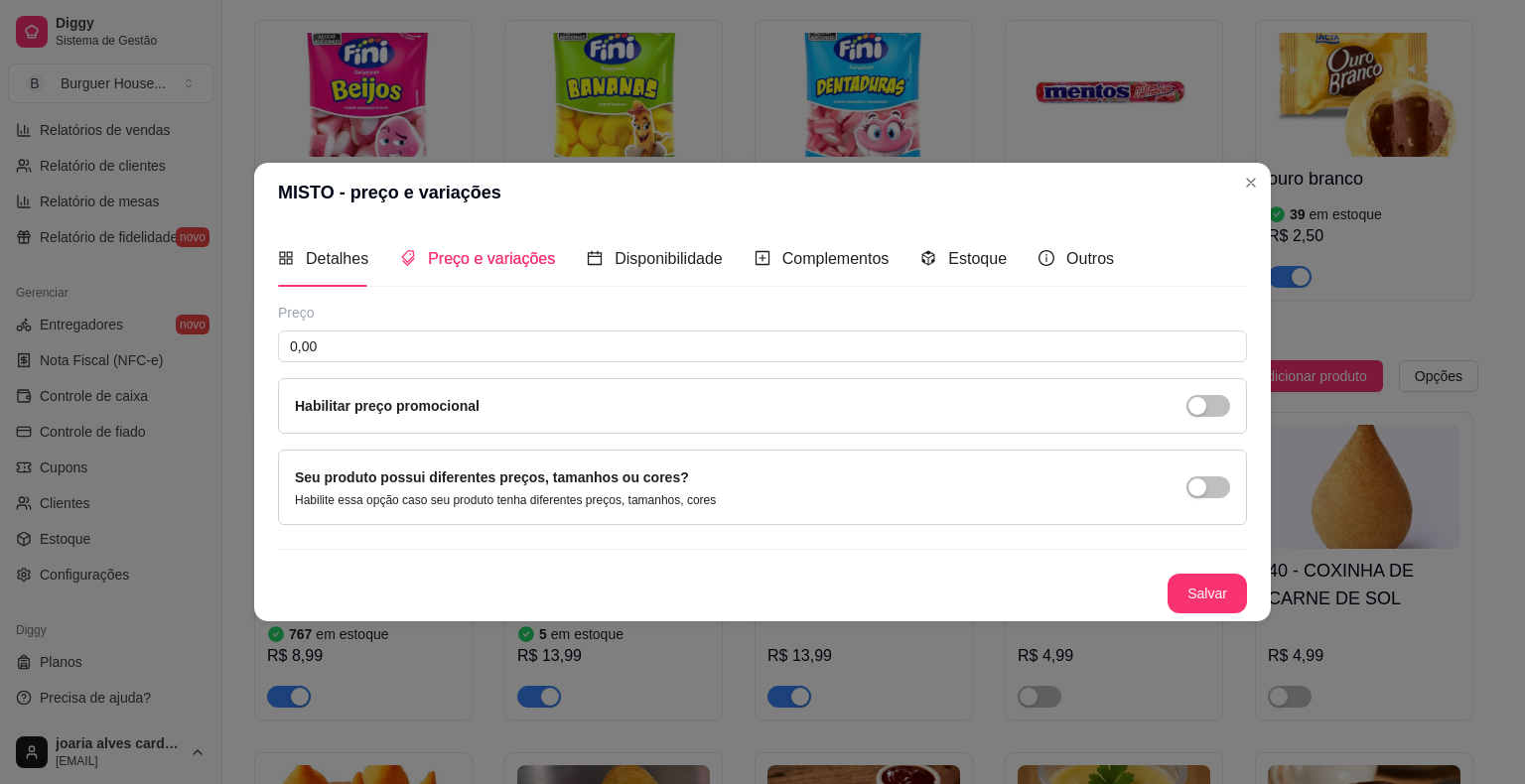 type 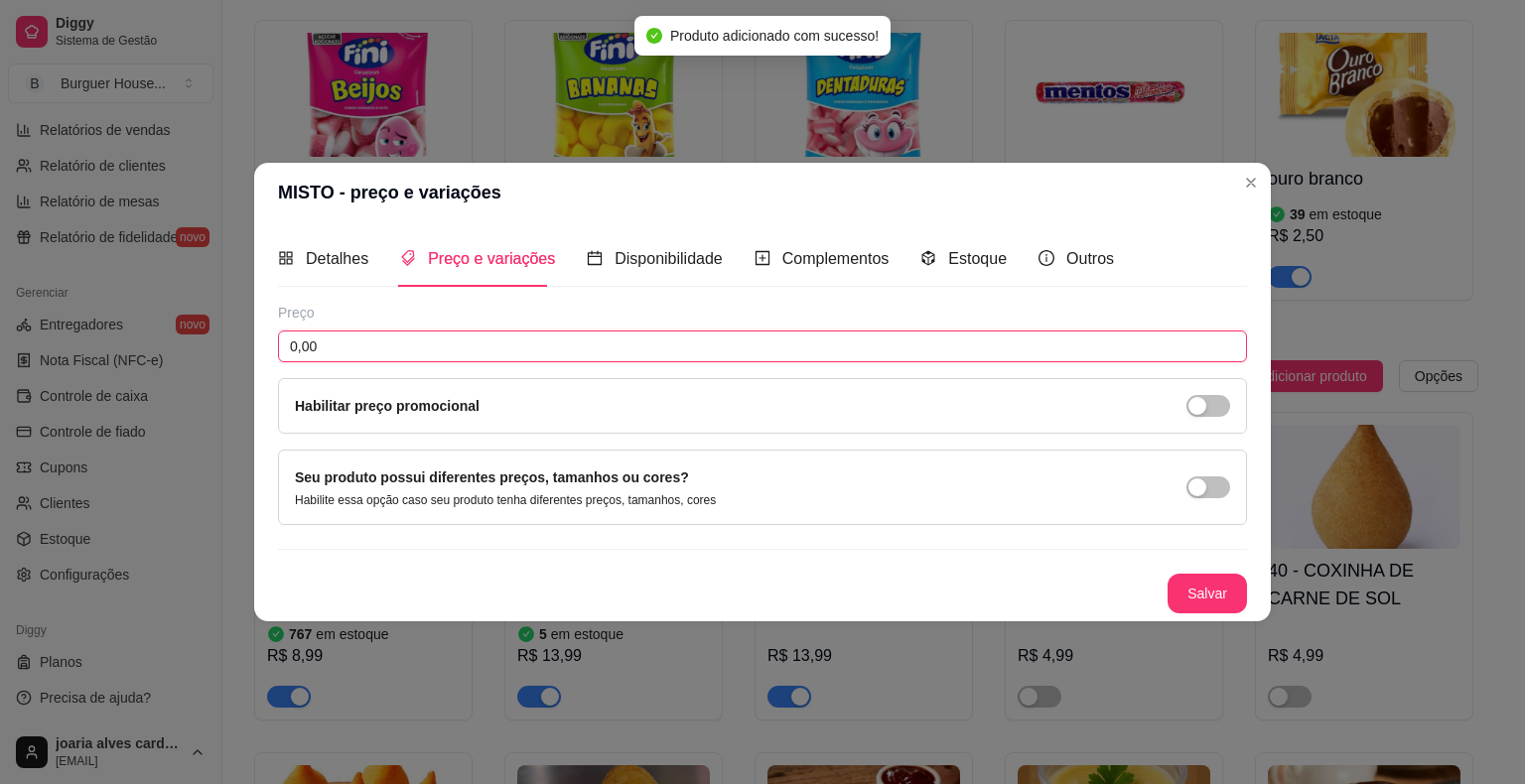 click on "0,00" at bounding box center (762, 346) 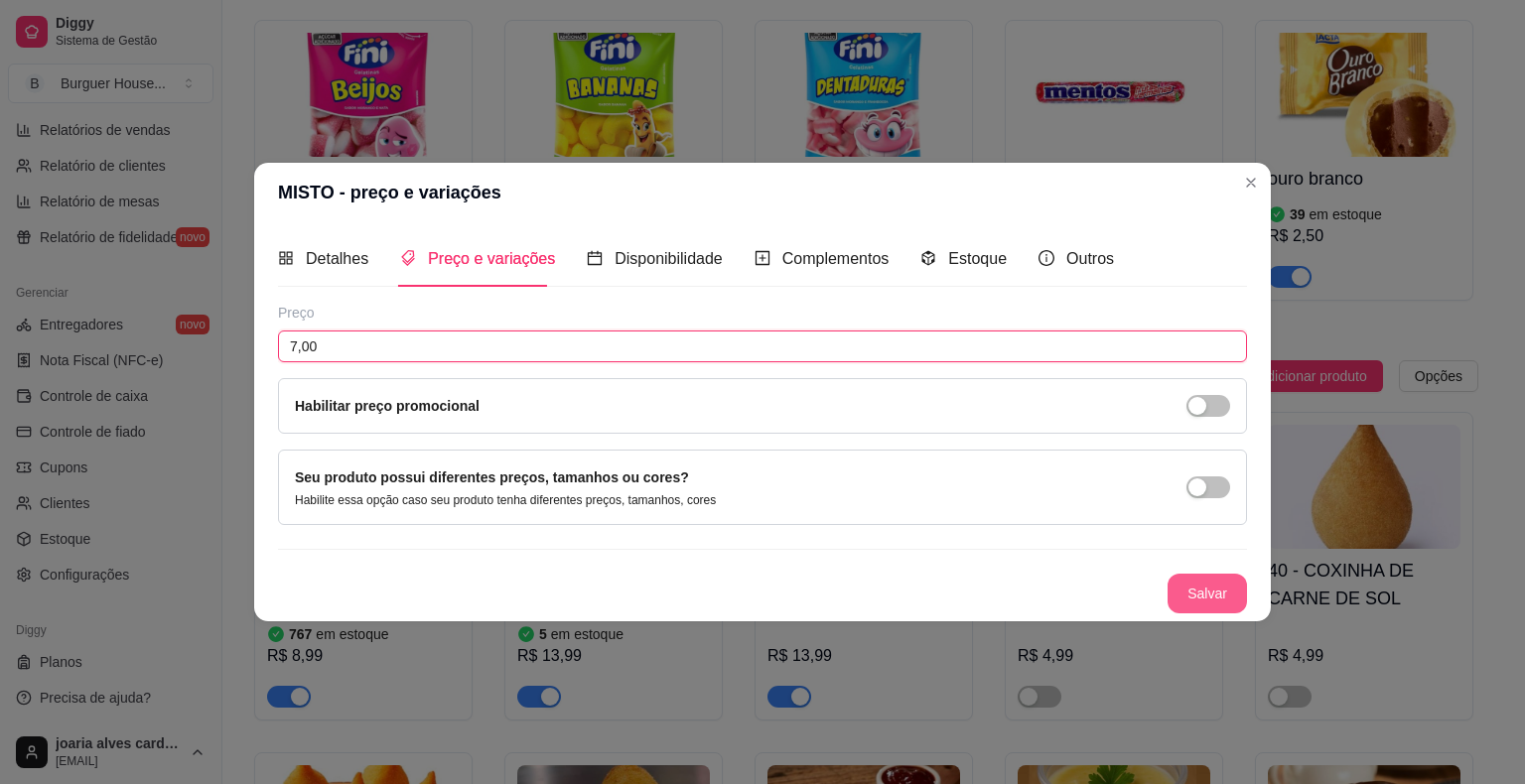 type on "7,00" 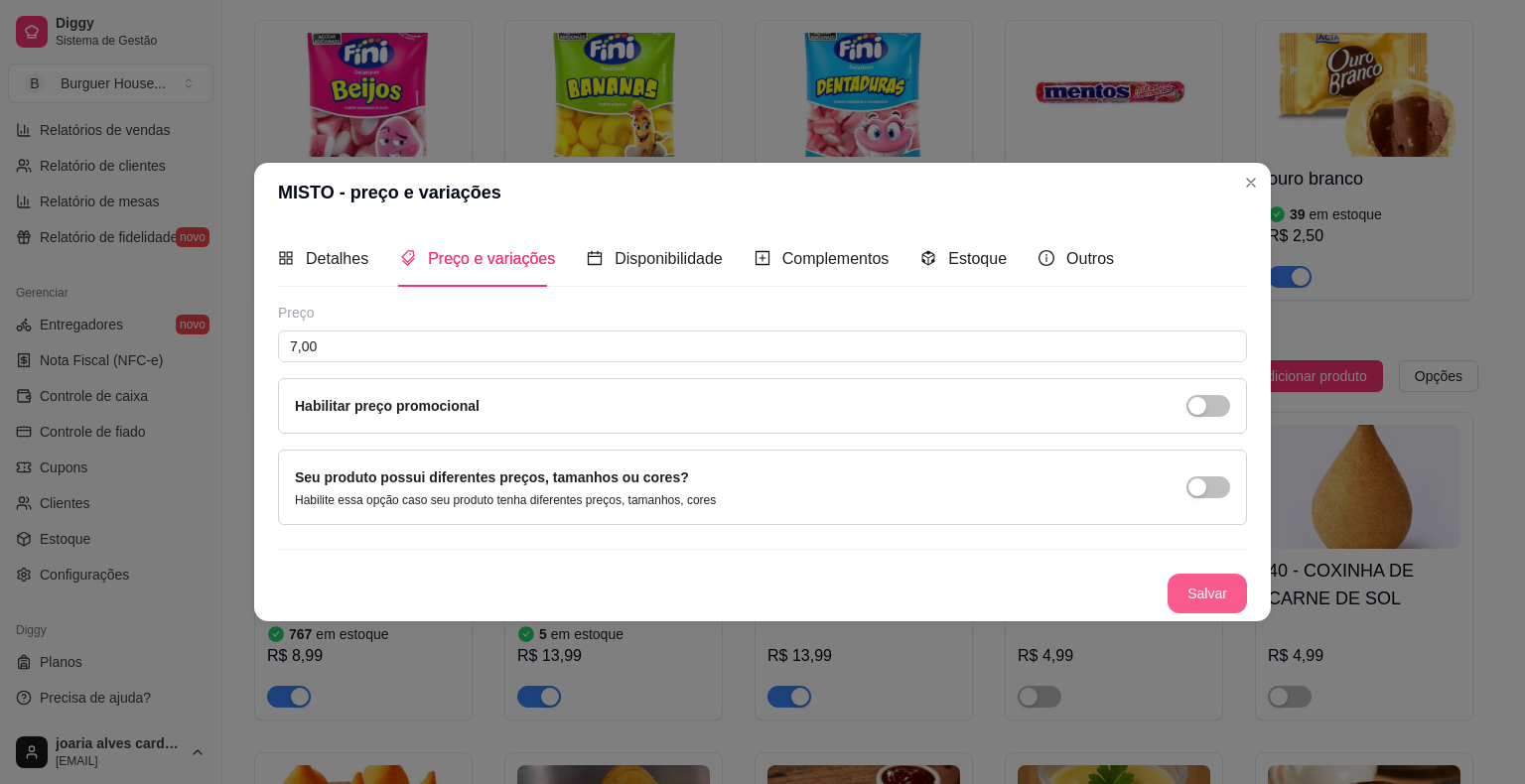 click on "Salvar" at bounding box center [1207, 593] 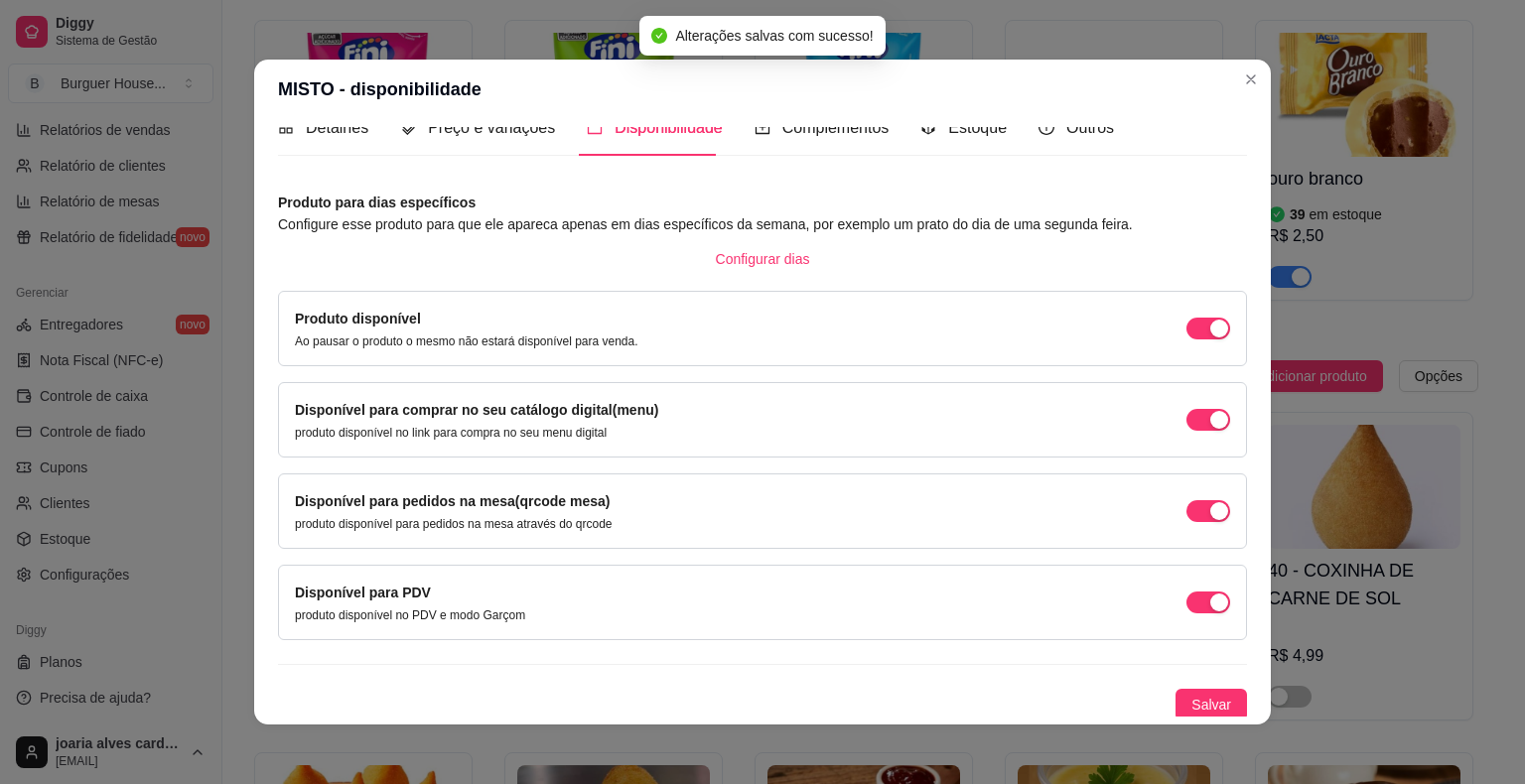 scroll, scrollTop: 29, scrollLeft: 0, axis: vertical 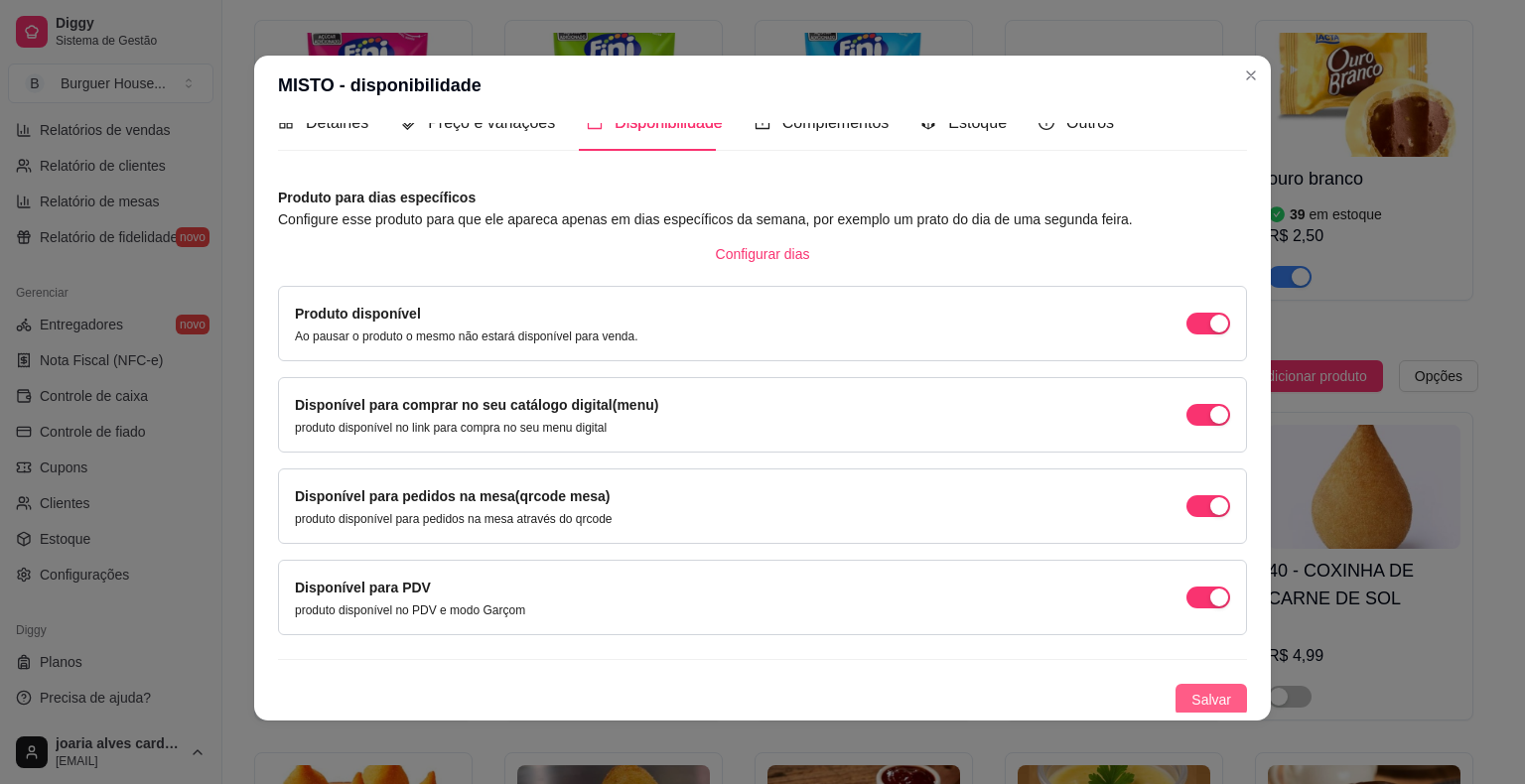 click on "Salvar" at bounding box center (1211, 700) 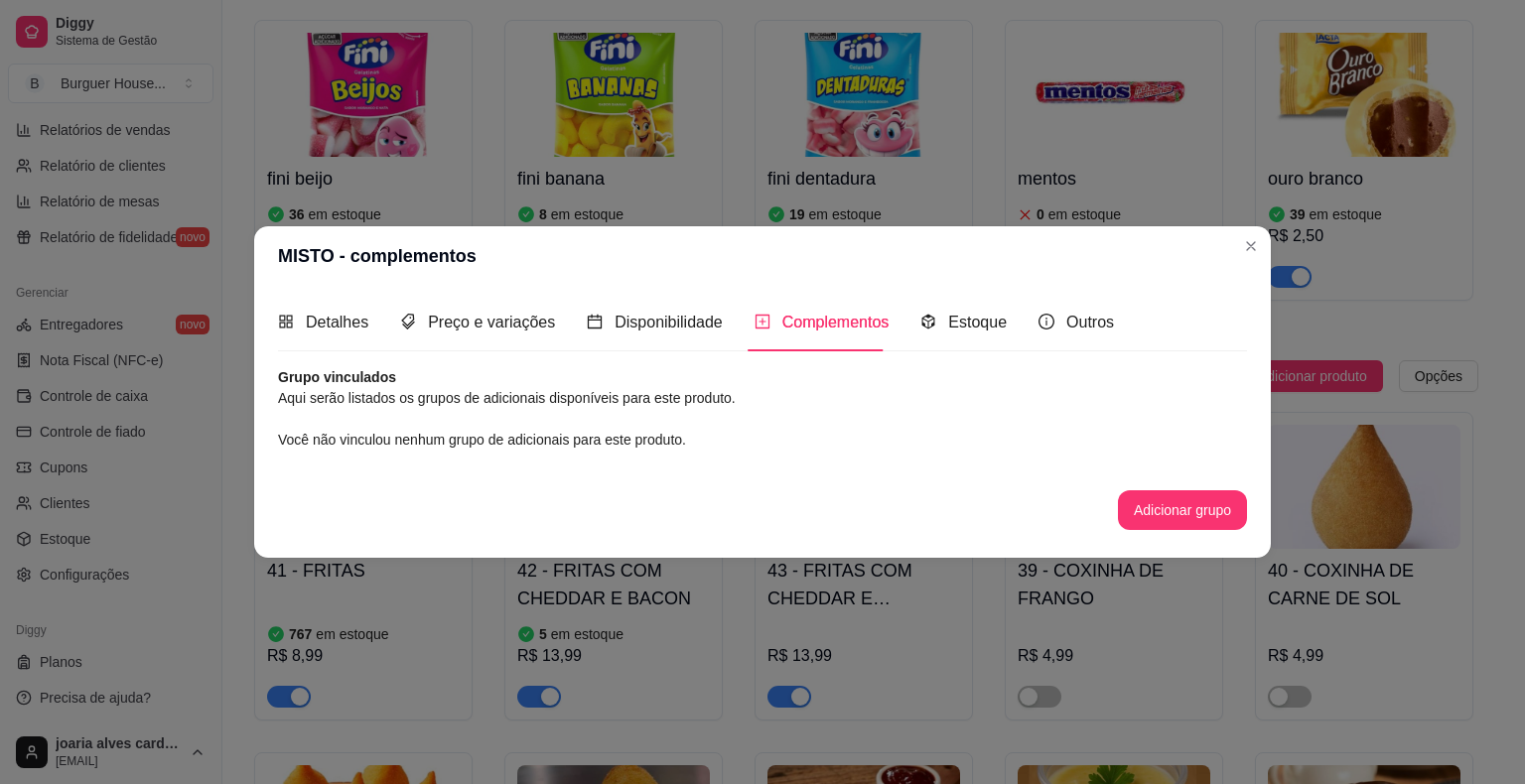 scroll, scrollTop: 0, scrollLeft: 0, axis: both 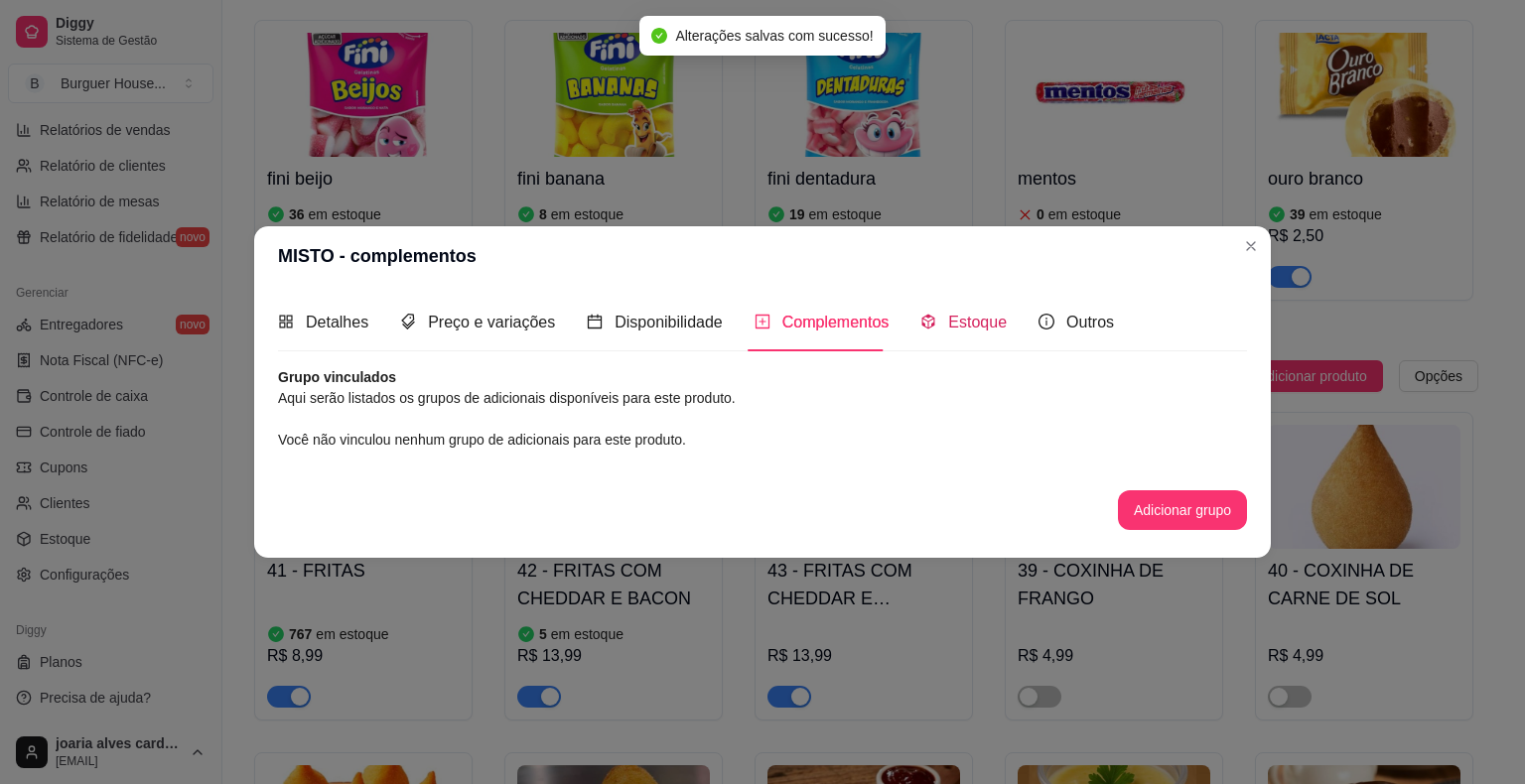 click on "Estoque" at bounding box center (963, 322) 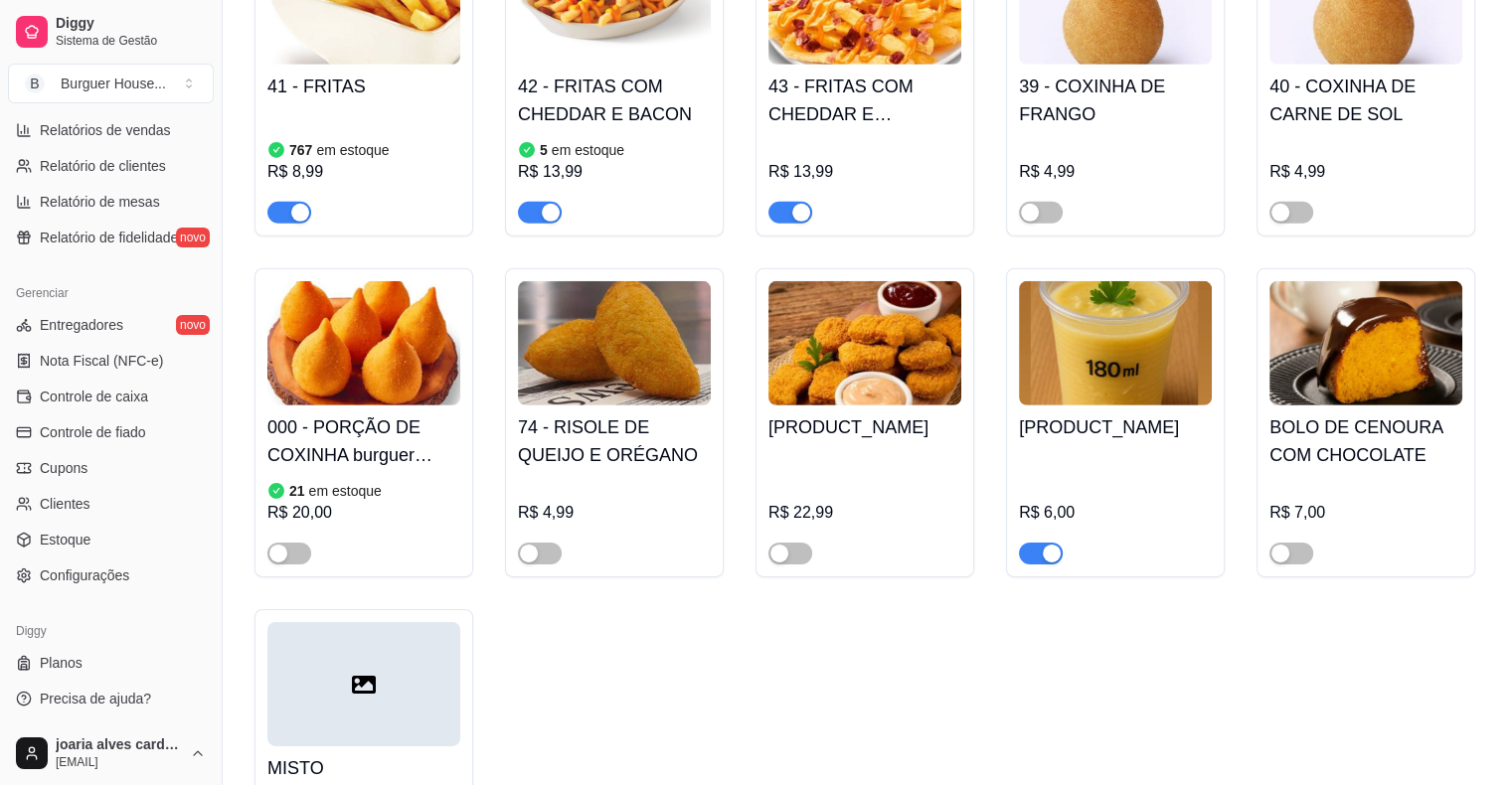 scroll, scrollTop: 6260, scrollLeft: 0, axis: vertical 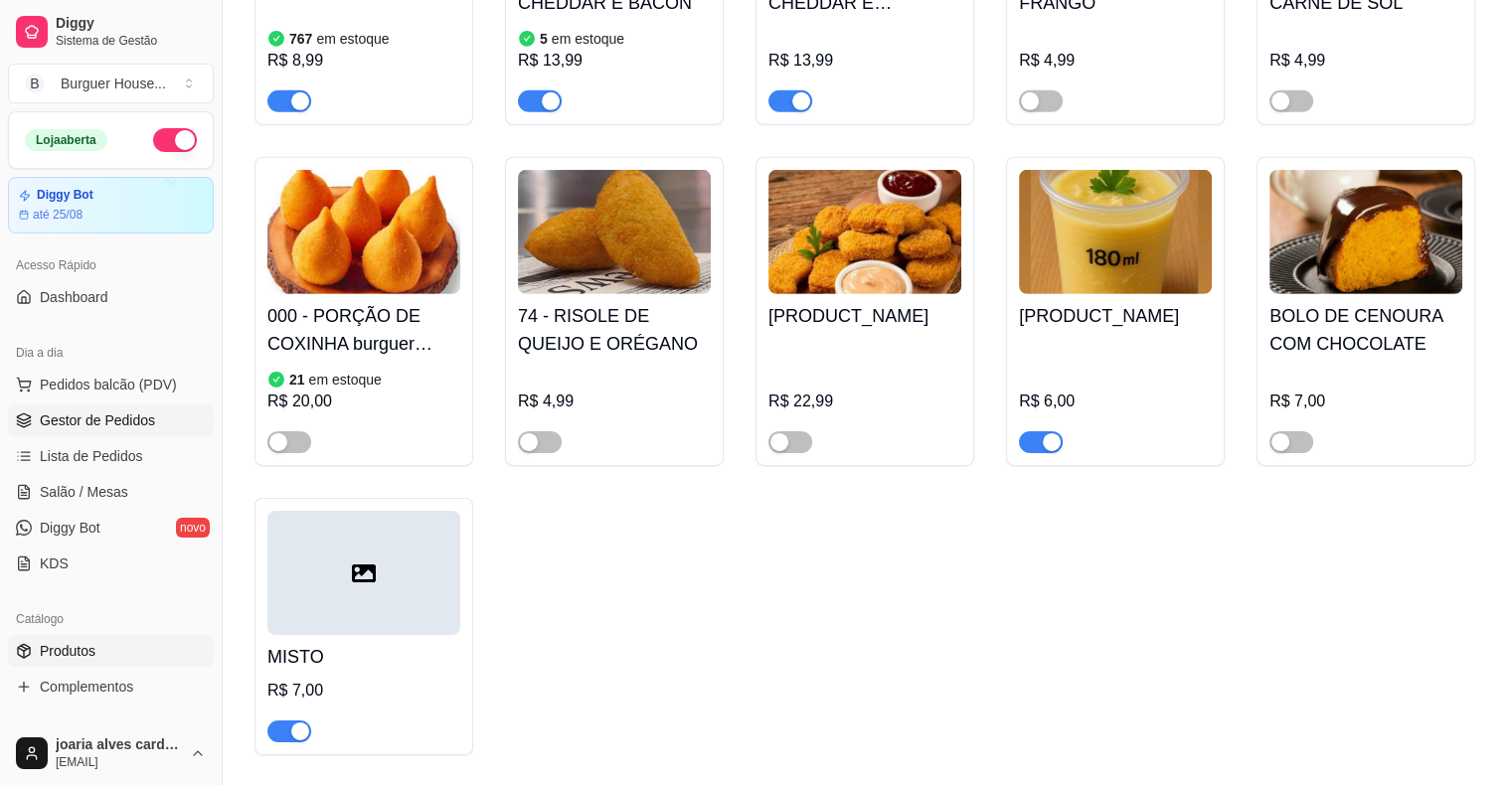 click on "Gestor de Pedidos" at bounding box center [97, 420] 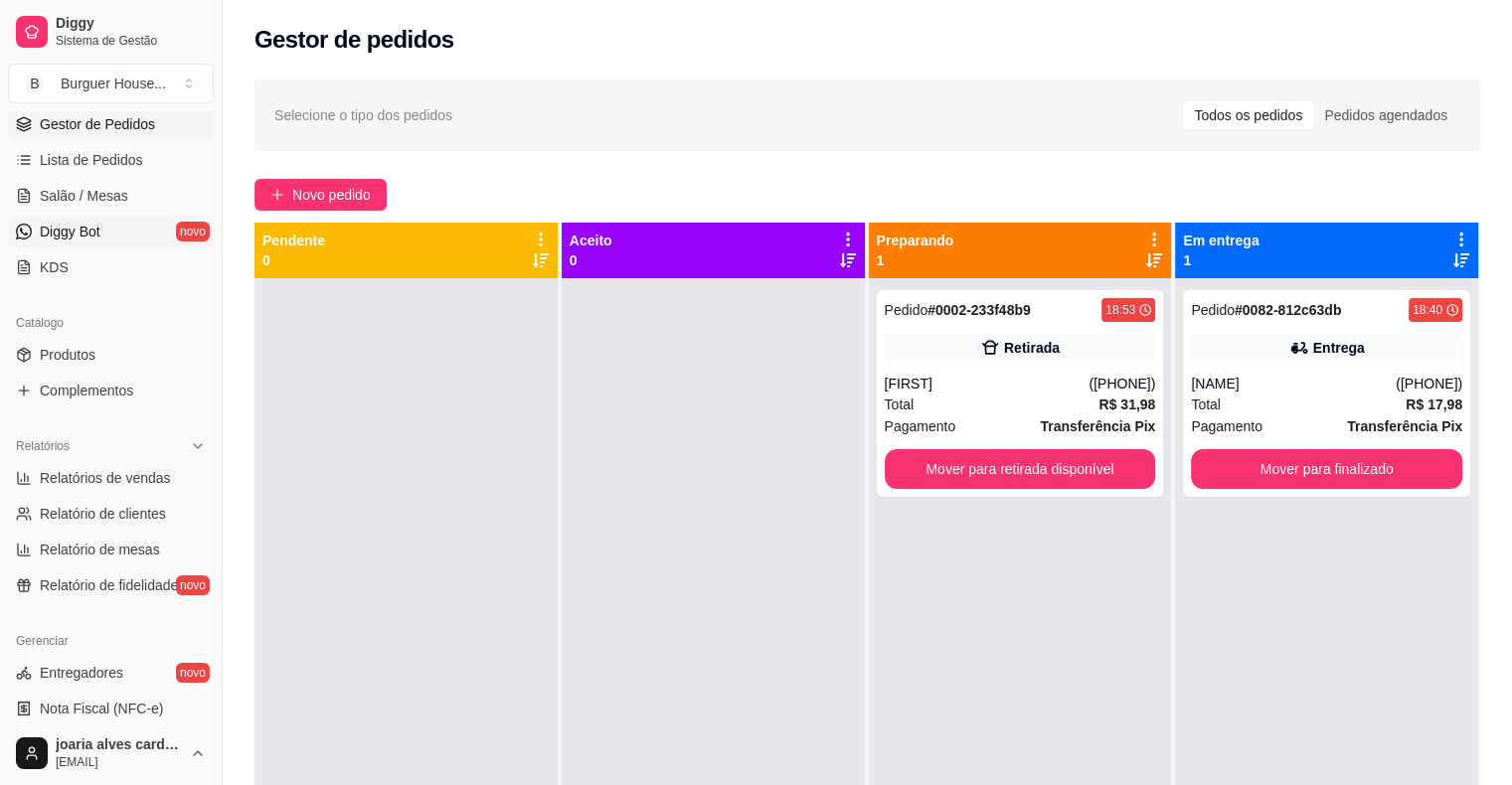 scroll, scrollTop: 298, scrollLeft: 0, axis: vertical 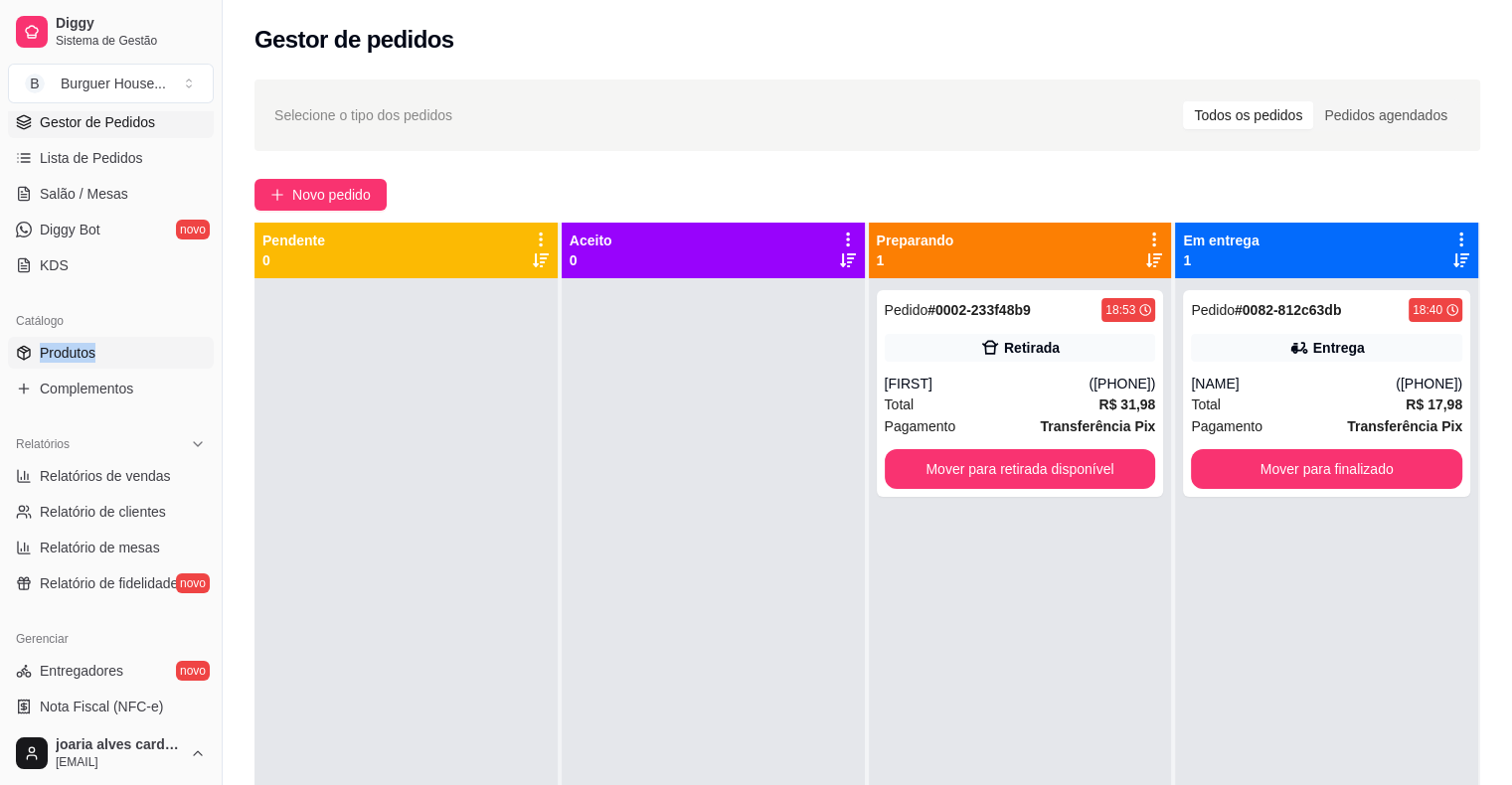 drag, startPoint x: 94, startPoint y: 334, endPoint x: 107, endPoint y: 366, distance: 34.539832 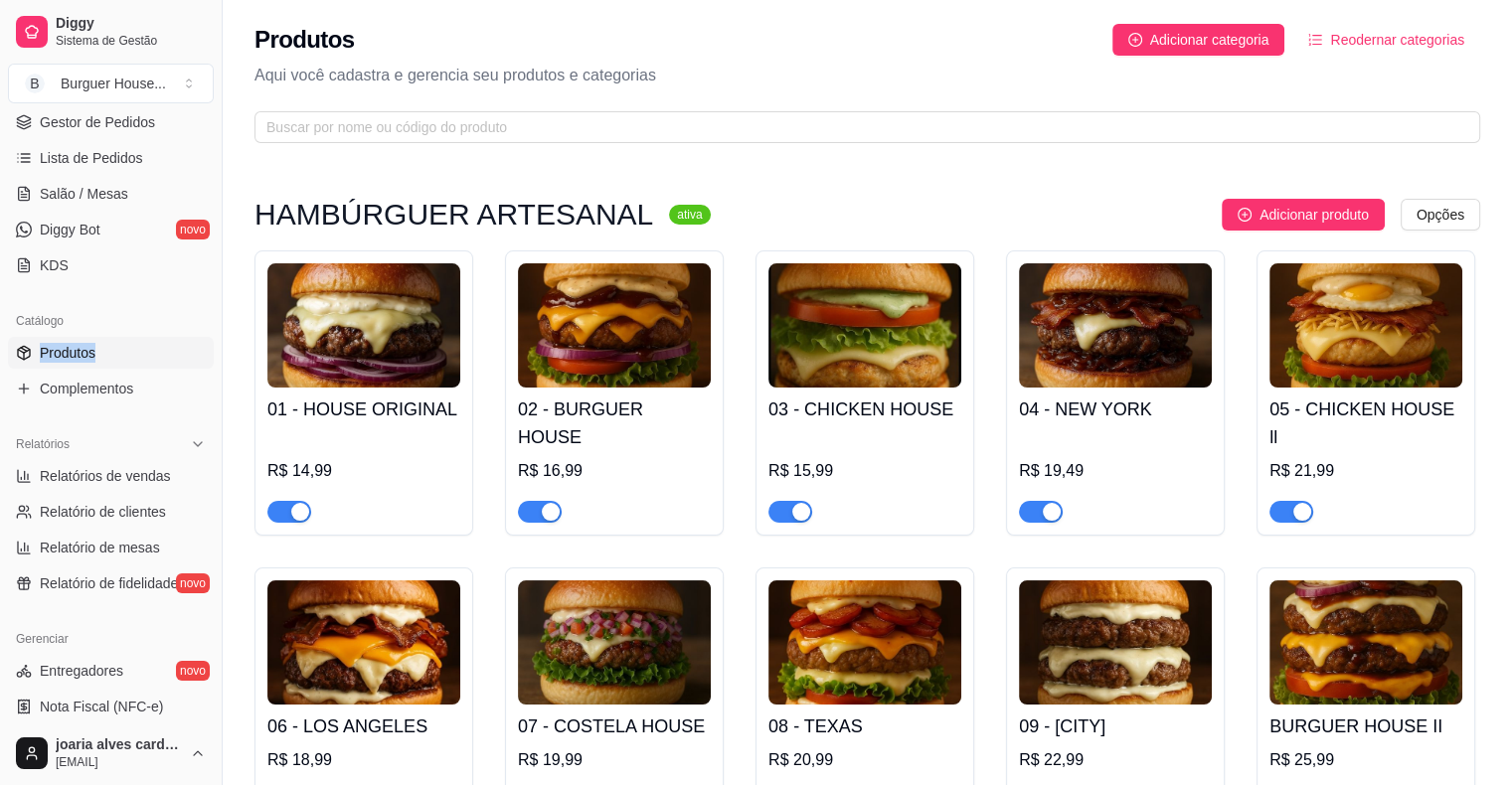 click on "Produtos" at bounding box center [110, 353] 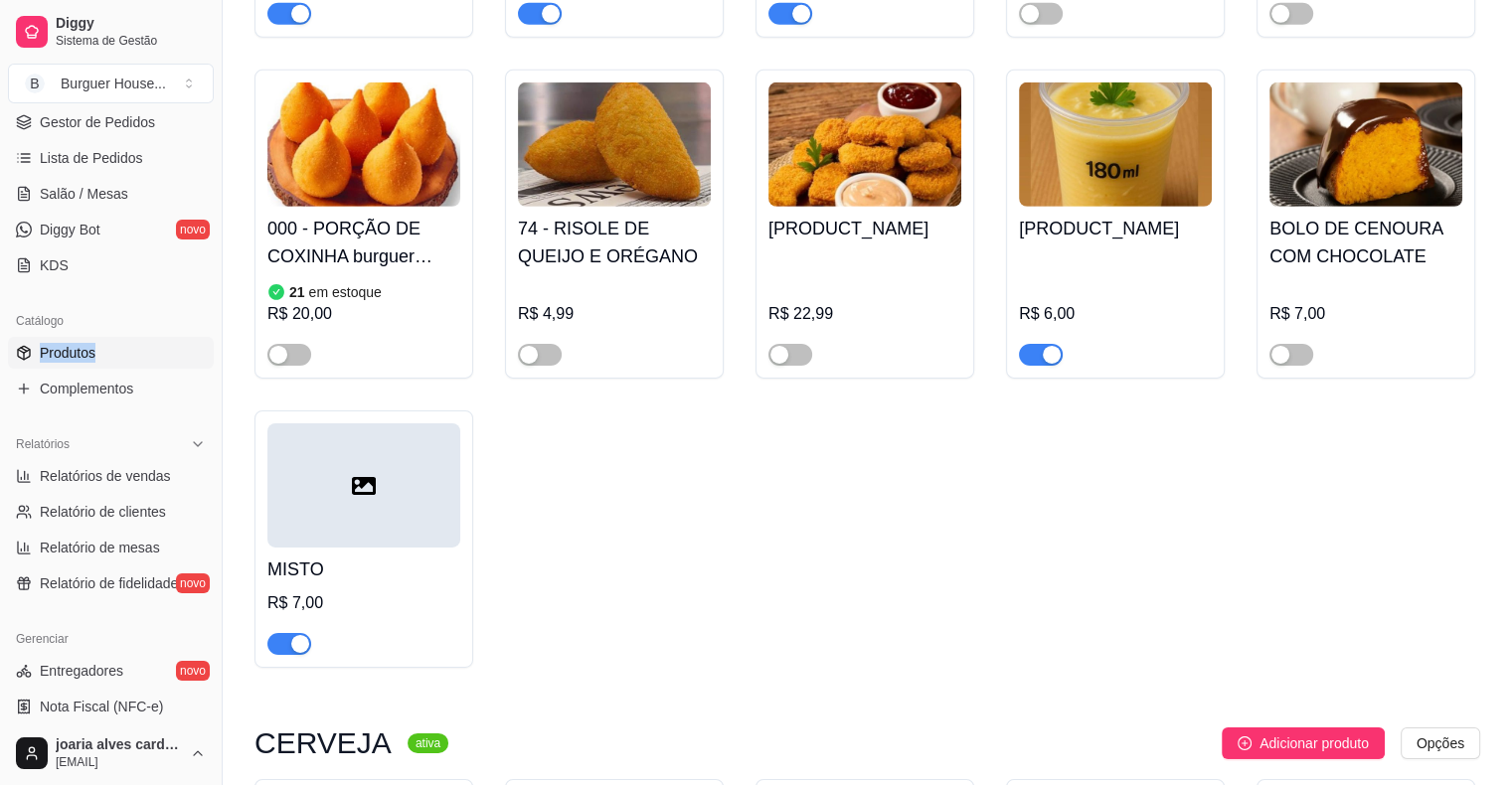 scroll, scrollTop: 6260, scrollLeft: 0, axis: vertical 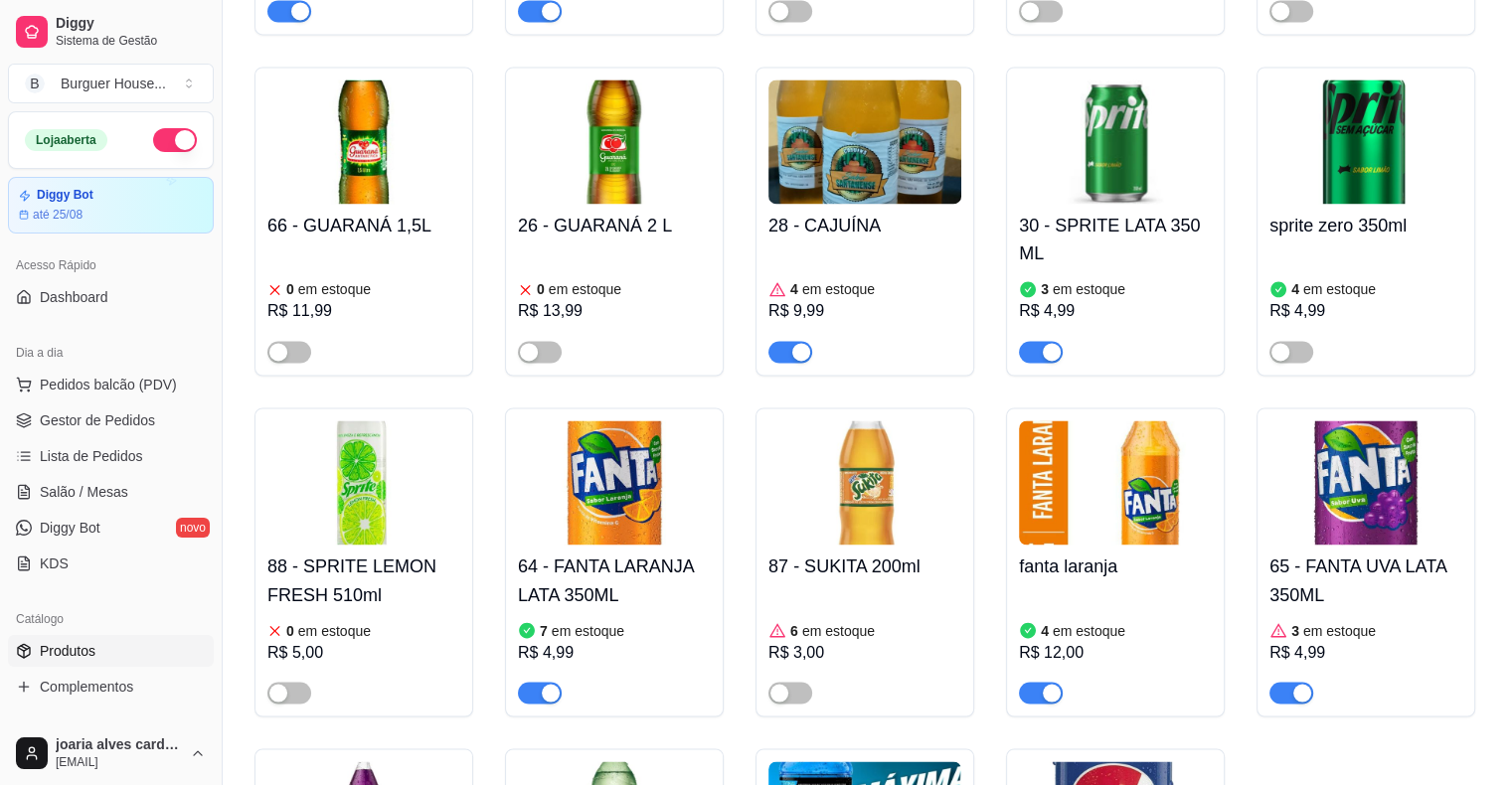 click on "fanta laranja" at bounding box center [1115, 566] 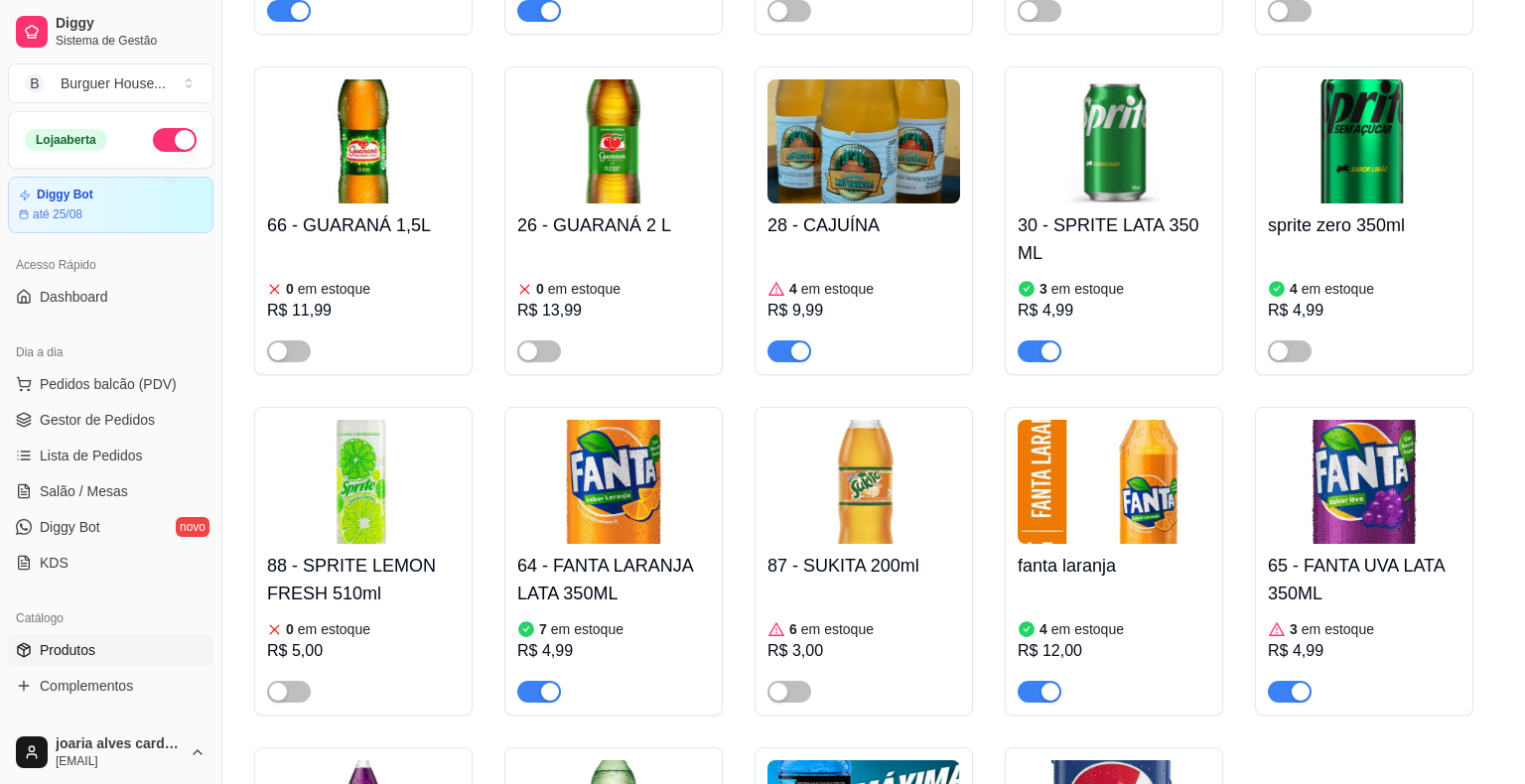type 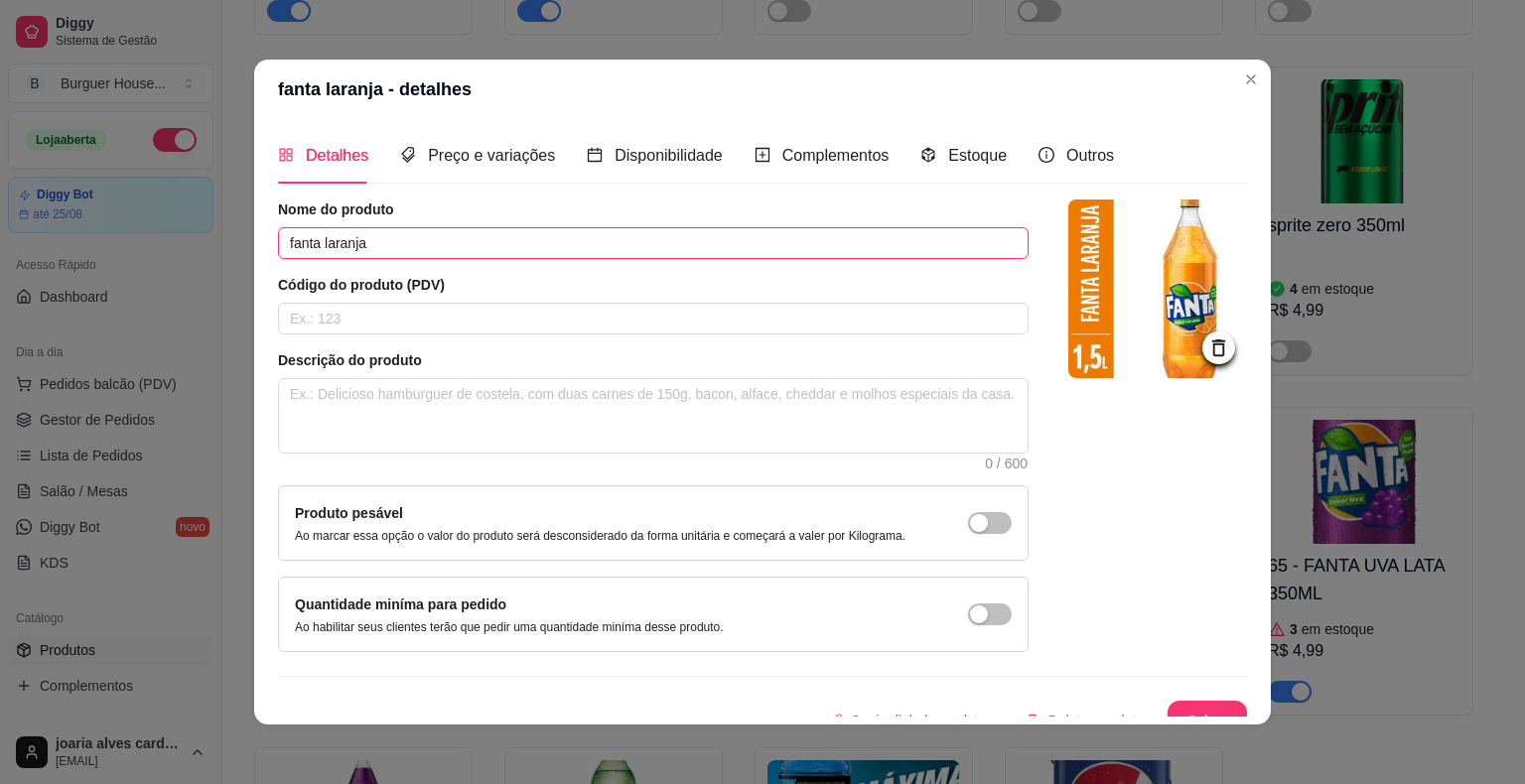 click on "fanta laranja" at bounding box center [653, 243] 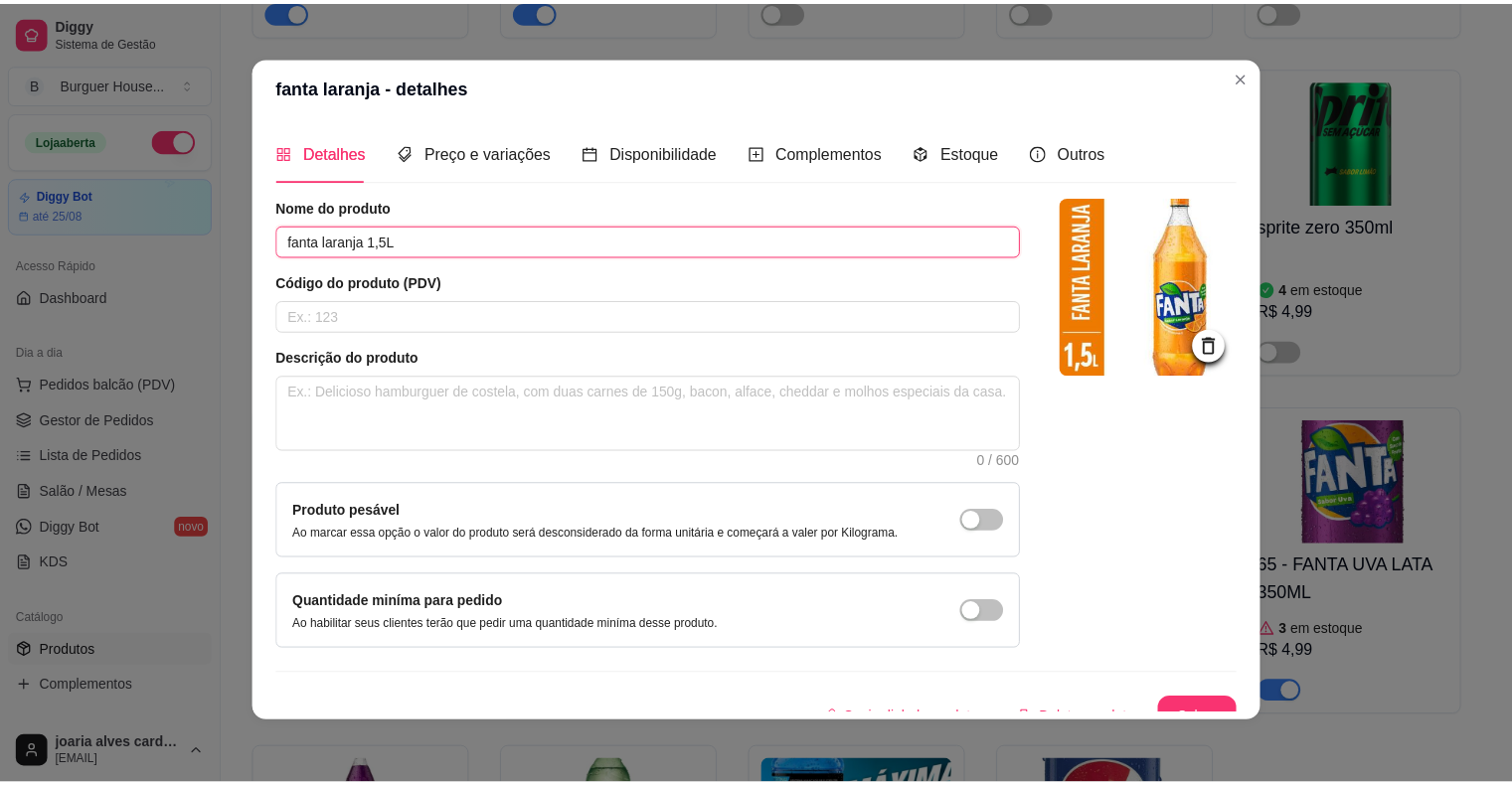 scroll, scrollTop: 4, scrollLeft: 0, axis: vertical 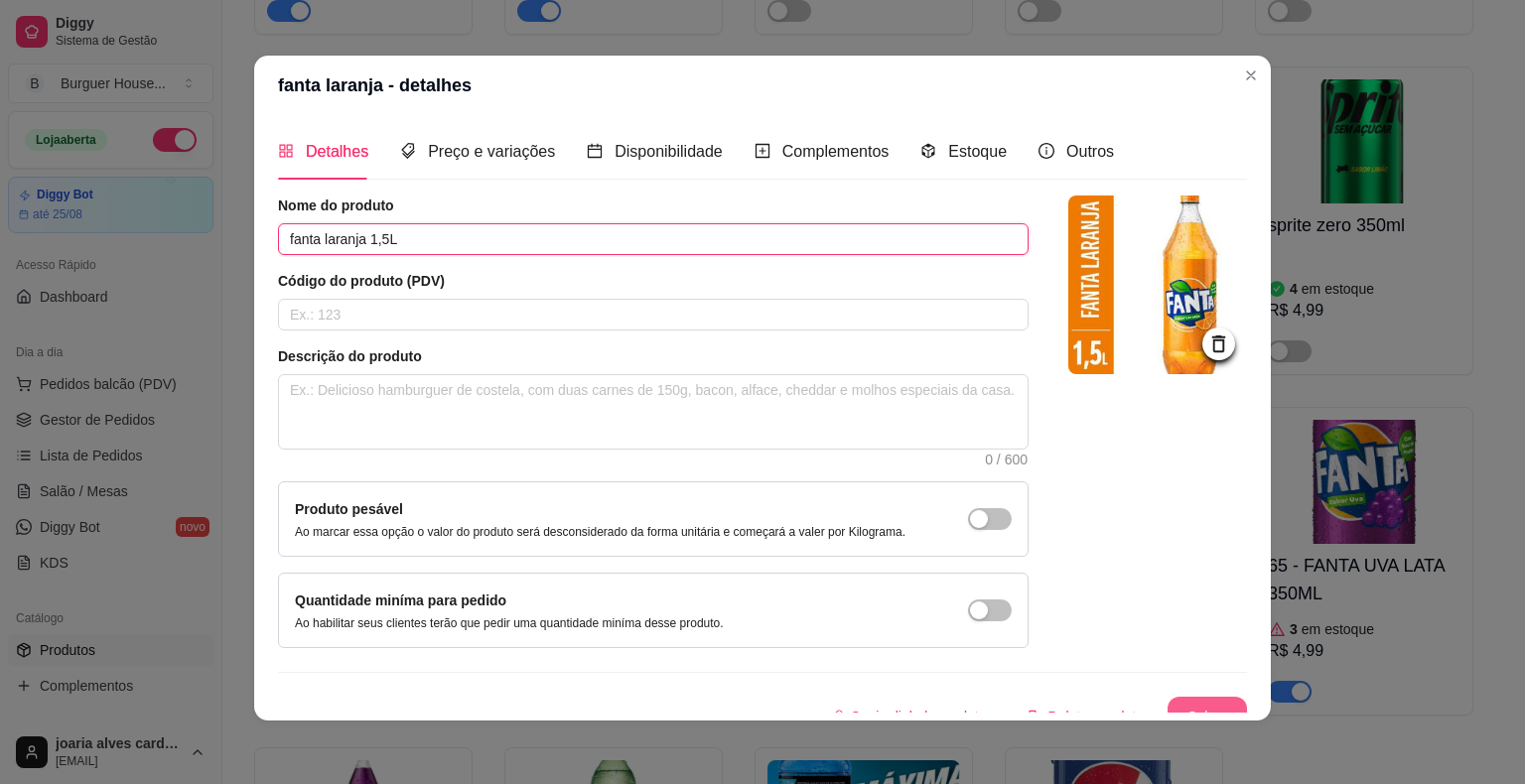 type on "fanta laranja 1,5L" 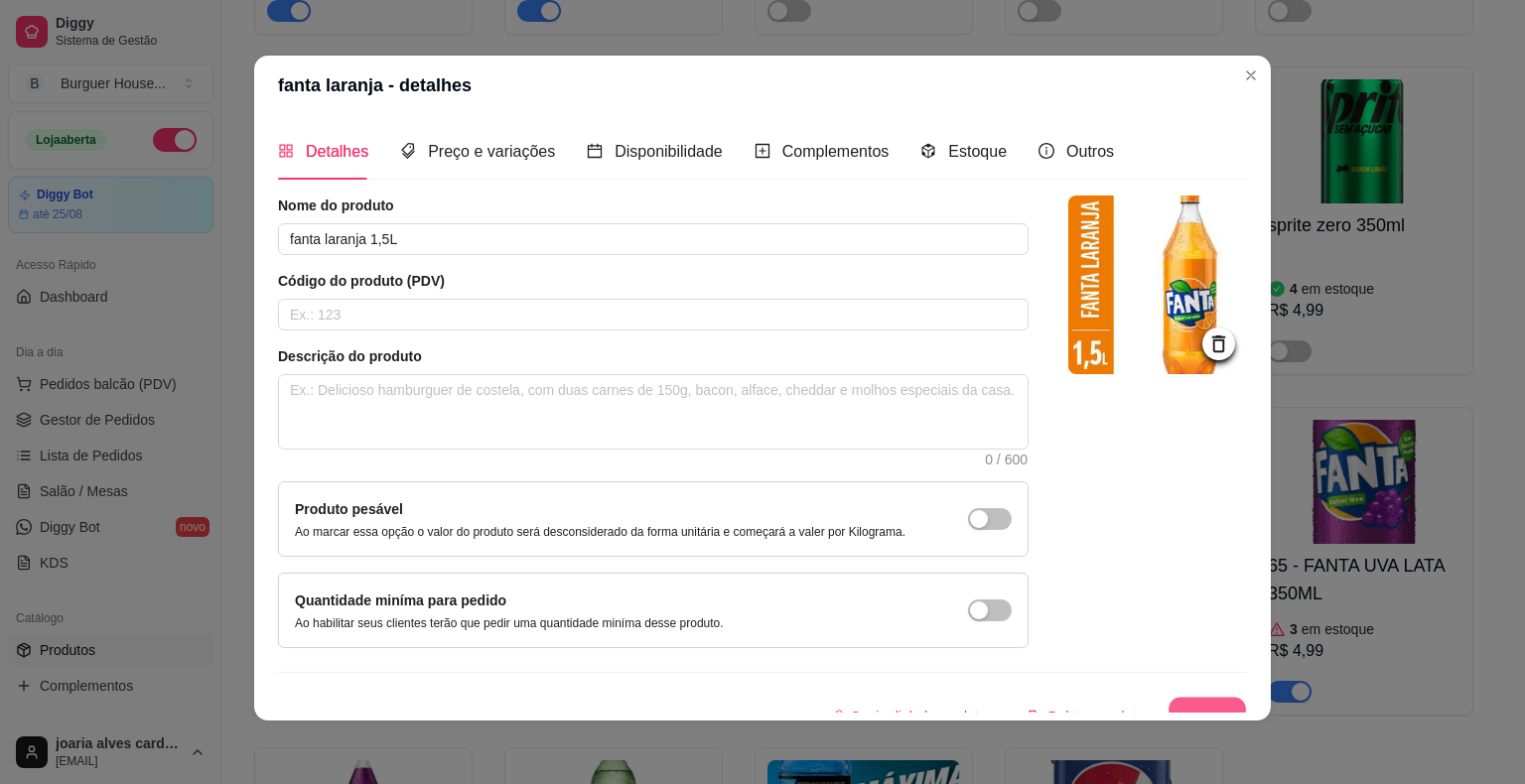 click on "Salvar" at bounding box center [1207, 717] 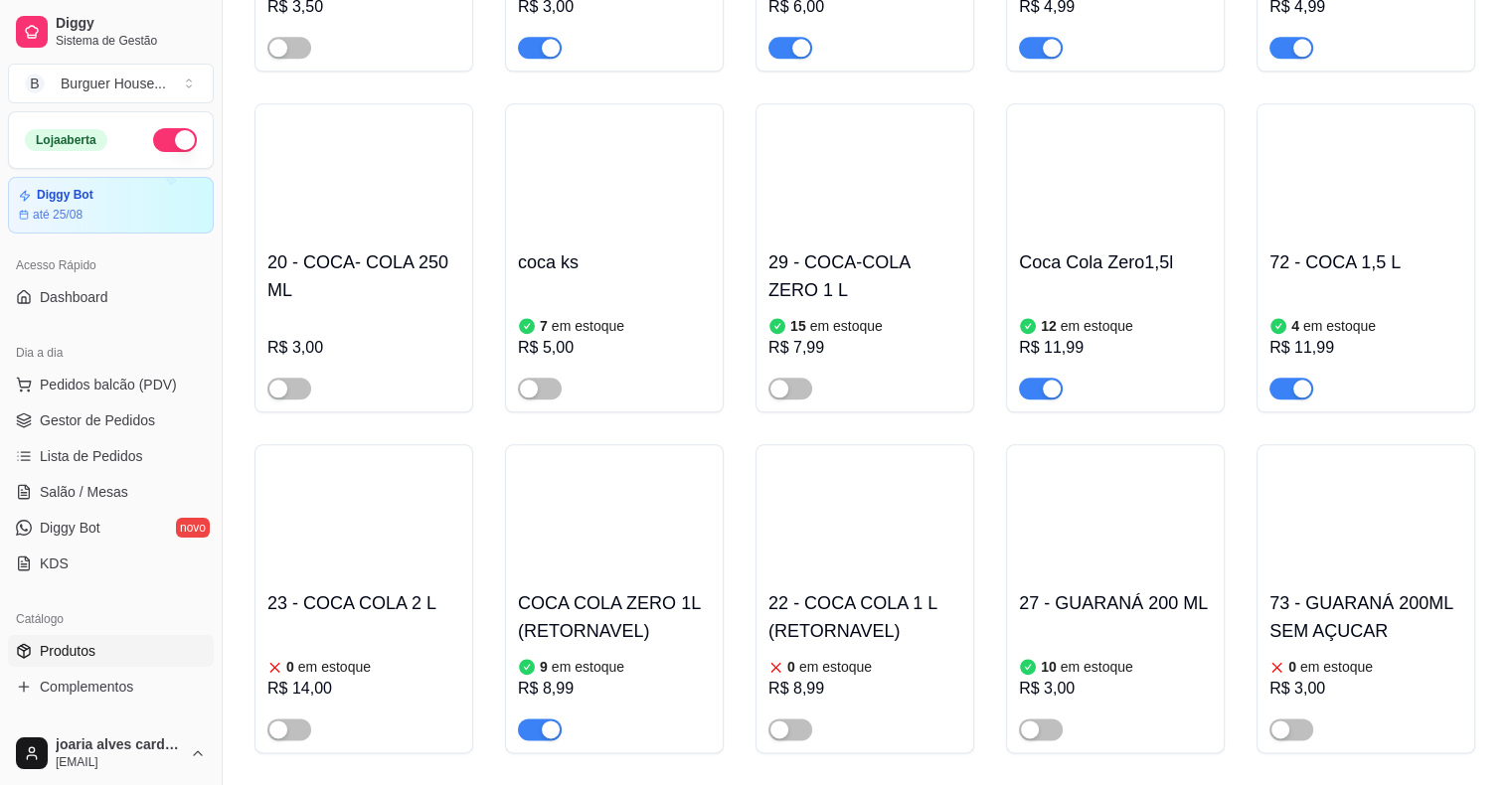 scroll, scrollTop: 2087, scrollLeft: 0, axis: vertical 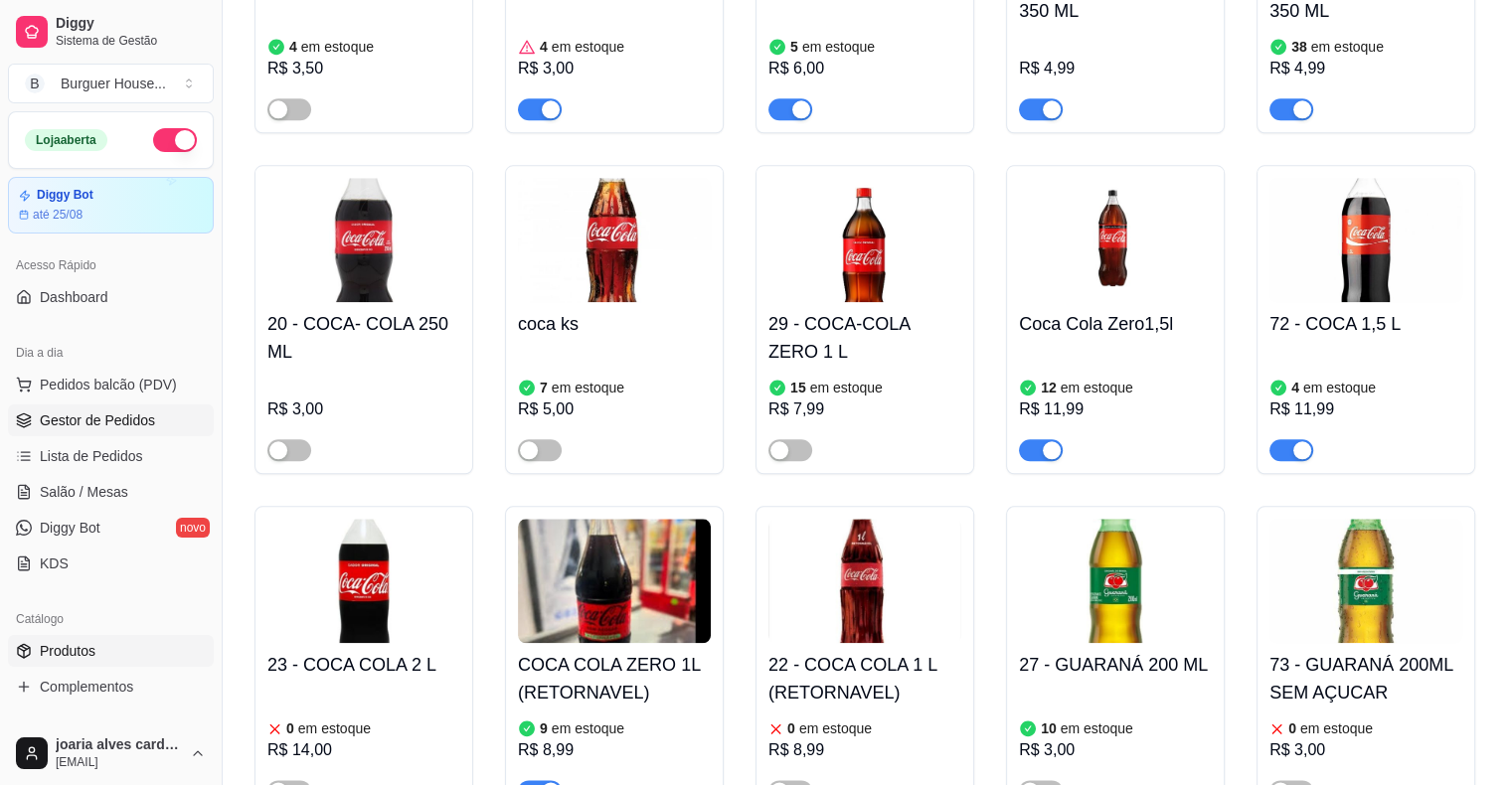 click on "Gestor de Pedidos" at bounding box center (97, 420) 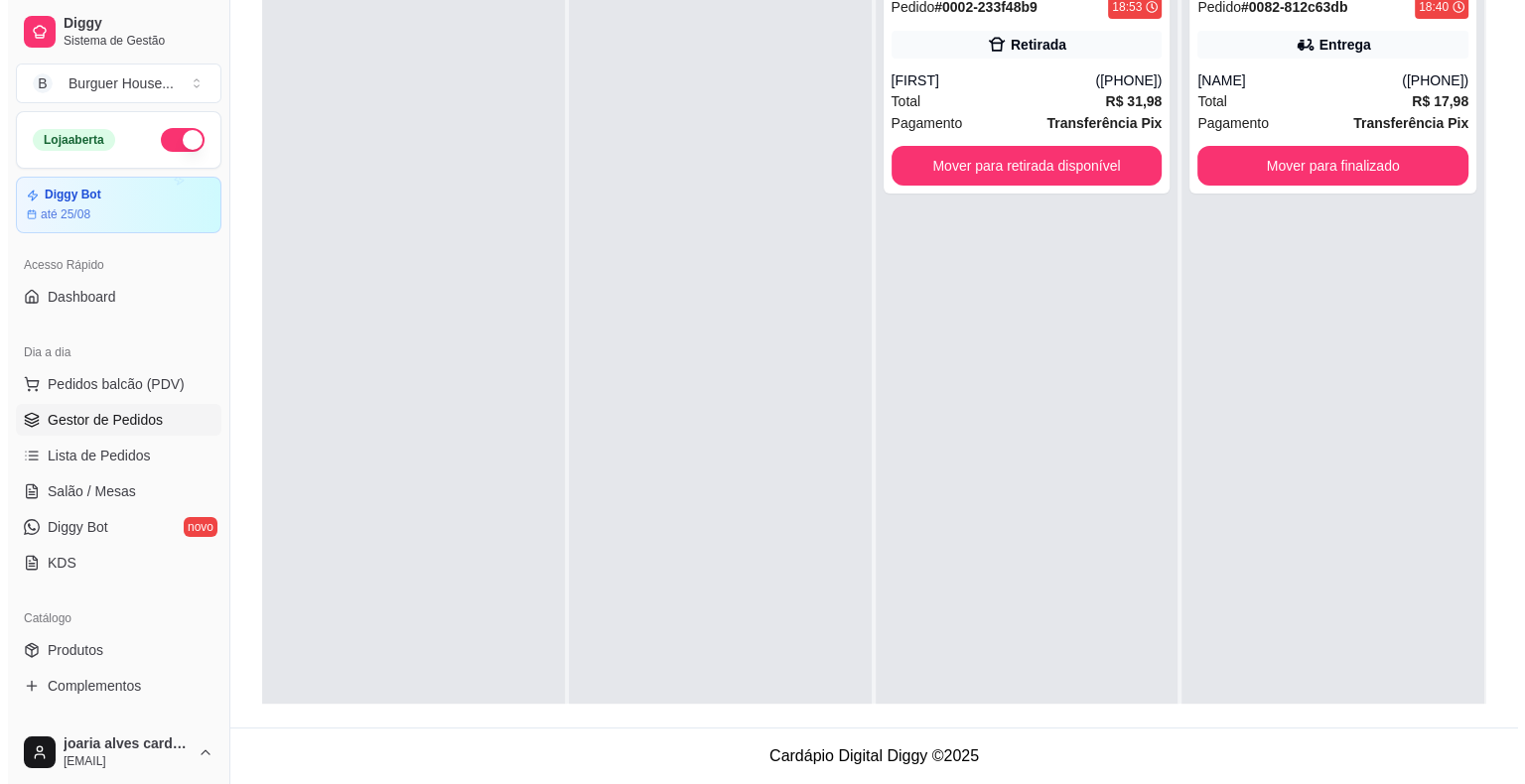 scroll, scrollTop: 0, scrollLeft: 0, axis: both 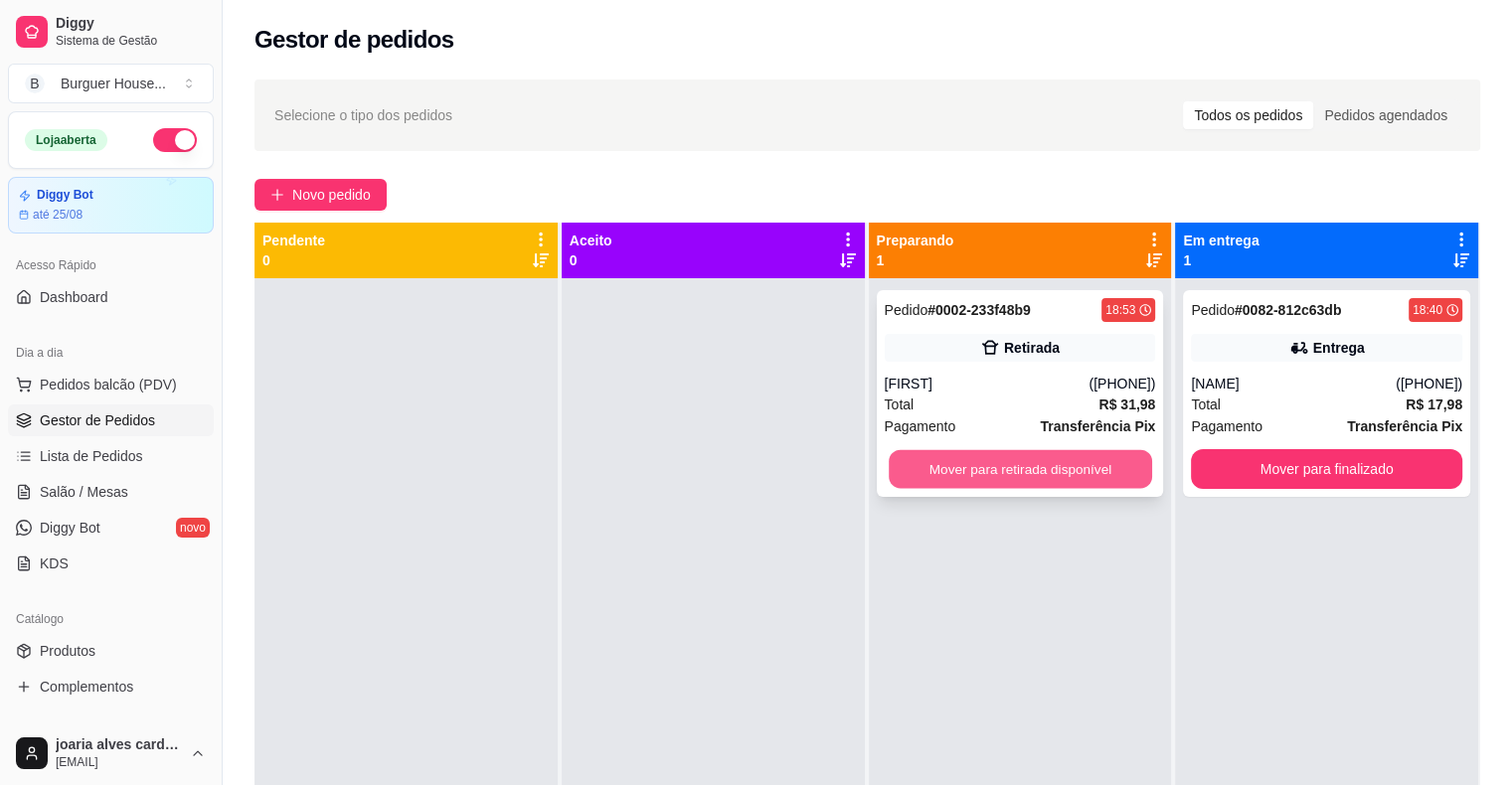 click on "Mover para retirada disponível" at bounding box center (1020, 469) 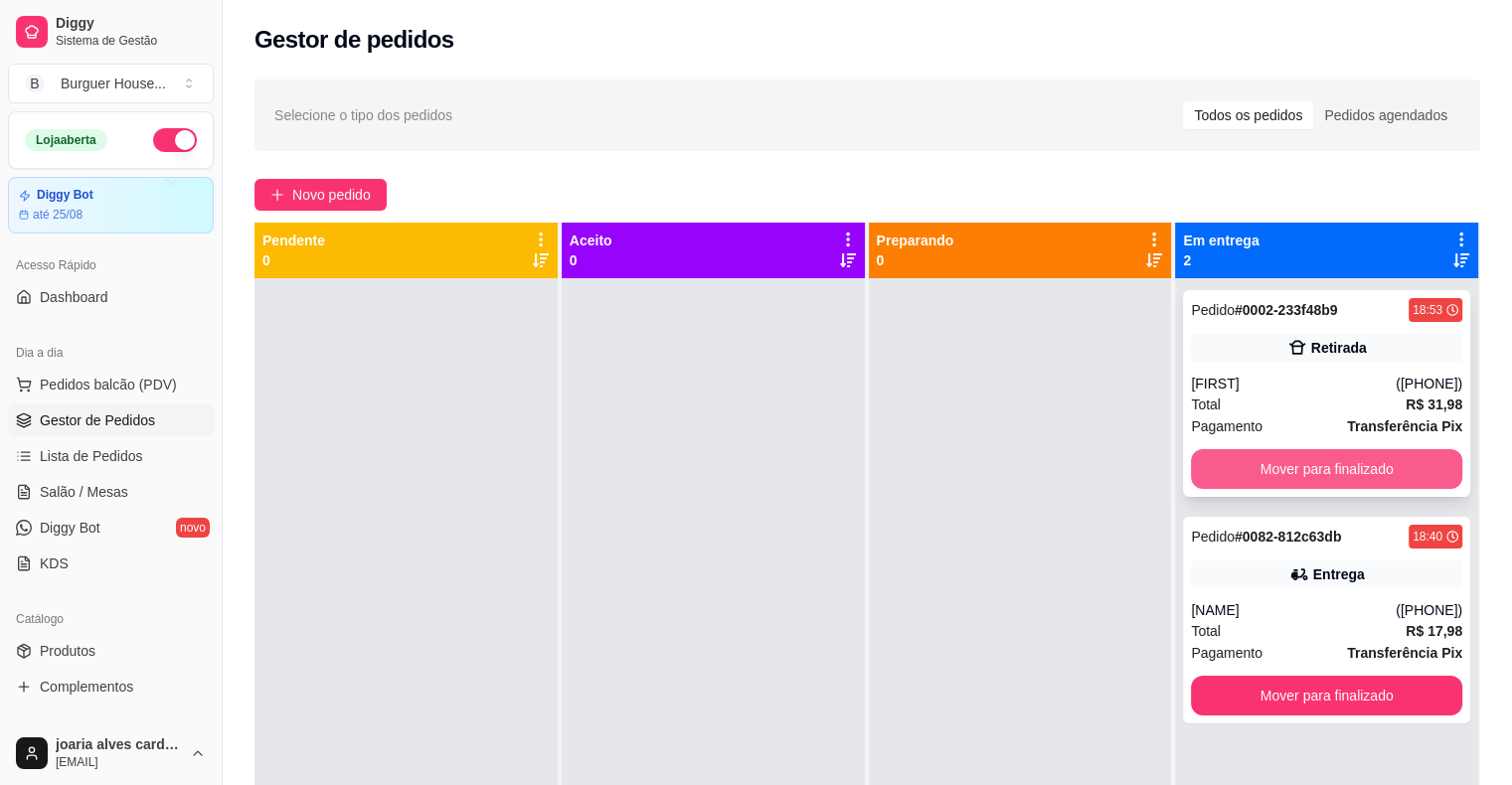 click on "Mover para finalizado" at bounding box center (1326, 469) 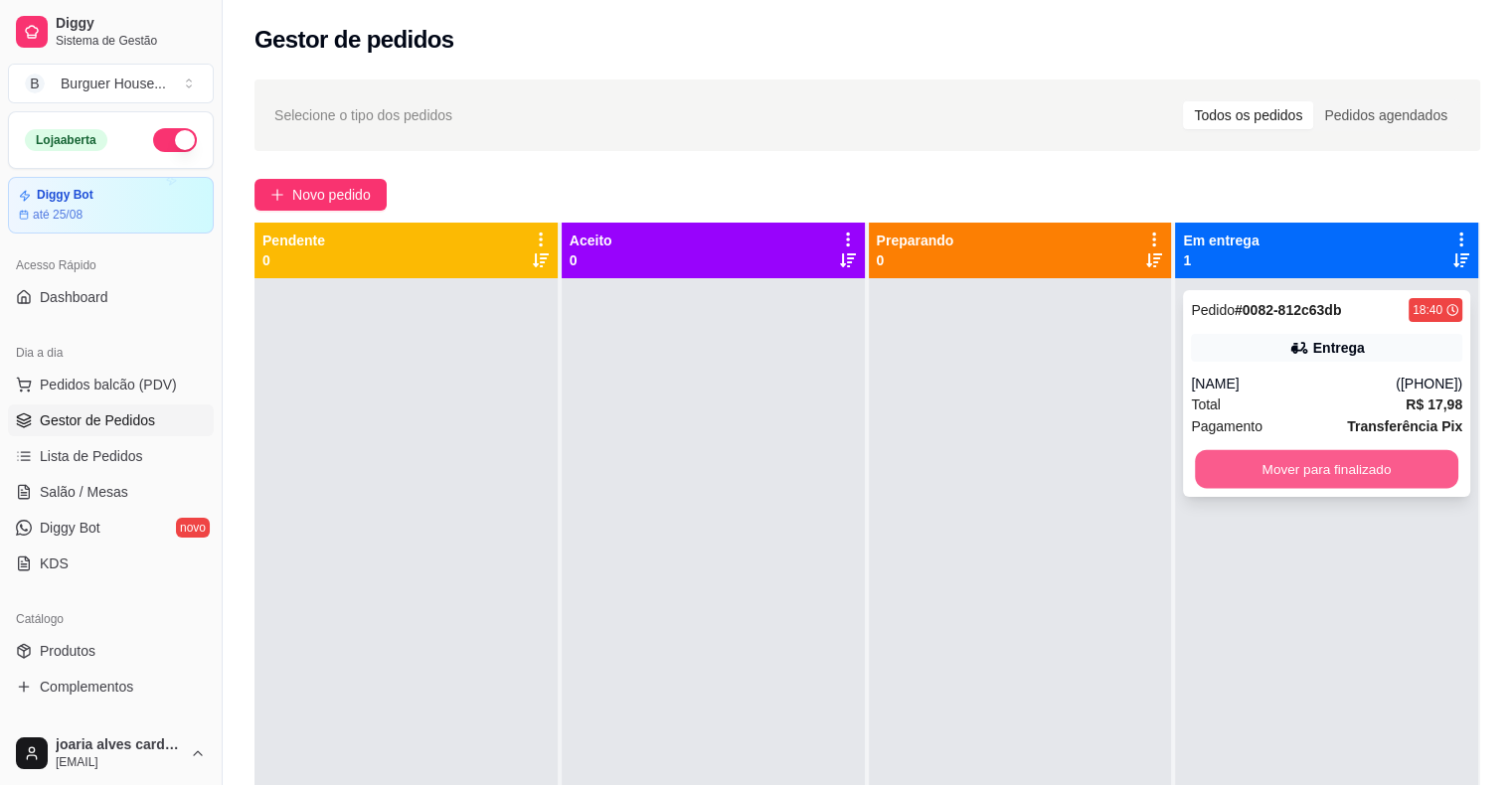 click on "Mover para finalizado" at bounding box center [1326, 469] 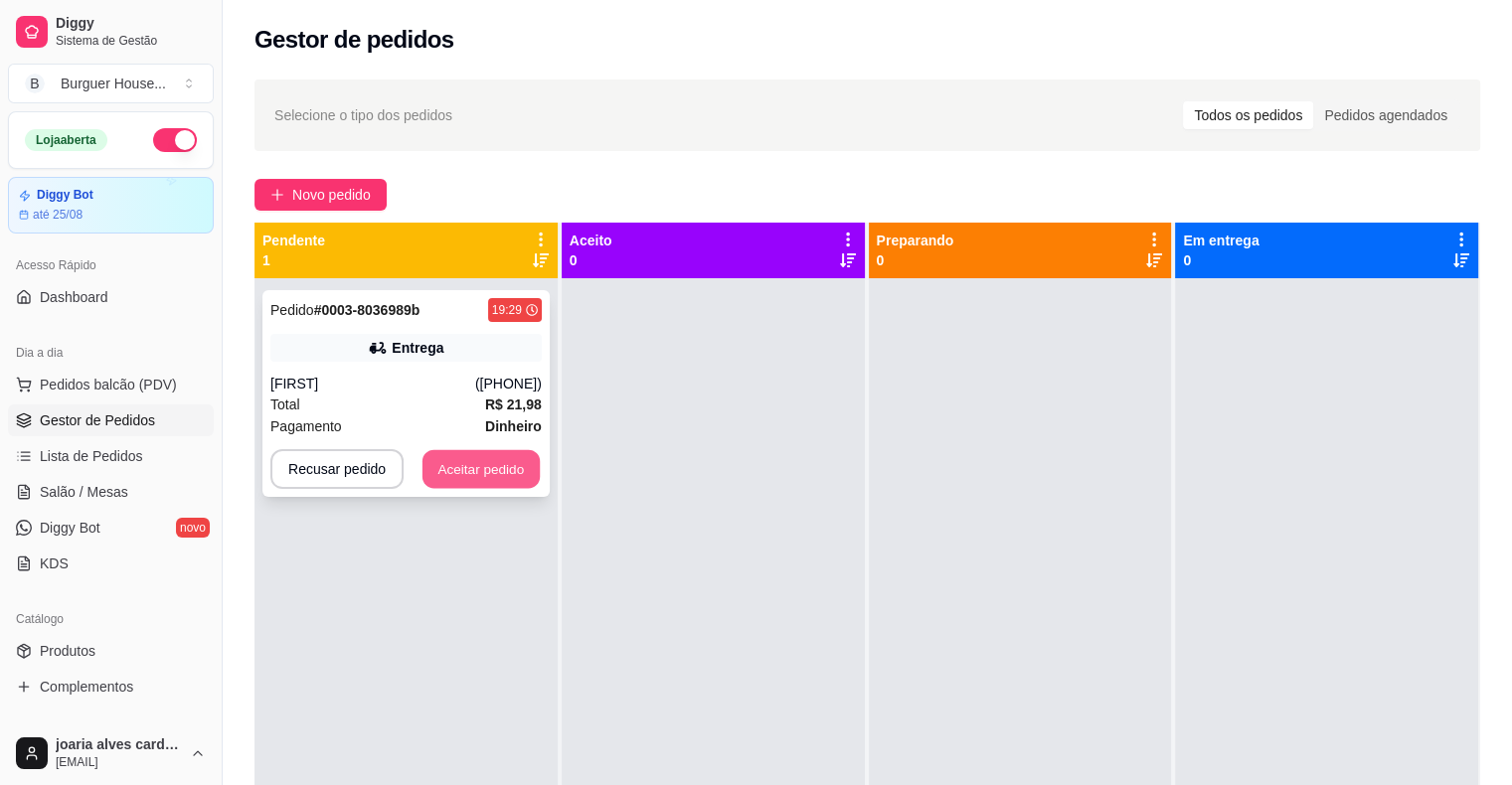 click on "Aceitar pedido" at bounding box center [481, 469] 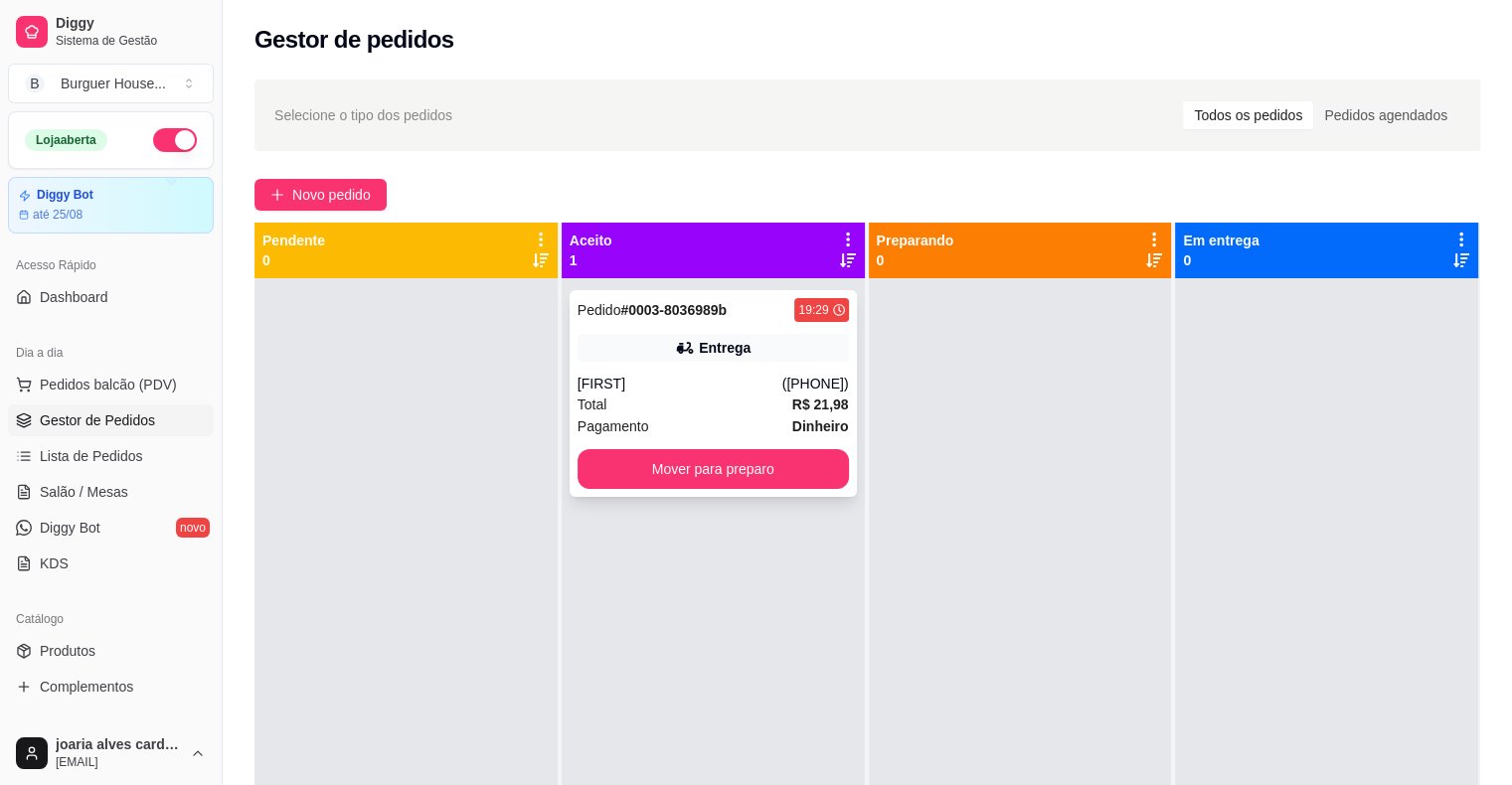 click on "Pagamento Dinheiro" at bounding box center (713, 426) 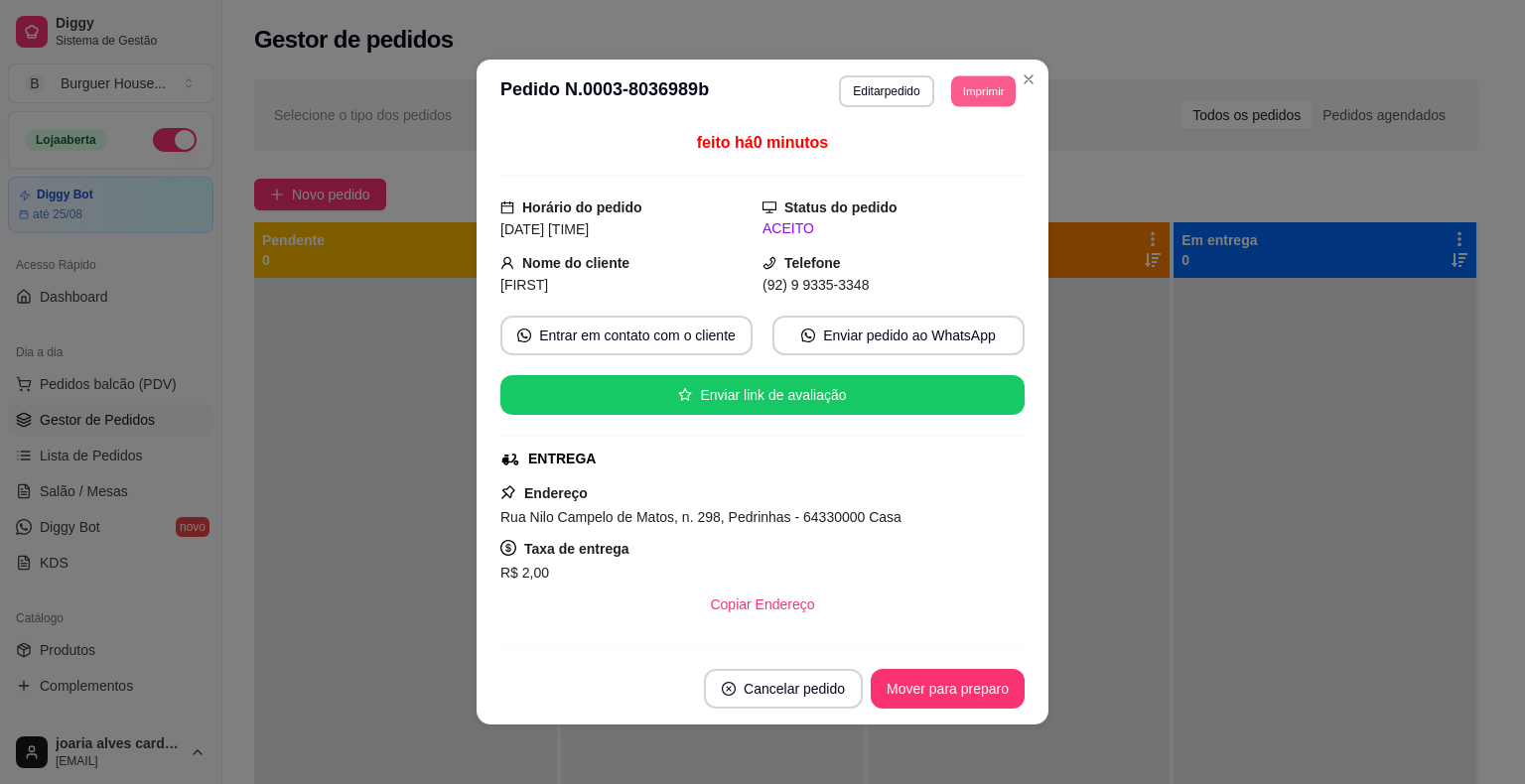 click on "Imprimir" at bounding box center (983, 90) 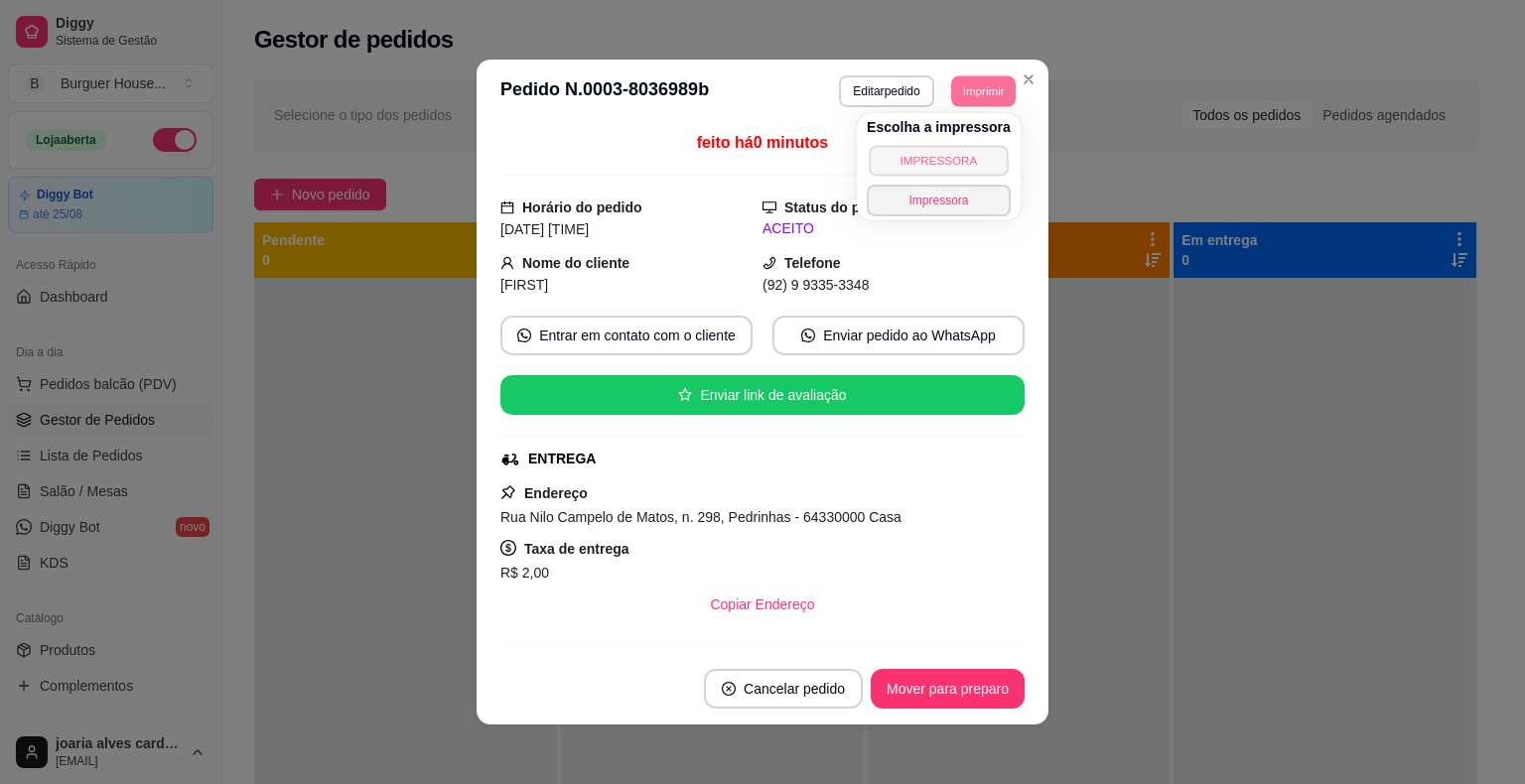 click on "IMPRESSORA" at bounding box center [938, 160] 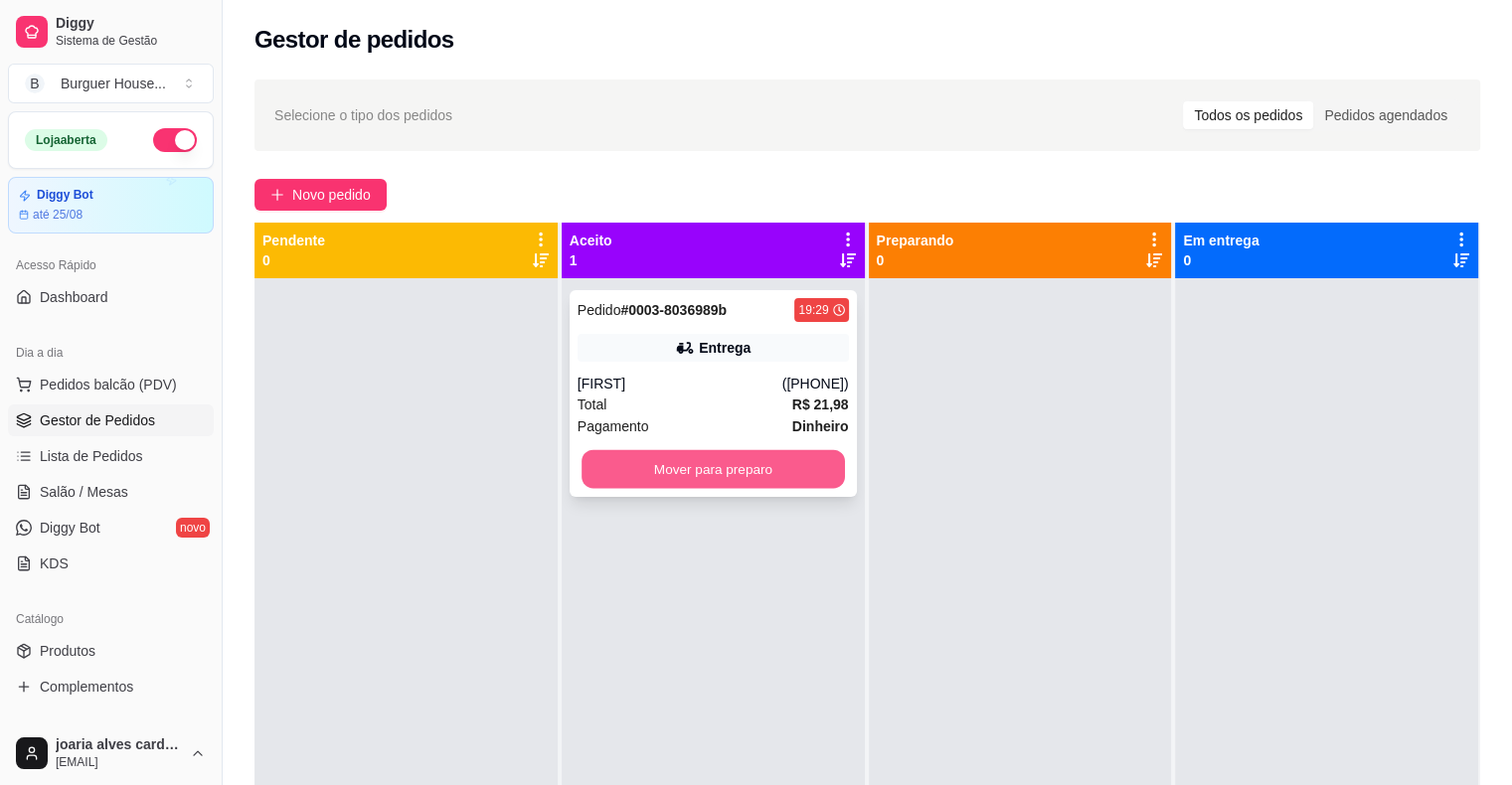click on "Mover para preparo" at bounding box center (713, 469) 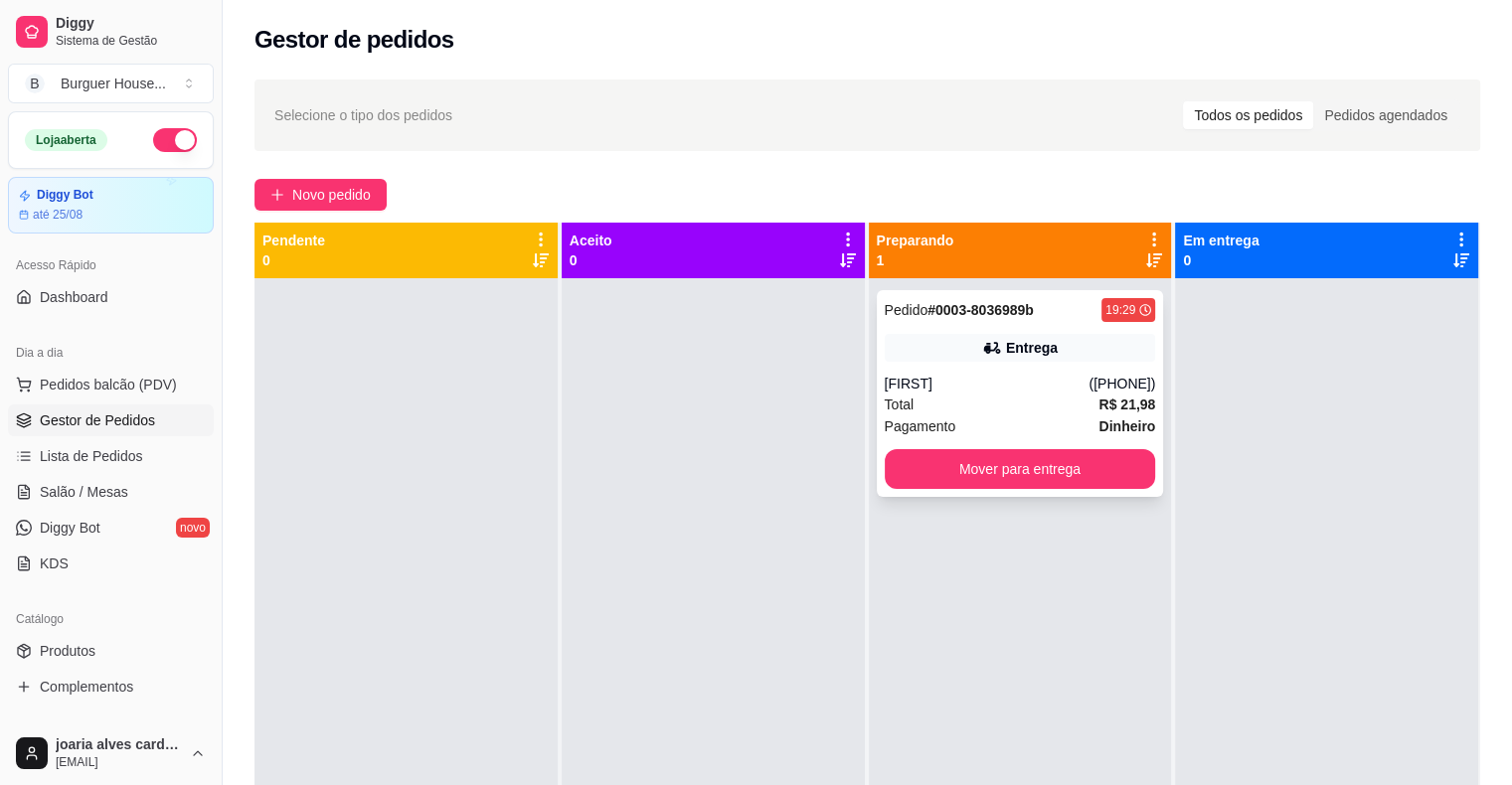 click on "[FIRST]" at bounding box center (987, 384) 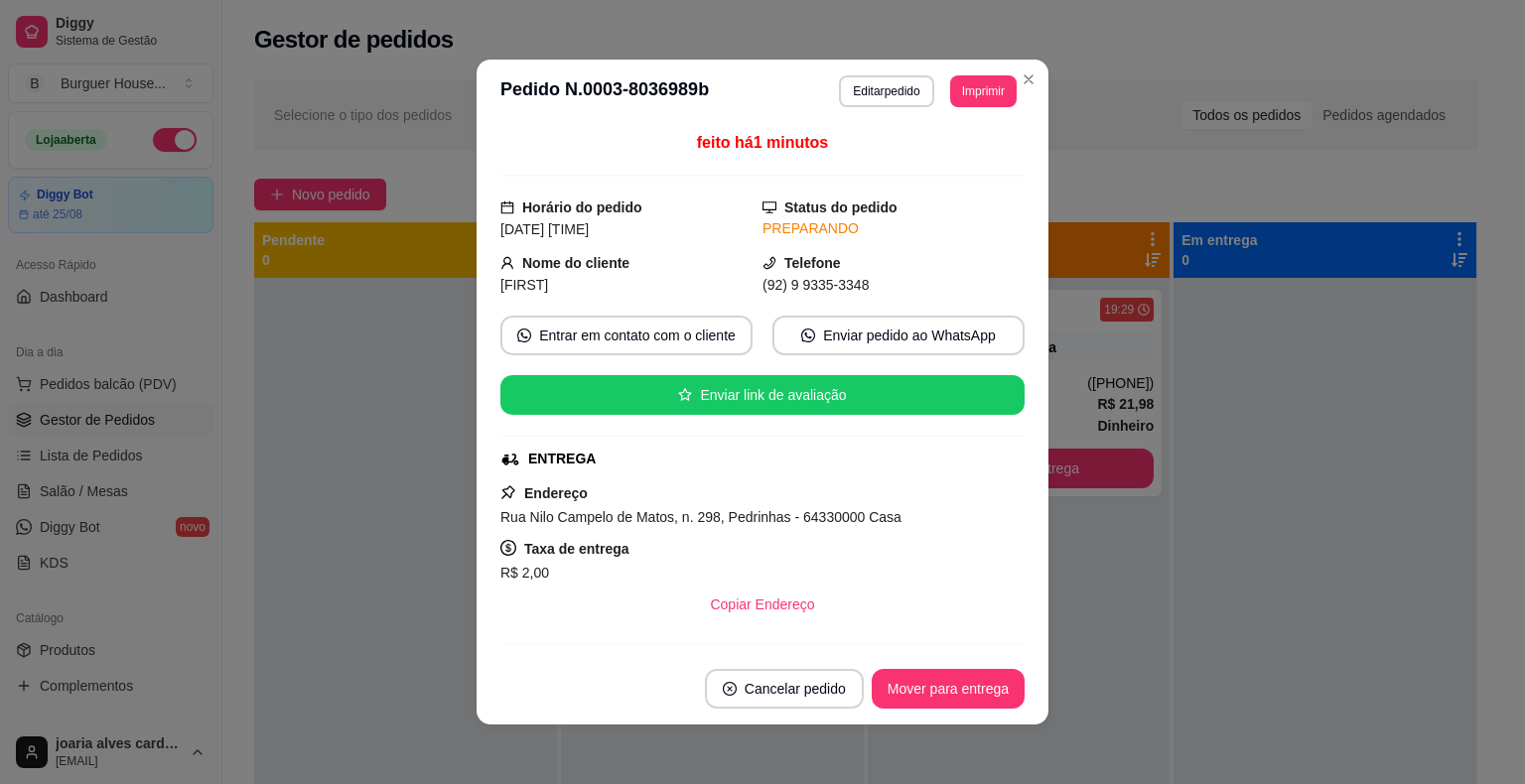 scroll, scrollTop: 254, scrollLeft: 0, axis: vertical 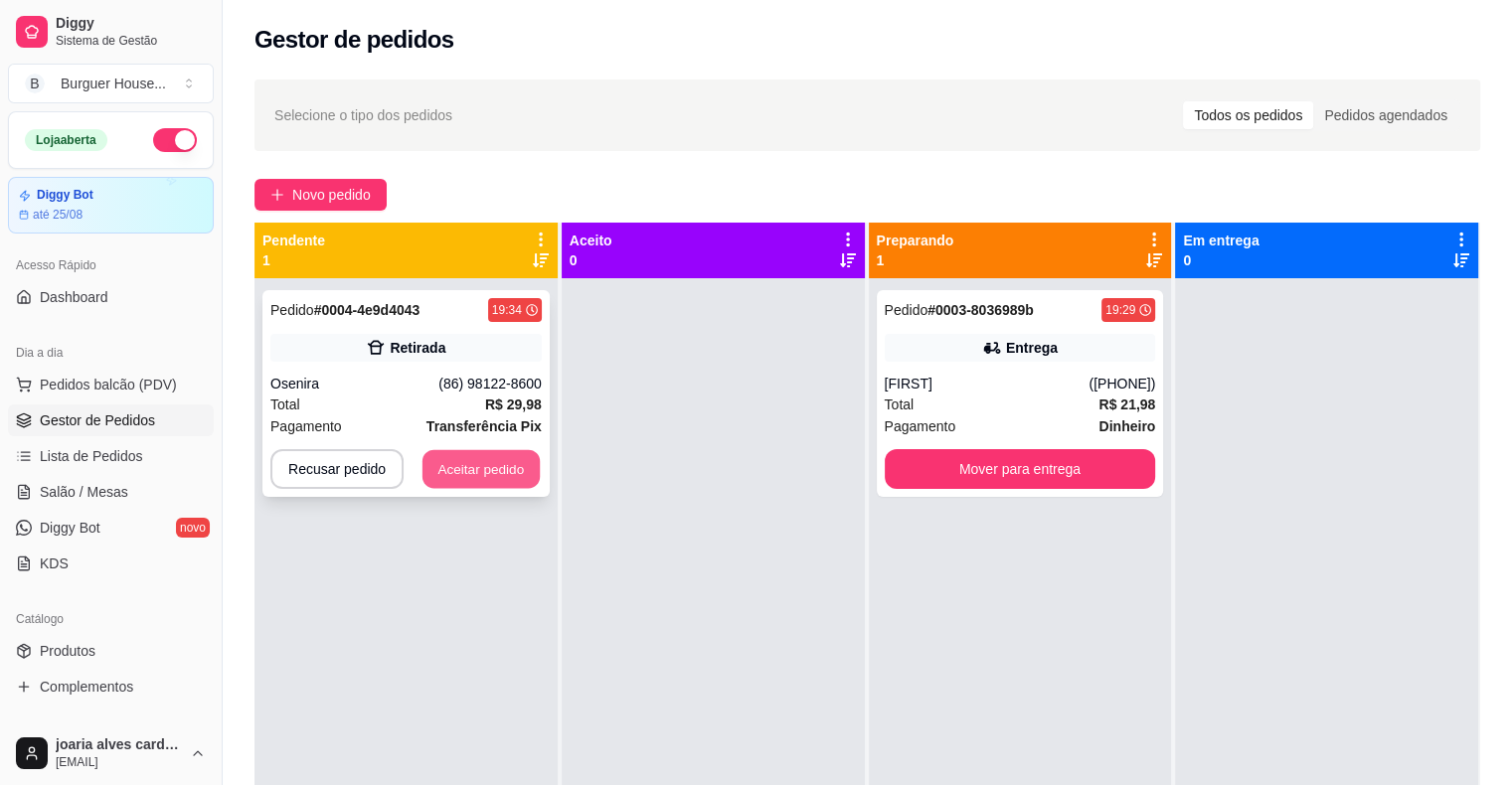 click on "Aceitar pedido" at bounding box center [481, 469] 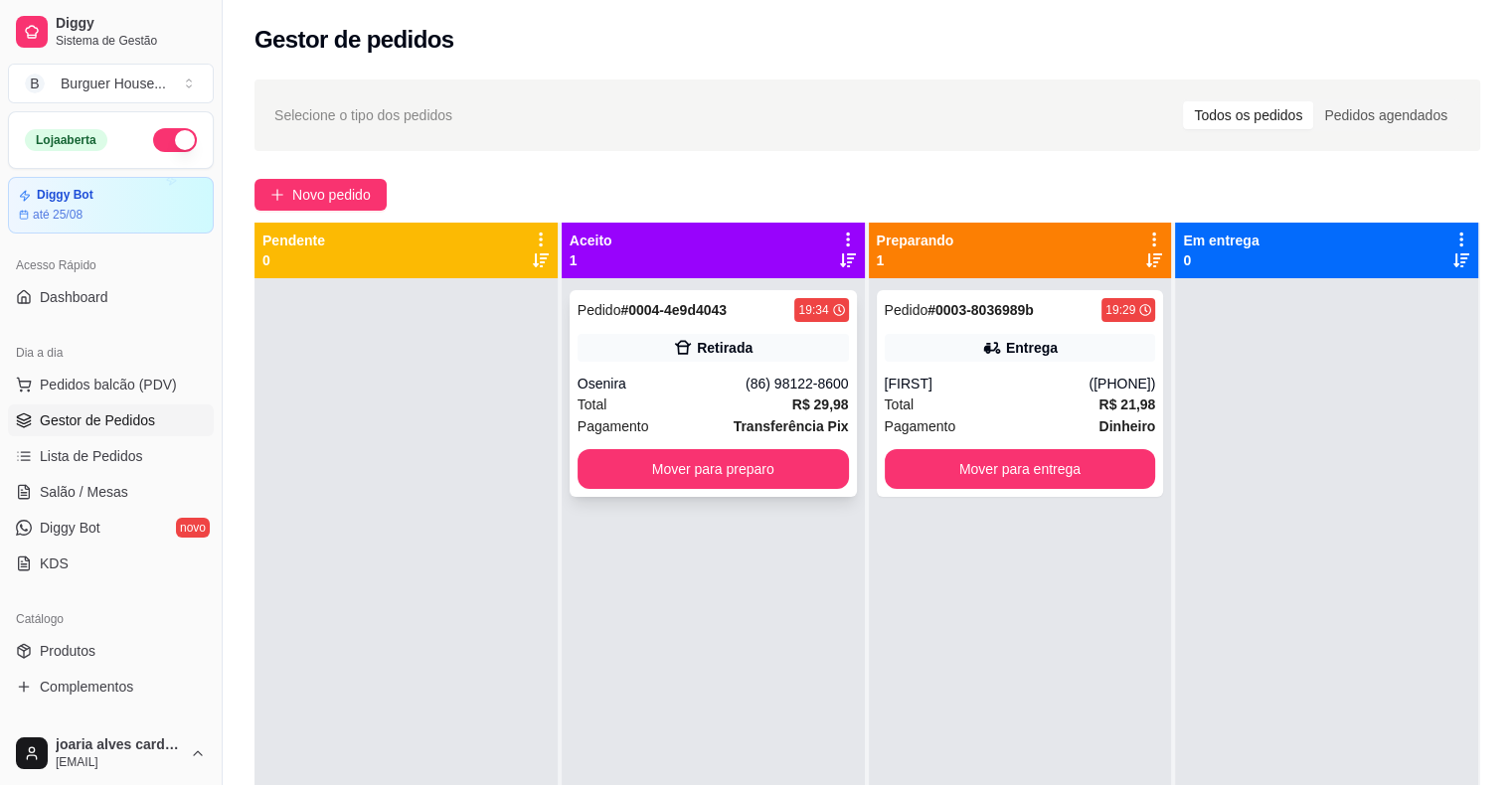 drag, startPoint x: 621, startPoint y: 419, endPoint x: 644, endPoint y: 397, distance: 31.827661 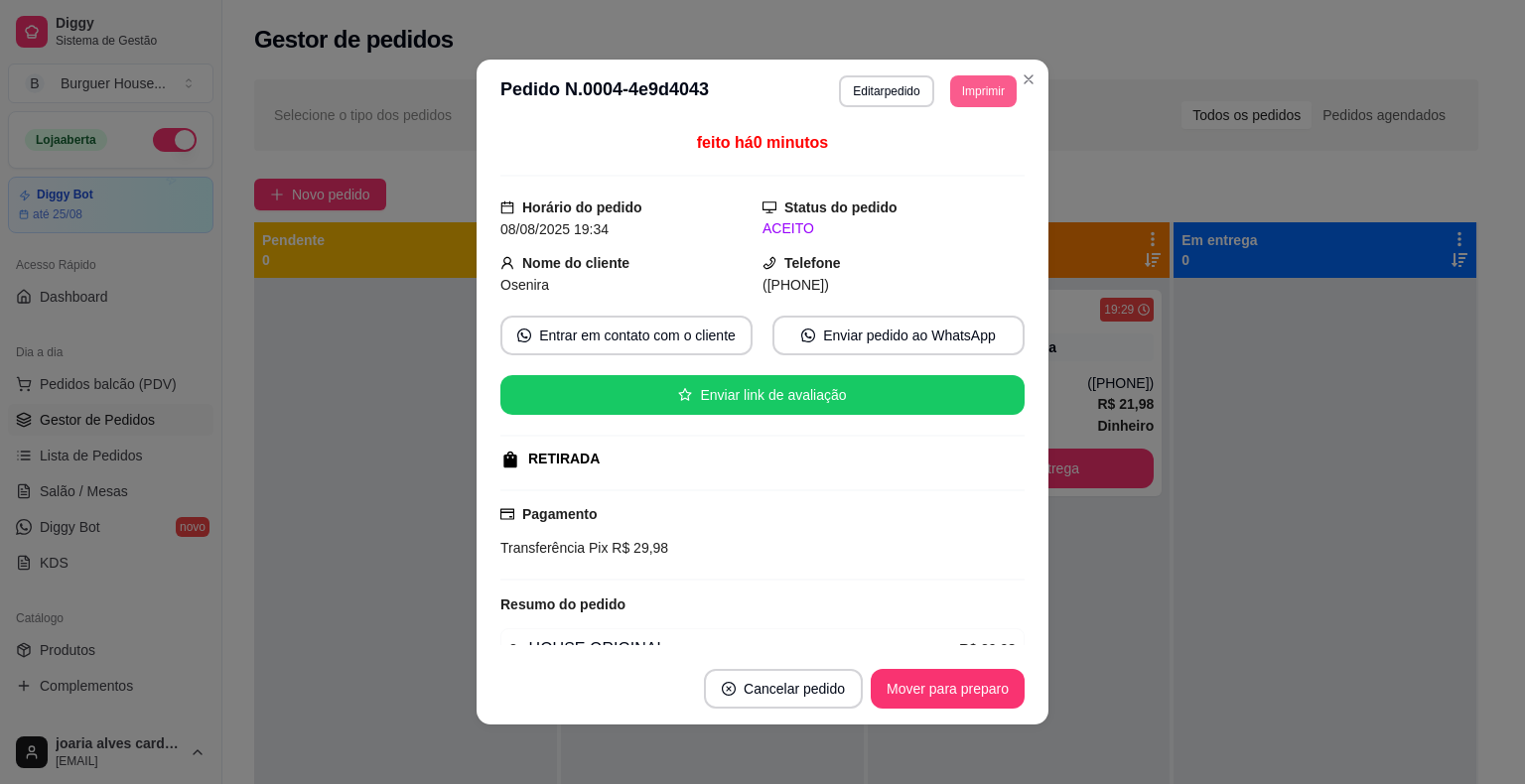 click on "Imprimir" at bounding box center [983, 91] 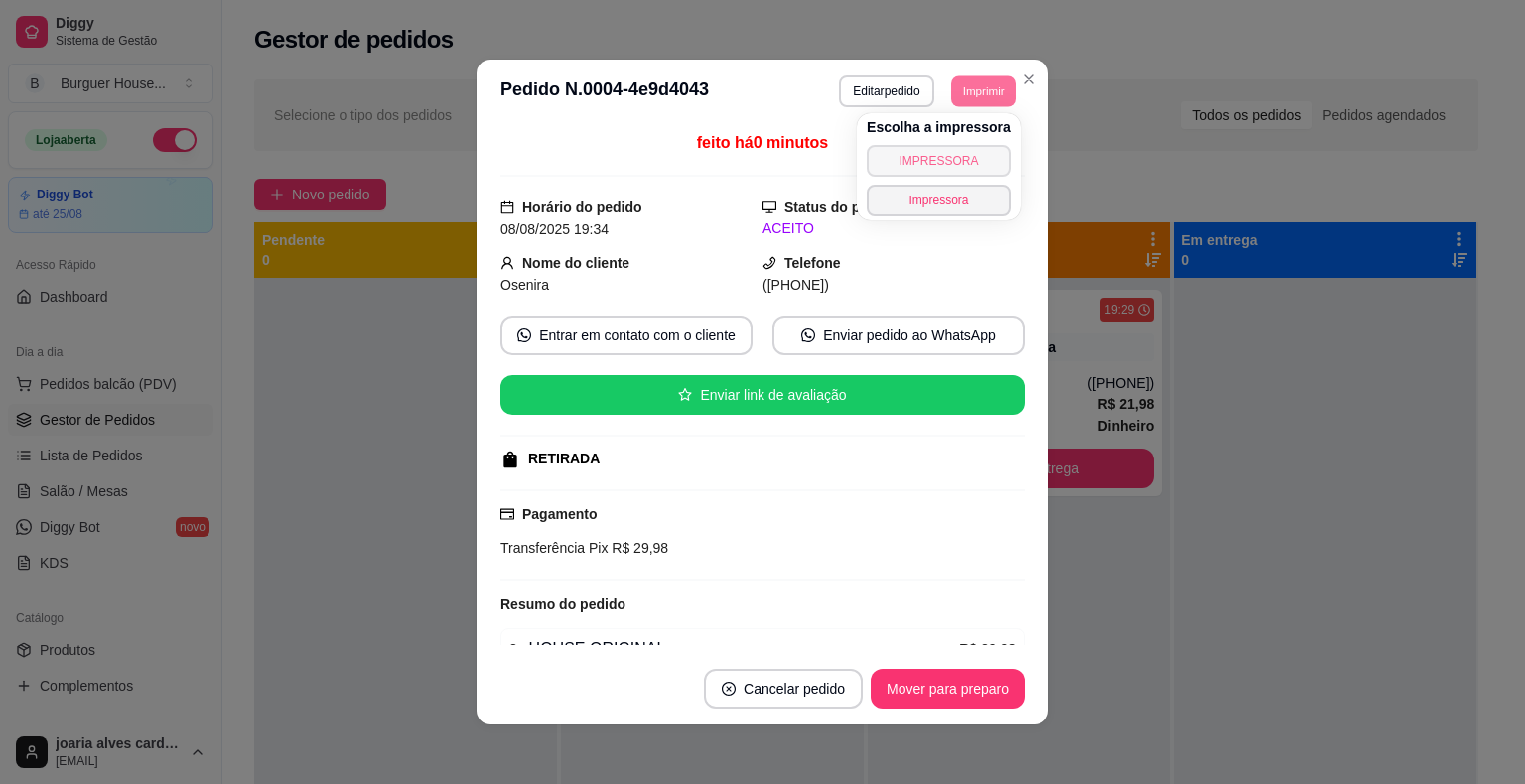 click on "IMPRESSORA" at bounding box center (938, 161) 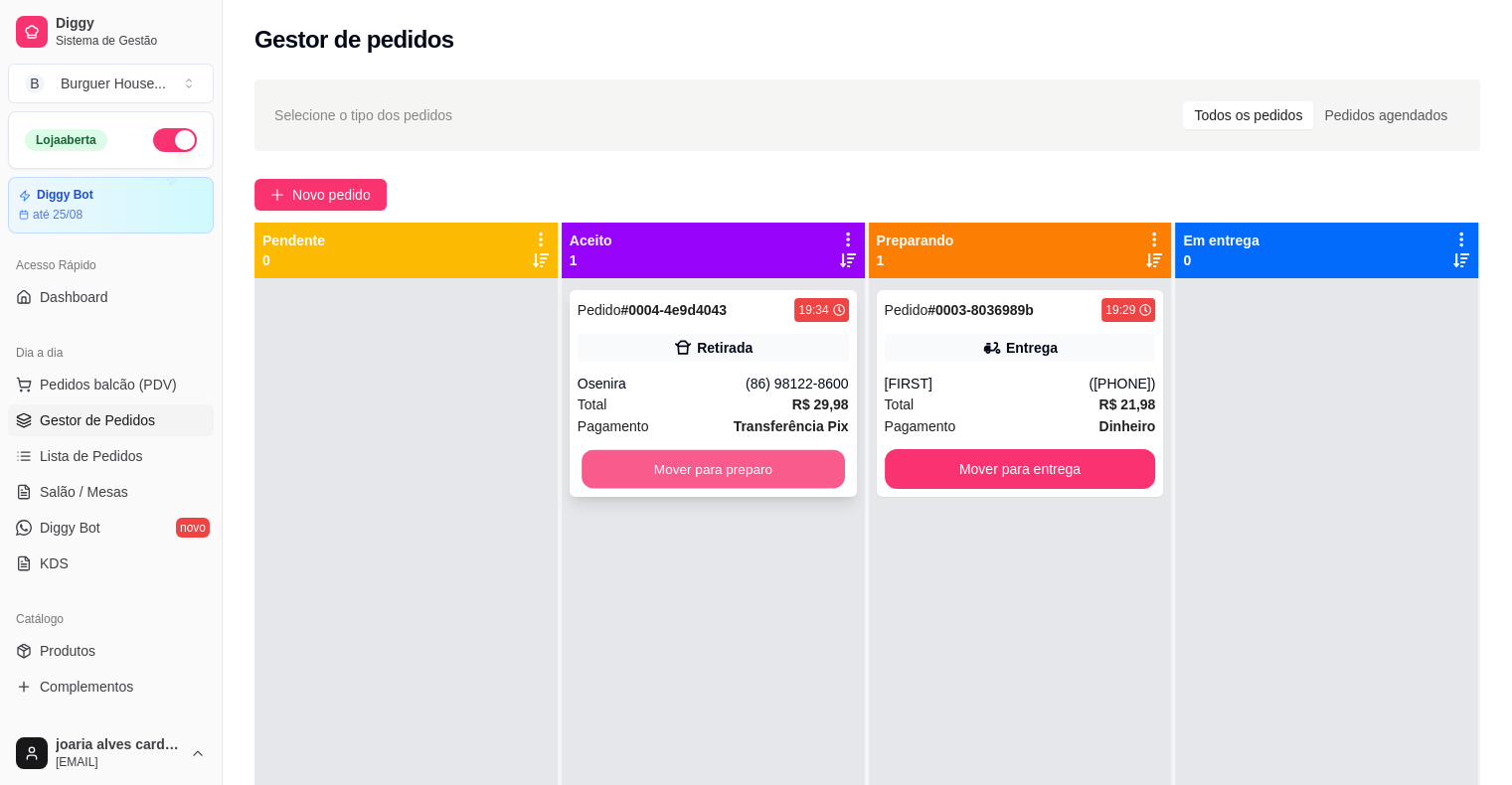click on "Mover para preparo" at bounding box center [713, 469] 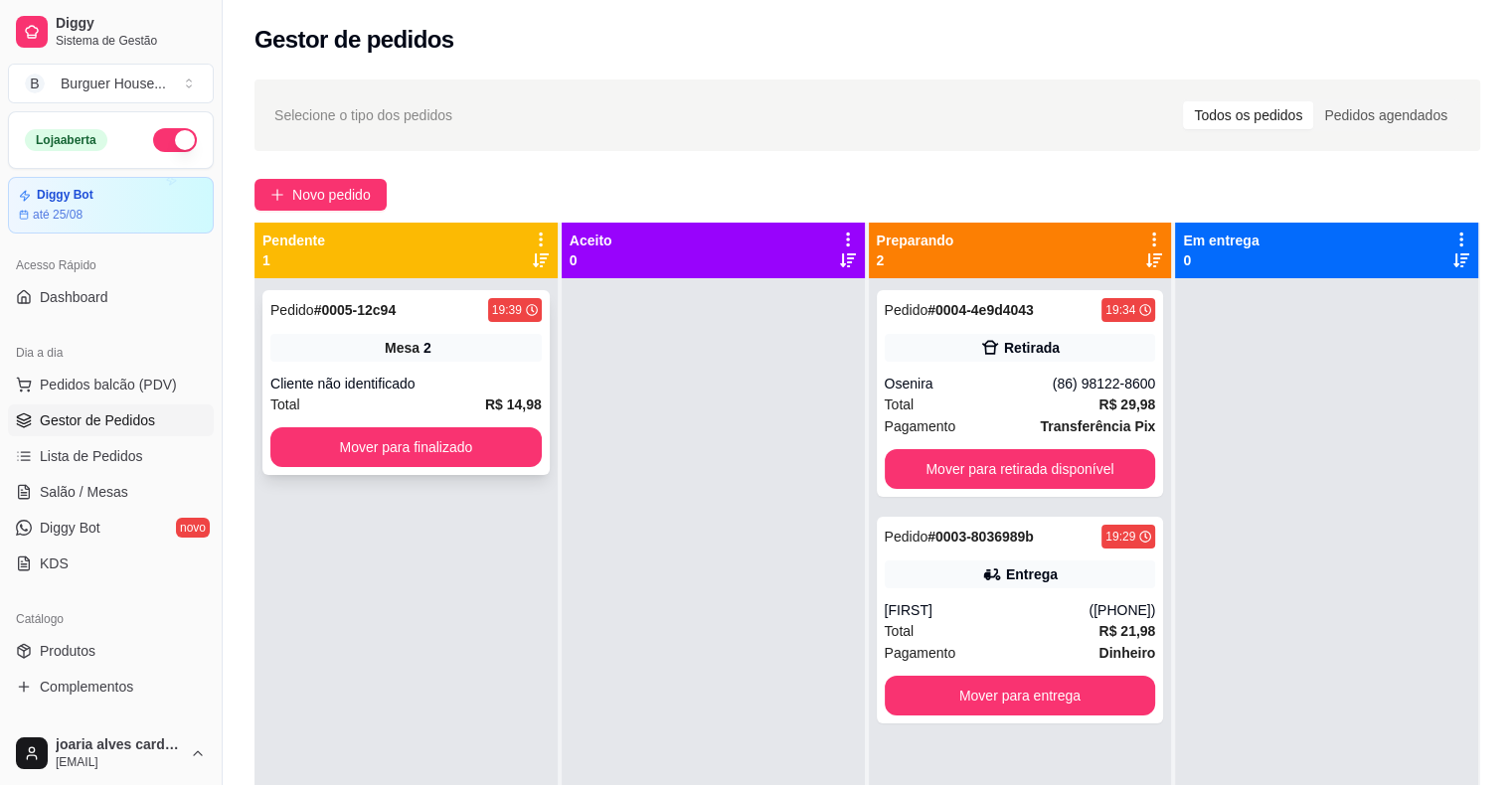 click on "Mesa 2" at bounding box center [406, 348] 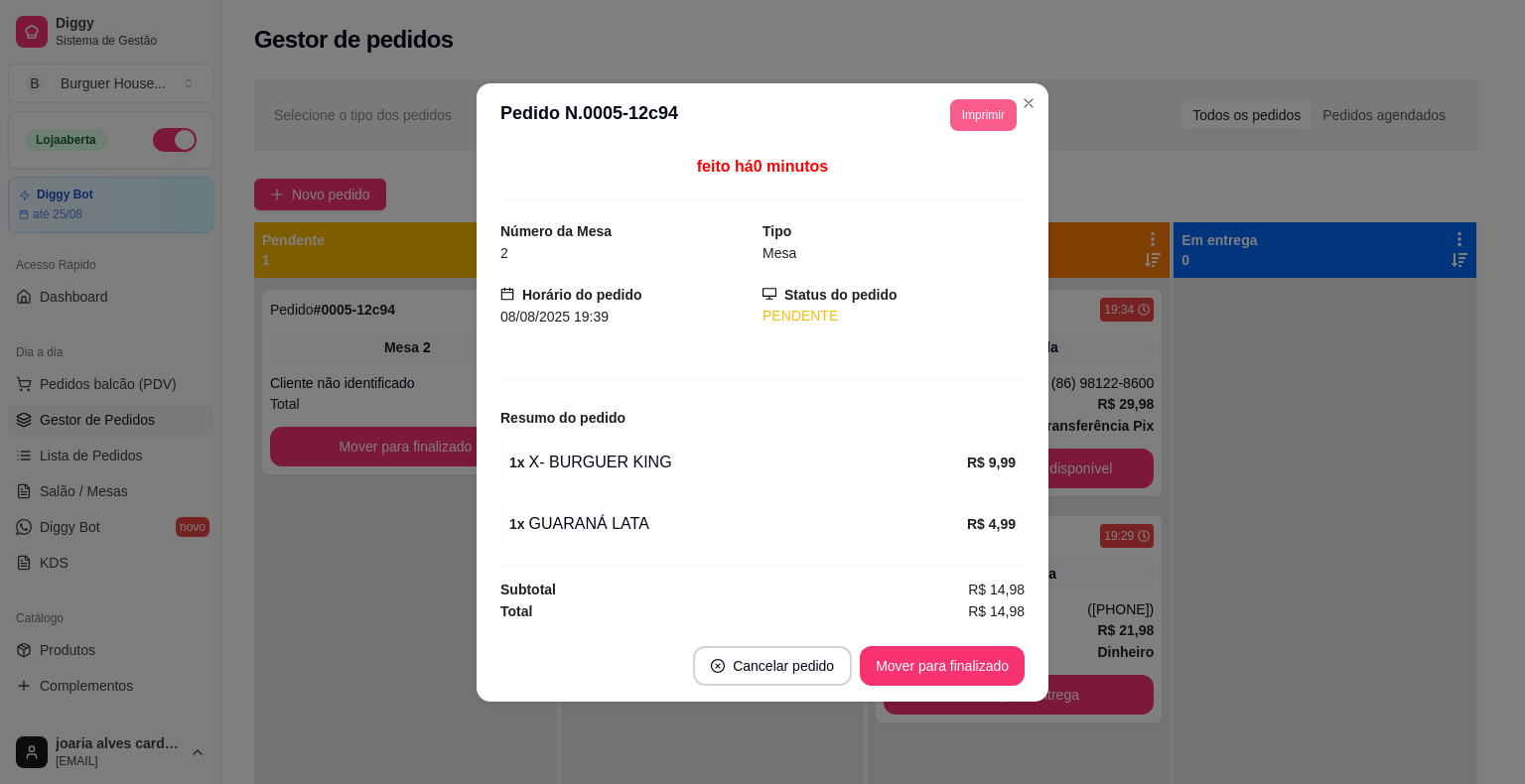 click on "Imprimir" at bounding box center (983, 115) 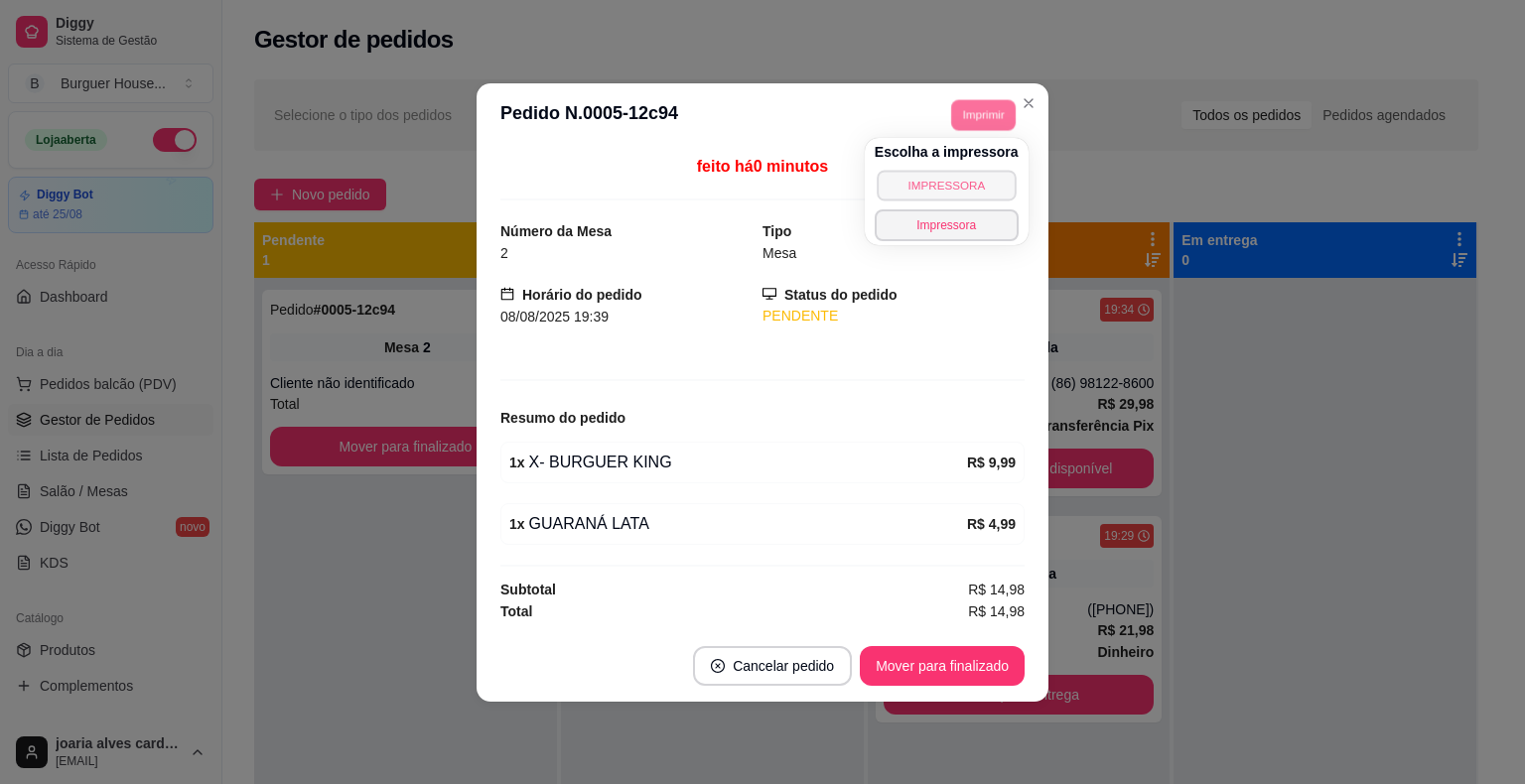 click on "IMPRESSORA" at bounding box center [946, 185] 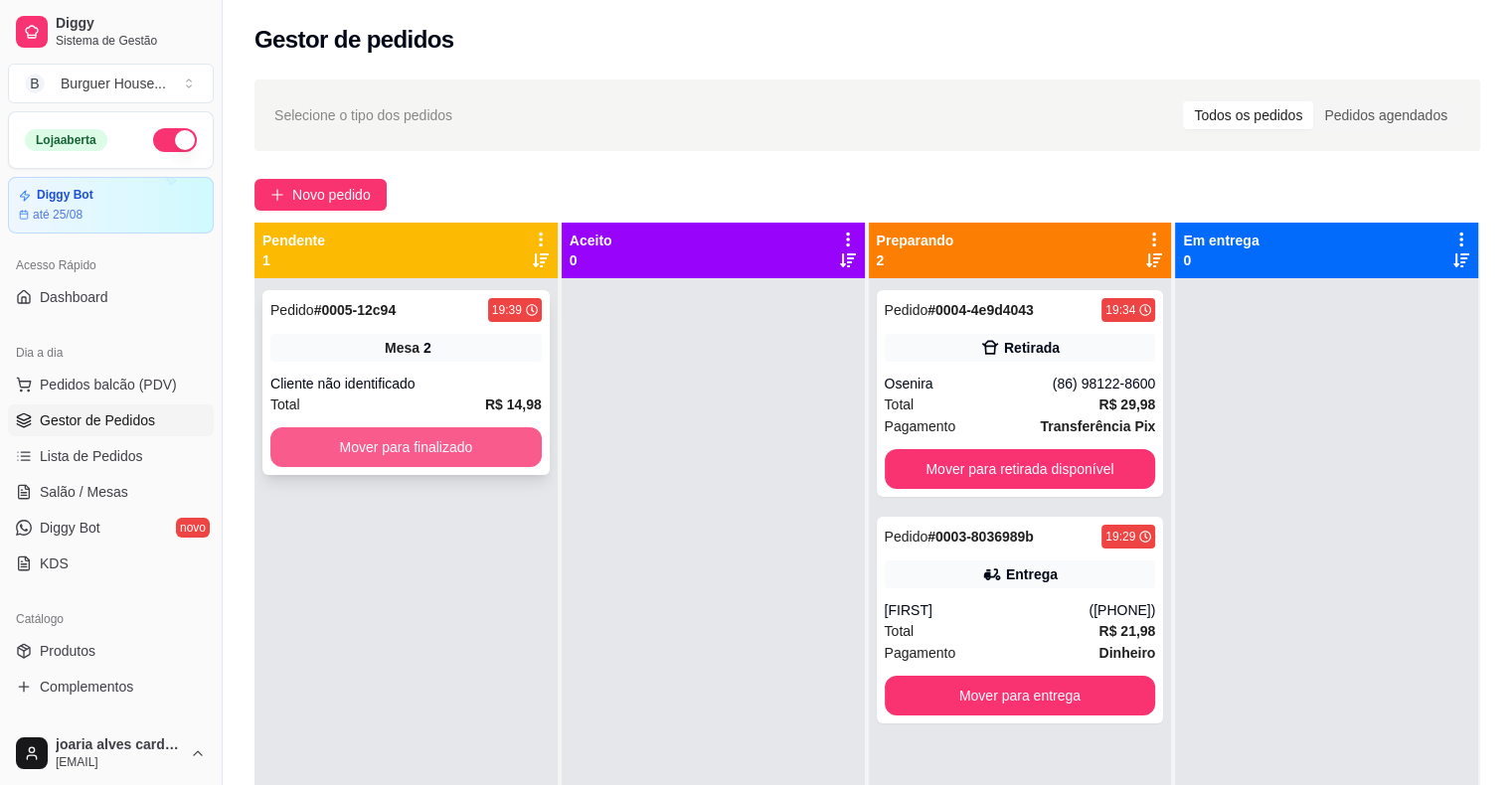 click on "Mover para finalizado" at bounding box center [406, 447] 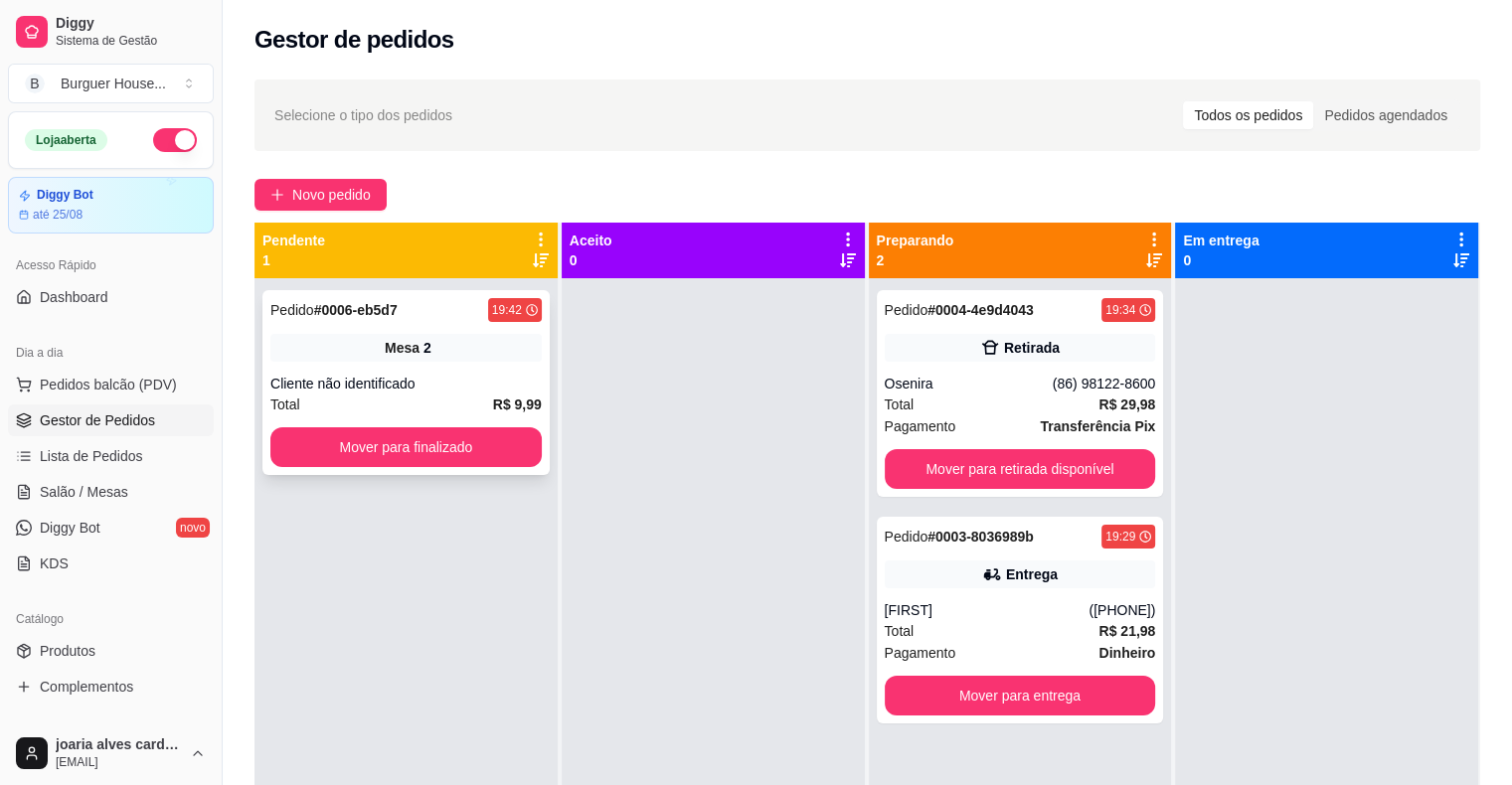 click on "Pedido  # 0006-eb5d7 19:42 Mesa 2 Cliente não identificado Total R$ 9,99 Mover para finalizado" at bounding box center [406, 383] 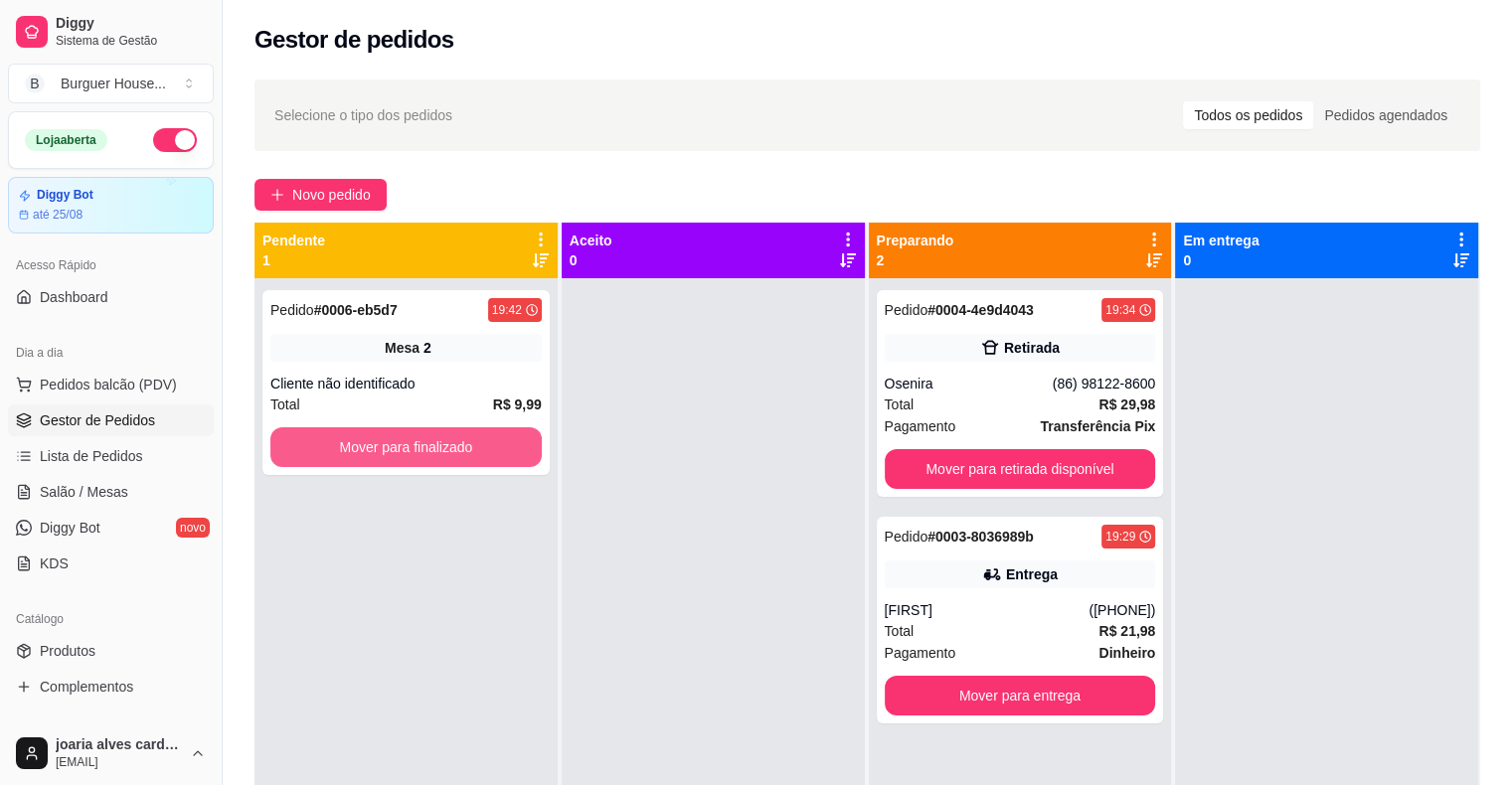 click on "Mover para finalizado" at bounding box center (406, 447) 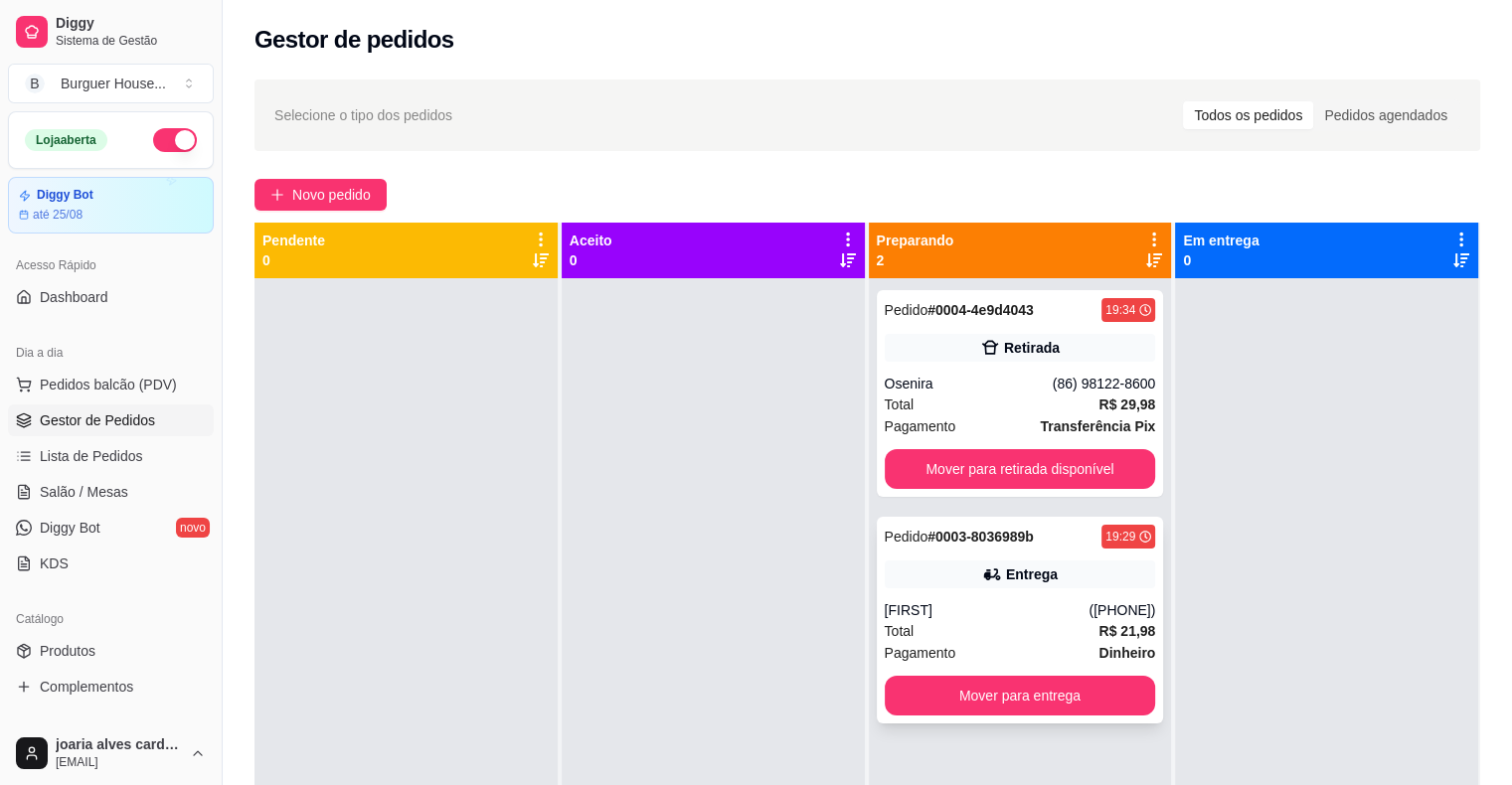 click on "([PHONE])" at bounding box center [1121, 610] 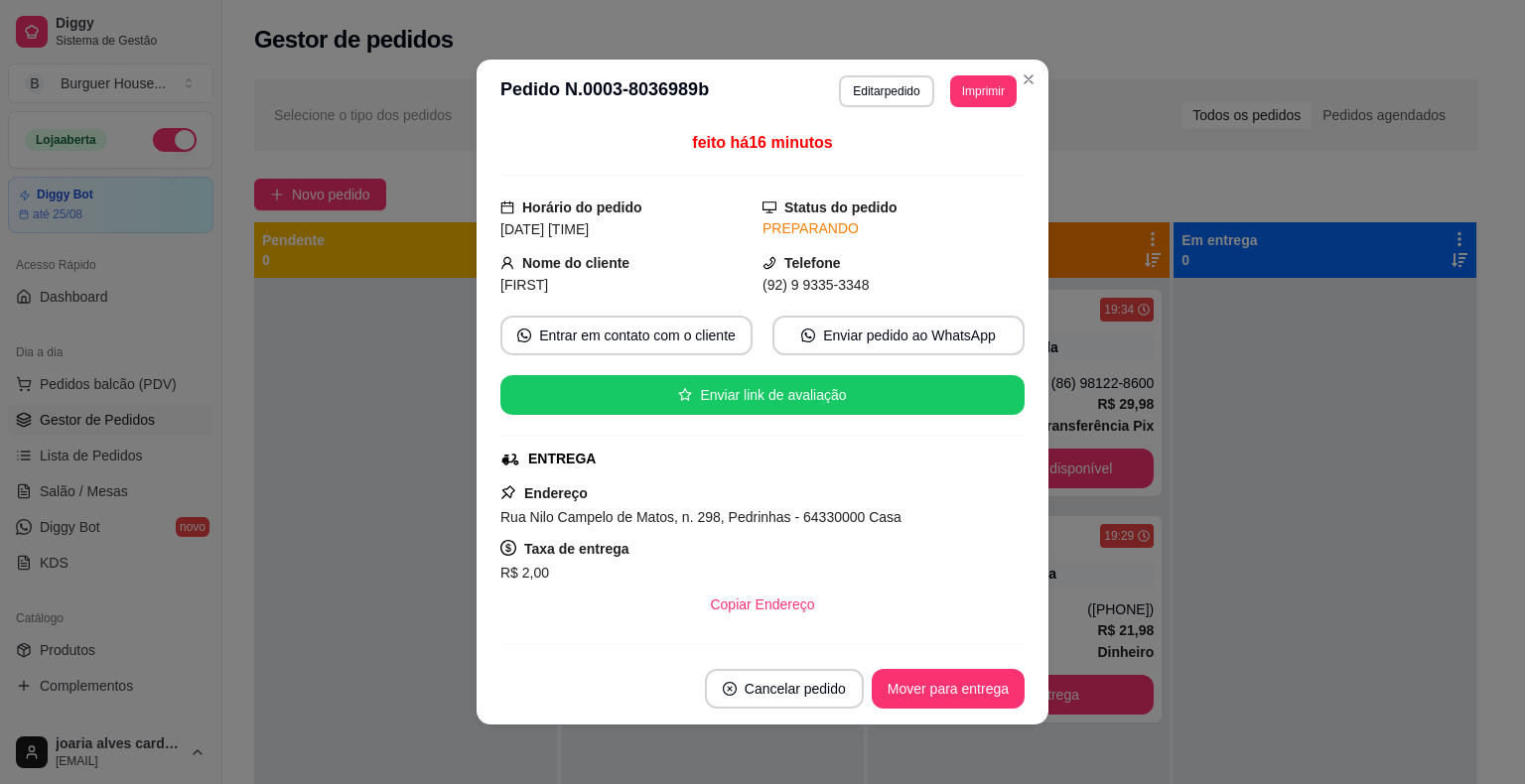 scroll, scrollTop: 254, scrollLeft: 0, axis: vertical 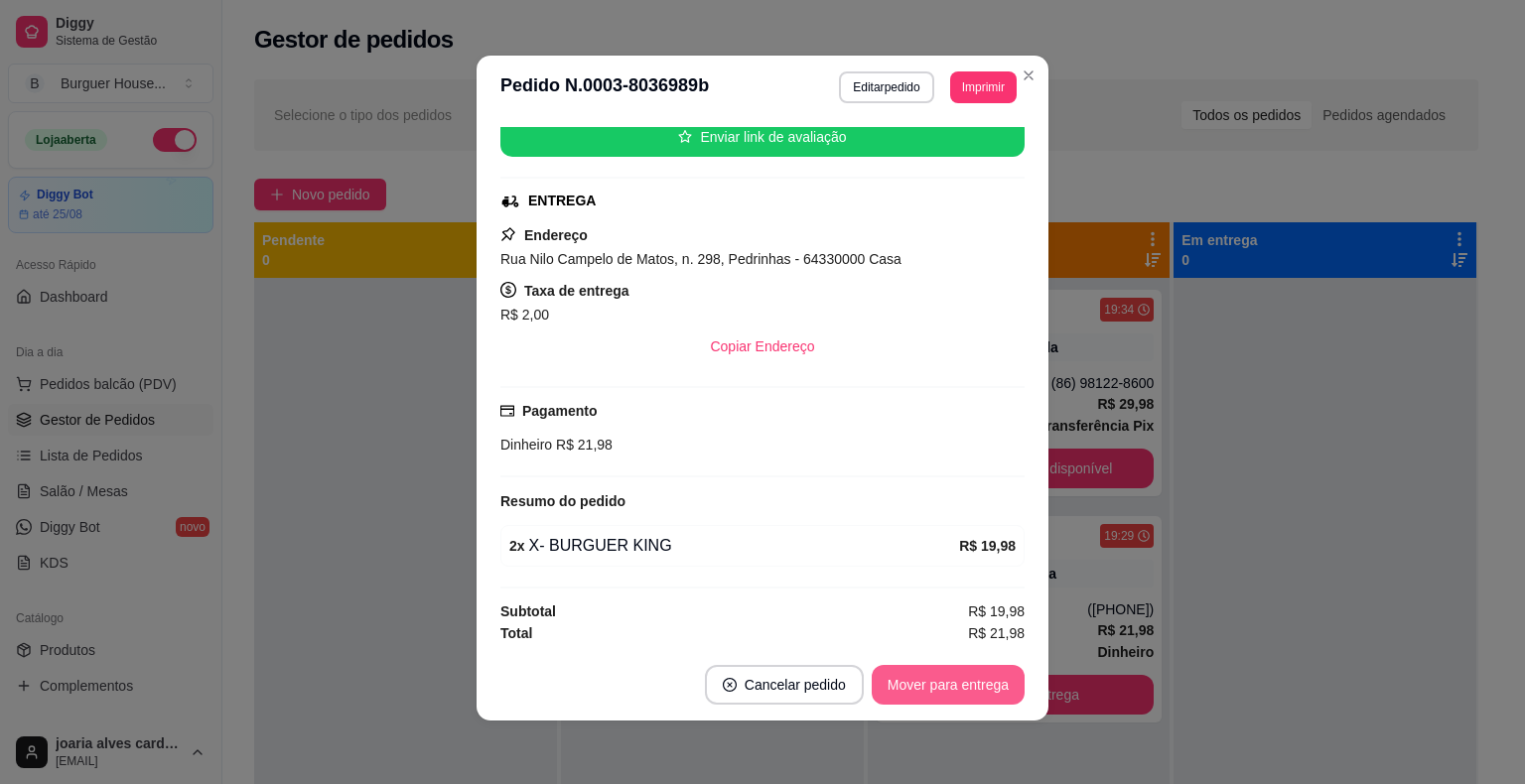 click on "Mover para entrega" at bounding box center (948, 685) 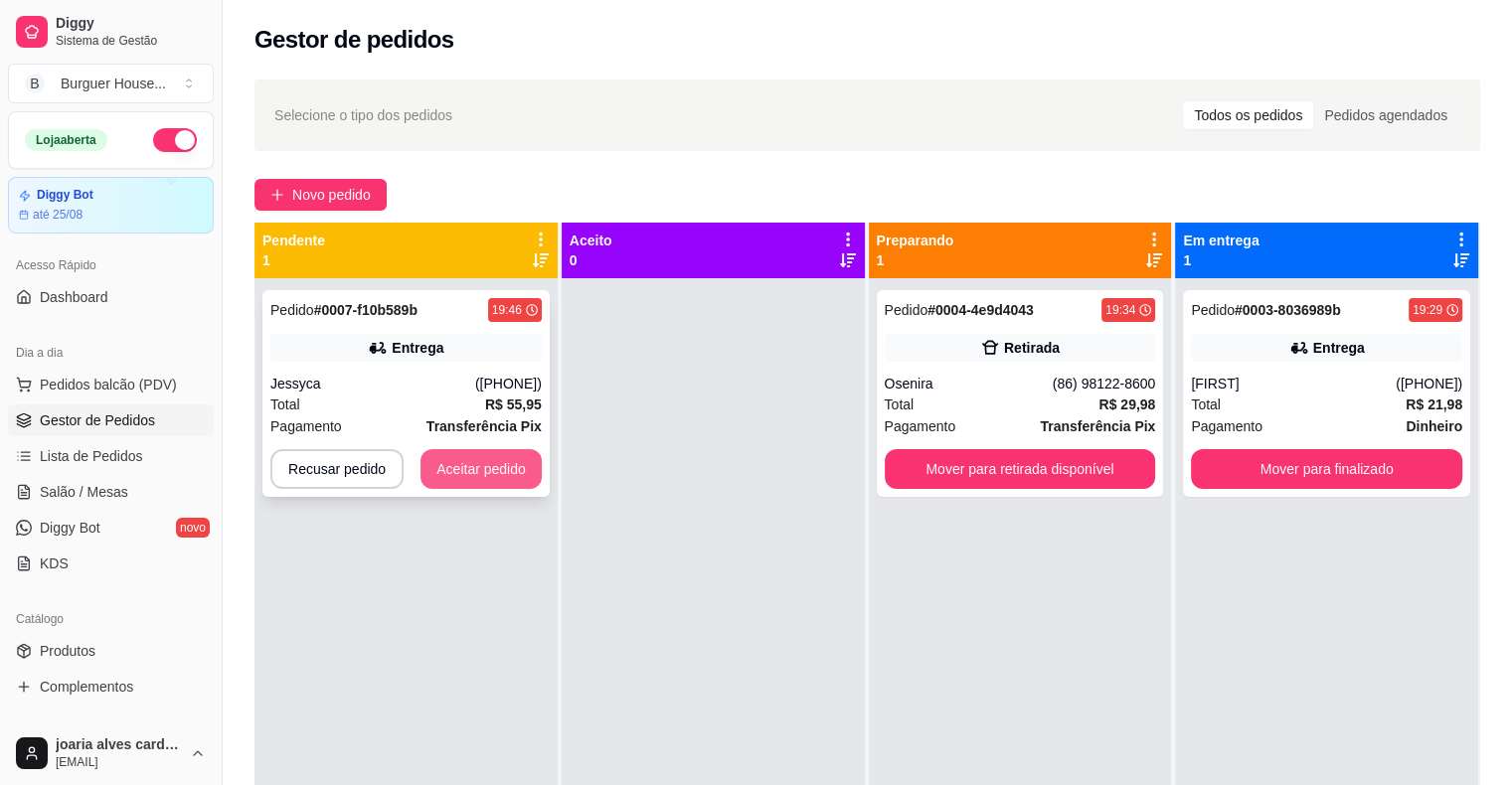 click on "Aceitar pedido" at bounding box center [481, 469] 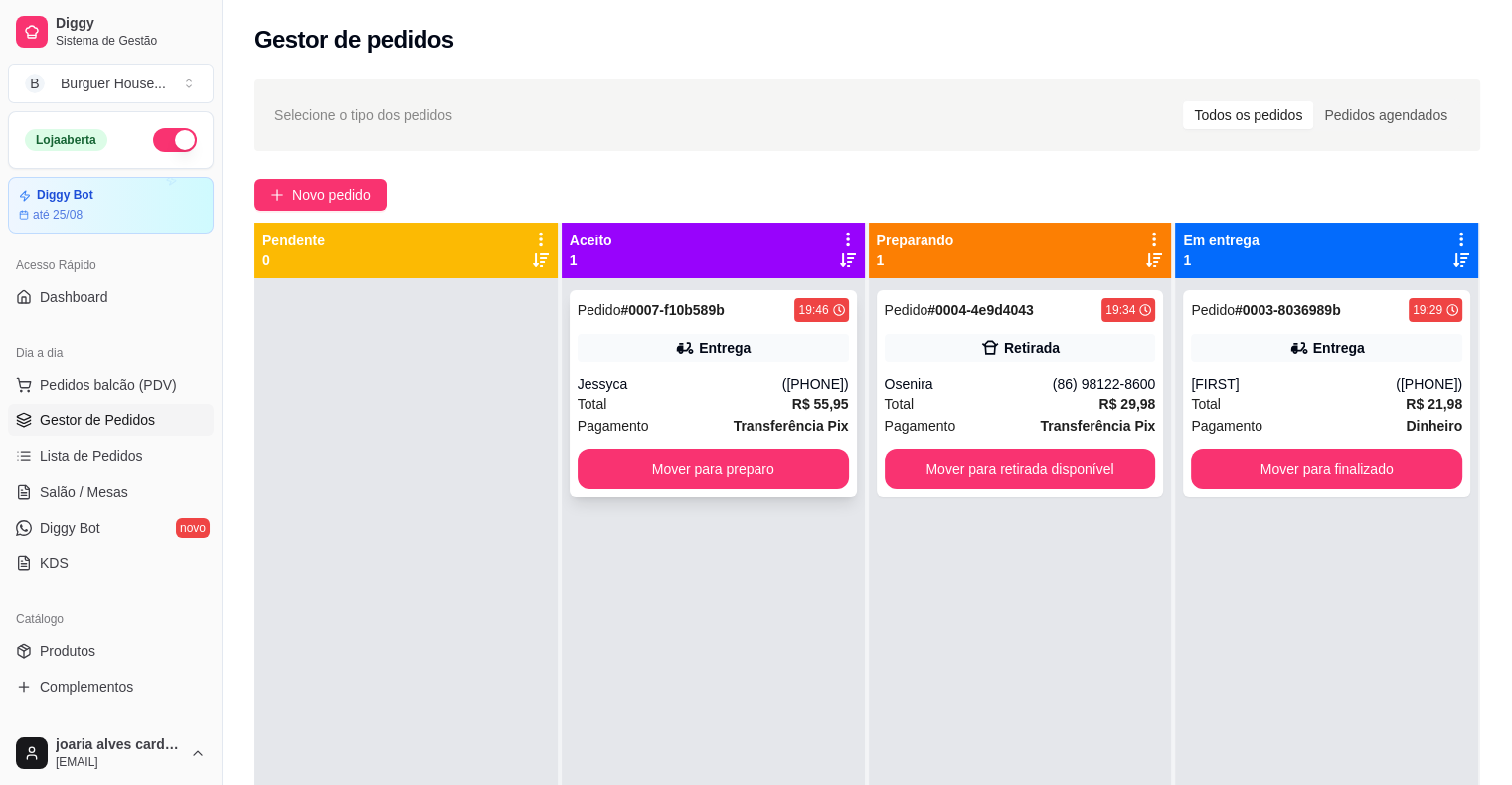 click on "Jessyca" at bounding box center [680, 384] 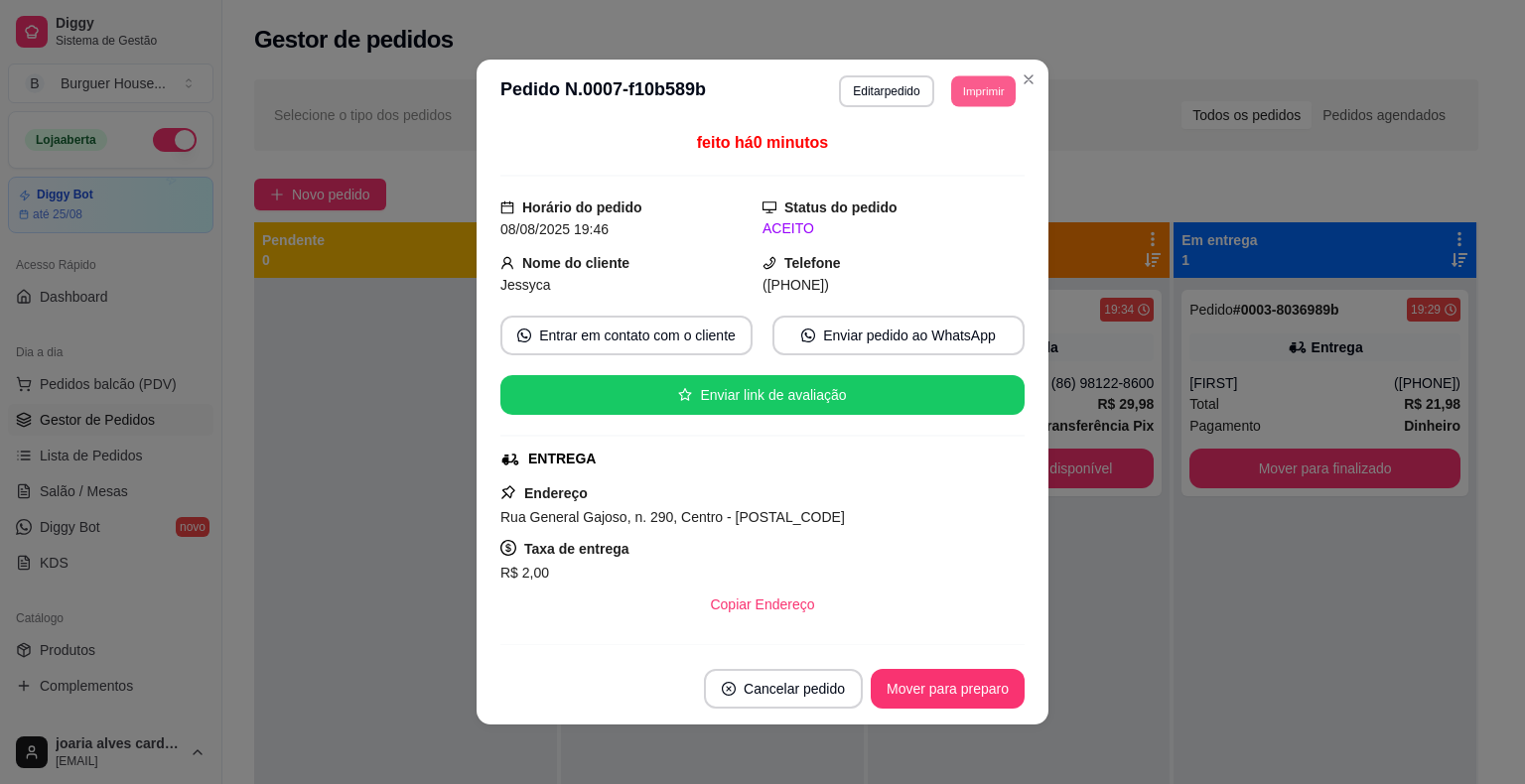 click on "Imprimir" at bounding box center [983, 90] 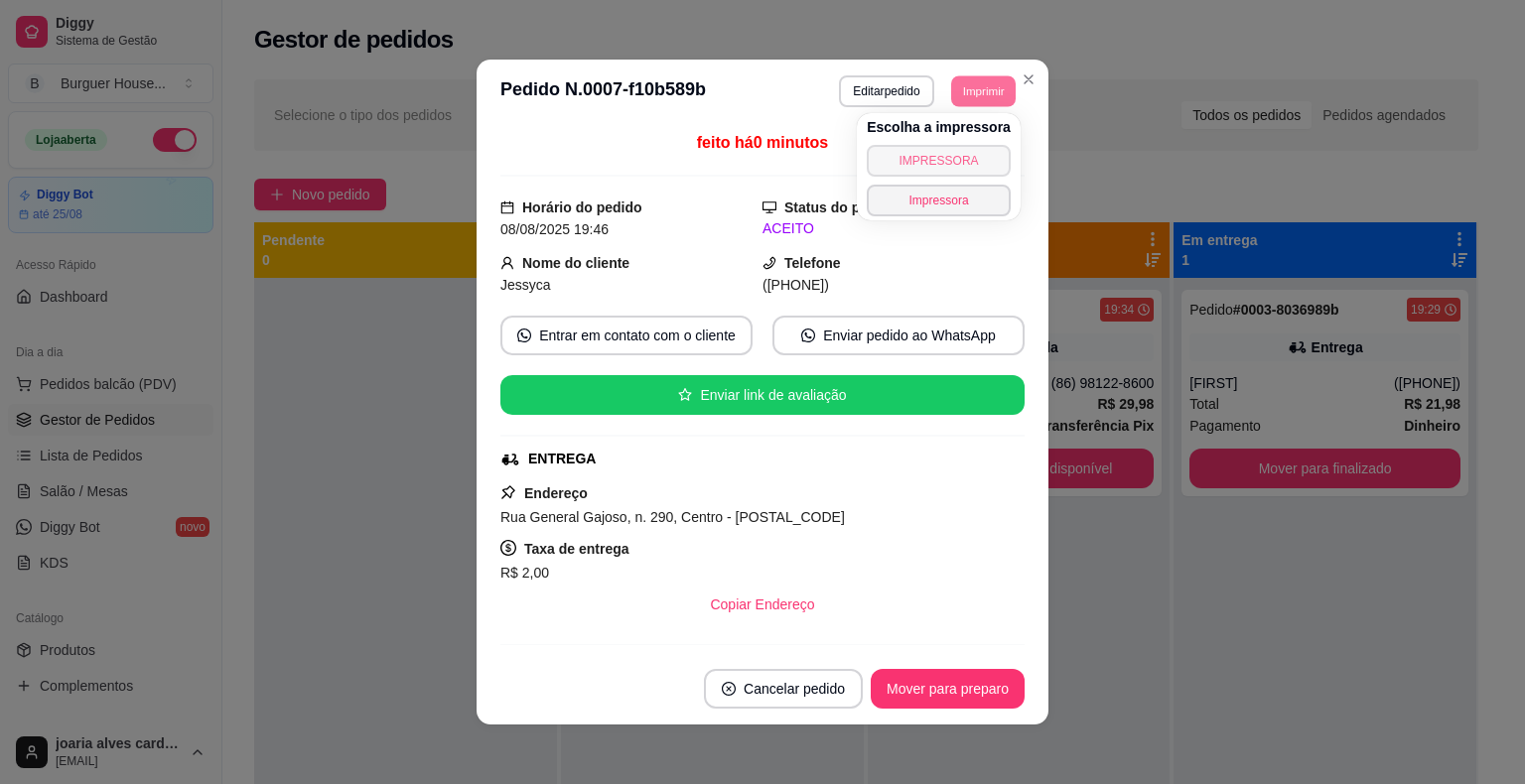 click on "IMPRESSORA" at bounding box center (938, 161) 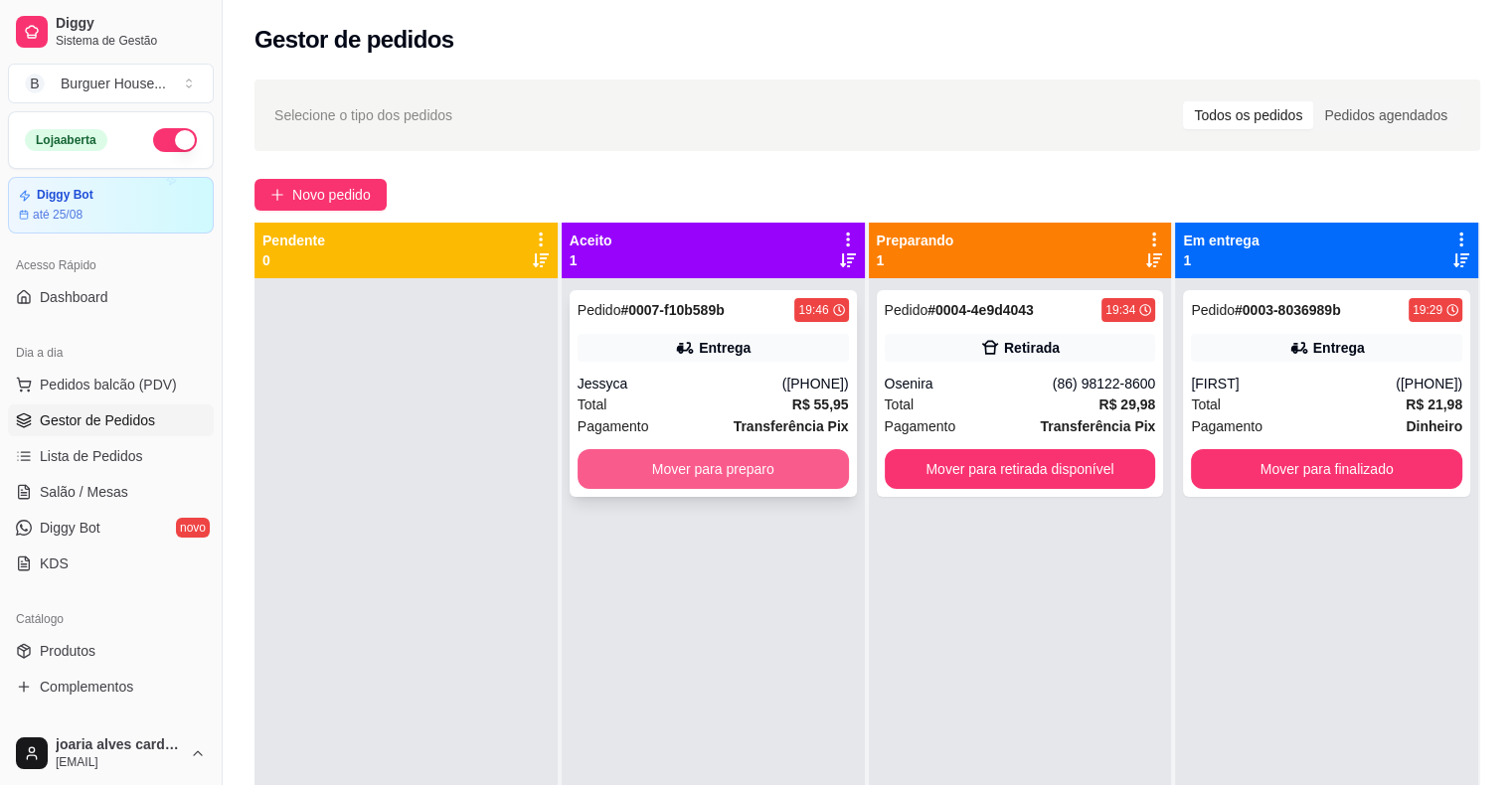 click on "Mover para preparo" at bounding box center [713, 469] 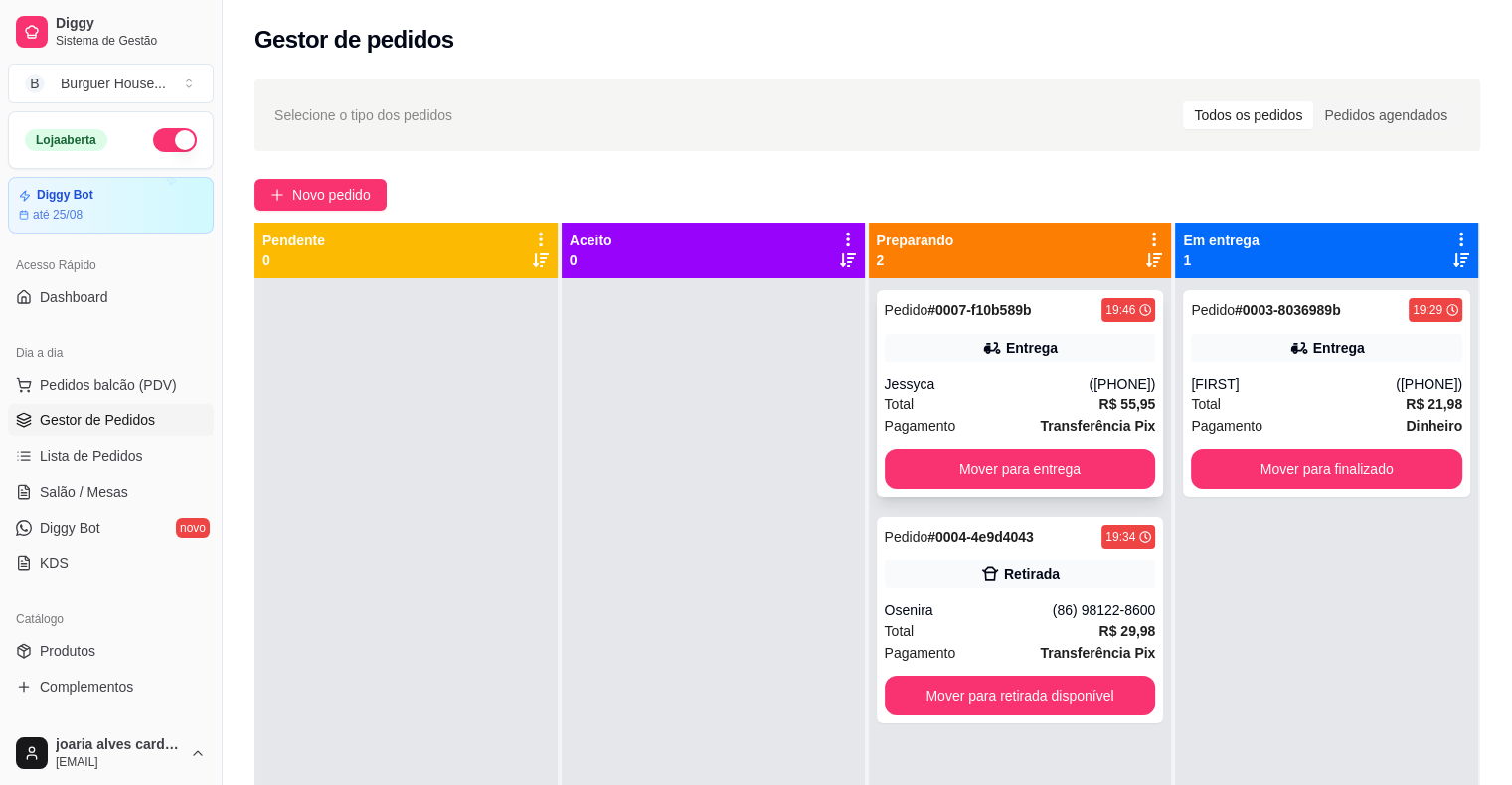 click on "Total R$ 55,95" at bounding box center [1020, 404] 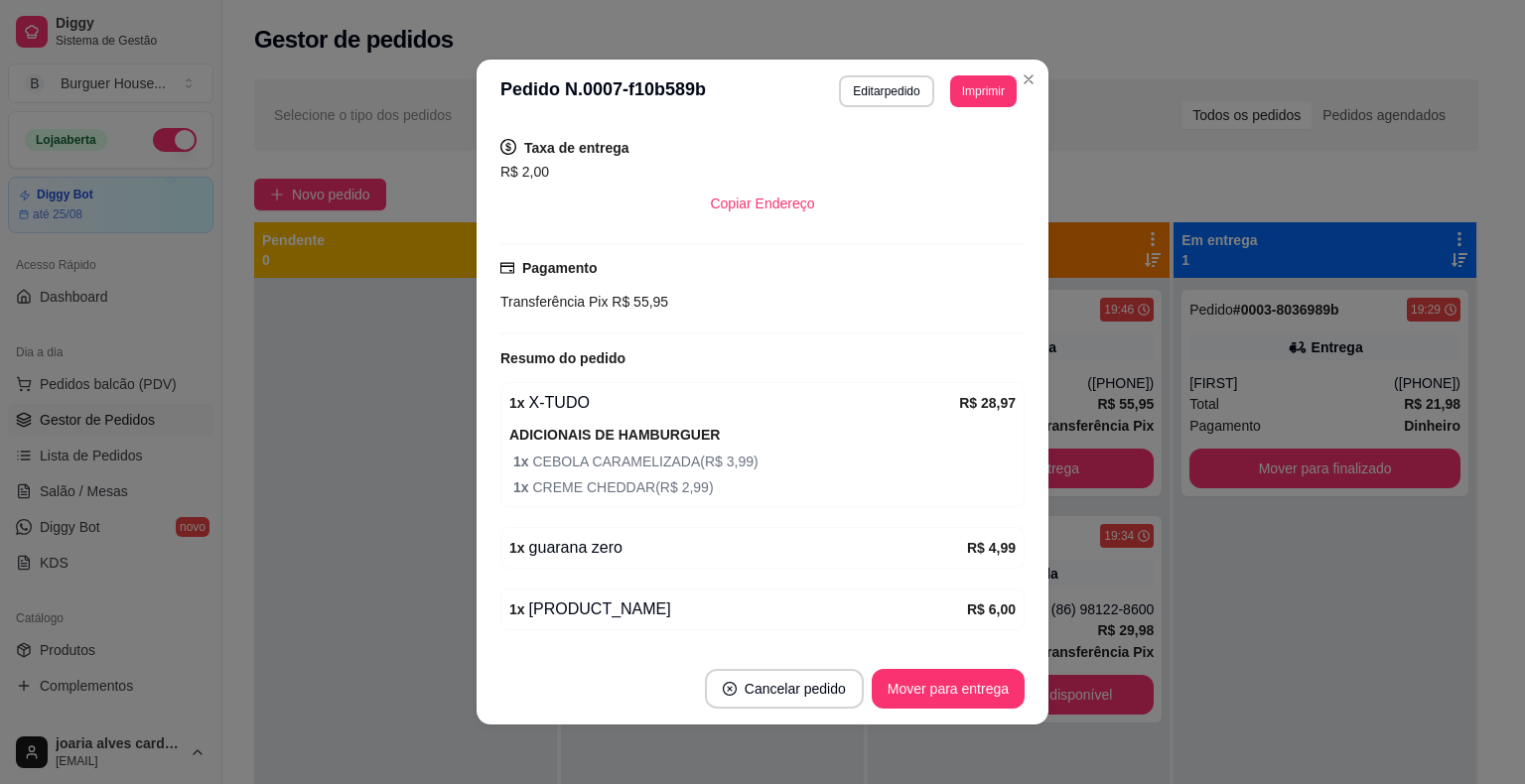 scroll, scrollTop: 520, scrollLeft: 0, axis: vertical 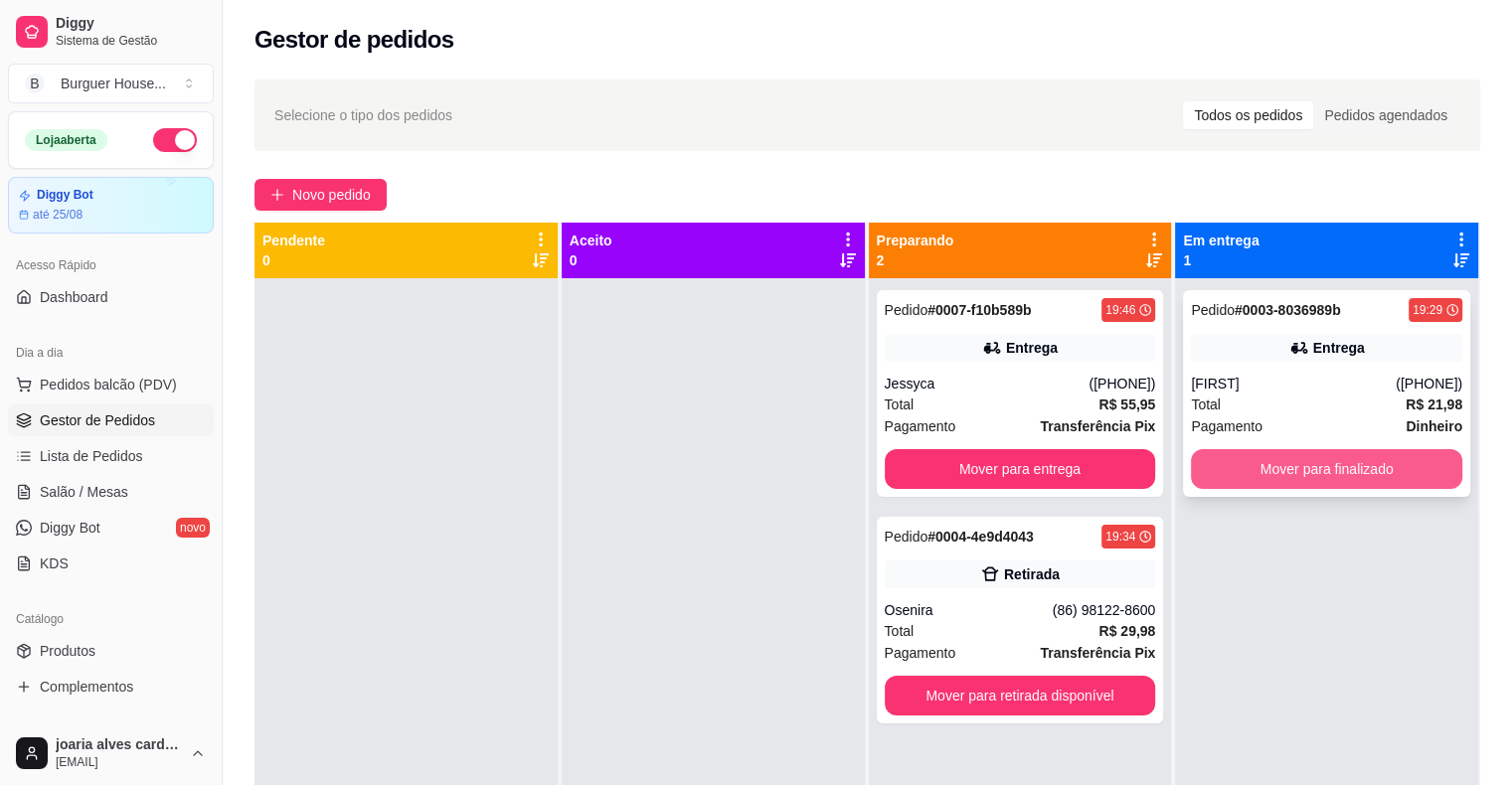 click on "Mover para finalizado" at bounding box center (1326, 469) 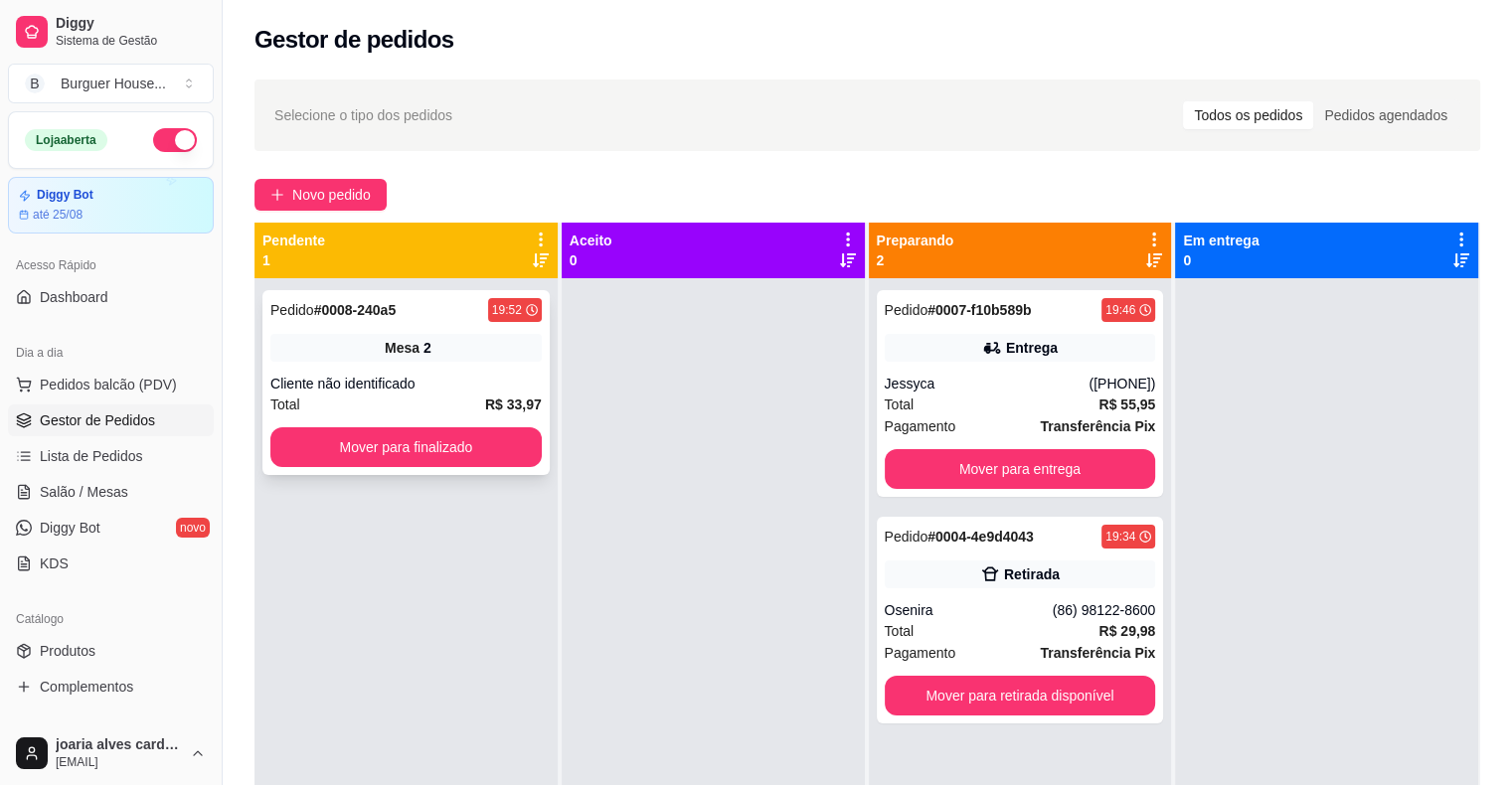 click on "Cliente não identificado" at bounding box center [406, 384] 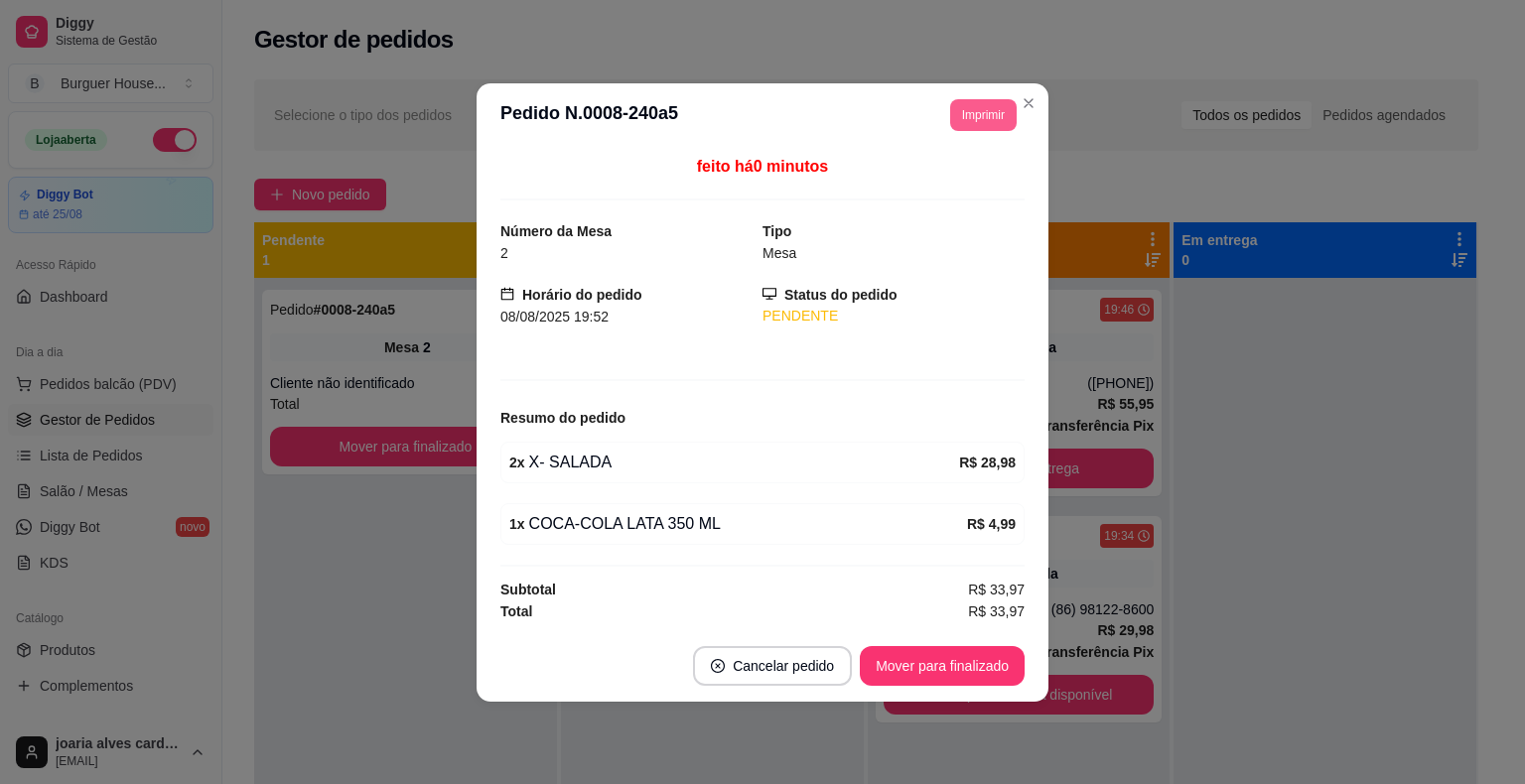 click on "Imprimir" at bounding box center [983, 115] 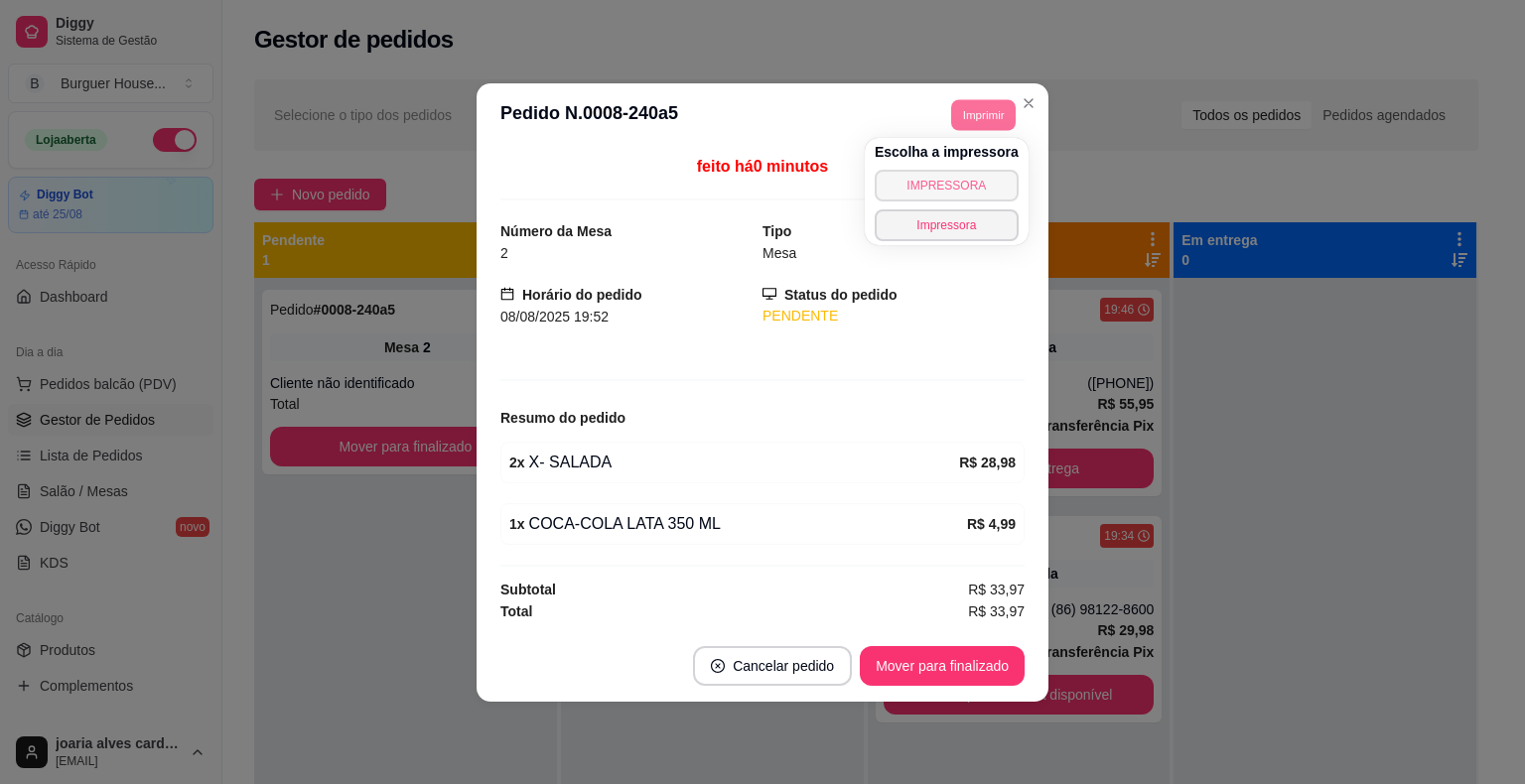 click on "IMPRESSORA" at bounding box center (946, 186) 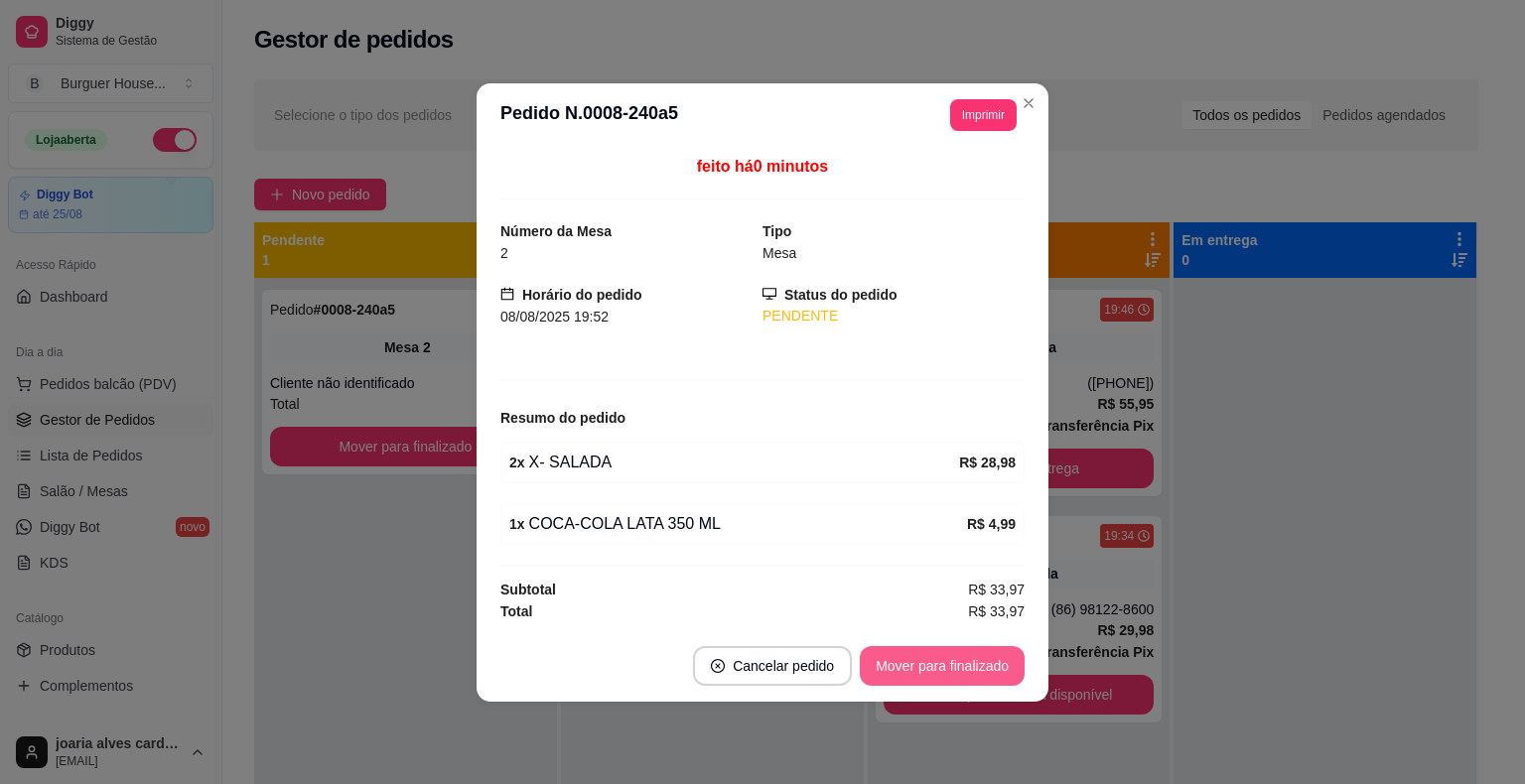 click on "Mover para finalizado" at bounding box center (942, 666) 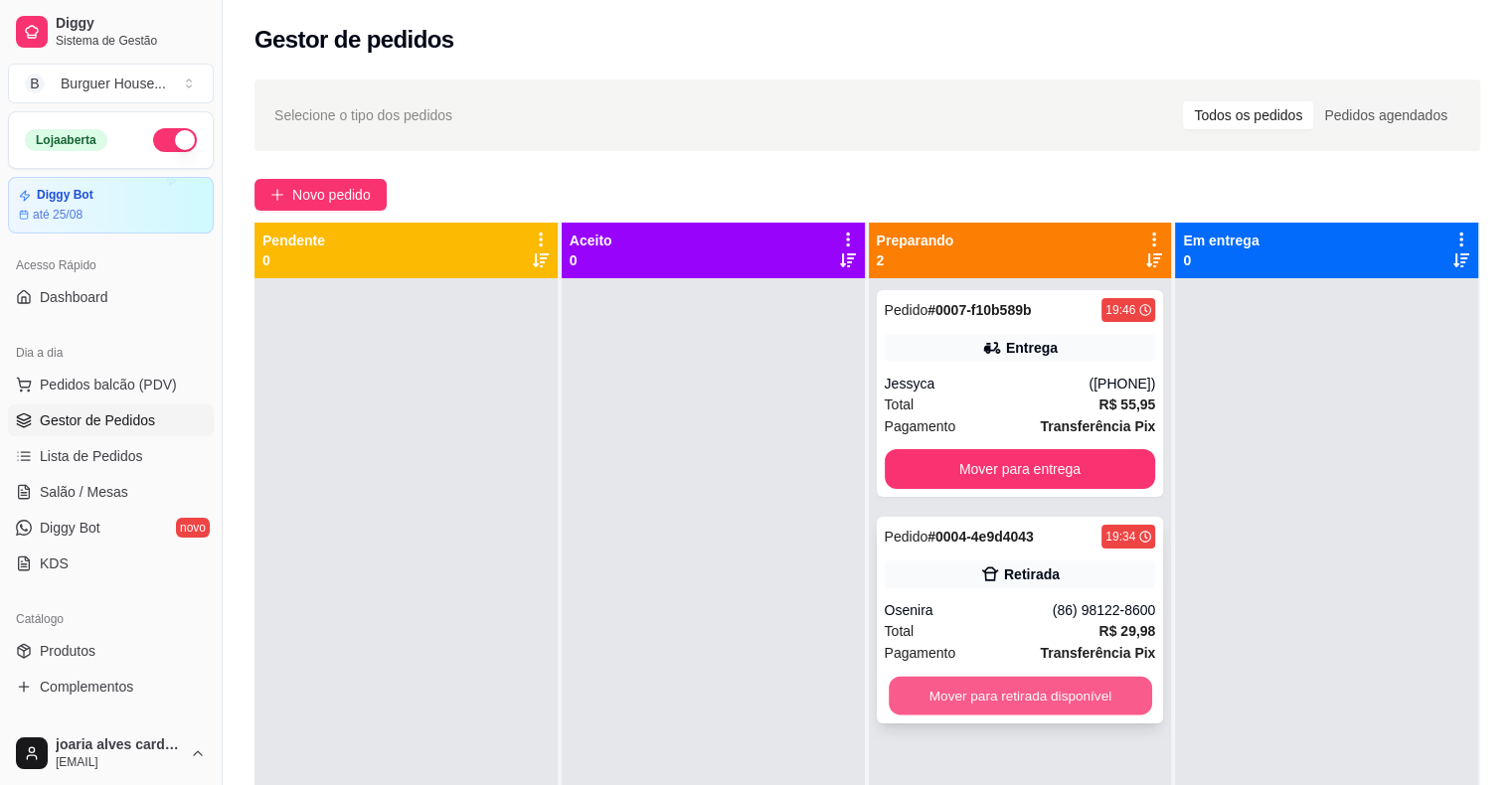 click on "Mover para retirada disponível" at bounding box center (1020, 696) 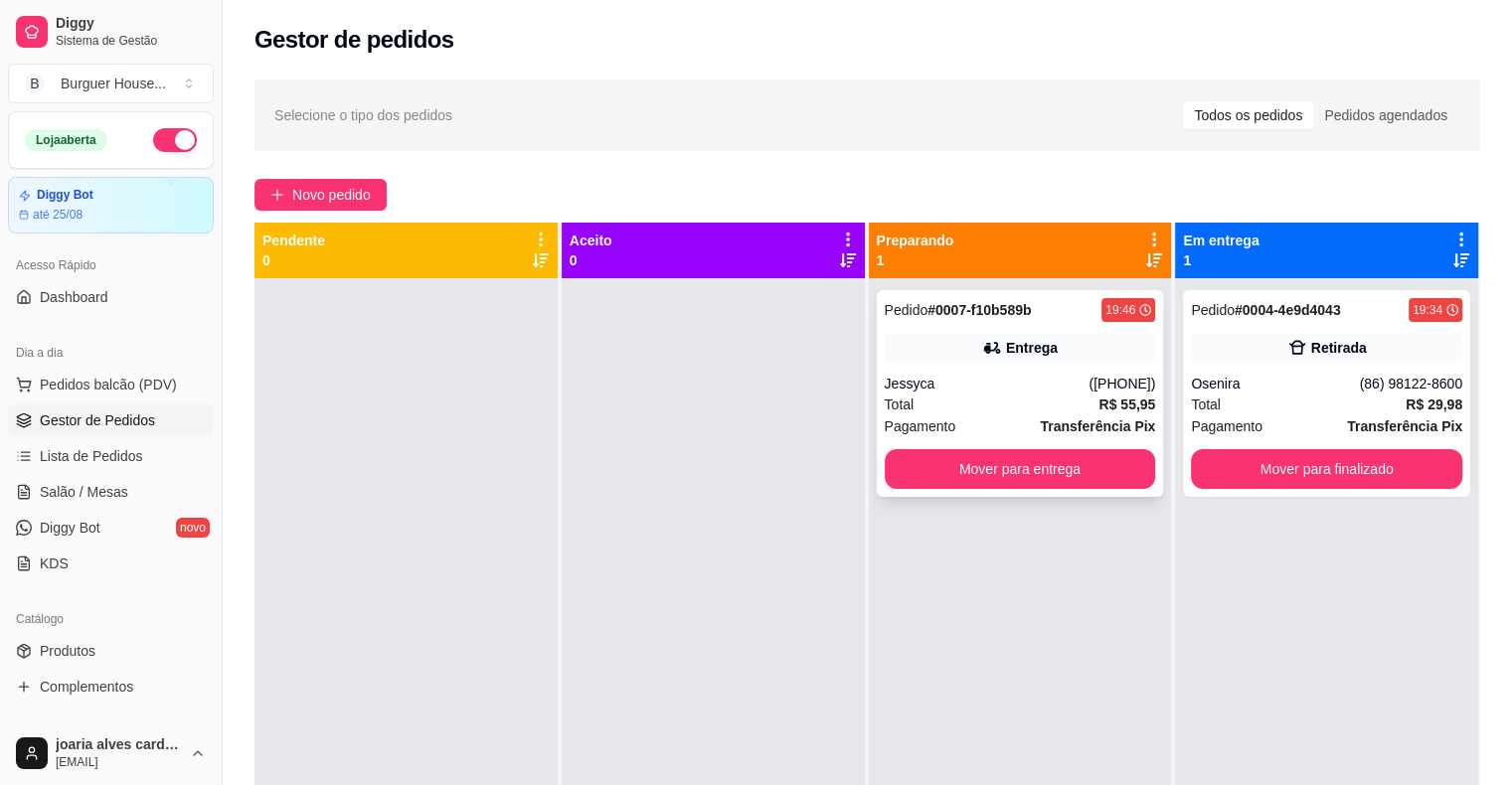 click on "Pagamento Transferência Pix" at bounding box center (1020, 426) 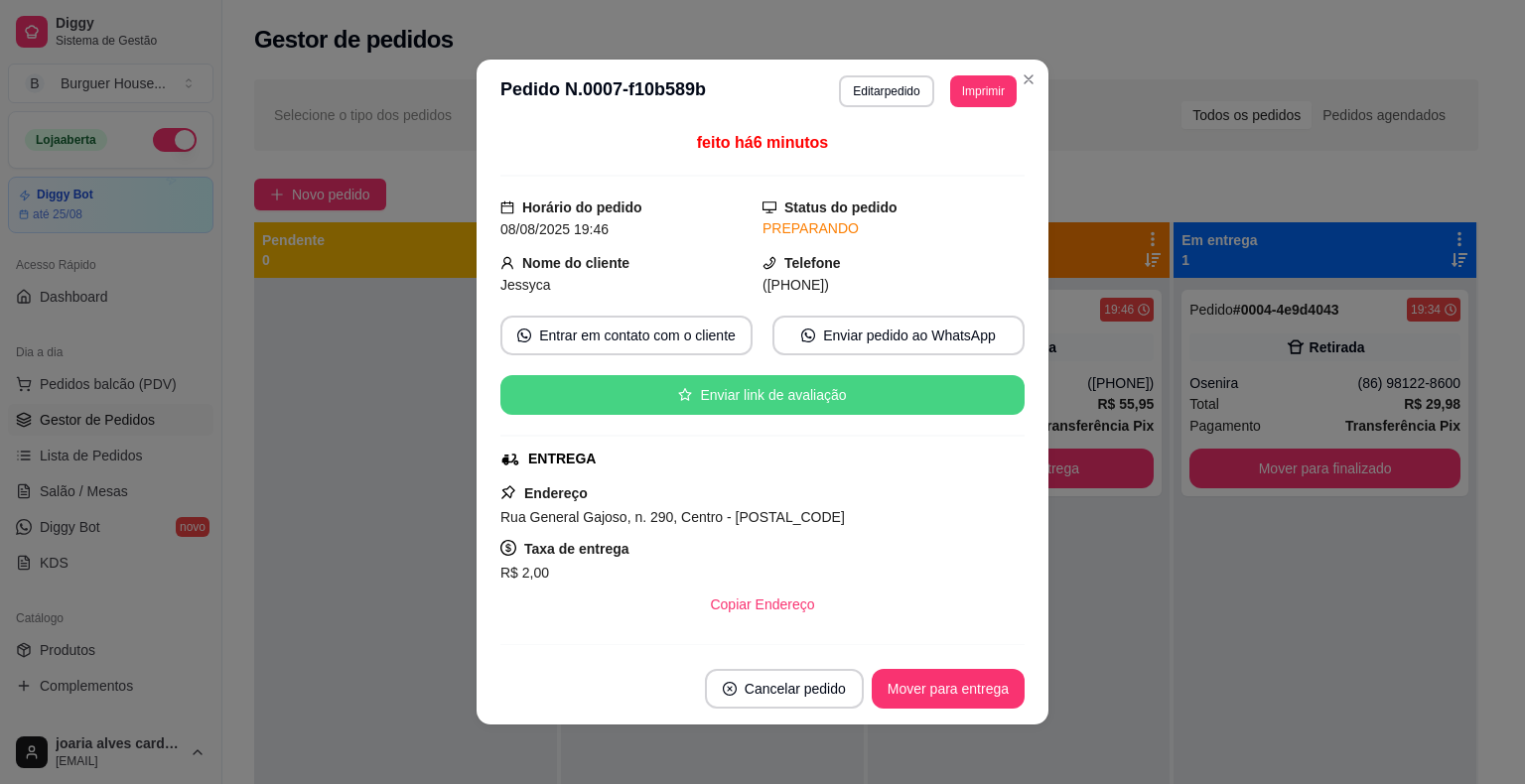 scroll, scrollTop: 520, scrollLeft: 0, axis: vertical 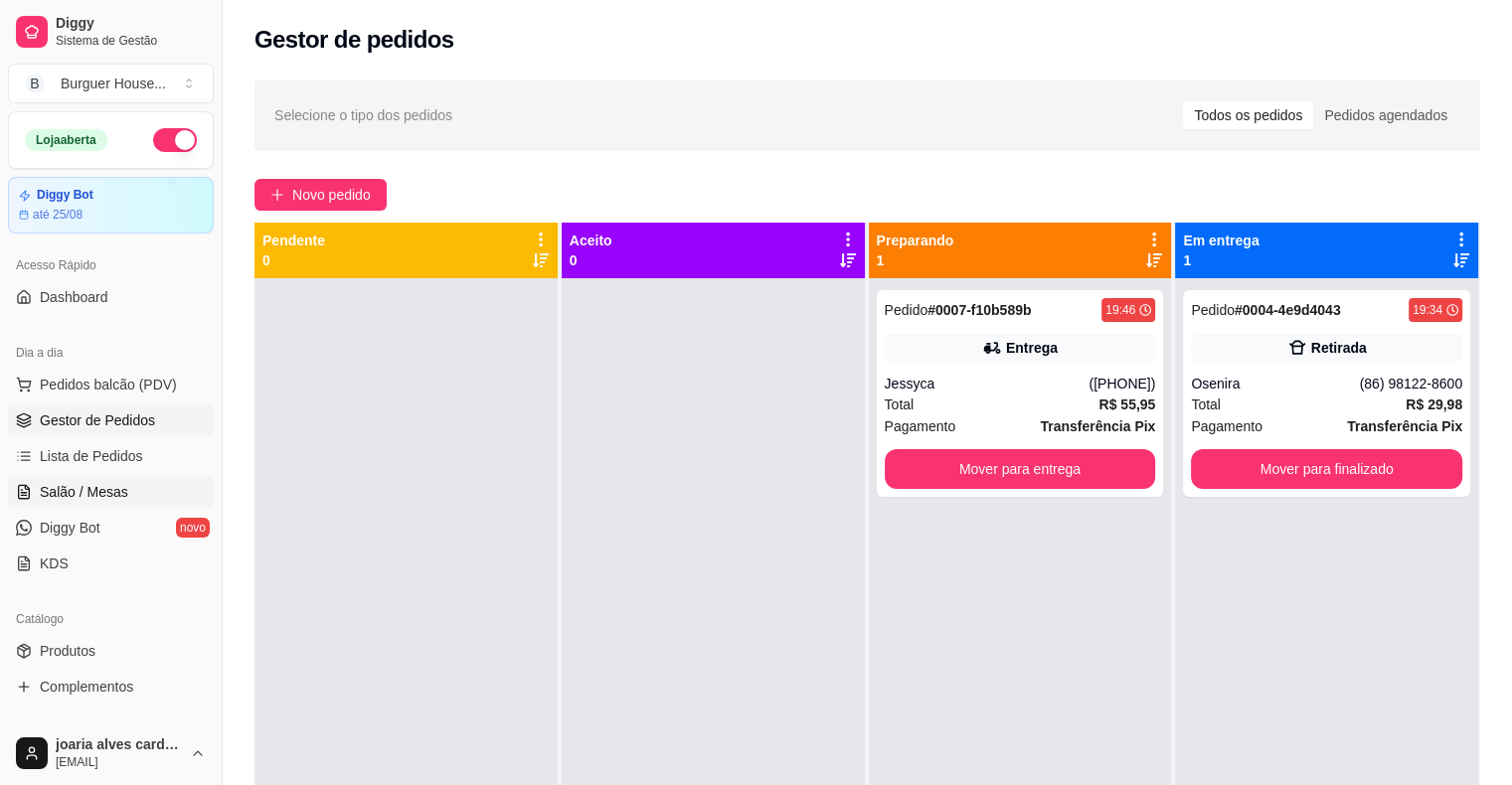click on "Salão / Mesas" at bounding box center (110, 492) 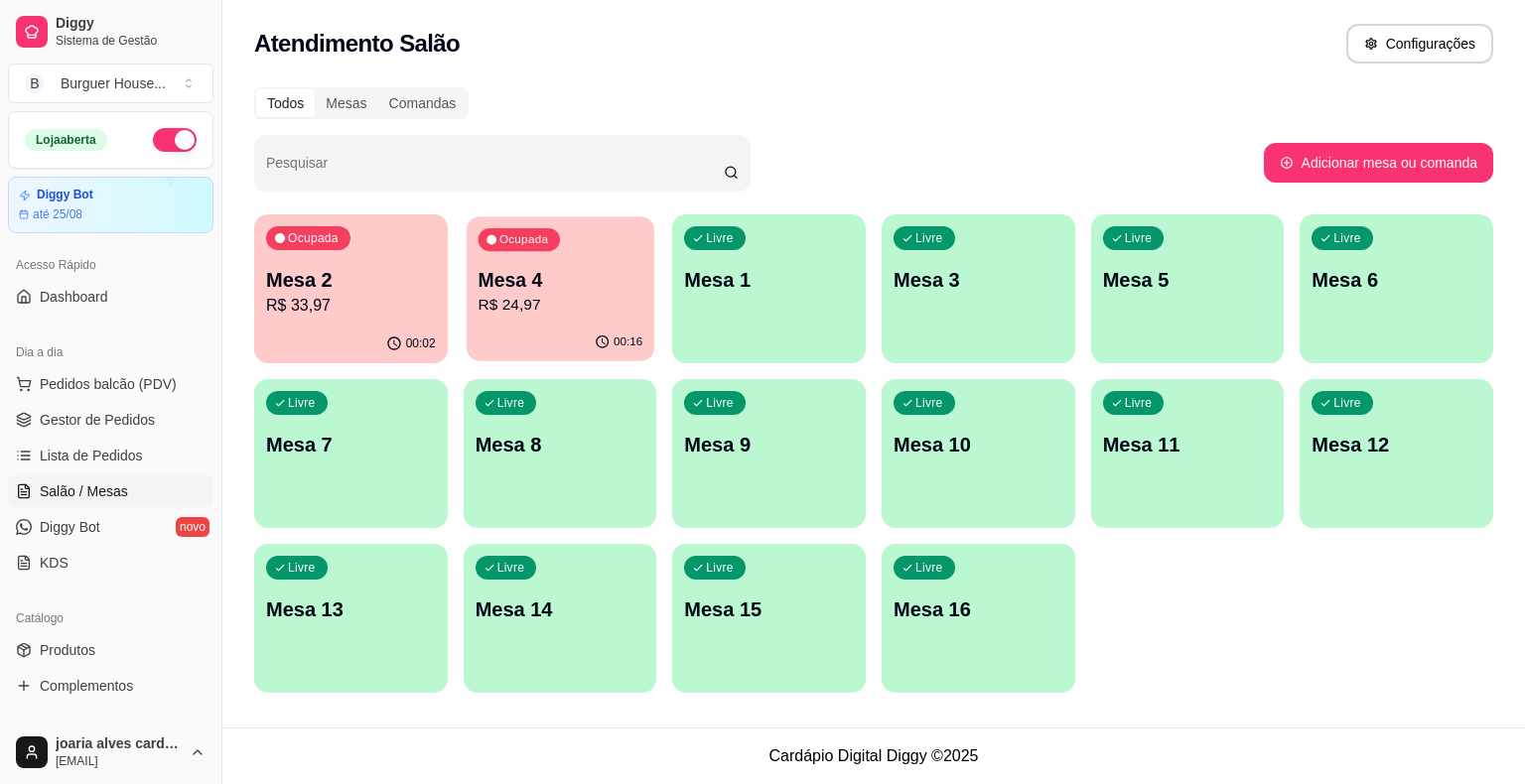 click on "Mesa 4" at bounding box center (560, 280) 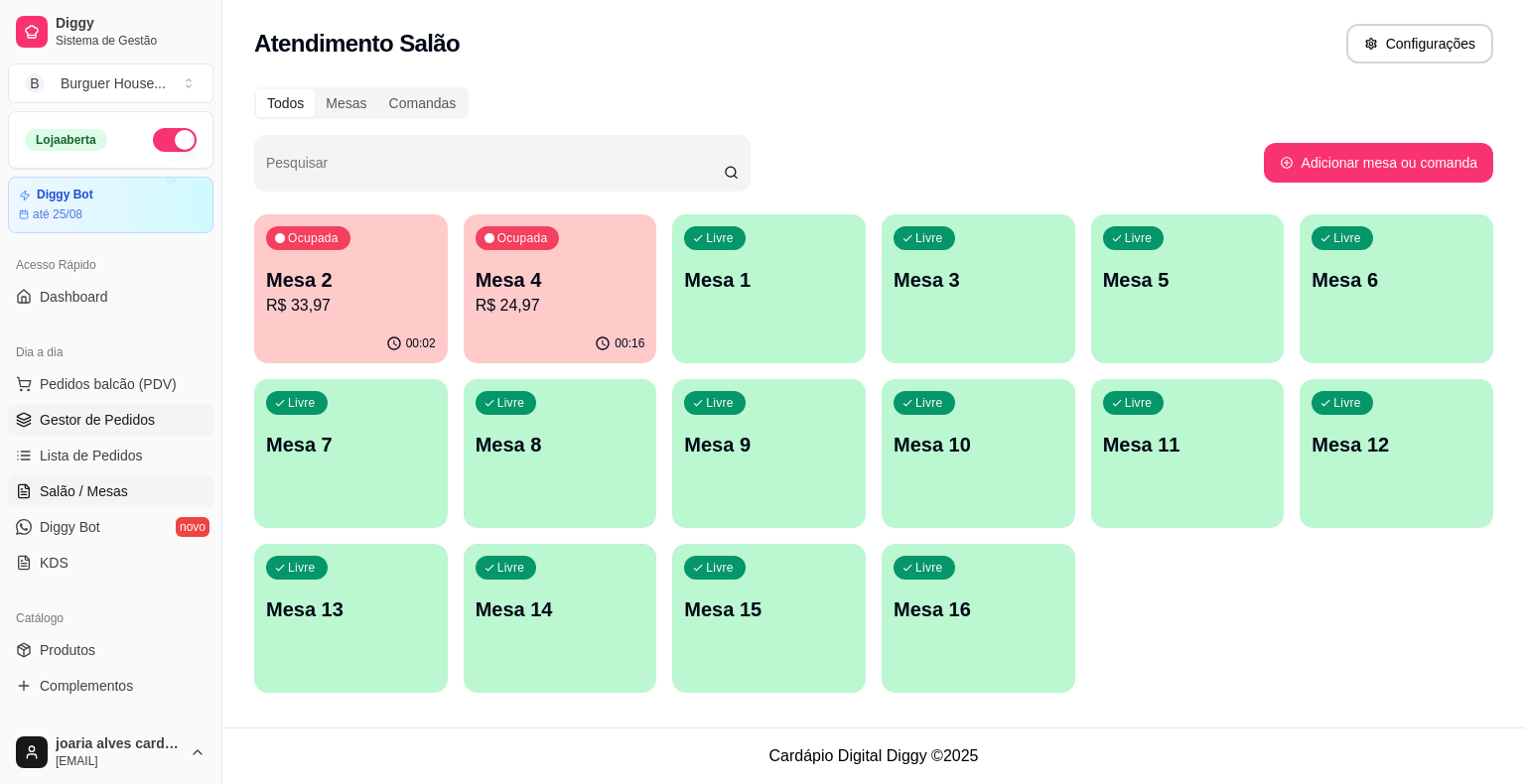 click on "Gestor de Pedidos" at bounding box center (97, 420) 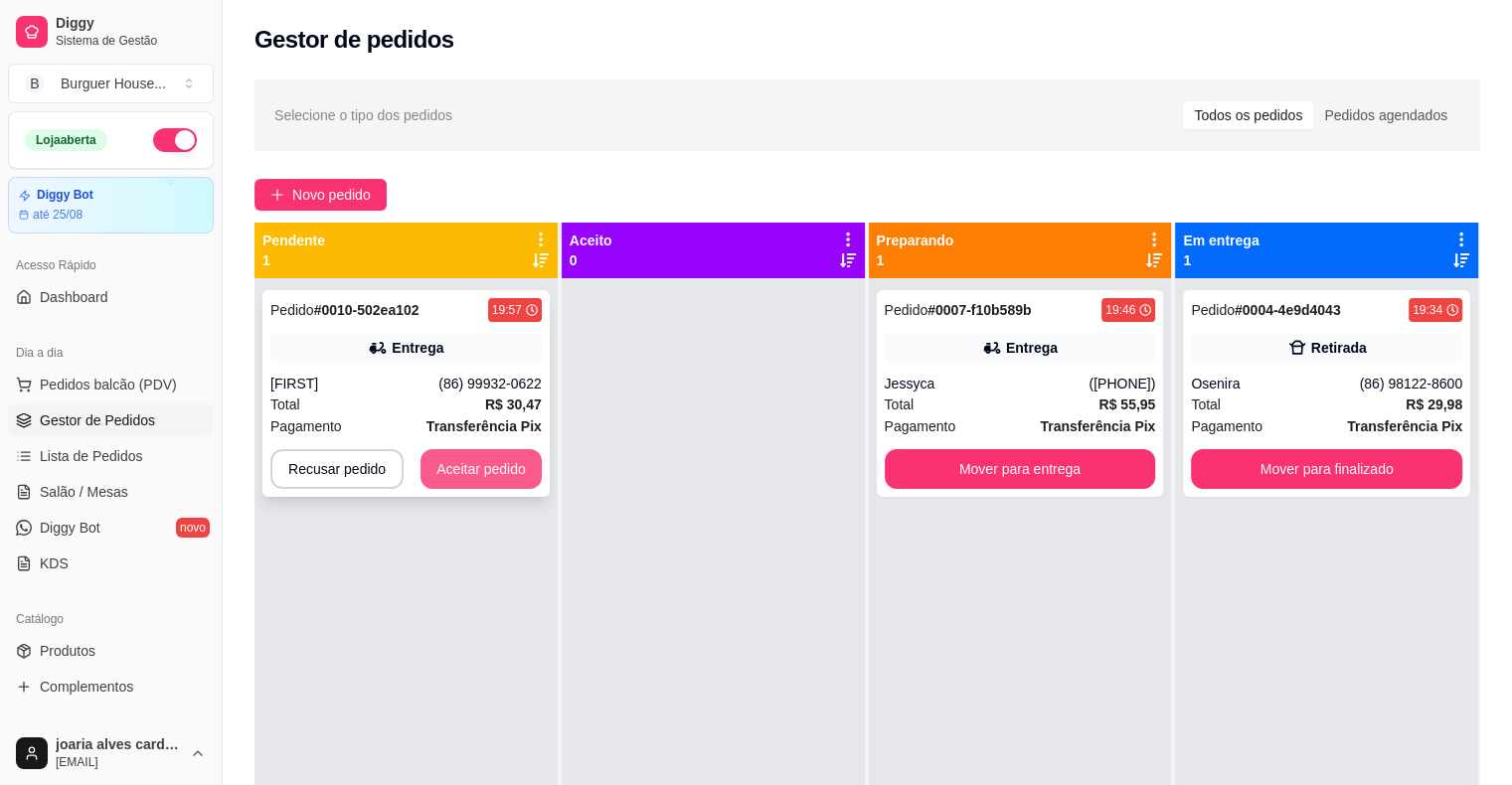 click on "Aceitar pedido" at bounding box center (481, 469) 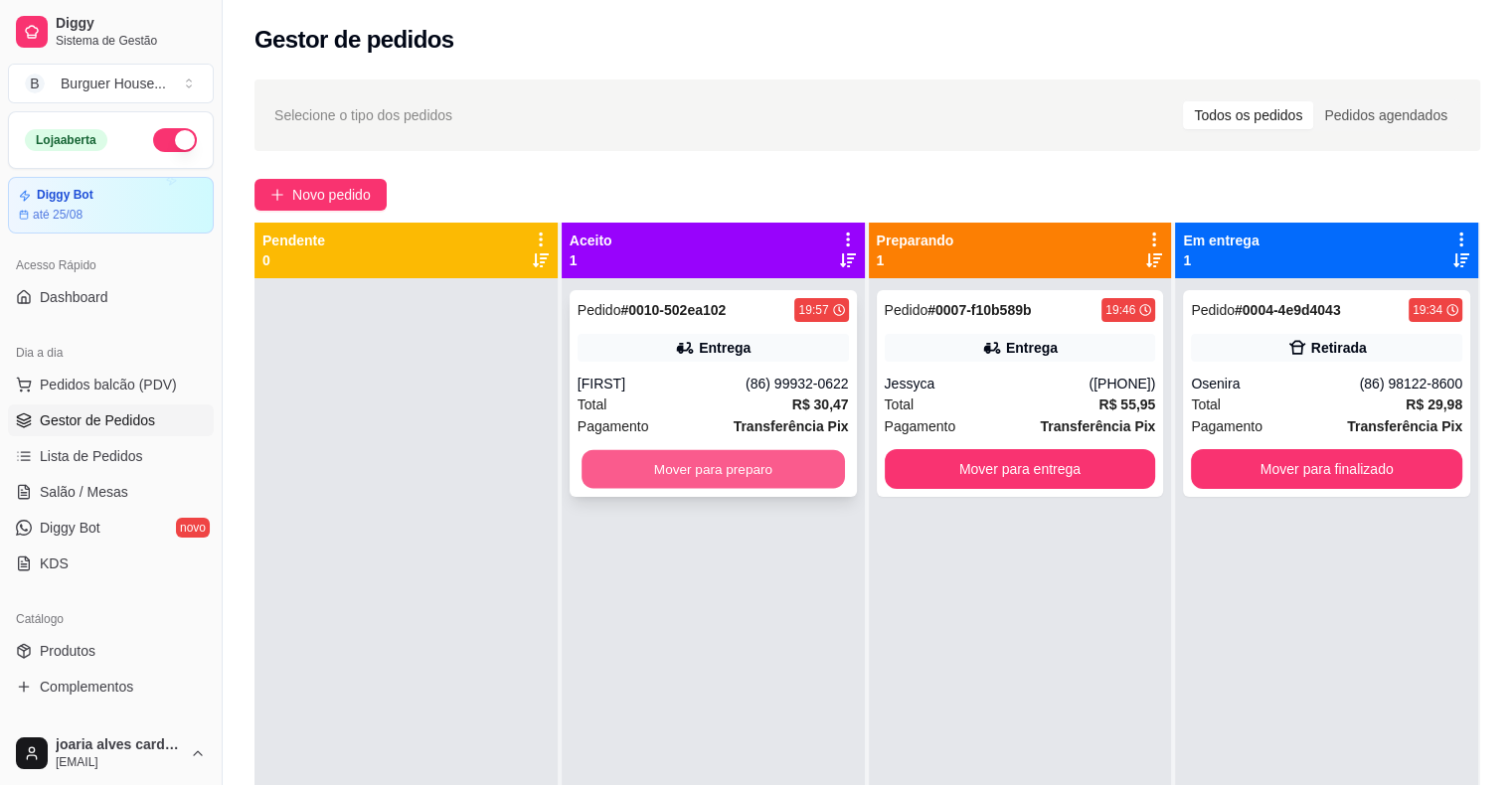 click on "Mover para preparo" at bounding box center (713, 469) 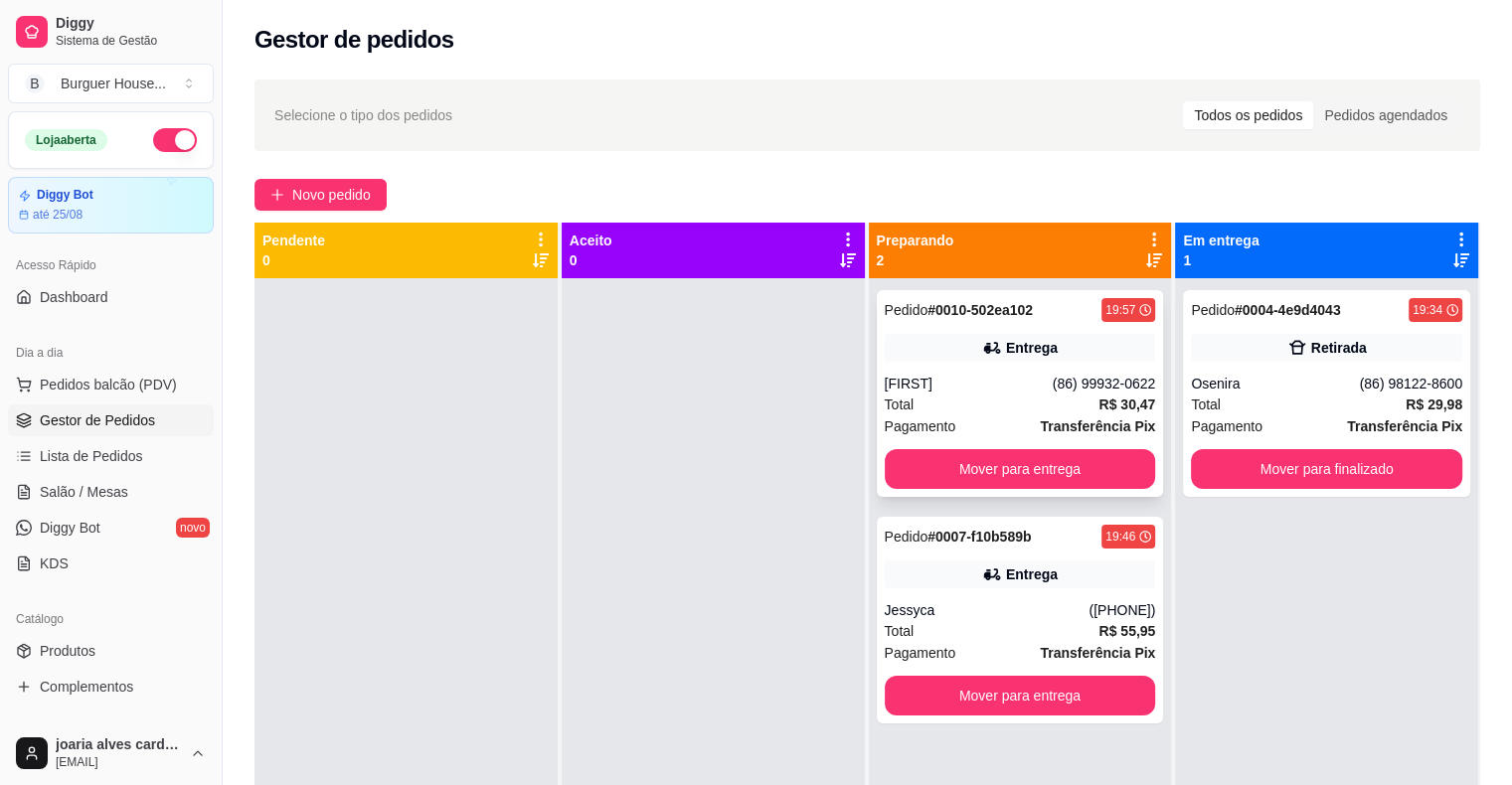 click on "Total R$ 30,47" at bounding box center (1020, 404) 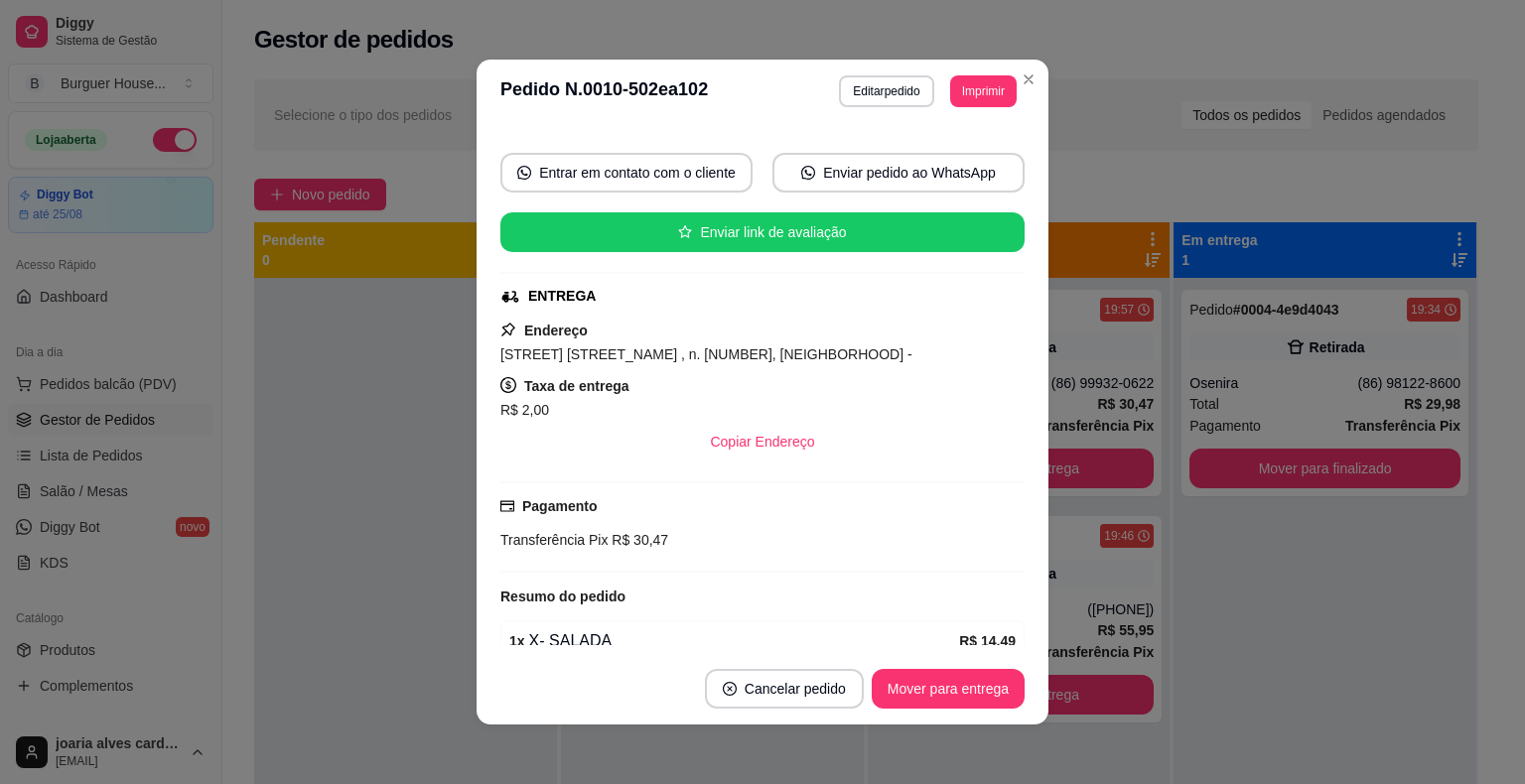 scroll, scrollTop: 198, scrollLeft: 0, axis: vertical 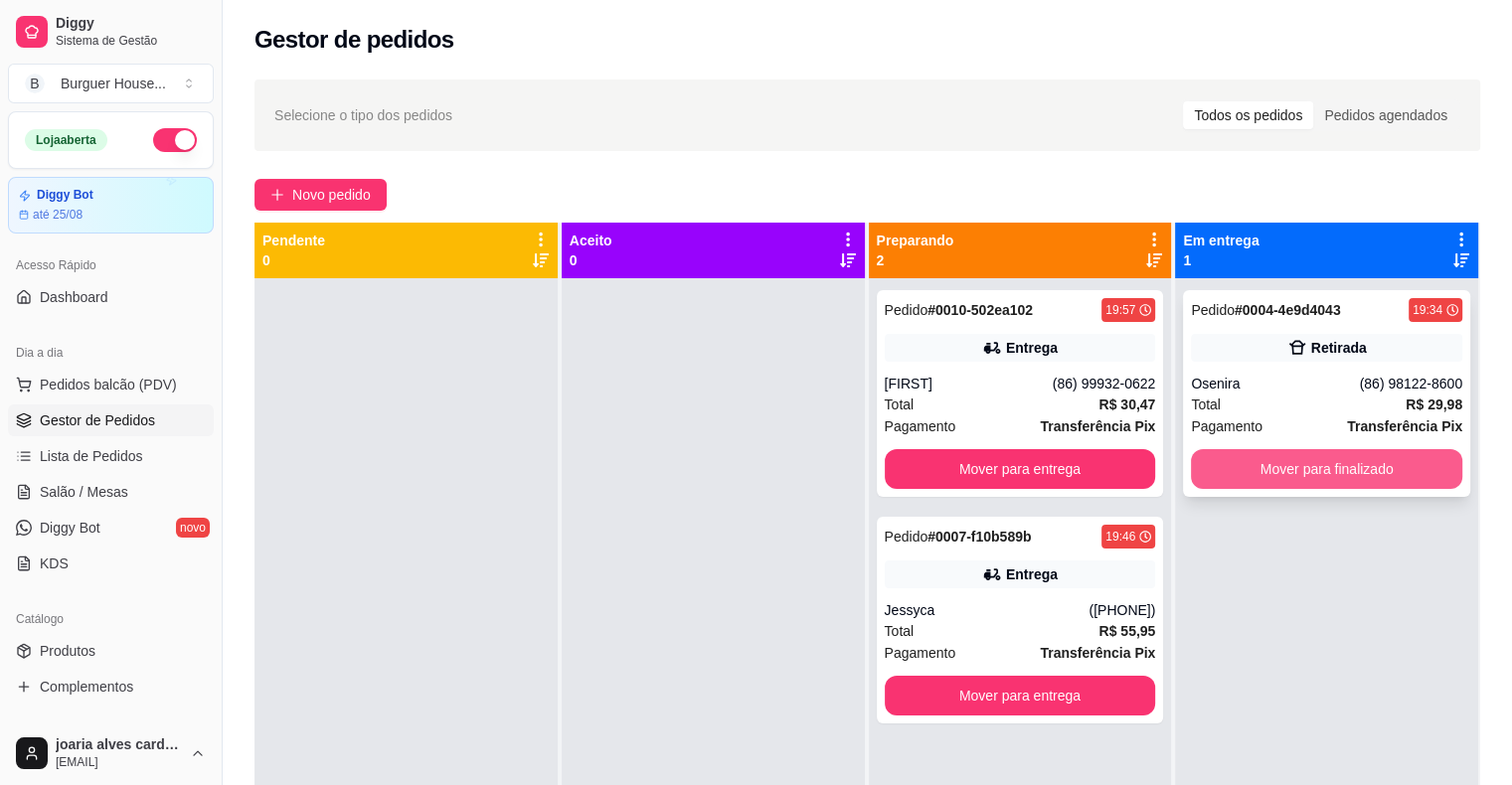 click on "Mover para finalizado" at bounding box center [1326, 469] 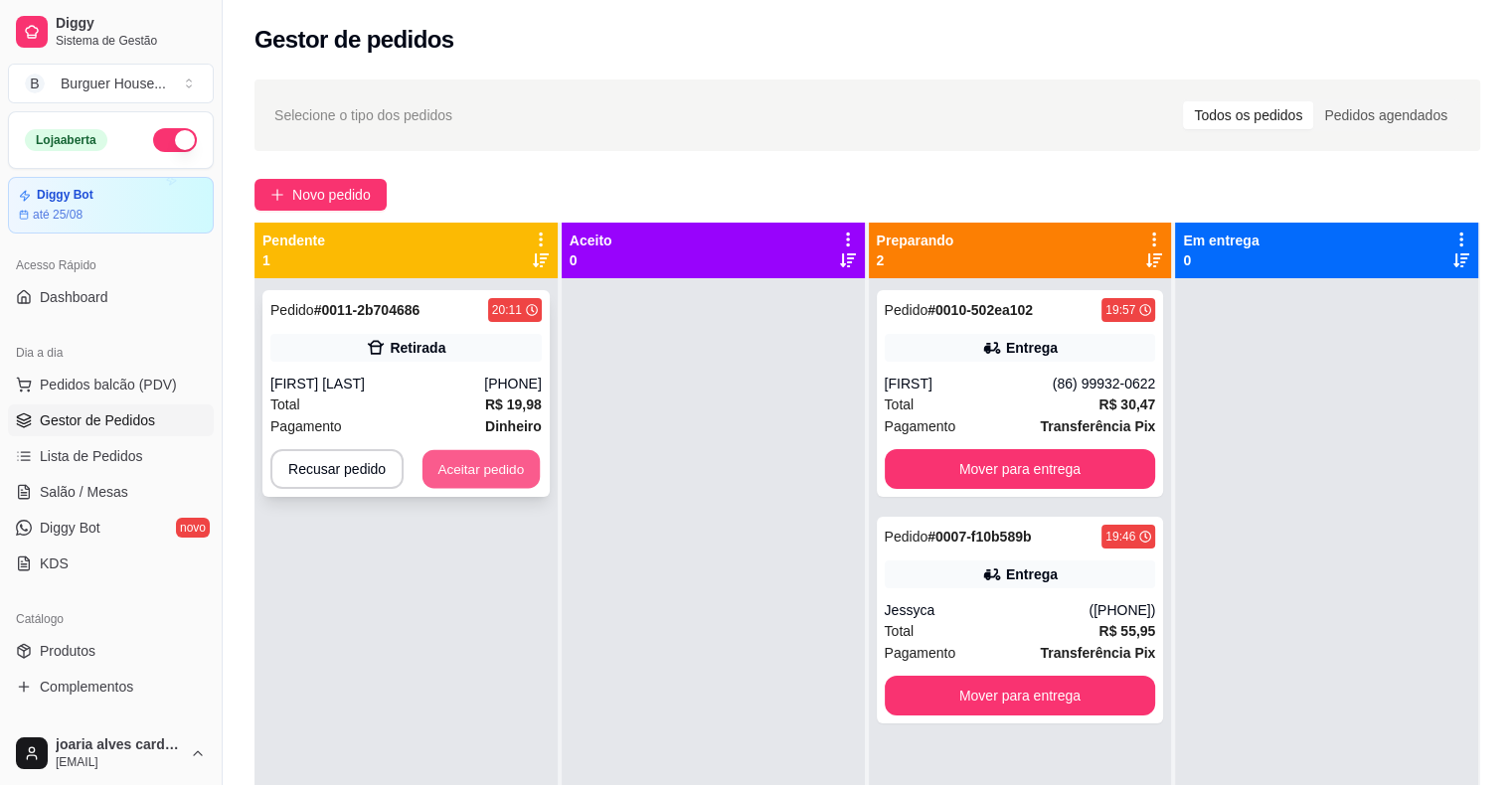 click on "Aceitar pedido" at bounding box center (481, 469) 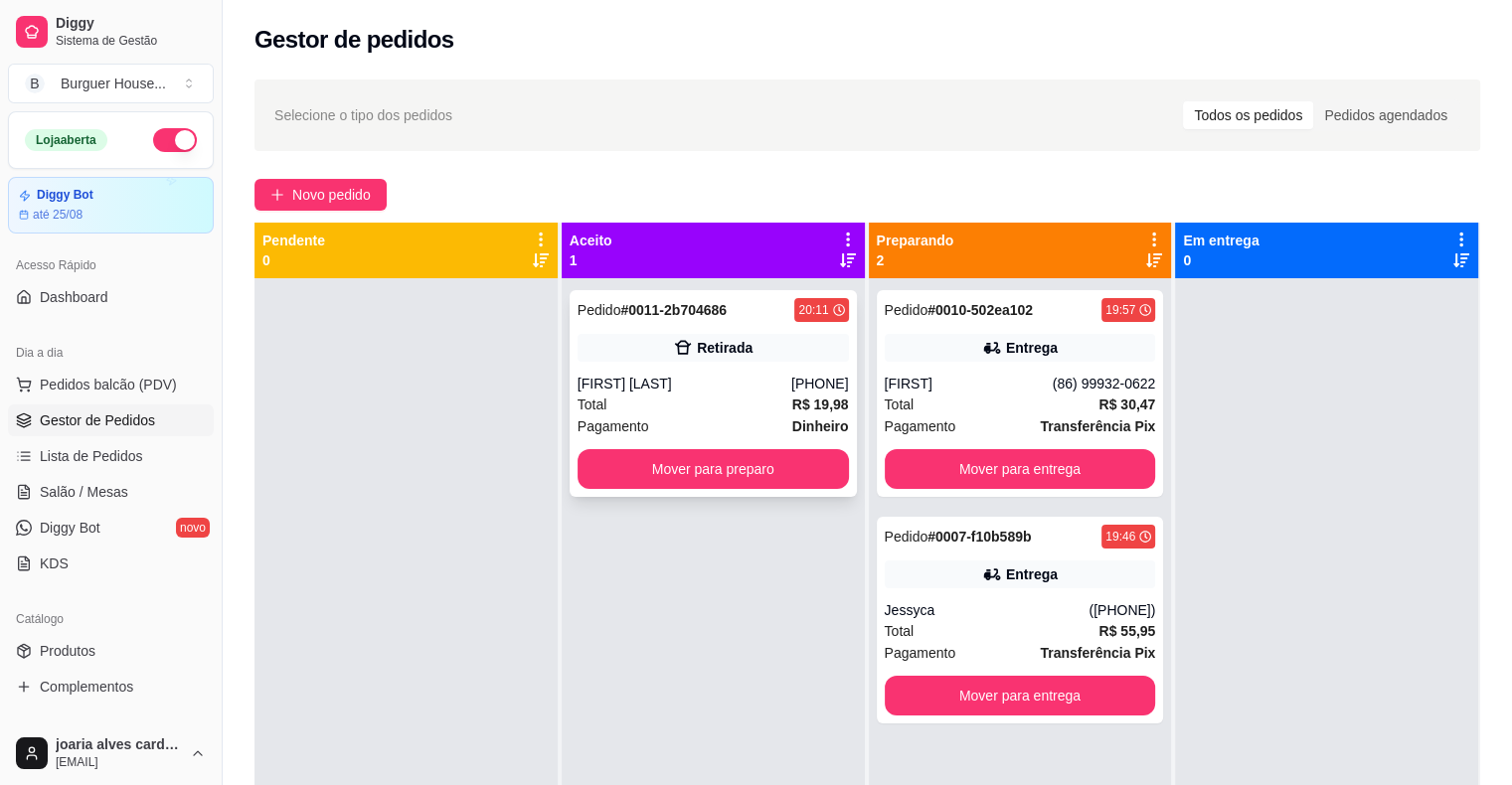 click on "Total R$ 19,98" at bounding box center (713, 404) 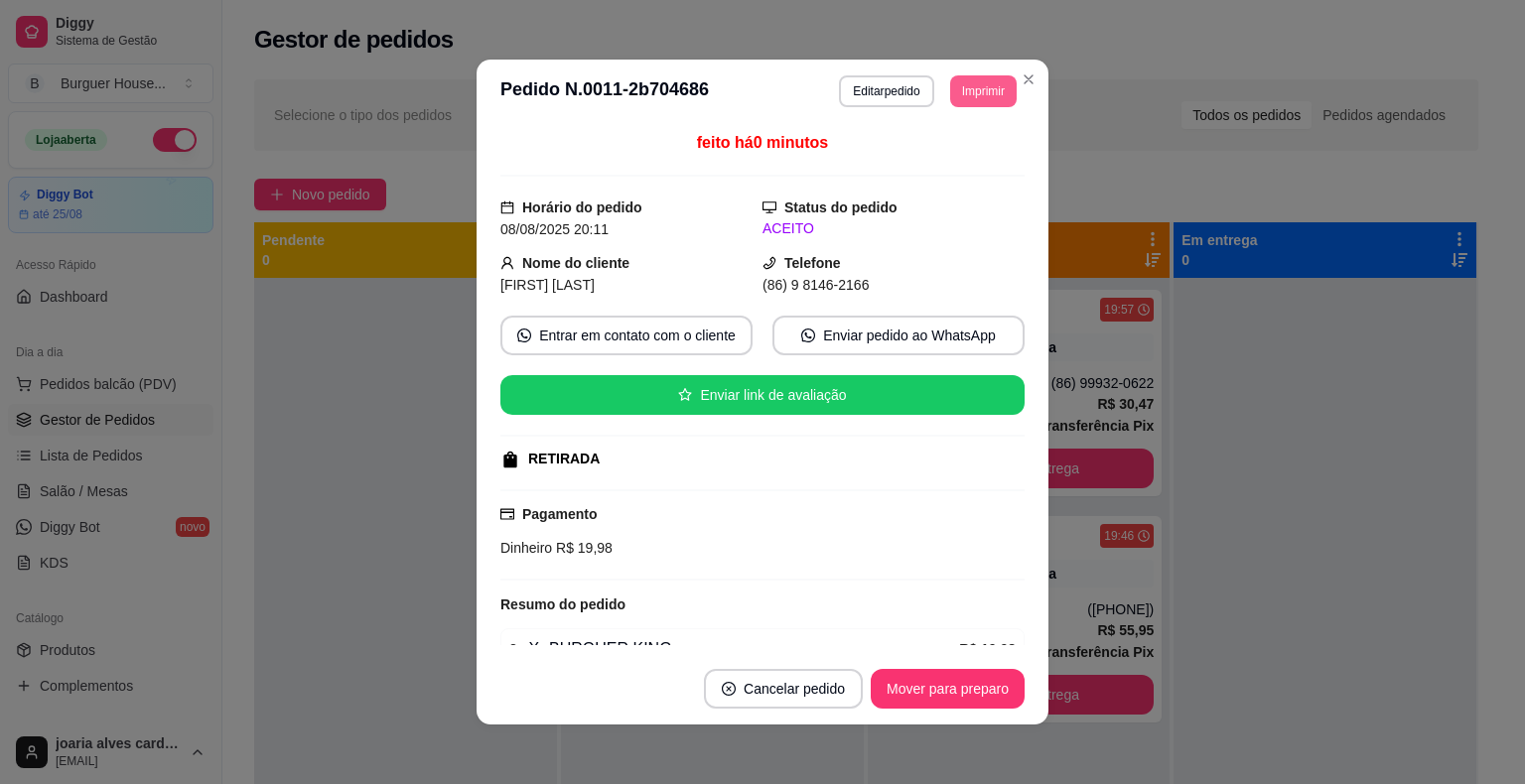 click on "Imprimir" at bounding box center (983, 91) 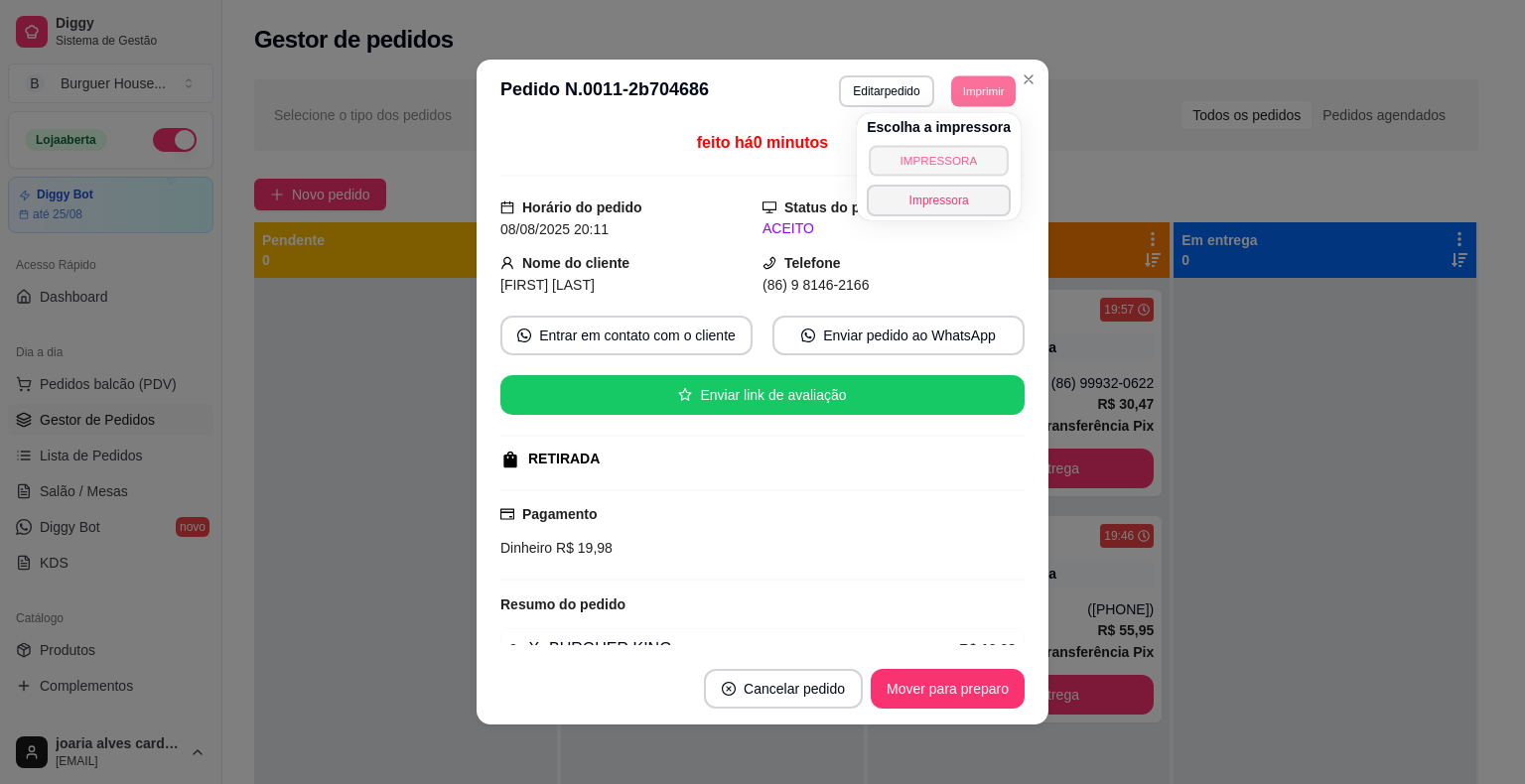 click on "IMPRESSORA" at bounding box center (938, 160) 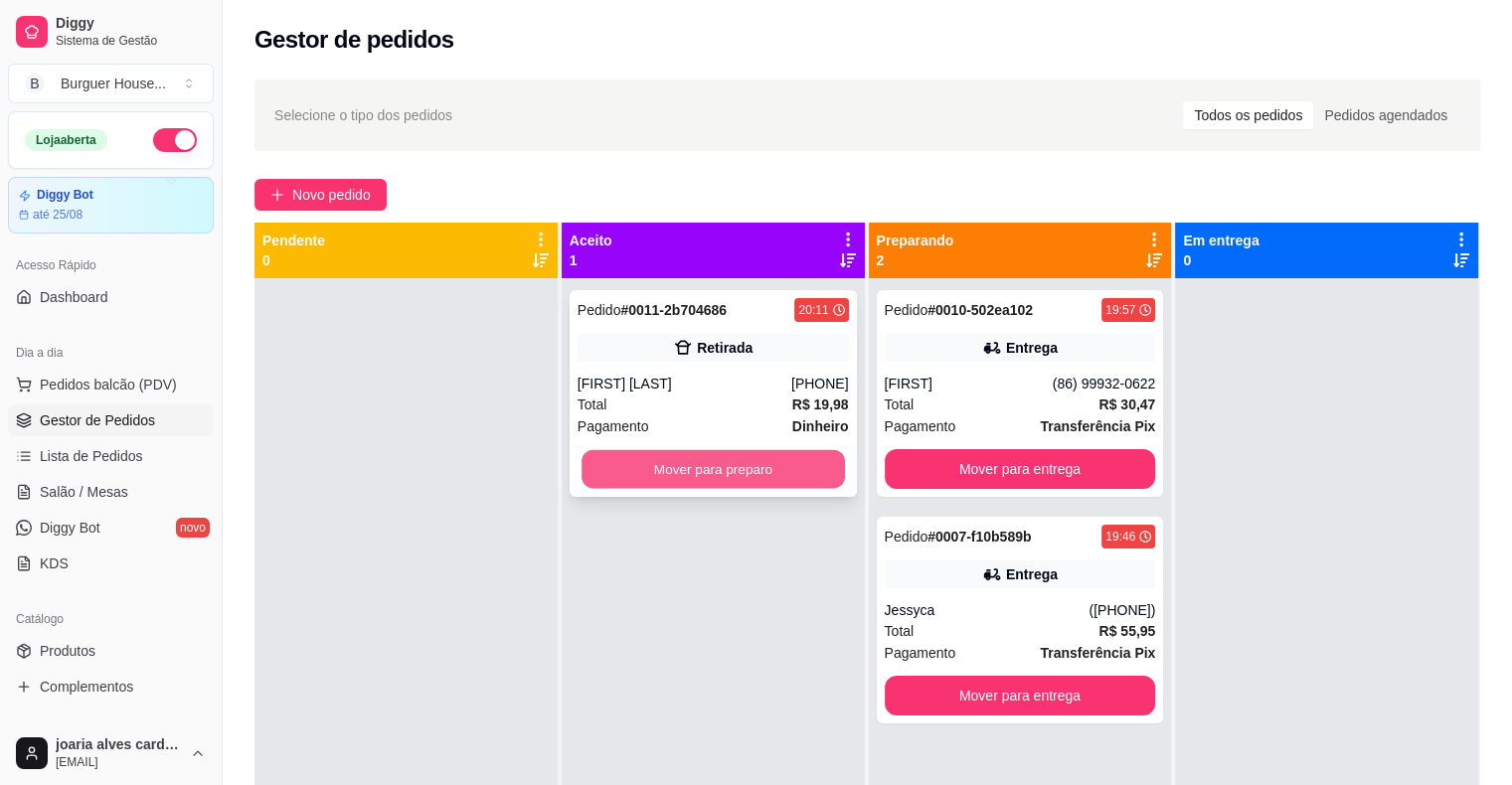 click on "Mover para preparo" at bounding box center [713, 469] 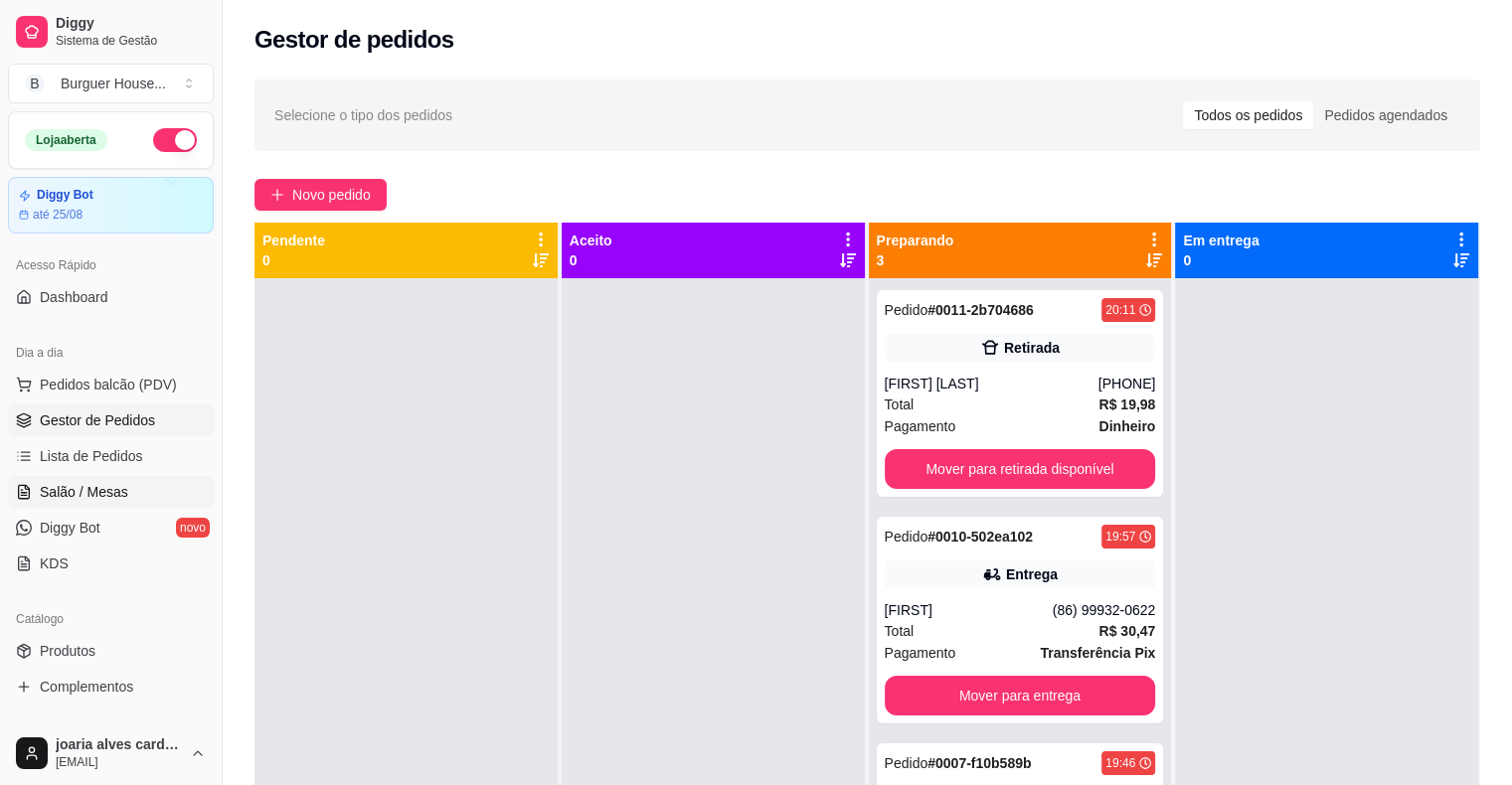click on "Salão / Mesas" at bounding box center [110, 492] 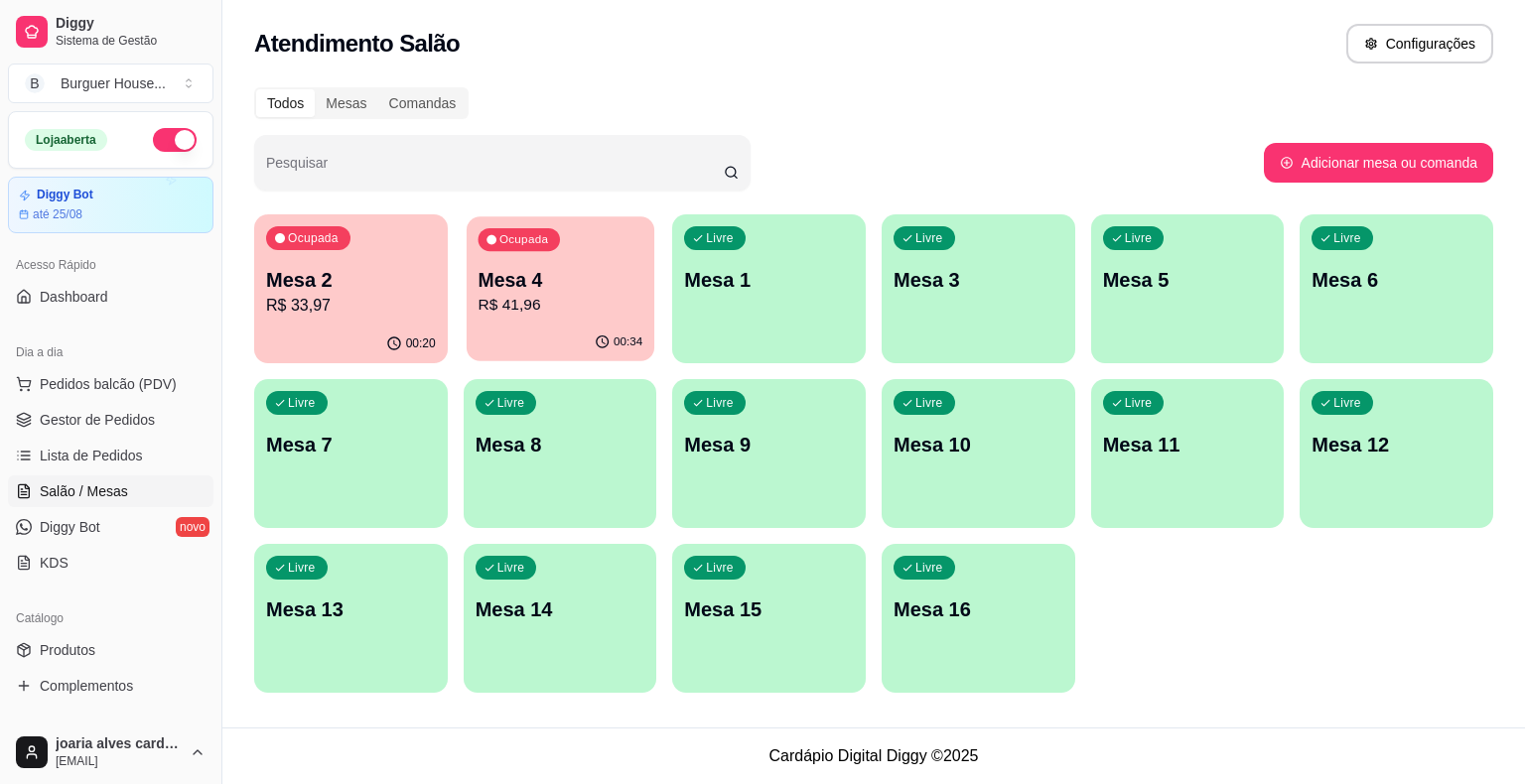 click on "Mesa 4" at bounding box center (560, 280) 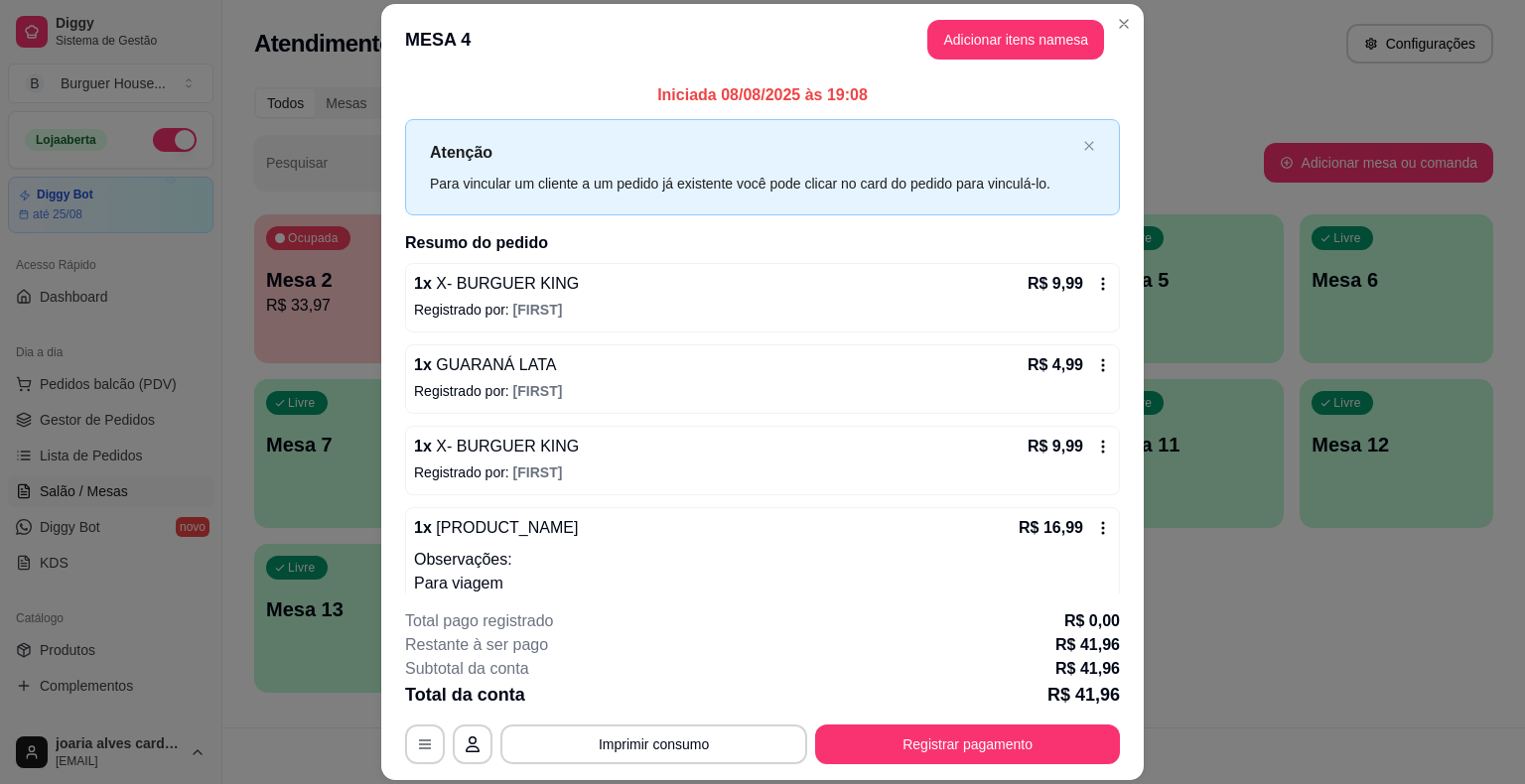 scroll, scrollTop: 44, scrollLeft: 0, axis: vertical 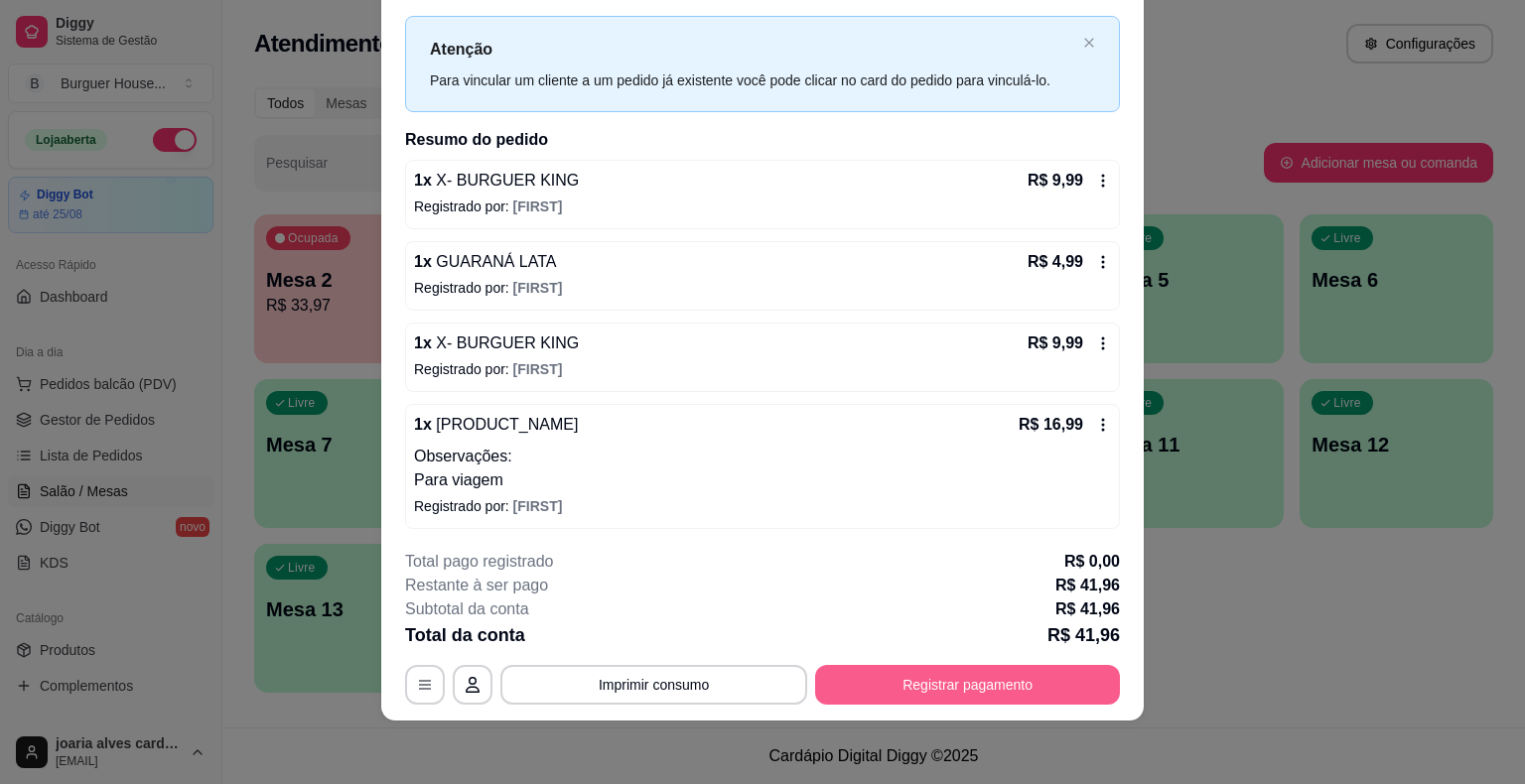 click on "Registrar pagamento" at bounding box center (967, 685) 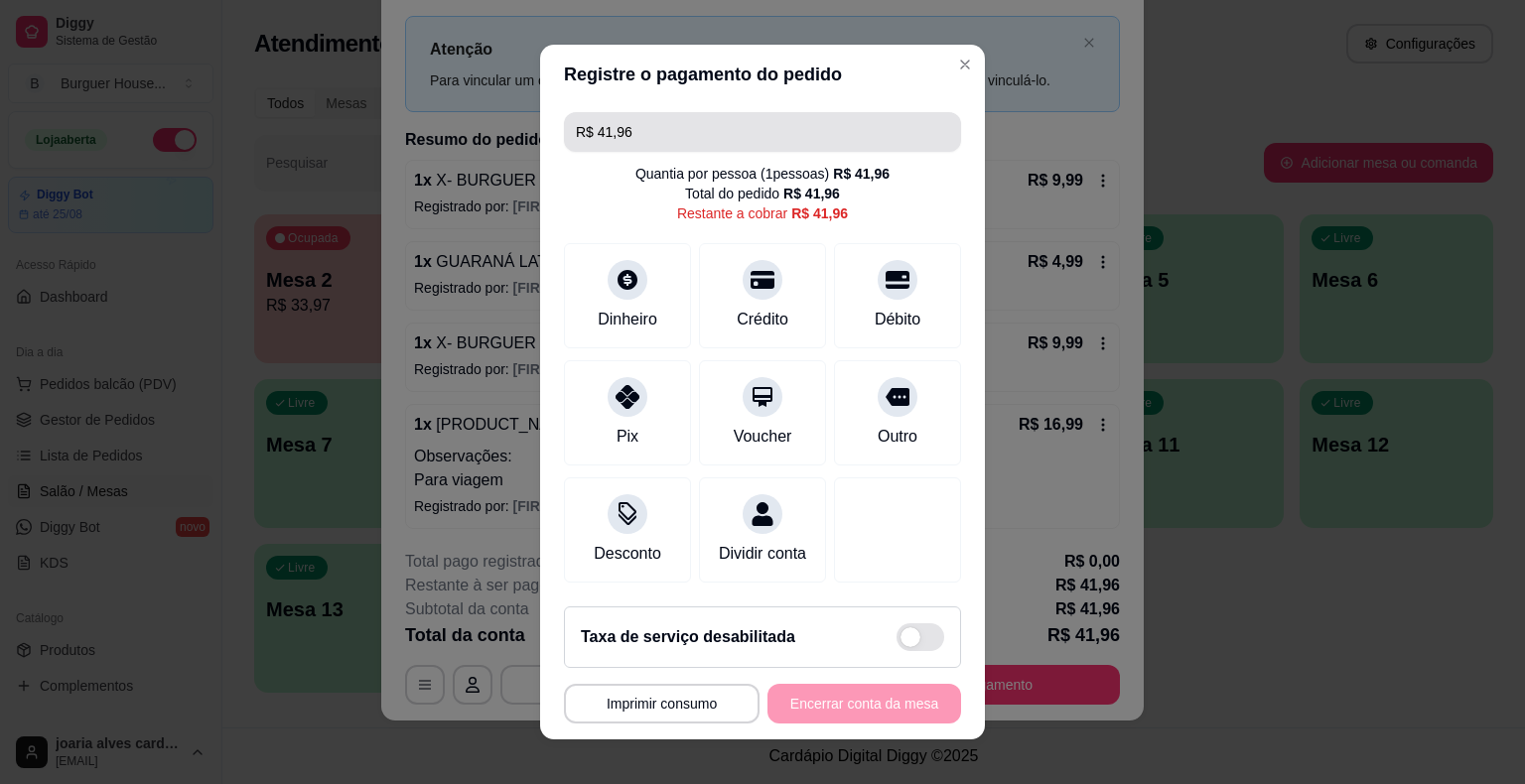 click on "R$ 41,96" at bounding box center (762, 132) 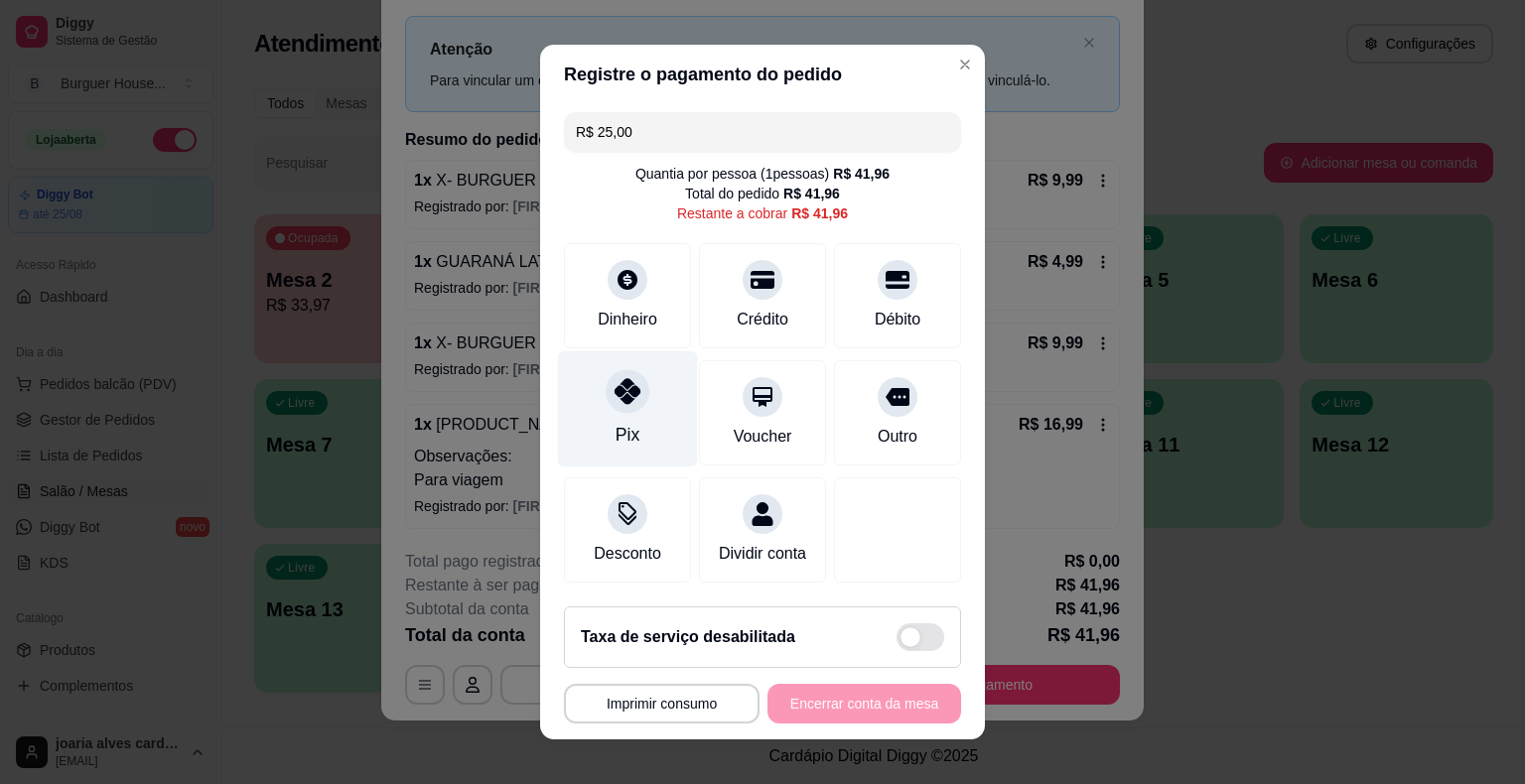 click 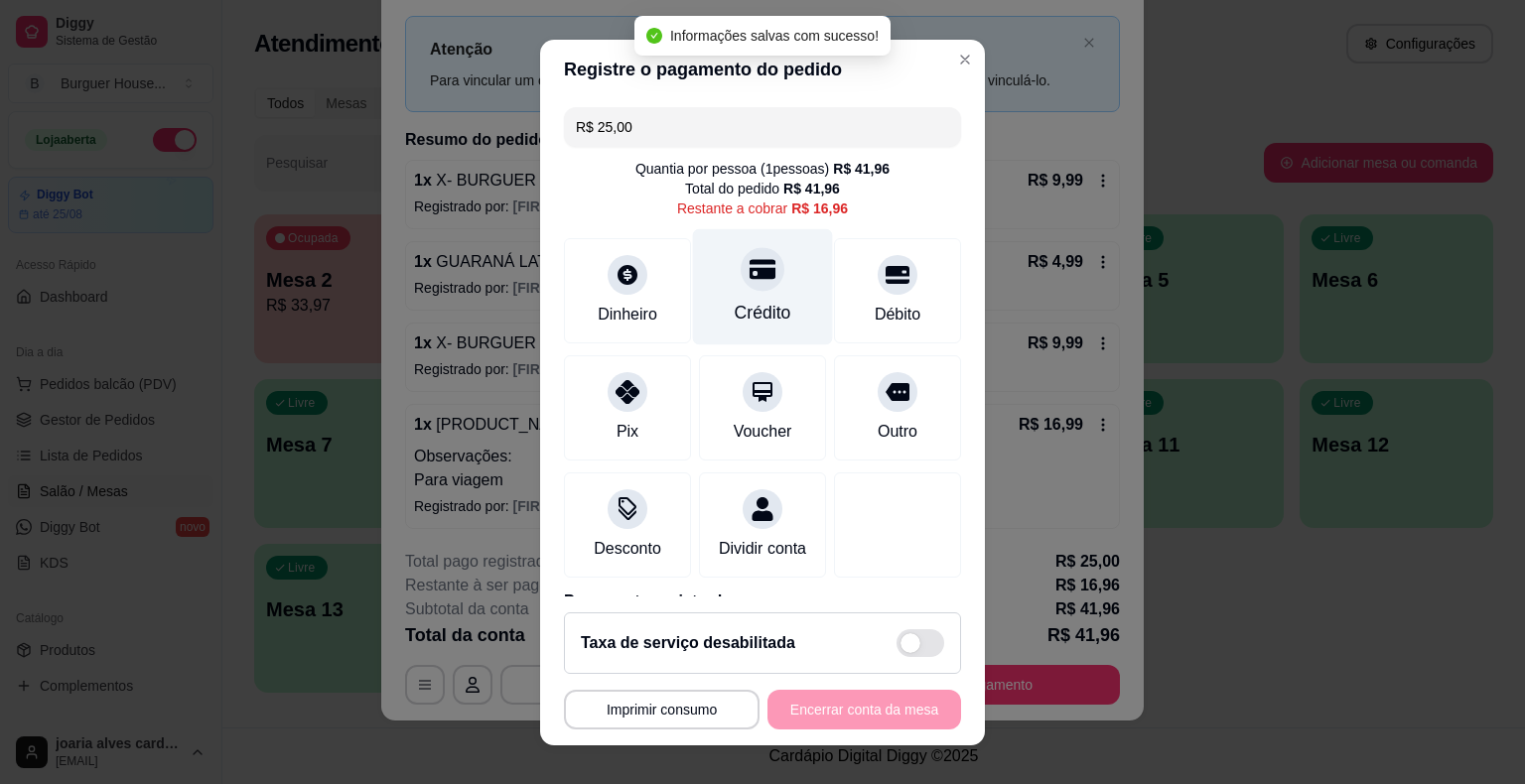 type on "R$ 16,96" 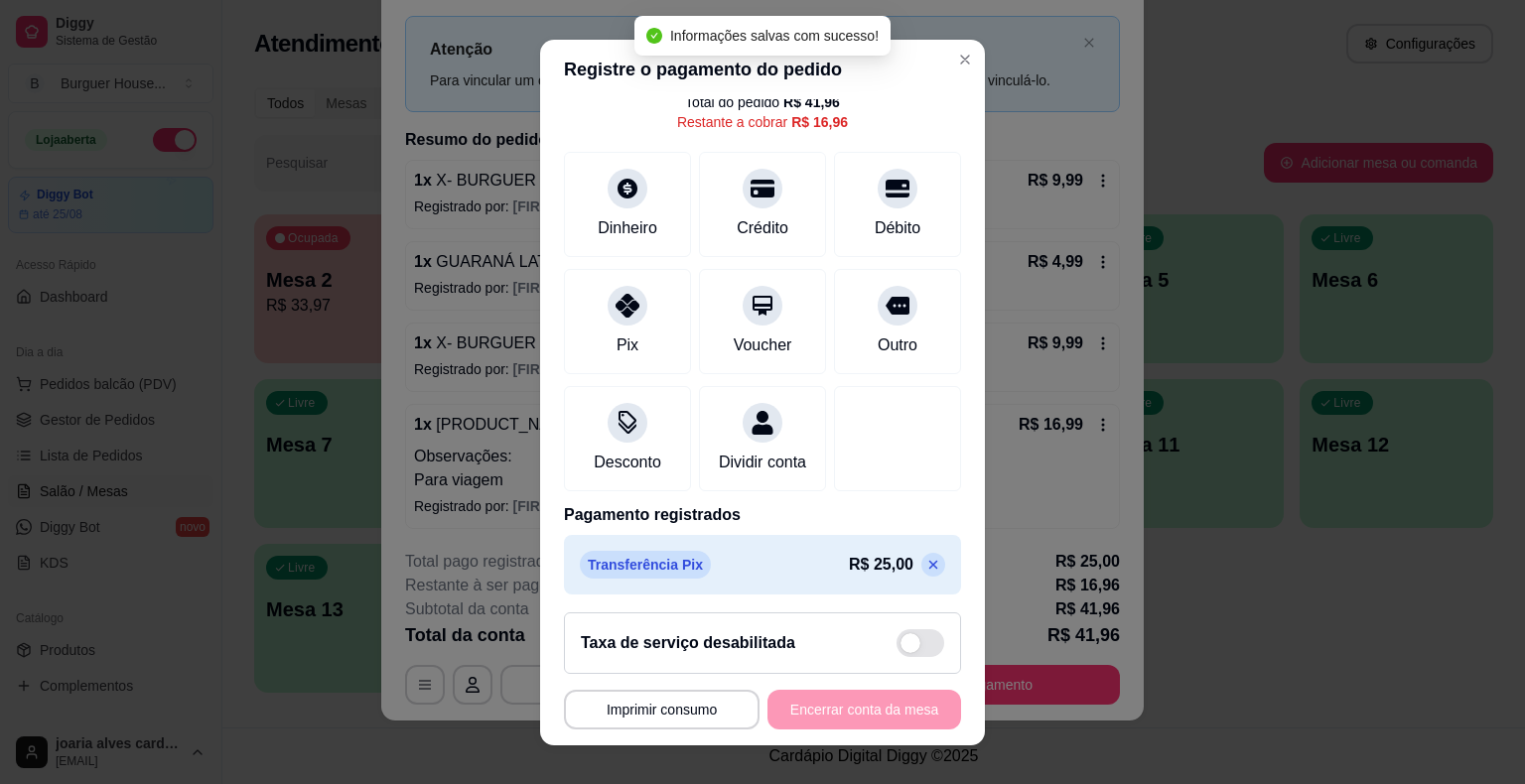 scroll, scrollTop: 113, scrollLeft: 0, axis: vertical 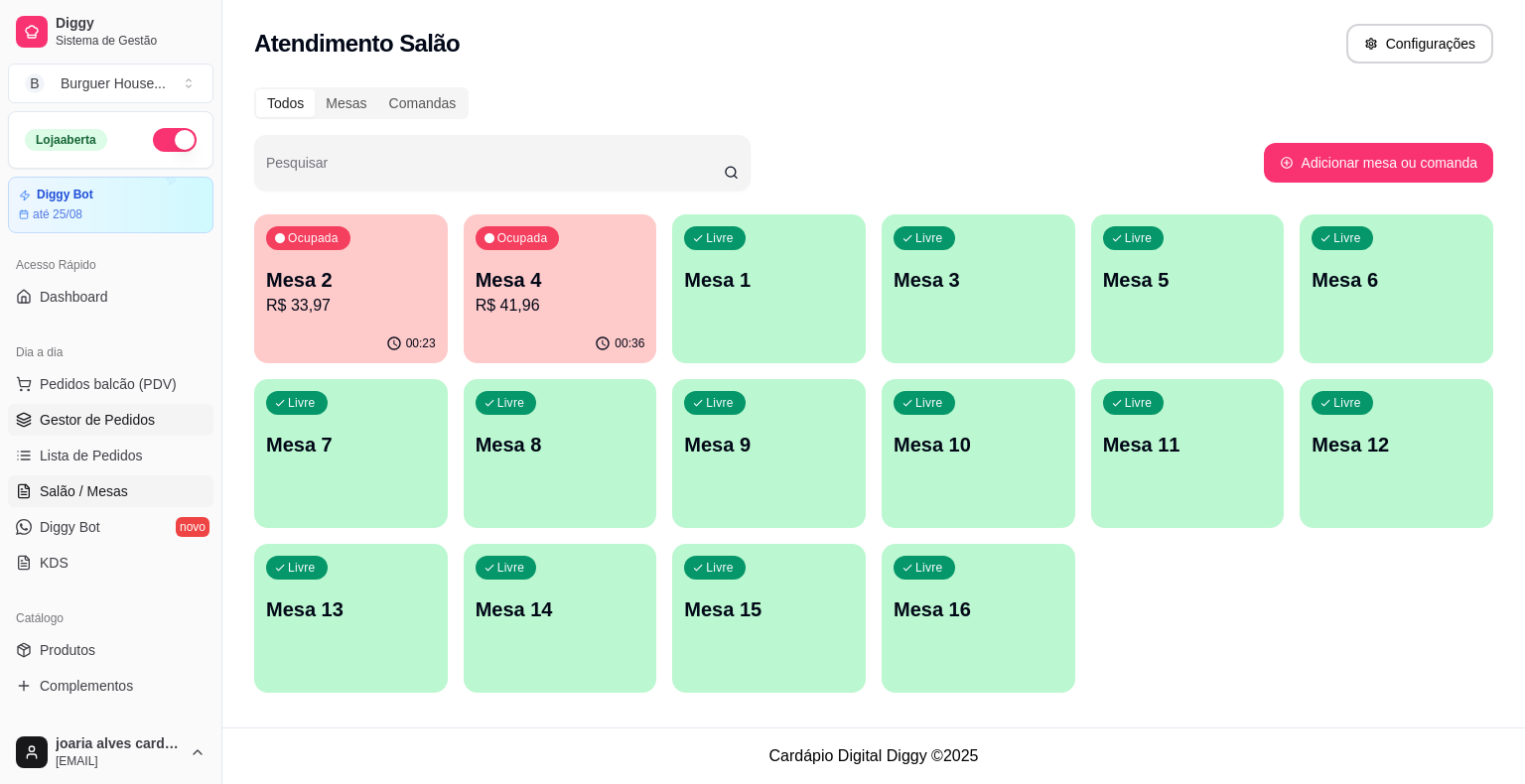 click on "Gestor de Pedidos" at bounding box center (110, 420) 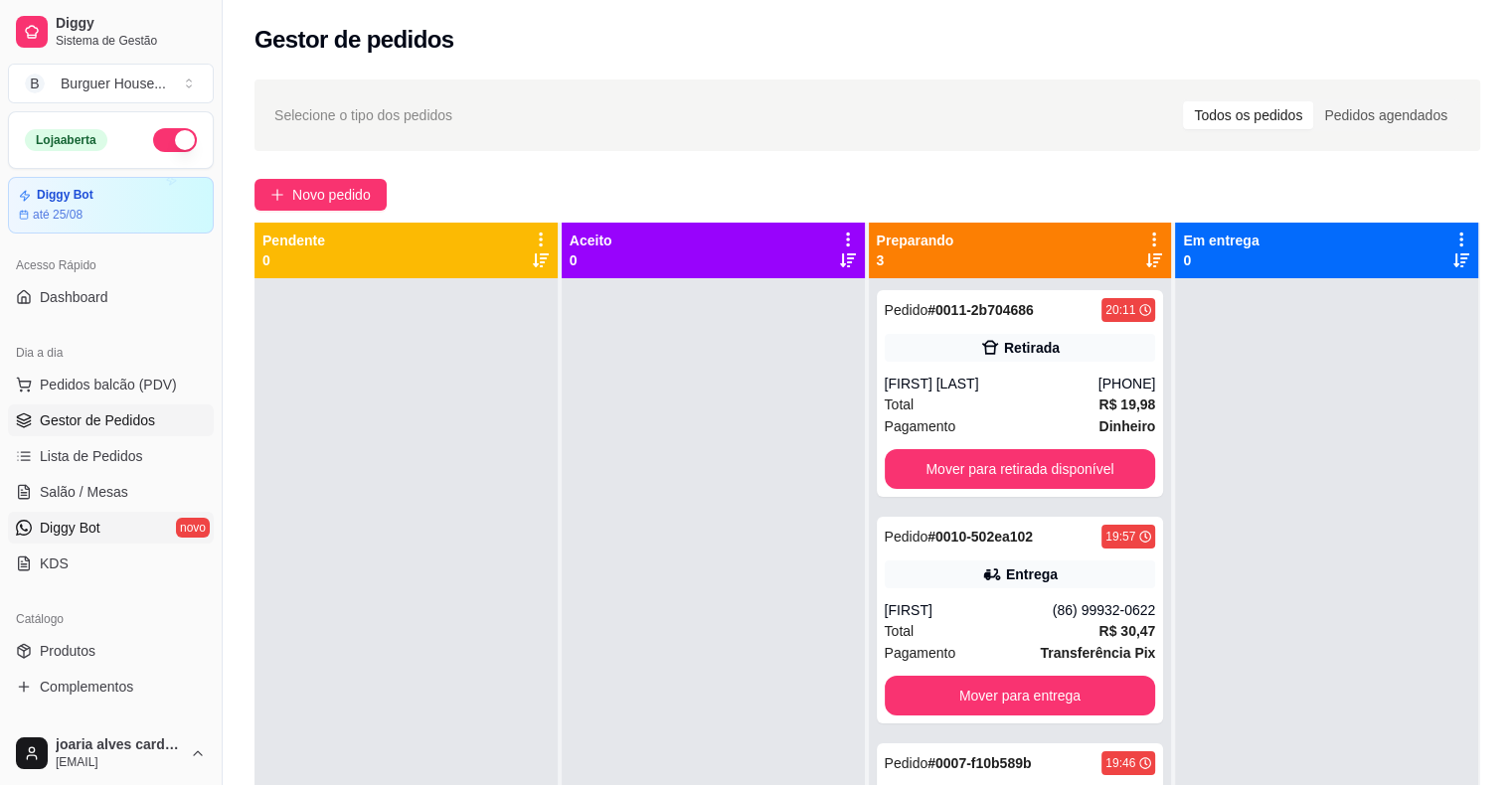 click on "Diggy Bot novo" at bounding box center (110, 528) 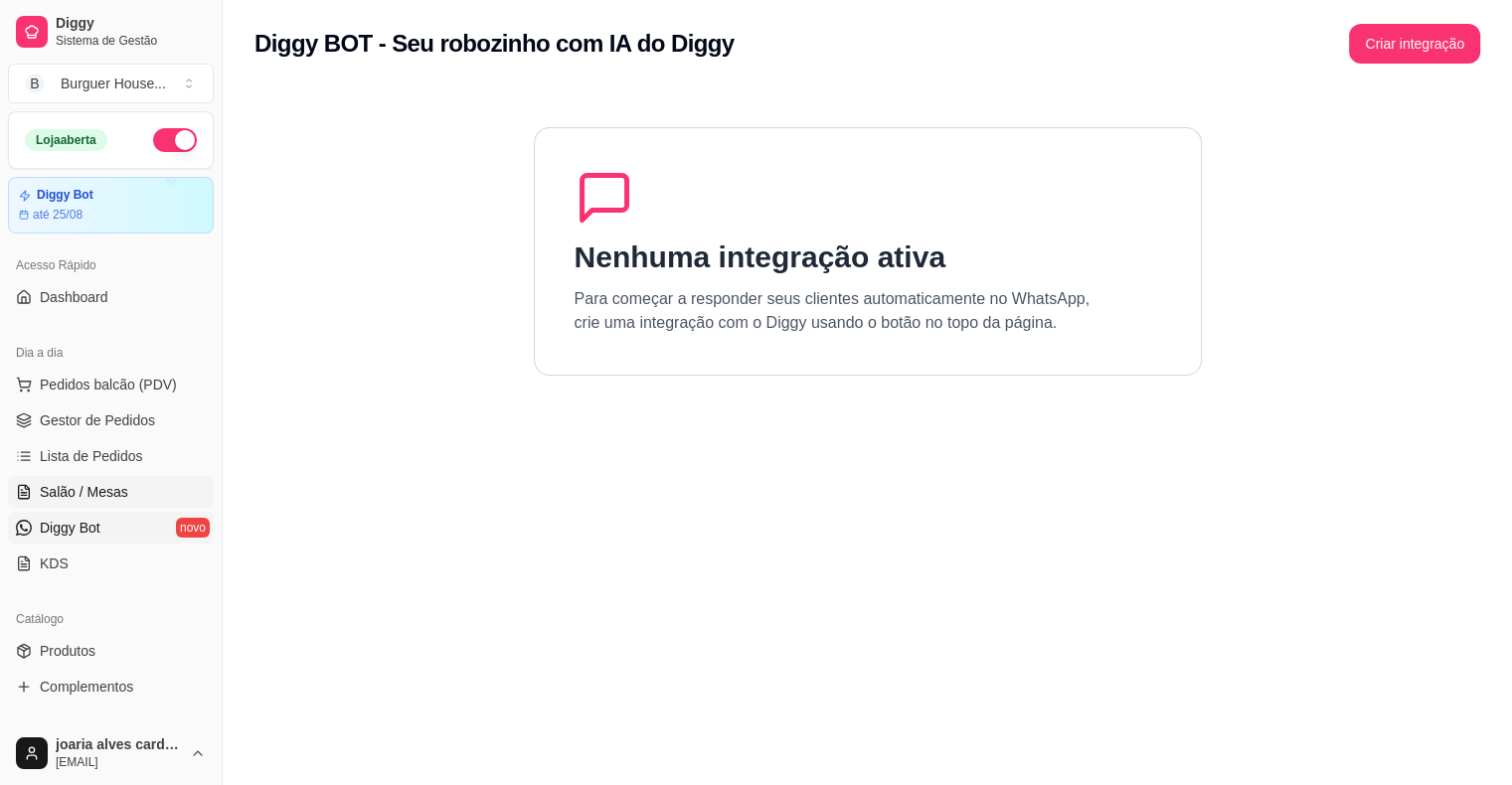 click on "Salão / Mesas" at bounding box center [84, 492] 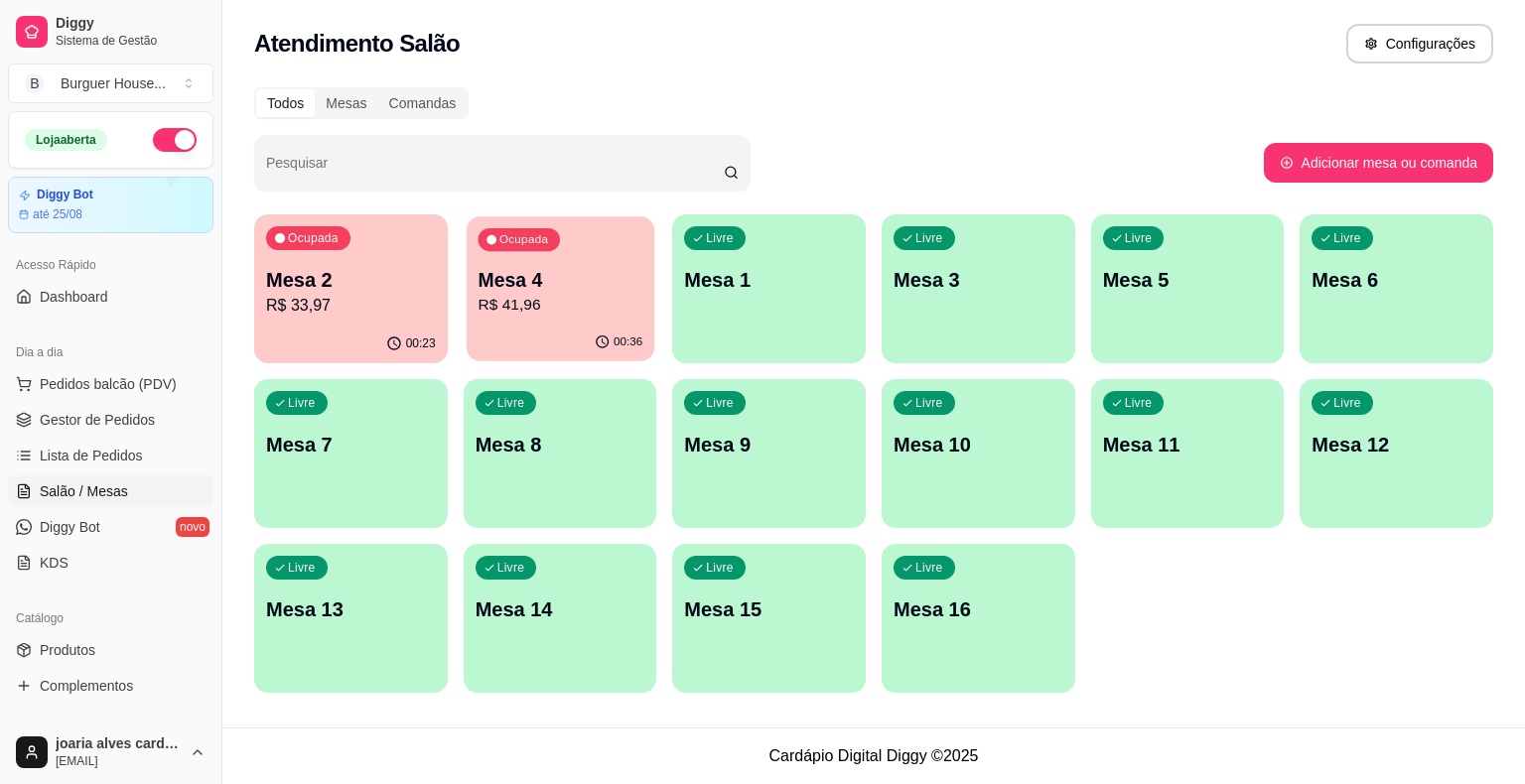 click on "00:36" at bounding box center (560, 342) 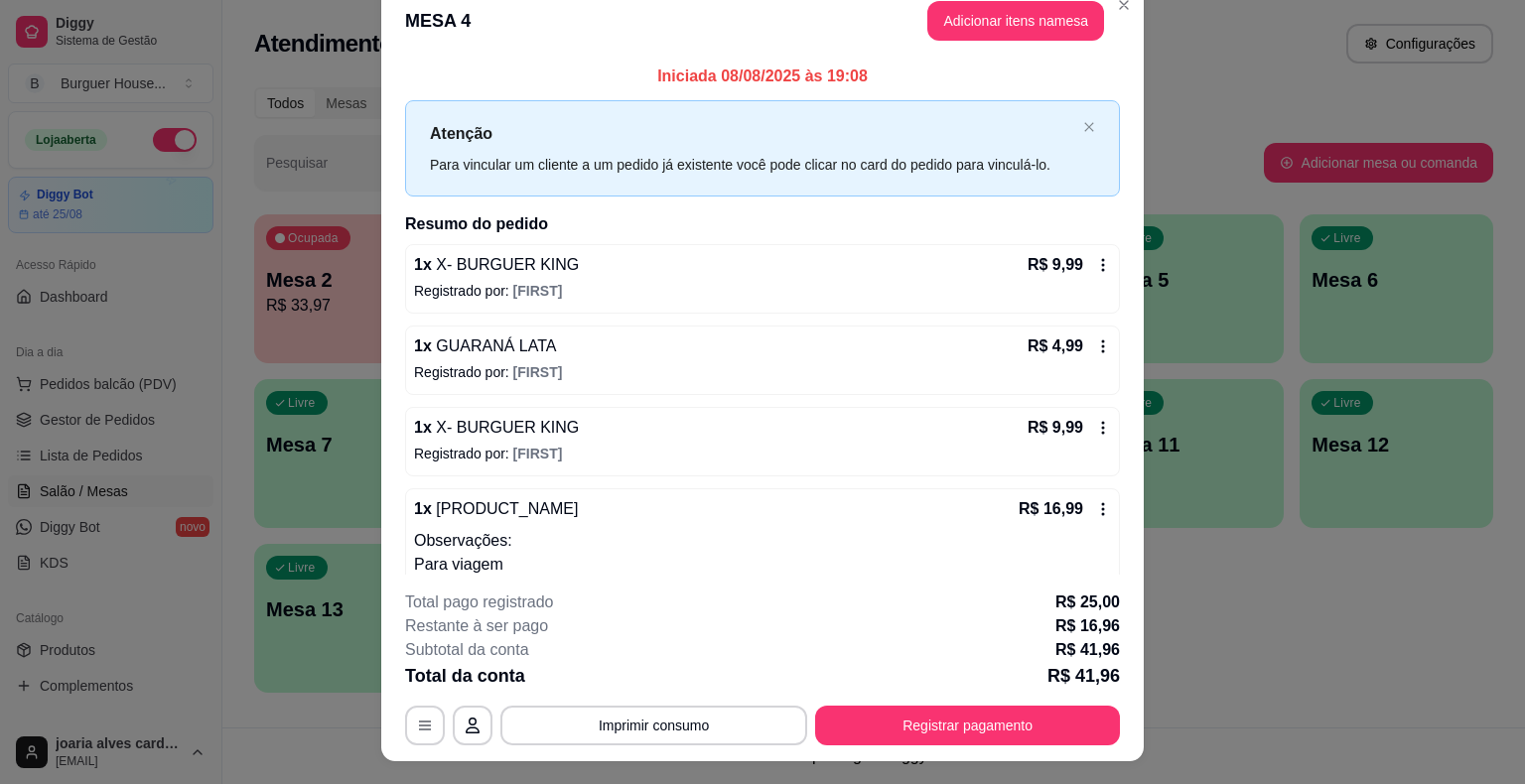 scroll, scrollTop: 0, scrollLeft: 0, axis: both 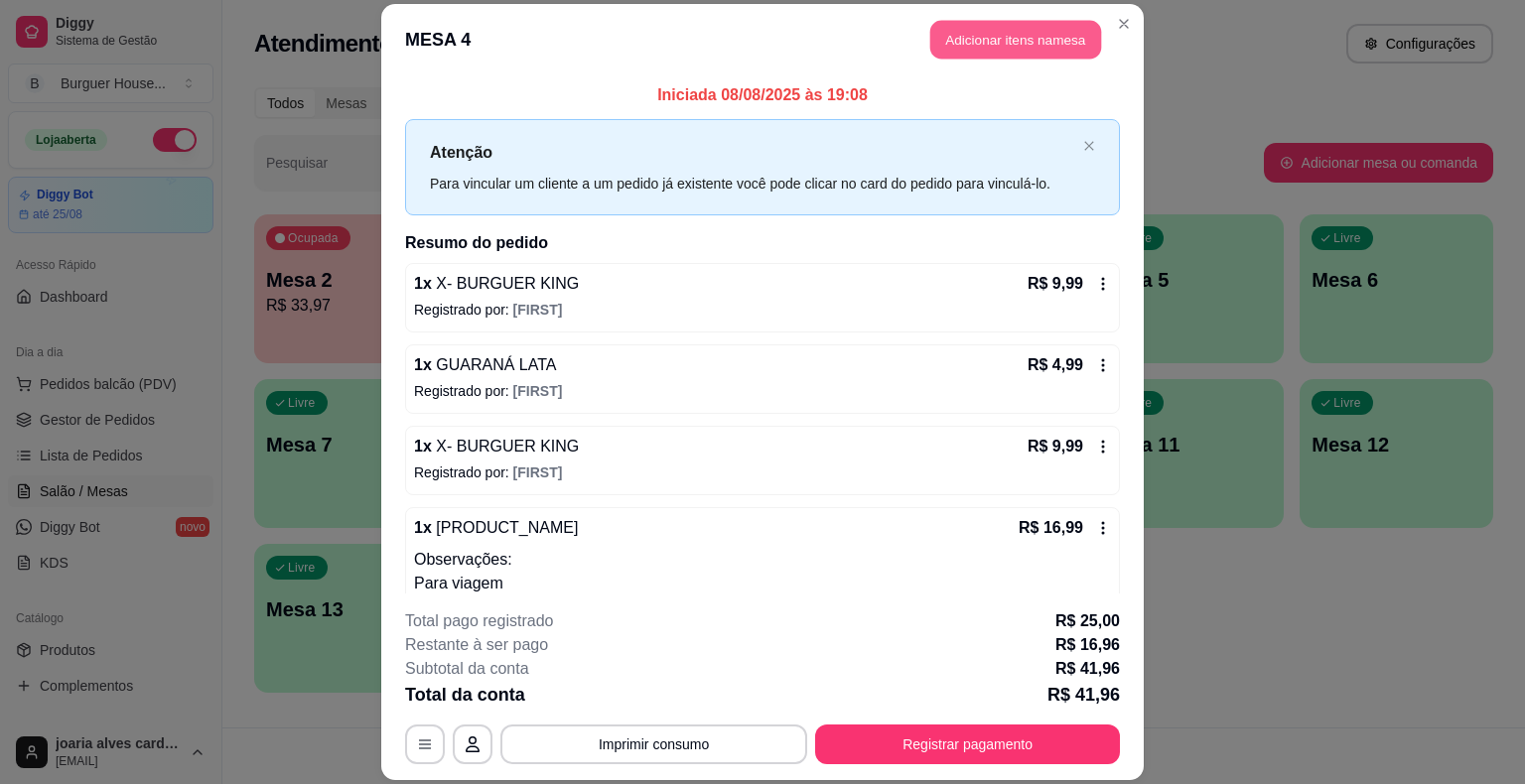 click on "Adicionar itens na  mesa" at bounding box center [1016, 40] 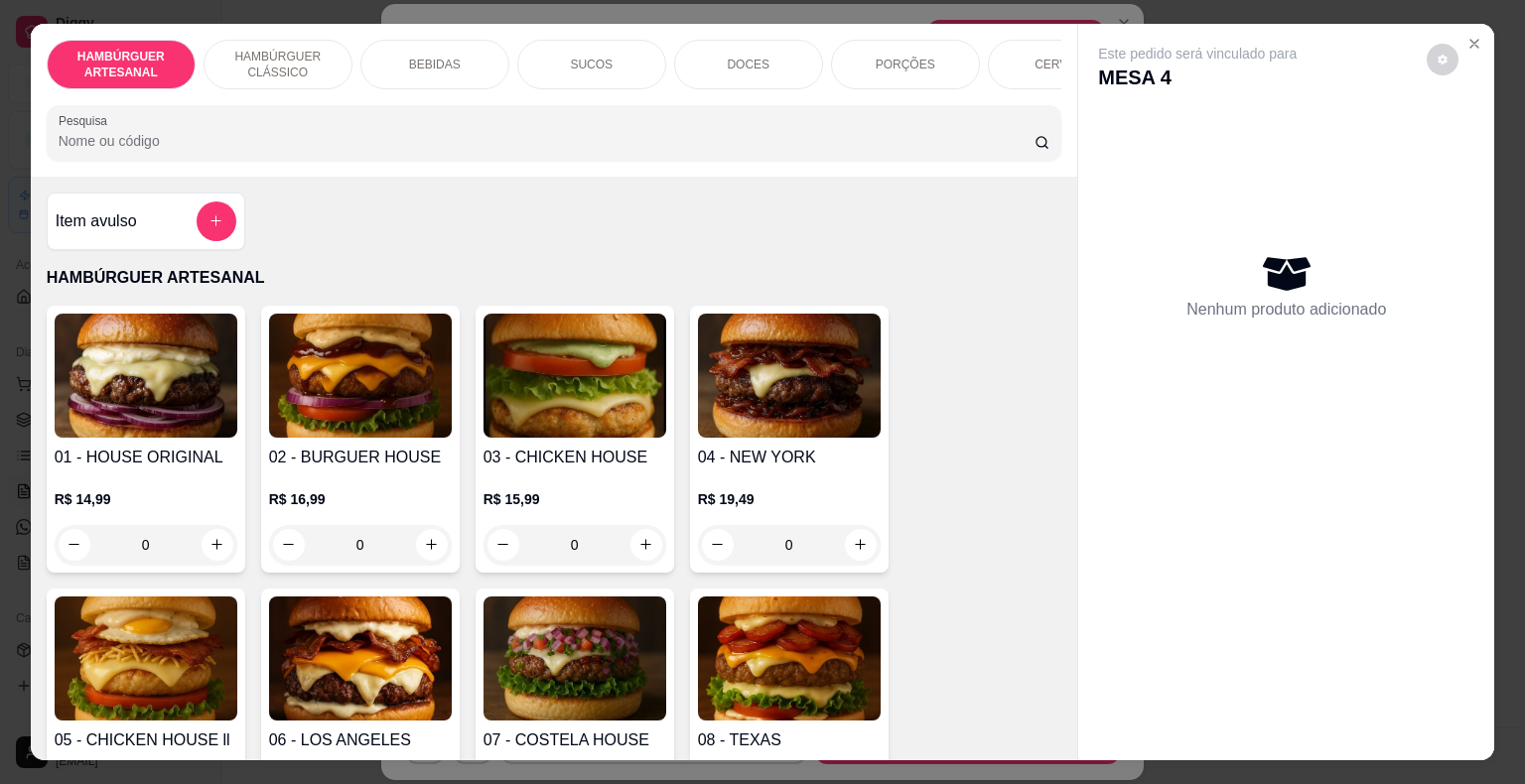 click on "BEBIDAS" at bounding box center [435, 65] 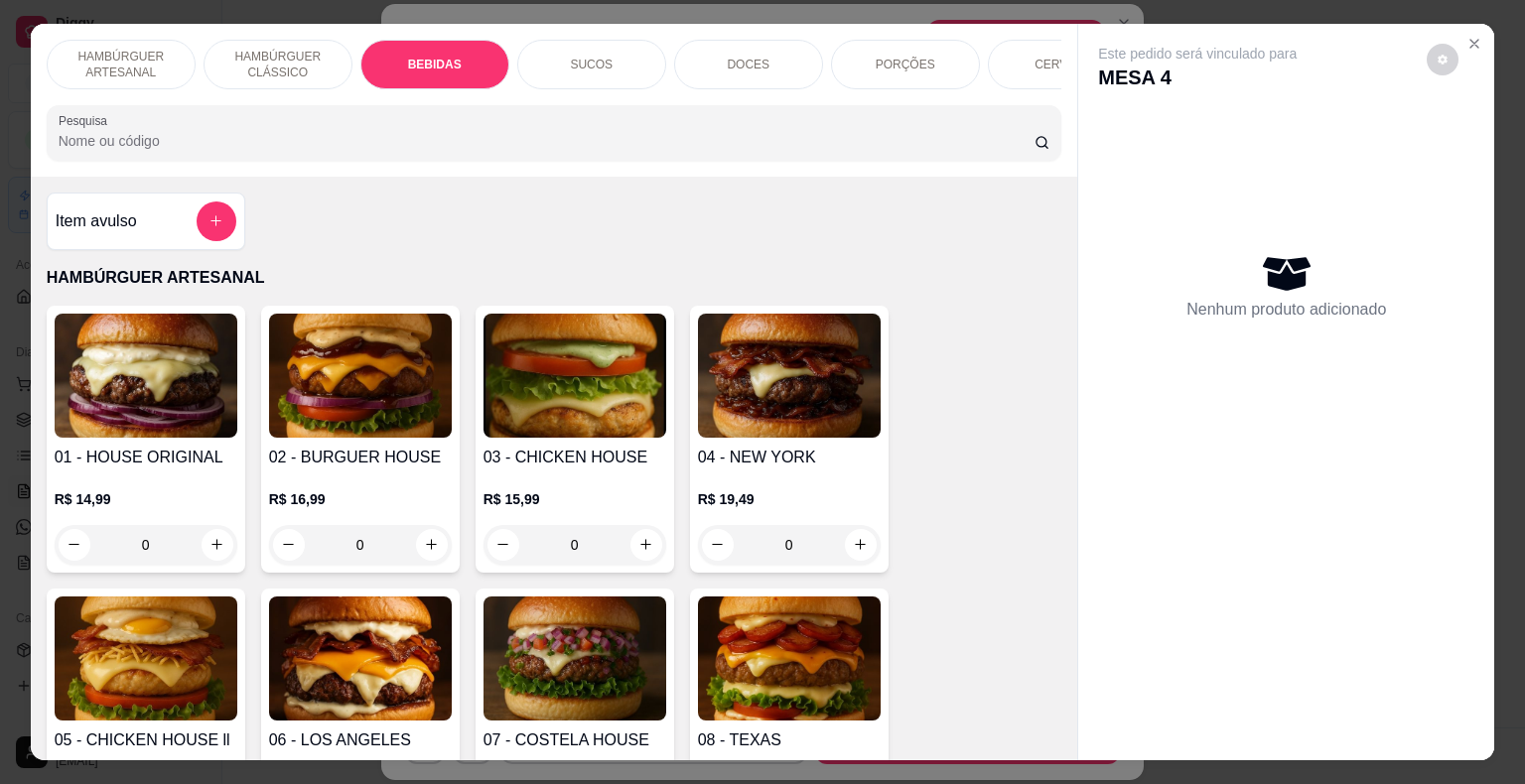 scroll, scrollTop: 1582, scrollLeft: 0, axis: vertical 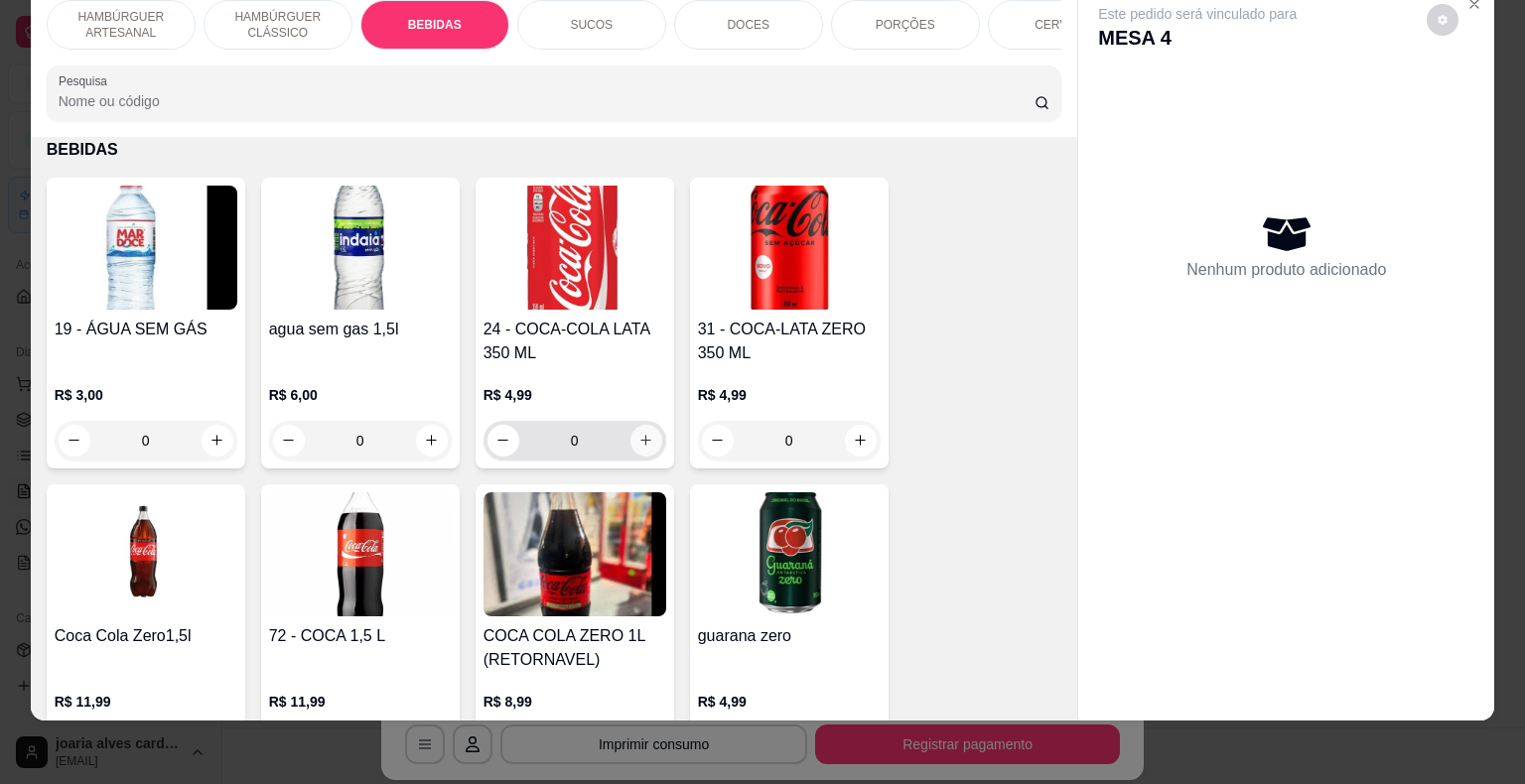 click at bounding box center [646, 441] 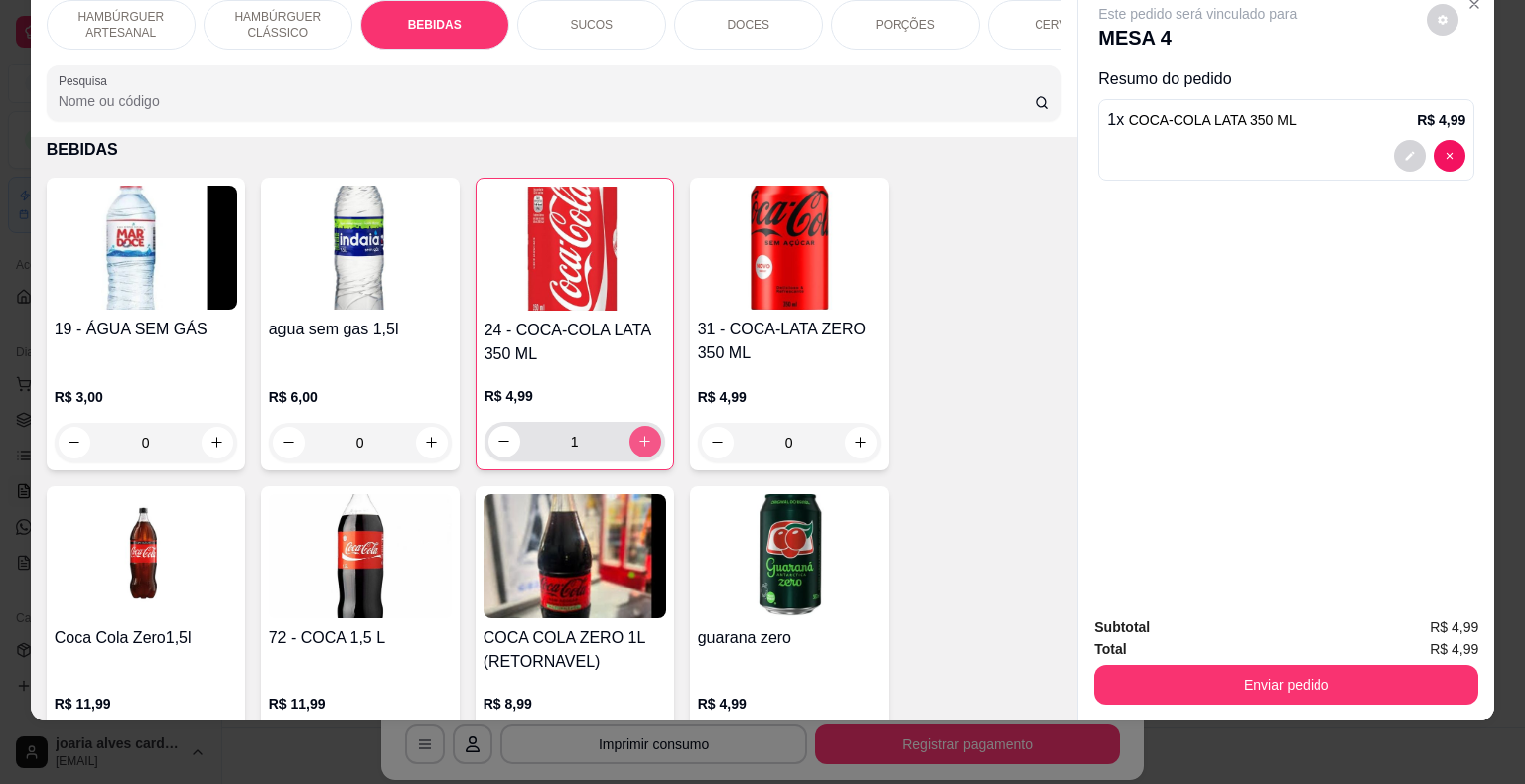 type on "1" 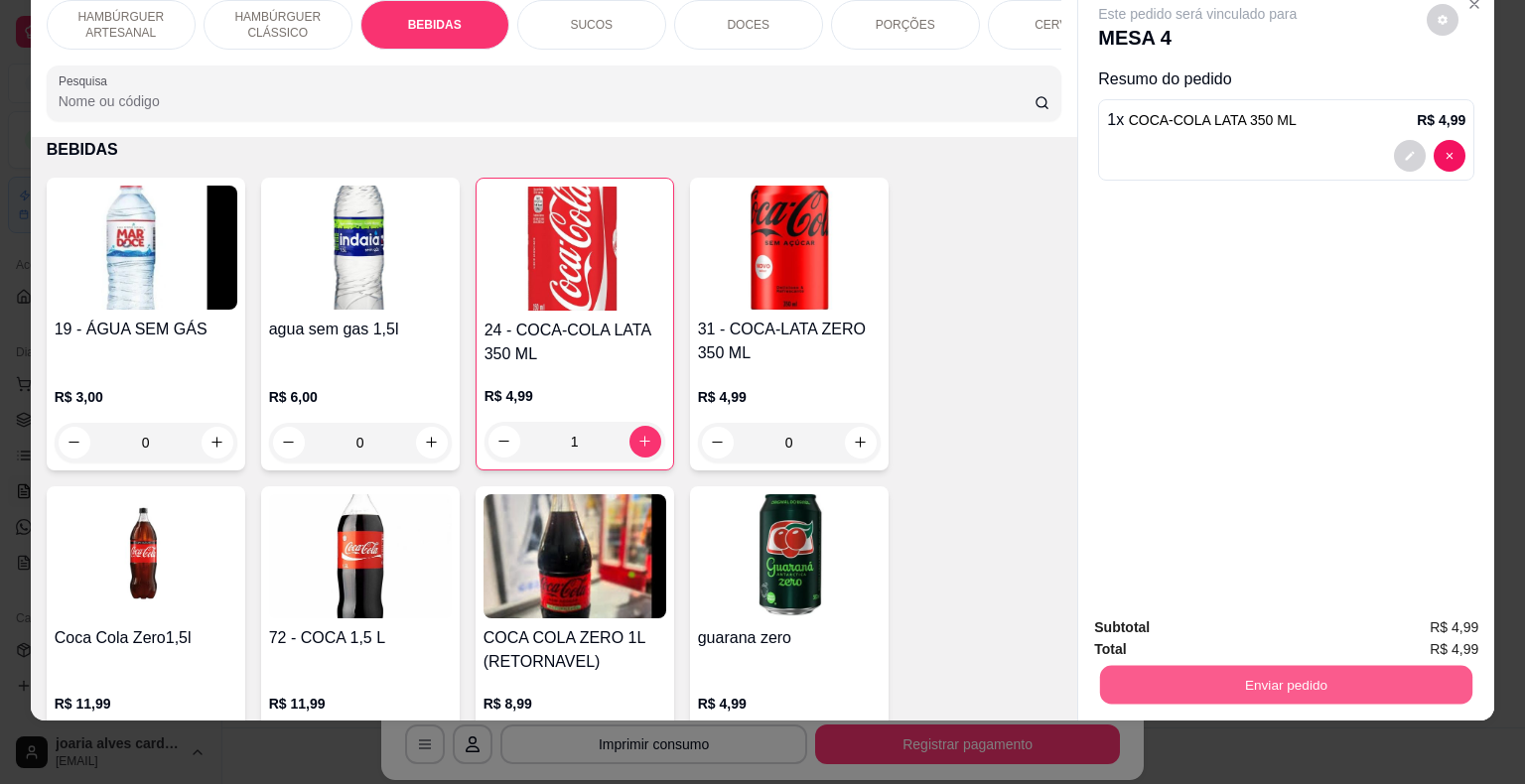 click on "Enviar pedido" at bounding box center (1286, 685) 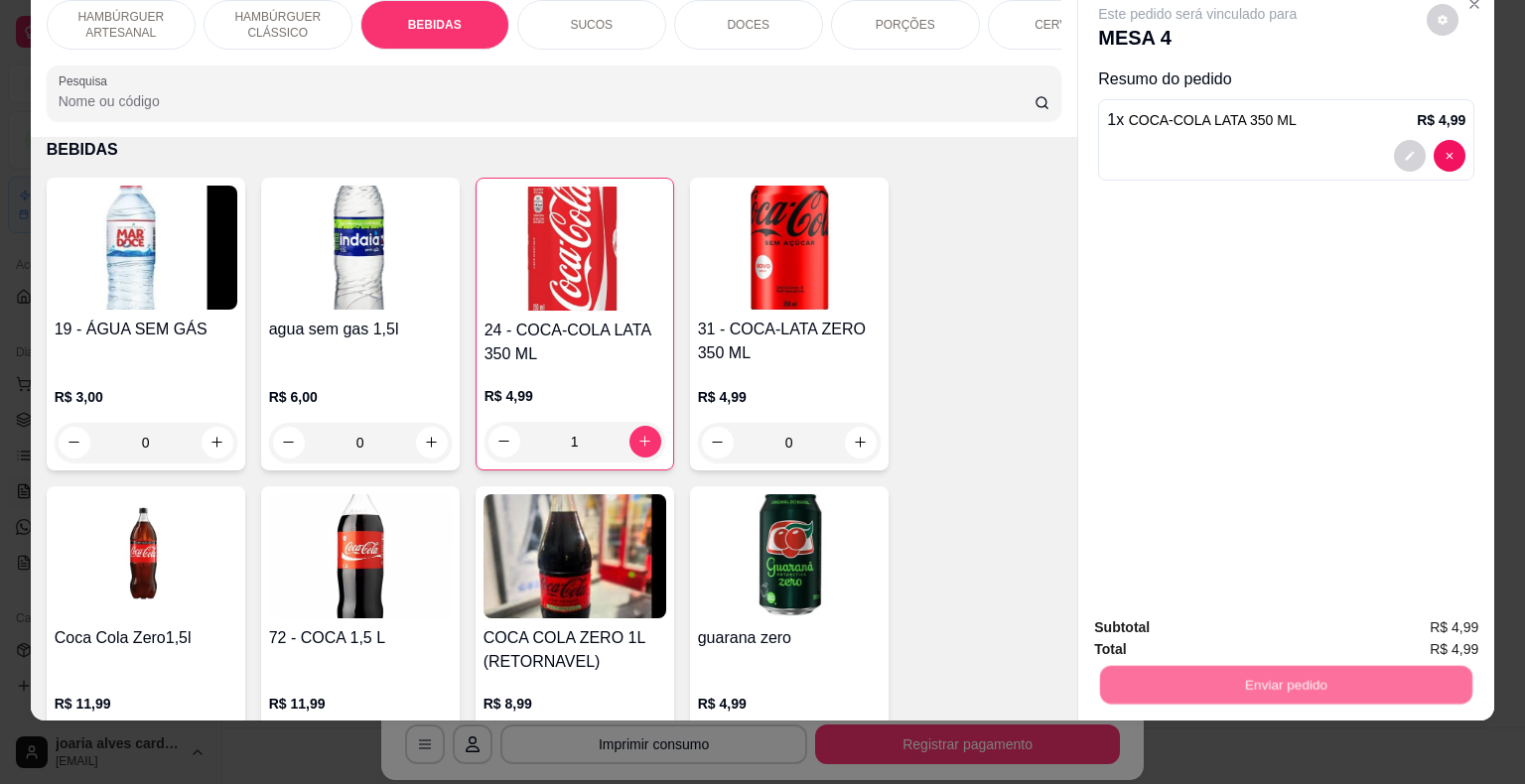 click on "Não registrar e enviar pedido" at bounding box center (1220, 621) 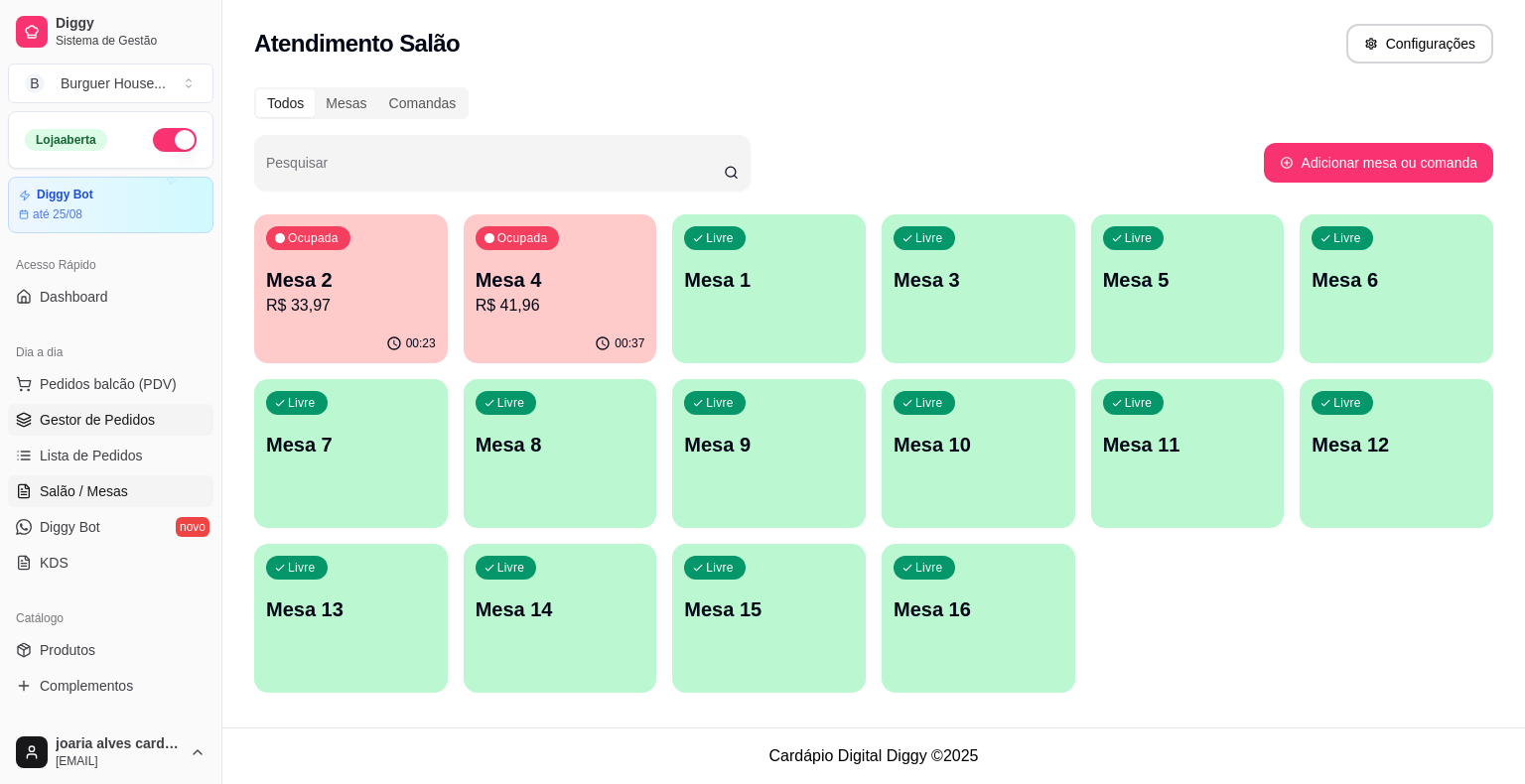 click on "Gestor de Pedidos" at bounding box center [110, 420] 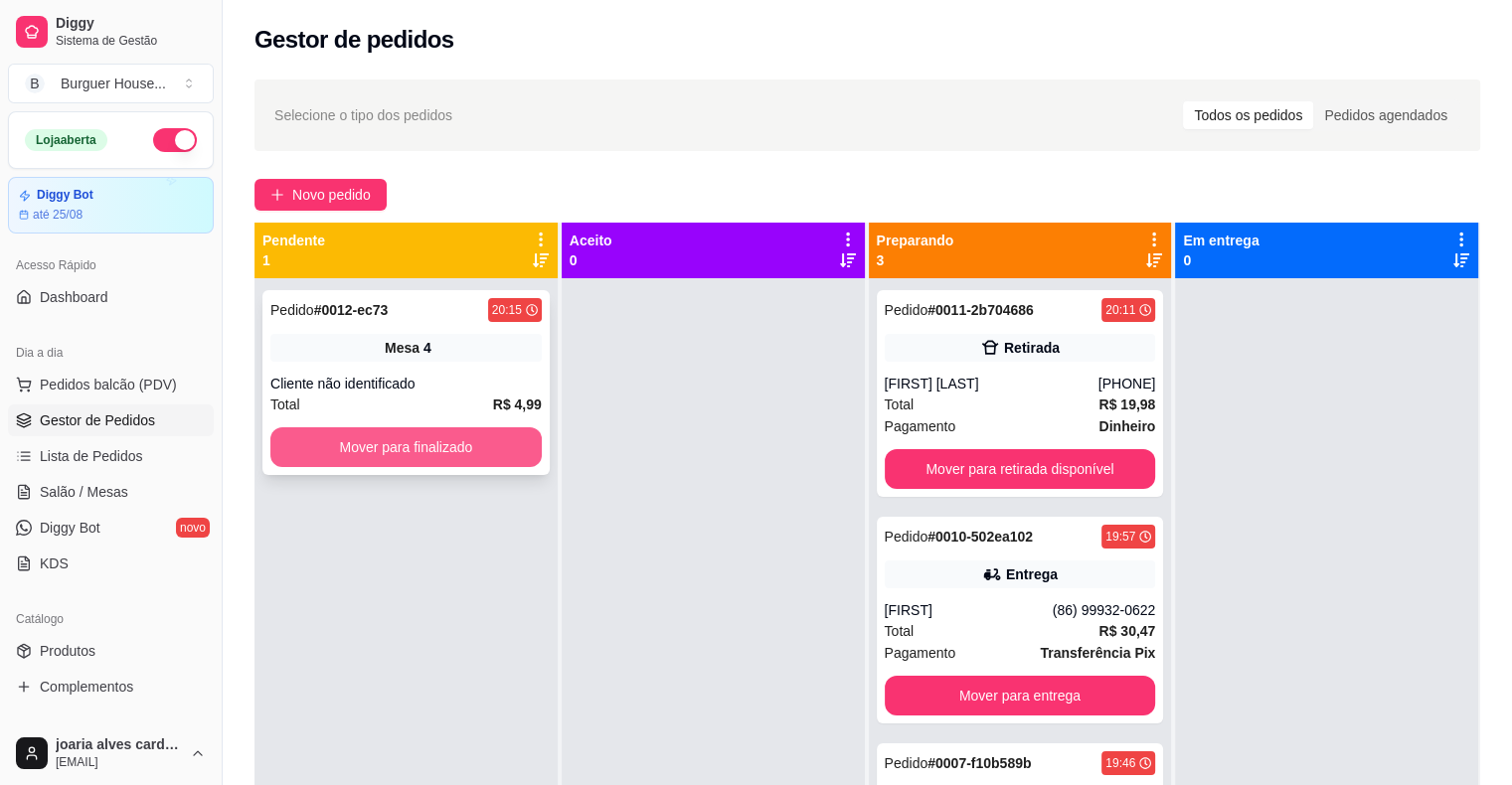 click on "Mover para finalizado" at bounding box center [406, 447] 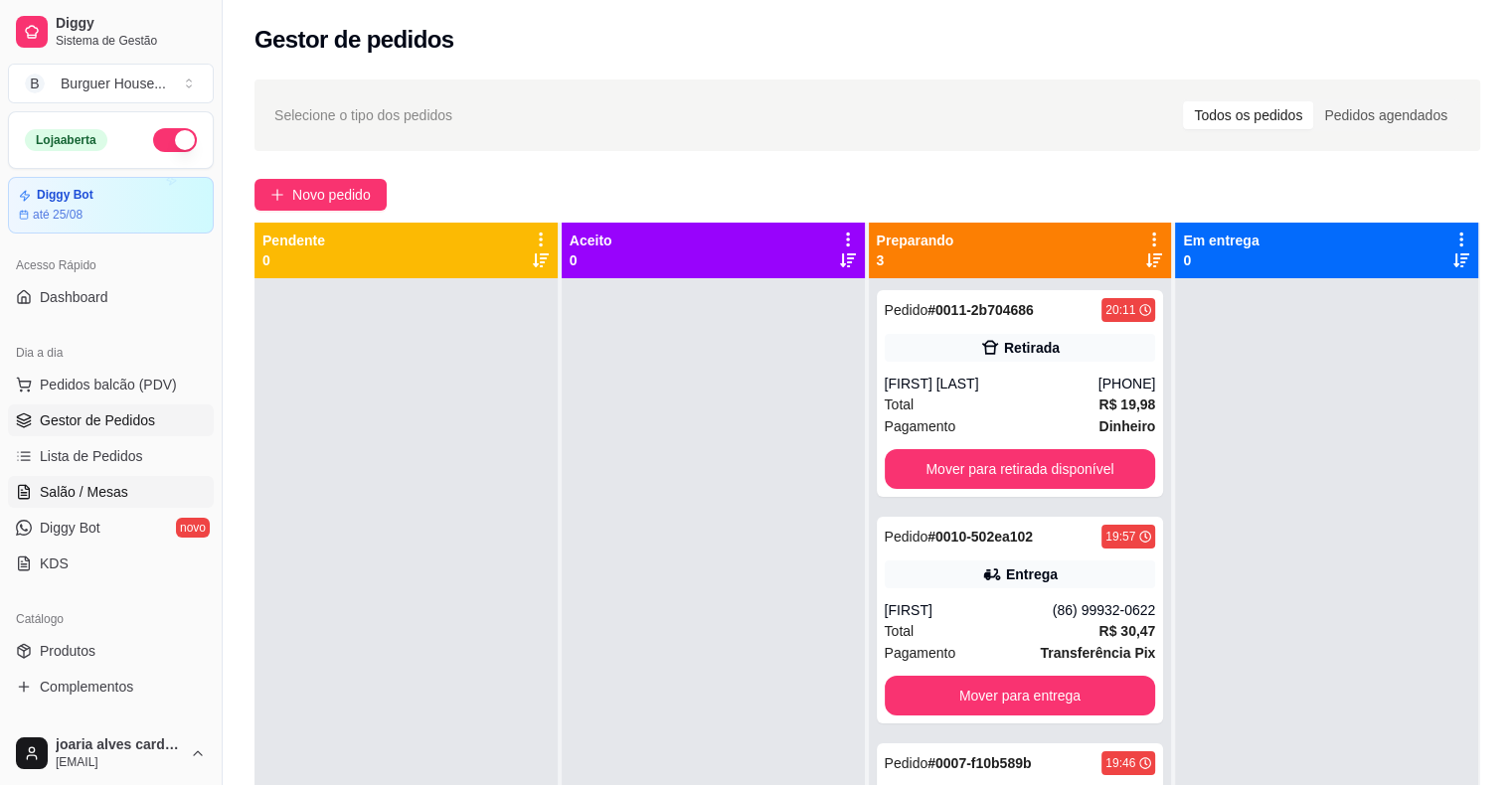 click on "Salão / Mesas" at bounding box center (84, 492) 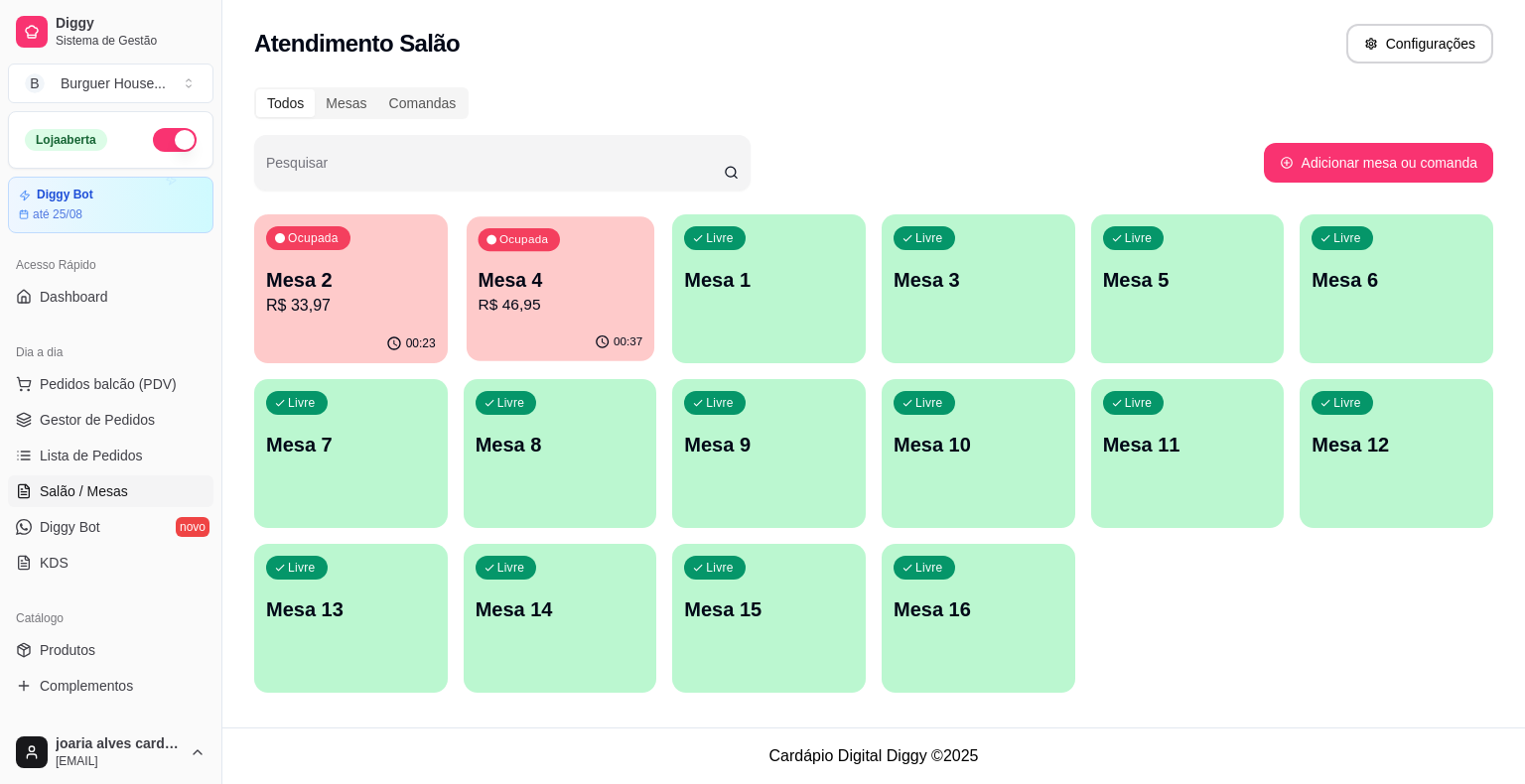 click on "Ocupada Mesa 4 R$ 46,95" at bounding box center [560, 270] 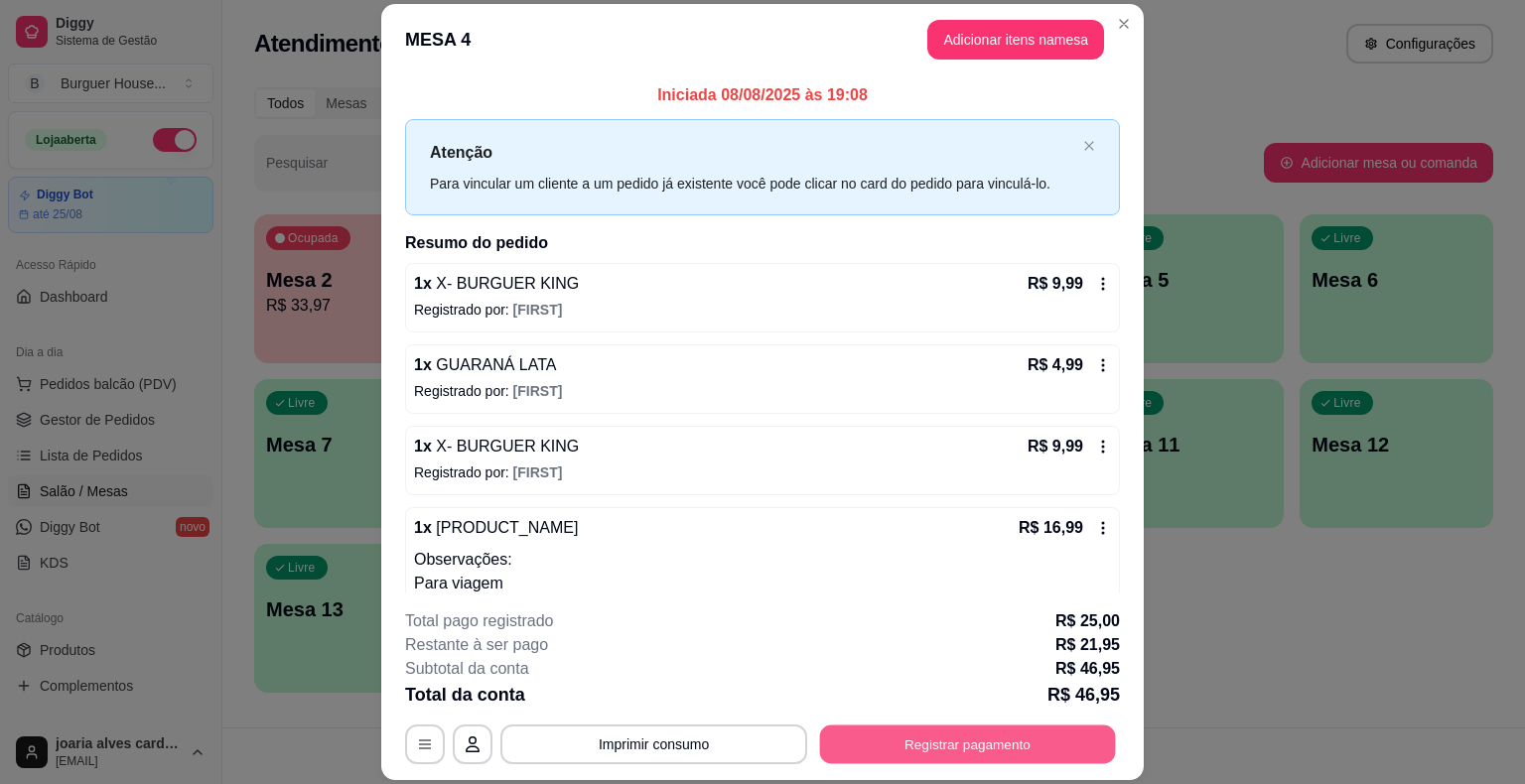 click on "Registrar pagamento" at bounding box center (968, 744) 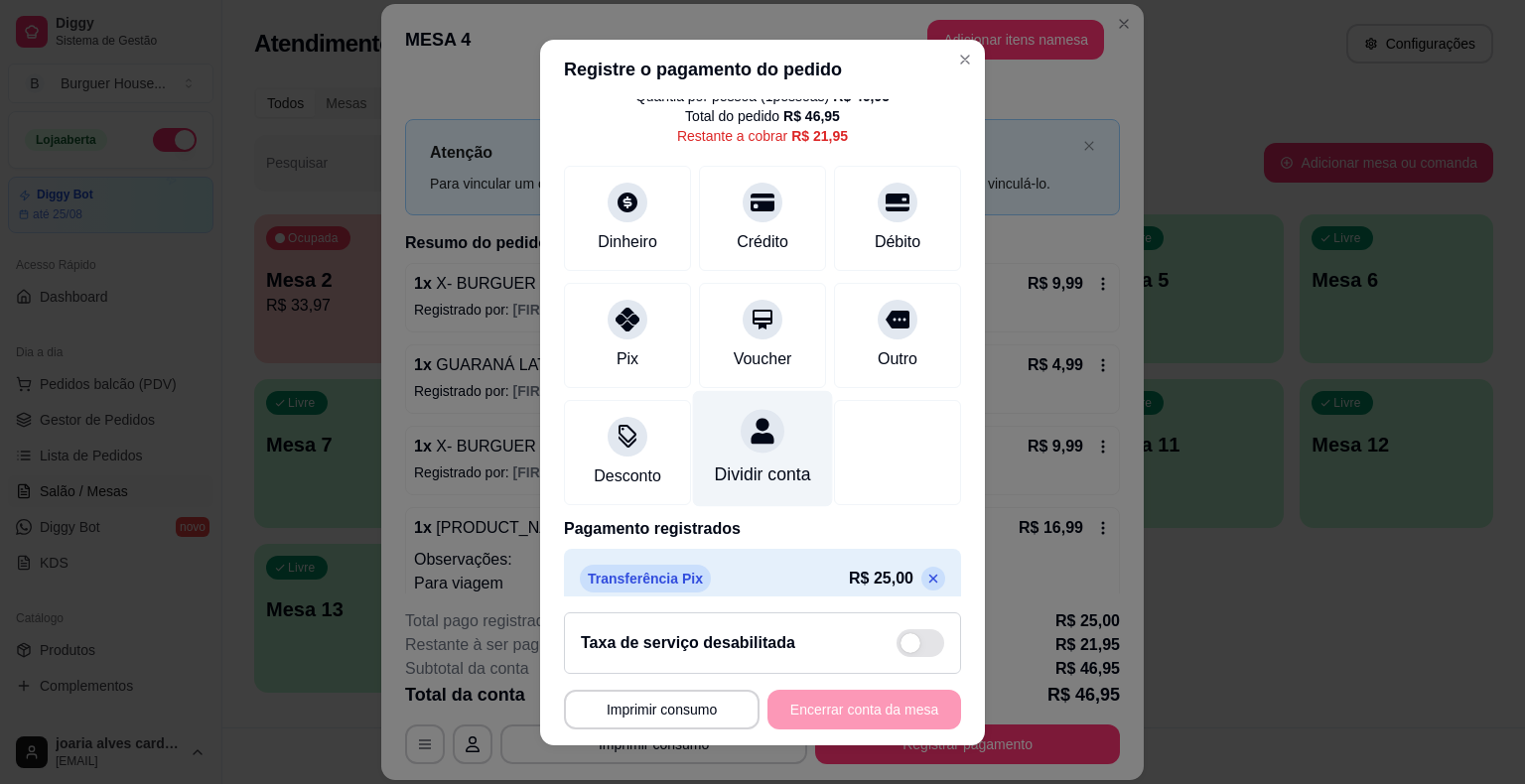 scroll, scrollTop: 113, scrollLeft: 0, axis: vertical 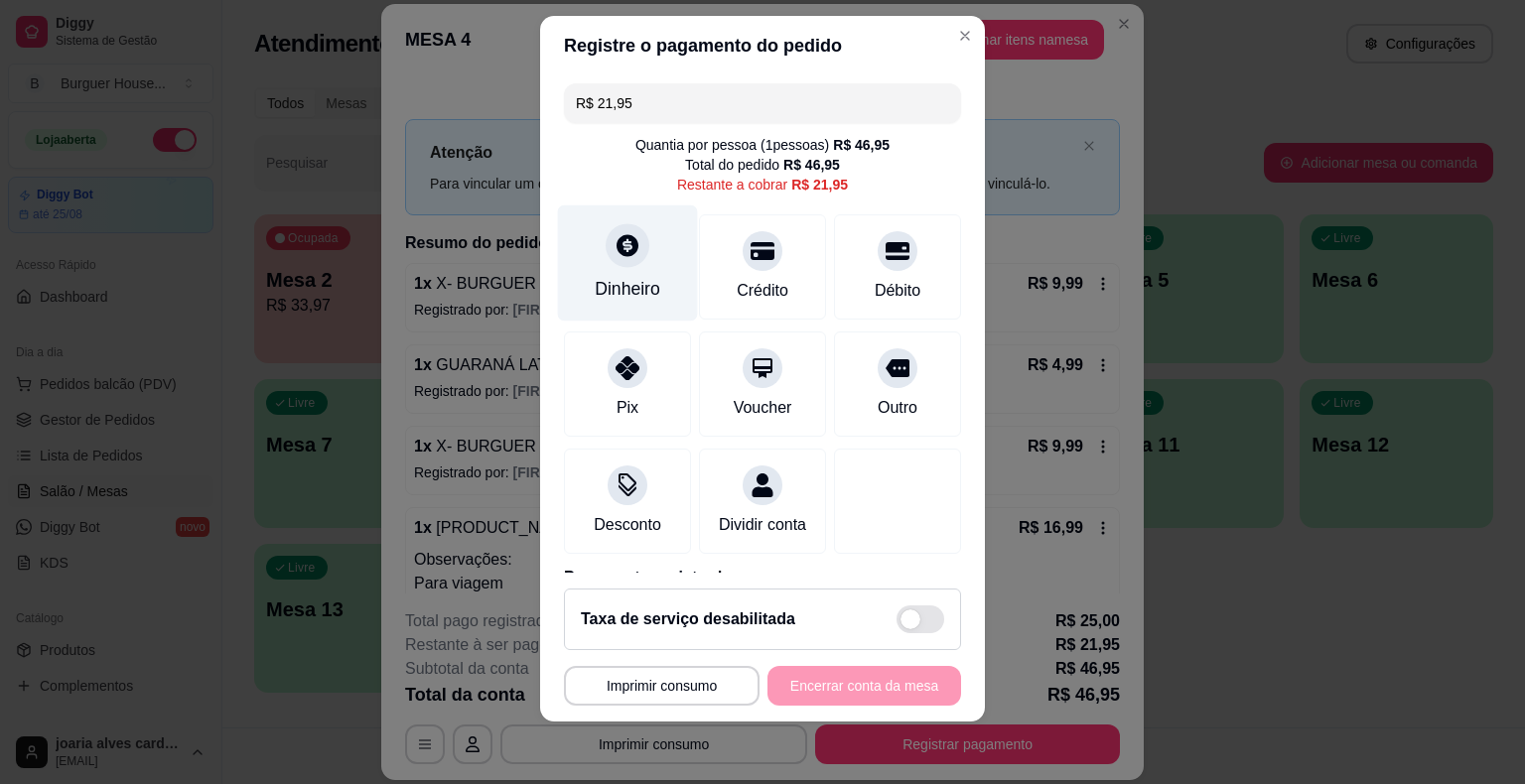 click on "Dinheiro" at bounding box center (627, 262) 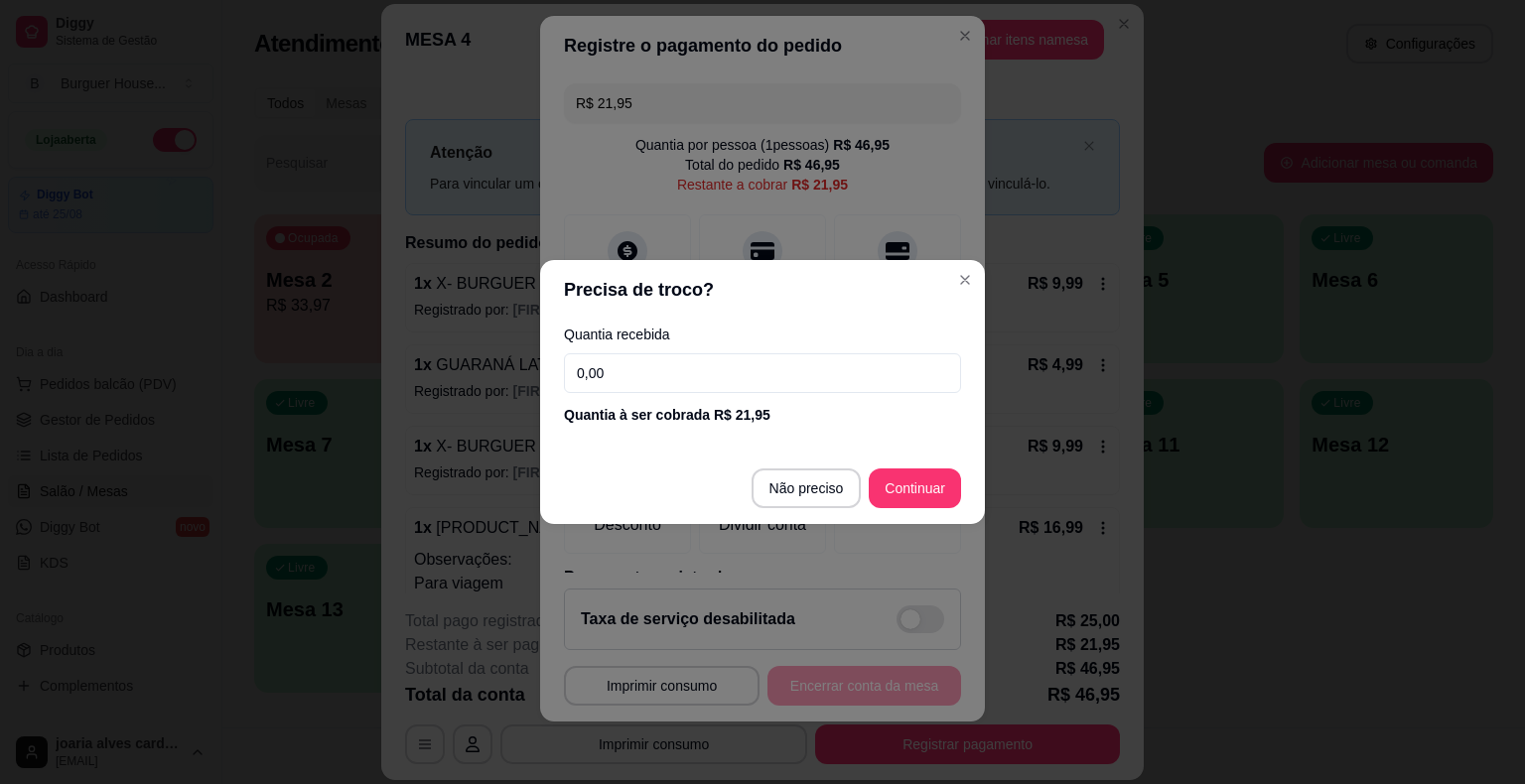 click on "0,00" at bounding box center (762, 373) 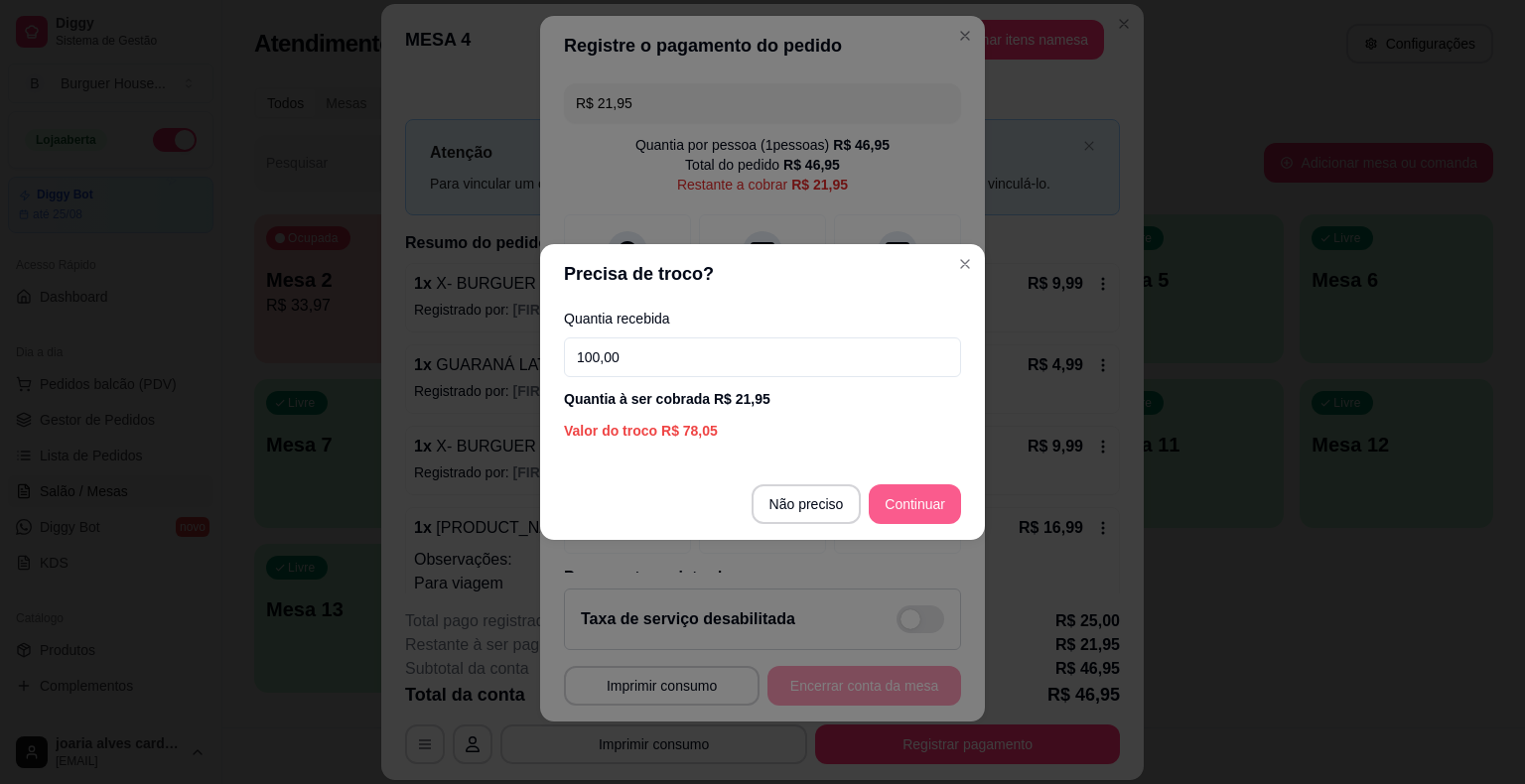 type on "100,00" 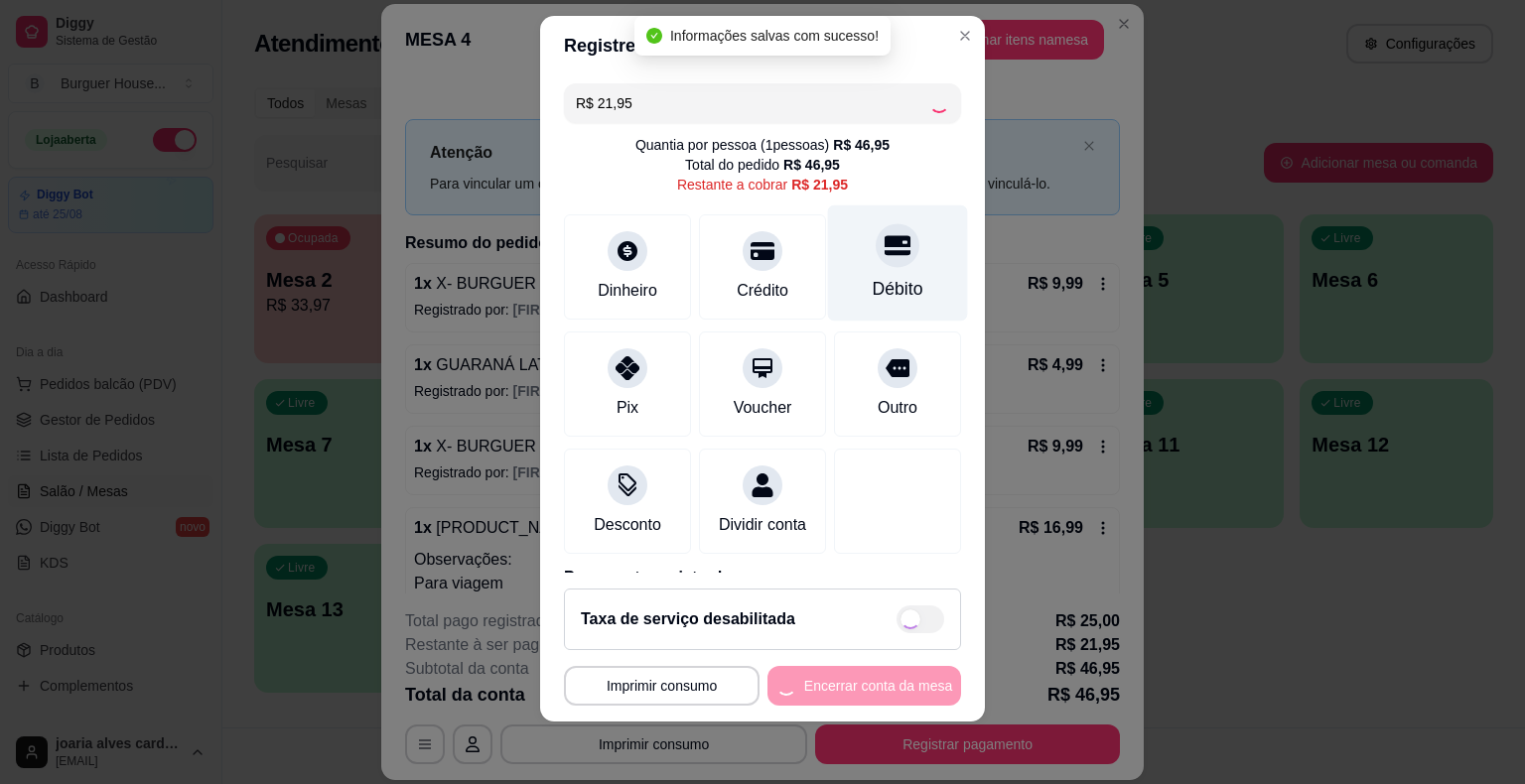 type on "R$ 0,00" 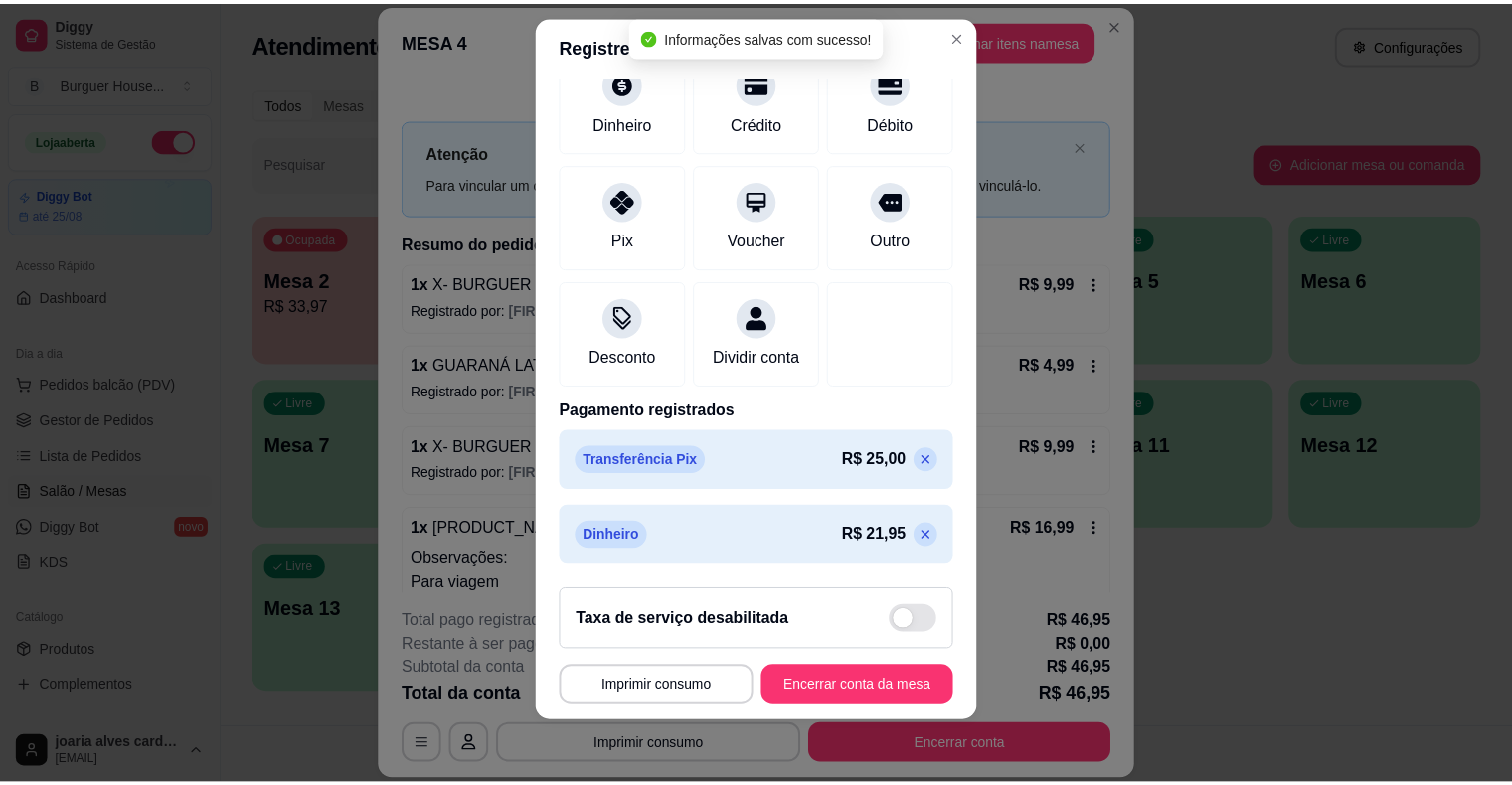 scroll, scrollTop: 169, scrollLeft: 0, axis: vertical 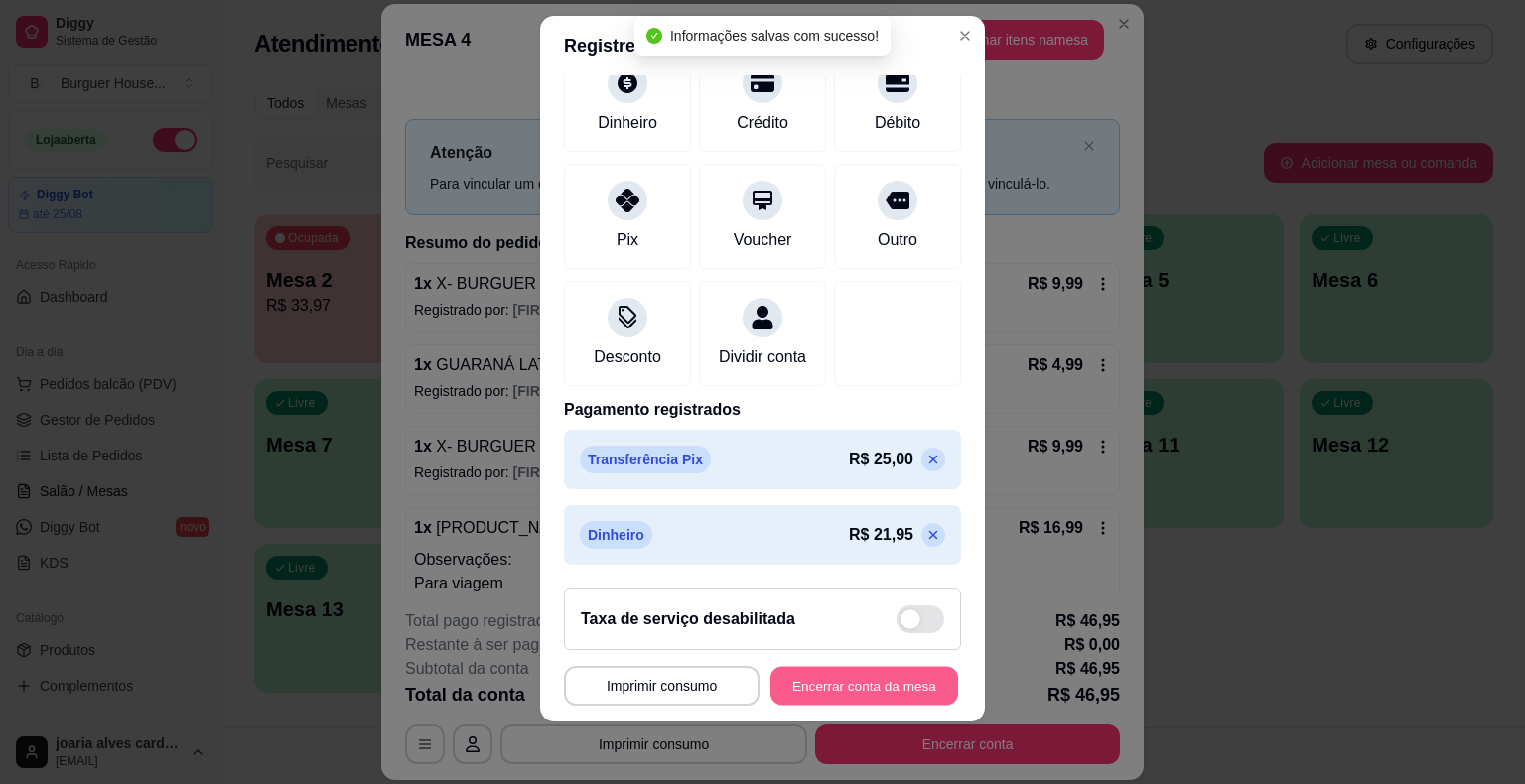 click on "Encerrar conta da mesa" at bounding box center [864, 685] 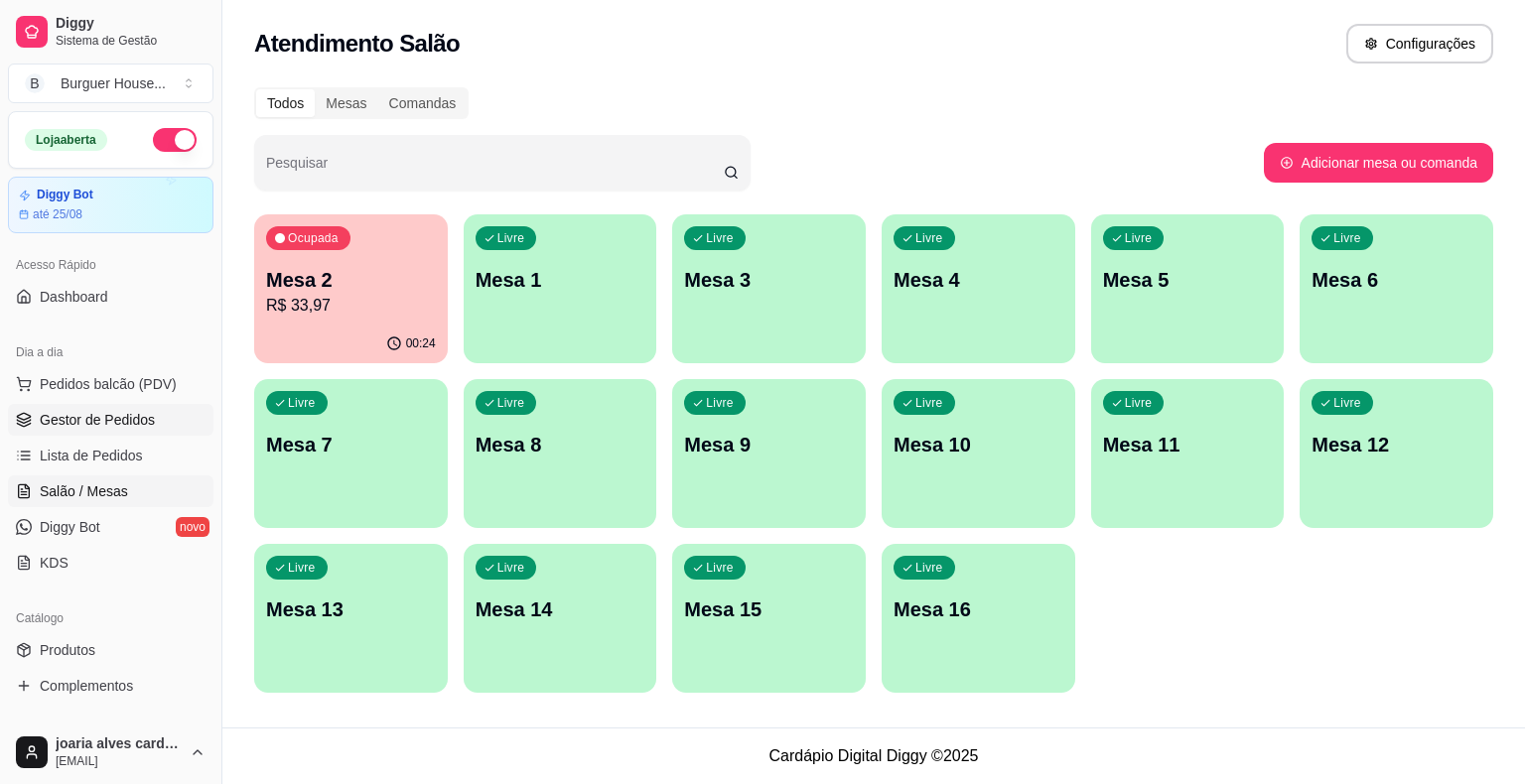 click on "Gestor de Pedidos" at bounding box center [110, 420] 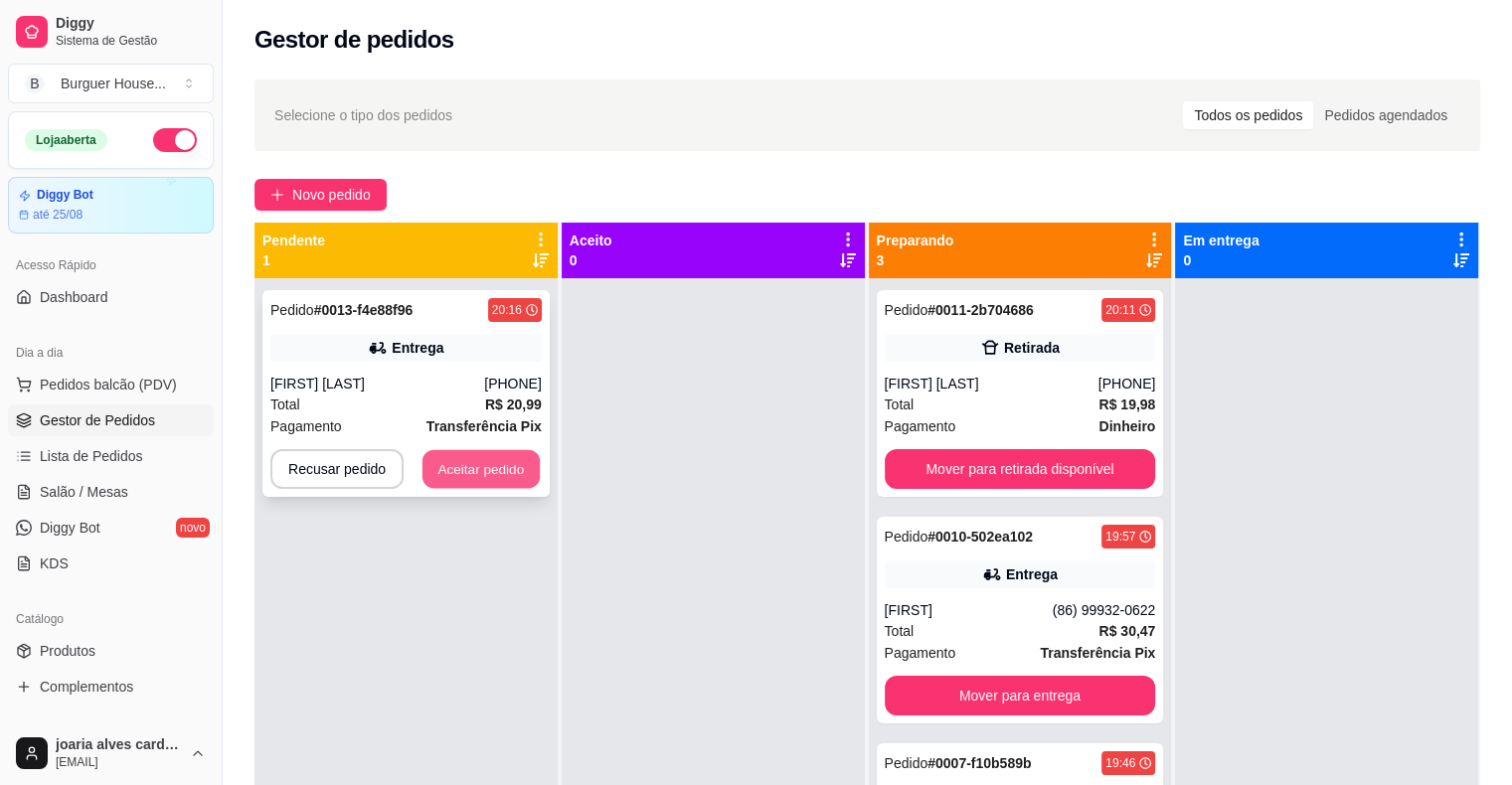 click on "Aceitar pedido" at bounding box center [481, 469] 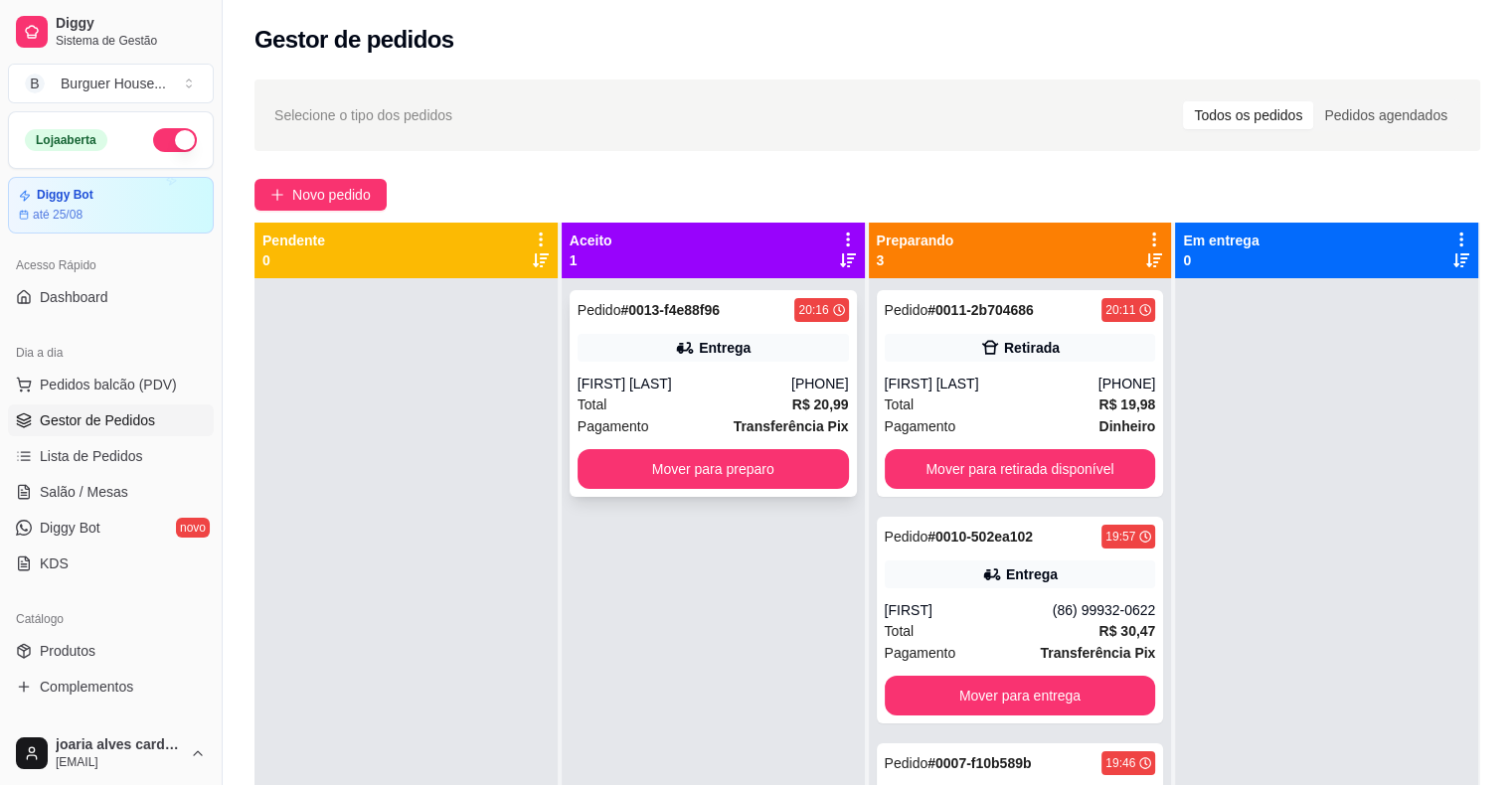 click on "Total R$ 20,99" at bounding box center (713, 404) 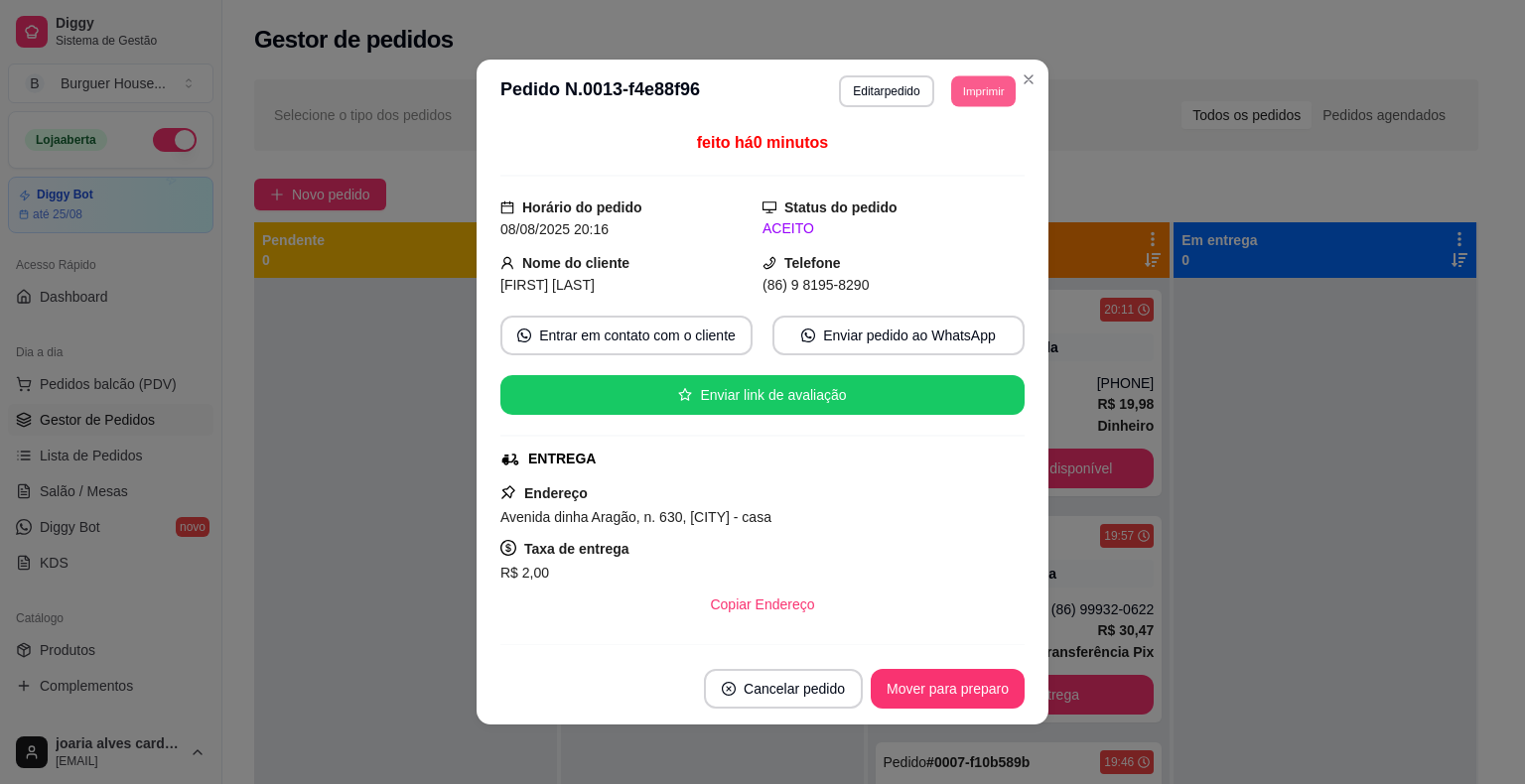 click on "Imprimir" at bounding box center [983, 90] 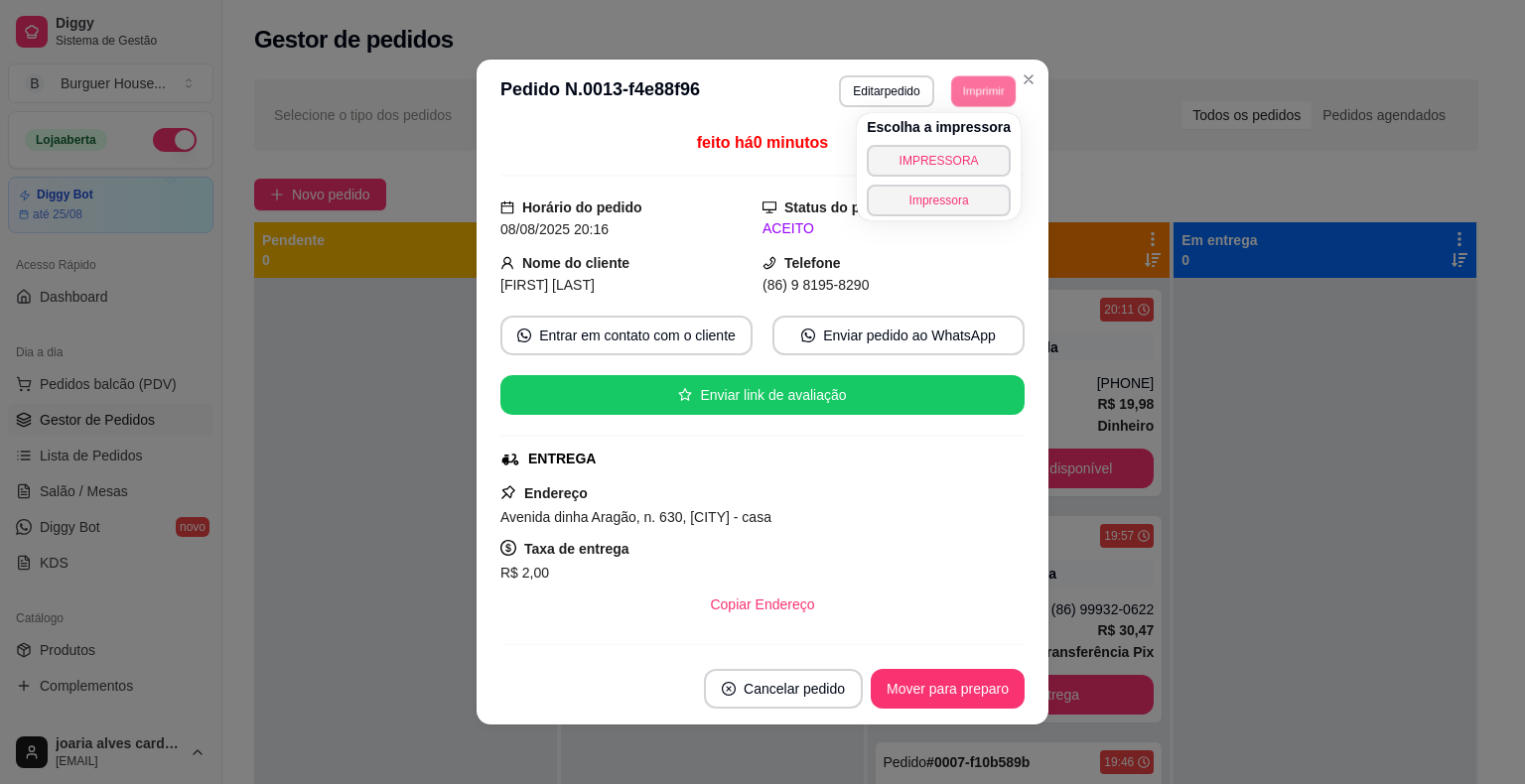 click on "Escolha a impressora IMPRESSORA Impressora" at bounding box center [938, 167] 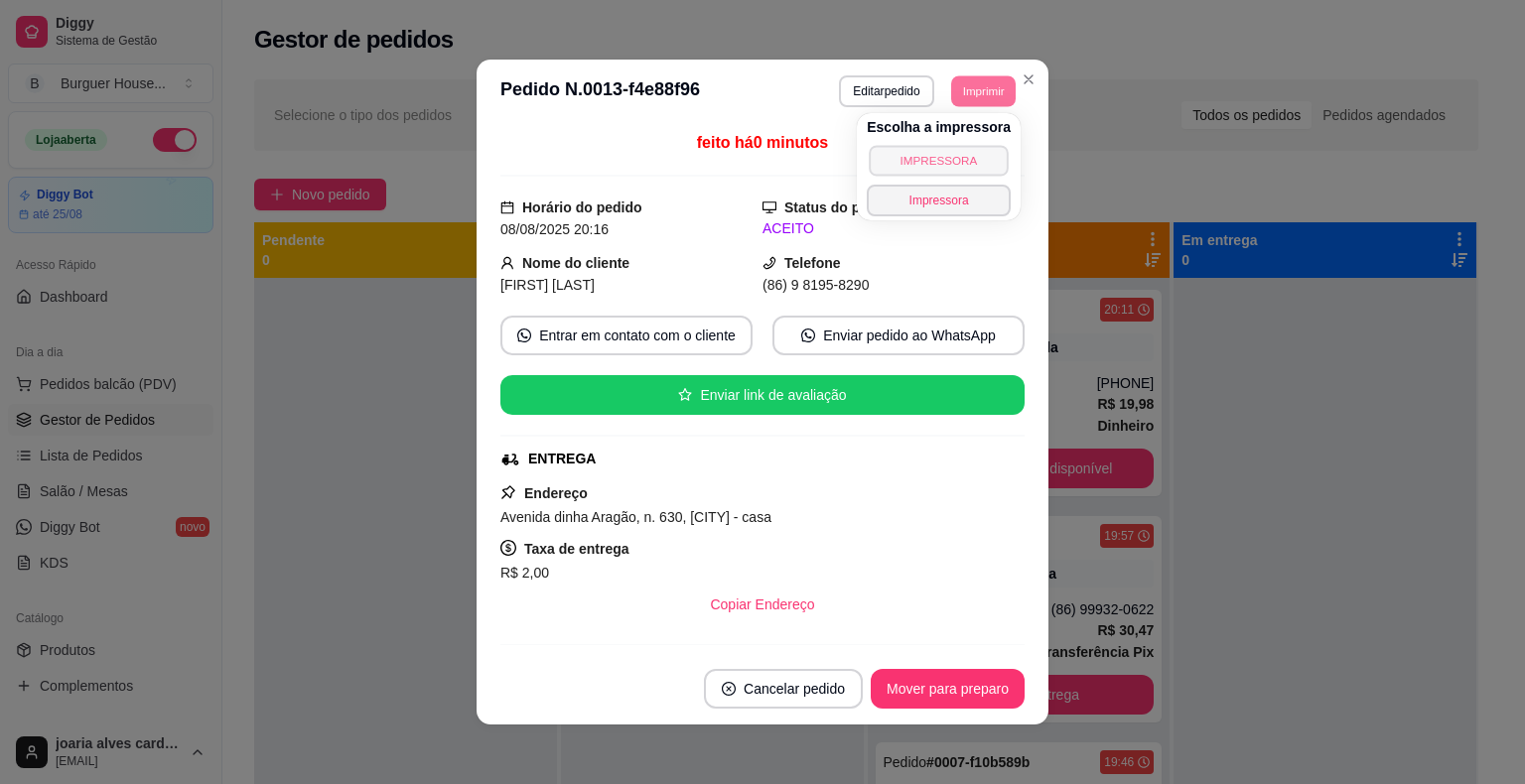 click on "IMPRESSORA" at bounding box center [938, 160] 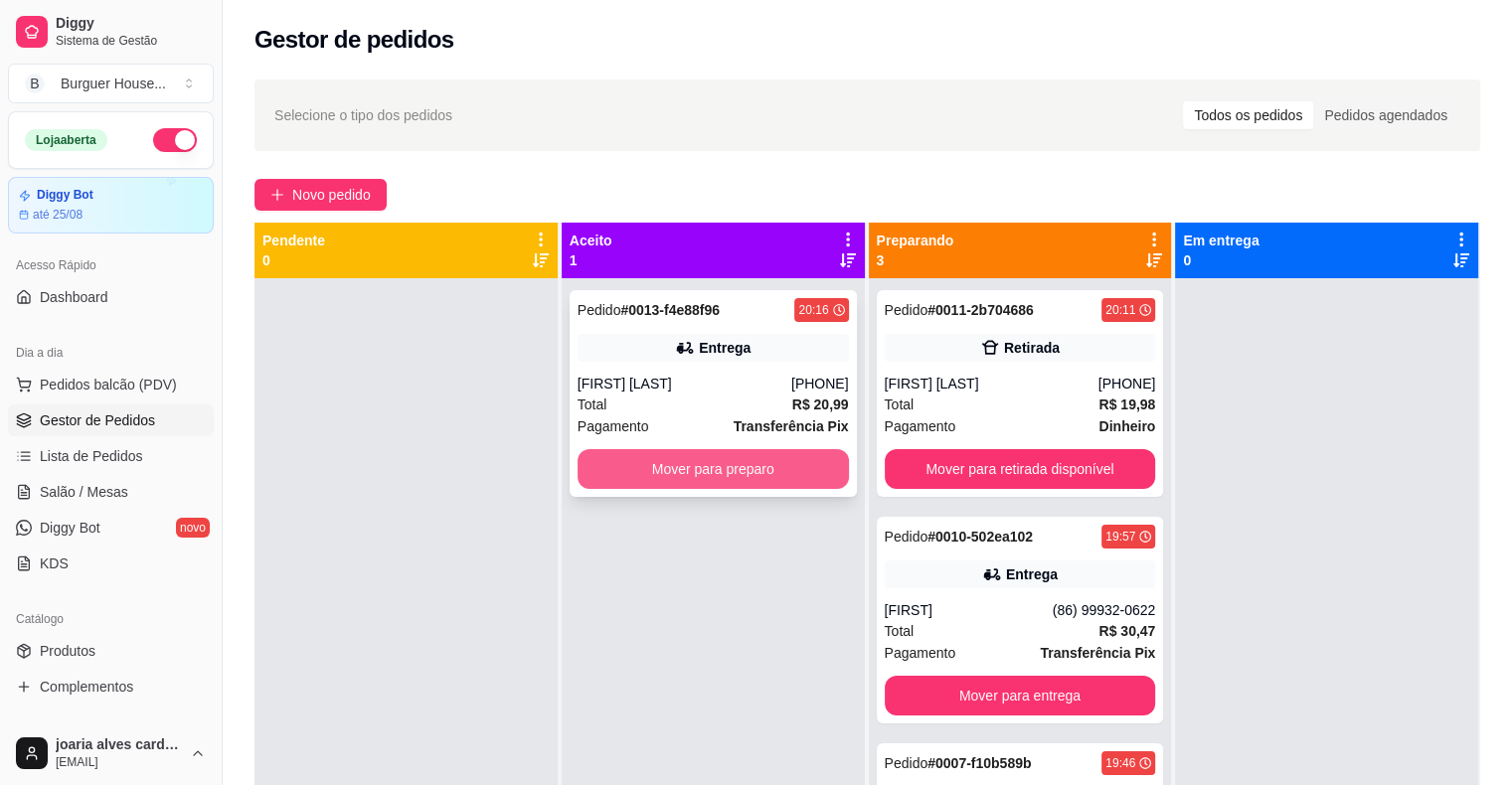 click on "Mover para preparo" at bounding box center [713, 469] 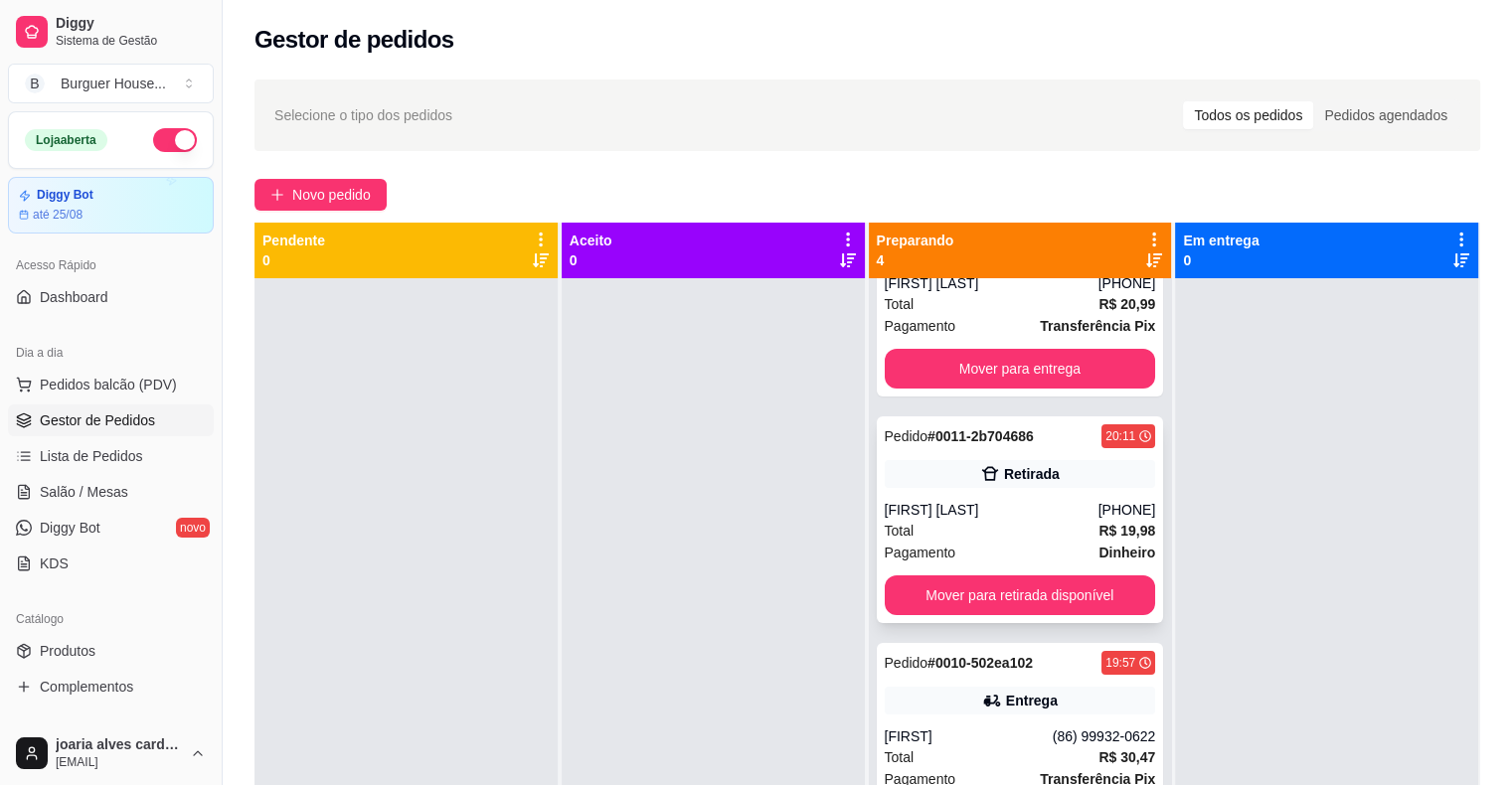 scroll, scrollTop: 140, scrollLeft: 0, axis: vertical 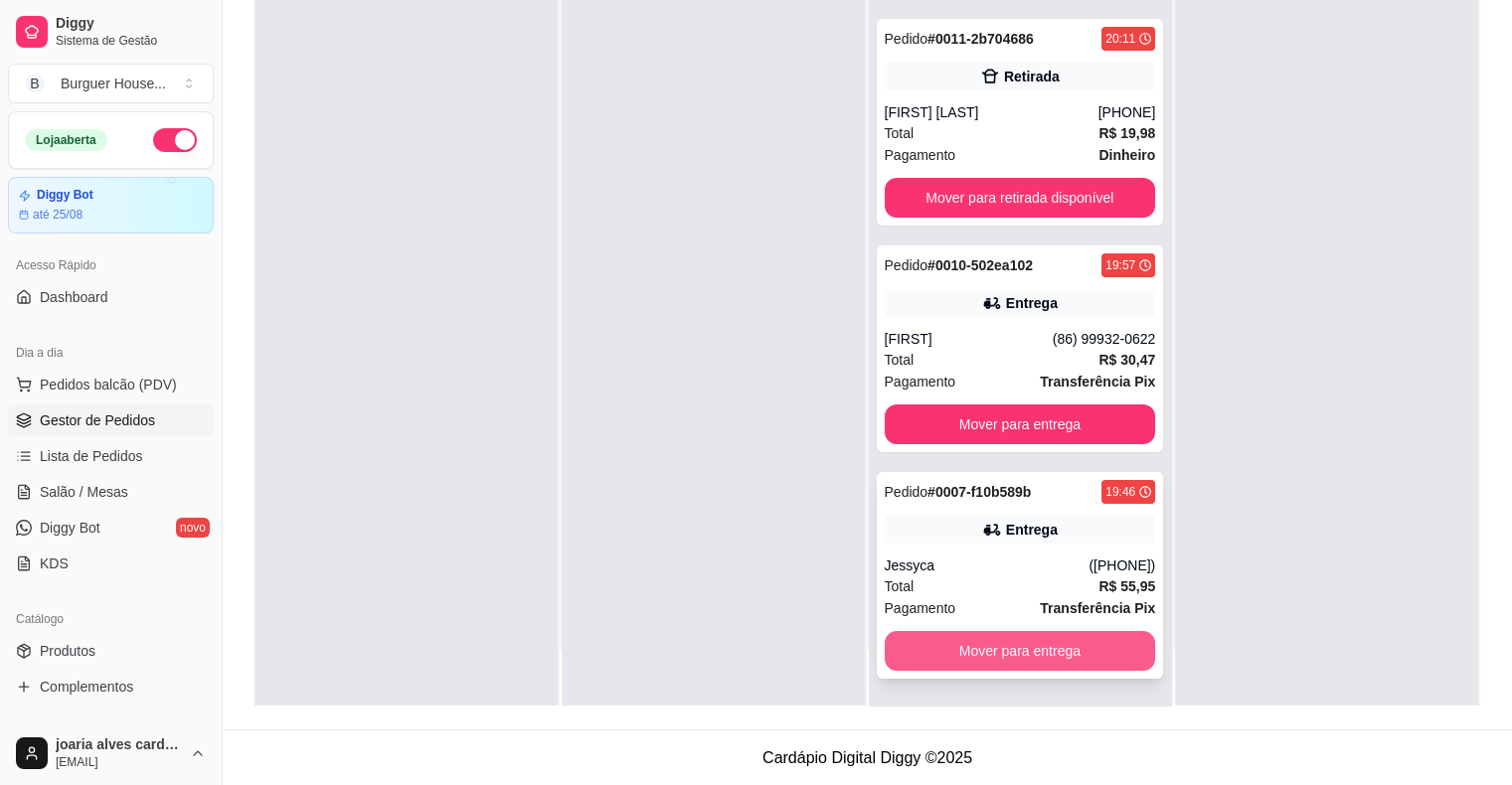 click on "Mover para entrega" at bounding box center [1020, 651] 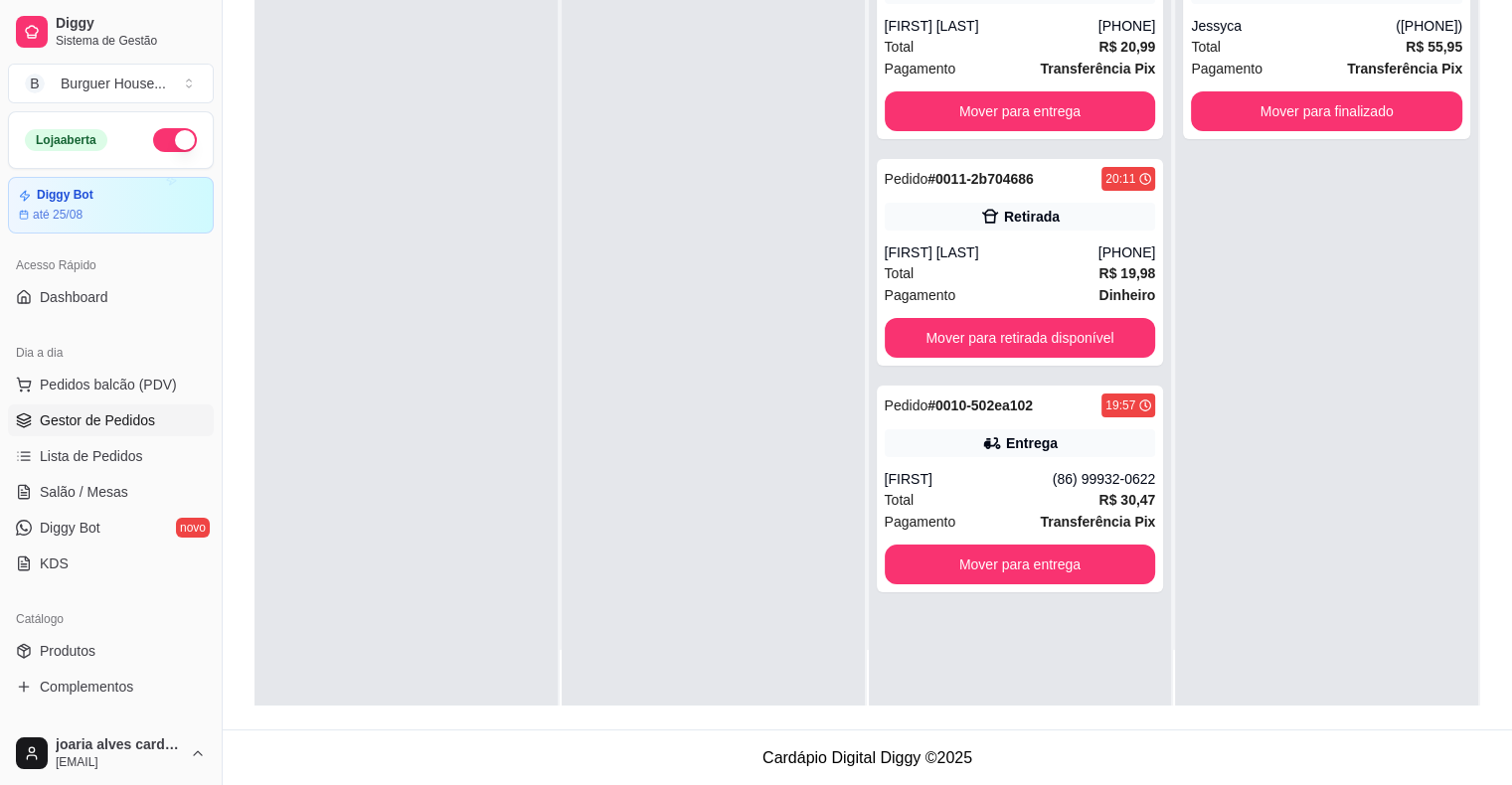 scroll, scrollTop: 0, scrollLeft: 0, axis: both 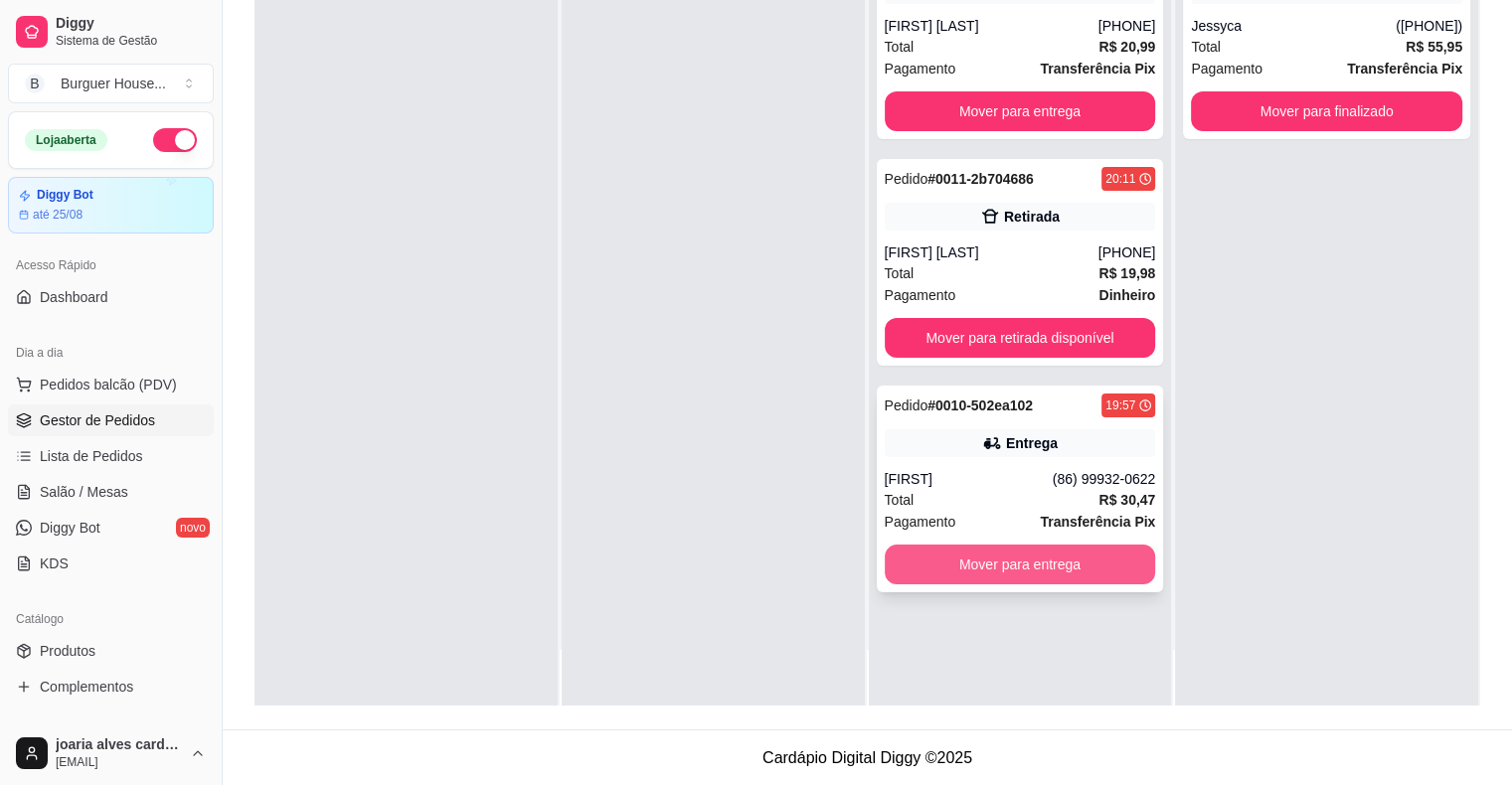 click on "Mover para entrega" at bounding box center (1020, 564) 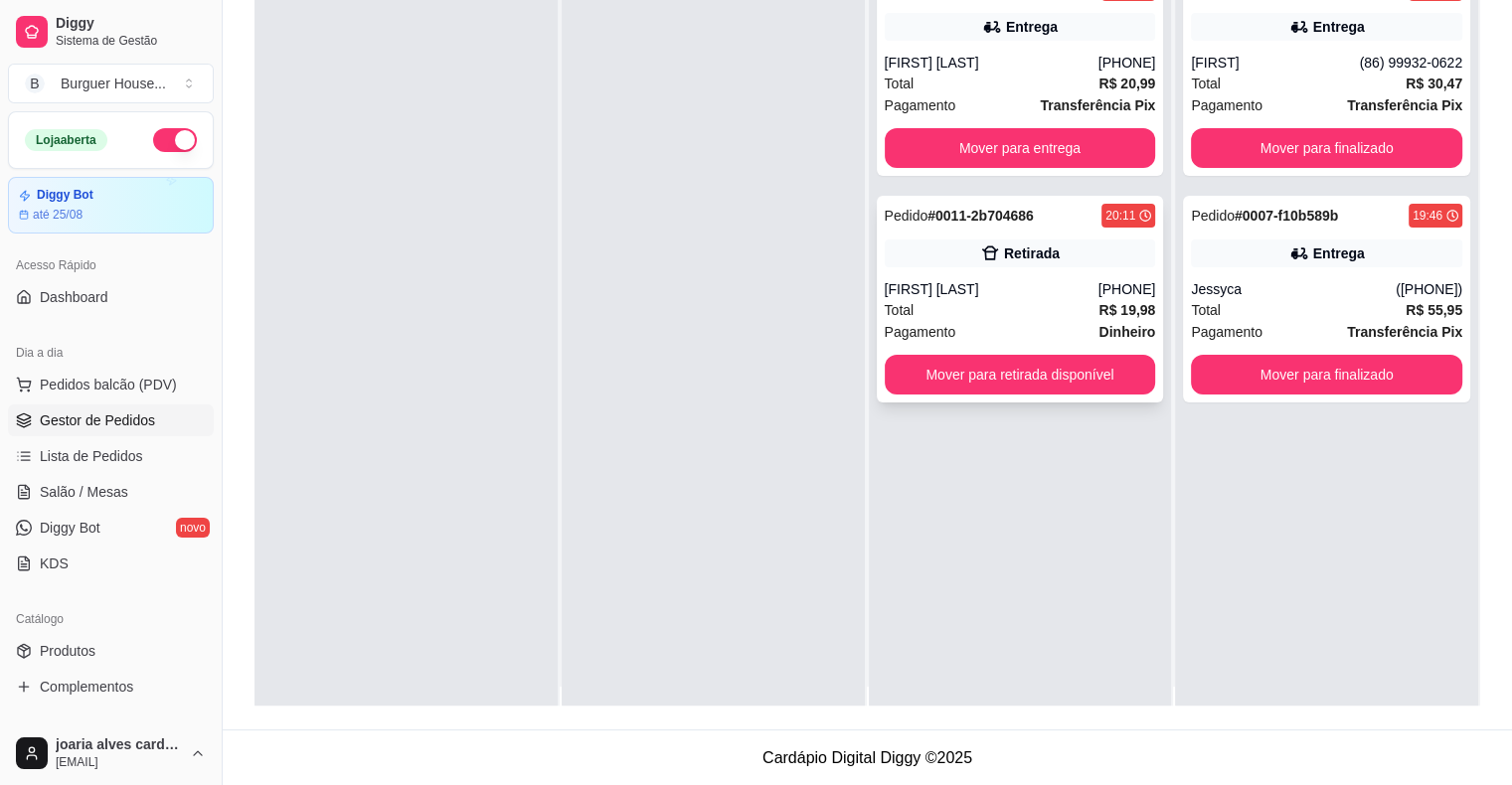 scroll, scrollTop: 0, scrollLeft: 0, axis: both 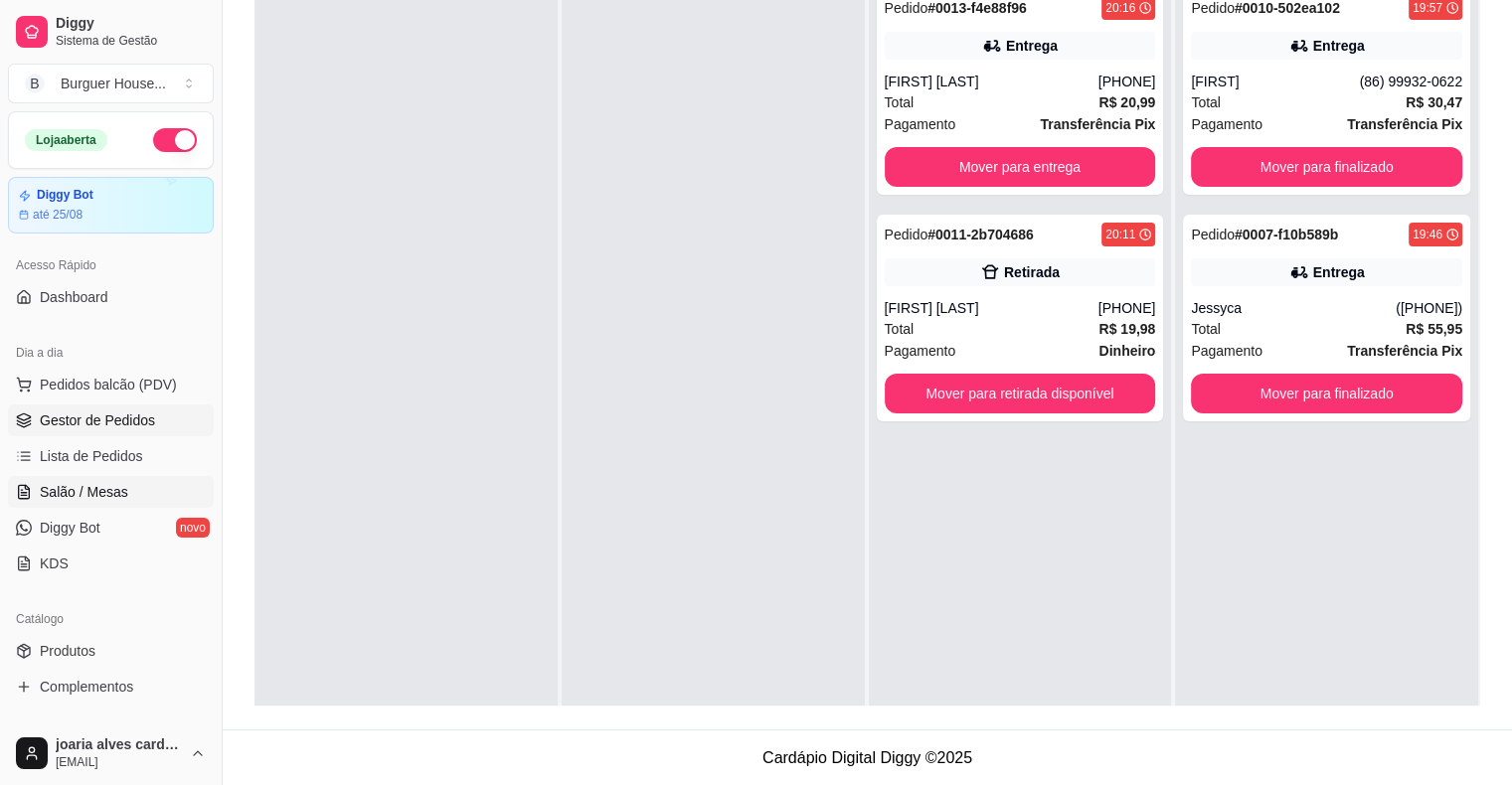 click on "Salão / Mesas" at bounding box center (84, 492) 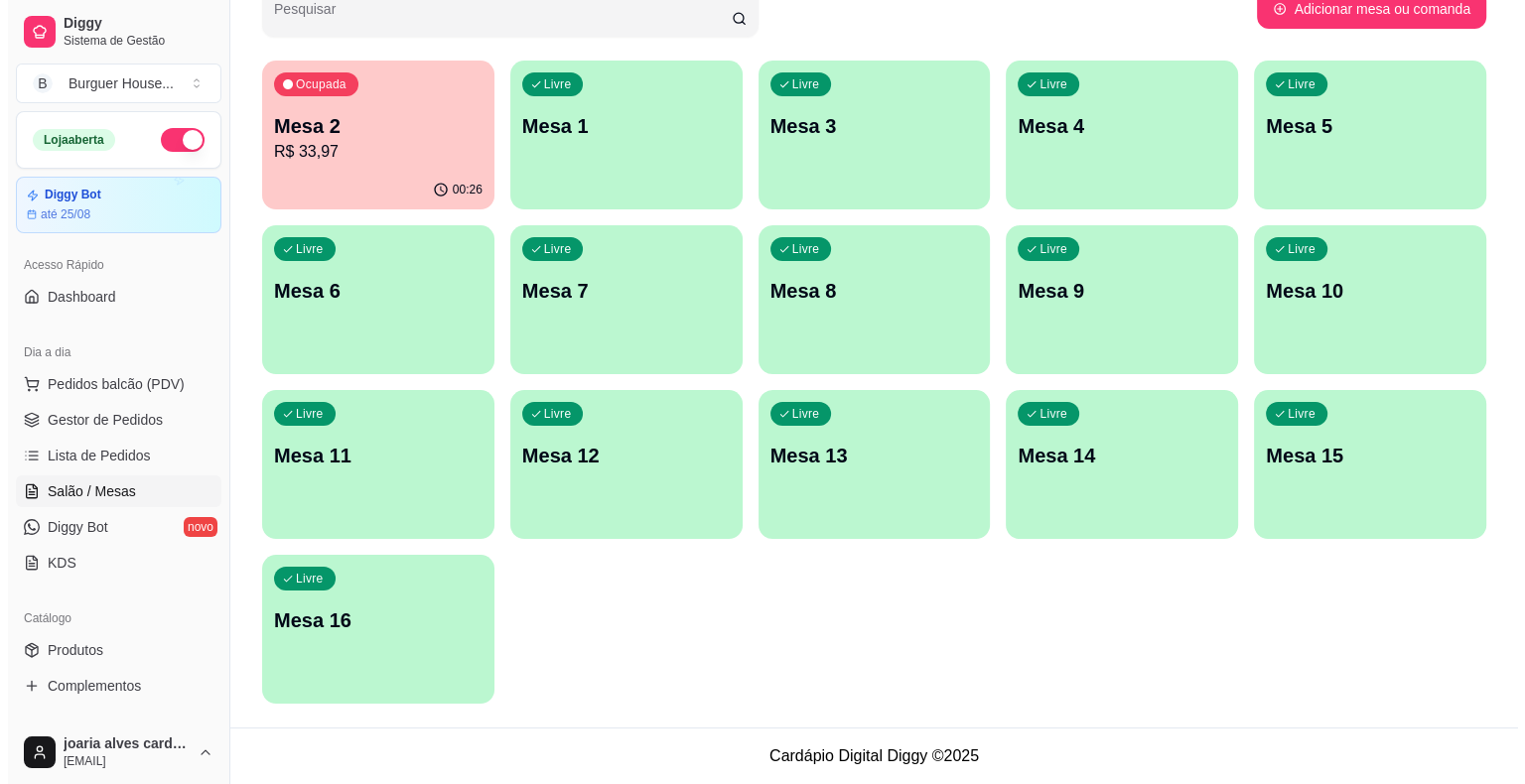 scroll, scrollTop: 0, scrollLeft: 0, axis: both 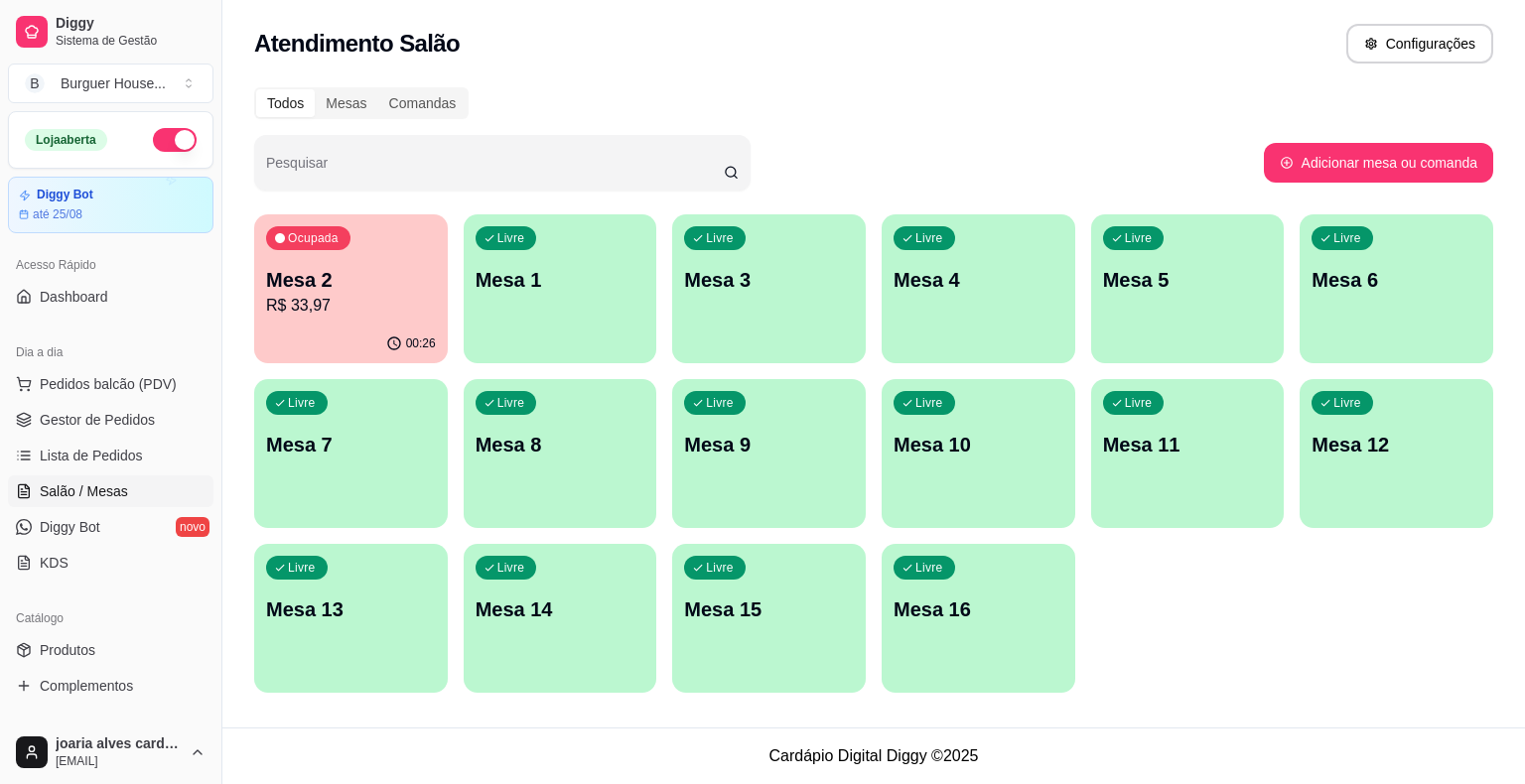 click on "00:26" at bounding box center [350, 343] 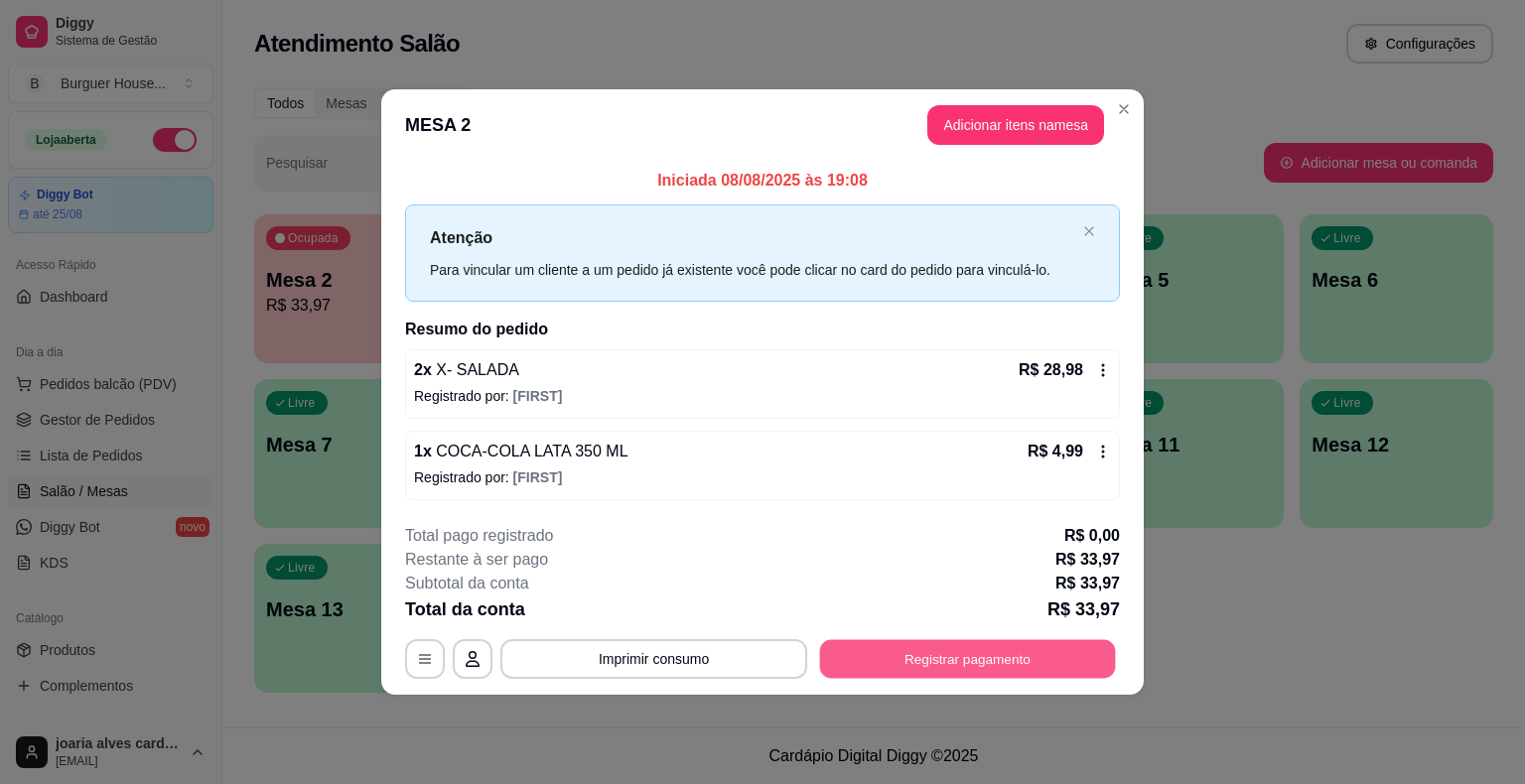 click on "Registrar pagamento" at bounding box center (968, 658) 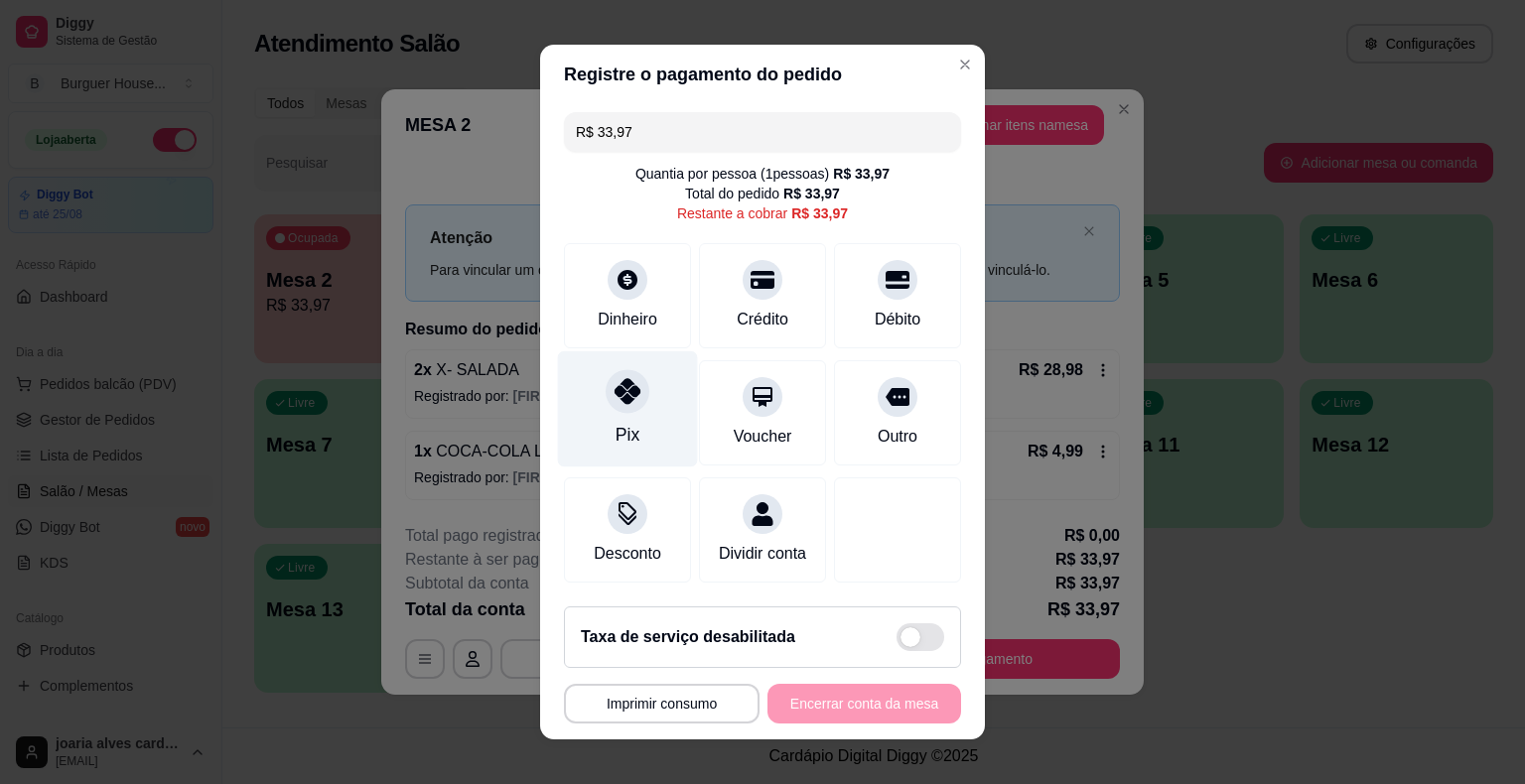 click on "Pix" at bounding box center (627, 409) 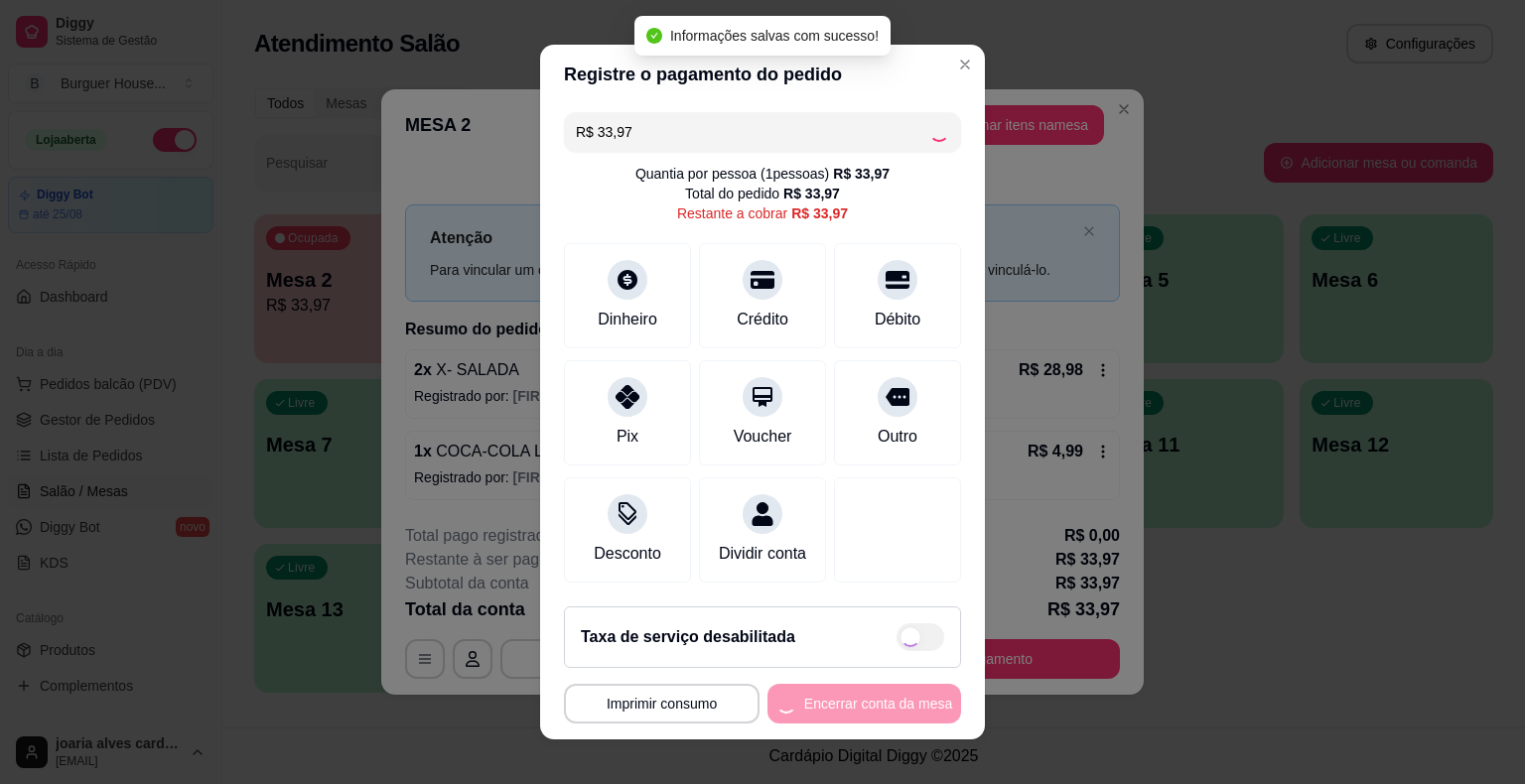 type on "R$ 0,00" 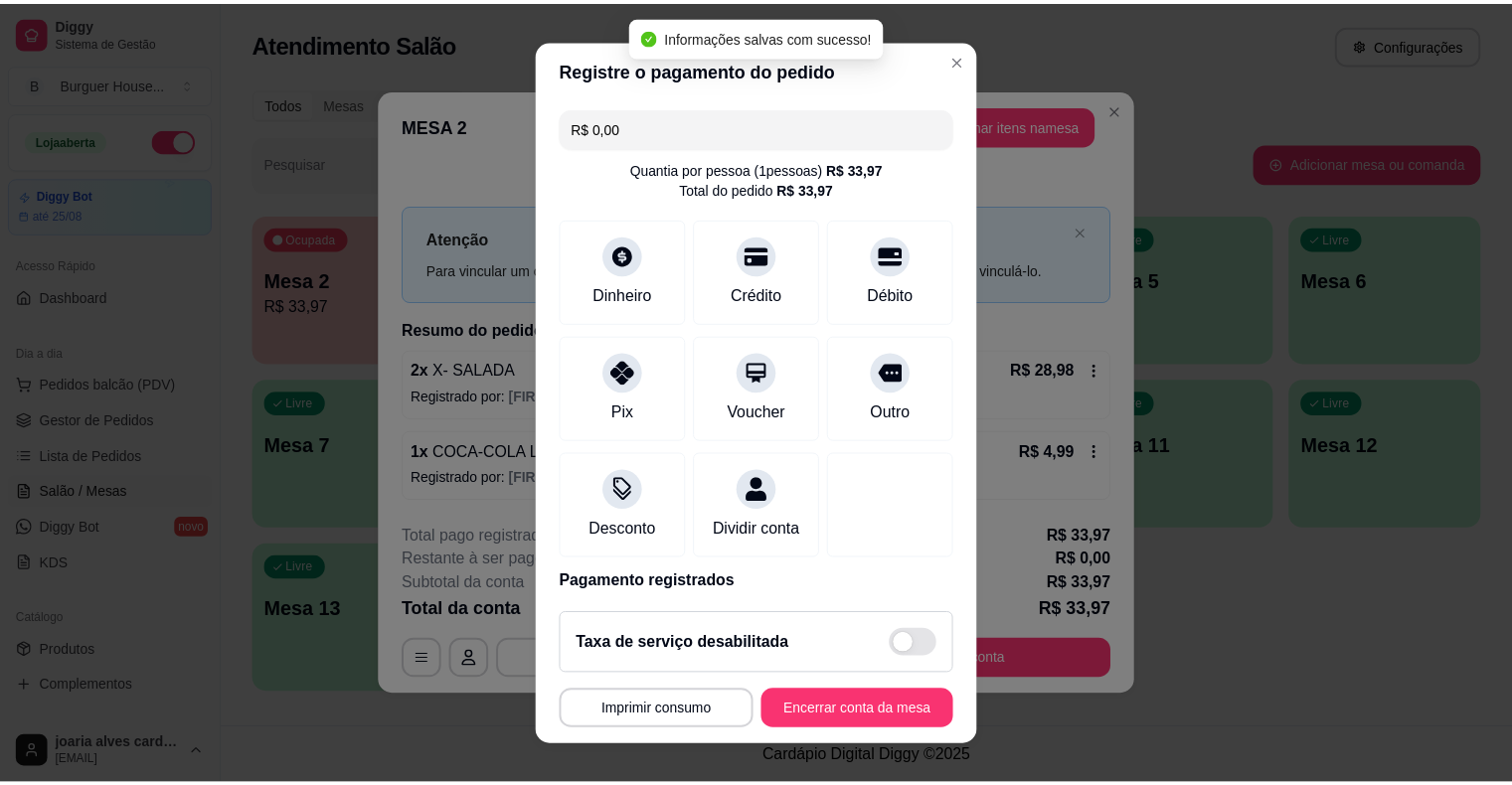 scroll, scrollTop: 93, scrollLeft: 0, axis: vertical 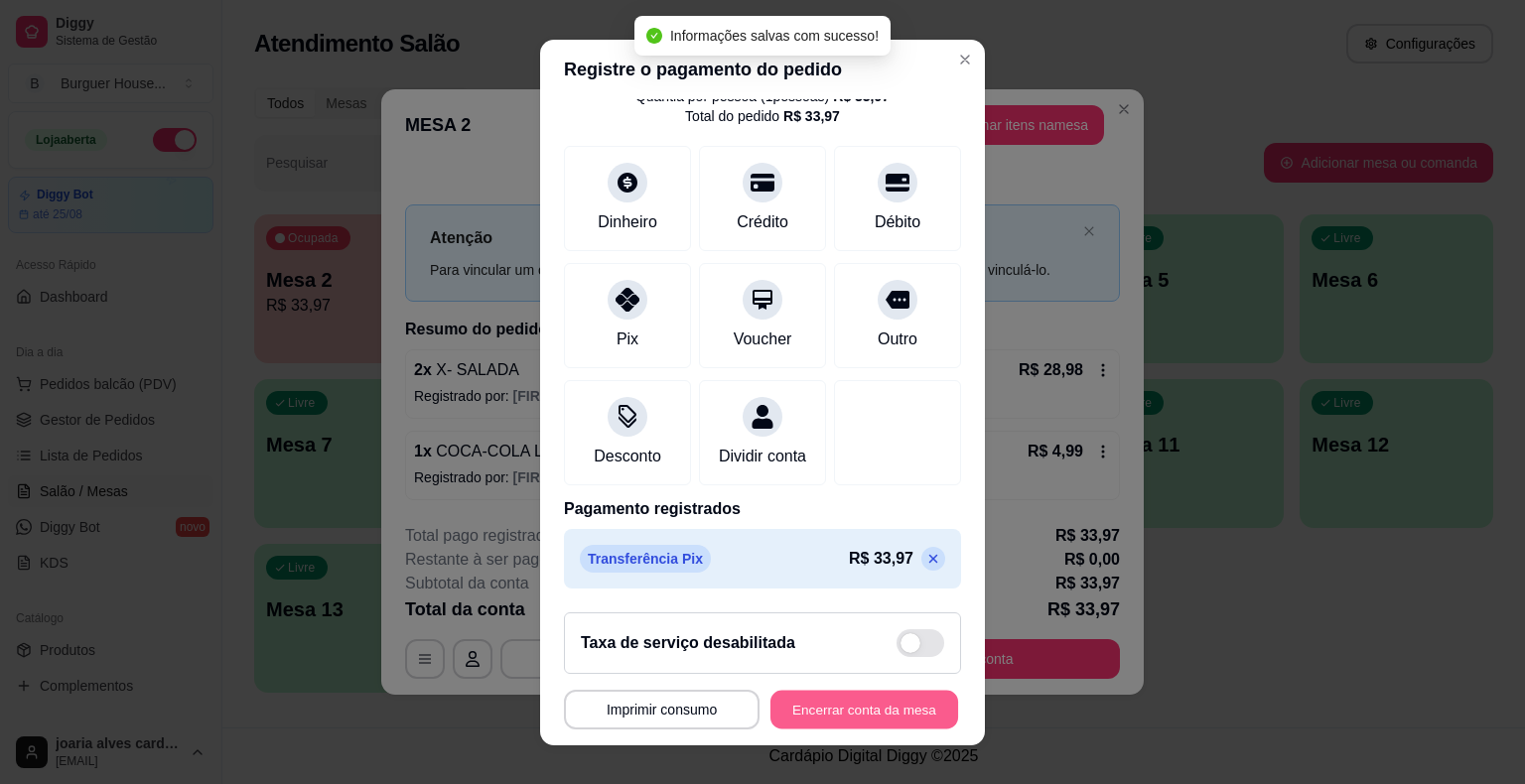 click on "Encerrar conta da mesa" at bounding box center [864, 709] 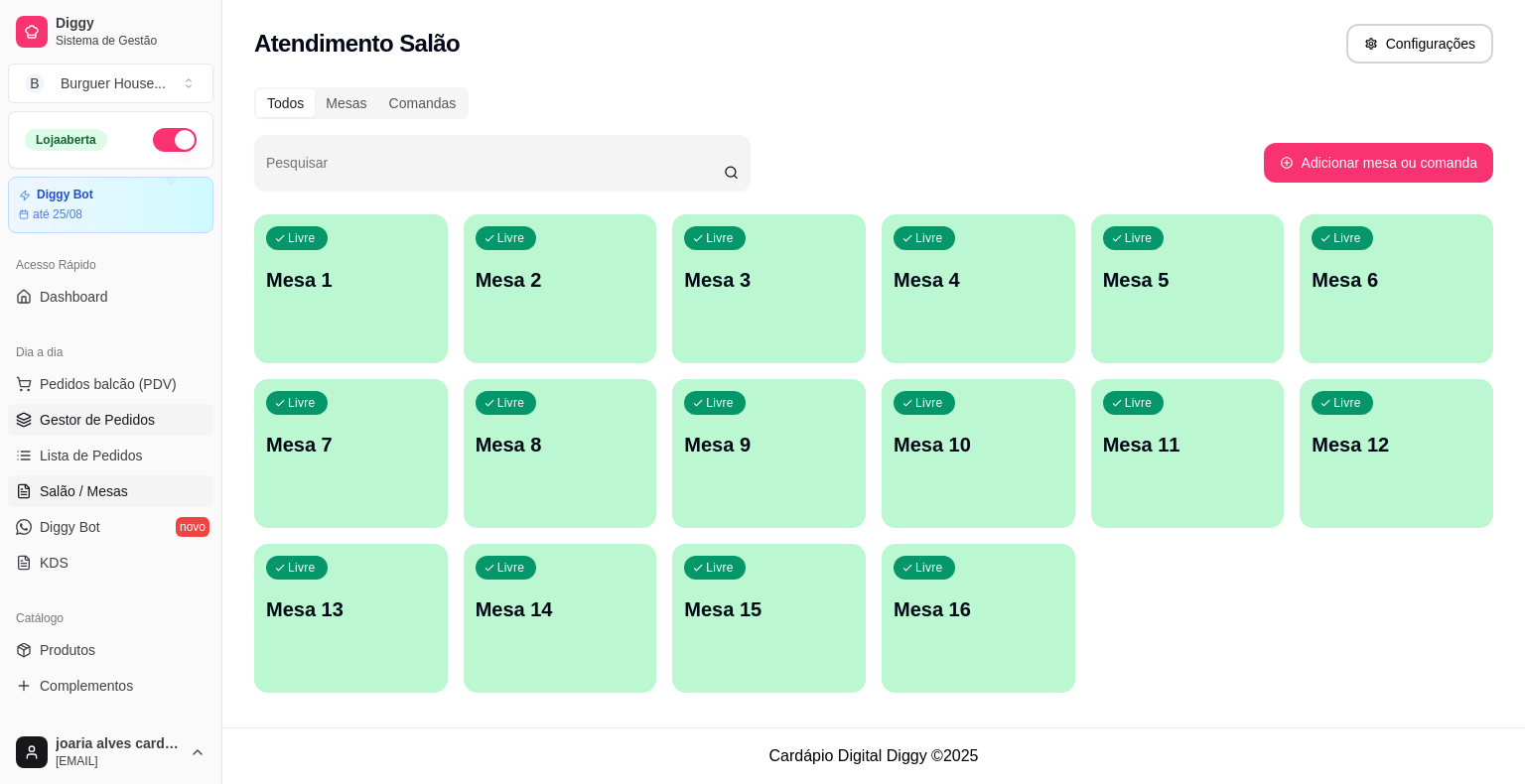 click on "Gestor de Pedidos" at bounding box center (97, 420) 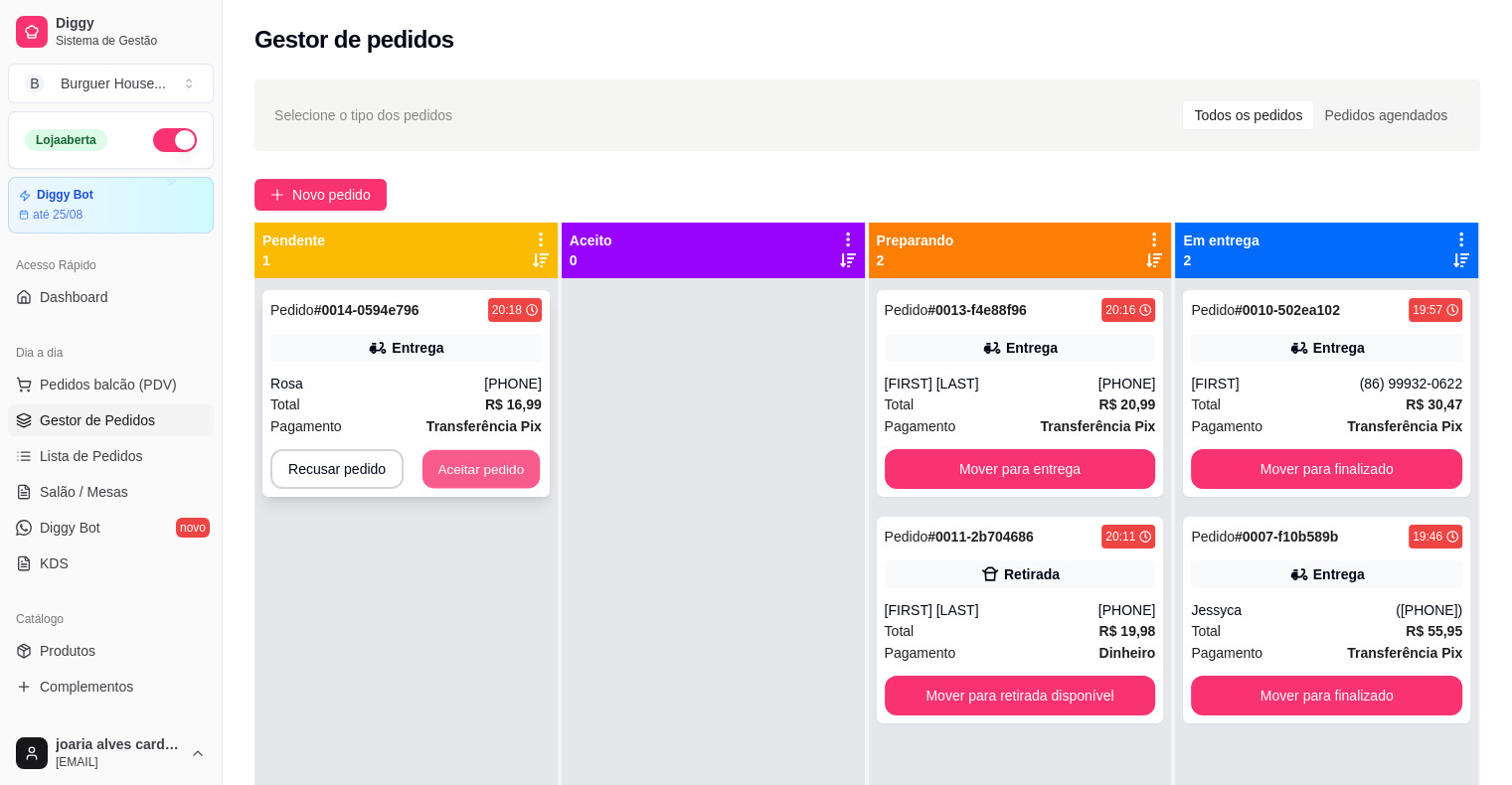 click on "Aceitar pedido" at bounding box center (481, 469) 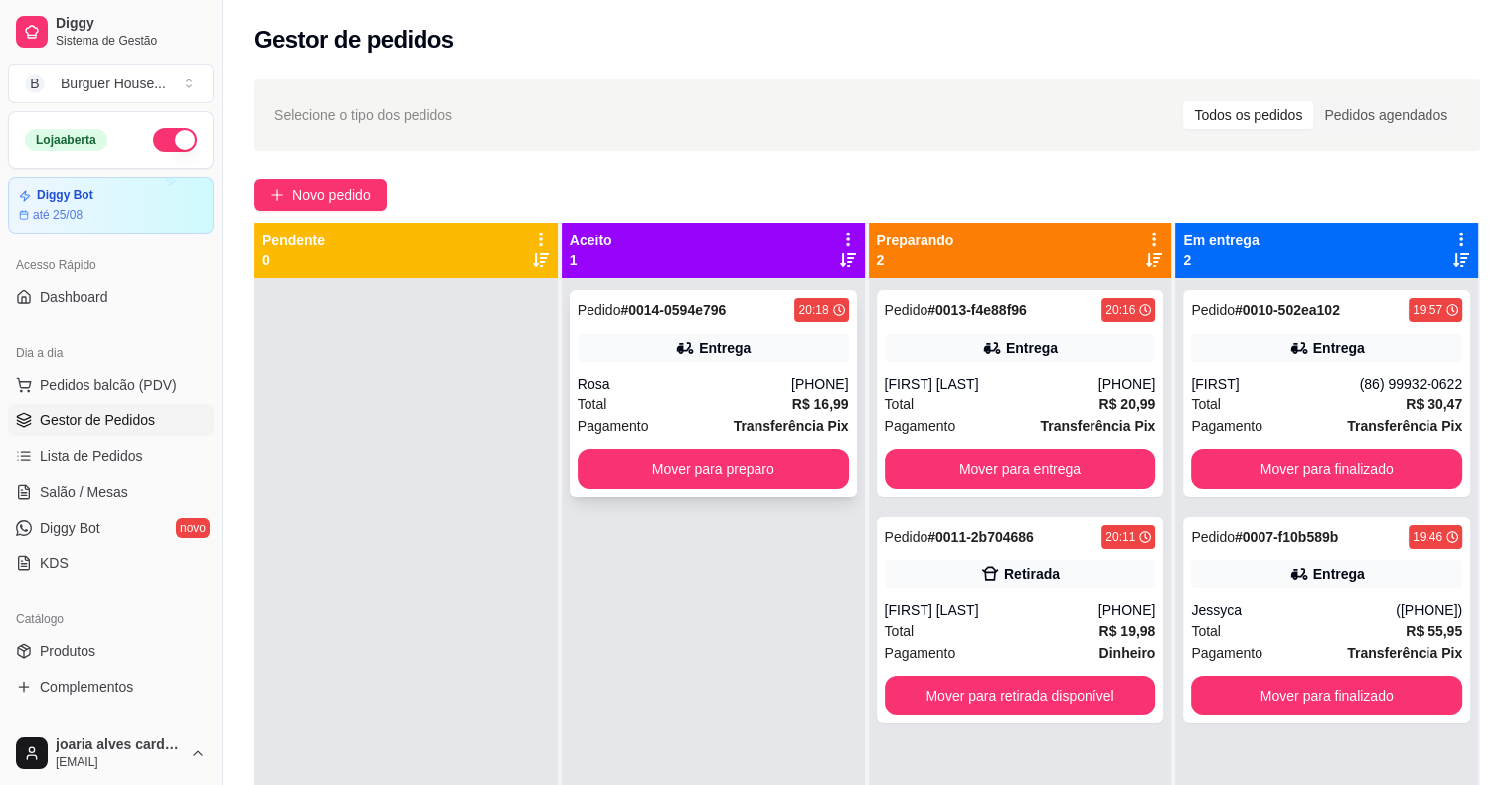 click on "Rosa" at bounding box center [684, 384] 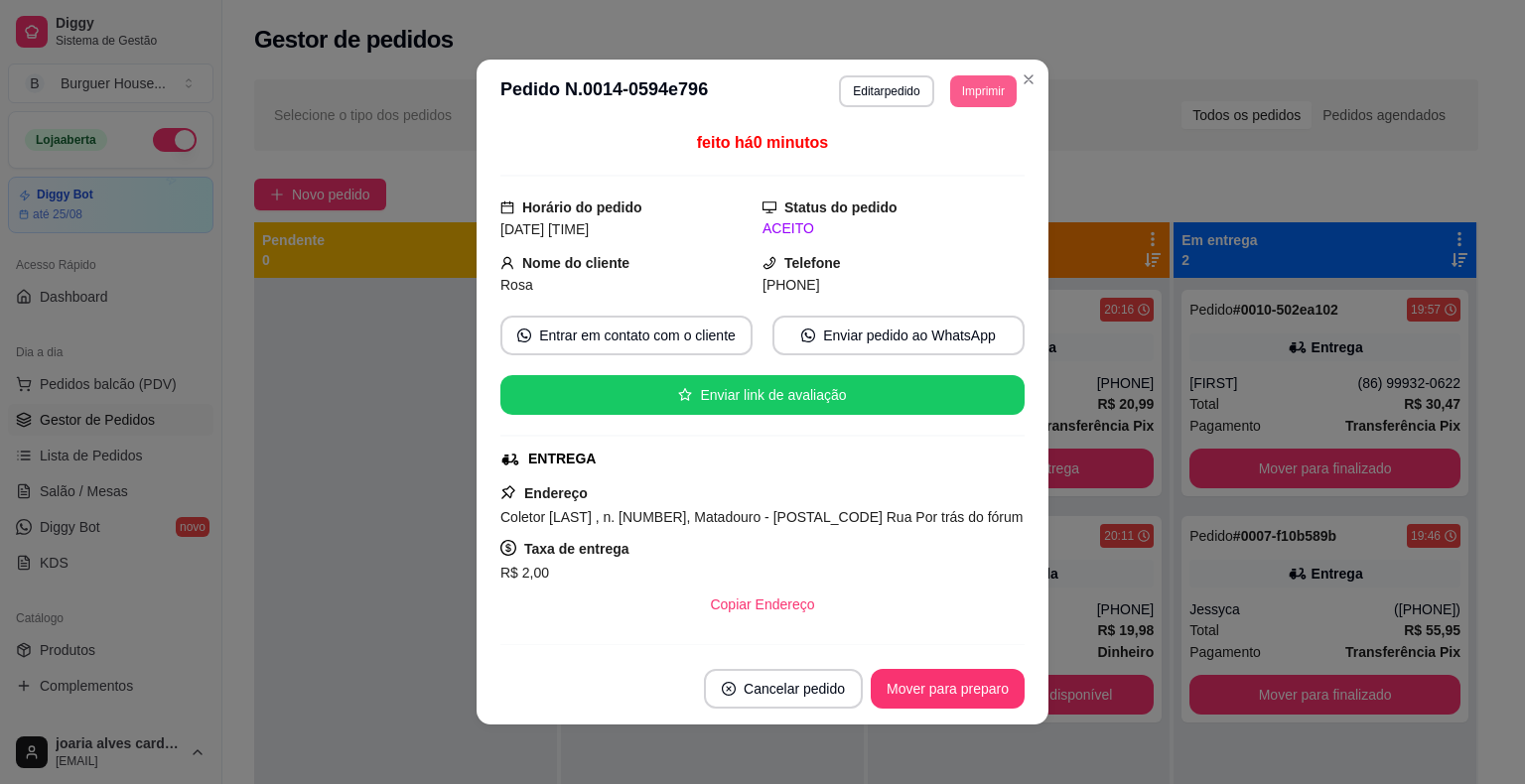 click on "Imprimir" at bounding box center (983, 91) 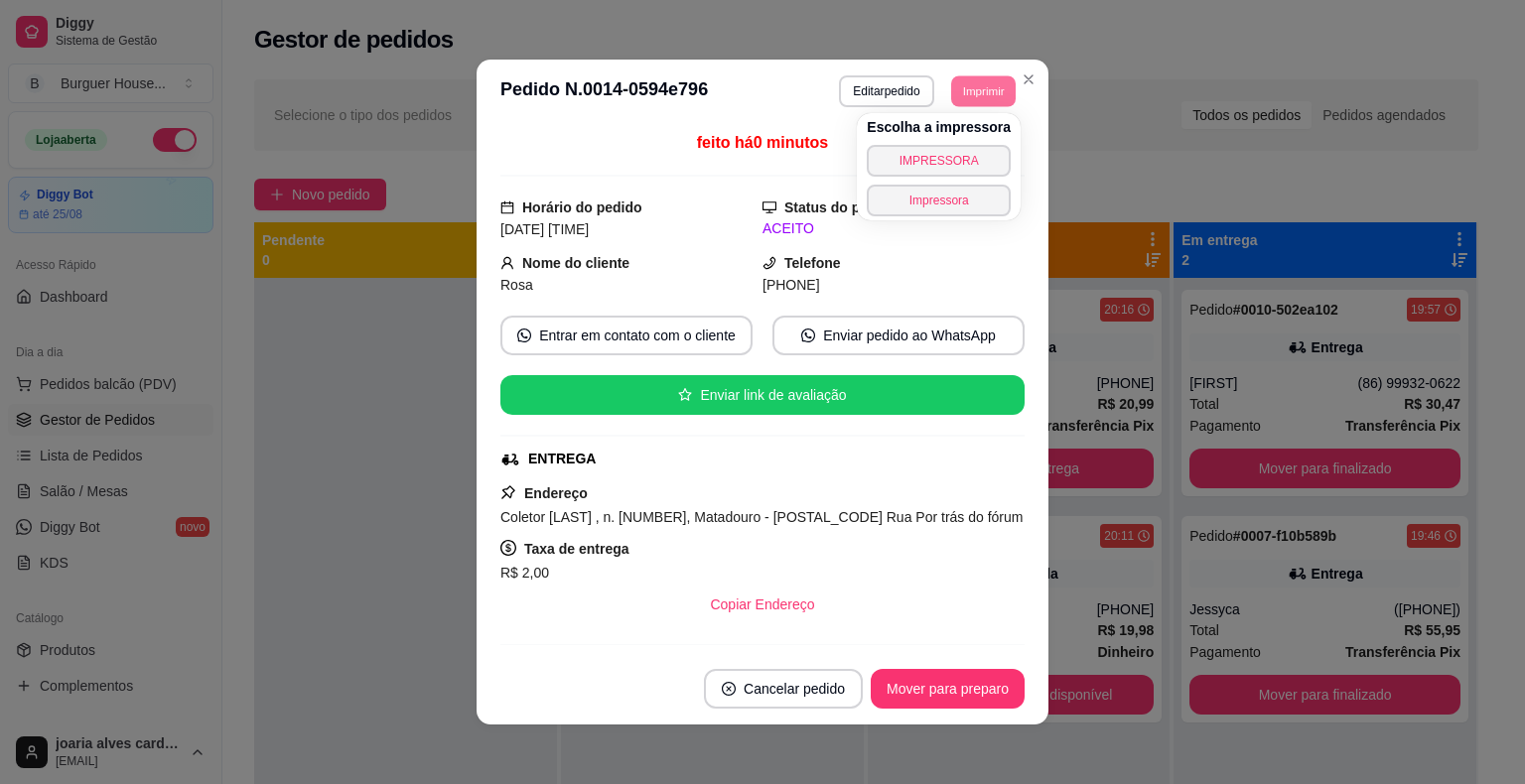 click on "Escolha a impressora IMPRESSORA Impressora" at bounding box center [938, 167] 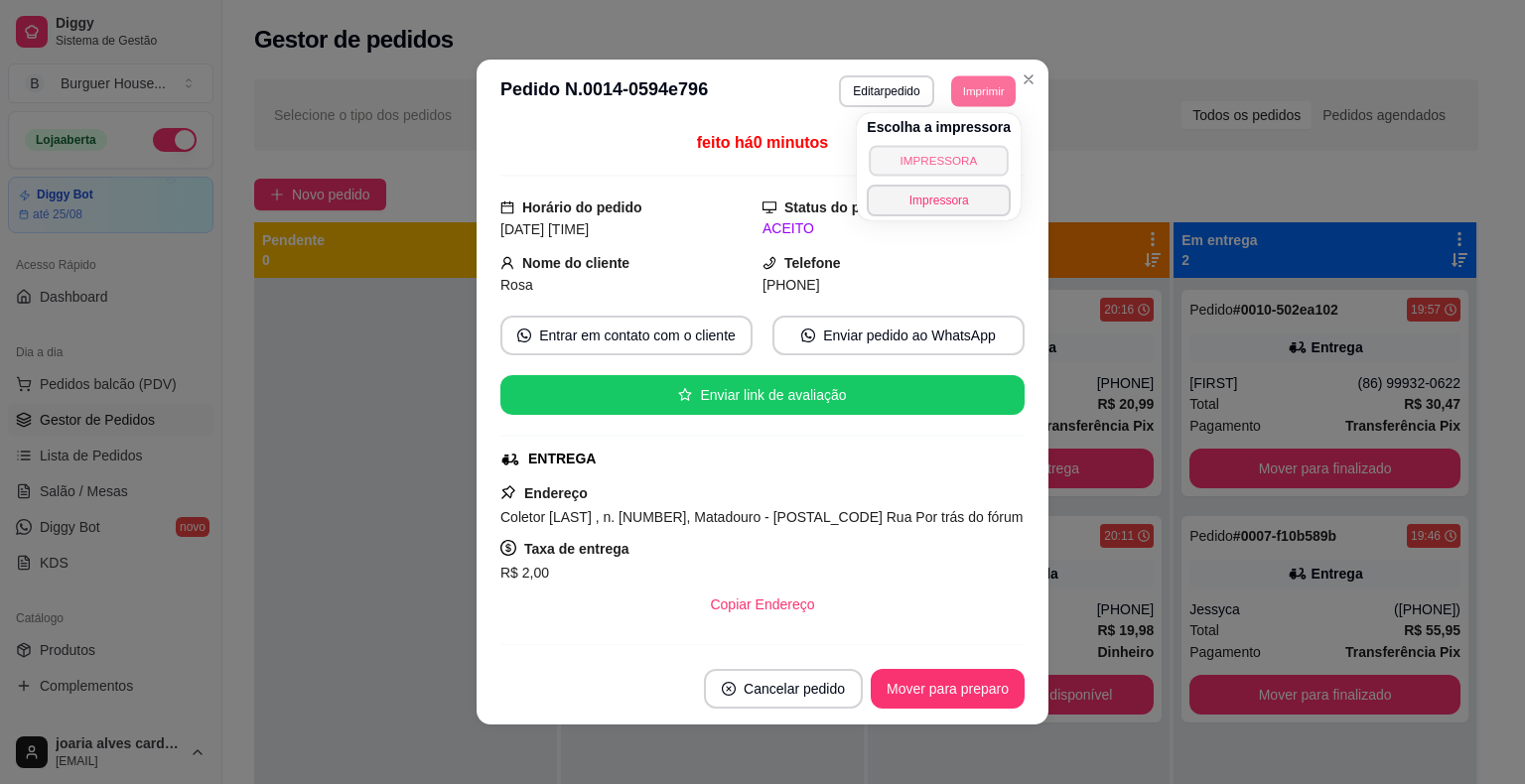 click on "IMPRESSORA" at bounding box center (939, 160) 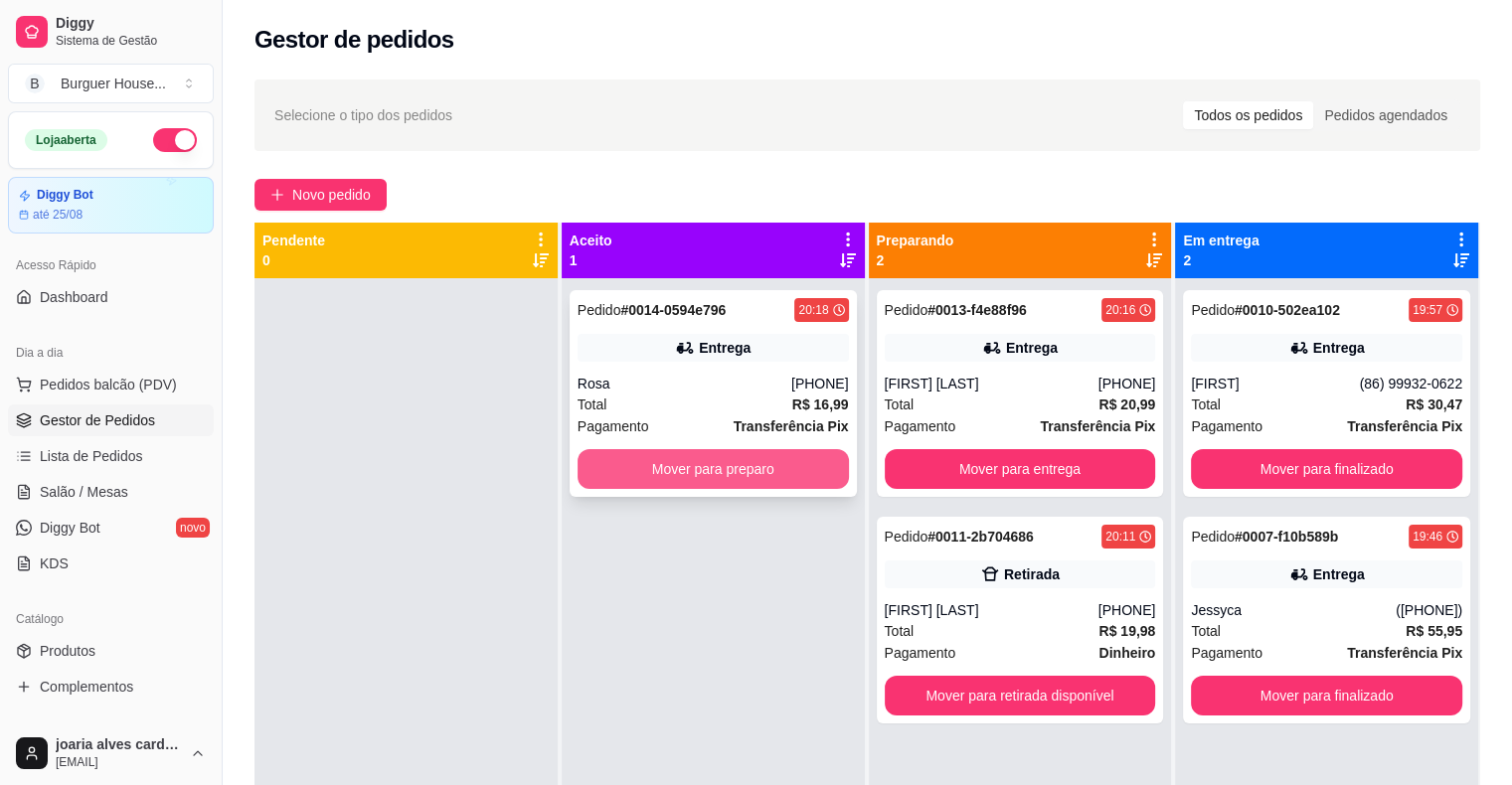 click on "Mover para preparo" at bounding box center [713, 469] 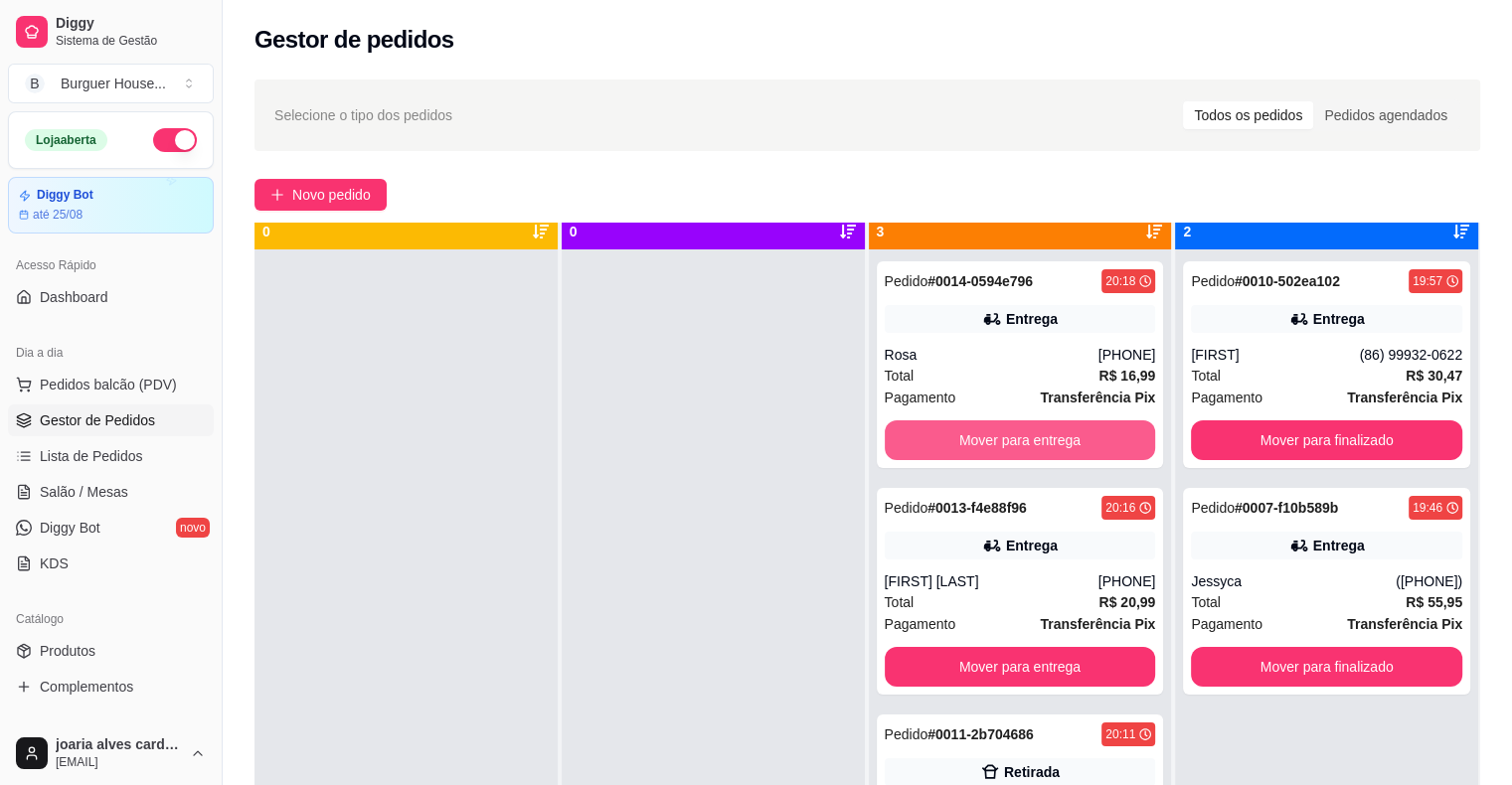 scroll, scrollTop: 56, scrollLeft: 0, axis: vertical 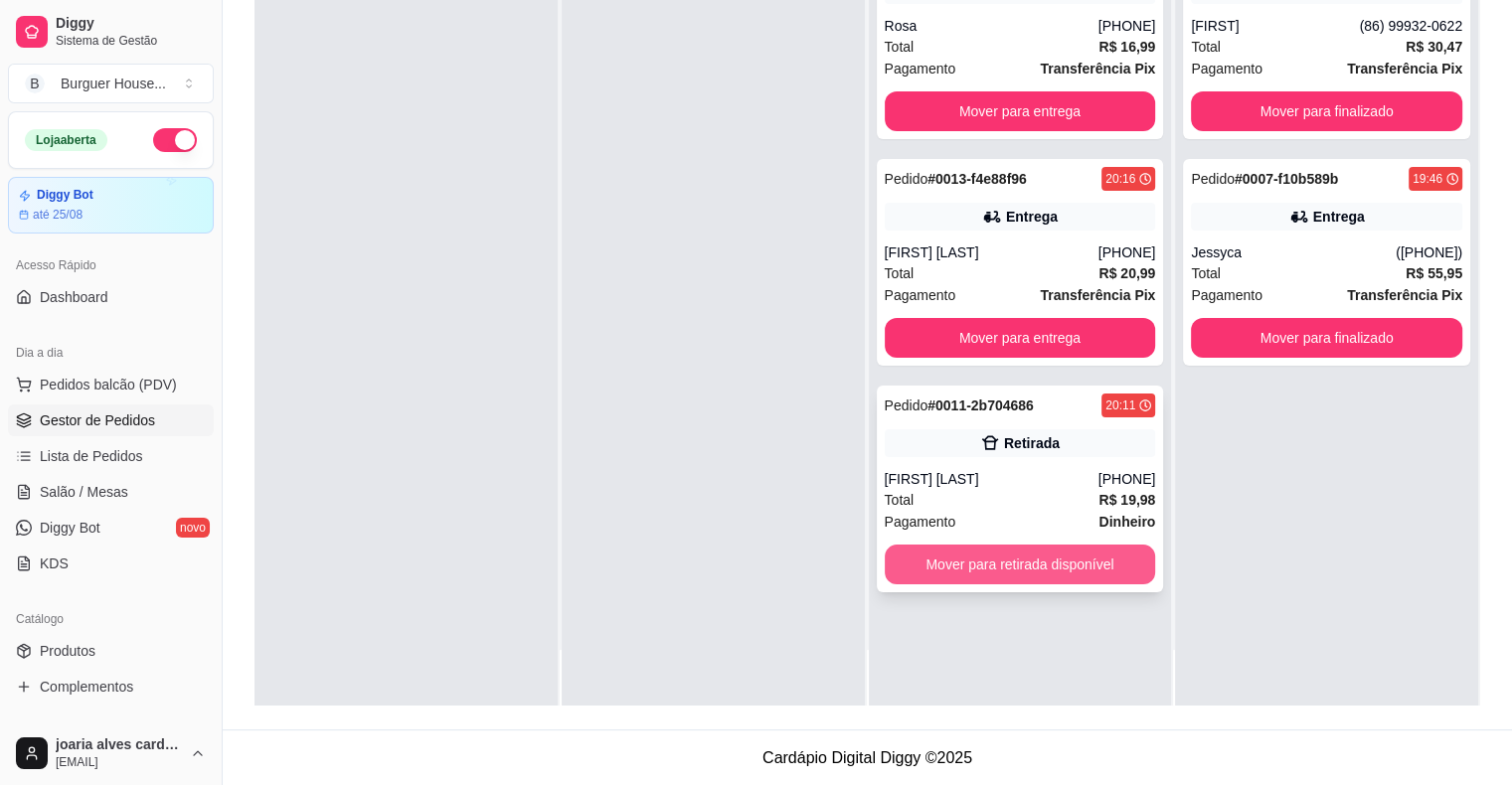 click on "Mover para retirada disponível" at bounding box center [1020, 564] 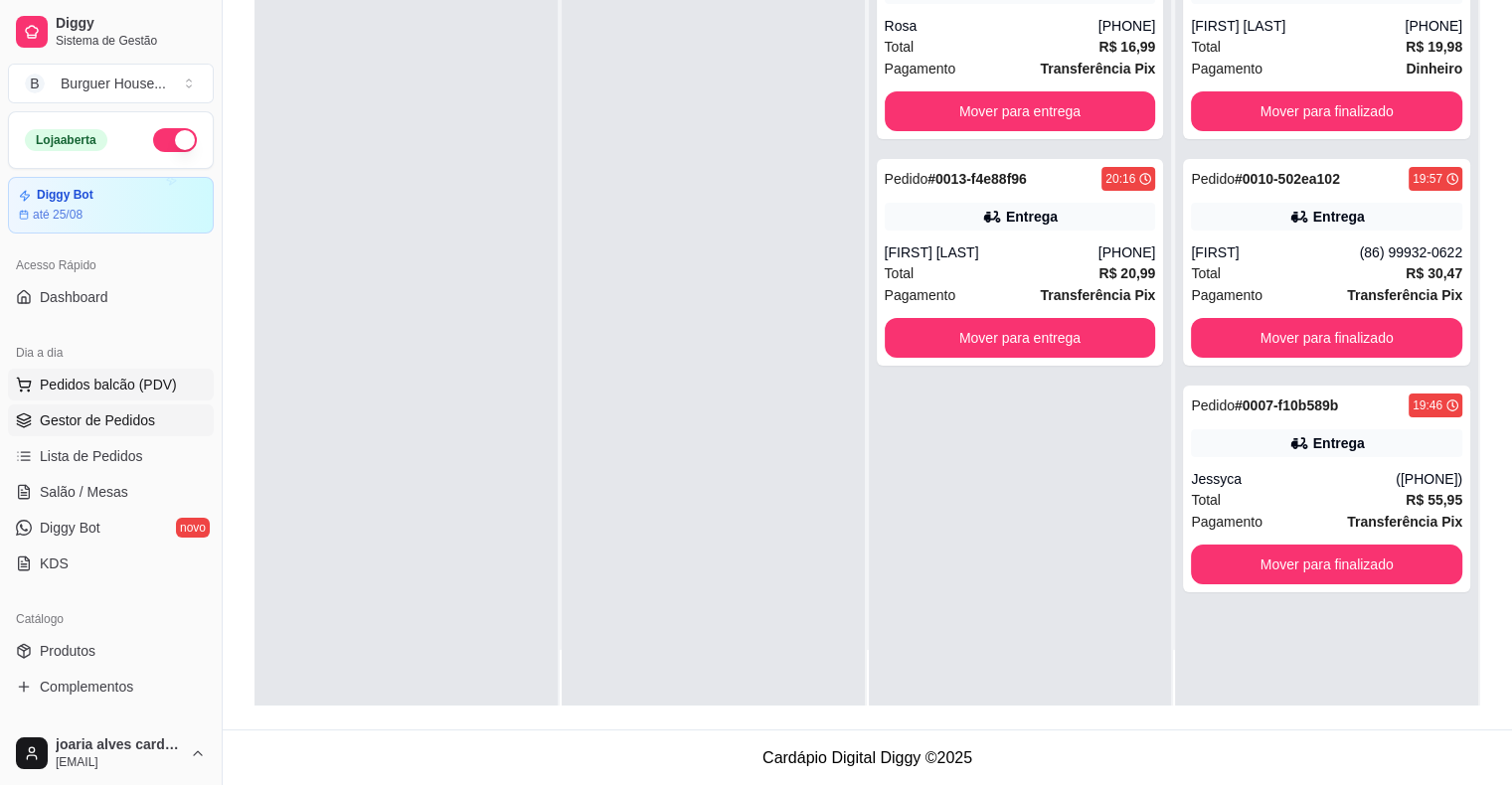 click on "Pedidos balcão (PDV)" at bounding box center (108, 385) 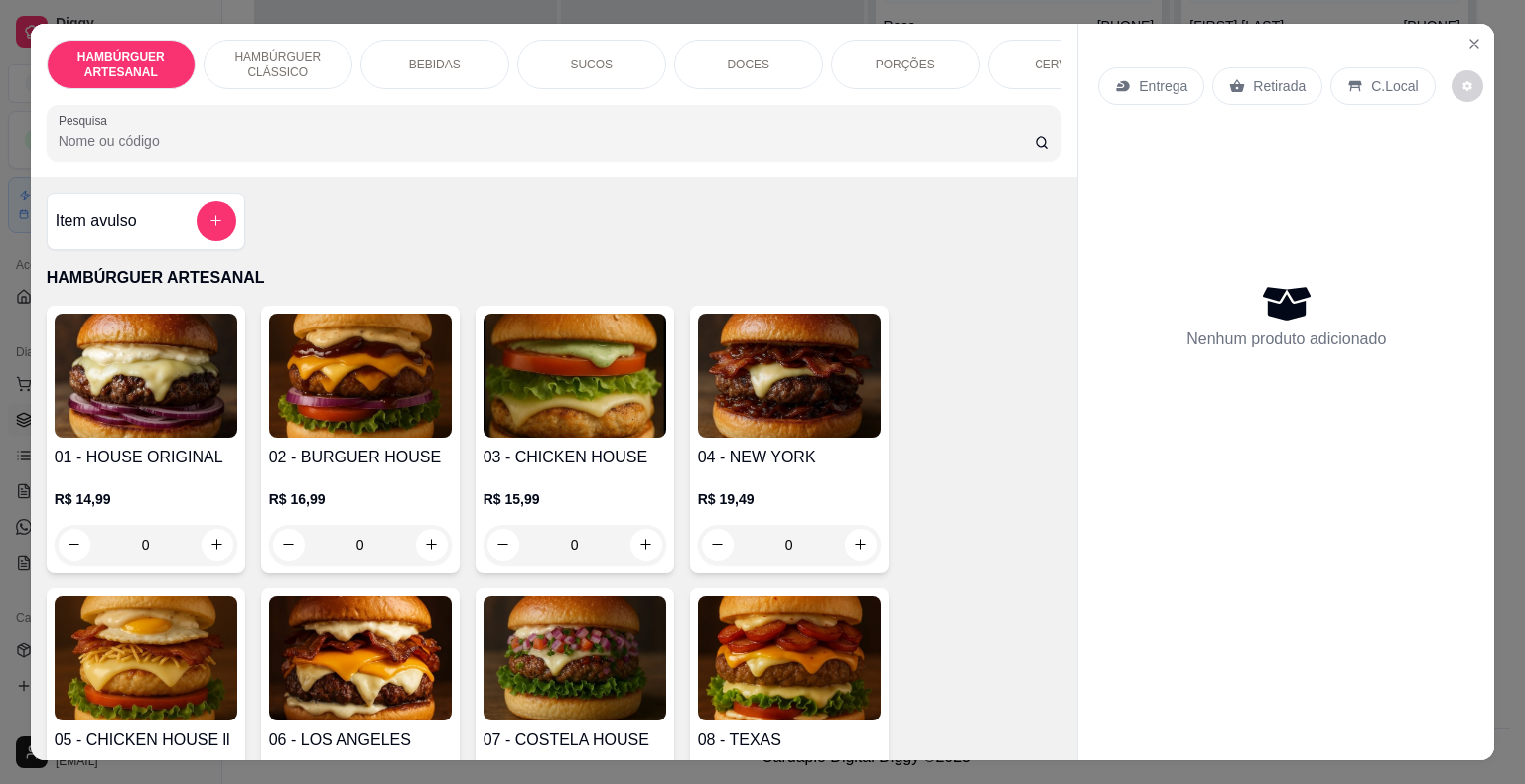 click on "0" at bounding box center (146, 545) 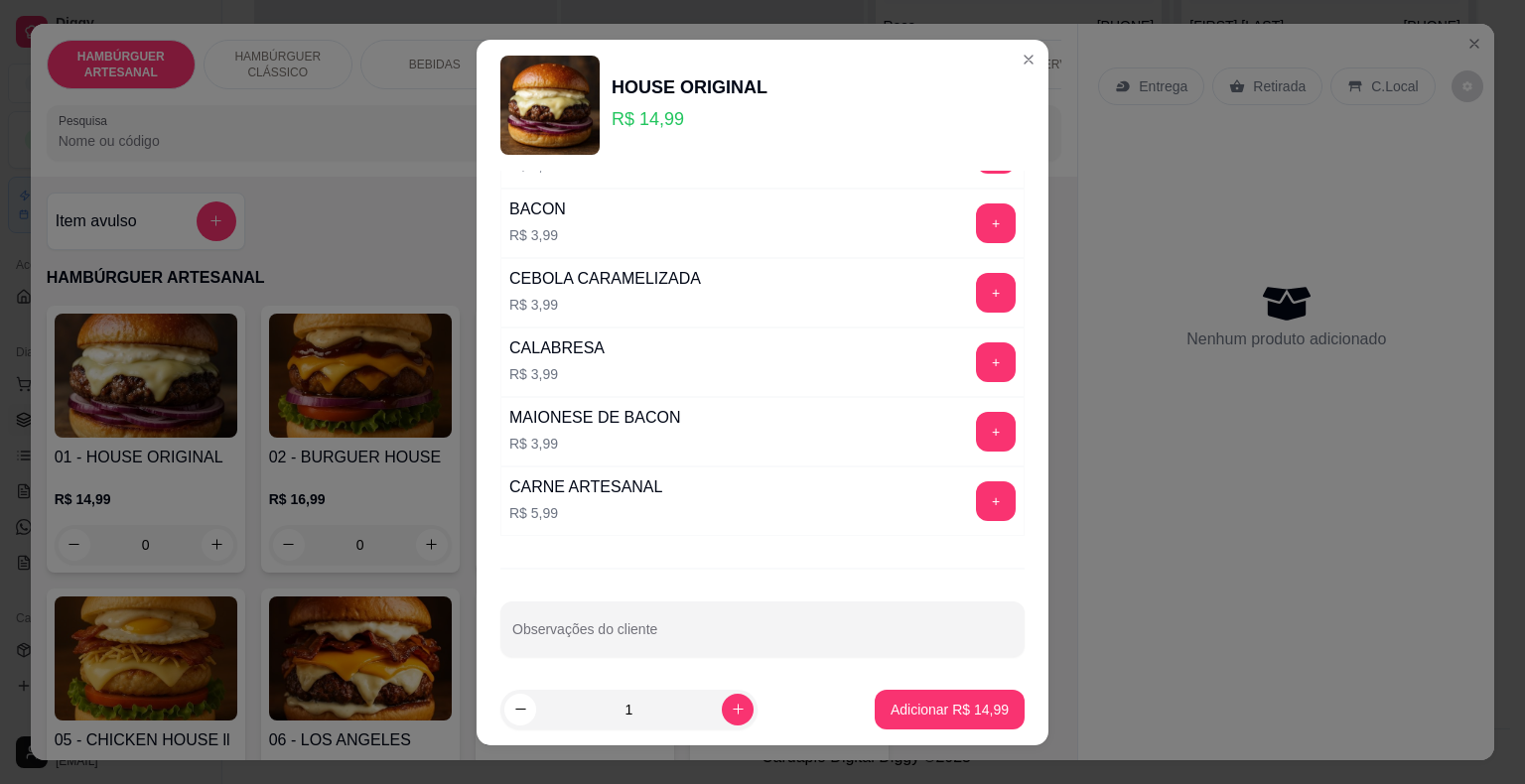 scroll, scrollTop: 961, scrollLeft: 0, axis: vertical 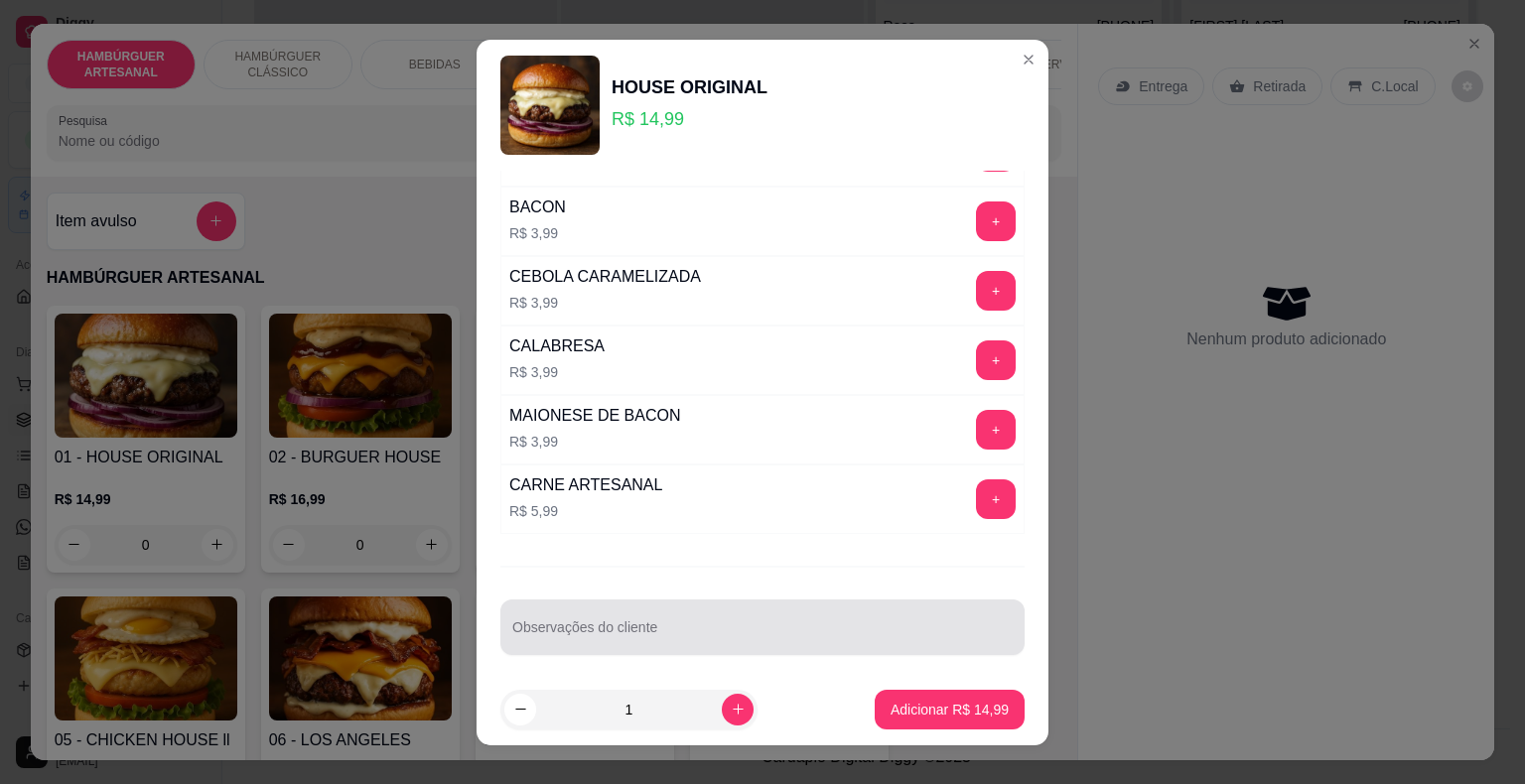 click on "Observações do cliente" at bounding box center [762, 635] 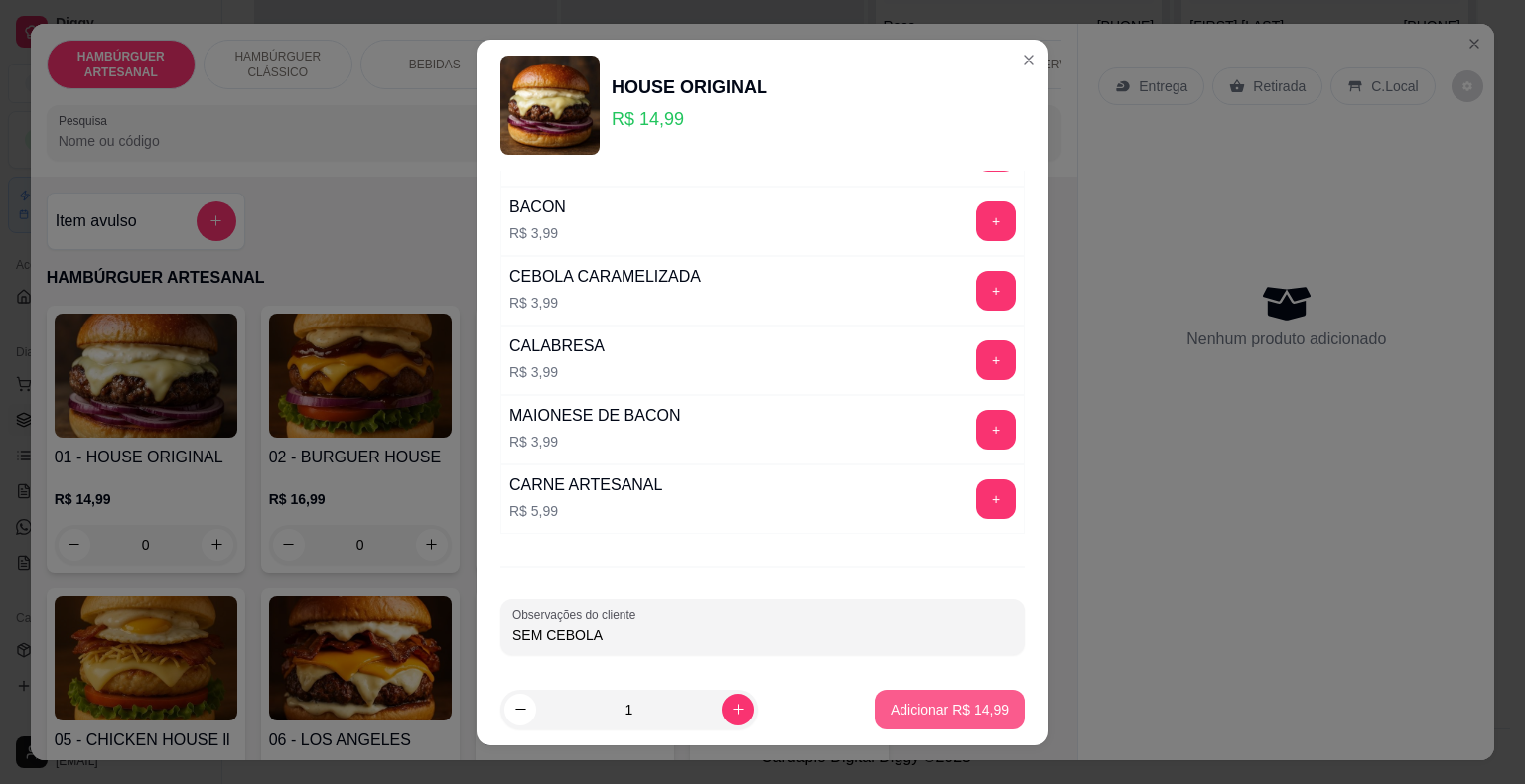 type on "SEM CEBOLA" 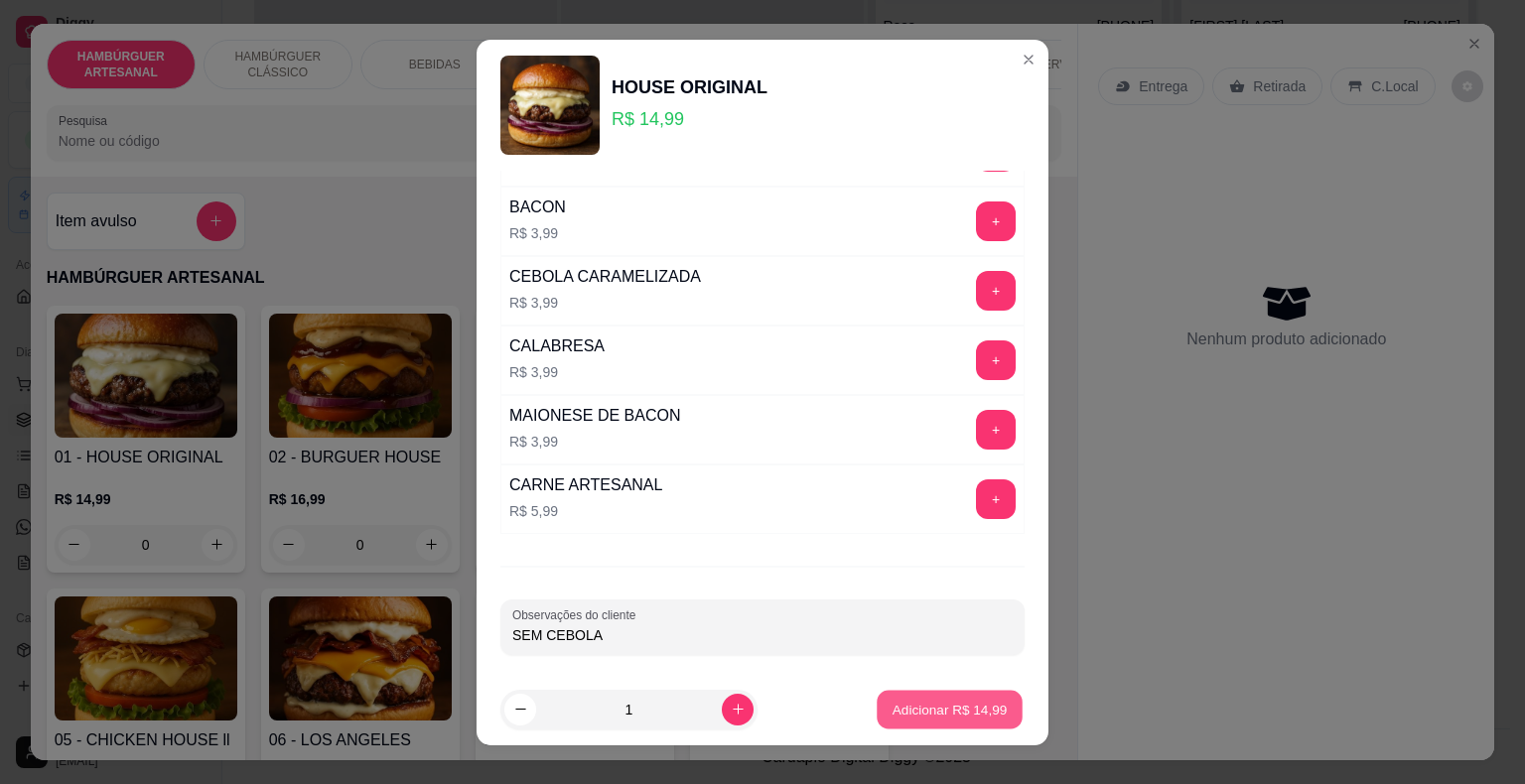 click on "Adicionar   R$ 14,99" at bounding box center [950, 709] 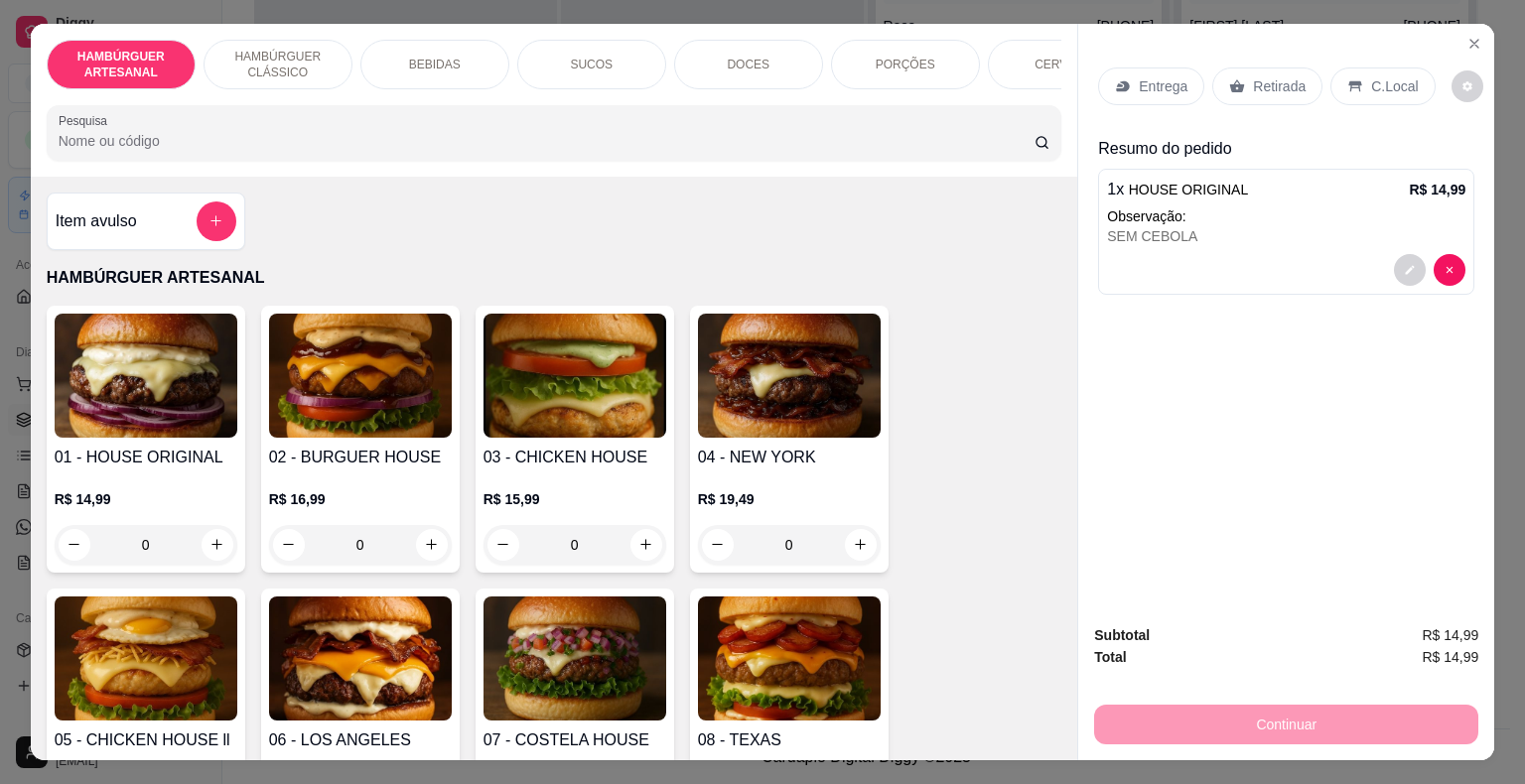 click on "Entrega" at bounding box center (1151, 86) 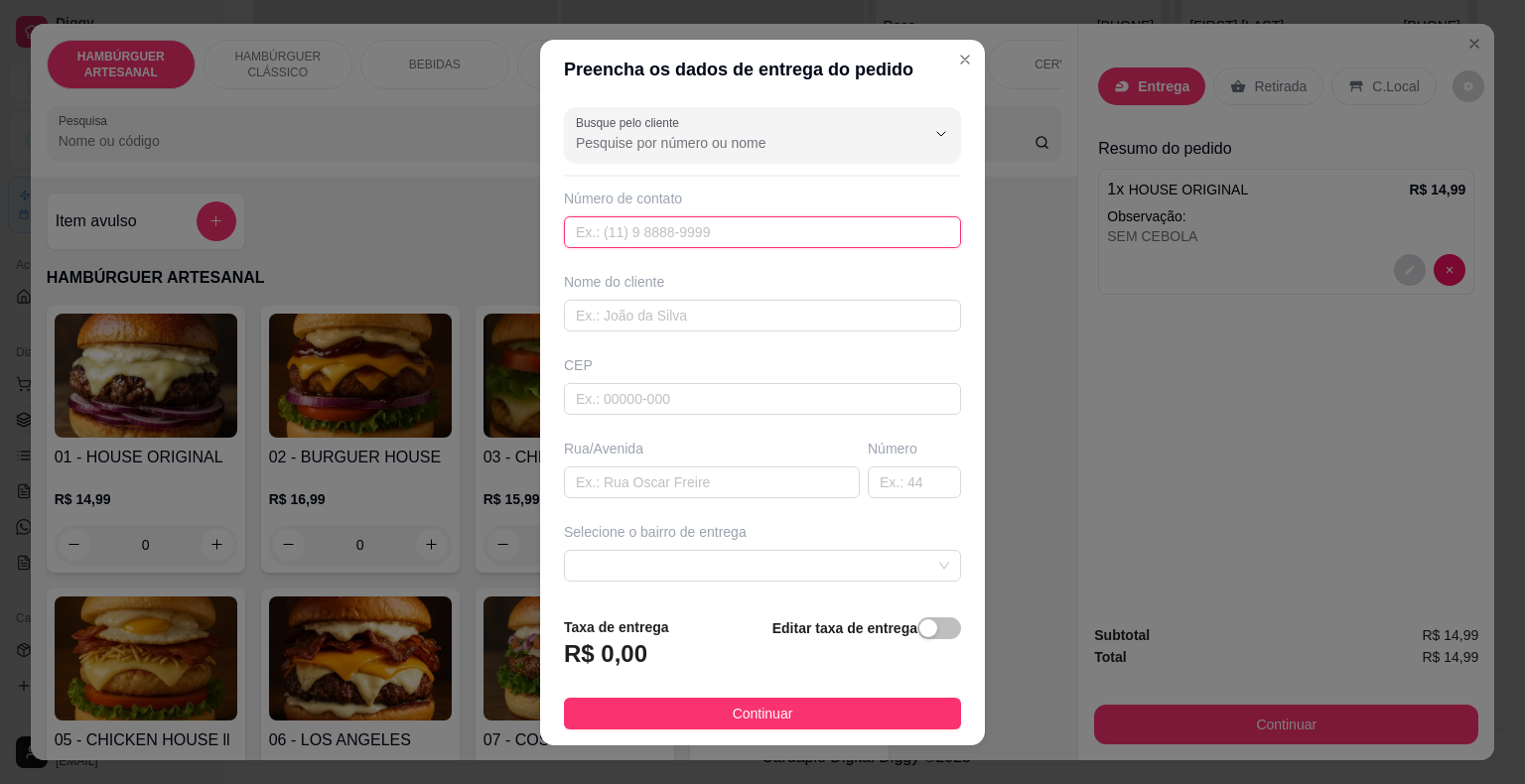 click at bounding box center (762, 232) 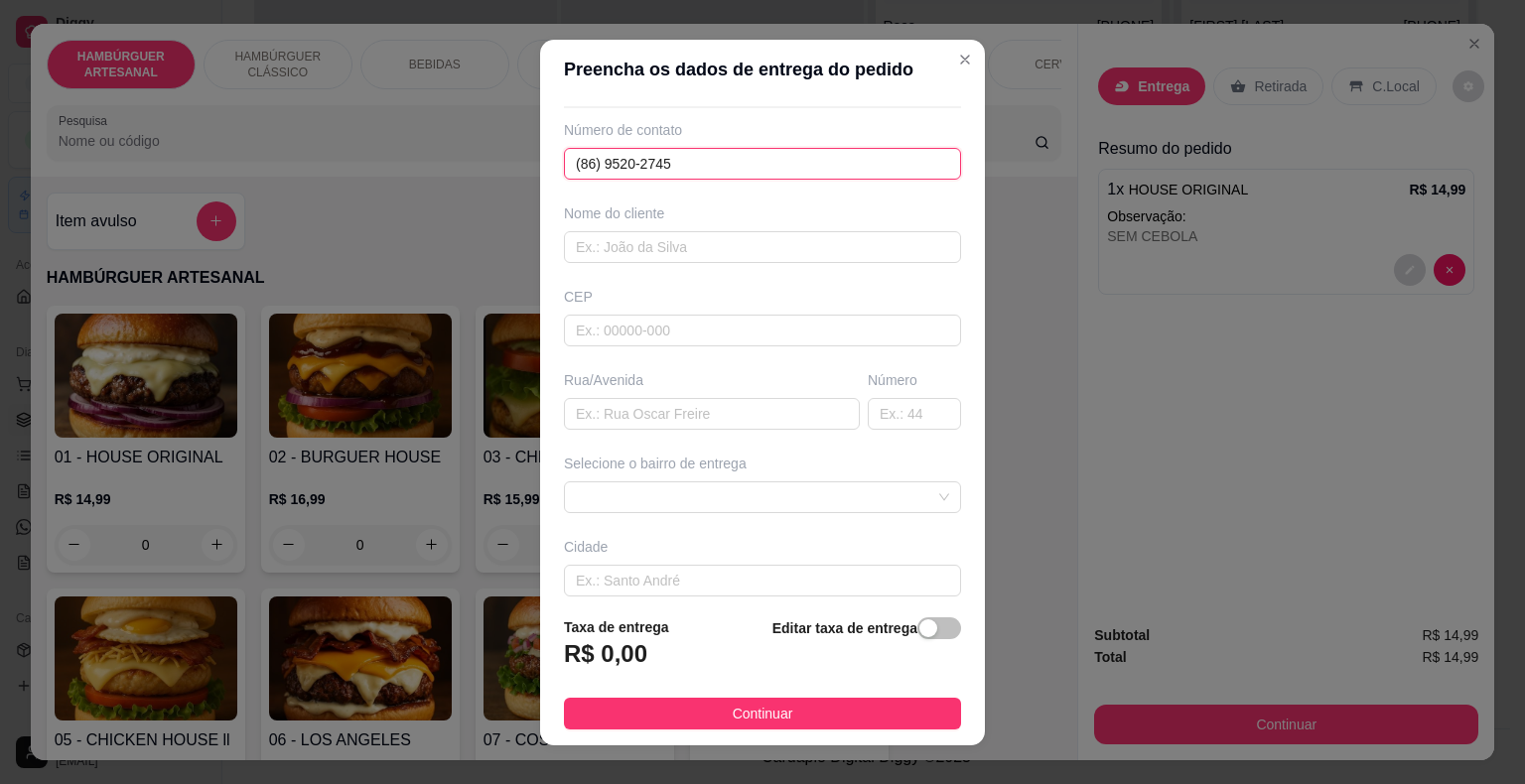 scroll, scrollTop: 99, scrollLeft: 0, axis: vertical 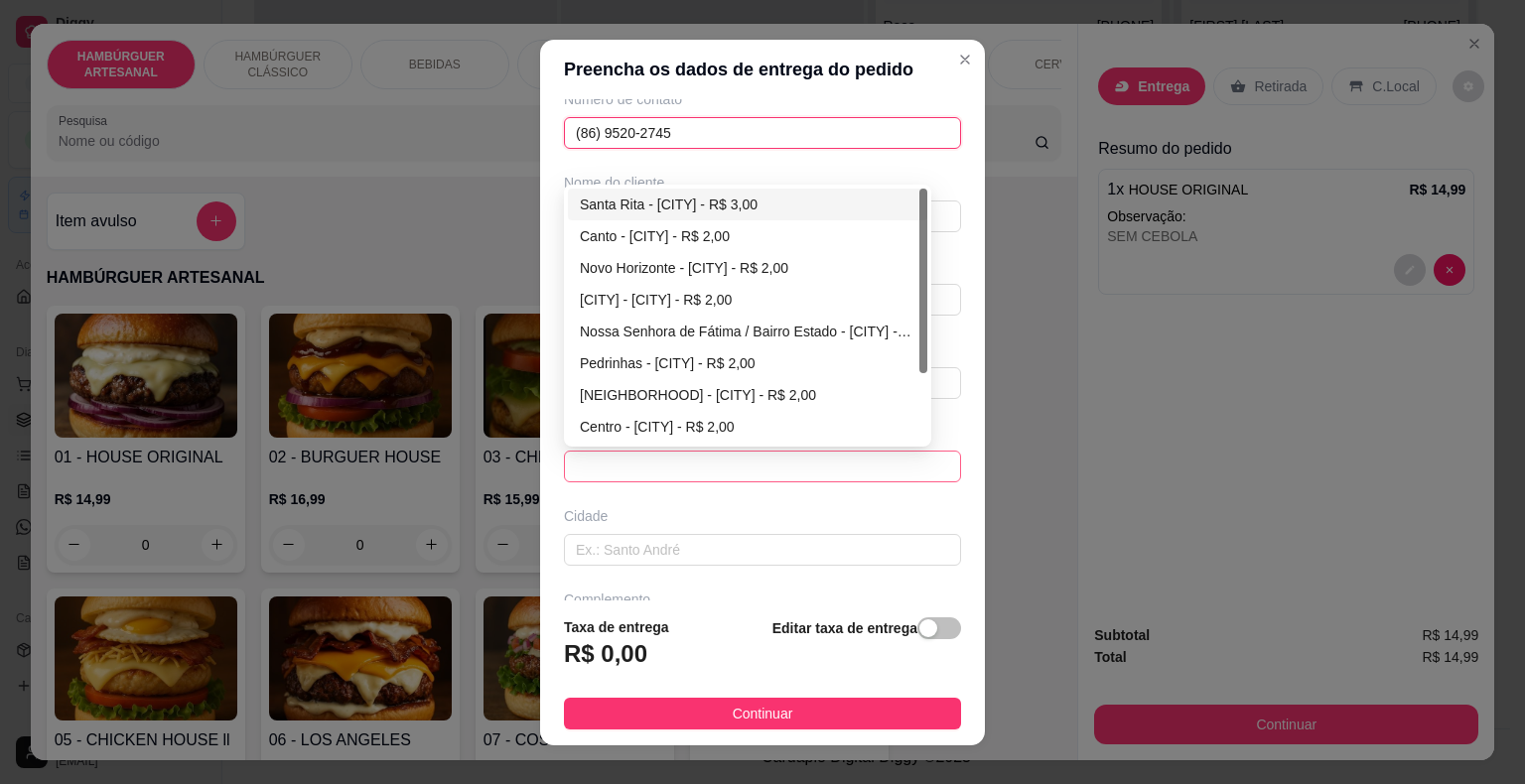 click at bounding box center [762, 466] 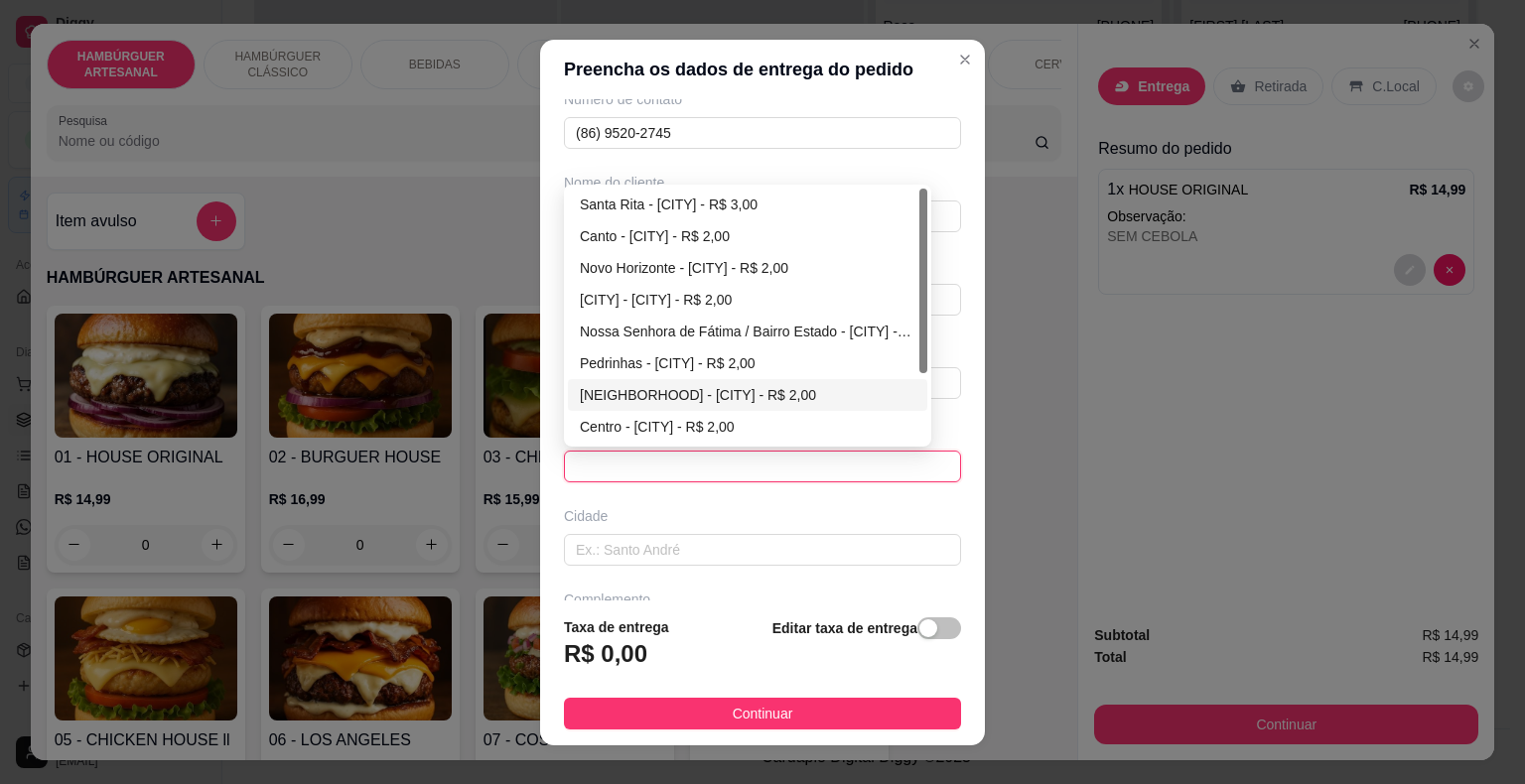 scroll, scrollTop: 0, scrollLeft: 0, axis: both 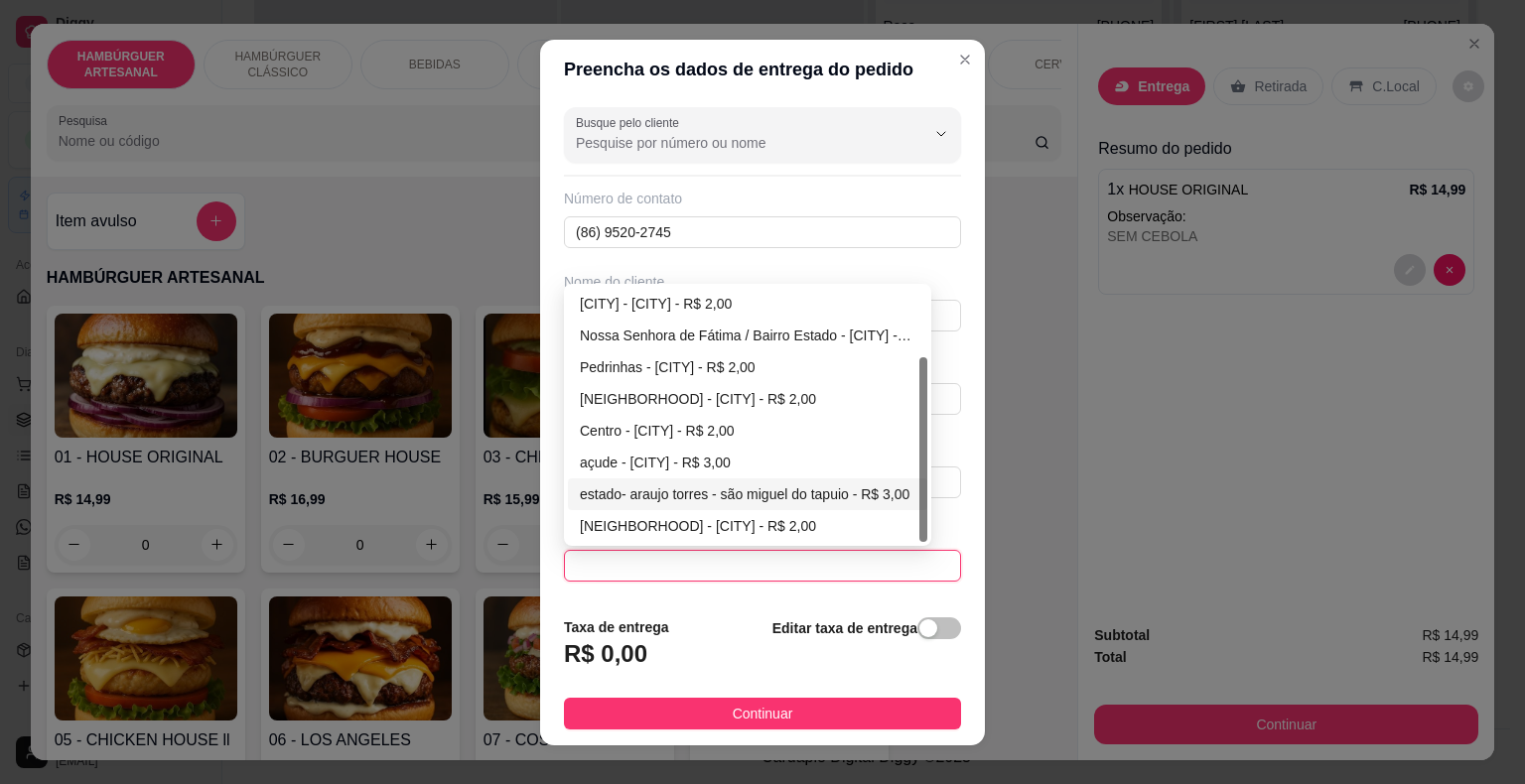 click on "estado- araujo torres - são miguel do tapuio  -  R$ 3,00" at bounding box center (748, 494) 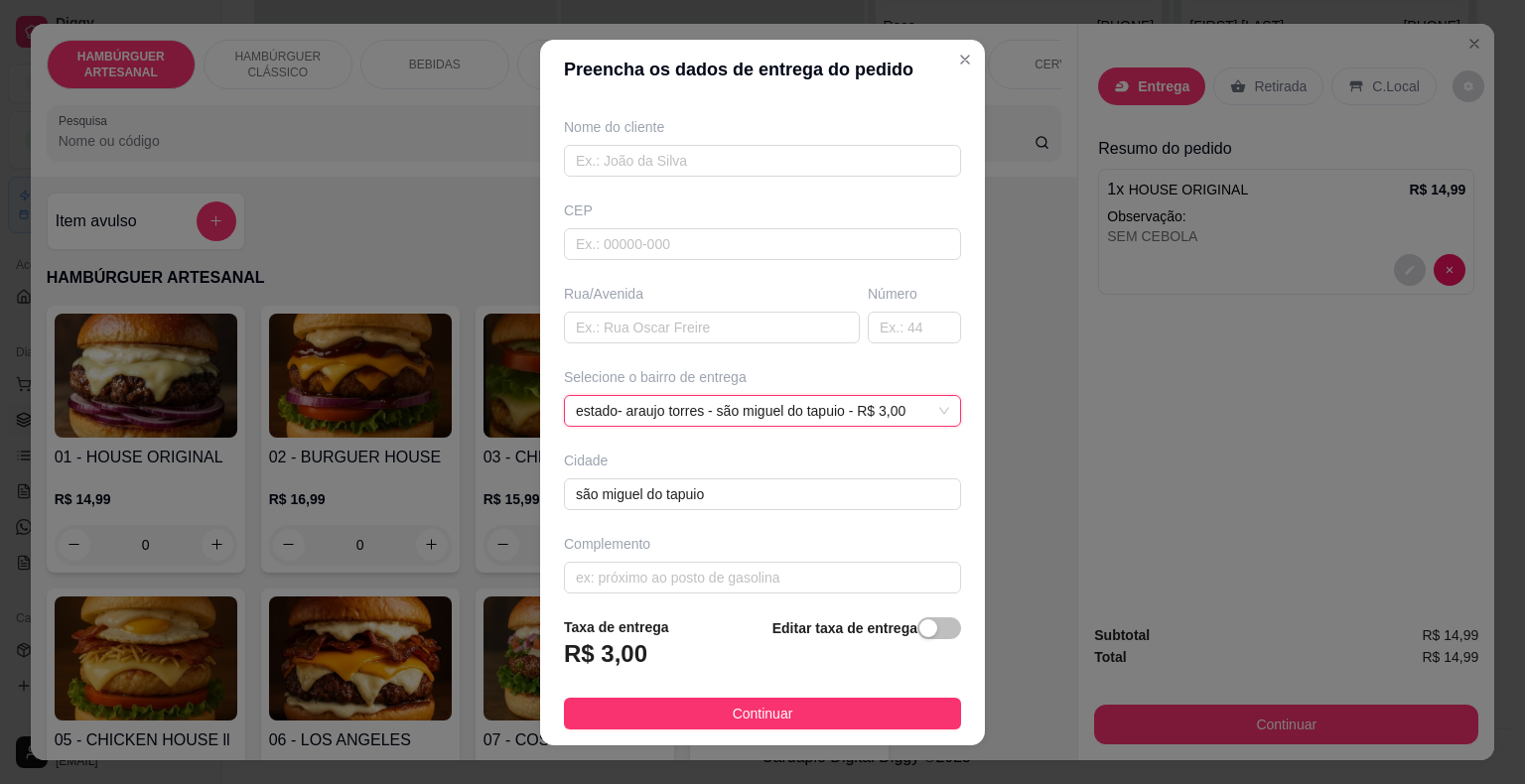scroll, scrollTop: 164, scrollLeft: 0, axis: vertical 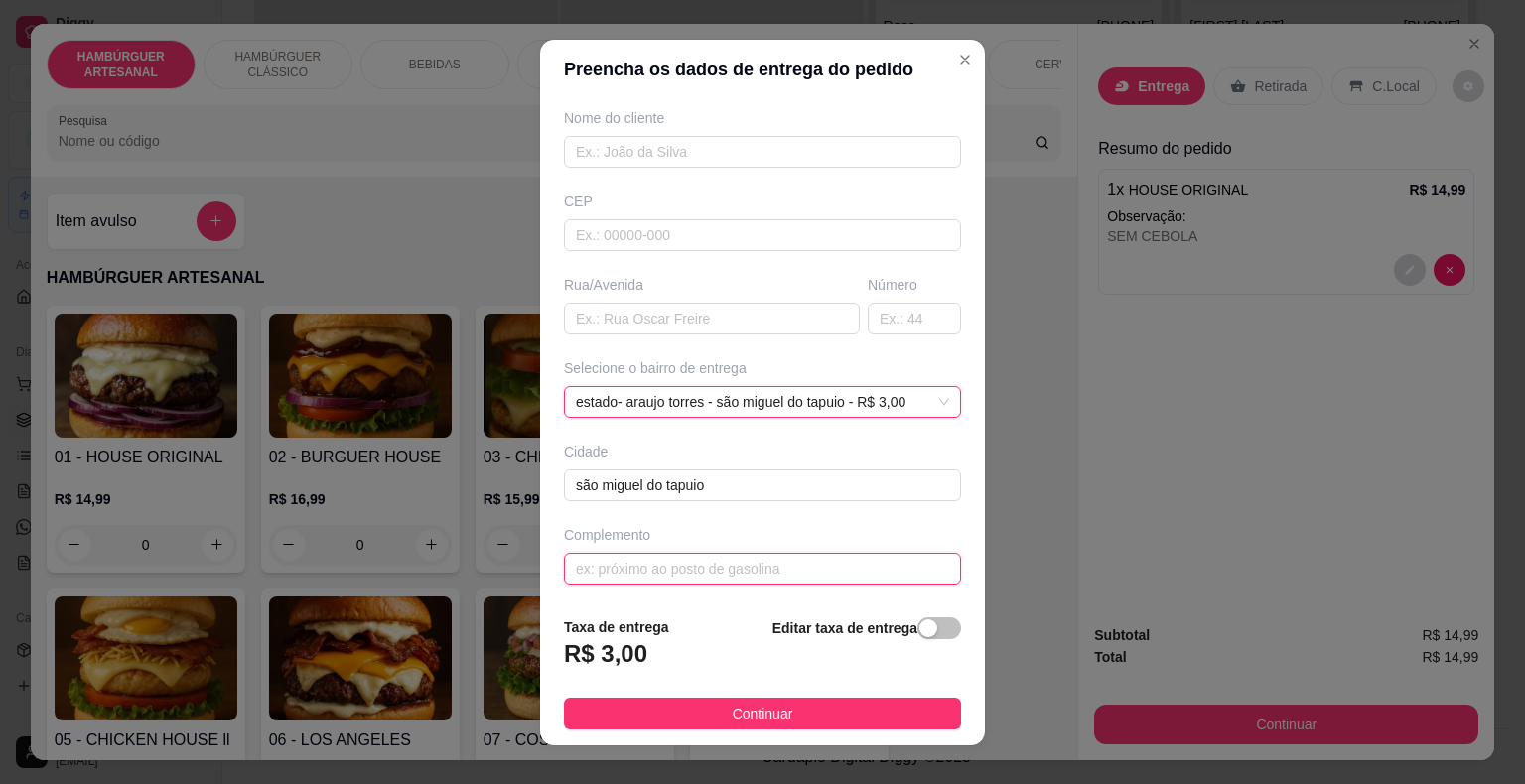 click at bounding box center (762, 569) 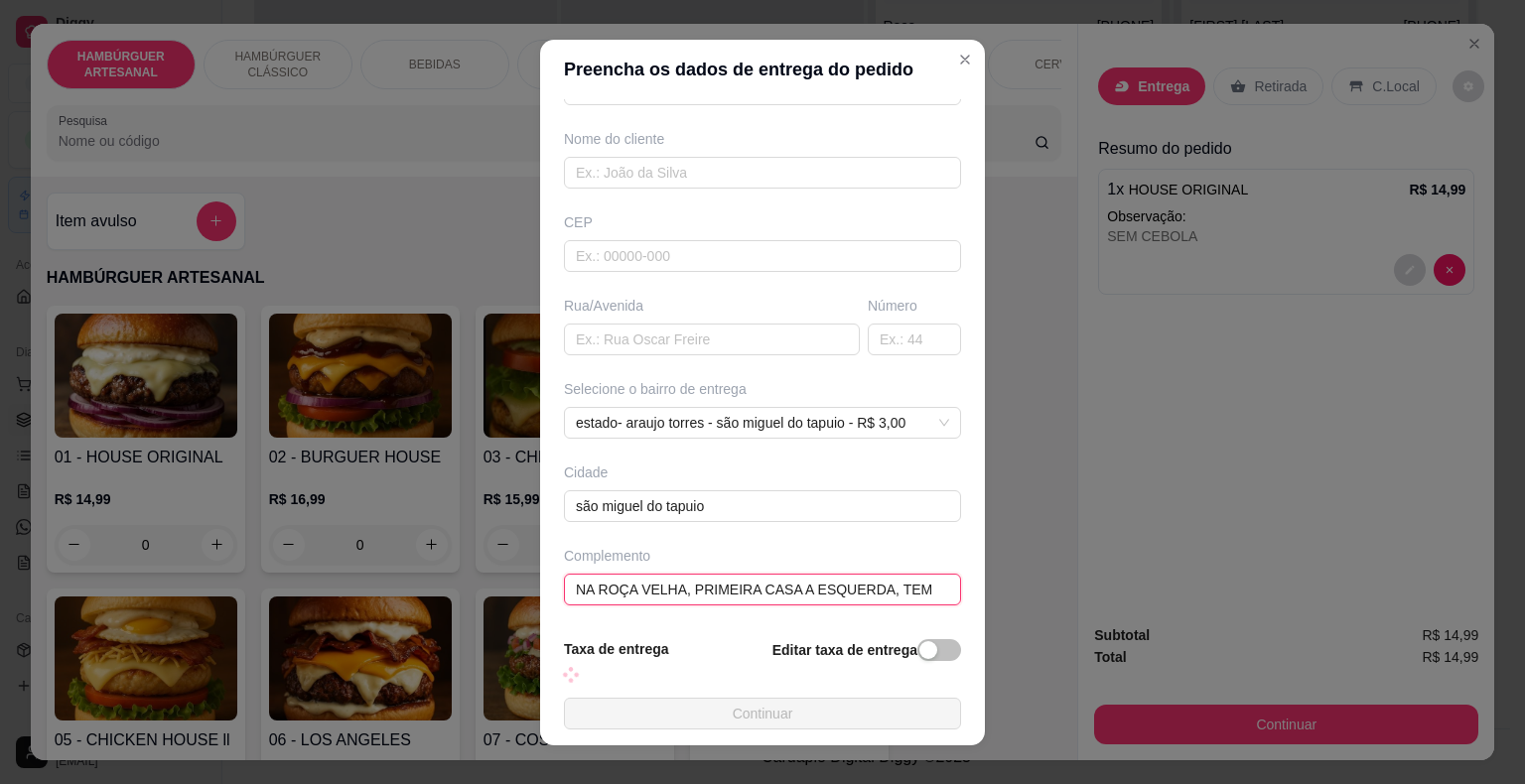 scroll, scrollTop: 164, scrollLeft: 0, axis: vertical 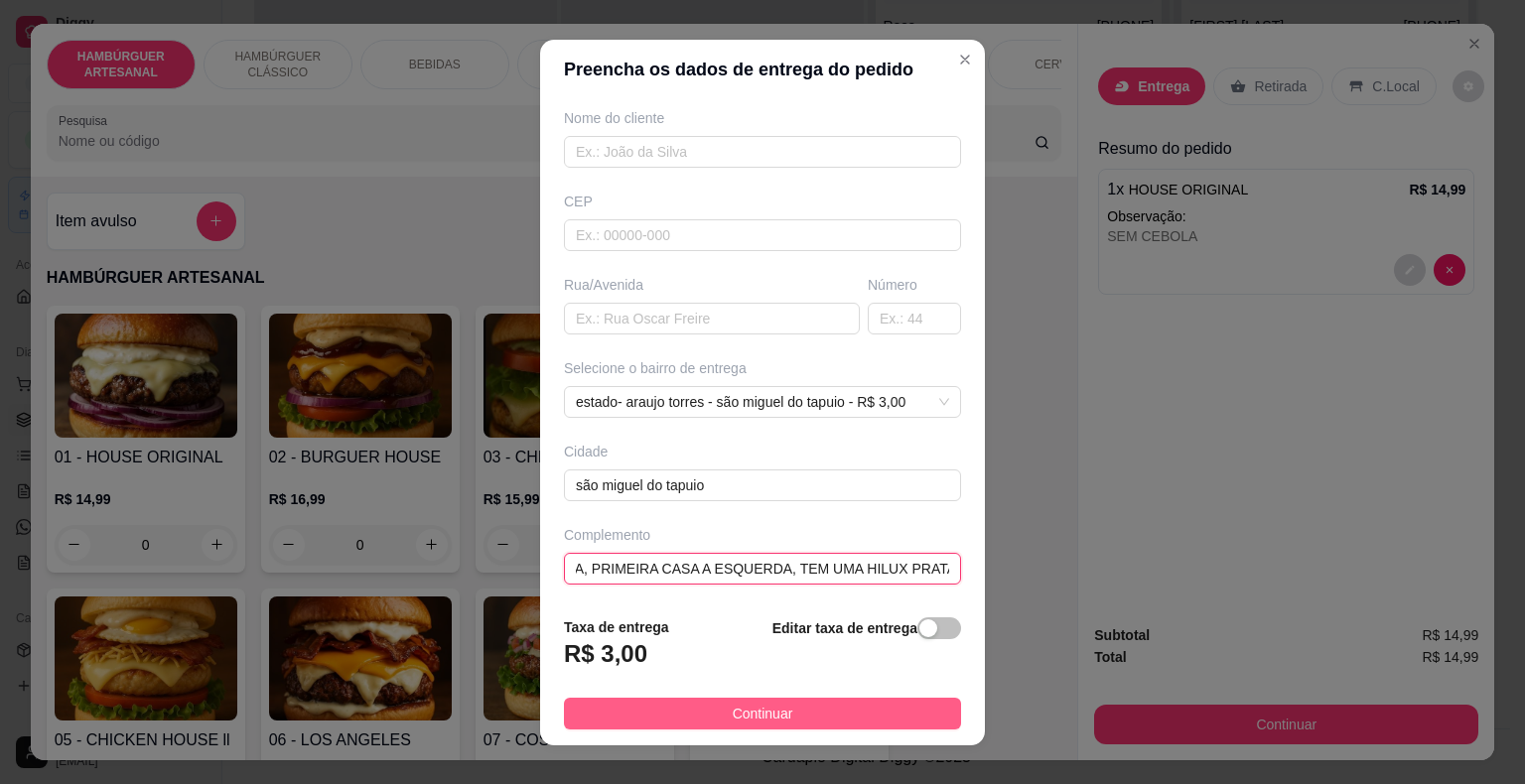 type on "NA ROÇA VELHA, PRIMEIRA CASA A ESQUERDA, TEM UMA HILUX PRATA" 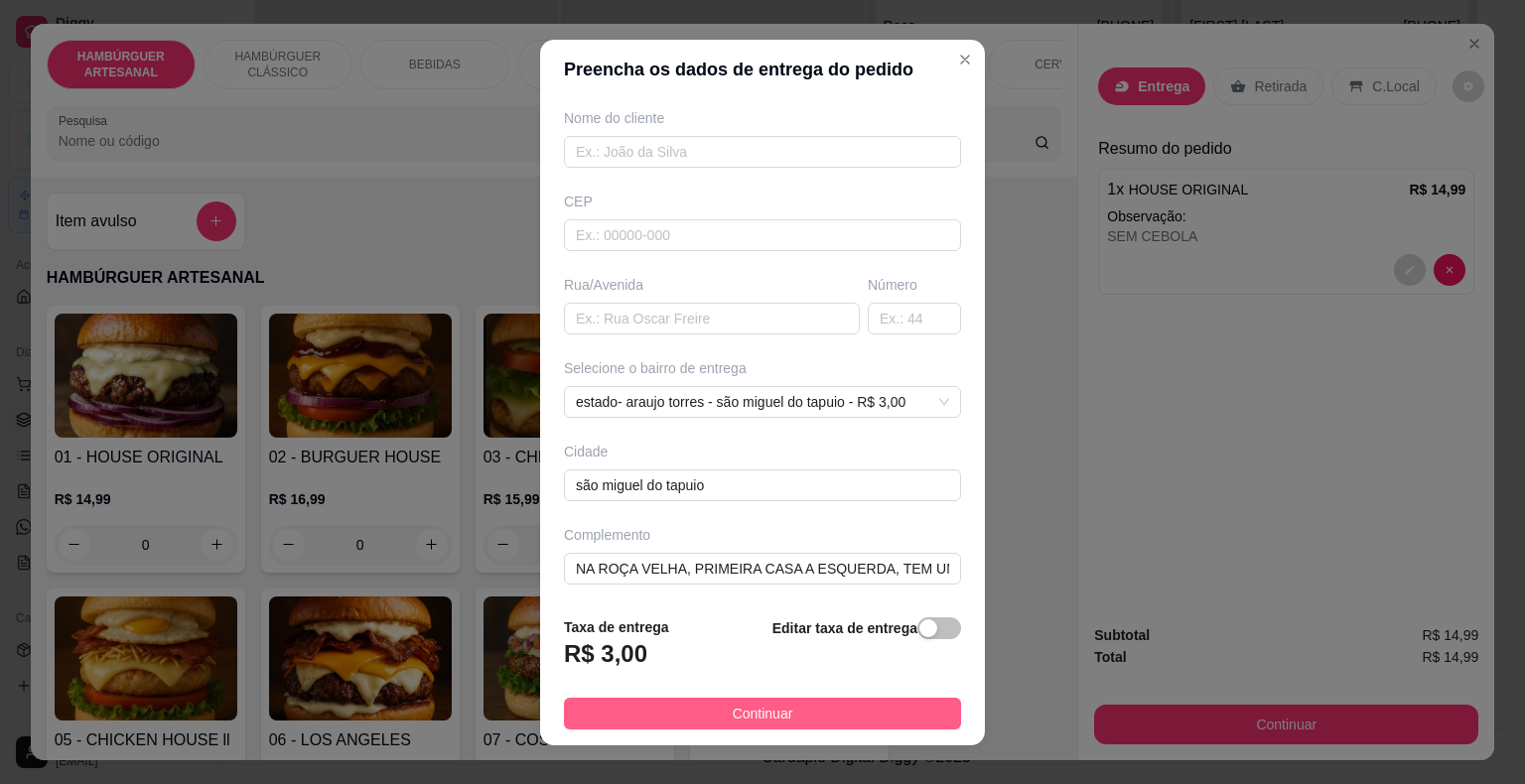 click on "Continuar" at bounding box center (762, 714) 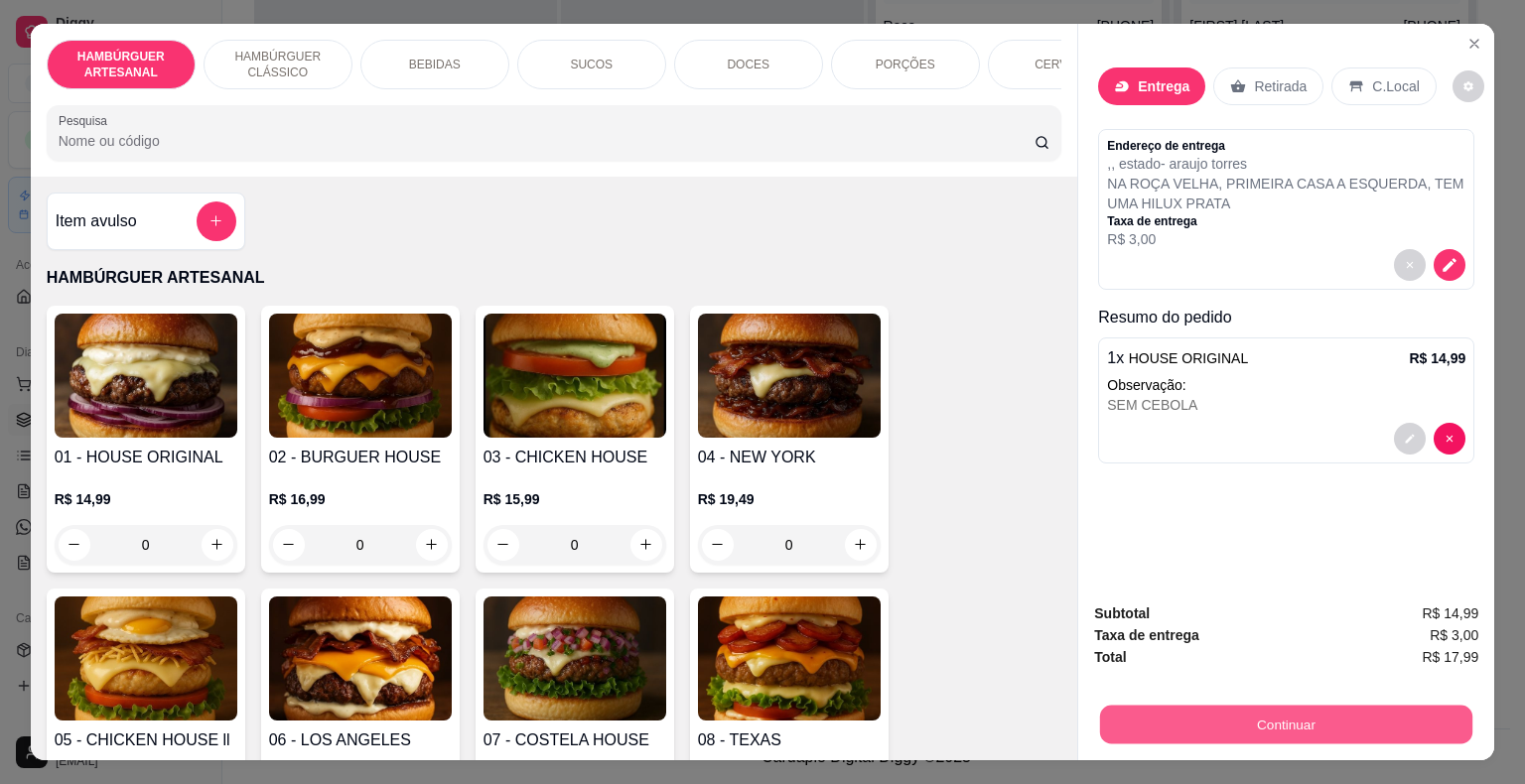 click on "Continuar" at bounding box center (1286, 724) 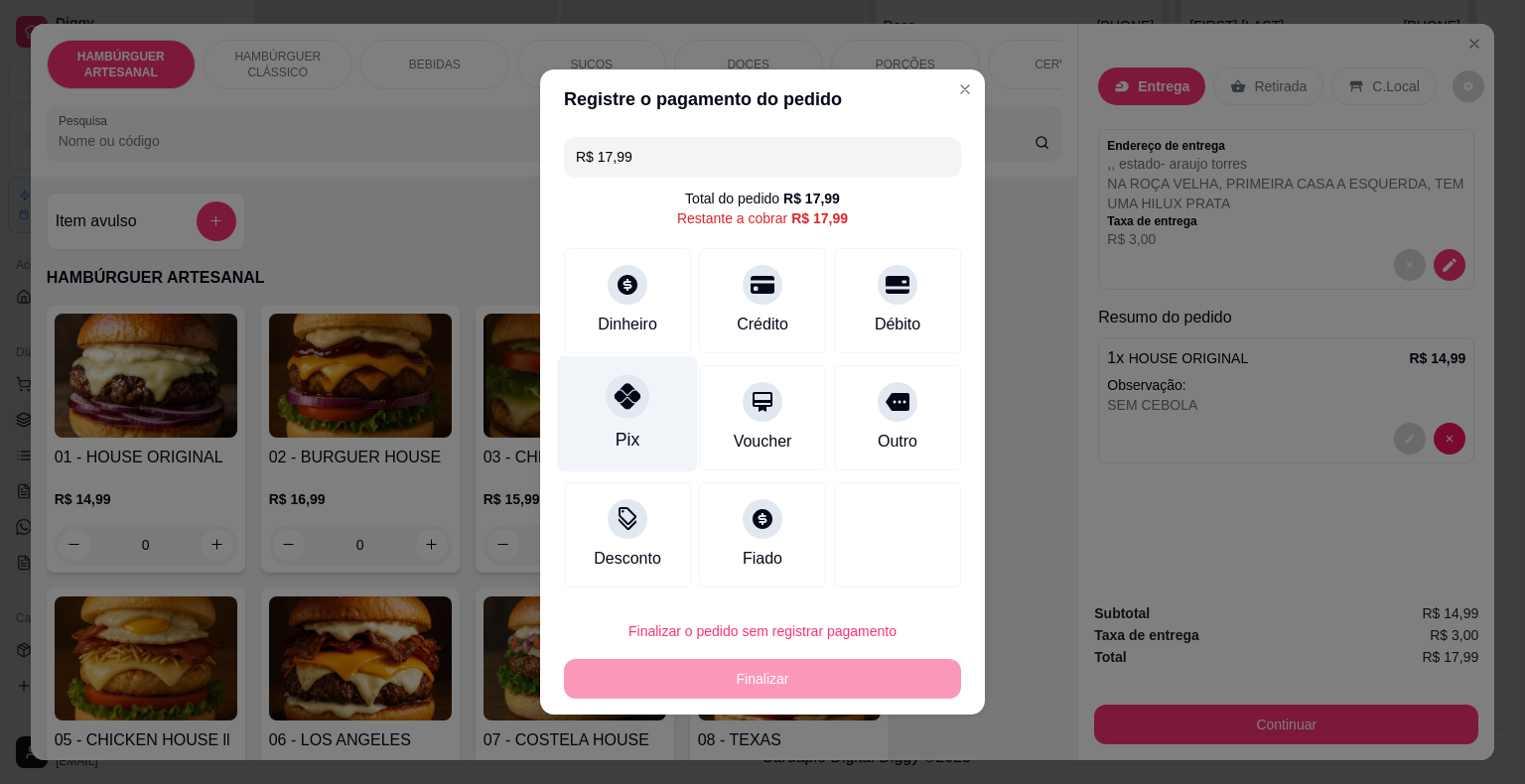 click on "Pix" at bounding box center (627, 414) 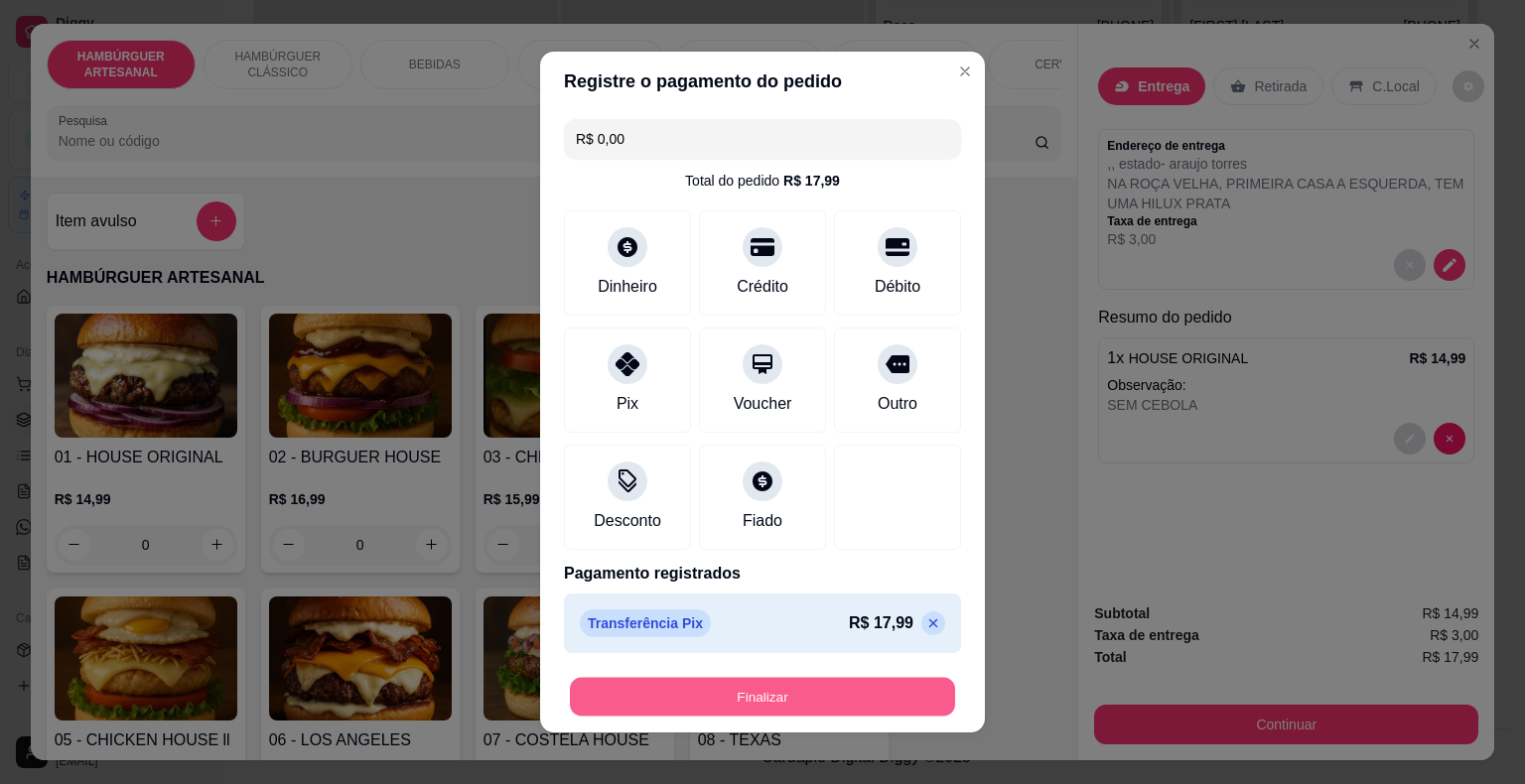 click on "Finalizar" at bounding box center (762, 697) 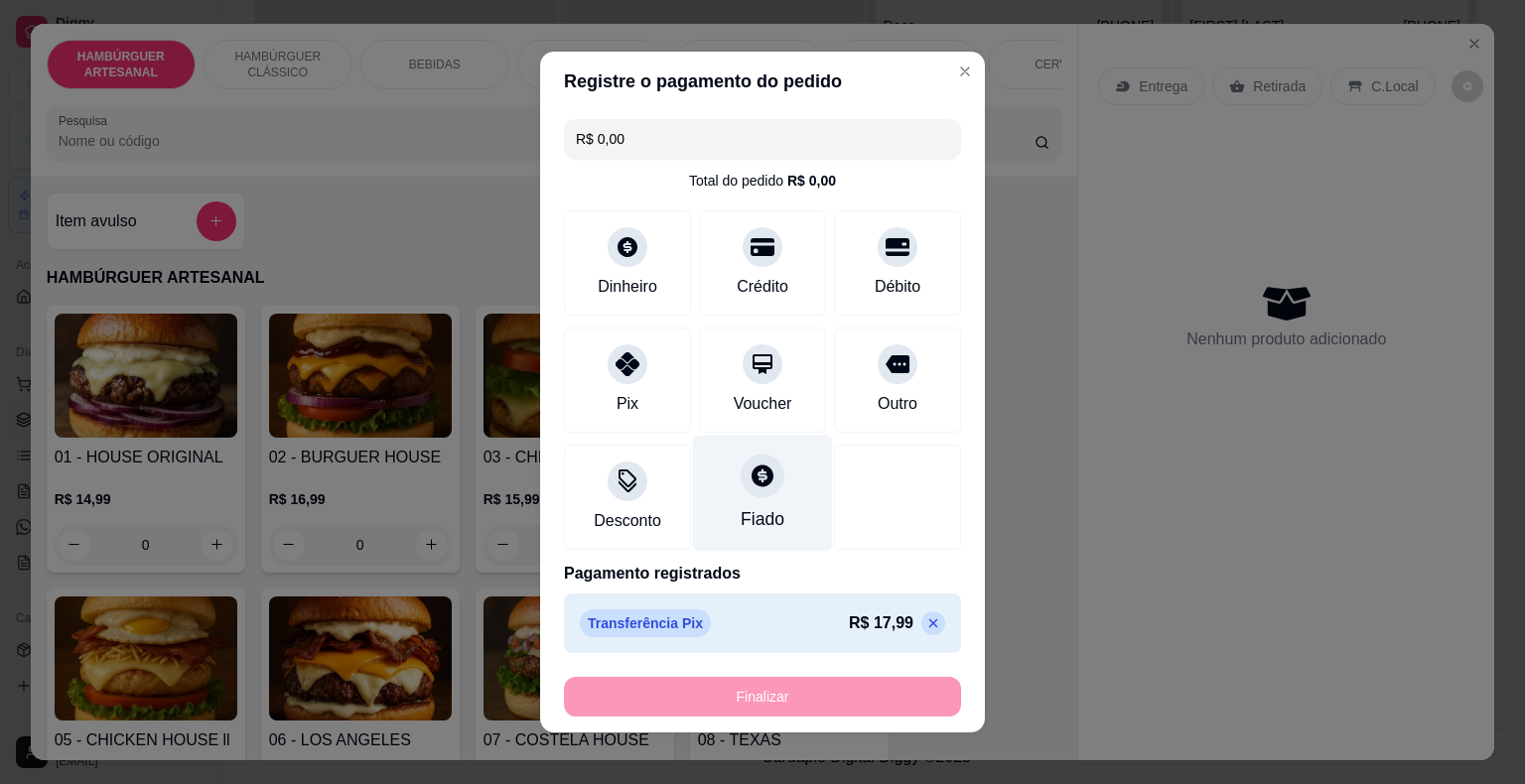type on "-R$ 17,99" 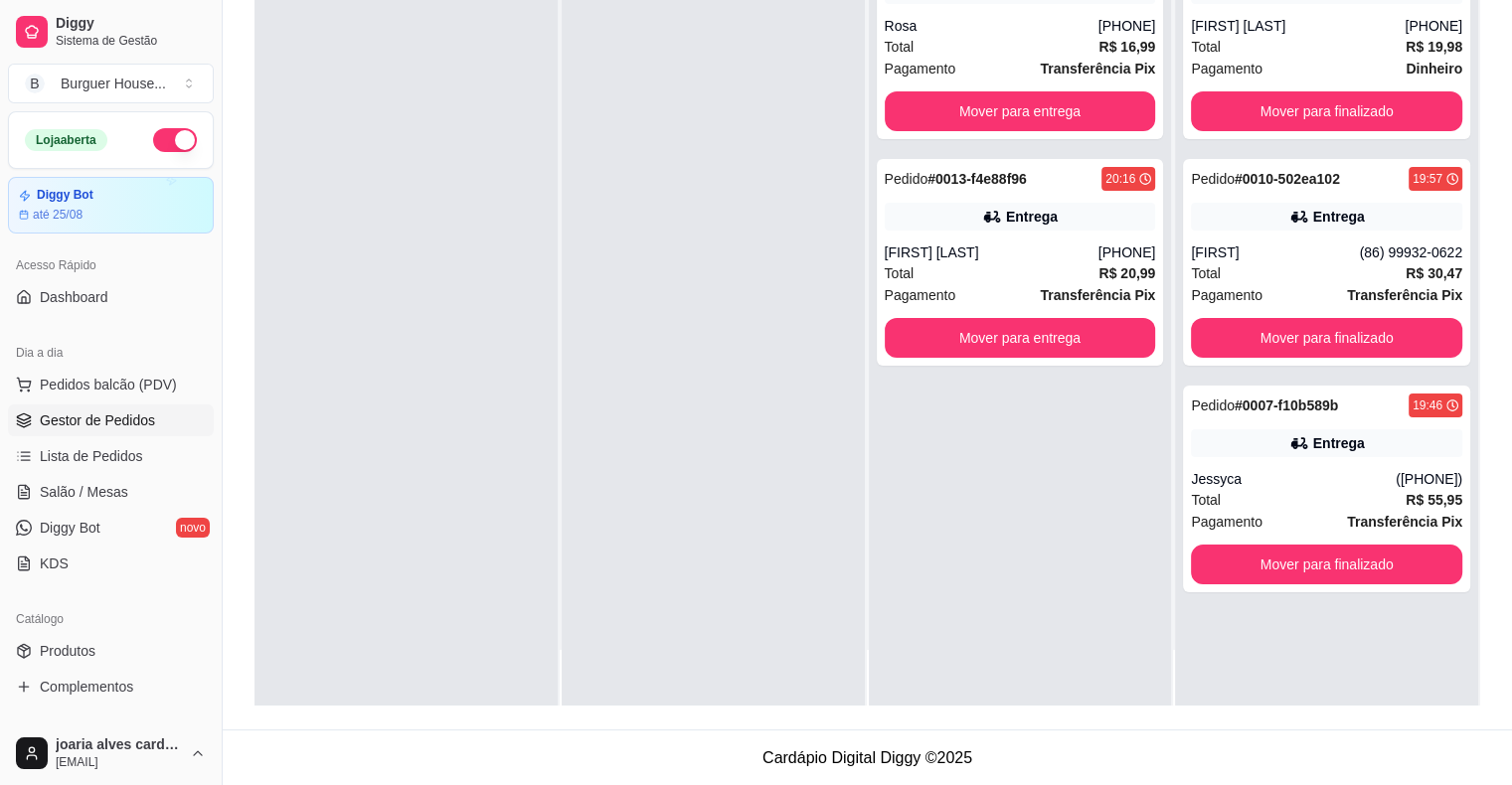 scroll, scrollTop: 19, scrollLeft: 0, axis: vertical 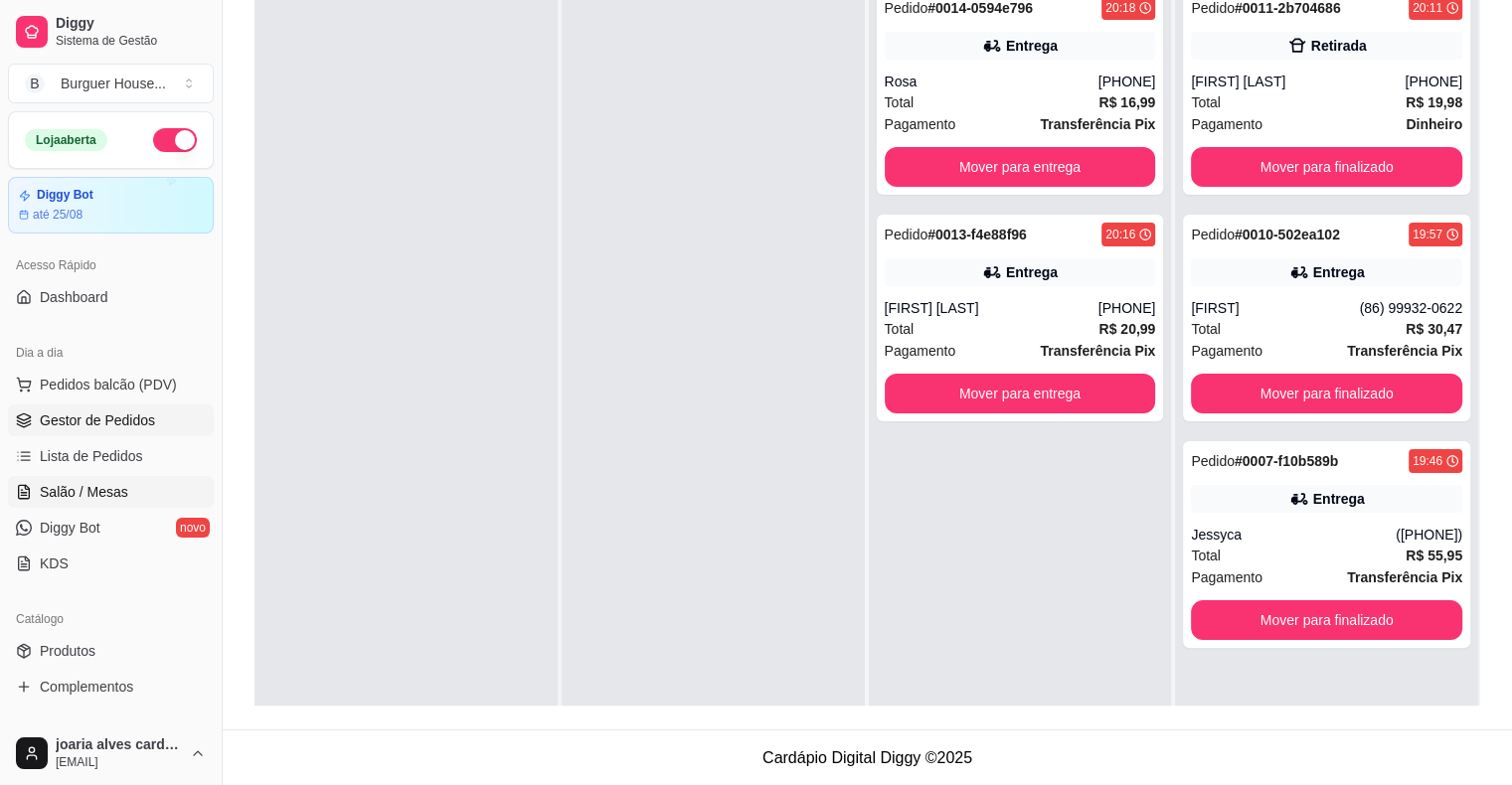 click on "Salão / Mesas" at bounding box center (84, 492) 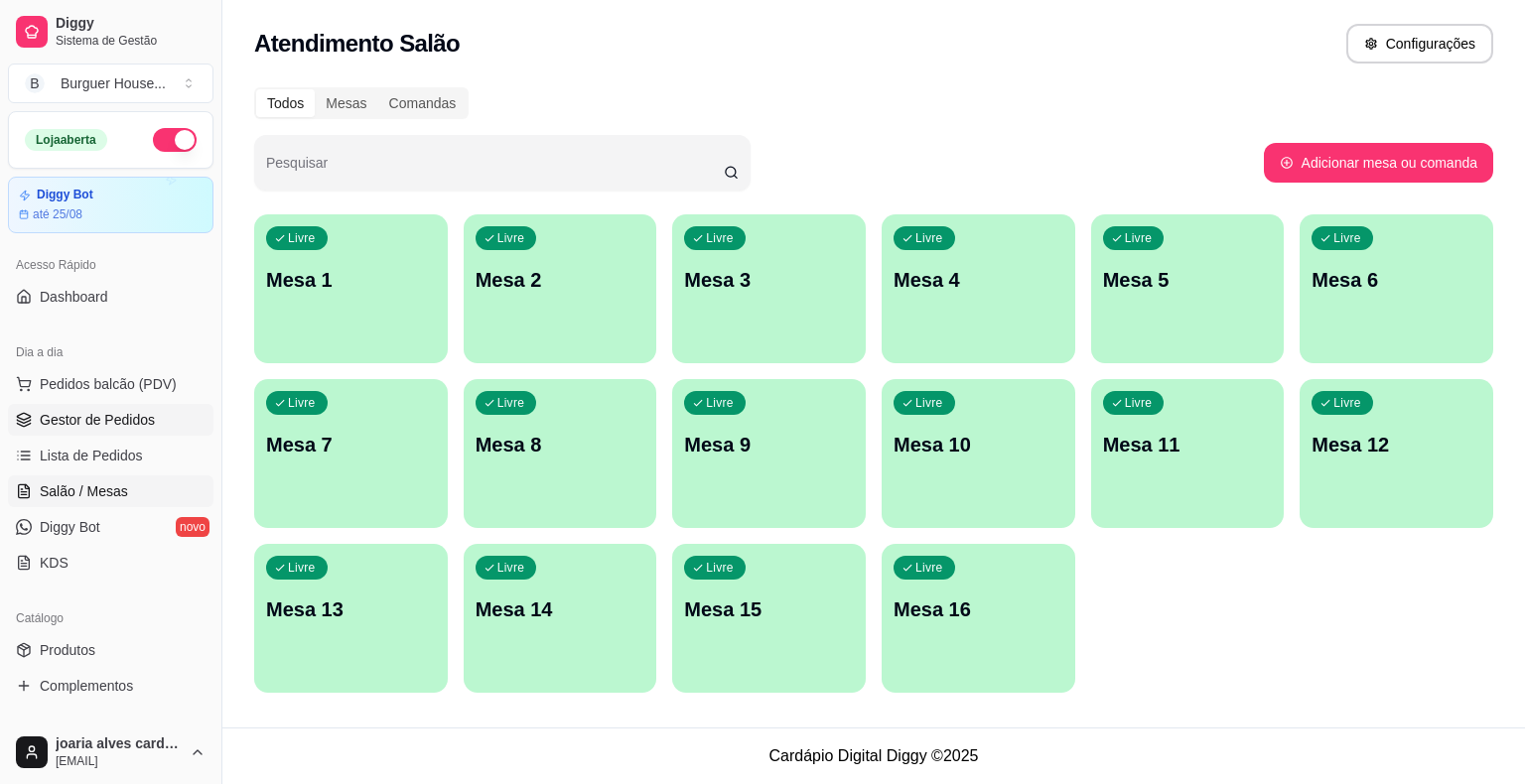 click on "Gestor de Pedidos" at bounding box center [97, 420] 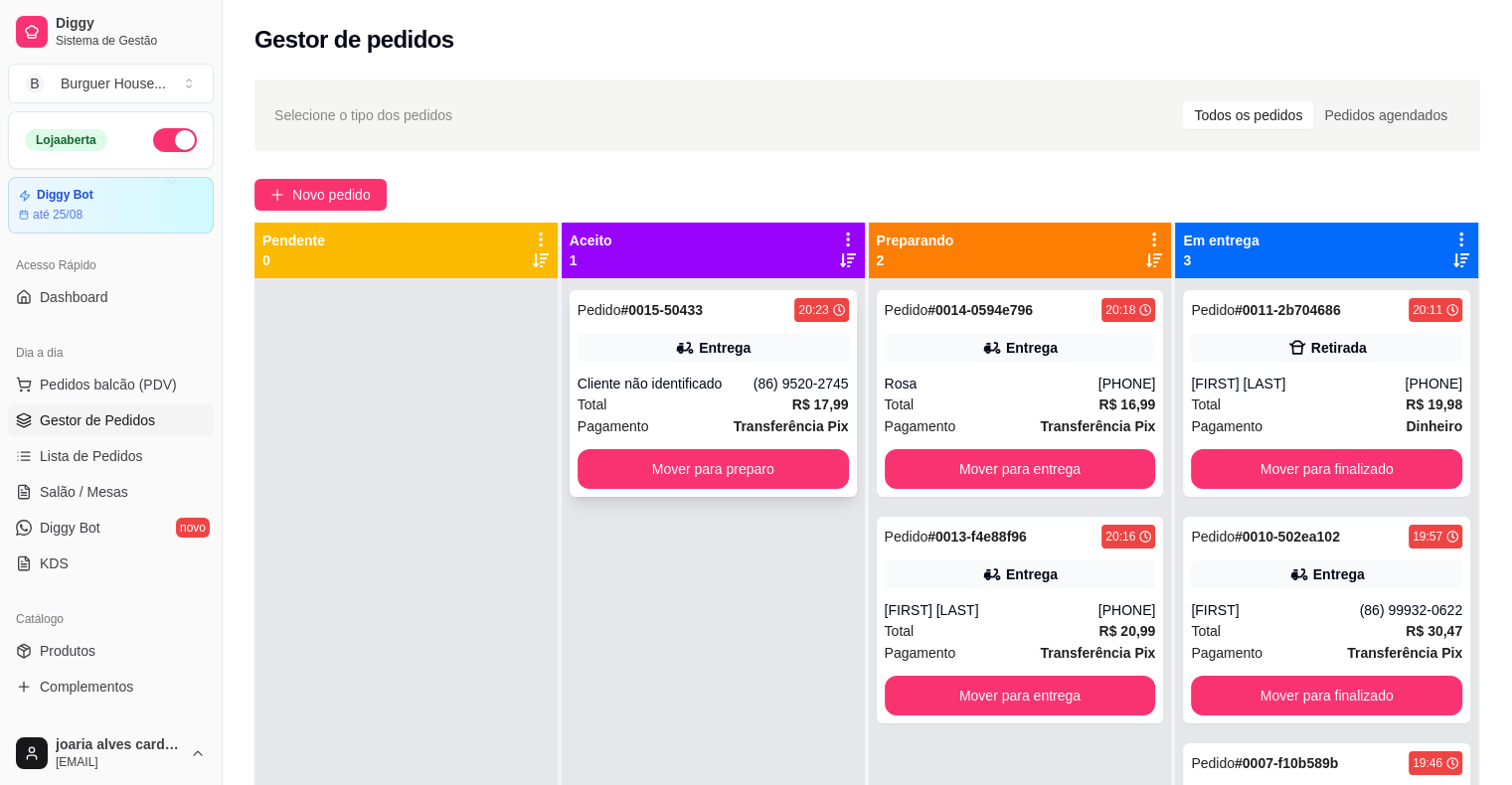 click on "Total R$ 17,99" at bounding box center (713, 404) 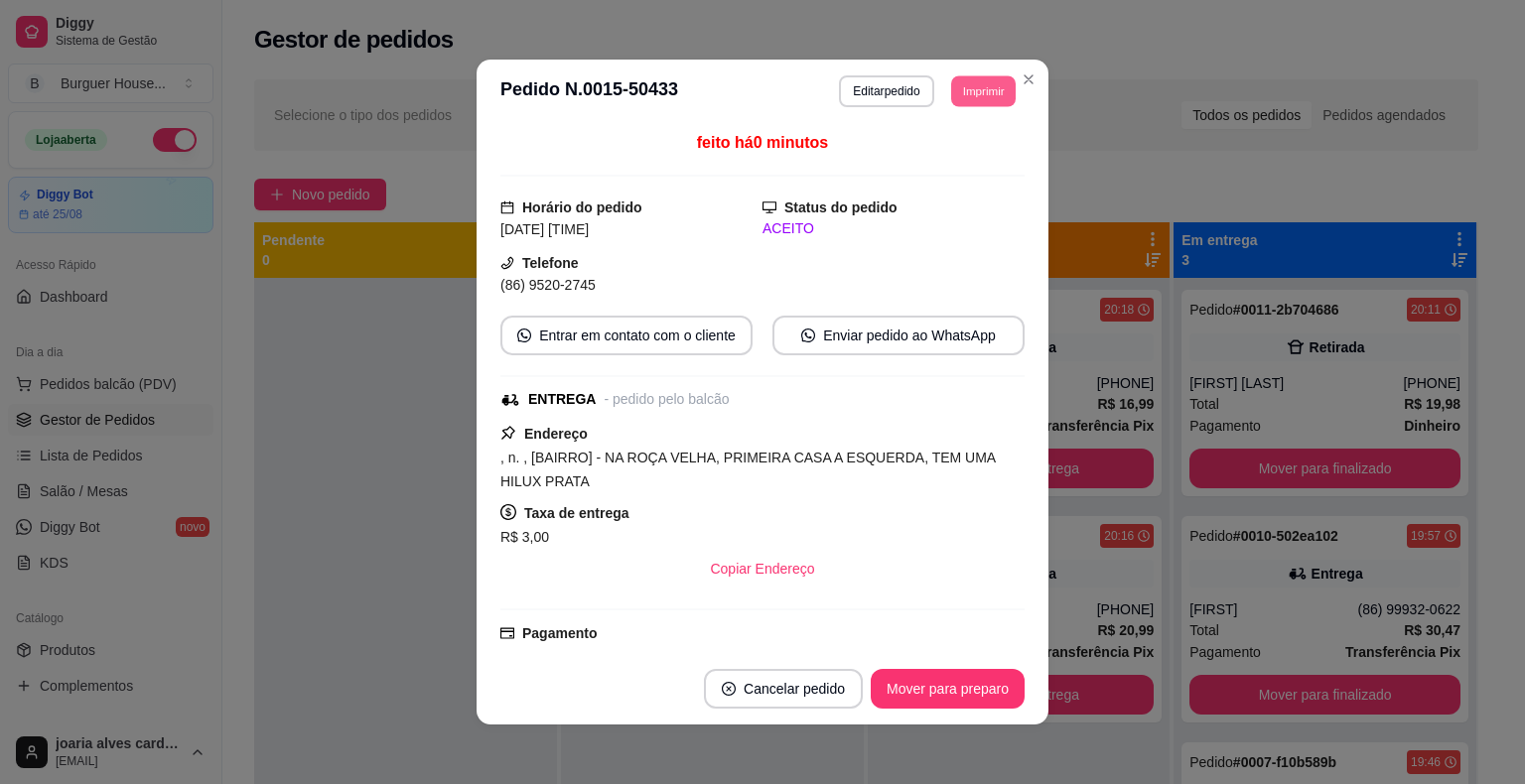 click on "Imprimir" at bounding box center (983, 90) 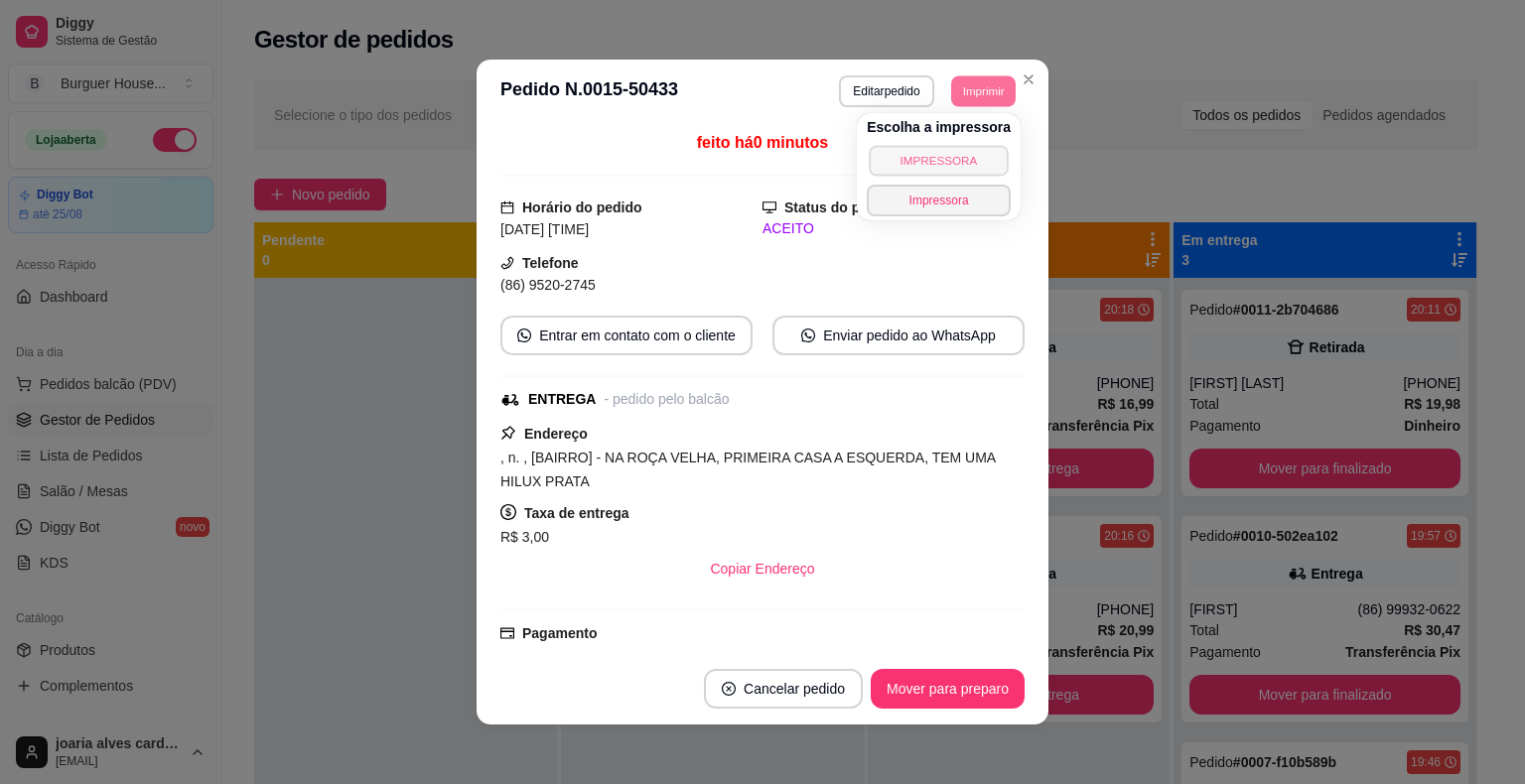 click on "IMPRESSORA" at bounding box center [938, 160] 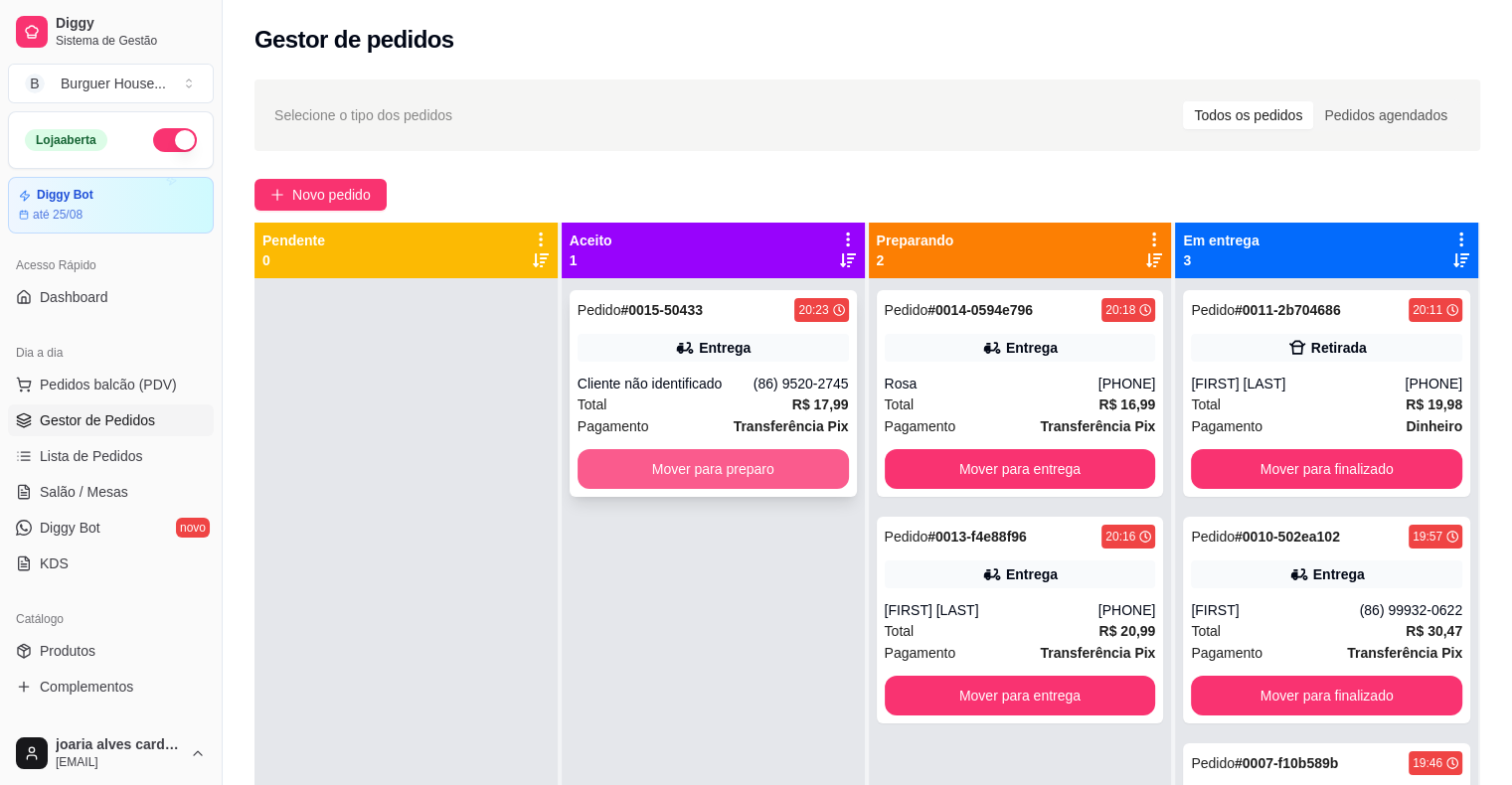 click on "Mover para preparo" at bounding box center (713, 469) 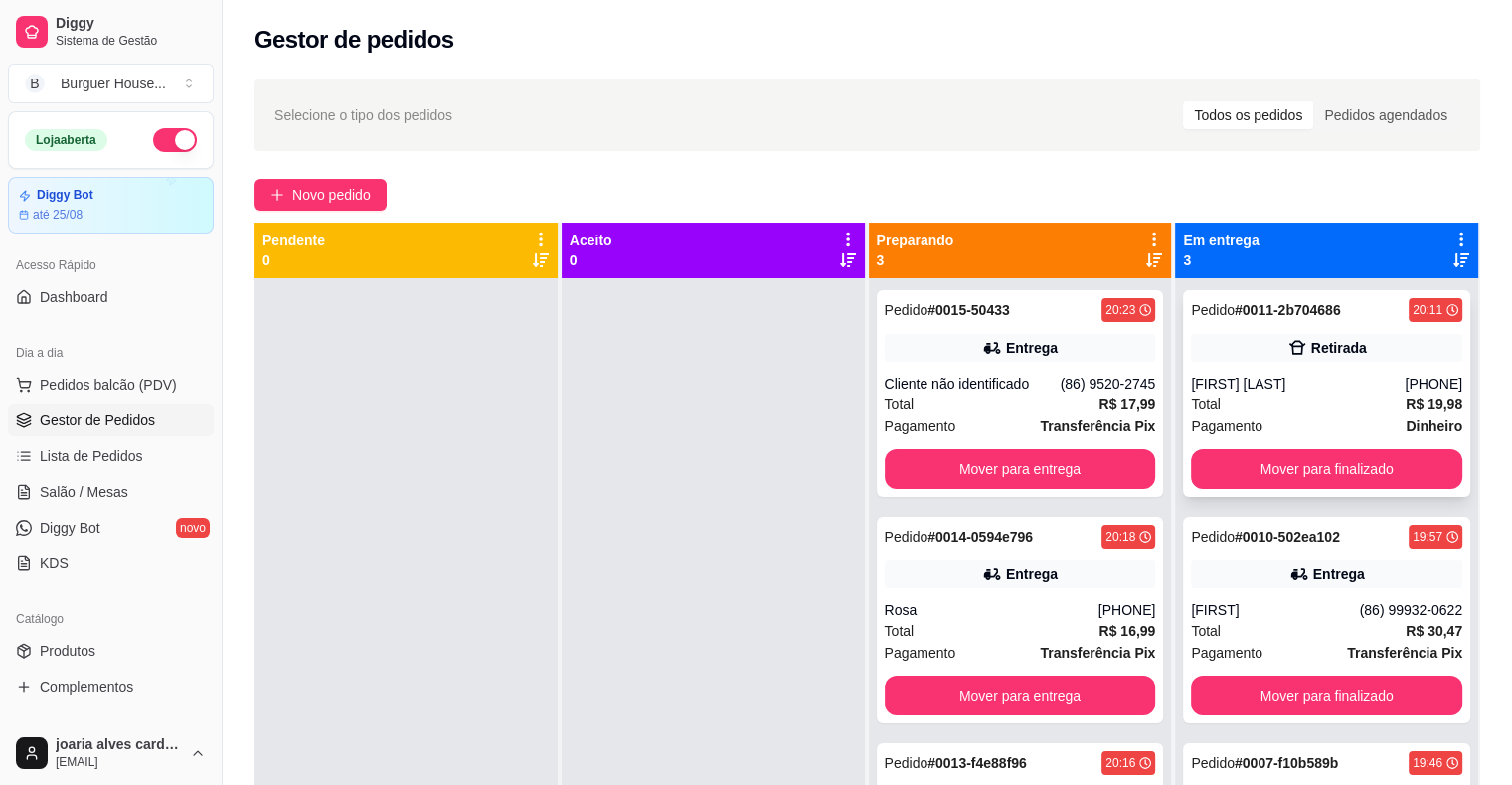 scroll, scrollTop: 56, scrollLeft: 0, axis: vertical 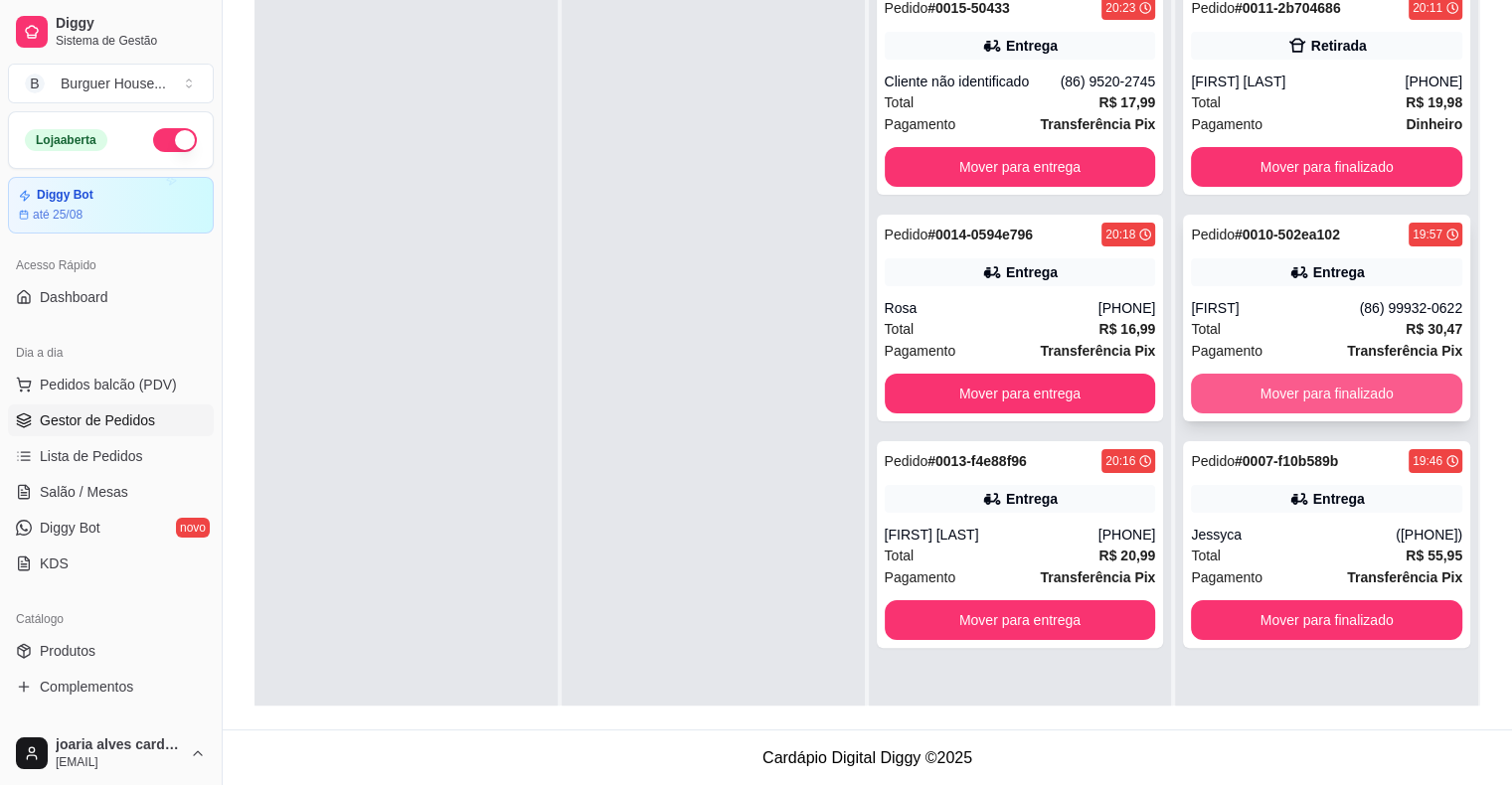 click on "Mover para finalizado" at bounding box center [1326, 393] 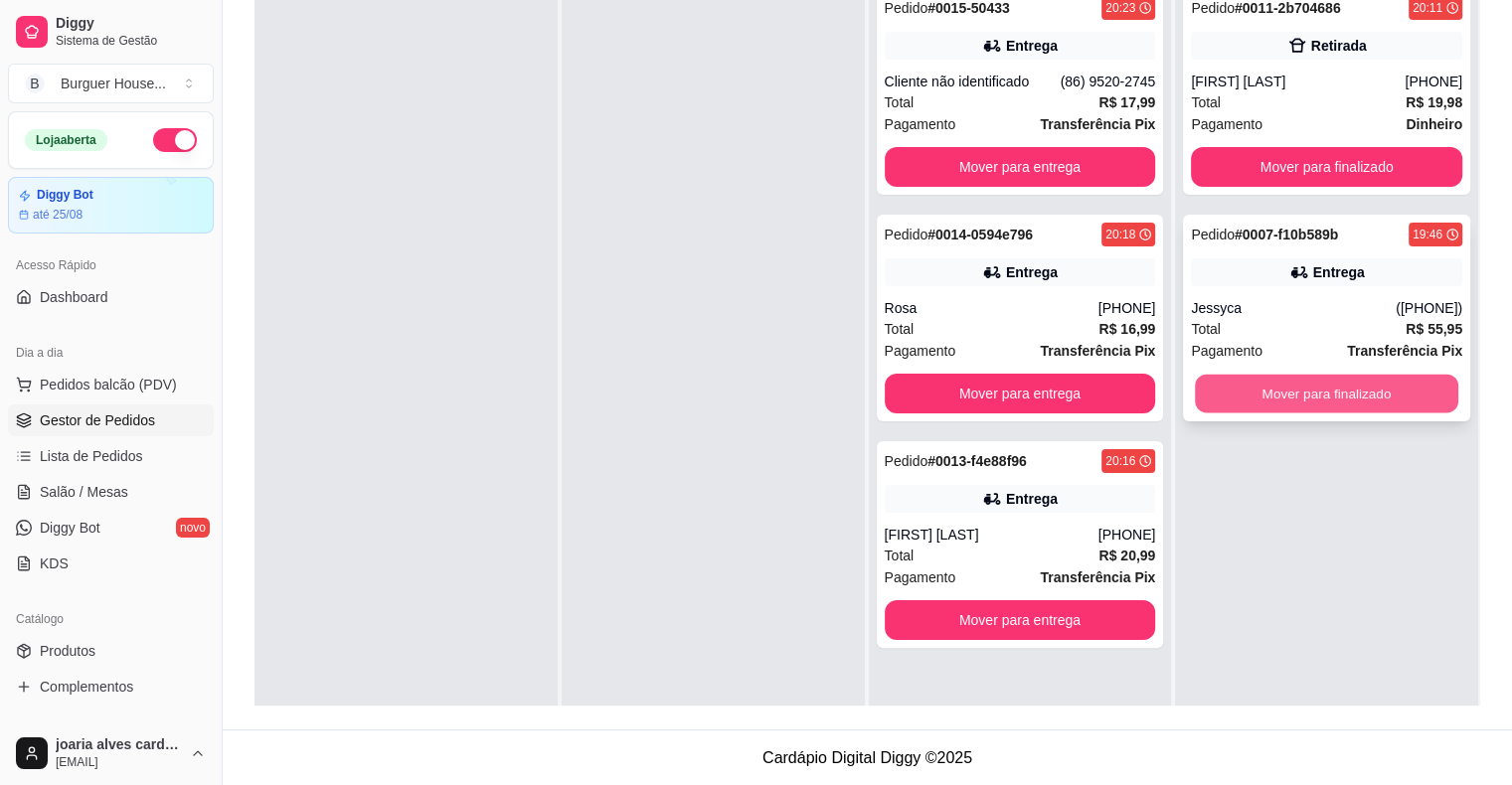 click on "Mover para finalizado" at bounding box center (1326, 393) 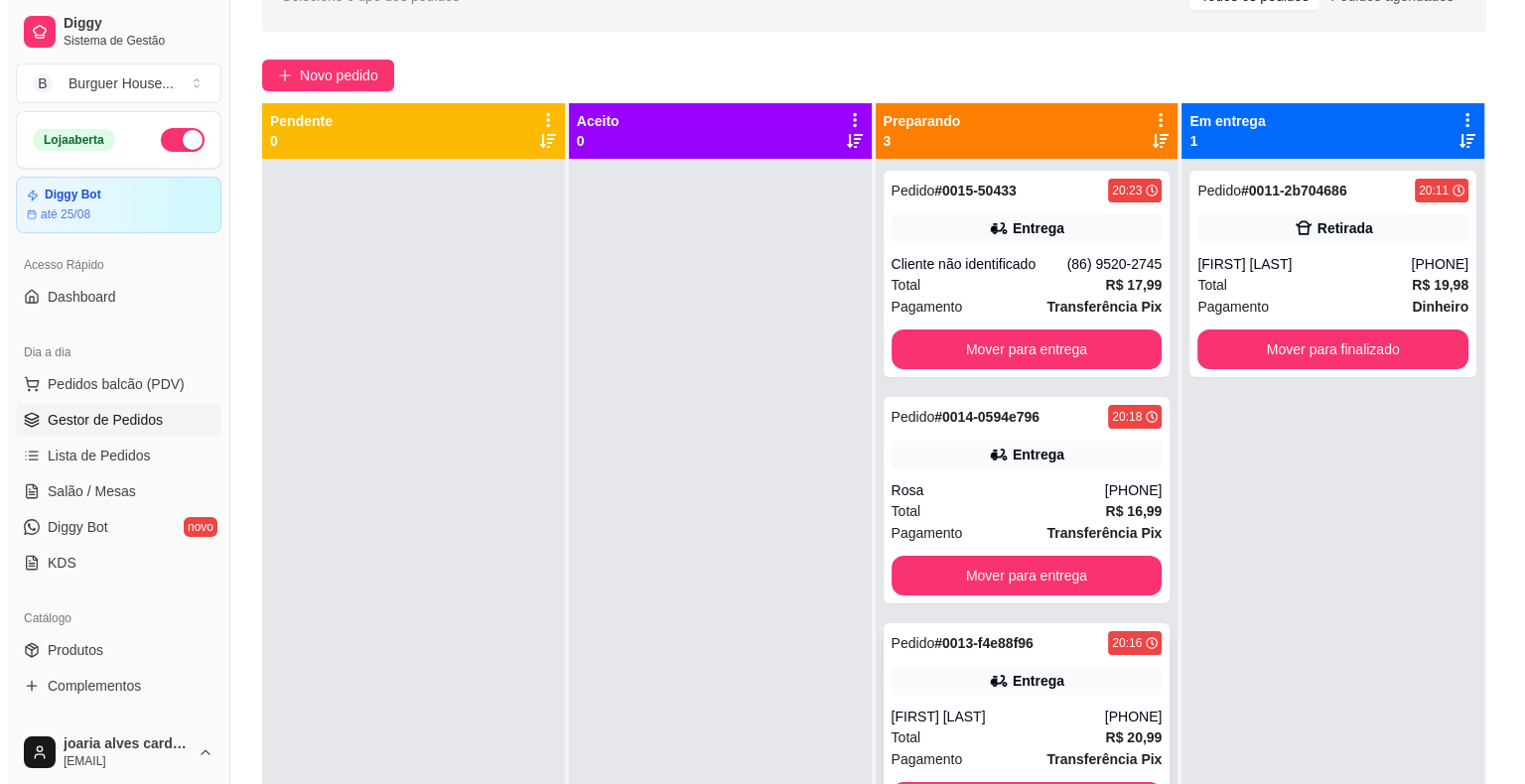scroll, scrollTop: 103, scrollLeft: 0, axis: vertical 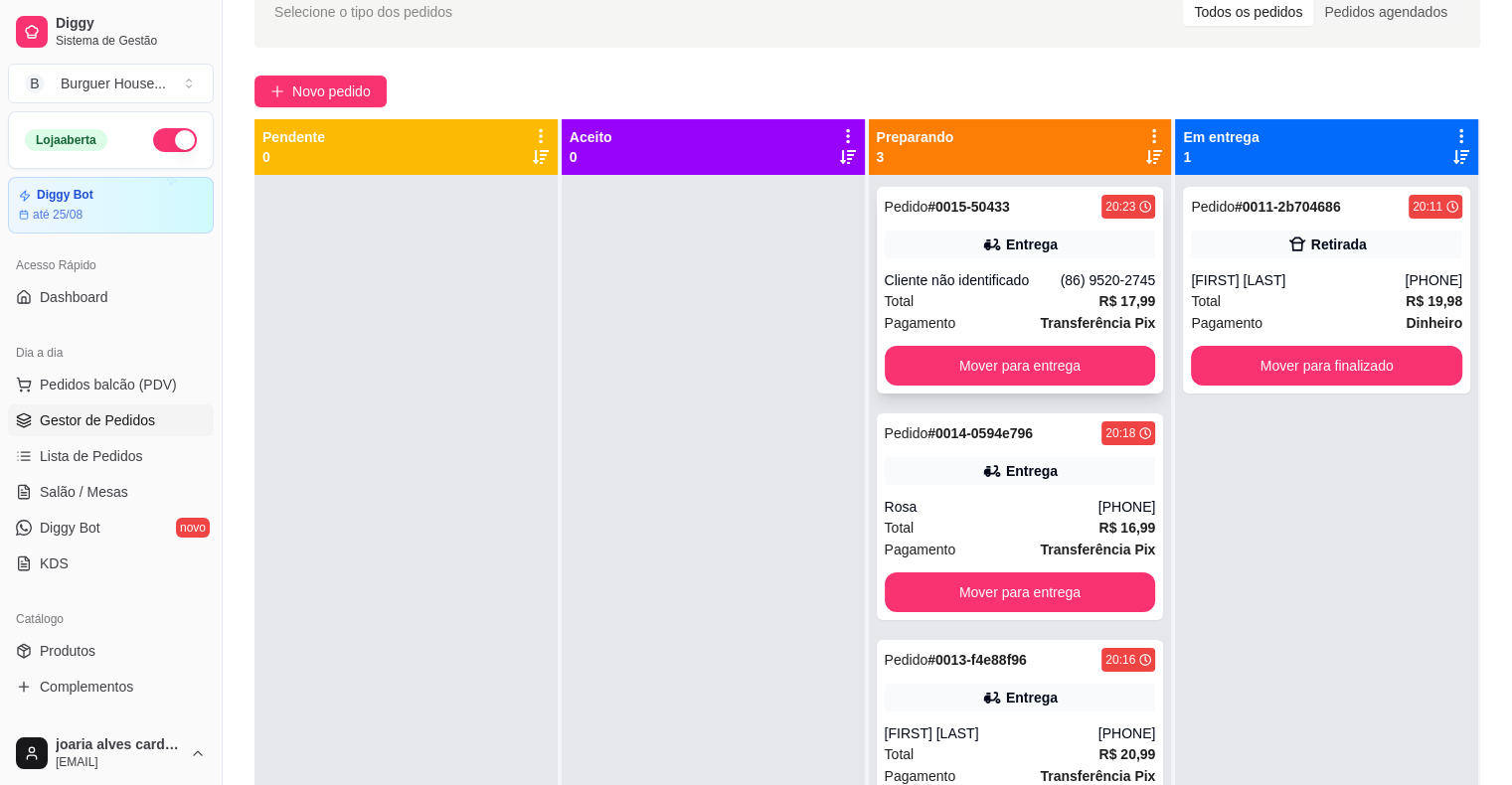 click on "Pagamento Transferência Pix" at bounding box center [1020, 323] 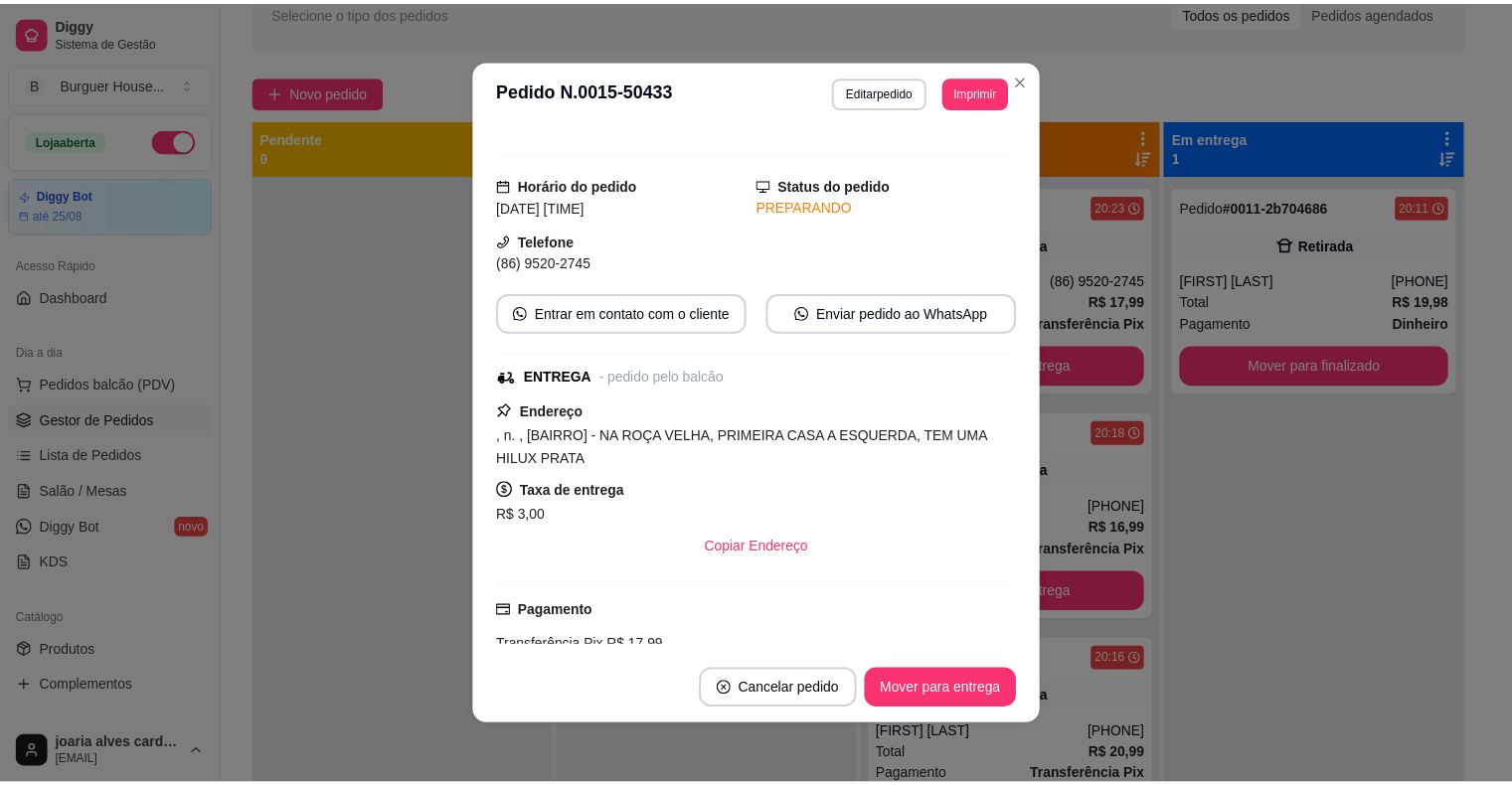 scroll, scrollTop: 0, scrollLeft: 0, axis: both 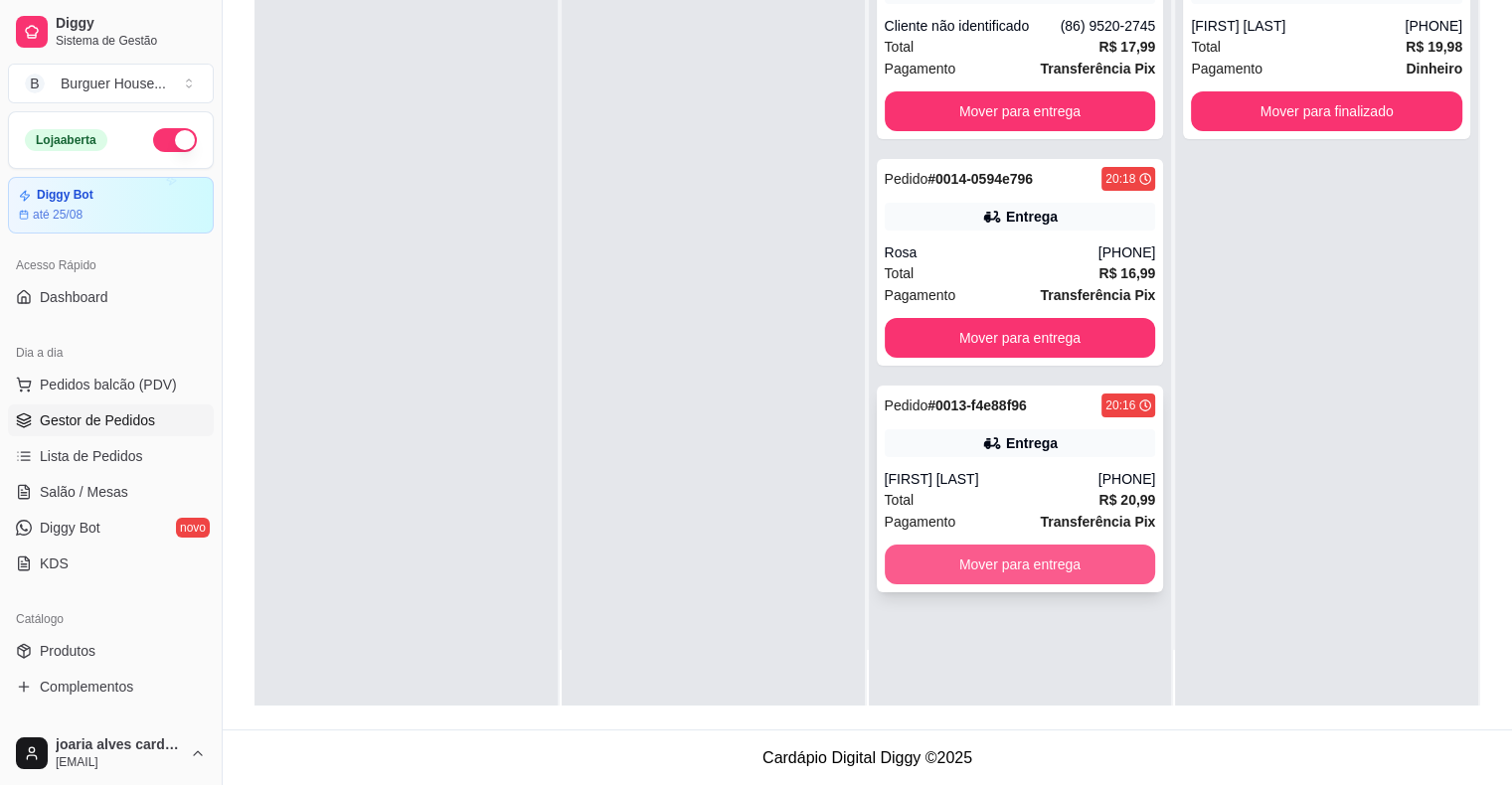 click on "Mover para entrega" at bounding box center [1020, 564] 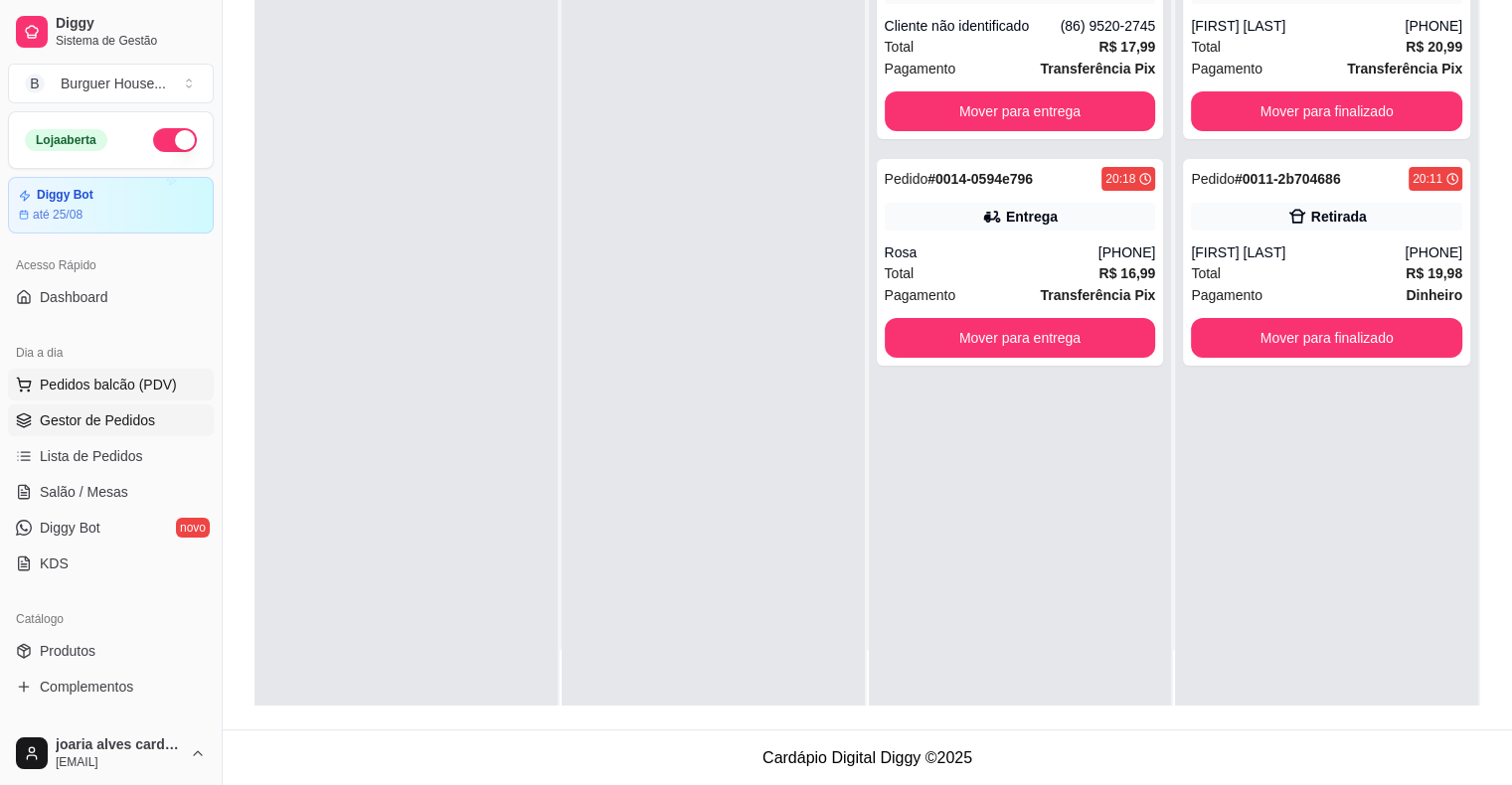 click on "Pedidos balcão (PDV)" at bounding box center (110, 385) 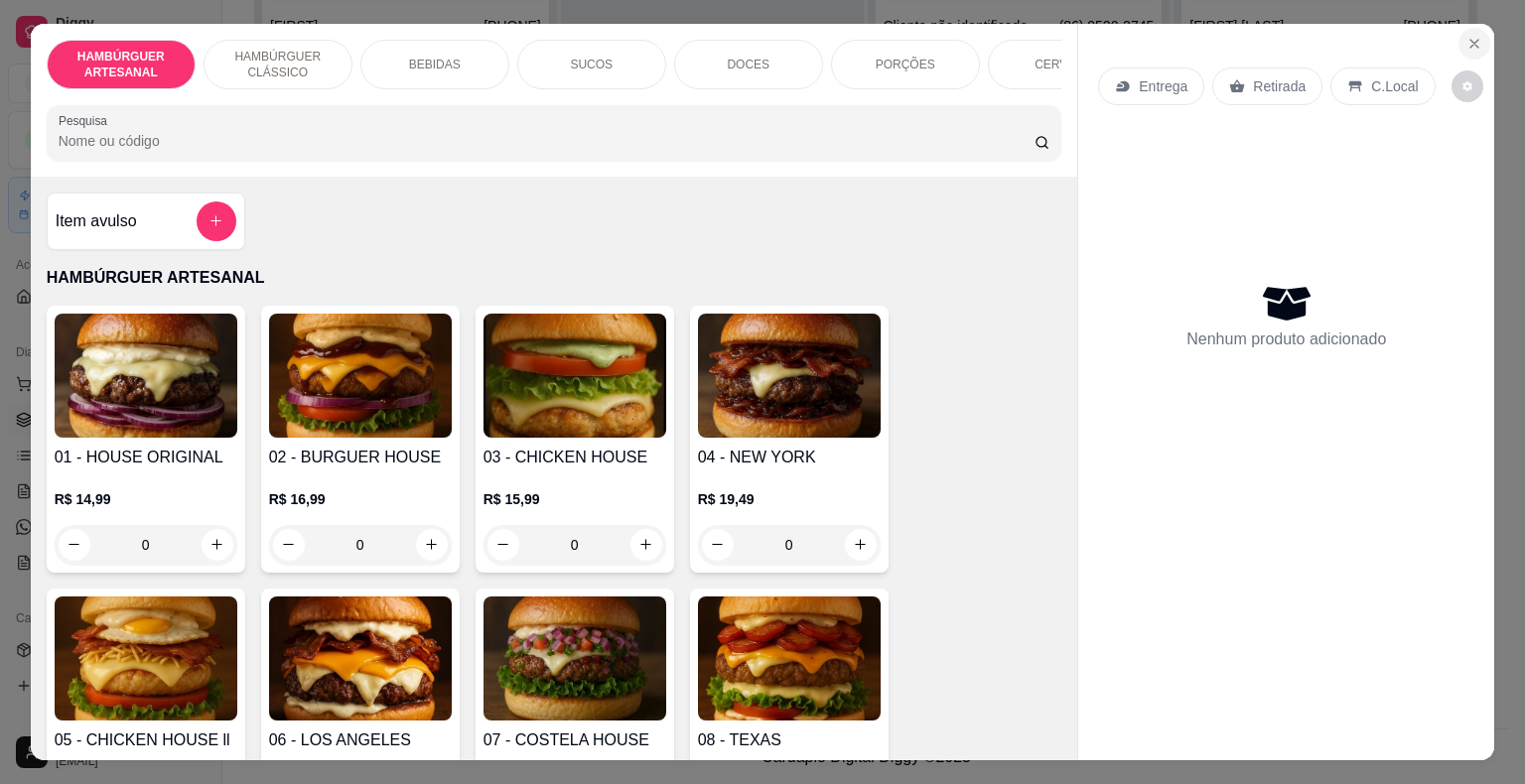 click 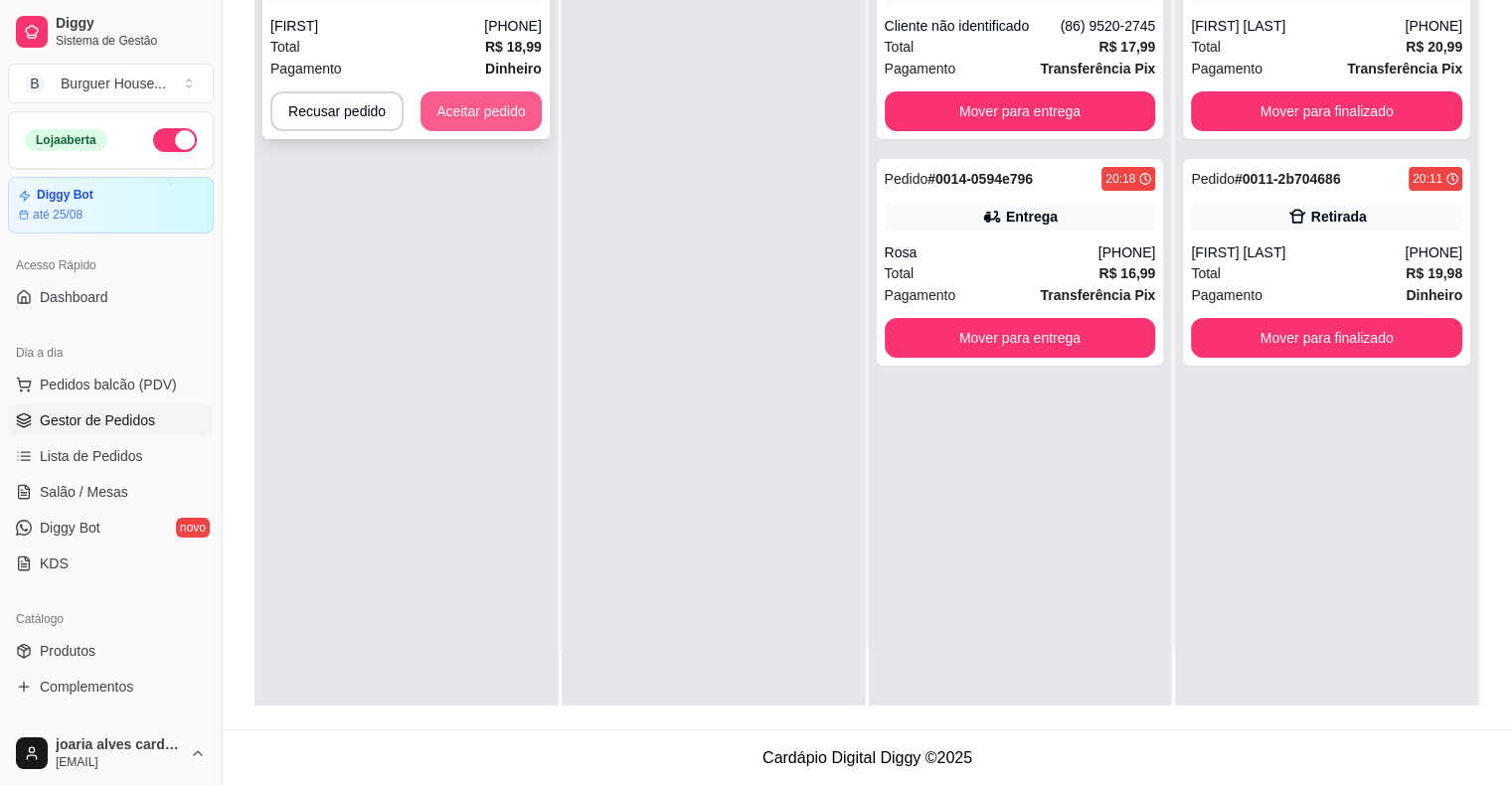 click on "Aceitar pedido" at bounding box center [481, 111] 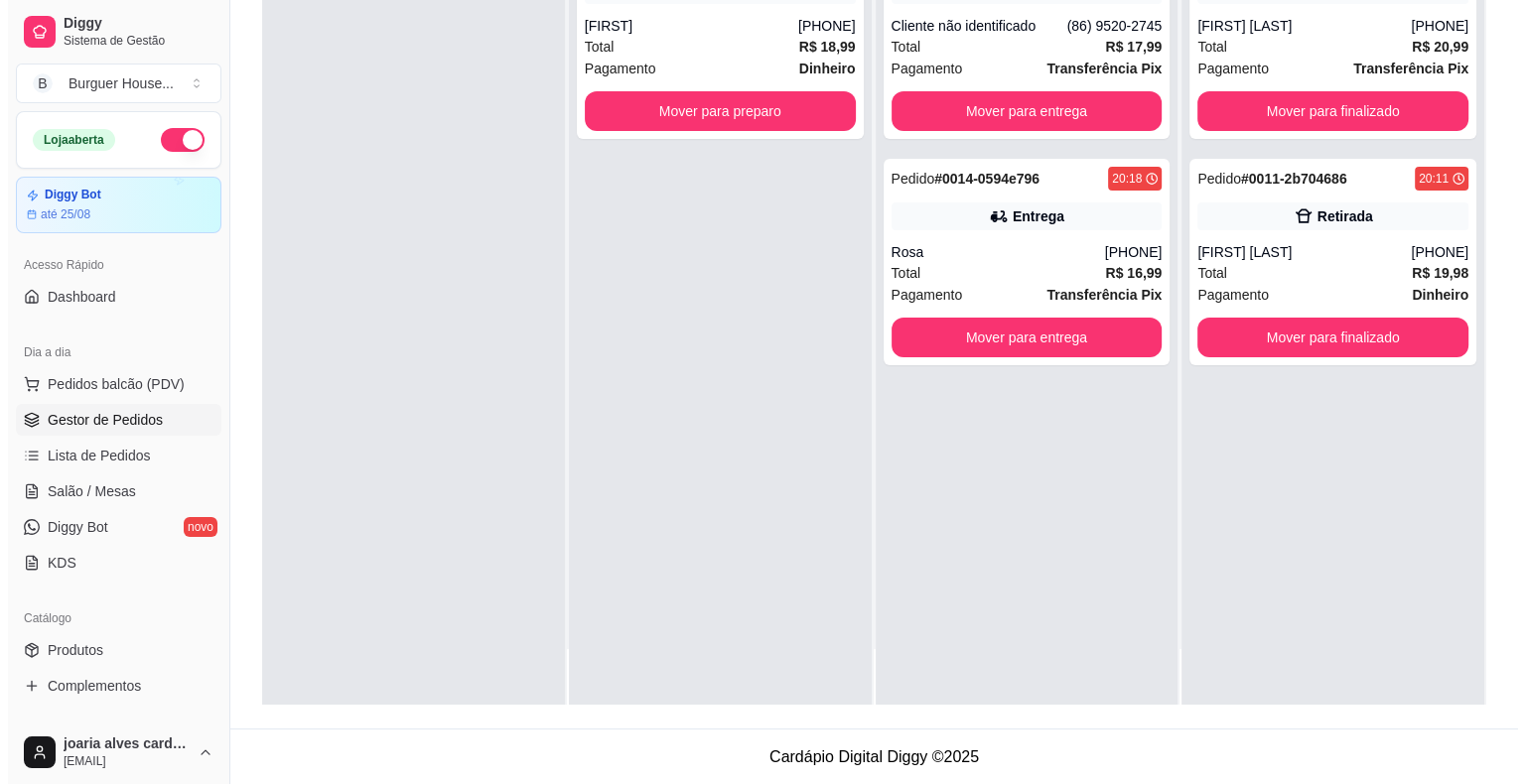 scroll, scrollTop: 0, scrollLeft: 0, axis: both 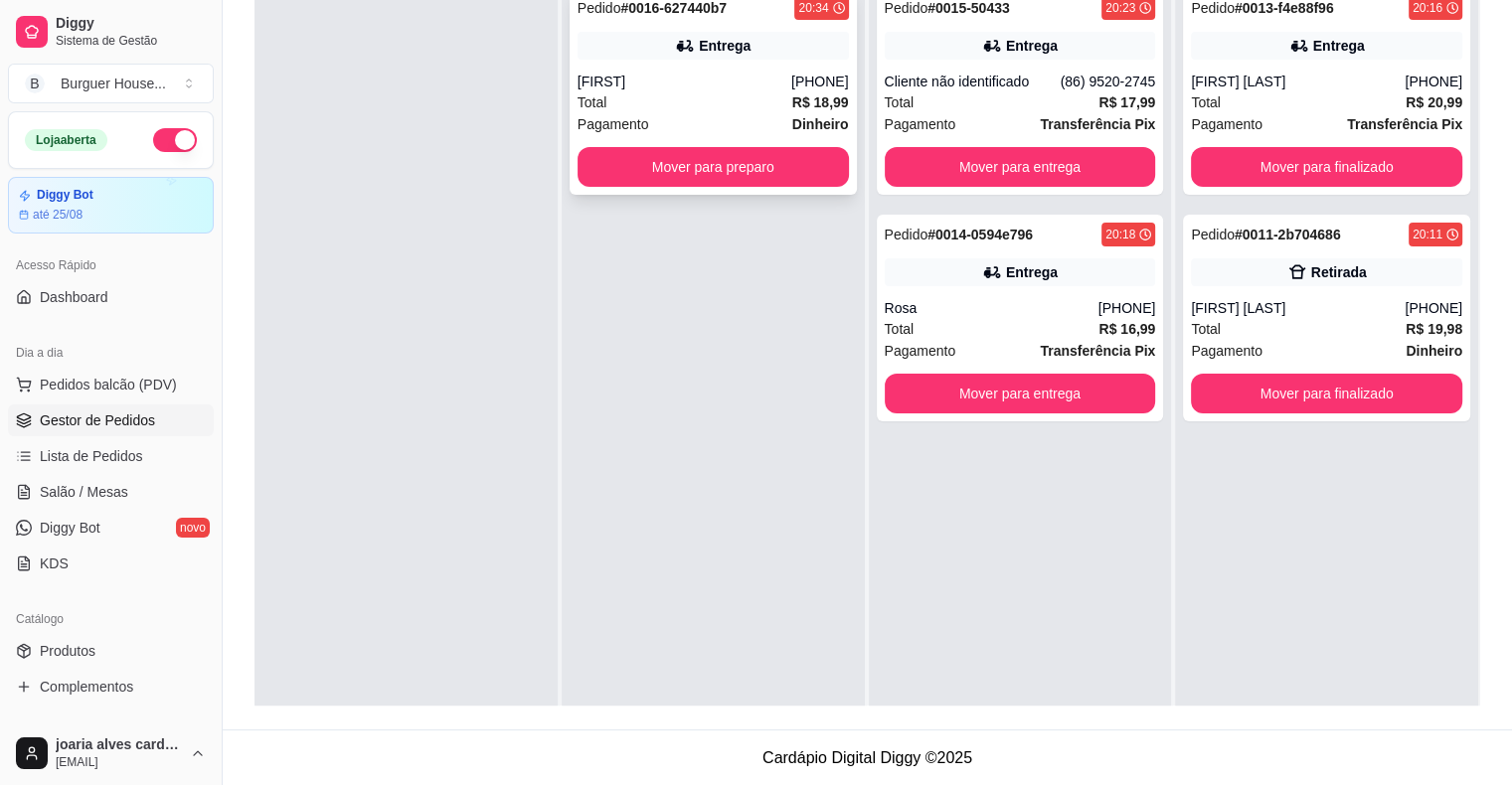 click on "[FIRST]" at bounding box center (684, 81) 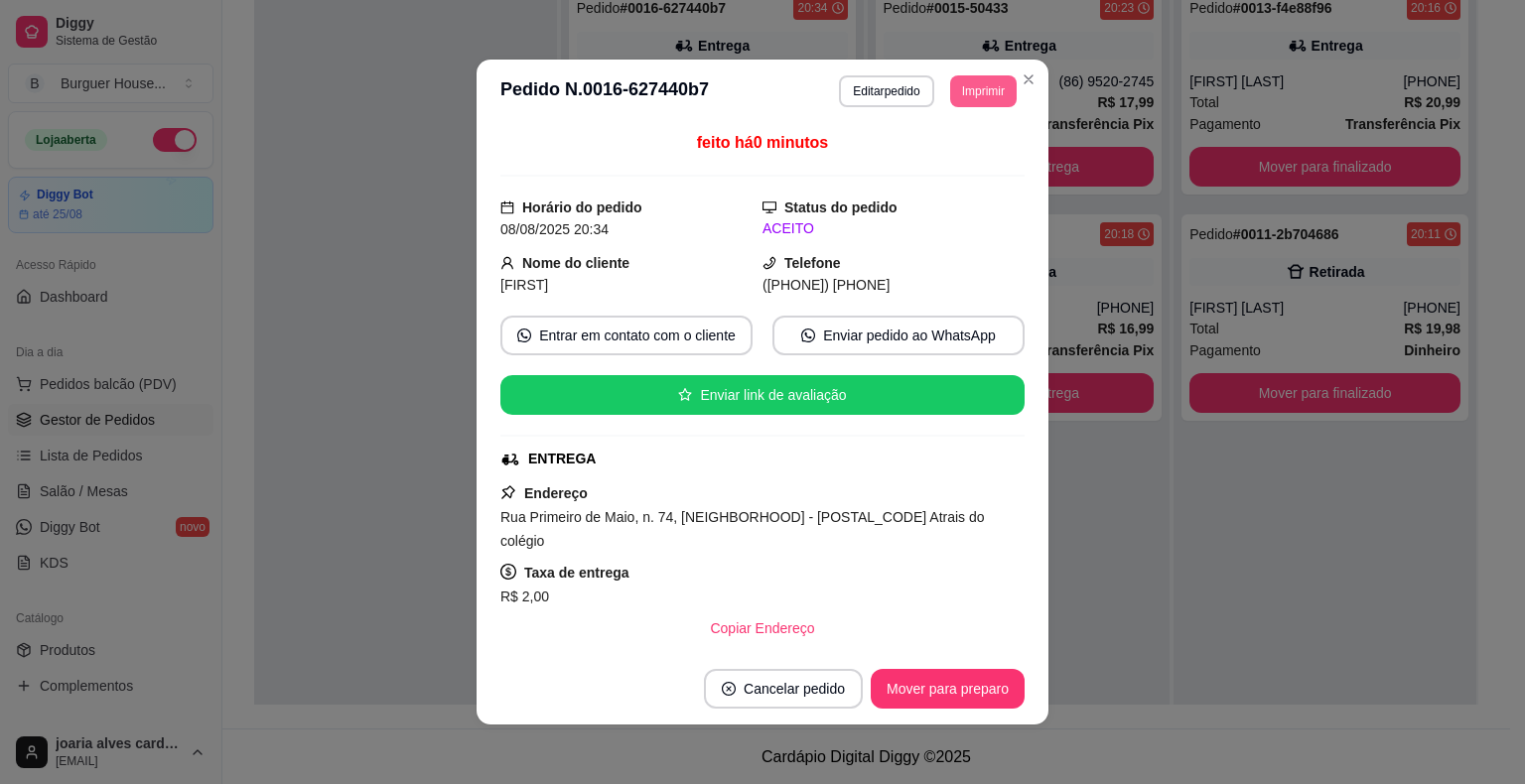 click on "Imprimir" at bounding box center (983, 91) 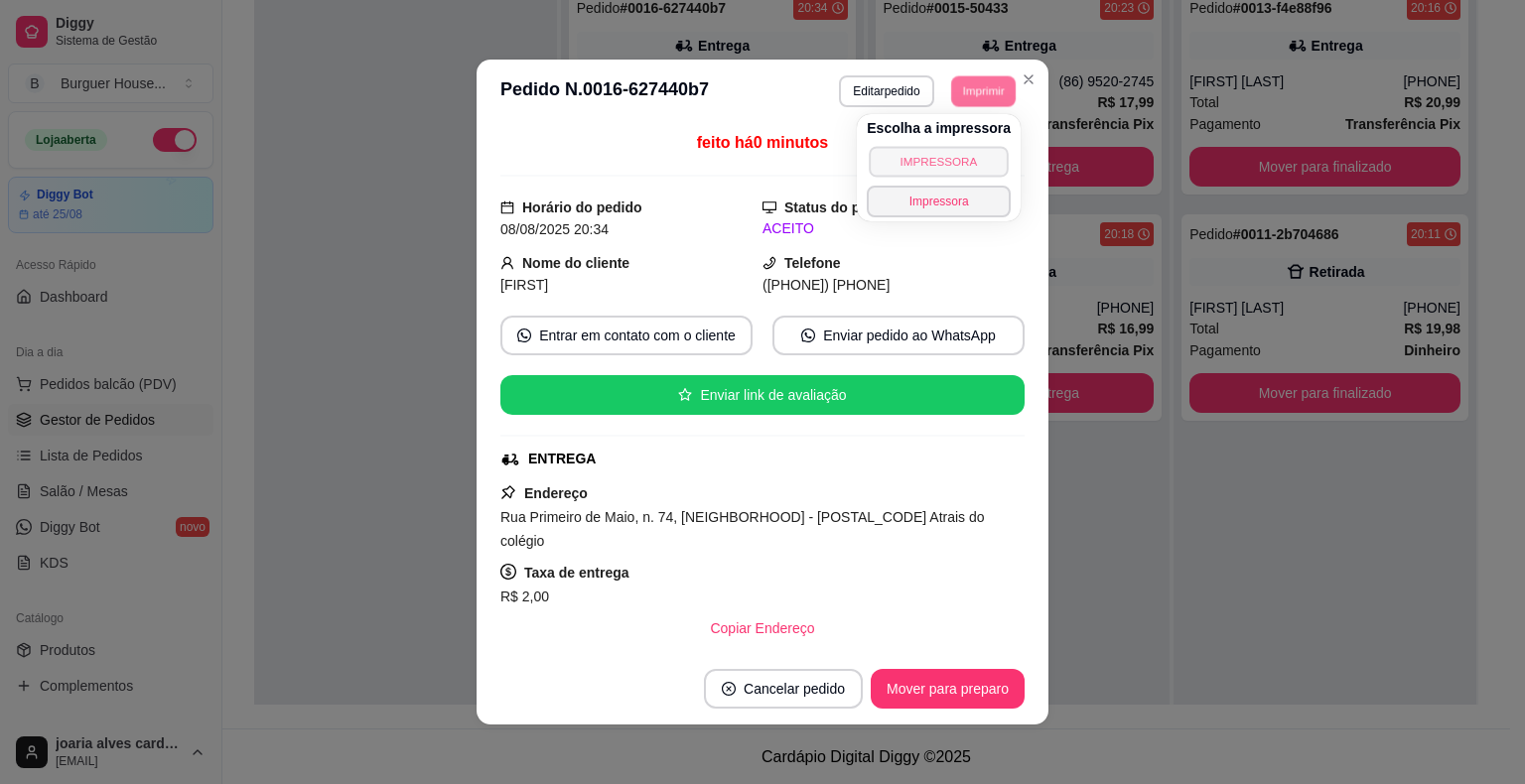 click on "IMPRESSORA" at bounding box center [938, 161] 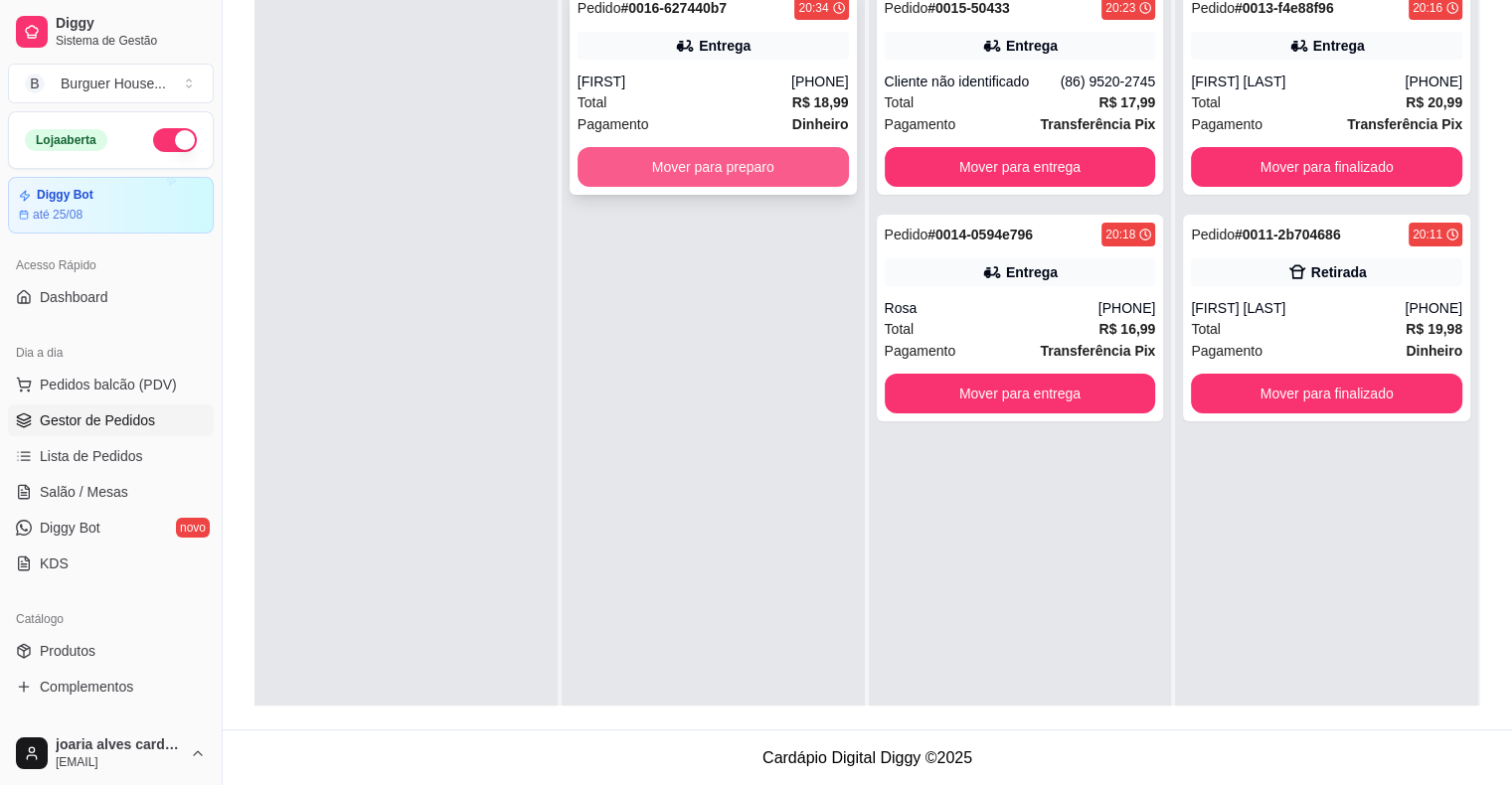 click on "Mover para preparo" at bounding box center (713, 167) 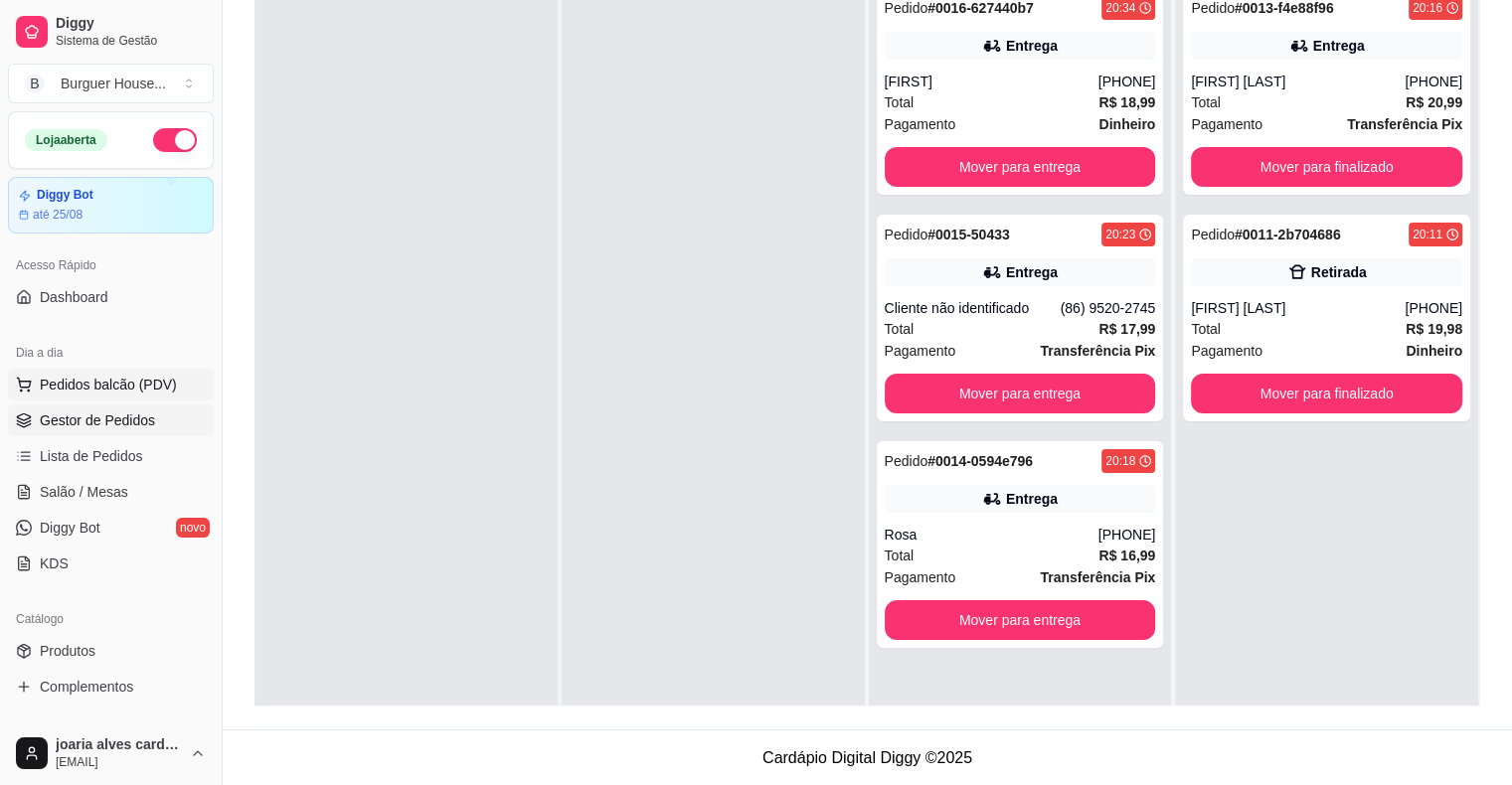 click on "Pedidos balcão (PDV)" at bounding box center (110, 385) 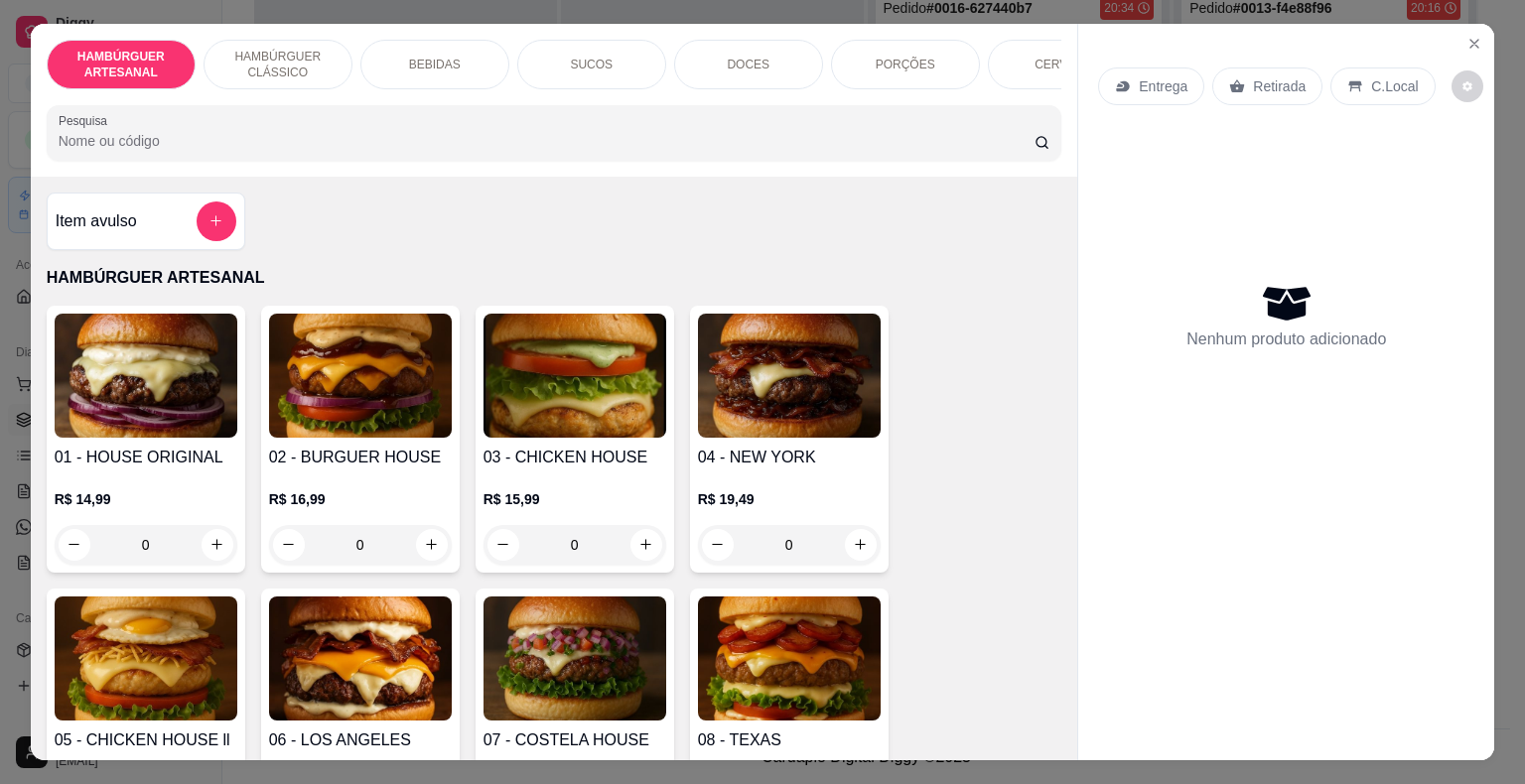 click on "PORÇÕES" at bounding box center (905, 65) 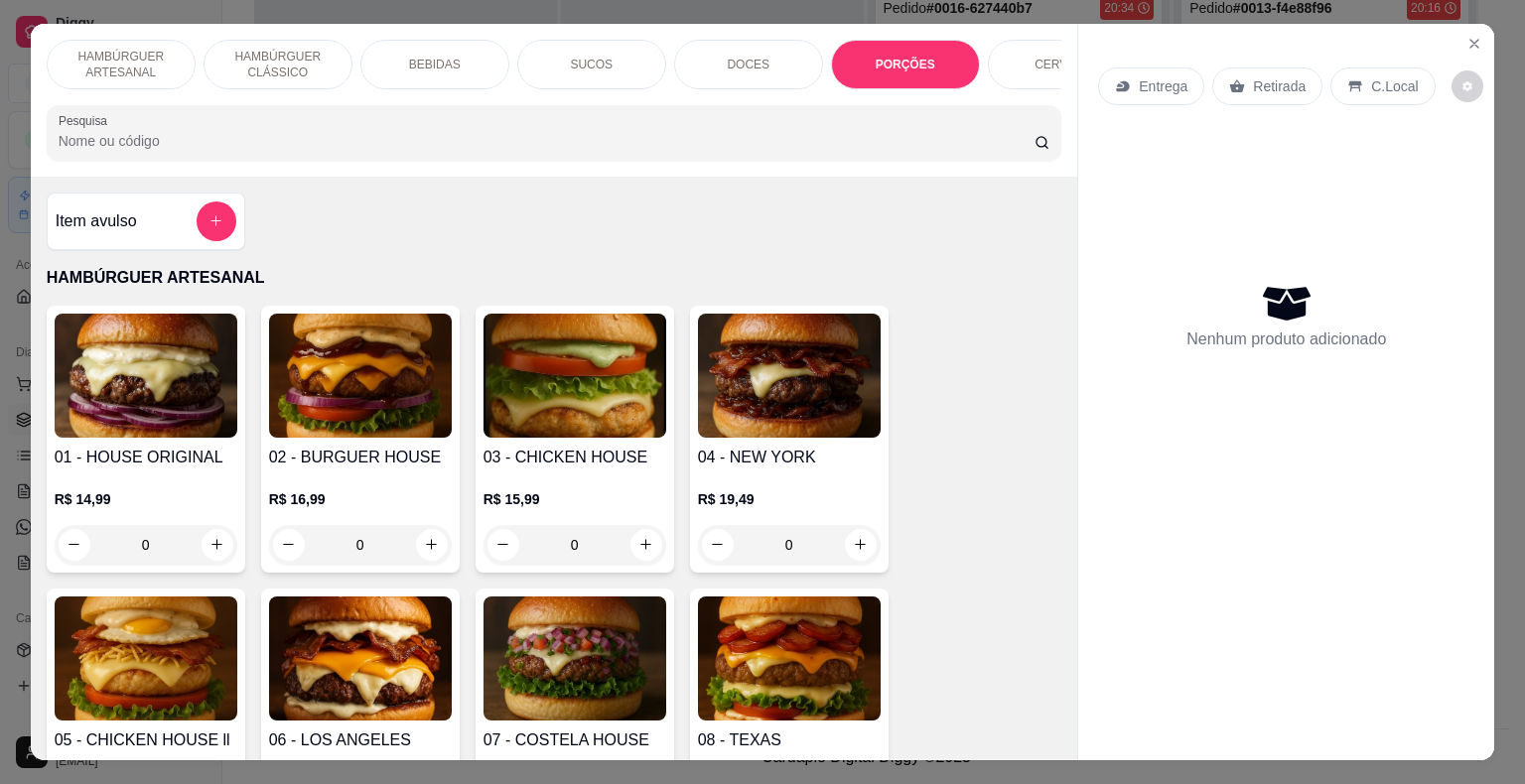 scroll, scrollTop: 4648, scrollLeft: 0, axis: vertical 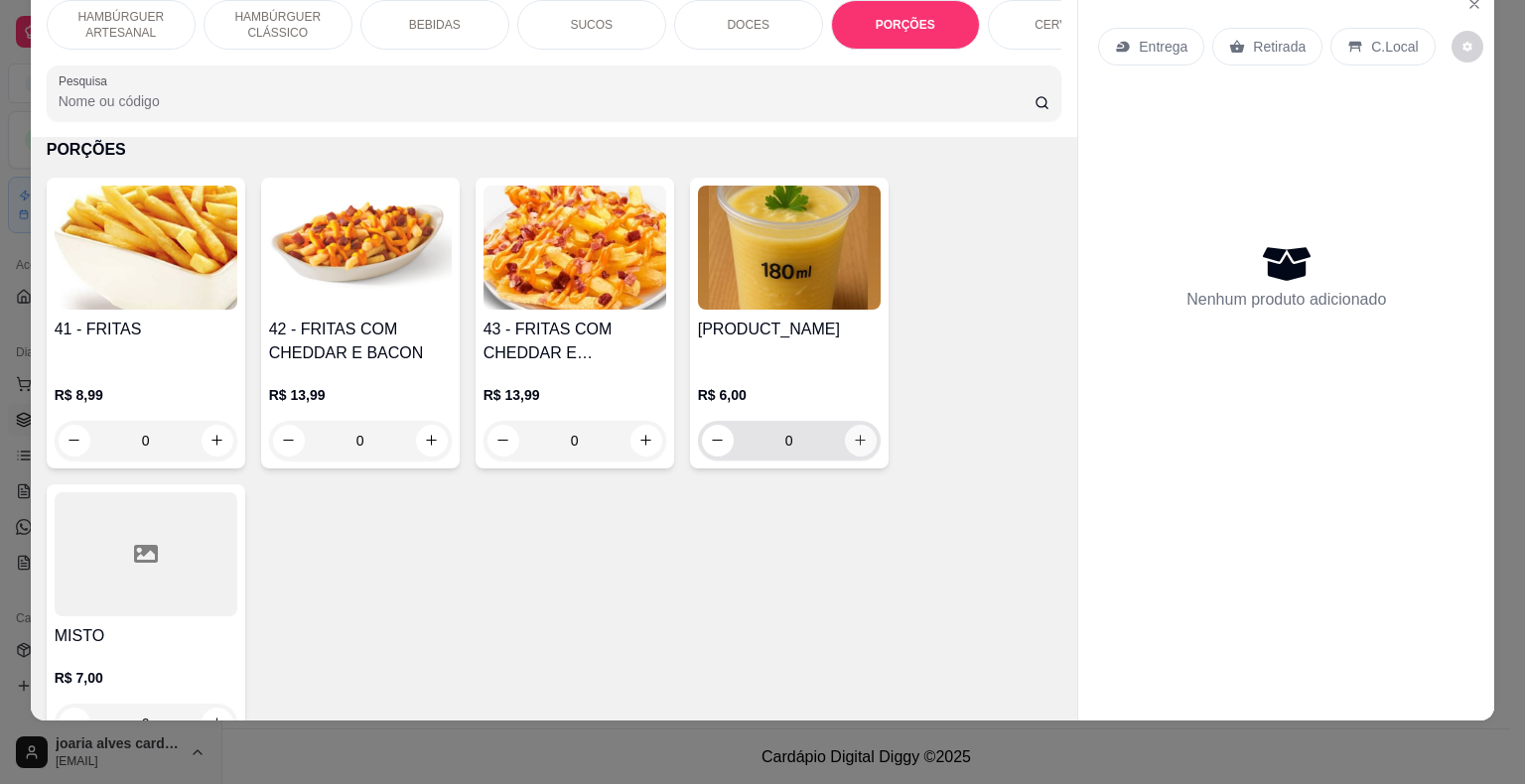 click 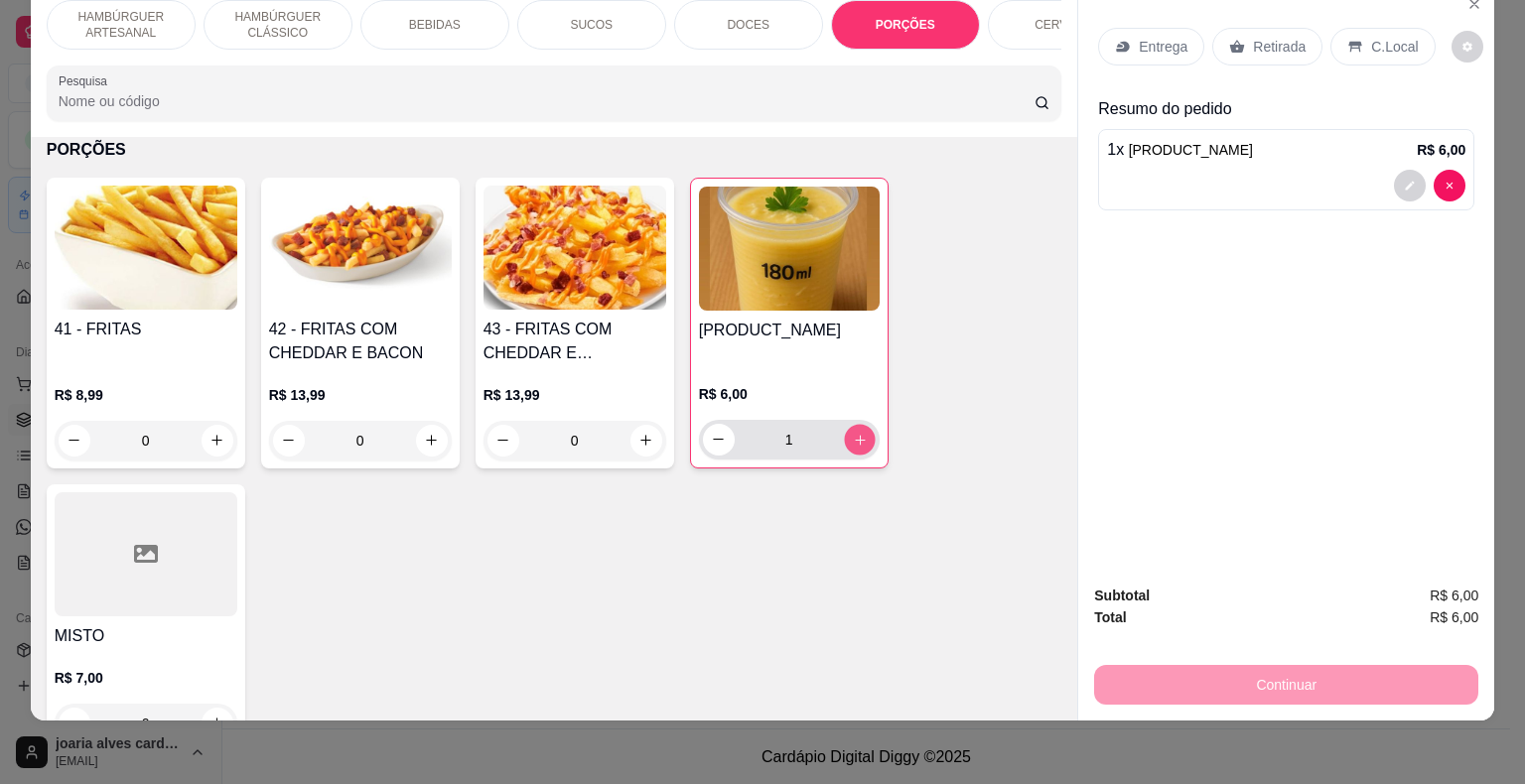 click 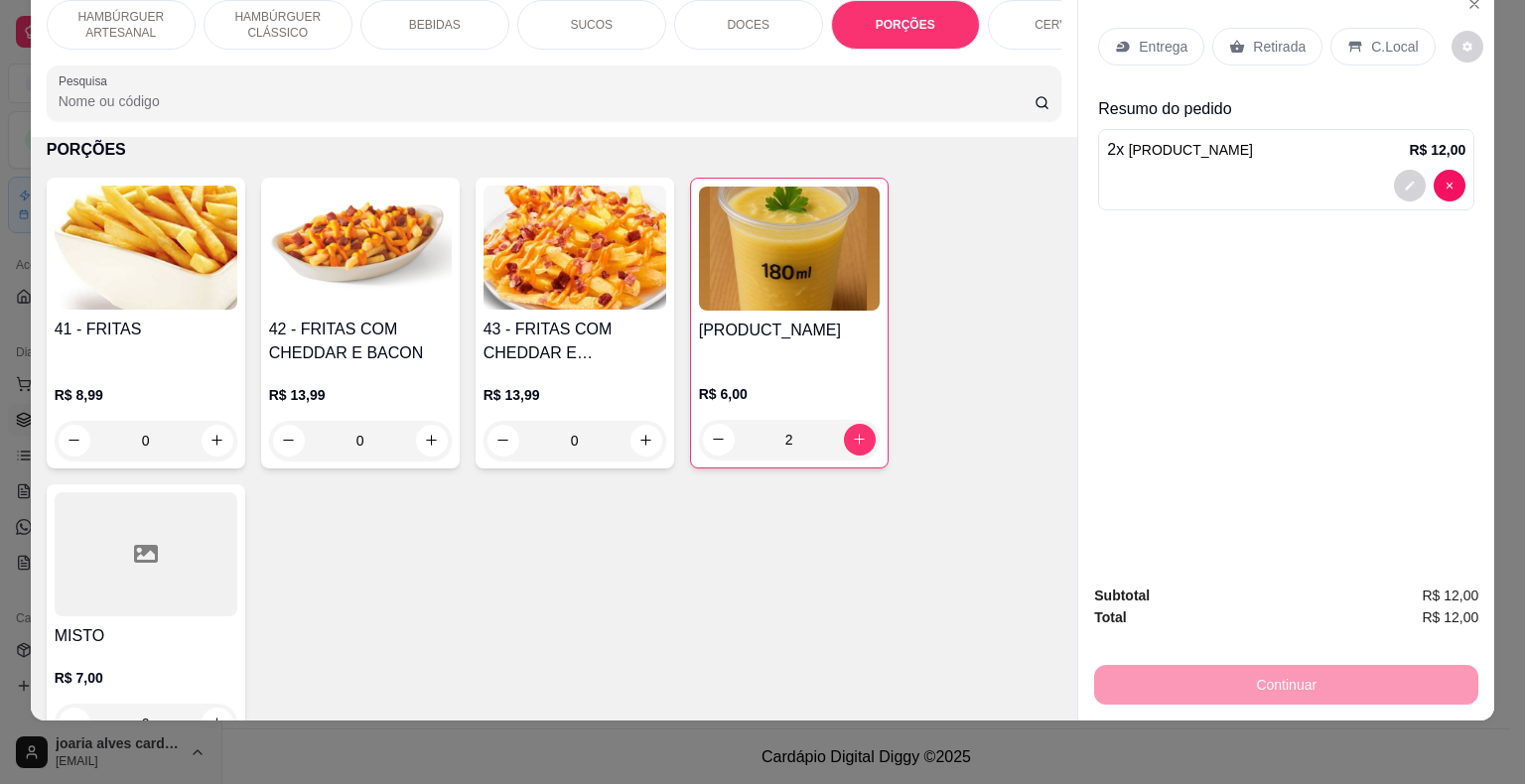 click on "Entrega" at bounding box center [1163, 47] 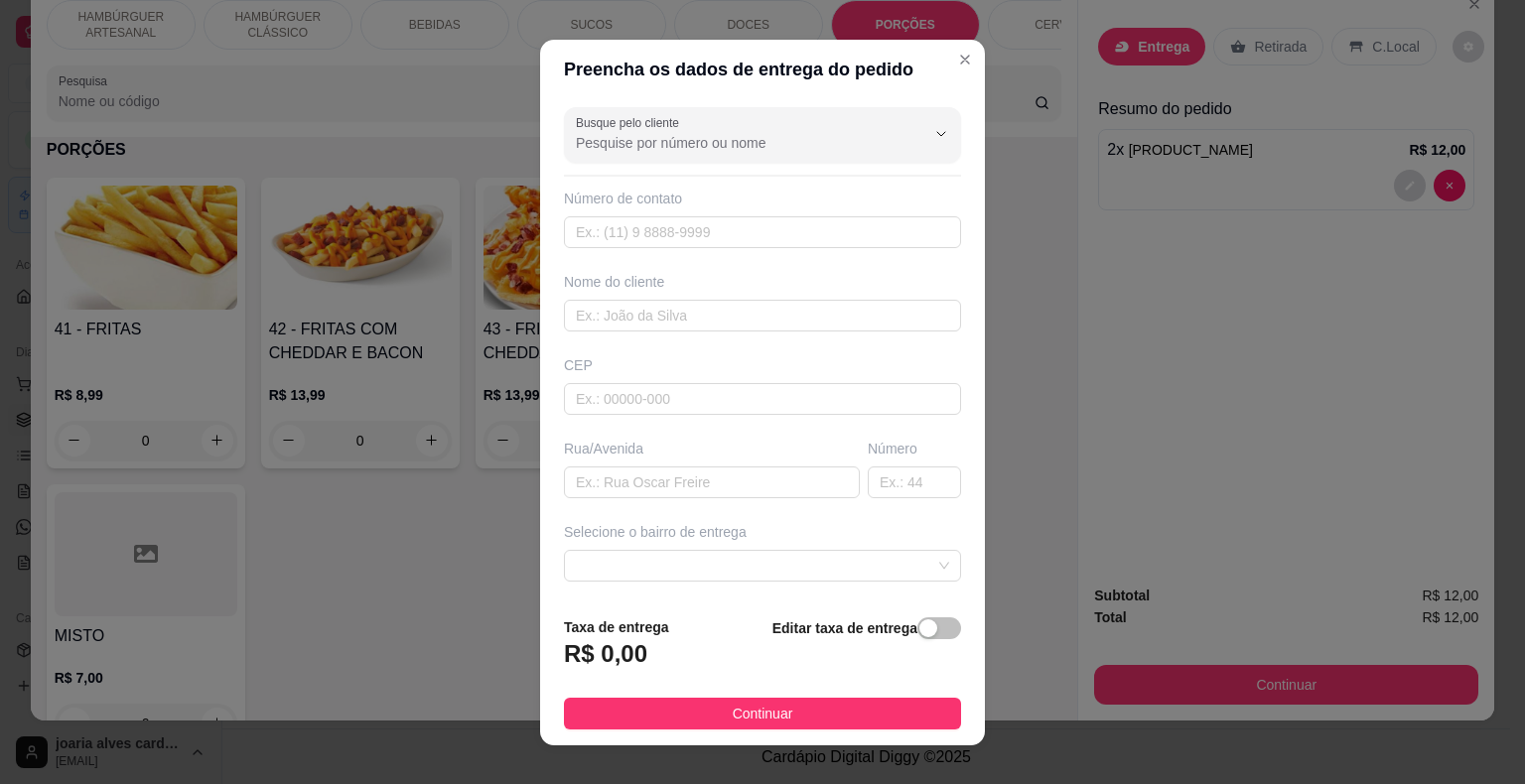 click on "Editar taxa de entrega" at bounding box center [867, 649] 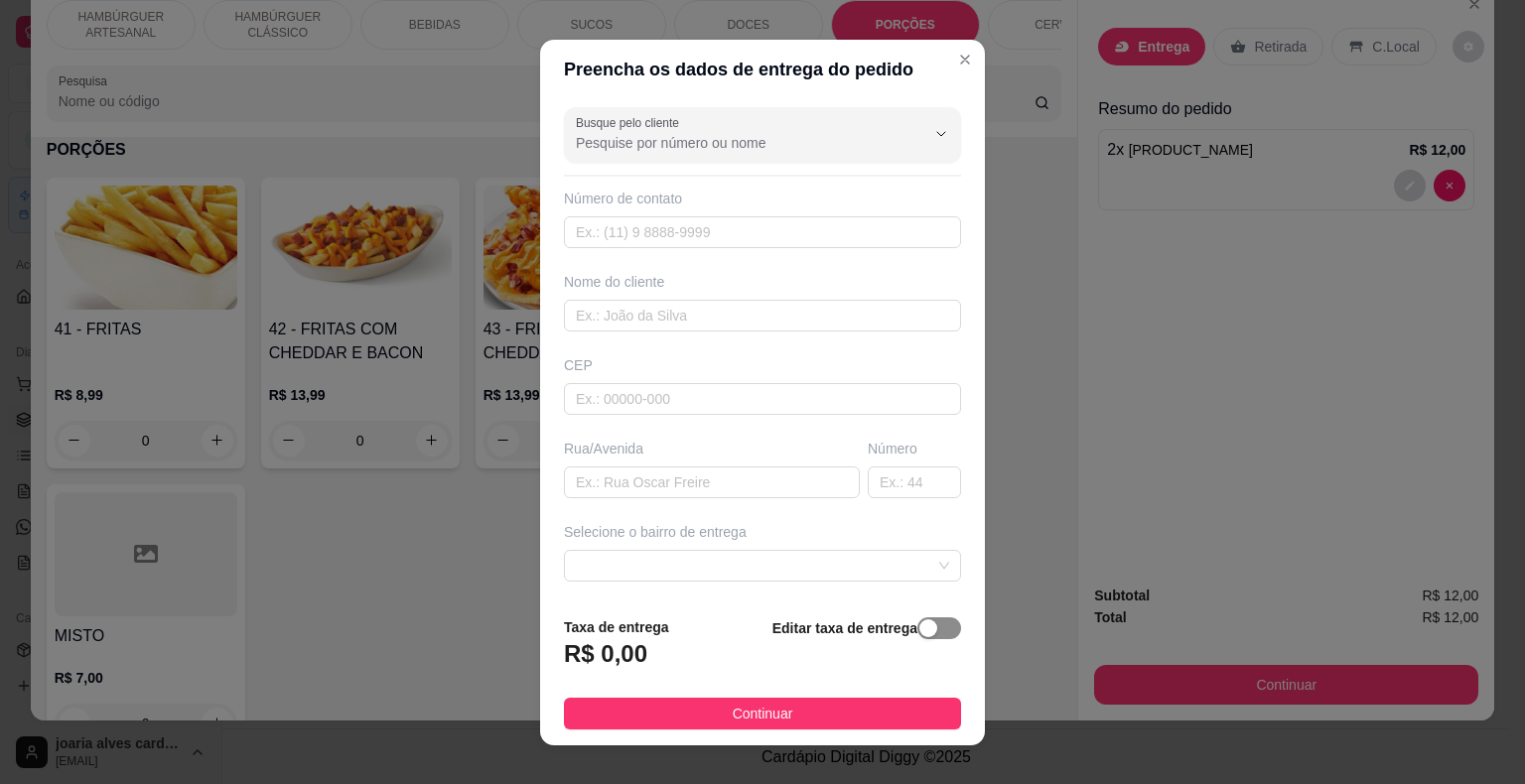 click at bounding box center (928, 628) 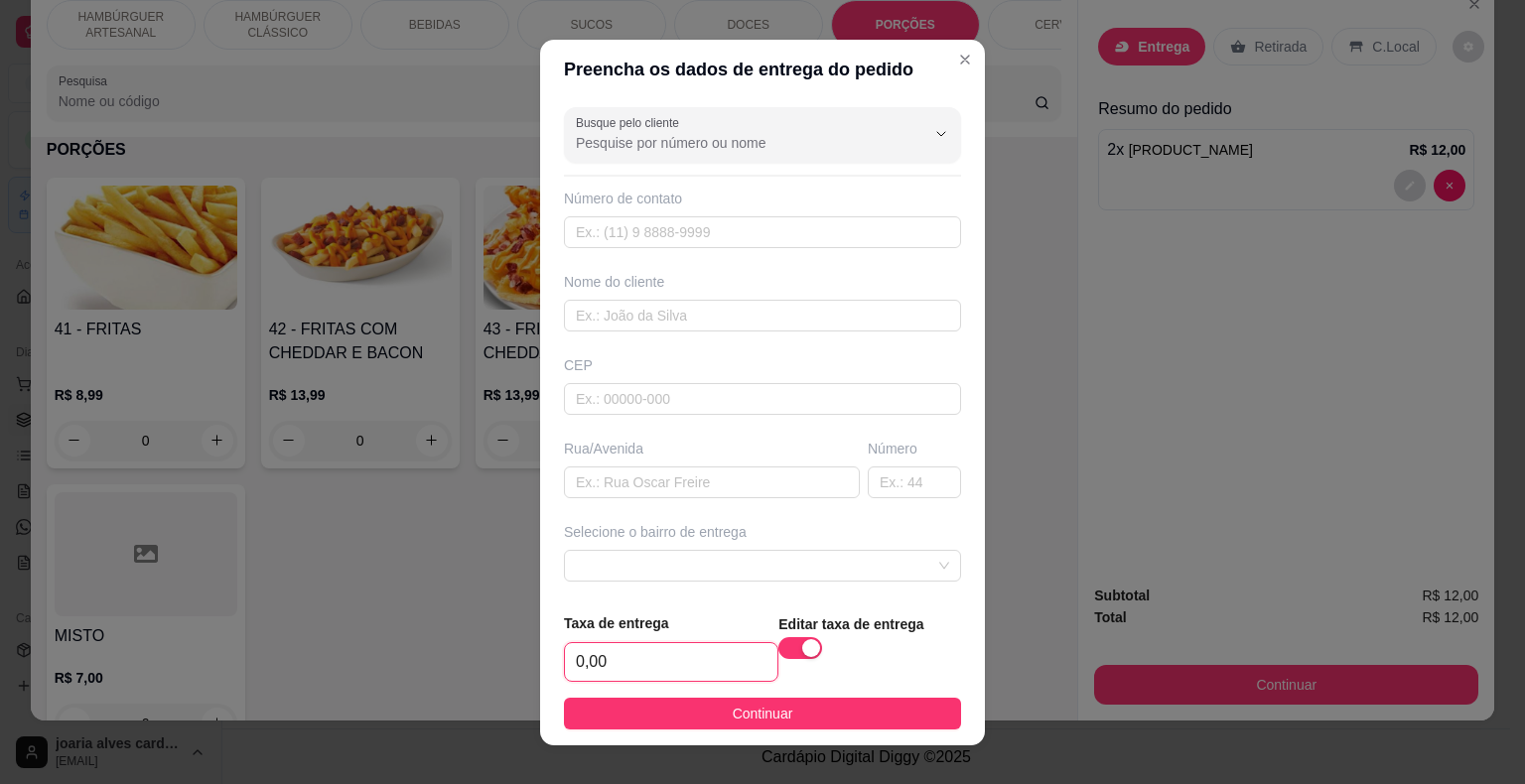 click on "0,00" at bounding box center [671, 662] 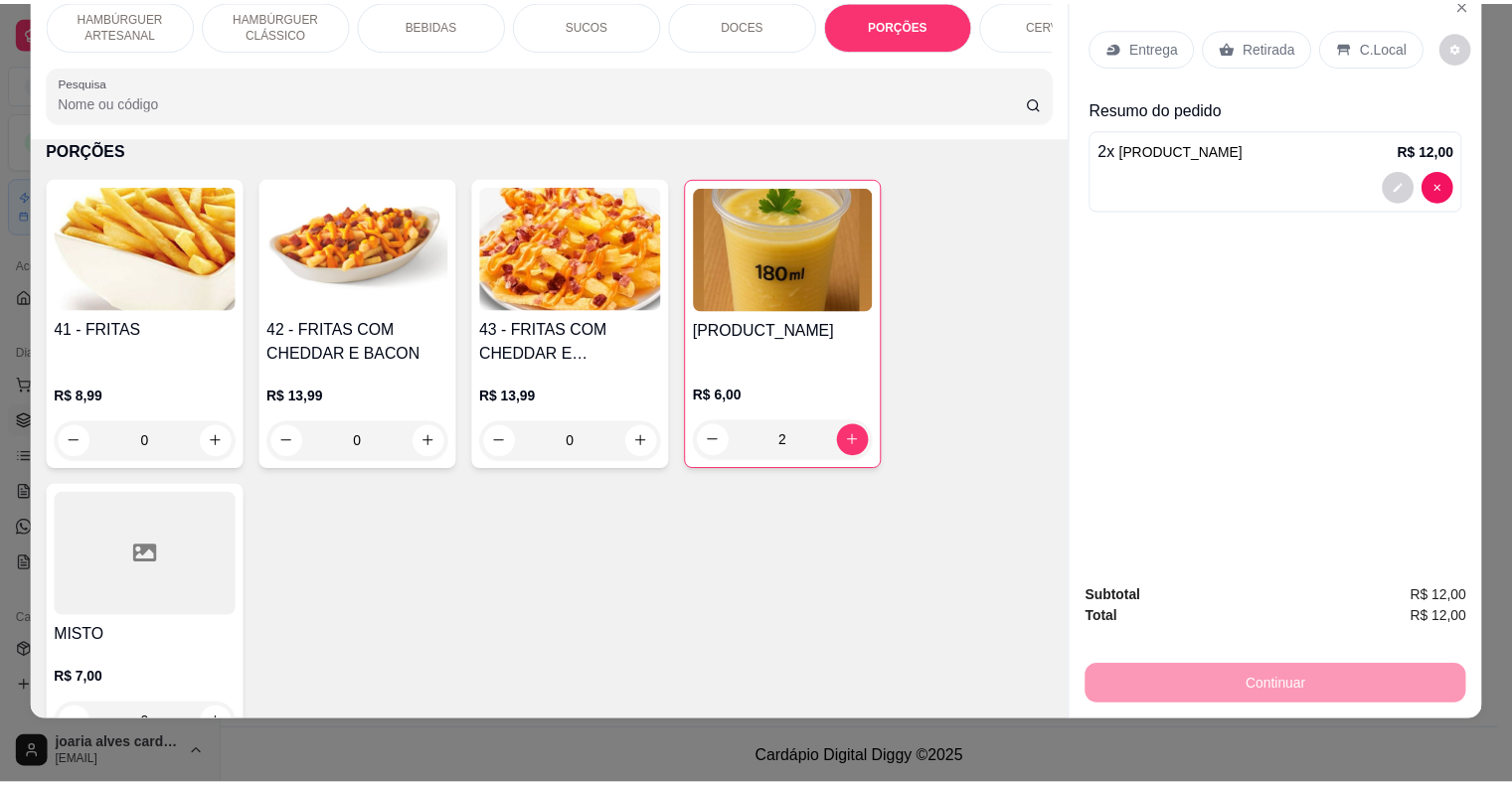 scroll, scrollTop: 0, scrollLeft: 0, axis: both 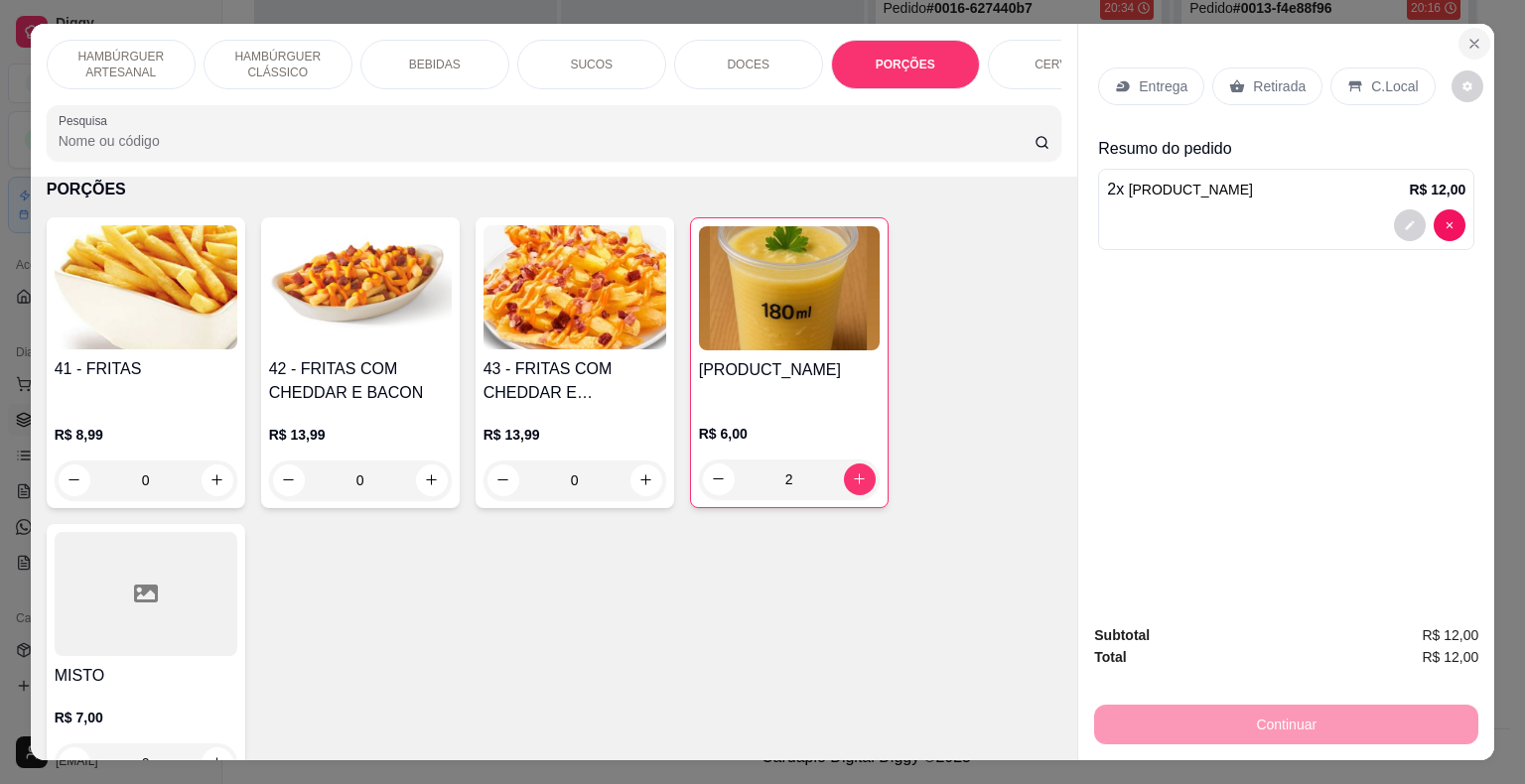 click at bounding box center [1474, 44] 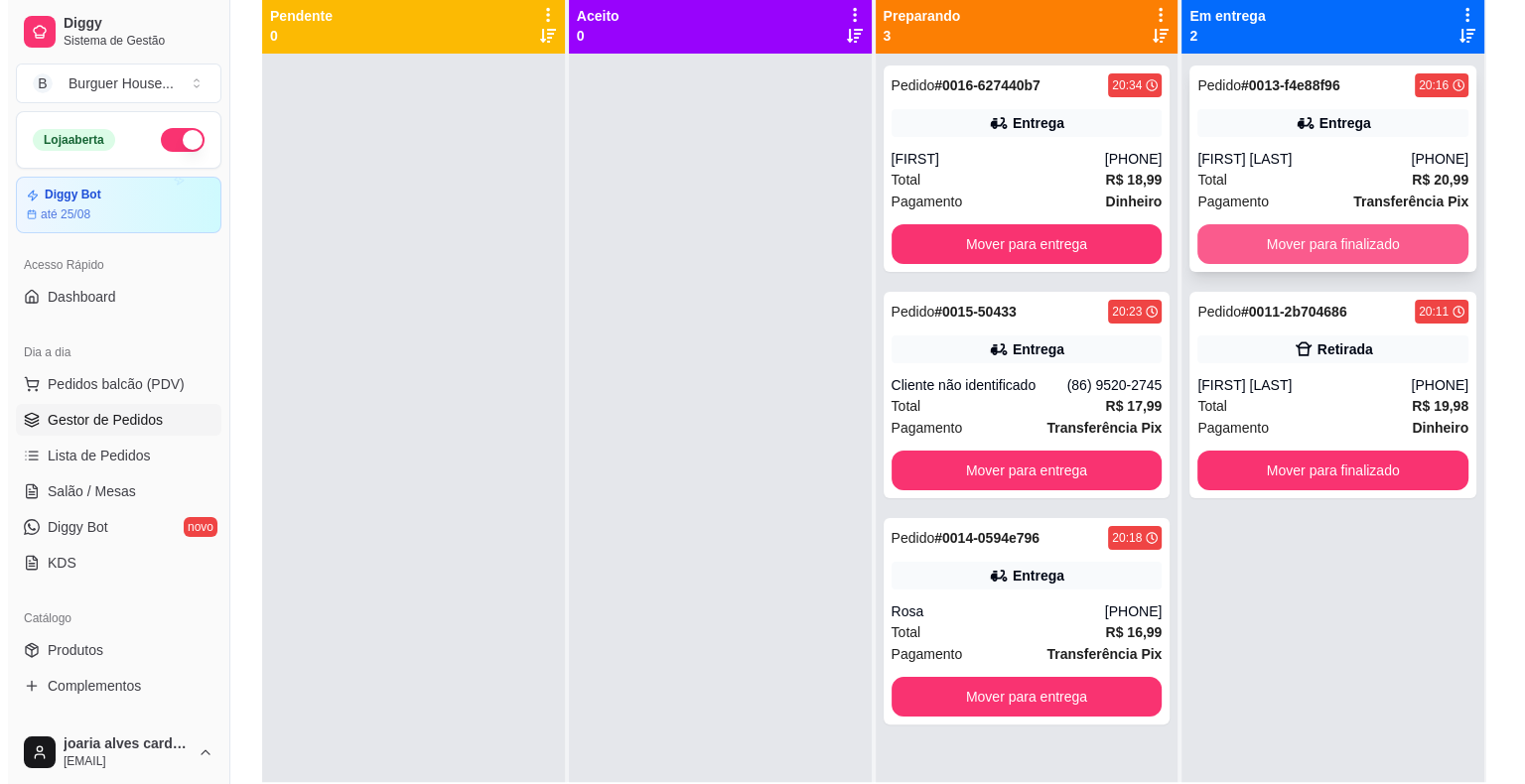 scroll, scrollTop: 202, scrollLeft: 0, axis: vertical 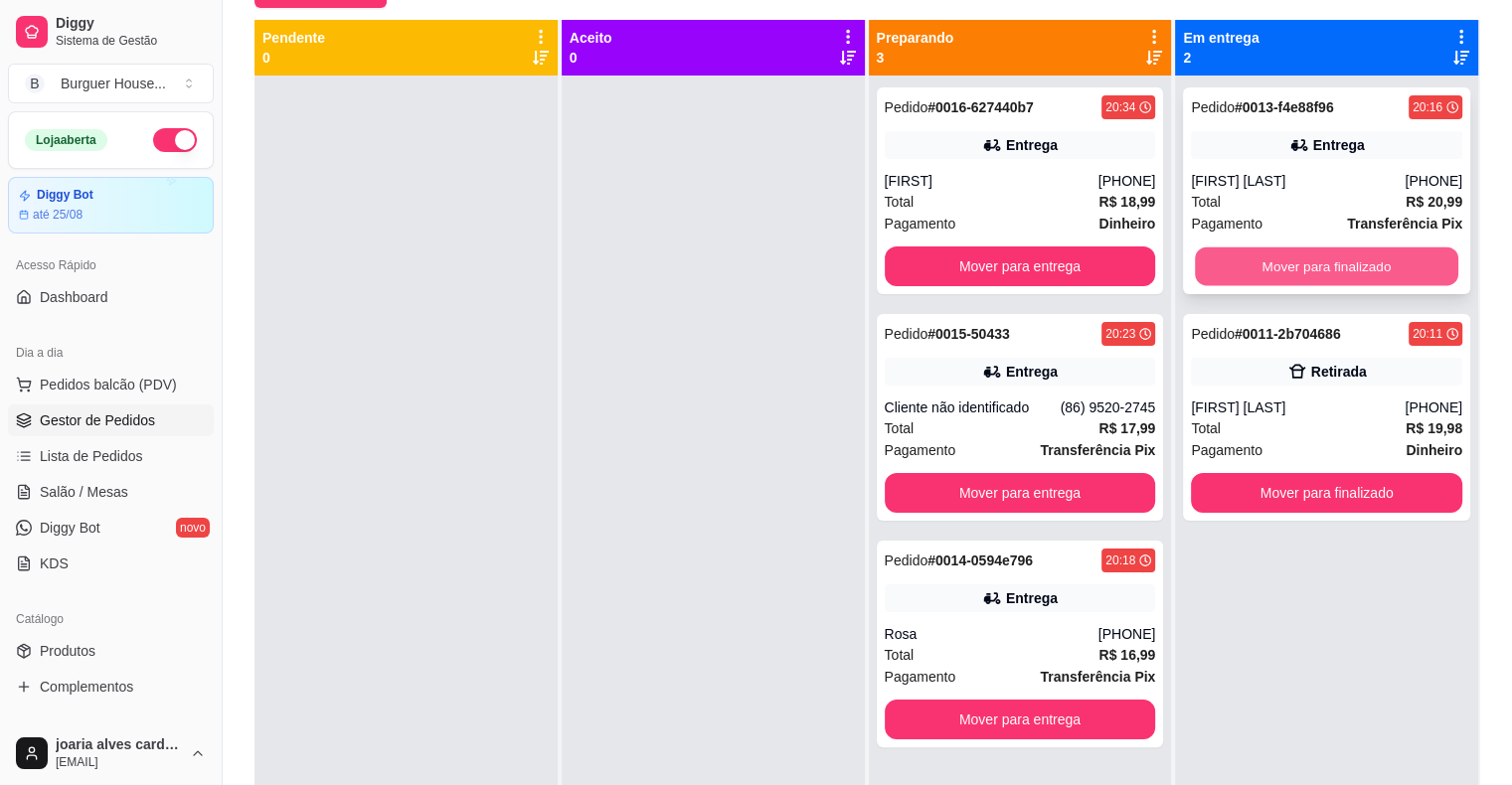 click on "Mover para finalizado" at bounding box center (1326, 266) 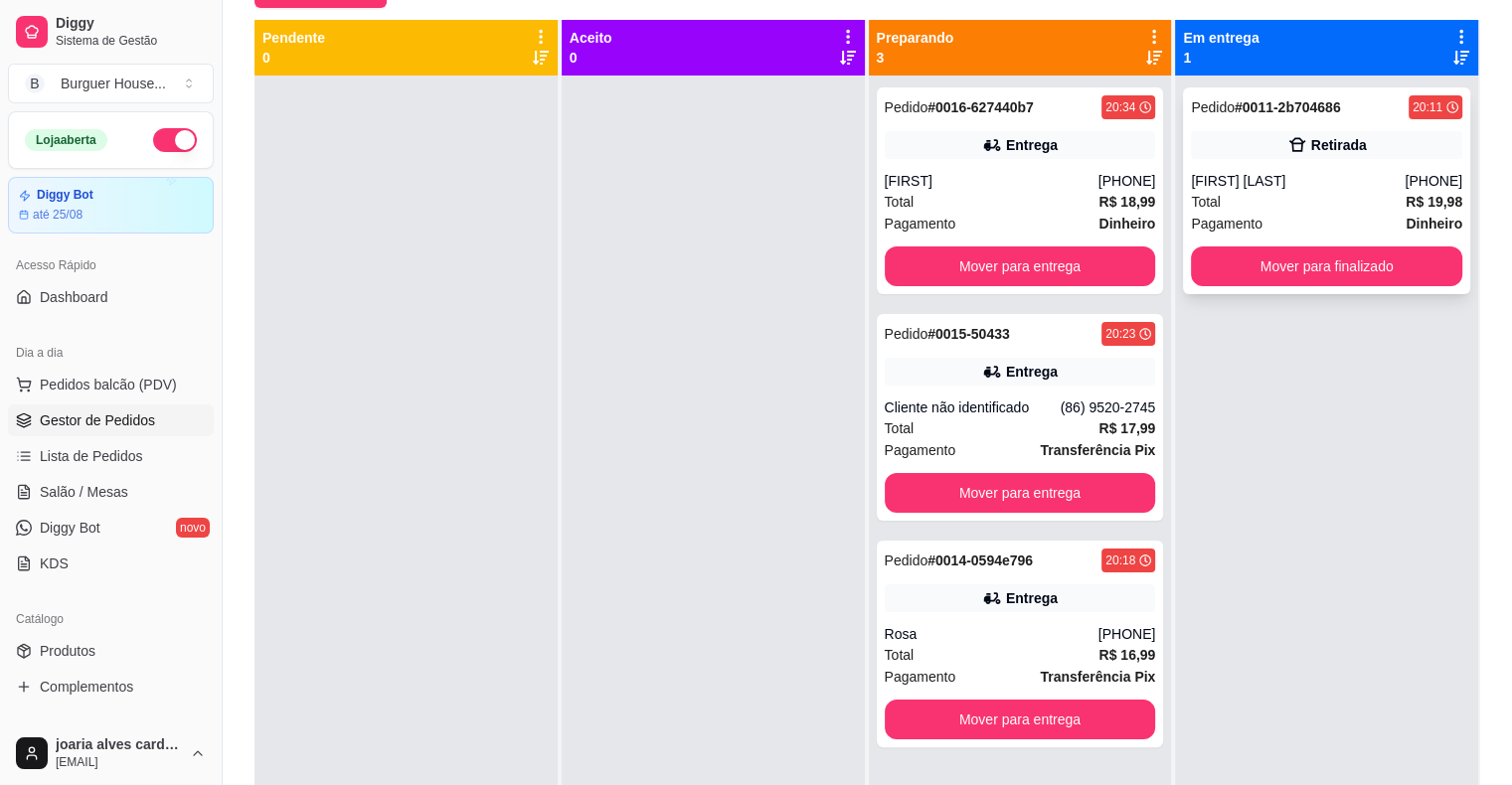 click on "[FIRST] [LAST]" at bounding box center [1297, 181] 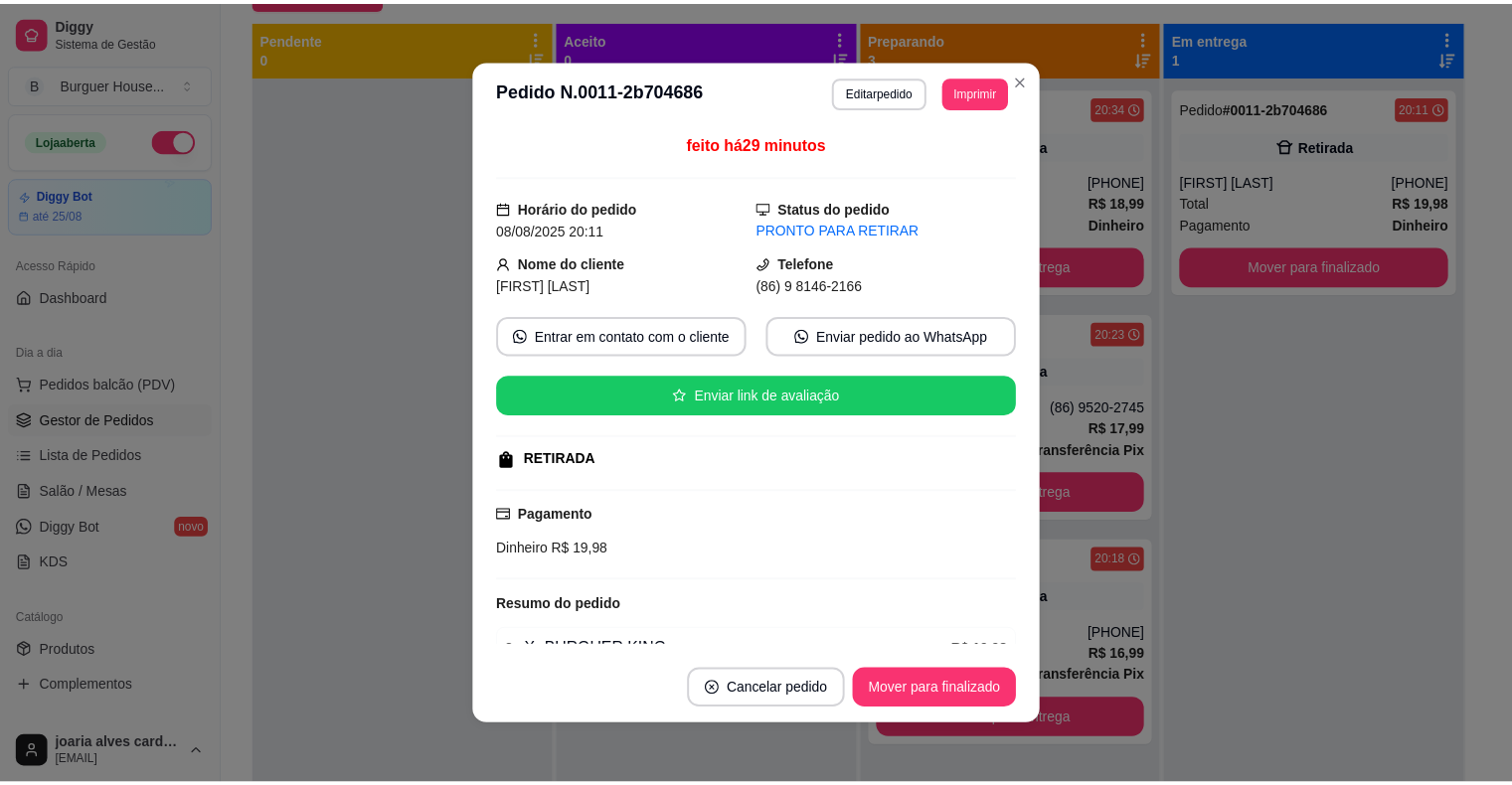 scroll, scrollTop: 99, scrollLeft: 0, axis: vertical 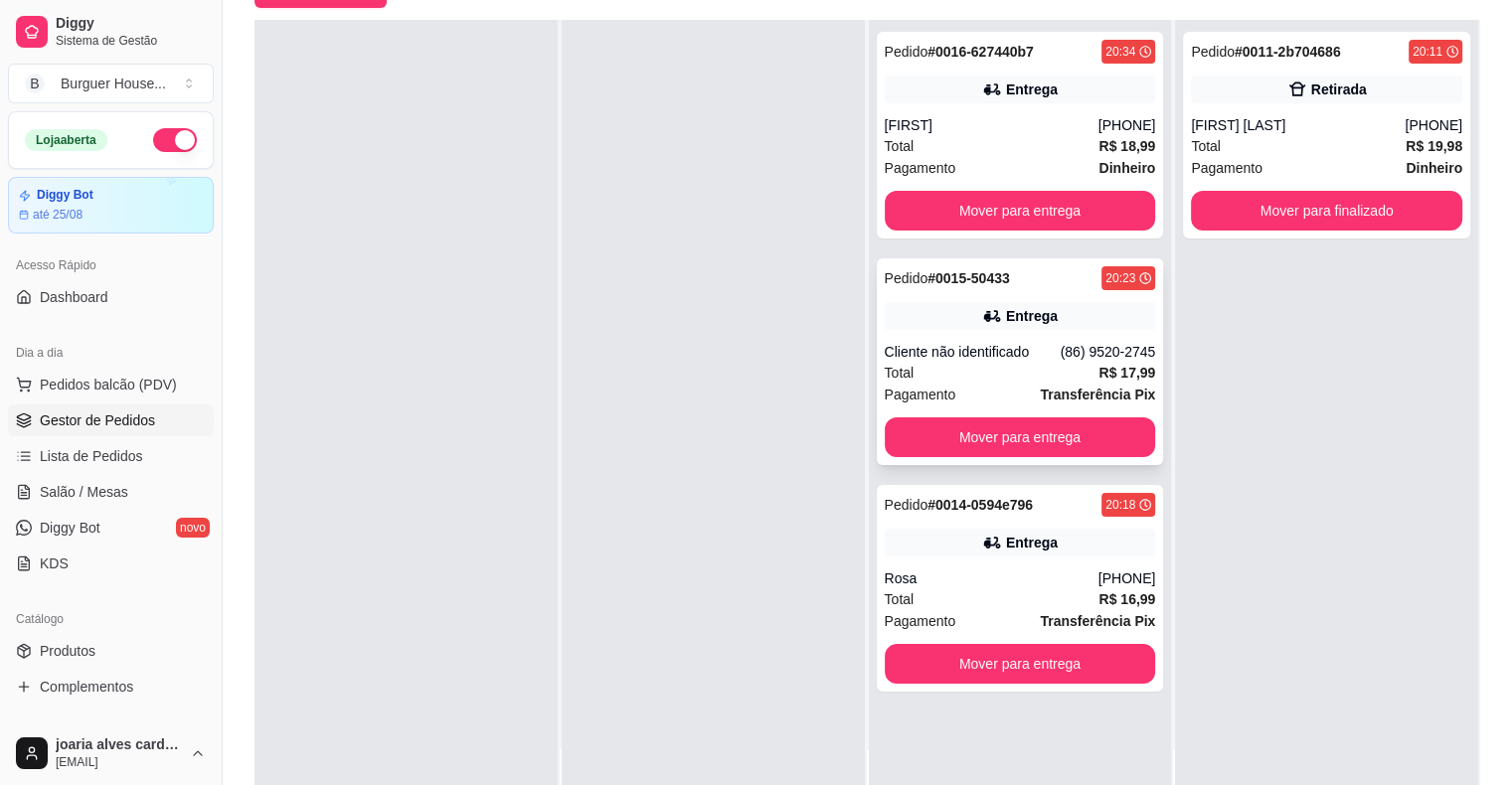 click on "Pagamento Transferência Pix" at bounding box center [1020, 394] 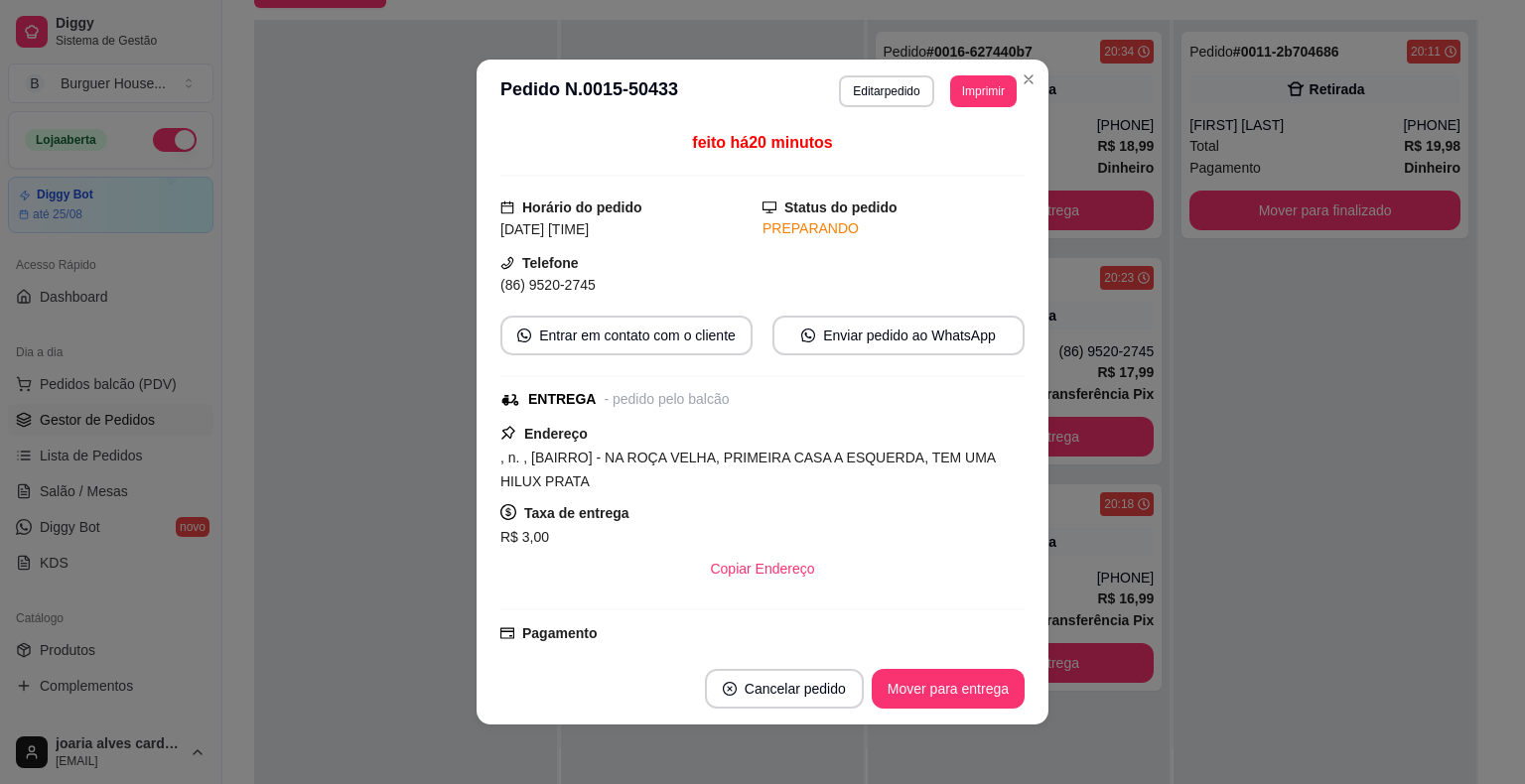 scroll, scrollTop: 270, scrollLeft: 0, axis: vertical 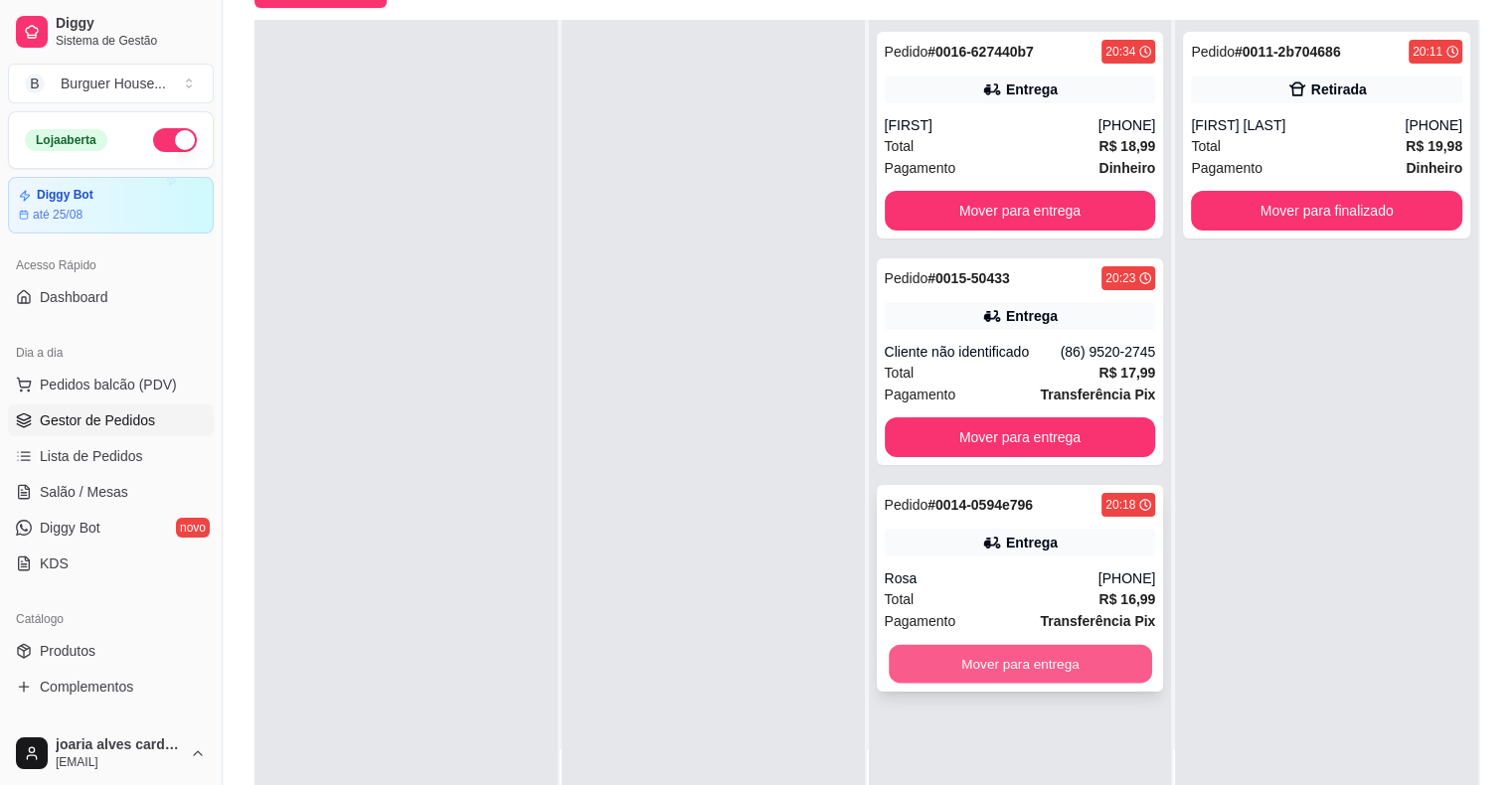 click on "Mover para entrega" at bounding box center (1020, 664) 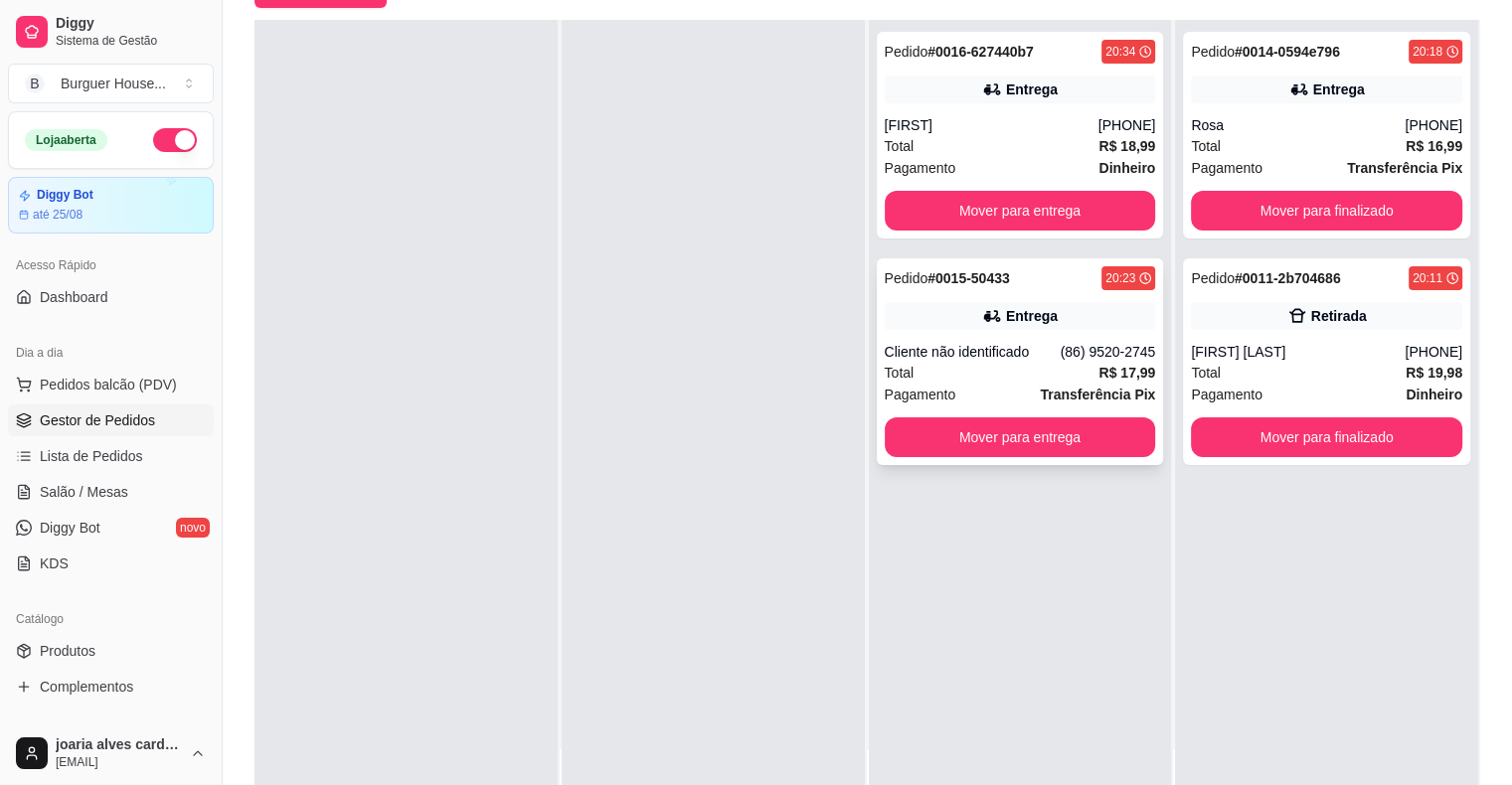 click on "Pedido  # 0015-50433 20:23 Entrega Cliente não identificado (86) 9520-2745 Total R$ 17,99 Pagamento Transferência Pix Mover para entrega" at bounding box center [1020, 362] 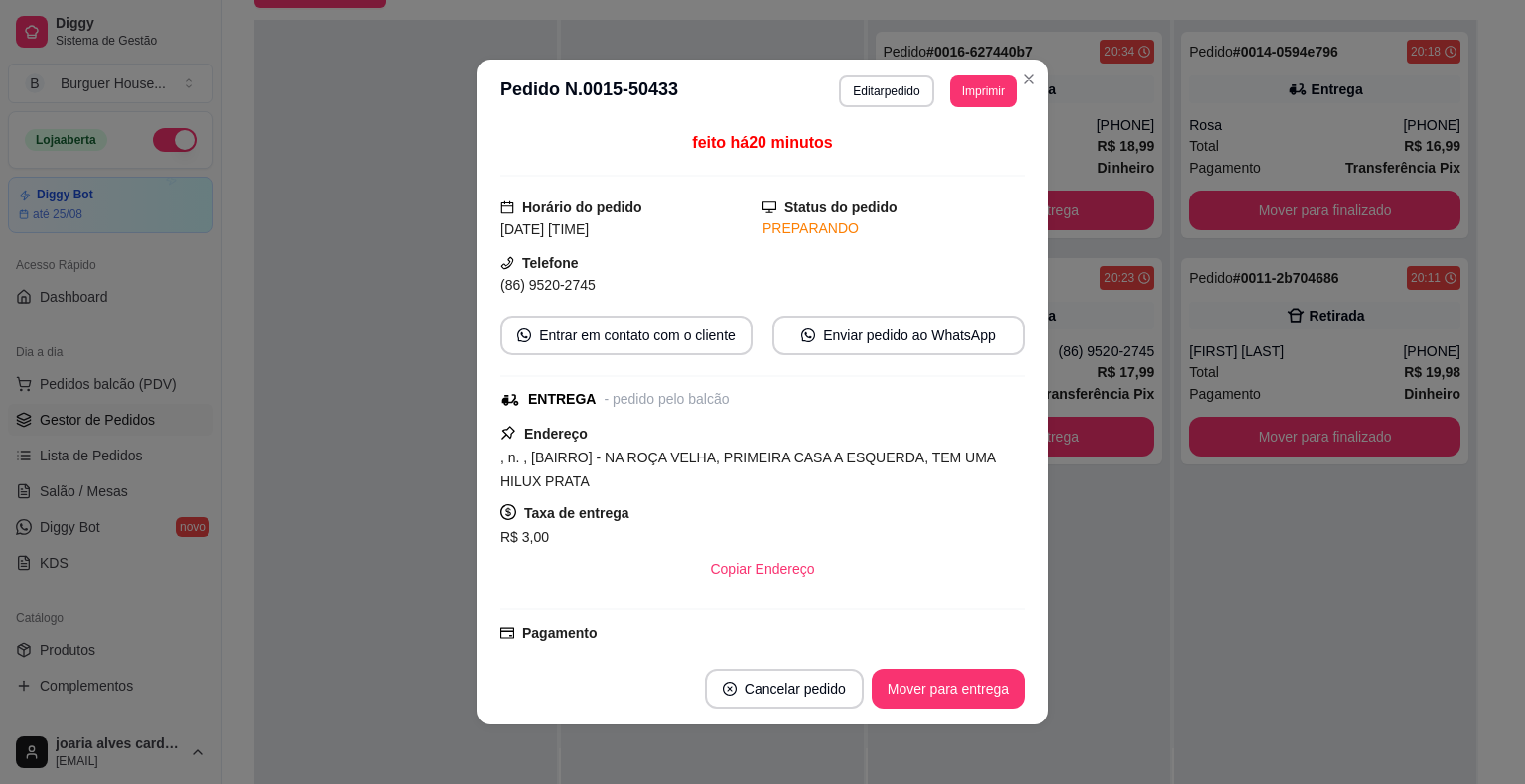 scroll, scrollTop: 4, scrollLeft: 0, axis: vertical 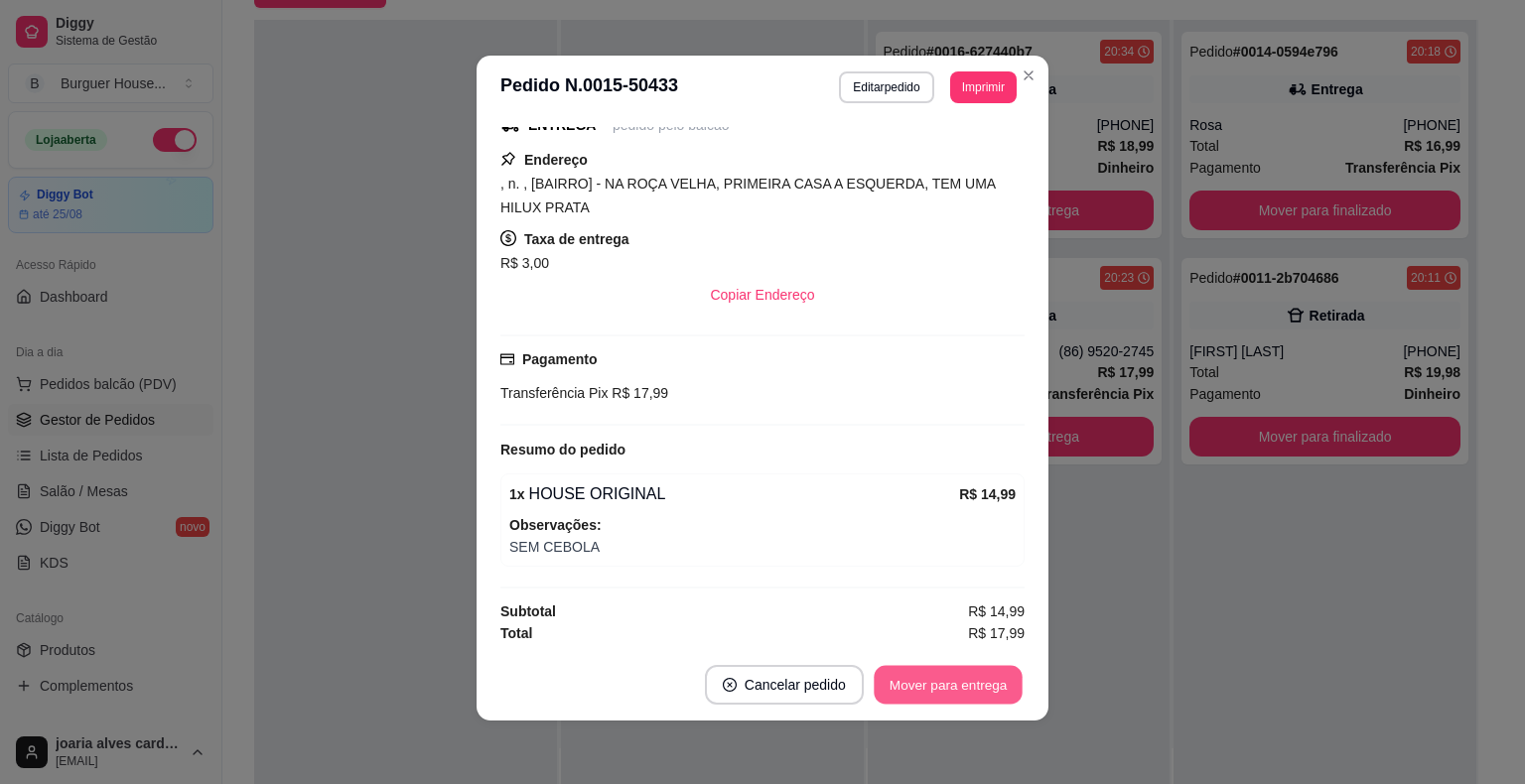 click on "Mover para entrega" at bounding box center (948, 685) 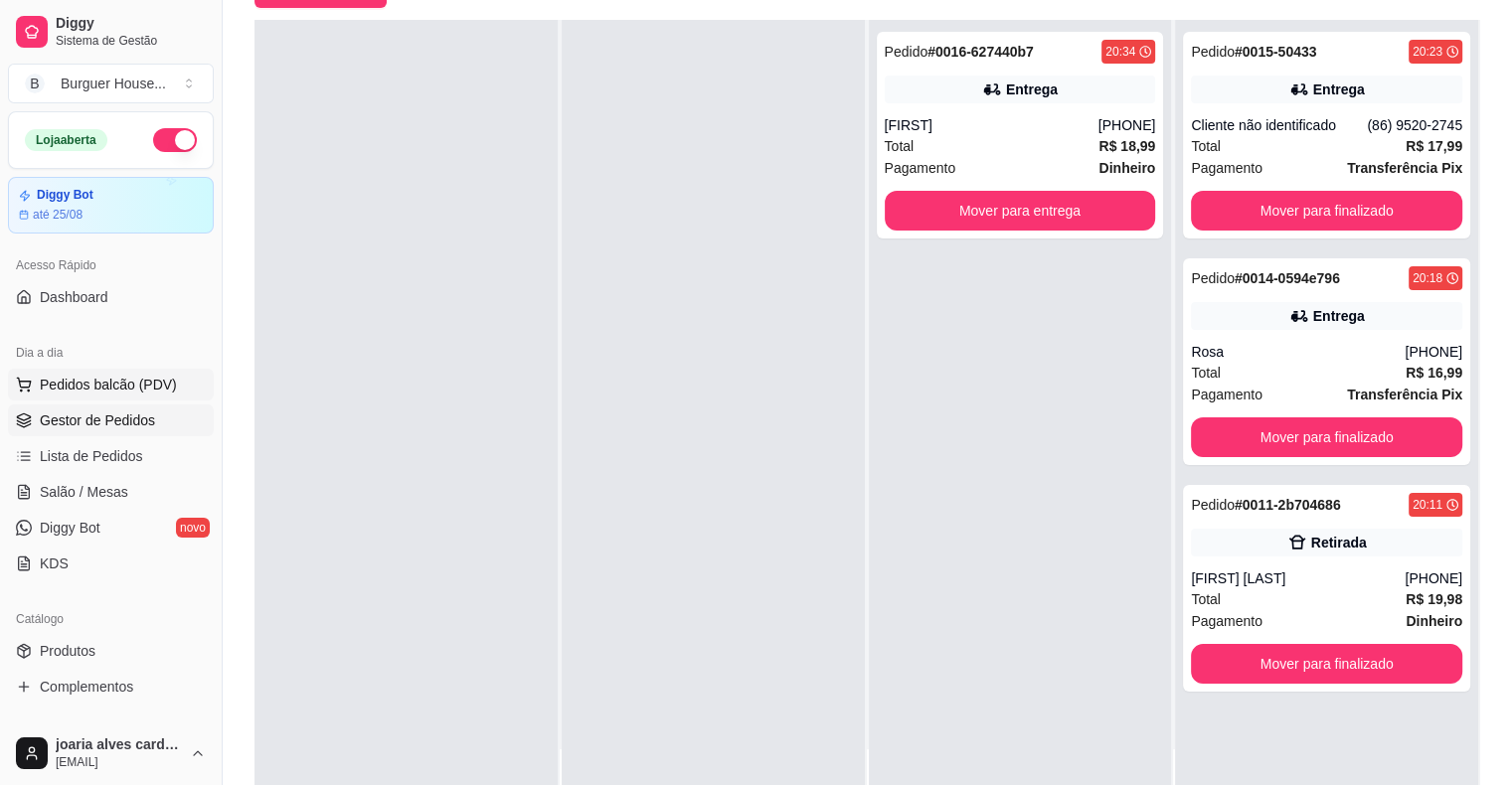 click on "Pedidos balcão (PDV)" at bounding box center (110, 385) 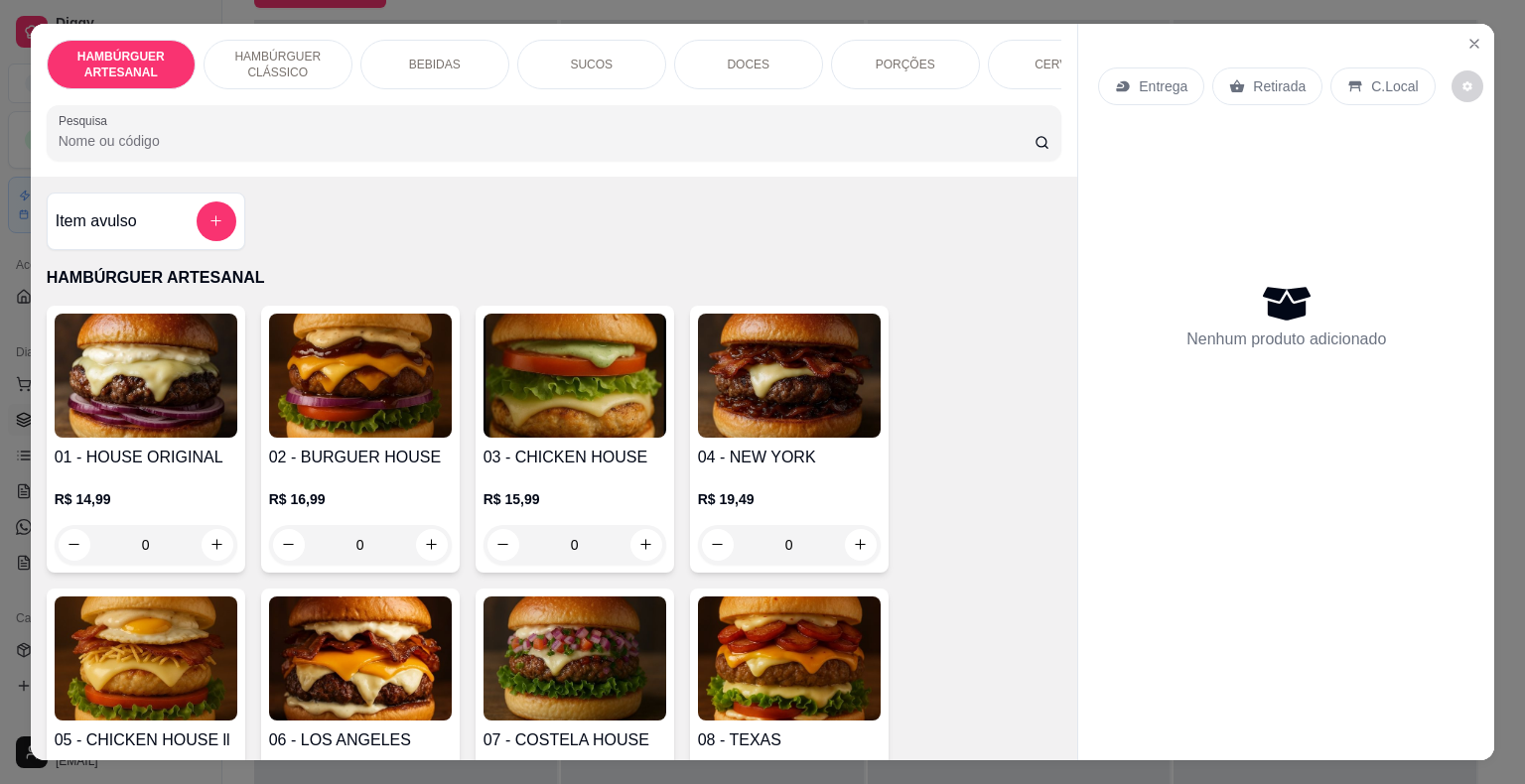 click on "DOCES" at bounding box center [749, 65] 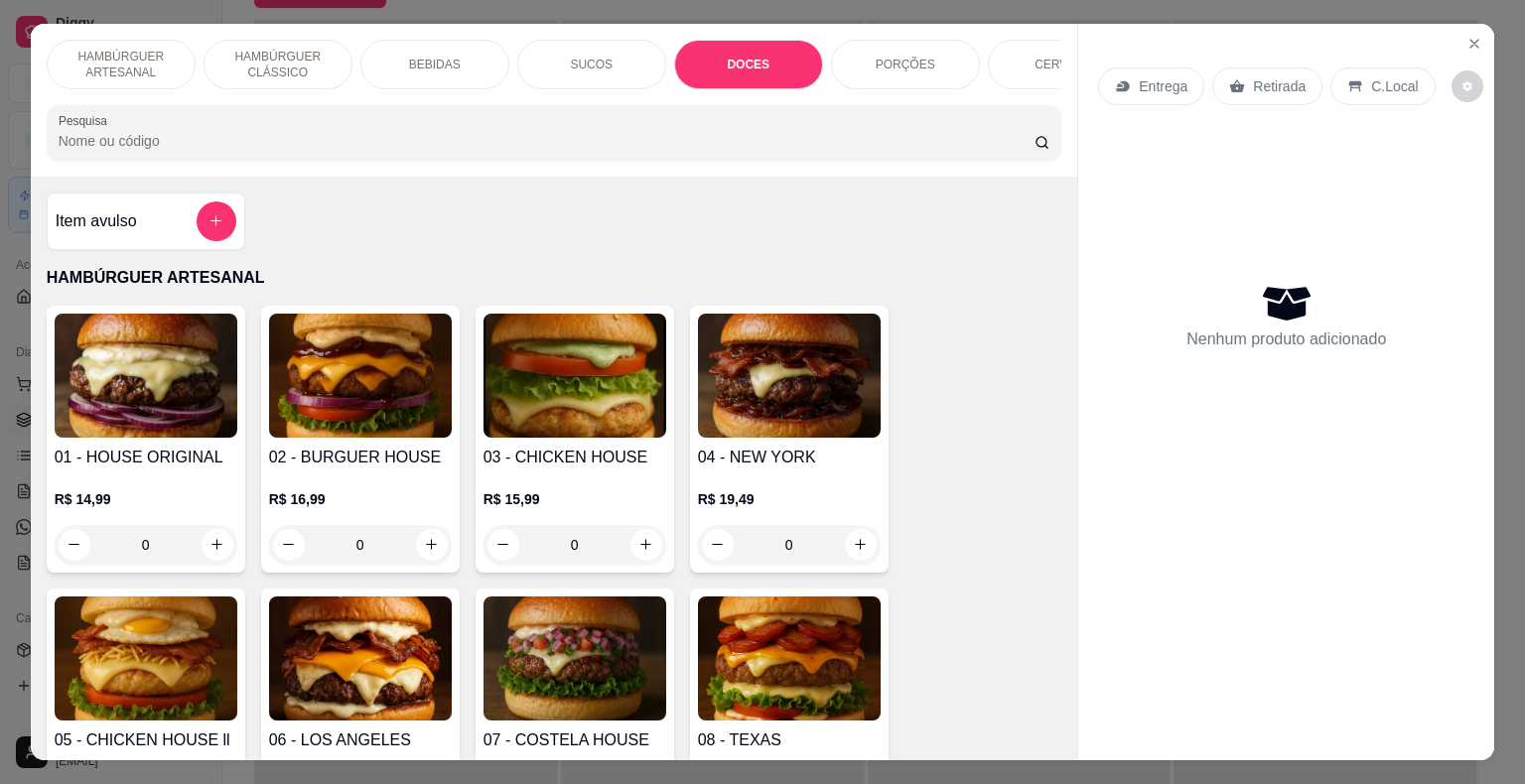 scroll, scrollTop: 3760, scrollLeft: 0, axis: vertical 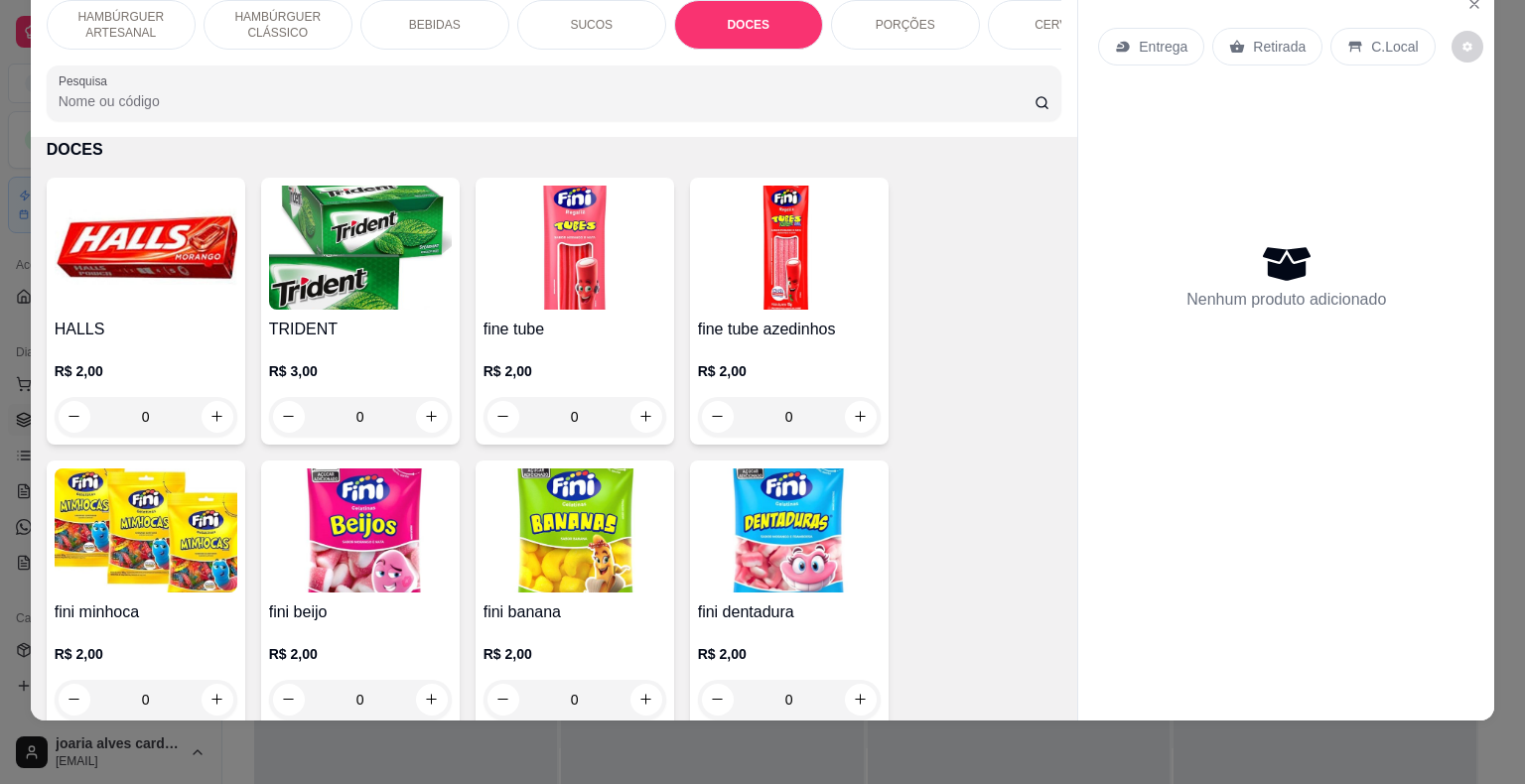 click on "PORÇÕES" at bounding box center (905, 25) 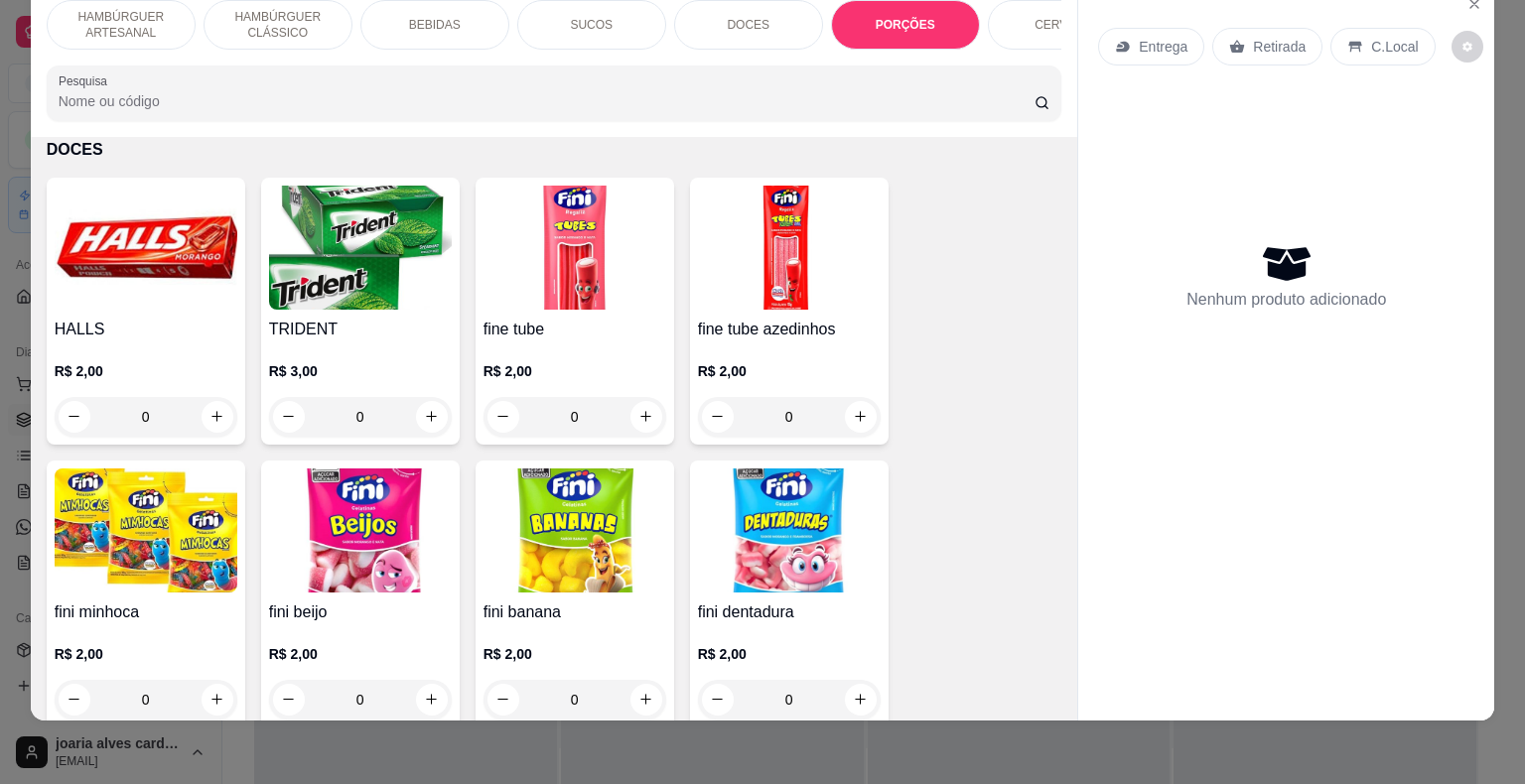 scroll, scrollTop: 4648, scrollLeft: 0, axis: vertical 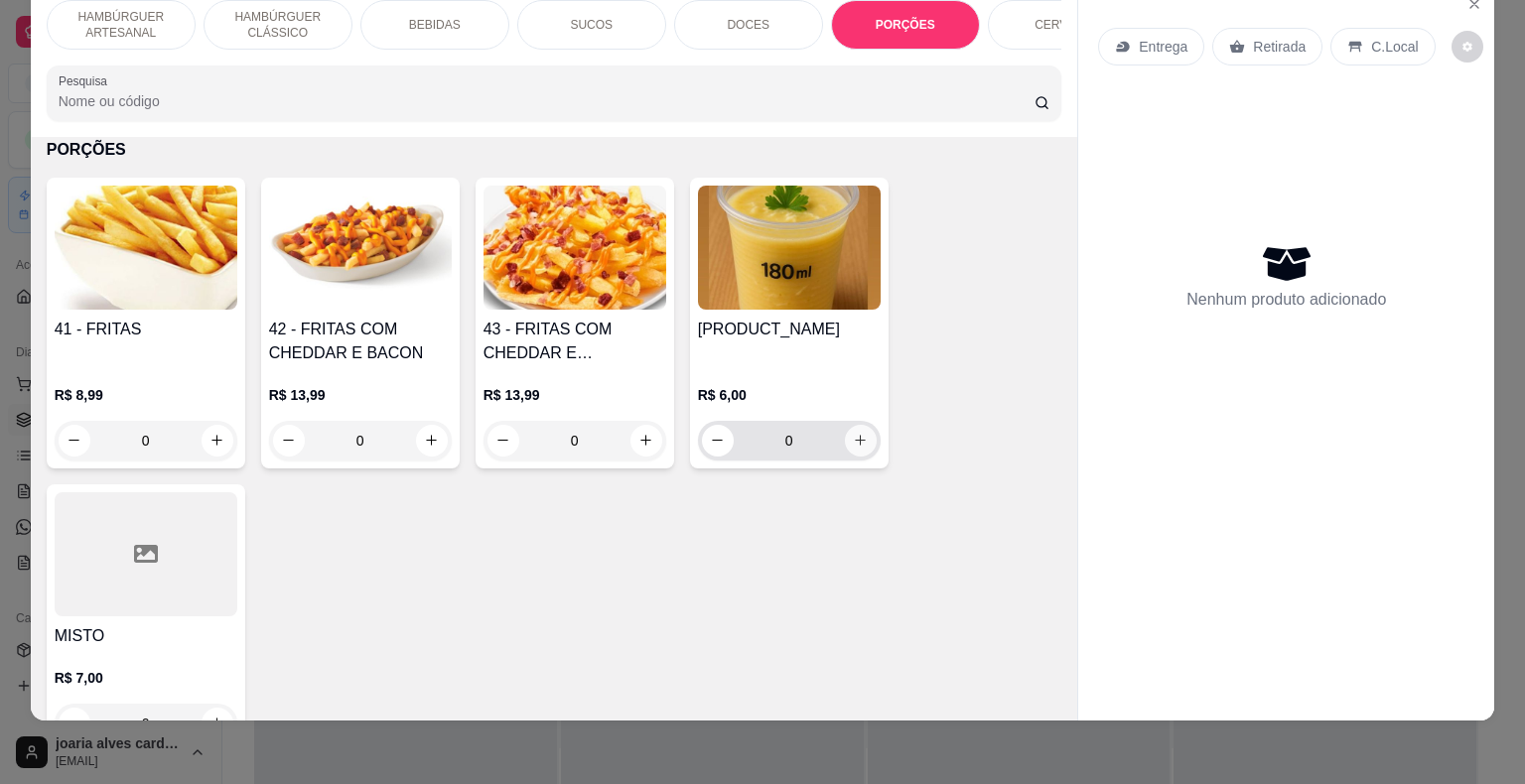 click at bounding box center [861, 441] 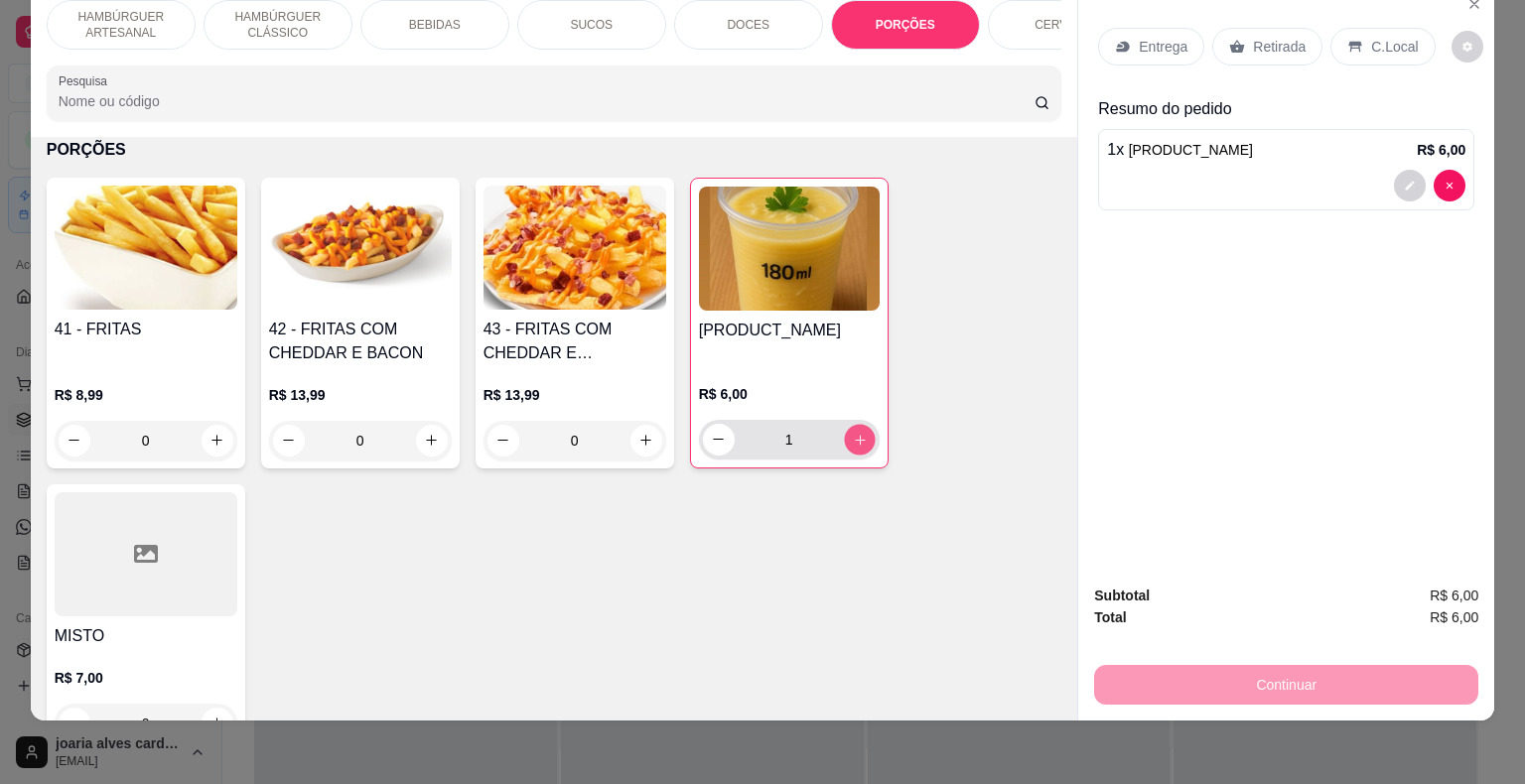 click at bounding box center [859, 439] 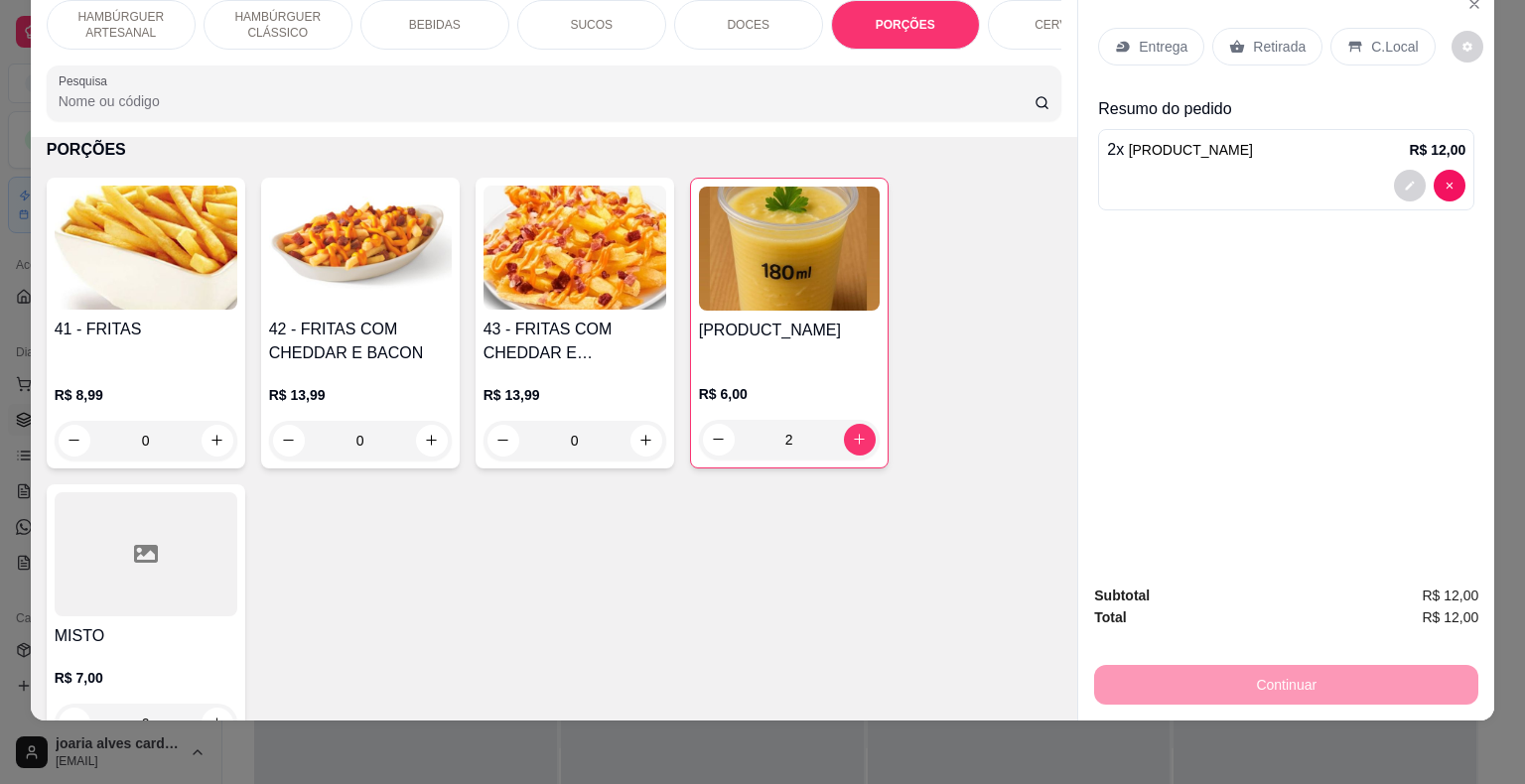 click on "Entrega" at bounding box center [1151, 47] 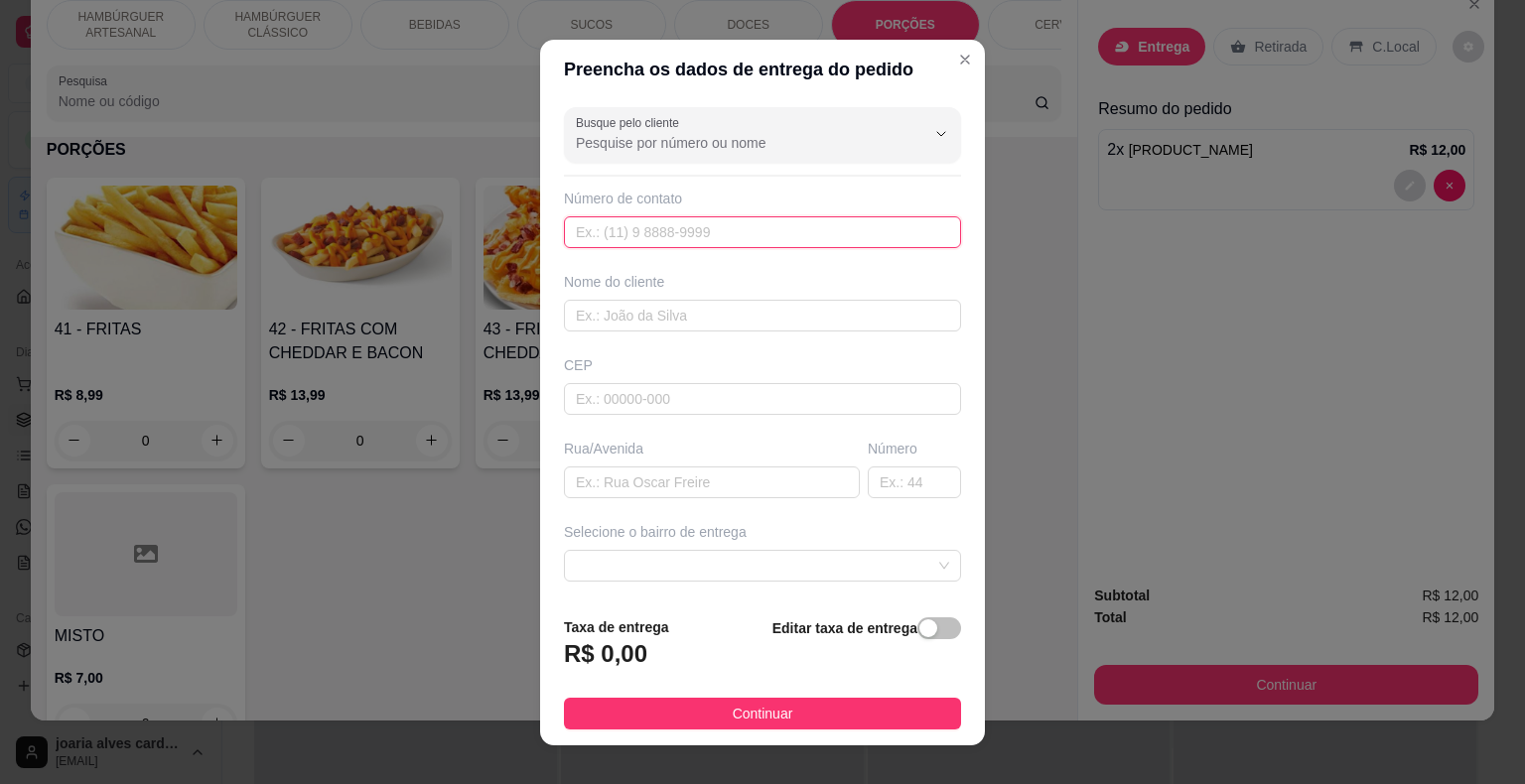 click at bounding box center (762, 232) 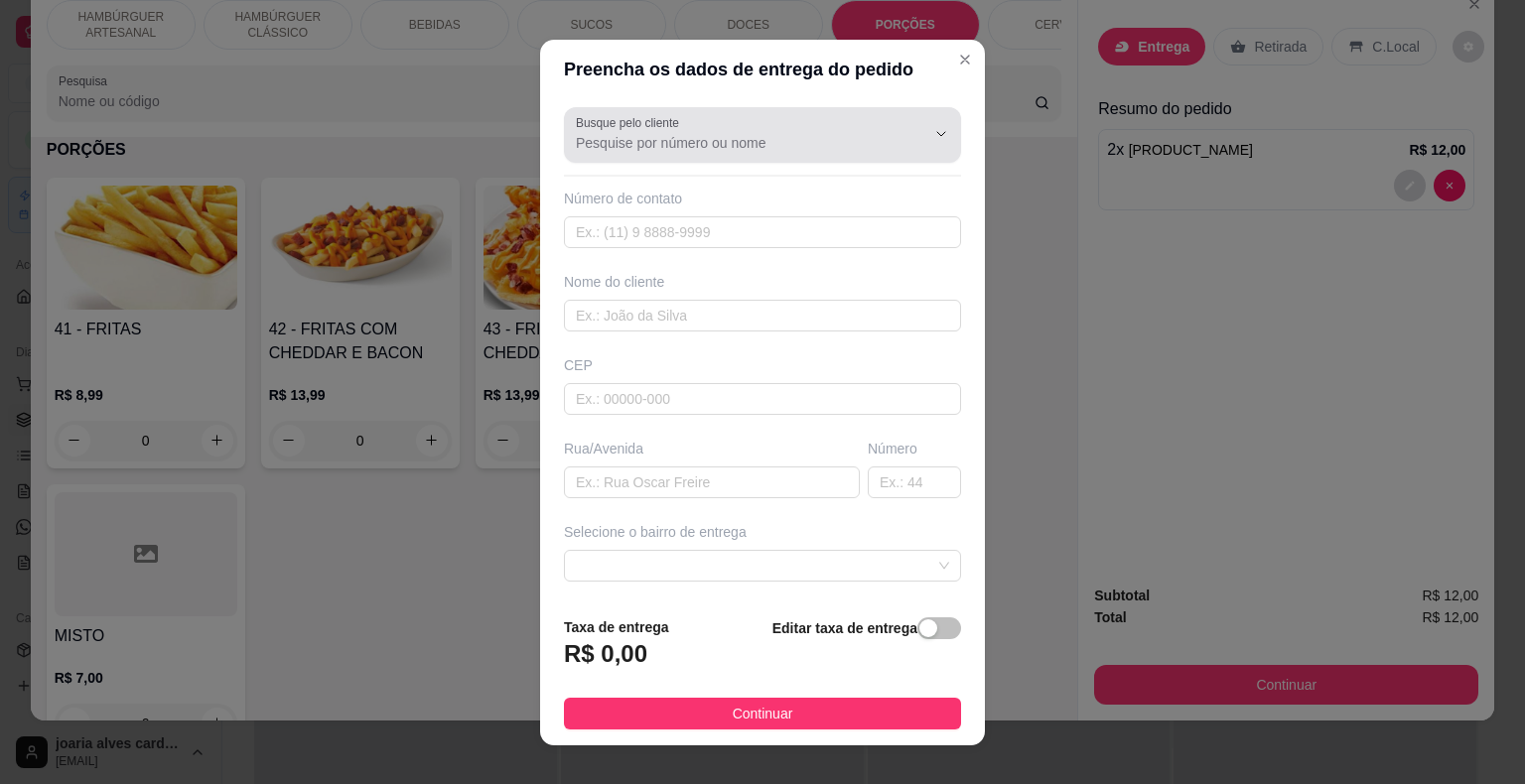 click on "Busque pelo cliente" at bounding box center (735, 143) 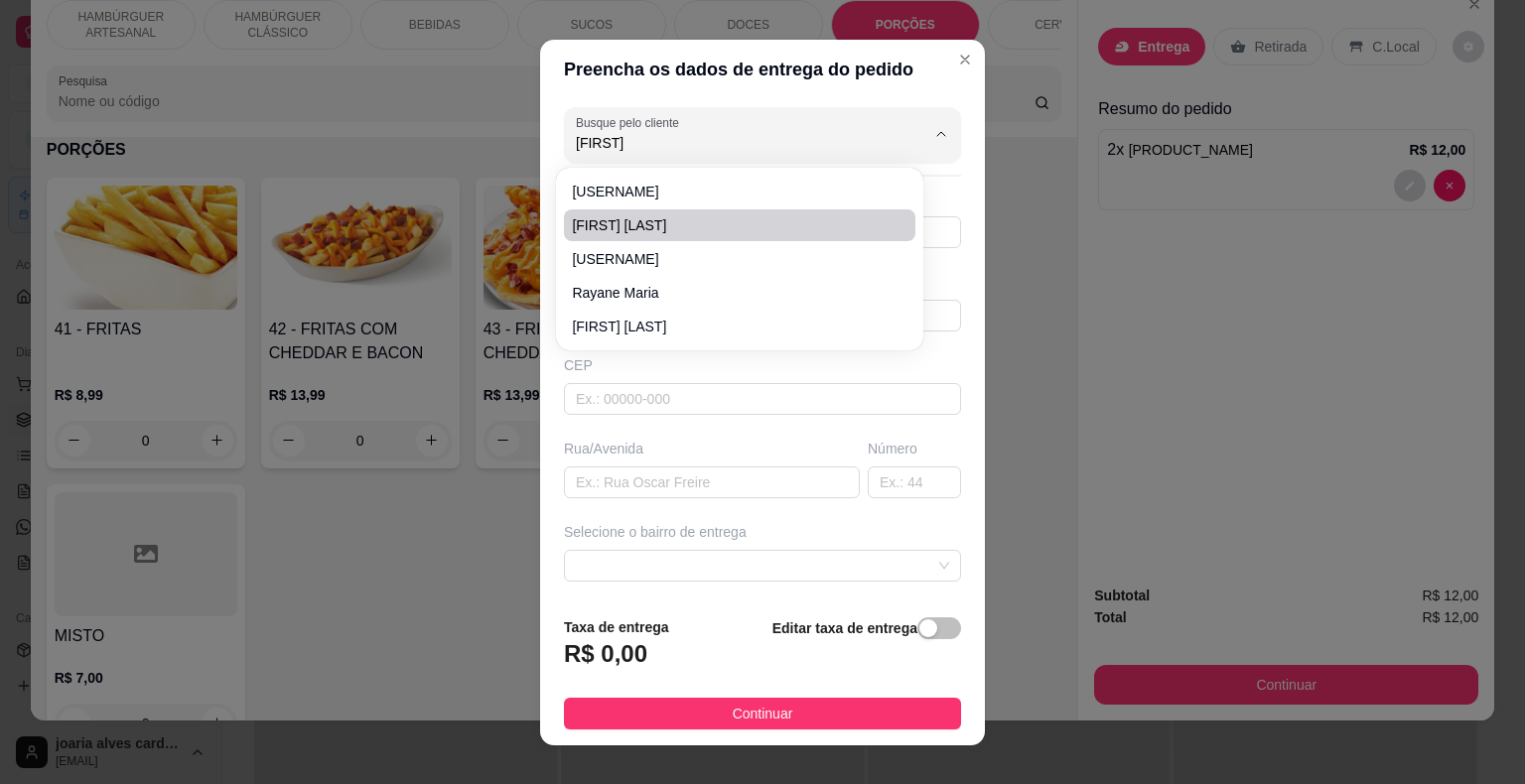 click on "[FIRST] [LAST]" at bounding box center (730, 225) 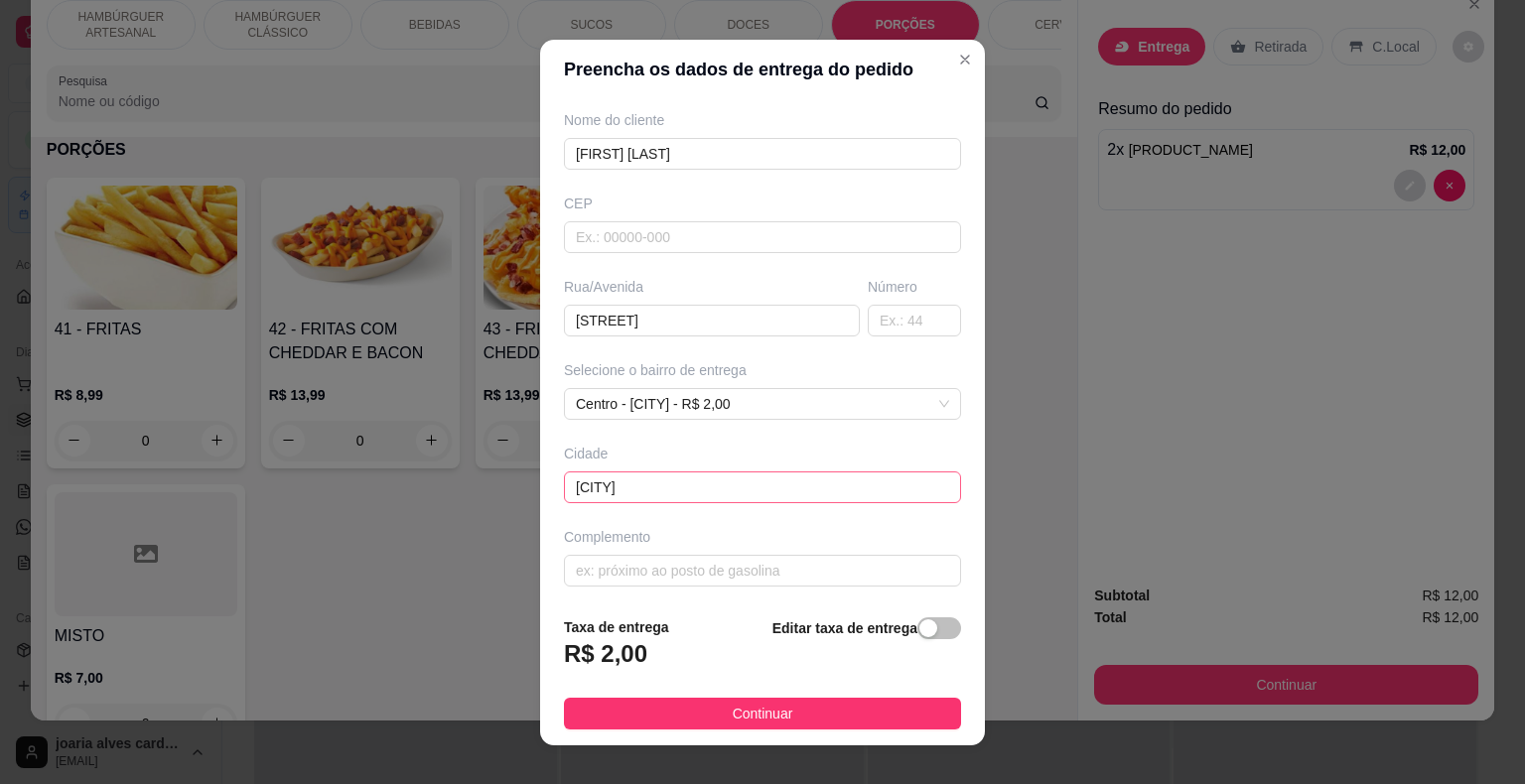 scroll, scrollTop: 164, scrollLeft: 0, axis: vertical 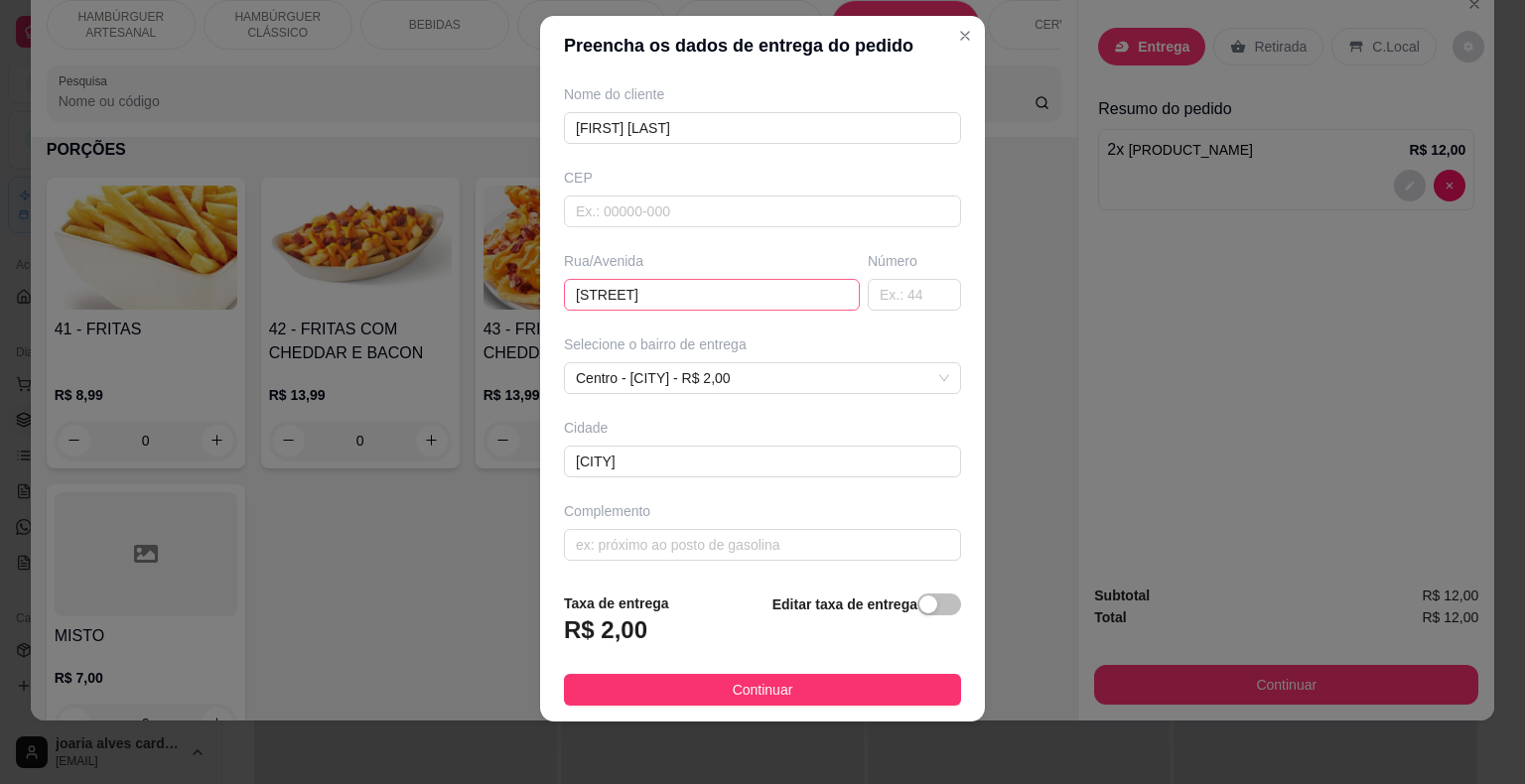 type on "[FIRST] [LAST]" 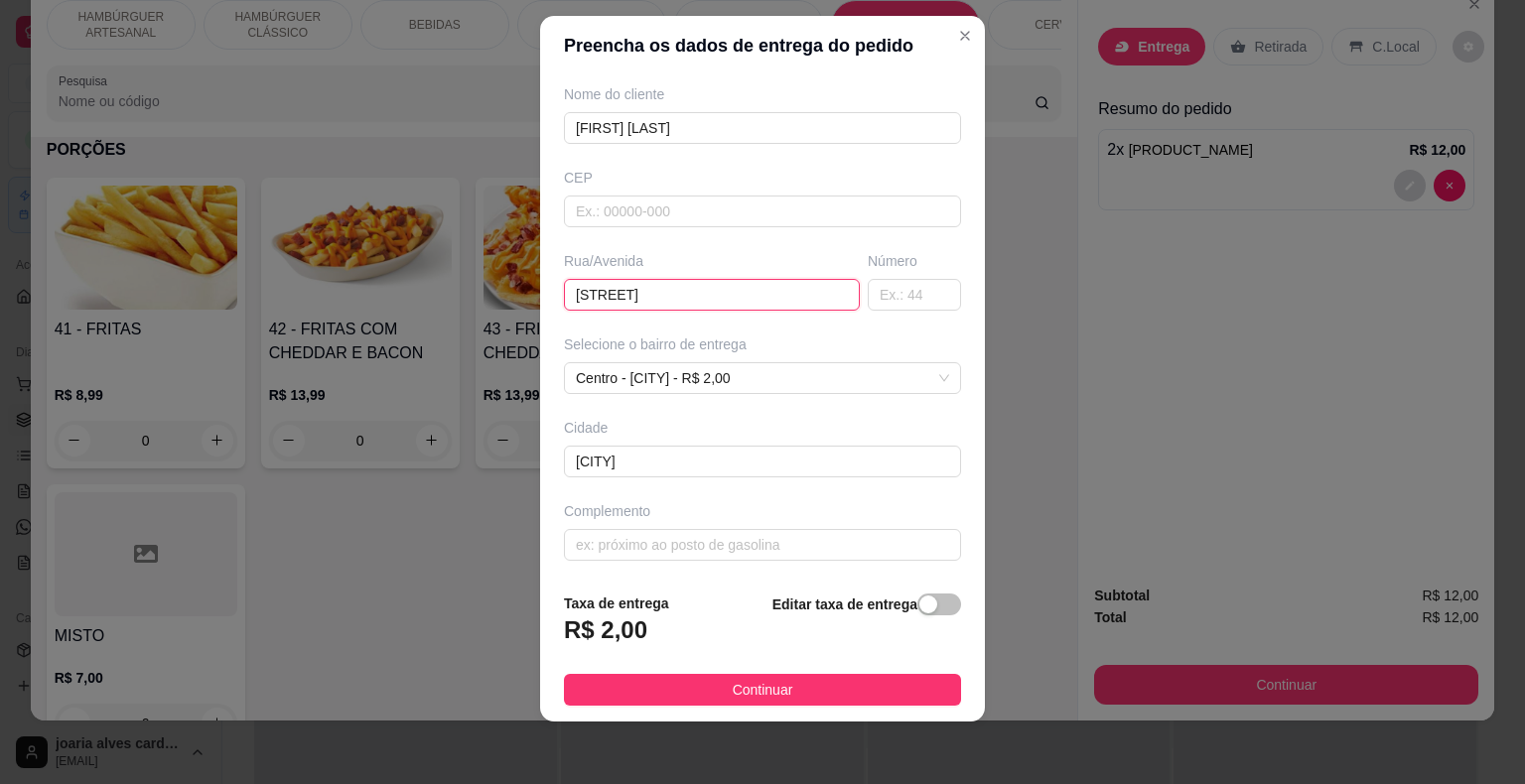 click on "[STREET]" at bounding box center (712, 295) 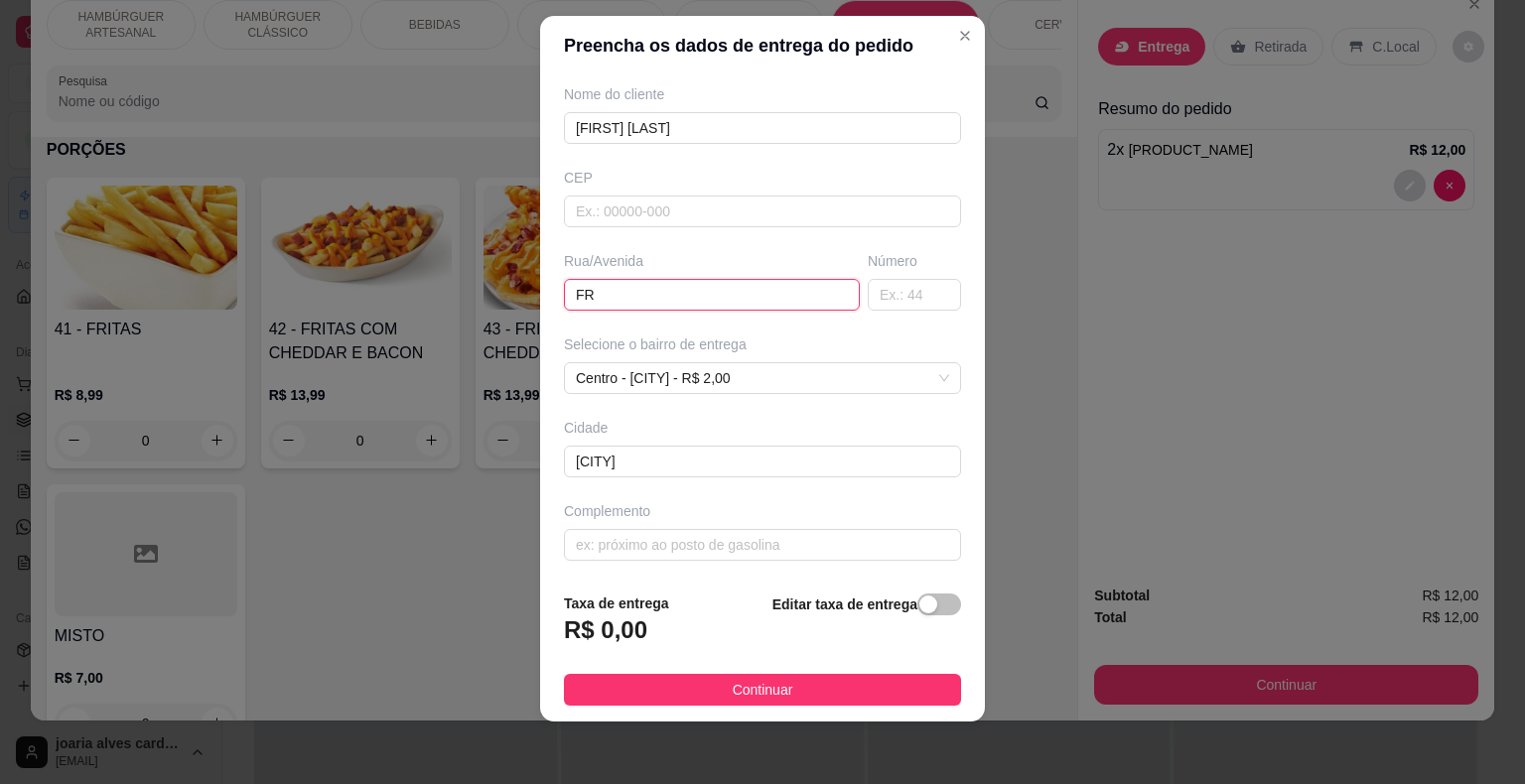 type on "F" 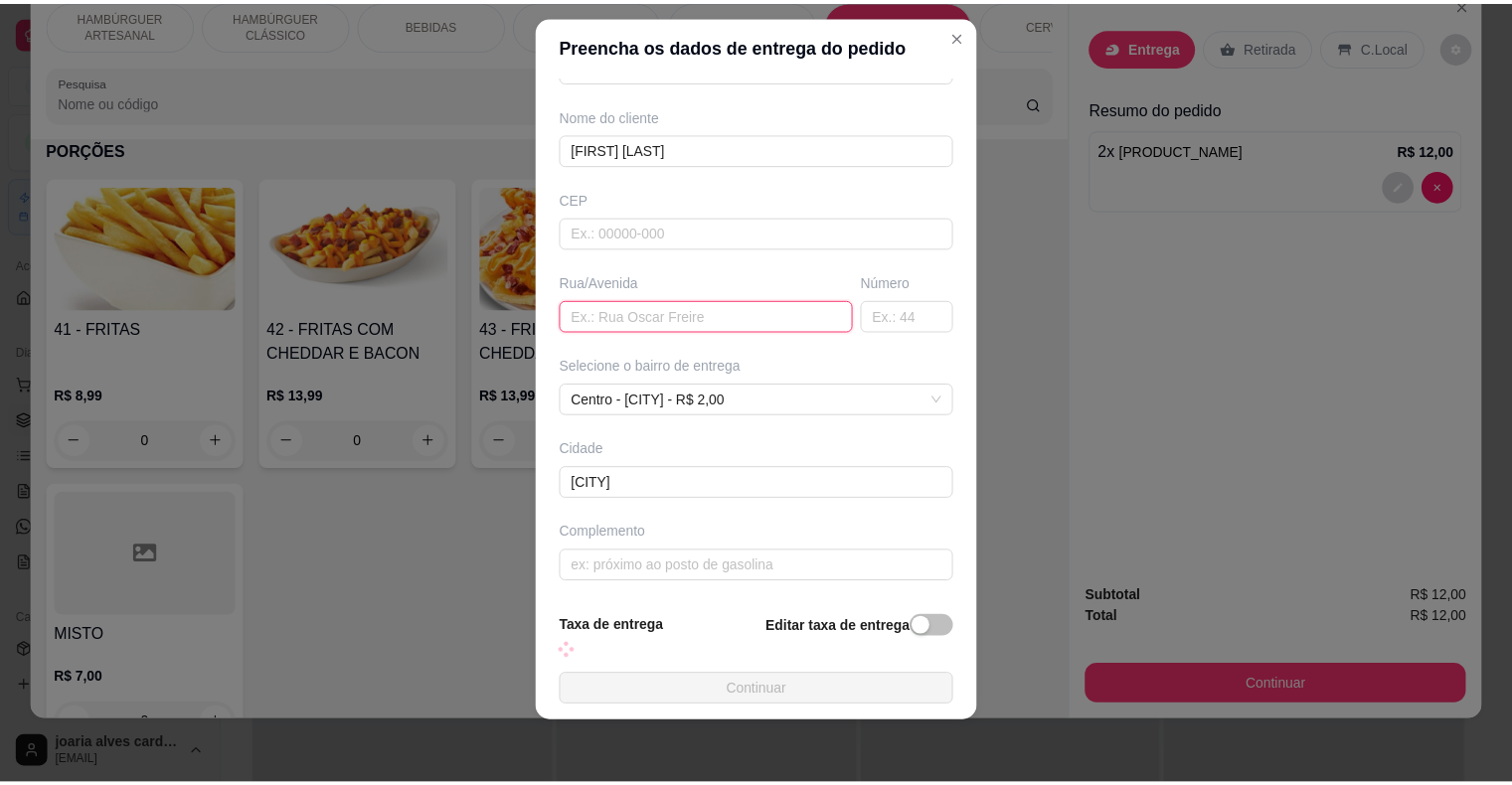 scroll, scrollTop: 164, scrollLeft: 0, axis: vertical 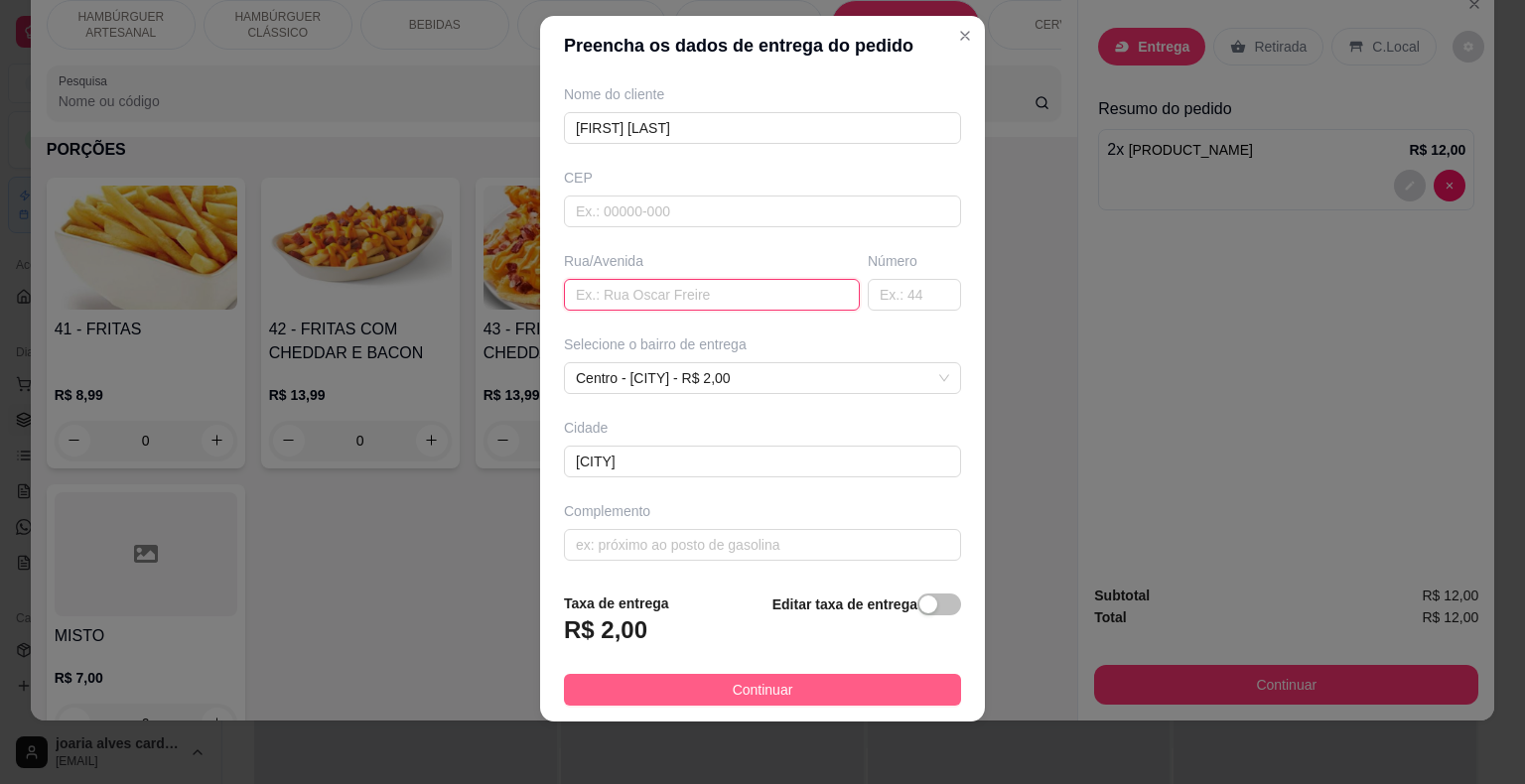 type 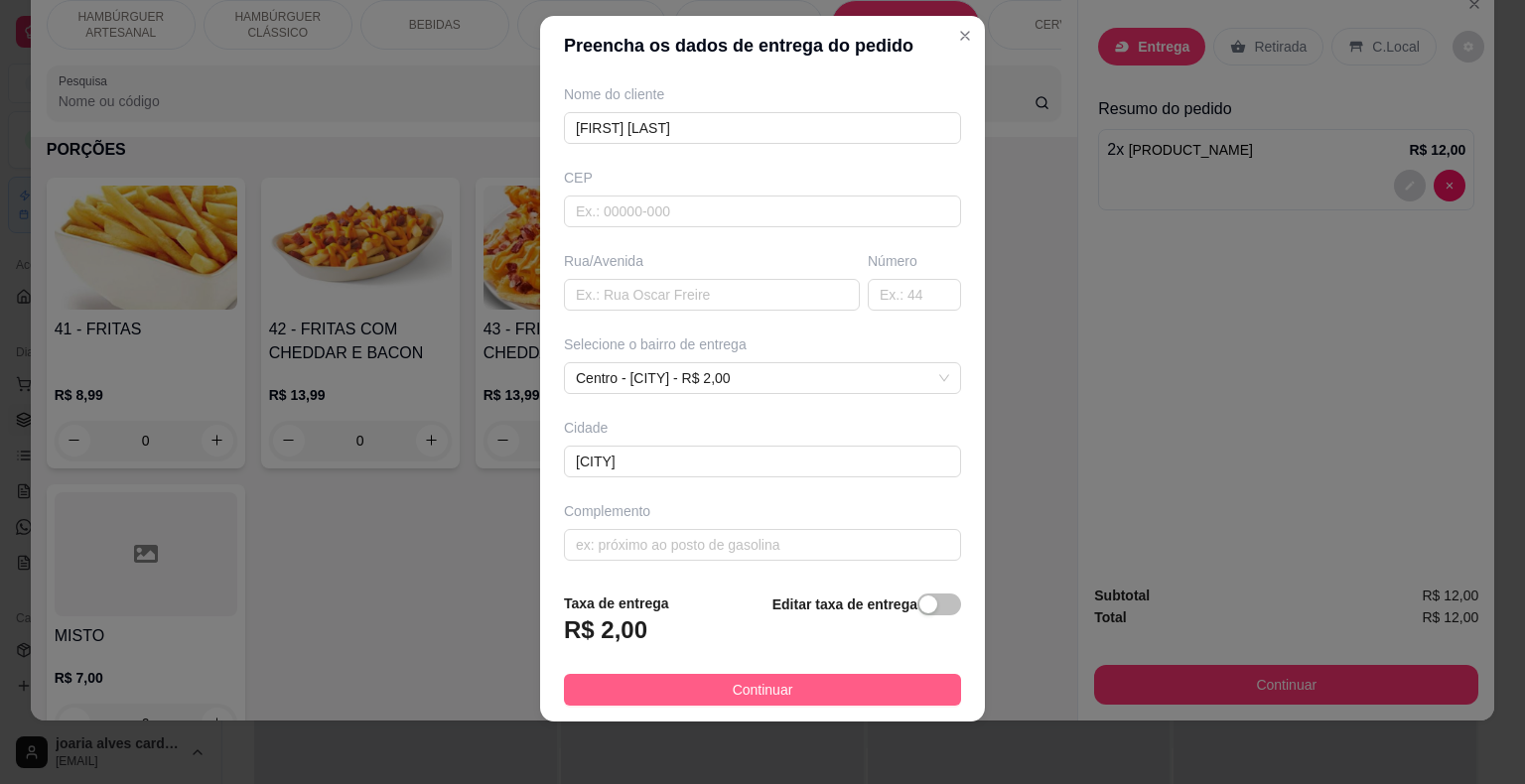 click on "Continuar" at bounding box center [762, 690] 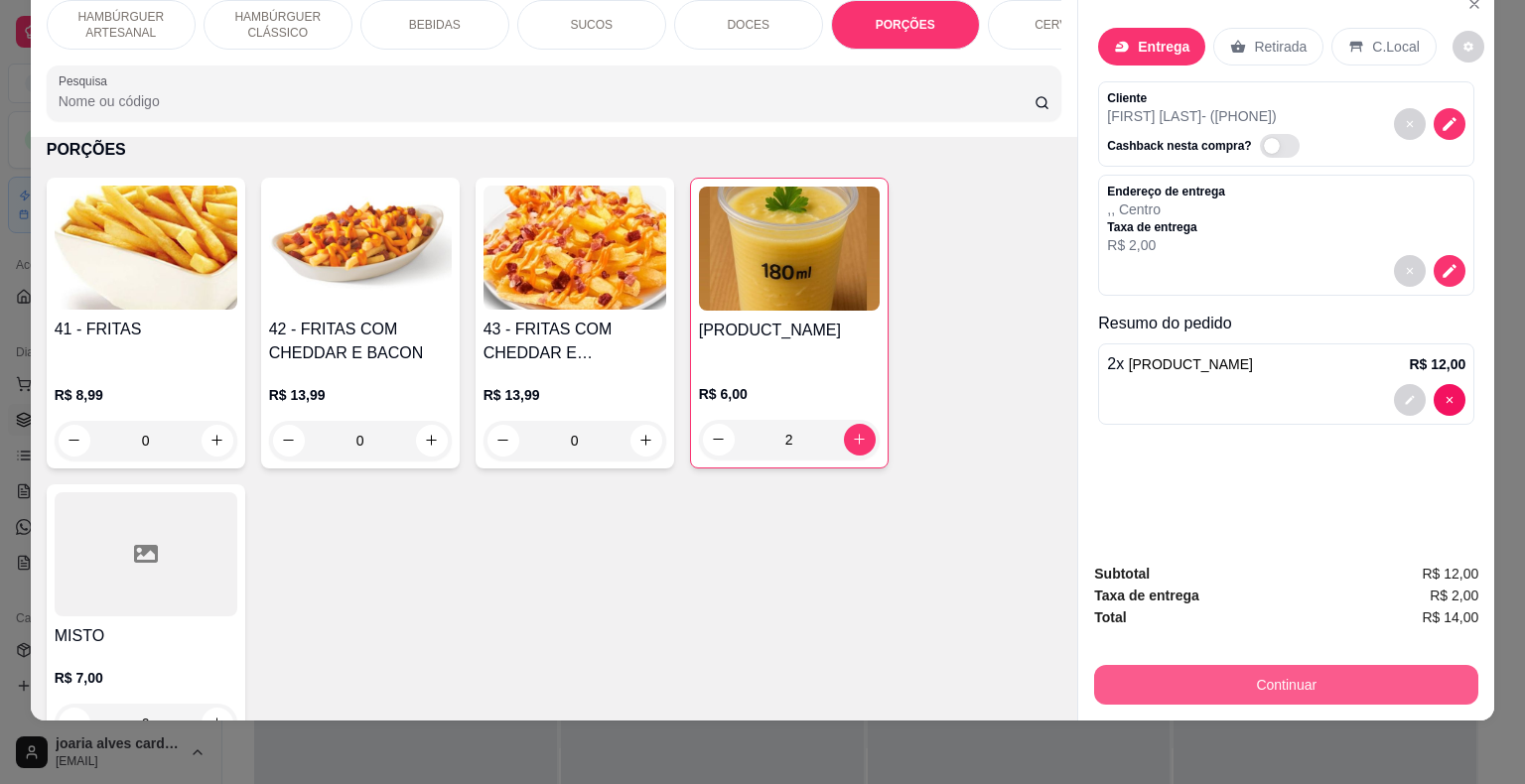 click on "Continuar" at bounding box center [1286, 685] 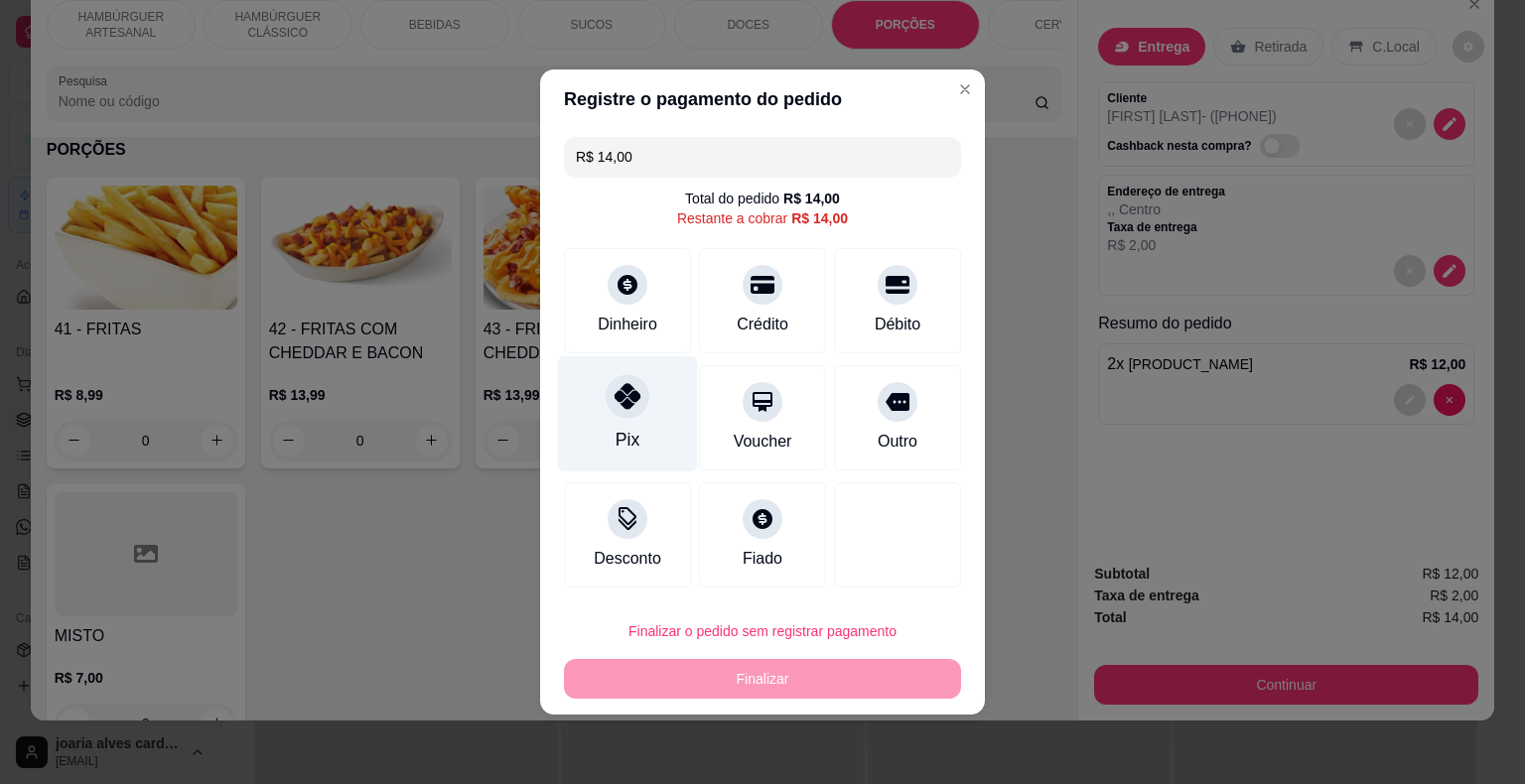 click on "Pix" at bounding box center (627, 414) 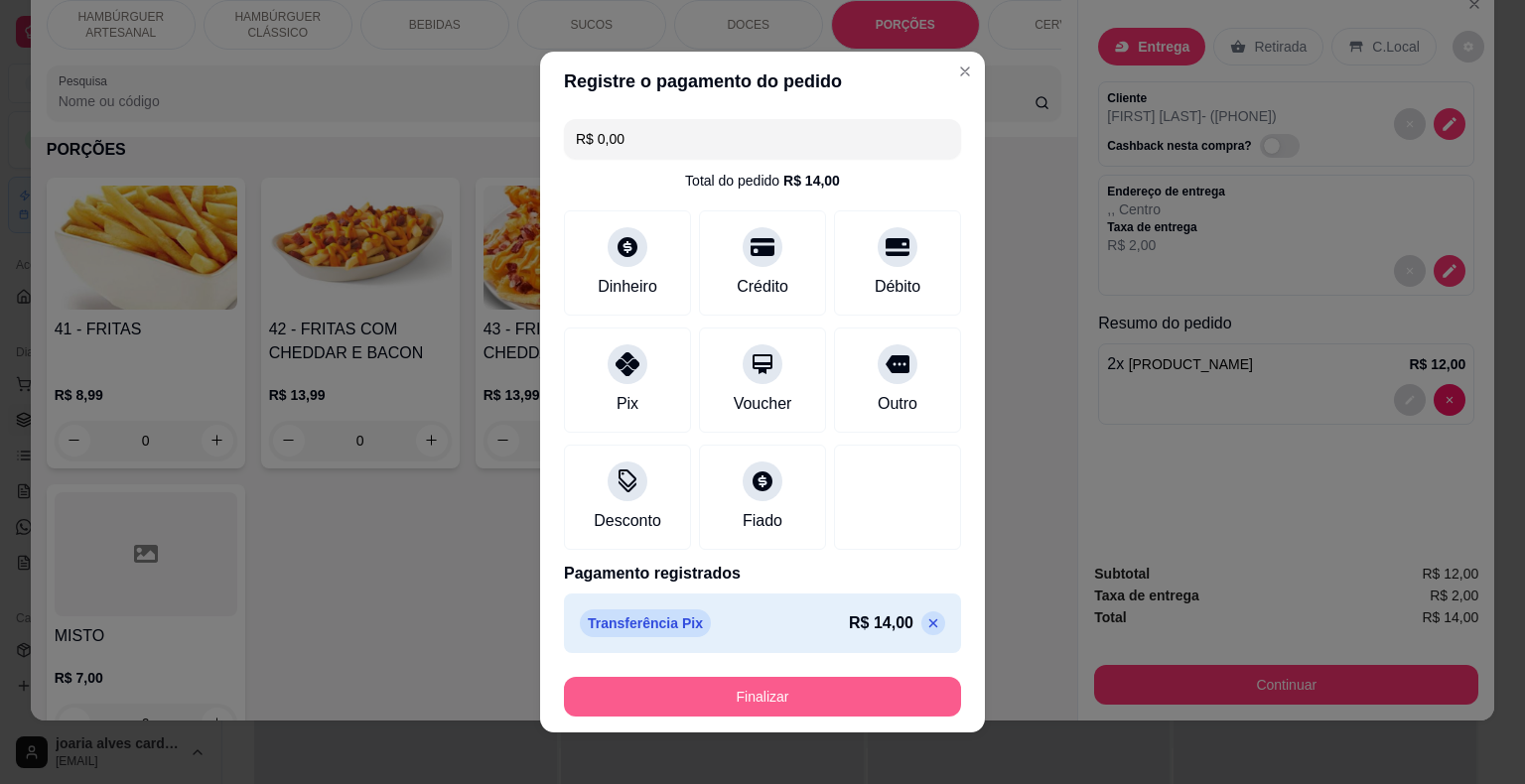 click on "Finalizar" at bounding box center [762, 697] 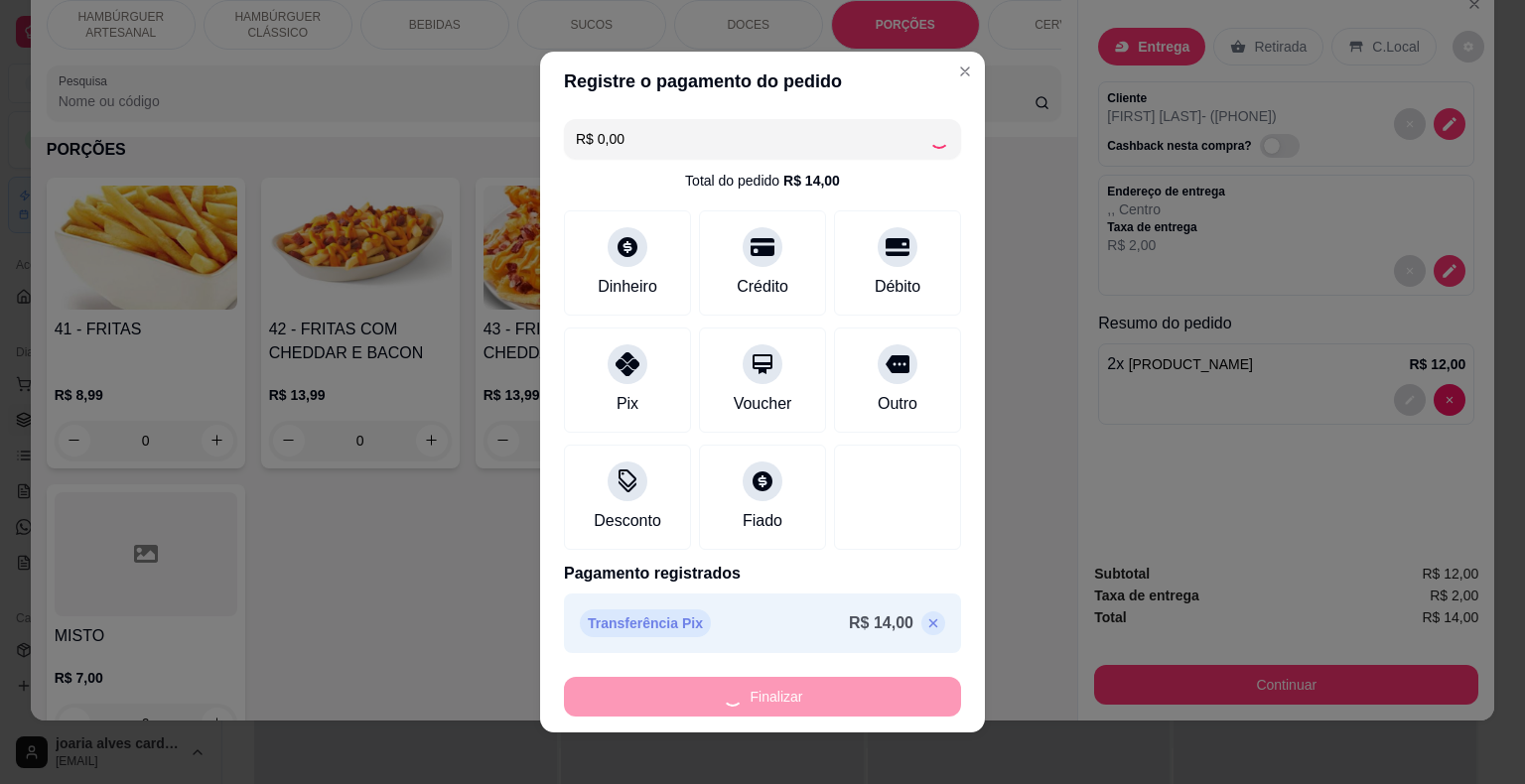 type on "0" 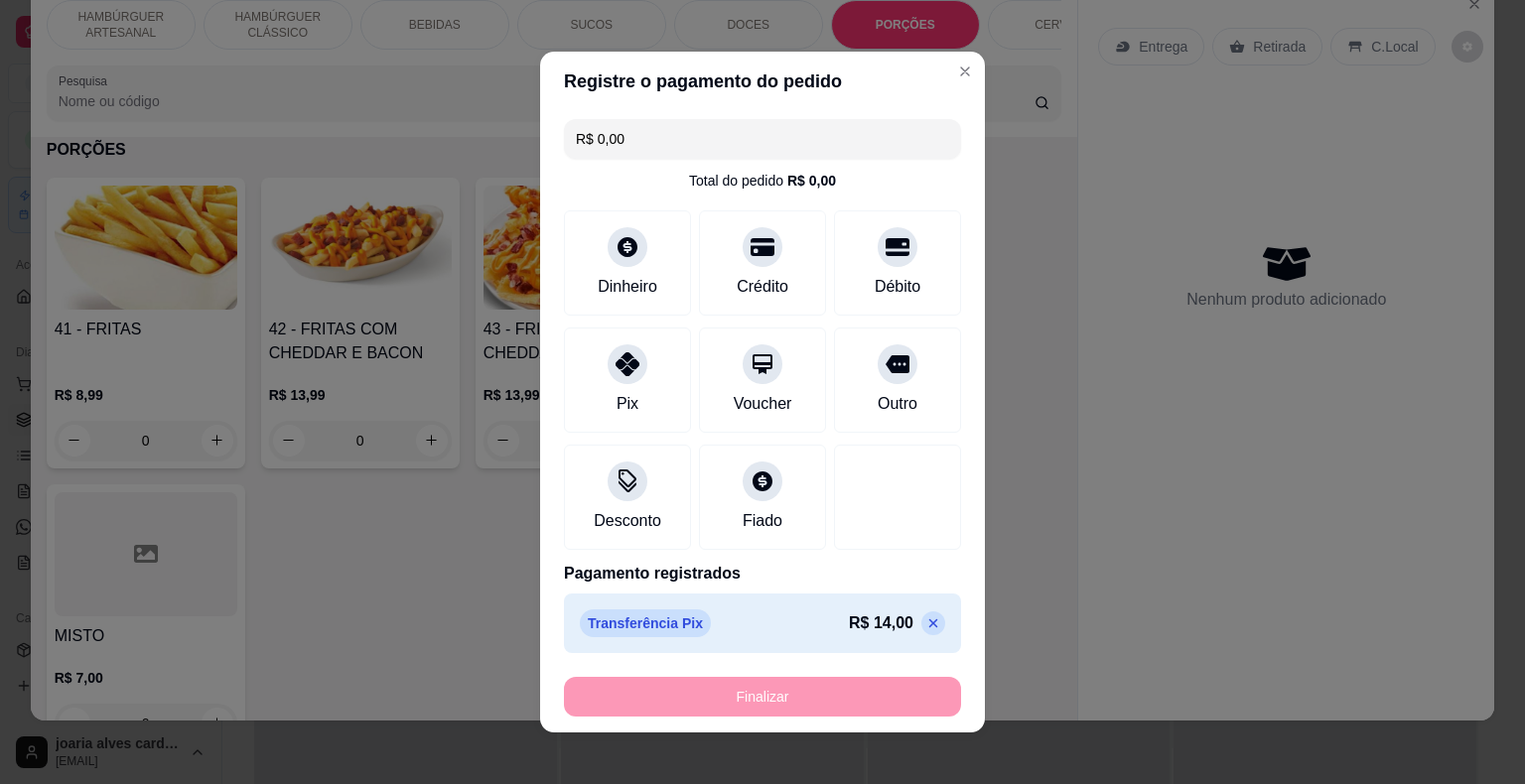 type on "-R$ 14,00" 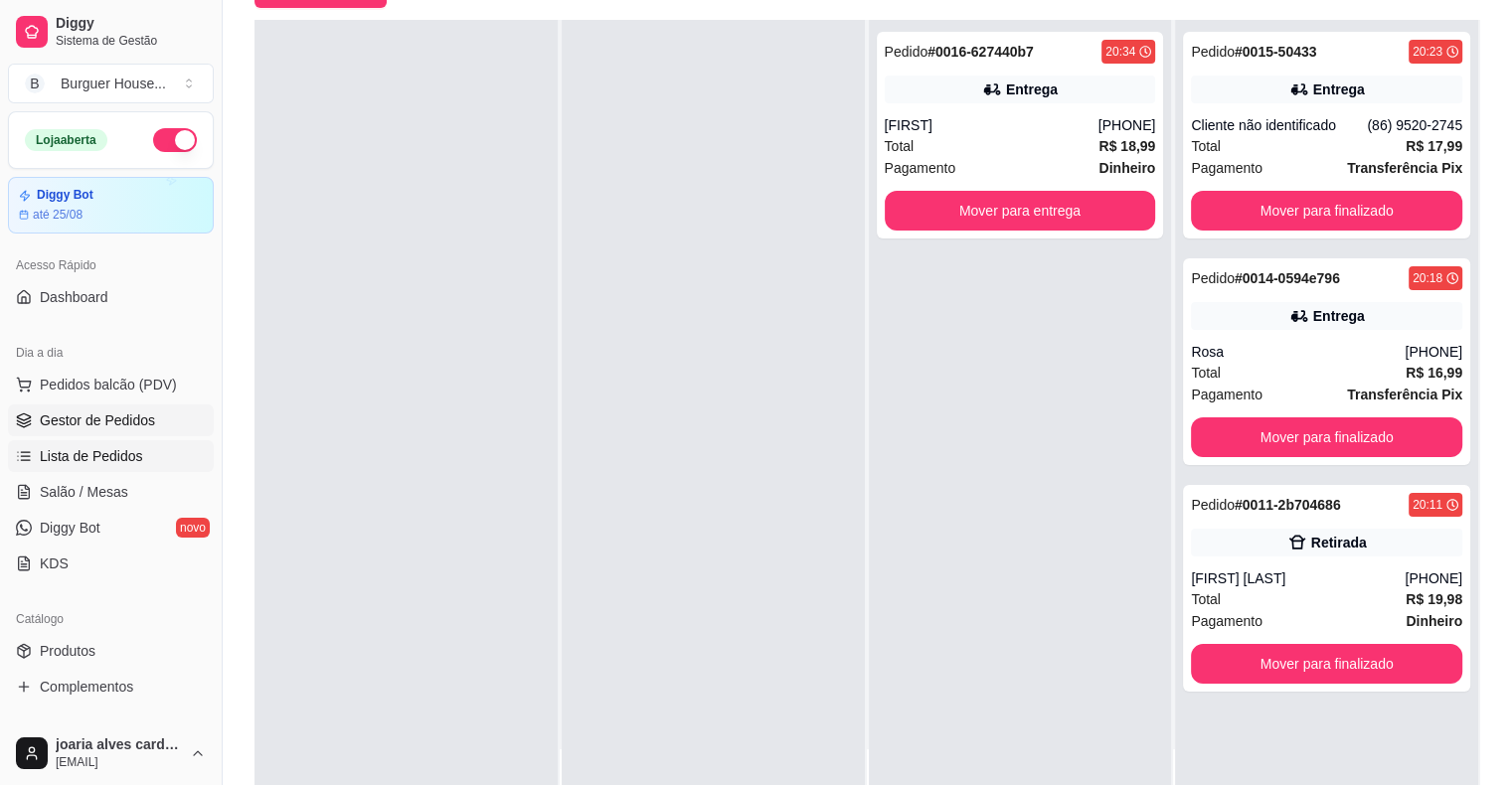 click on "Lista de Pedidos" at bounding box center (91, 456) 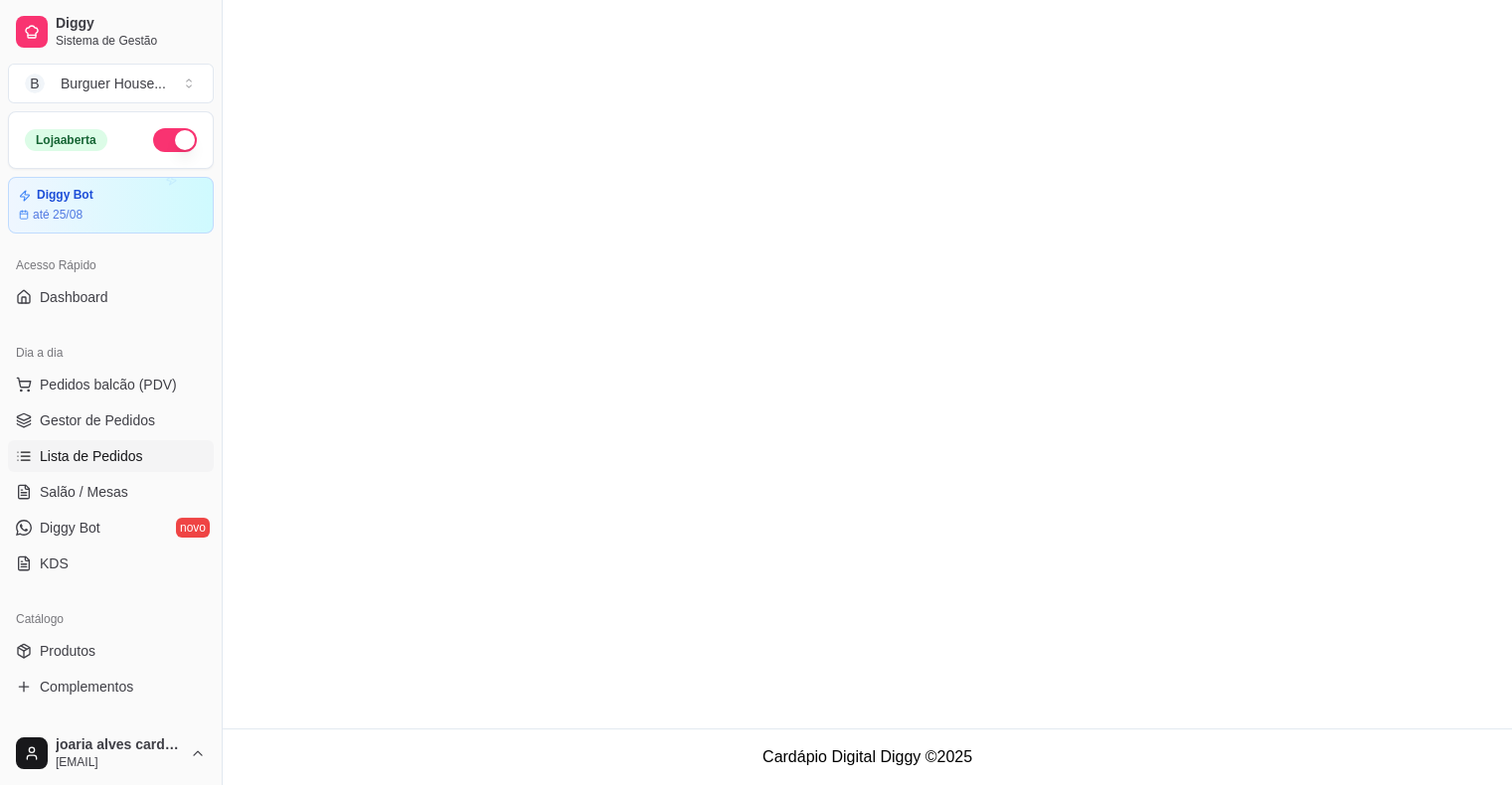 scroll, scrollTop: 0, scrollLeft: 0, axis: both 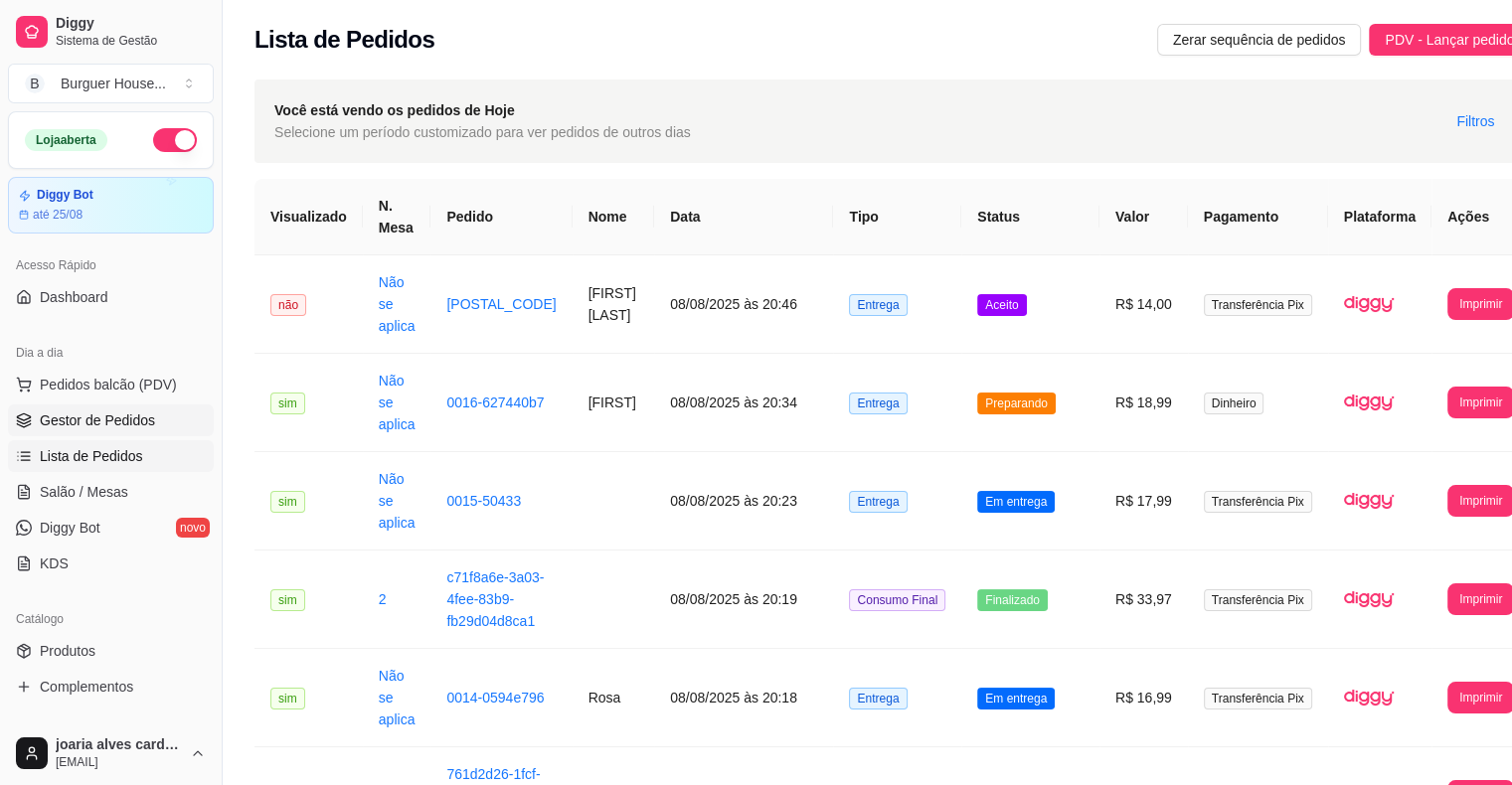click on "Gestor de Pedidos" at bounding box center [97, 420] 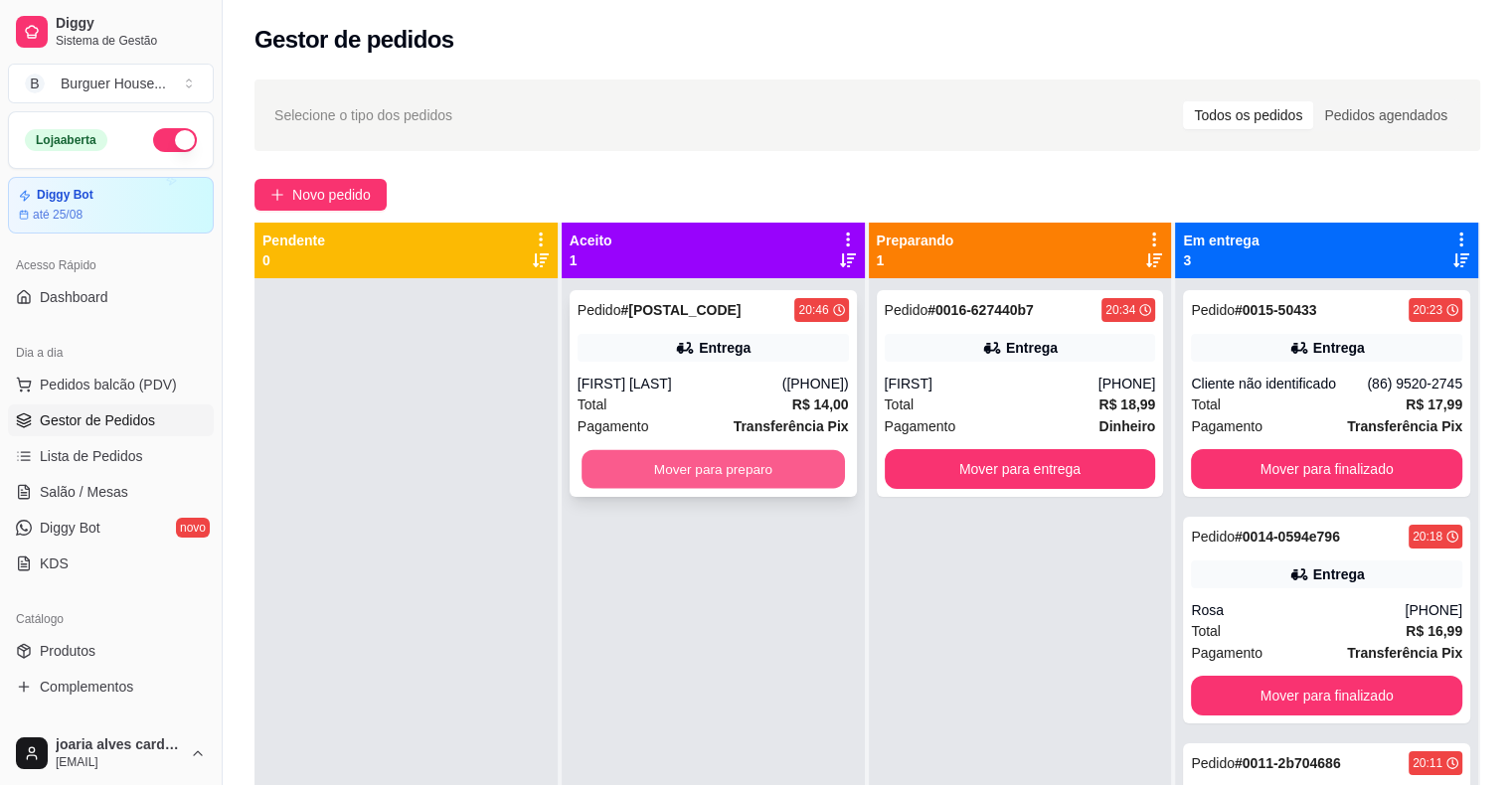 click on "Mover para preparo" at bounding box center (713, 469) 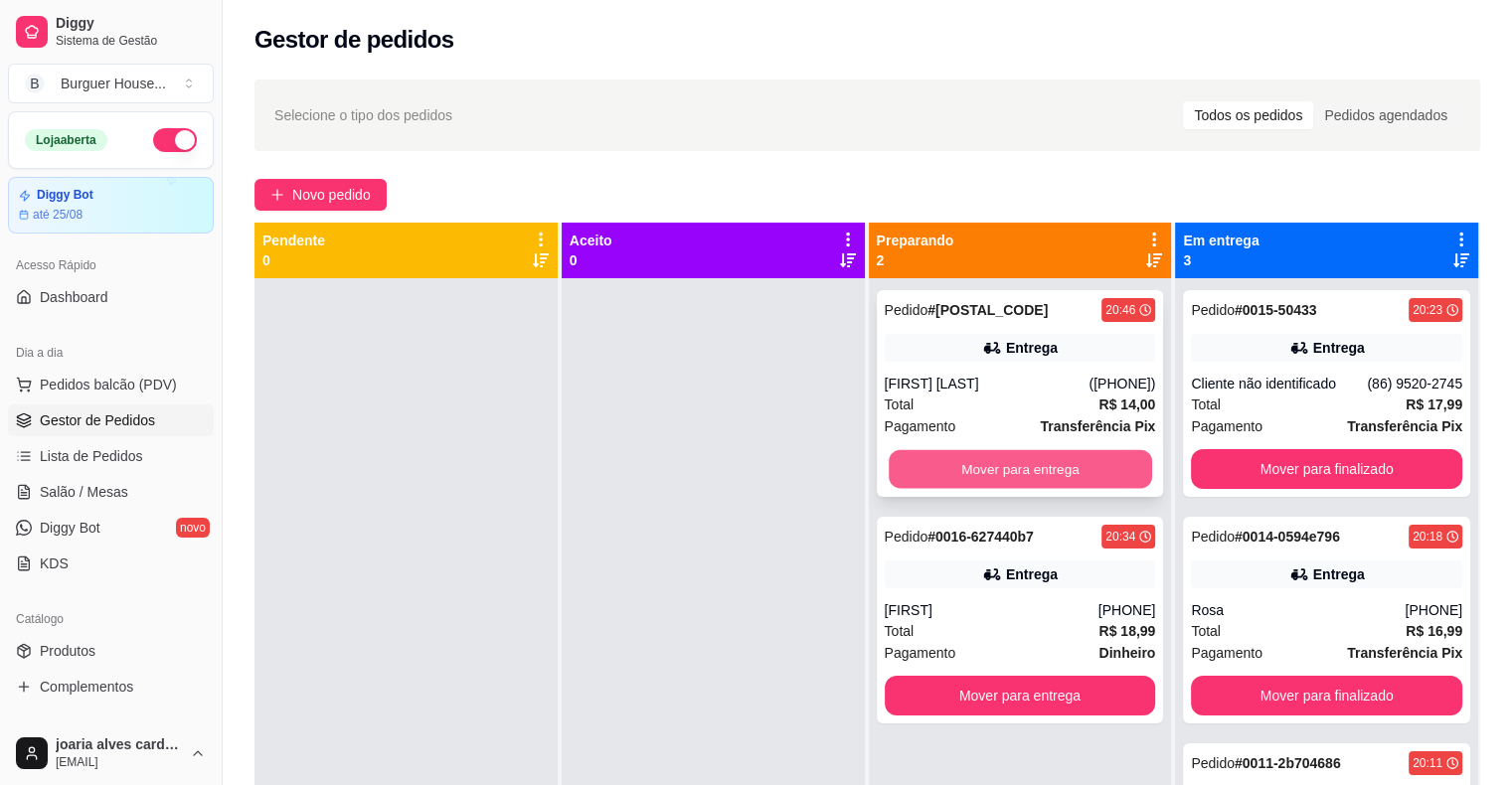 click on "Mover para entrega" at bounding box center [1020, 469] 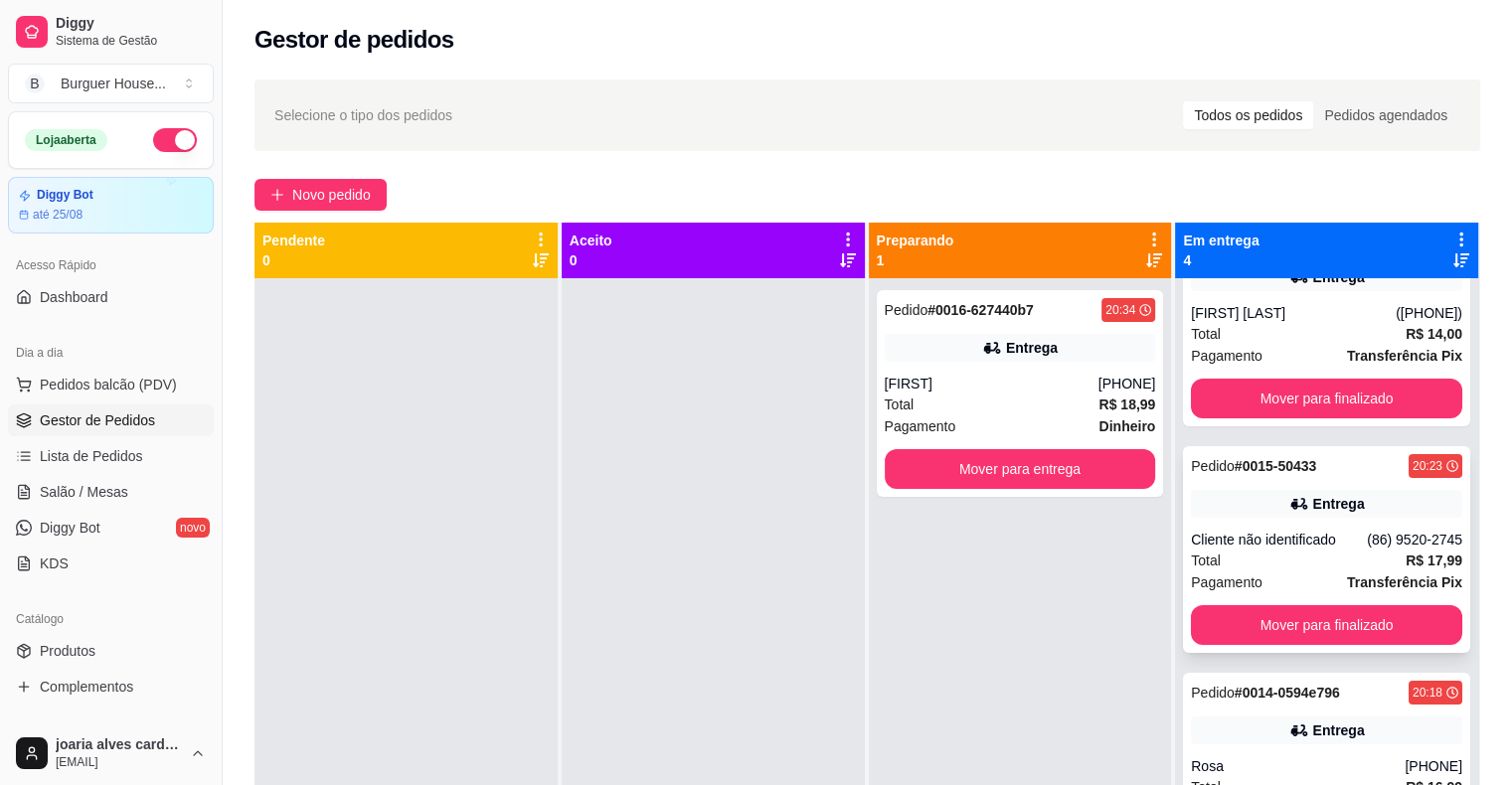 scroll, scrollTop: 140, scrollLeft: 0, axis: vertical 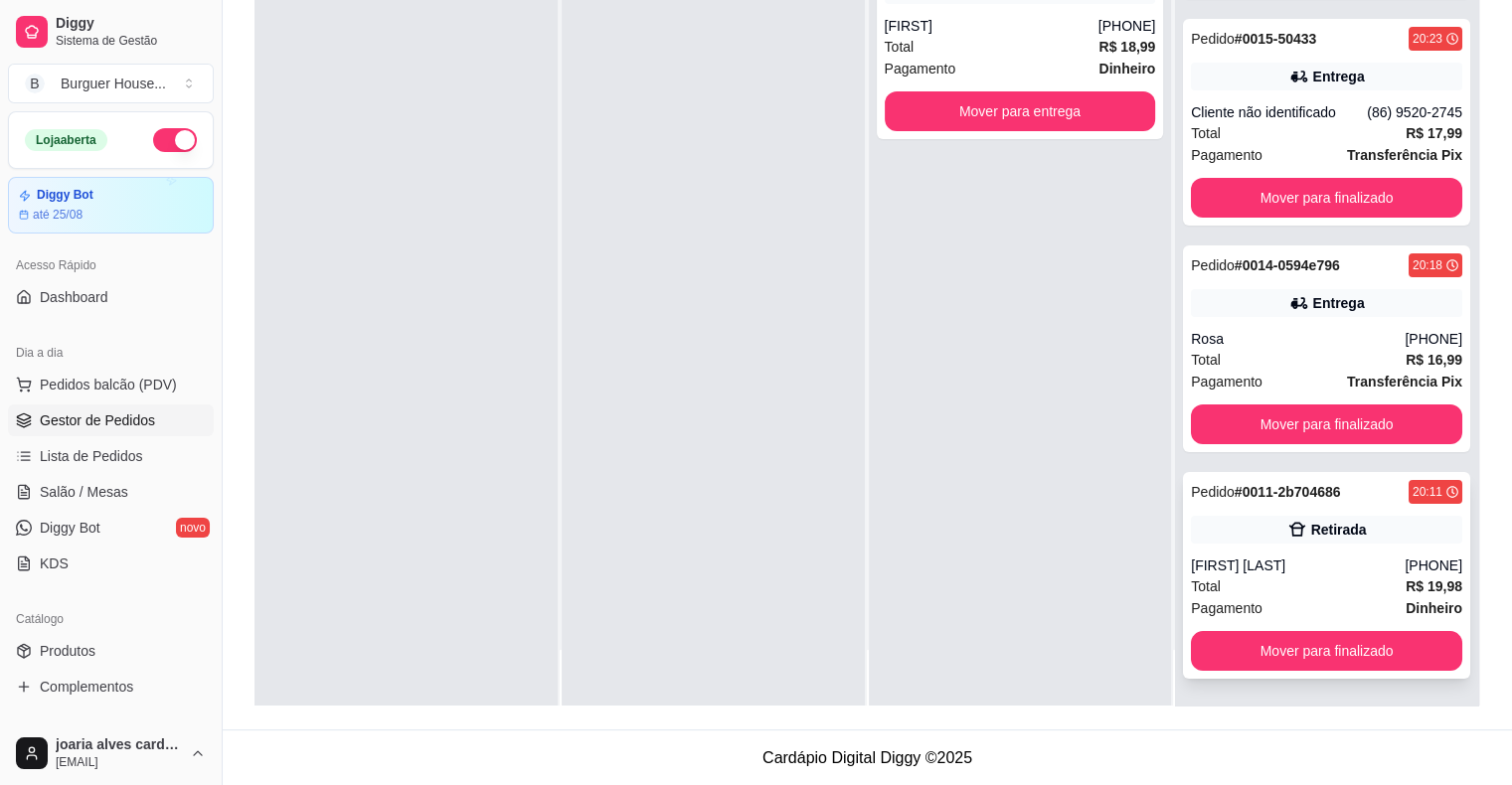 click on "Pagamento Dinheiro" at bounding box center (1326, 608) 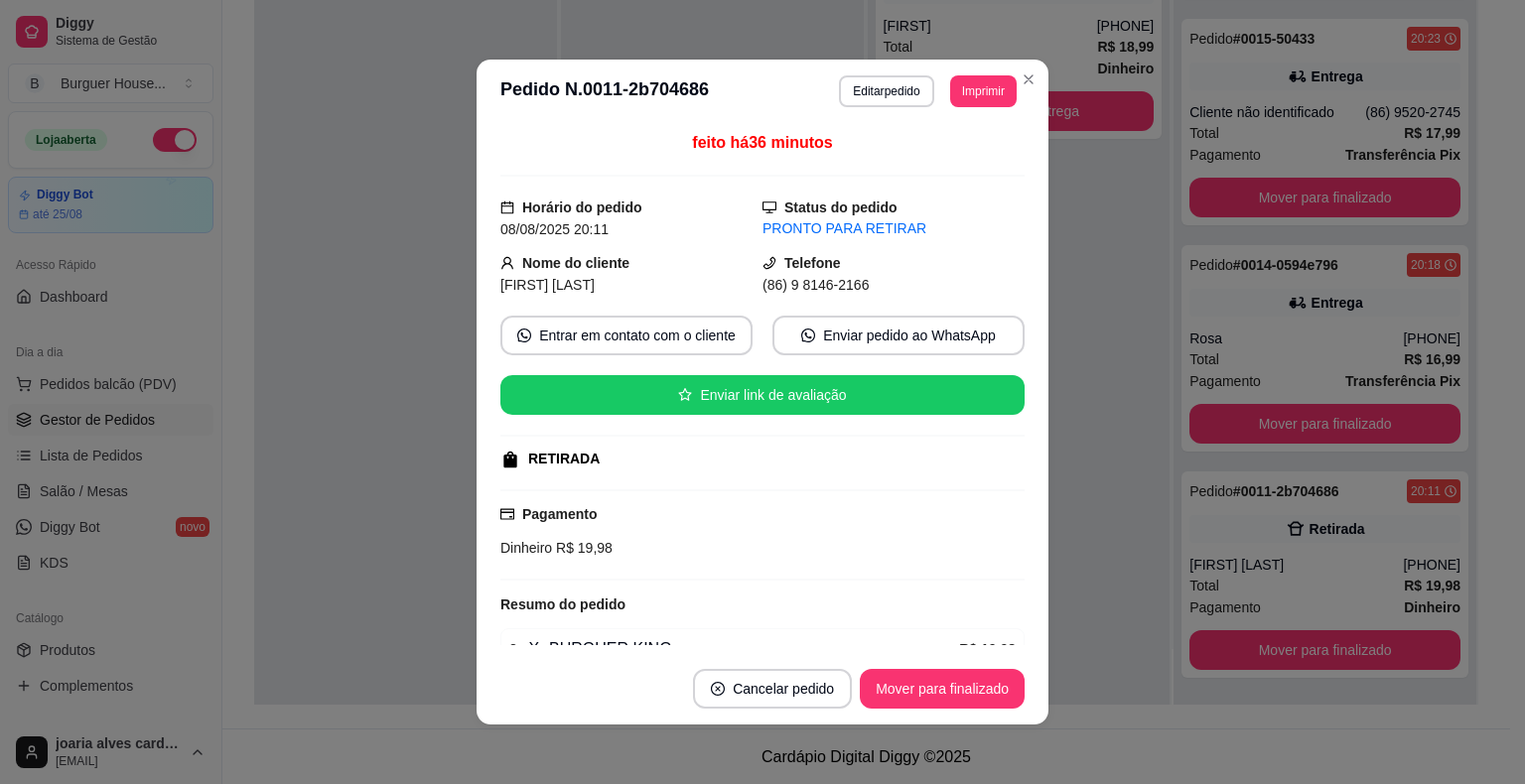 scroll, scrollTop: 99, scrollLeft: 0, axis: vertical 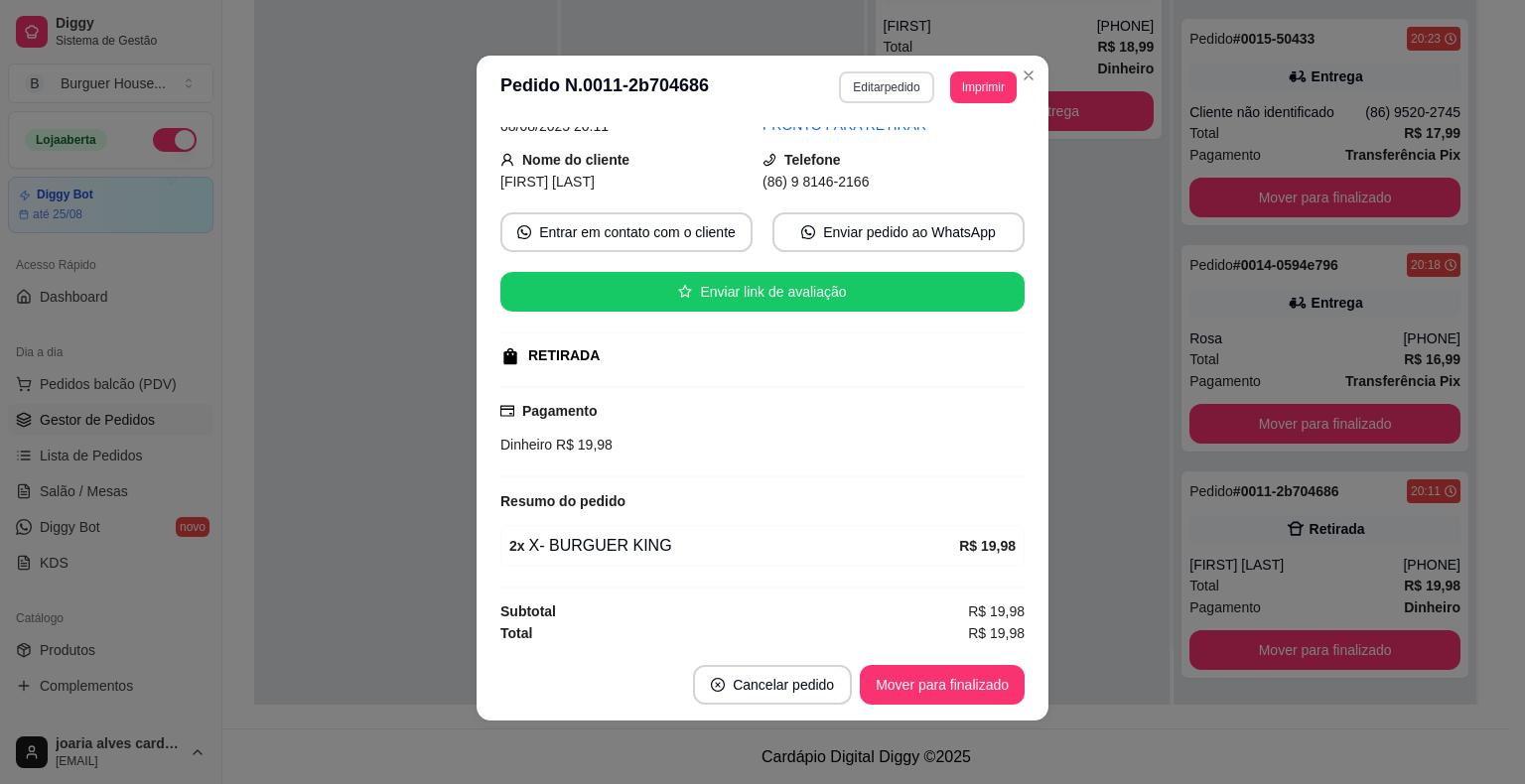 click on "Editar  pedido" at bounding box center (886, 87) 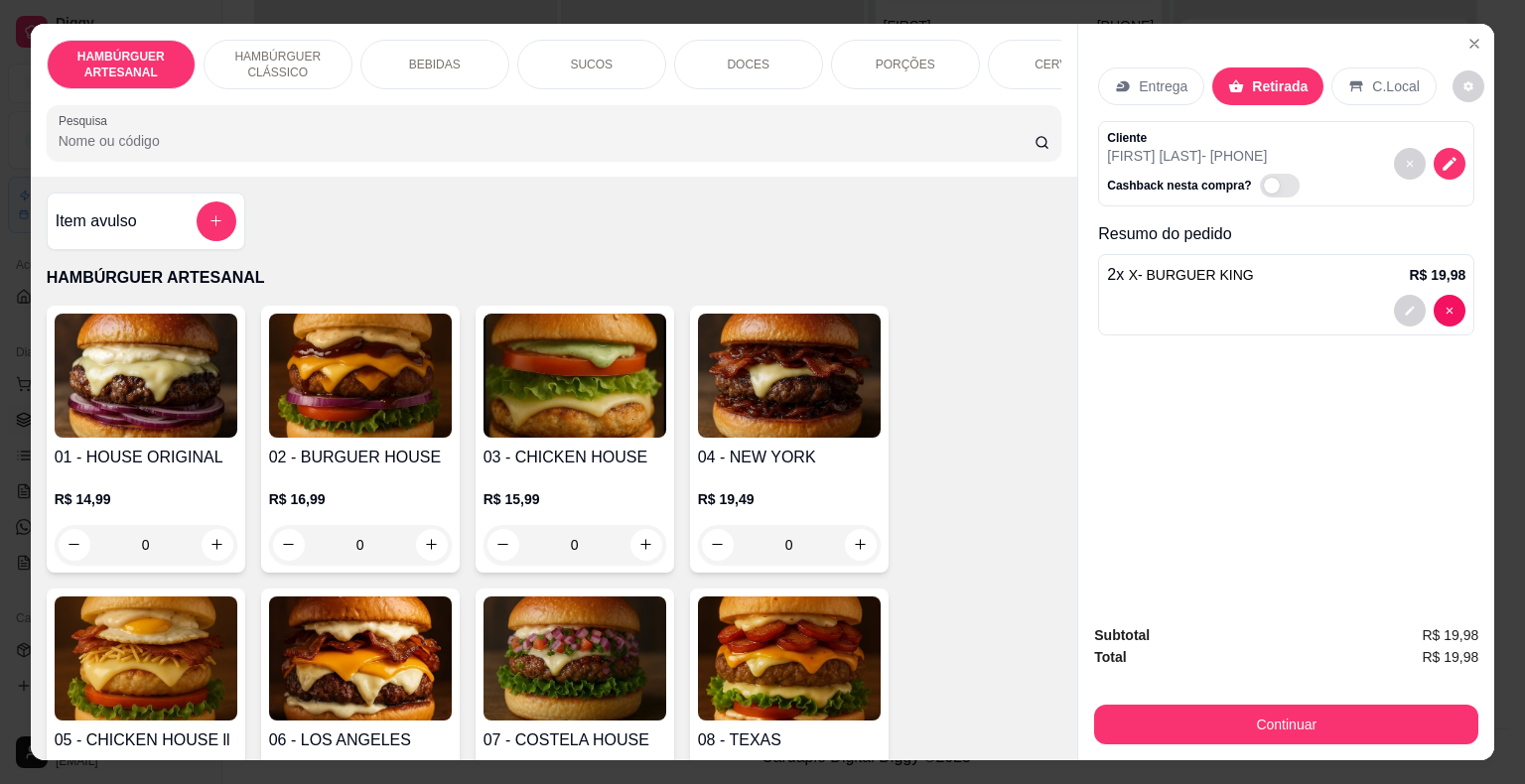 click on "BEBIDAS" at bounding box center [435, 65] 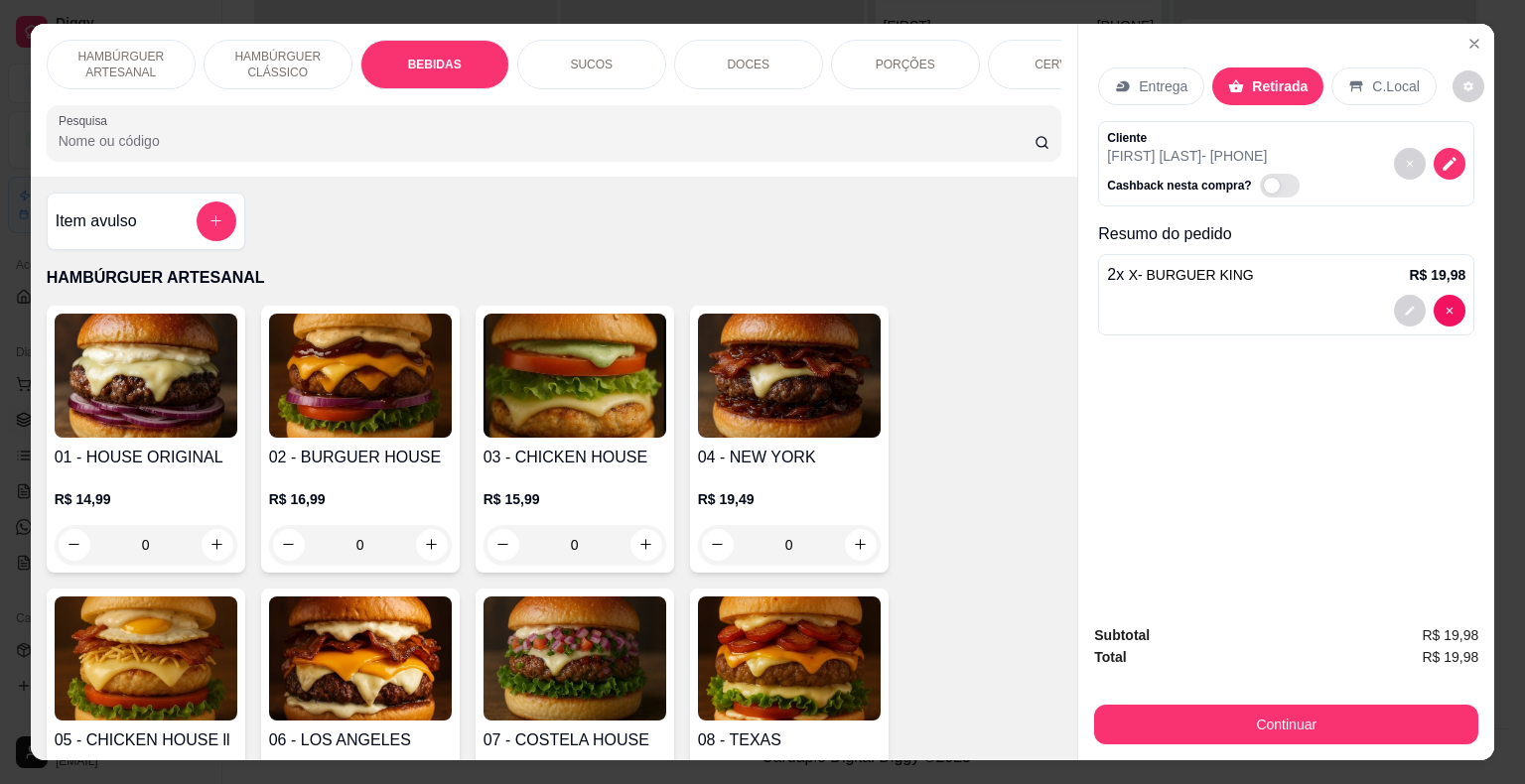 scroll, scrollTop: 1584, scrollLeft: 0, axis: vertical 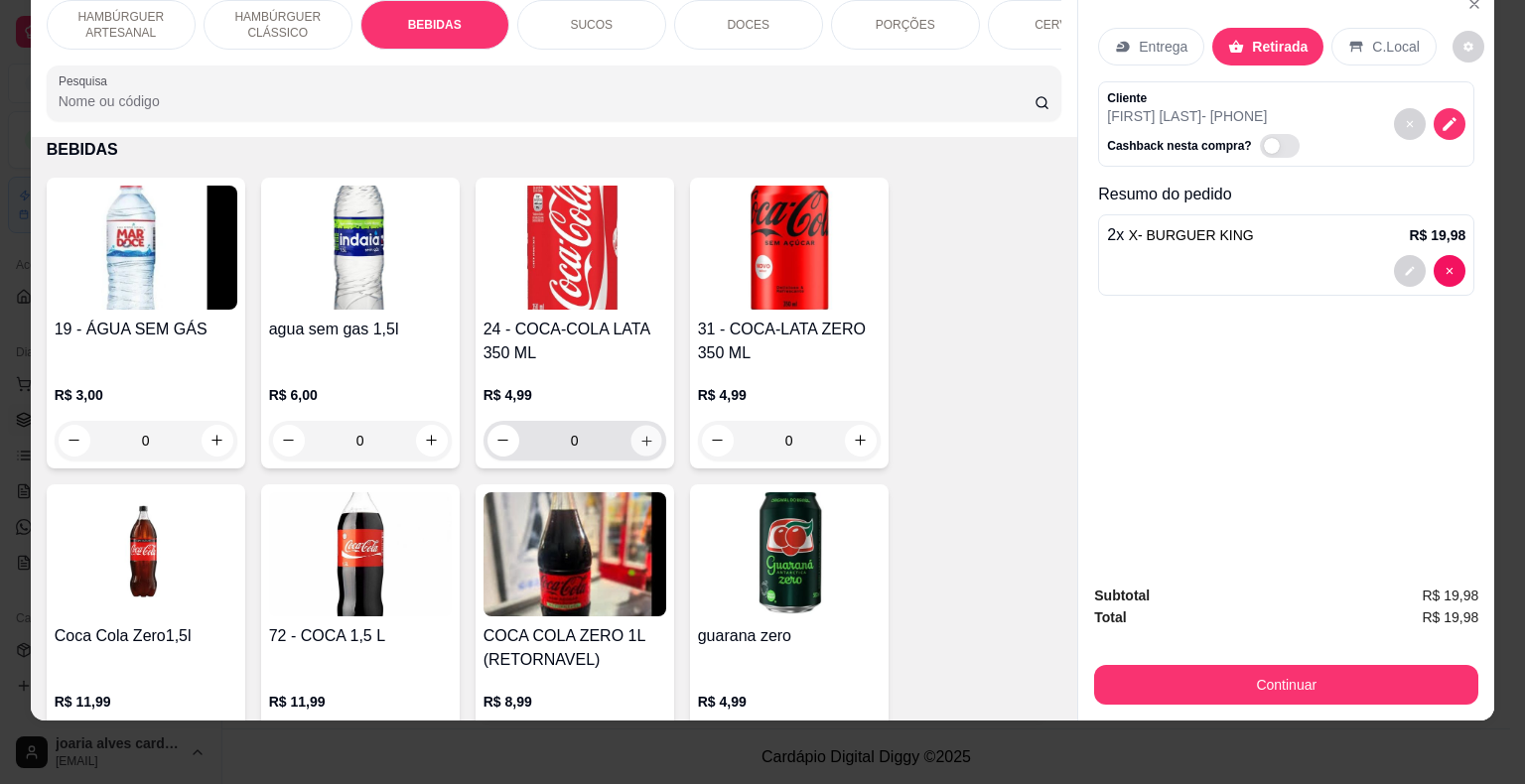 click at bounding box center (645, 440) 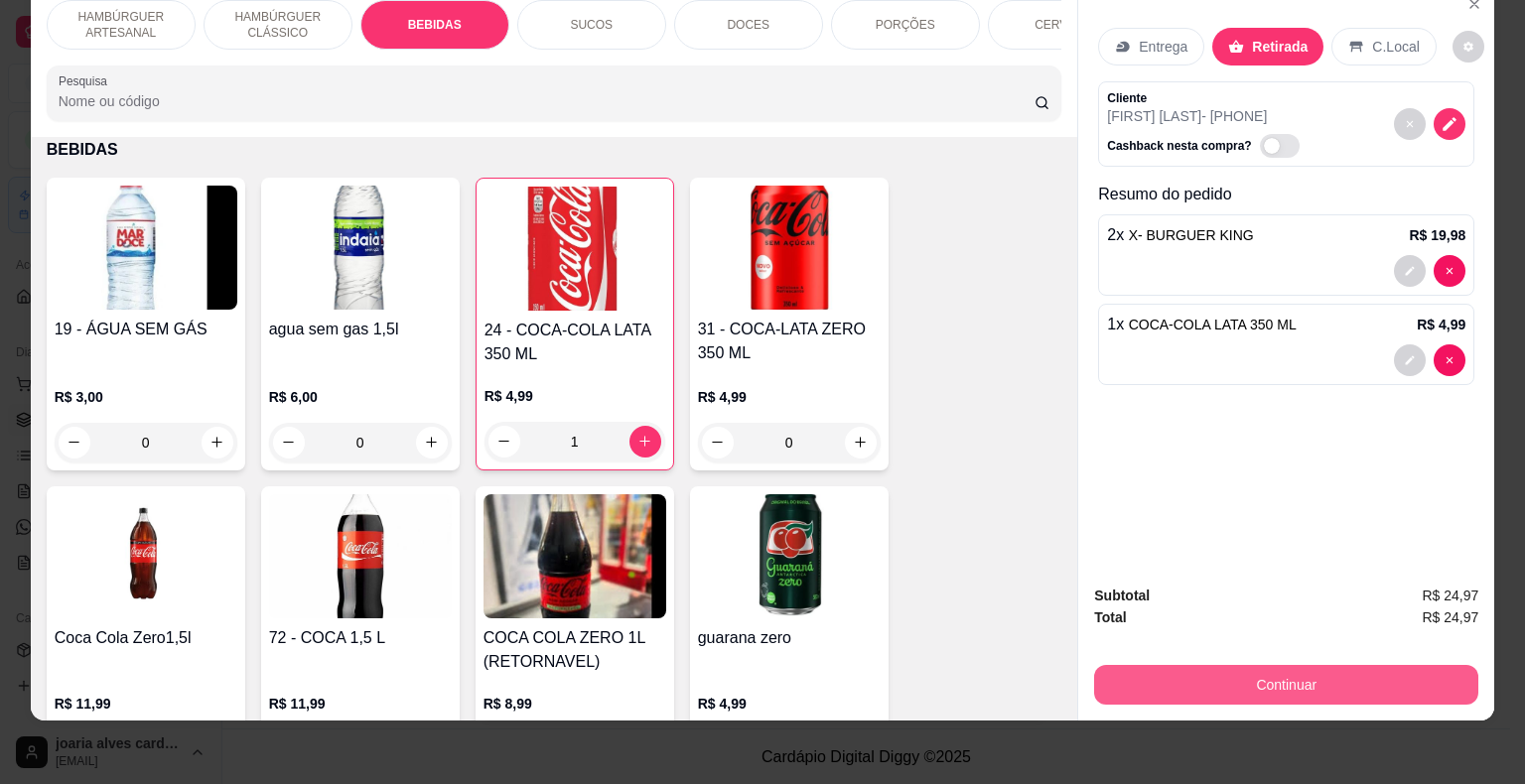 click on "Continuar" at bounding box center [1286, 685] 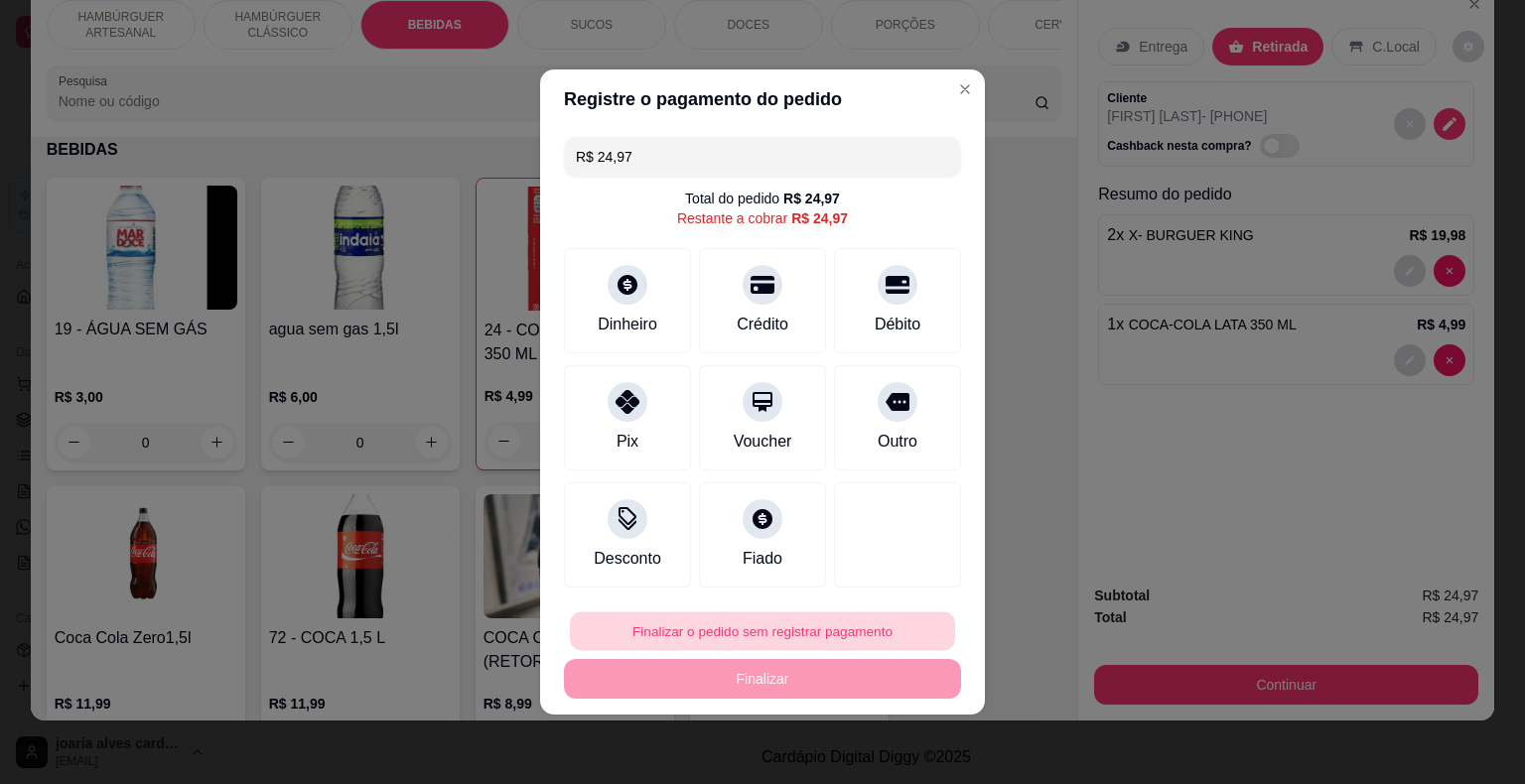 click on "Finalizar o pedido sem registrar pagamento" at bounding box center (762, 631) 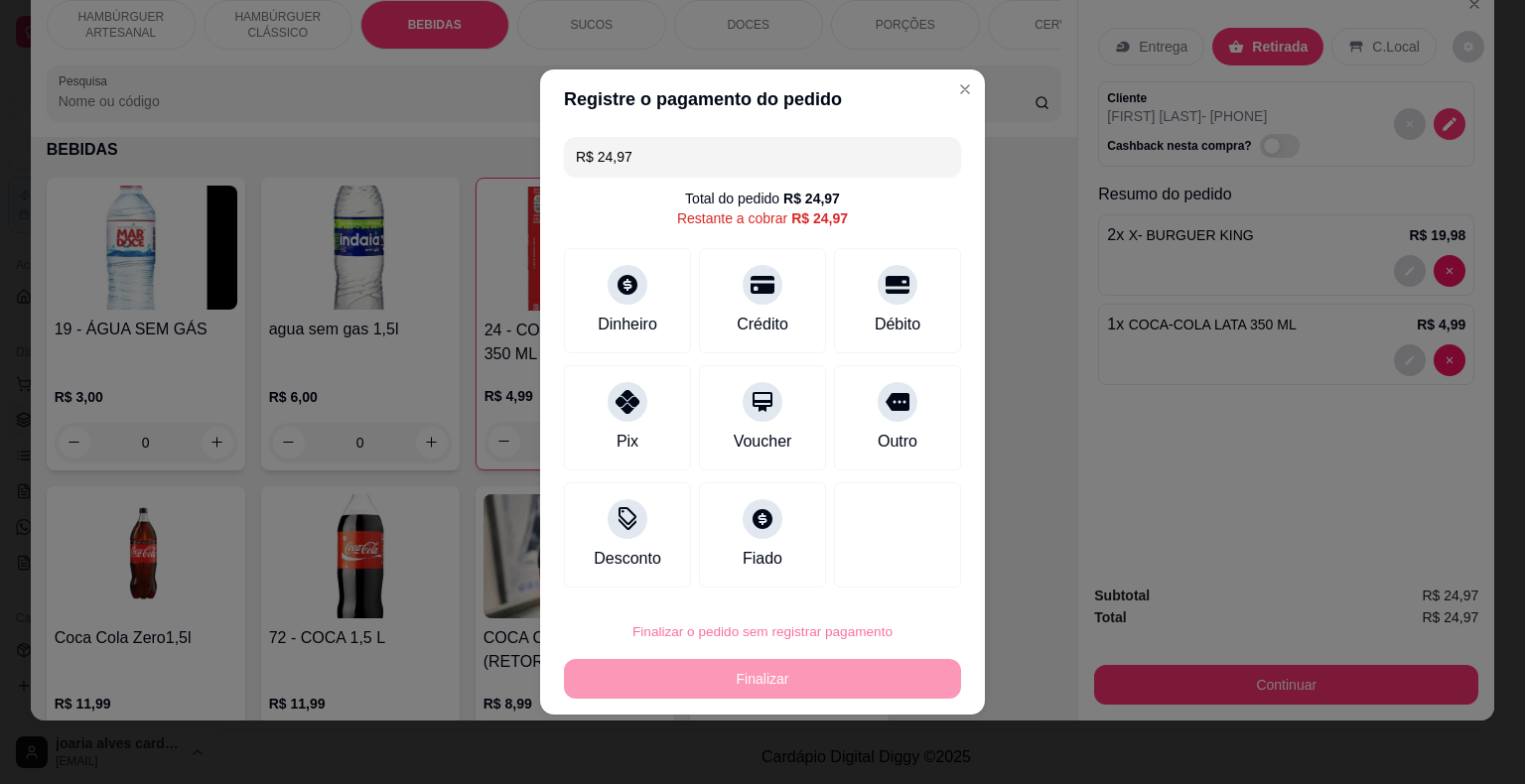 click on "Confirmar" at bounding box center [883, 575] 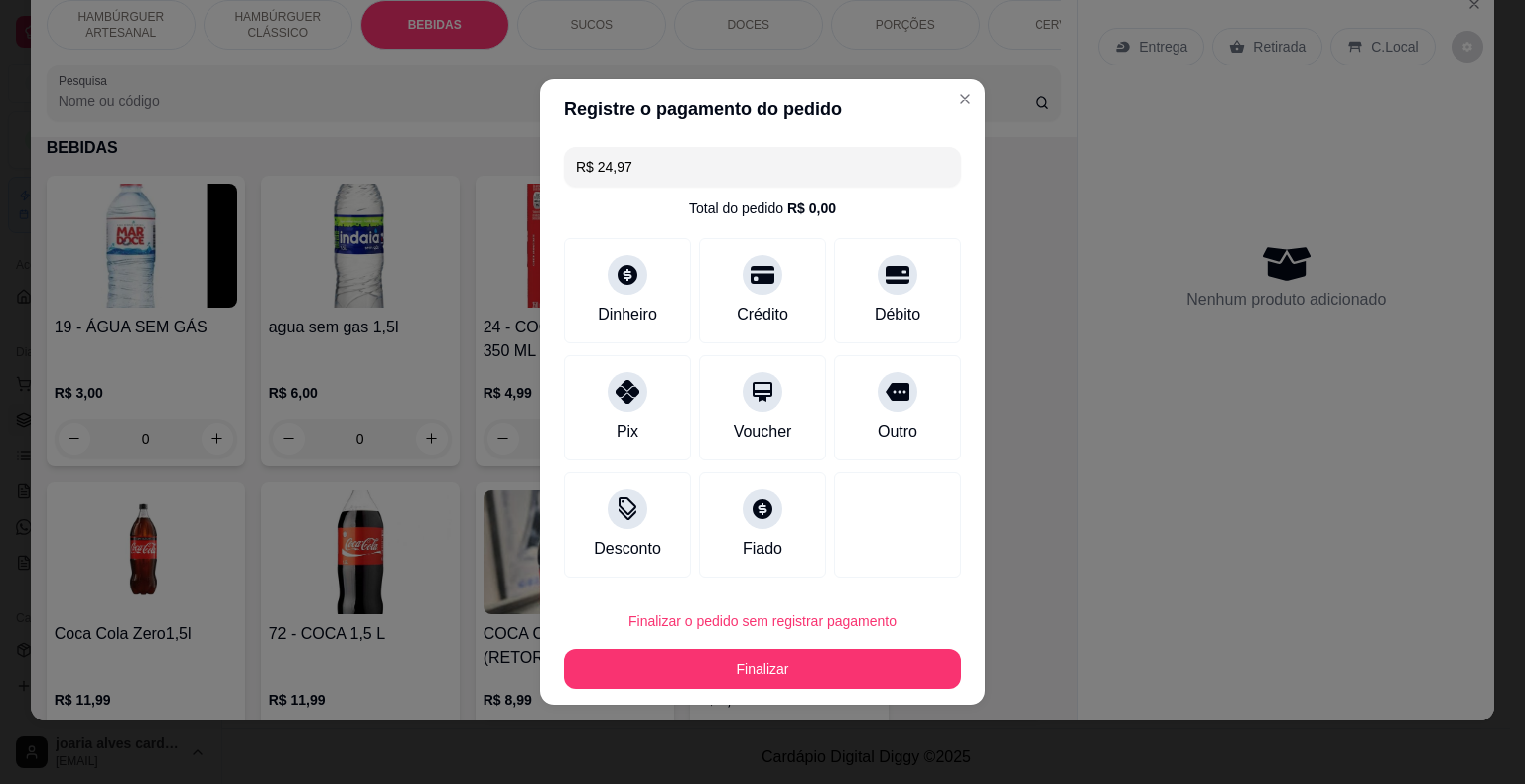 type on "0" 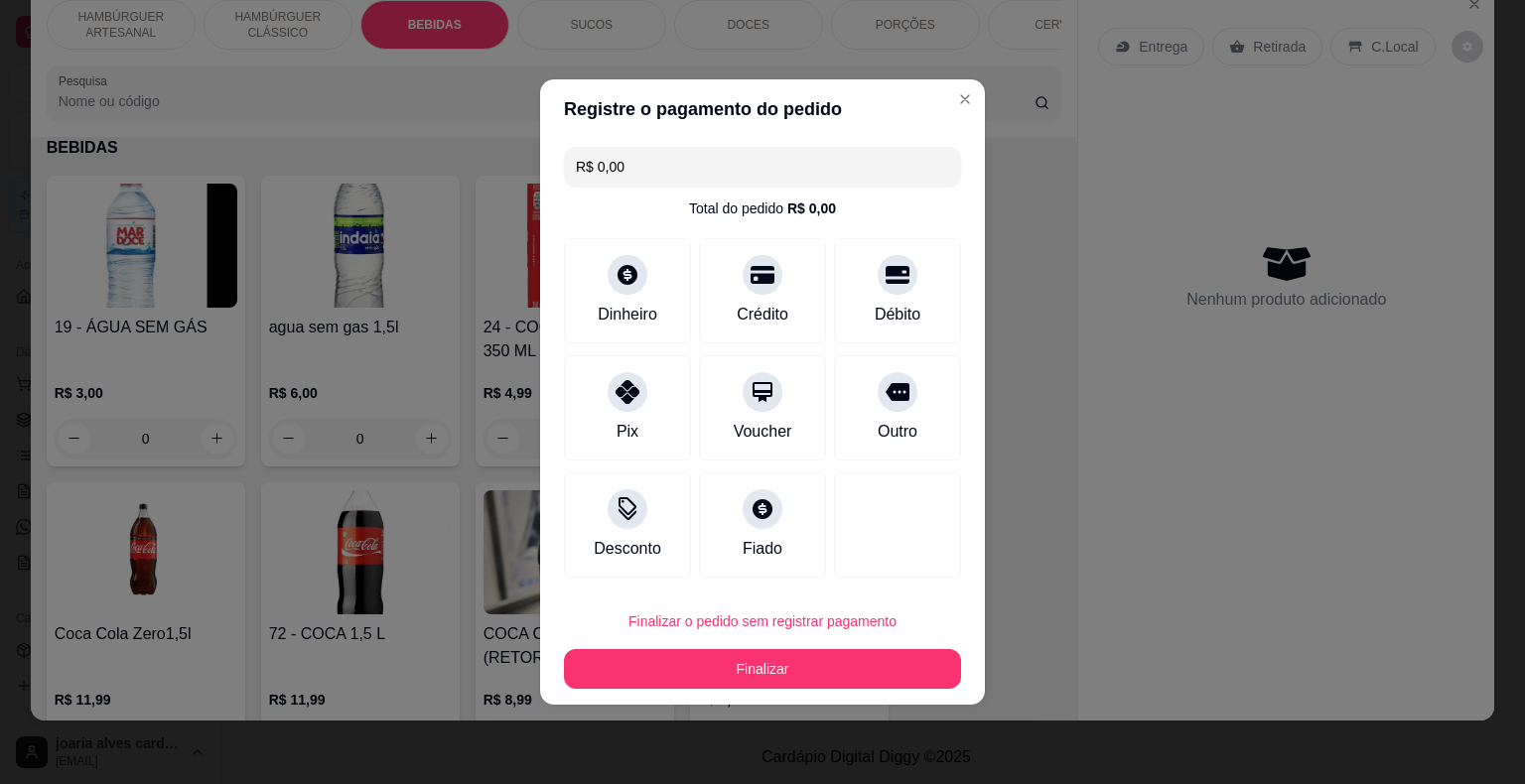 type on "R$ 0,00" 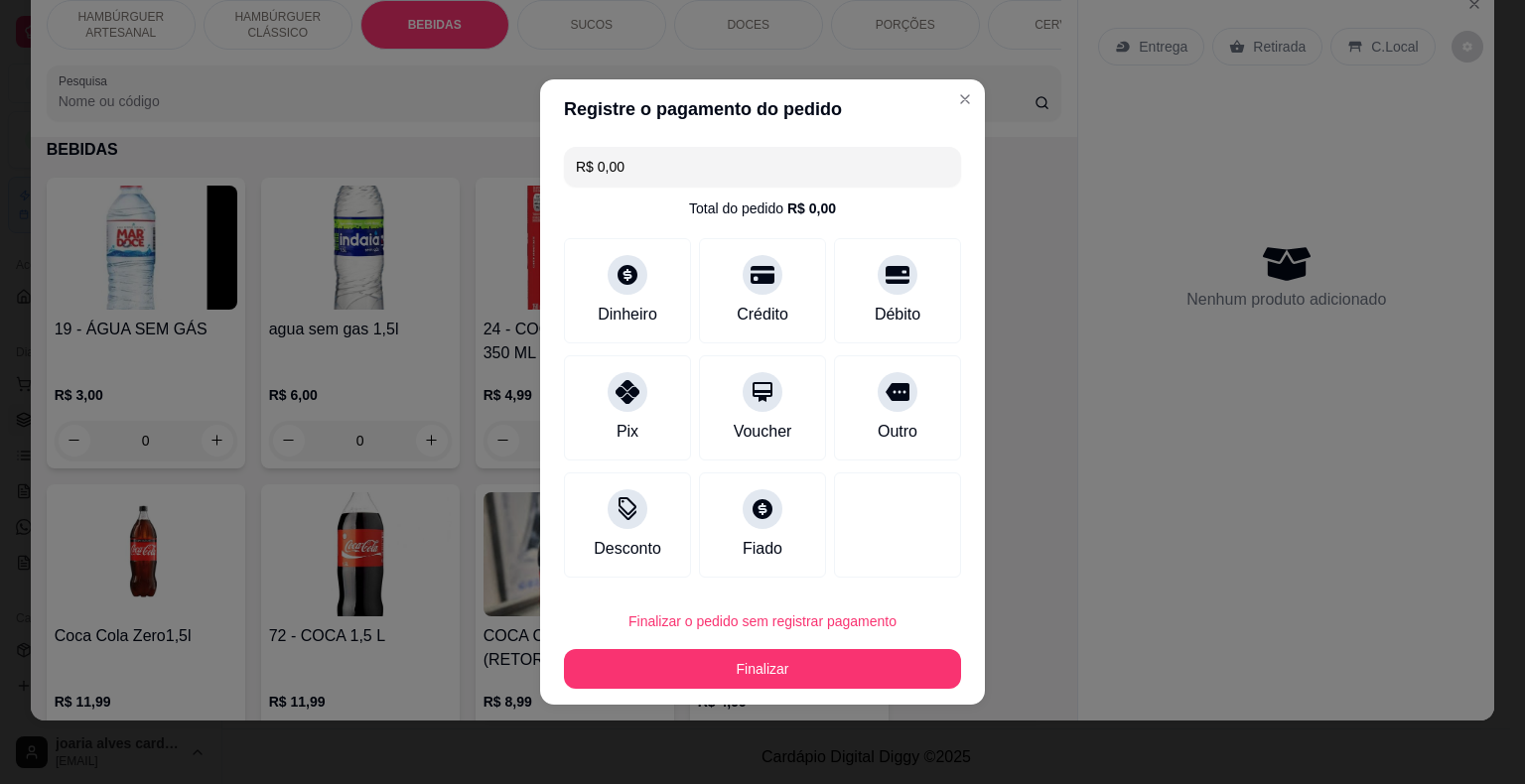 scroll, scrollTop: 0, scrollLeft: 0, axis: both 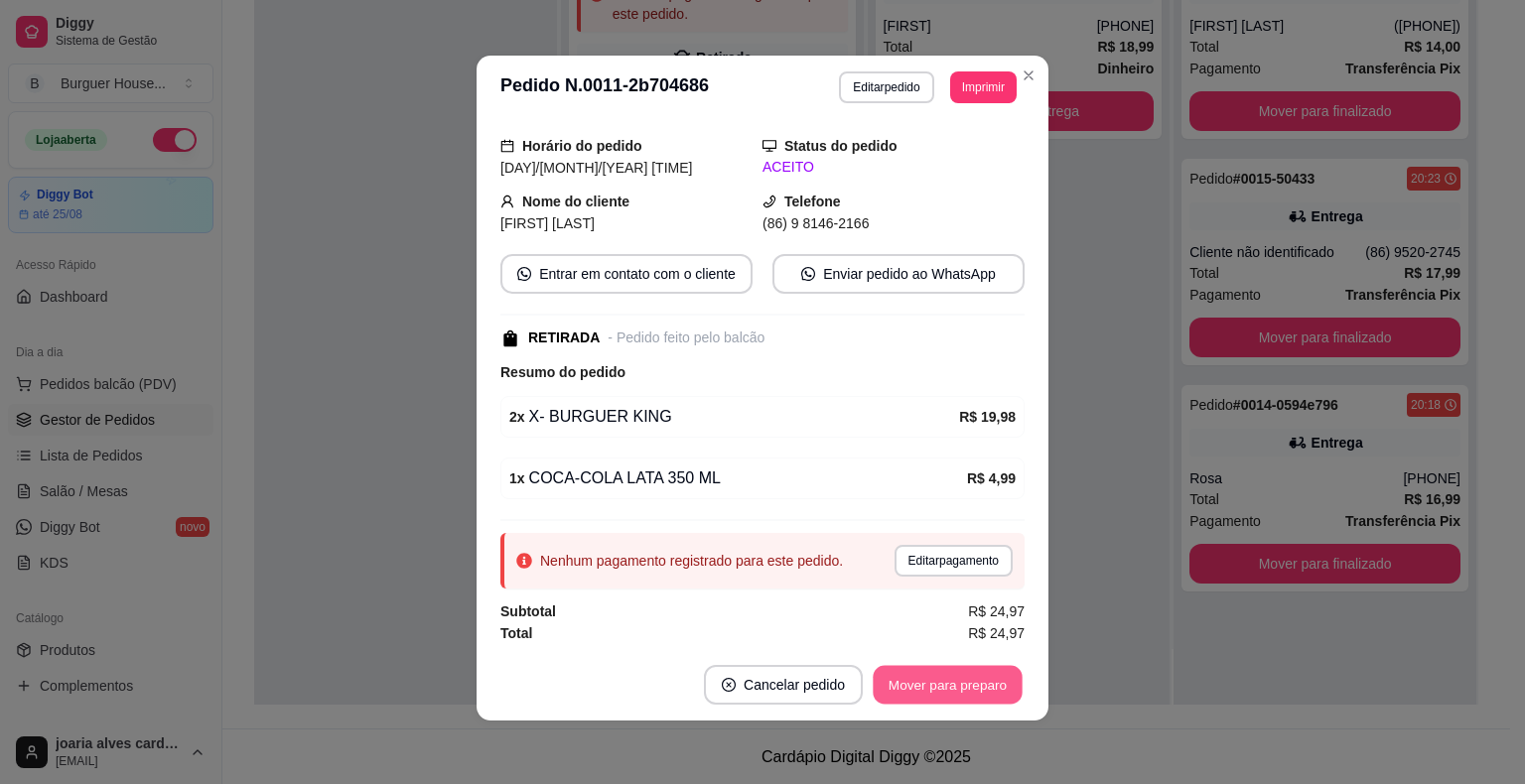 click on "Mover para preparo" at bounding box center [947, 685] 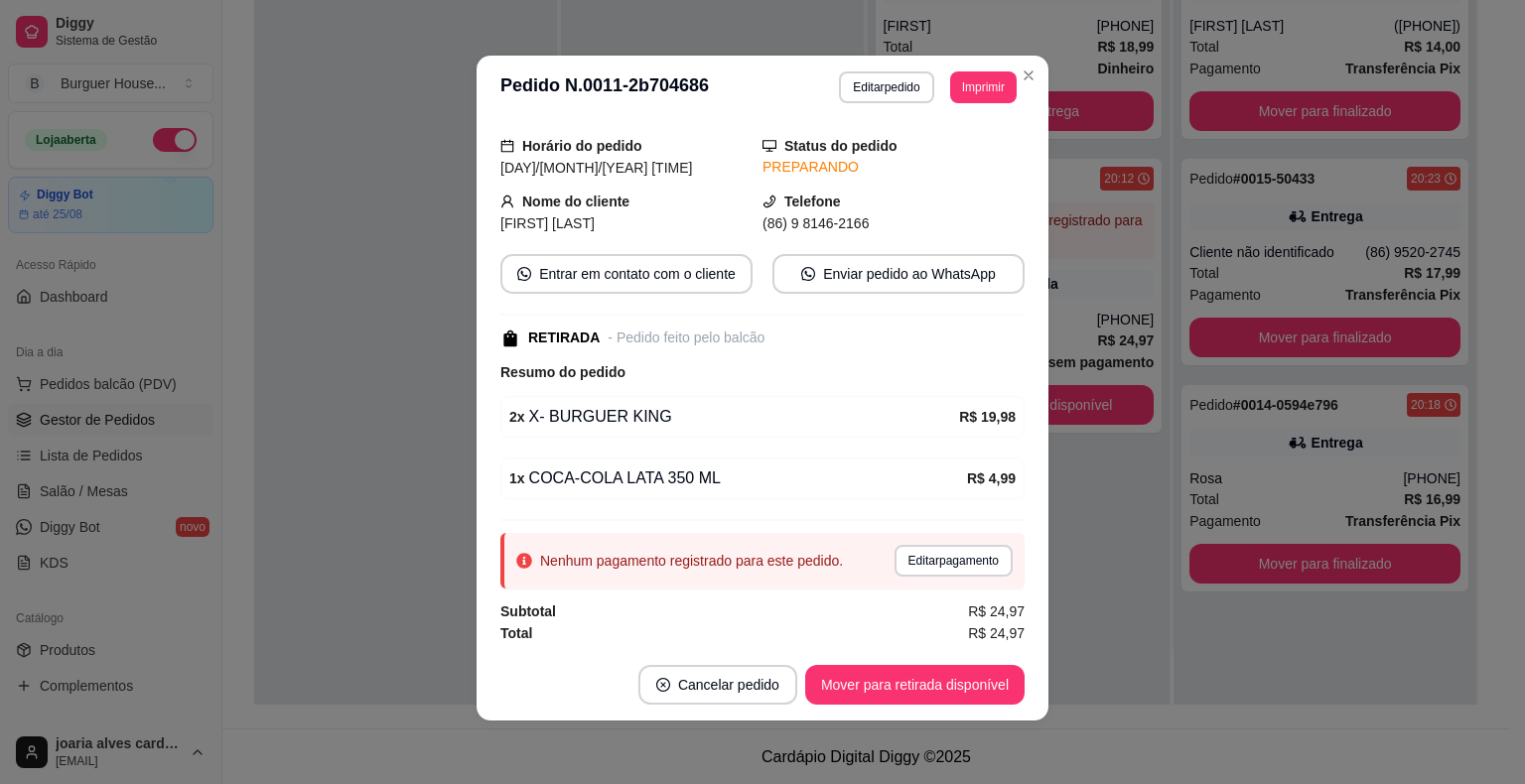 click on "**********" at bounding box center [762, 392] 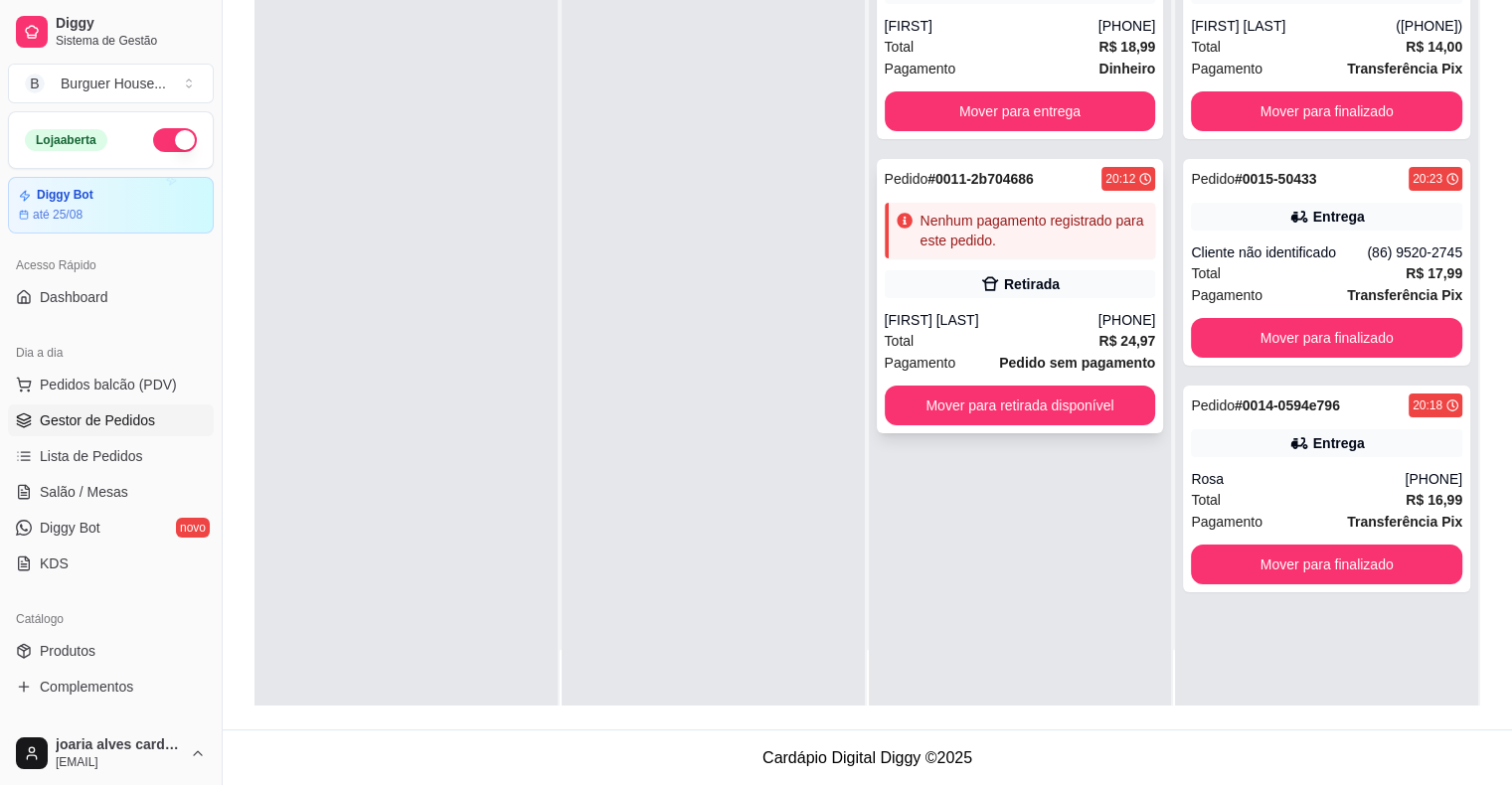 scroll, scrollTop: 0, scrollLeft: 0, axis: both 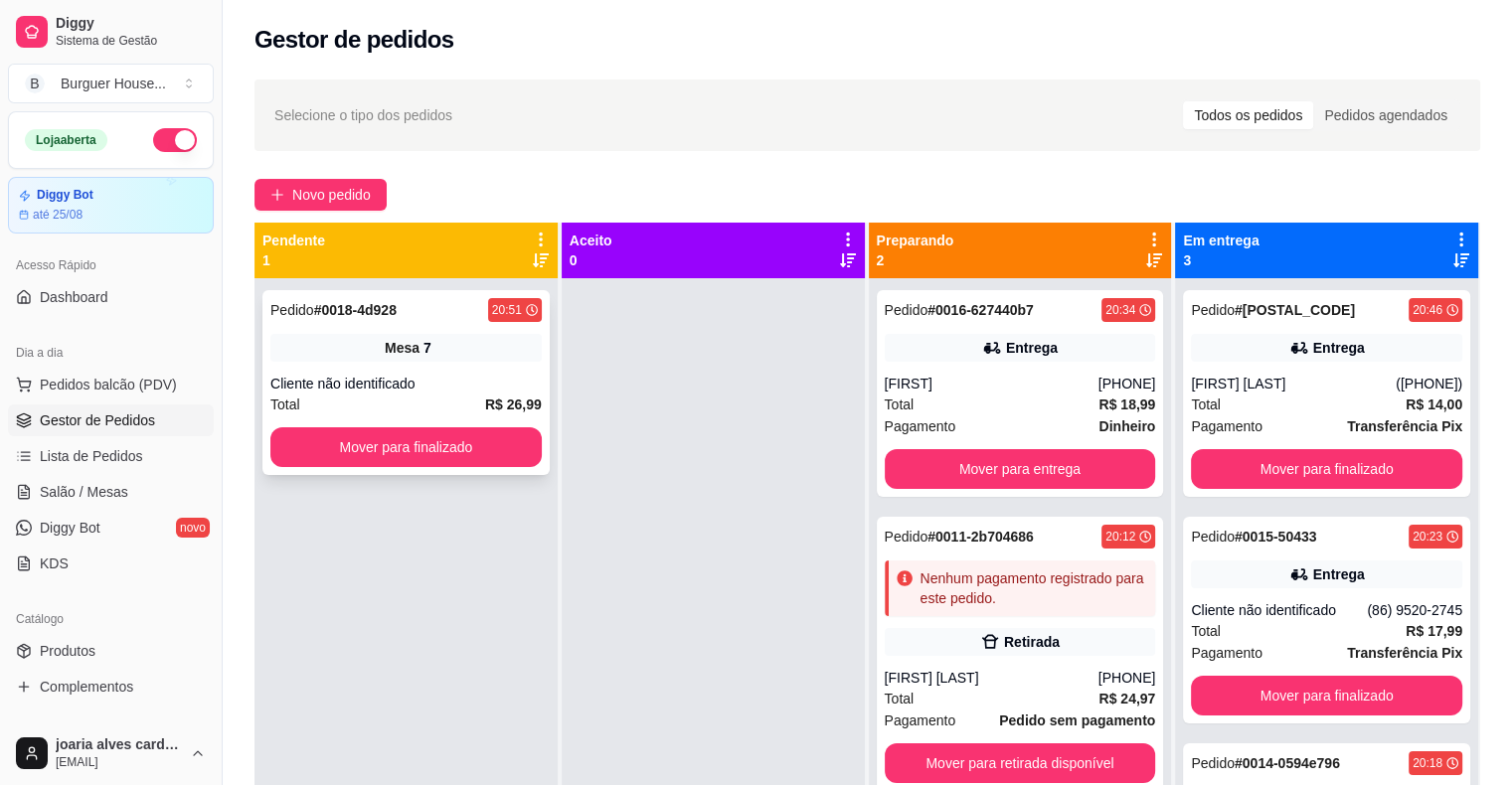 click on "Mesa 7" at bounding box center [406, 348] 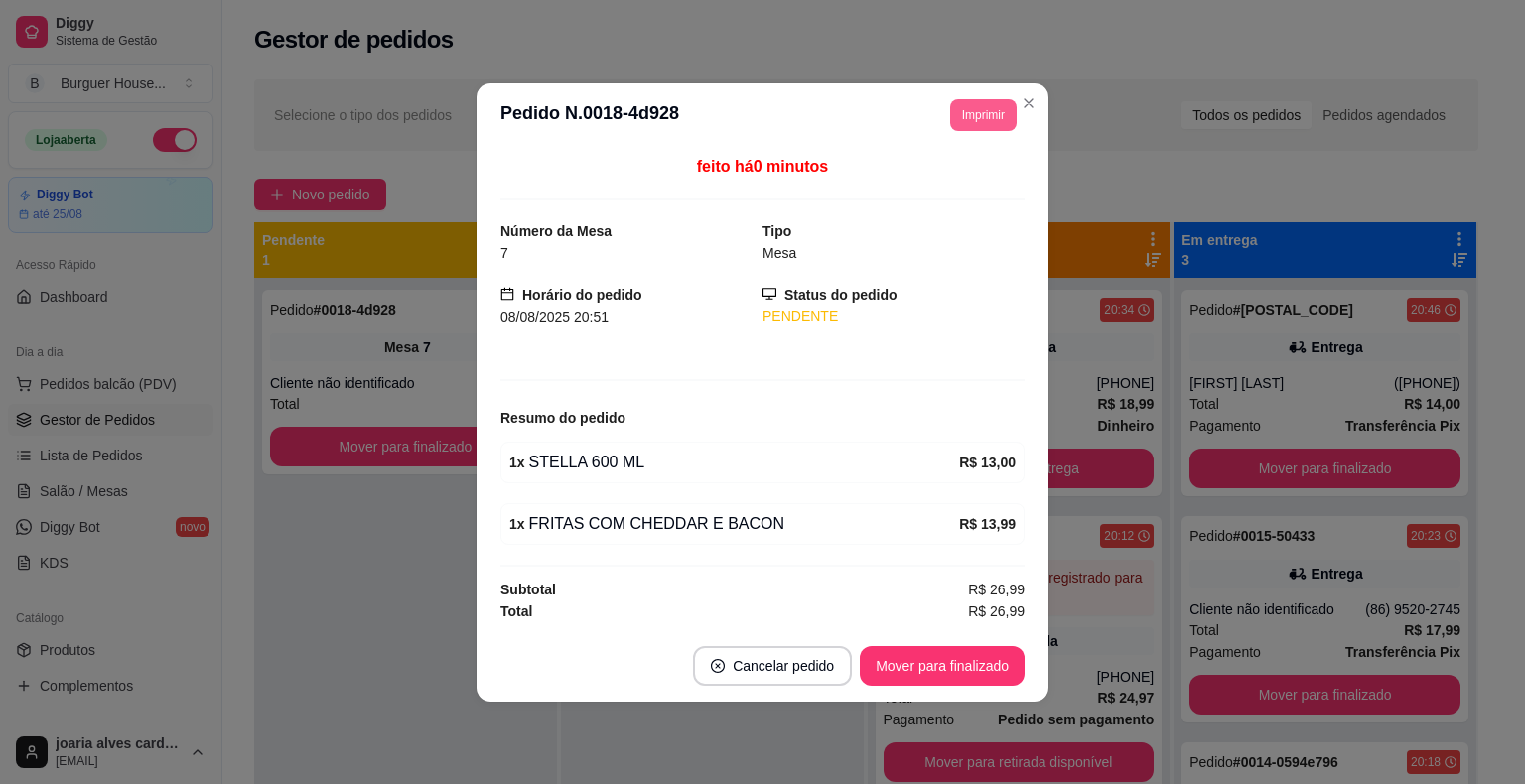 click on "Imprimir" at bounding box center (983, 115) 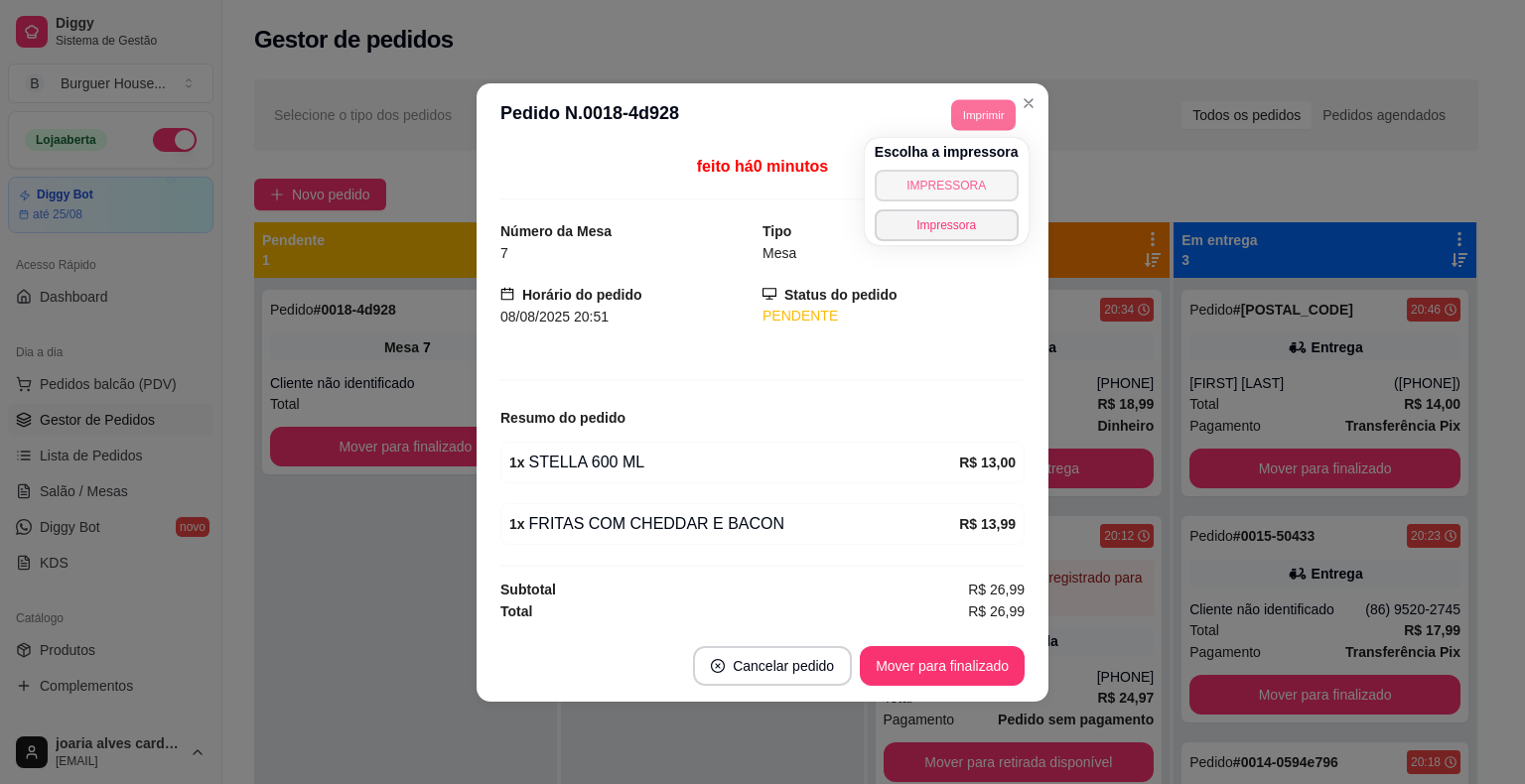 click on "IMPRESSORA" at bounding box center [946, 186] 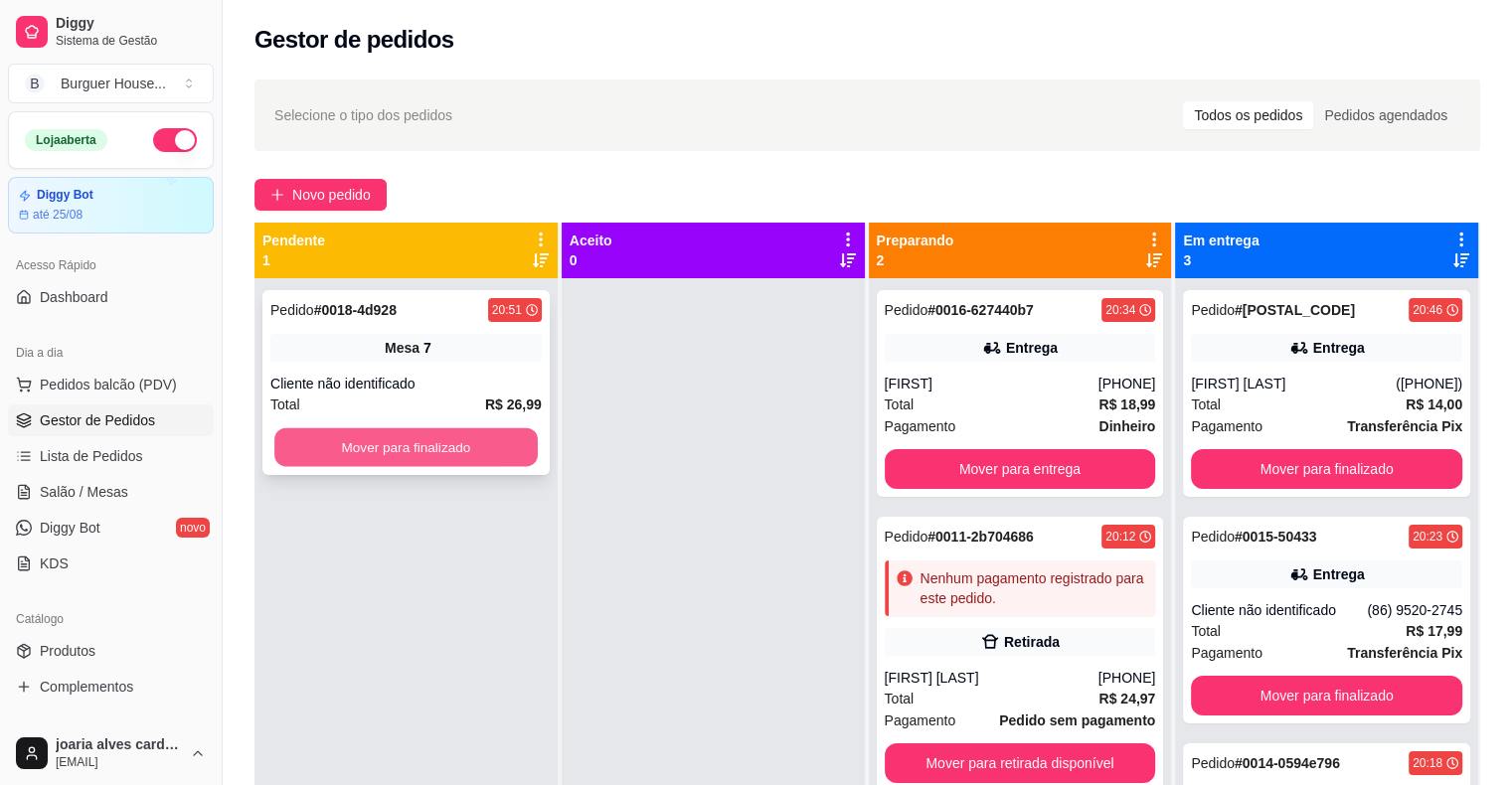 click on "Mover para finalizado" at bounding box center [406, 447] 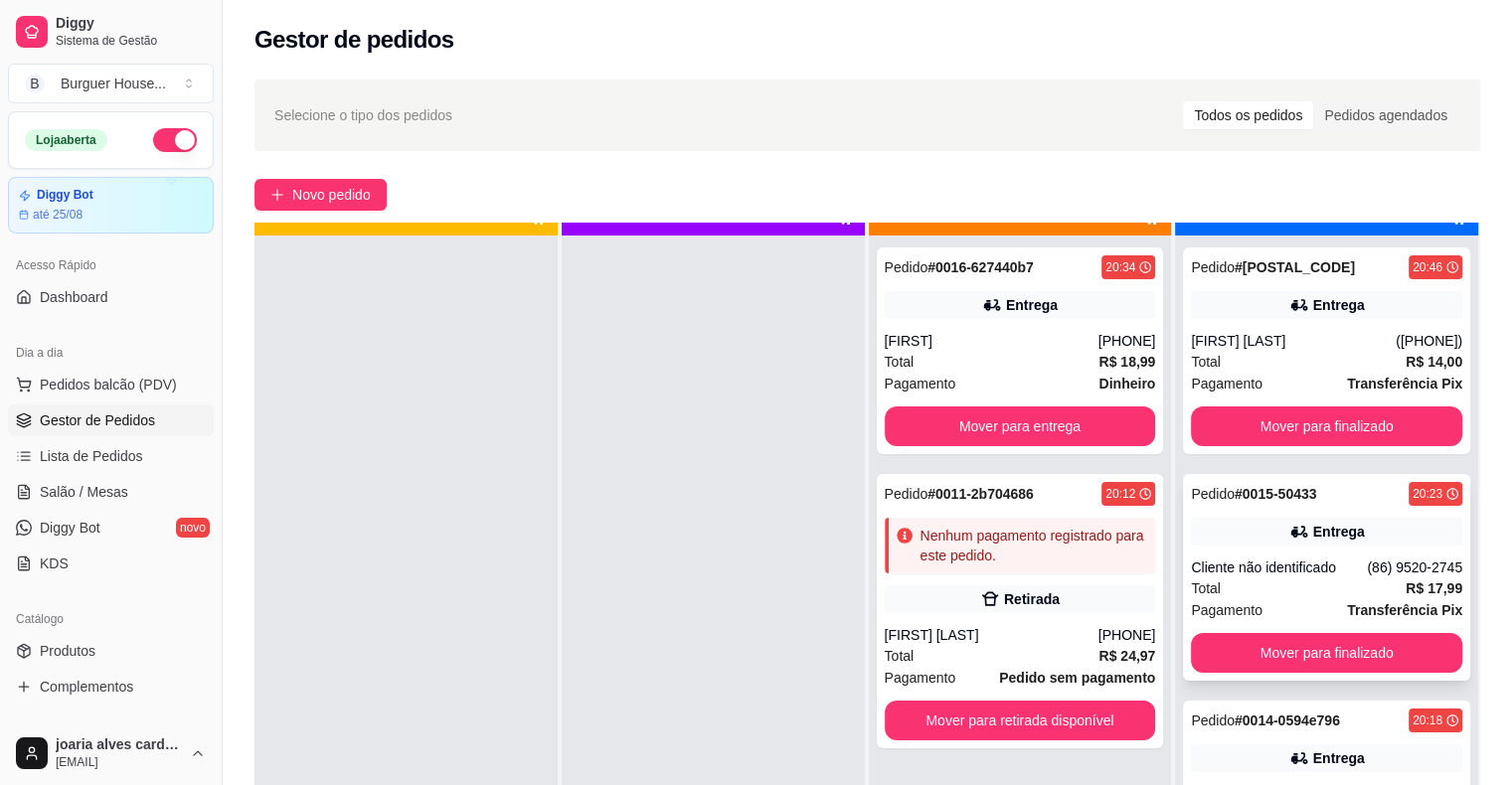 scroll, scrollTop: 56, scrollLeft: 0, axis: vertical 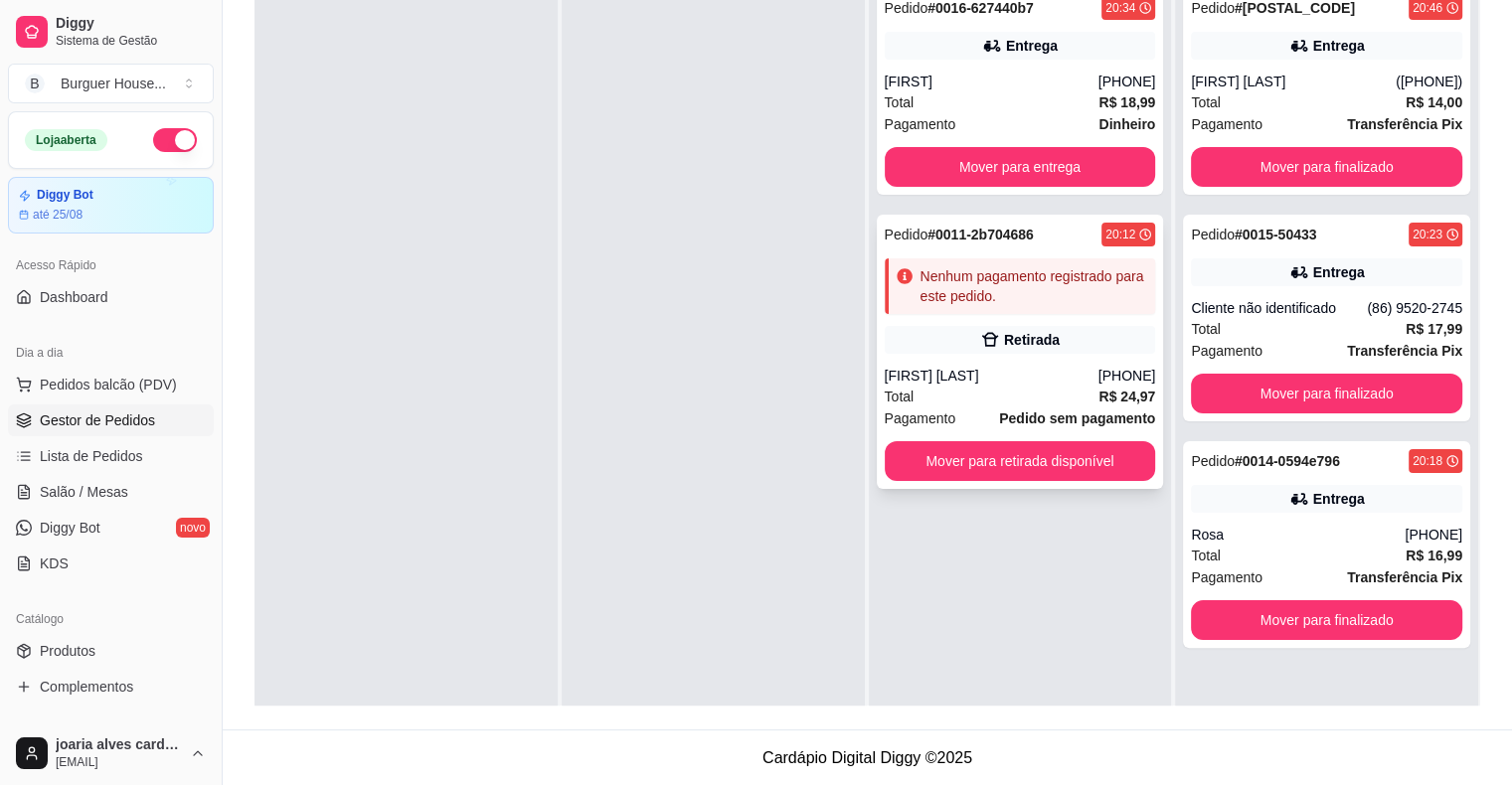 click on "Total R$ 24,97" at bounding box center (1020, 396) 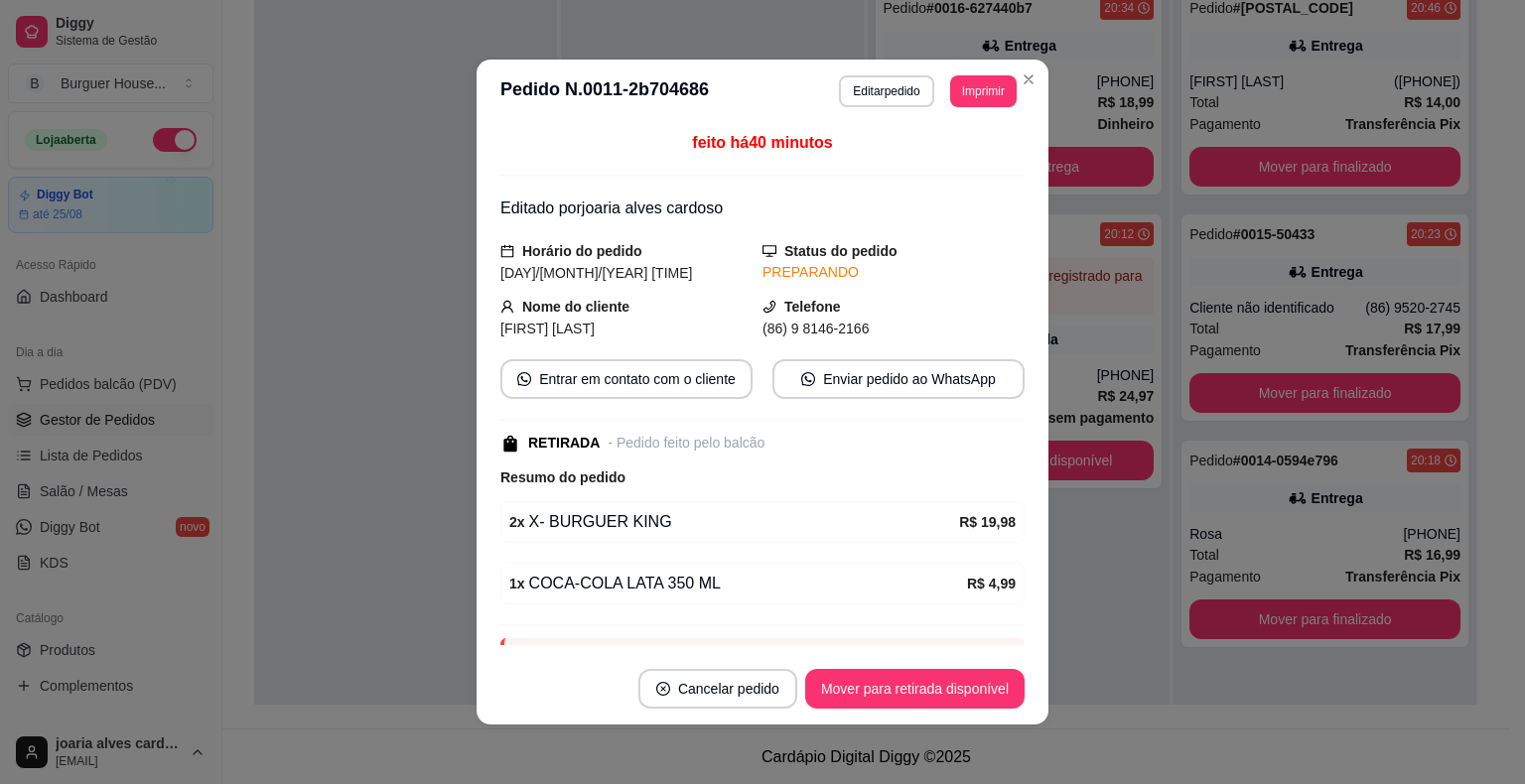 scroll, scrollTop: 101, scrollLeft: 0, axis: vertical 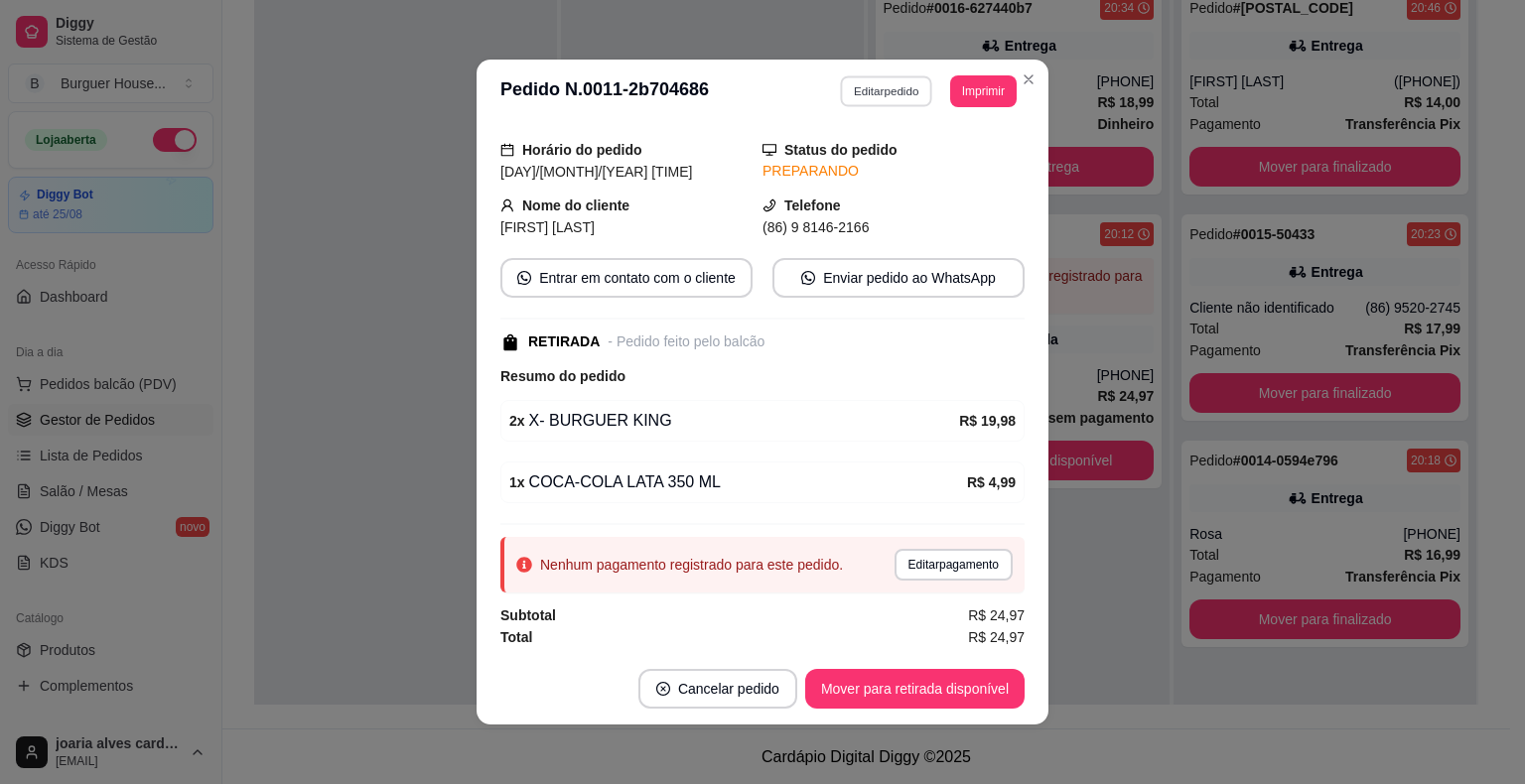 click on "Editar  pedido" at bounding box center [887, 90] 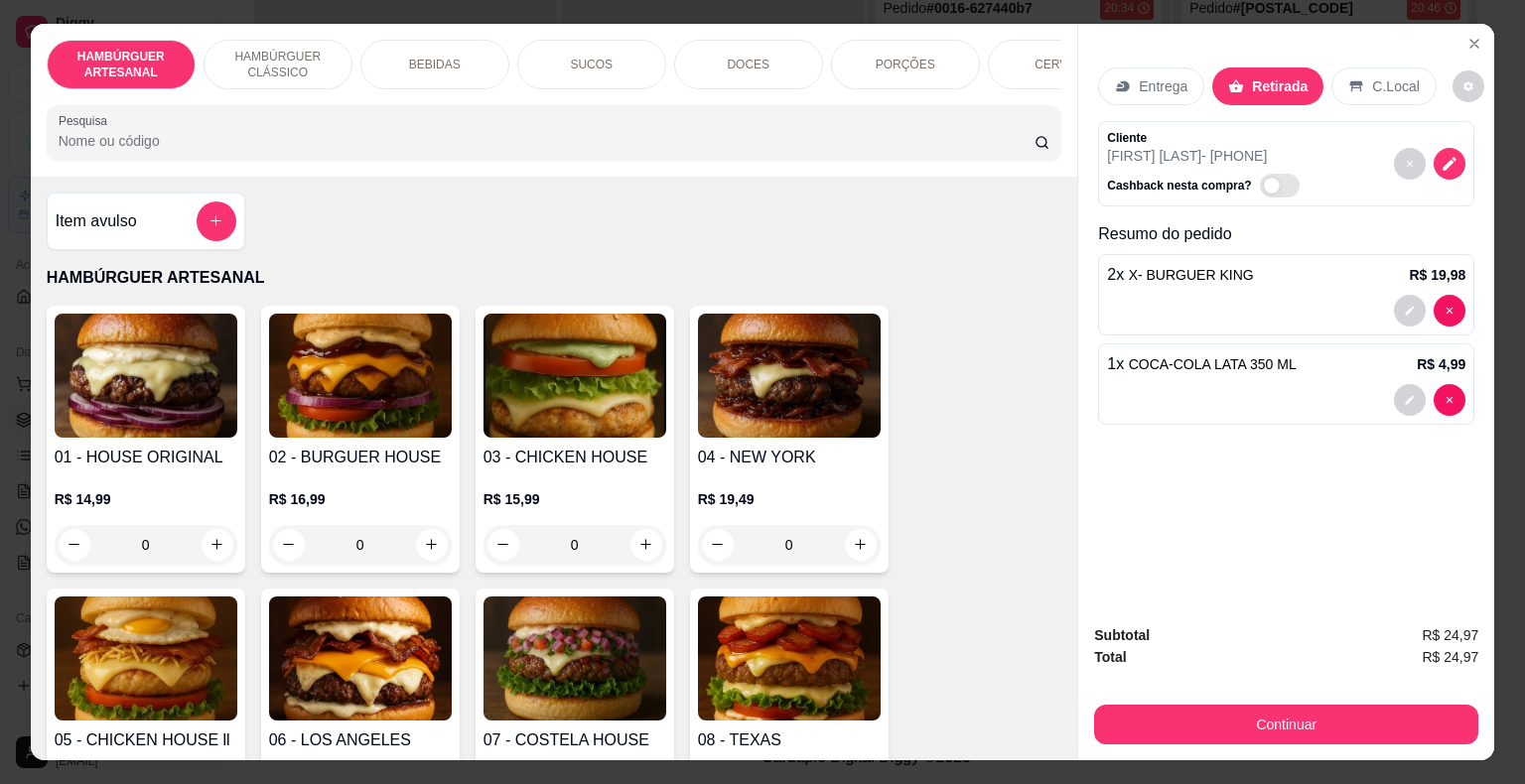 click on "DOCES" at bounding box center [748, 65] 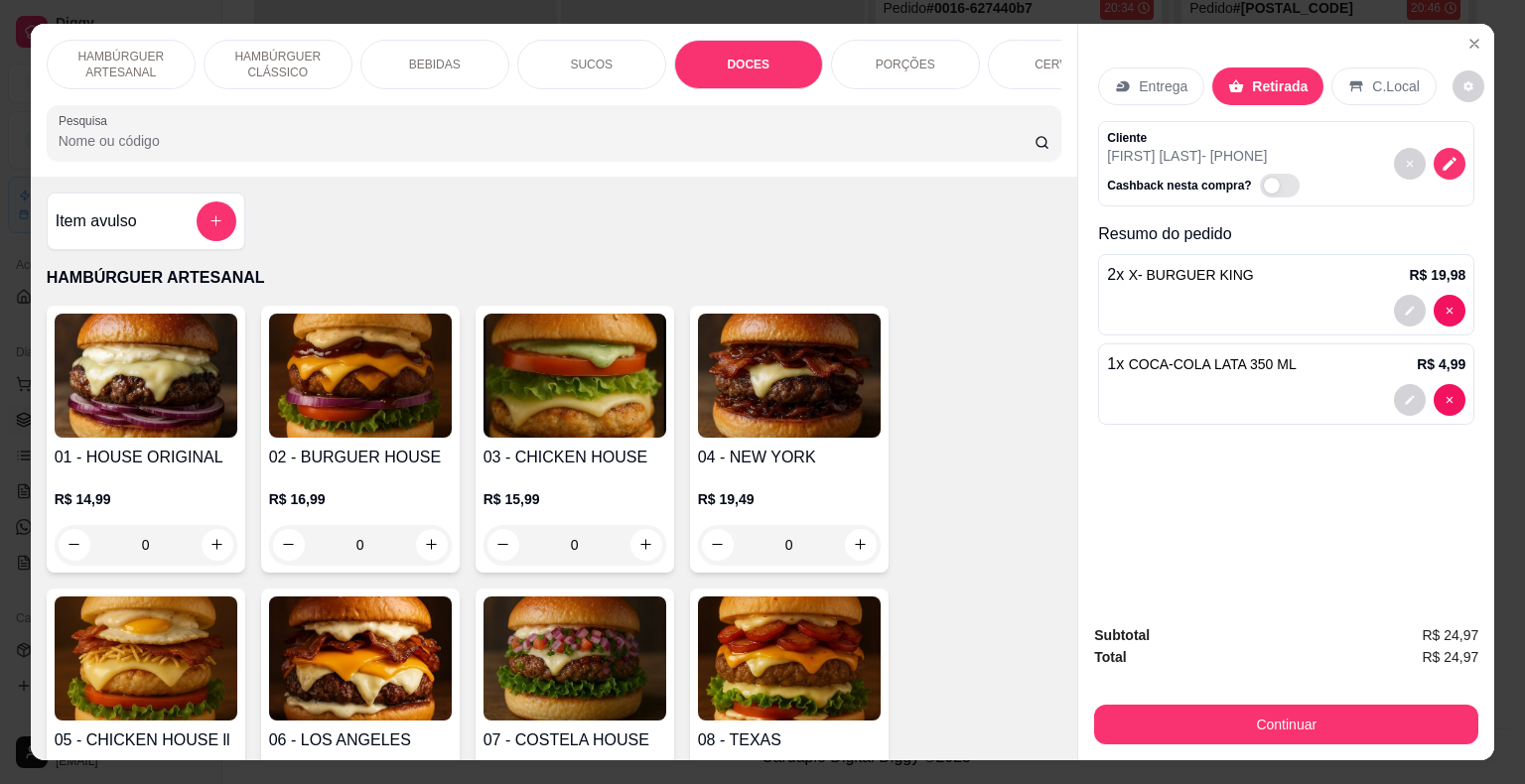 scroll, scrollTop: 3763, scrollLeft: 0, axis: vertical 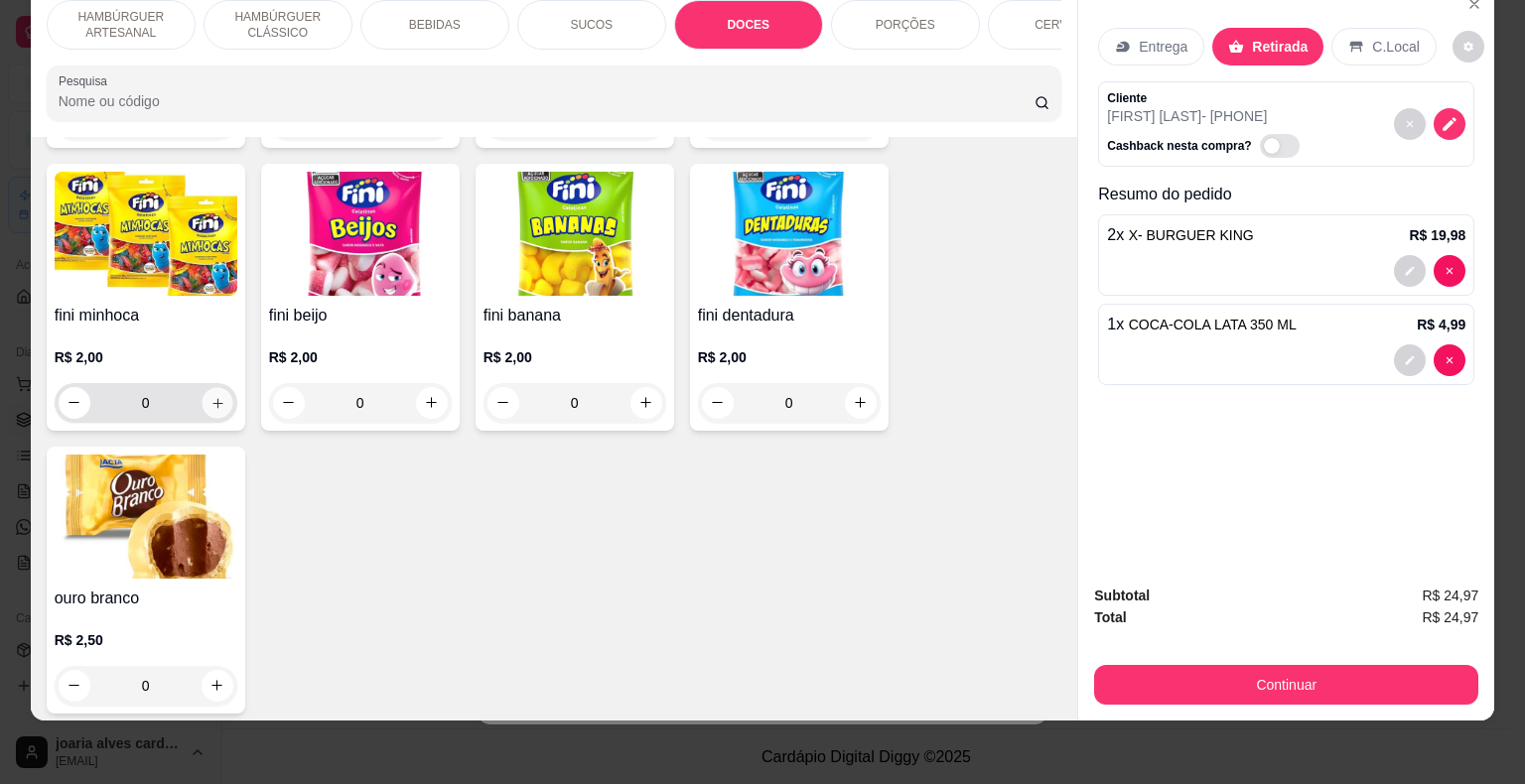 click 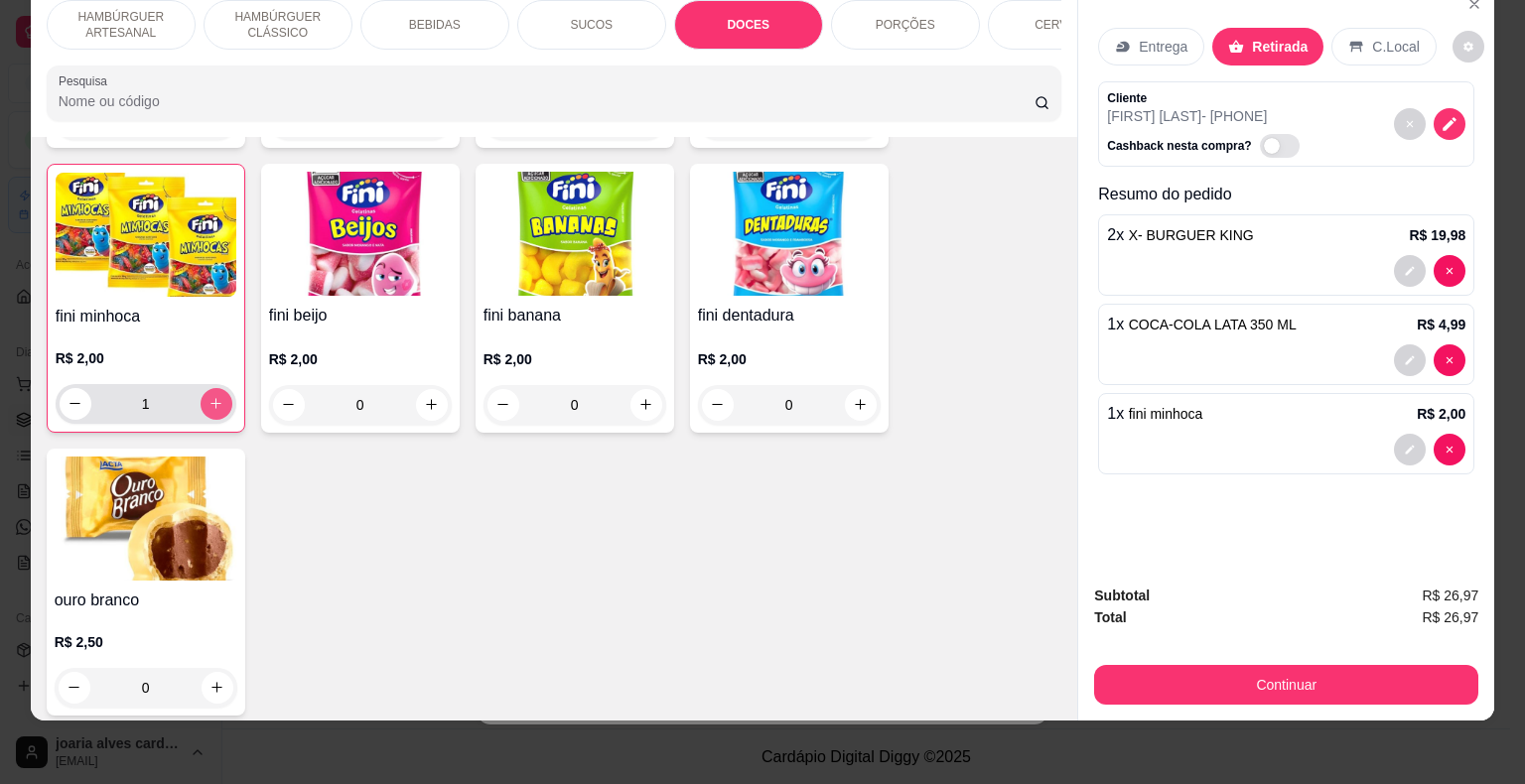 click 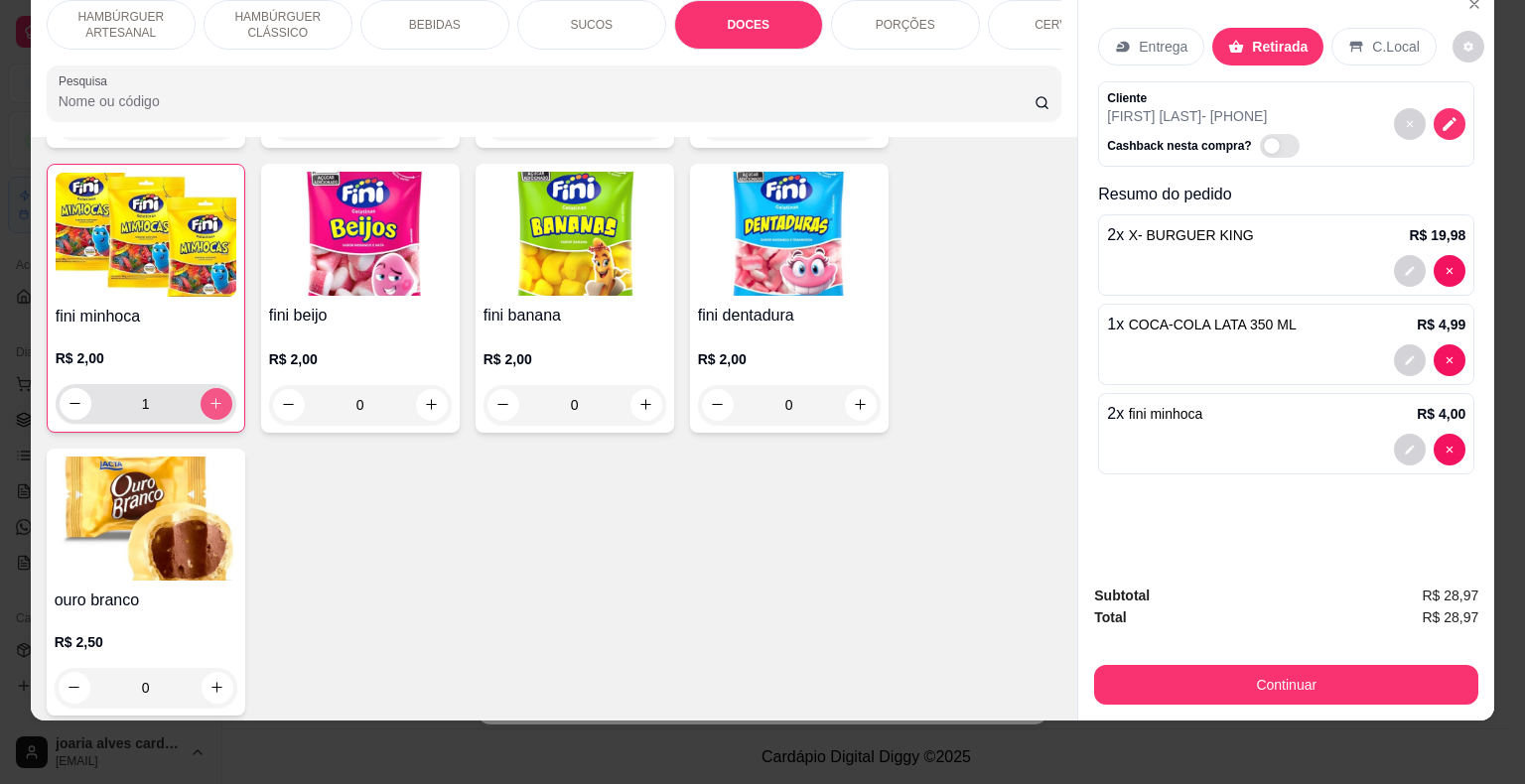 type on "2" 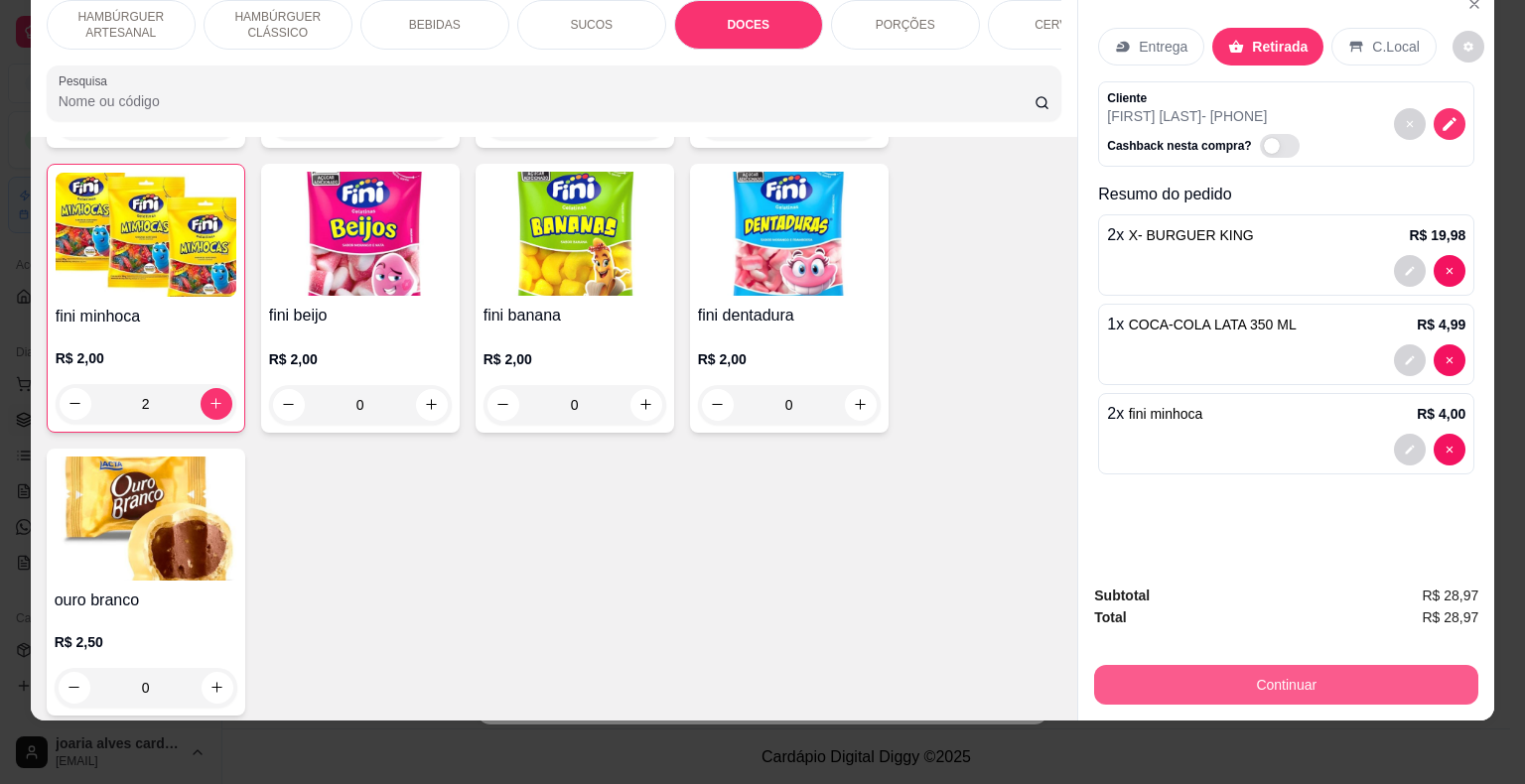 click on "Continuar" at bounding box center [1286, 685] 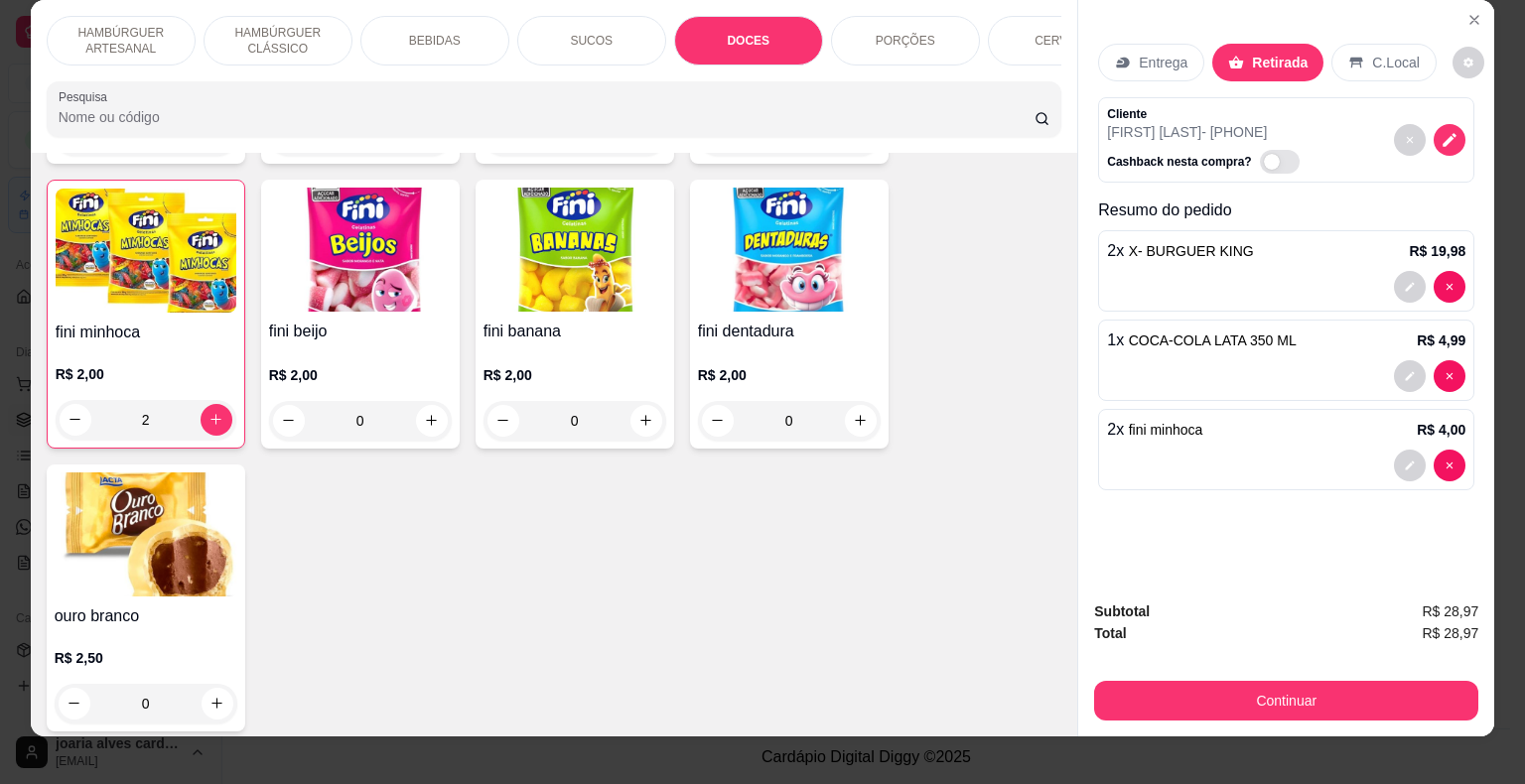 scroll, scrollTop: 48, scrollLeft: 0, axis: vertical 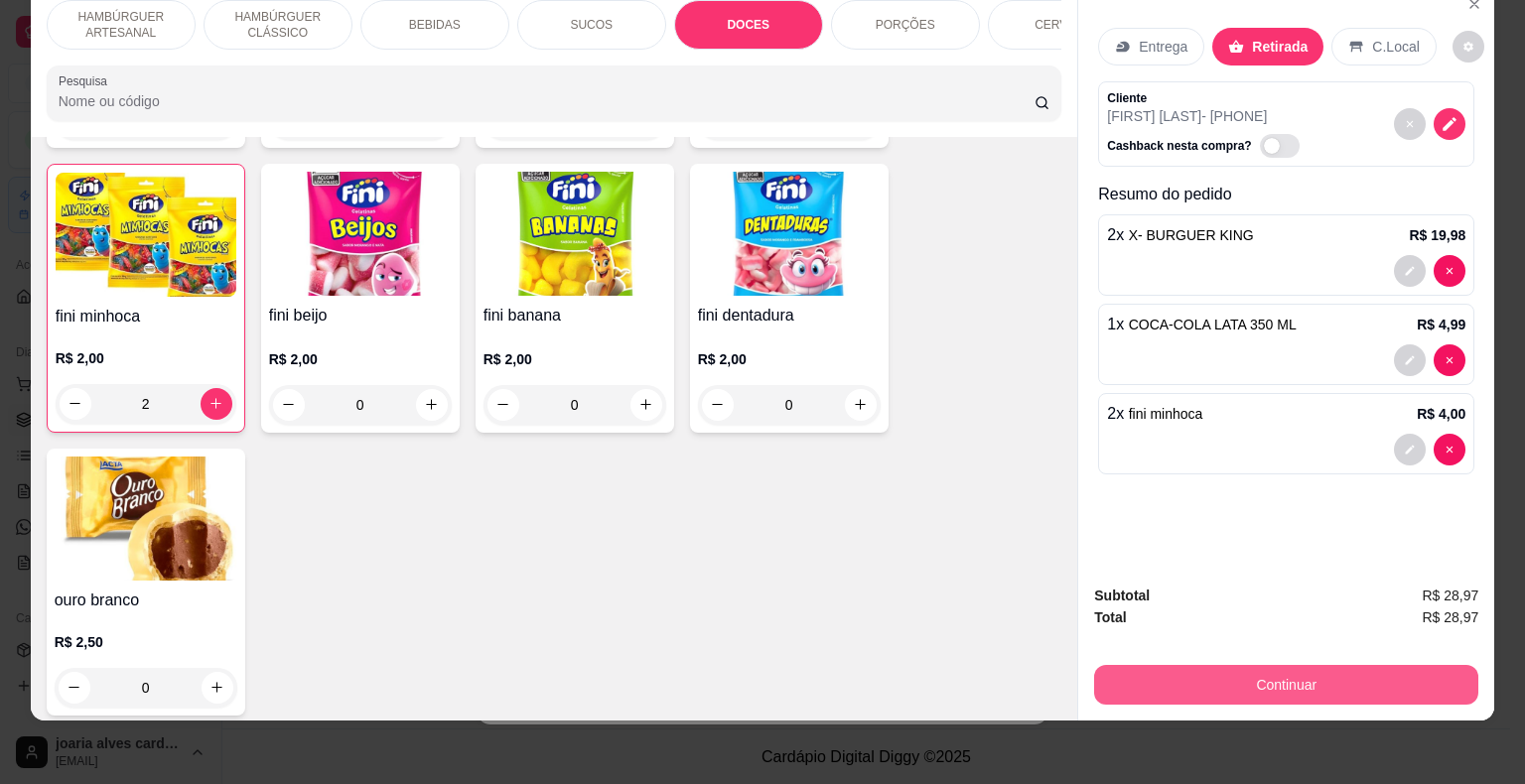 click on "Continuar" at bounding box center [1286, 685] 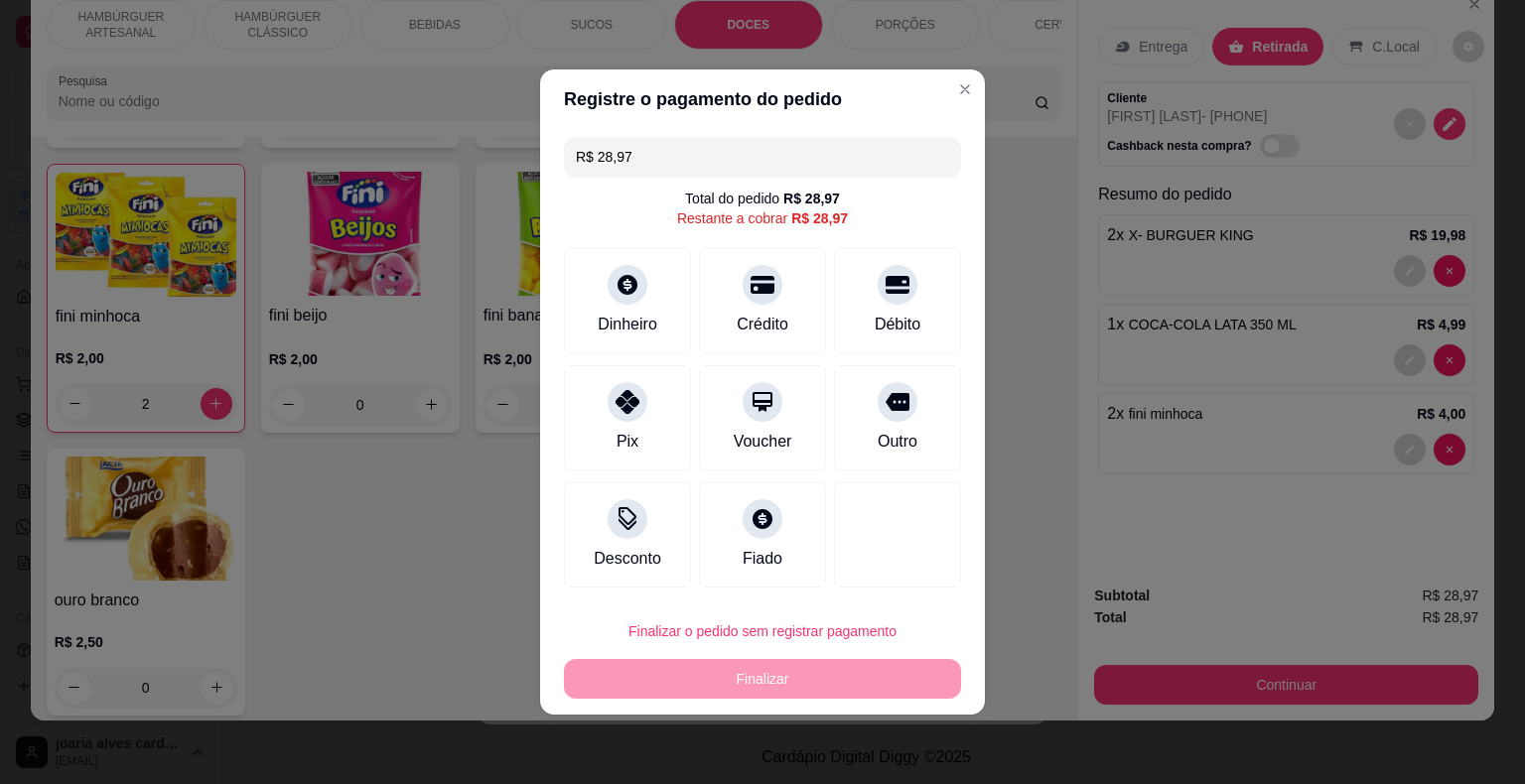 click on "Registre o pagamento do pedido" at bounding box center (762, 99) 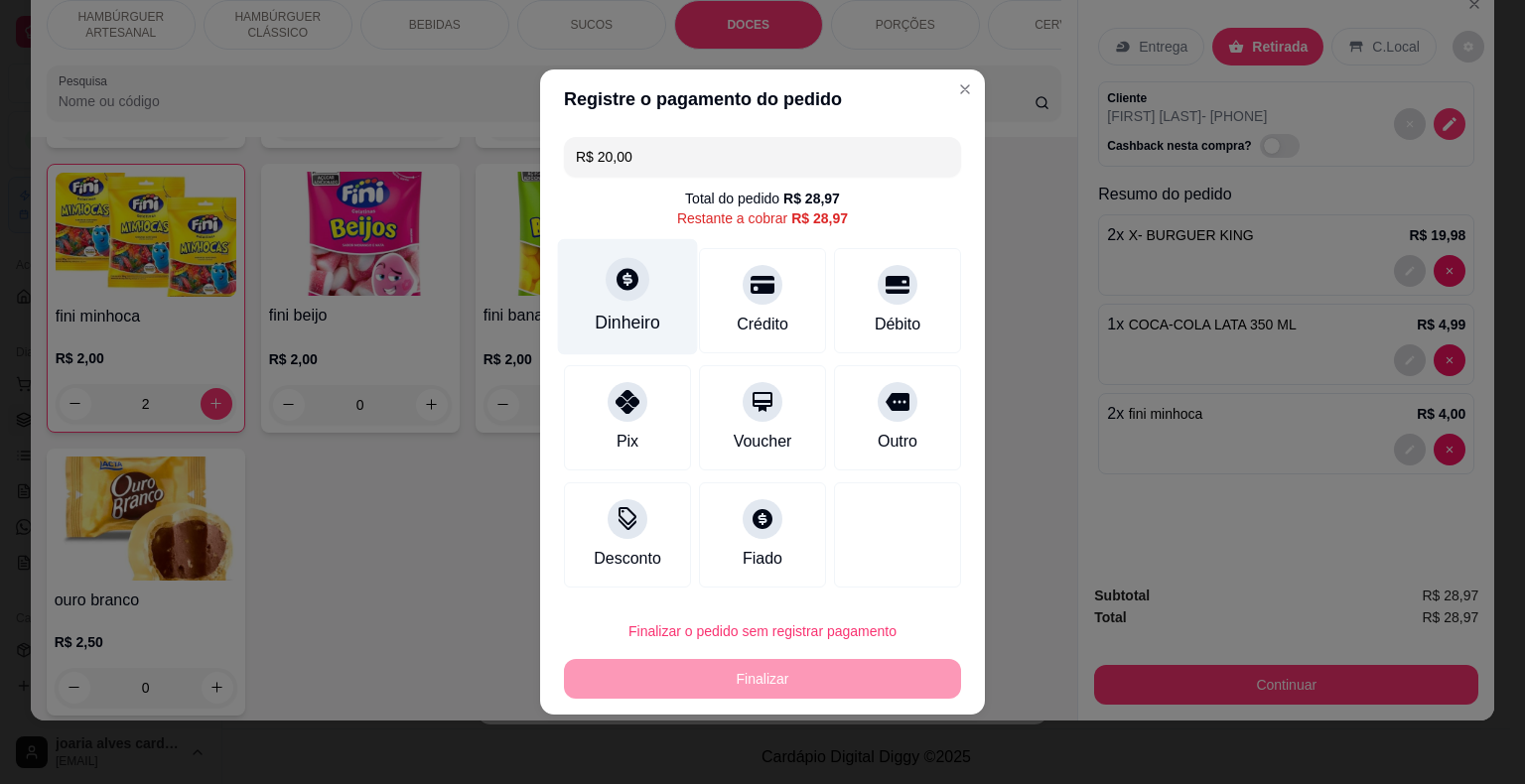 click on "Dinheiro" at bounding box center (627, 323) 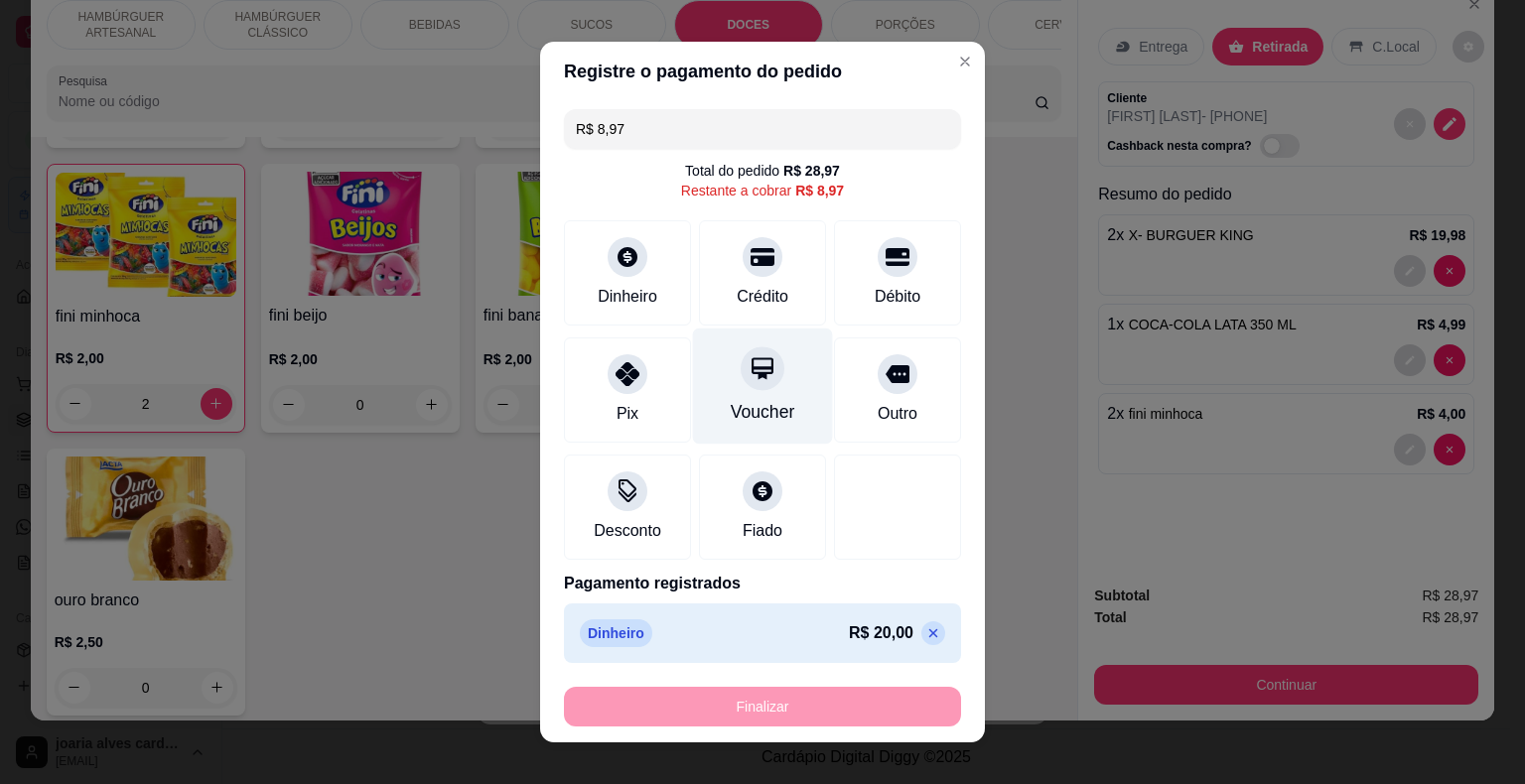 scroll, scrollTop: 21, scrollLeft: 0, axis: vertical 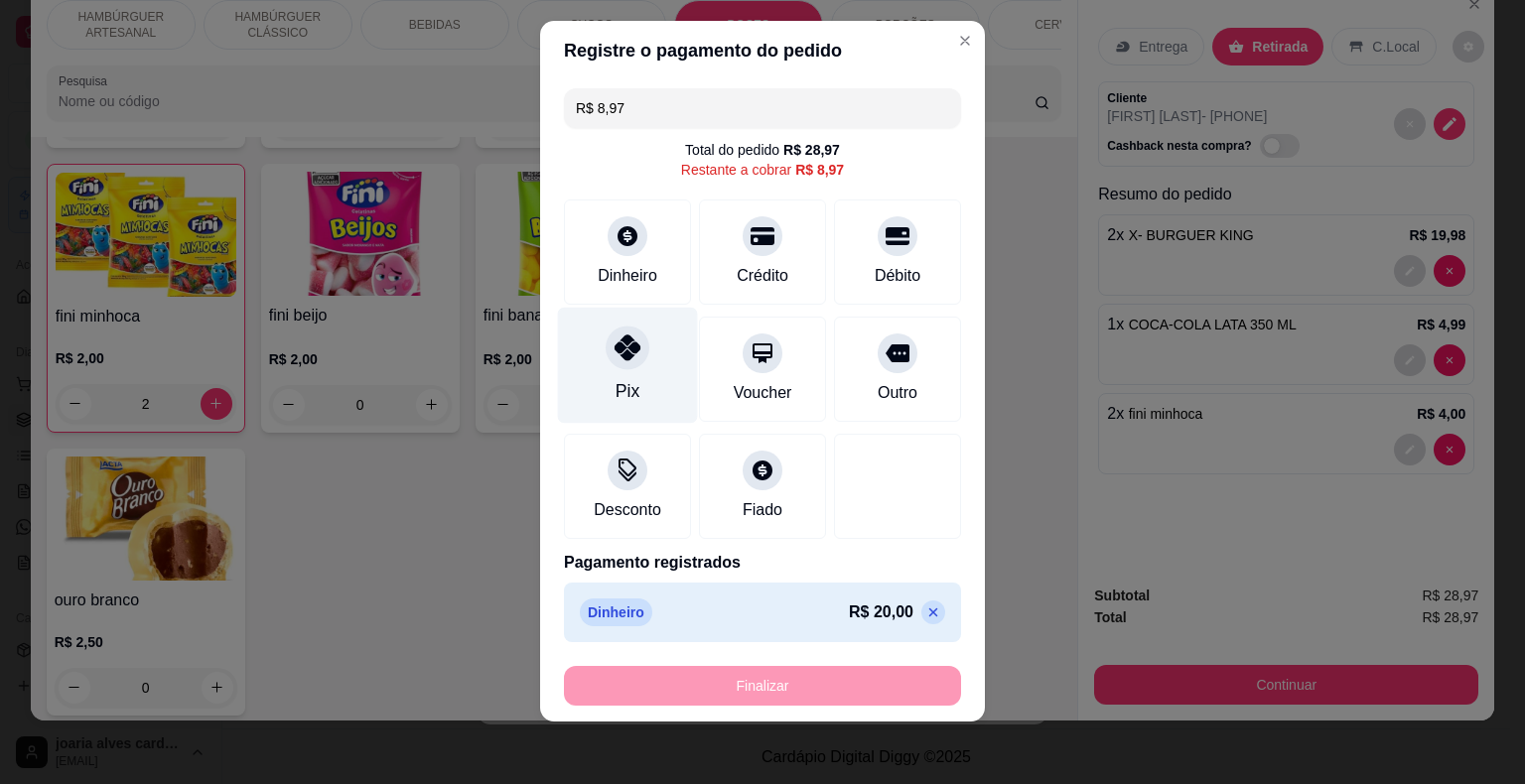 click at bounding box center (627, 347) 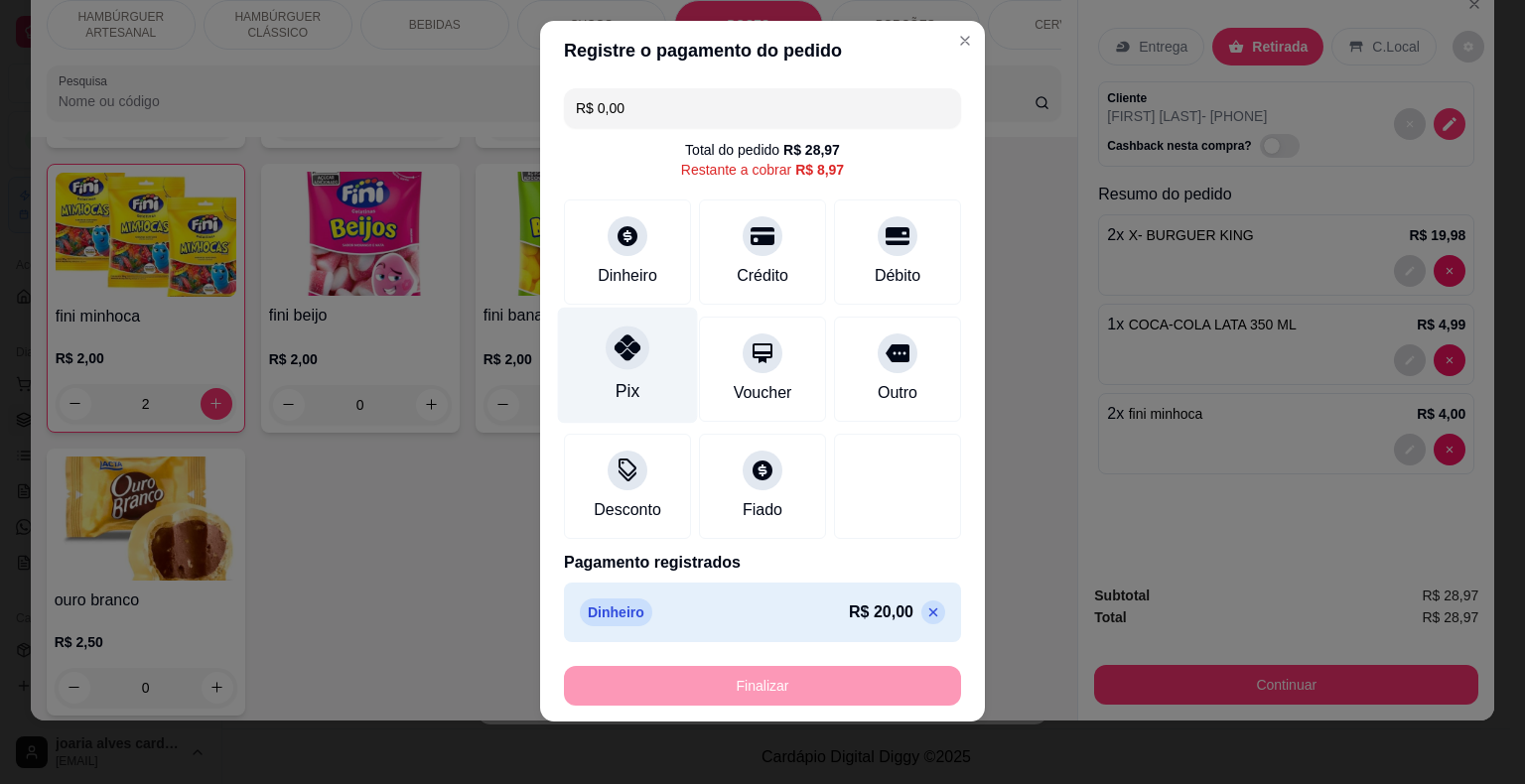 scroll, scrollTop: 17, scrollLeft: 0, axis: vertical 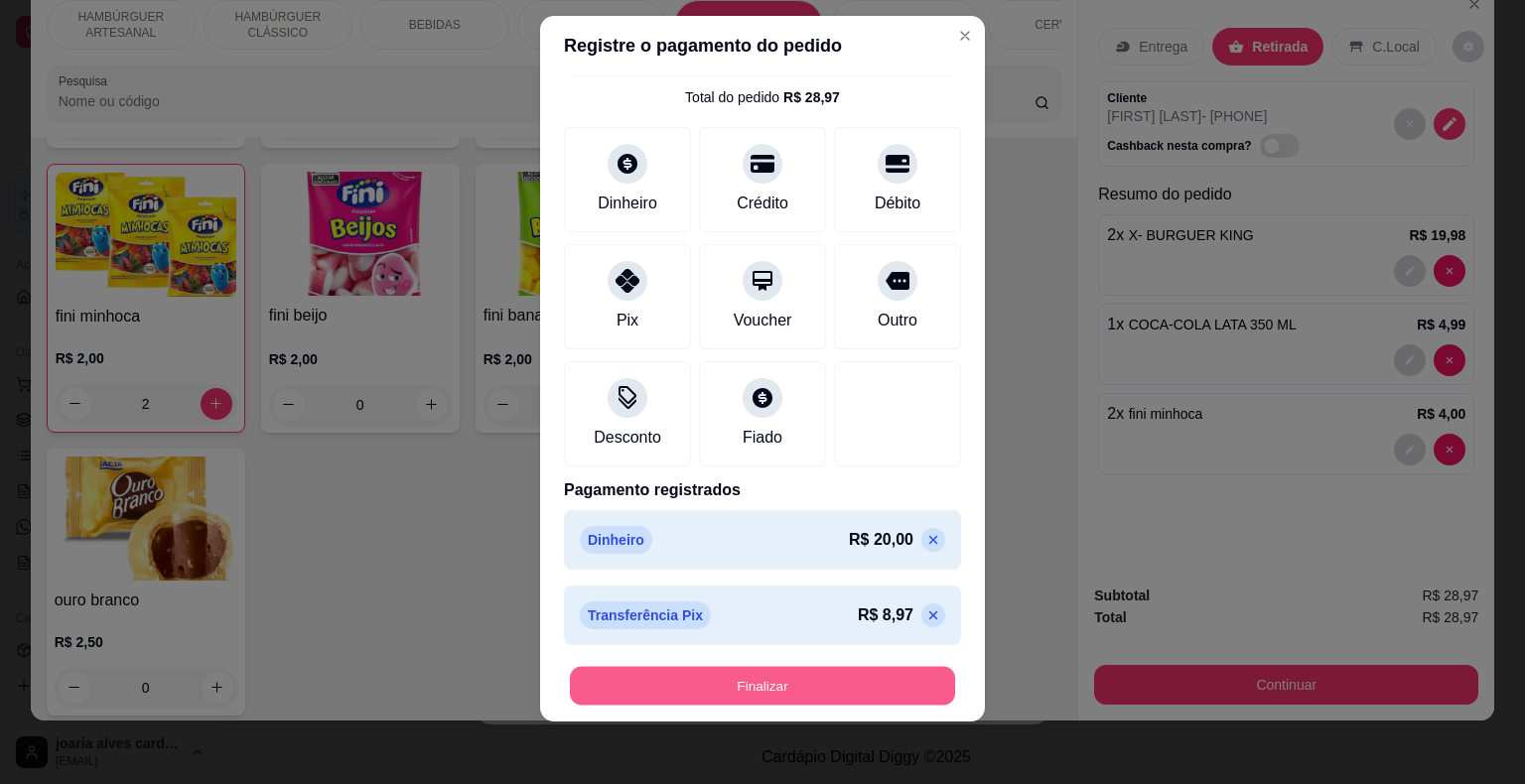 click on "Finalizar" at bounding box center [762, 685] 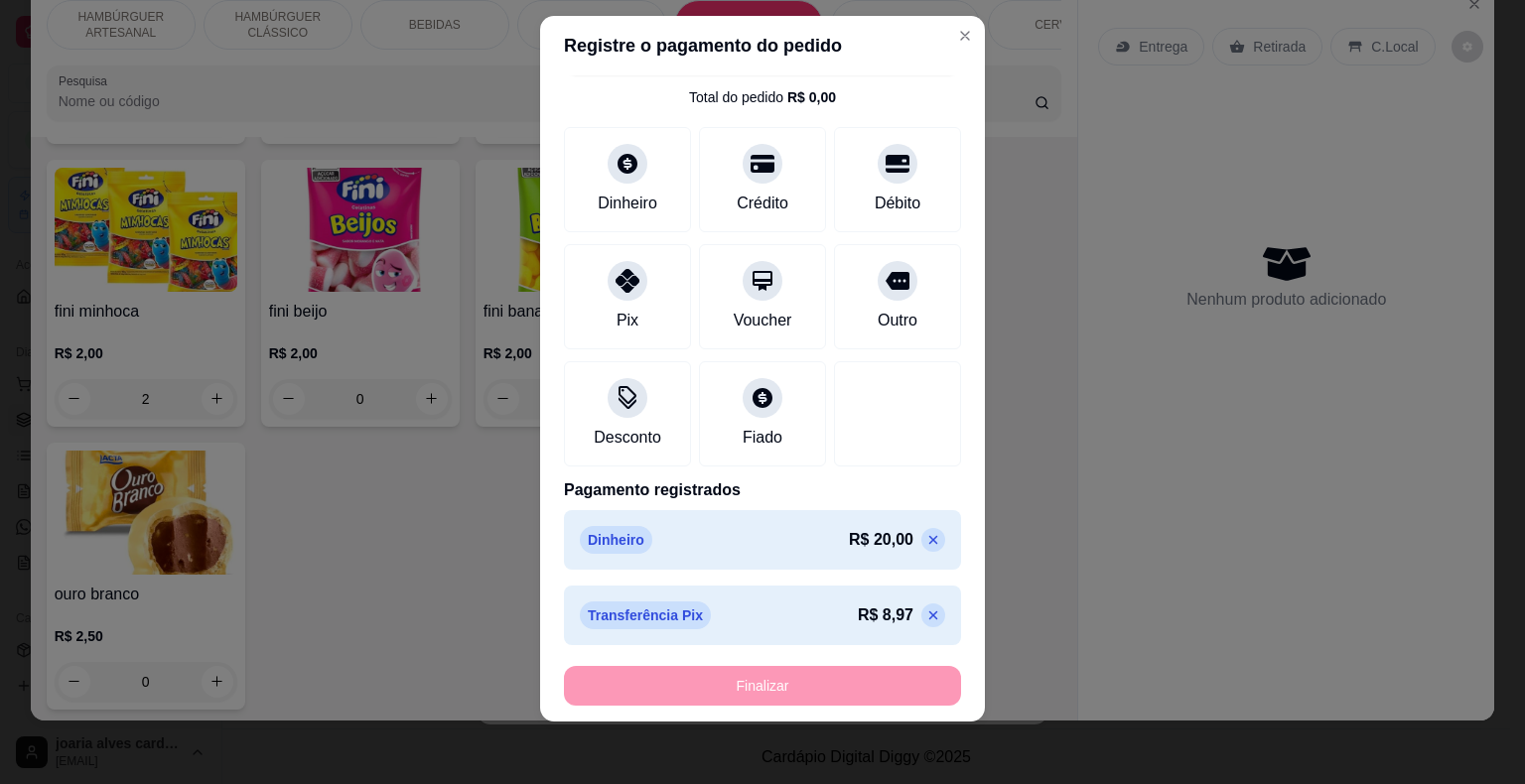 type on "0" 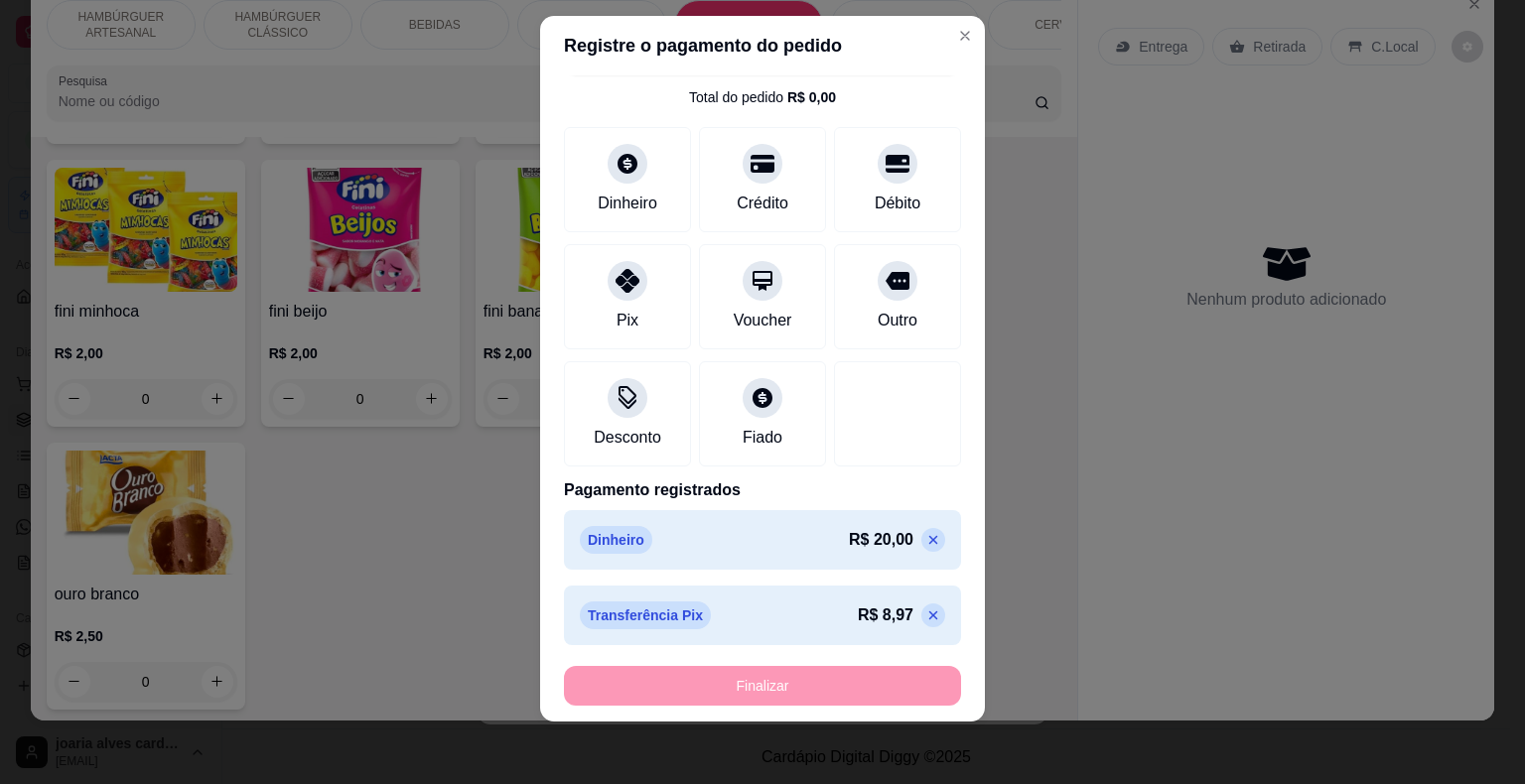 type on "-R$ 28,97" 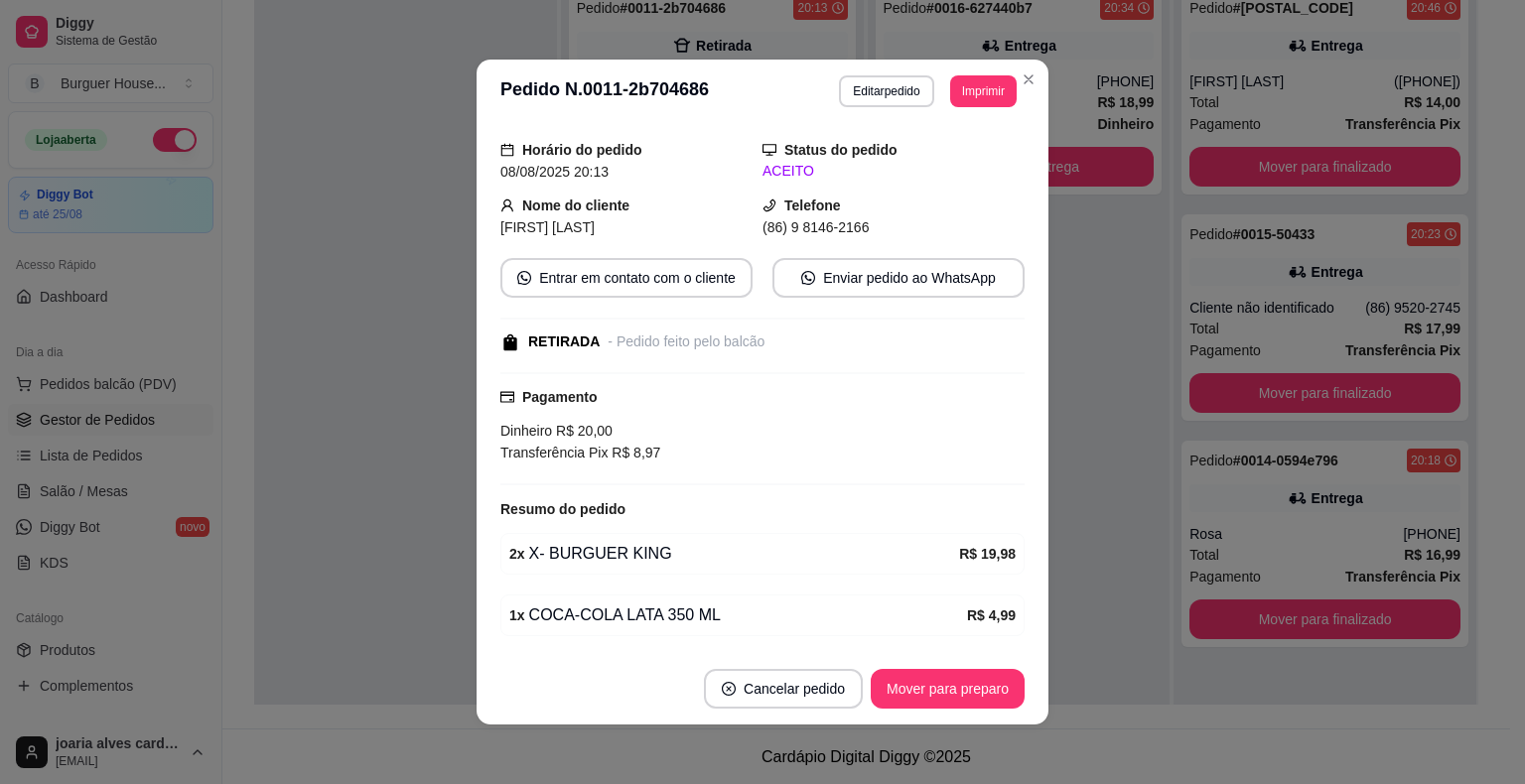 scroll, scrollTop: 227, scrollLeft: 0, axis: vertical 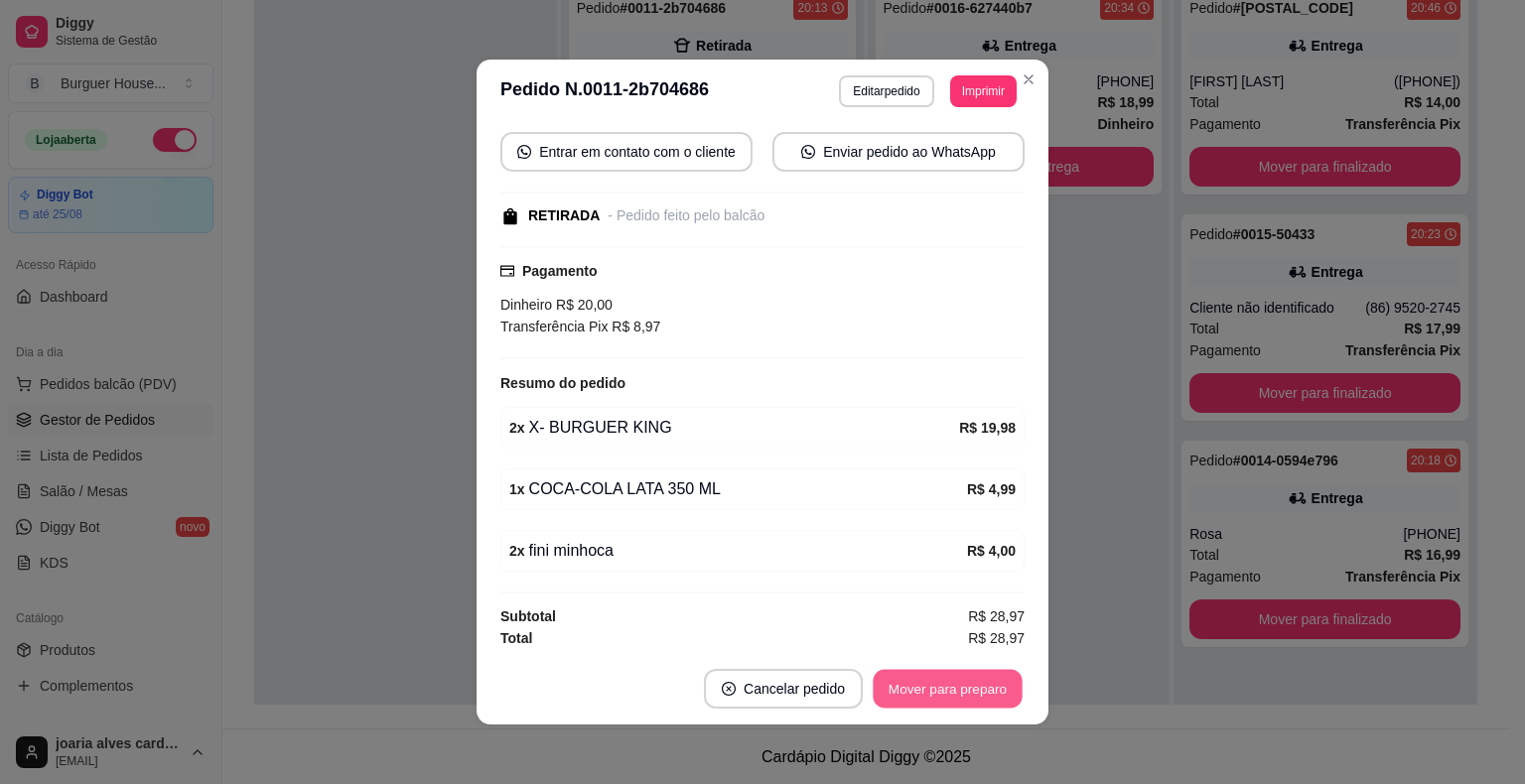 click on "Mover para preparo" at bounding box center [947, 689] 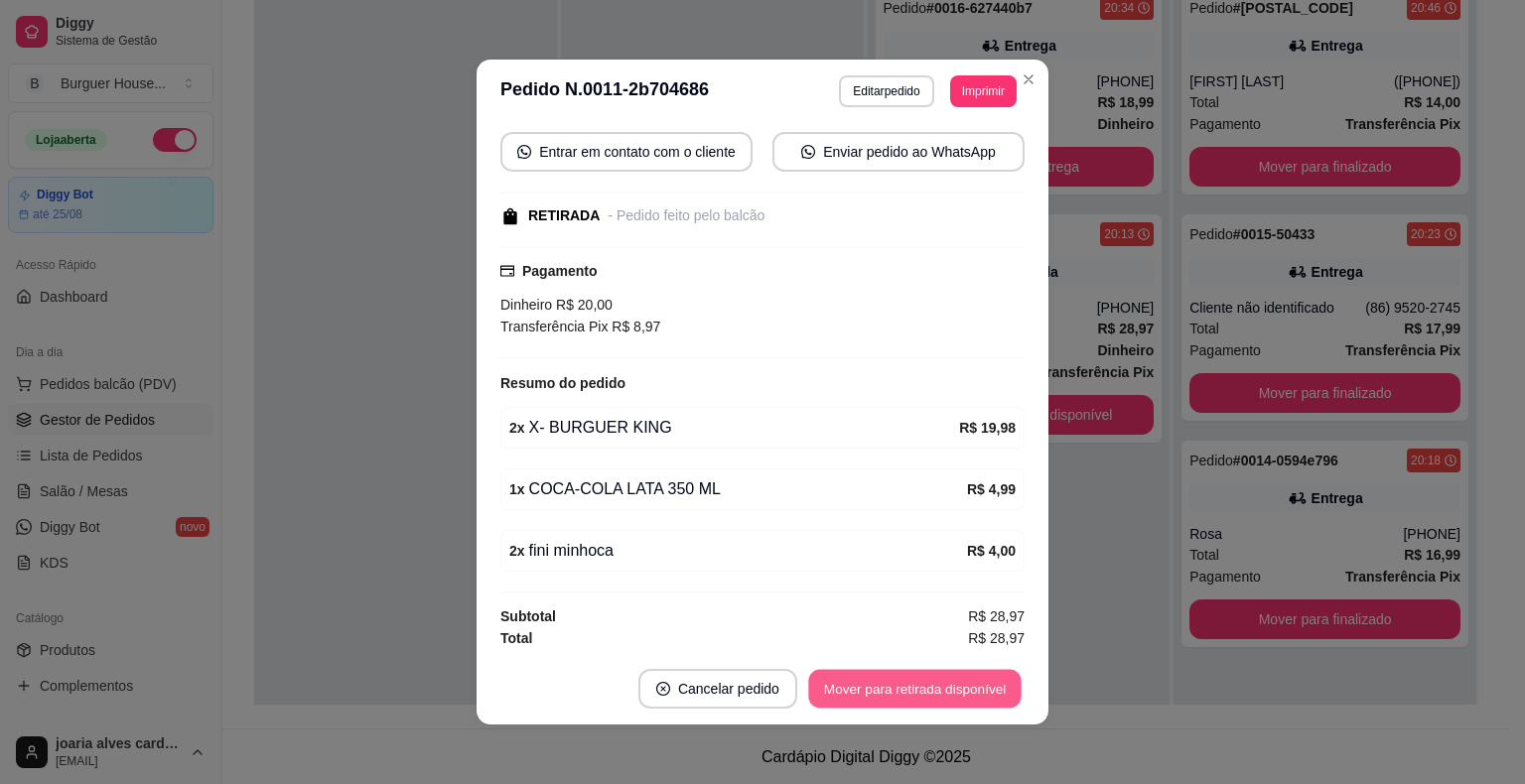 click on "Mover para retirada disponível" at bounding box center (914, 689) 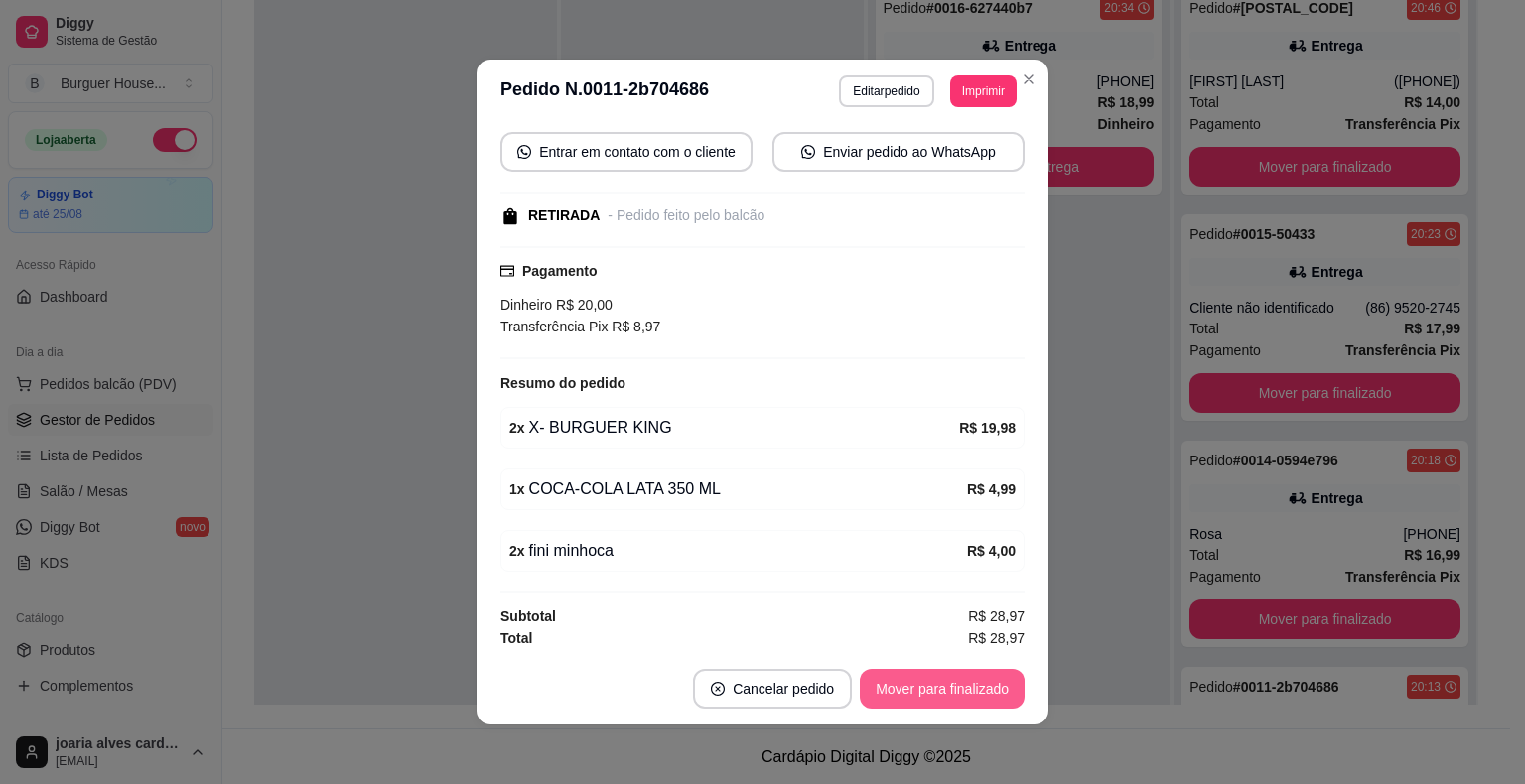 click on "Mover para finalizado" at bounding box center [942, 689] 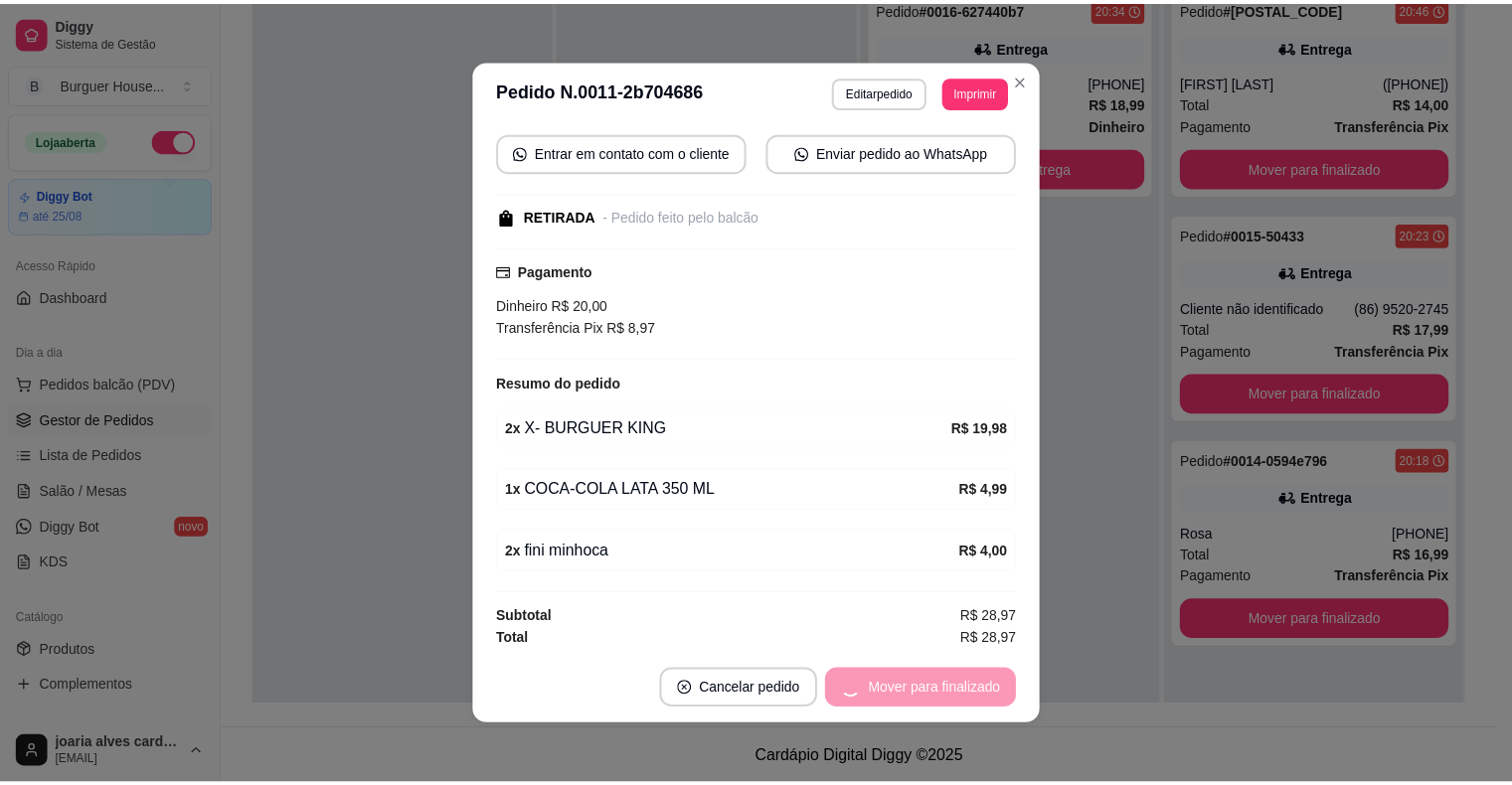 scroll, scrollTop: 163, scrollLeft: 0, axis: vertical 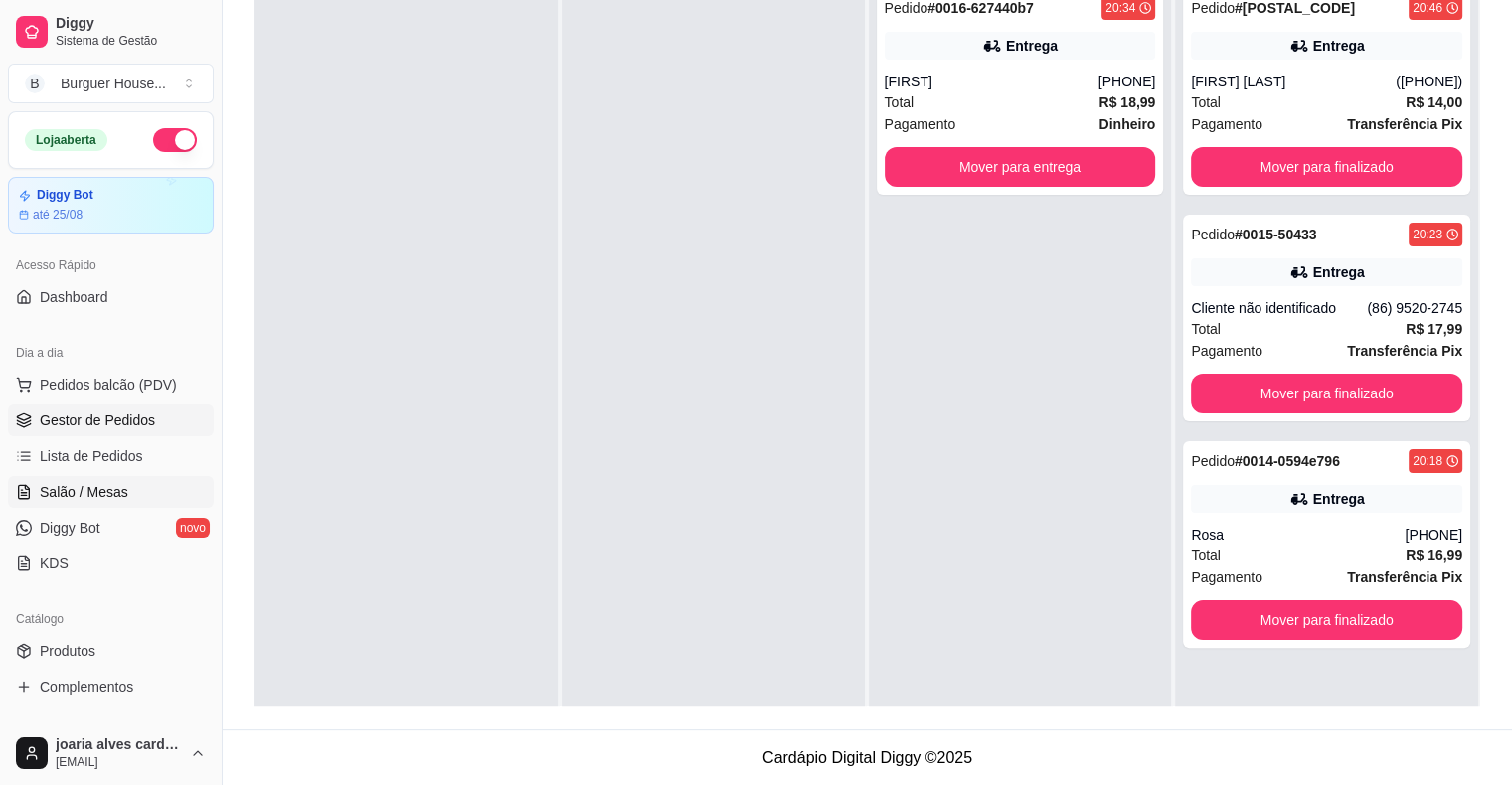 click on "Salão / Mesas" at bounding box center [84, 492] 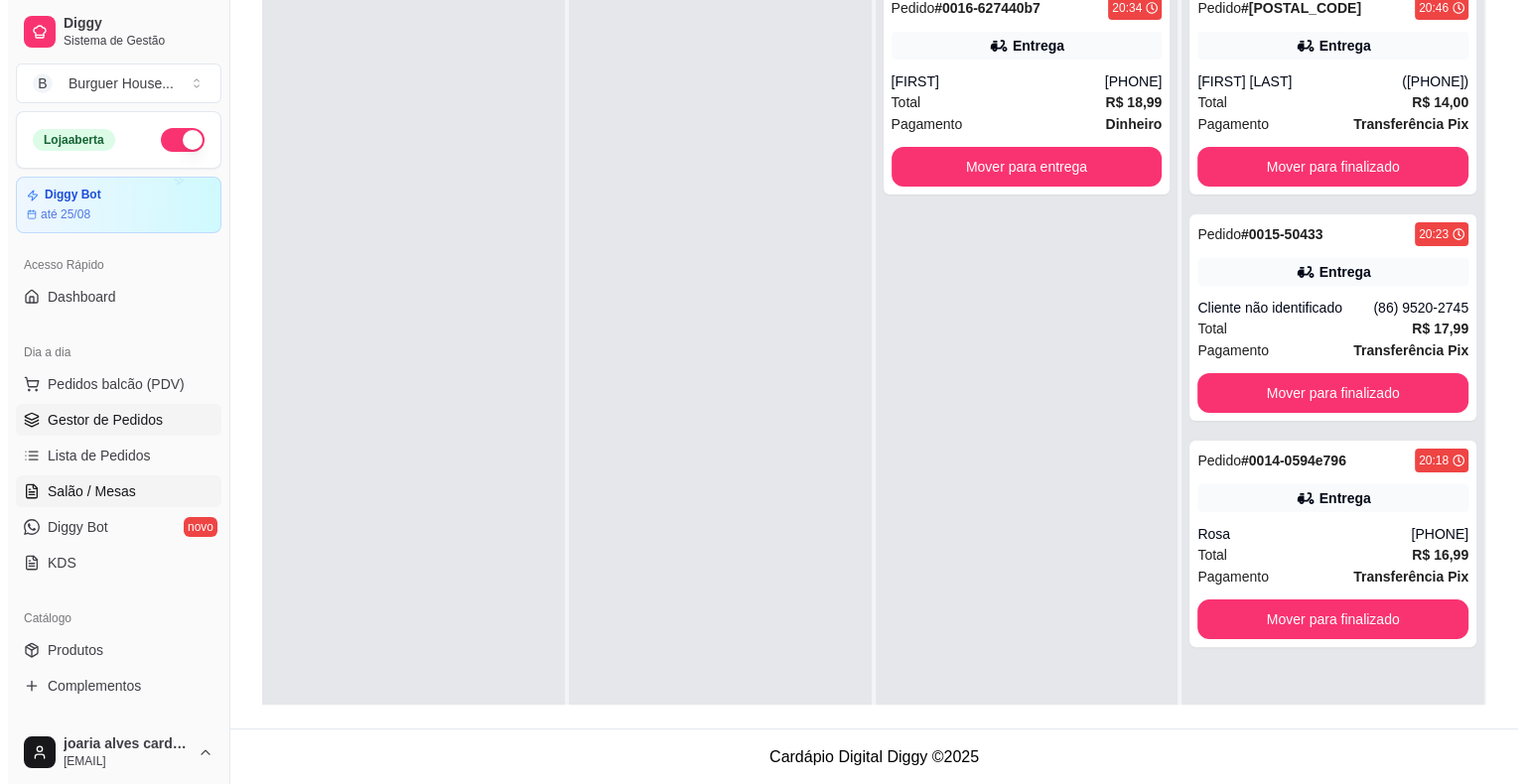 scroll, scrollTop: 0, scrollLeft: 0, axis: both 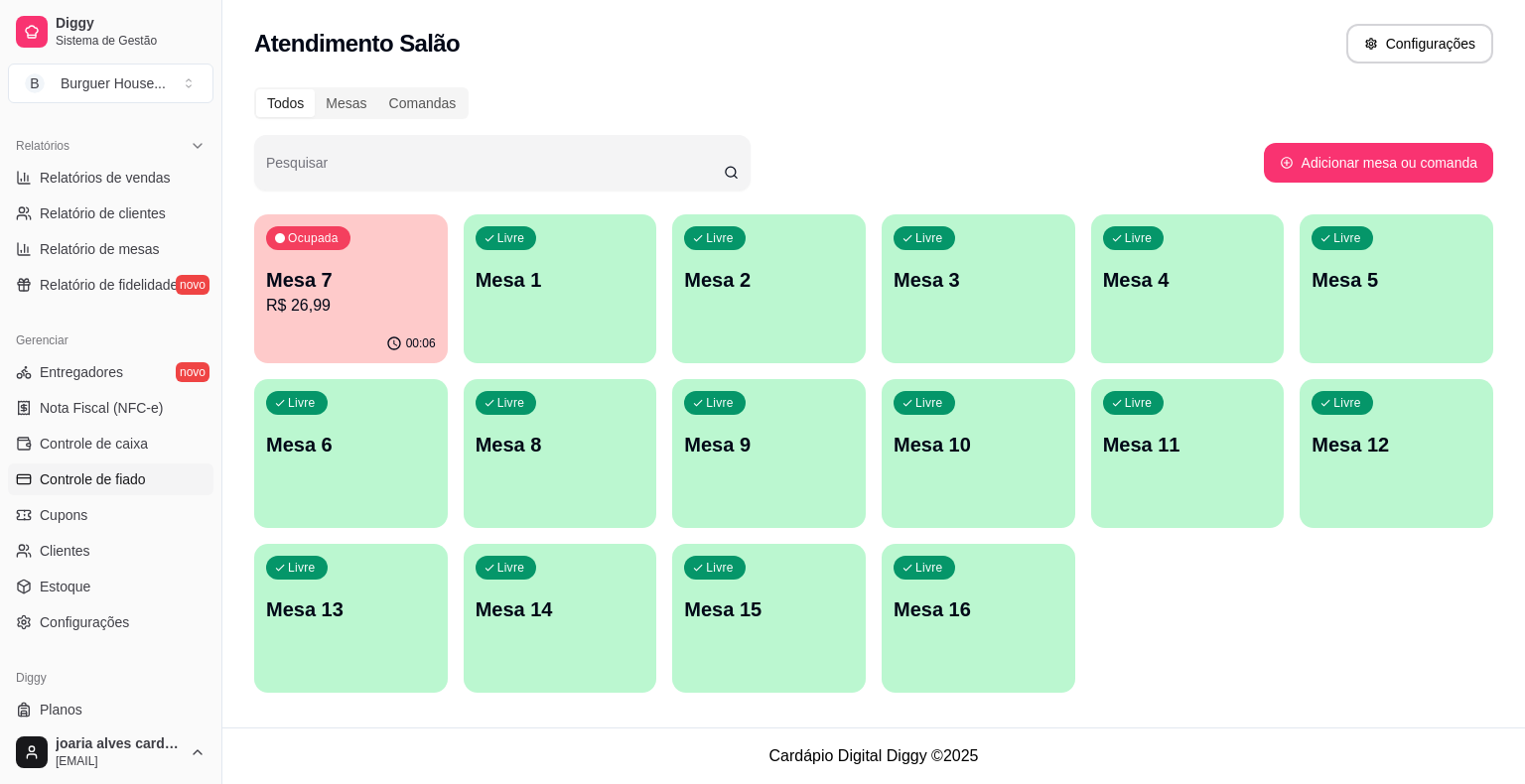 click on "Controle de fiado" at bounding box center (110, 479) 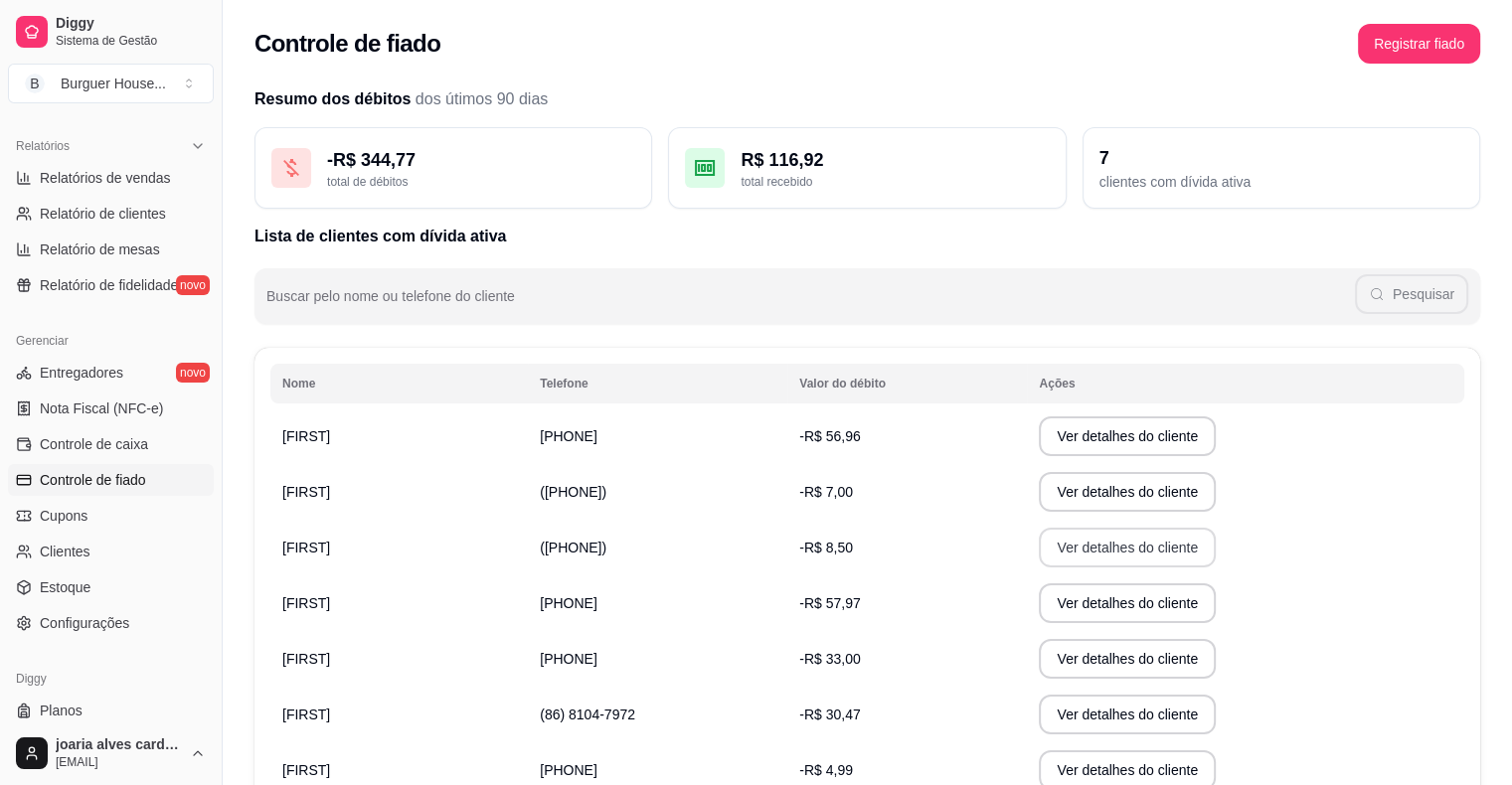 click on "Ver detalhes do cliente" at bounding box center (1127, 548) 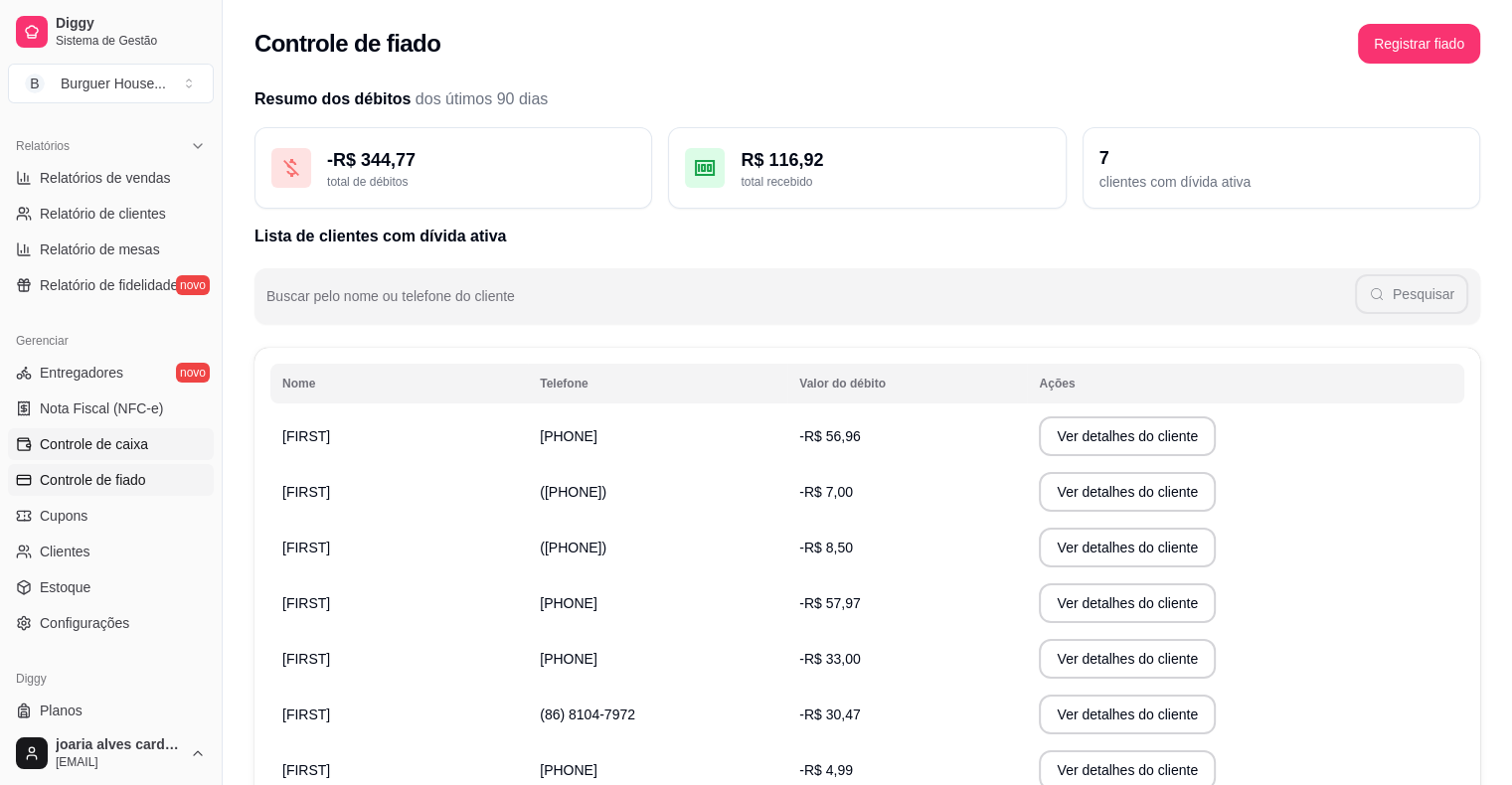 scroll, scrollTop: 644, scrollLeft: 0, axis: vertical 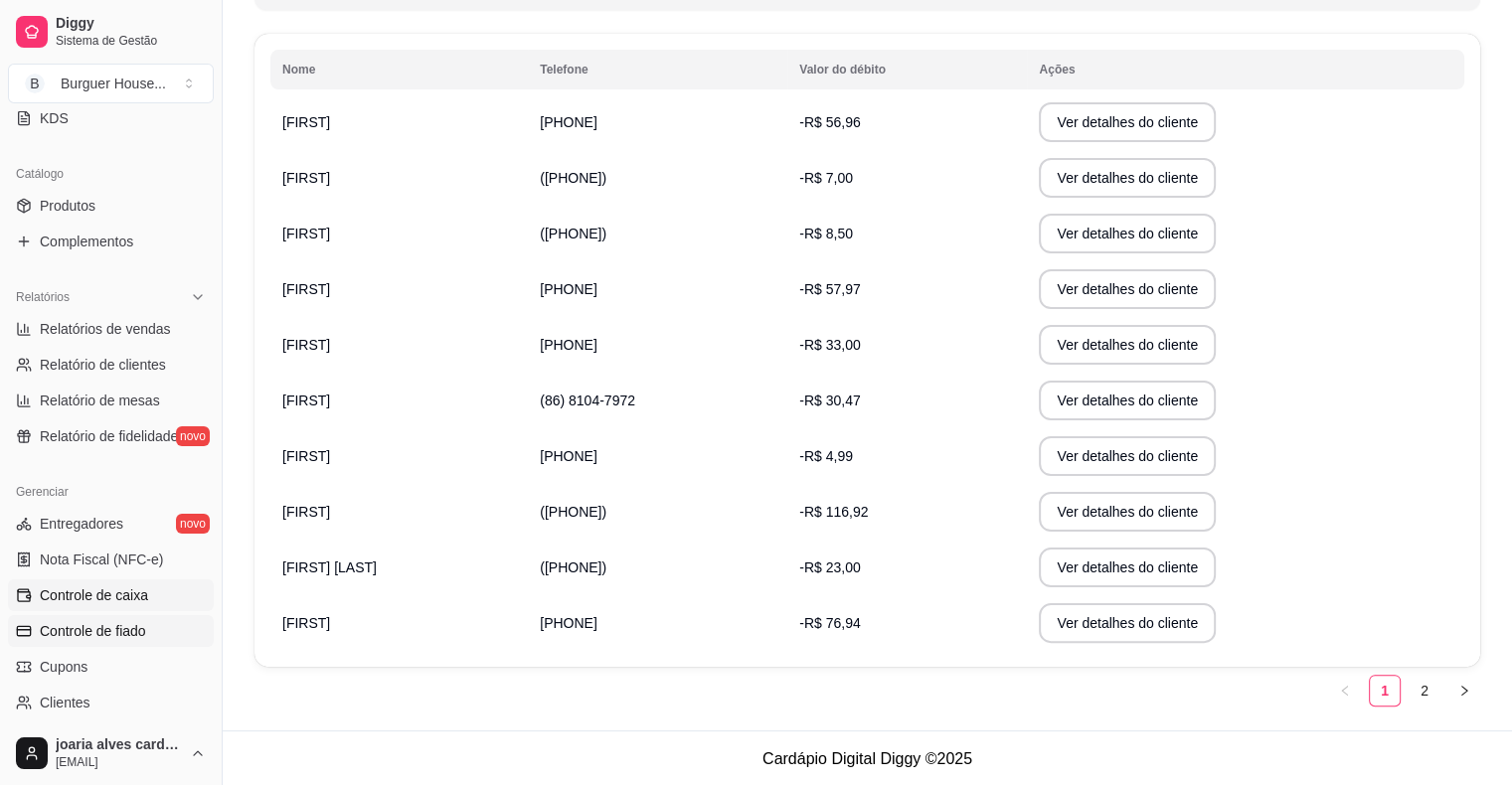 click on "Controle de caixa" at bounding box center [93, 595] 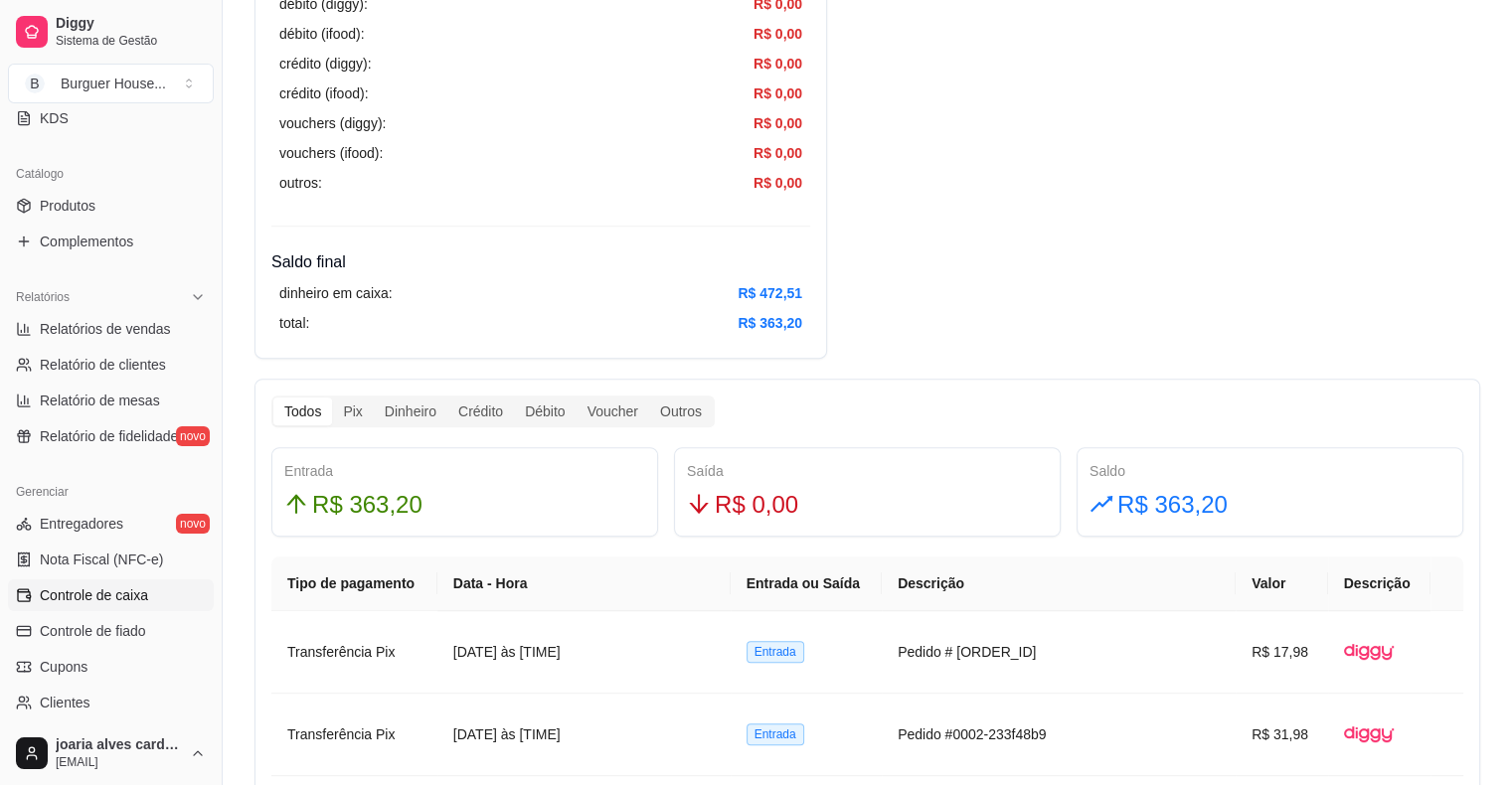 scroll, scrollTop: 957, scrollLeft: 0, axis: vertical 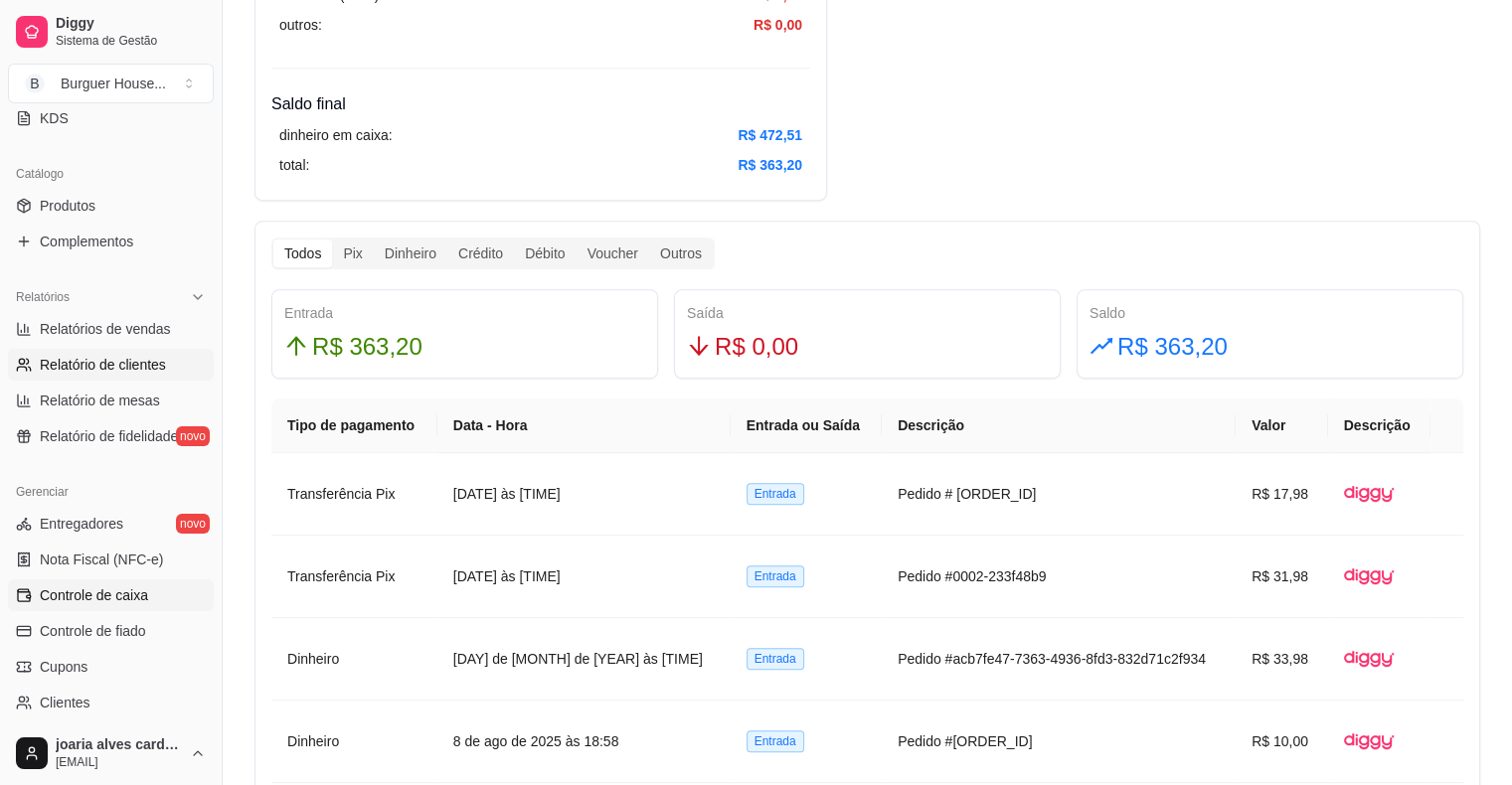 click on "Relatório de clientes" at bounding box center [110, 365] 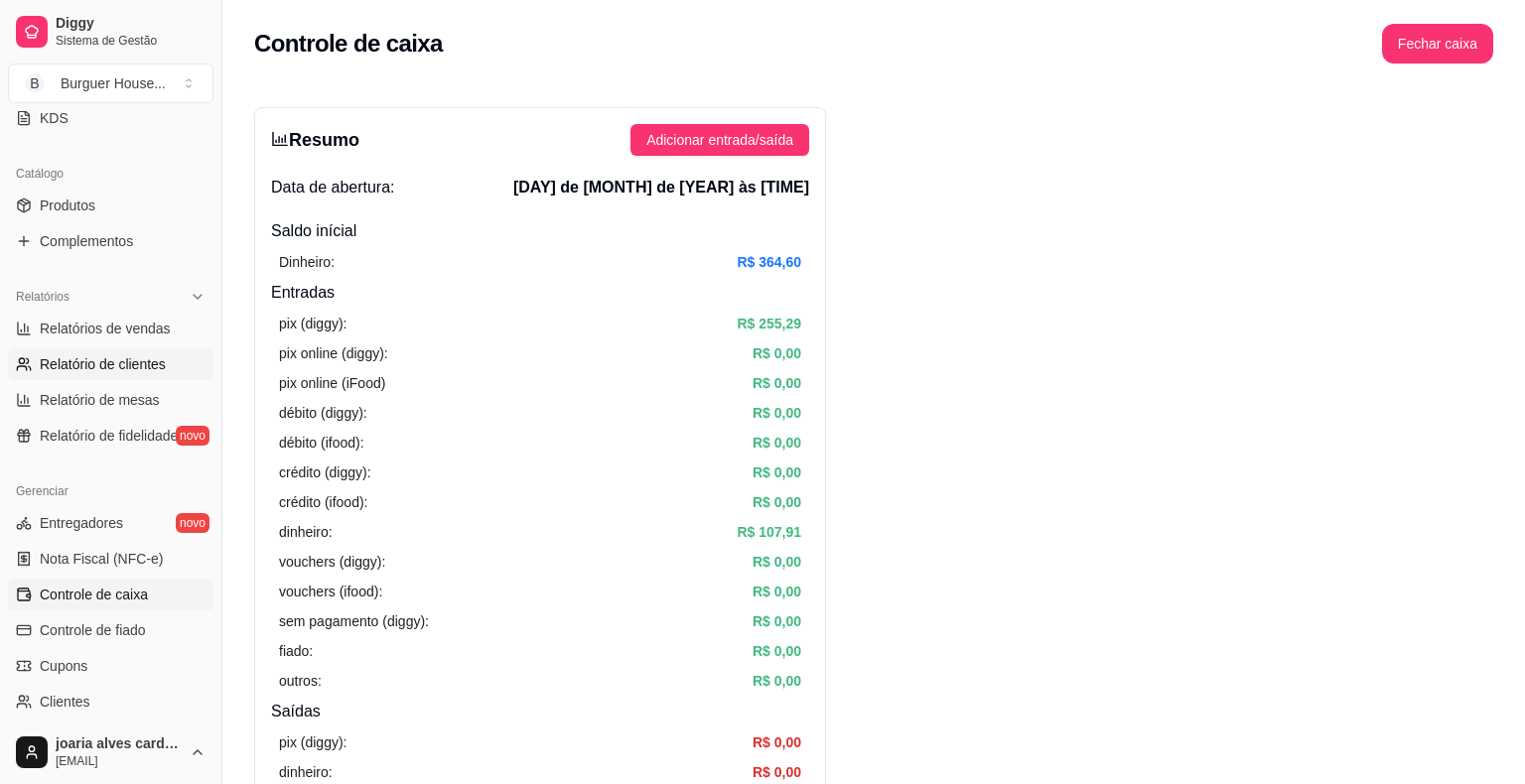 select on "30" 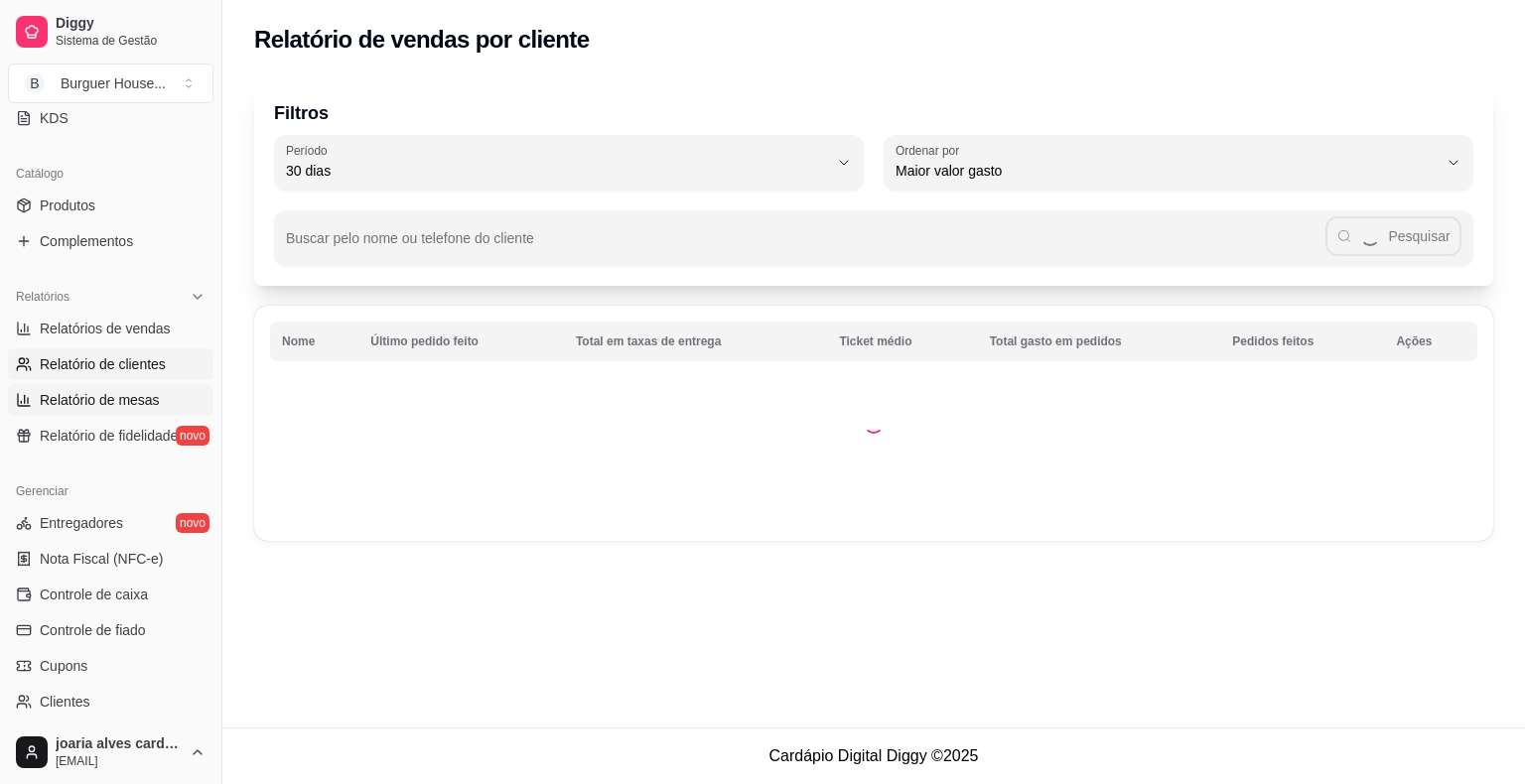click on "Relatório de mesas" at bounding box center [110, 400] 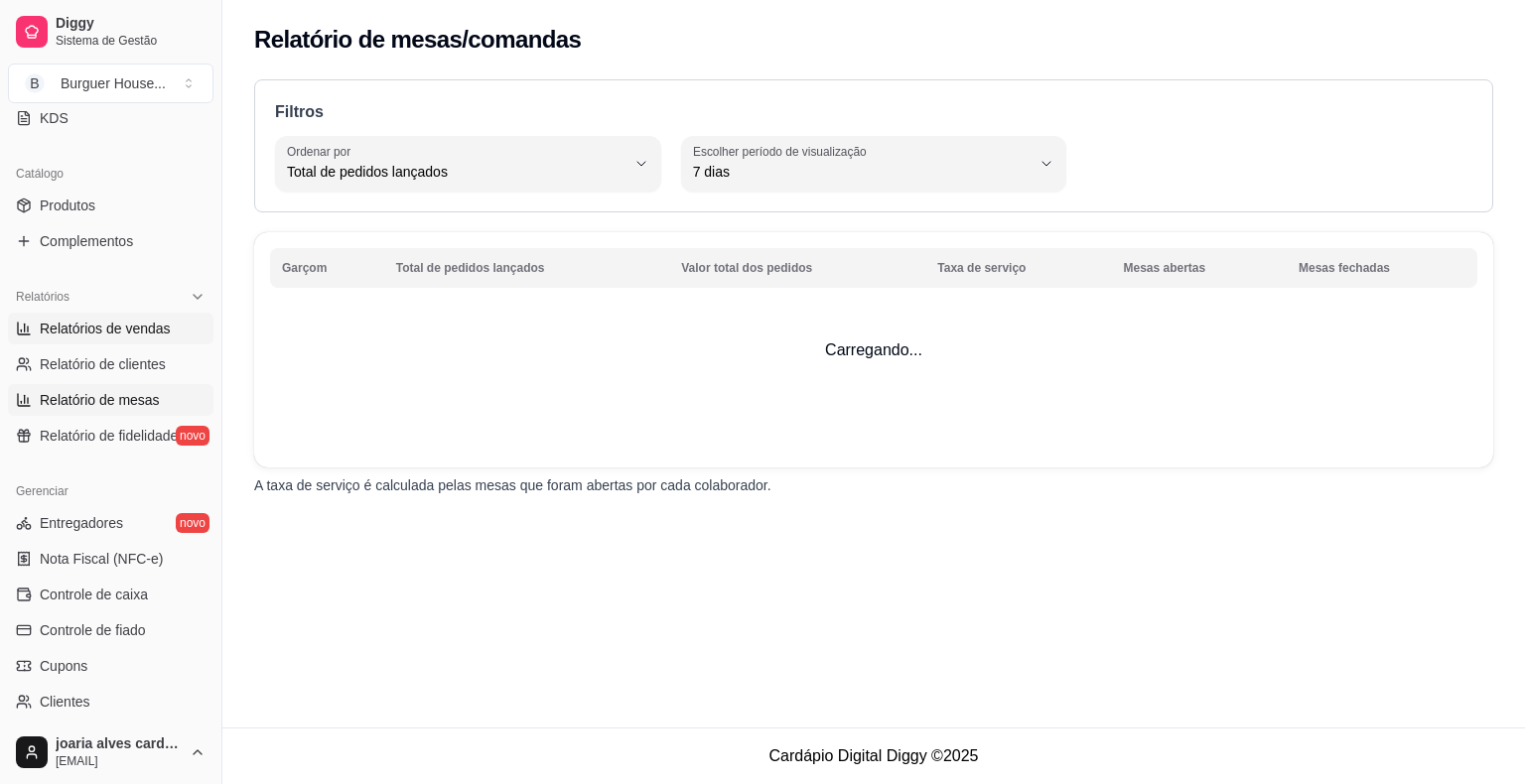 click on "Relatórios de vendas" at bounding box center (105, 328) 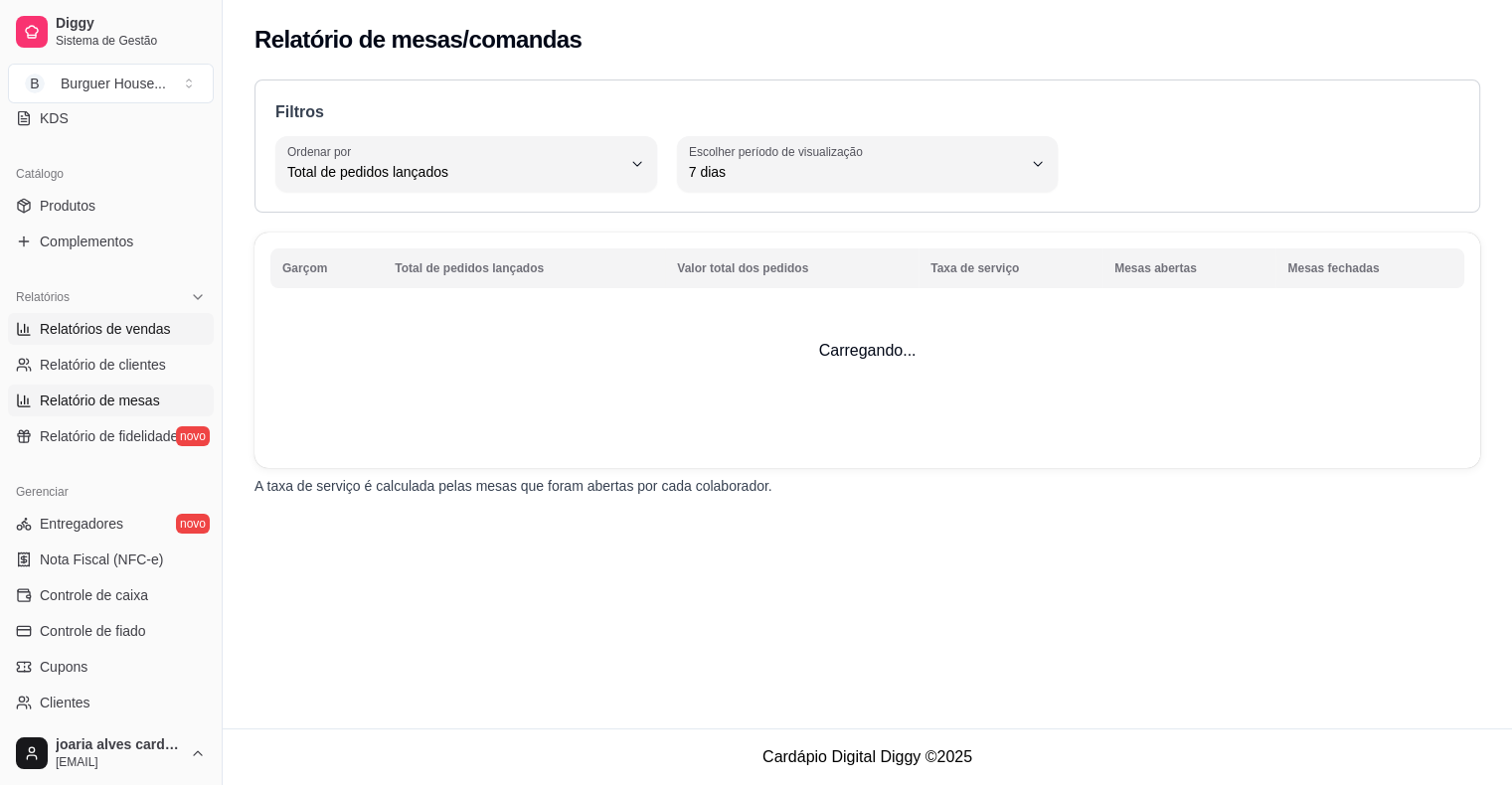 select on "ALL" 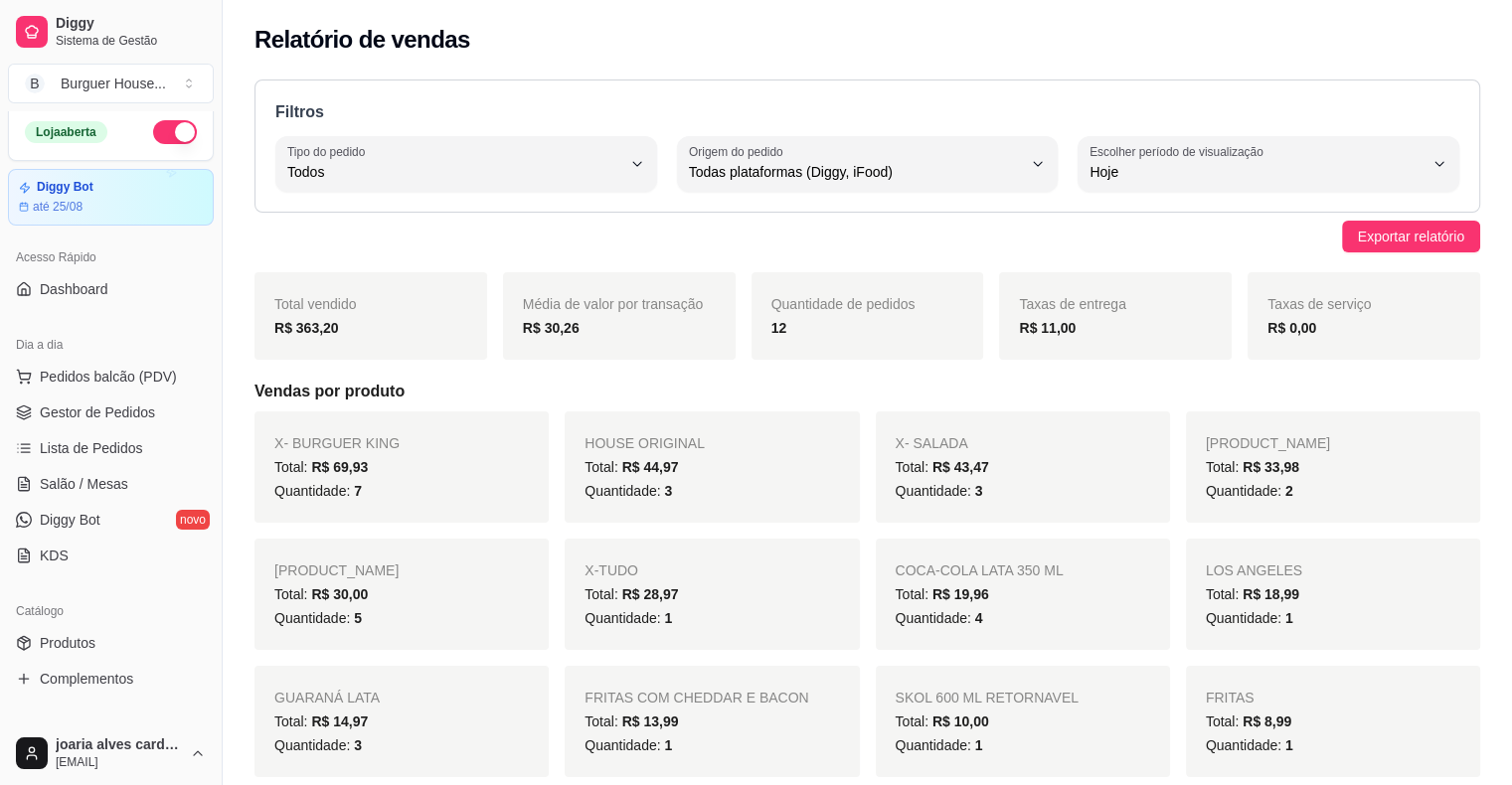 scroll, scrollTop: 0, scrollLeft: 0, axis: both 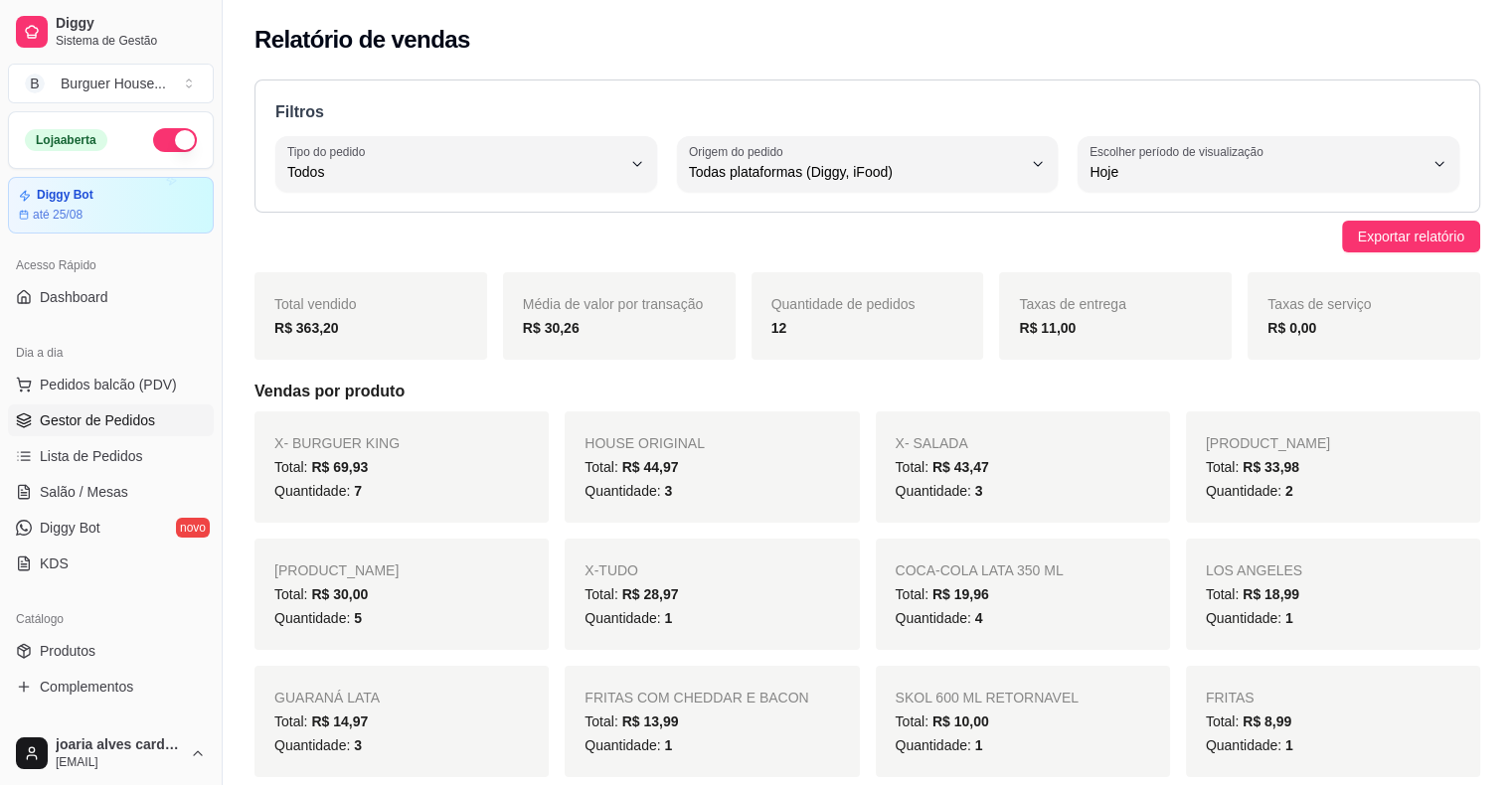 click on "Gestor de Pedidos" at bounding box center (110, 420) 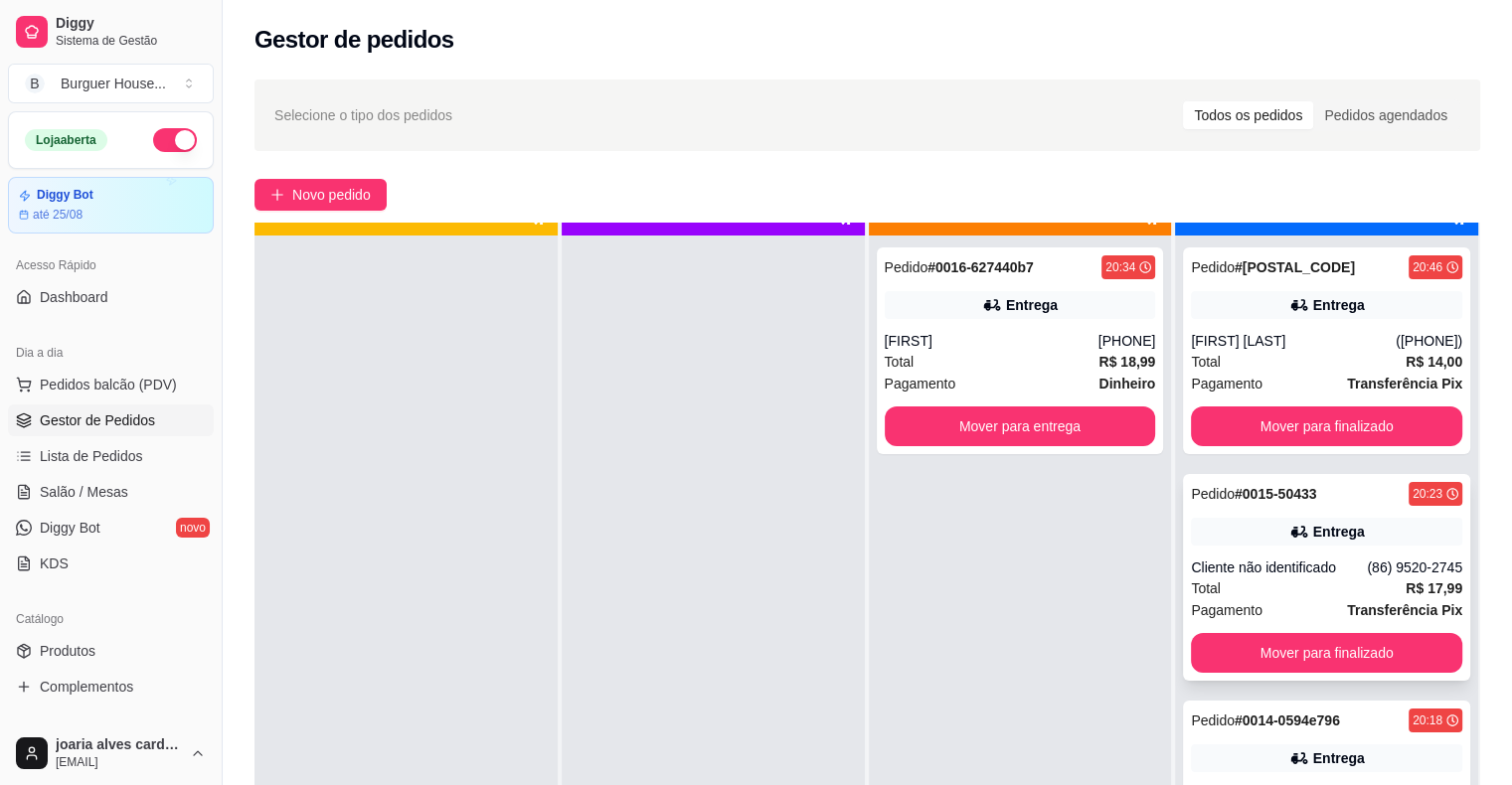 scroll, scrollTop: 56, scrollLeft: 0, axis: vertical 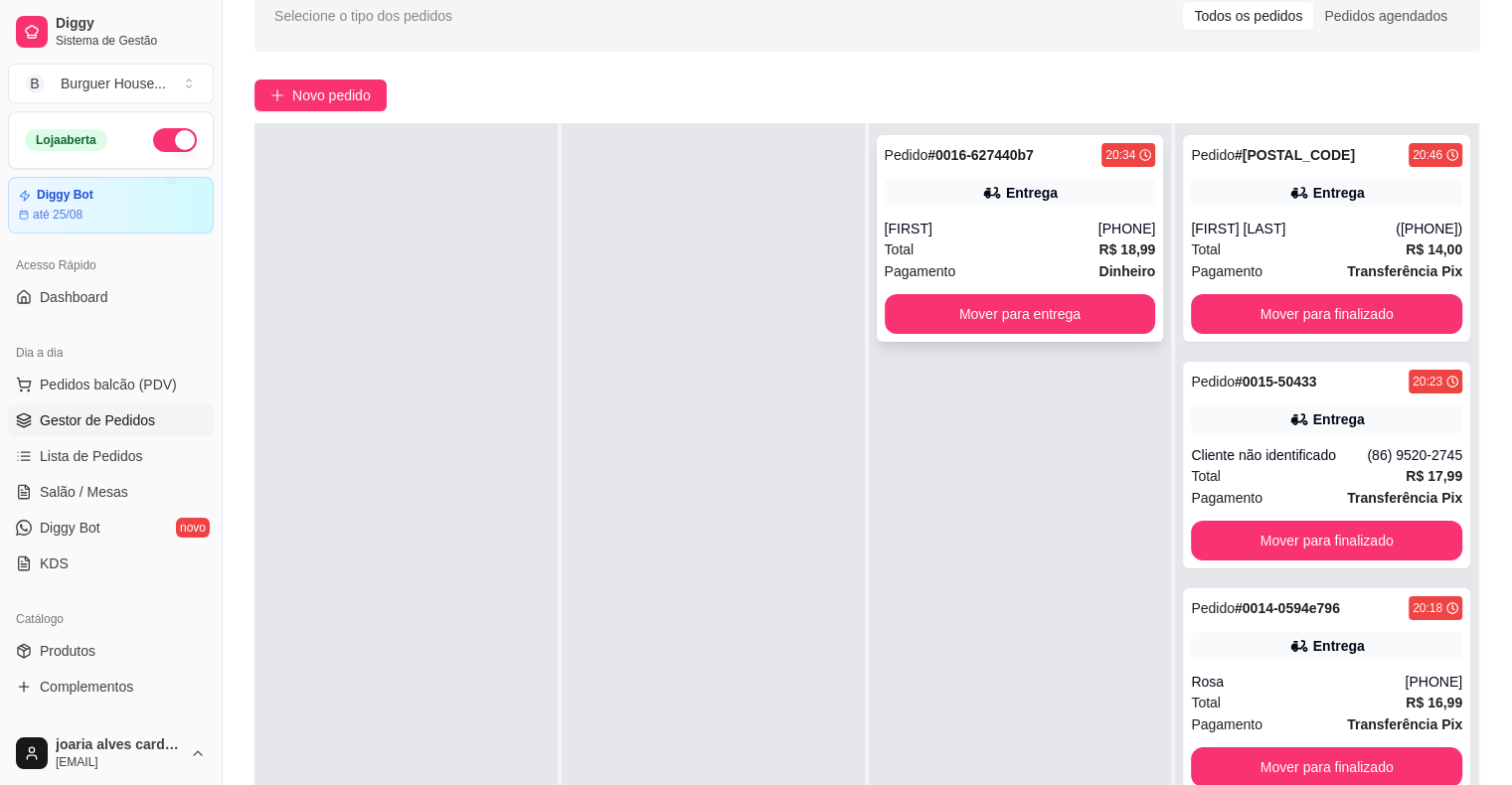 click on "Pagamento Dinheiro" at bounding box center (1020, 271) 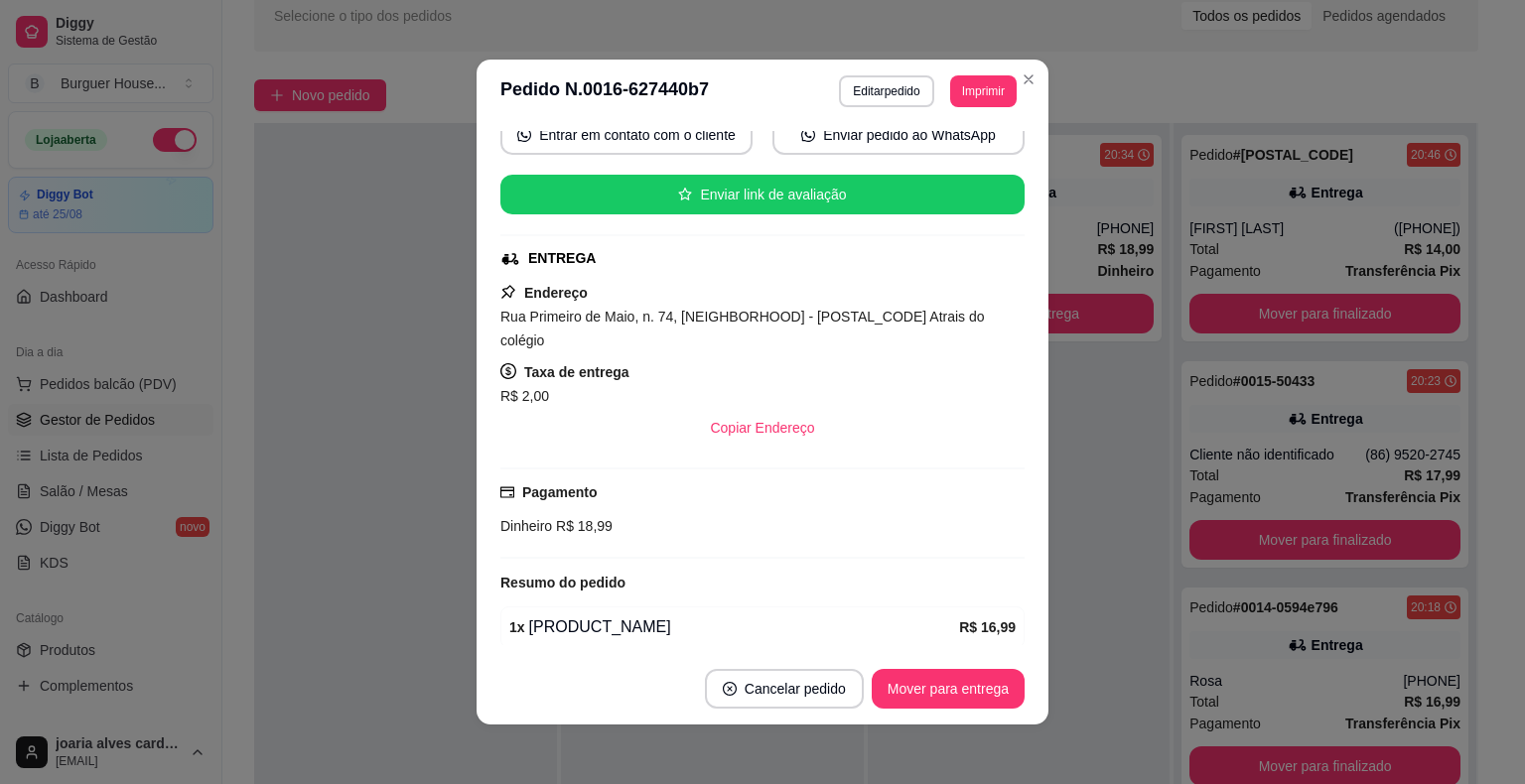 scroll, scrollTop: 254, scrollLeft: 0, axis: vertical 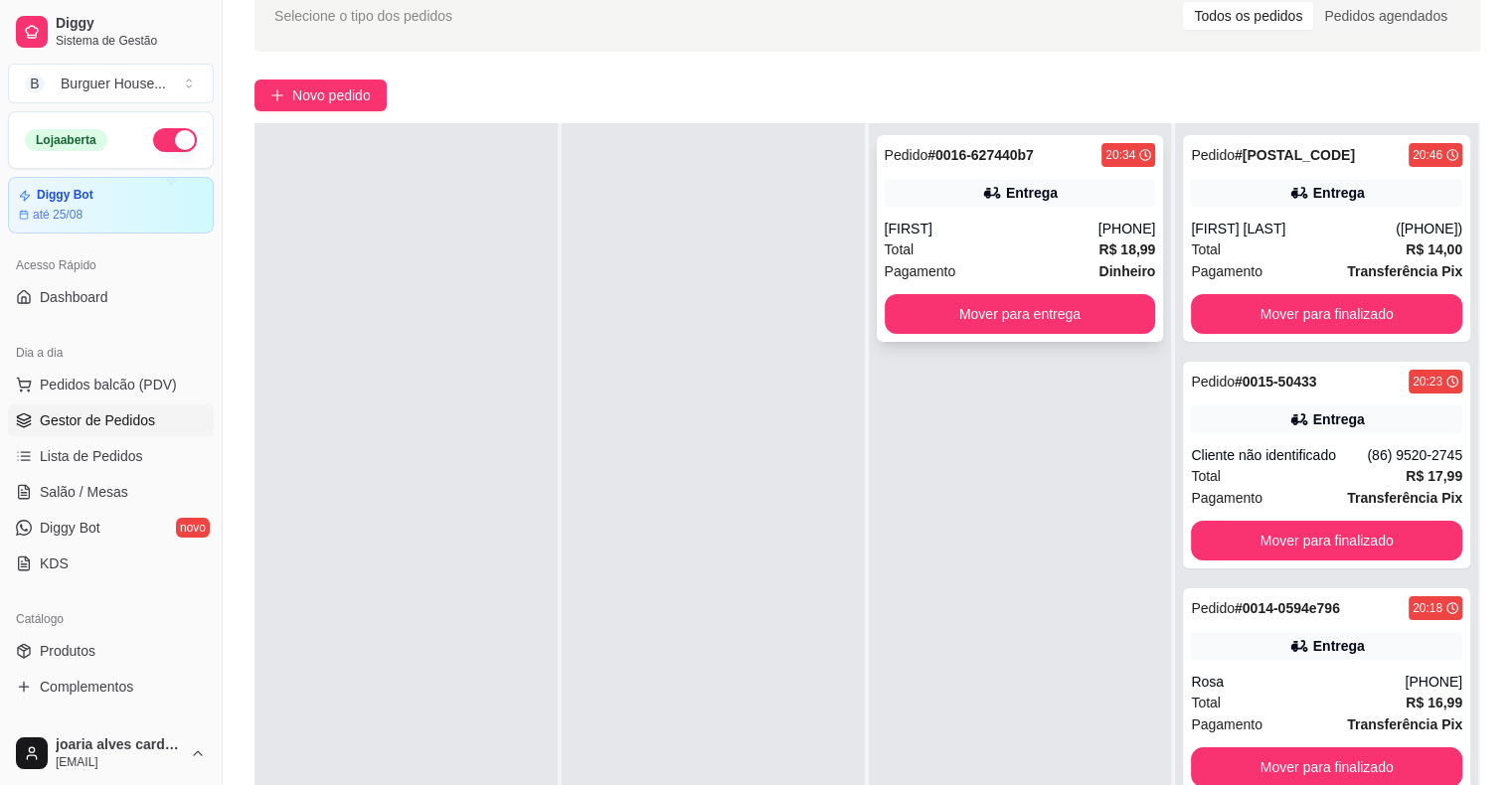 click on "Pagamento Dinheiro" at bounding box center [1020, 271] 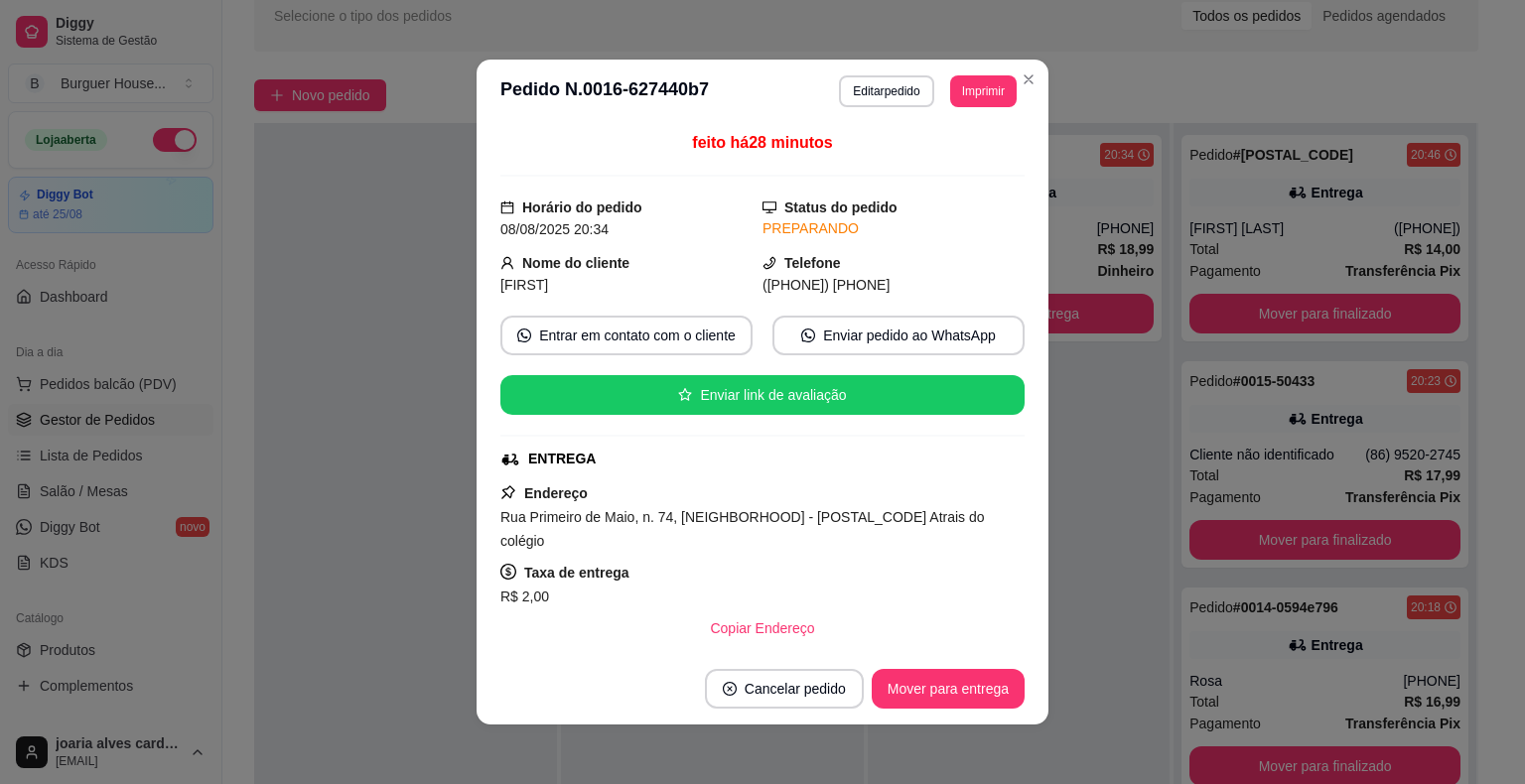 scroll, scrollTop: 254, scrollLeft: 0, axis: vertical 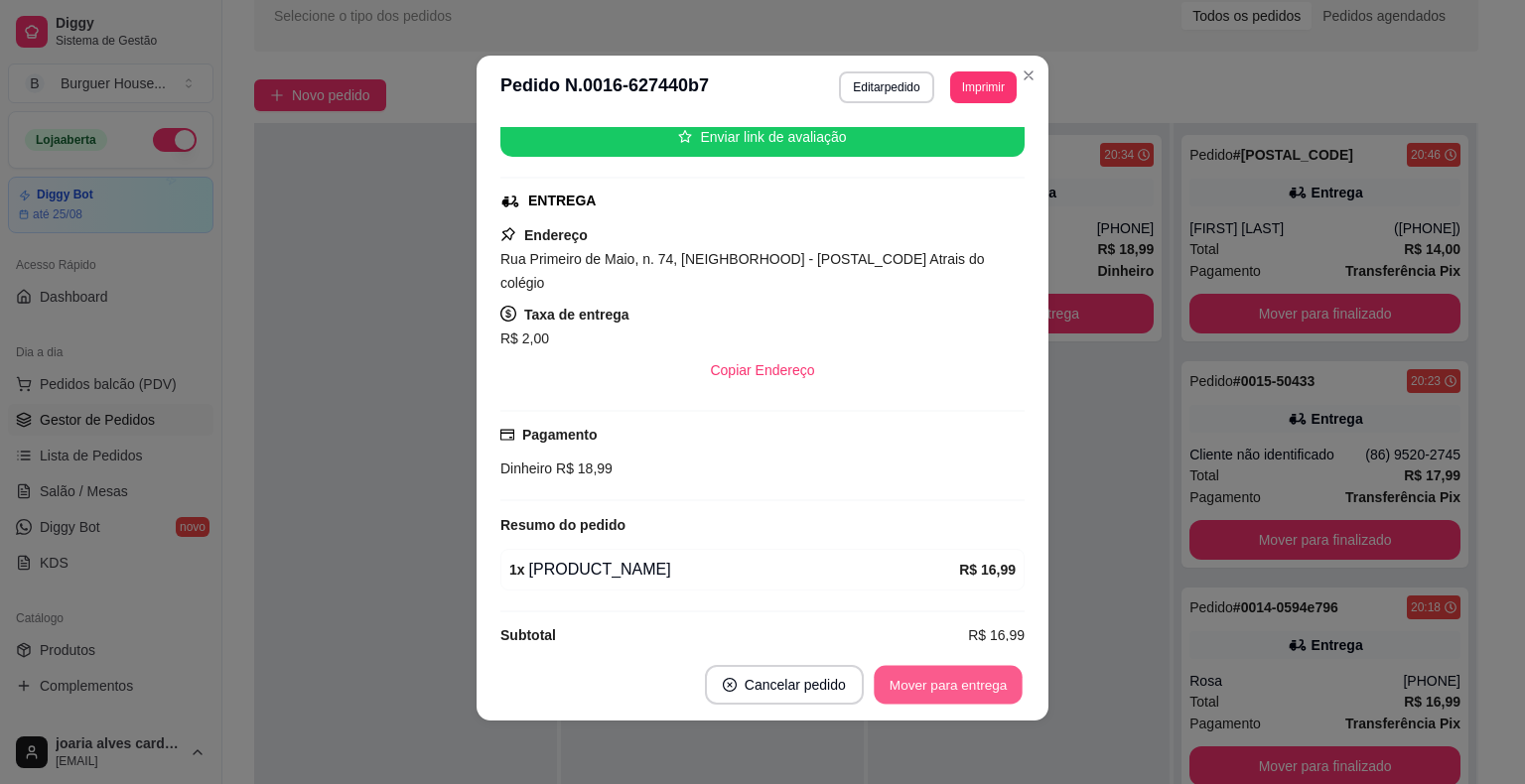 click on "Mover para entrega" at bounding box center [948, 685] 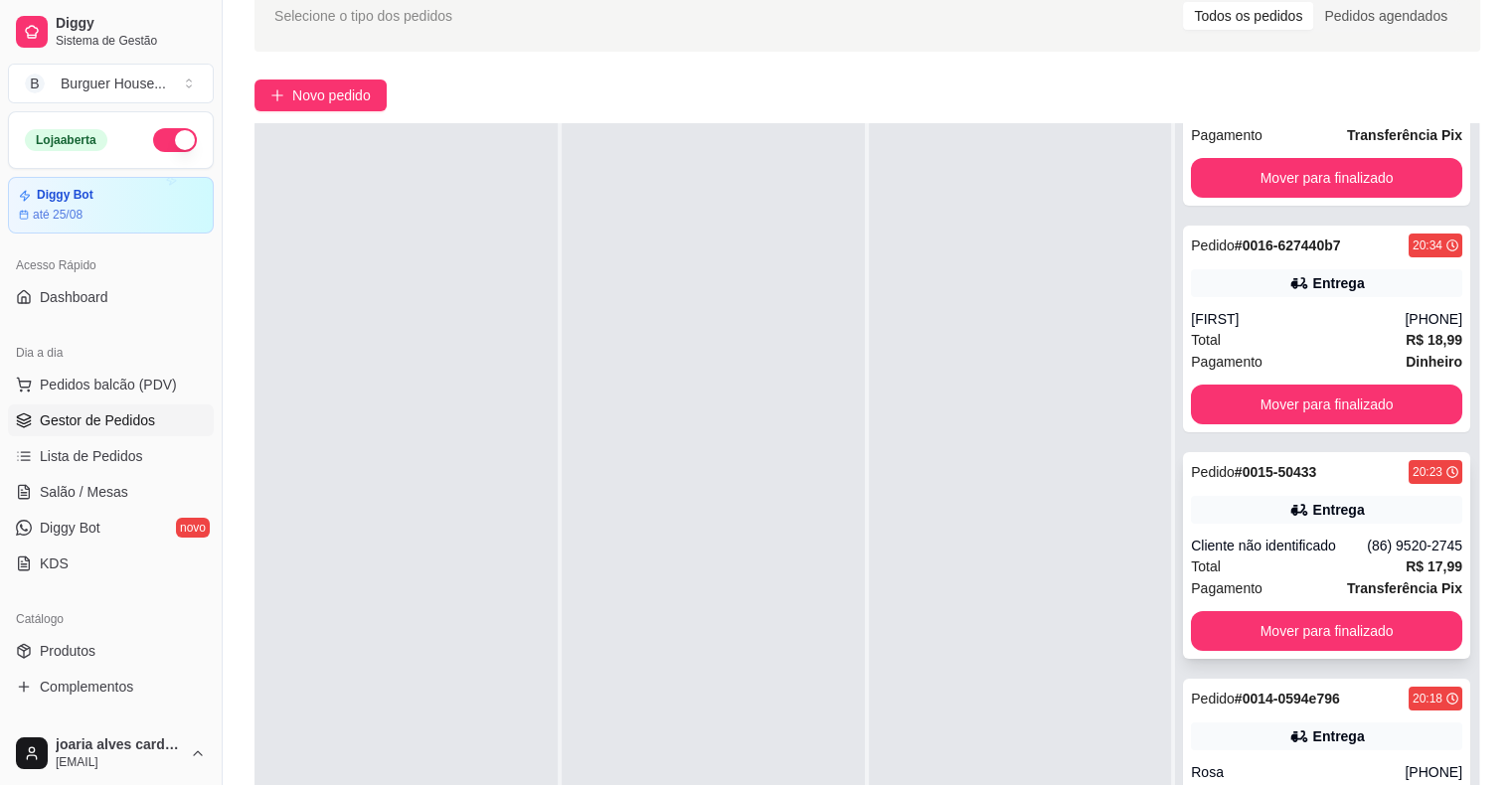 scroll, scrollTop: 140, scrollLeft: 0, axis: vertical 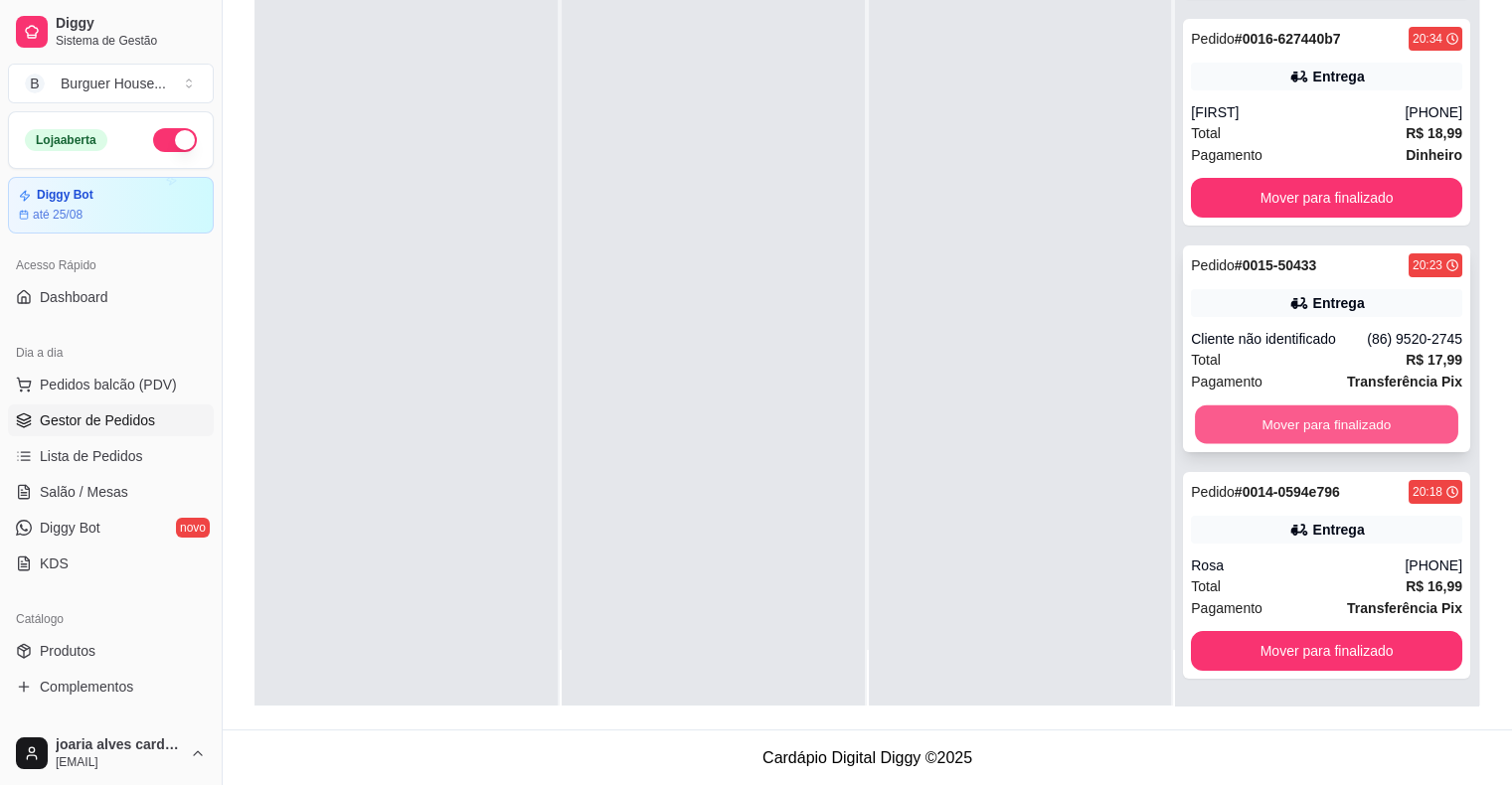 click on "Mover para finalizado" at bounding box center (1326, 424) 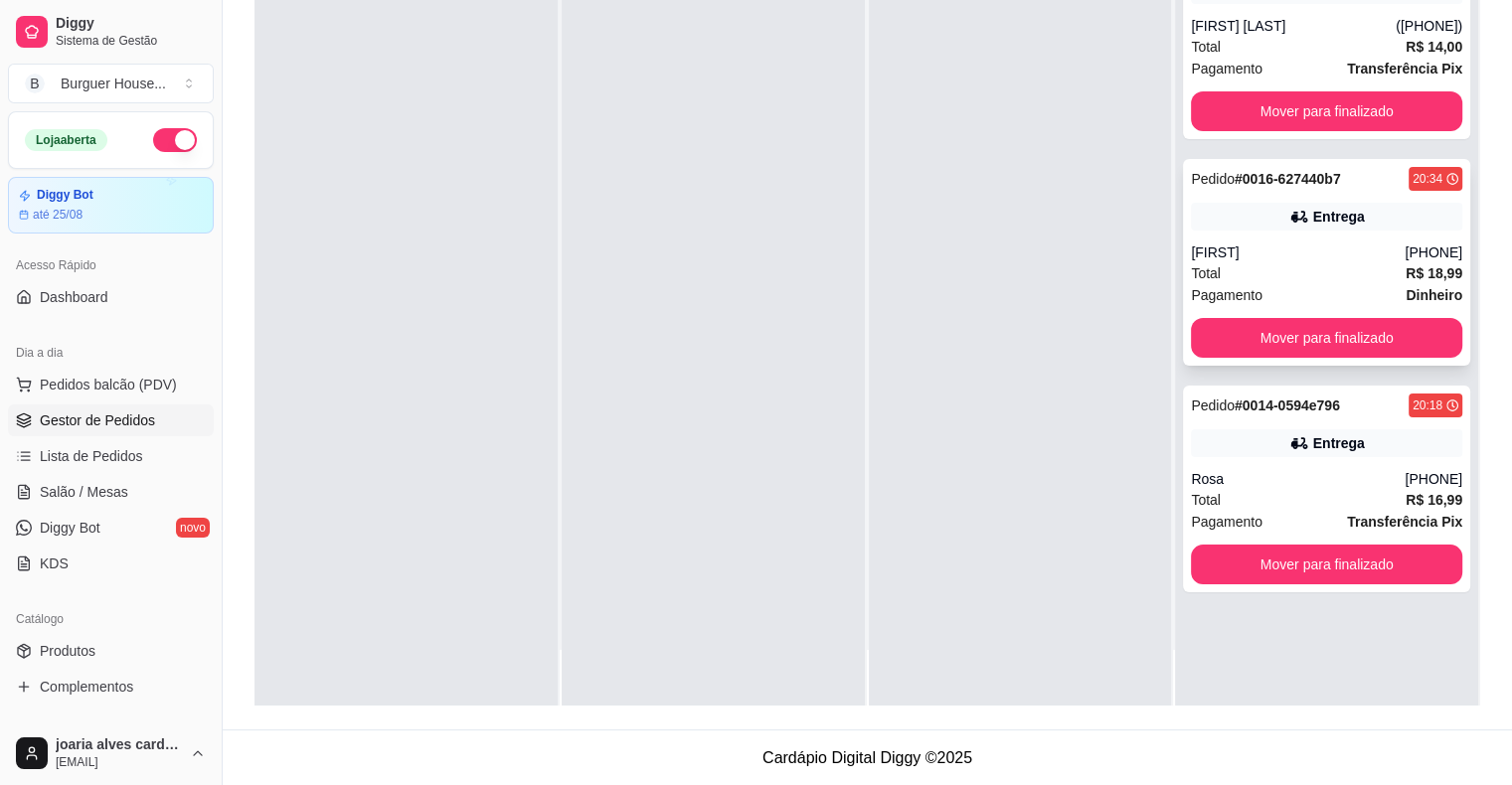 scroll, scrollTop: 0, scrollLeft: 0, axis: both 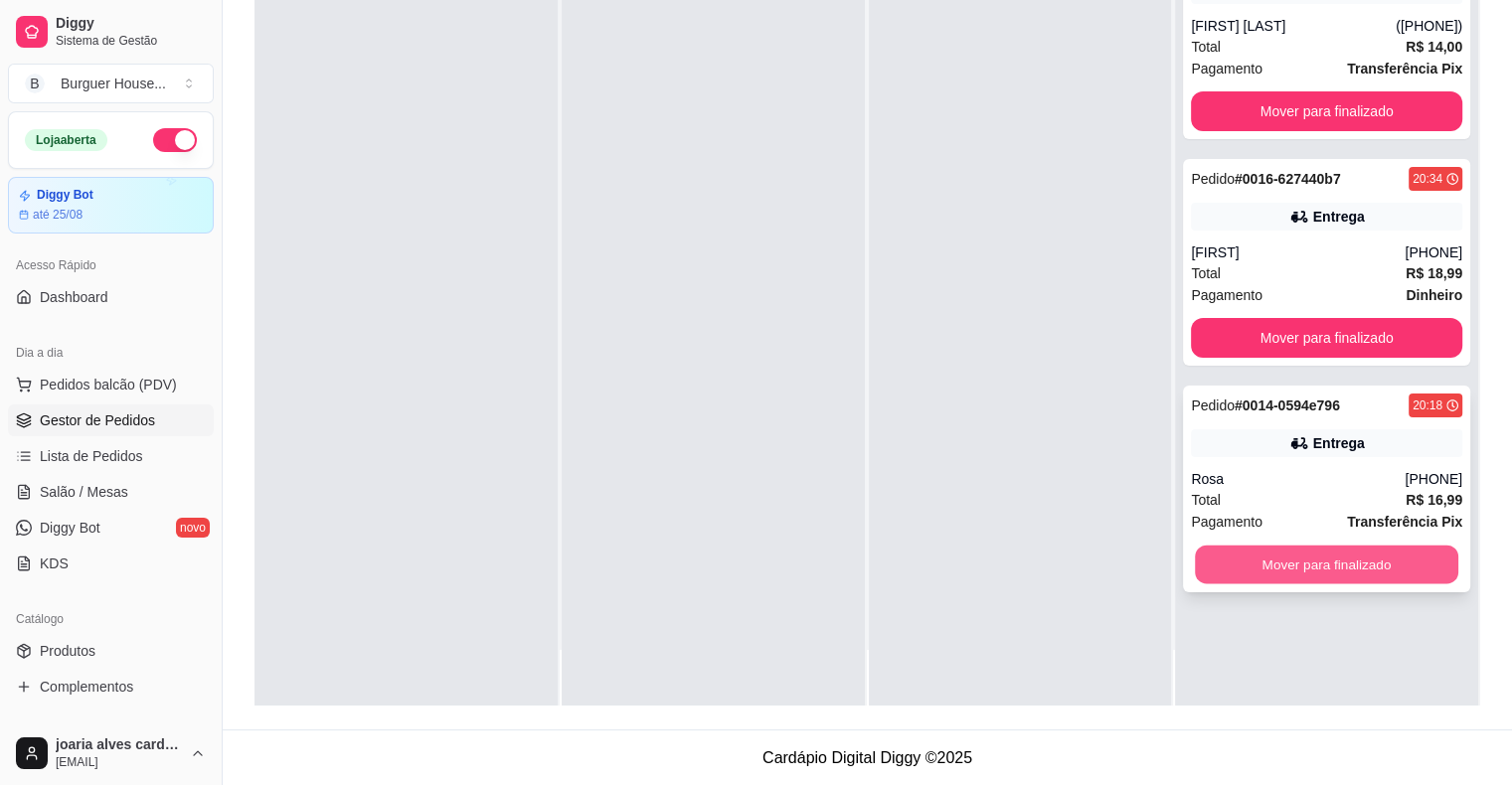 click on "Mover para finalizado" at bounding box center [1326, 564] 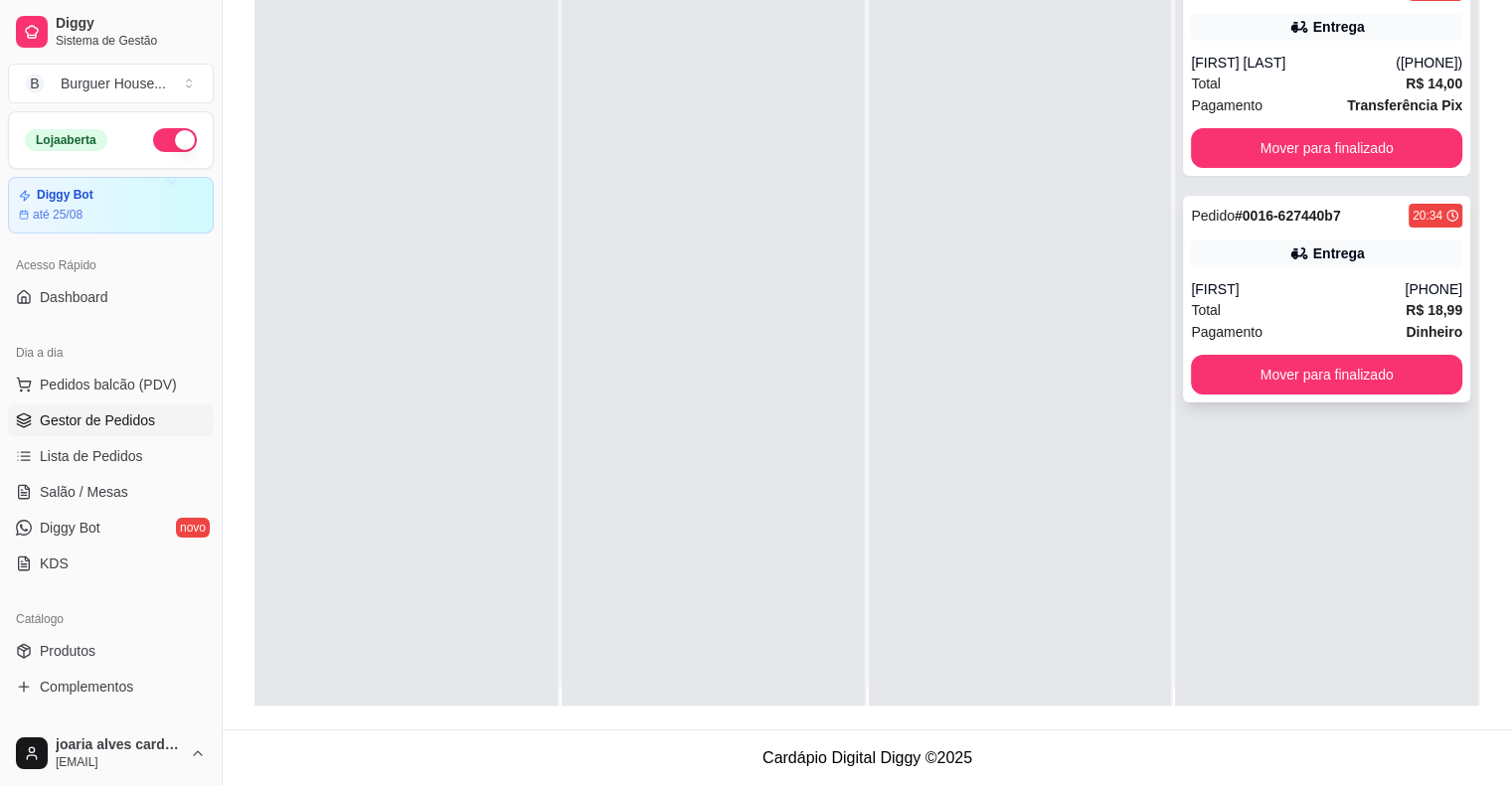 scroll, scrollTop: 0, scrollLeft: 0, axis: both 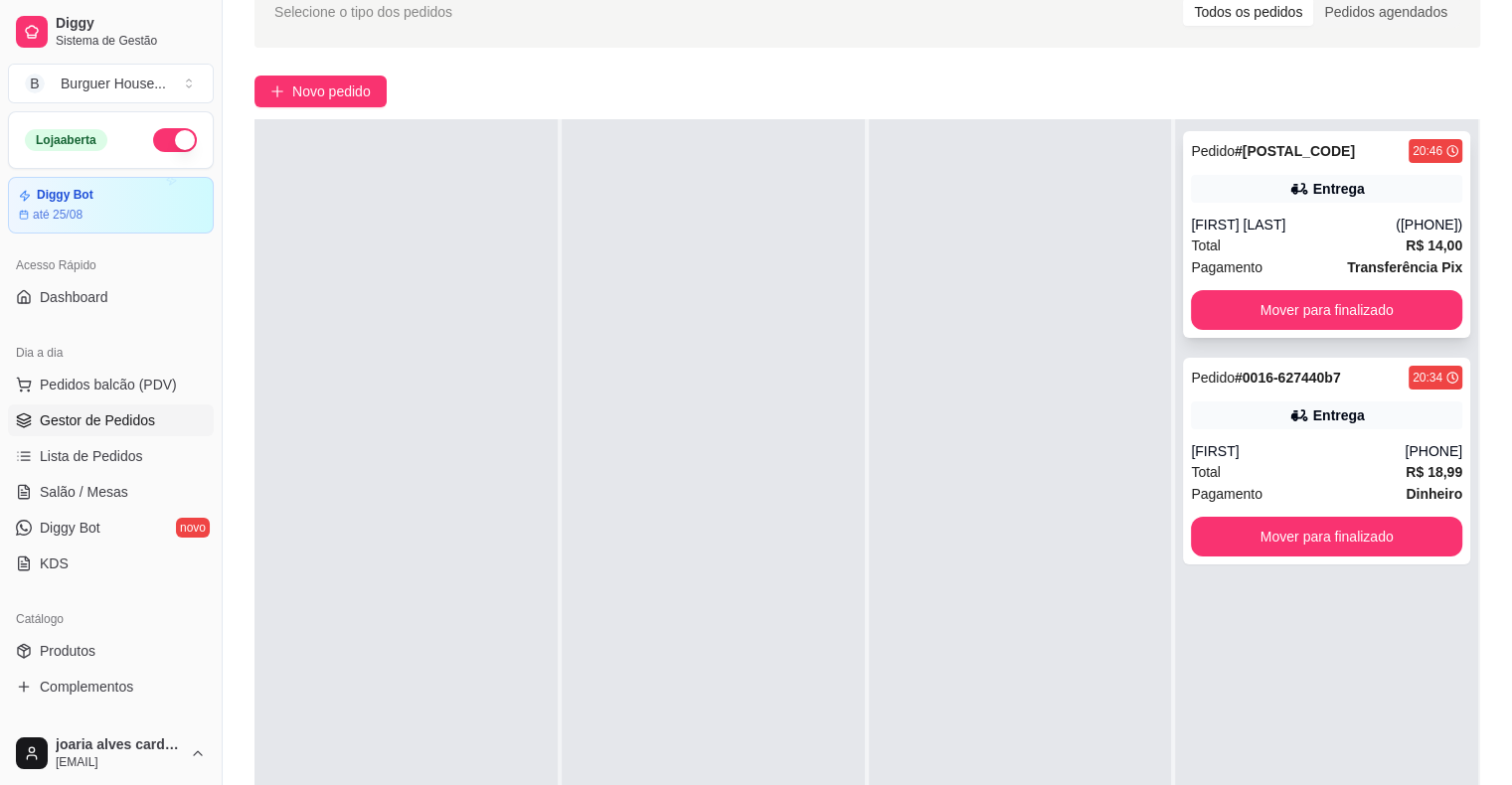 click on "Total R$ 14,00" at bounding box center [1326, 245] 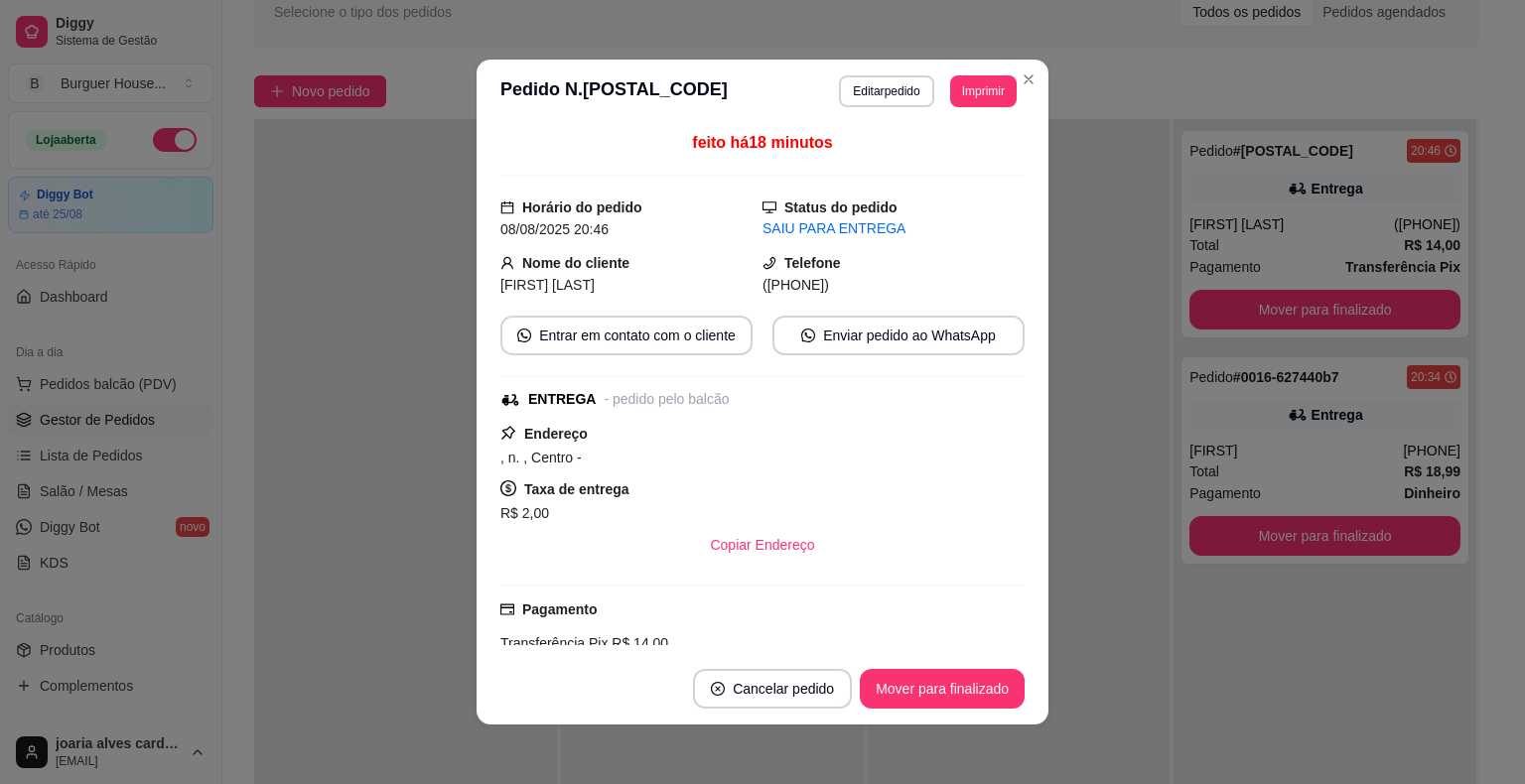 scroll, scrollTop: 195, scrollLeft: 0, axis: vertical 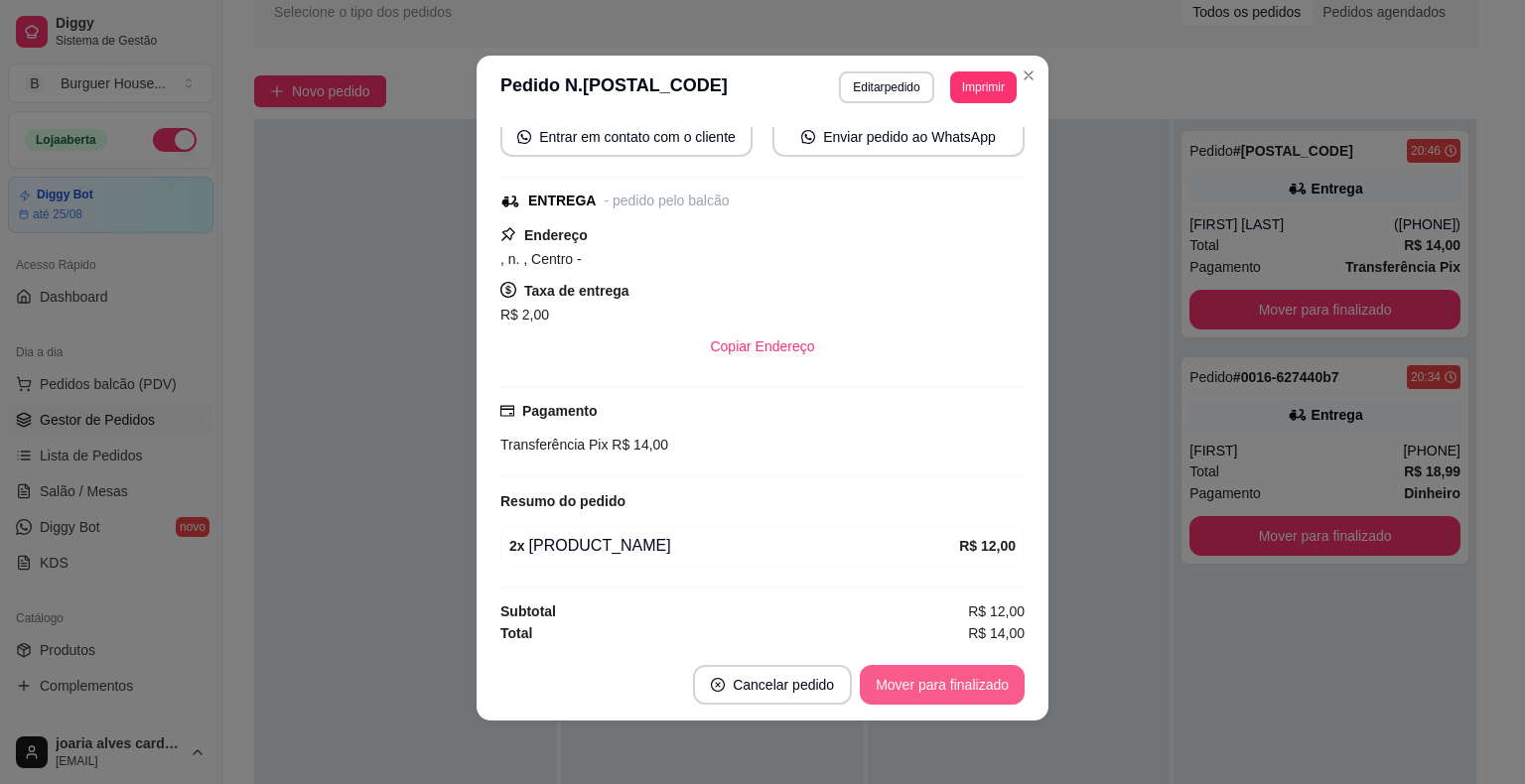 click on "Mover para finalizado" at bounding box center (942, 685) 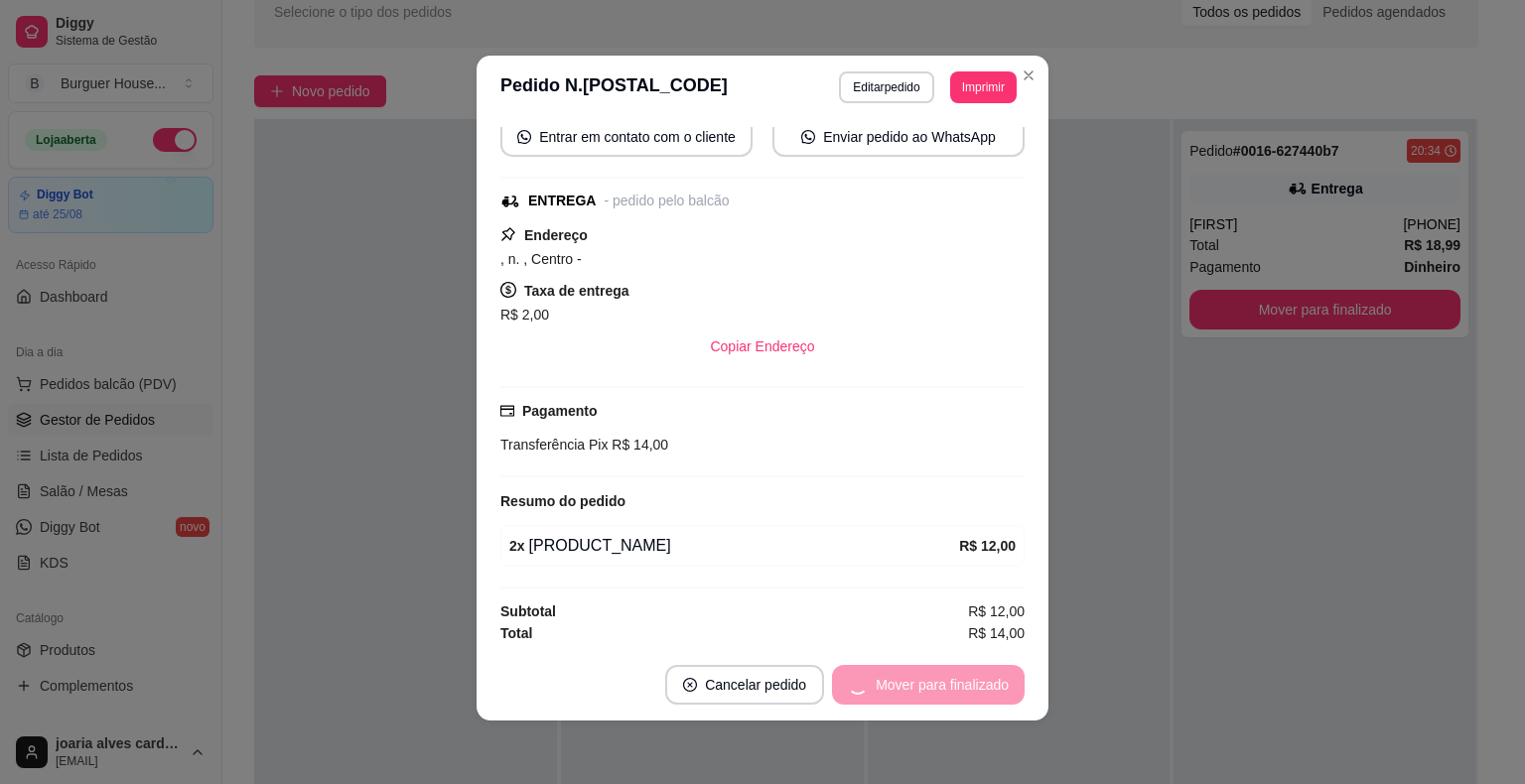scroll, scrollTop: 149, scrollLeft: 0, axis: vertical 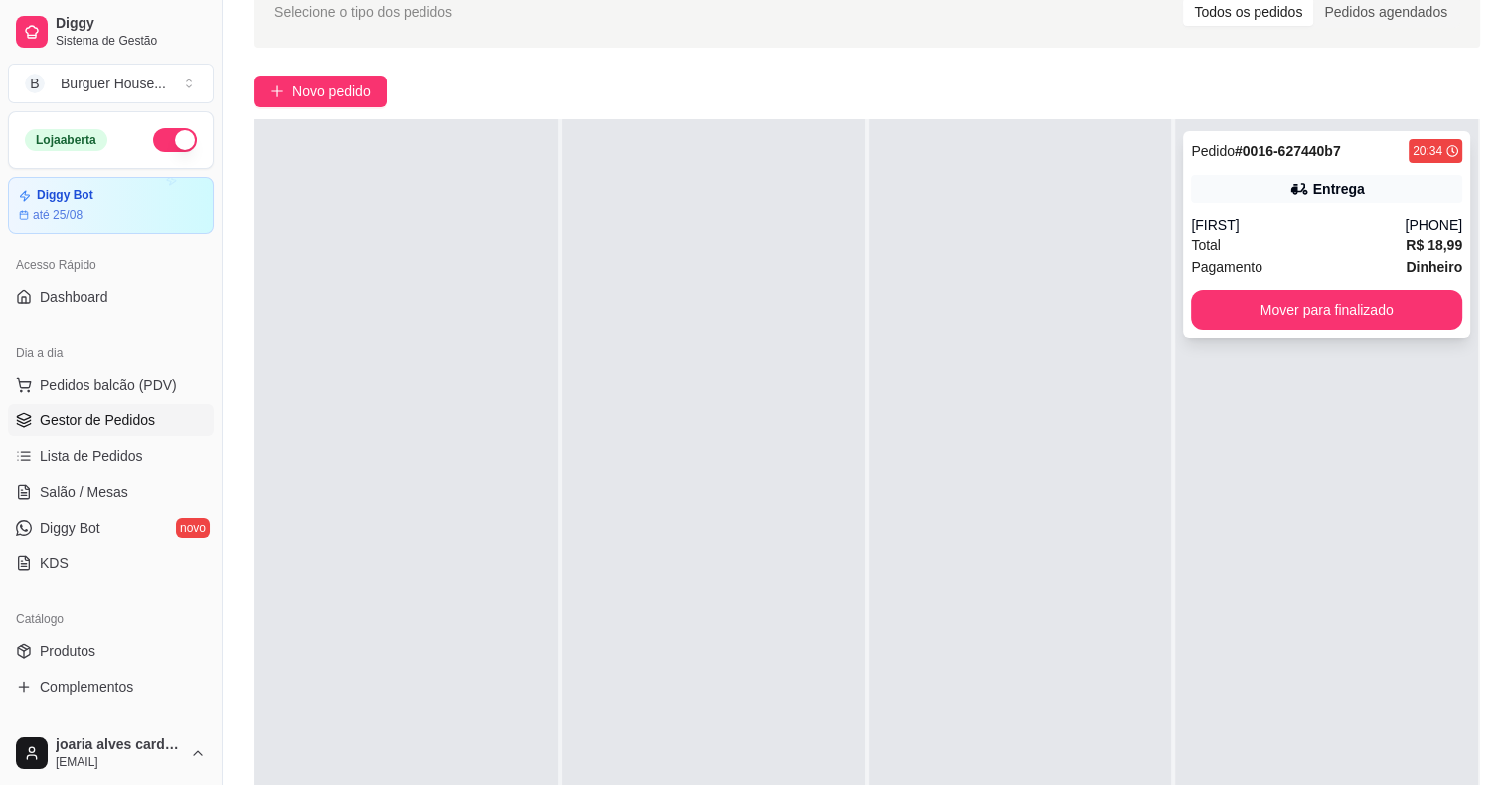 click on "Total R$ 18,99" at bounding box center (1326, 245) 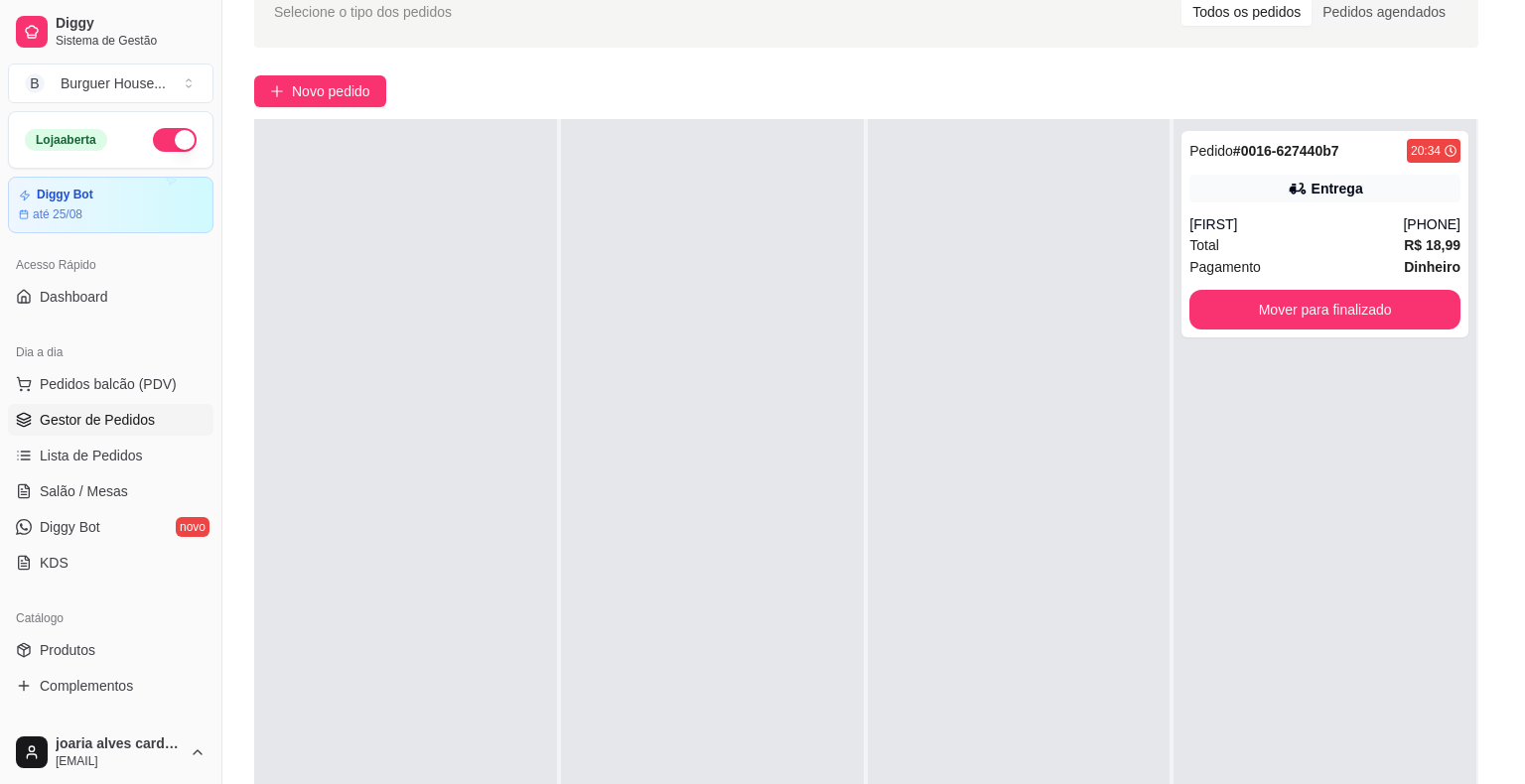 scroll, scrollTop: 4, scrollLeft: 0, axis: vertical 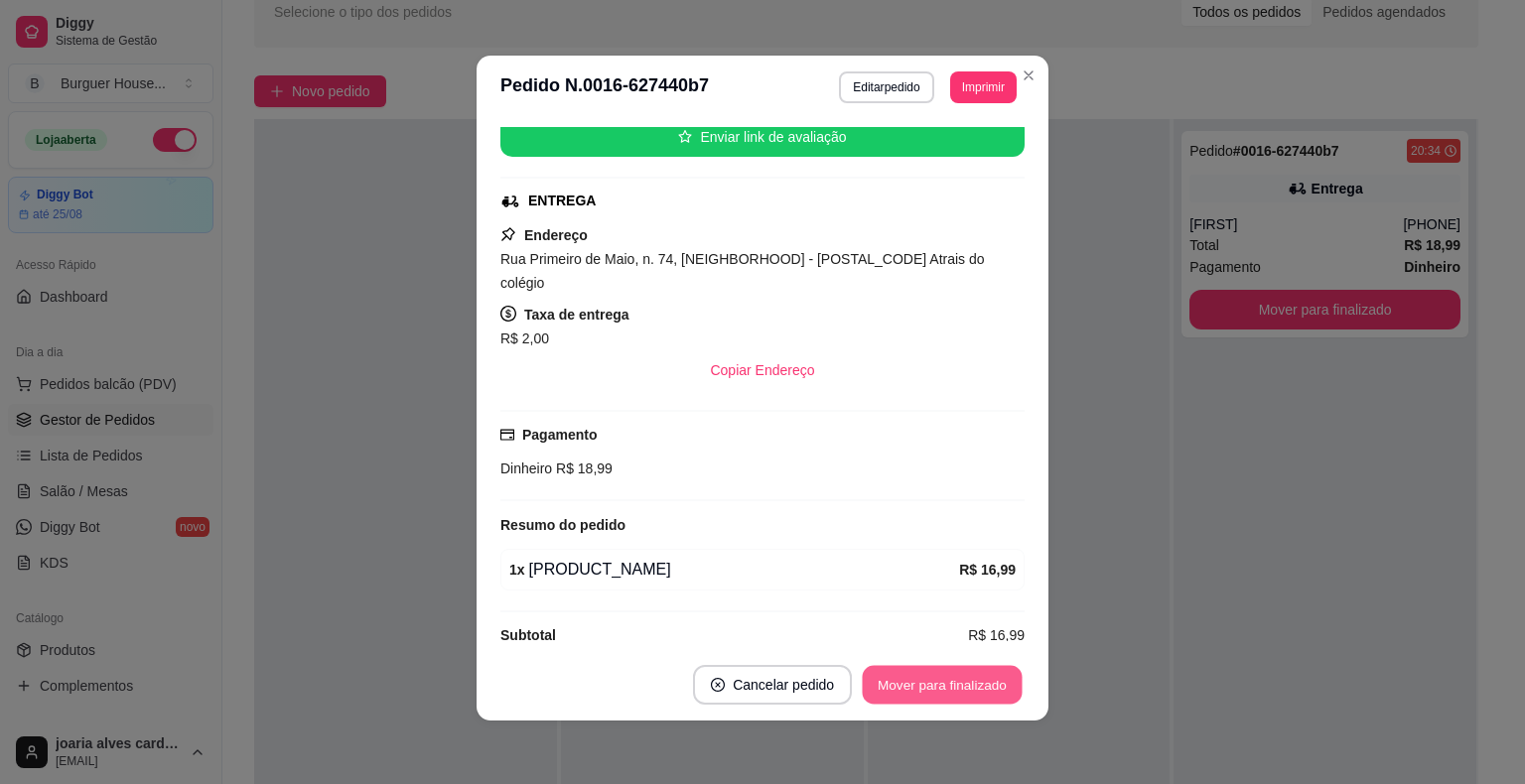 click on "Mover para finalizado" at bounding box center (942, 685) 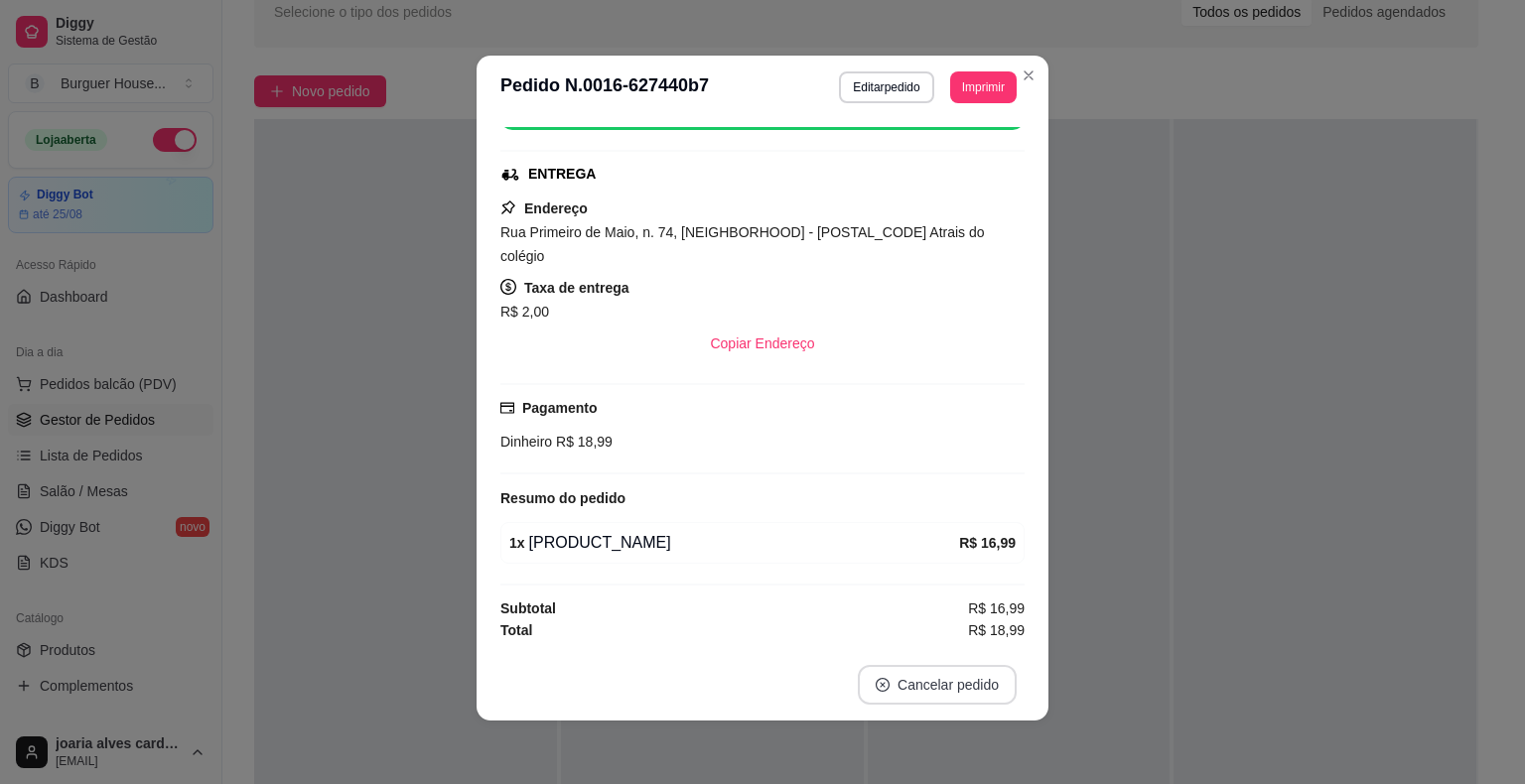 scroll, scrollTop: 208, scrollLeft: 0, axis: vertical 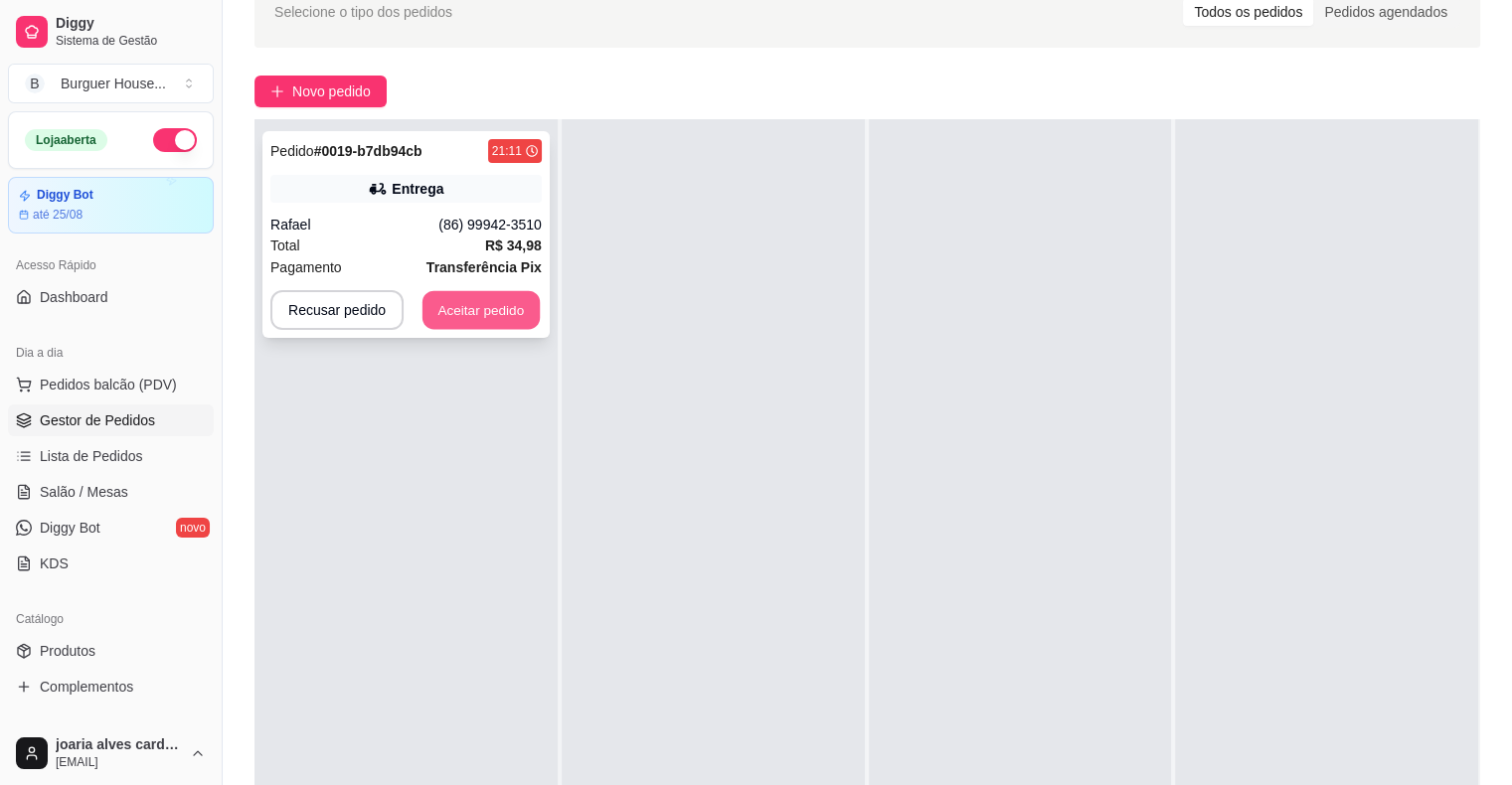 click on "Aceitar pedido" at bounding box center (481, 310) 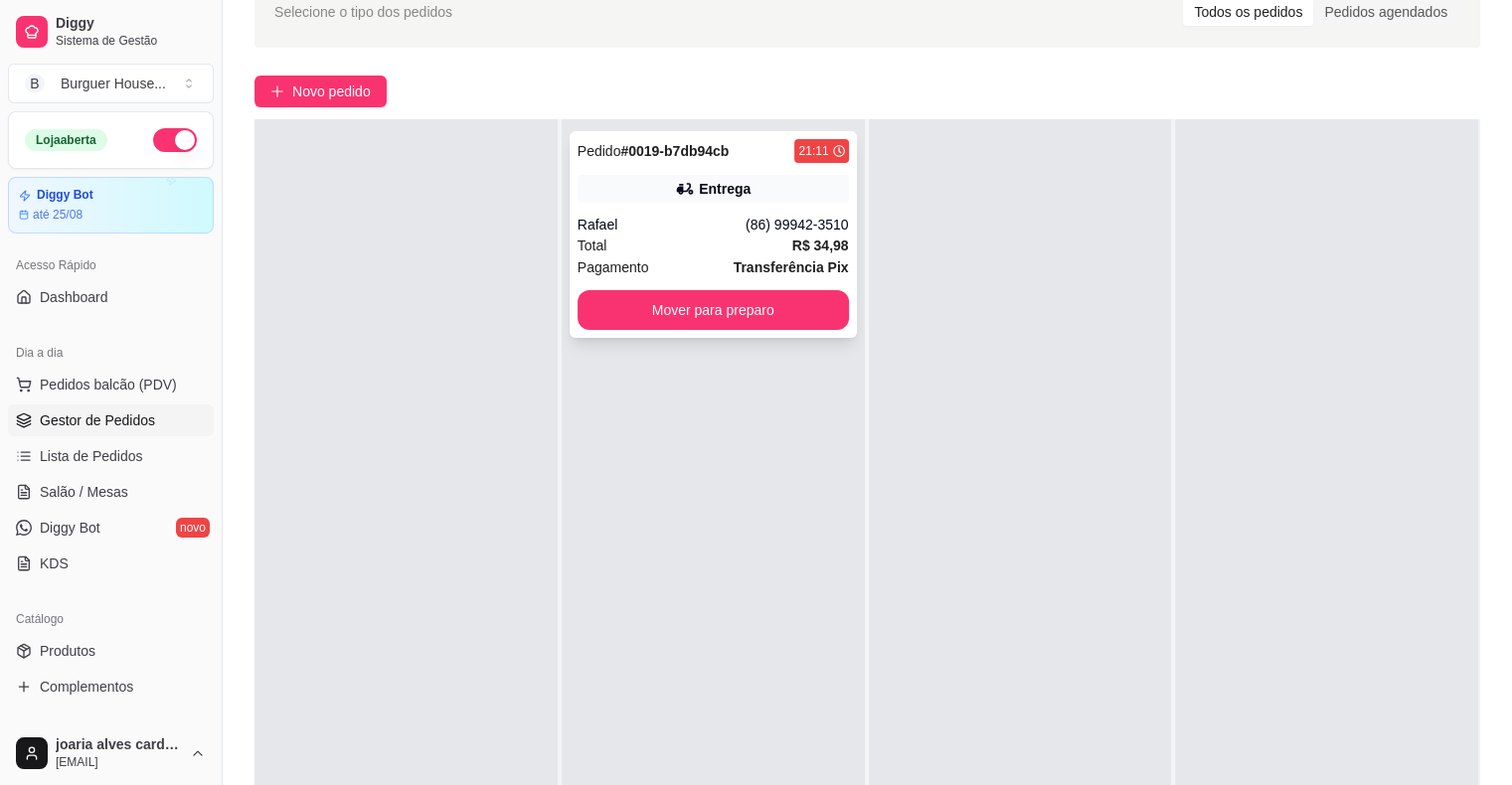 click on "Pedido  # 0019-b7db94cb 21:11 Entrega [FIRST]  ([PHONE]) Total R$ 34,98 Pagamento Transferência Pix Mover para preparo" at bounding box center (713, 235) 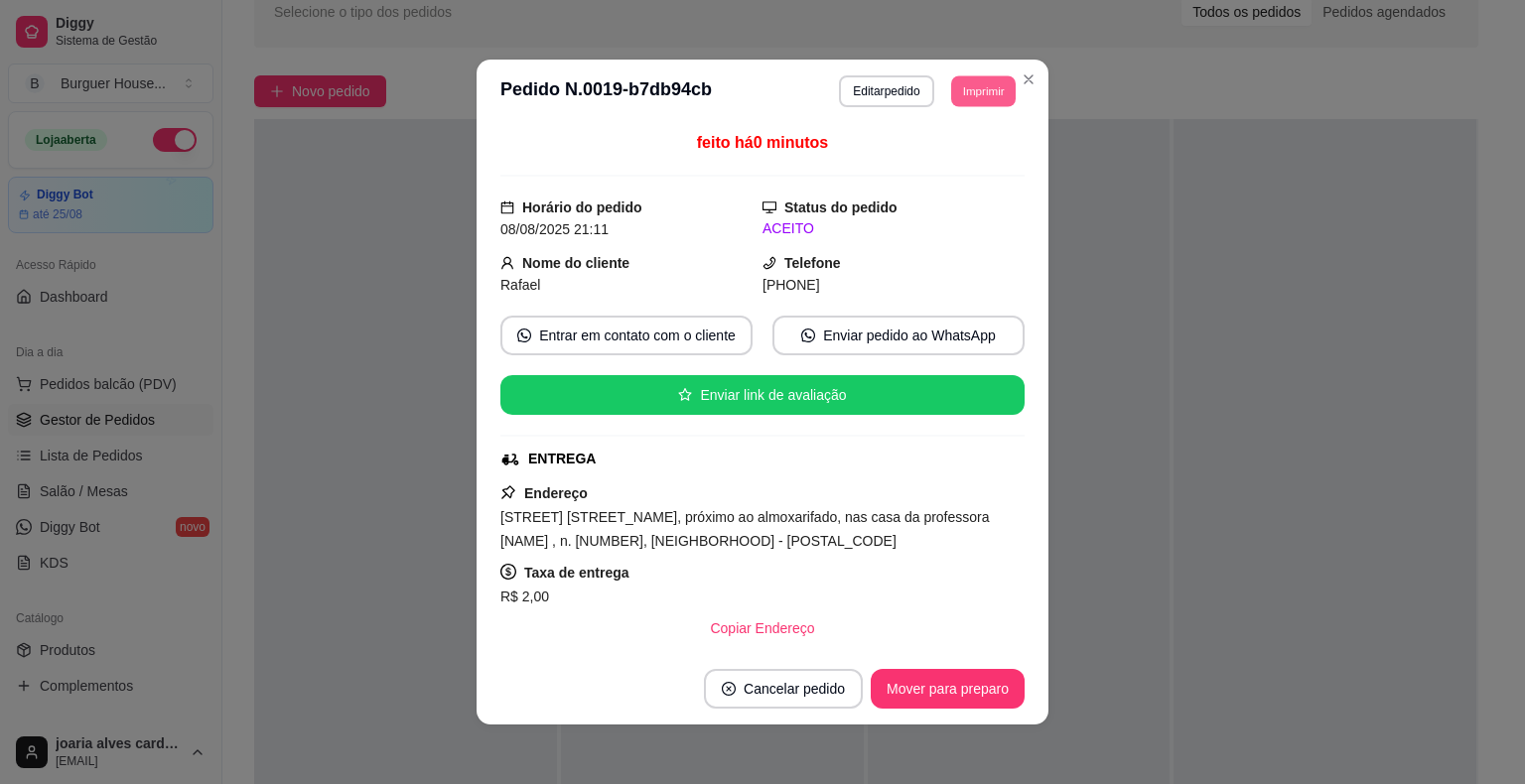 click on "Imprimir" at bounding box center [983, 90] 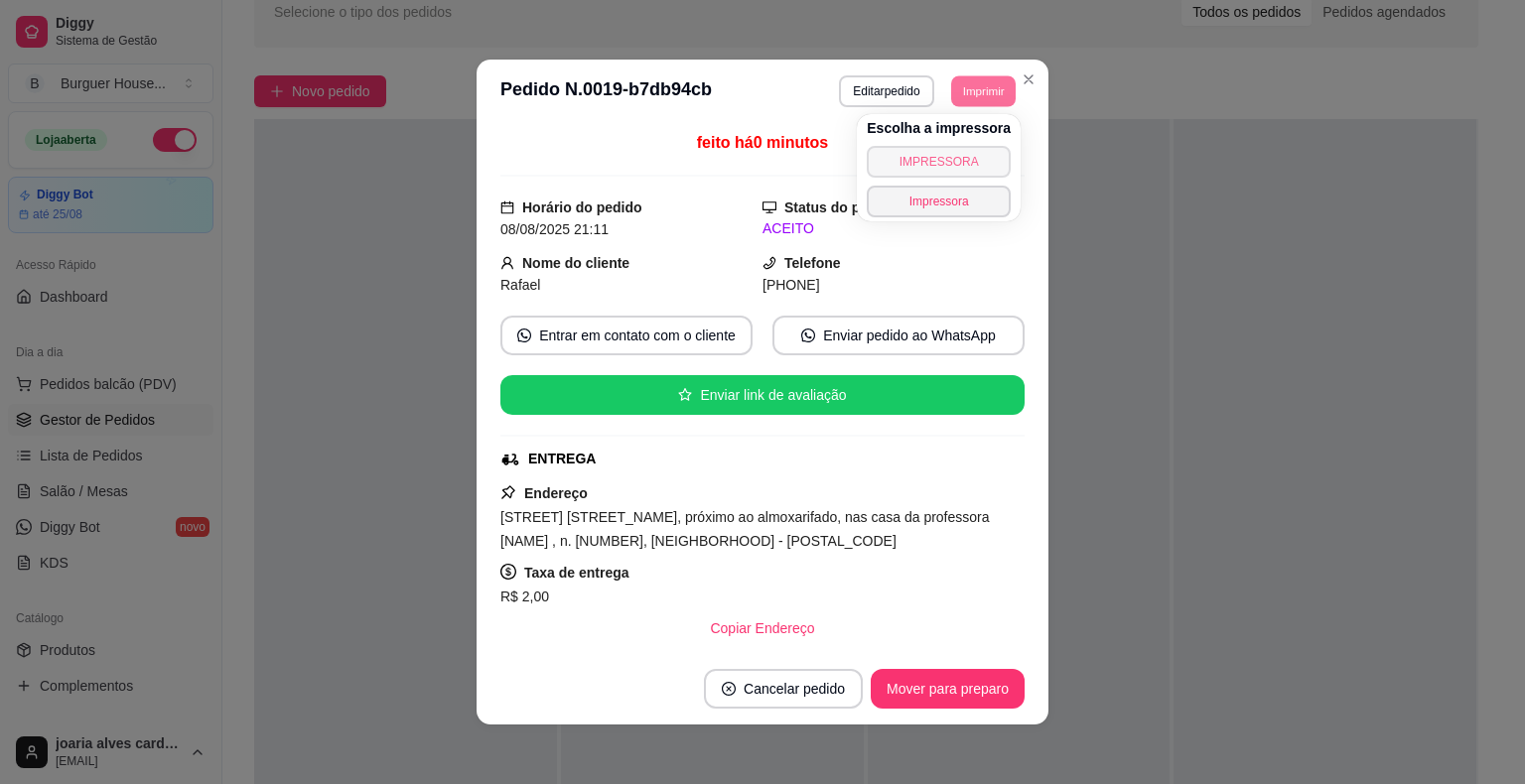click on "IMPRESSORA" at bounding box center (938, 162) 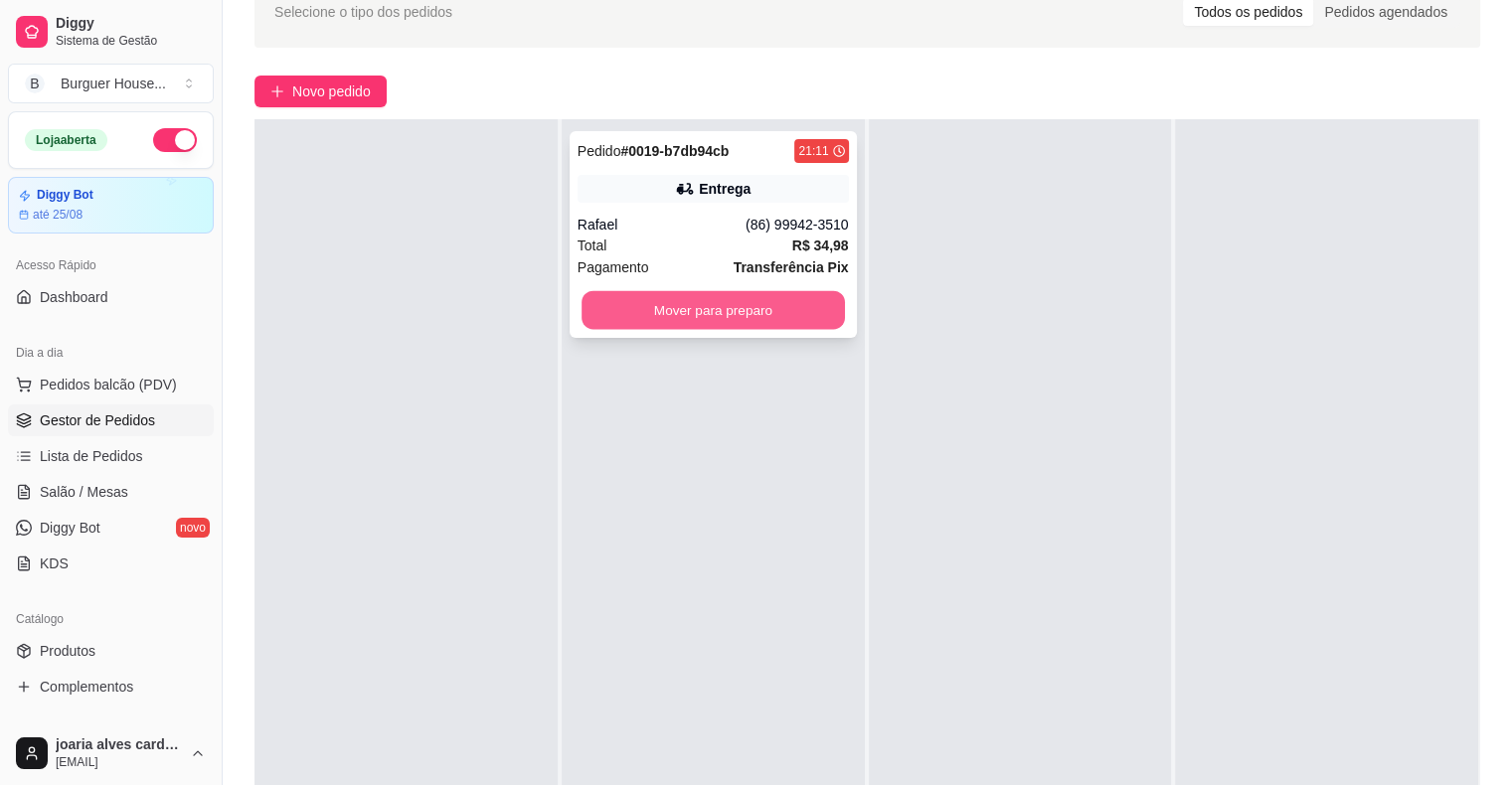 click on "Mover para preparo" at bounding box center (713, 310) 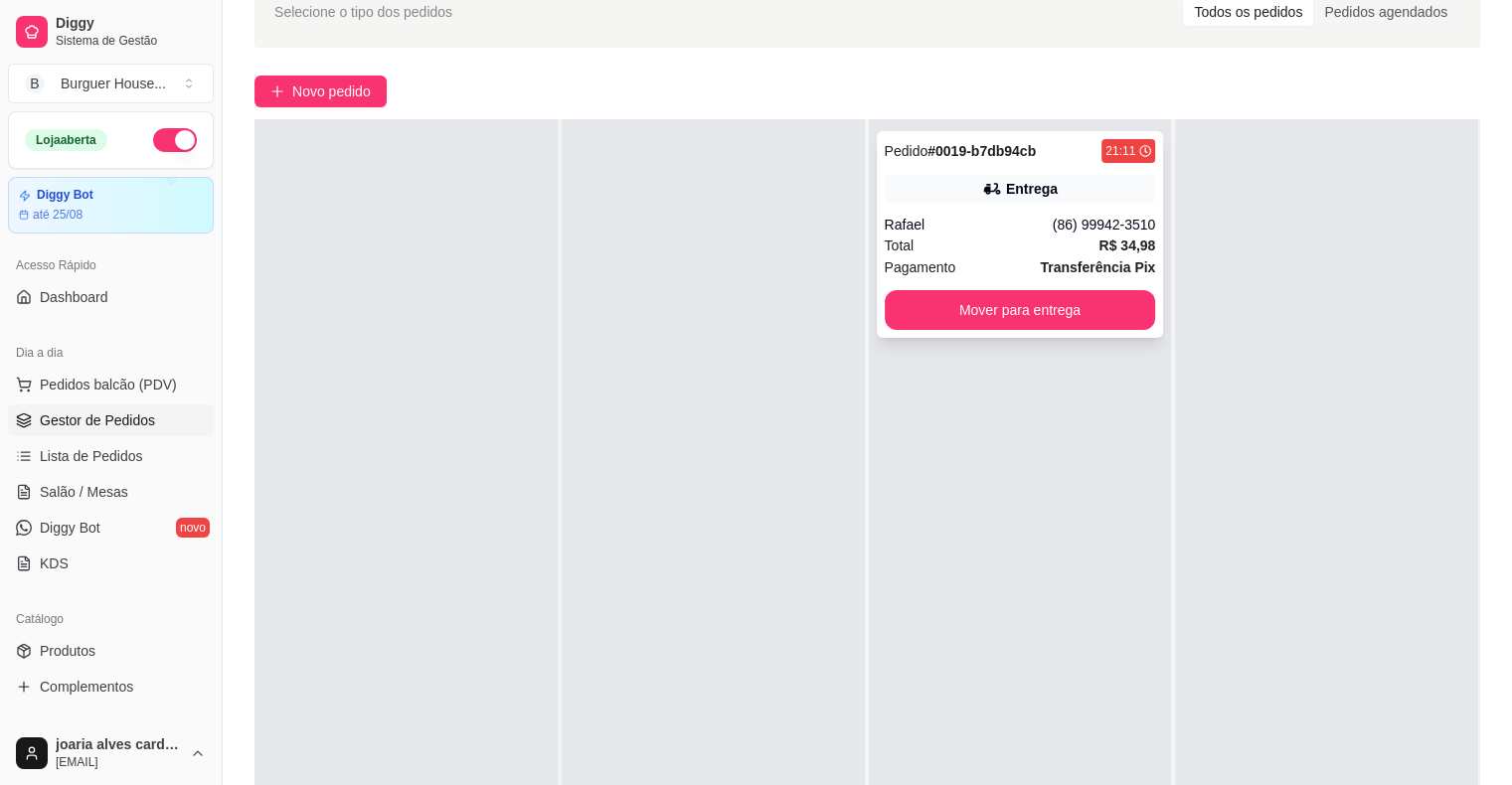 click on "Total R$ 34,98" at bounding box center (1020, 245) 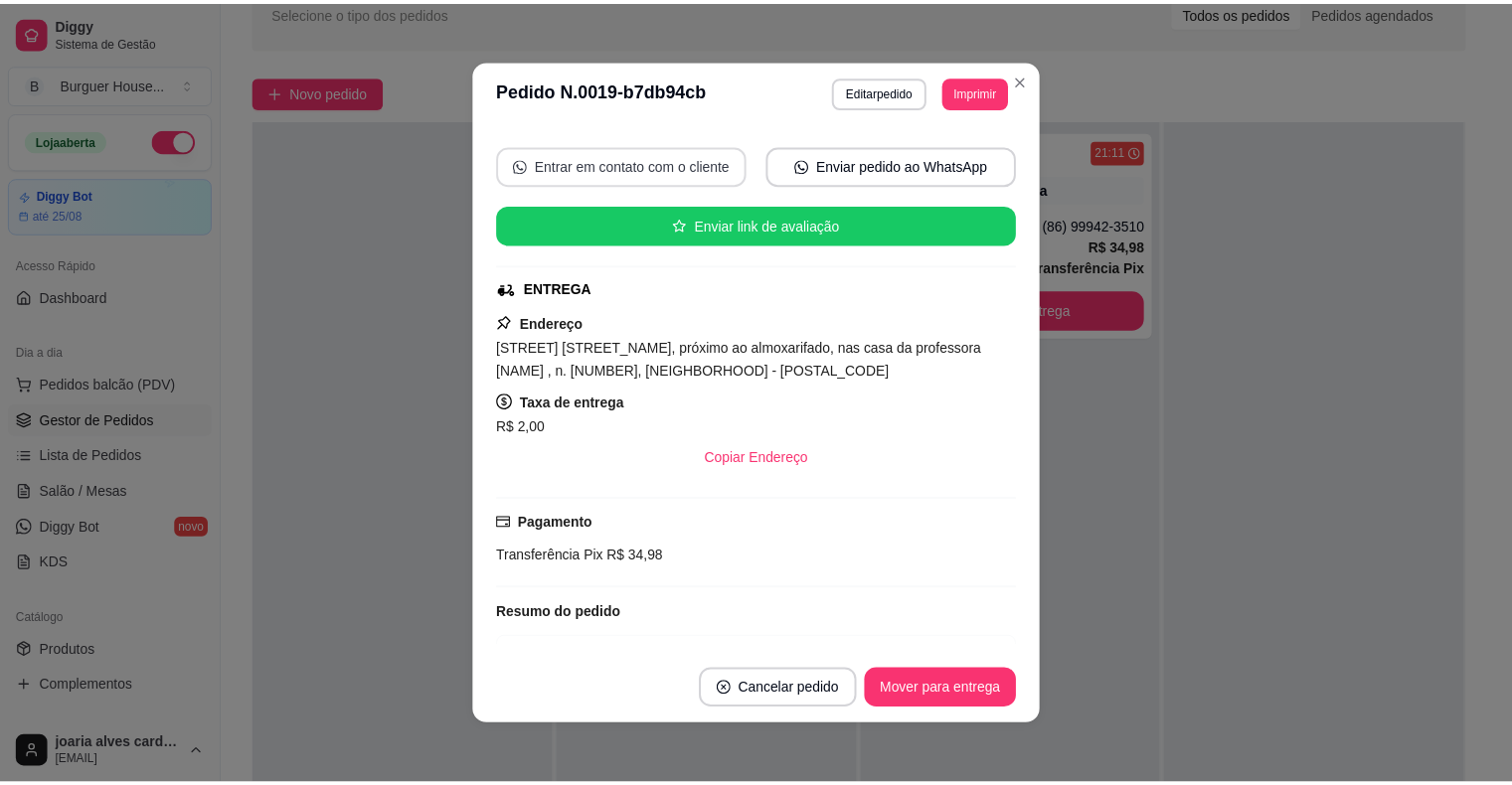 scroll, scrollTop: 199, scrollLeft: 0, axis: vertical 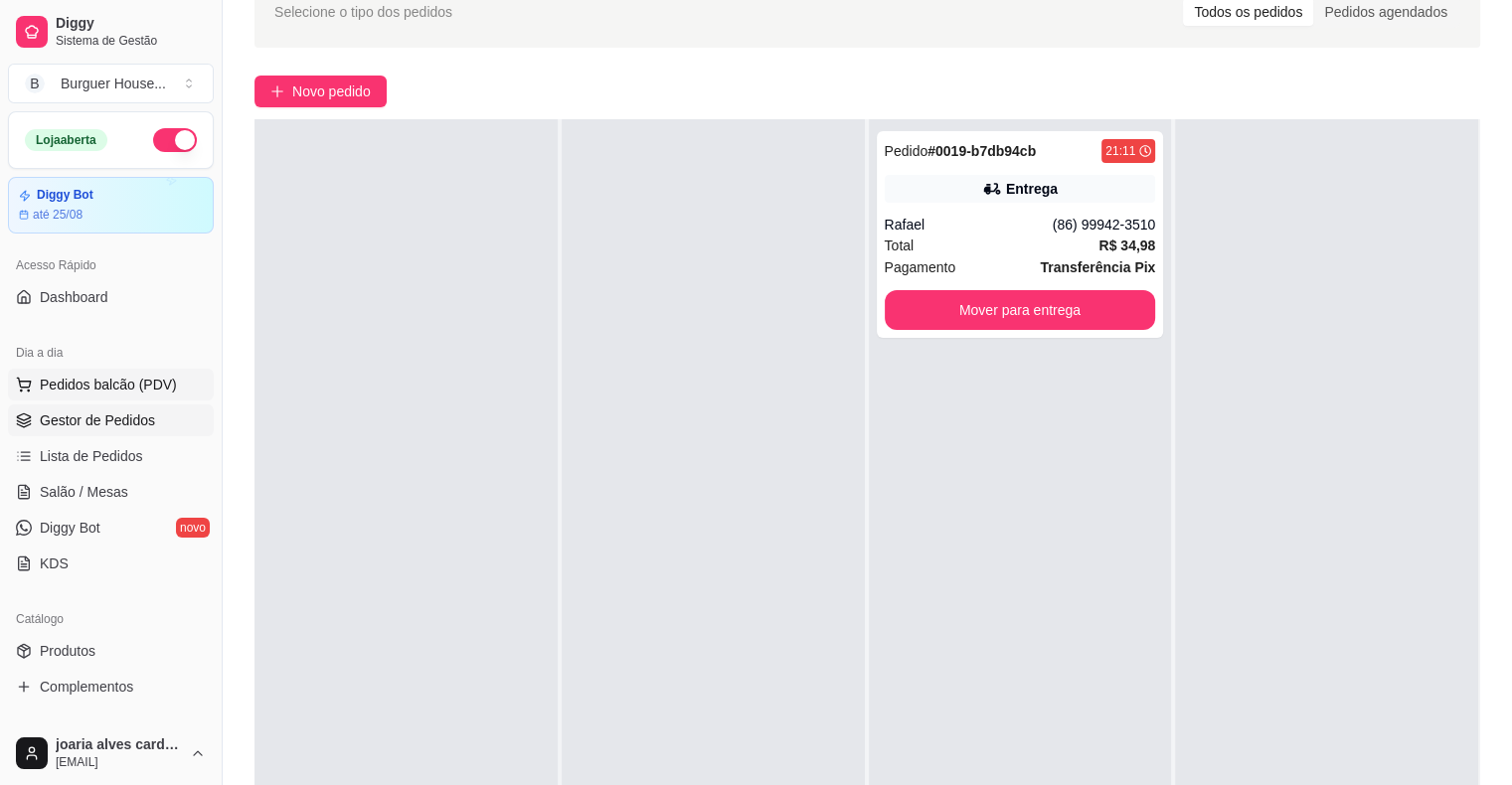 click on "Pedidos balcão (PDV)" at bounding box center (108, 385) 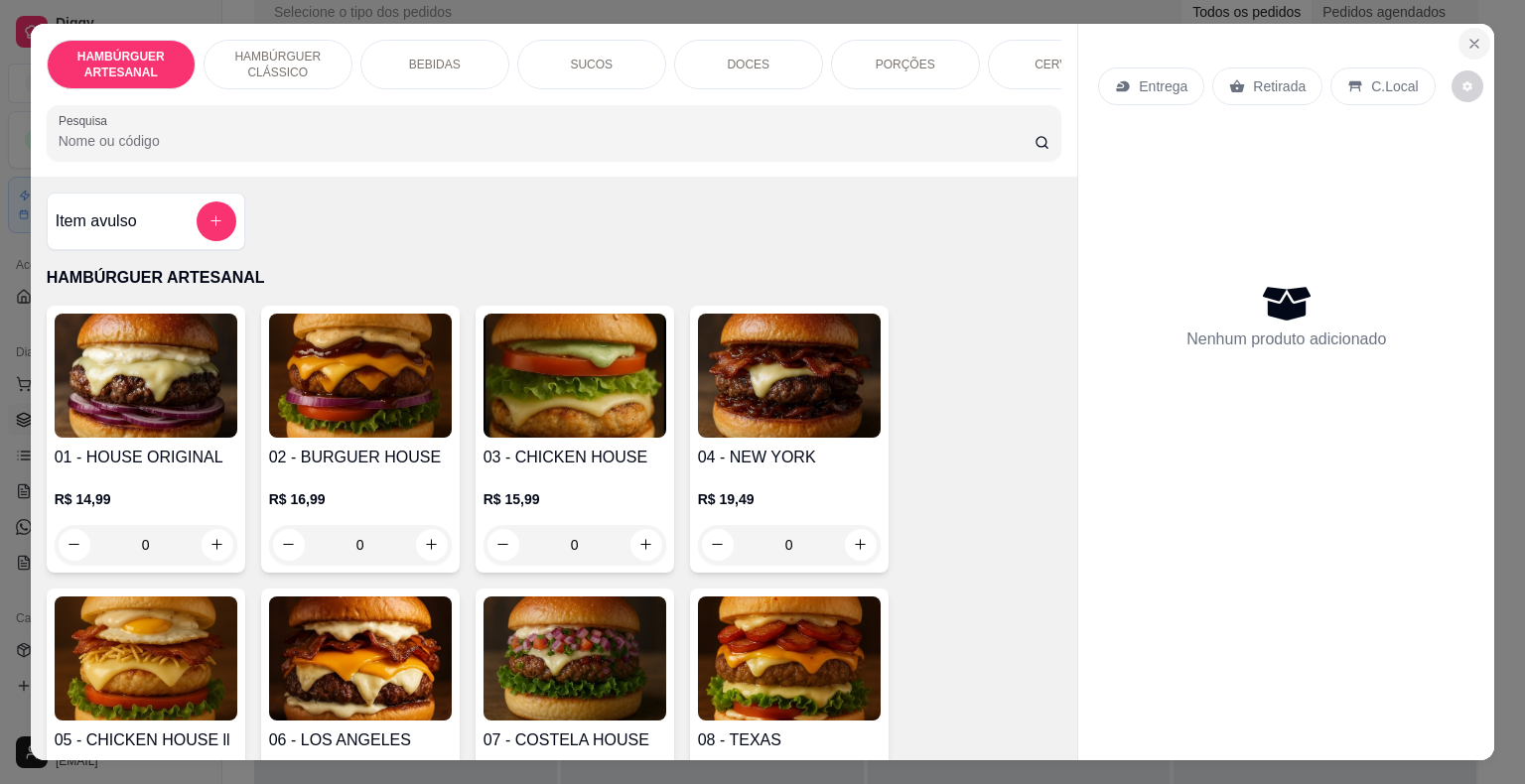 click 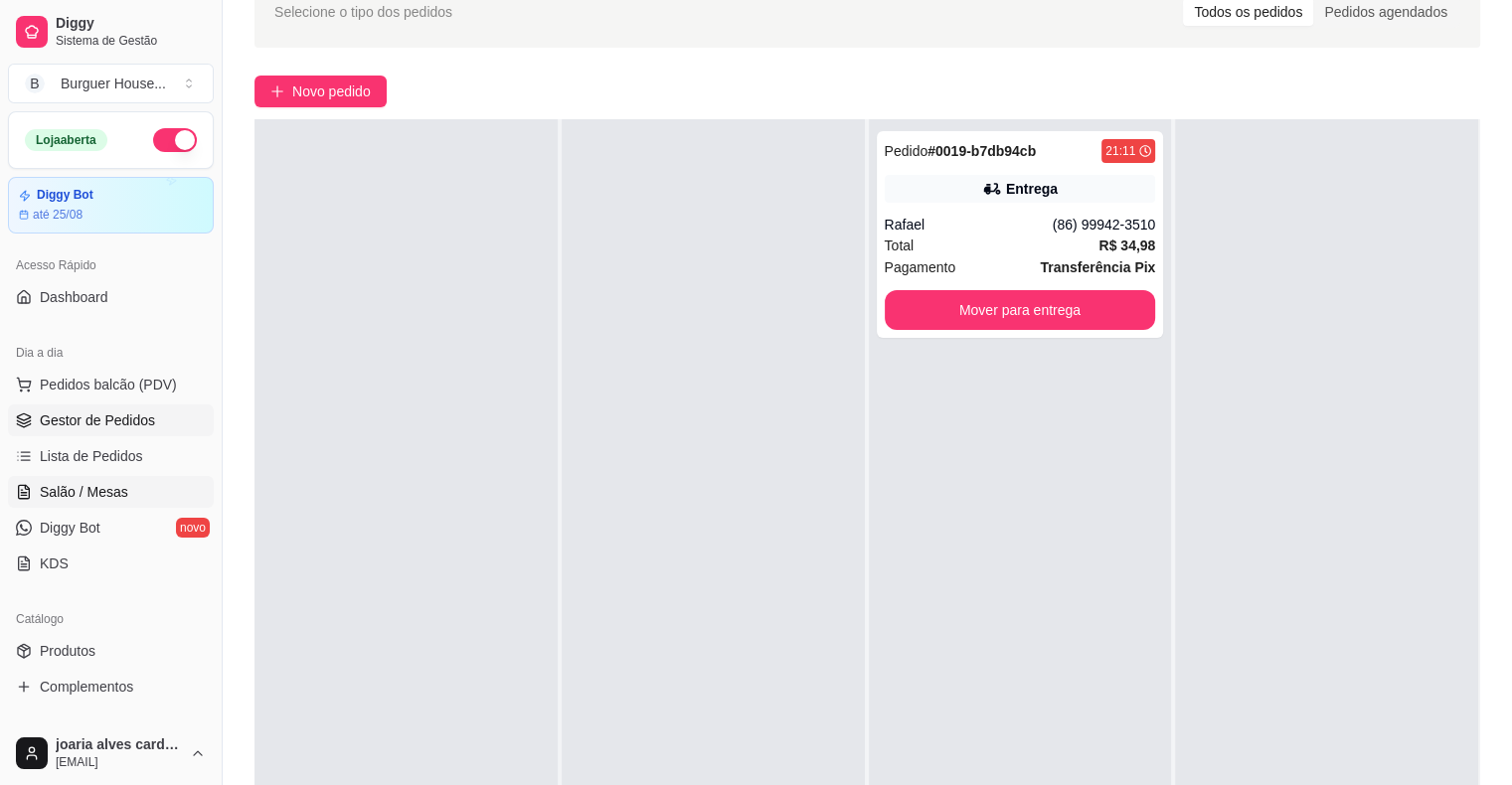 click on "Salão / Mesas" at bounding box center [84, 492] 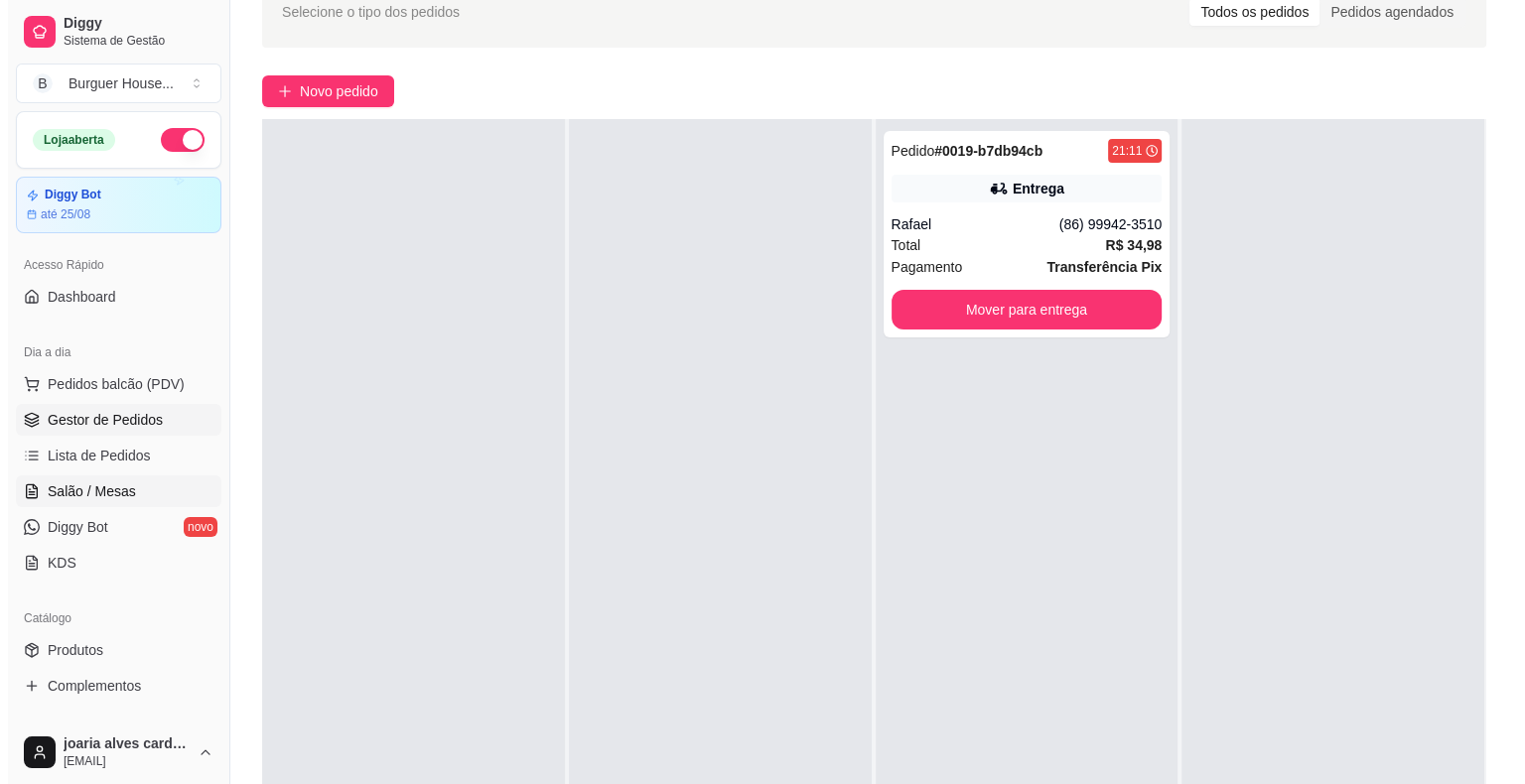 scroll, scrollTop: 0, scrollLeft: 0, axis: both 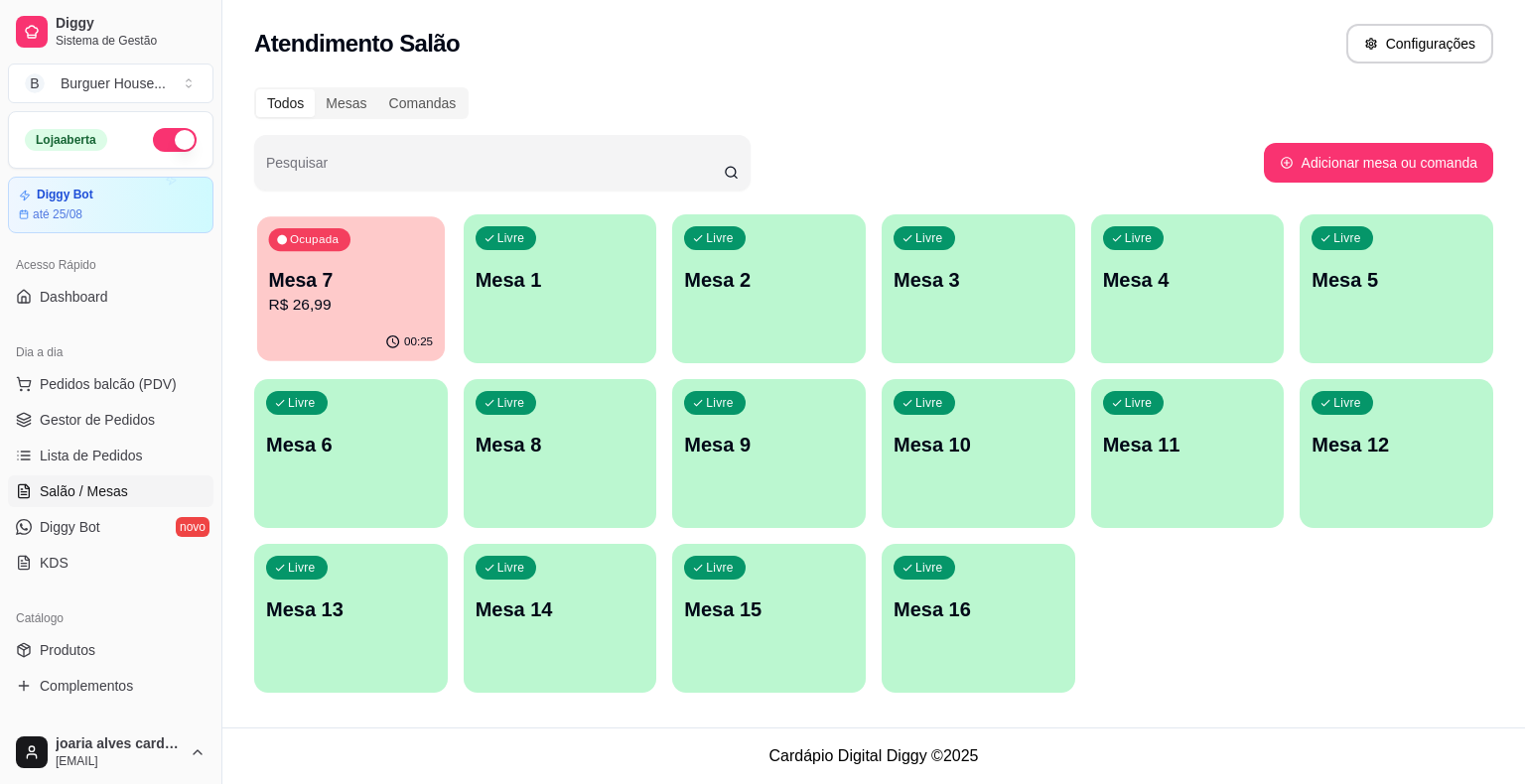 click on "00:25" at bounding box center [350, 342] 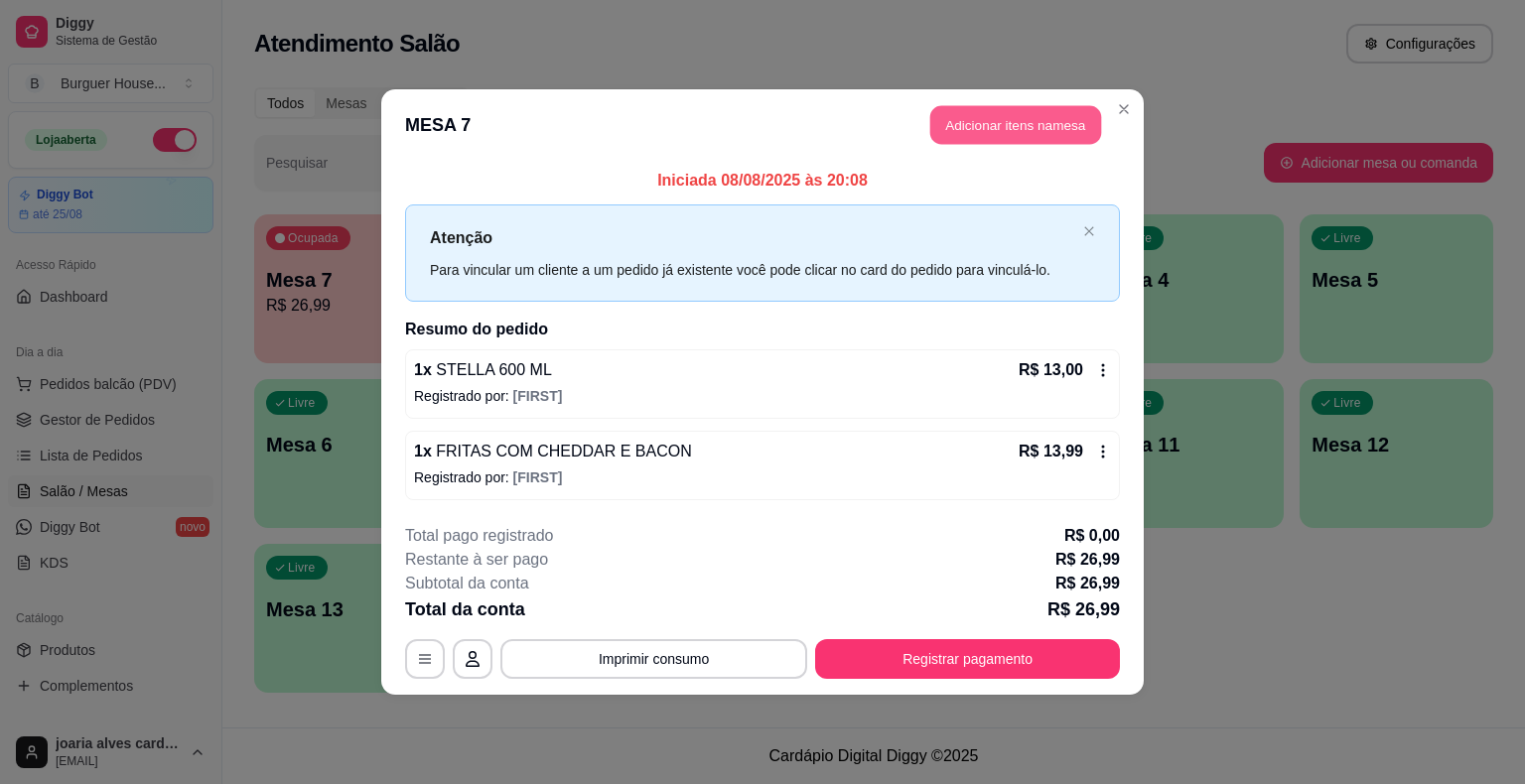 click on "Adicionar itens na  mesa" at bounding box center [1016, 125] 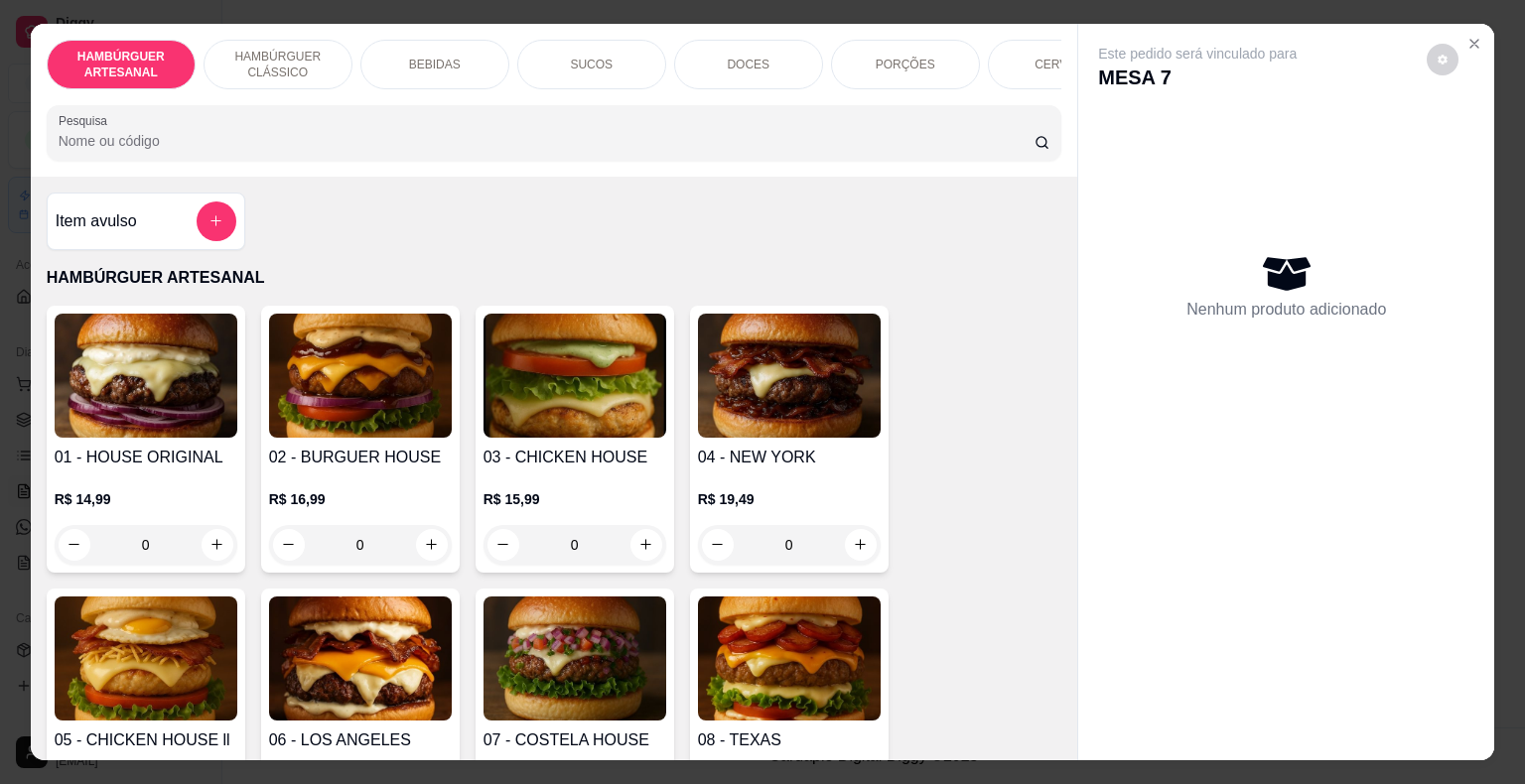 scroll, scrollTop: 198, scrollLeft: 0, axis: vertical 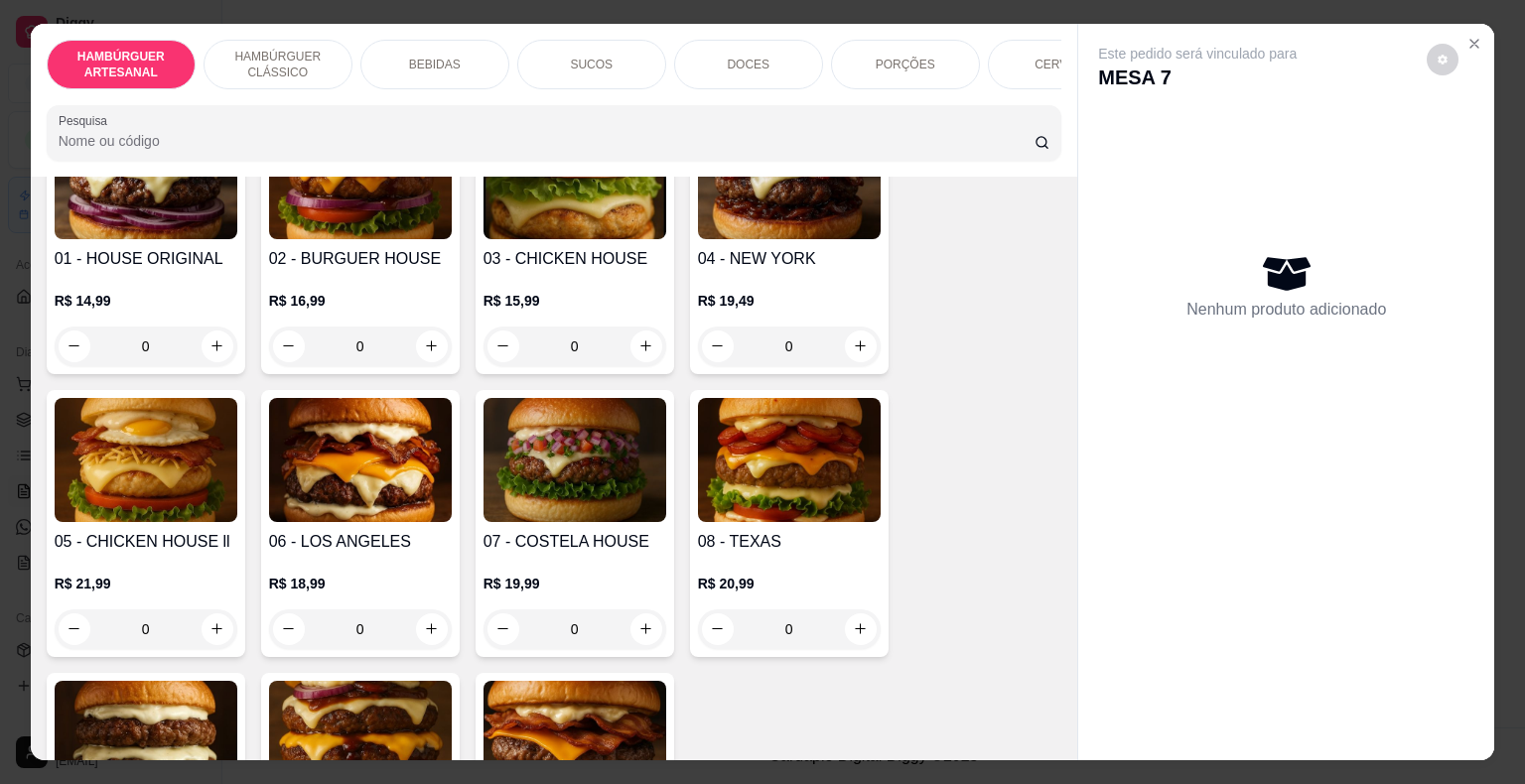 click on "BEBIDAS" at bounding box center (435, 65) 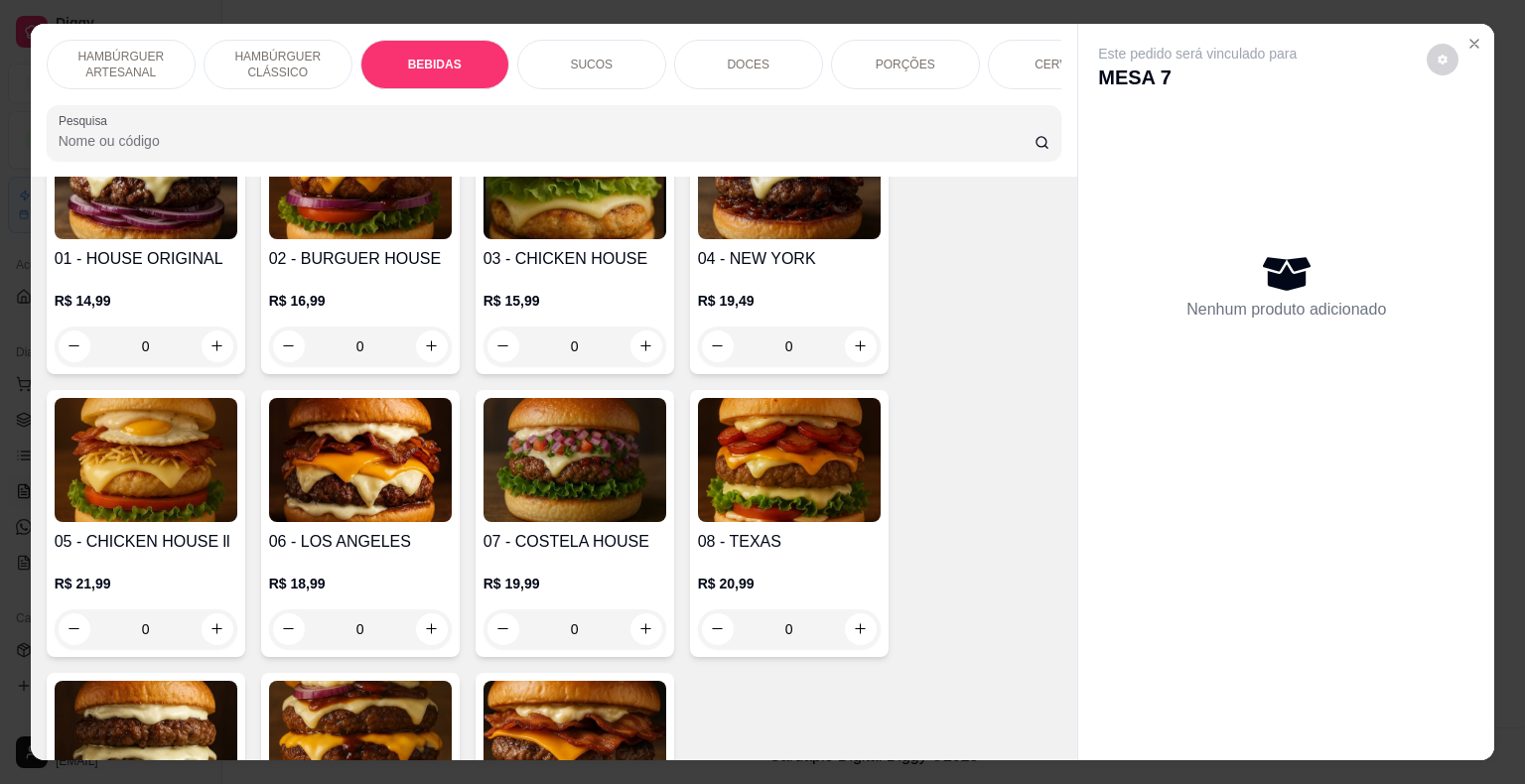scroll, scrollTop: 1582, scrollLeft: 0, axis: vertical 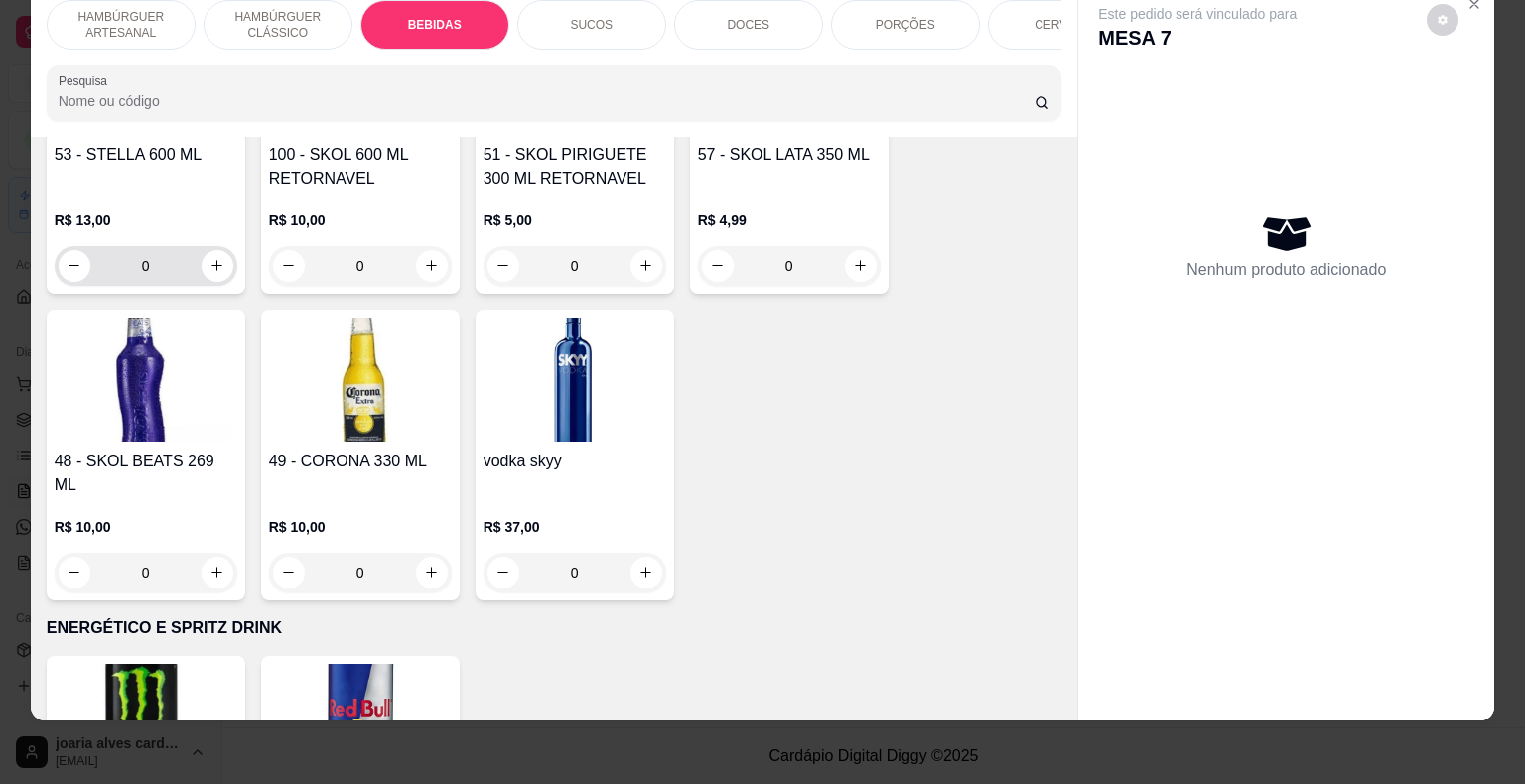 click on "0" at bounding box center (146, 266) 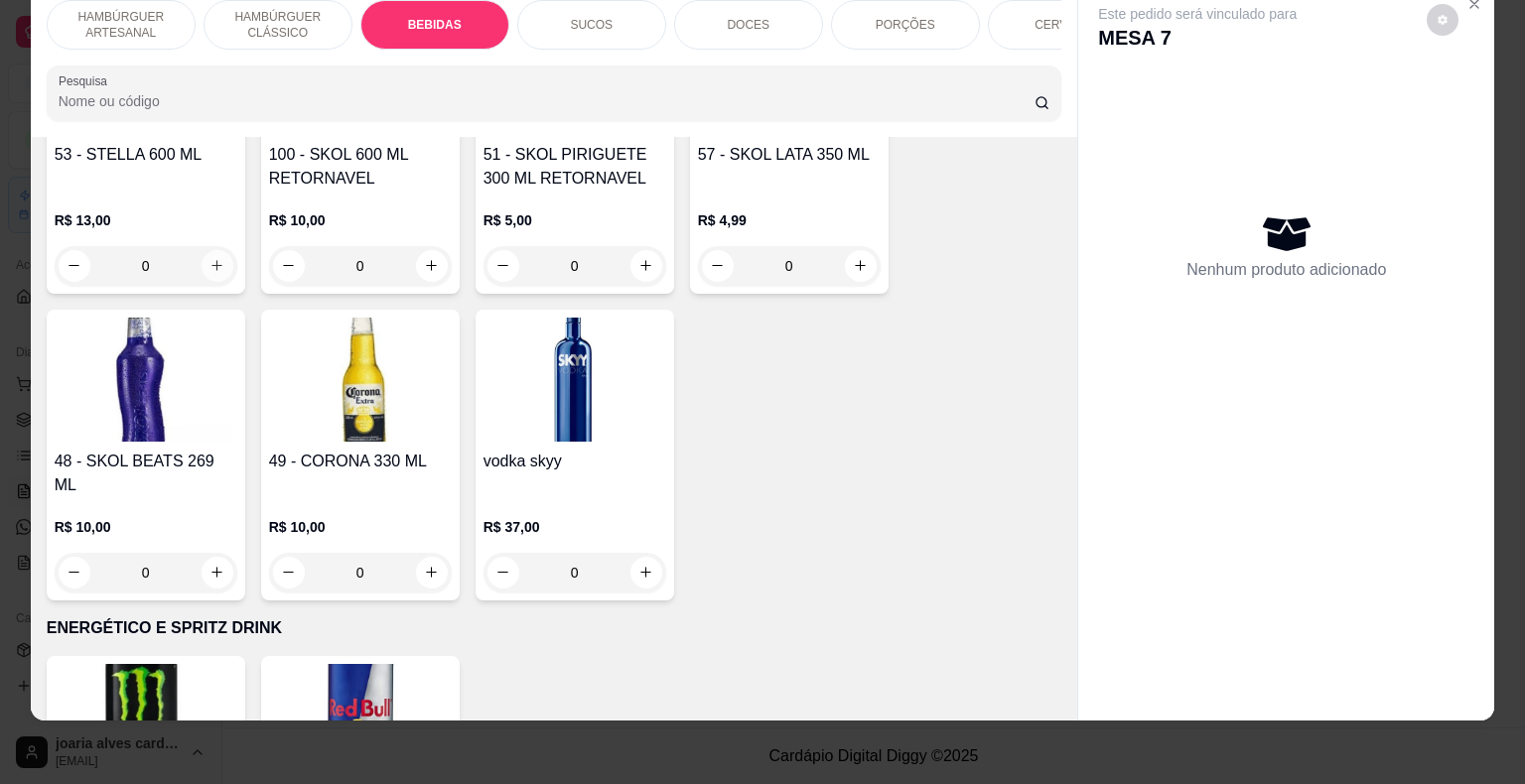 click at bounding box center [217, 266] 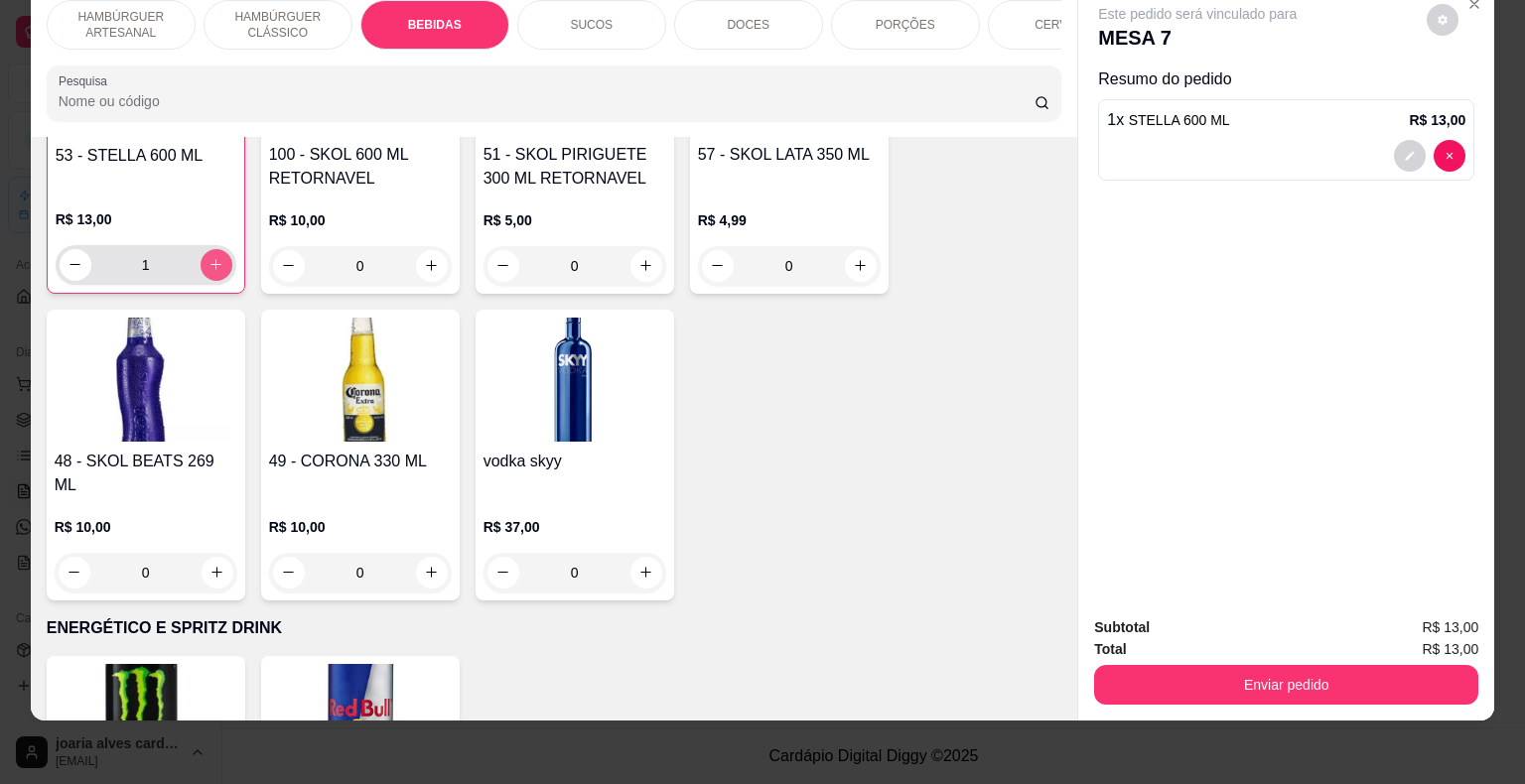 type on "1" 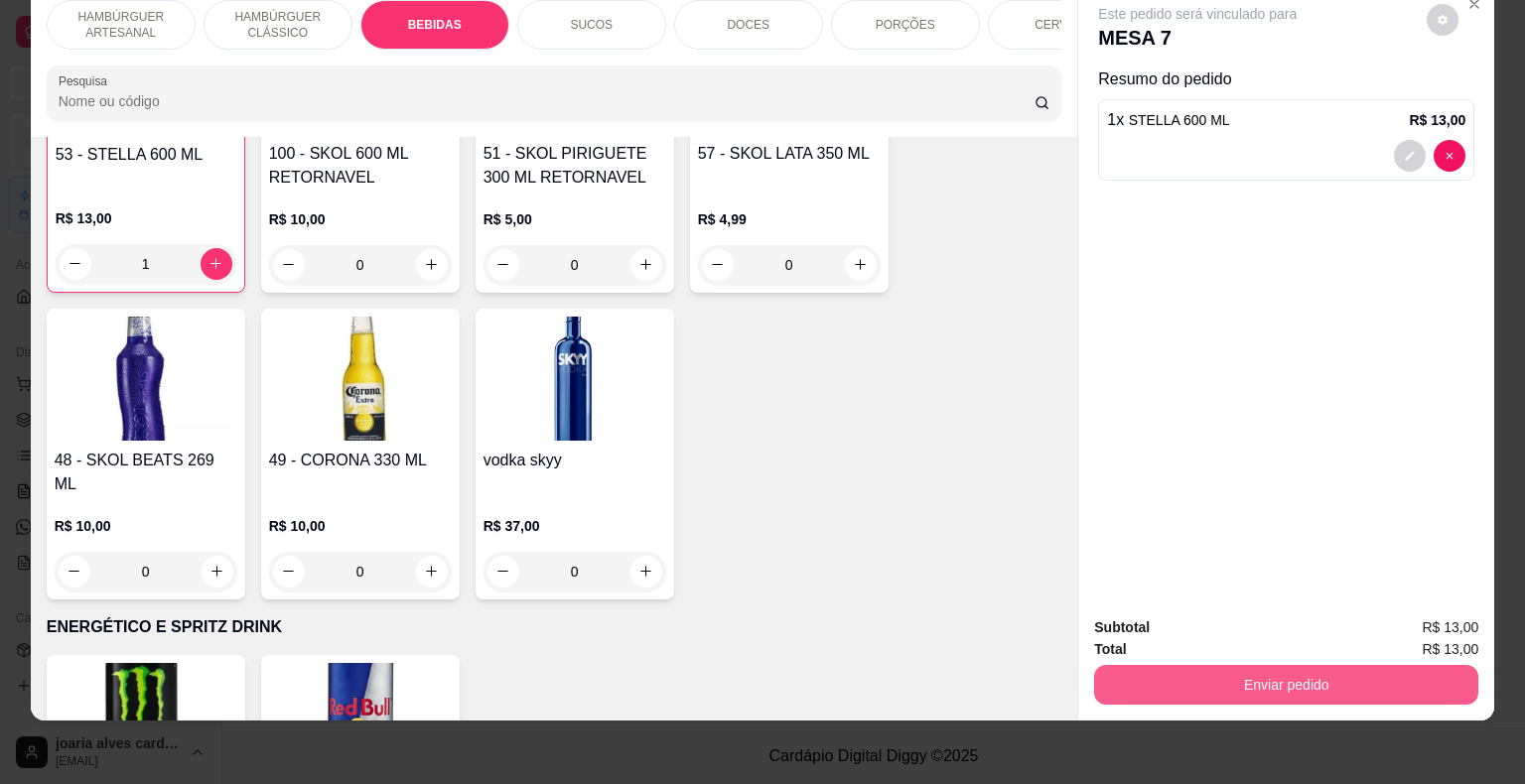 click on "Enviar pedido" at bounding box center (1286, 685) 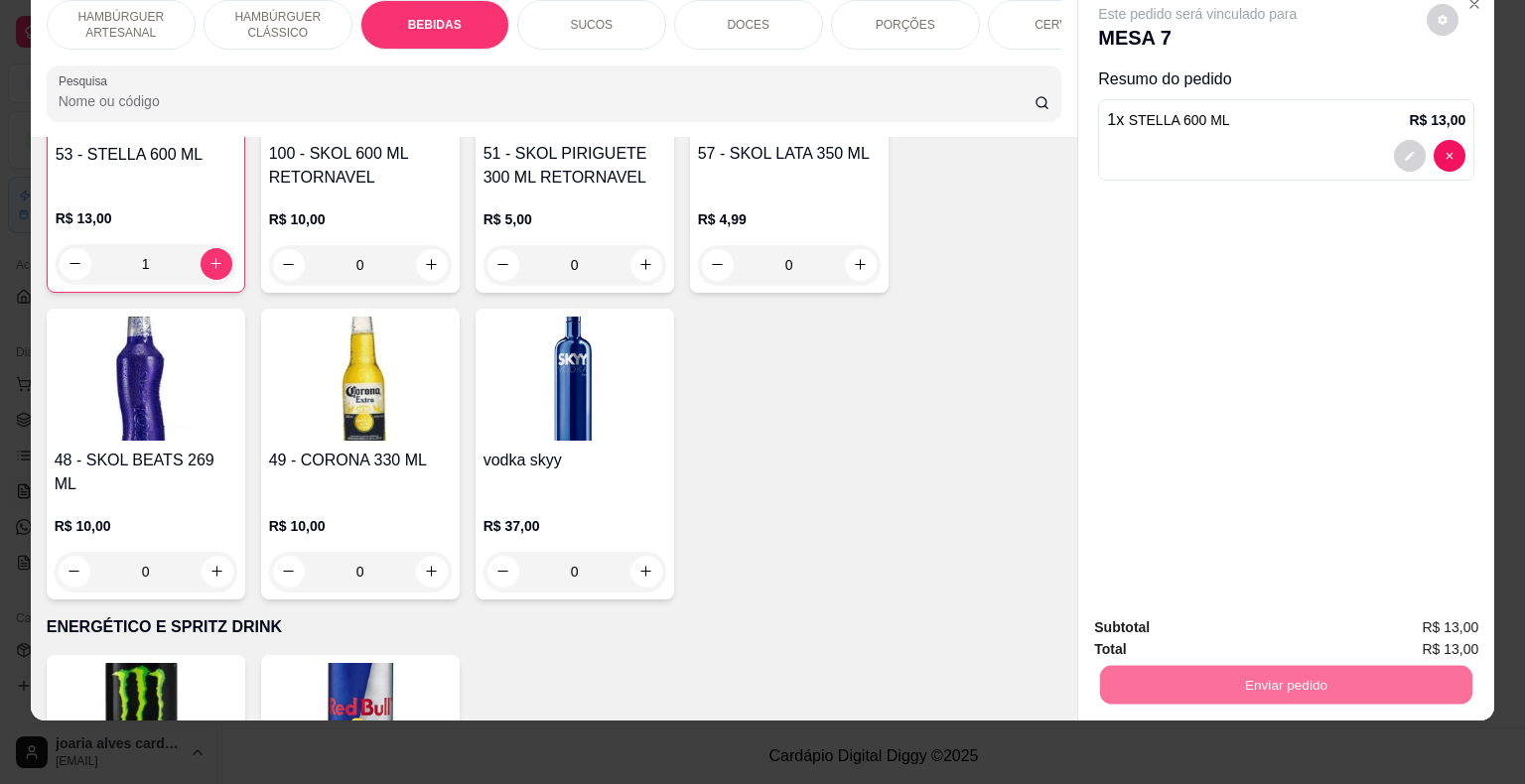 click on "Não registrar e enviar pedido" at bounding box center (1220, 621) 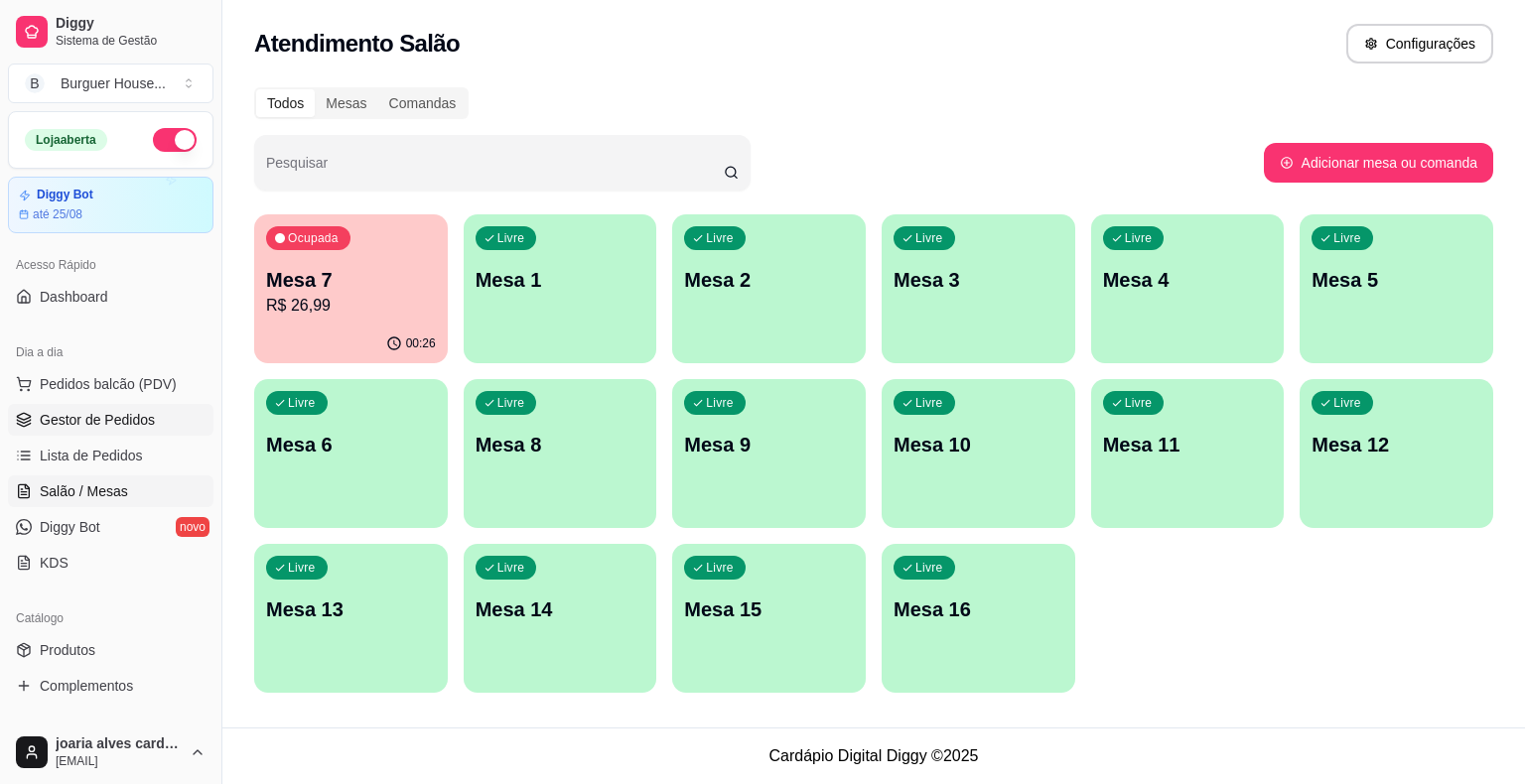 click on "Gestor de Pedidos" at bounding box center (110, 420) 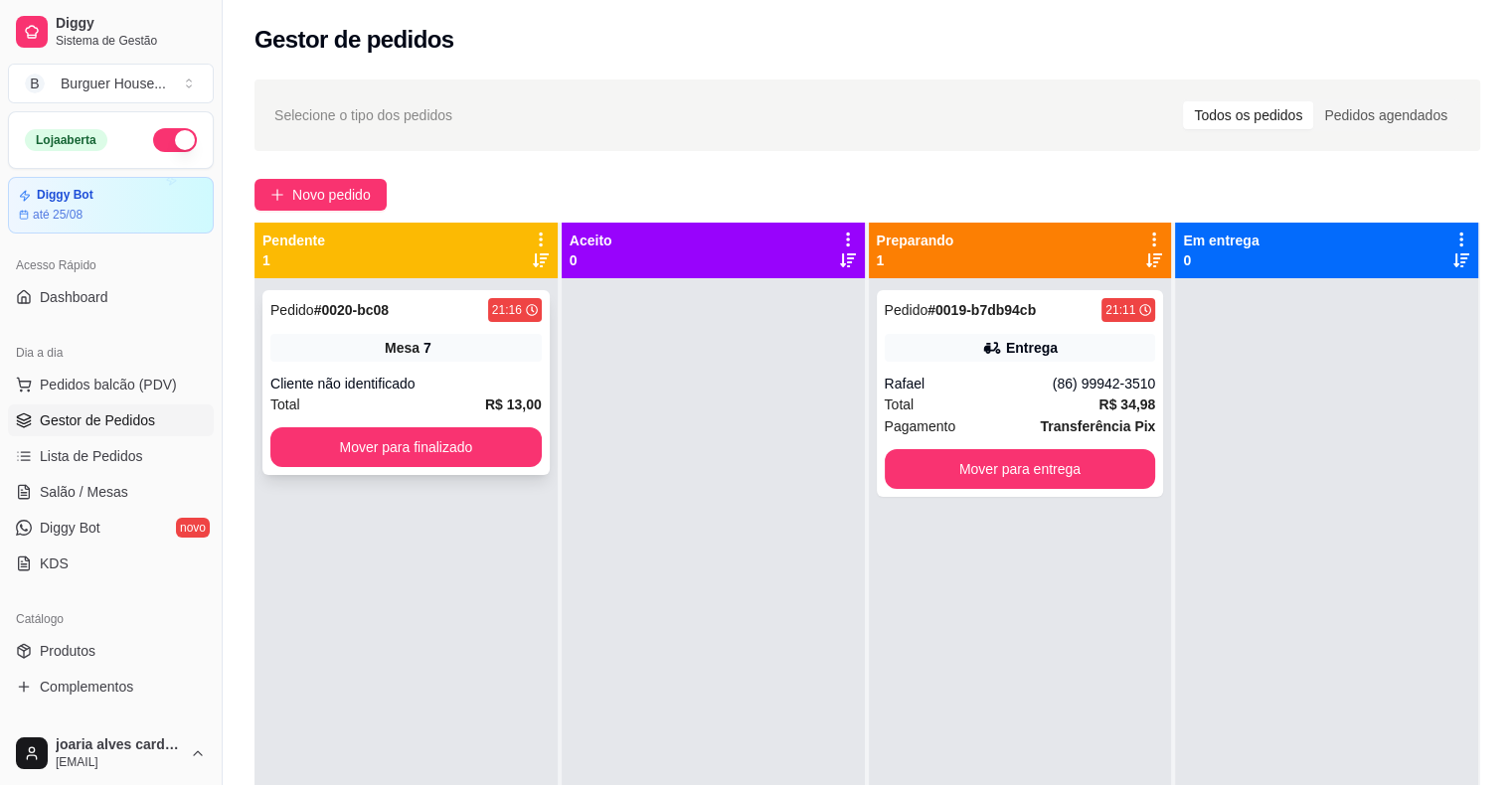 click on "Total R$ 13,00" at bounding box center (406, 404) 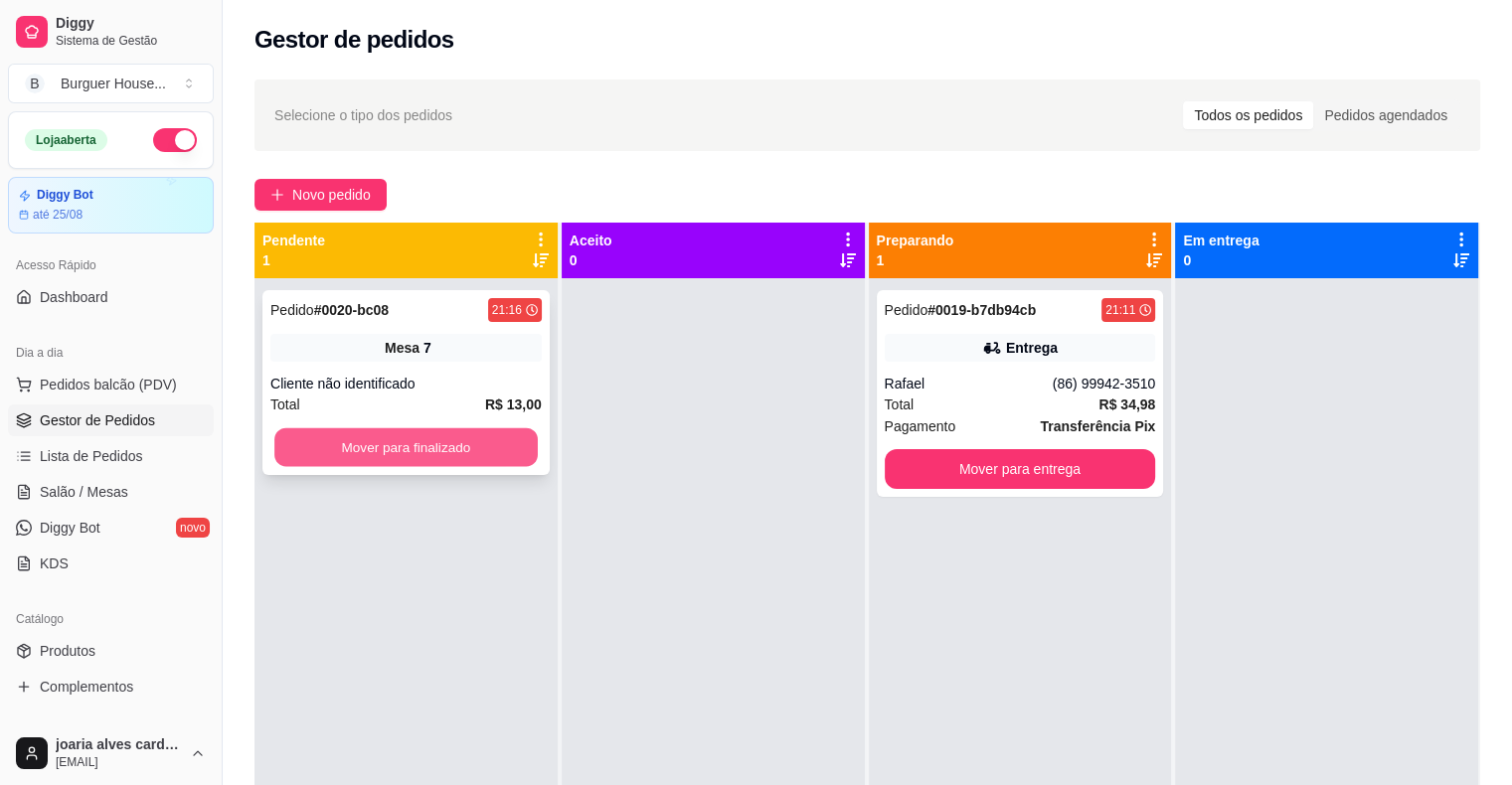 click on "Mover para finalizado" at bounding box center (406, 447) 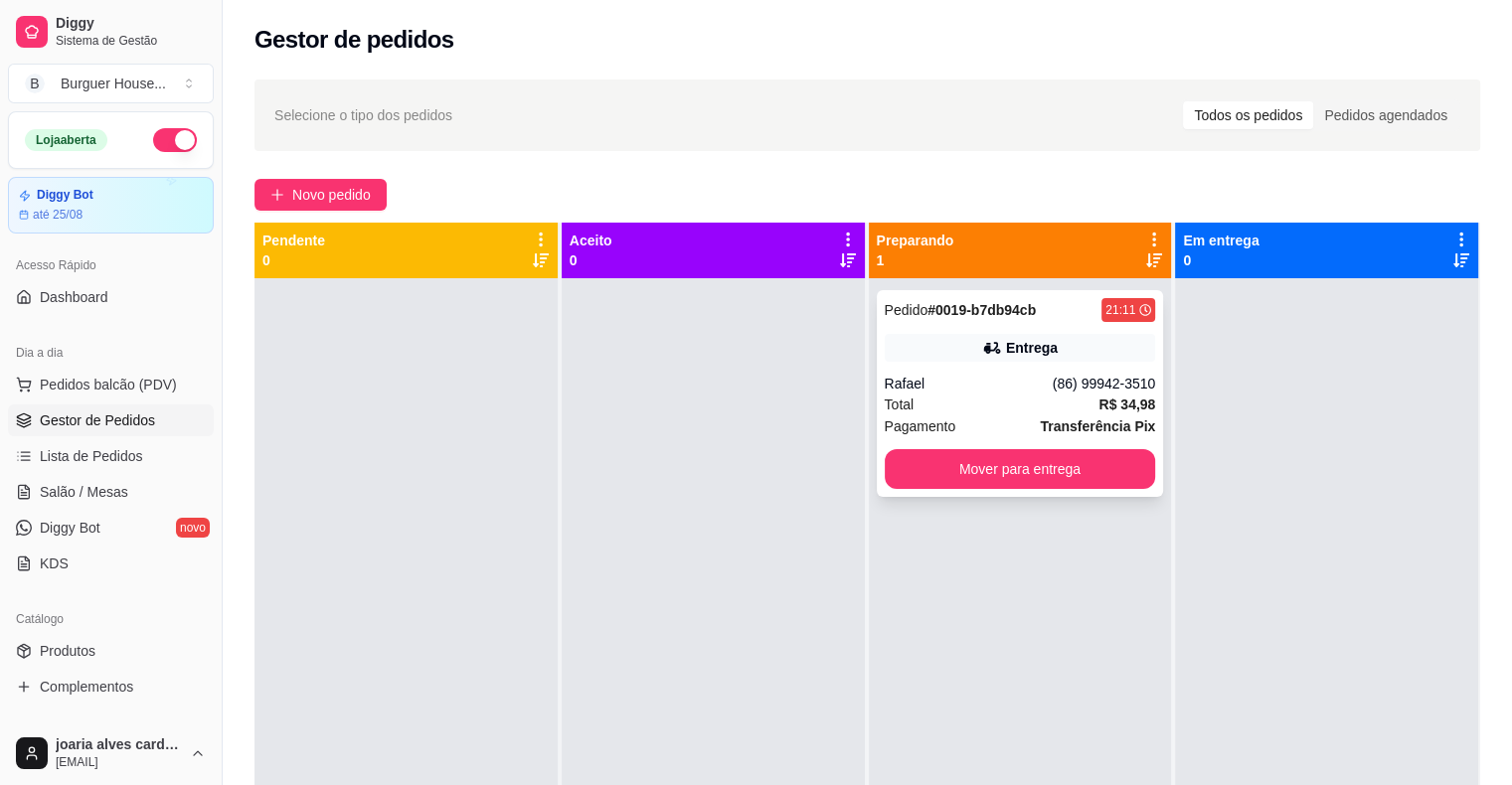 click on "Pagamento Transferência Pix" at bounding box center (1020, 426) 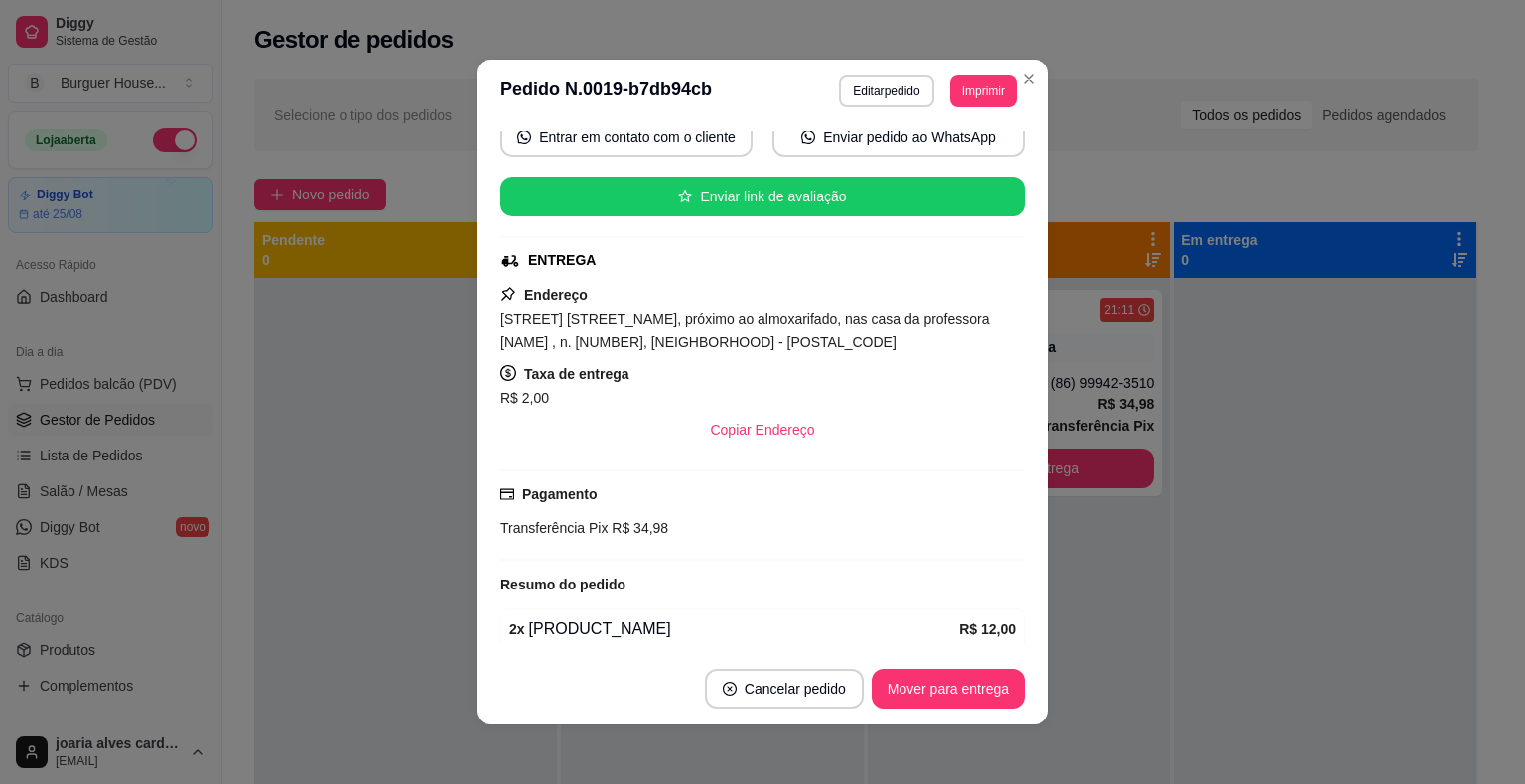 scroll, scrollTop: 298, scrollLeft: 0, axis: vertical 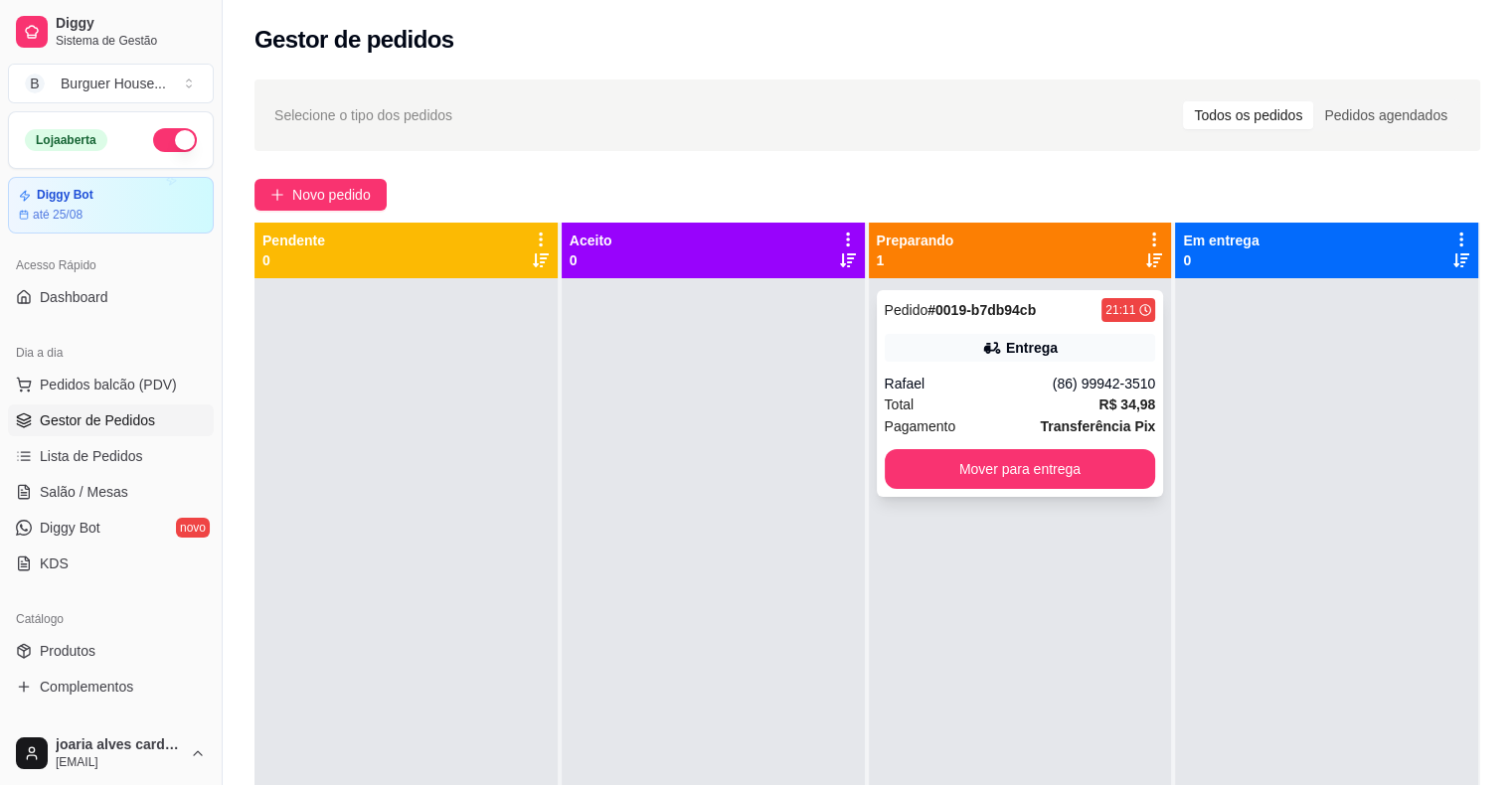 click on "Pagamento Transferência Pix" at bounding box center [1020, 426] 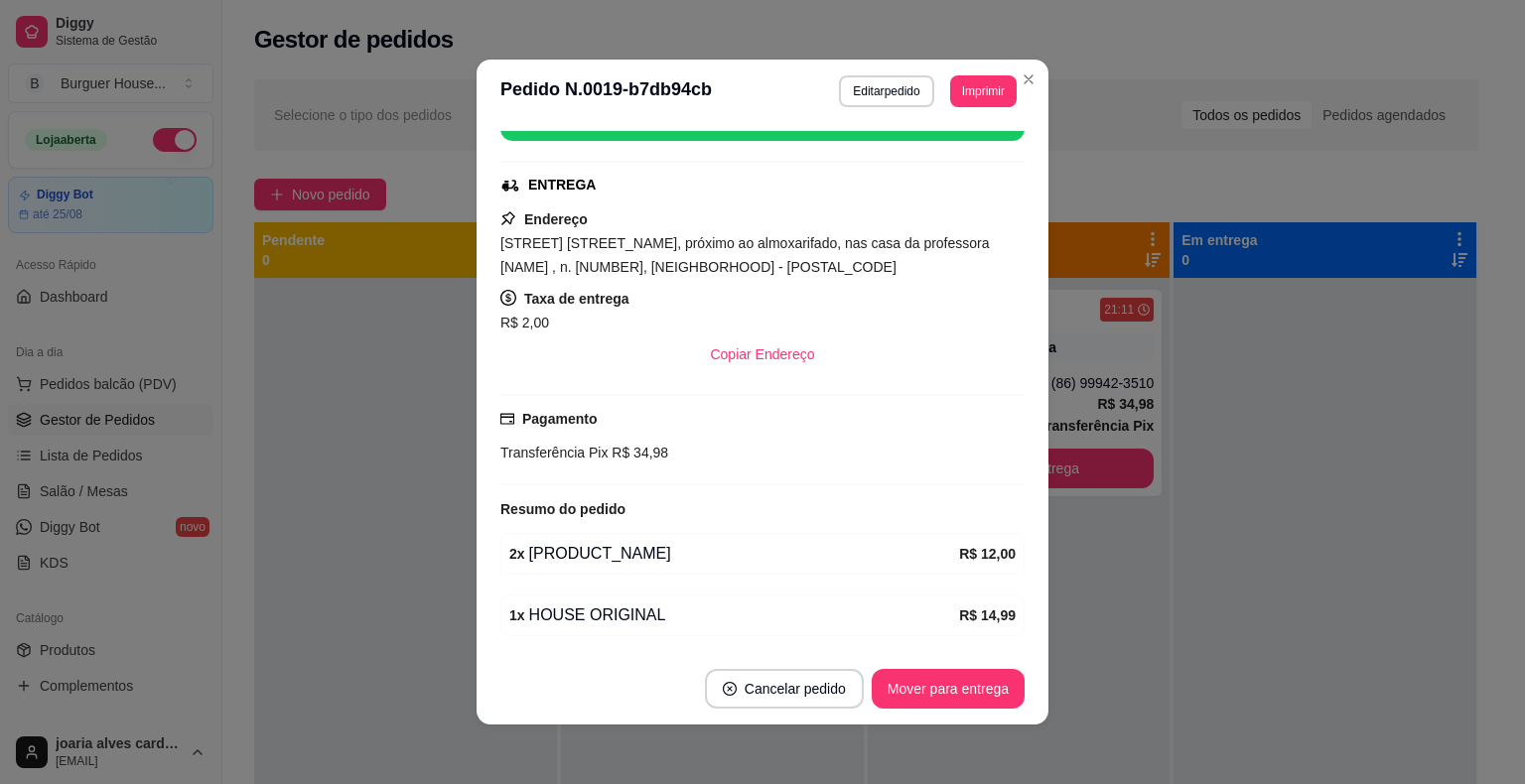 scroll, scrollTop: 298, scrollLeft: 0, axis: vertical 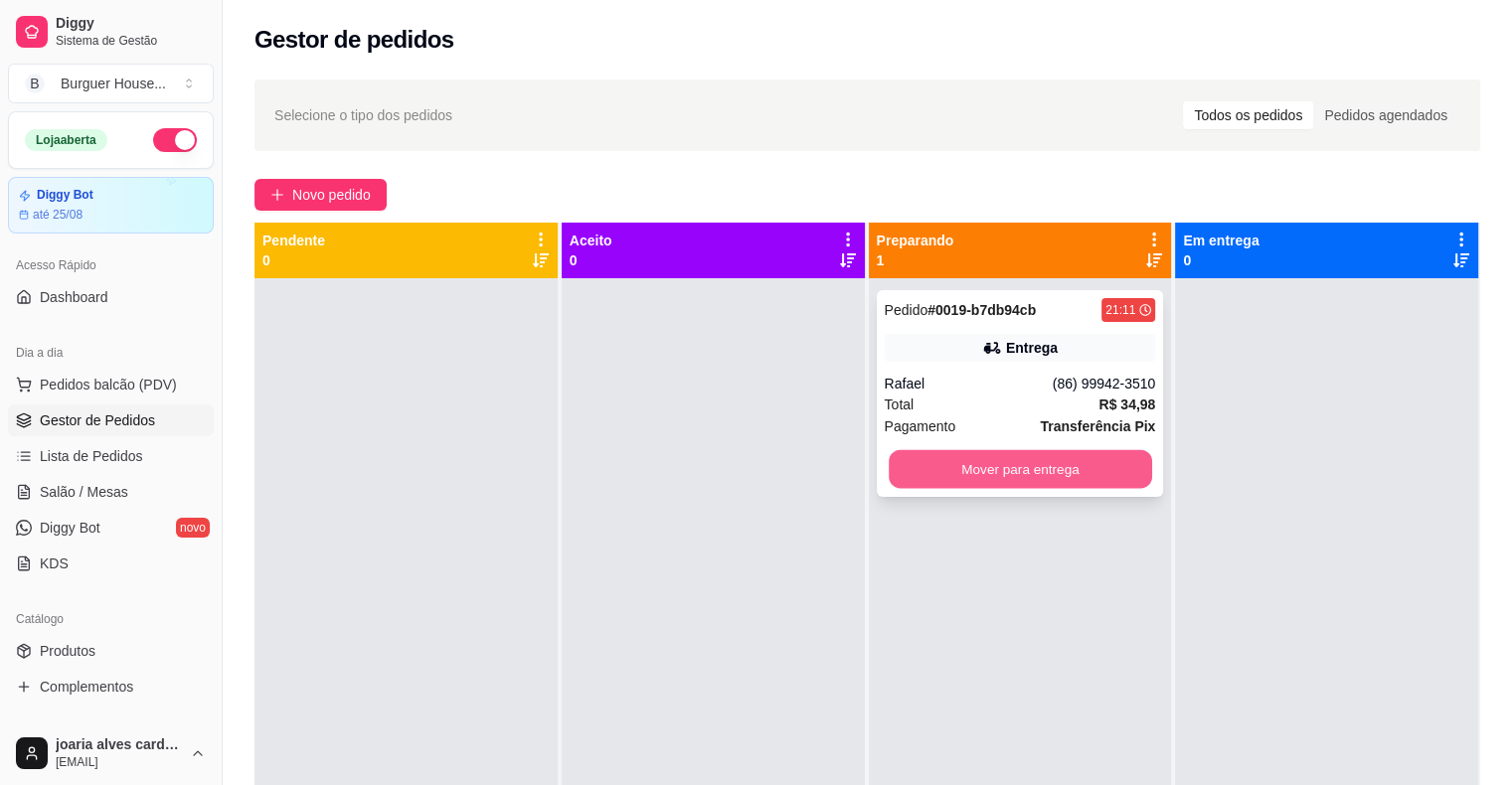 click on "Mover para entrega" at bounding box center [1020, 469] 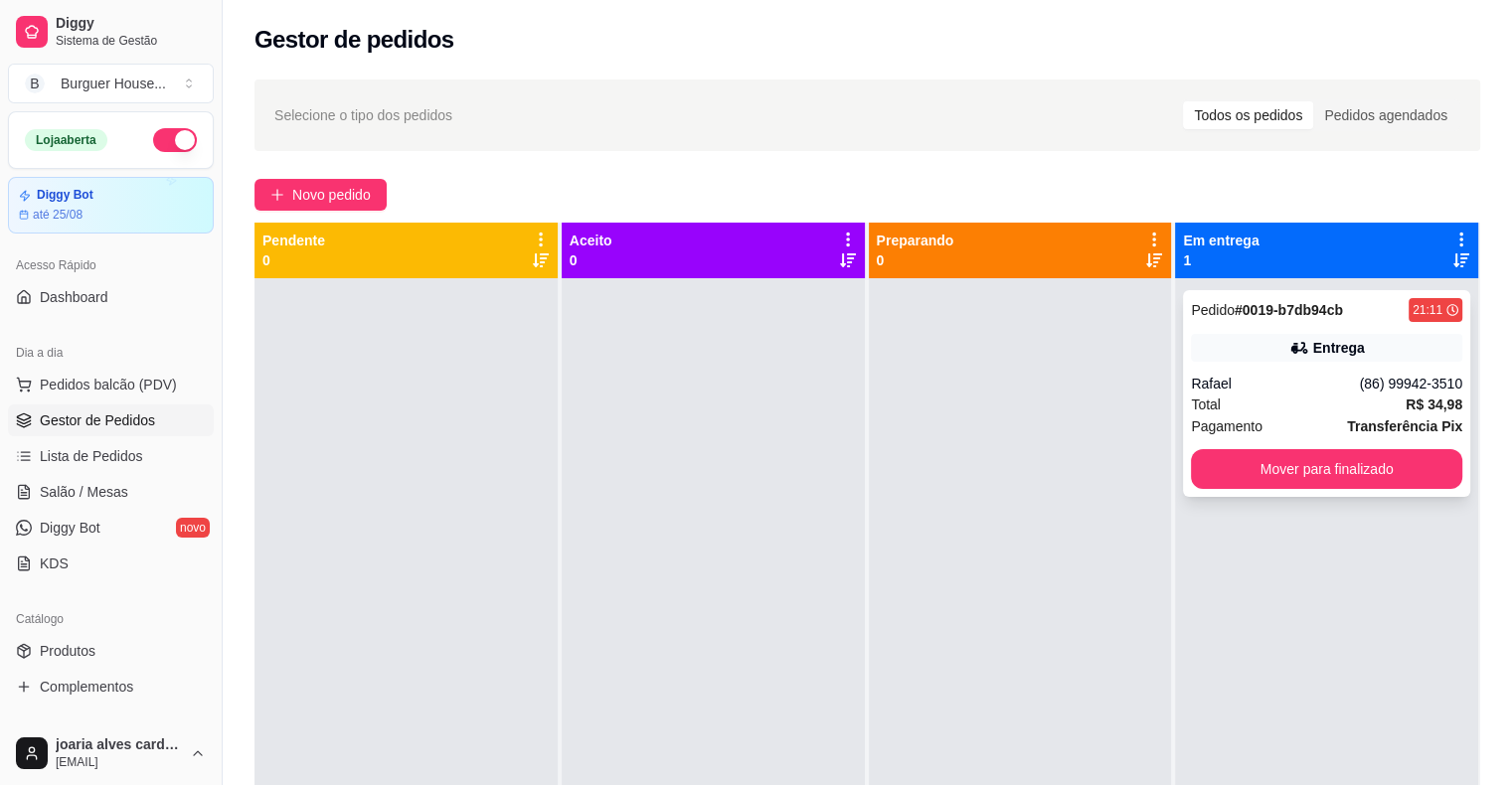 click on "Total R$ 34,98" at bounding box center [1326, 404] 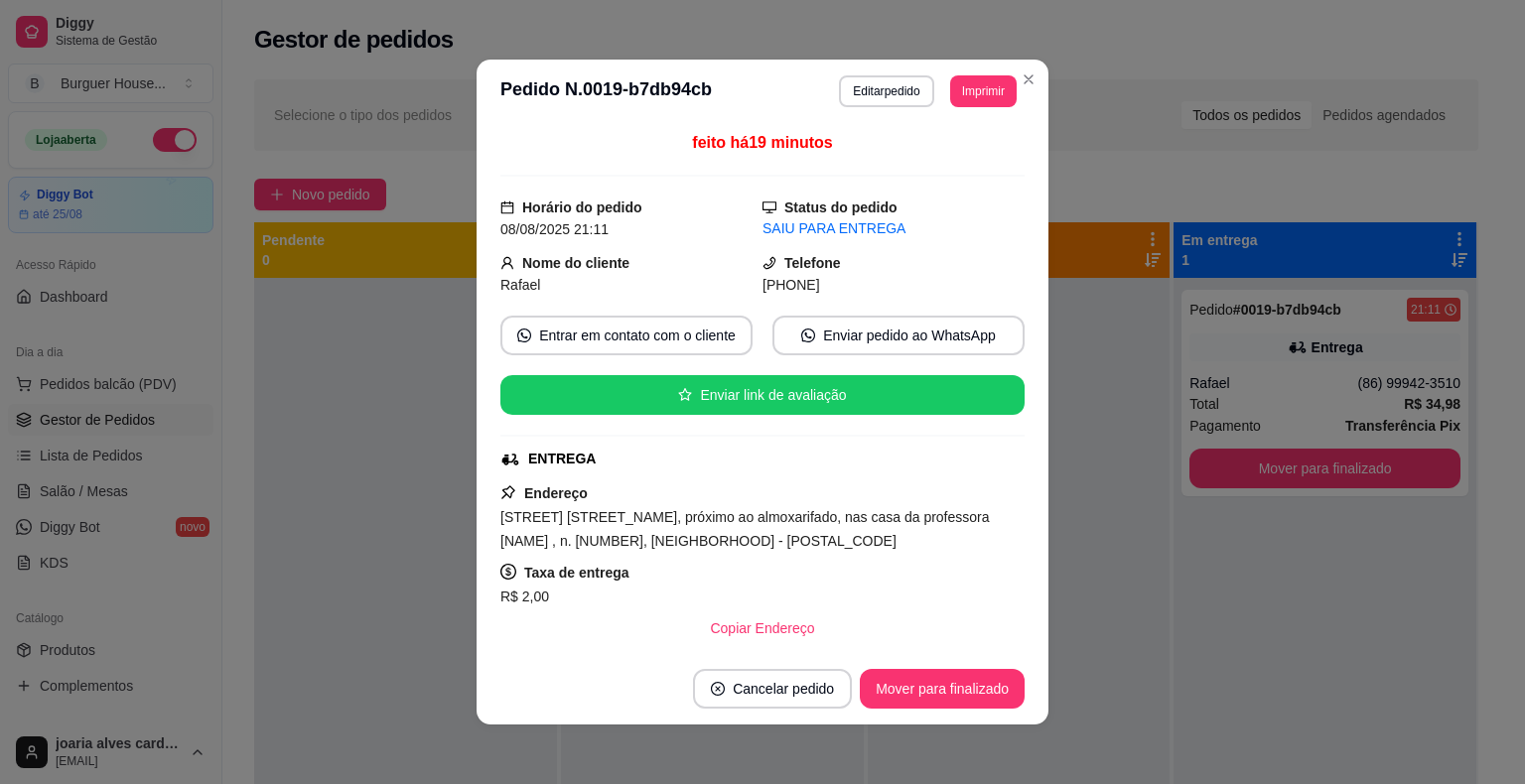 scroll, scrollTop: 4, scrollLeft: 0, axis: vertical 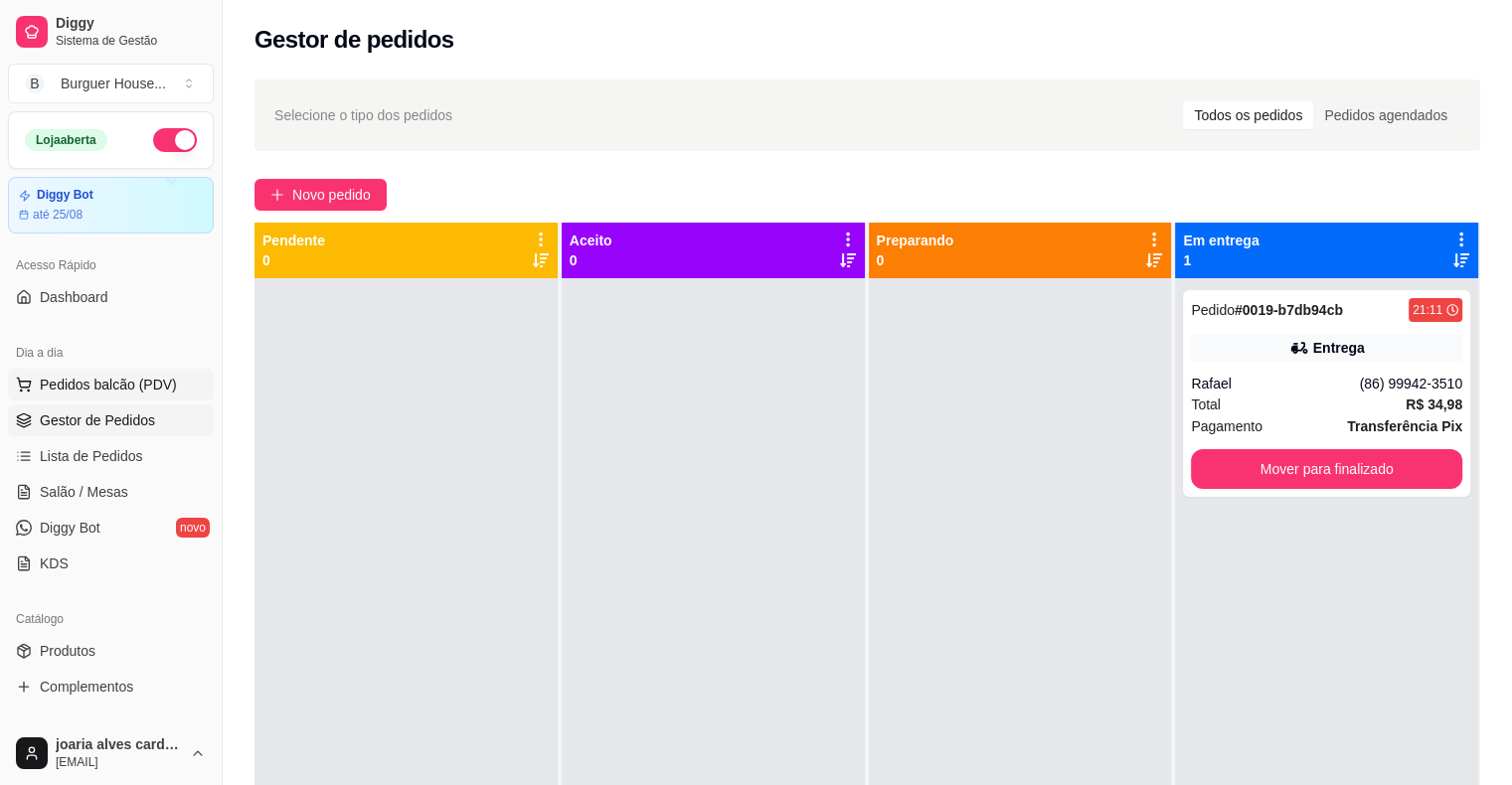 click on "Pedidos balcão (PDV)" at bounding box center (108, 385) 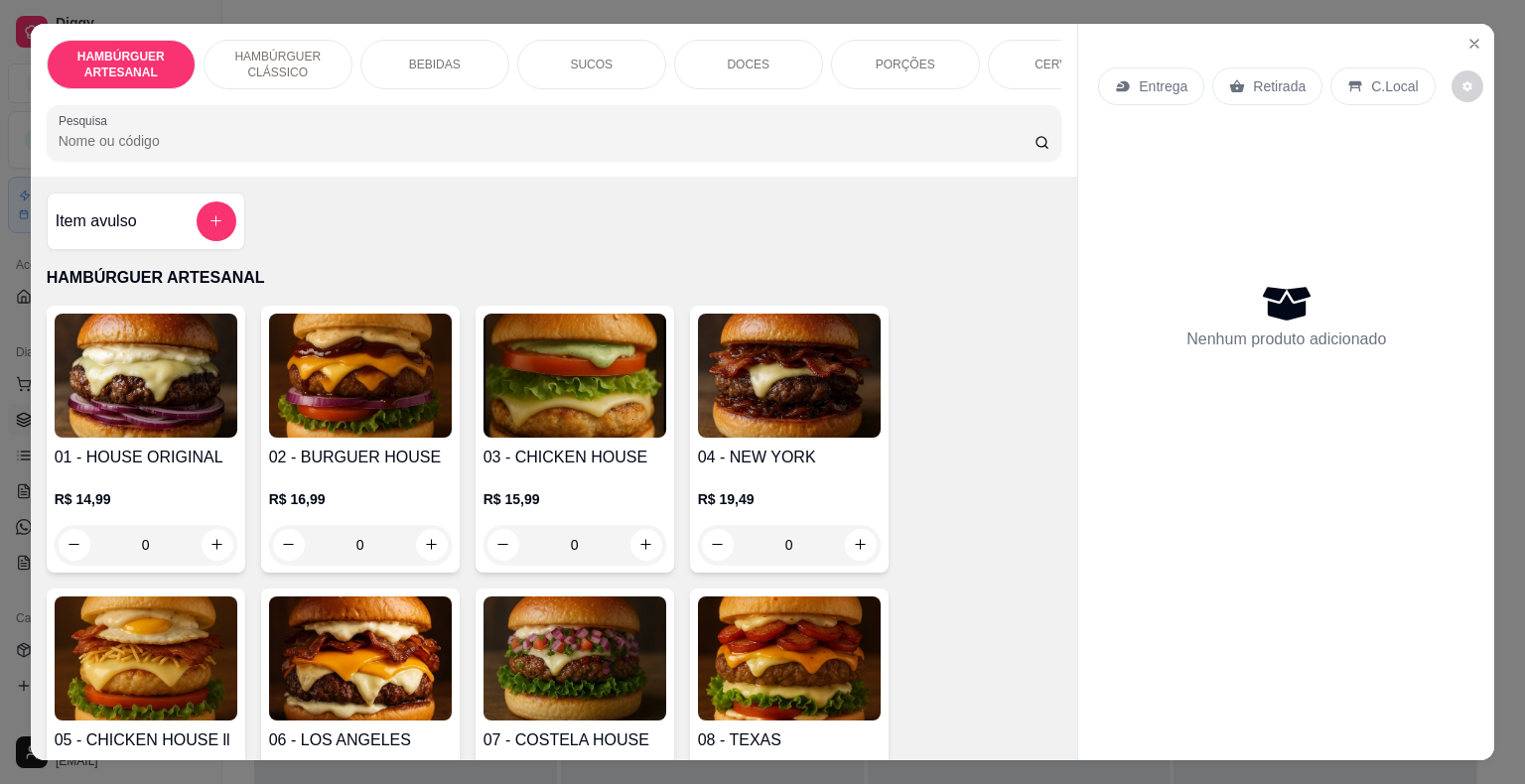 click on "Item avulso" at bounding box center [146, 221] 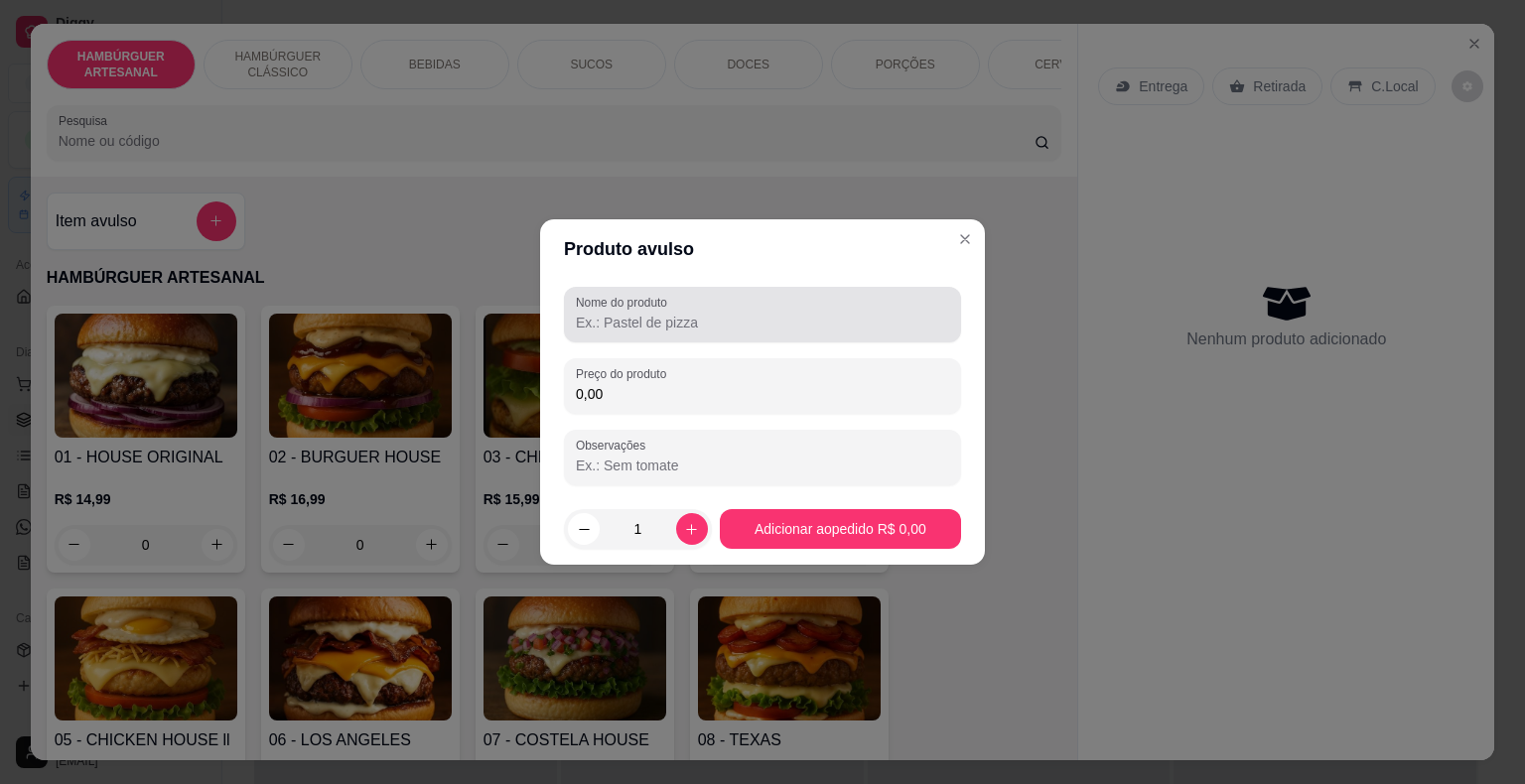 click at bounding box center [762, 315] 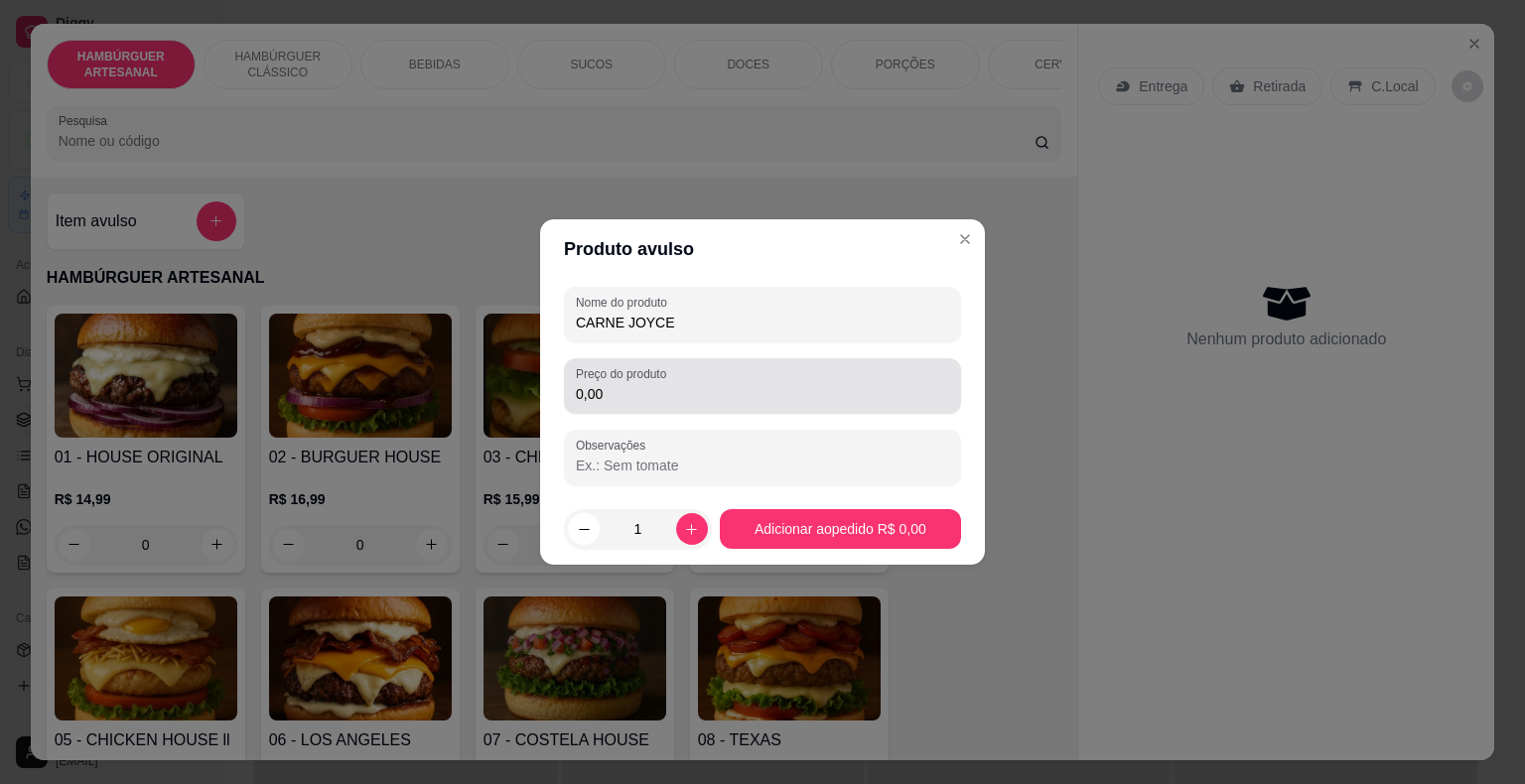 type on "CARNE JOYCE" 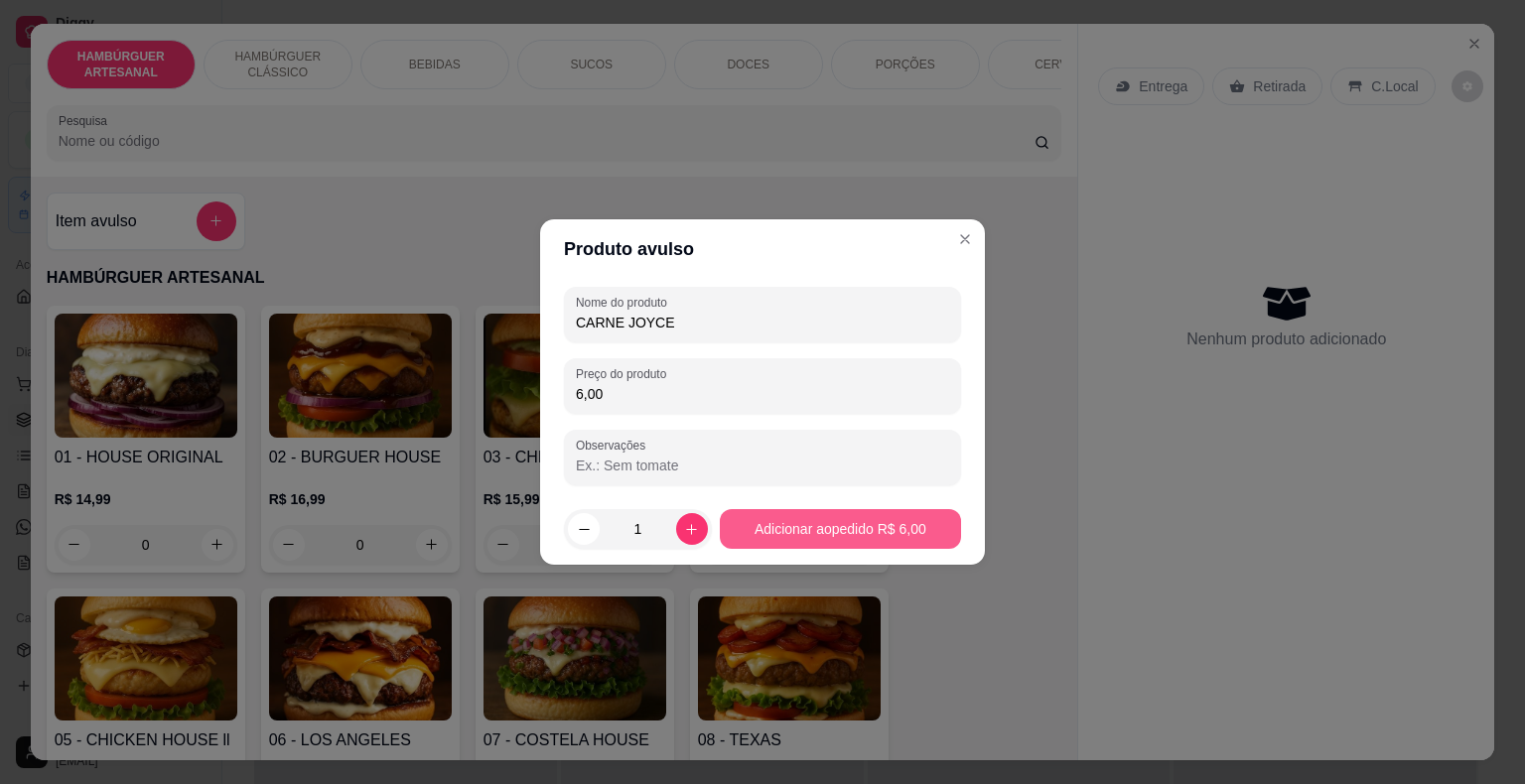 type on "6,00" 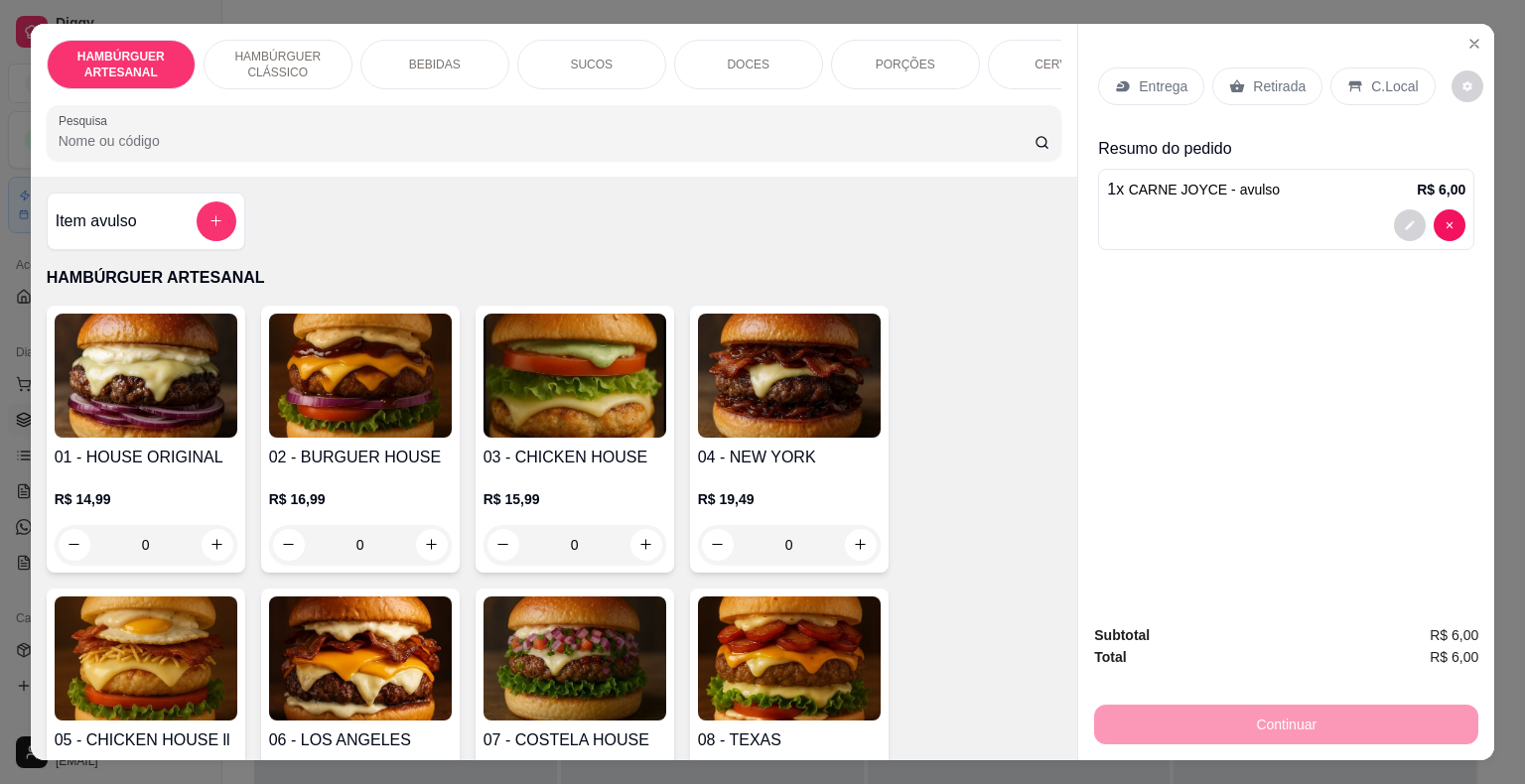 click on "Retirada" at bounding box center (1279, 86) 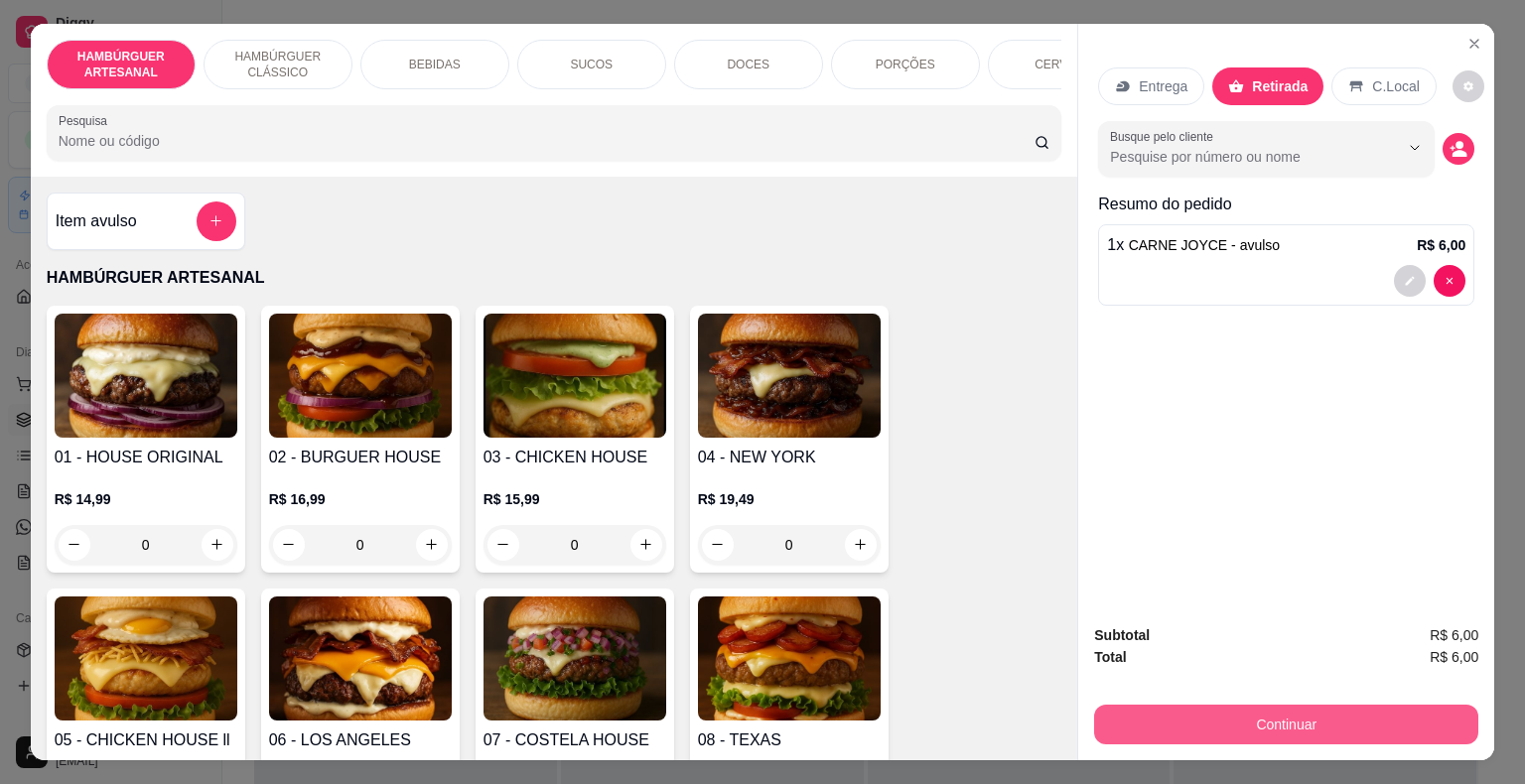 click on "Continuar" at bounding box center (1286, 724) 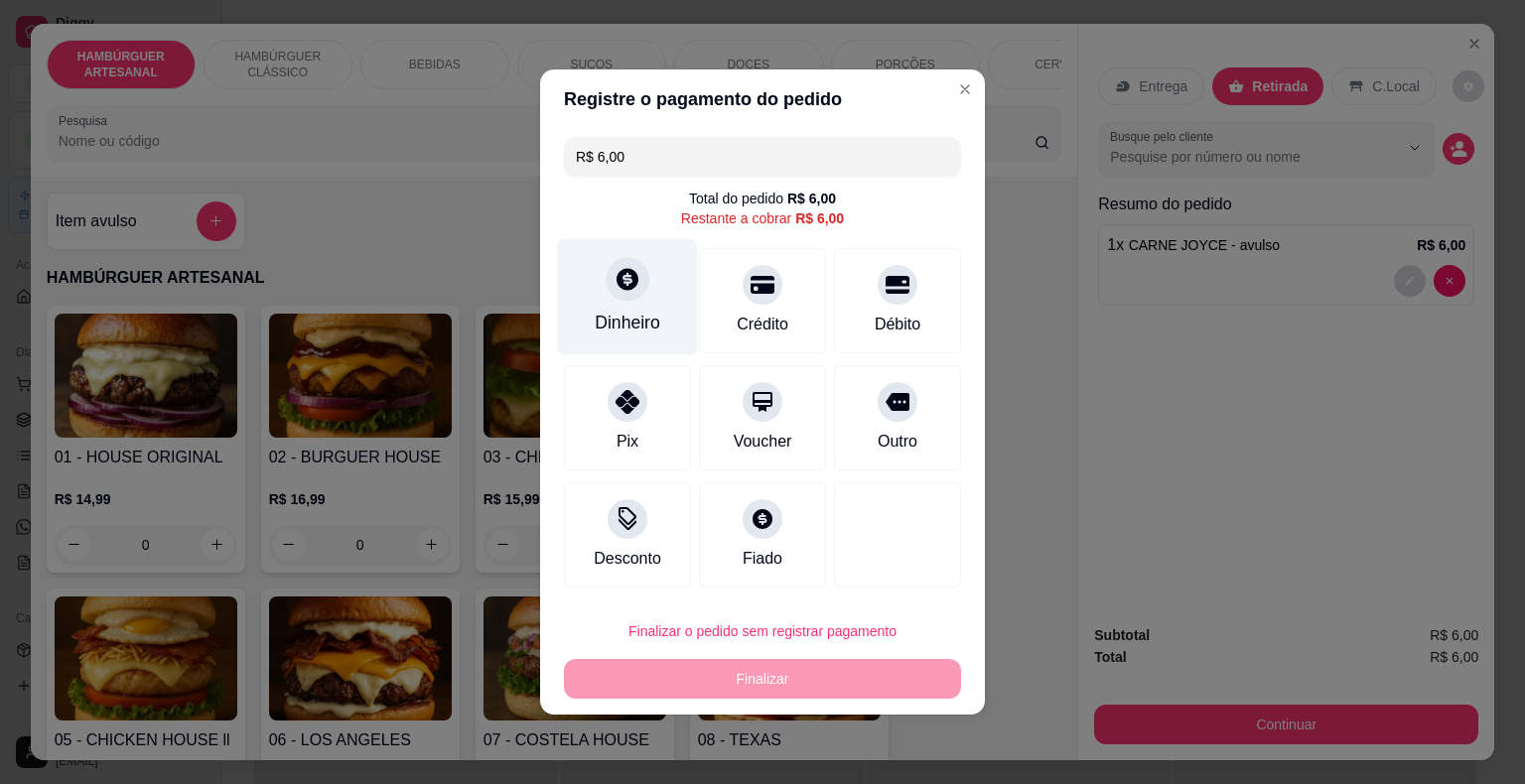 click 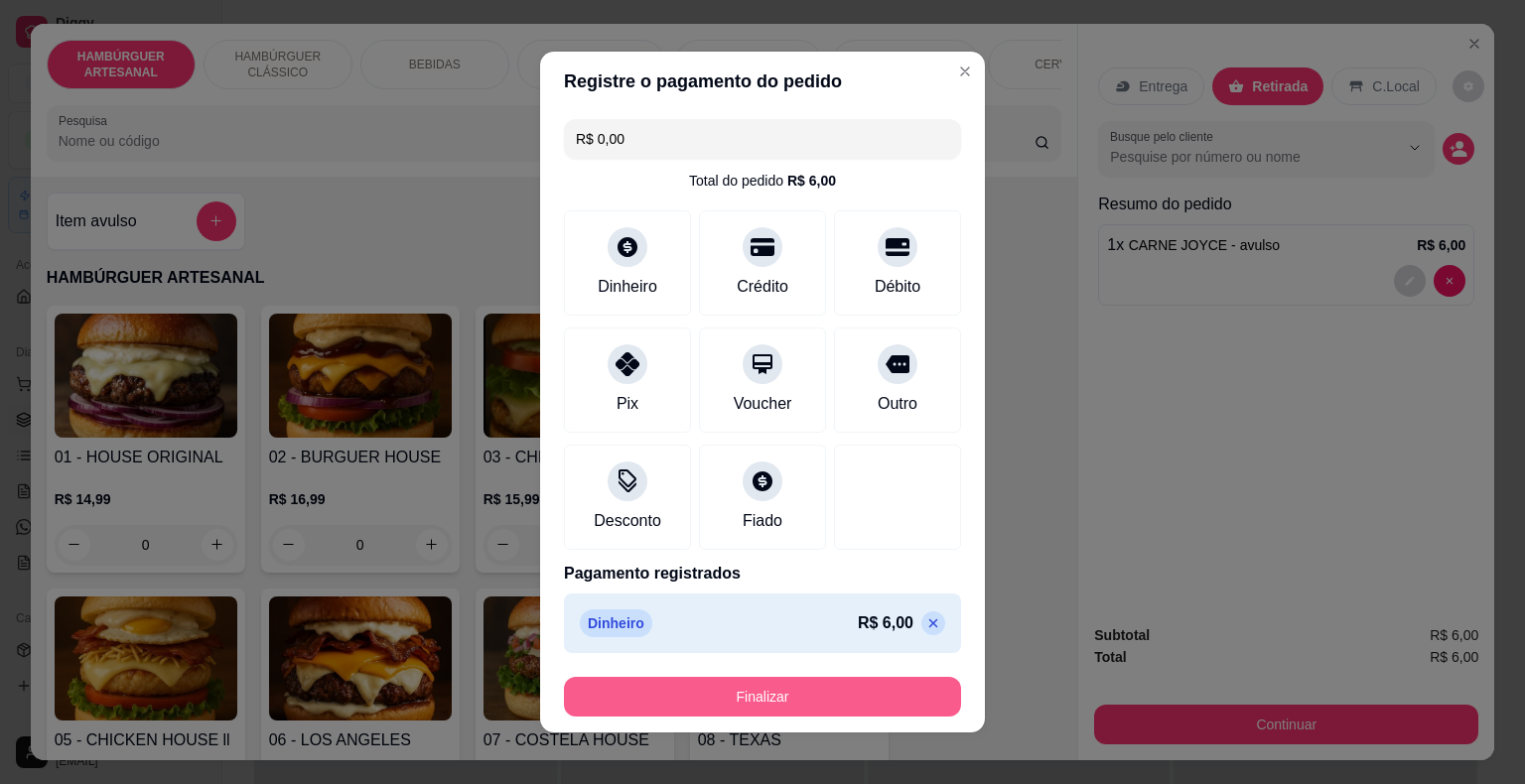 click on "Finalizar" at bounding box center (762, 697) 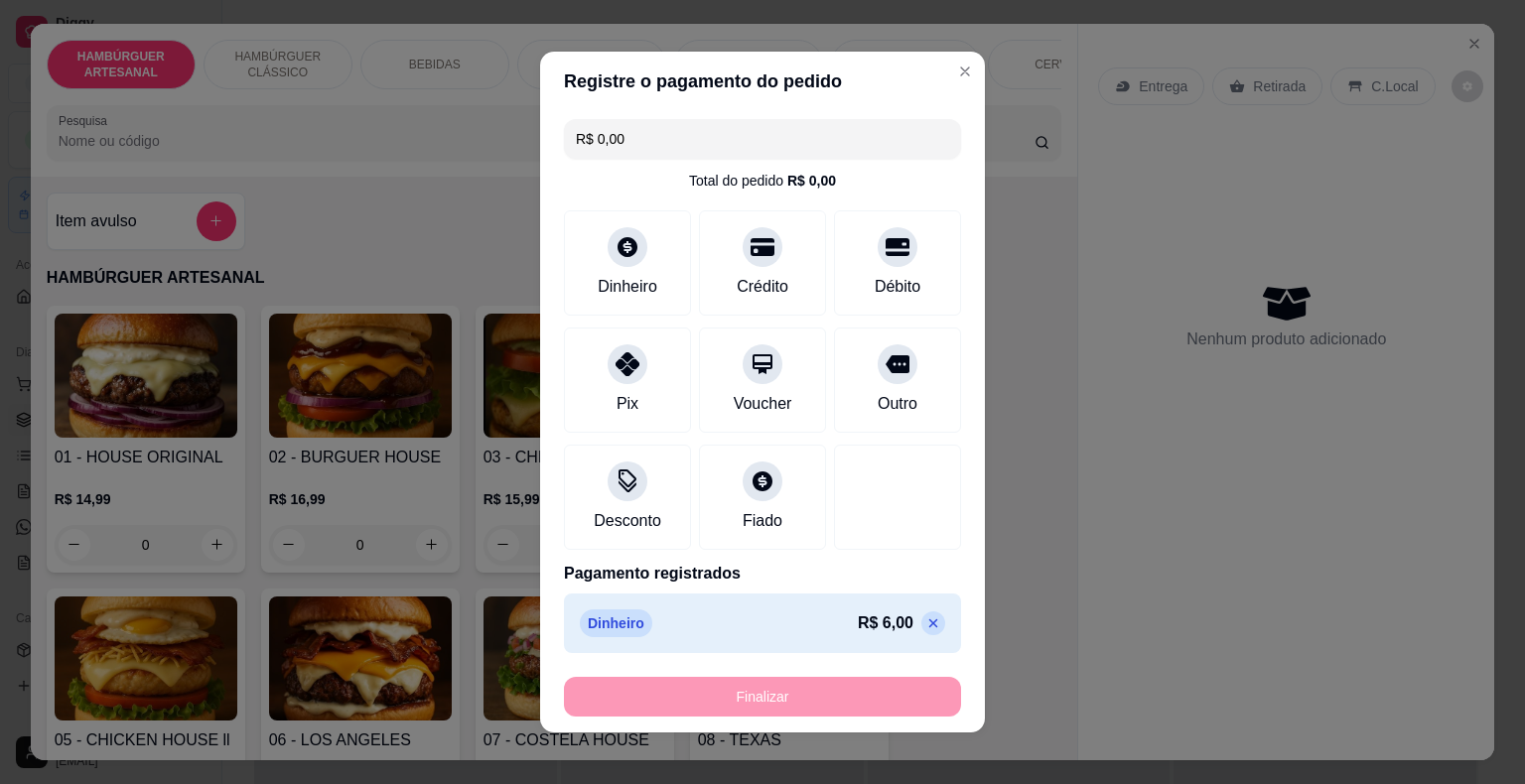type on "-R$ 6,00" 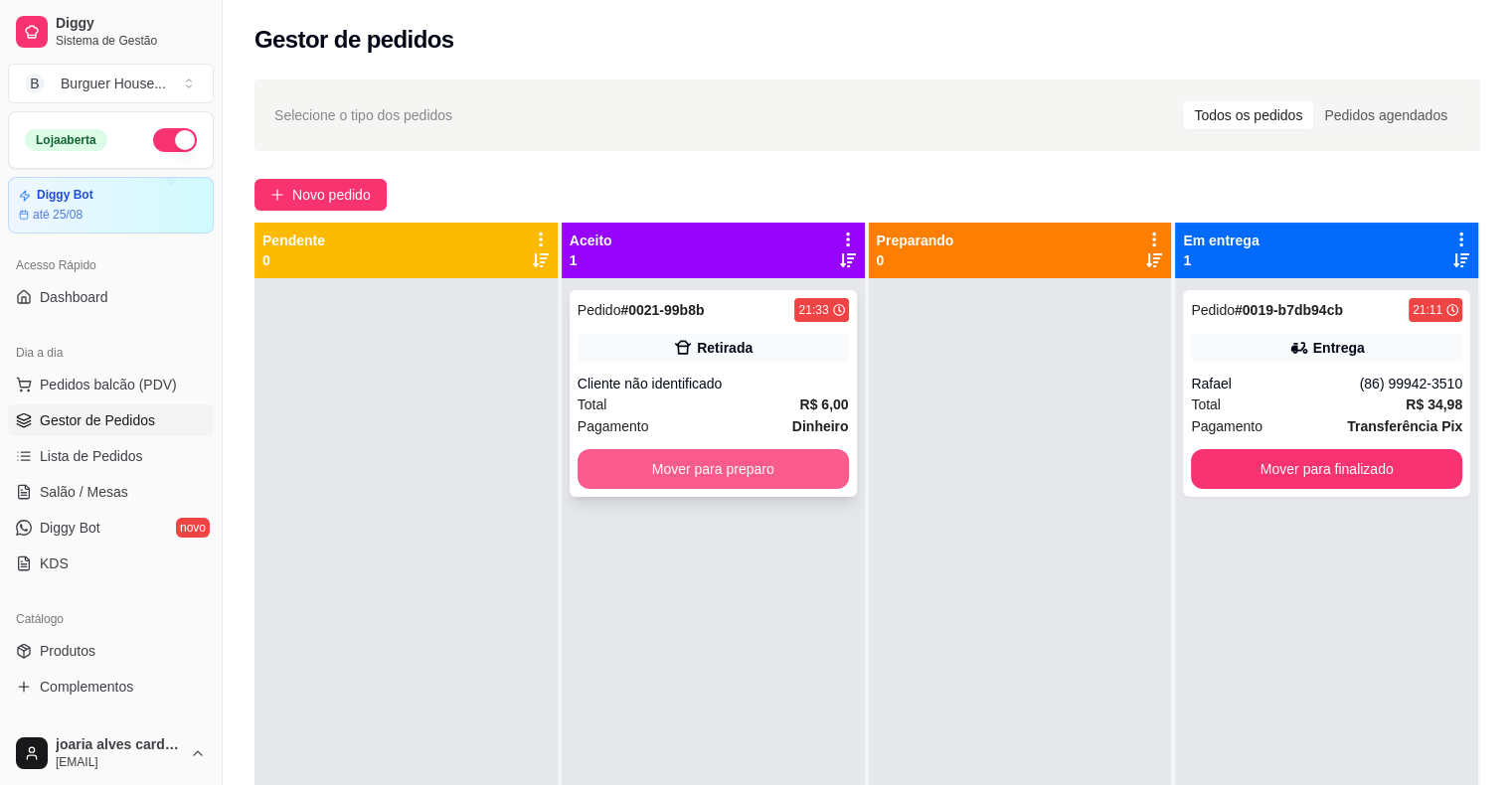 click on "Mover para preparo" at bounding box center [713, 469] 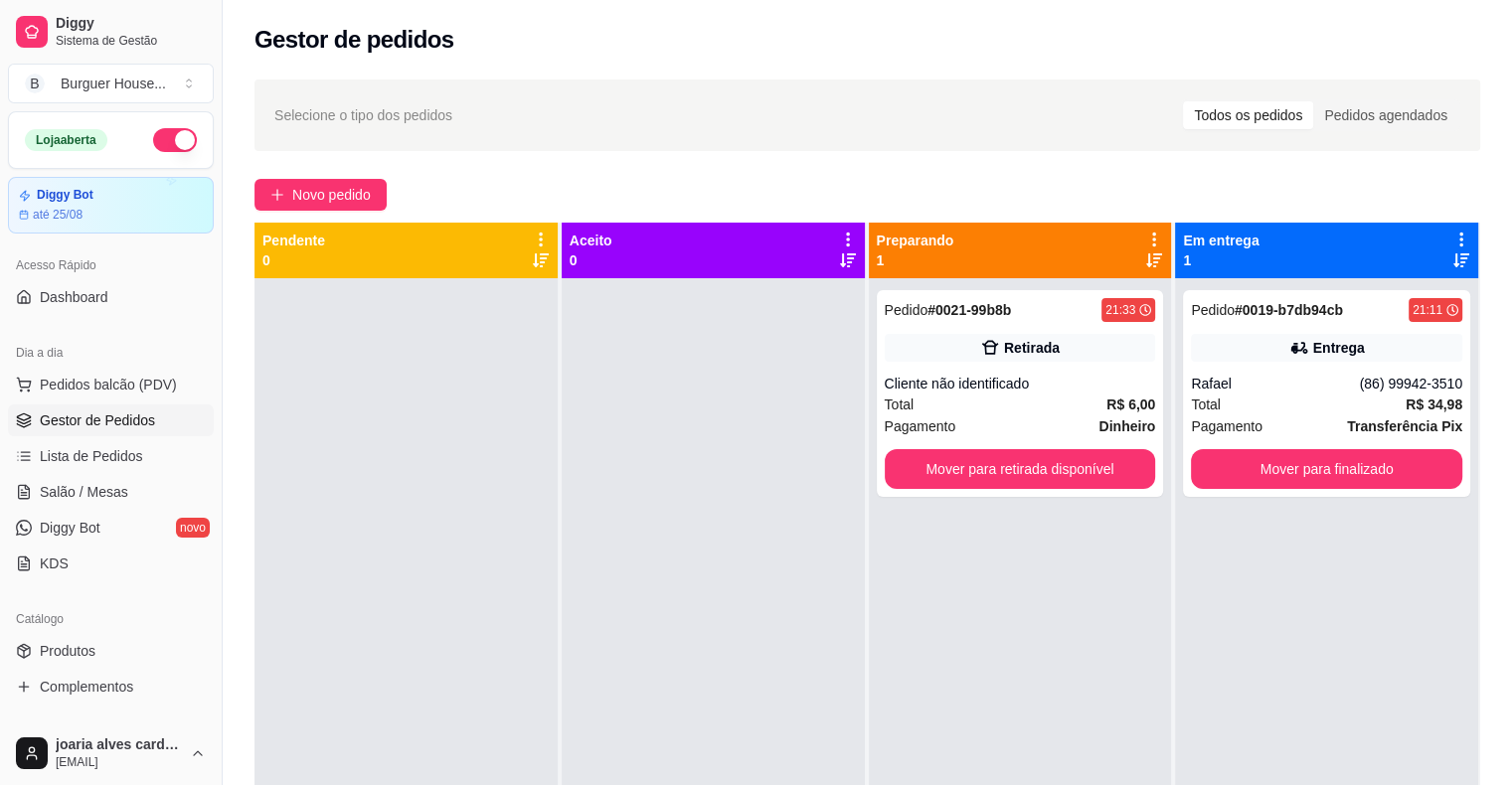 click on "Pedido  # 0021-99b8b 21:33 Retirada Cliente não identificado Total R$ 6,00 Pagamento Dinheiro Mover para retirada disponível" at bounding box center (1020, 671) 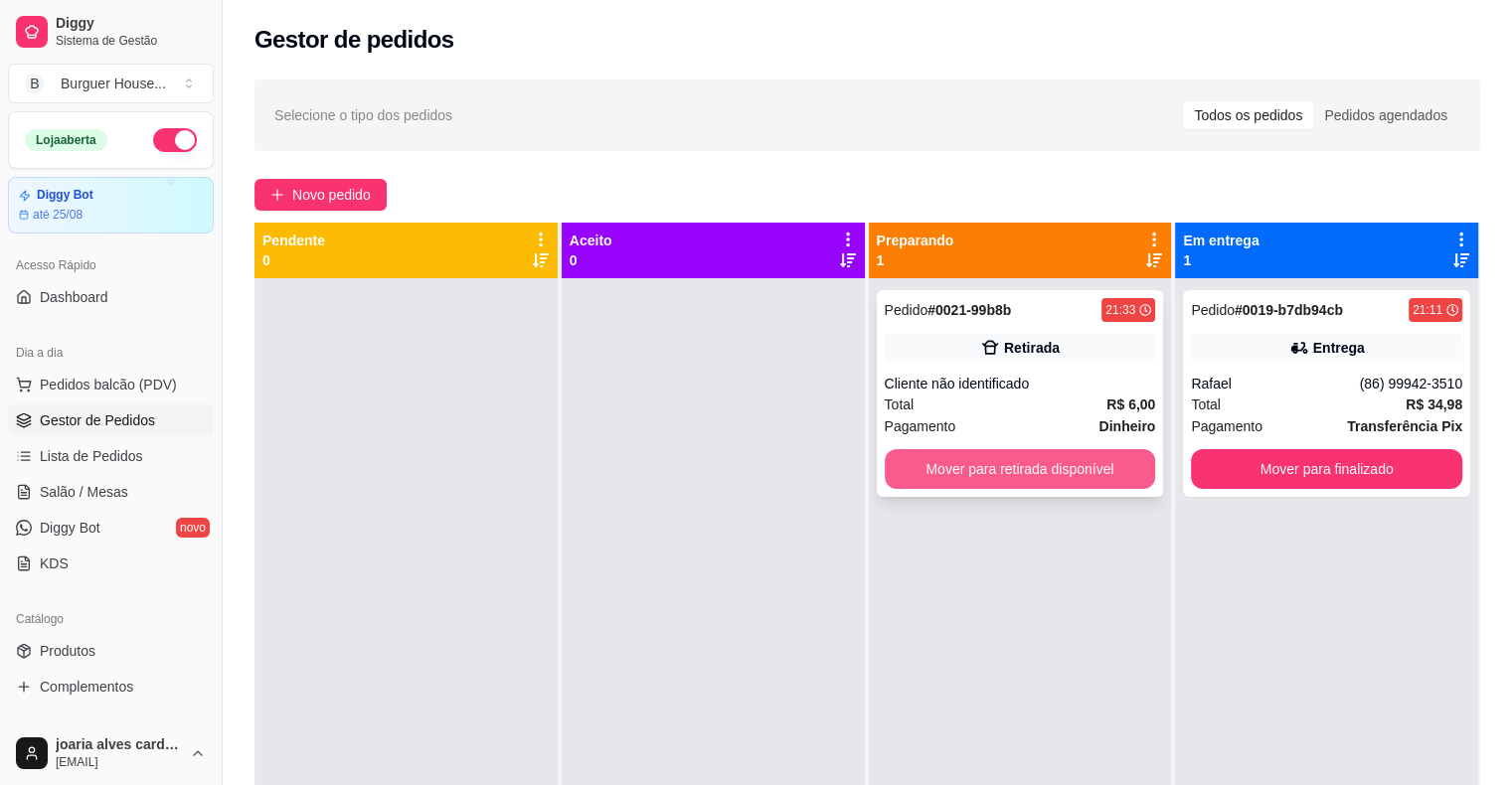 click on "Mover para retirada disponível" at bounding box center [1020, 469] 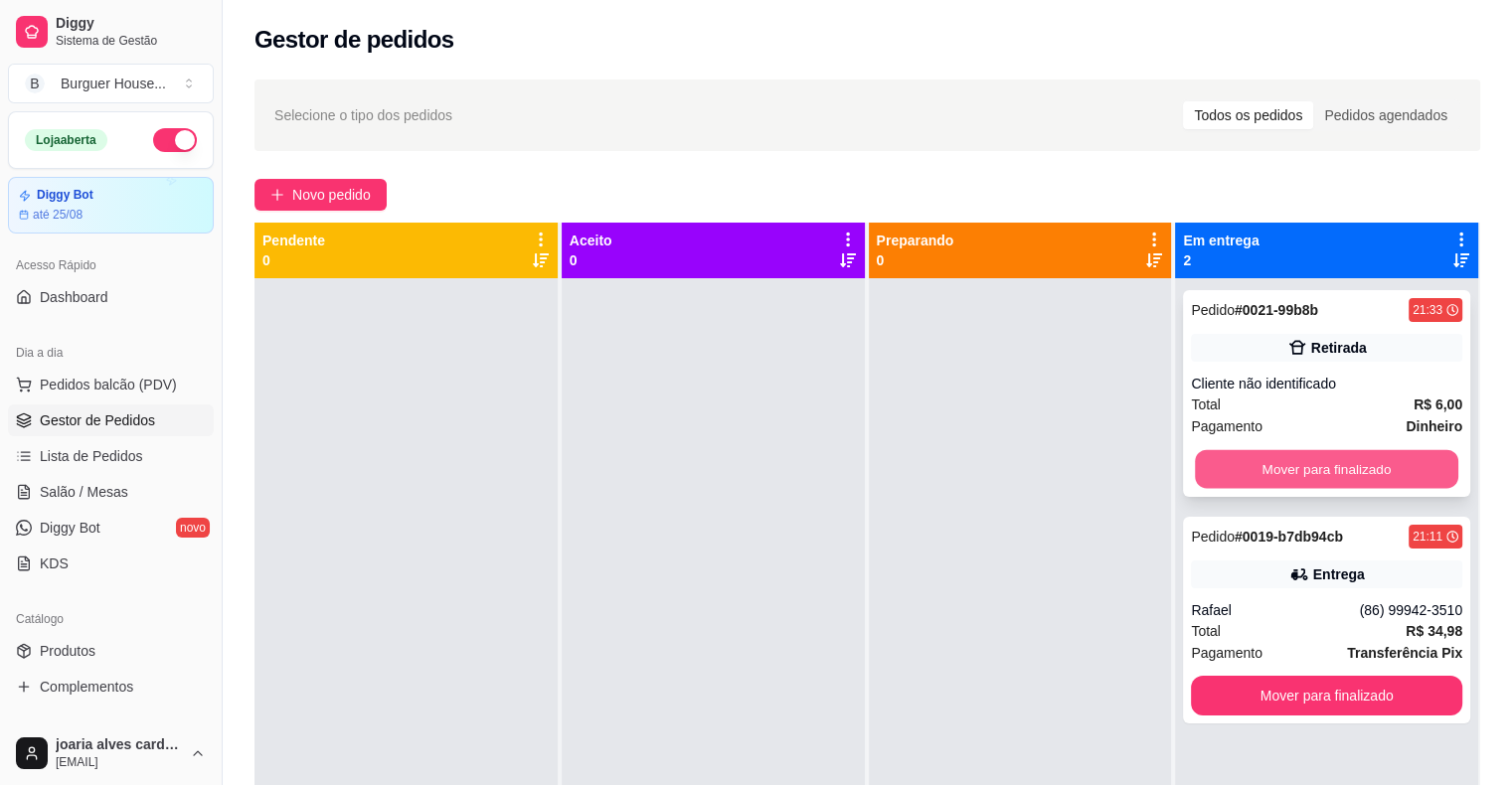 click on "Mover para finalizado" at bounding box center [1326, 469] 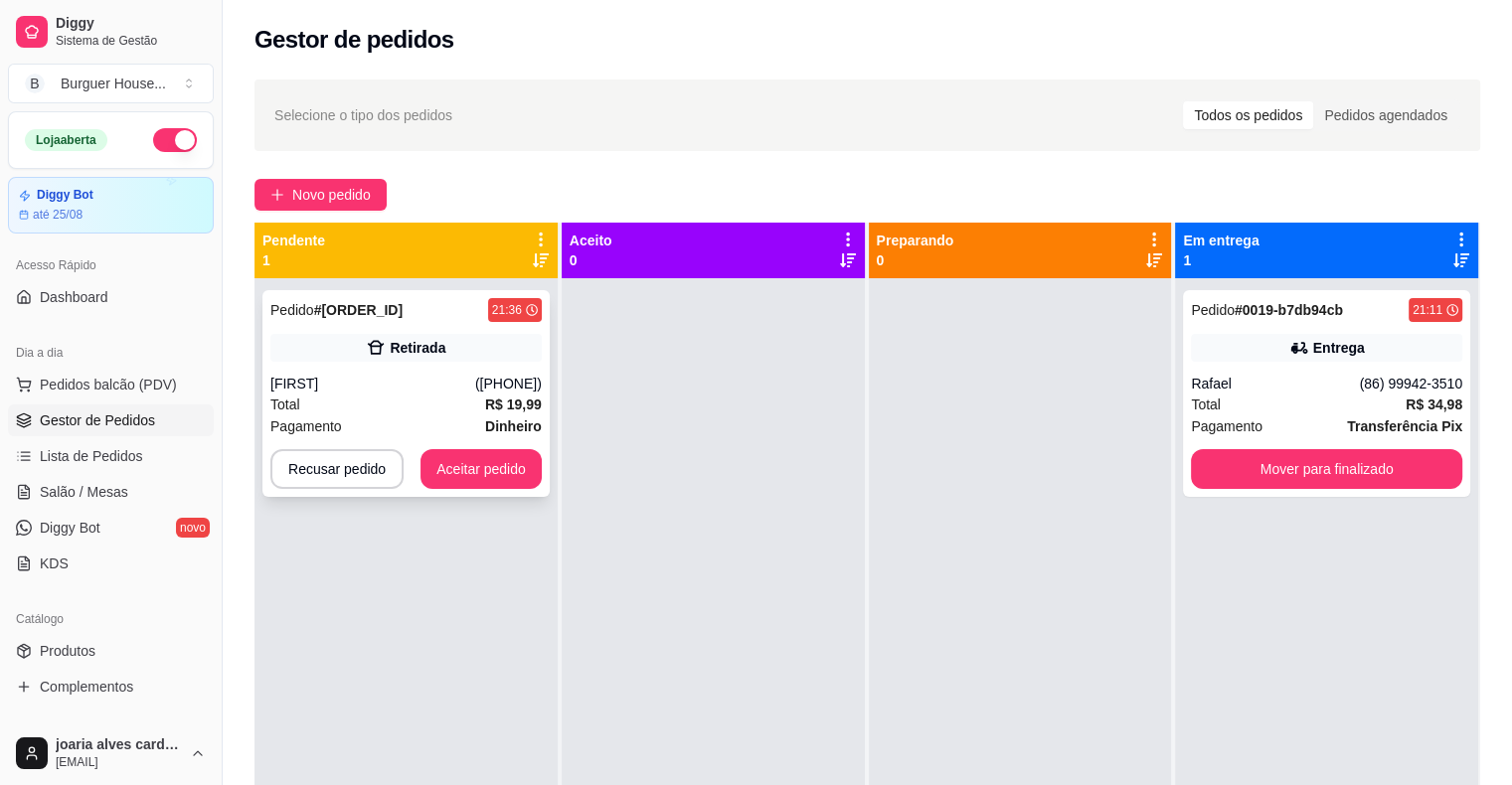click on "Pedido # [ORDER_ID] [TIME] Retirada [FIRST] ([PHONE]) Total R$ 19,99 Pagamento Dinheiro Recusar pedido Aceitar pedido" at bounding box center [406, 393] 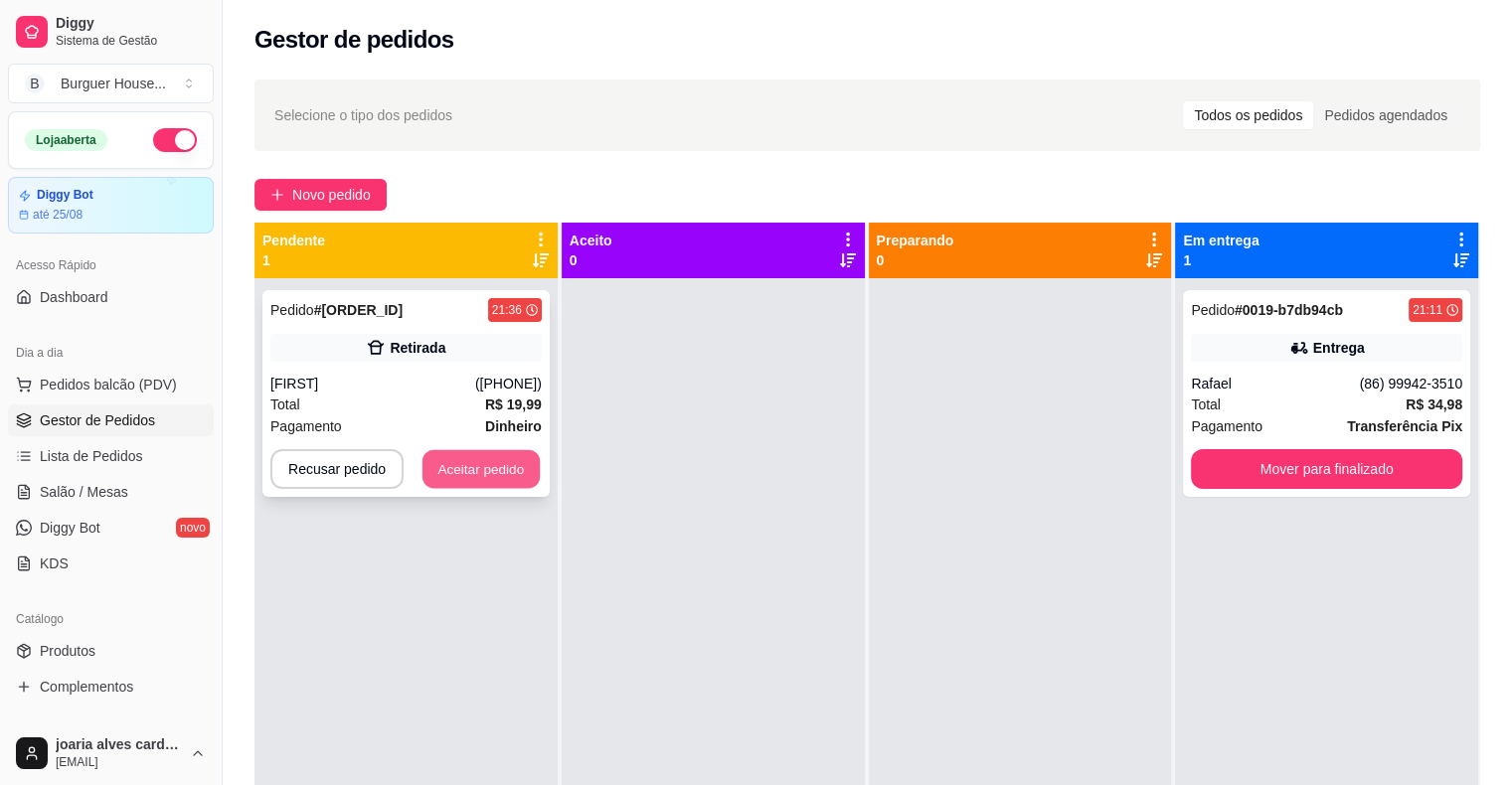 click on "Aceitar pedido" at bounding box center [481, 469] 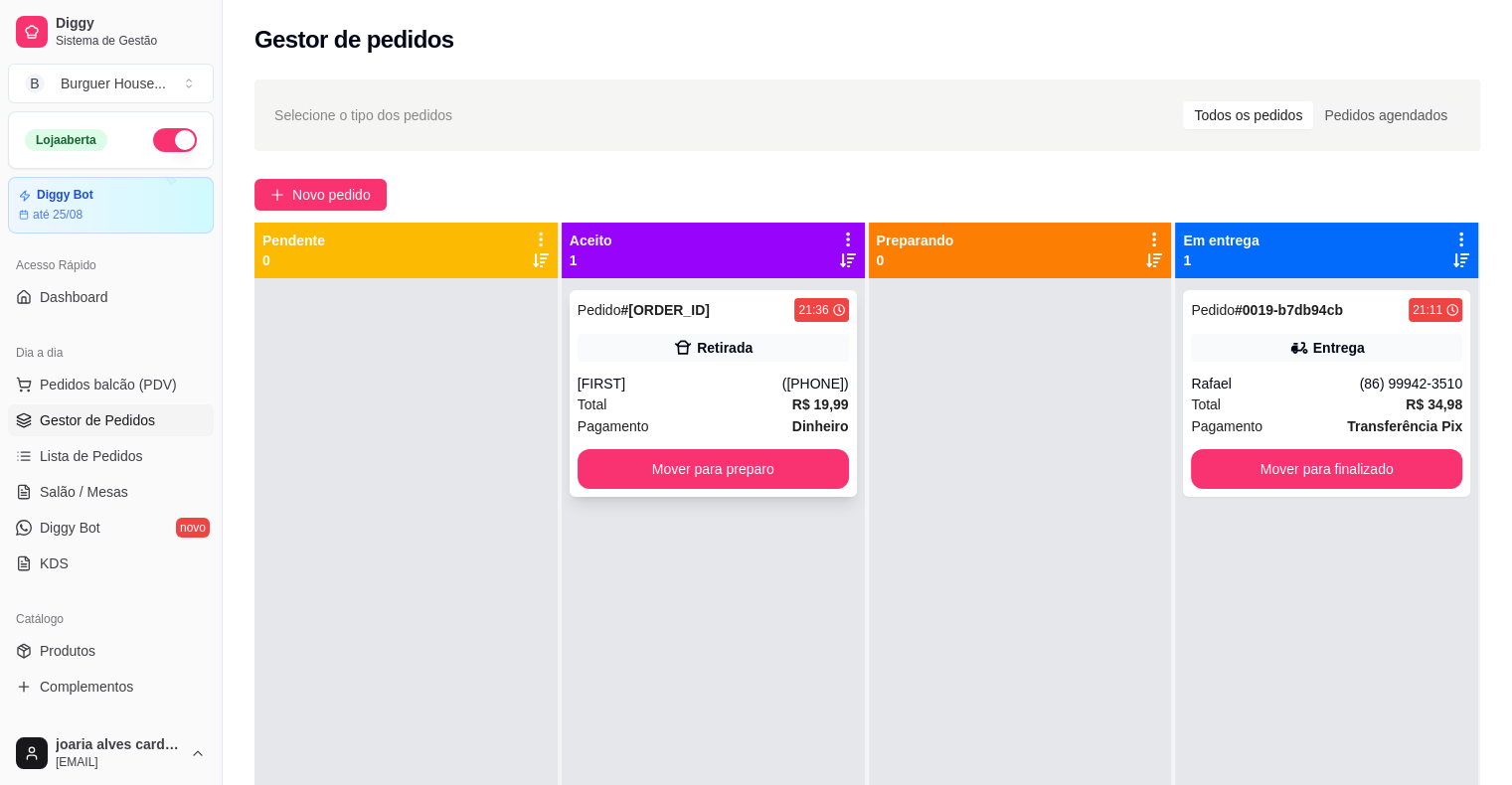 click on "Retirada" at bounding box center (725, 348) 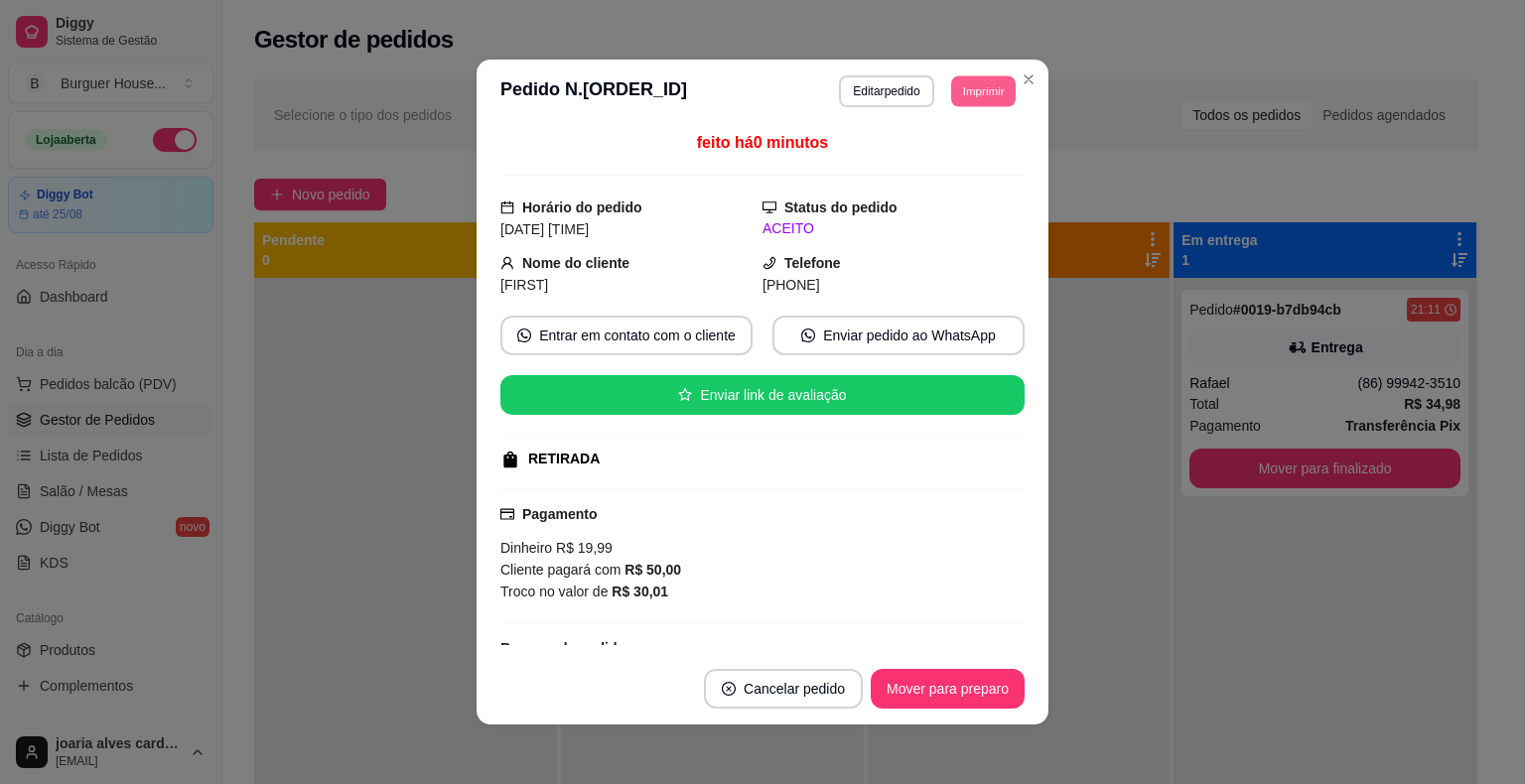 click on "Imprimir" at bounding box center [983, 90] 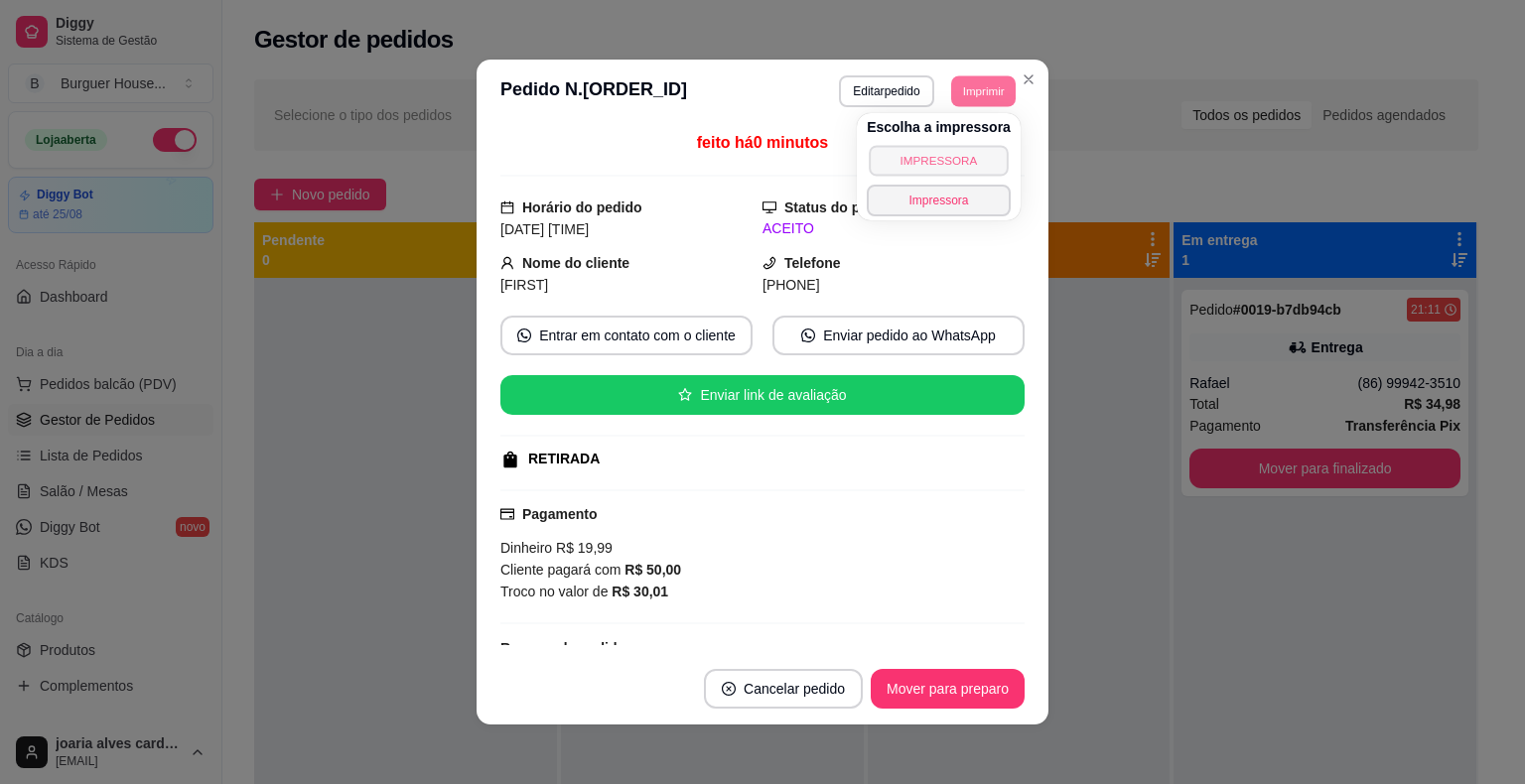 click on "IMPRESSORA" at bounding box center (938, 160) 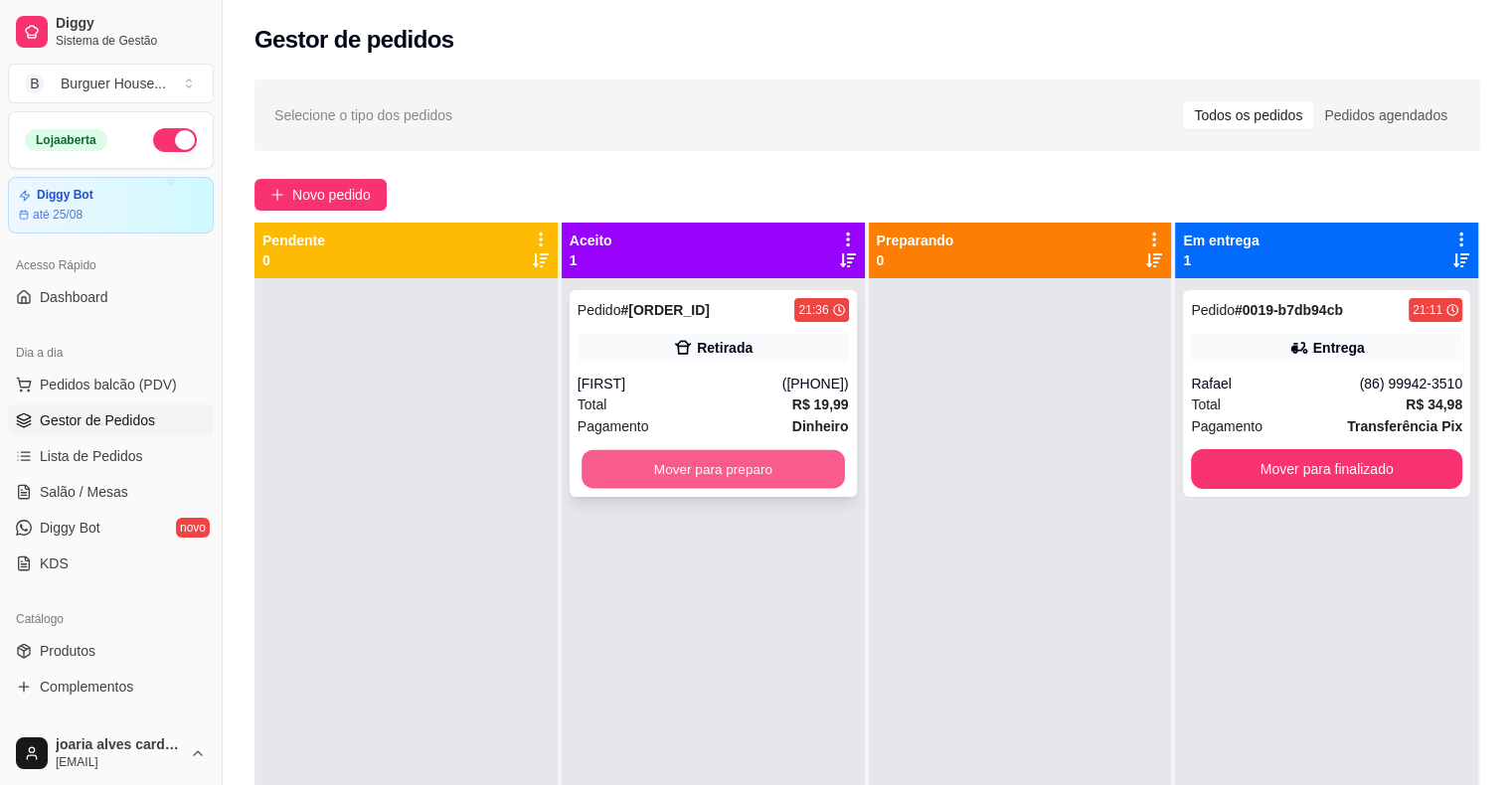 click on "Mover para preparo" at bounding box center (713, 469) 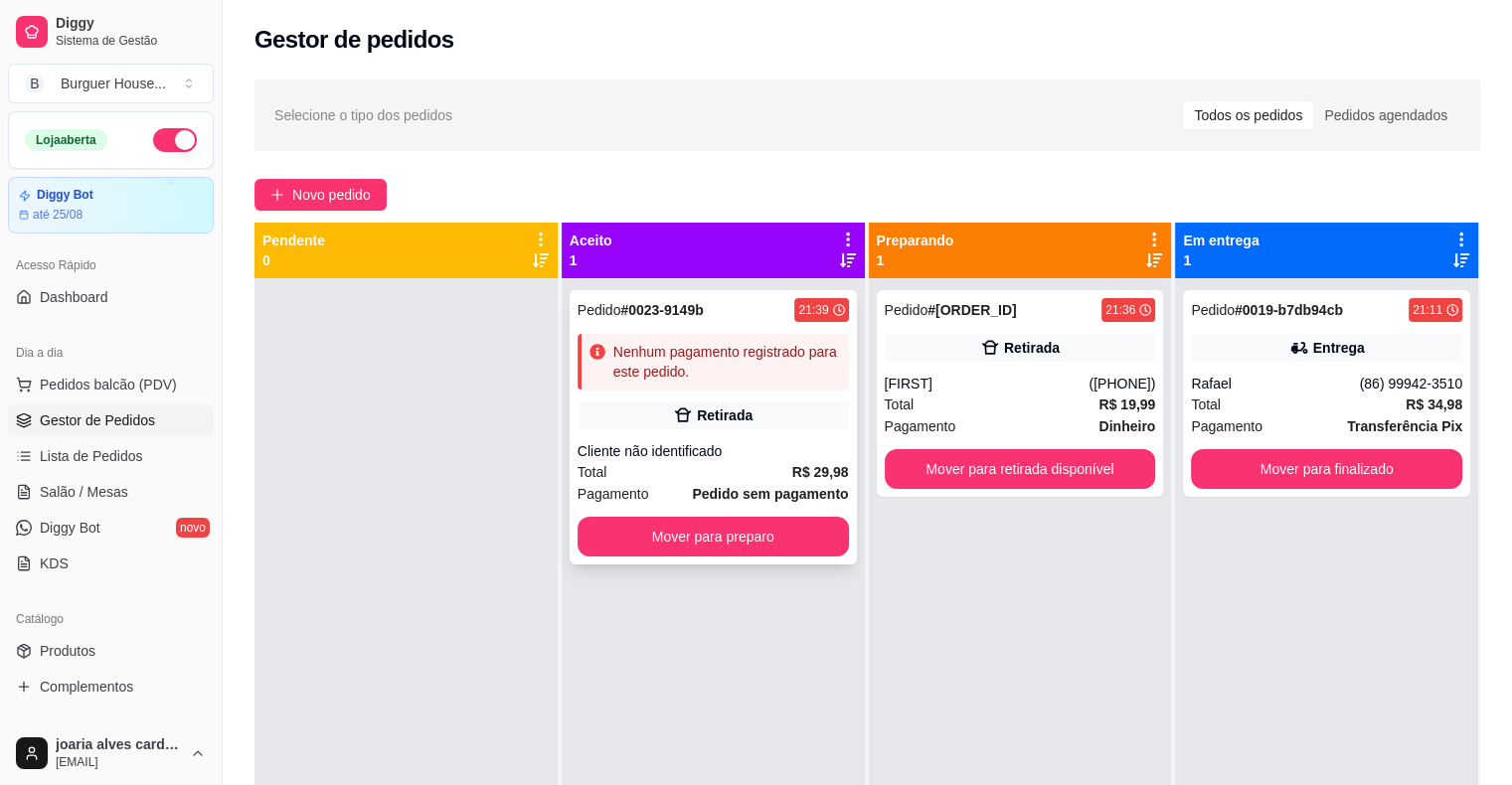 click on "Cliente não identificado" at bounding box center (713, 451) 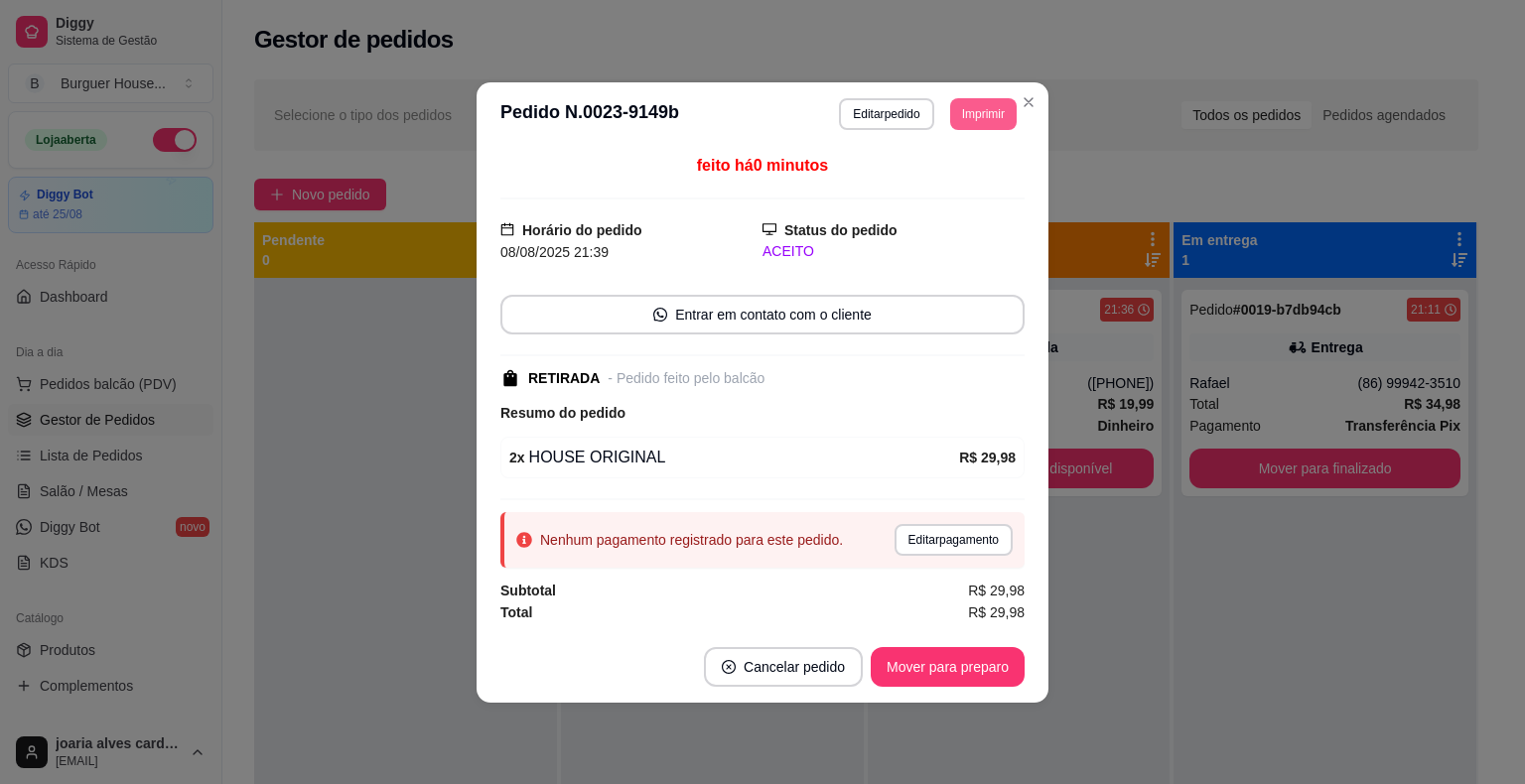 click on "Imprimir" at bounding box center (983, 114) 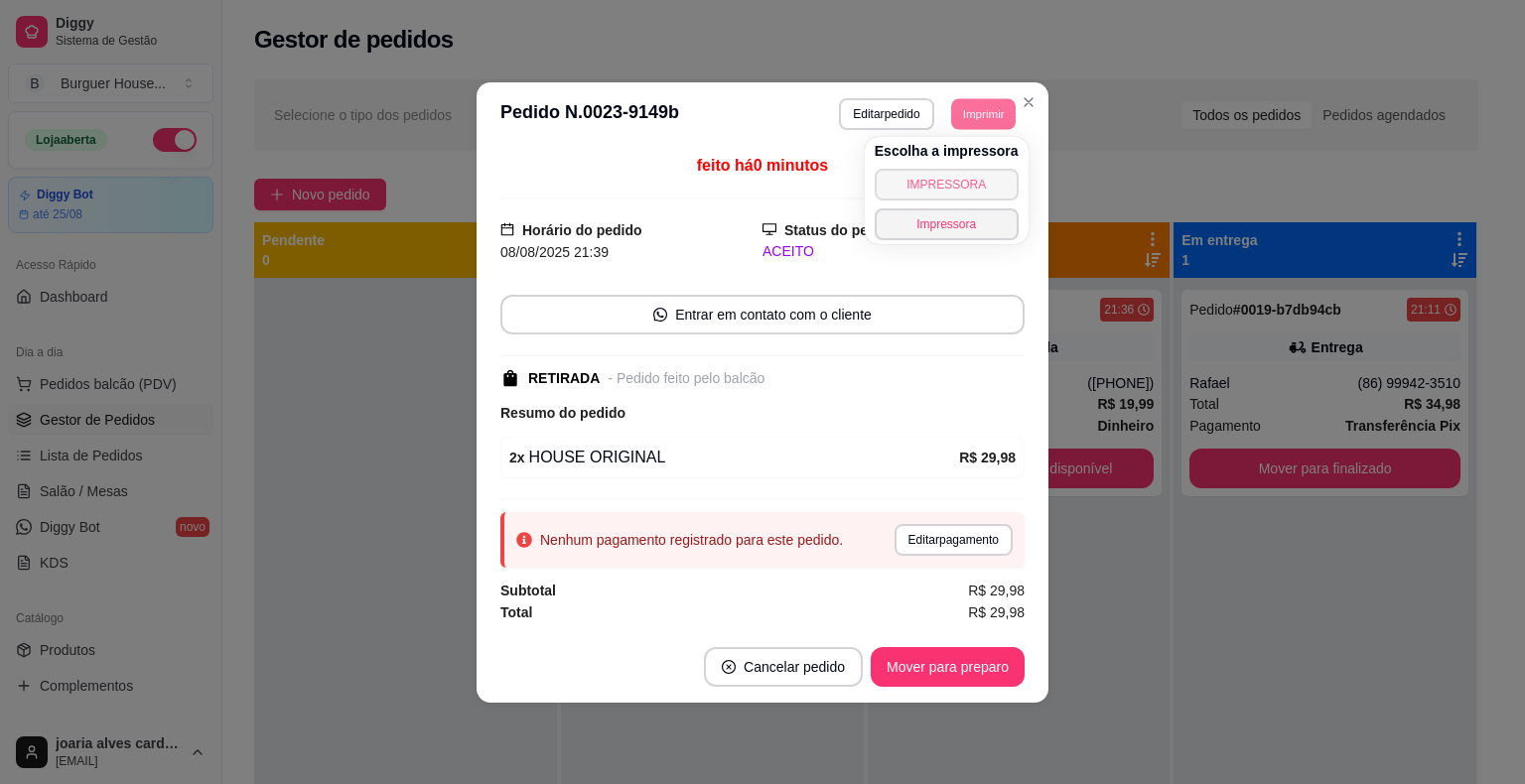 click on "IMPRESSORA" at bounding box center (946, 185) 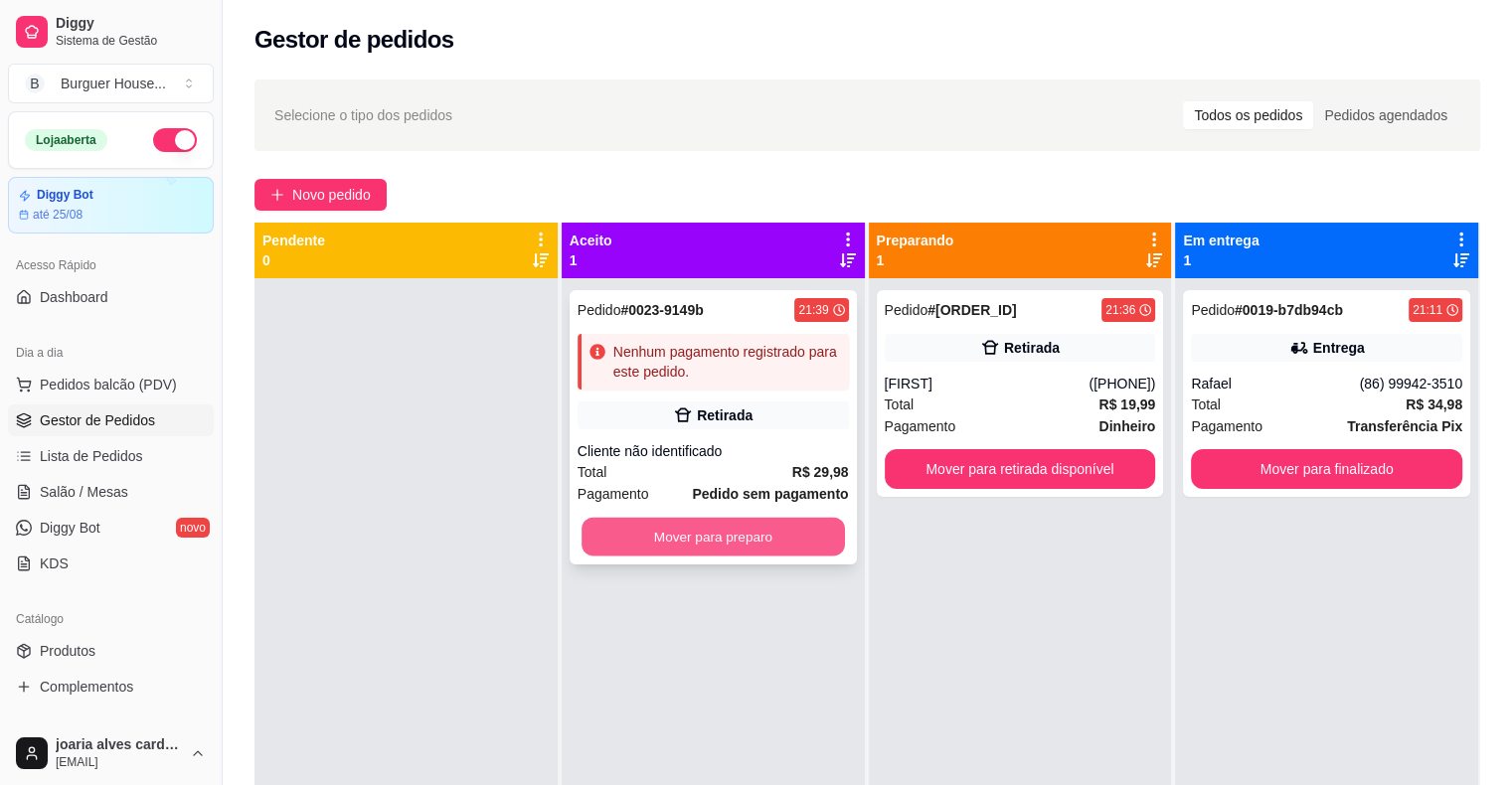 click on "Mover para preparo" at bounding box center [713, 537] 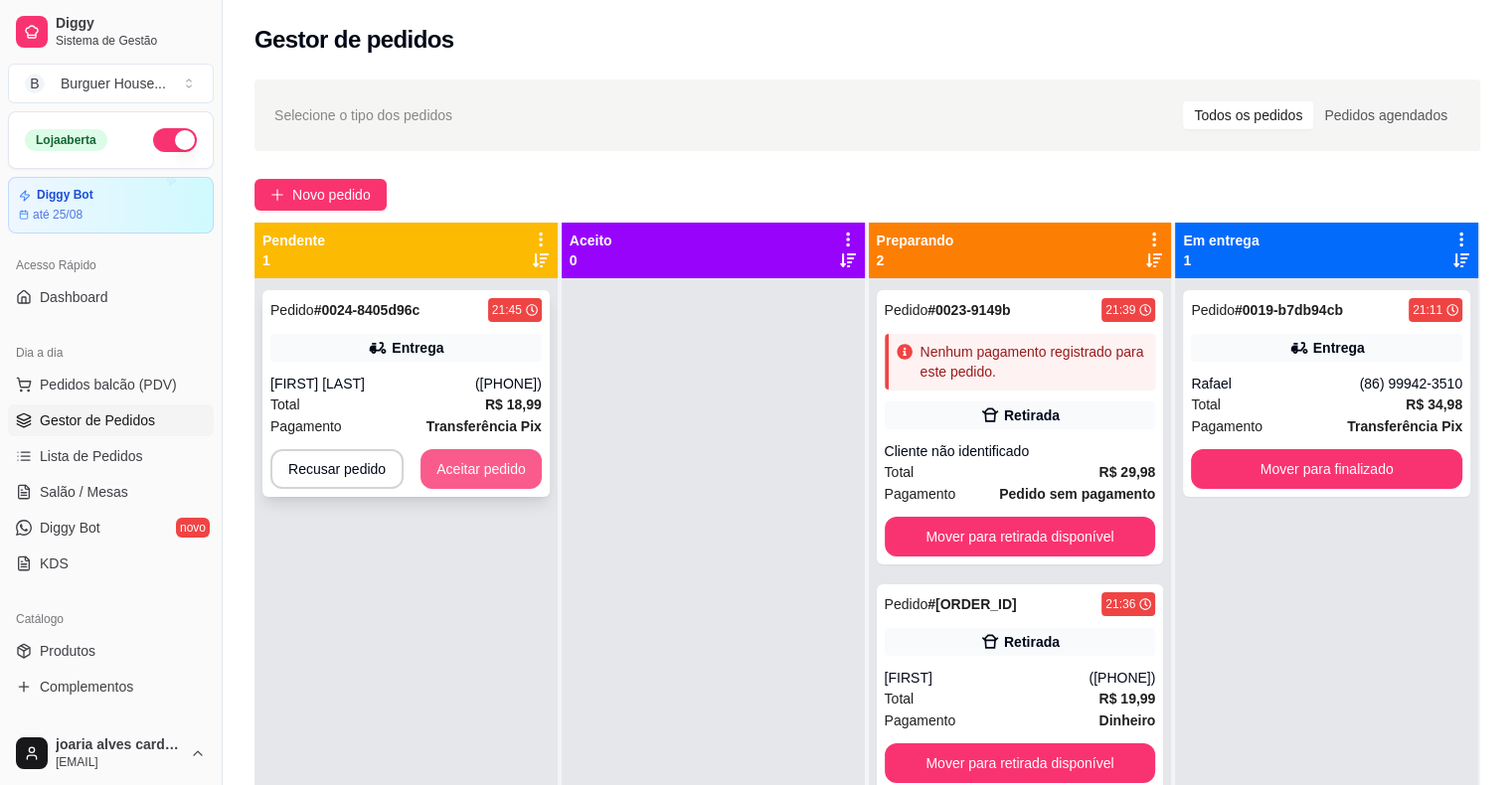 click on "Aceitar pedido" at bounding box center (481, 469) 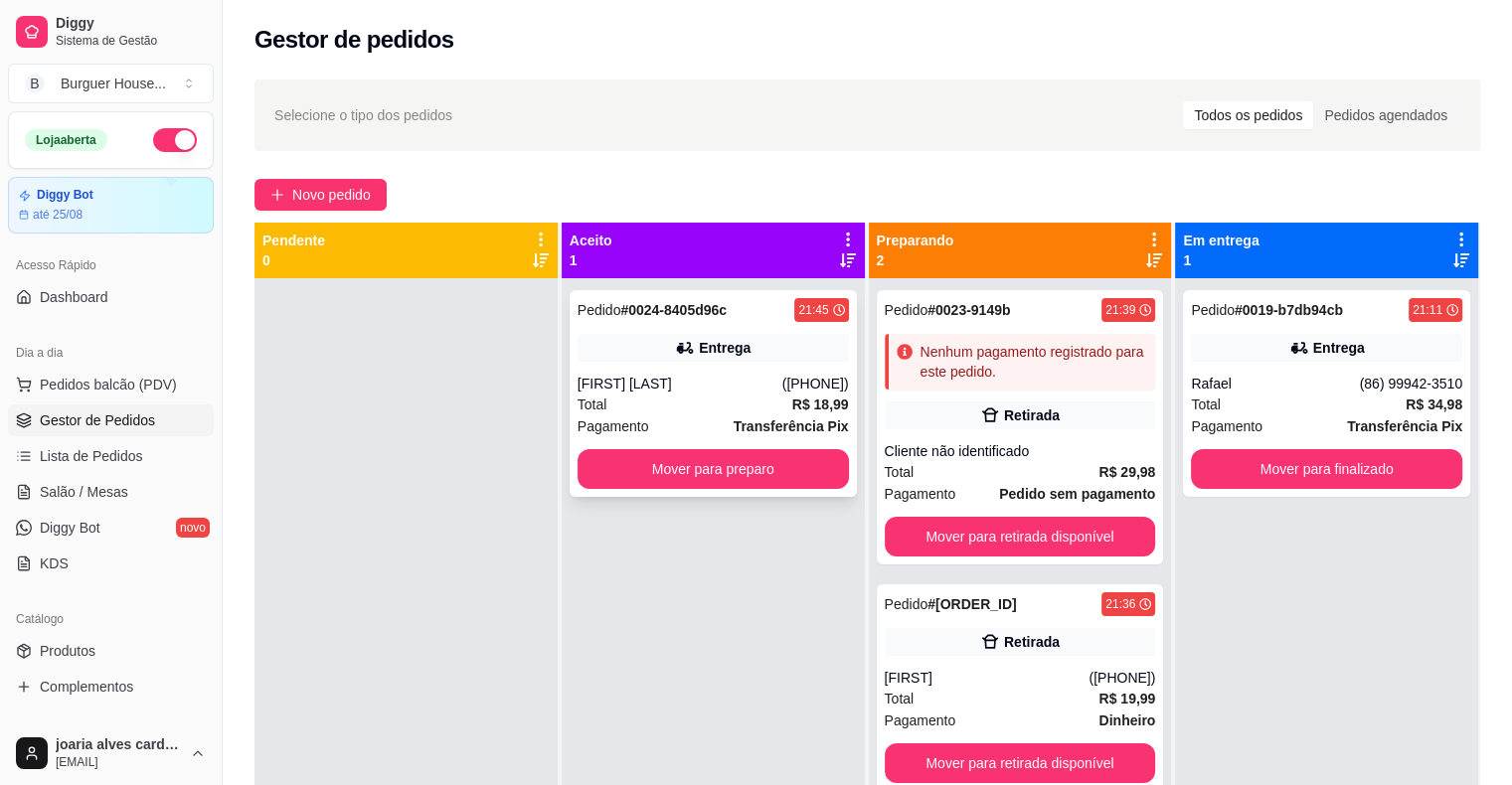 click on "[FIRST] [LAST]" at bounding box center [680, 384] 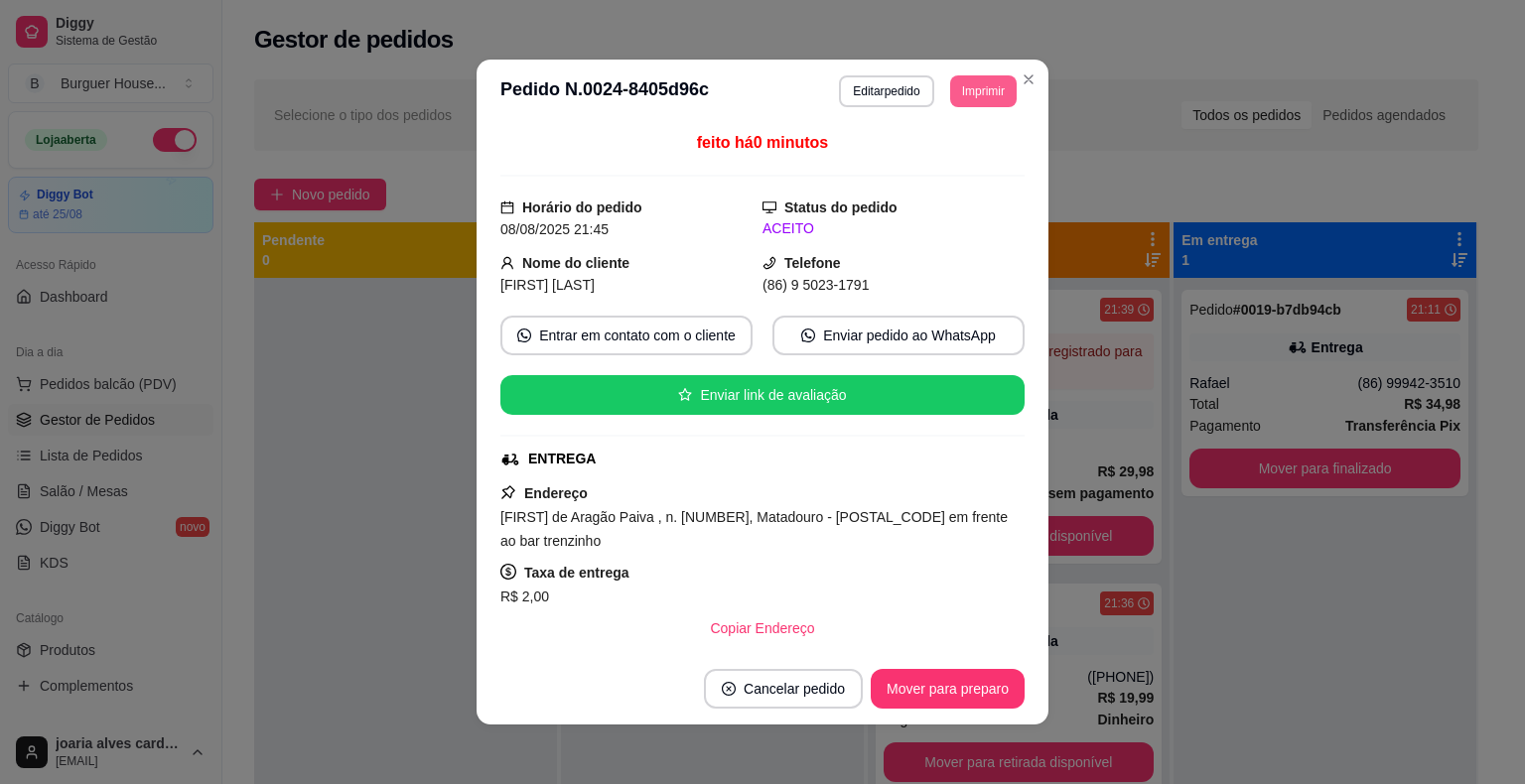 click on "Imprimir" at bounding box center (983, 91) 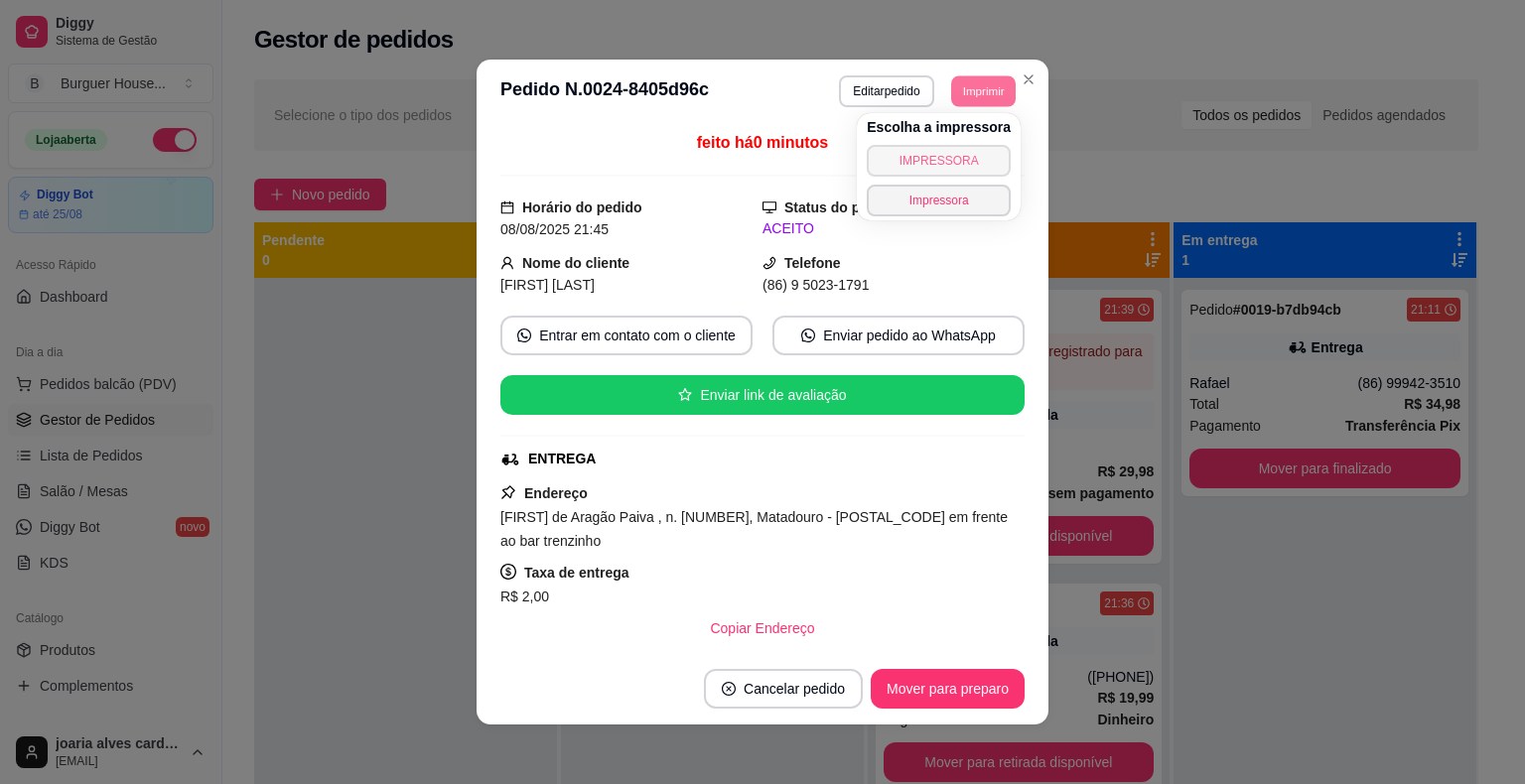 click on "IMPRESSORA" at bounding box center (938, 161) 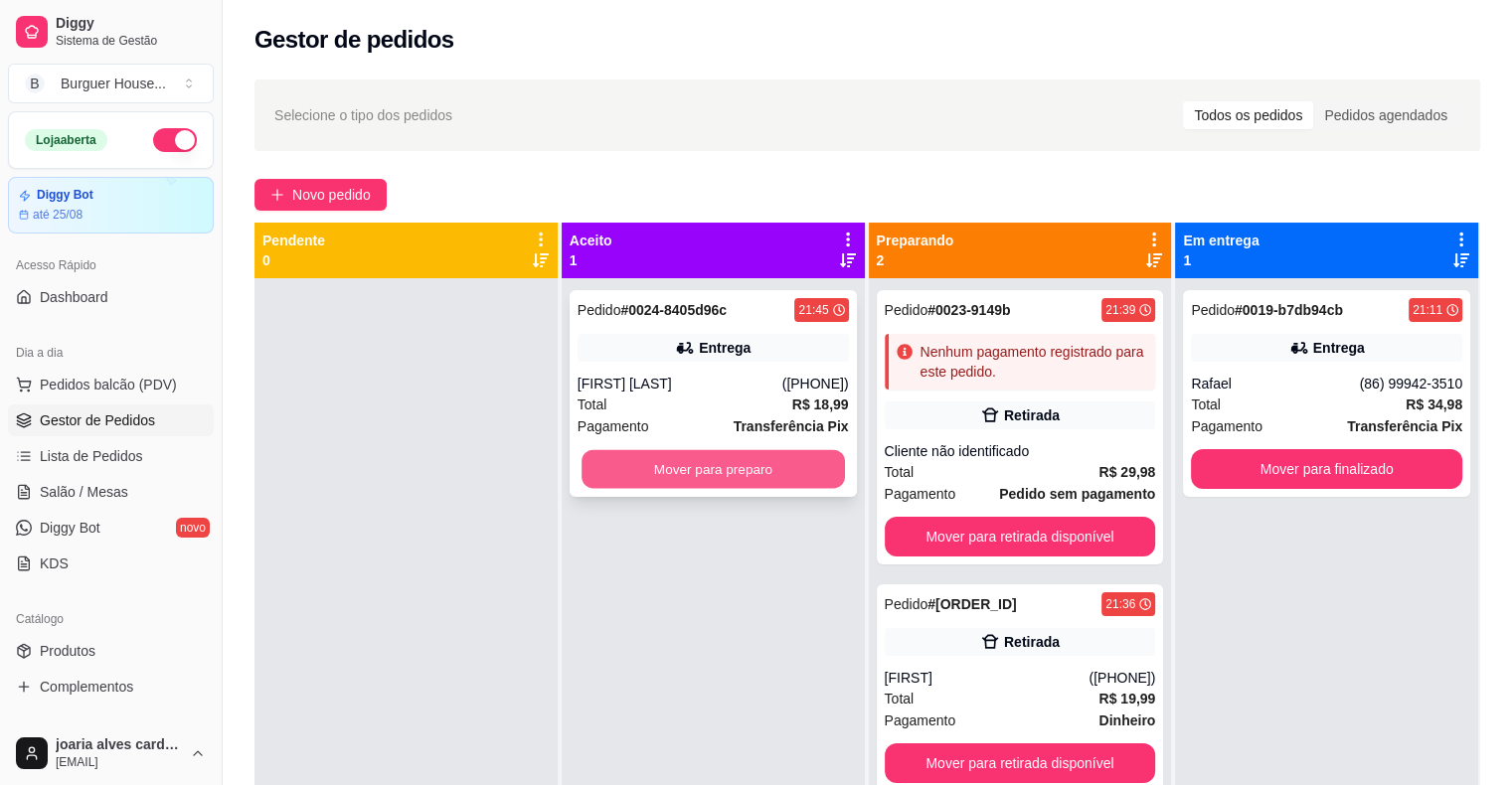 click on "Mover para preparo" at bounding box center [713, 469] 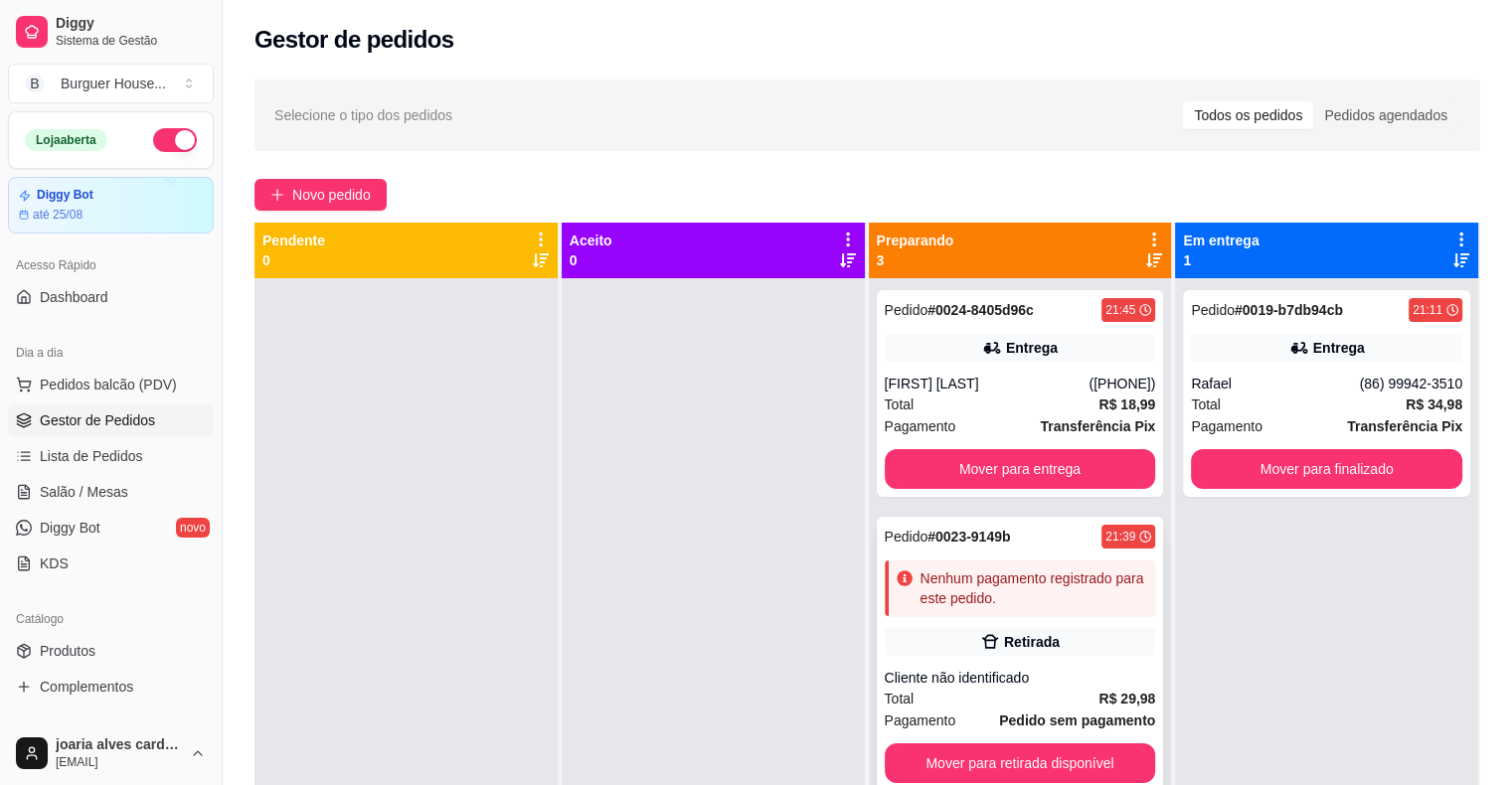 click on "Total R$ 29,98" at bounding box center (1020, 699) 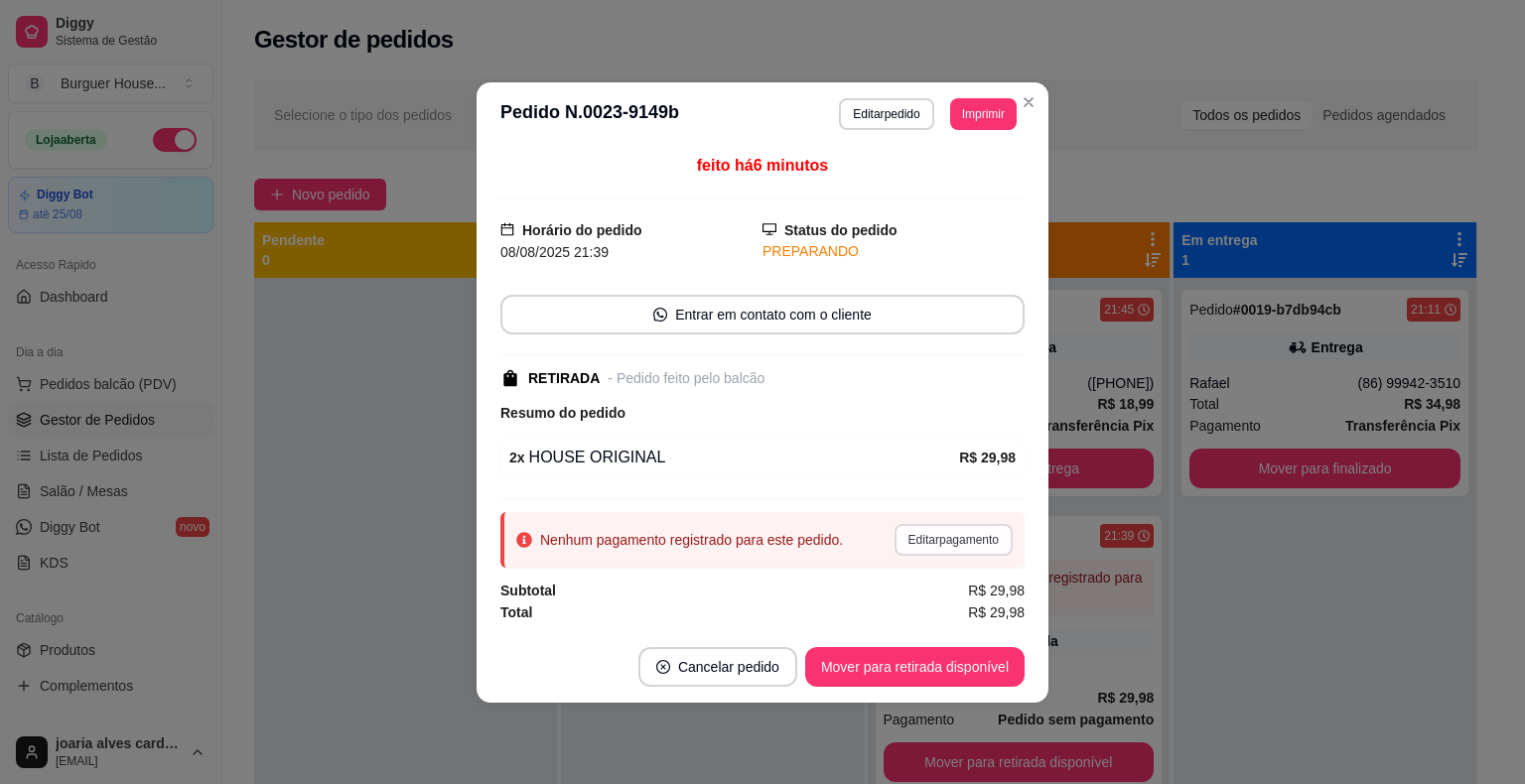 click on "Editar  pagamento" at bounding box center [953, 540] 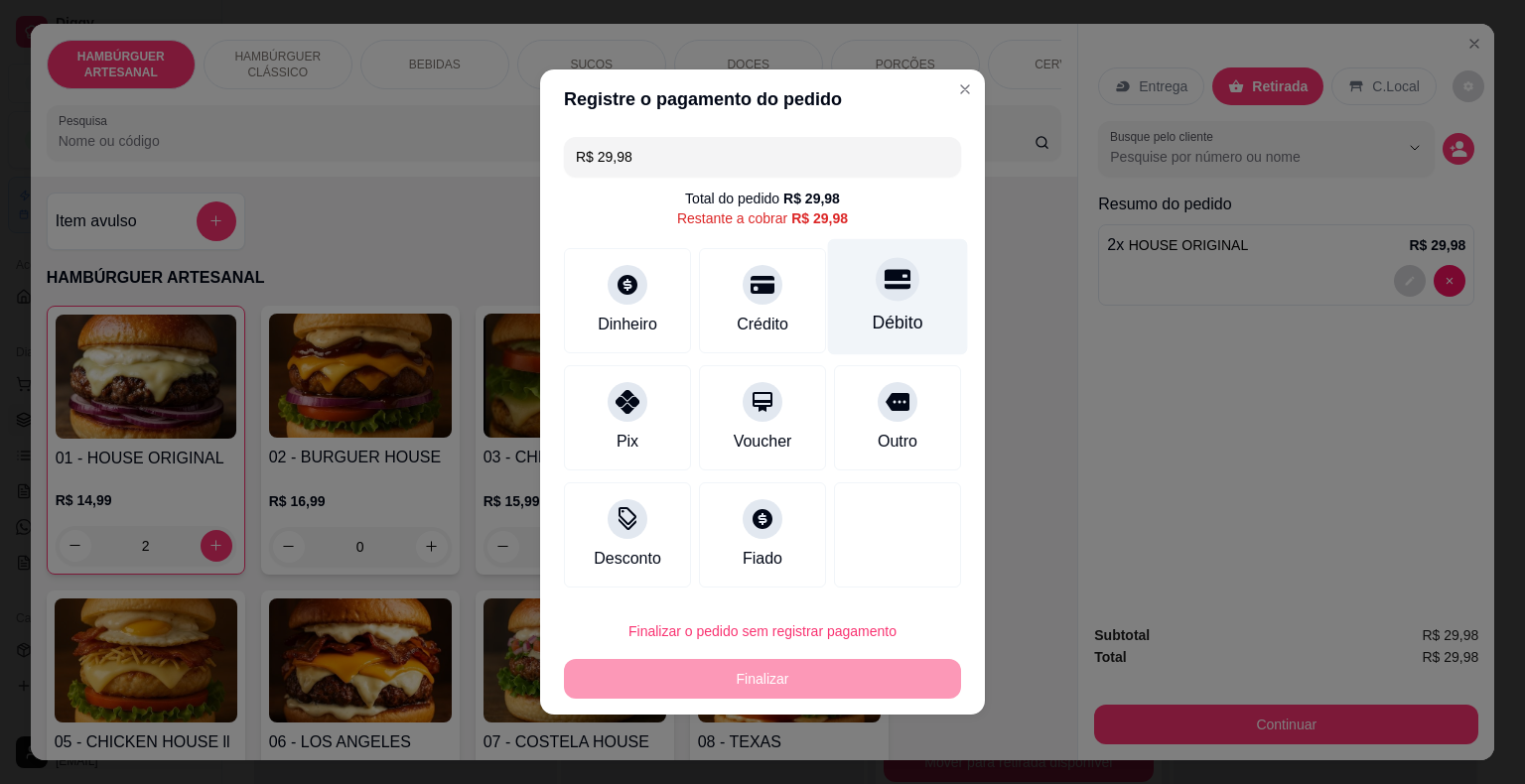 click on "Débito" at bounding box center (898, 323) 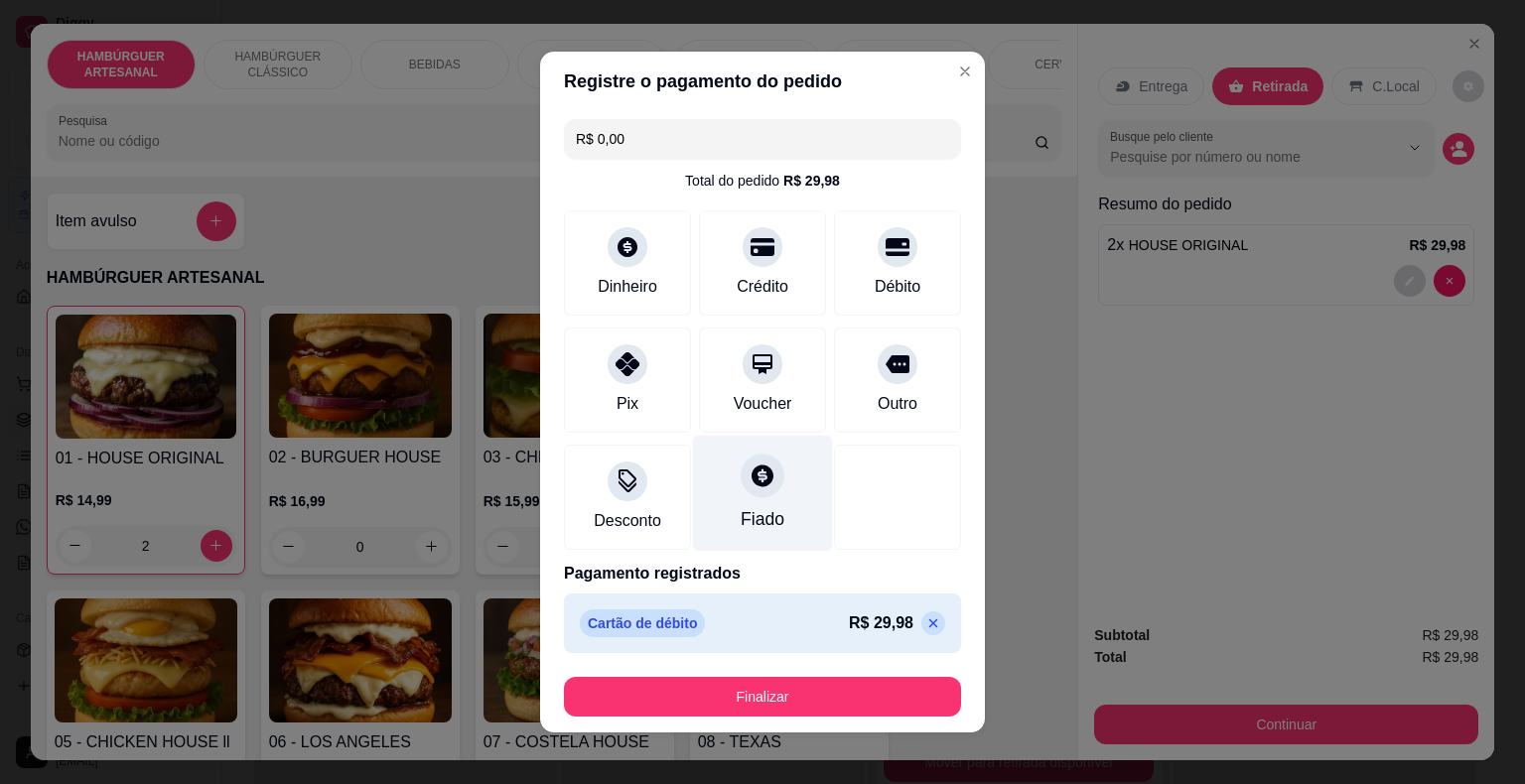 scroll, scrollTop: 11, scrollLeft: 0, axis: vertical 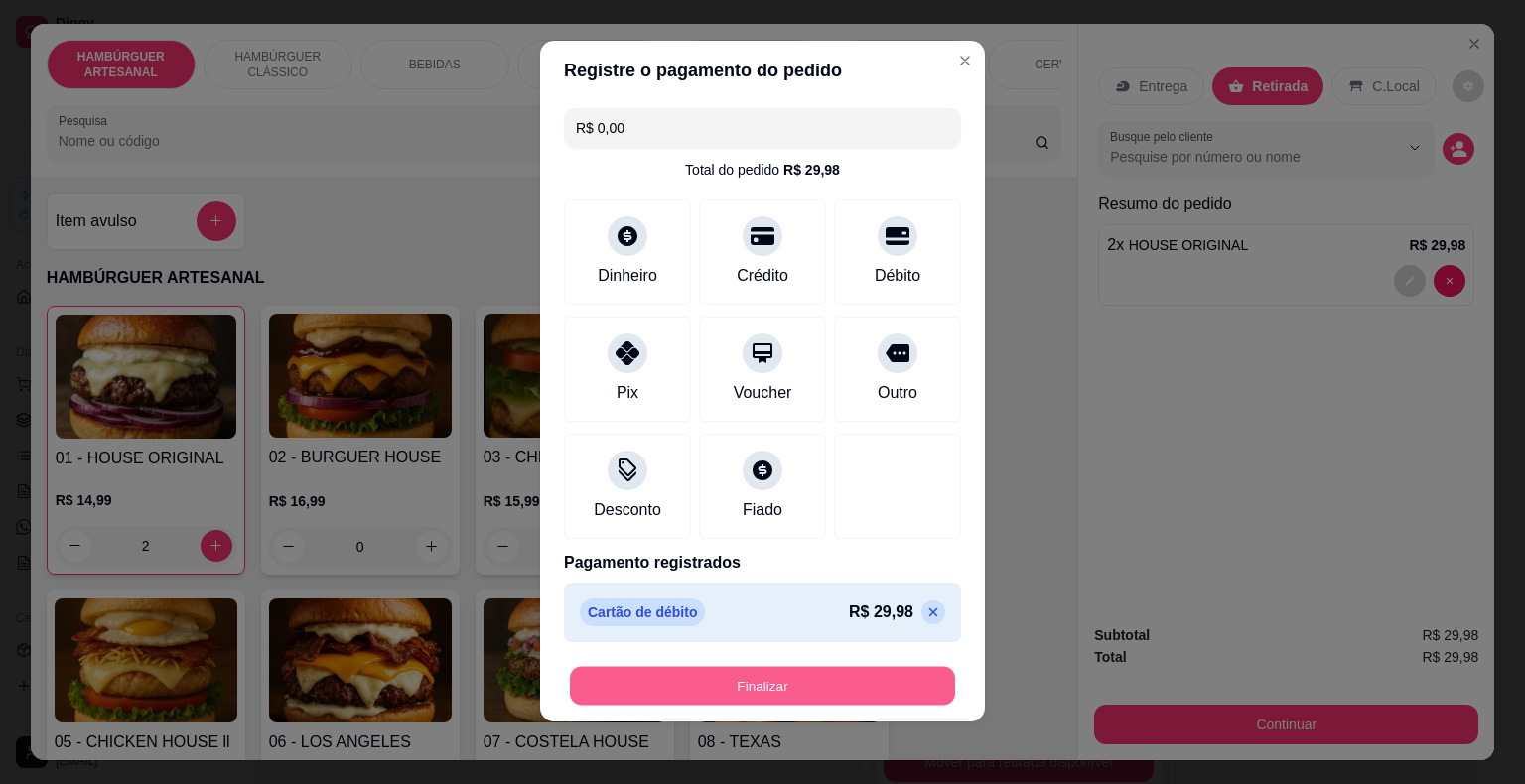 click on "Finalizar" at bounding box center [762, 686] 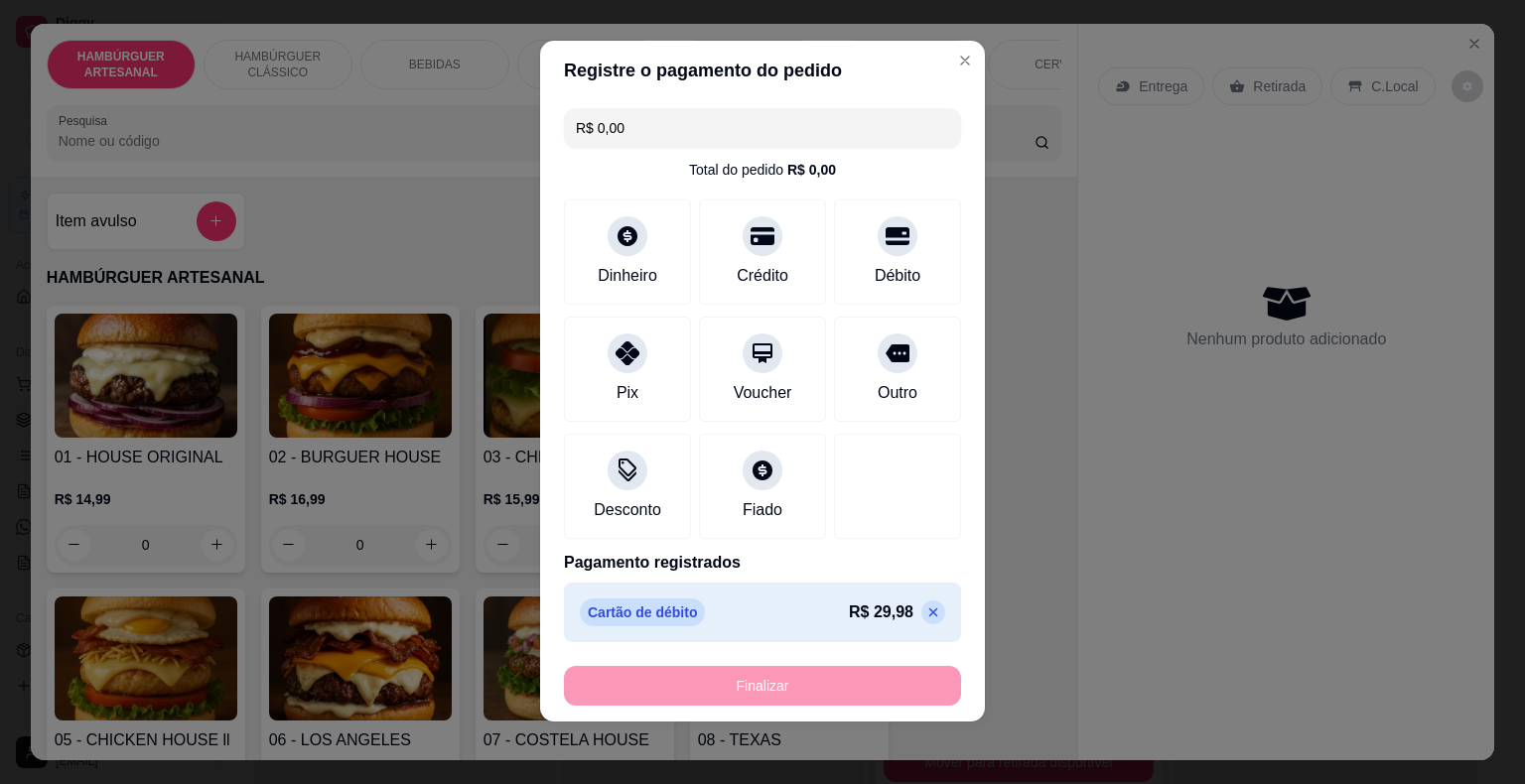 type on "0" 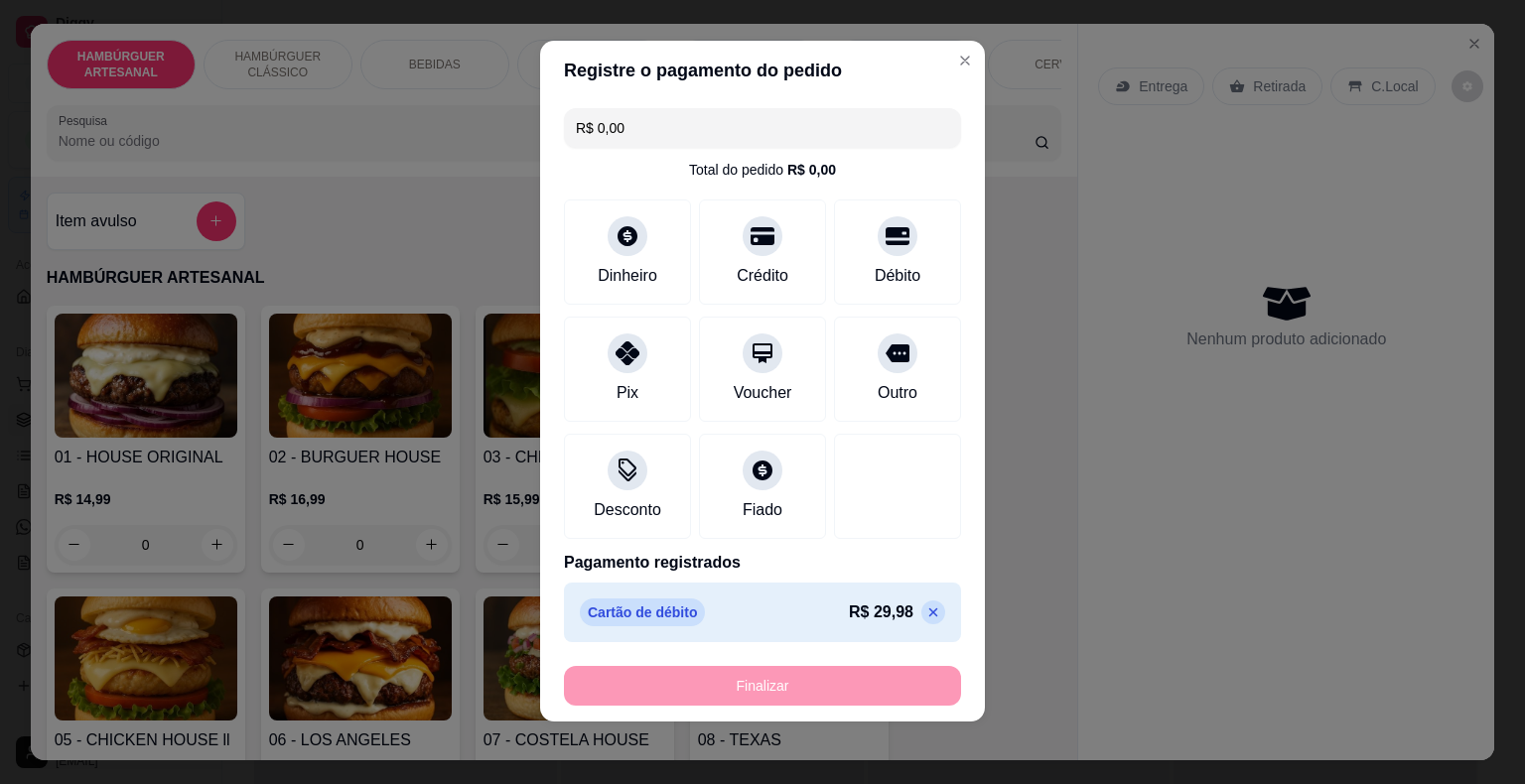 type on "-R$ 29,98" 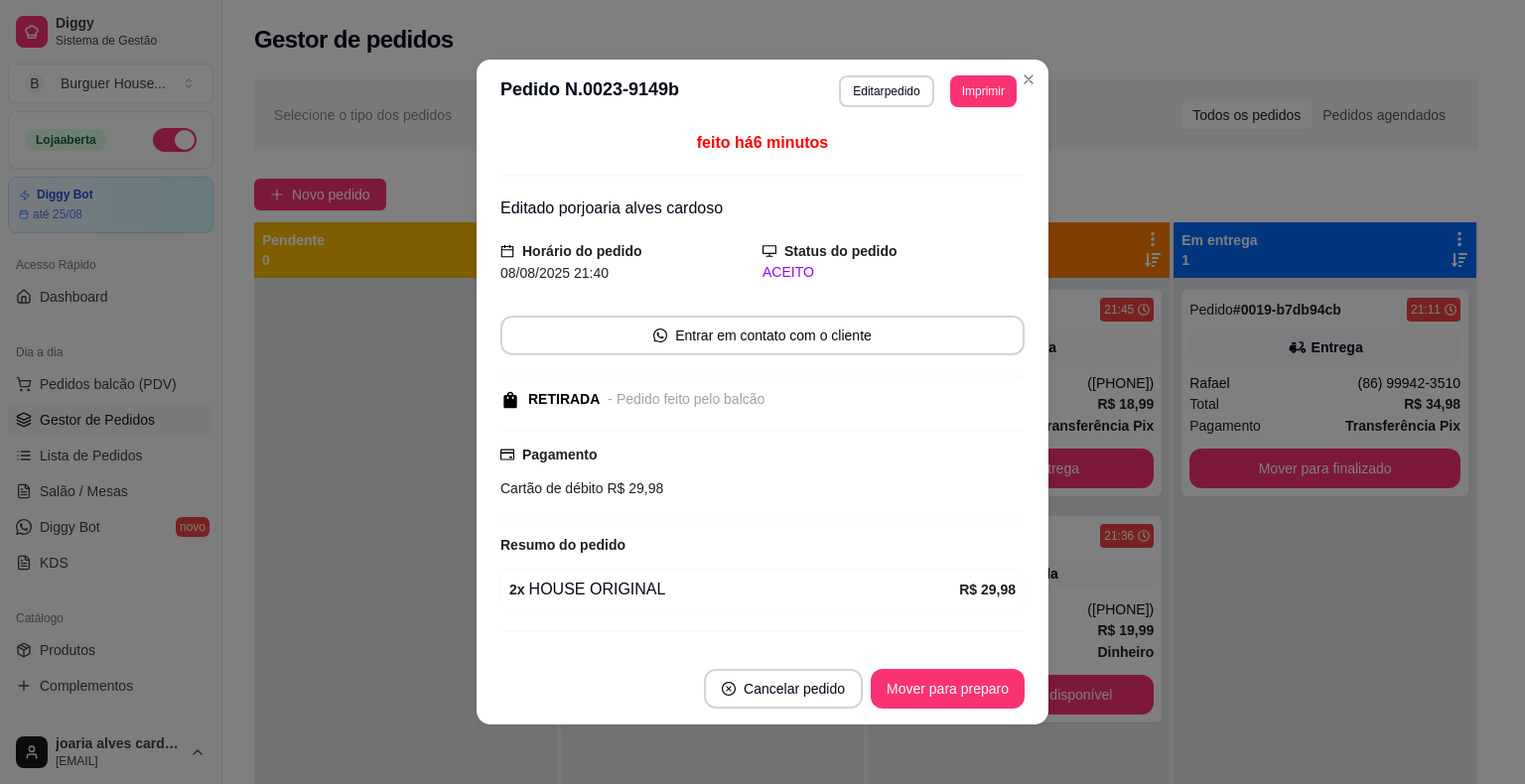 scroll, scrollTop: 40, scrollLeft: 0, axis: vertical 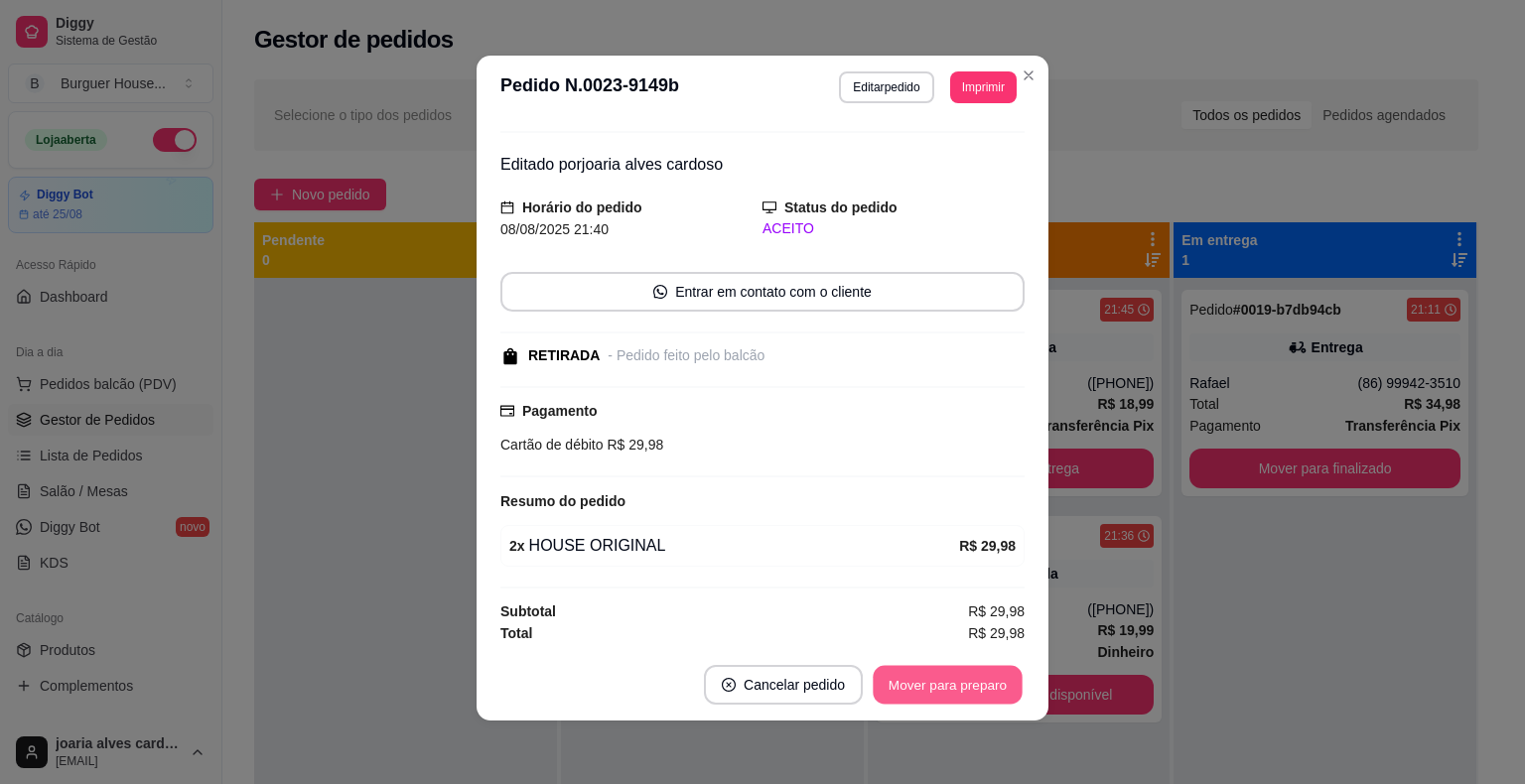 click on "Mover para preparo" at bounding box center [947, 685] 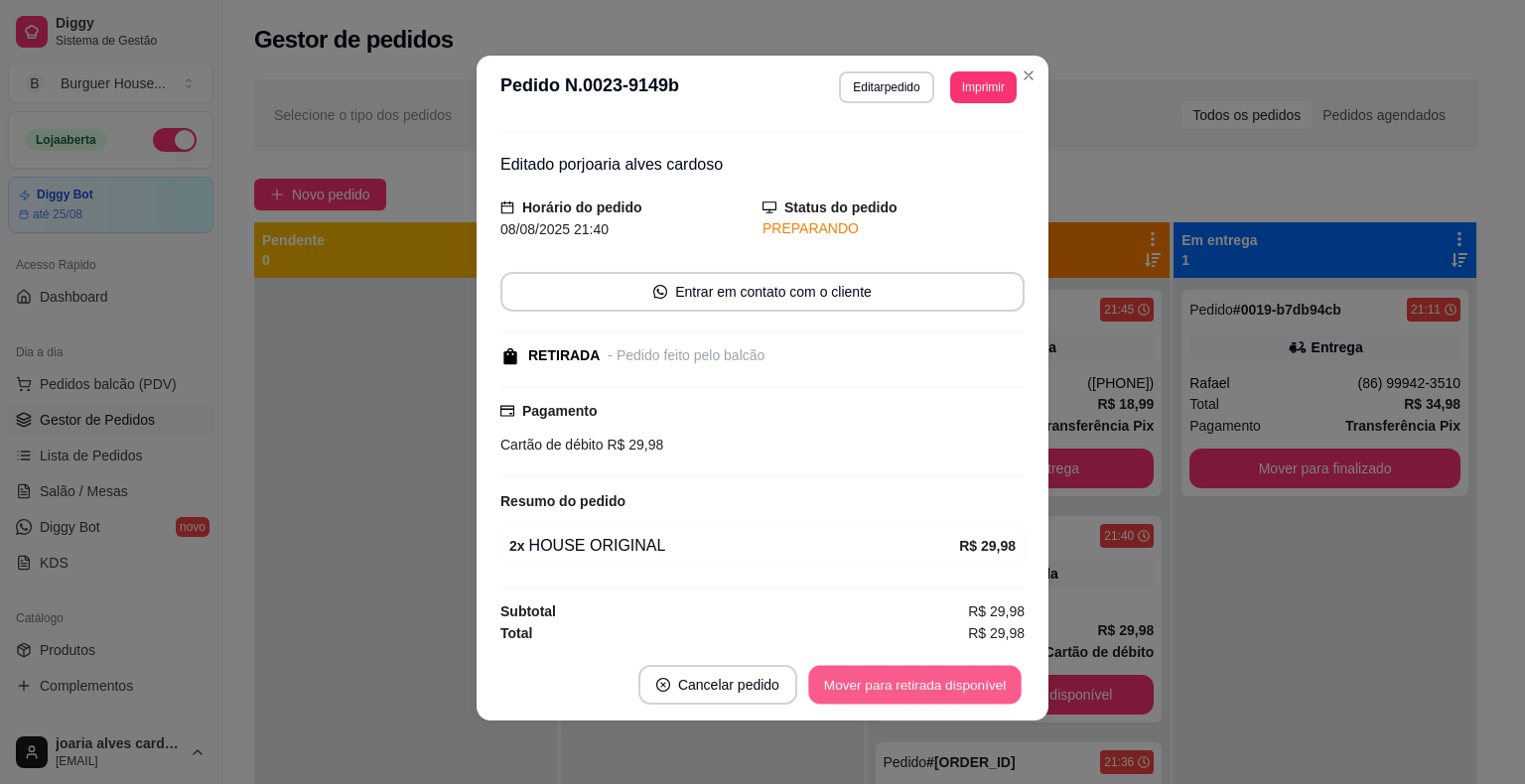 click on "Mover para retirada disponível" at bounding box center (914, 685) 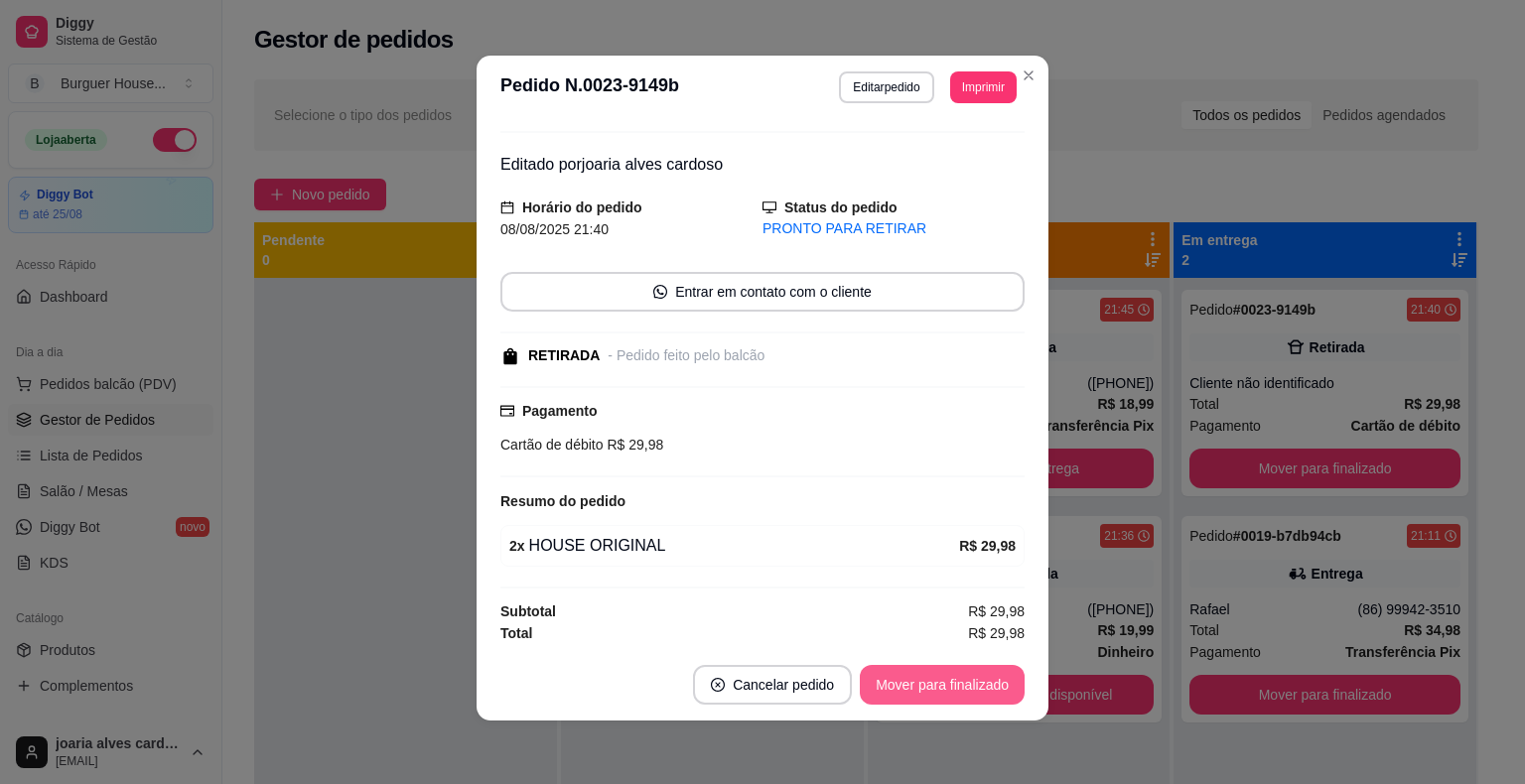 click on "Mover para finalizado" at bounding box center (942, 685) 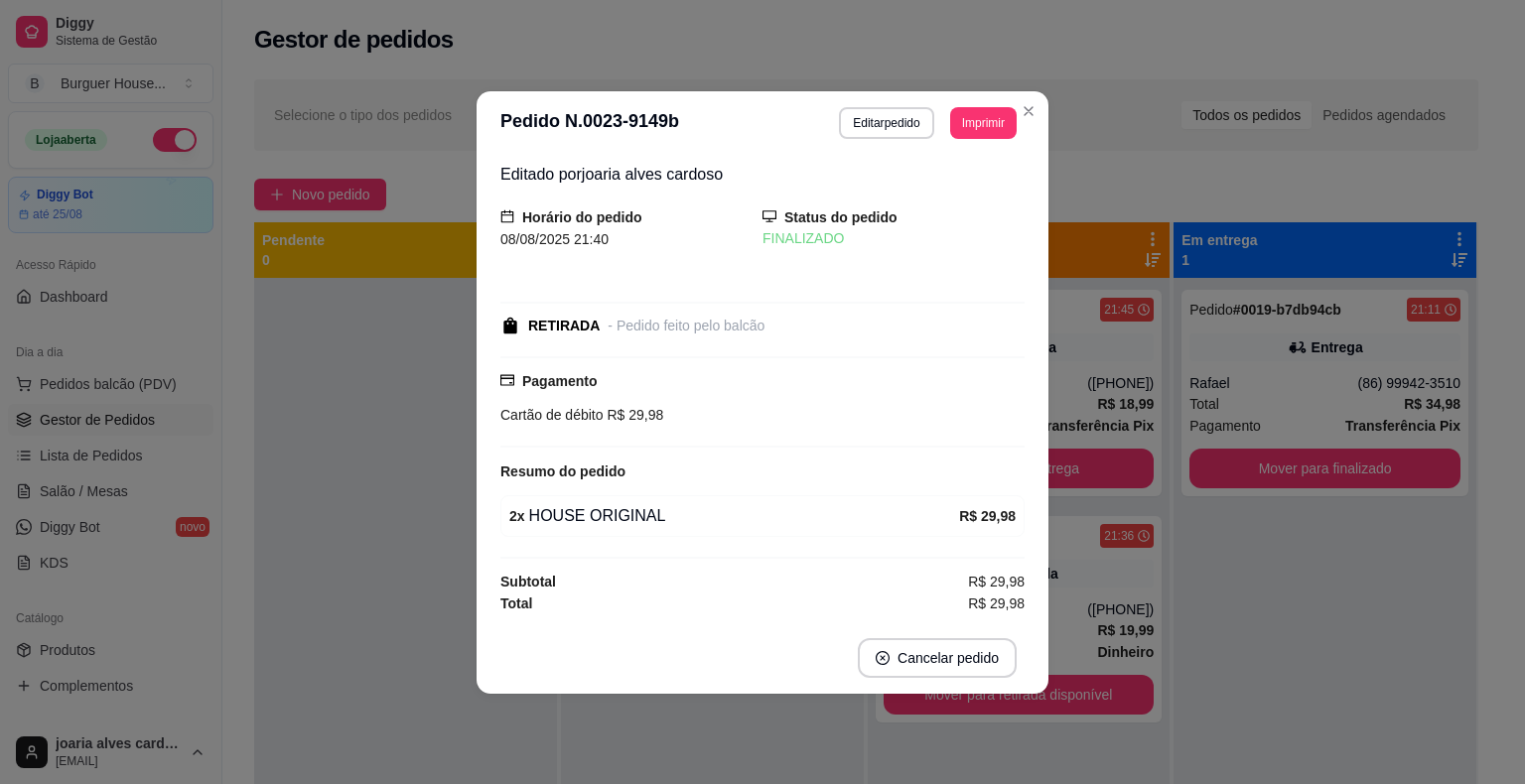 scroll, scrollTop: 0, scrollLeft: 0, axis: both 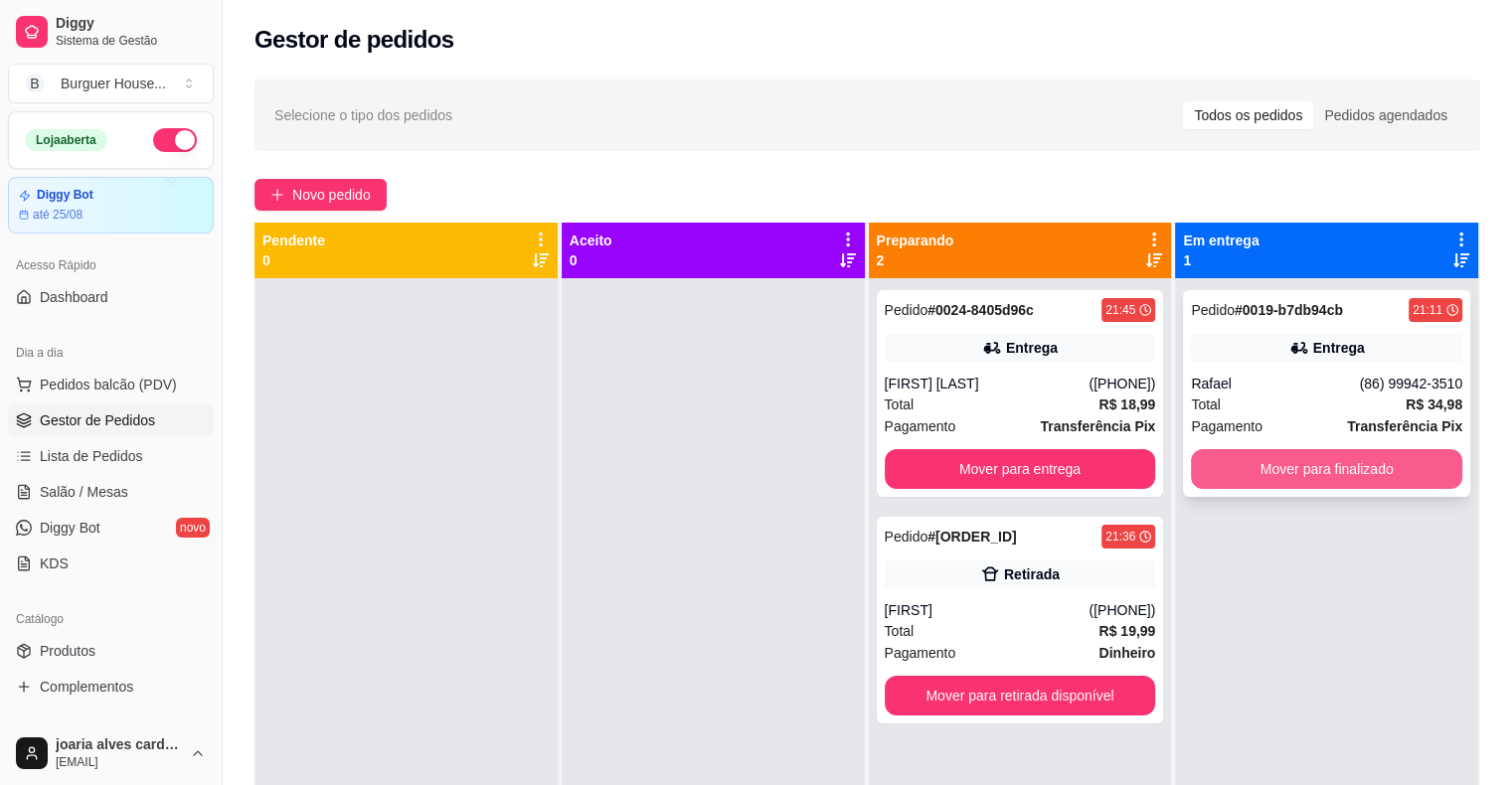 click on "Mover para finalizado" at bounding box center (1326, 469) 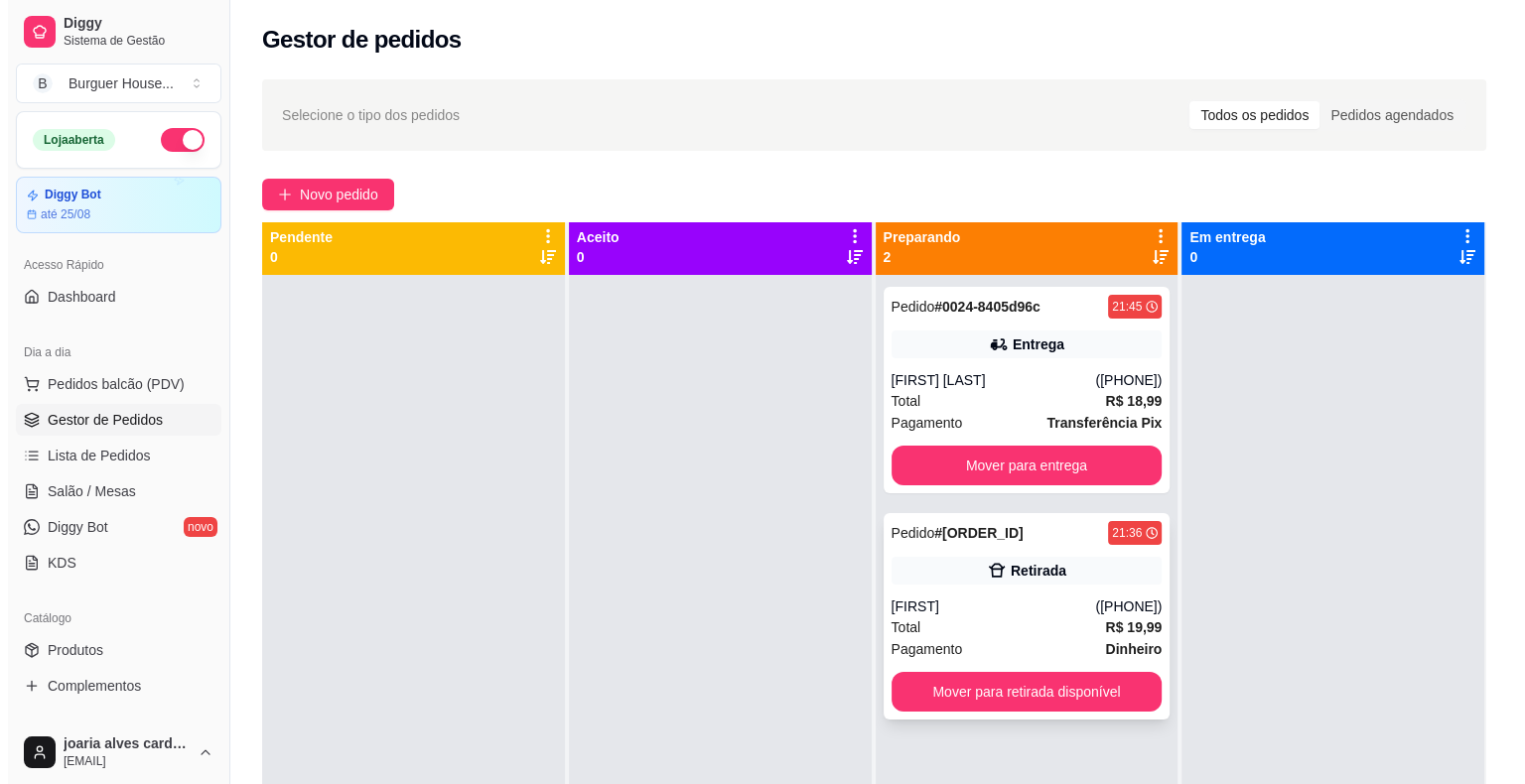 scroll, scrollTop: 0, scrollLeft: 0, axis: both 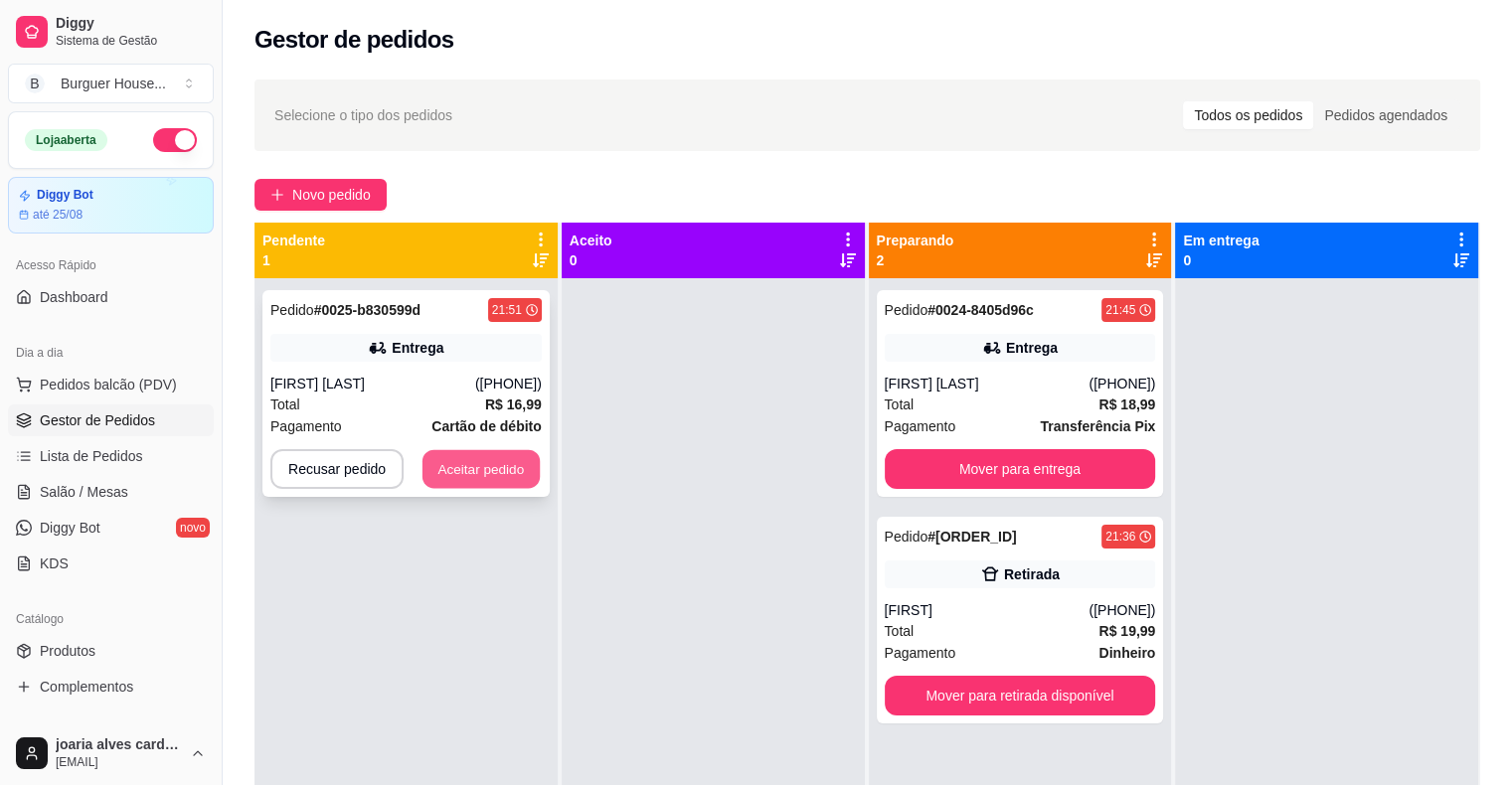 click on "Aceitar pedido" at bounding box center [481, 469] 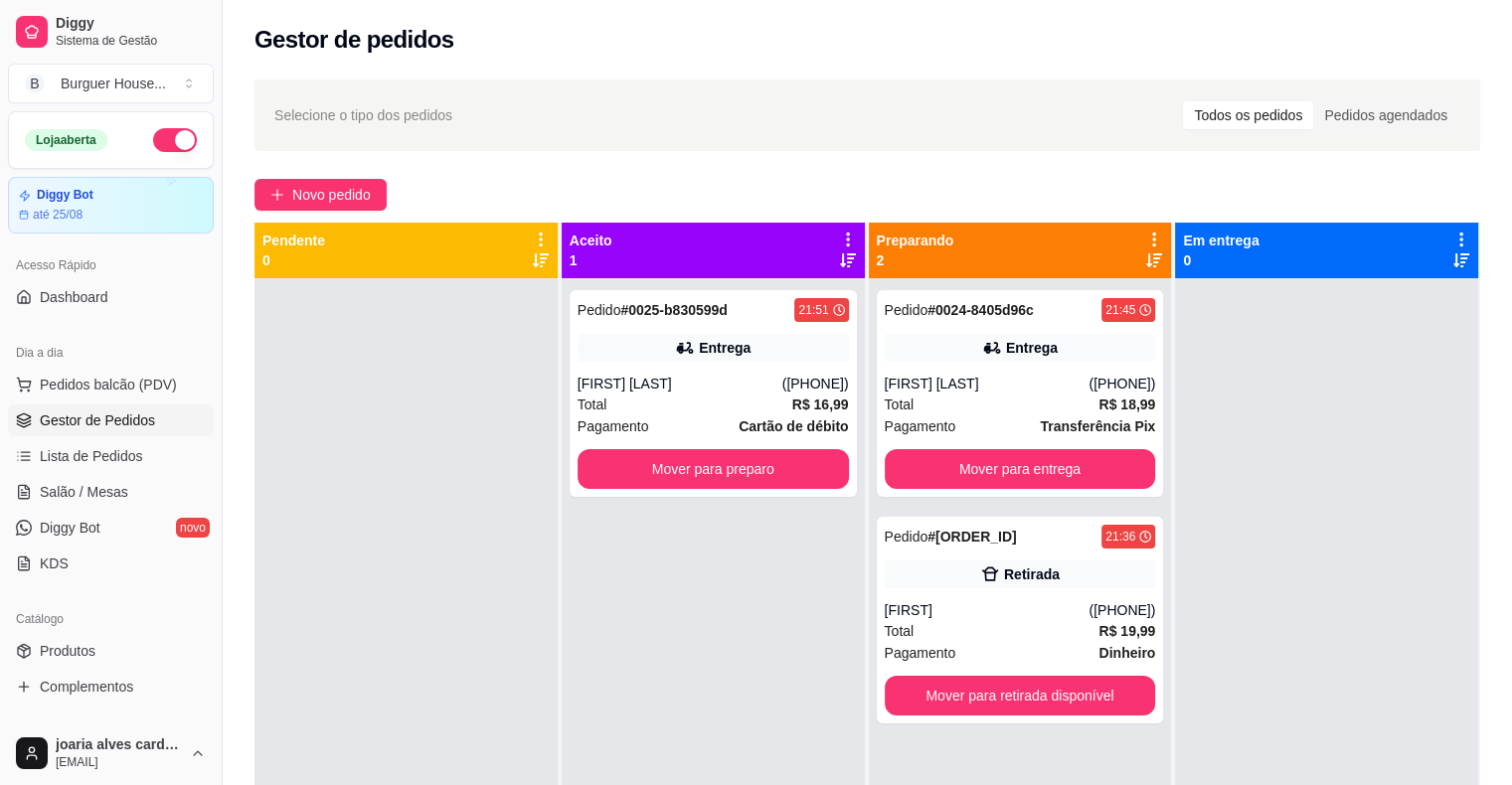 click on "[FIRST] [LAST]" at bounding box center [680, 384] 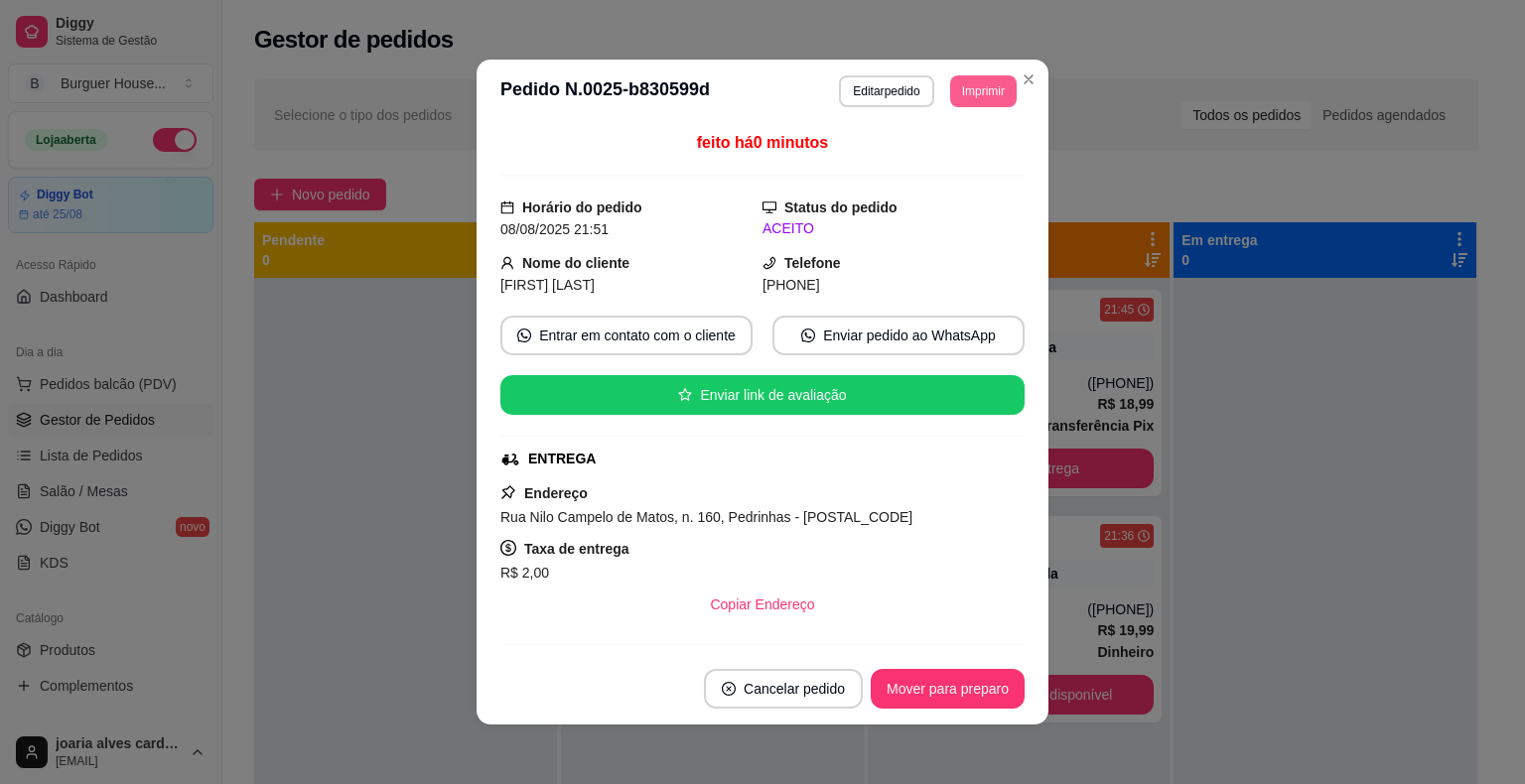 click on "Imprimir" at bounding box center [983, 91] 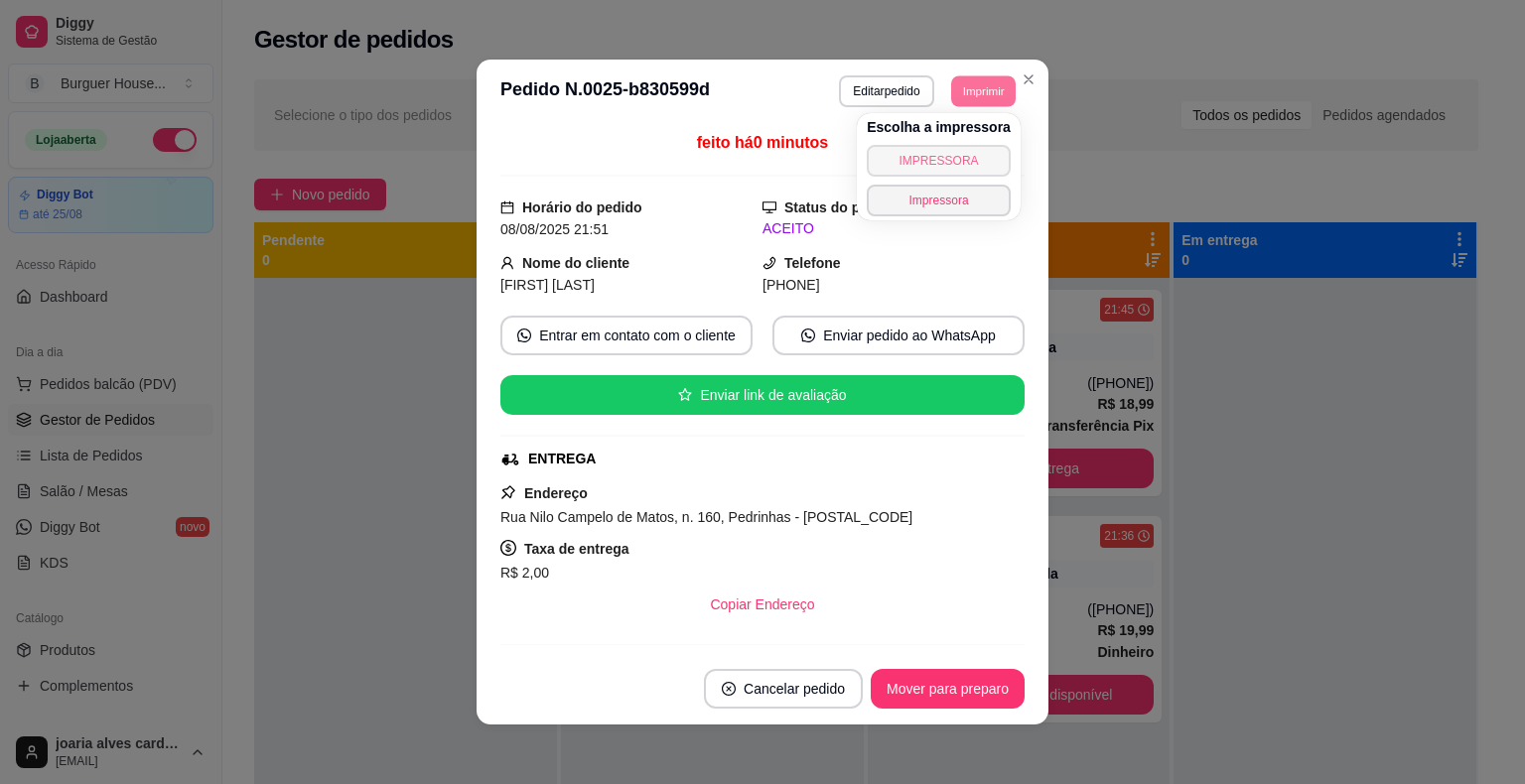 click on "IMPRESSORA" at bounding box center (938, 161) 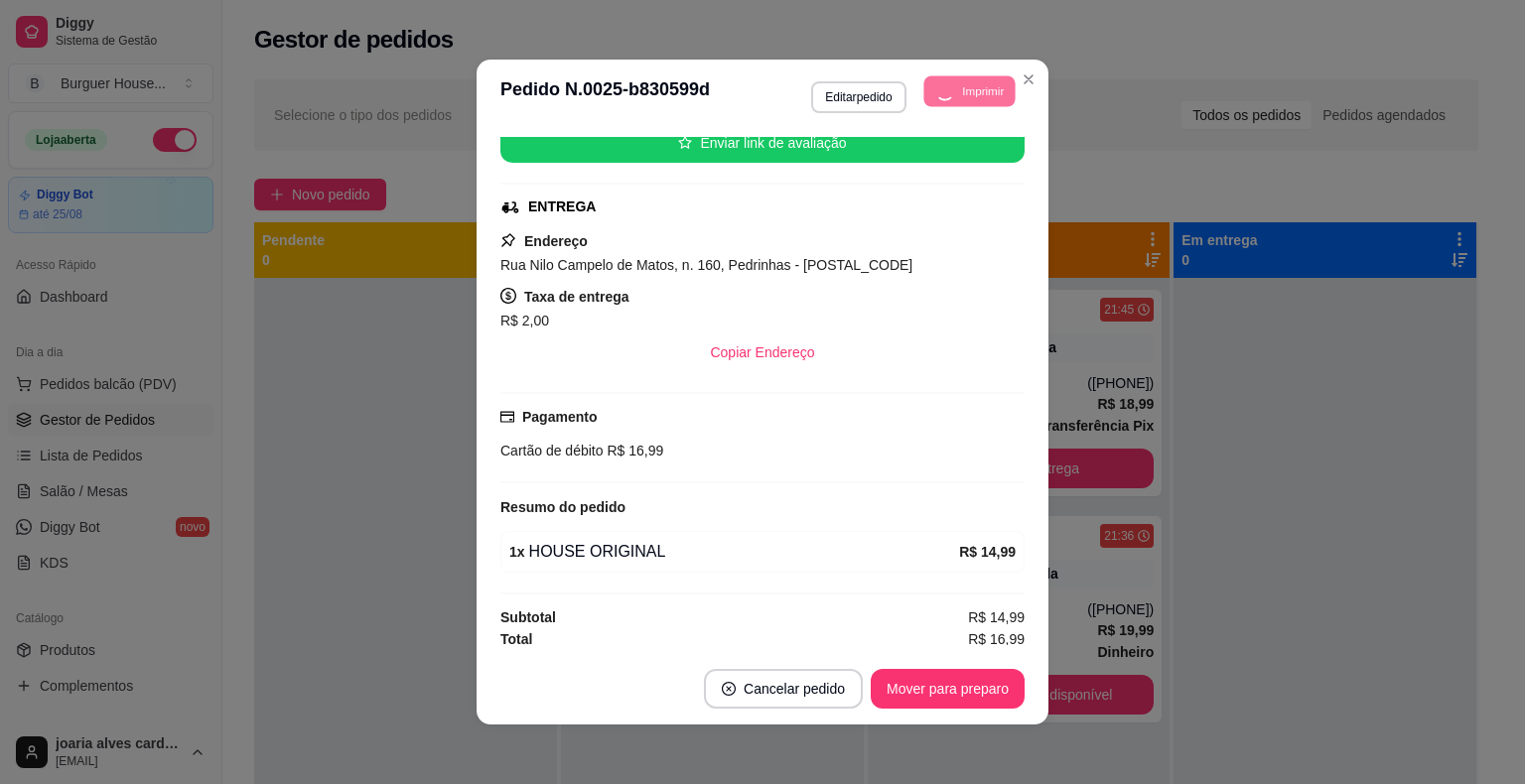 scroll, scrollTop: 254, scrollLeft: 0, axis: vertical 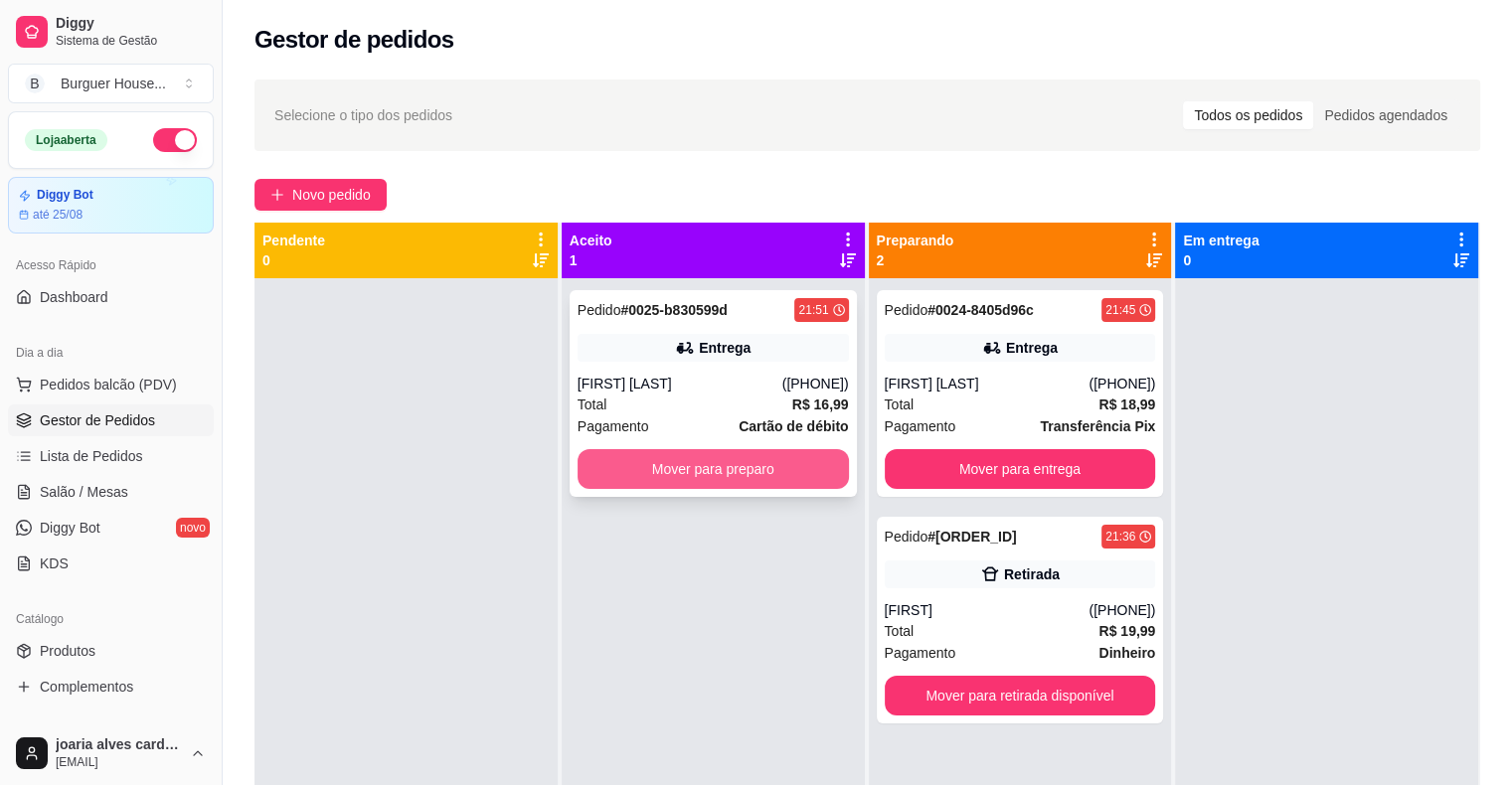 click on "Mover para preparo" at bounding box center [713, 469] 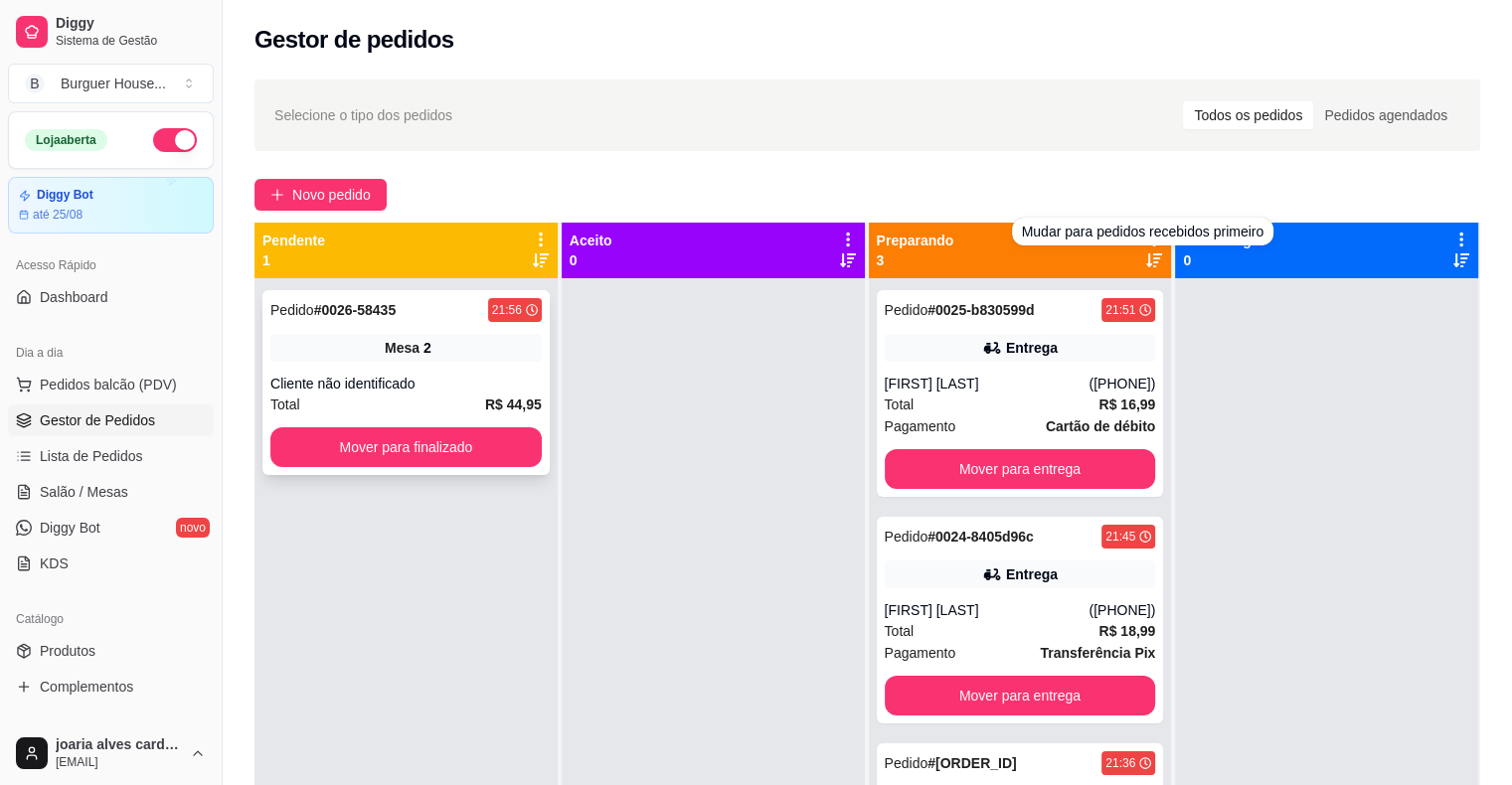 click on "Pedido  # 0026-58435 21:56" at bounding box center [406, 310] 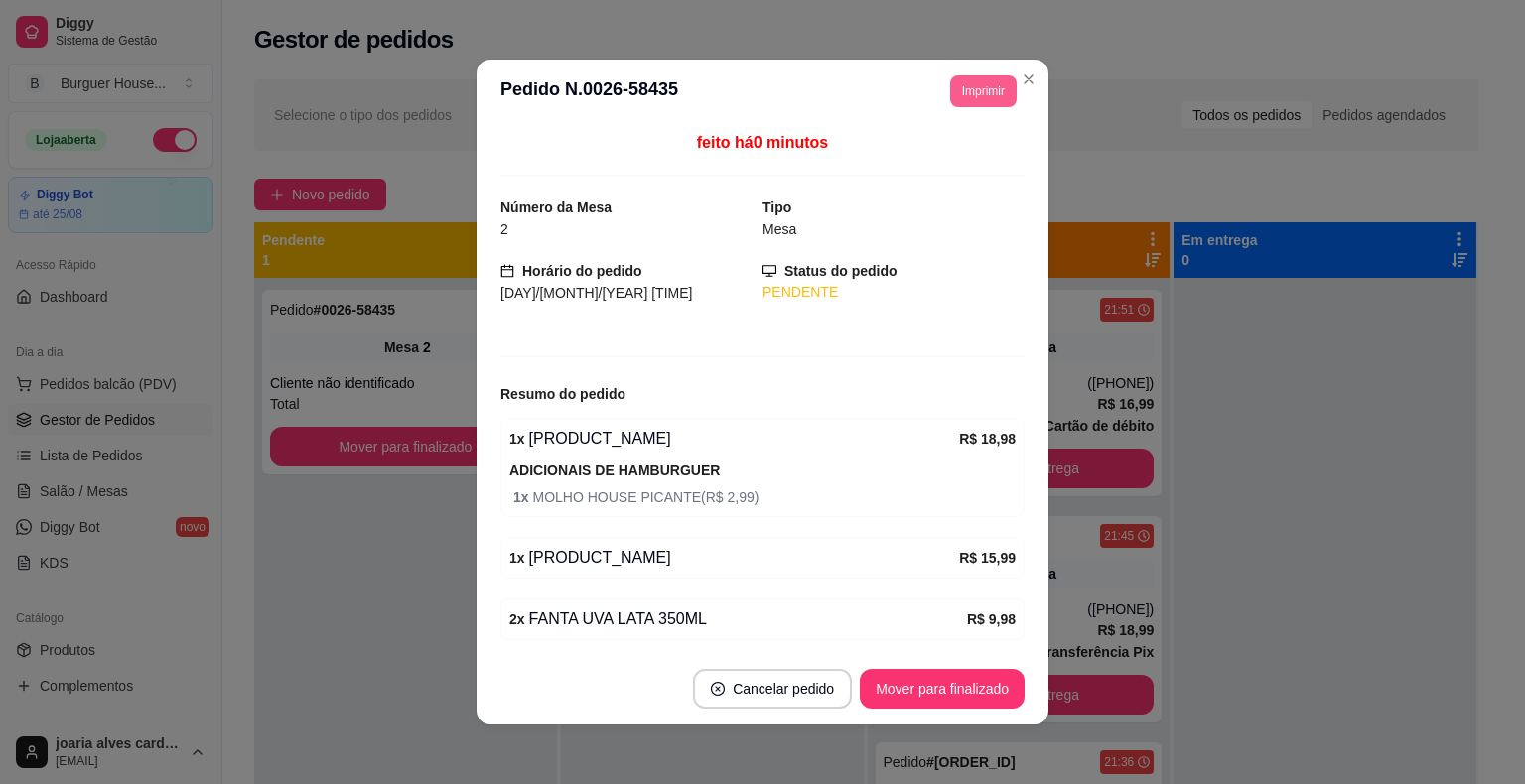 click on "Imprimir" at bounding box center (983, 91) 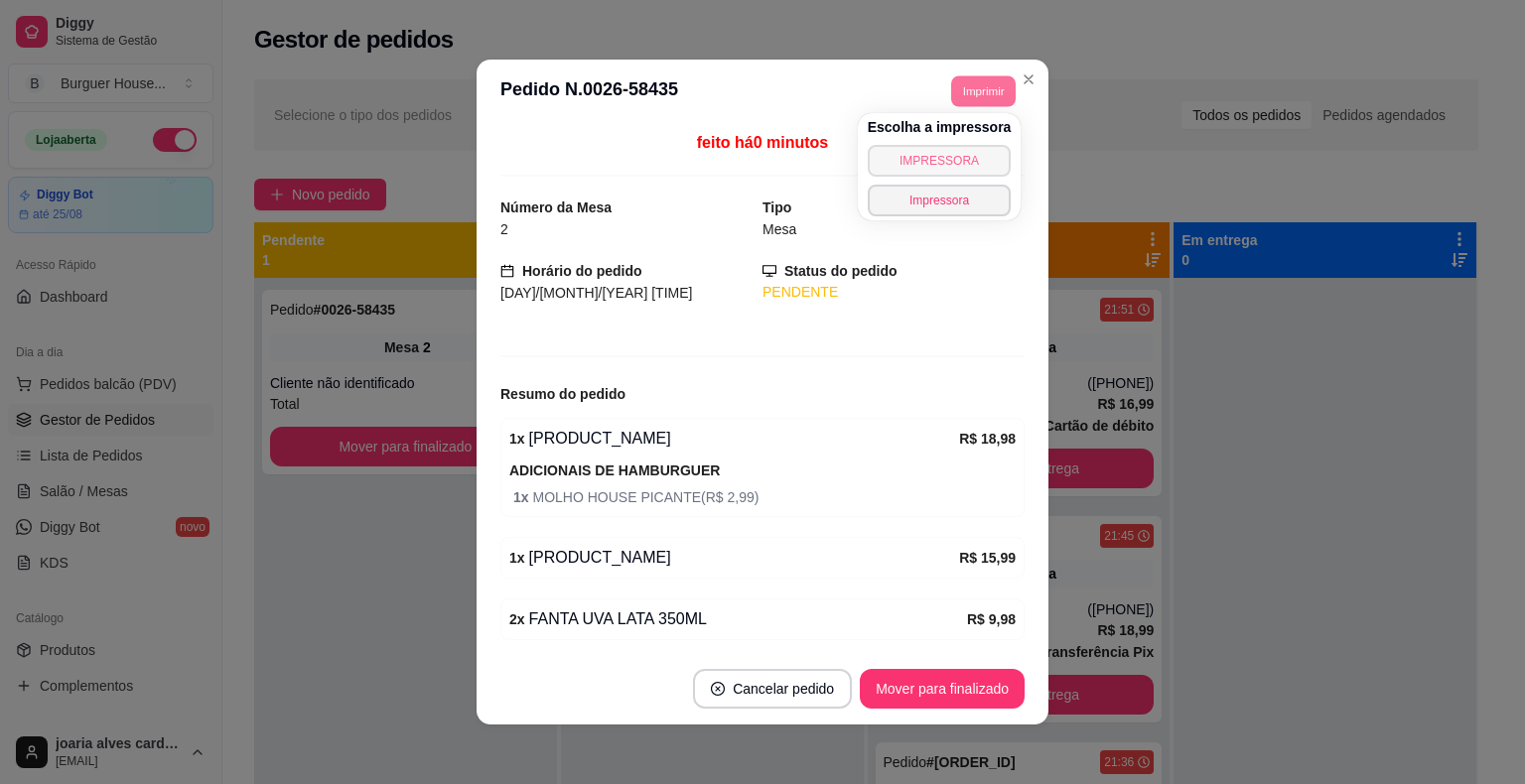 click on "IMPRESSORA" at bounding box center (939, 161) 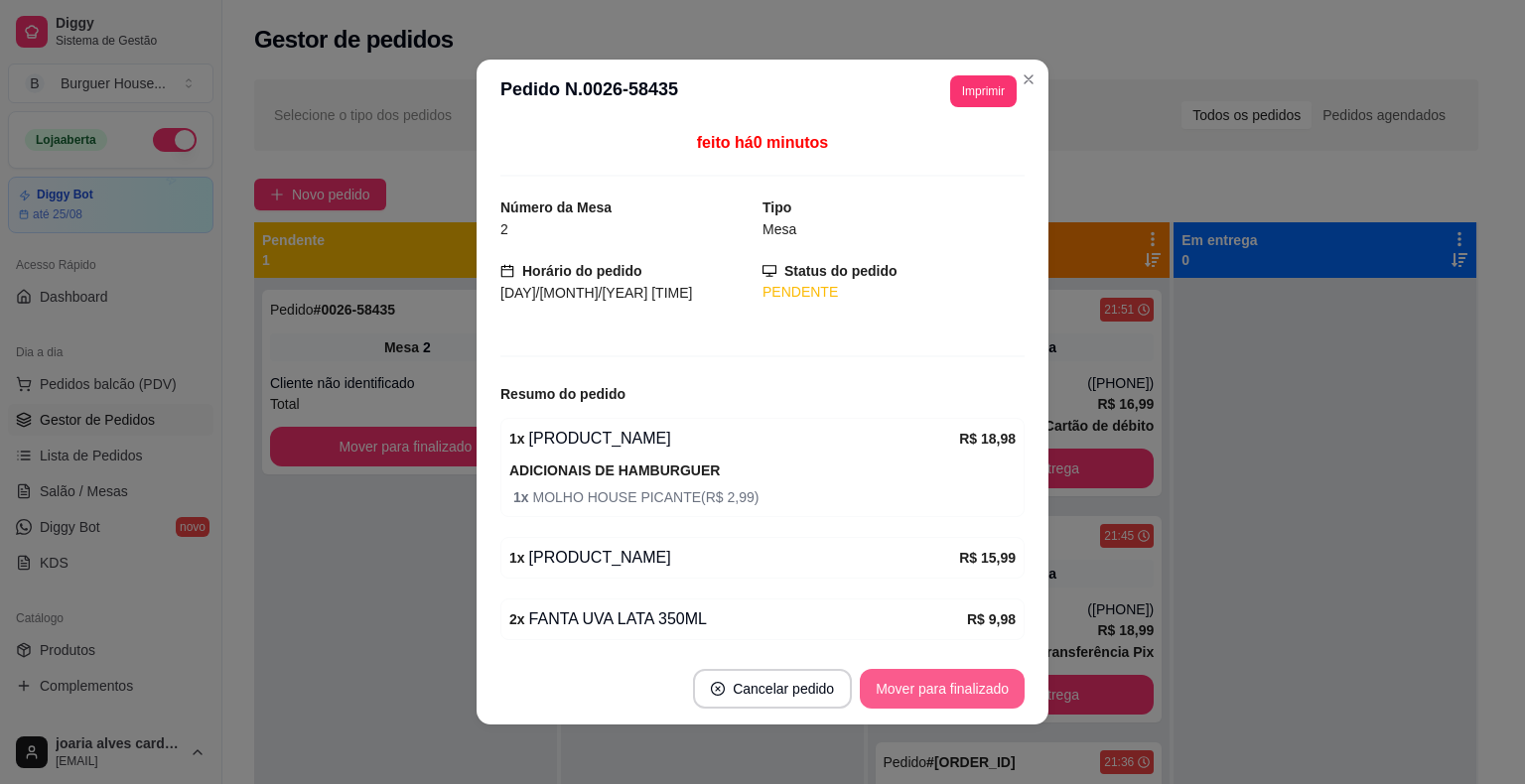 click on "Mover para finalizado" at bounding box center [942, 689] 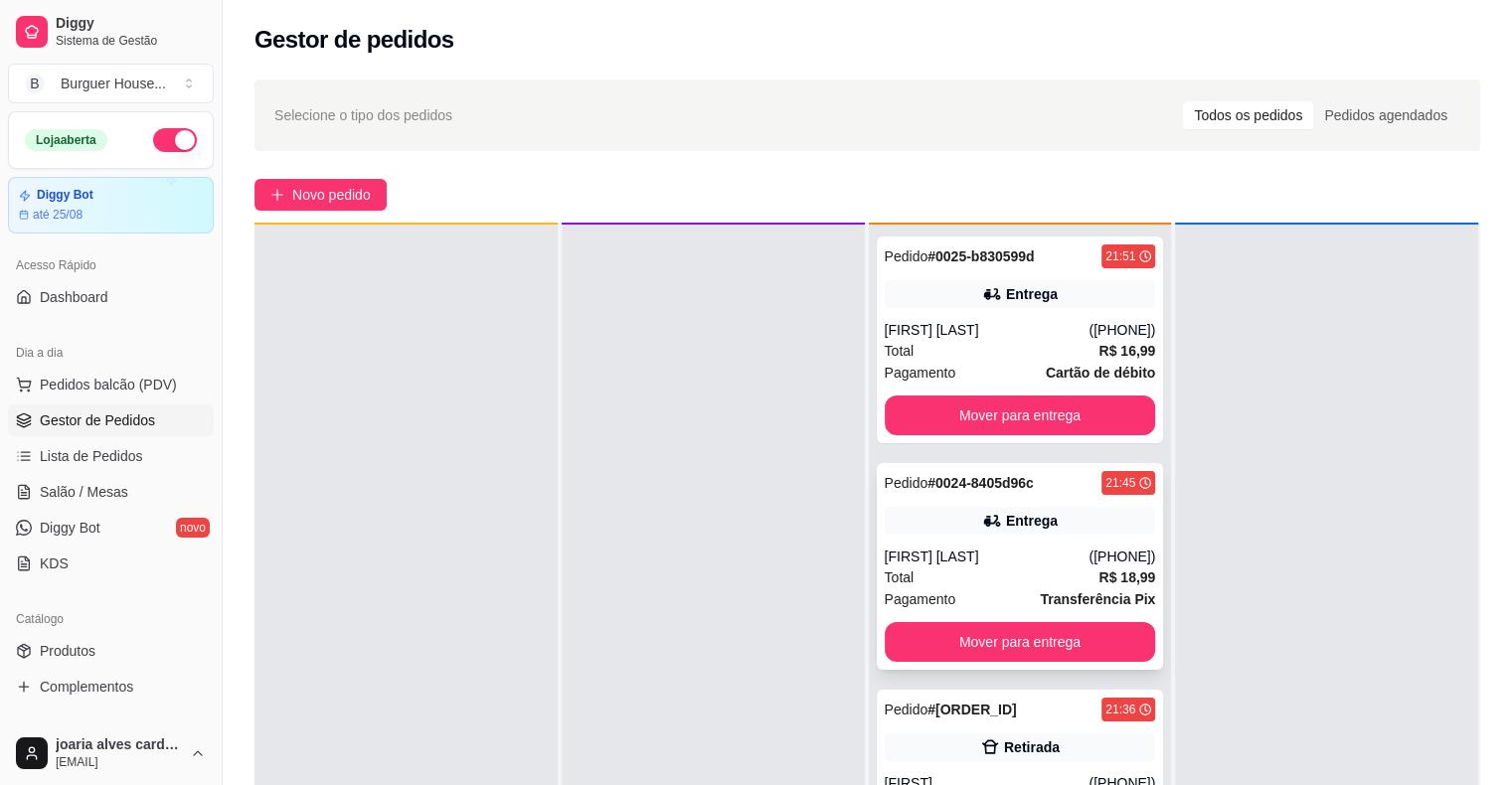 scroll, scrollTop: 56, scrollLeft: 0, axis: vertical 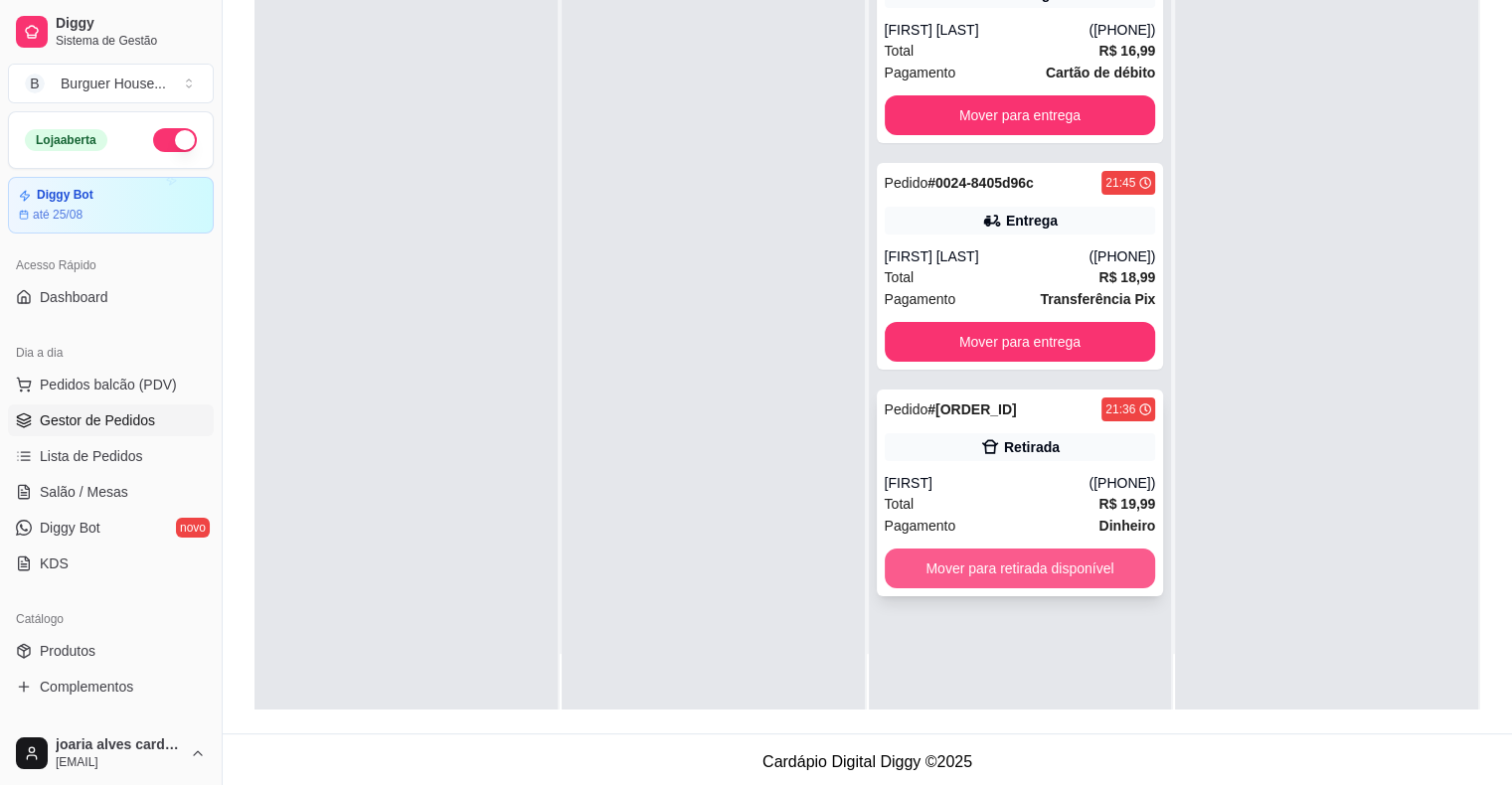click on "Mover para retirada disponível" at bounding box center [1020, 568] 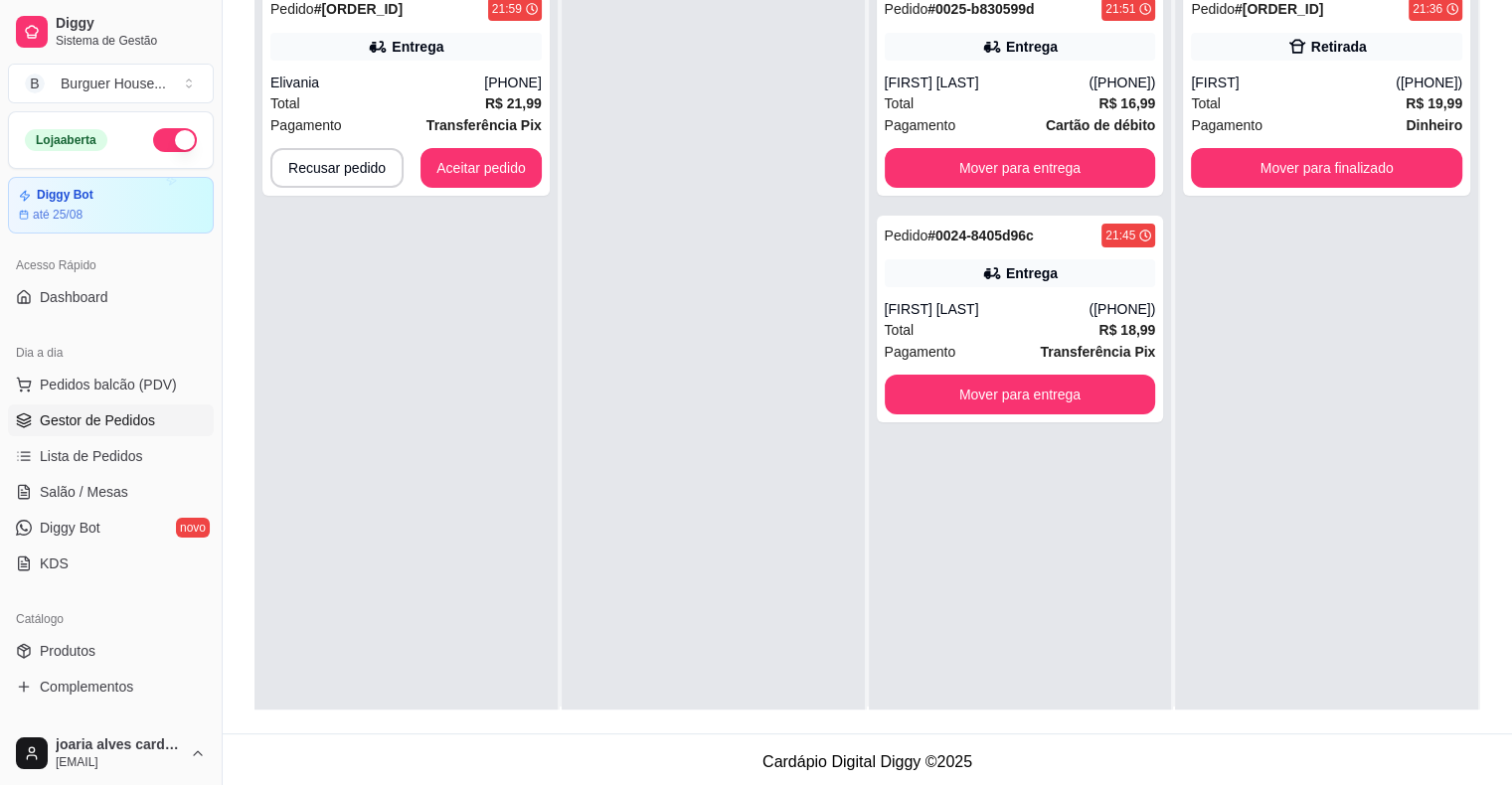scroll, scrollTop: 0, scrollLeft: 0, axis: both 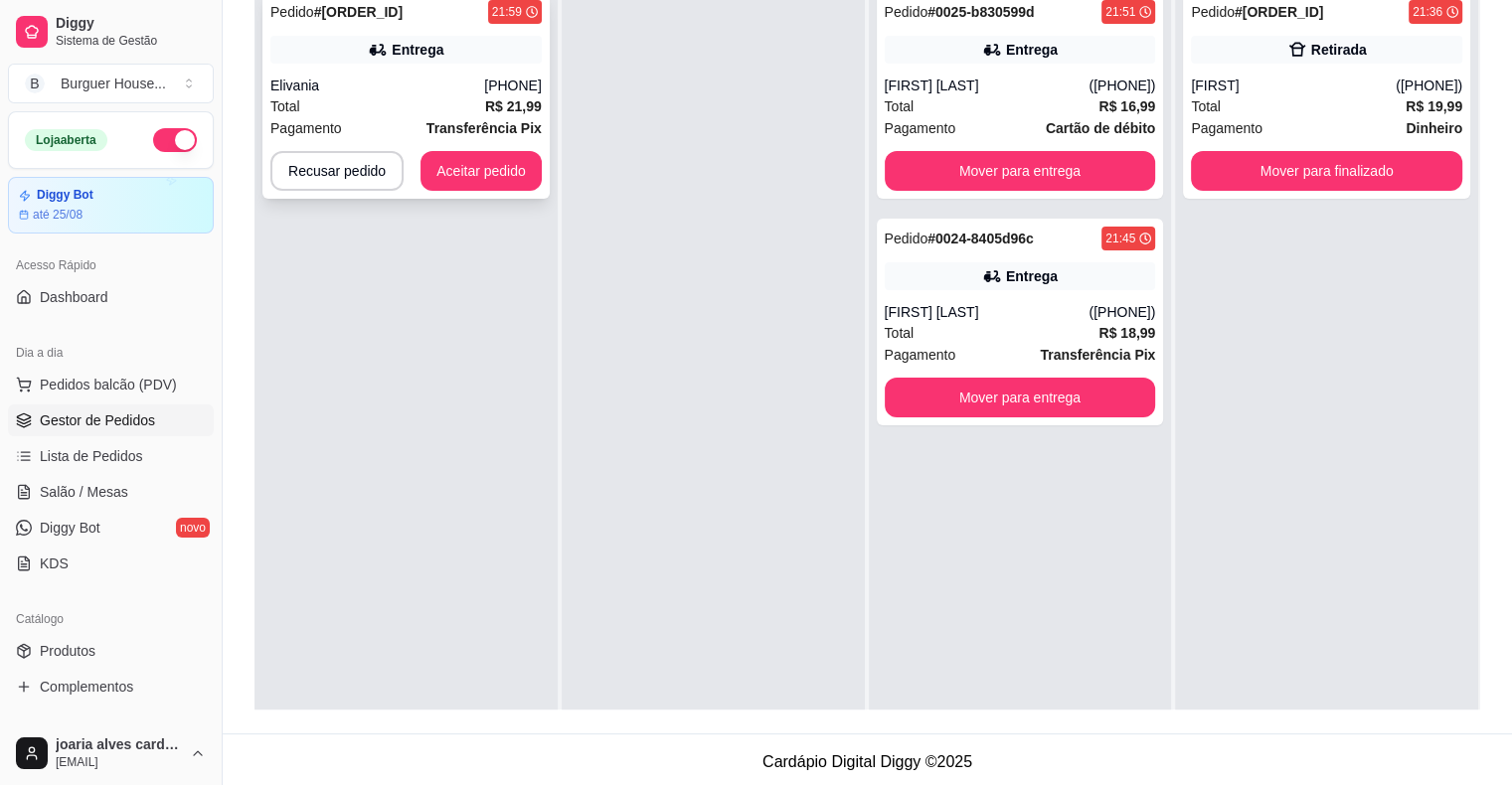 click on "R$ 21,99" at bounding box center [513, 106] 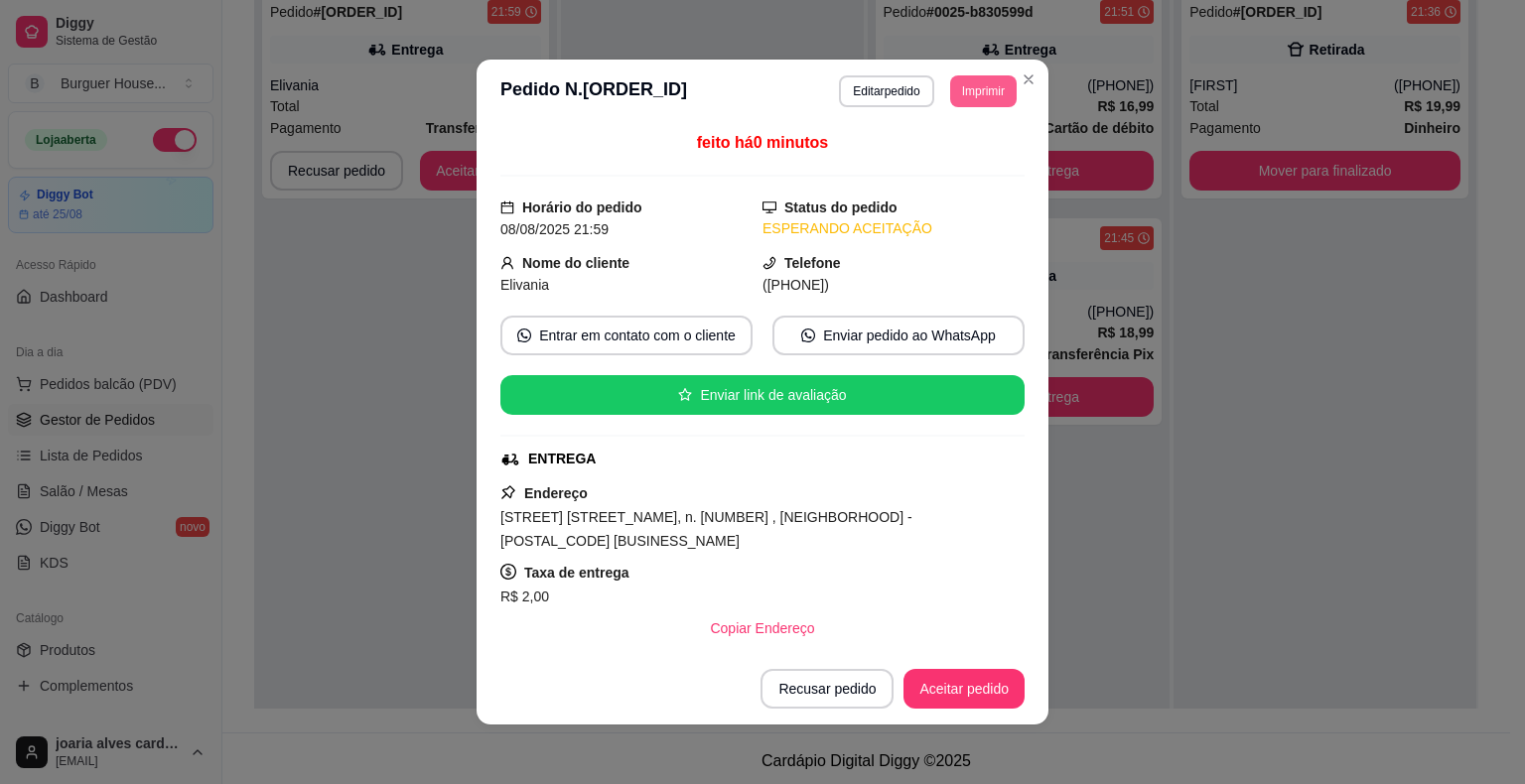 click on "Imprimir" at bounding box center (983, 91) 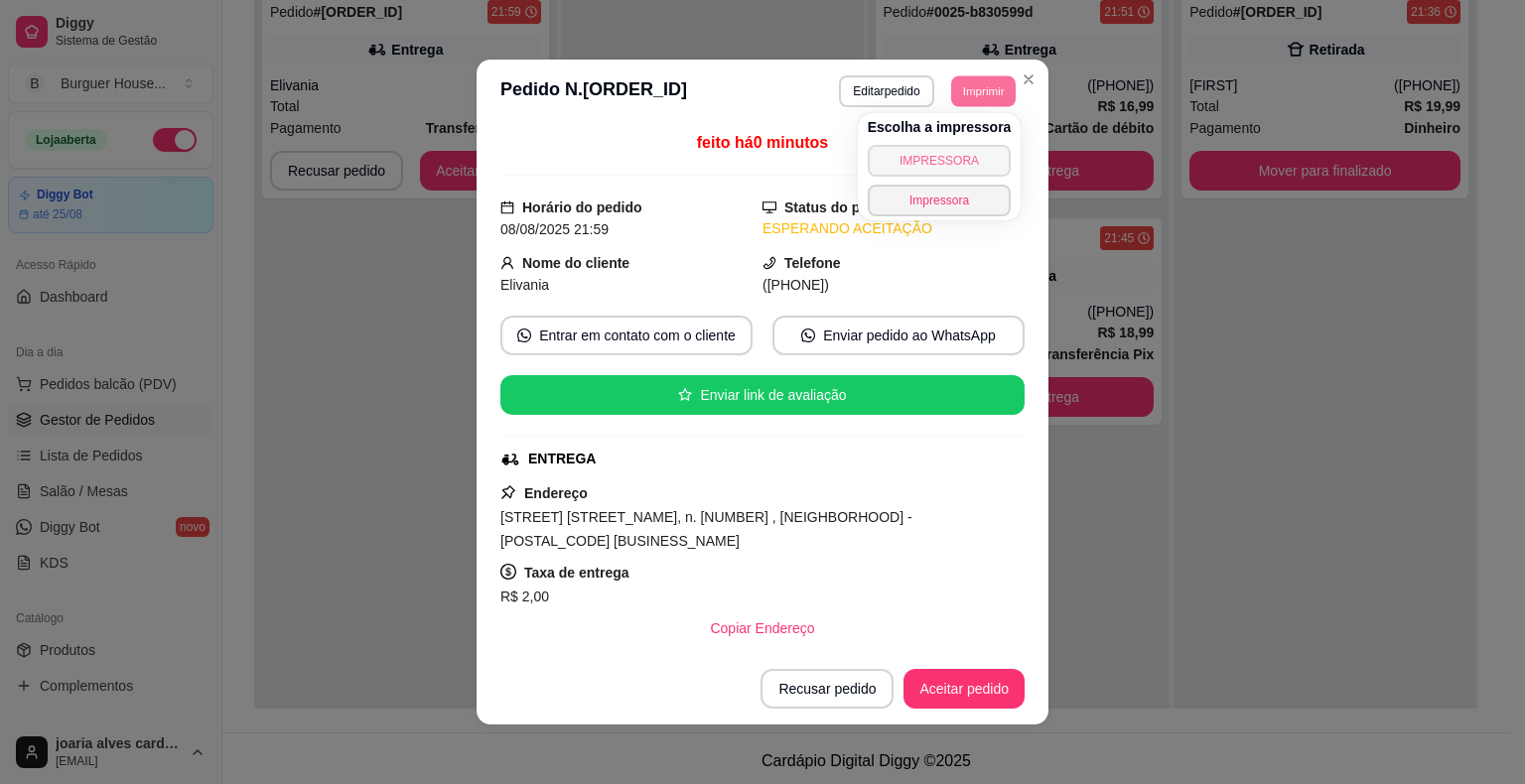 click on "IMPRESSORA" at bounding box center [939, 161] 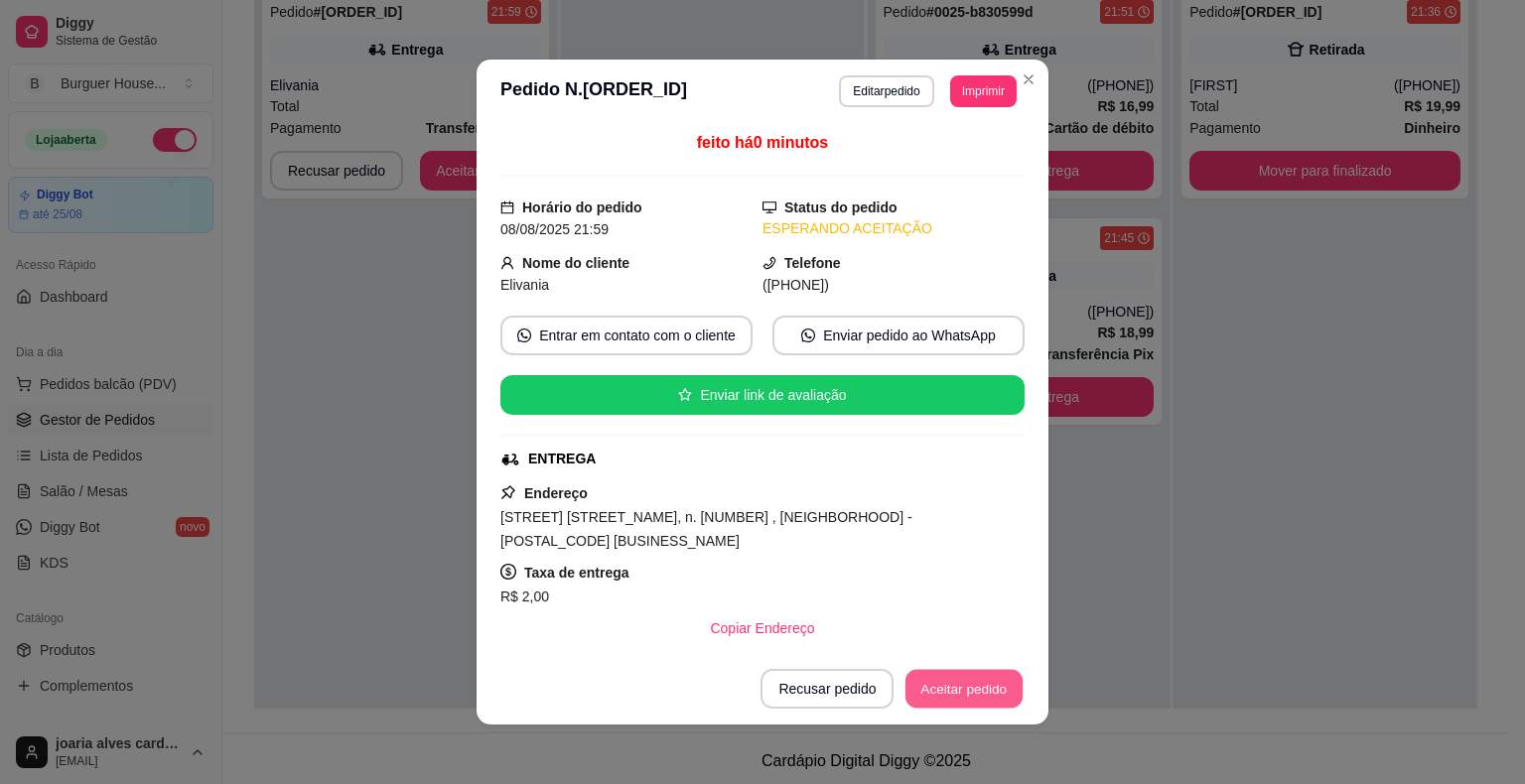 click on "Aceitar pedido" at bounding box center [964, 689] 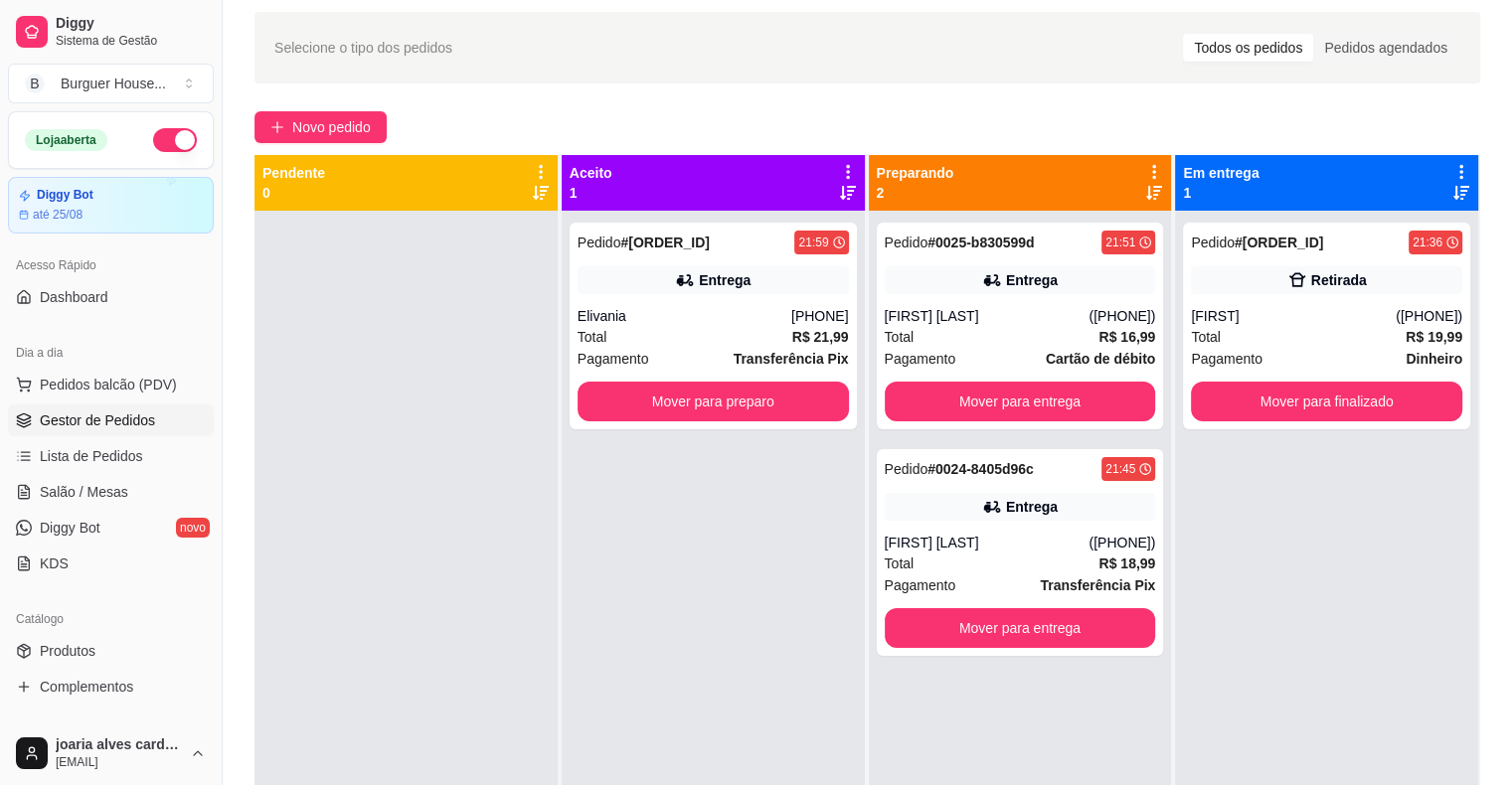 scroll, scrollTop: 0, scrollLeft: 0, axis: both 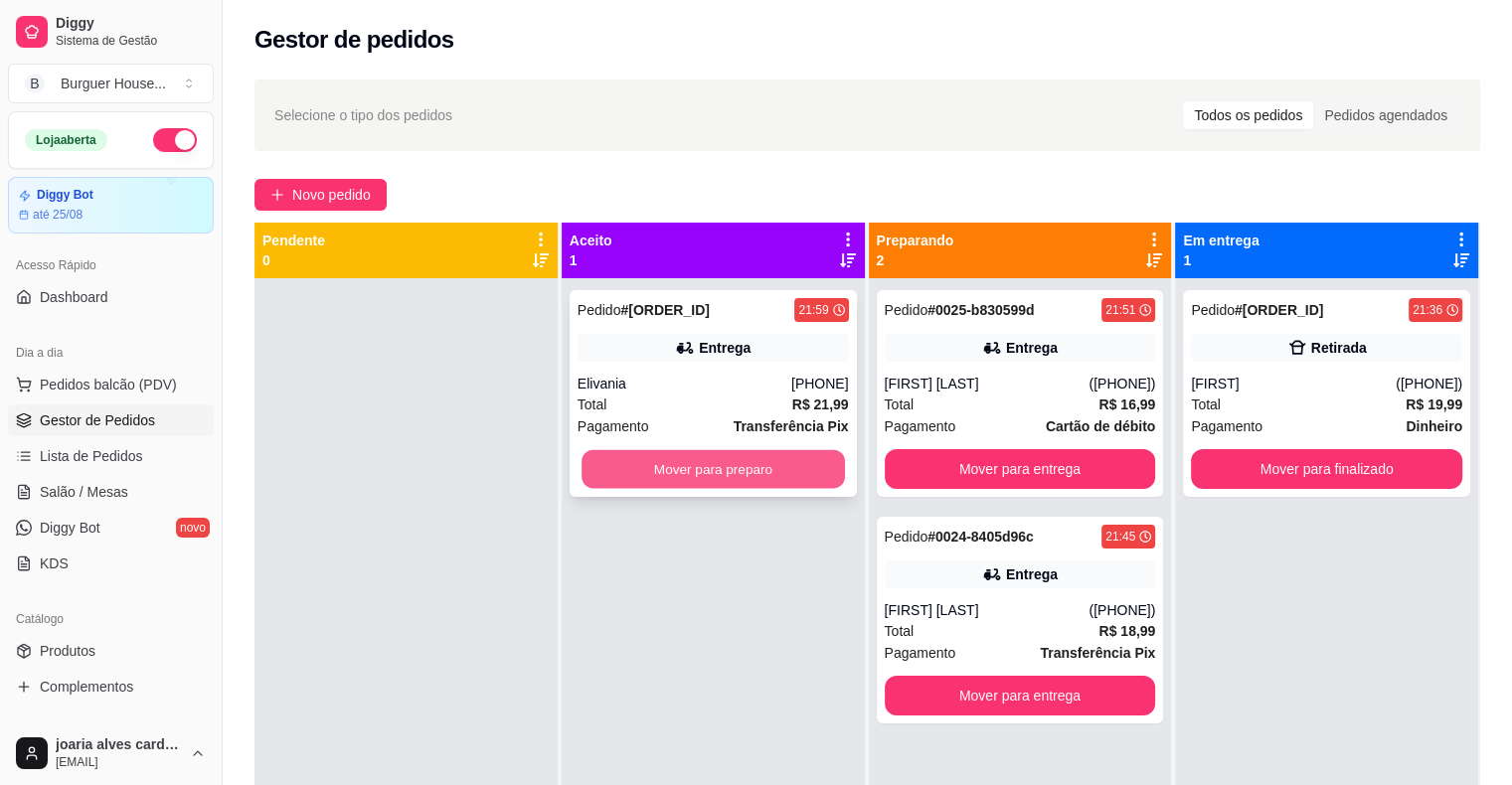click on "Mover para preparo" at bounding box center (713, 469) 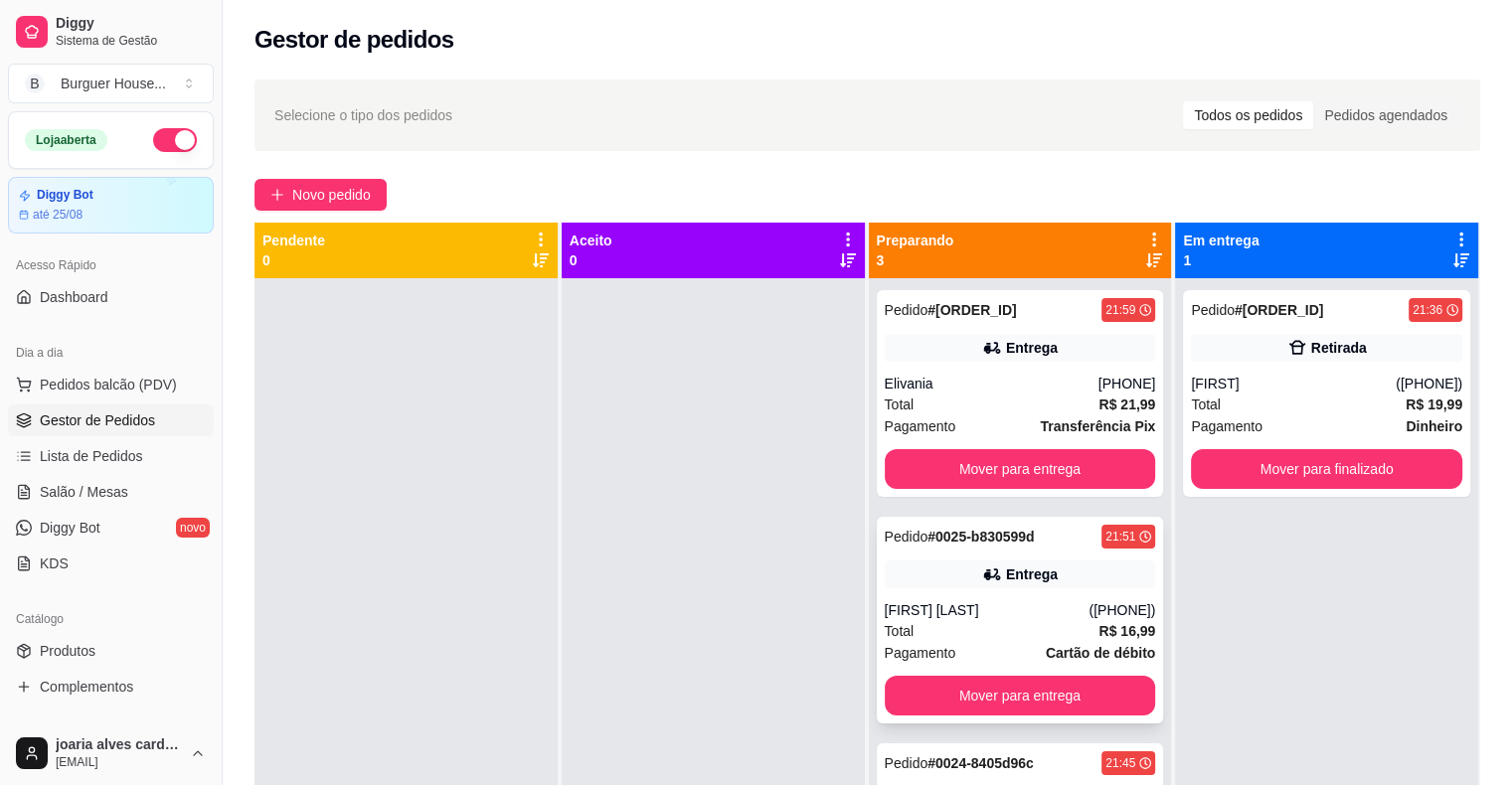 scroll, scrollTop: 53, scrollLeft: 0, axis: vertical 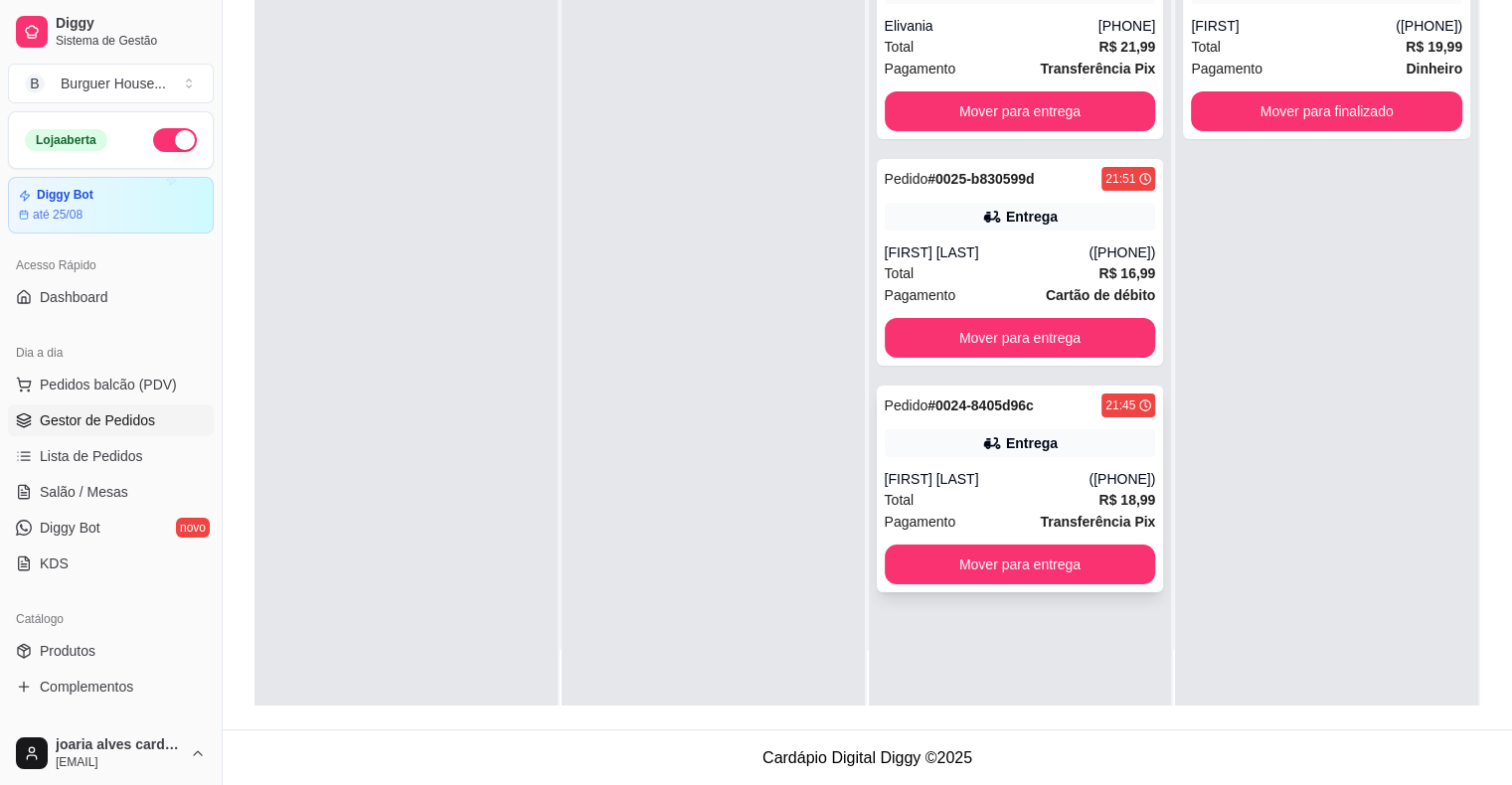 click on "[FIRST] [LAST]" at bounding box center (987, 479) 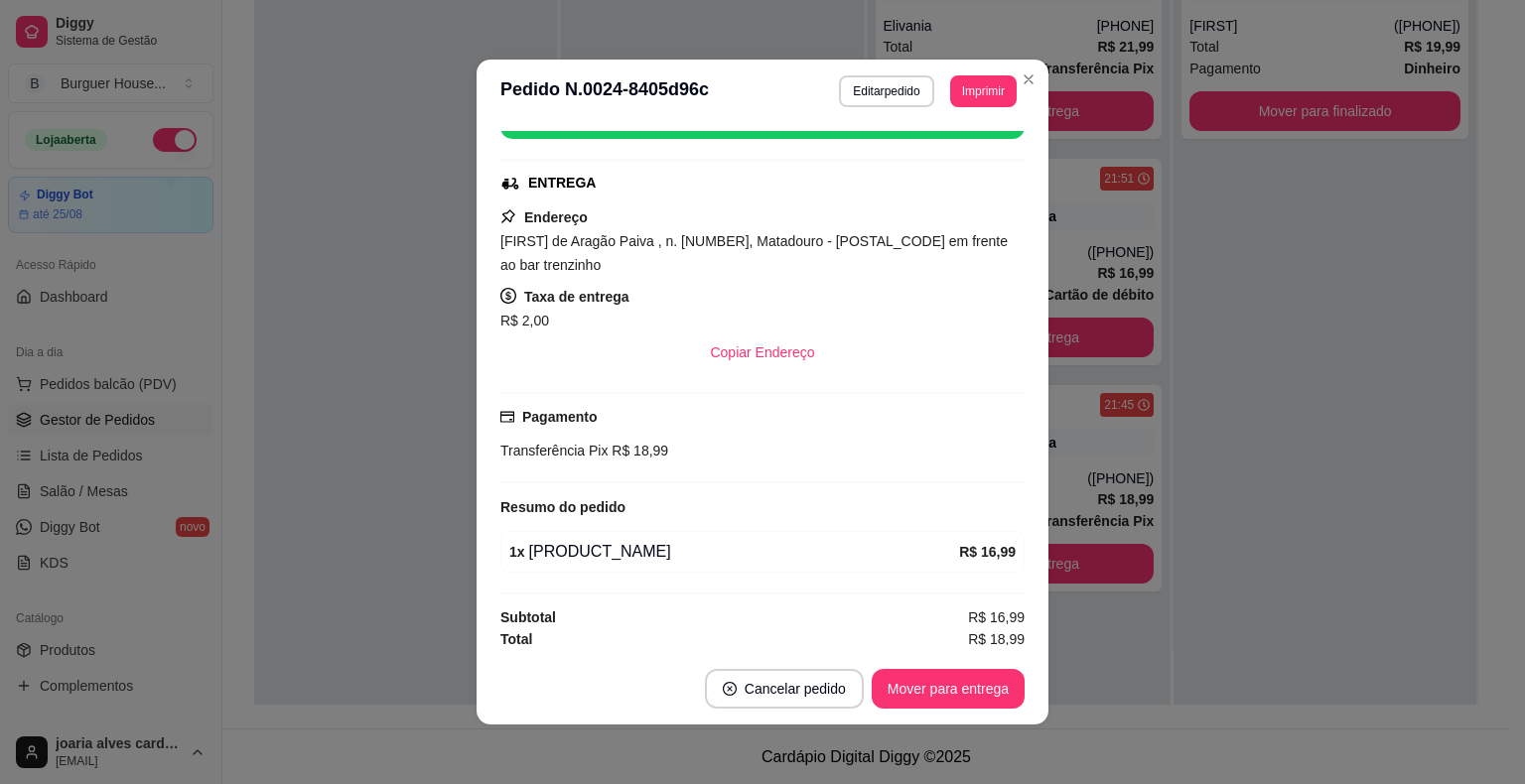 scroll, scrollTop: 278, scrollLeft: 0, axis: vertical 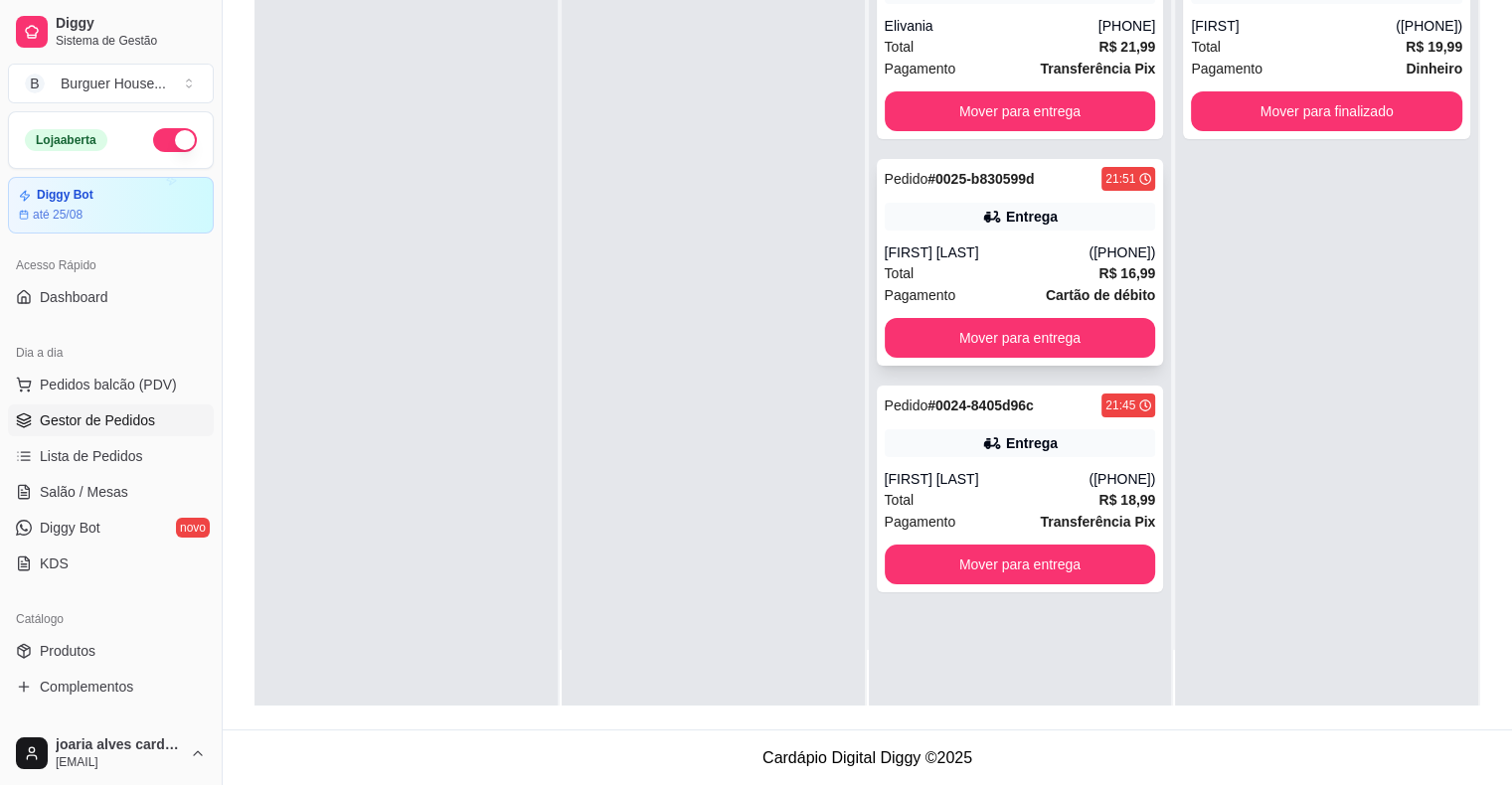 click on "Total R$ 16,99" at bounding box center (1020, 273) 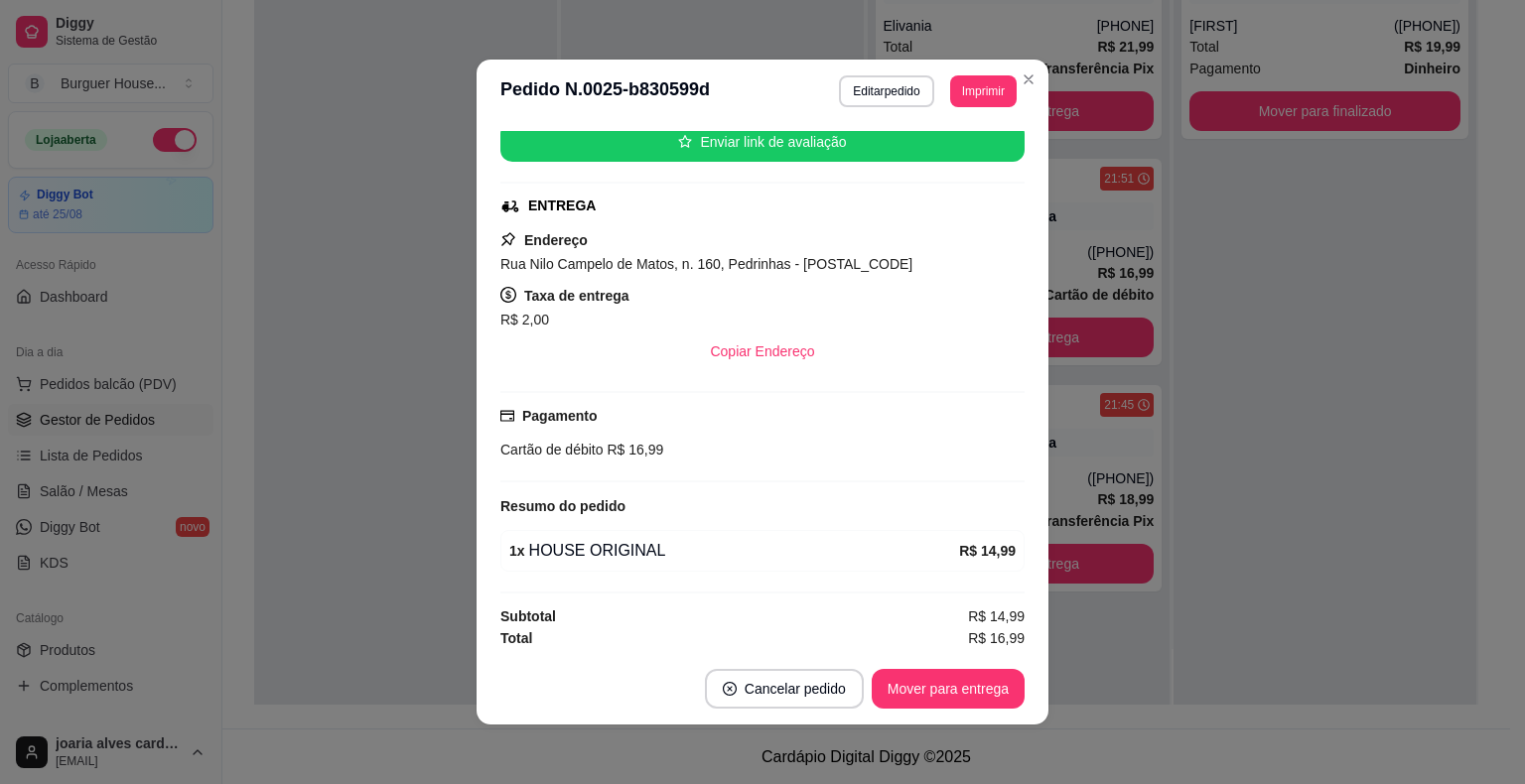 scroll, scrollTop: 254, scrollLeft: 0, axis: vertical 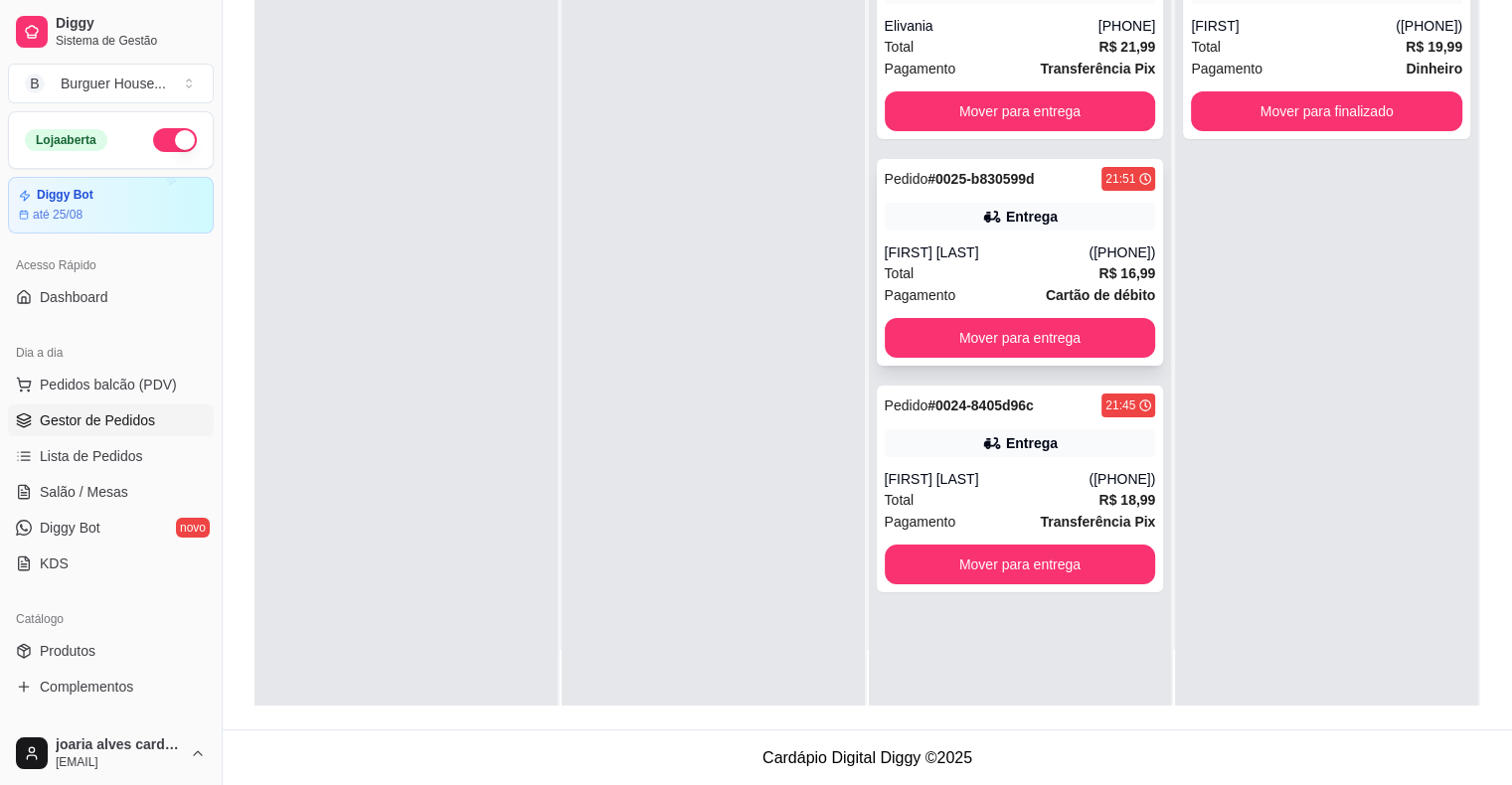 click on "Total R$ 16,99" at bounding box center [1020, 273] 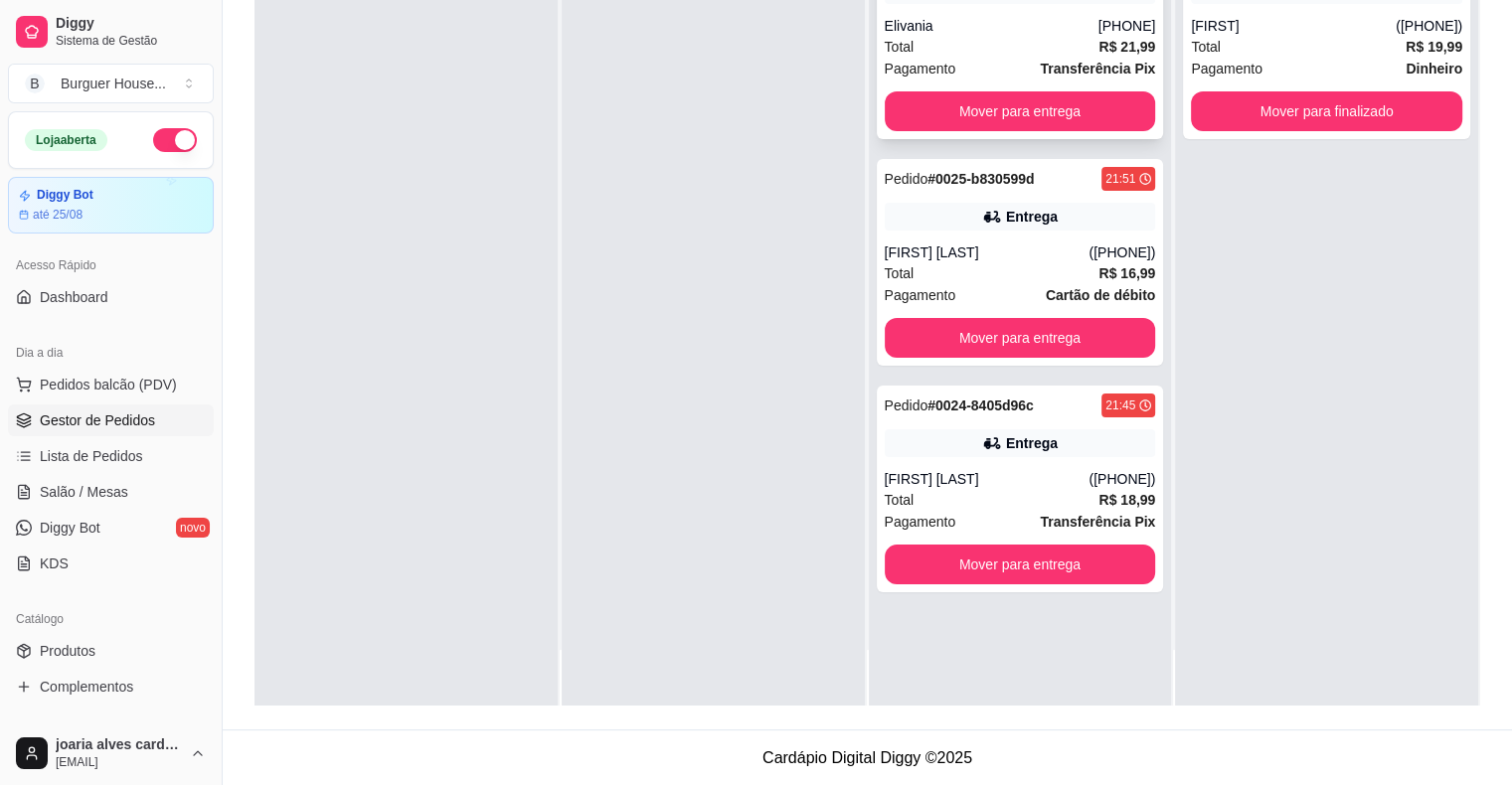 click on "Elivania" at bounding box center (991, 26) 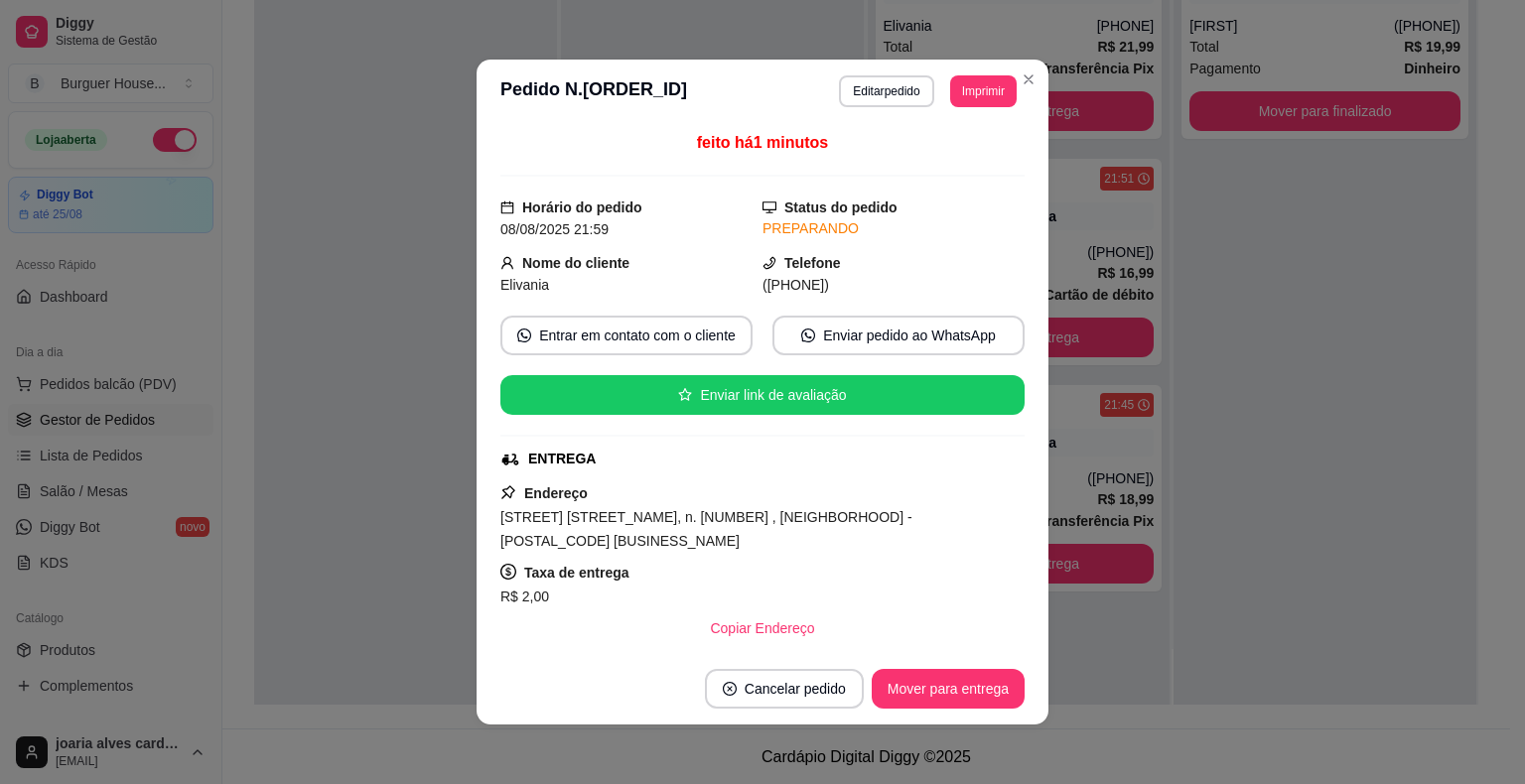 scroll, scrollTop: 4, scrollLeft: 0, axis: vertical 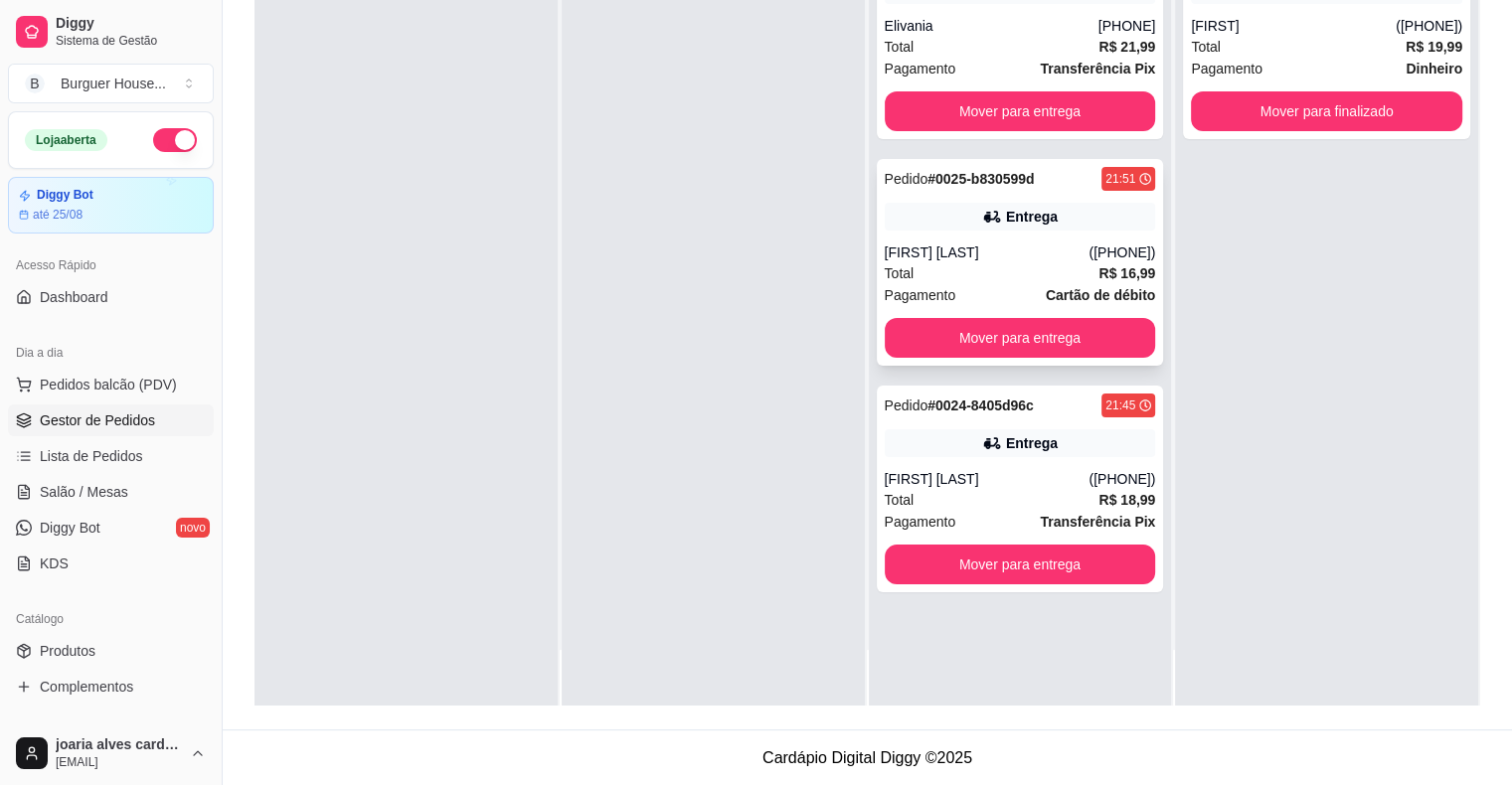 click on "([PHONE])" at bounding box center (1121, 252) 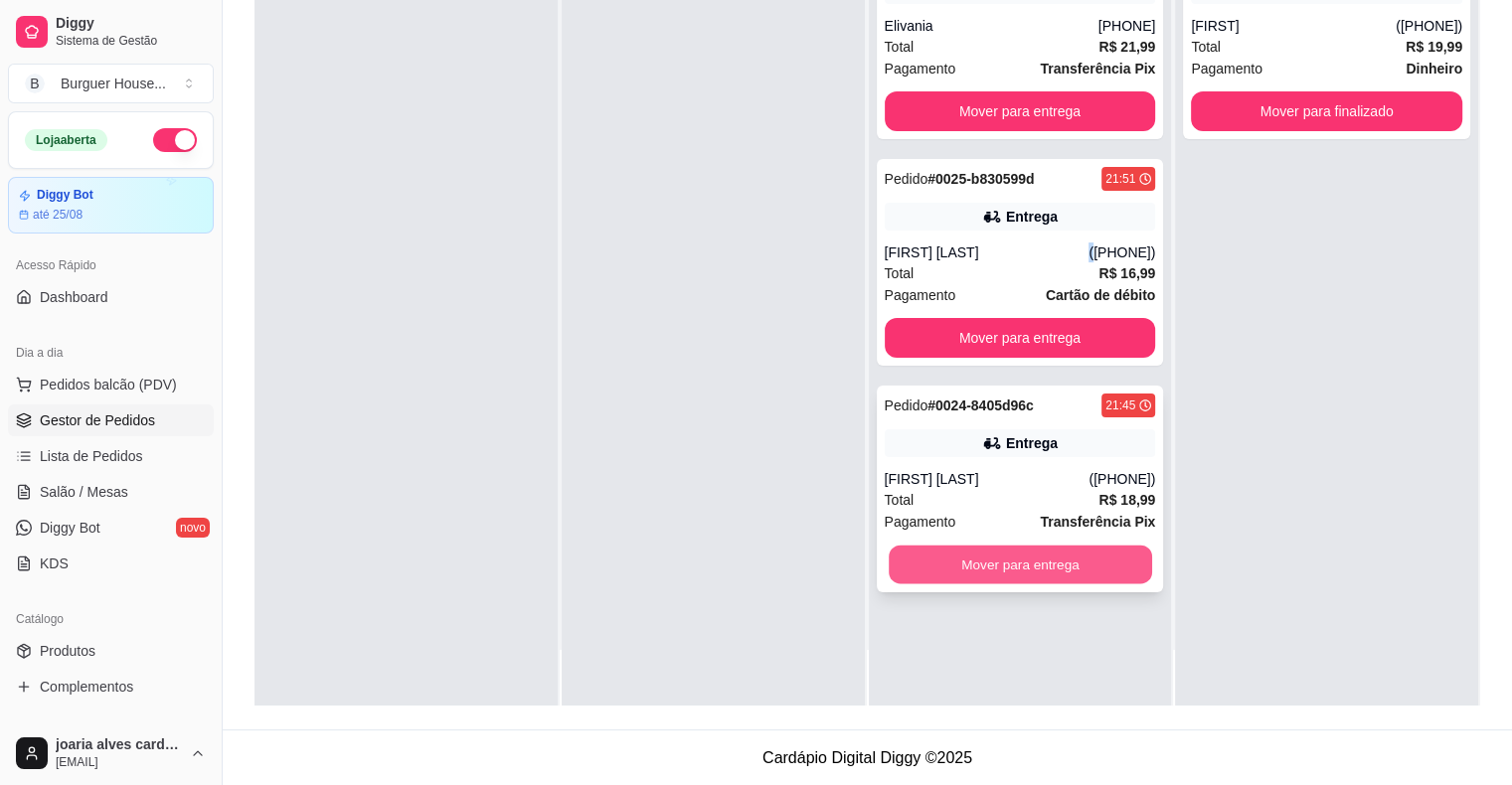 click on "Mover para entrega" at bounding box center (1020, 564) 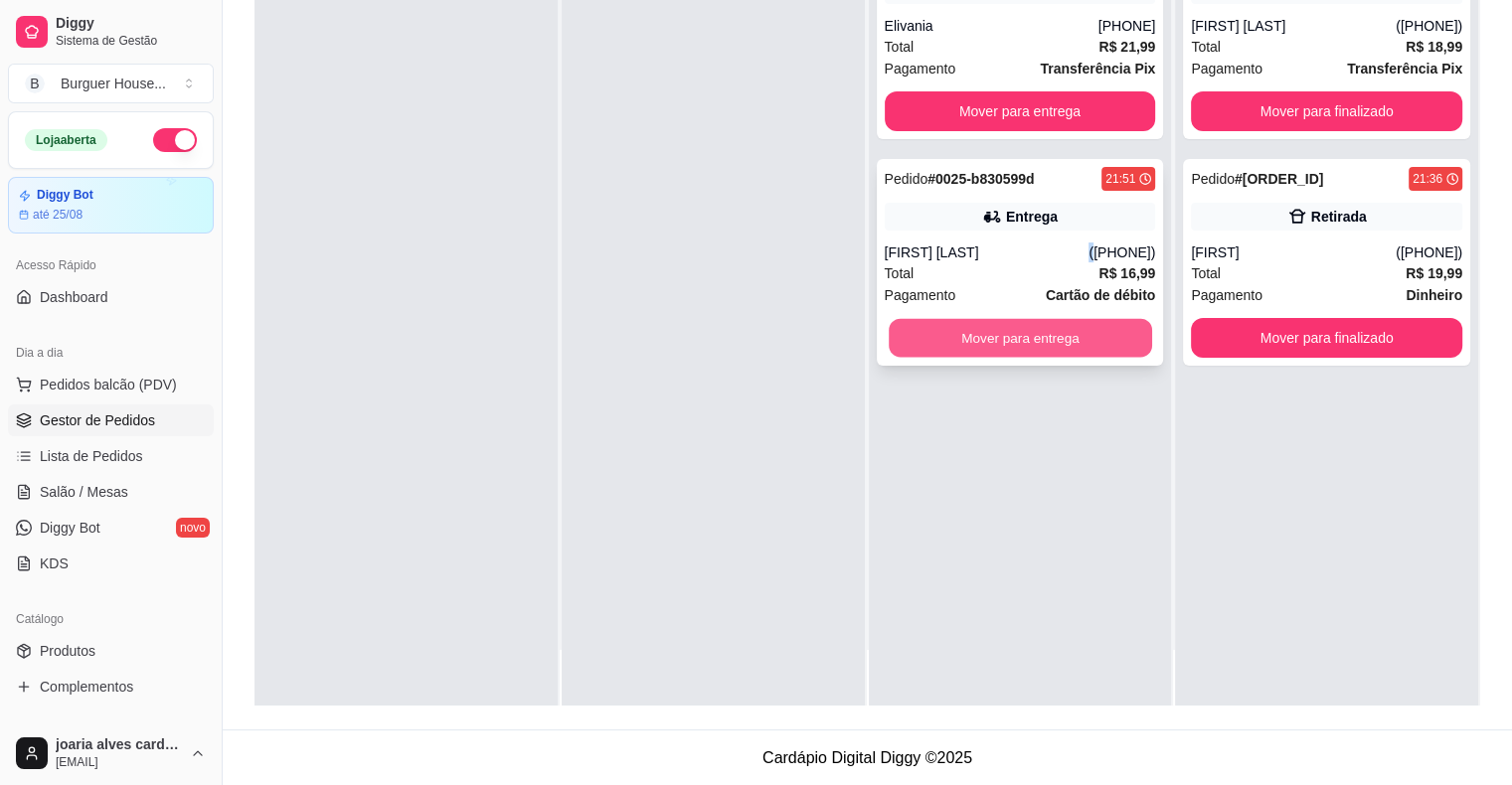 click on "Mover para entrega" at bounding box center [1020, 338] 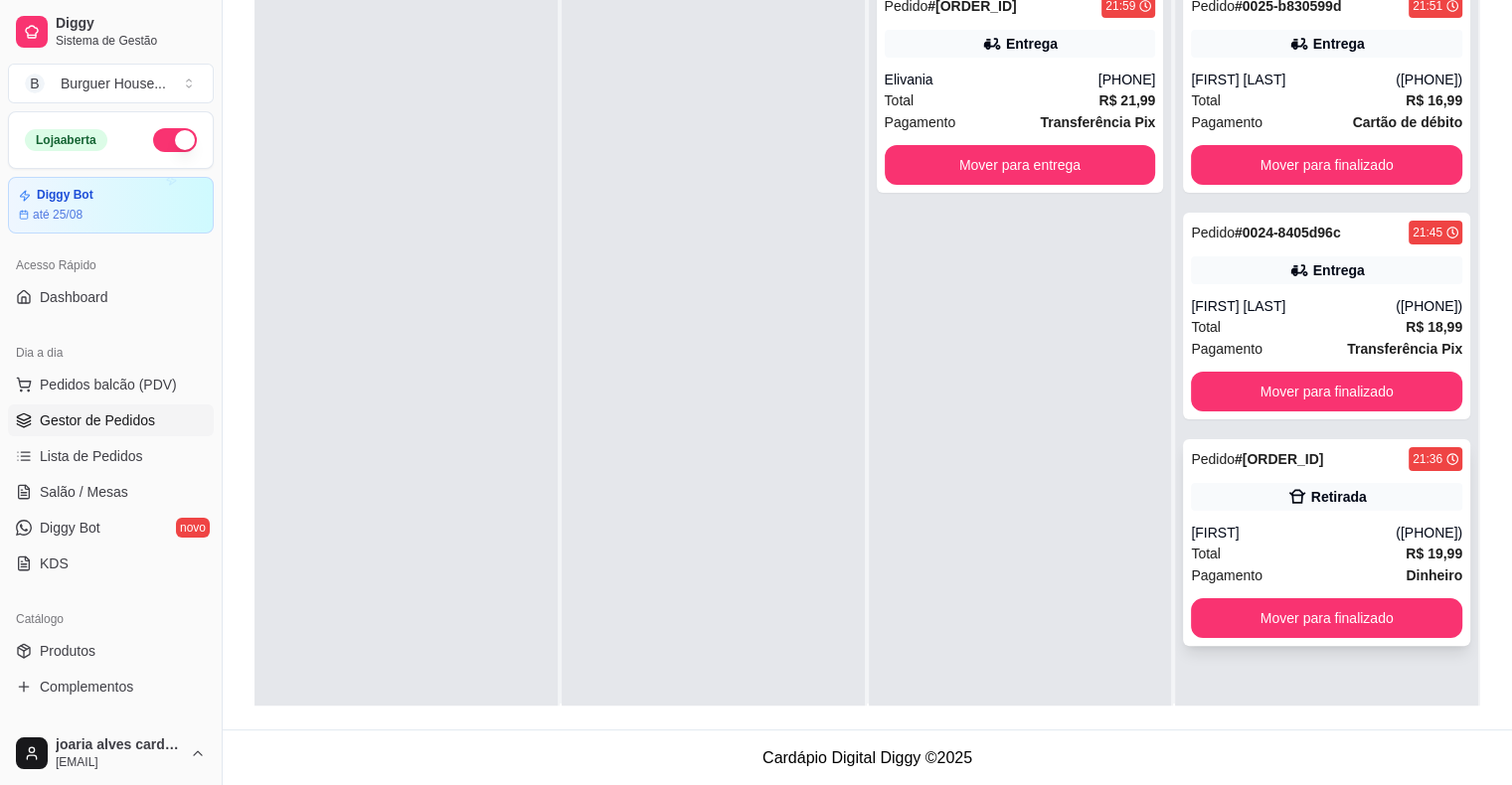 scroll, scrollTop: 0, scrollLeft: 0, axis: both 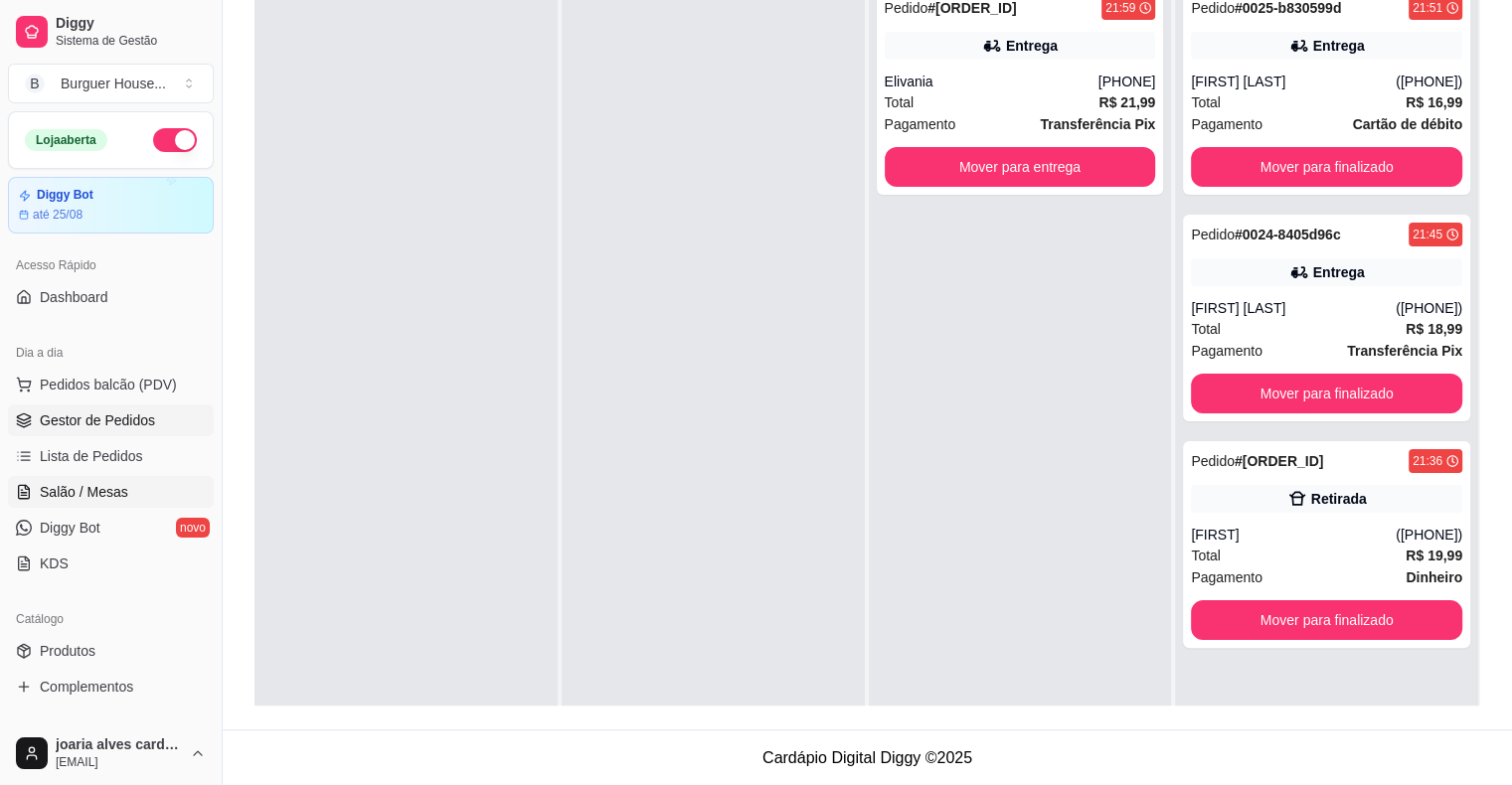 click on "Salão / Mesas" at bounding box center [84, 492] 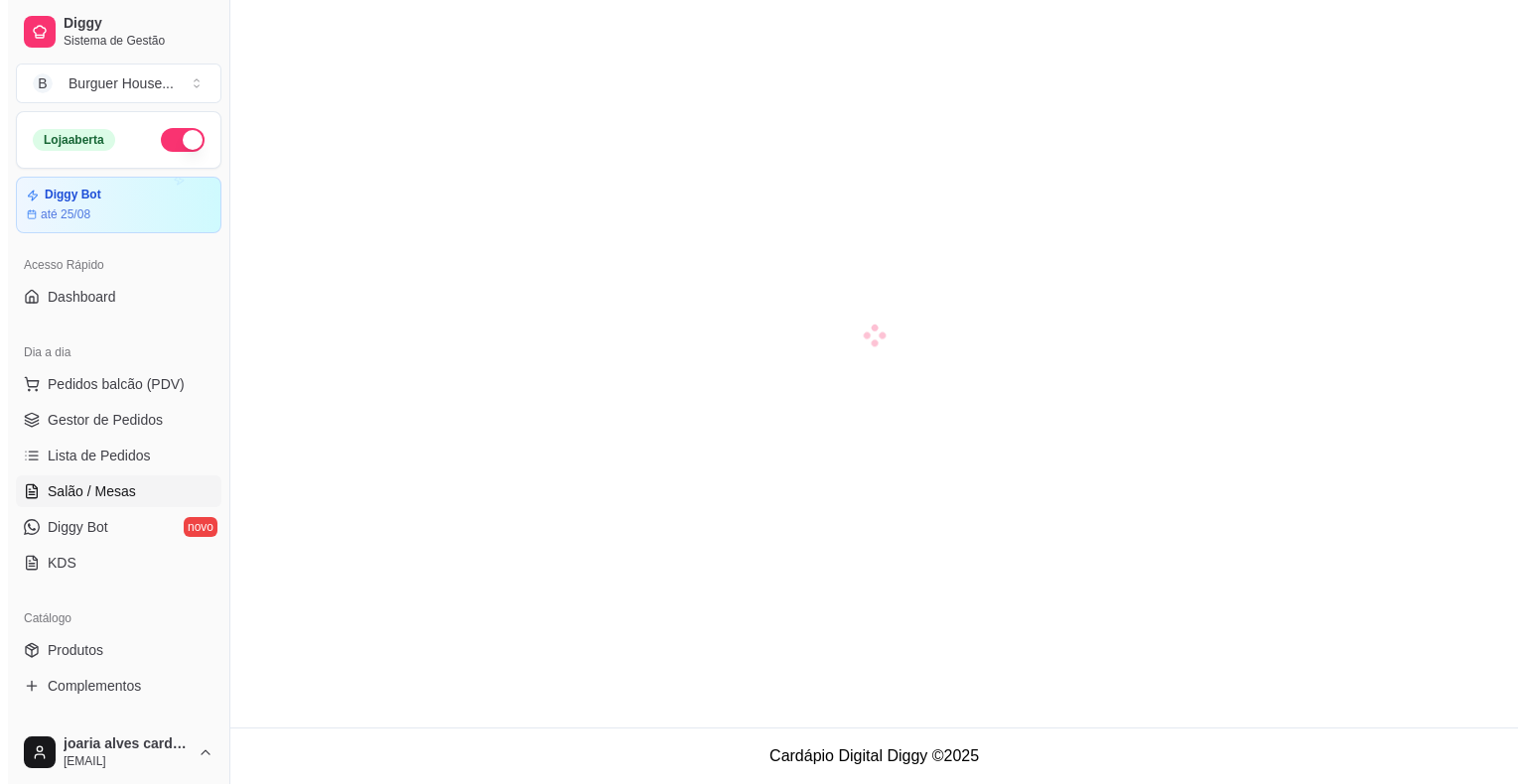 scroll, scrollTop: 0, scrollLeft: 0, axis: both 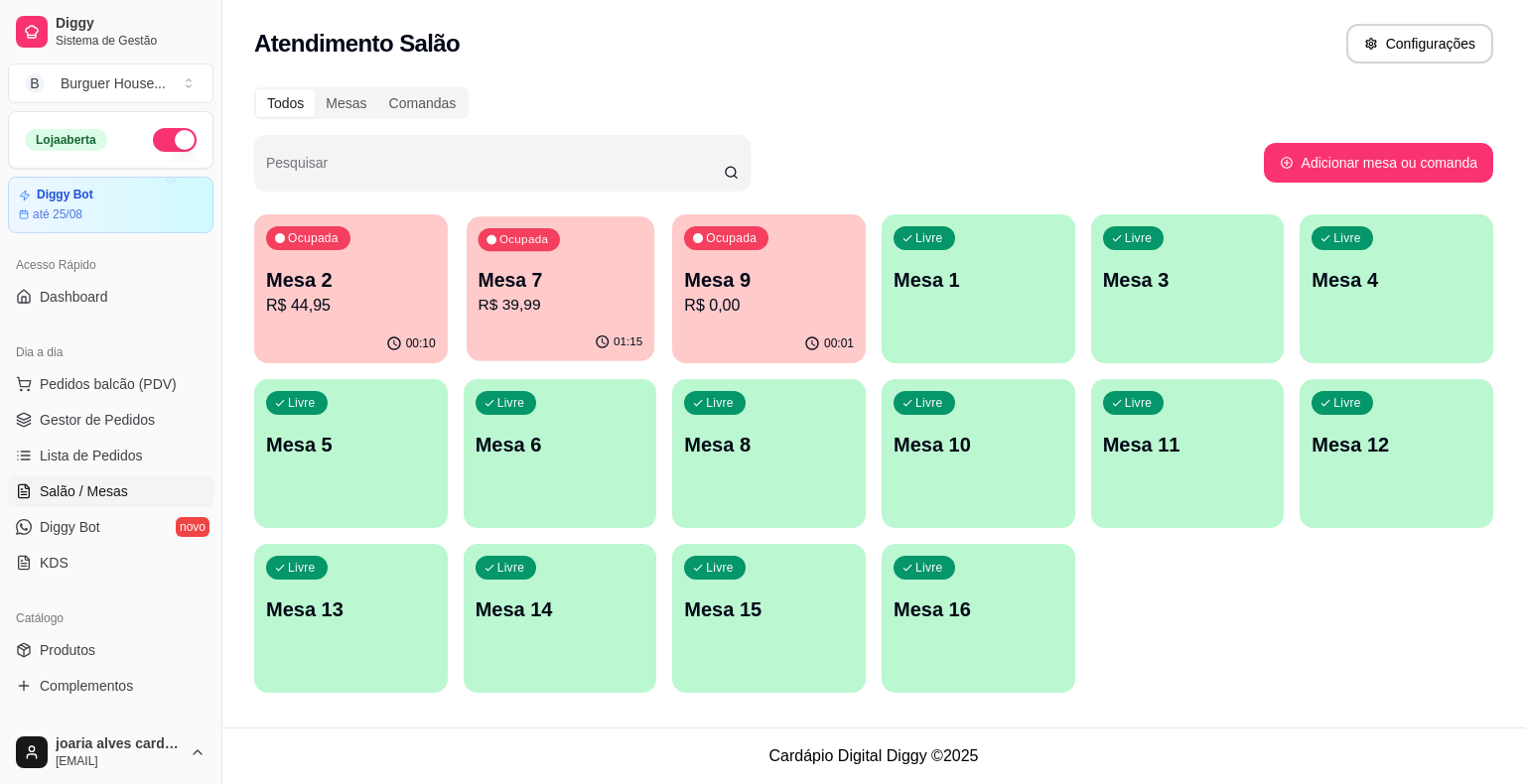 click on "R$ 39,99" at bounding box center [560, 305] 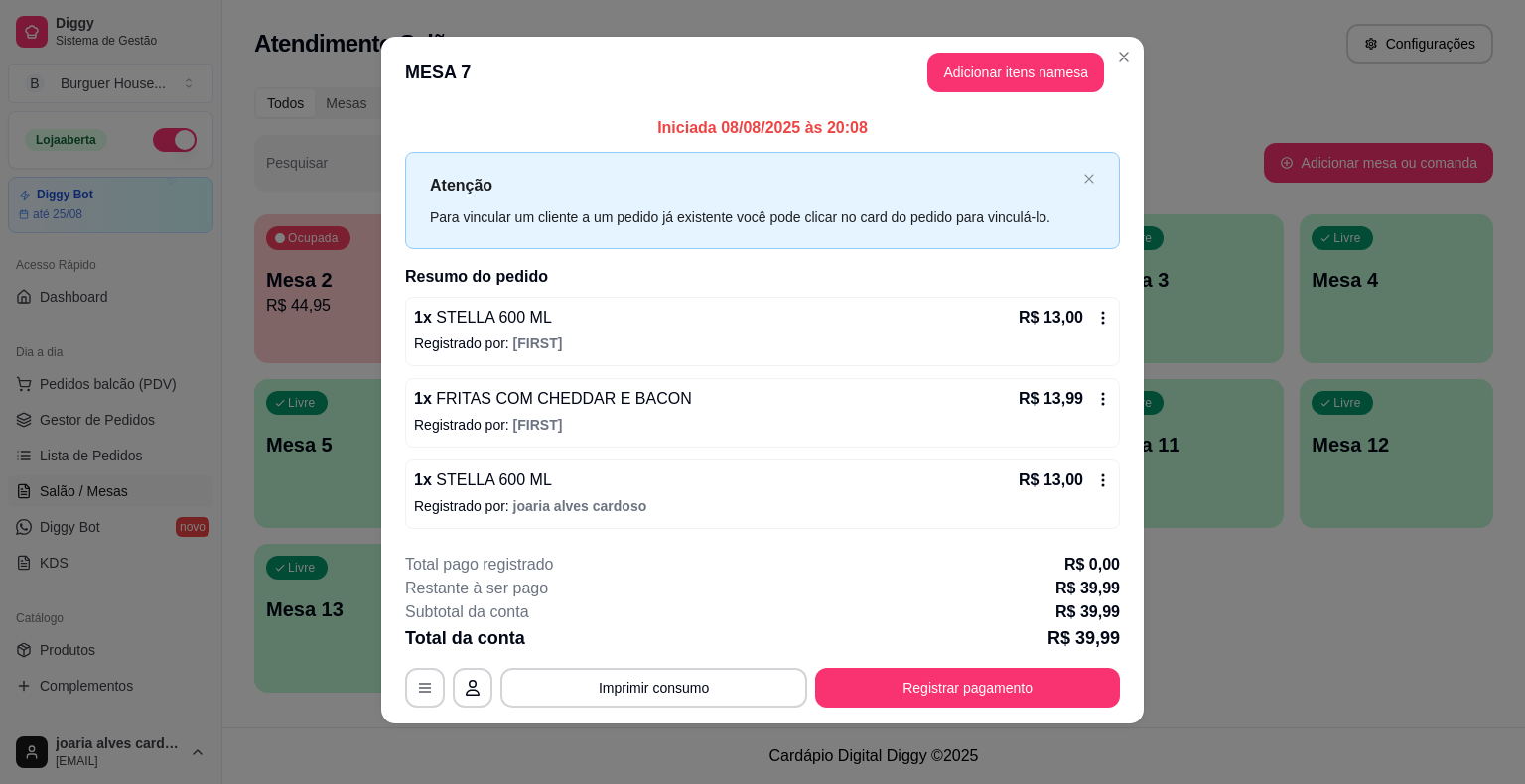 scroll, scrollTop: 13, scrollLeft: 0, axis: vertical 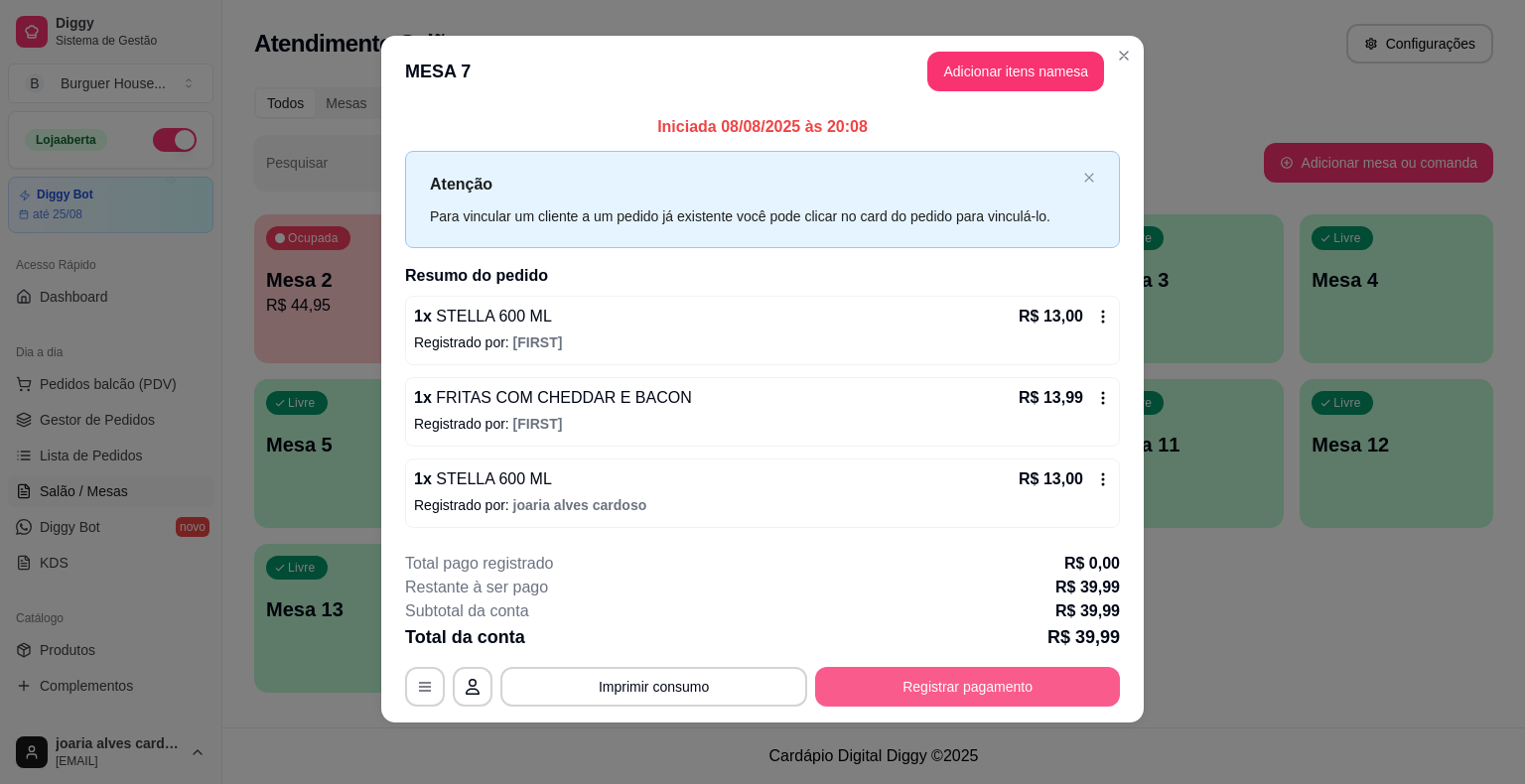 click on "Registrar pagamento" at bounding box center (967, 687) 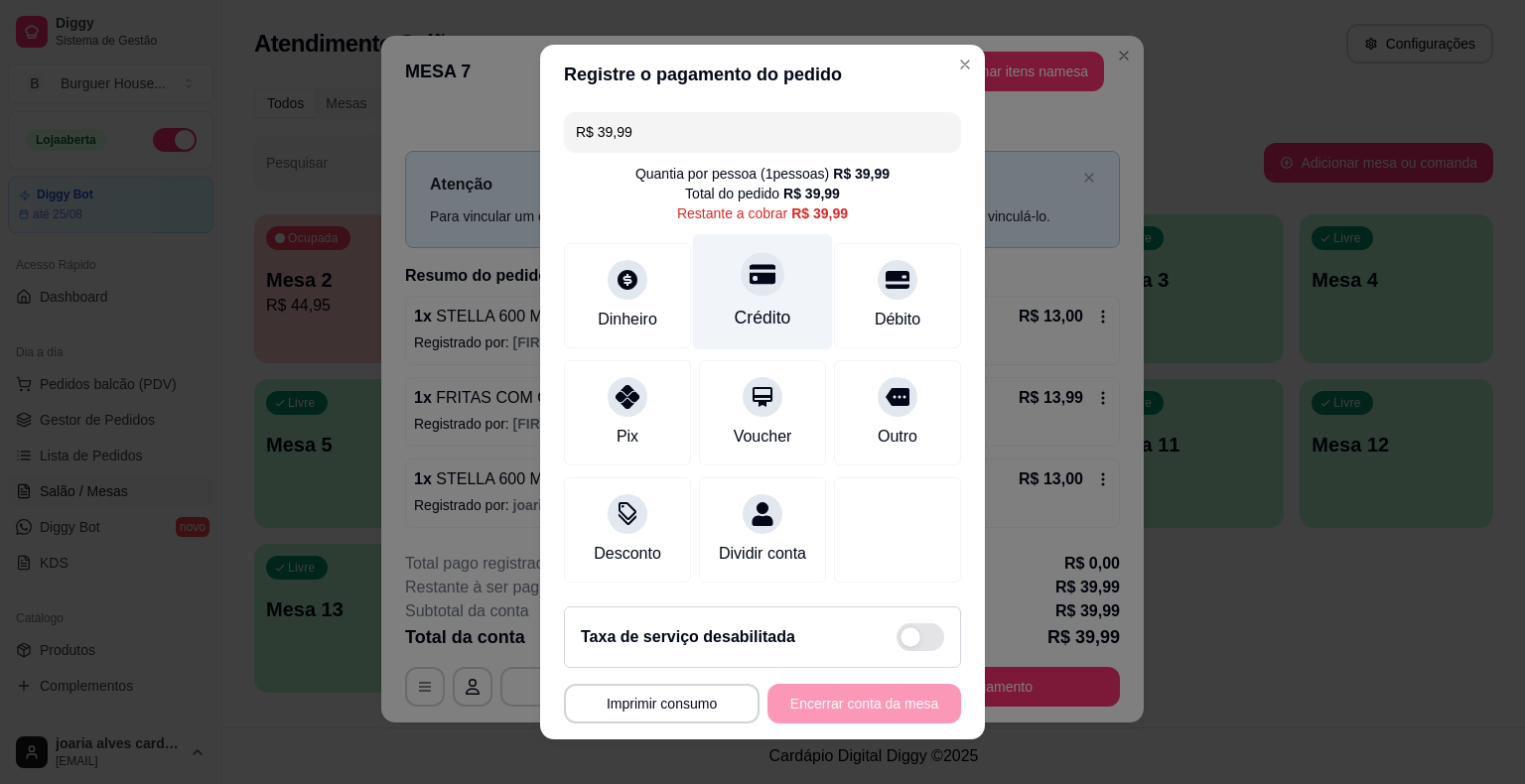 click on "Crédito" at bounding box center [762, 292] 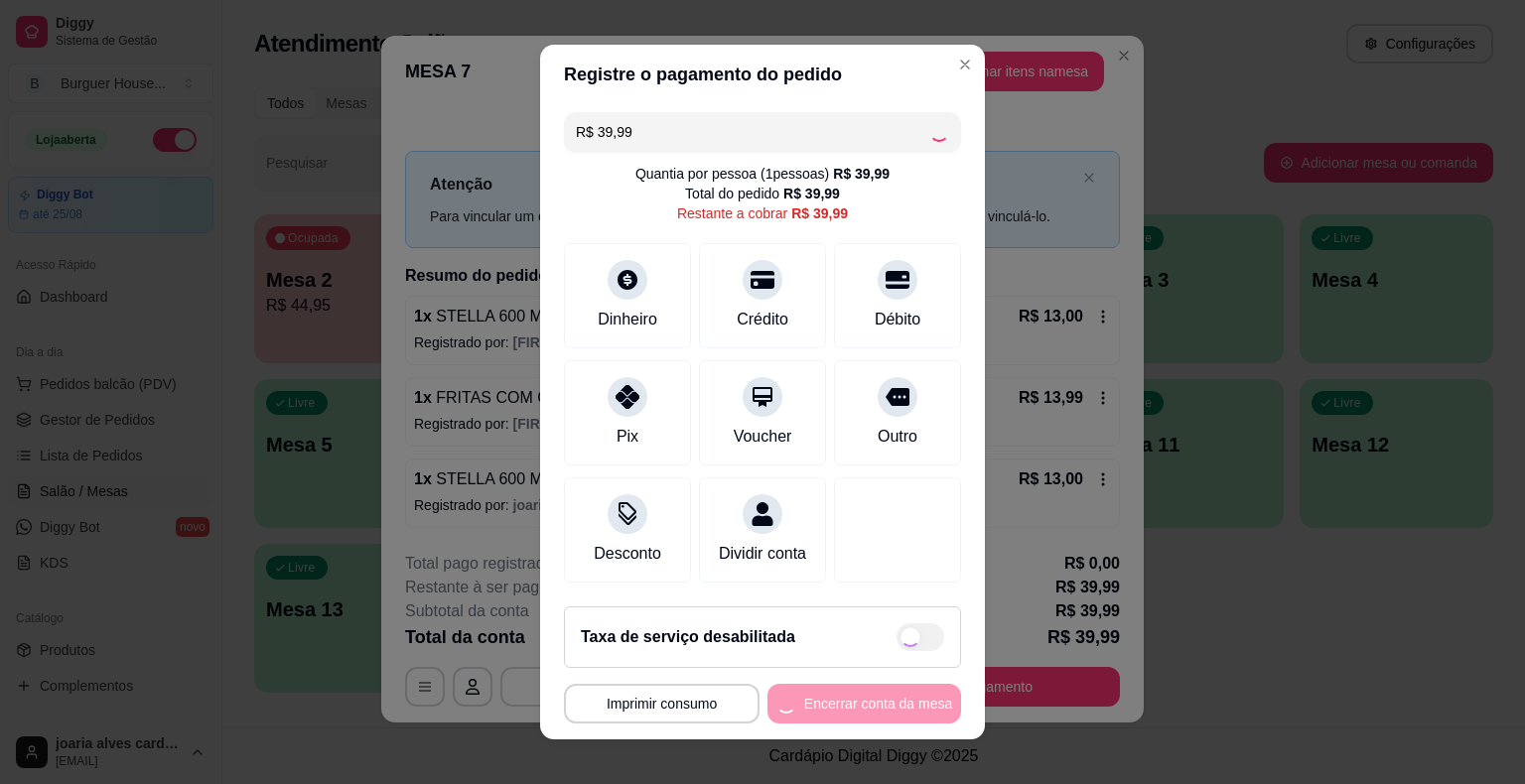 type on "R$ 0,00" 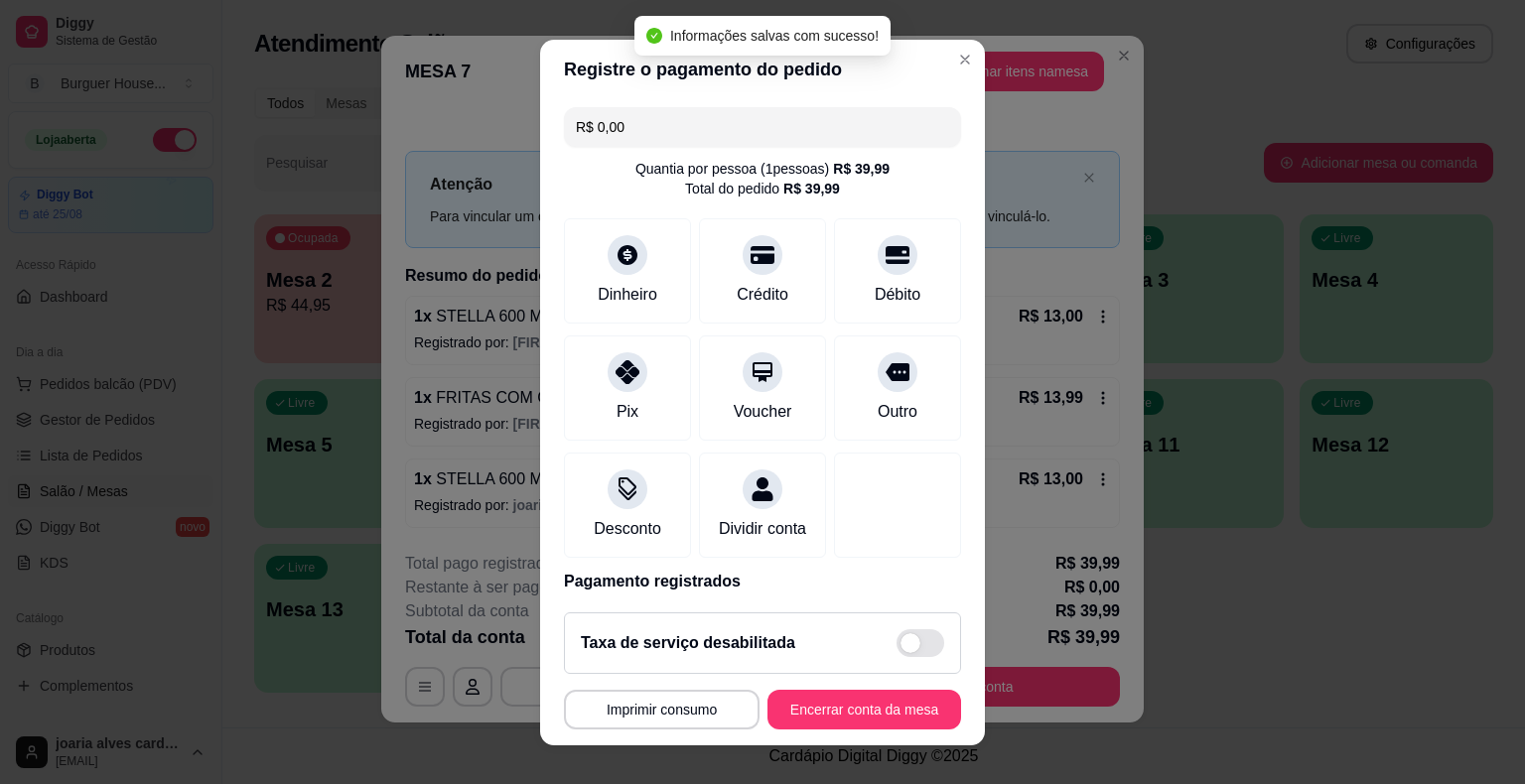 scroll, scrollTop: 93, scrollLeft: 0, axis: vertical 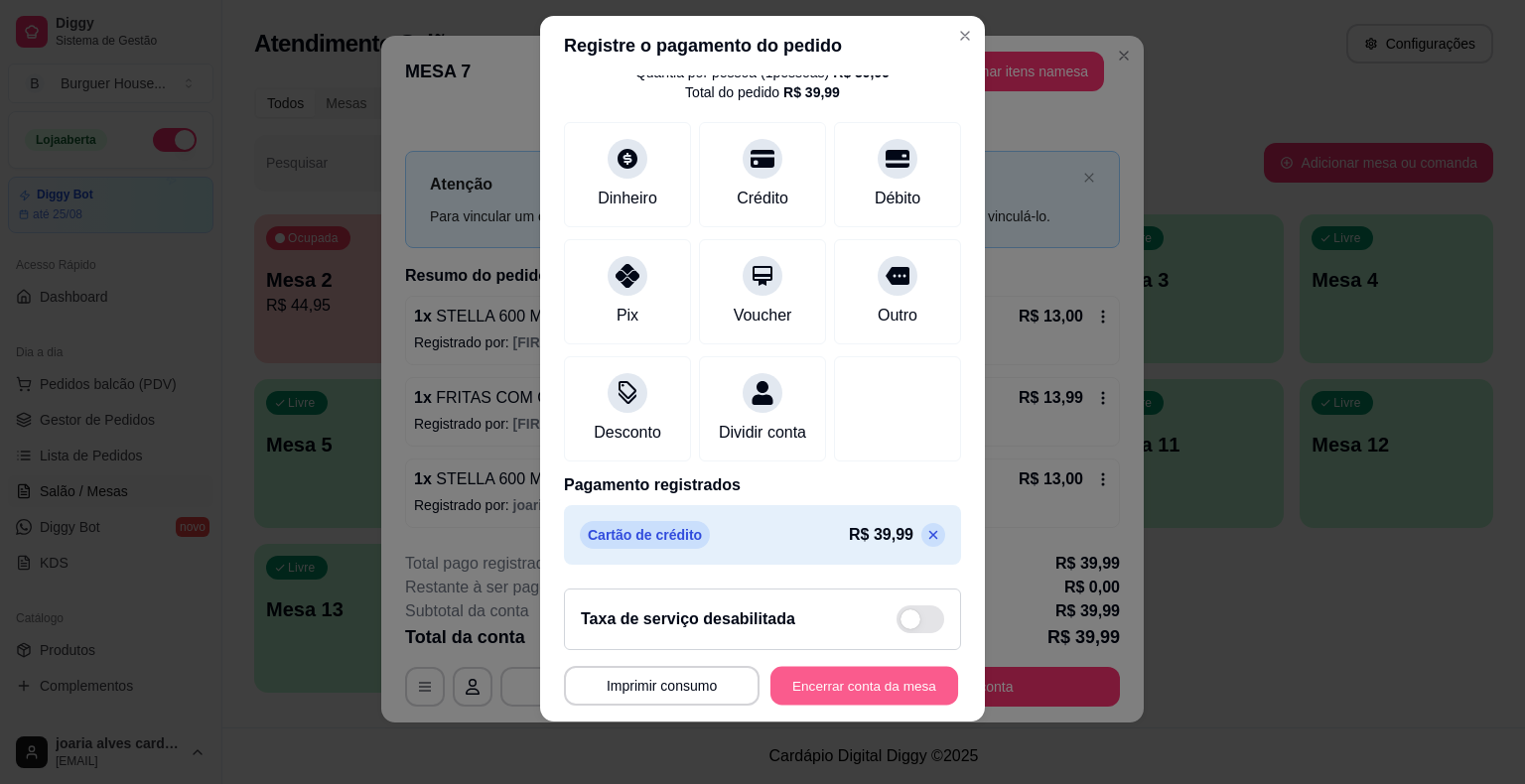 click on "Encerrar conta da mesa" at bounding box center [864, 685] 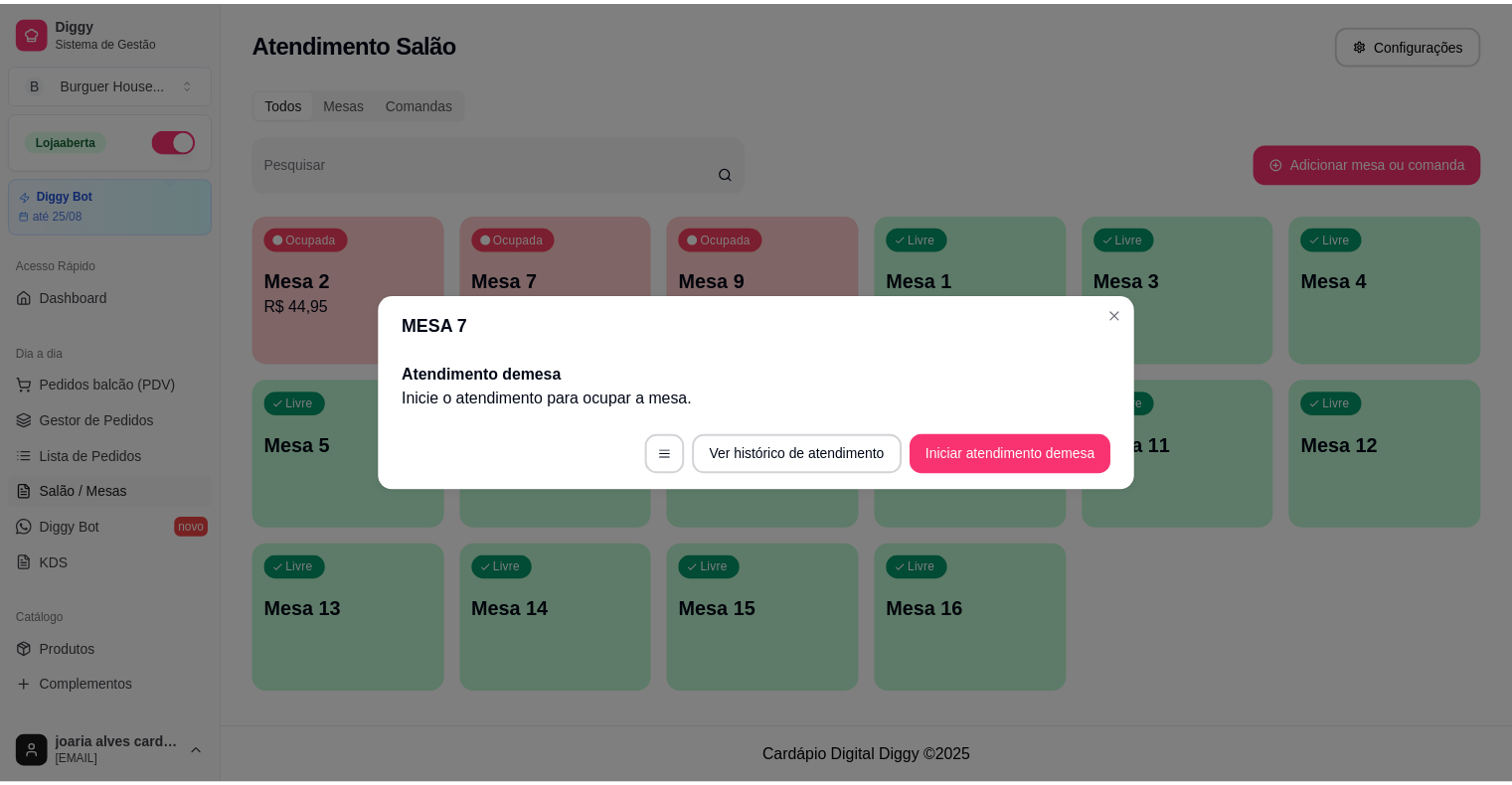 scroll, scrollTop: 0, scrollLeft: 0, axis: both 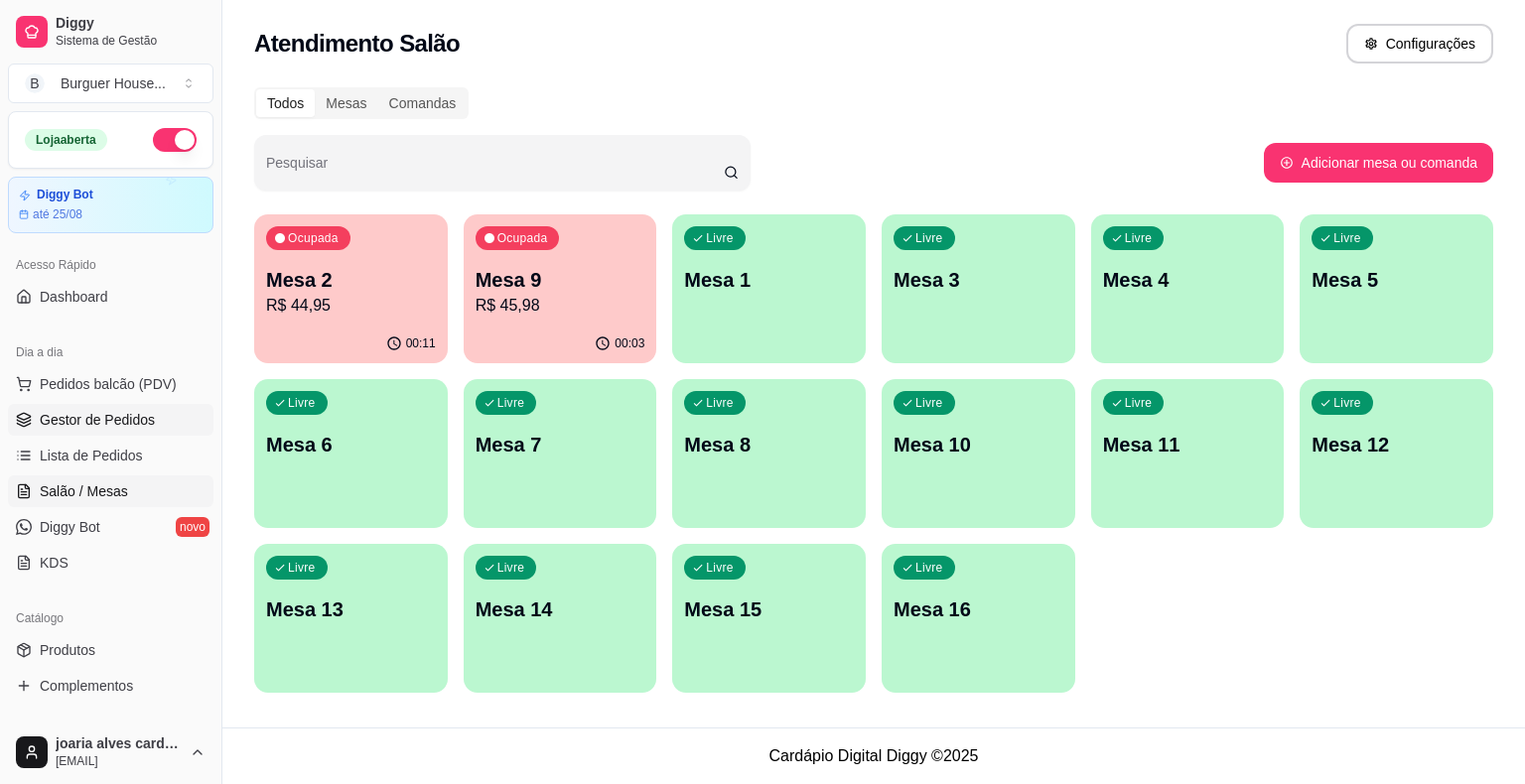 click on "Gestor de Pedidos" at bounding box center (97, 420) 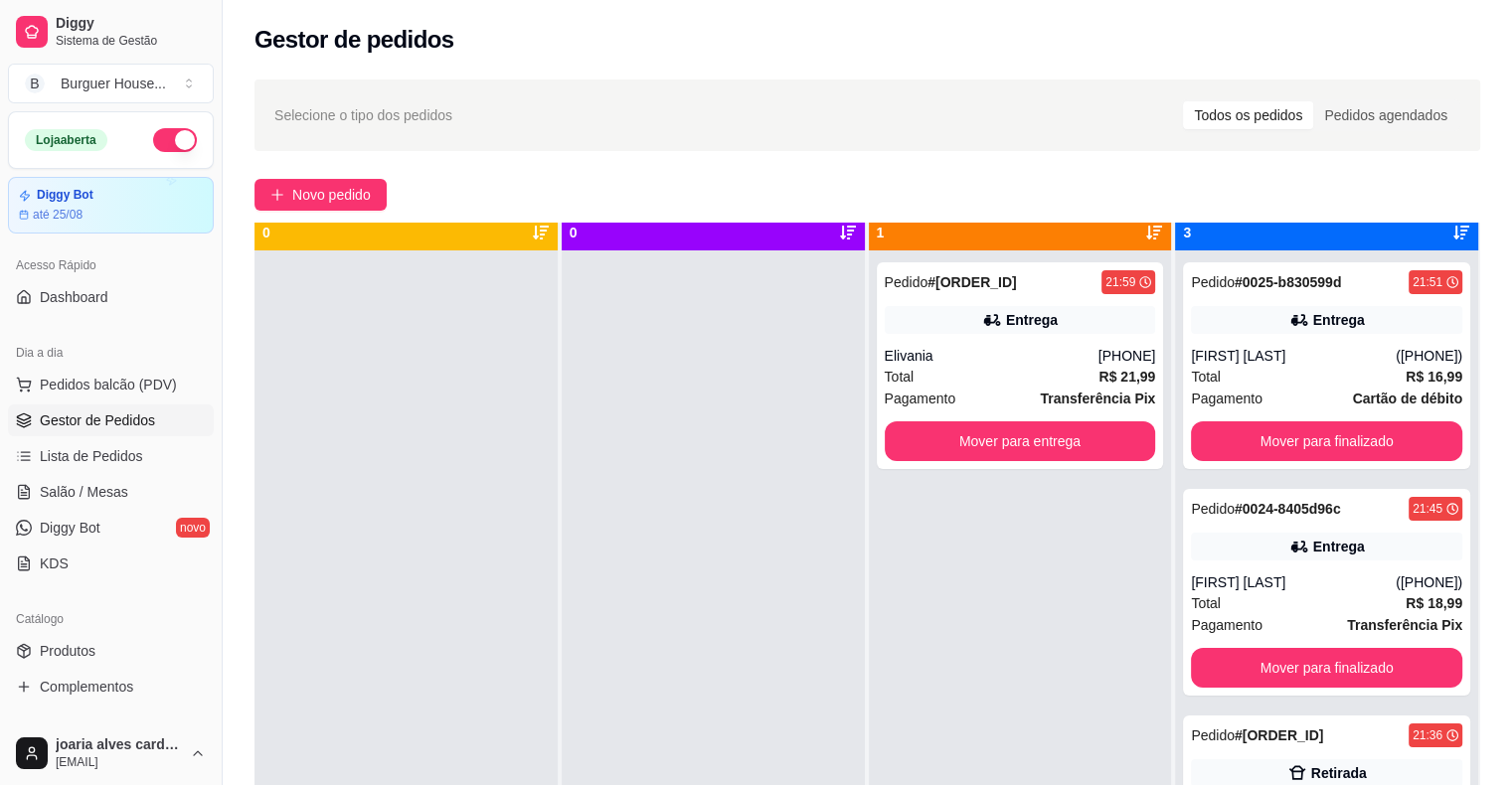 scroll, scrollTop: 56, scrollLeft: 0, axis: vertical 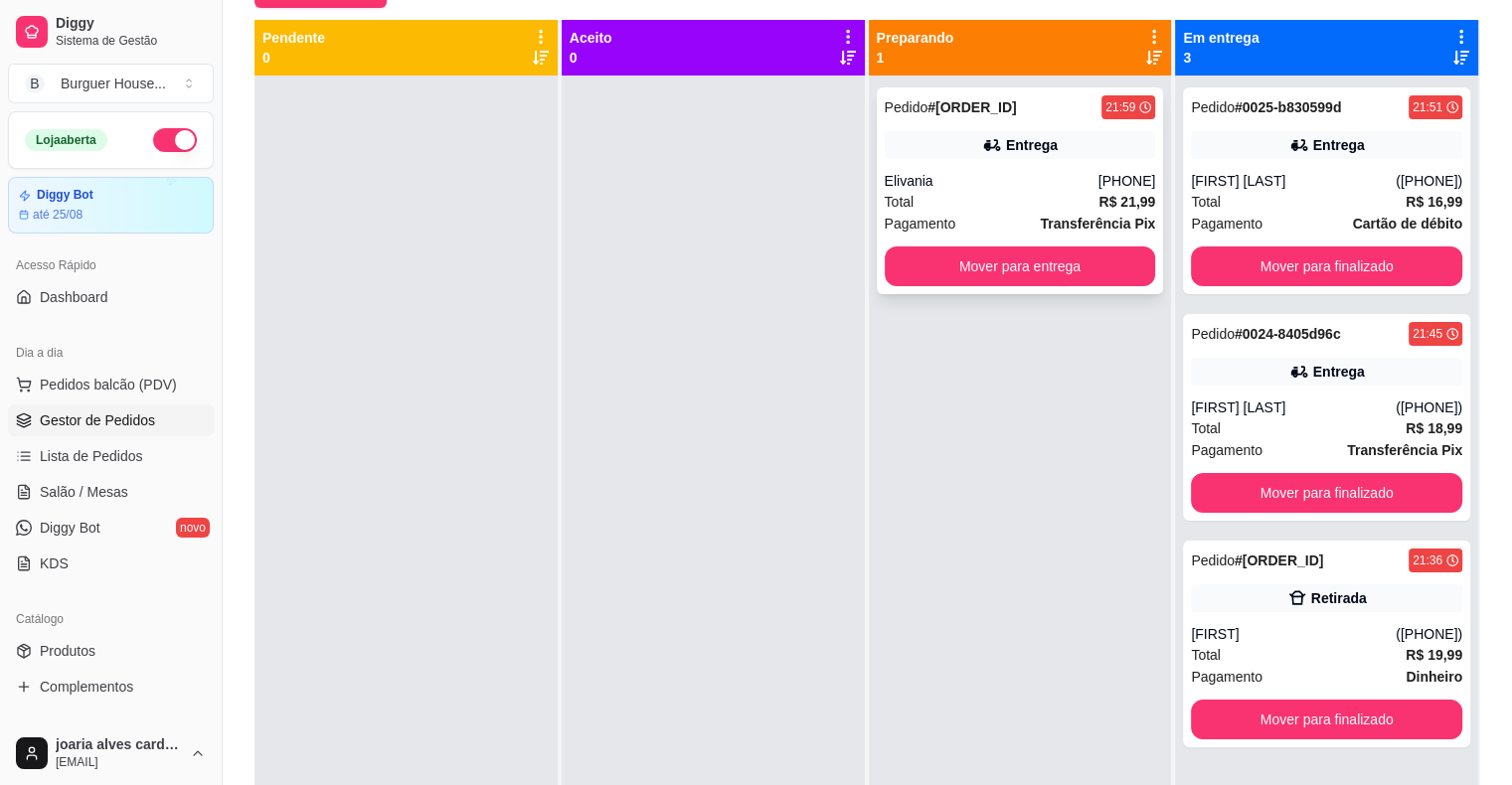 click on "Elivania" at bounding box center [991, 181] 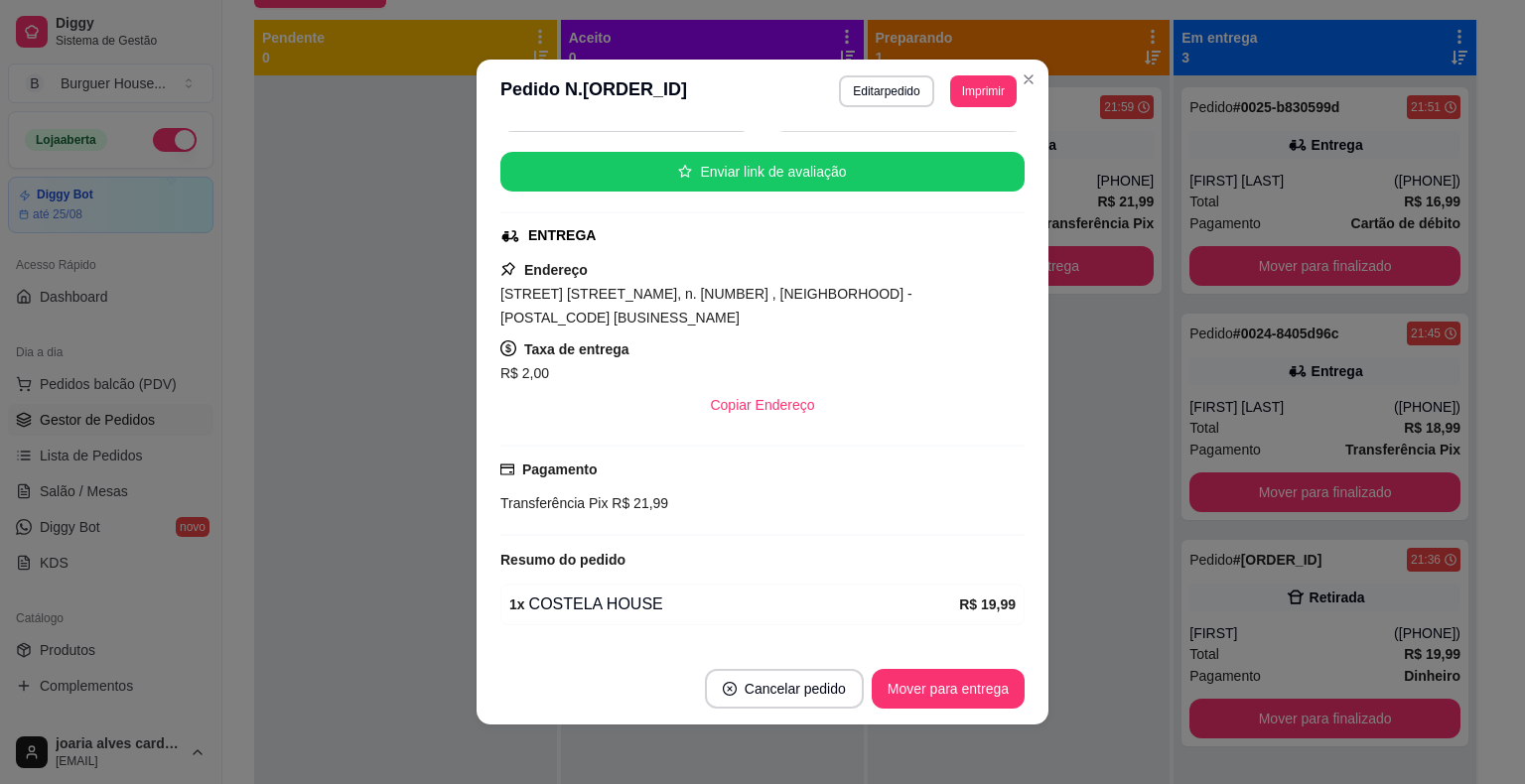 scroll, scrollTop: 254, scrollLeft: 0, axis: vertical 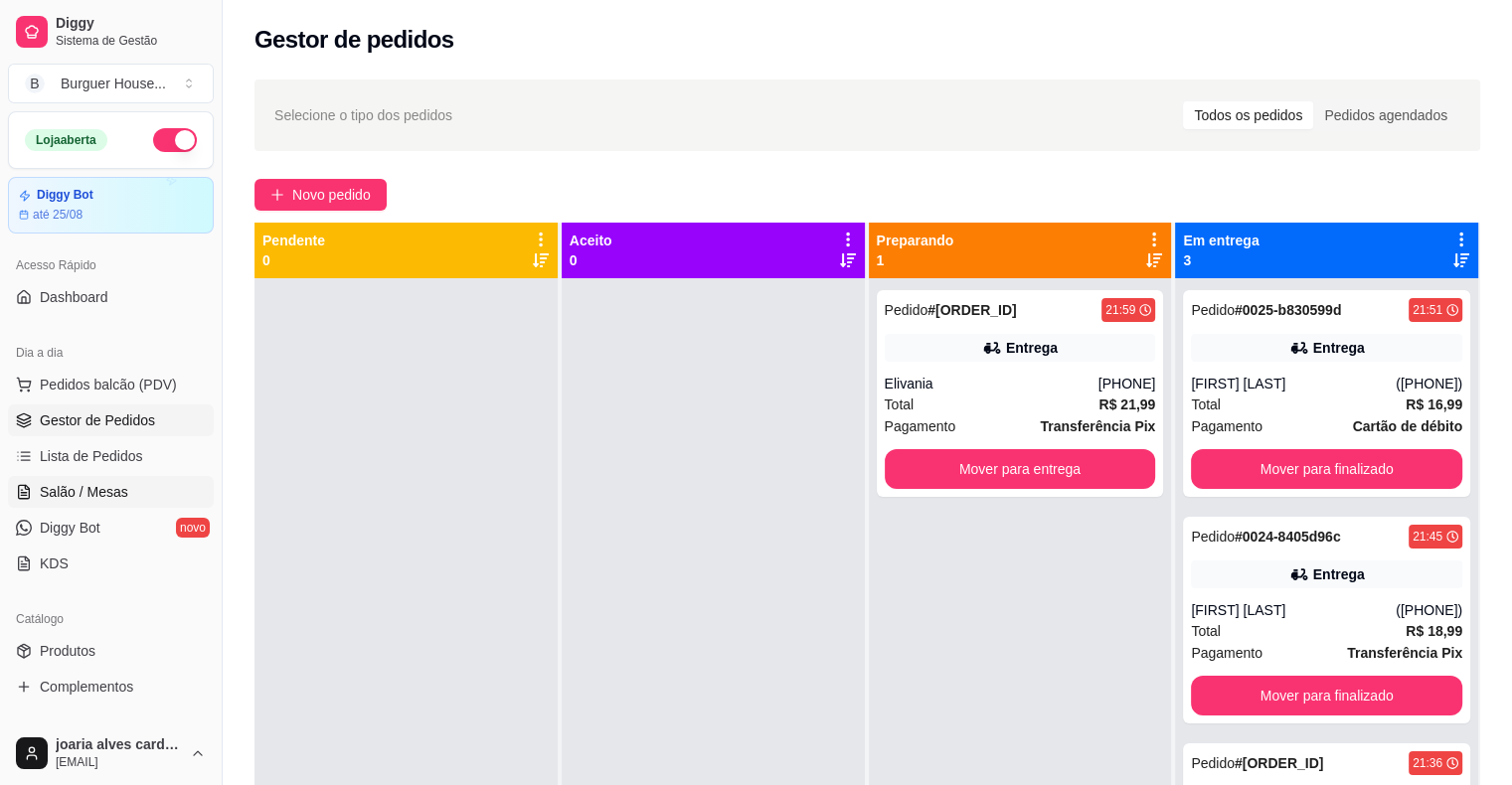 click on "Salão / Mesas" at bounding box center [84, 492] 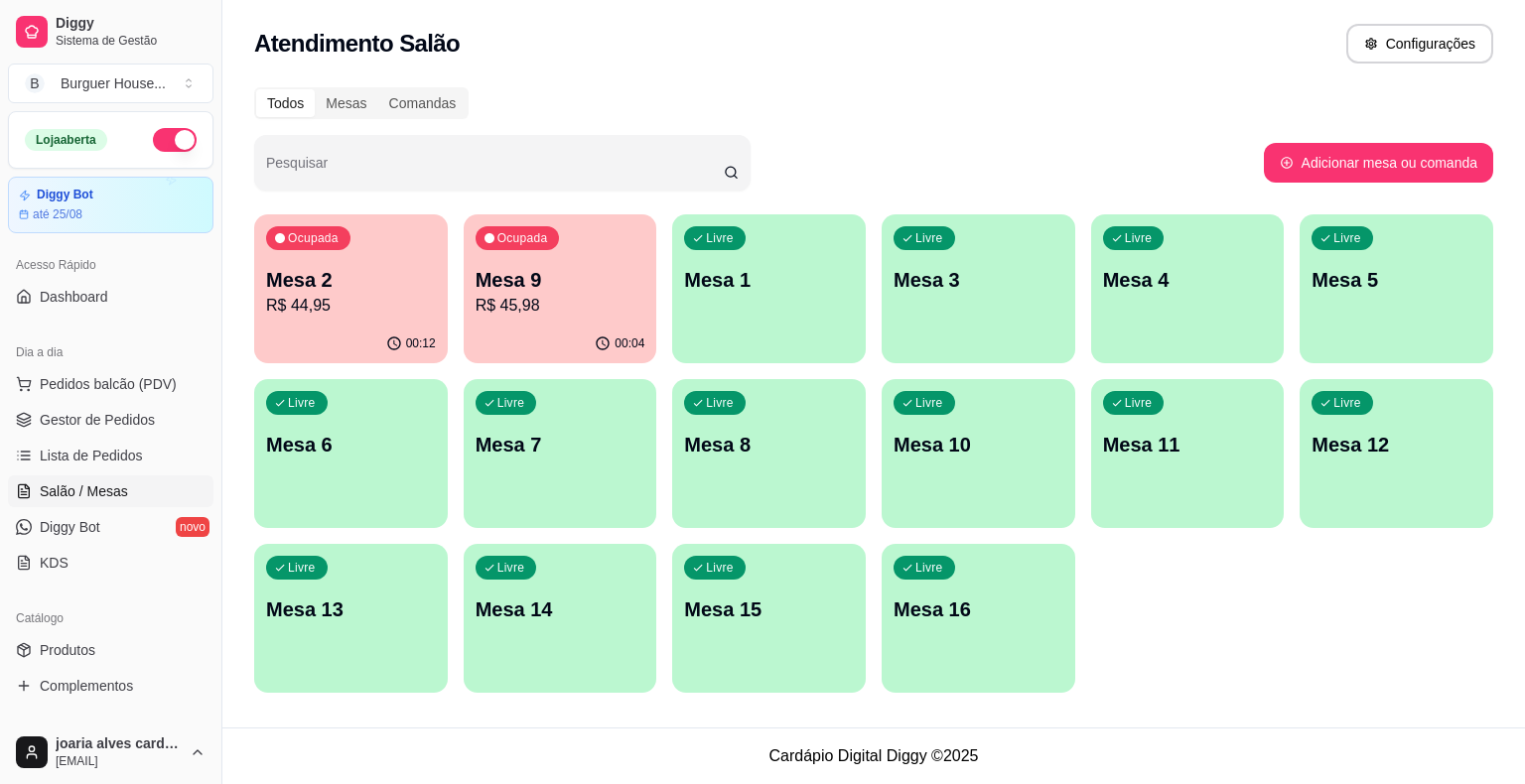 click on "R$ 45,98" at bounding box center [560, 306] 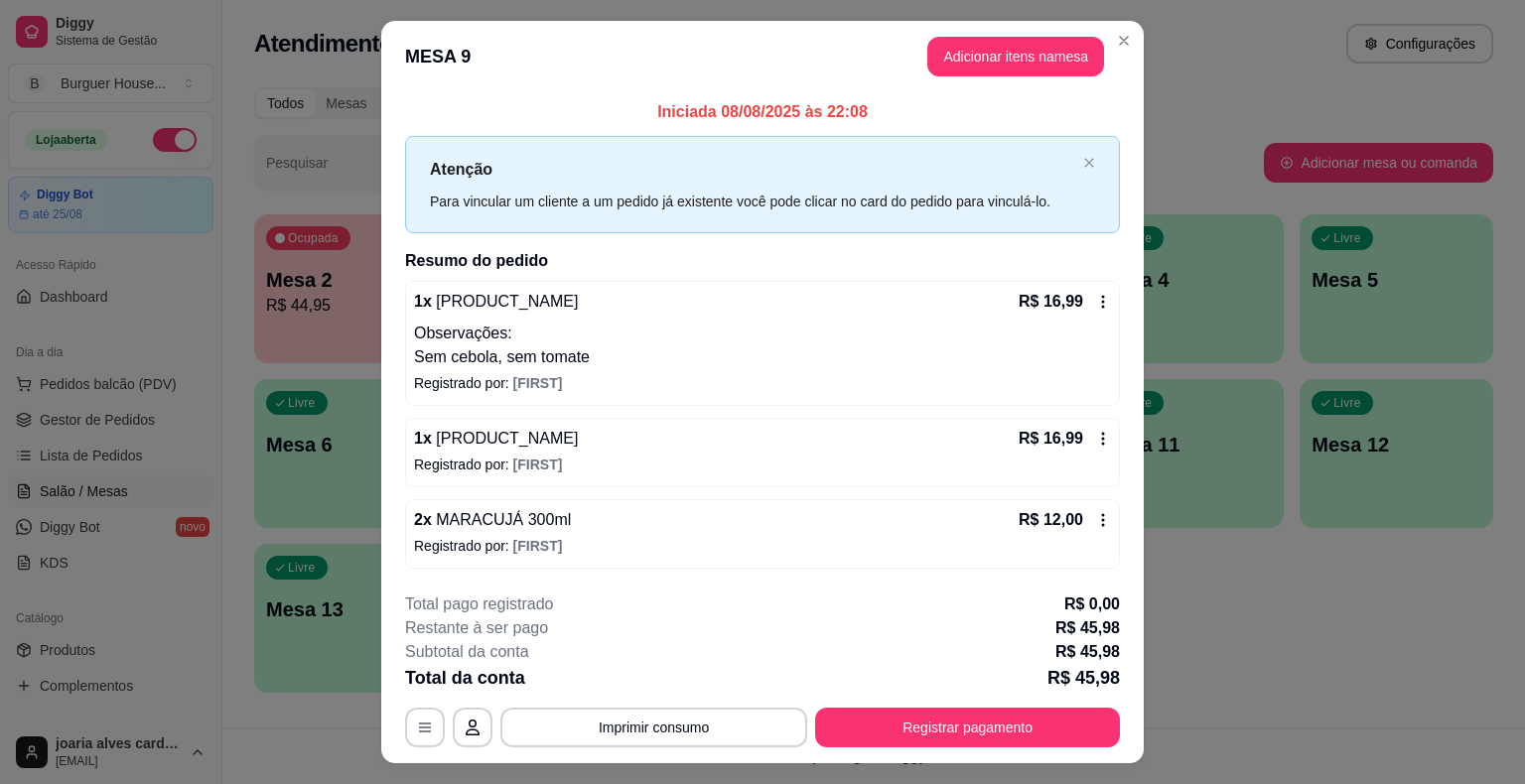 scroll, scrollTop: 41, scrollLeft: 0, axis: vertical 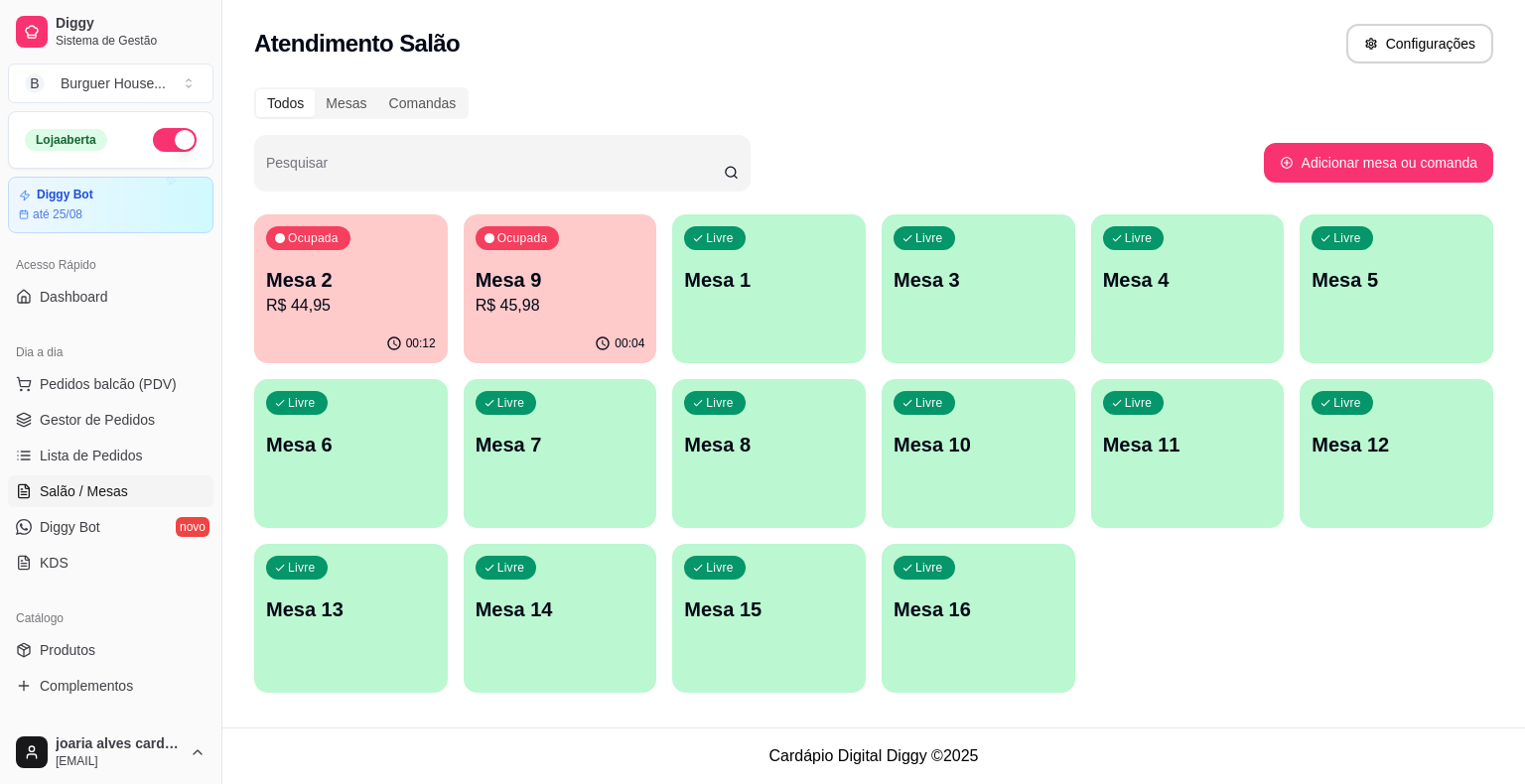 click on "00:04" at bounding box center [560, 343] 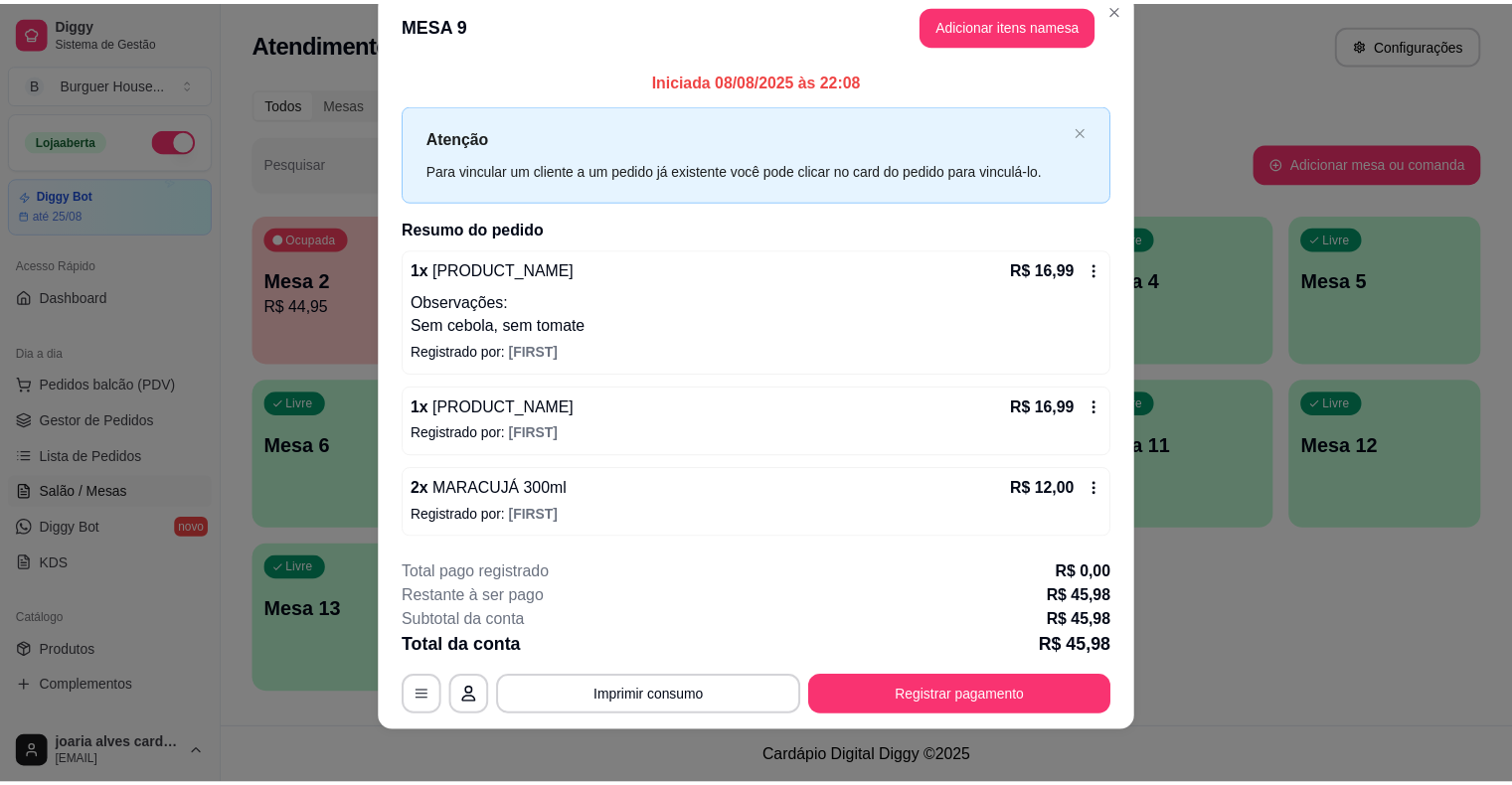 scroll, scrollTop: 41, scrollLeft: 0, axis: vertical 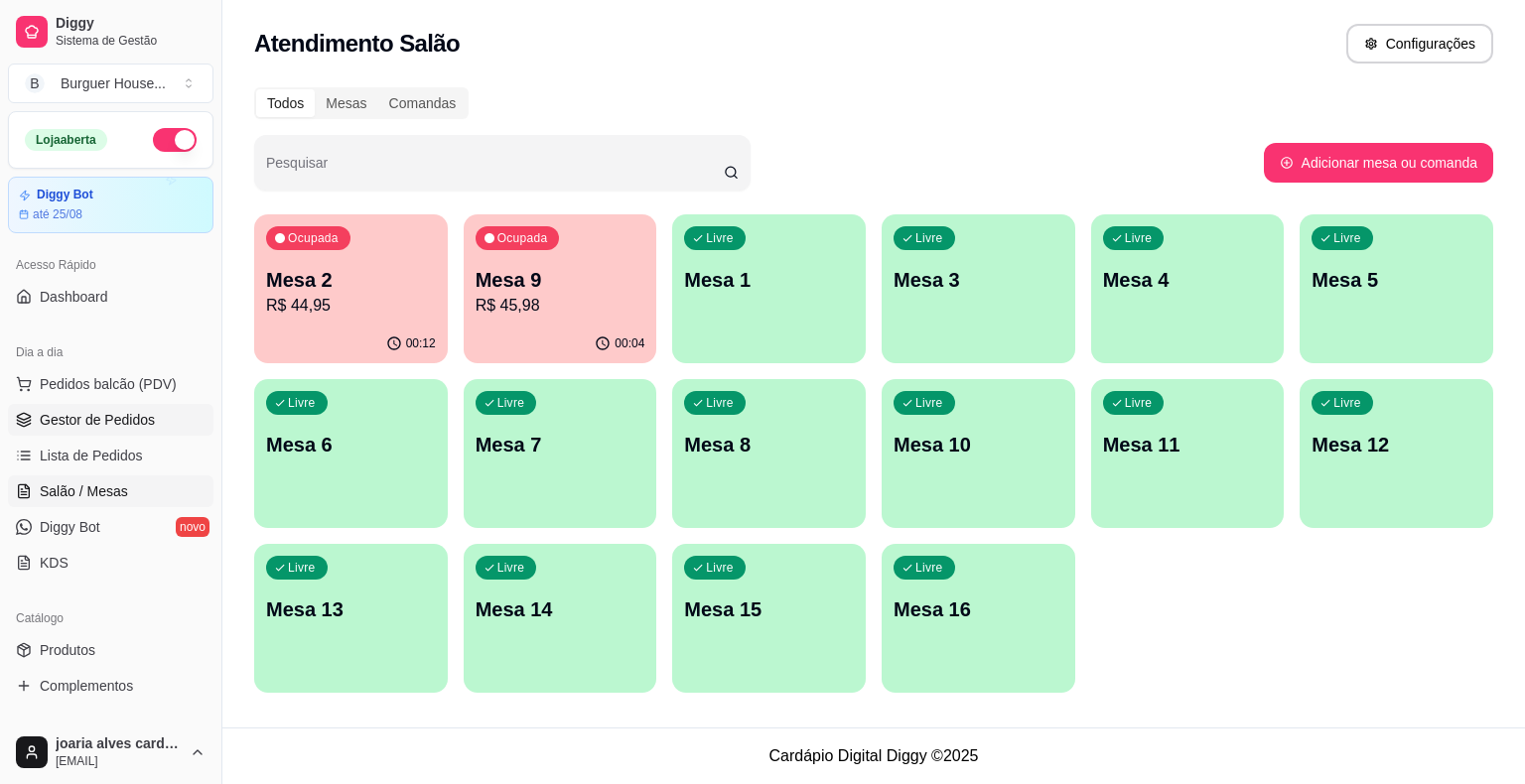 click on "Gestor de Pedidos" at bounding box center (110, 420) 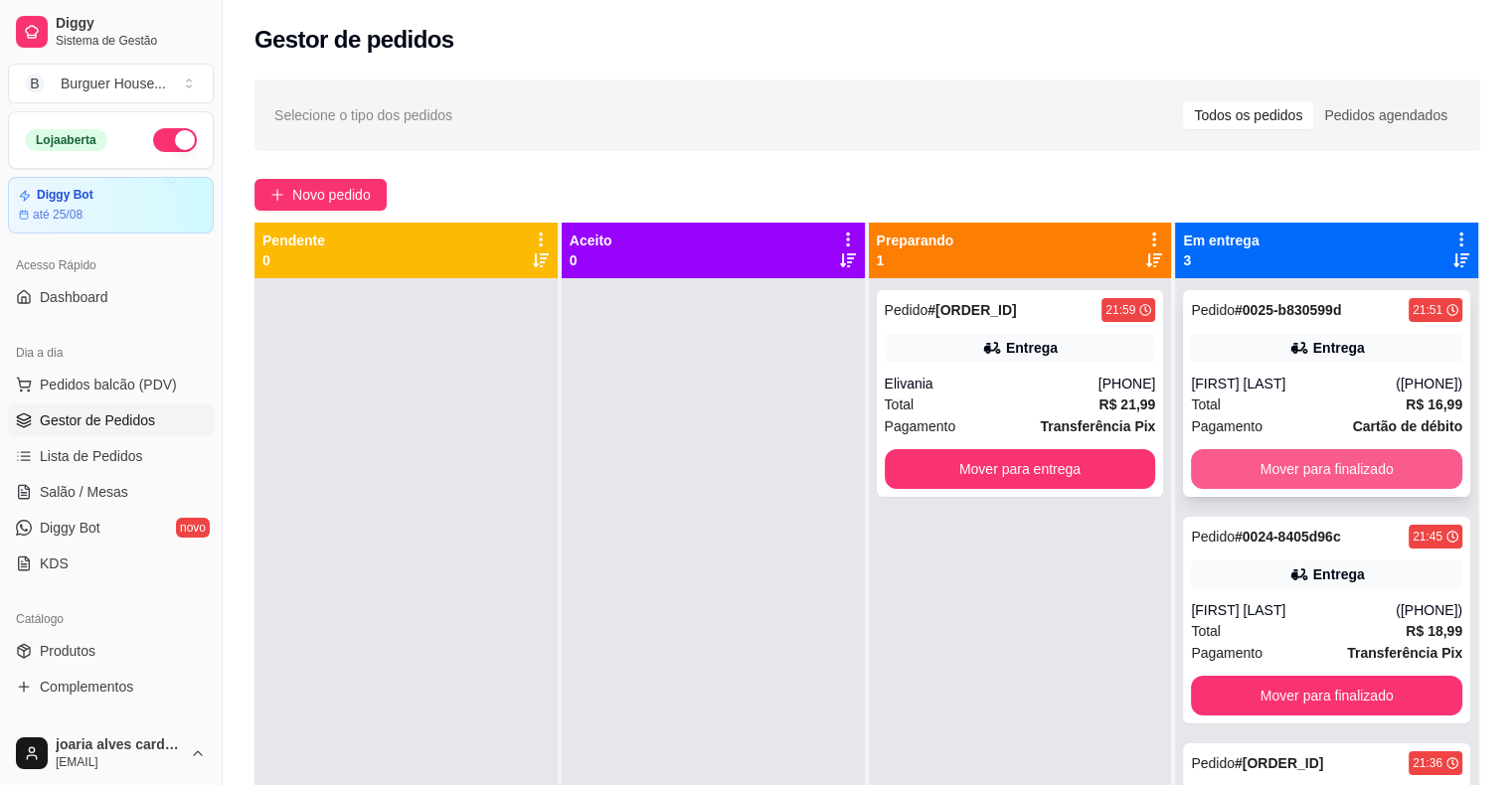 scroll, scrollTop: 56, scrollLeft: 0, axis: vertical 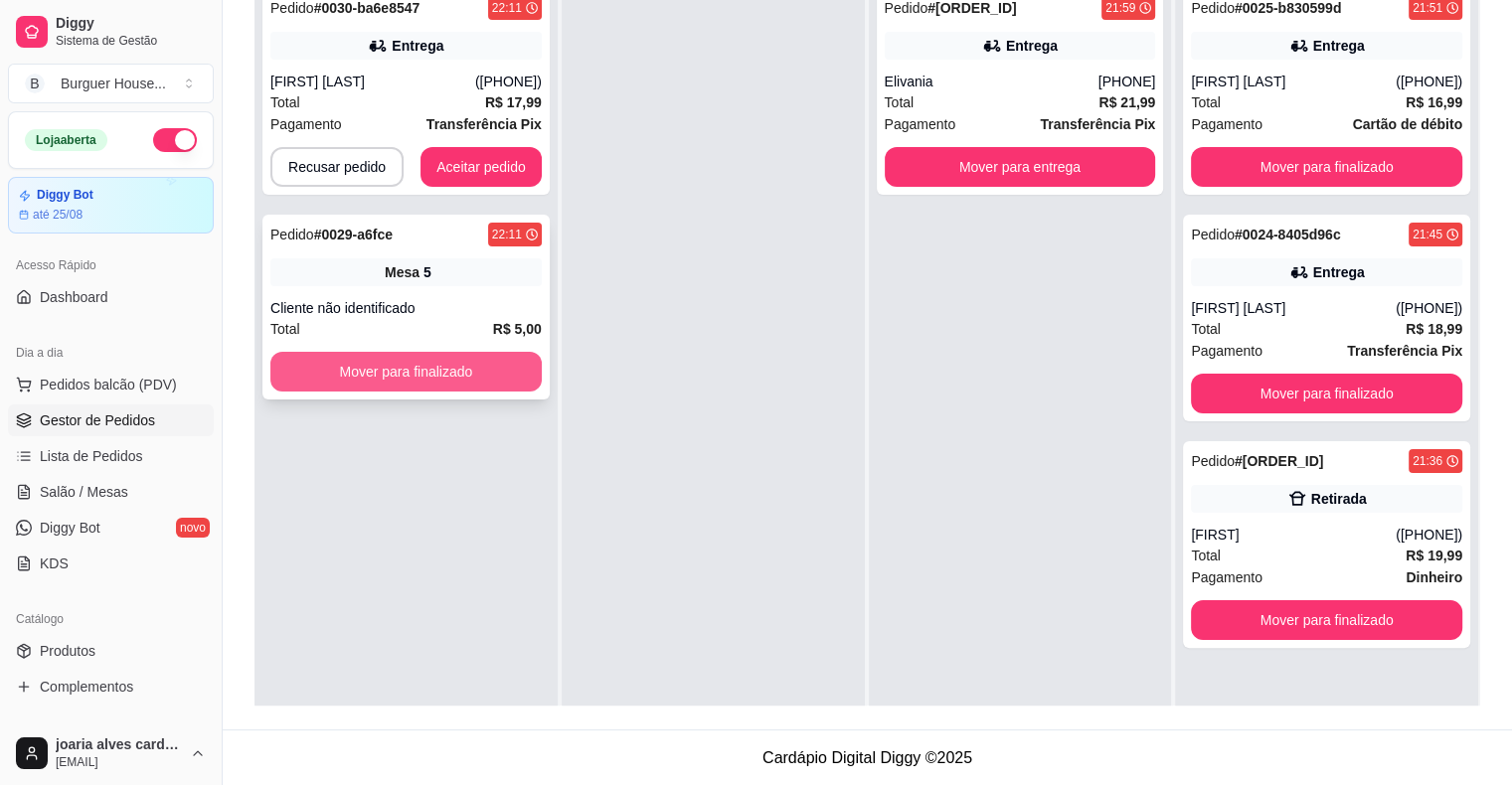 click on "Mover para finalizado" at bounding box center [406, 372] 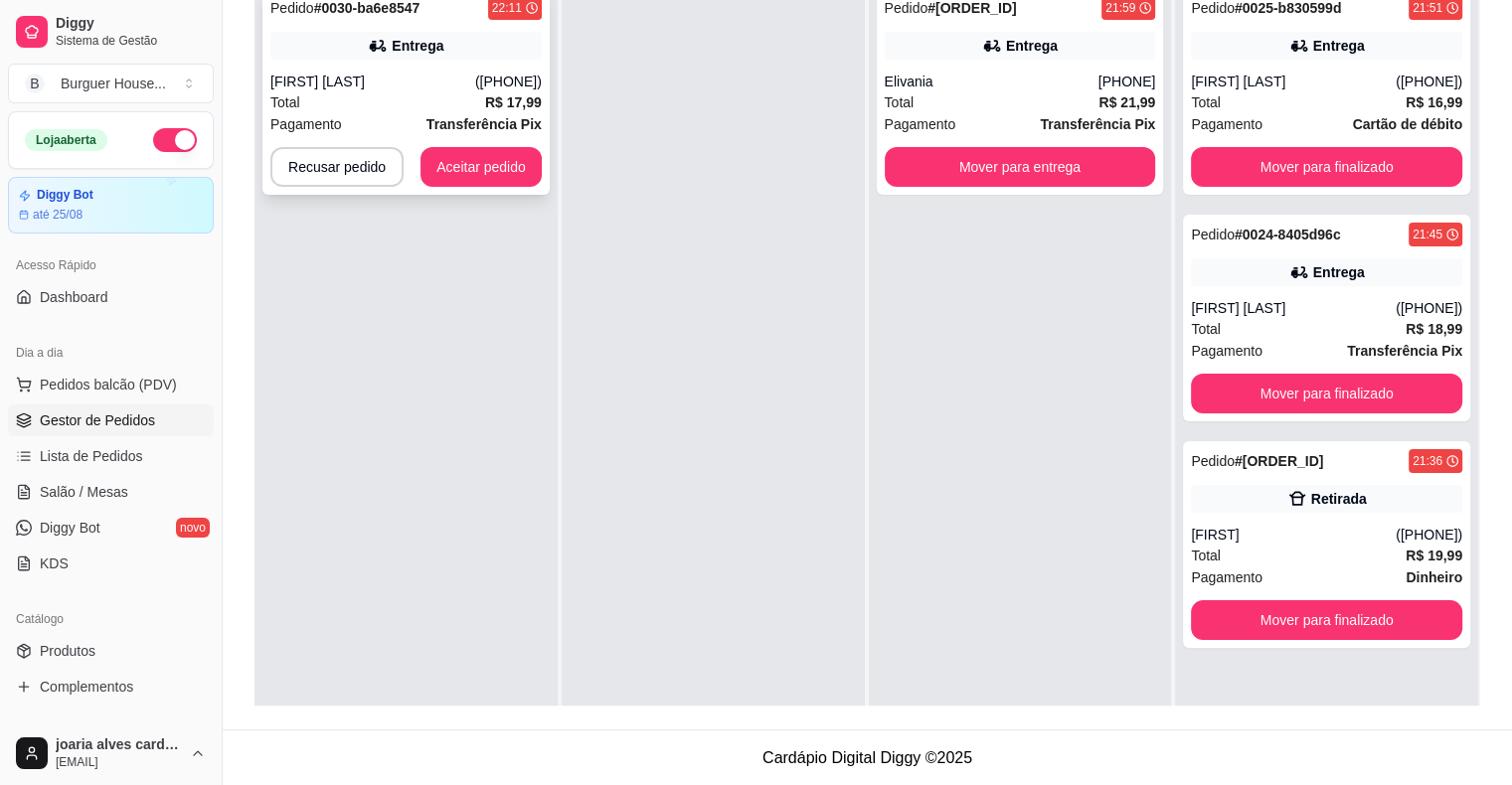 click on "Pedido  # 0030-ba6e8547 22:11 Entrega [FIRST] [LAST]  ([PHONE]) Total R$ 17,99 Pagamento Transferência Pix Recusar pedido Aceitar pedido" at bounding box center (406, 91) 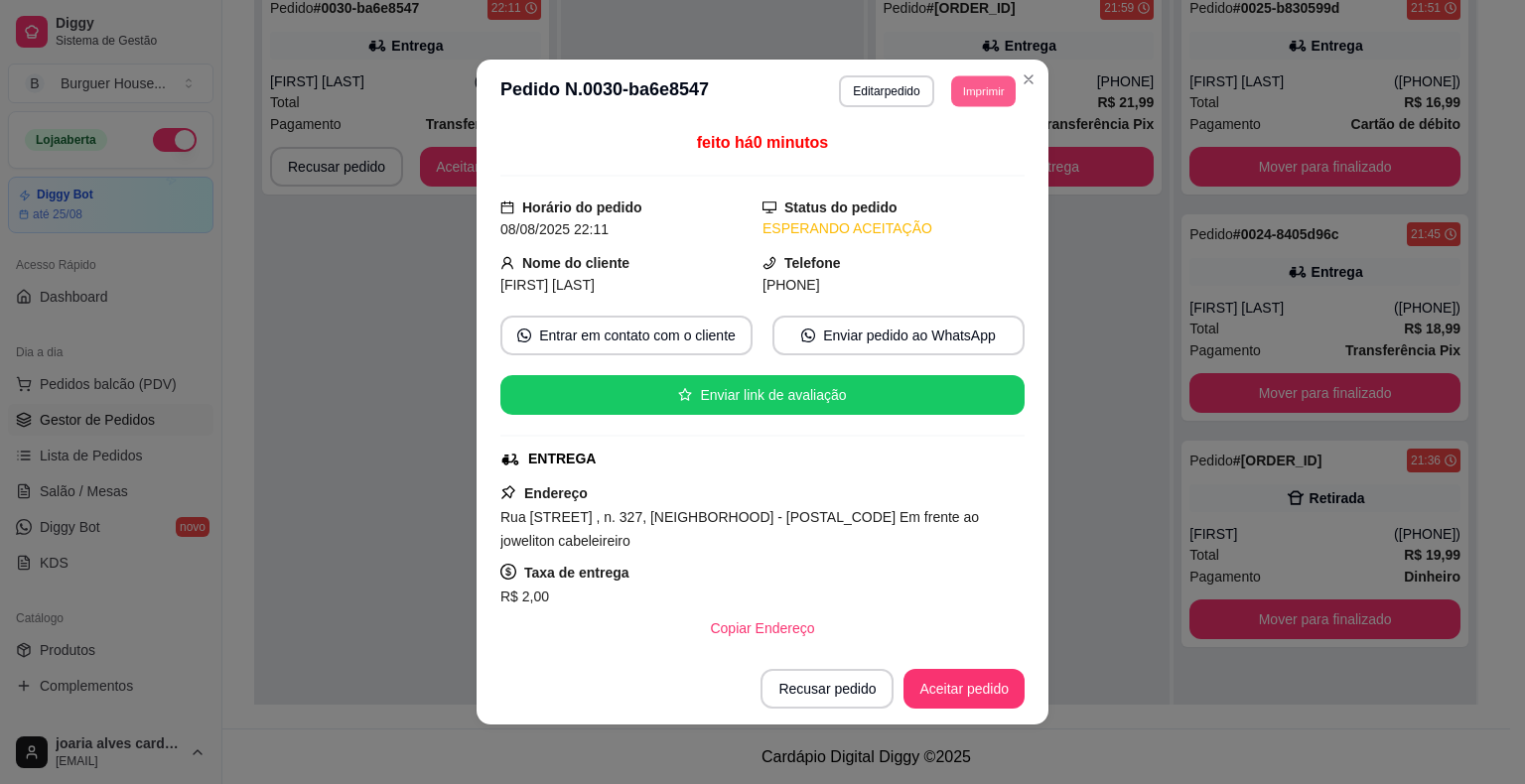 click on "Imprimir" at bounding box center [983, 90] 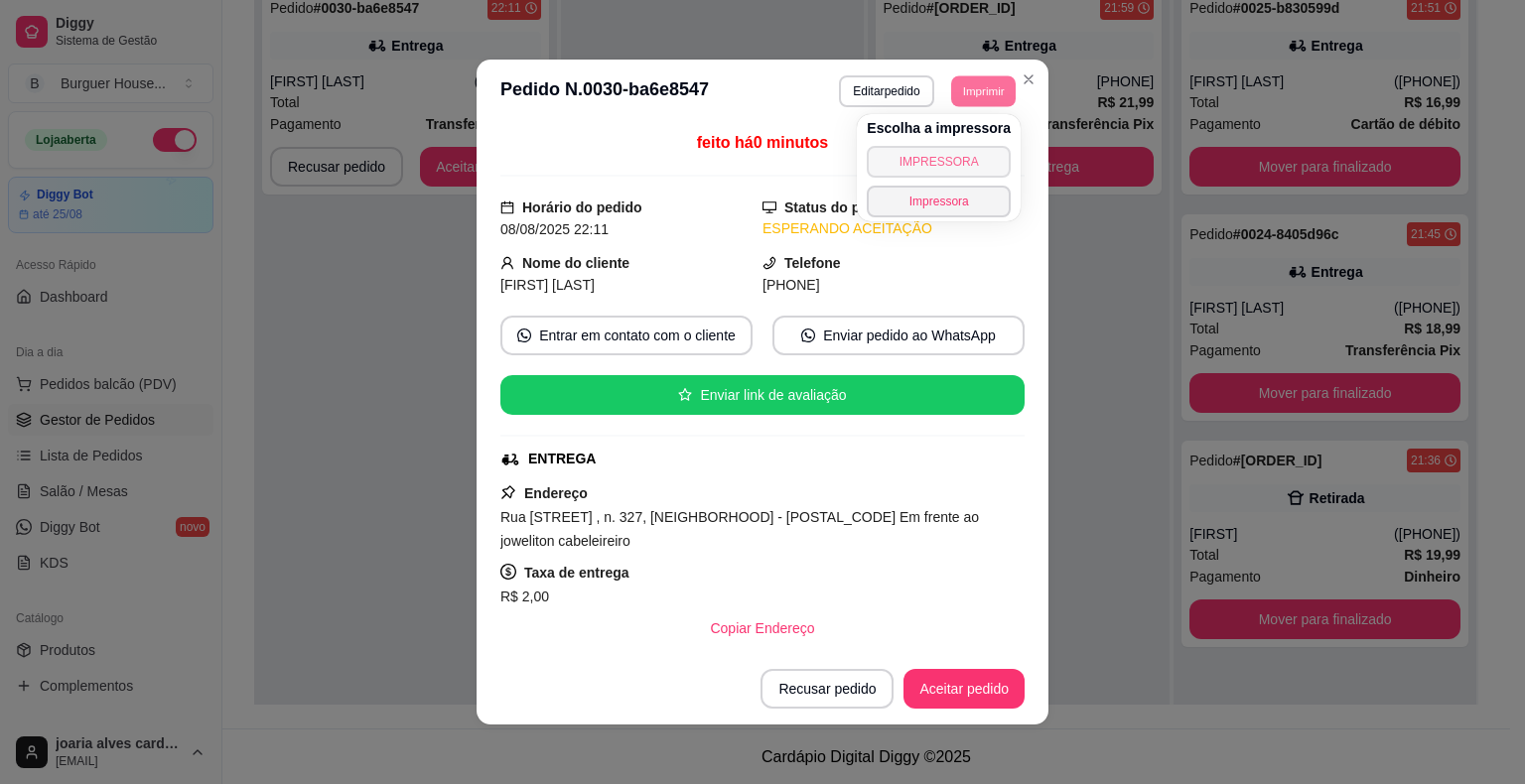 click on "IMPRESSORA" at bounding box center [938, 162] 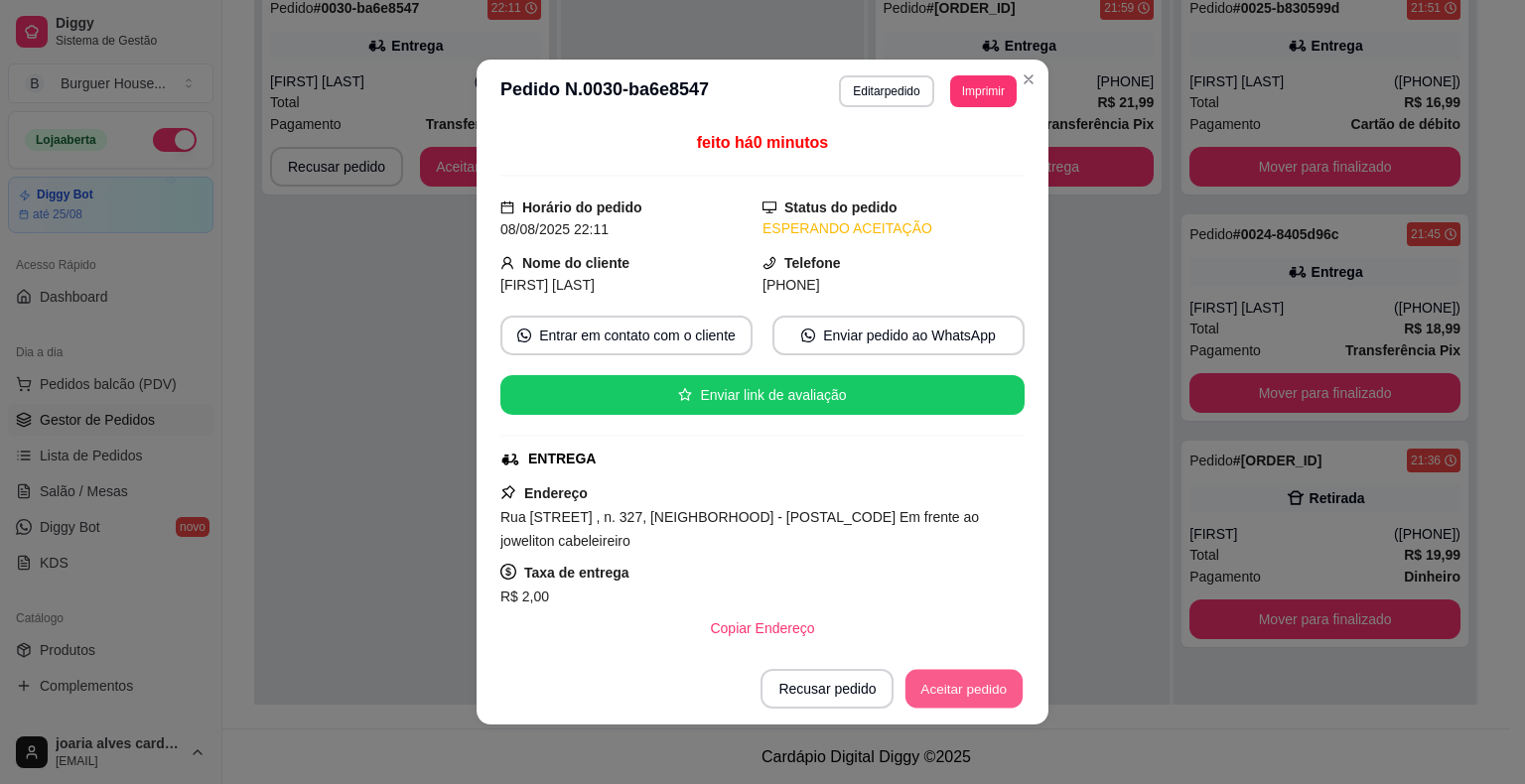 click on "Aceitar pedido" at bounding box center (964, 689) 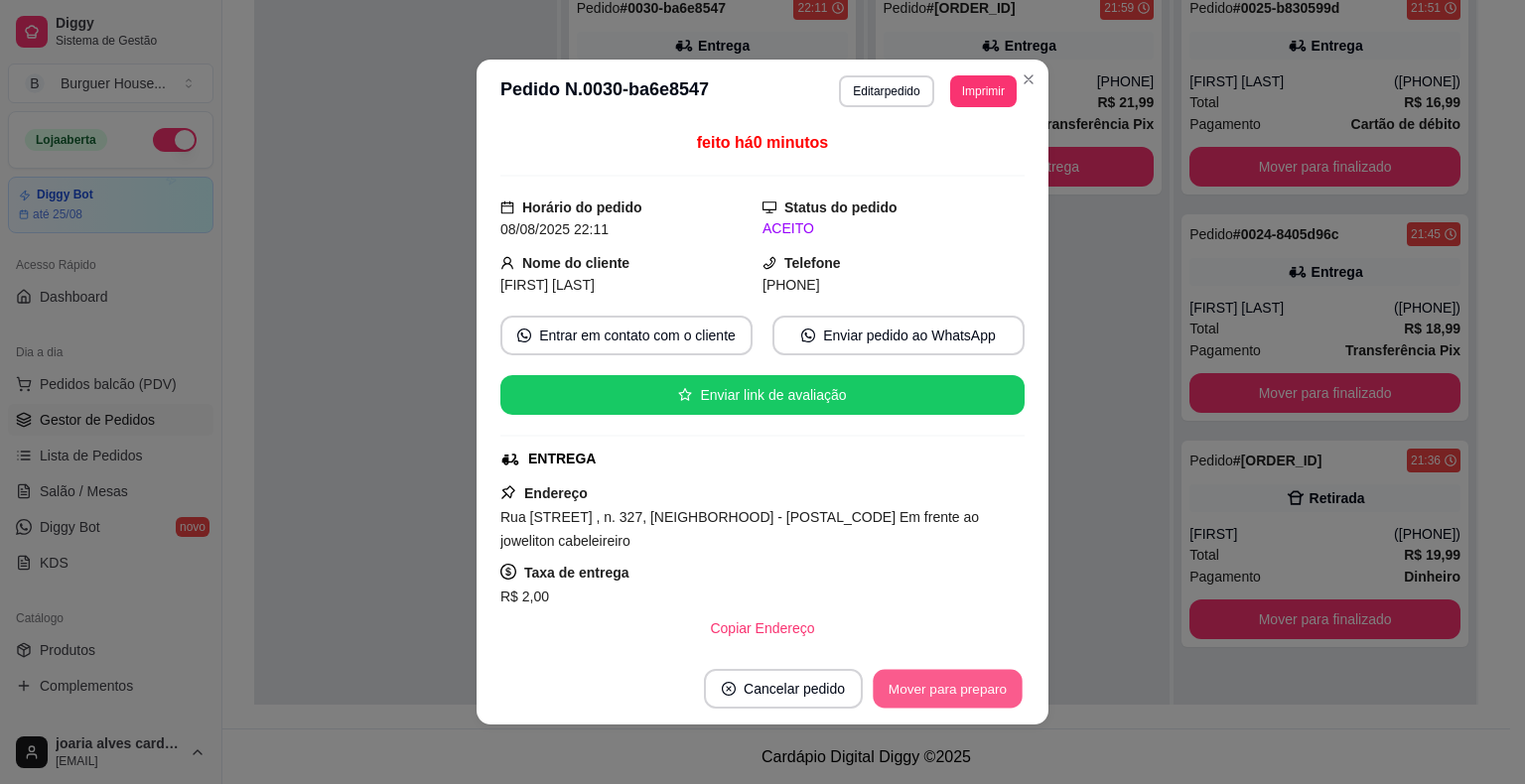 click on "Mover para preparo" at bounding box center [947, 689] 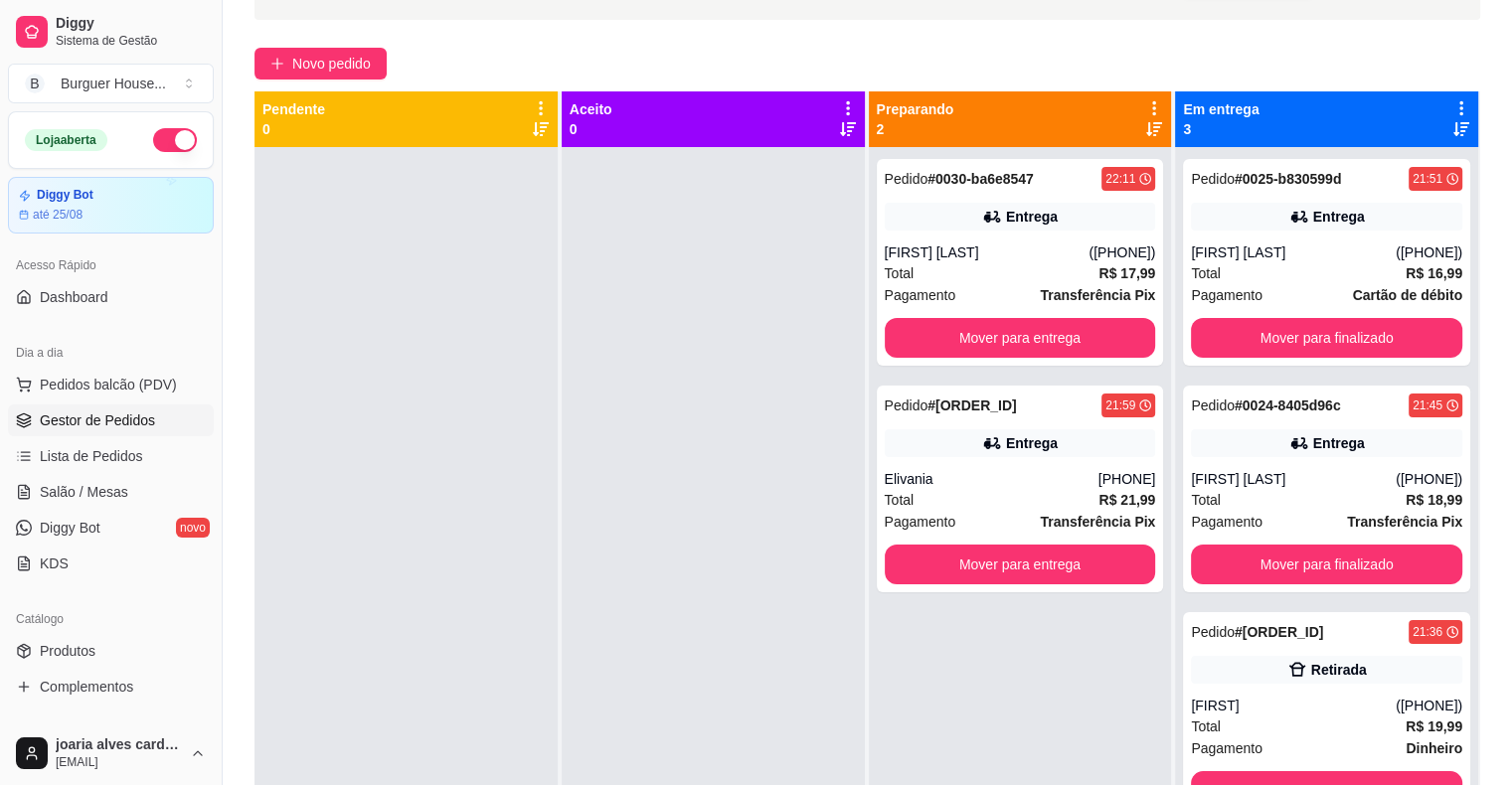 scroll, scrollTop: 203, scrollLeft: 0, axis: vertical 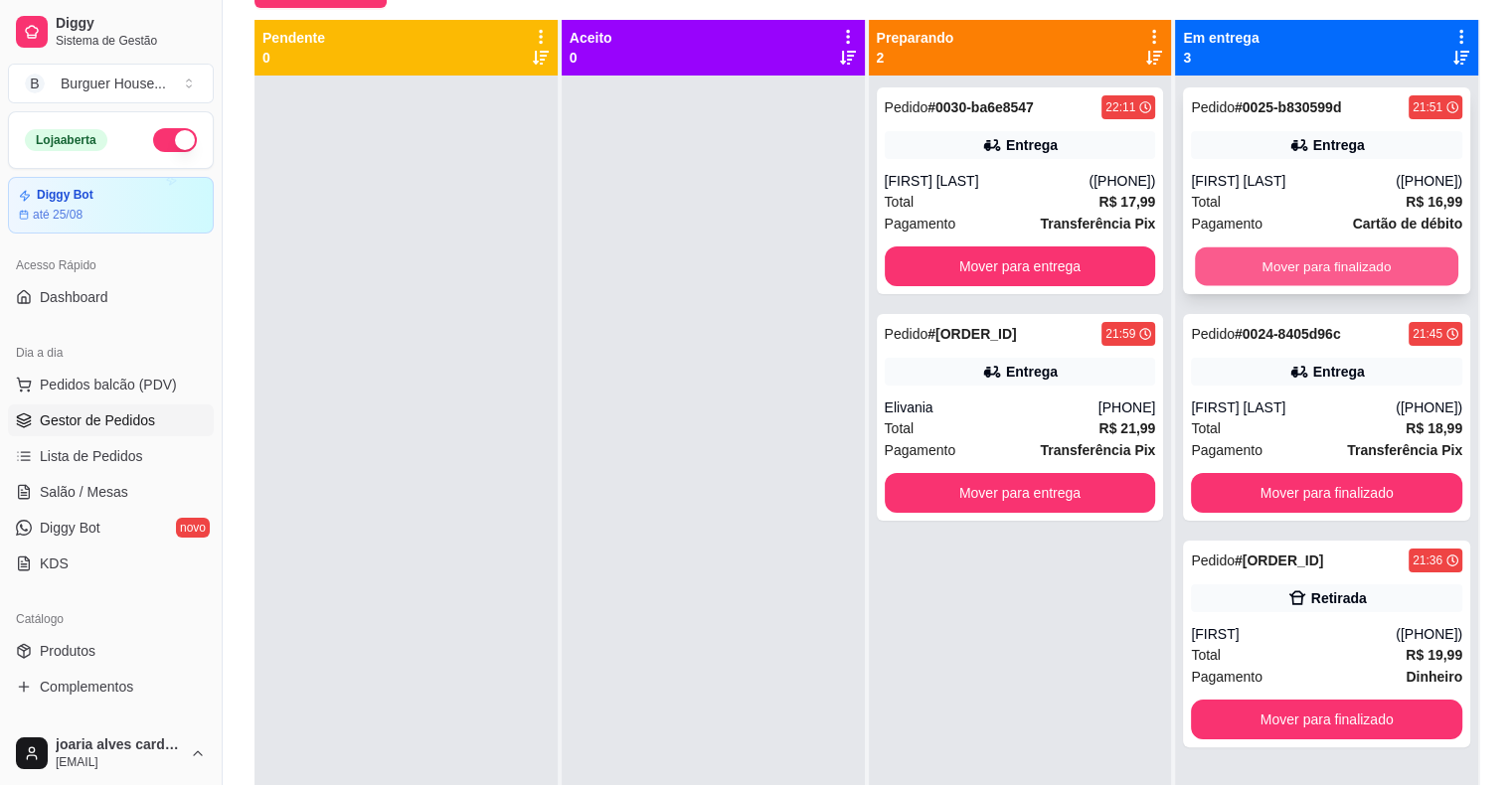 click on "Mover para finalizado" at bounding box center (1326, 266) 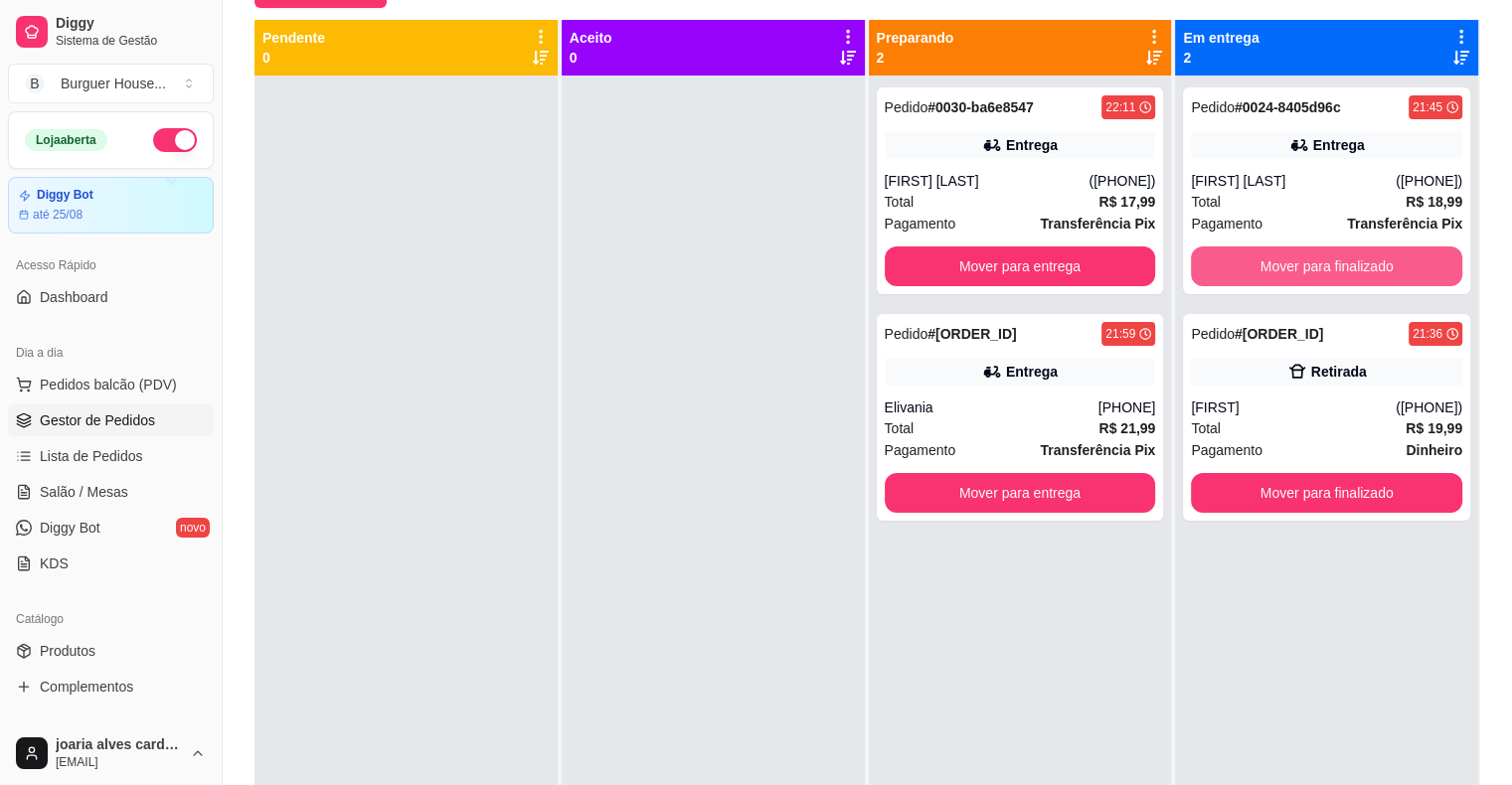 click on "Mover para finalizado" at bounding box center [1326, 266] 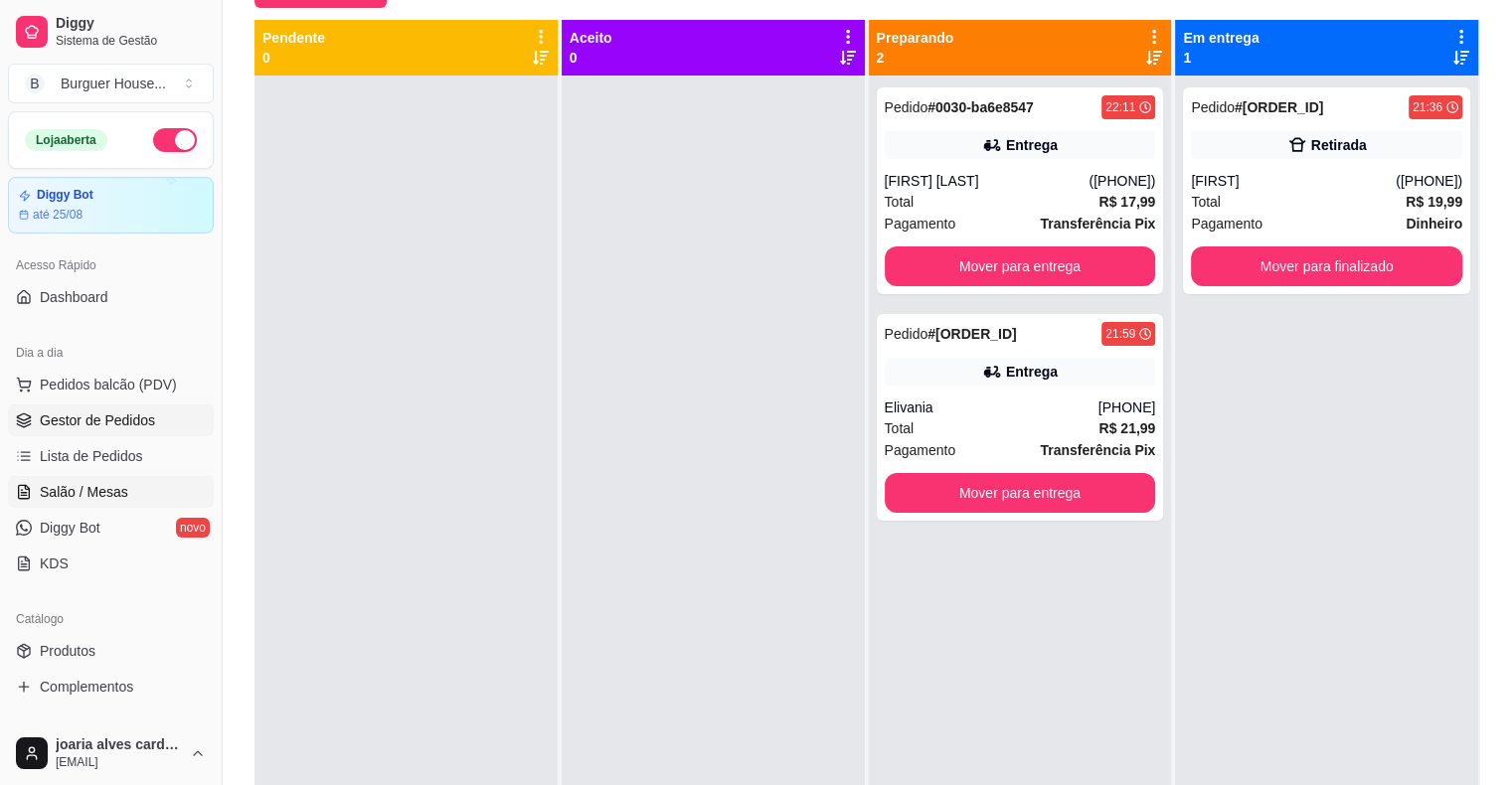 click on "Salão / Mesas" at bounding box center (84, 492) 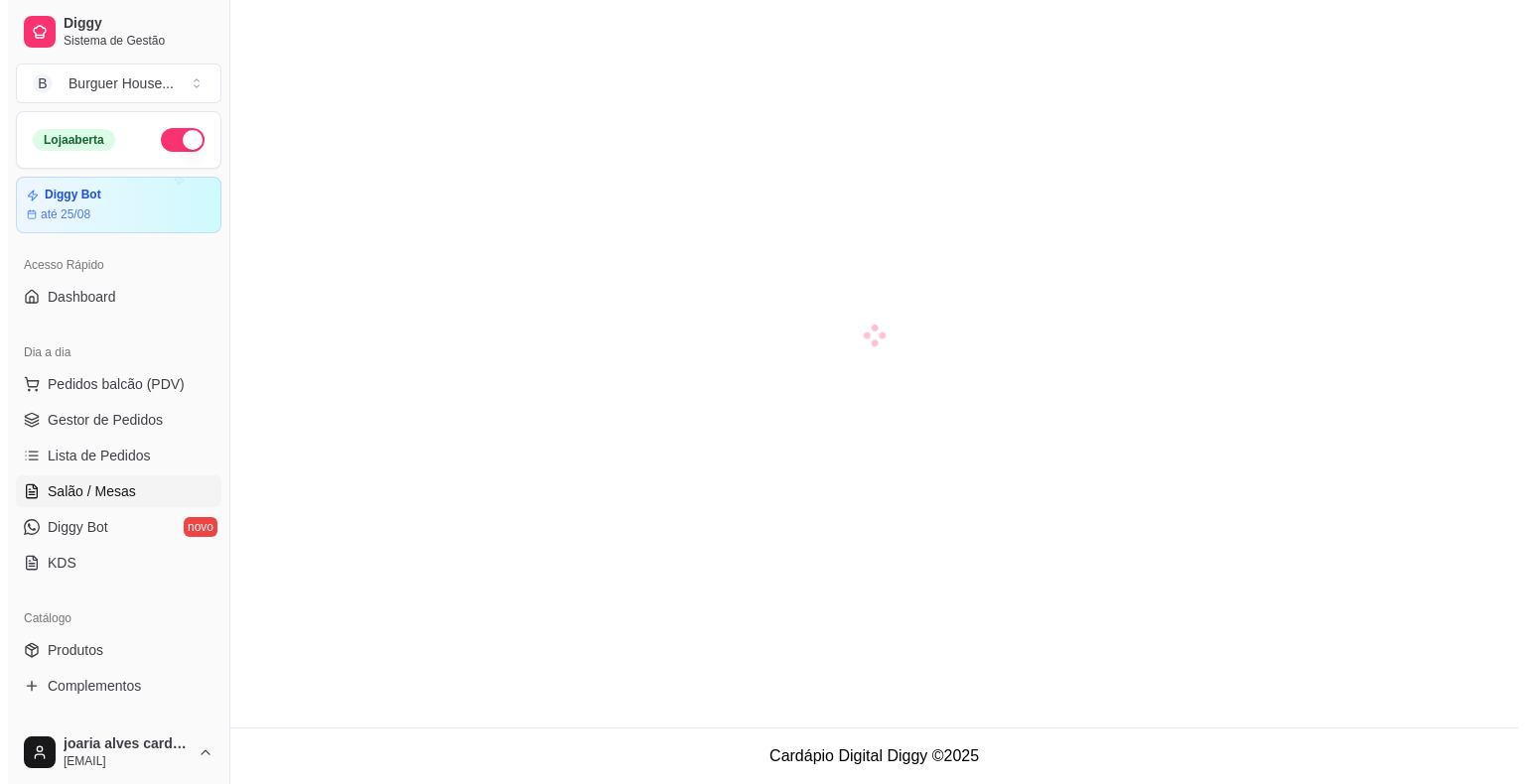 scroll, scrollTop: 0, scrollLeft: 0, axis: both 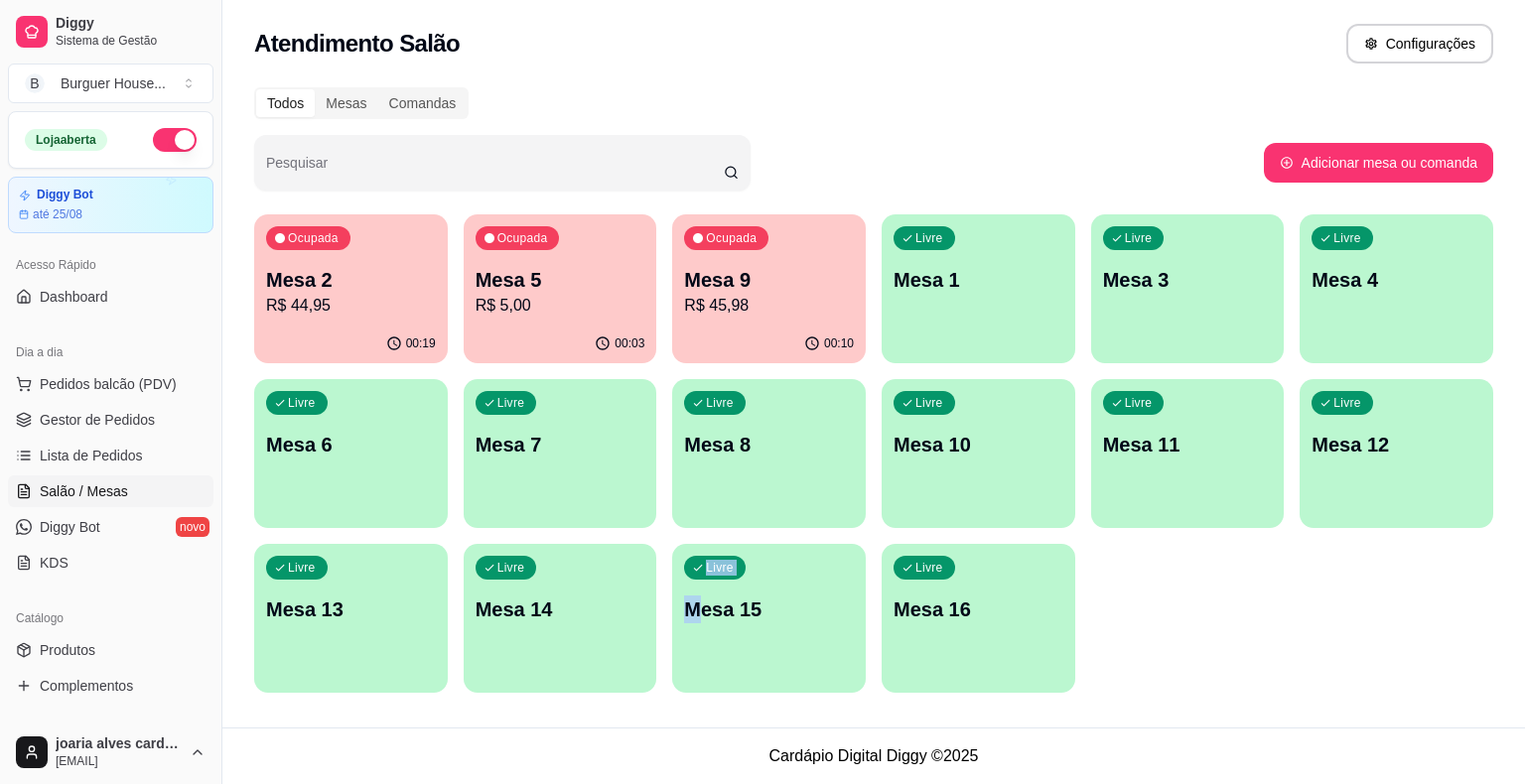drag, startPoint x: 694, startPoint y: 614, endPoint x: 700, endPoint y: 590, distance: 24.738634 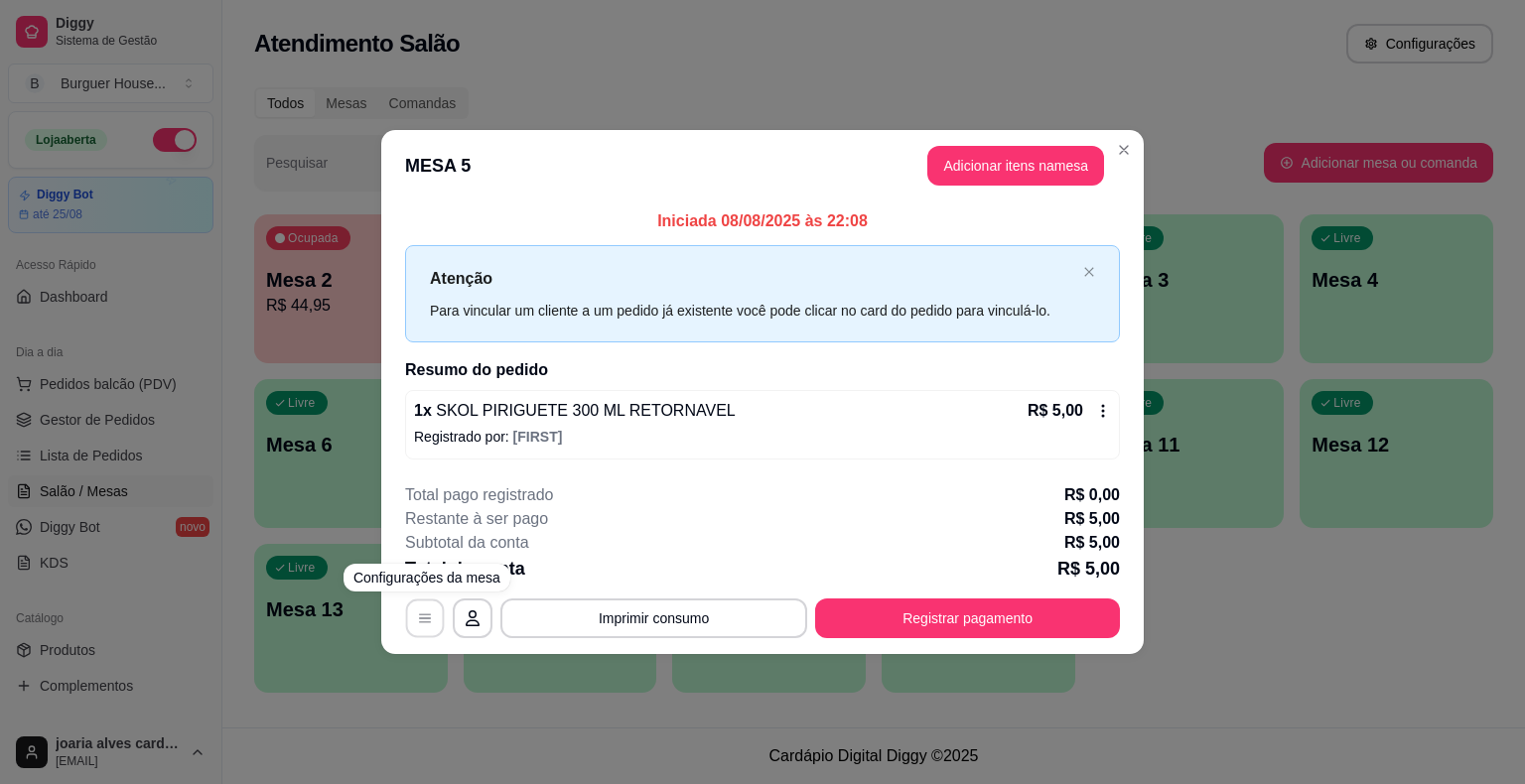 click at bounding box center (425, 617) 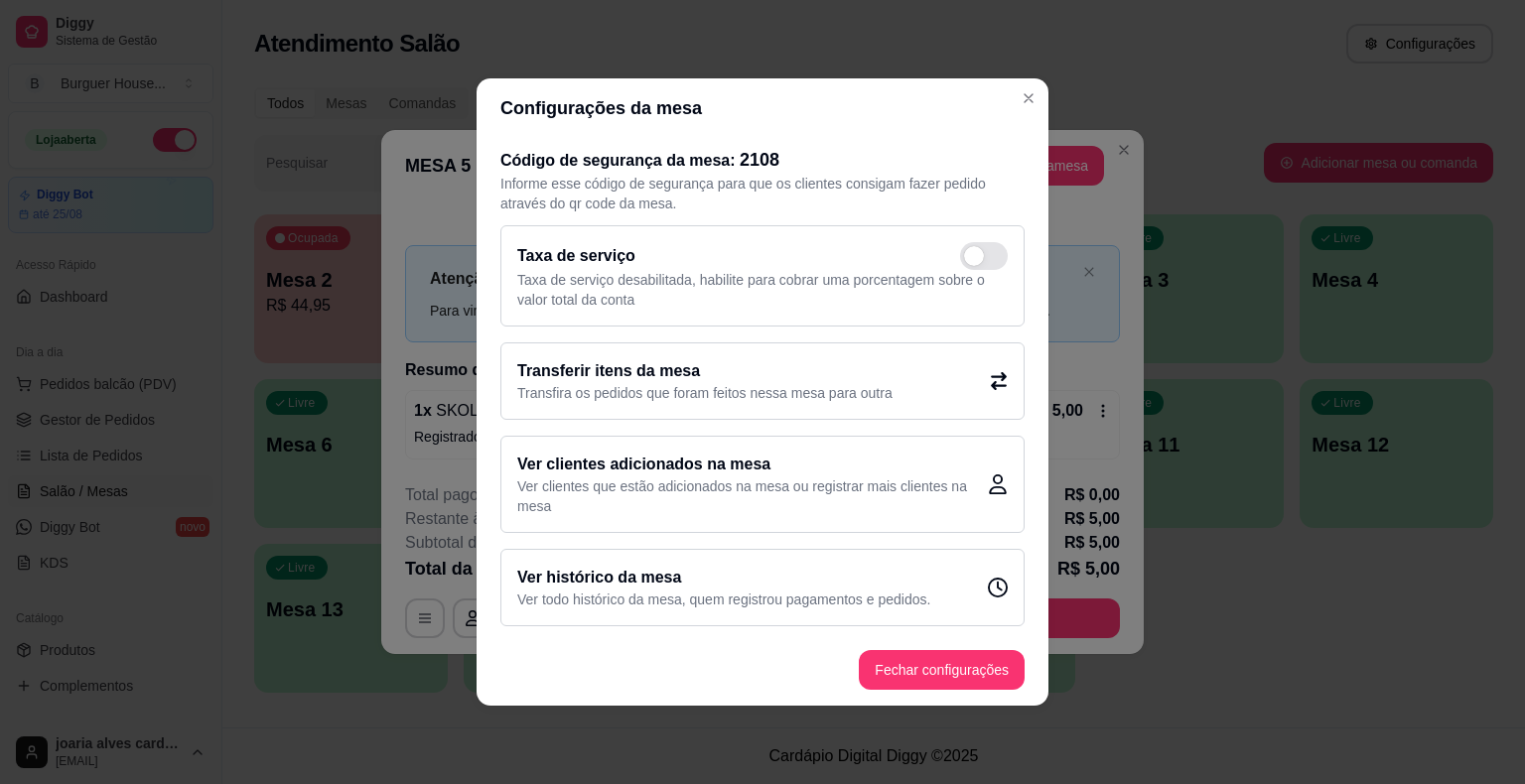 click on "Transfira os pedidos que foram feitos nessa mesa para outra" at bounding box center (705, 393) 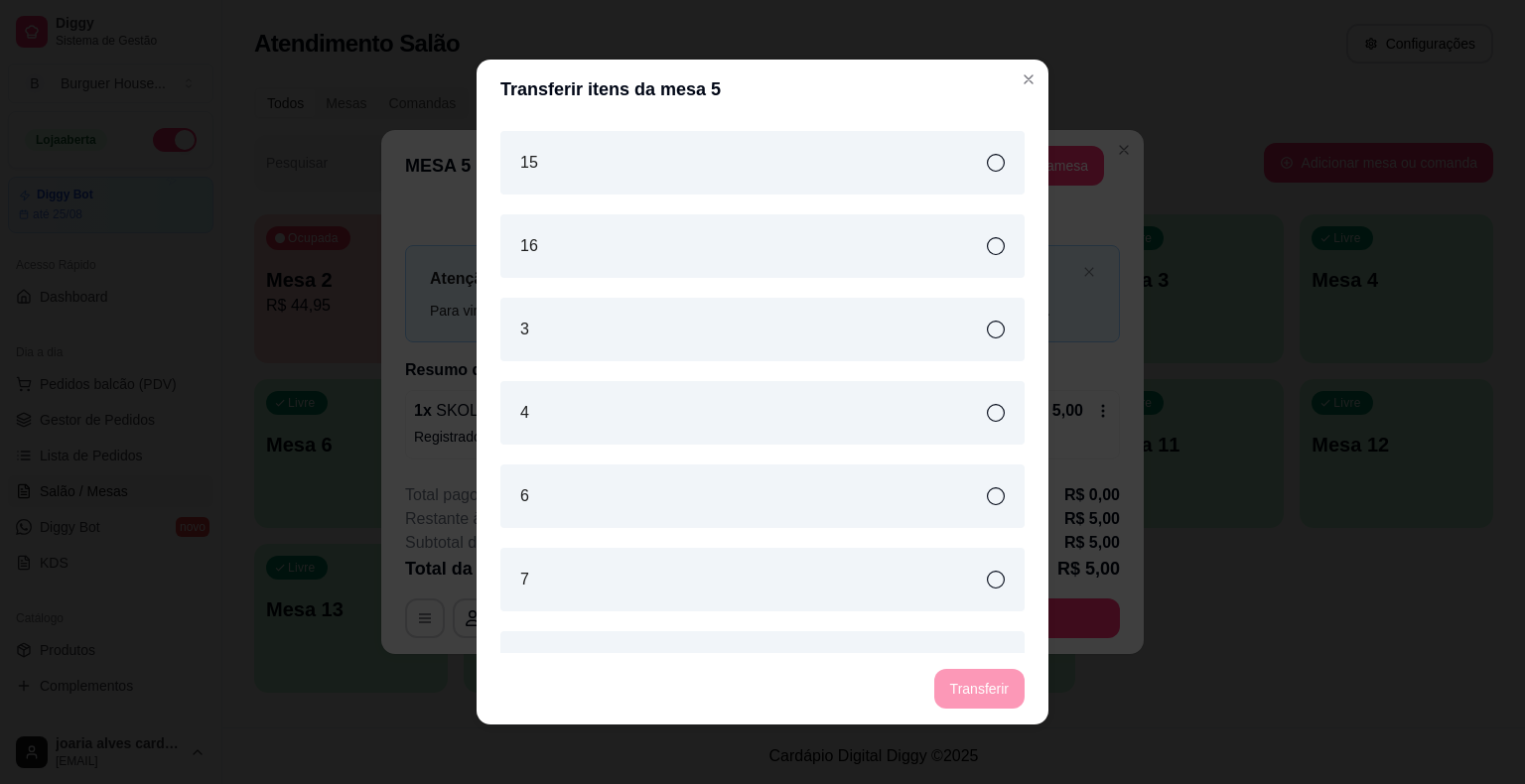 scroll, scrollTop: 545, scrollLeft: 0, axis: vertical 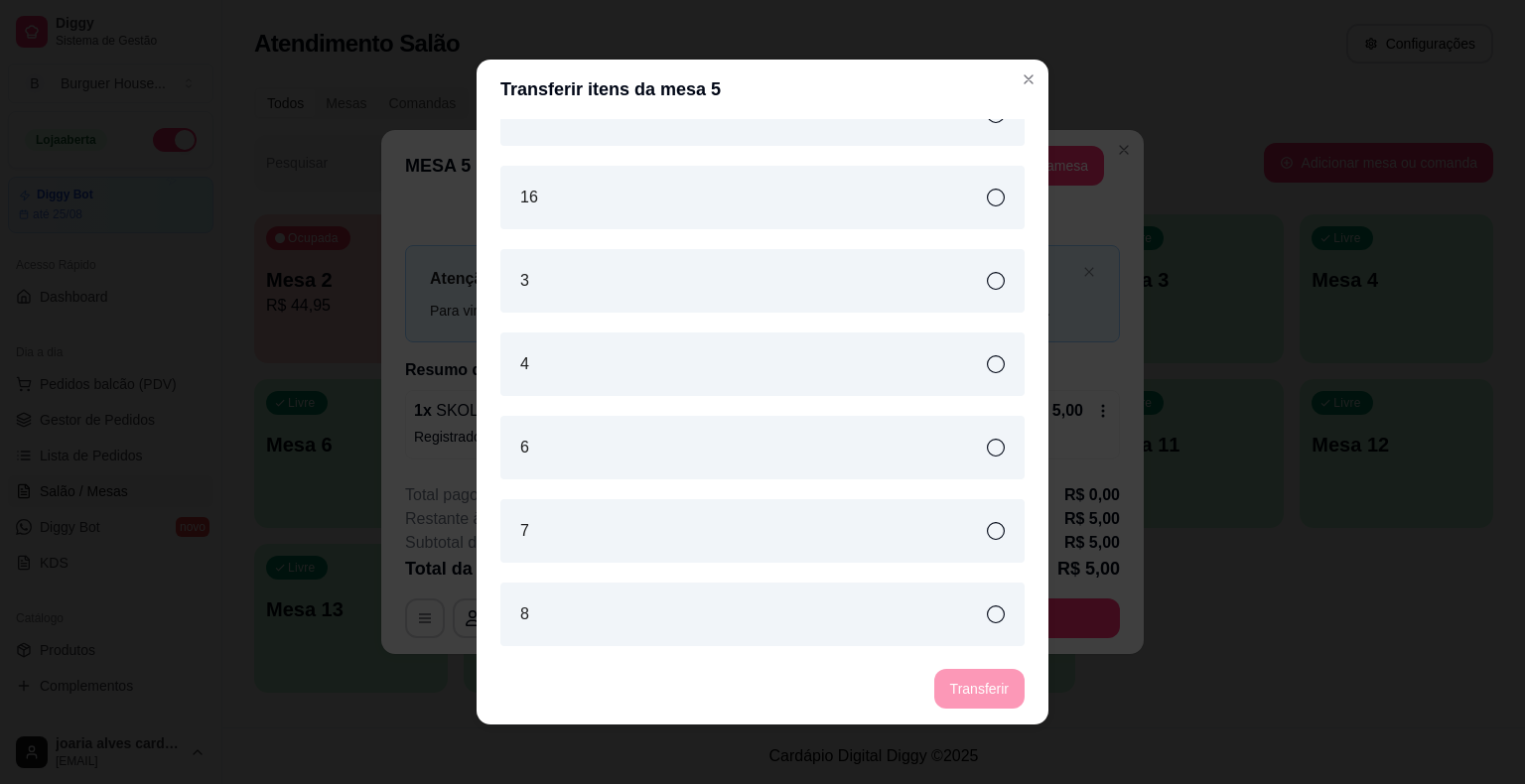 click on "8" at bounding box center (762, 614) 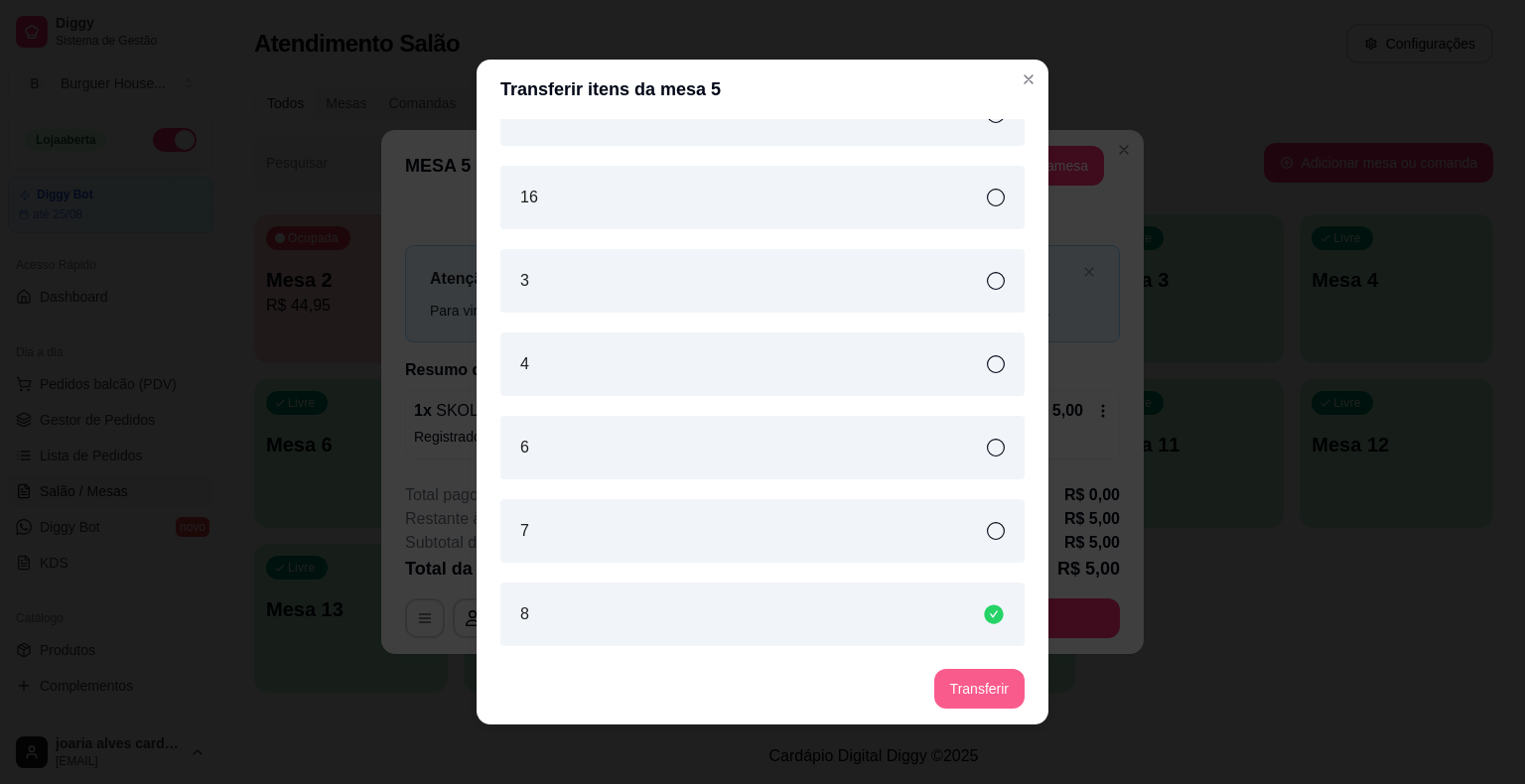 click on "Transferir" at bounding box center [979, 689] 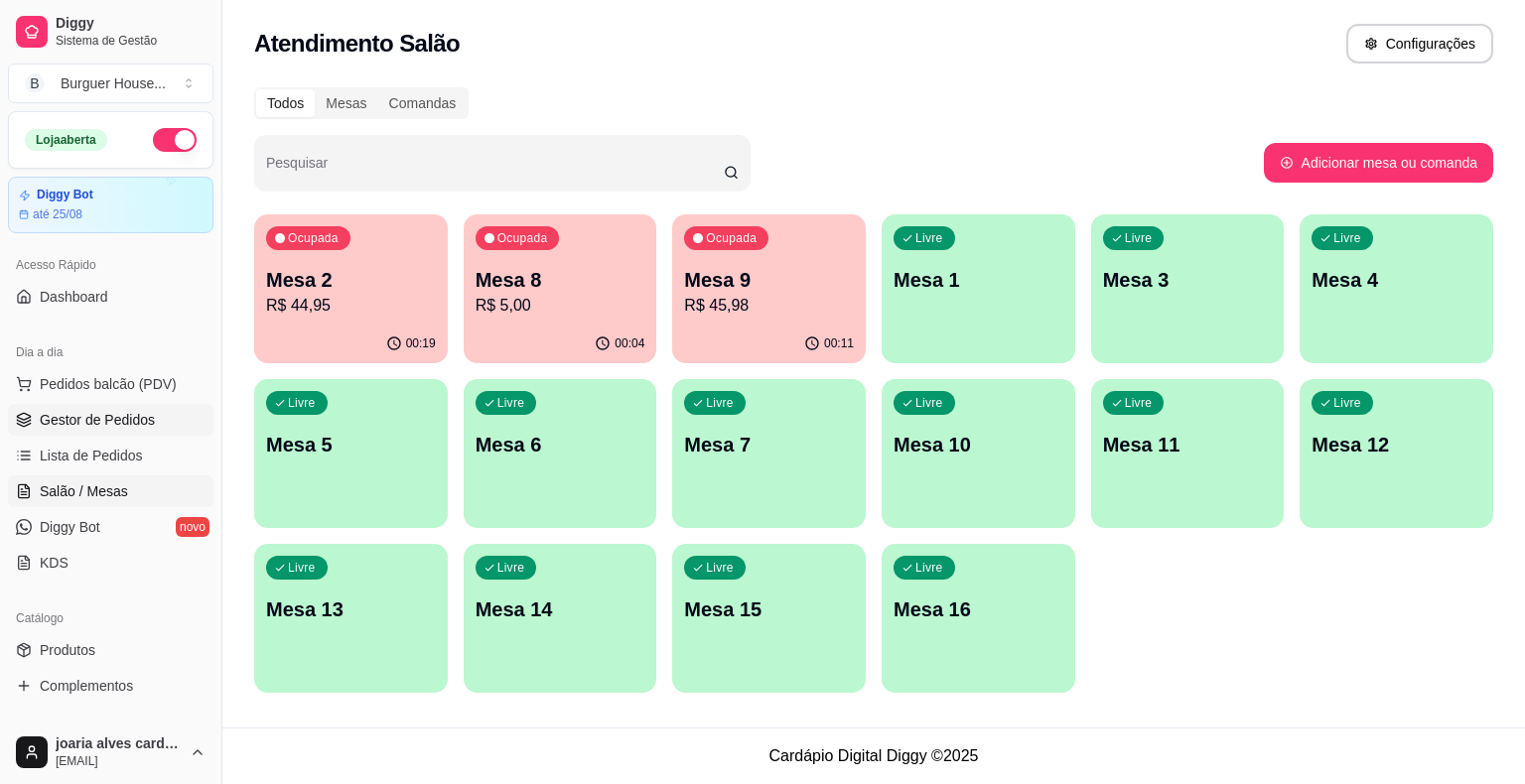 click on "Gestor de Pedidos" at bounding box center (97, 420) 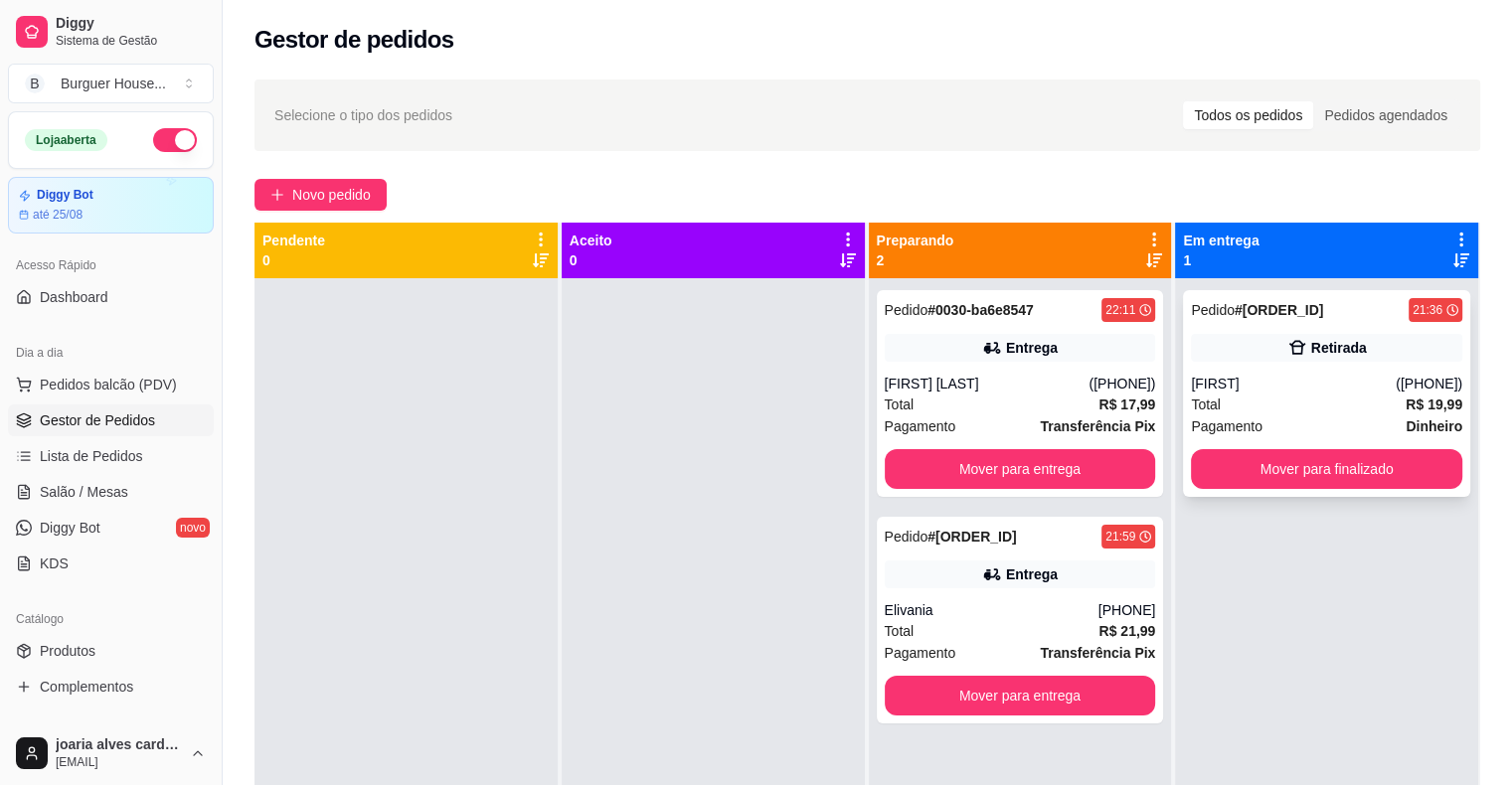click on "Pedido # 0022-1e5e038b 21:36 Retirada Laís ([PHONE]) Total R$ 19,99 Pagamento Dinheiro Mover para finalizado" at bounding box center [1326, 393] 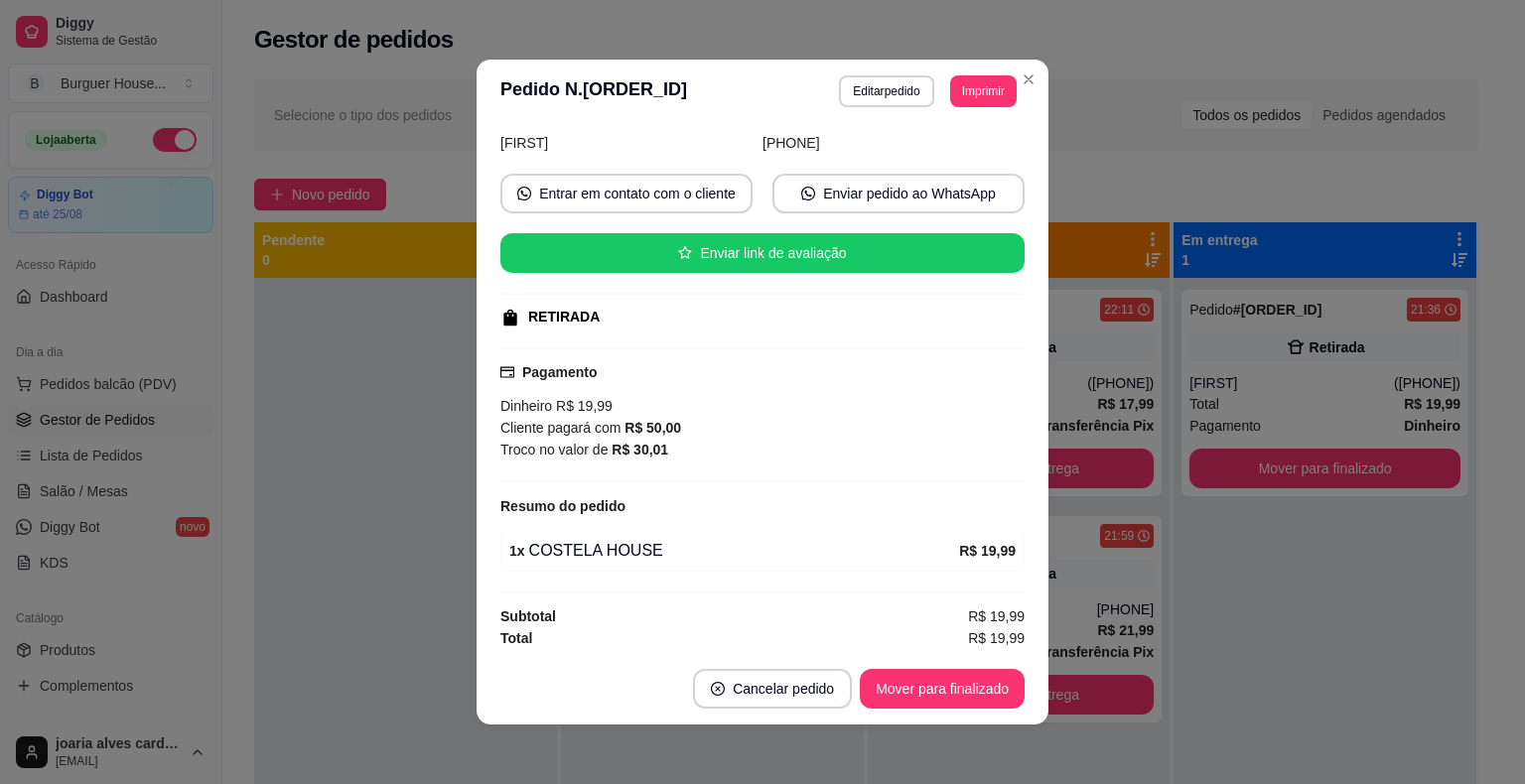 scroll, scrollTop: 143, scrollLeft: 0, axis: vertical 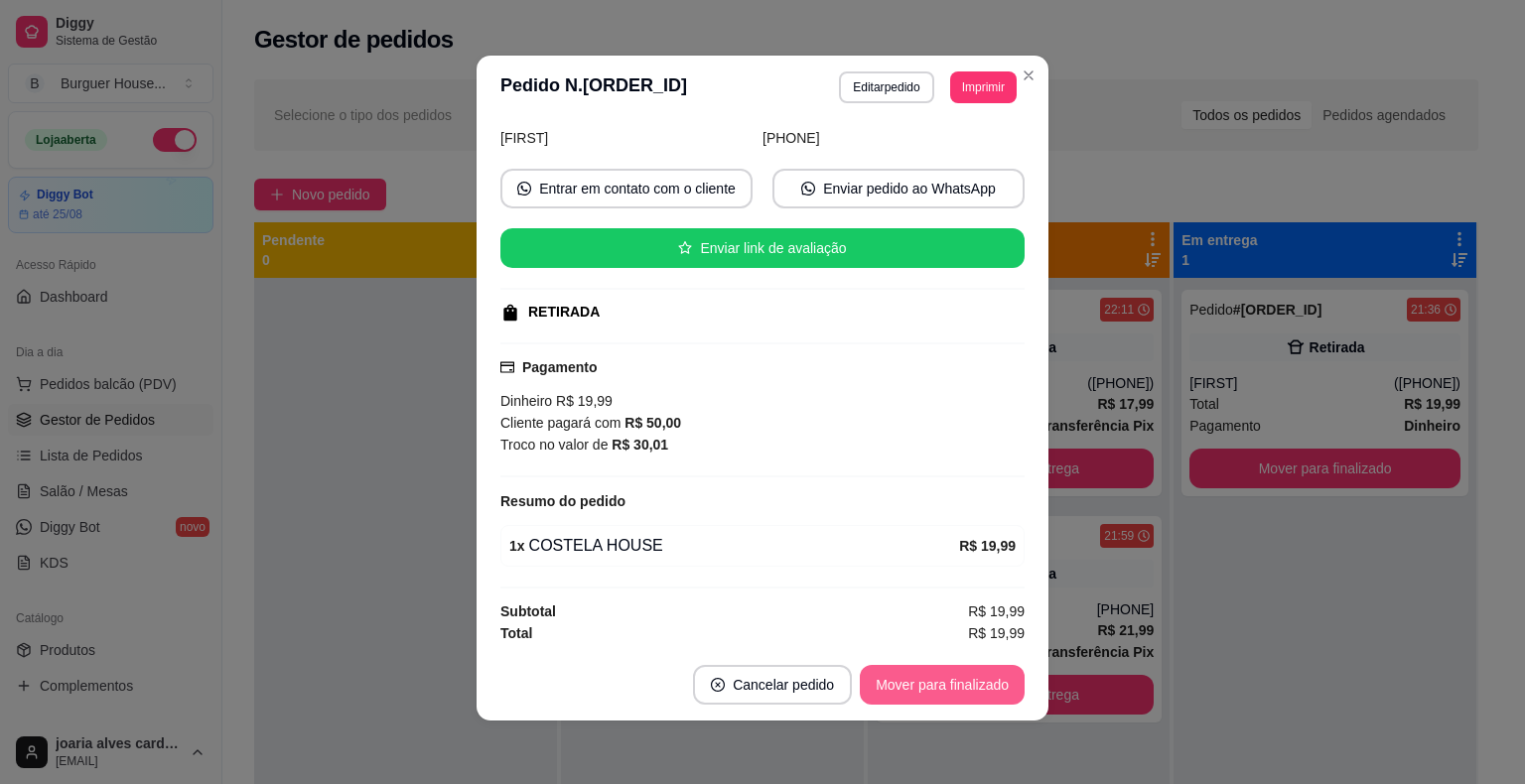 click on "Mover para finalizado" at bounding box center (942, 685) 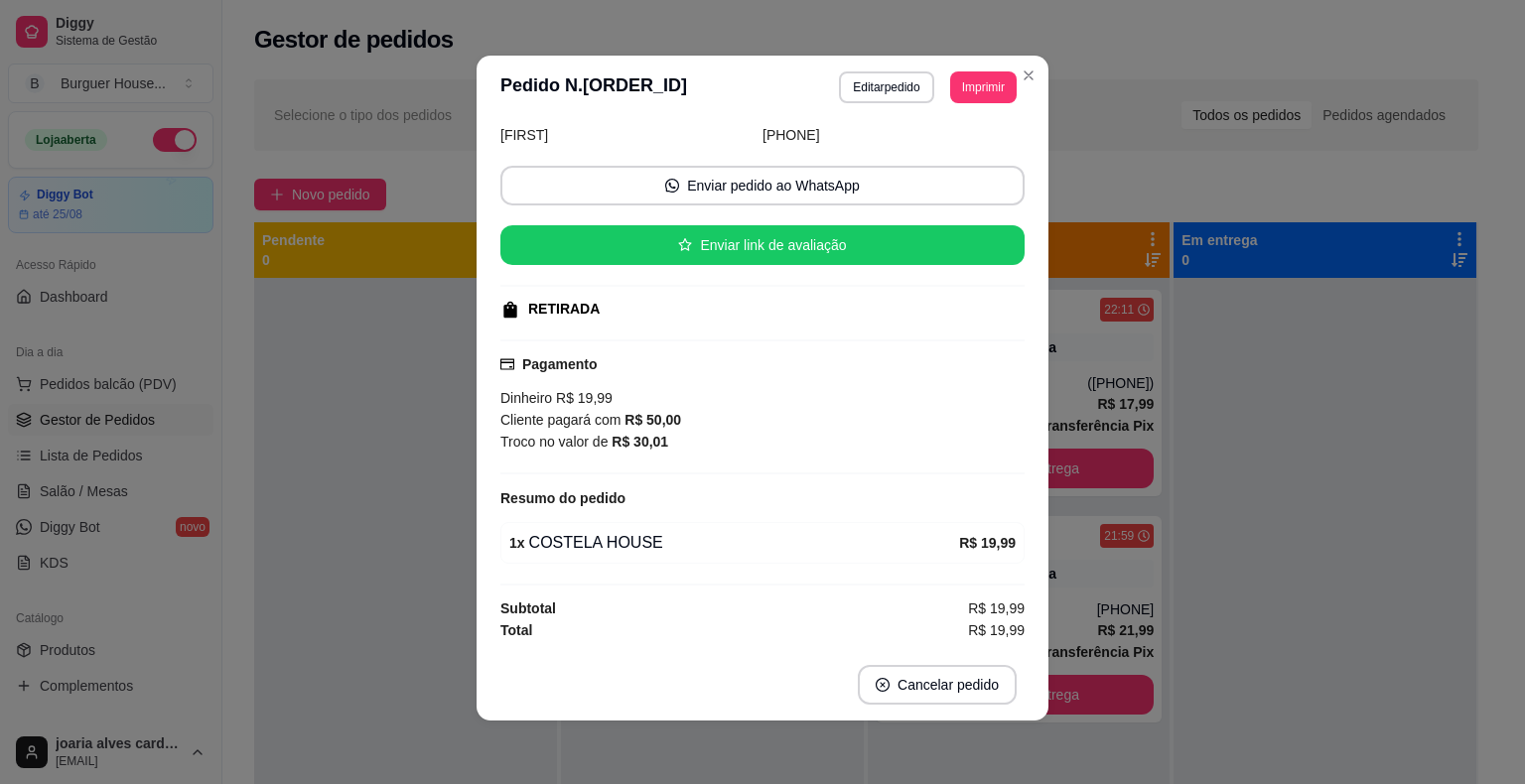 scroll, scrollTop: 97, scrollLeft: 0, axis: vertical 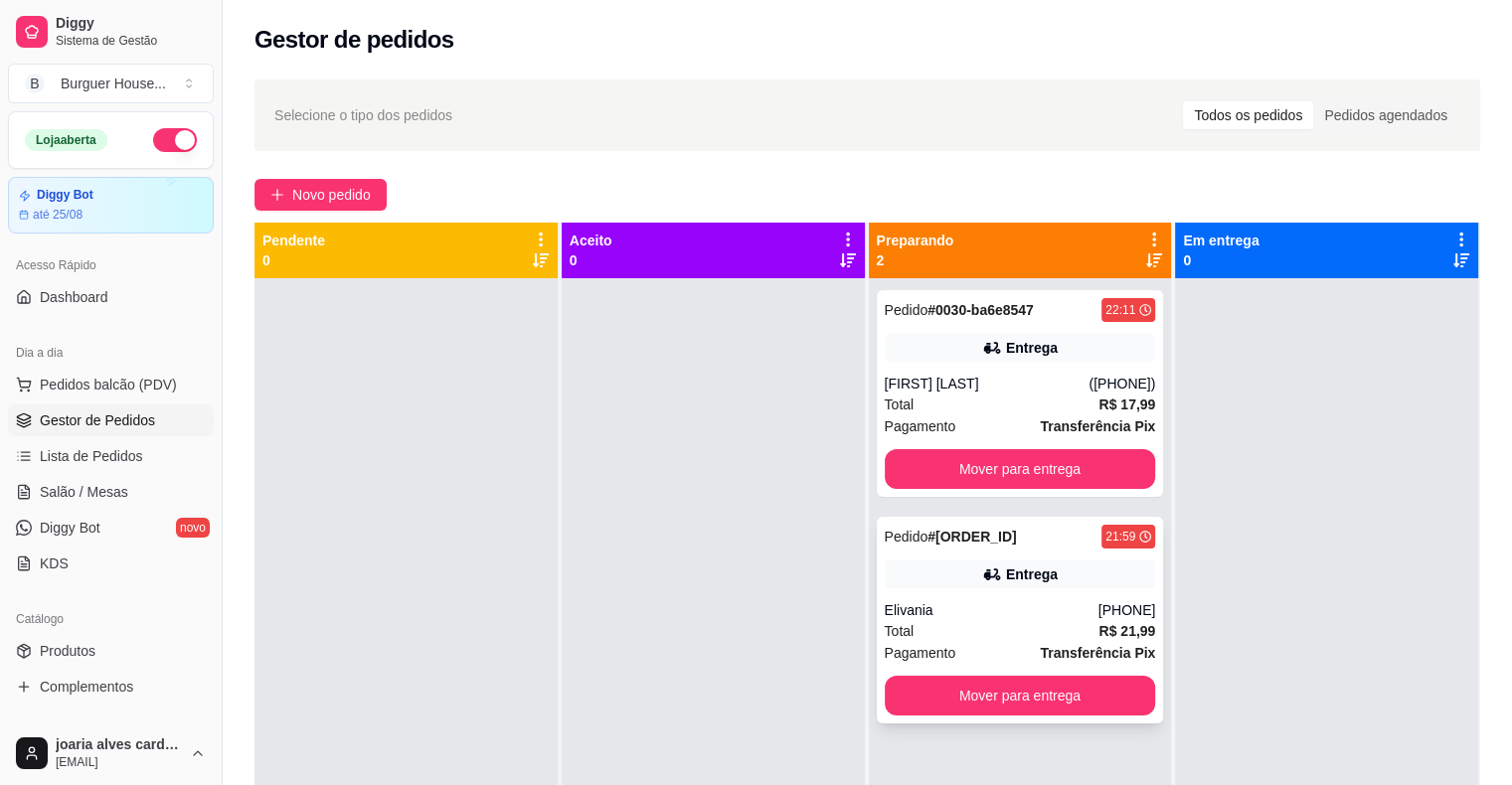 click on "Pedido  # [ORDER_ID] [TIME] Entrega [FIRST] [PHONE] Total R$ [PRICE] Pagamento Transferência Pix Mover para entrega" at bounding box center [1020, 620] 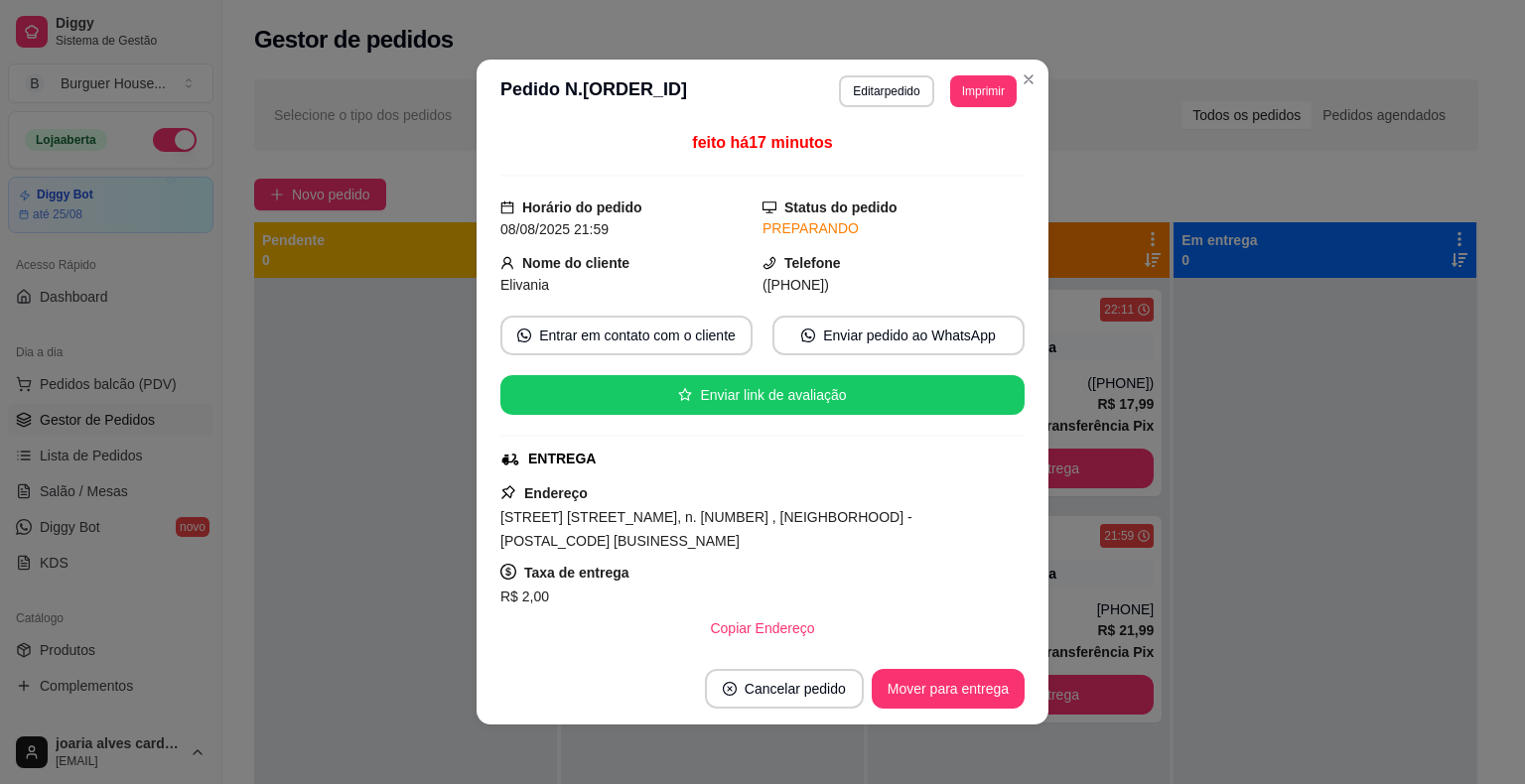 scroll, scrollTop: 99, scrollLeft: 0, axis: vertical 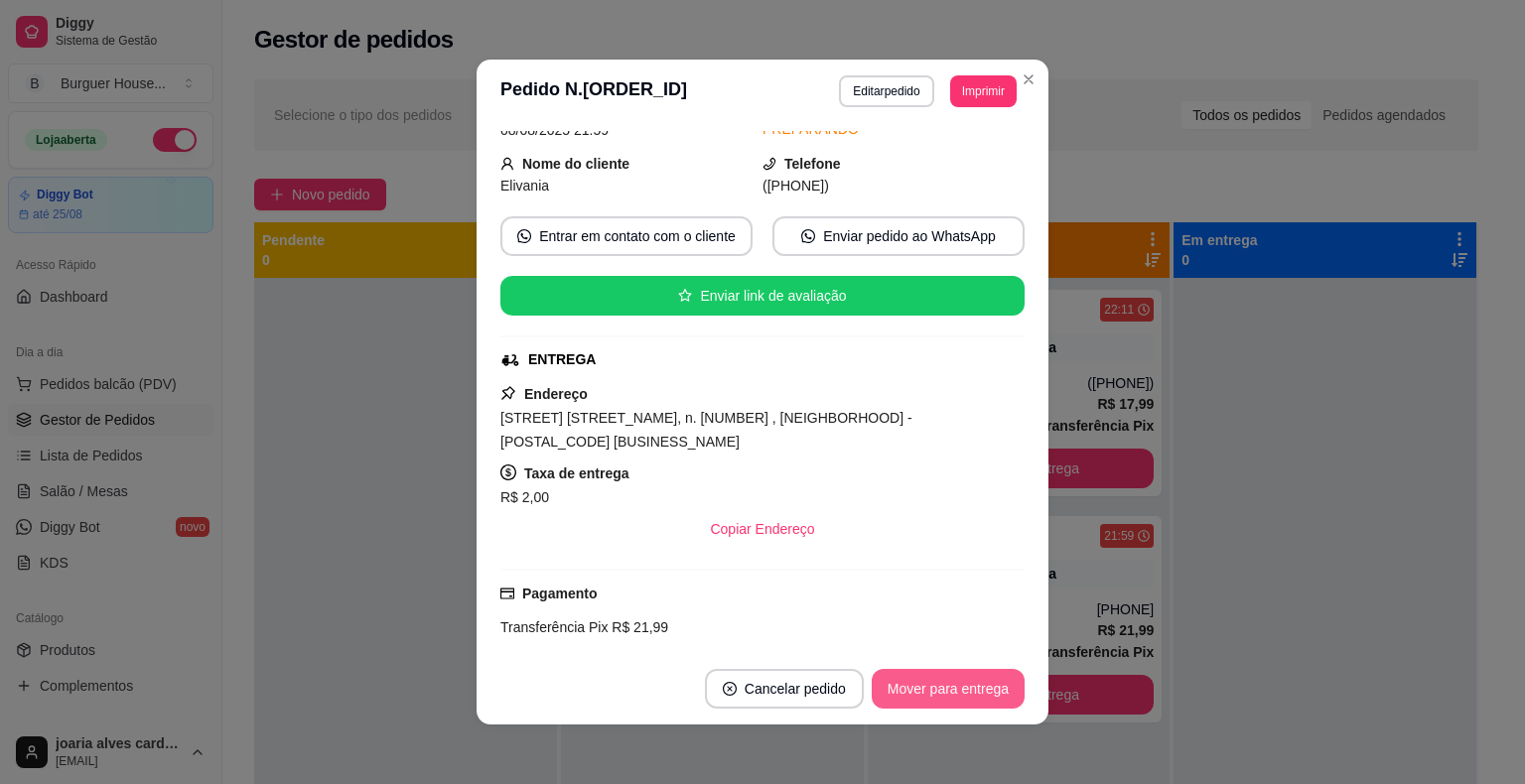 click on "Mover para entrega" at bounding box center (948, 689) 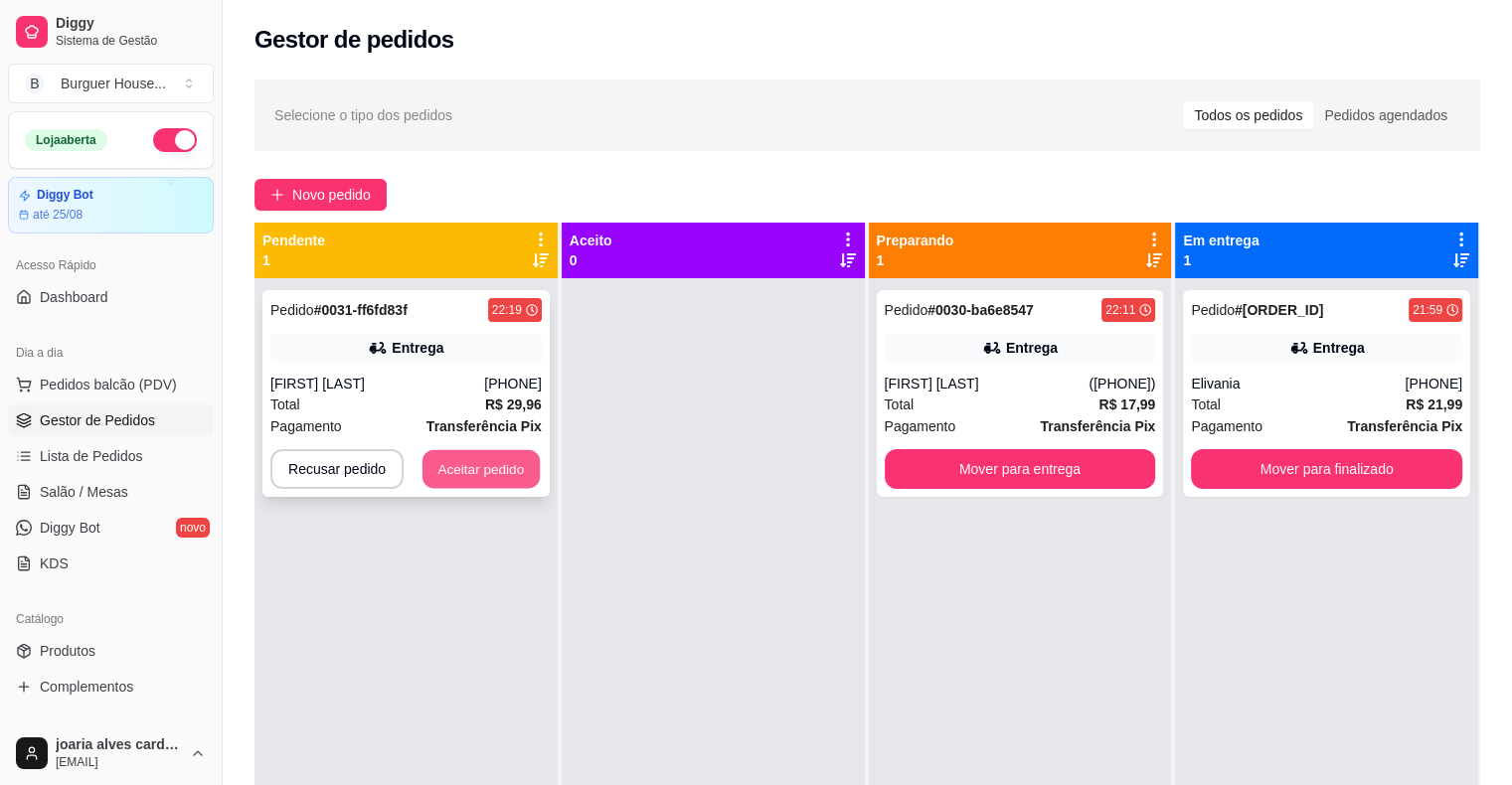 click on "Aceitar pedido" at bounding box center (481, 469) 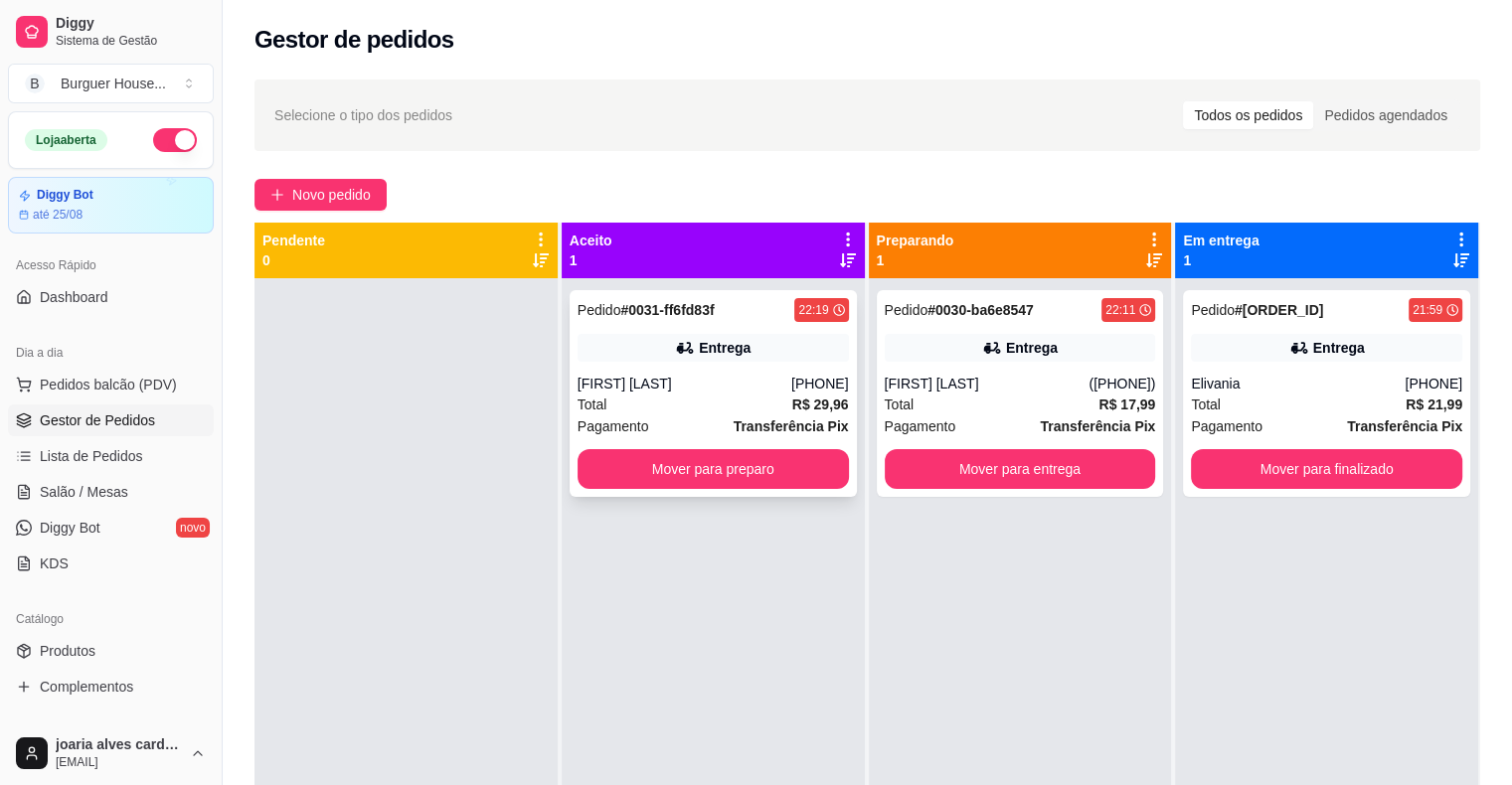 click on "[FIRST] [LAST]" at bounding box center (684, 384) 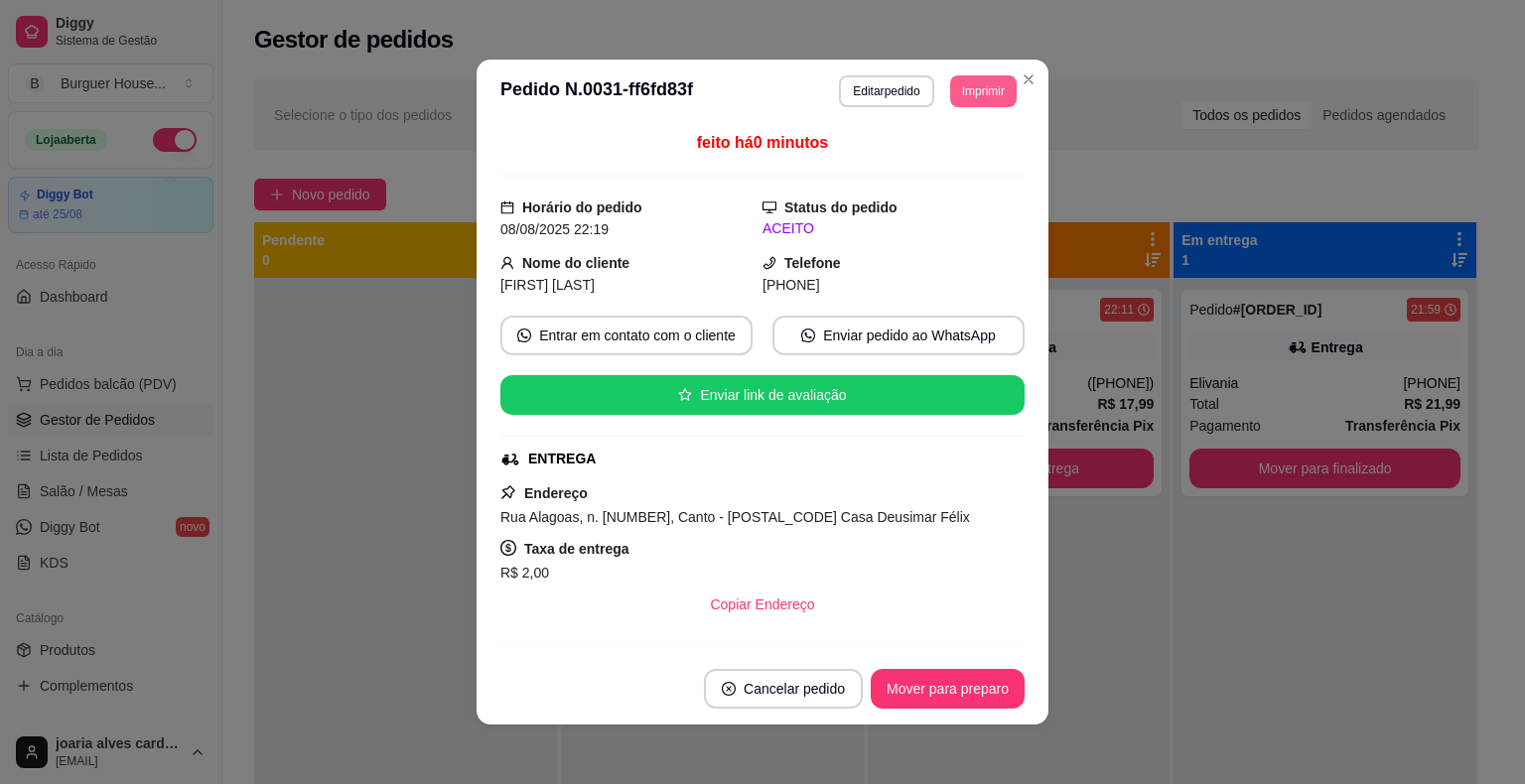 click on "Imprimir" at bounding box center [983, 91] 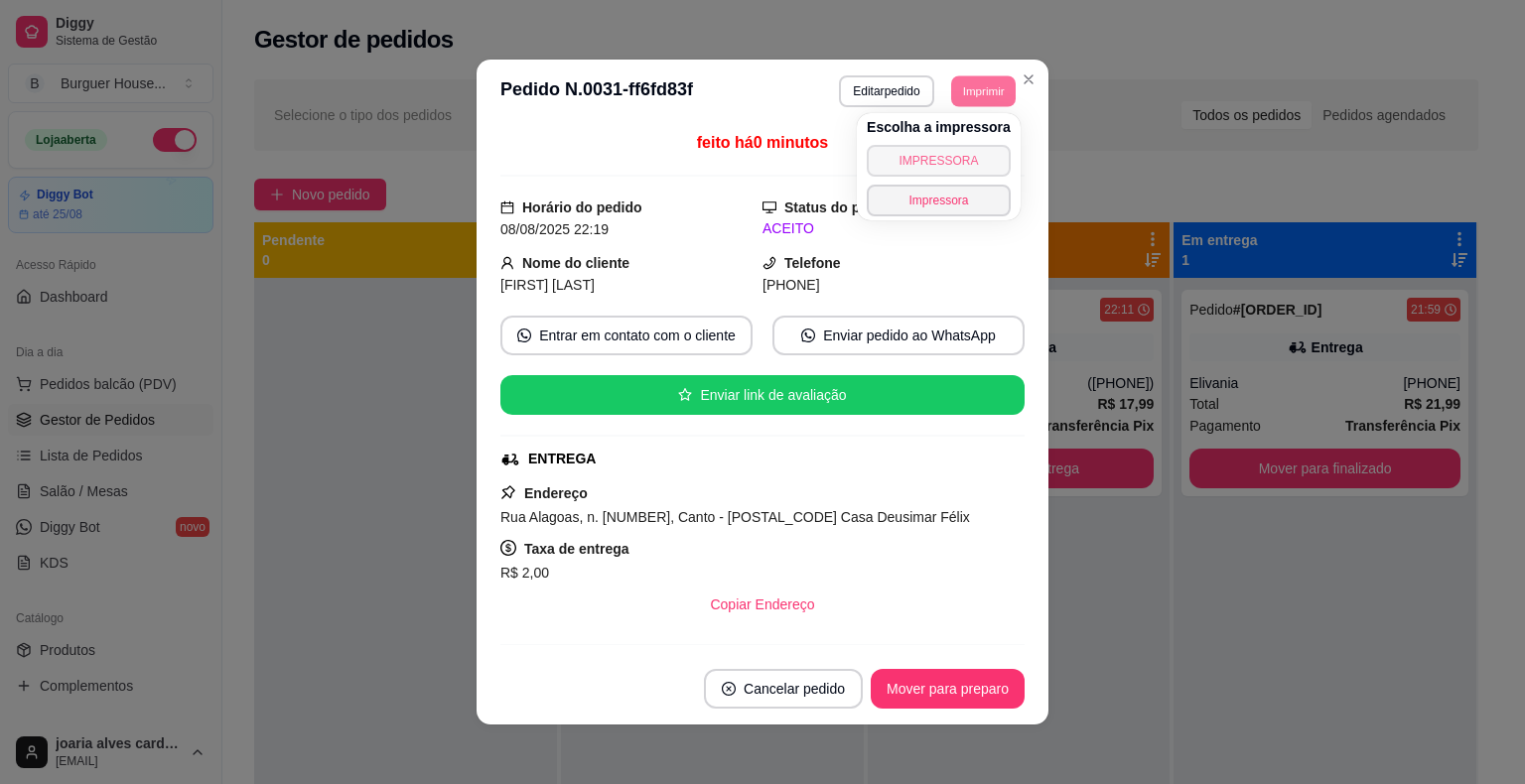 click on "IMPRESSORA" at bounding box center (938, 161) 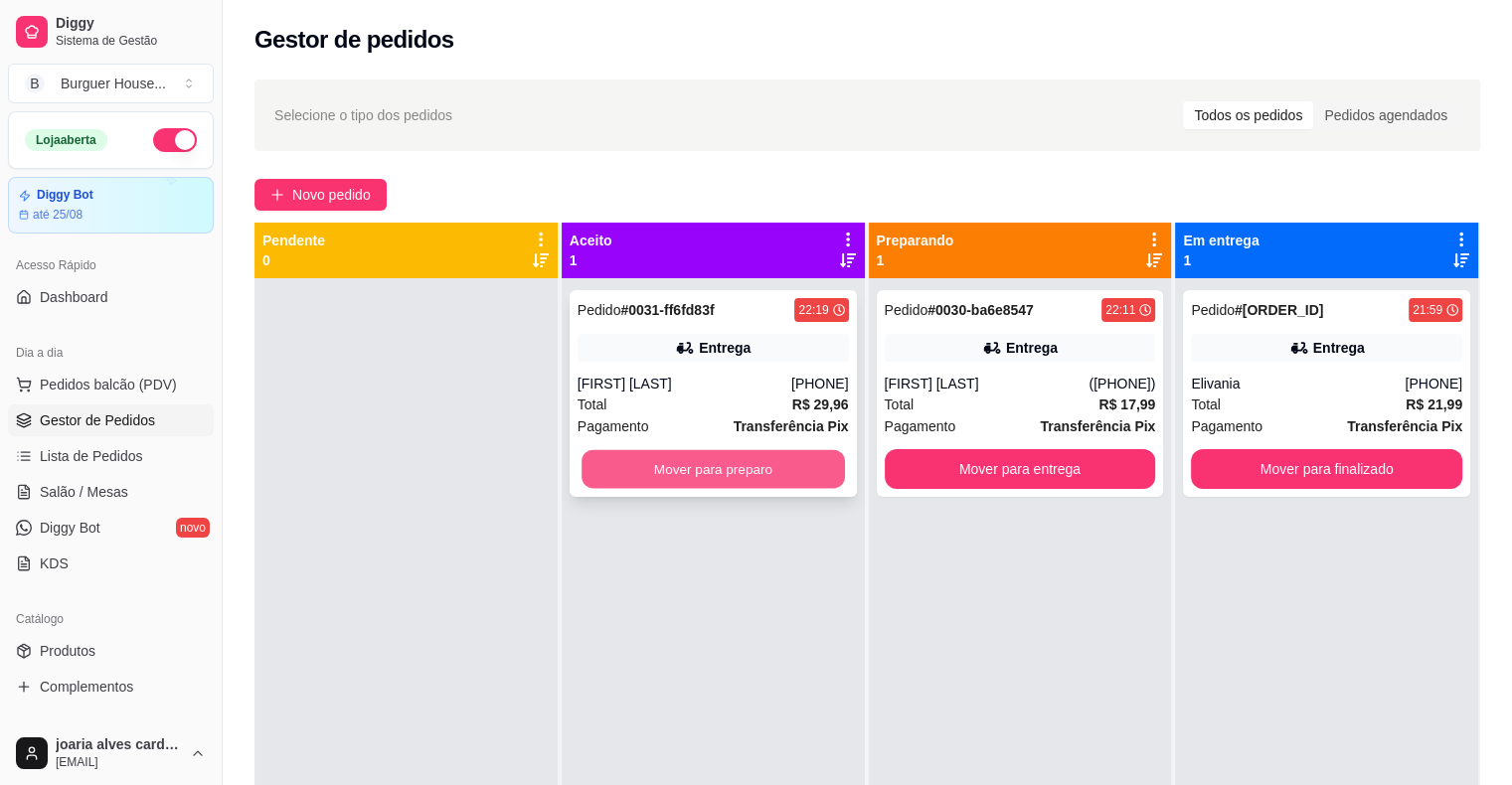 click on "Mover para preparo" at bounding box center [713, 469] 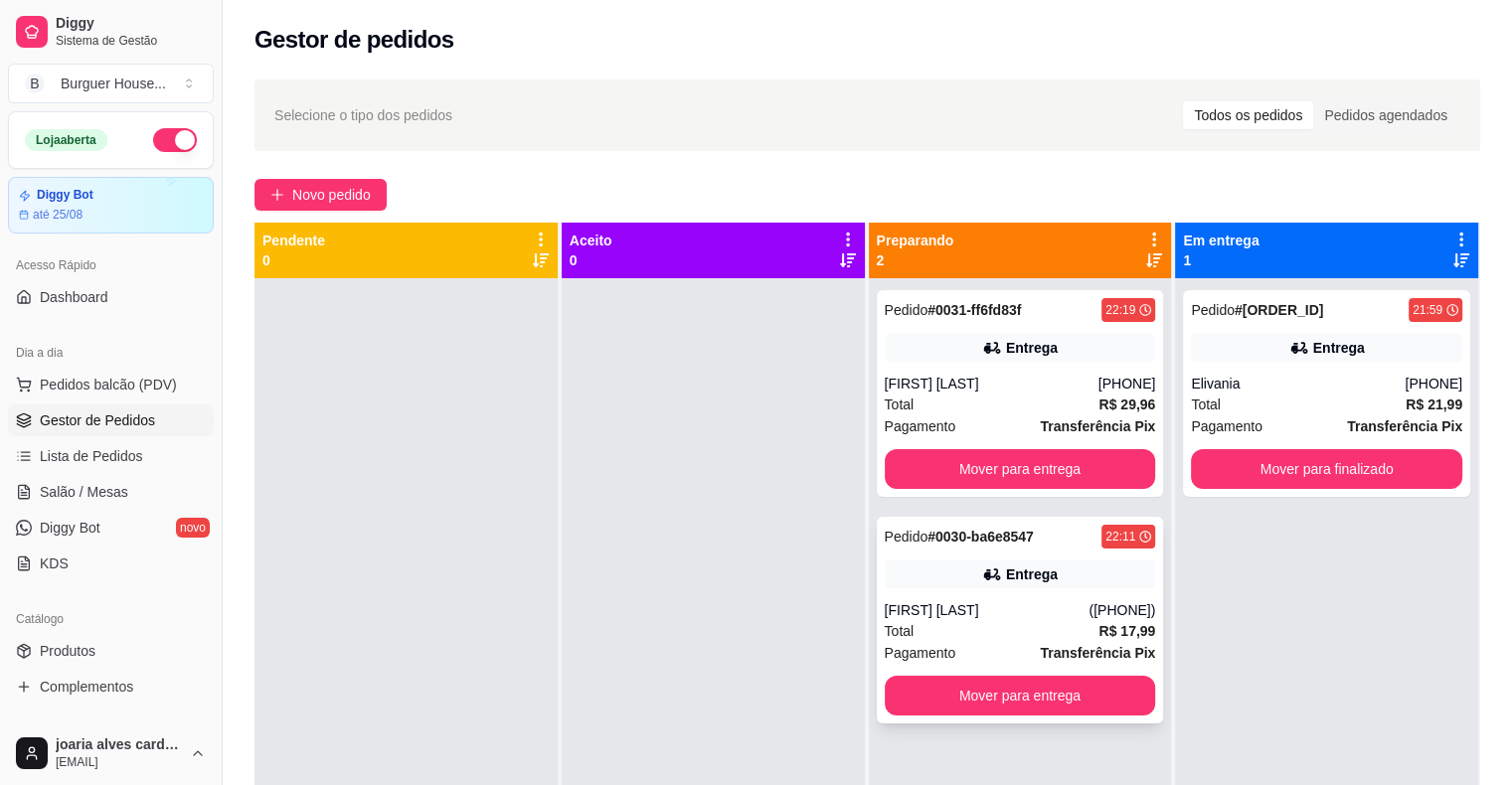 click on "Entrega" at bounding box center [1020, 574] 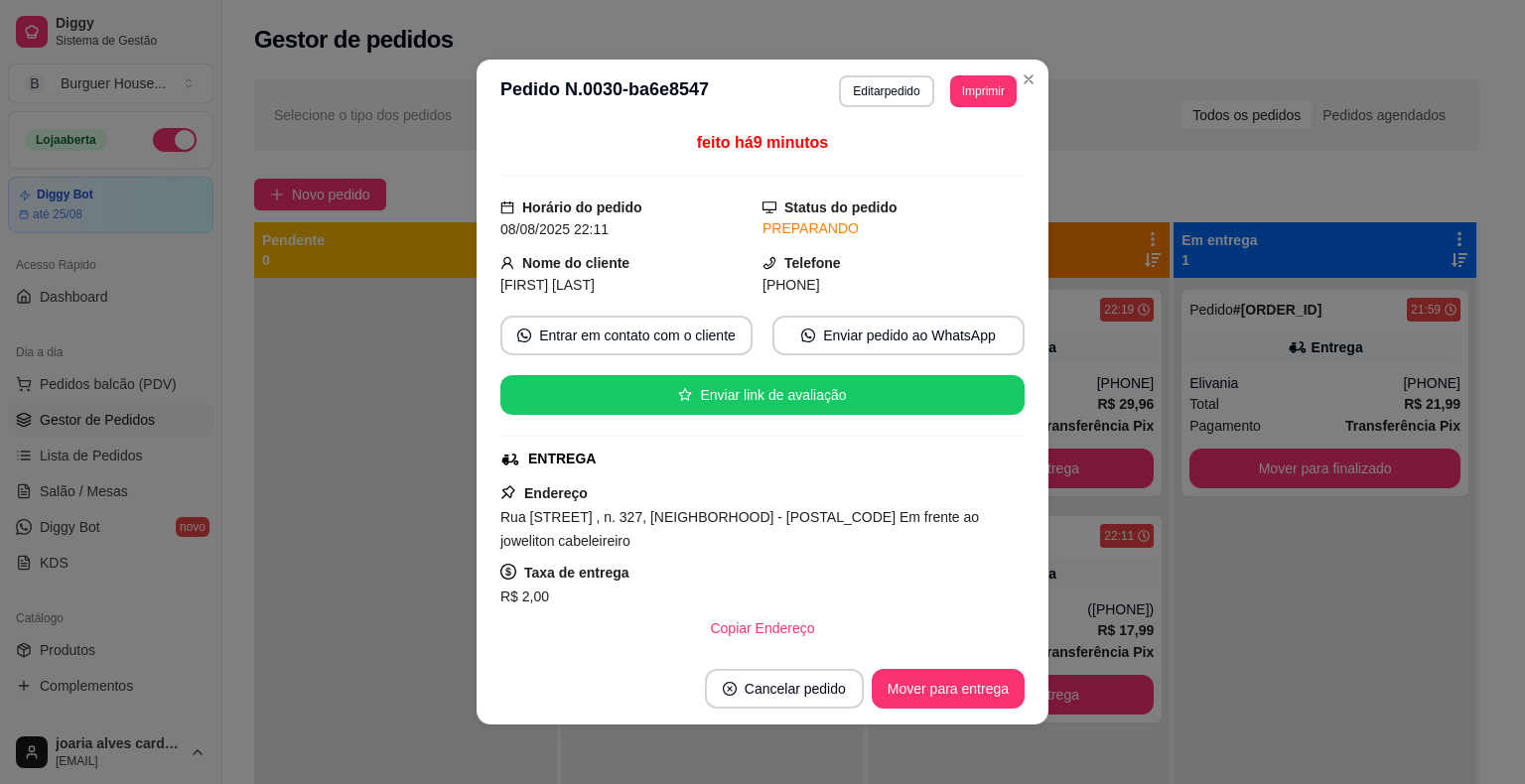 scroll, scrollTop: 198, scrollLeft: 0, axis: vertical 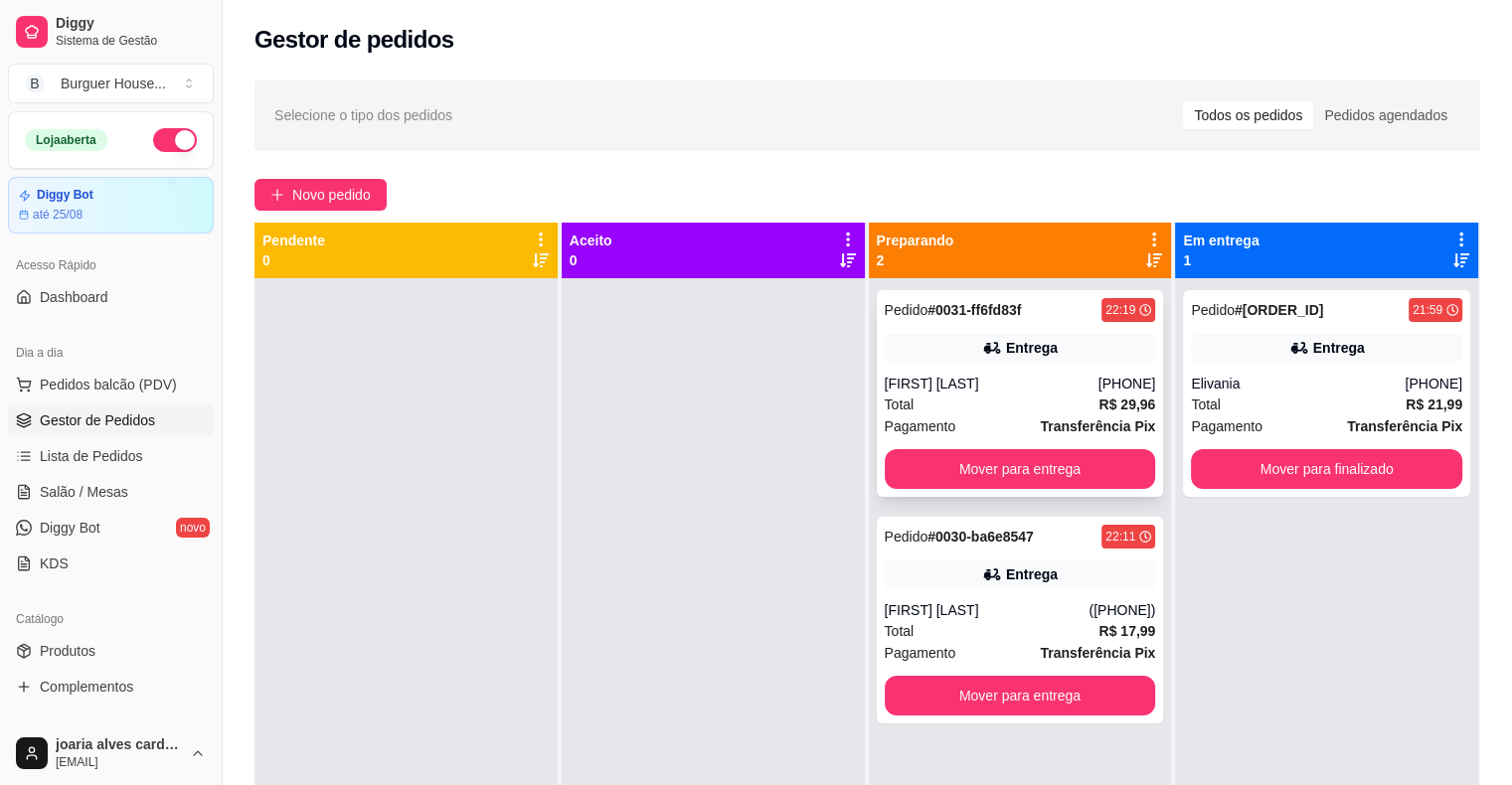 click on "[FIRST] [LAST]" at bounding box center [991, 384] 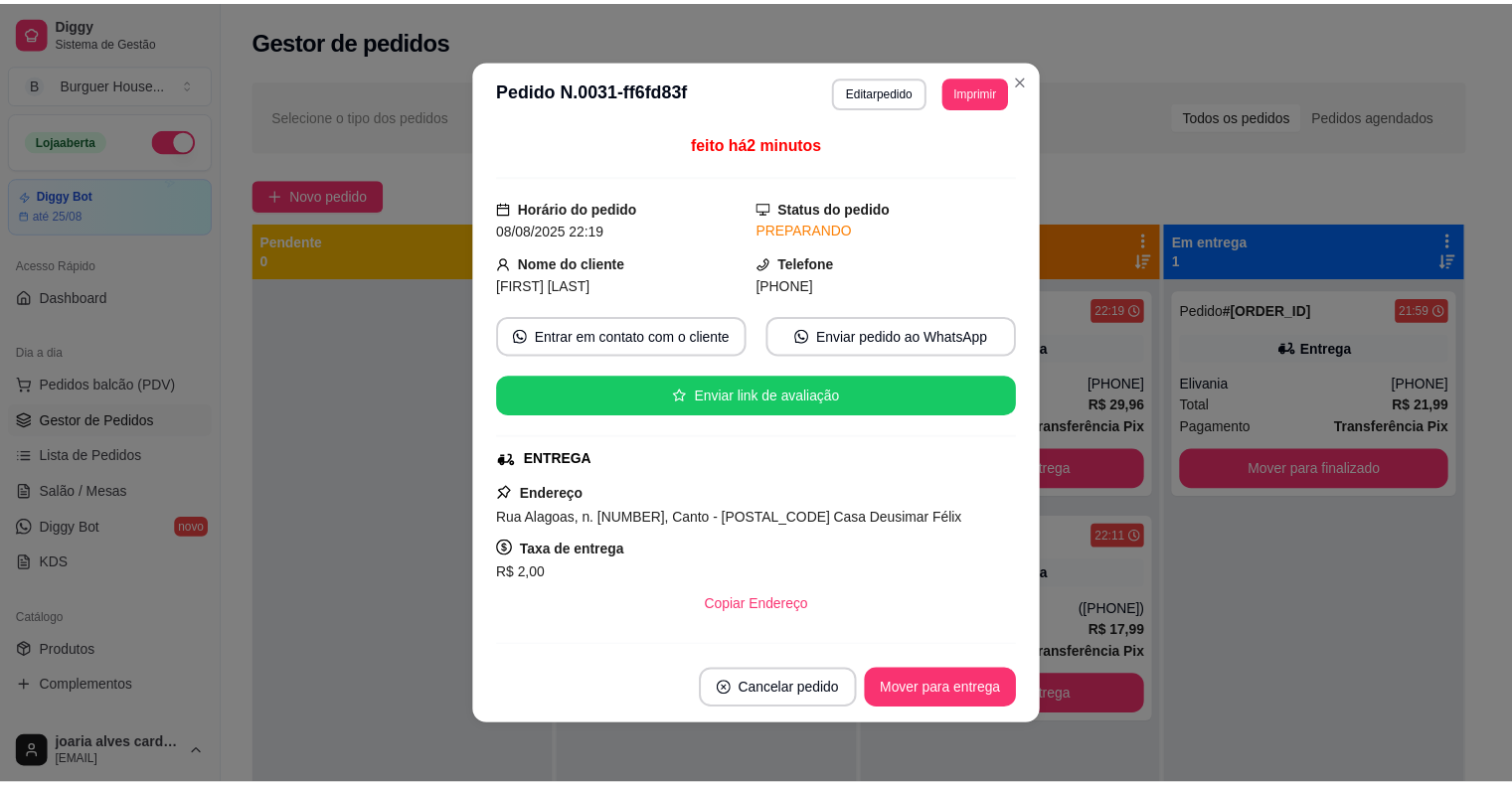 scroll, scrollTop: 99, scrollLeft: 0, axis: vertical 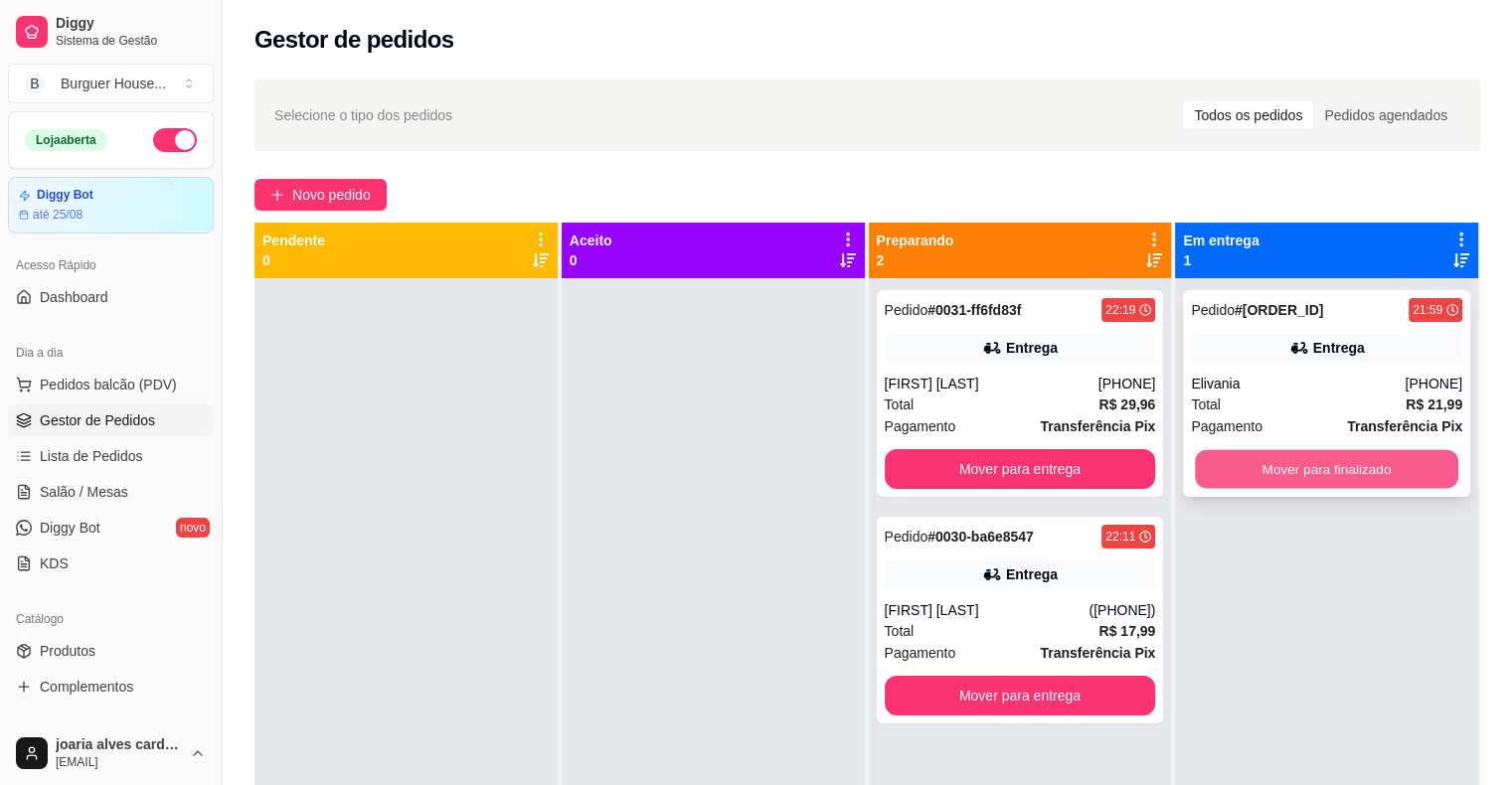 click on "Mover para finalizado" at bounding box center (1326, 469) 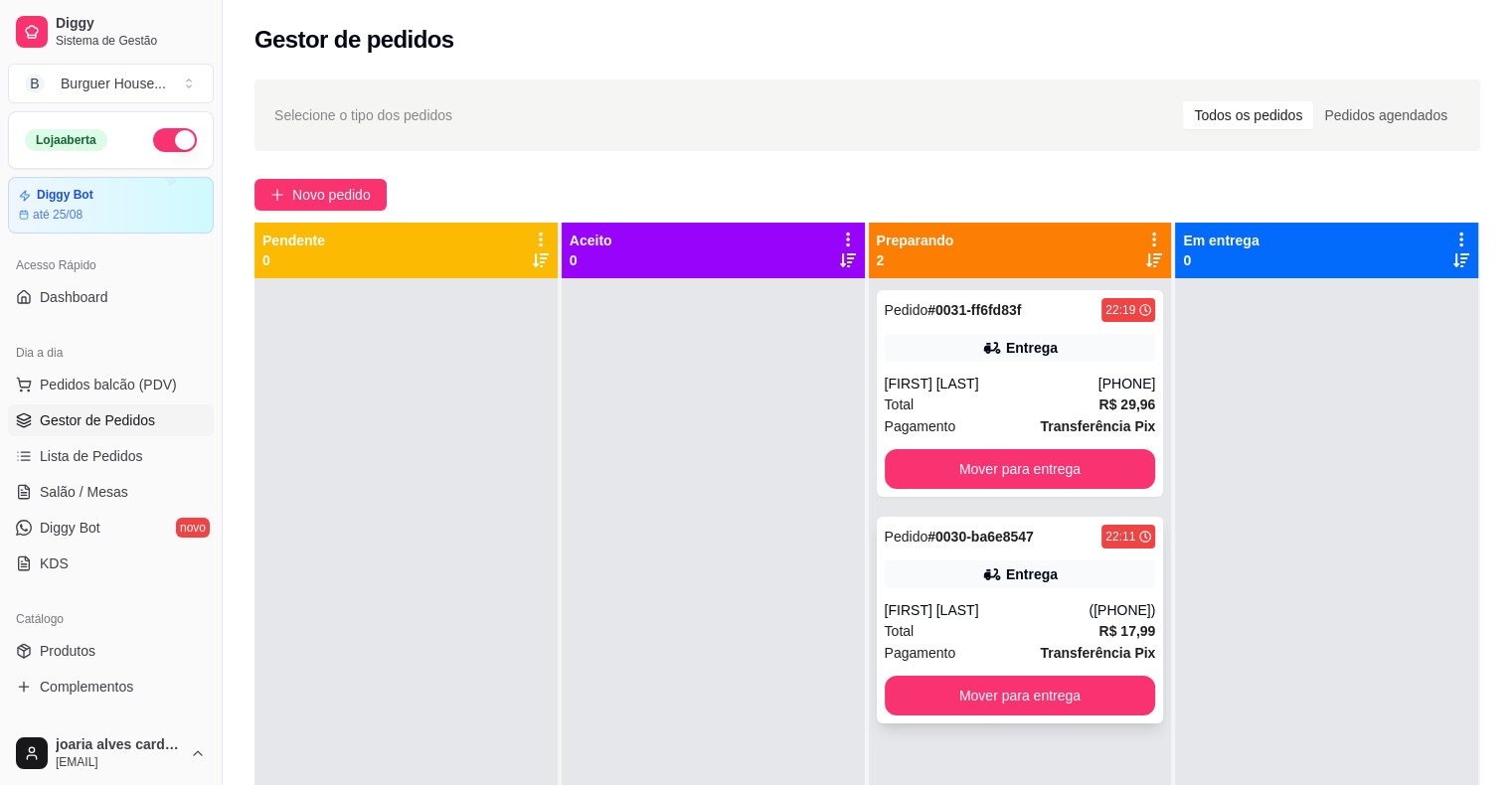 scroll, scrollTop: 0, scrollLeft: 0, axis: both 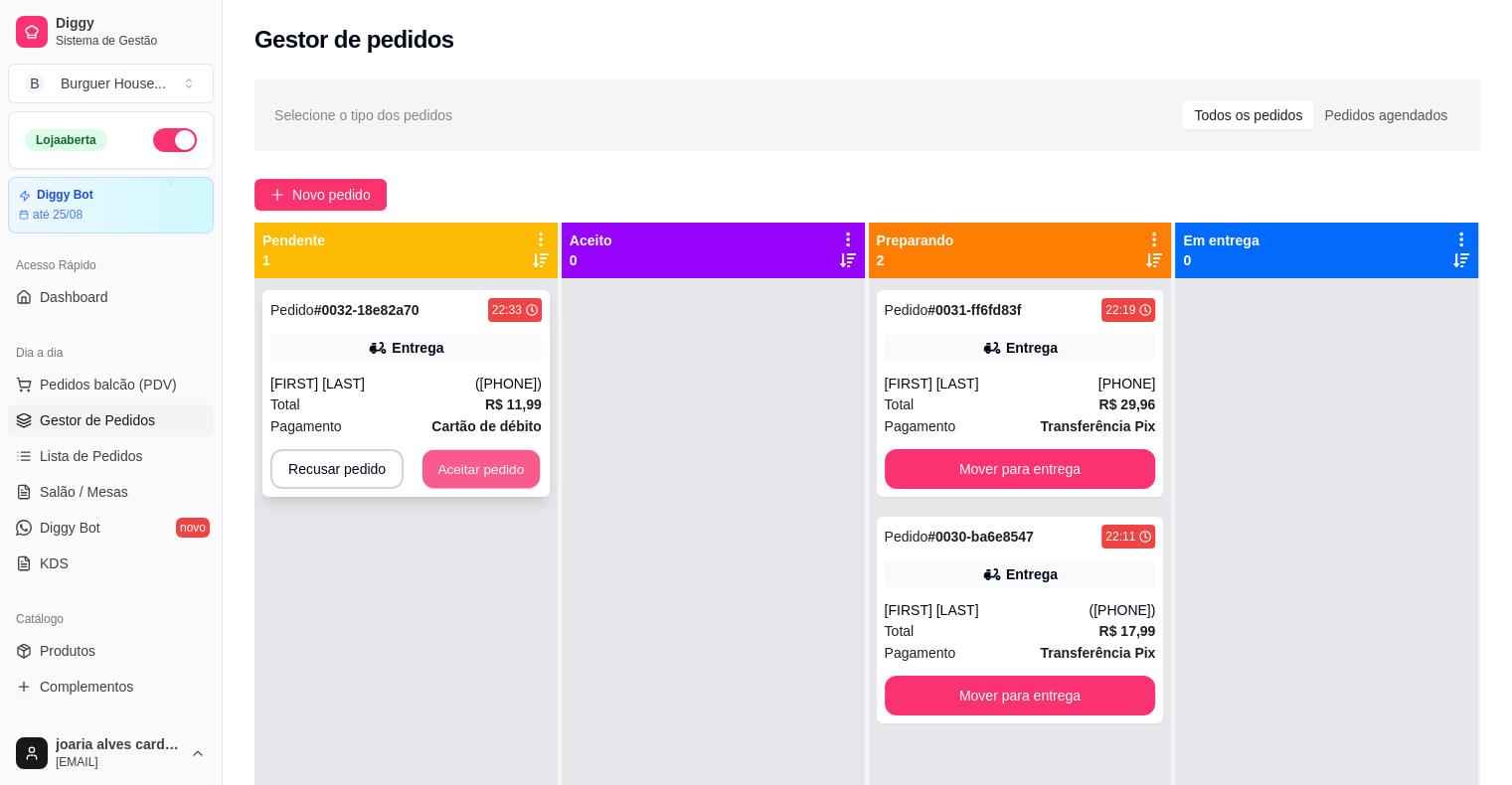 click on "Aceitar pedido" at bounding box center [481, 469] 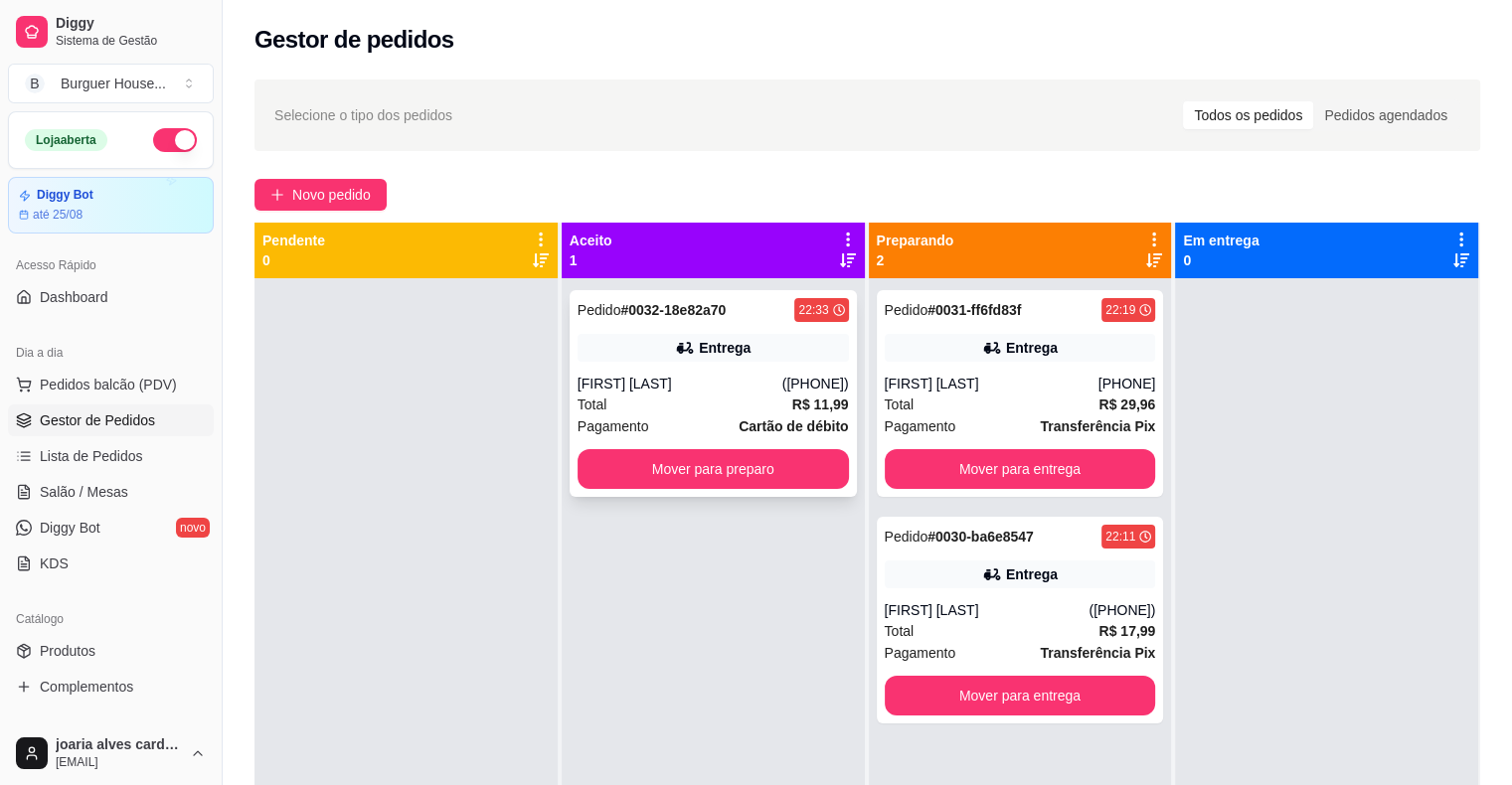 click on "Total R$ 11,99" at bounding box center [713, 404] 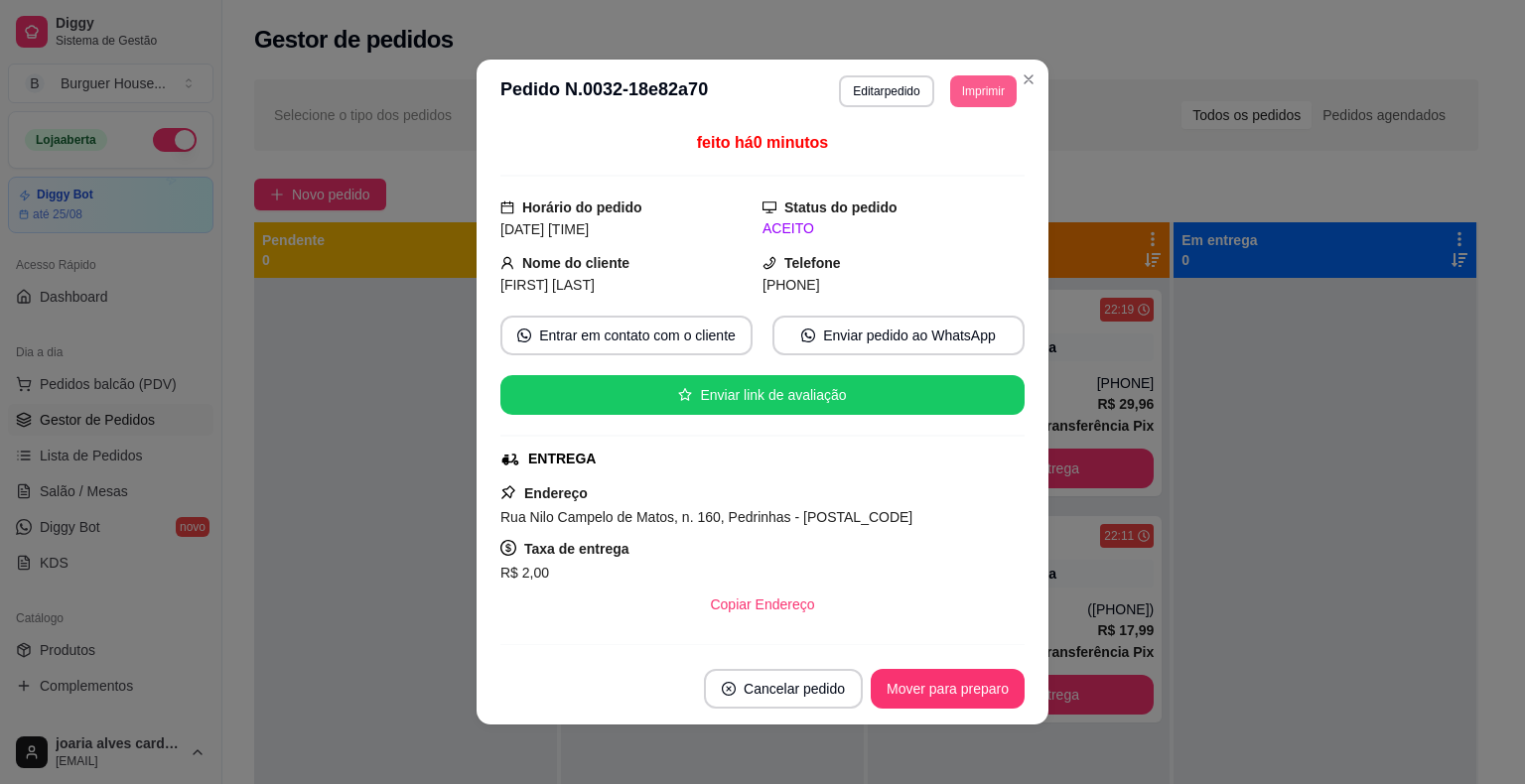 click on "Imprimir" at bounding box center [983, 91] 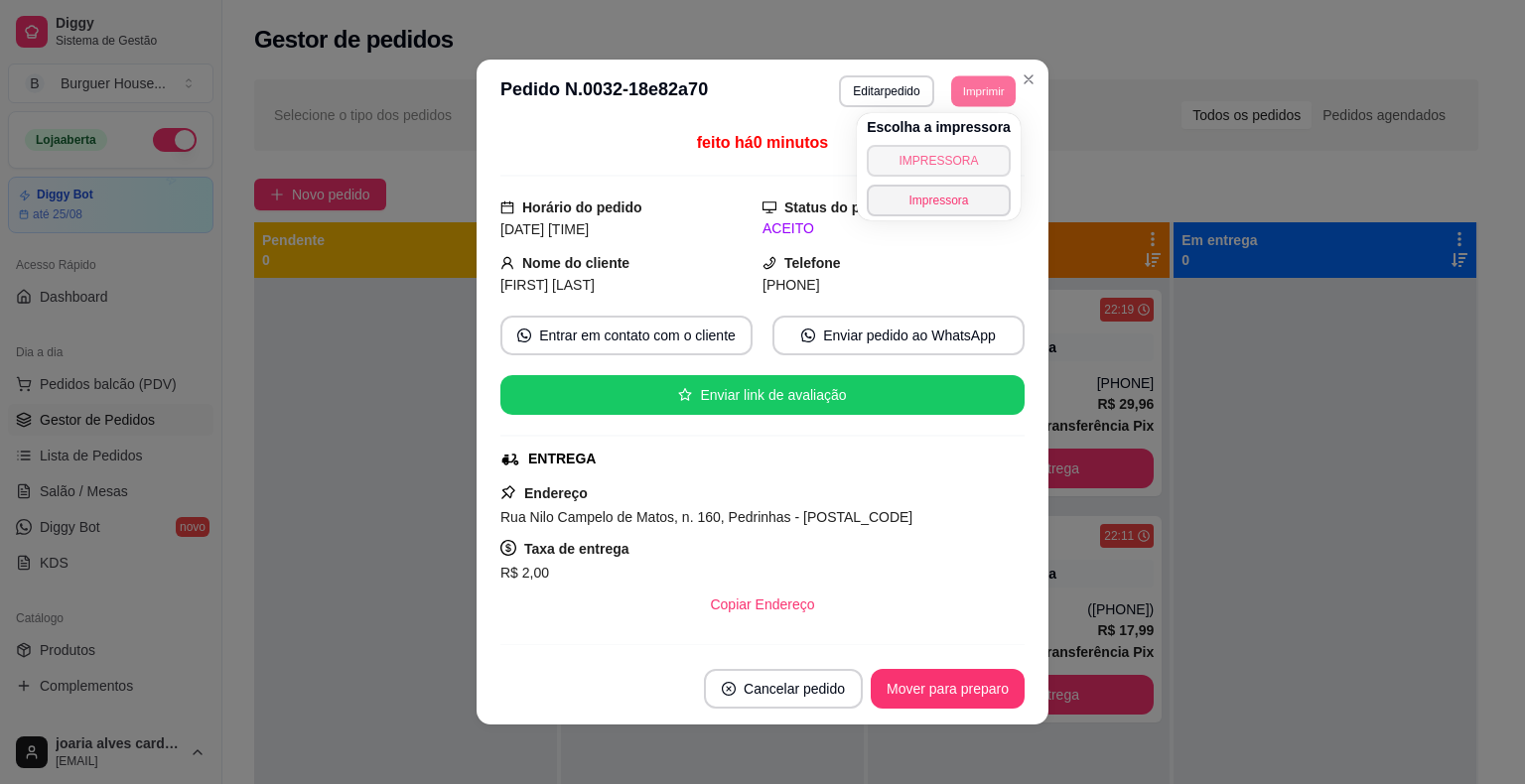 click on "IMPRESSORA" at bounding box center (938, 161) 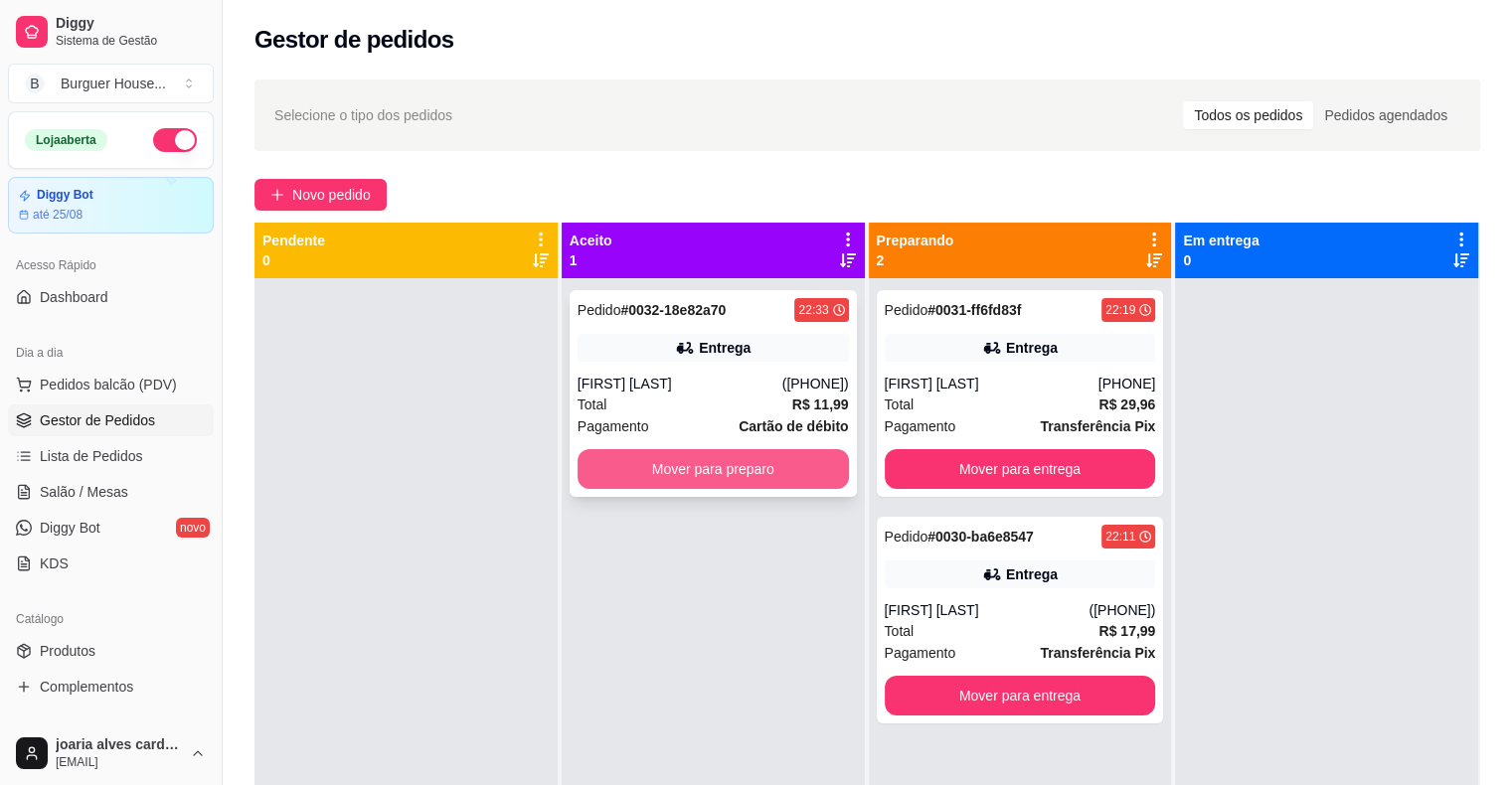 click on "Mover para preparo" at bounding box center [713, 469] 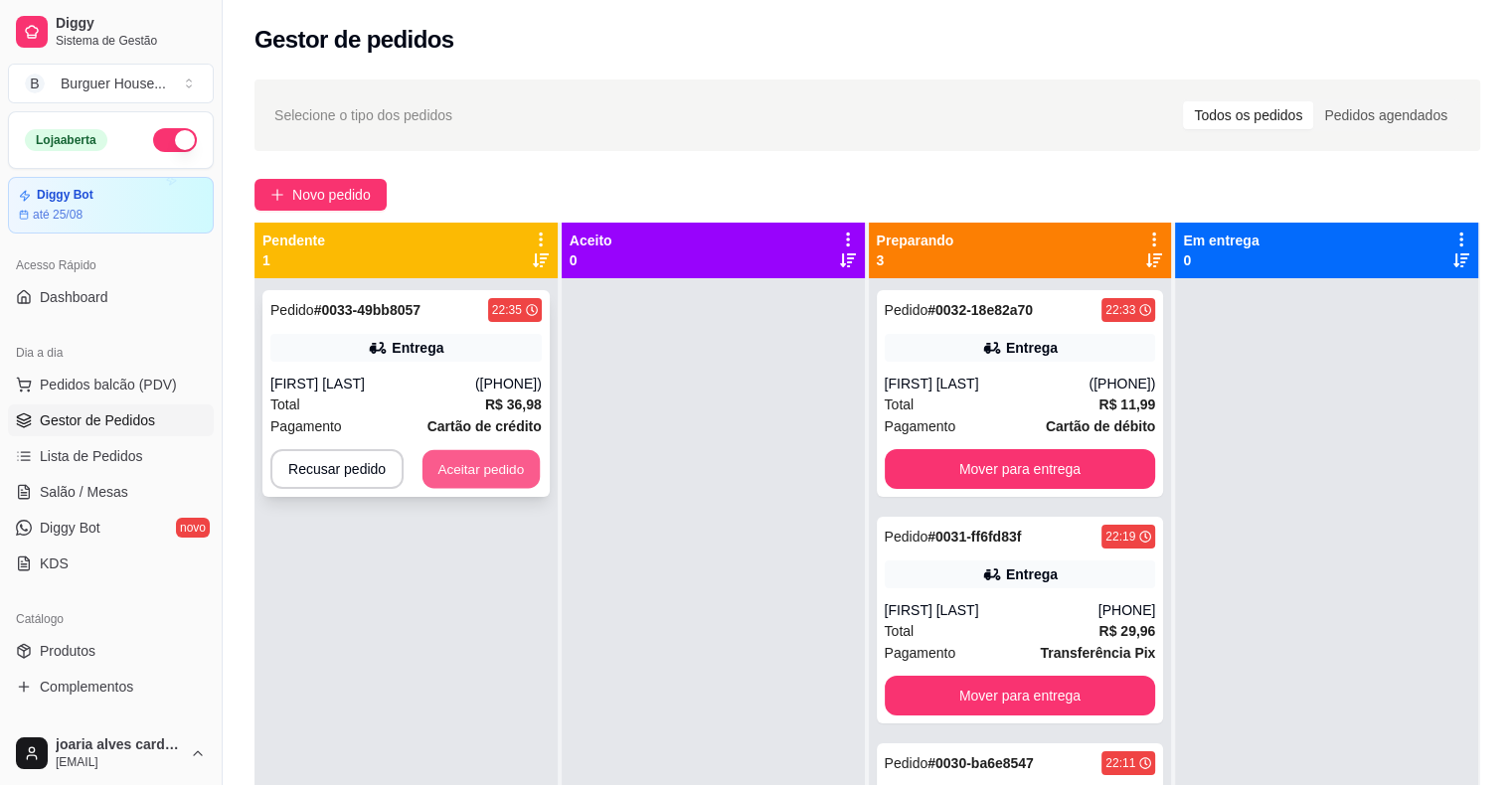 click on "Aceitar pedido" at bounding box center [481, 469] 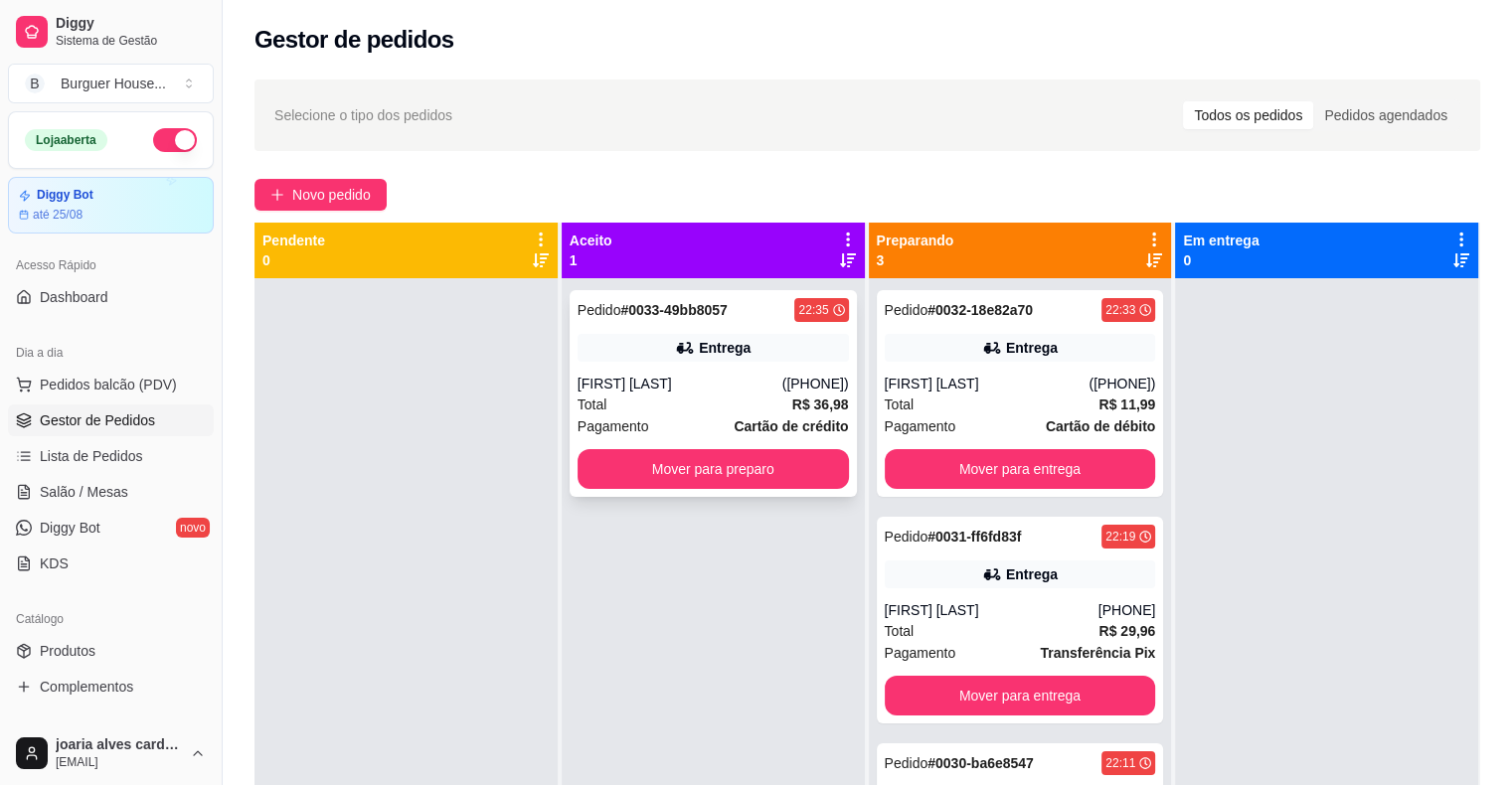 click on "Pedido  # 0033-49bb8057 22:35 Entrega [FIRST] [LAST]  ([PHONE]) Total R$ 36,98 Pagamento Cartão de crédito Mover para preparo" at bounding box center (713, 393) 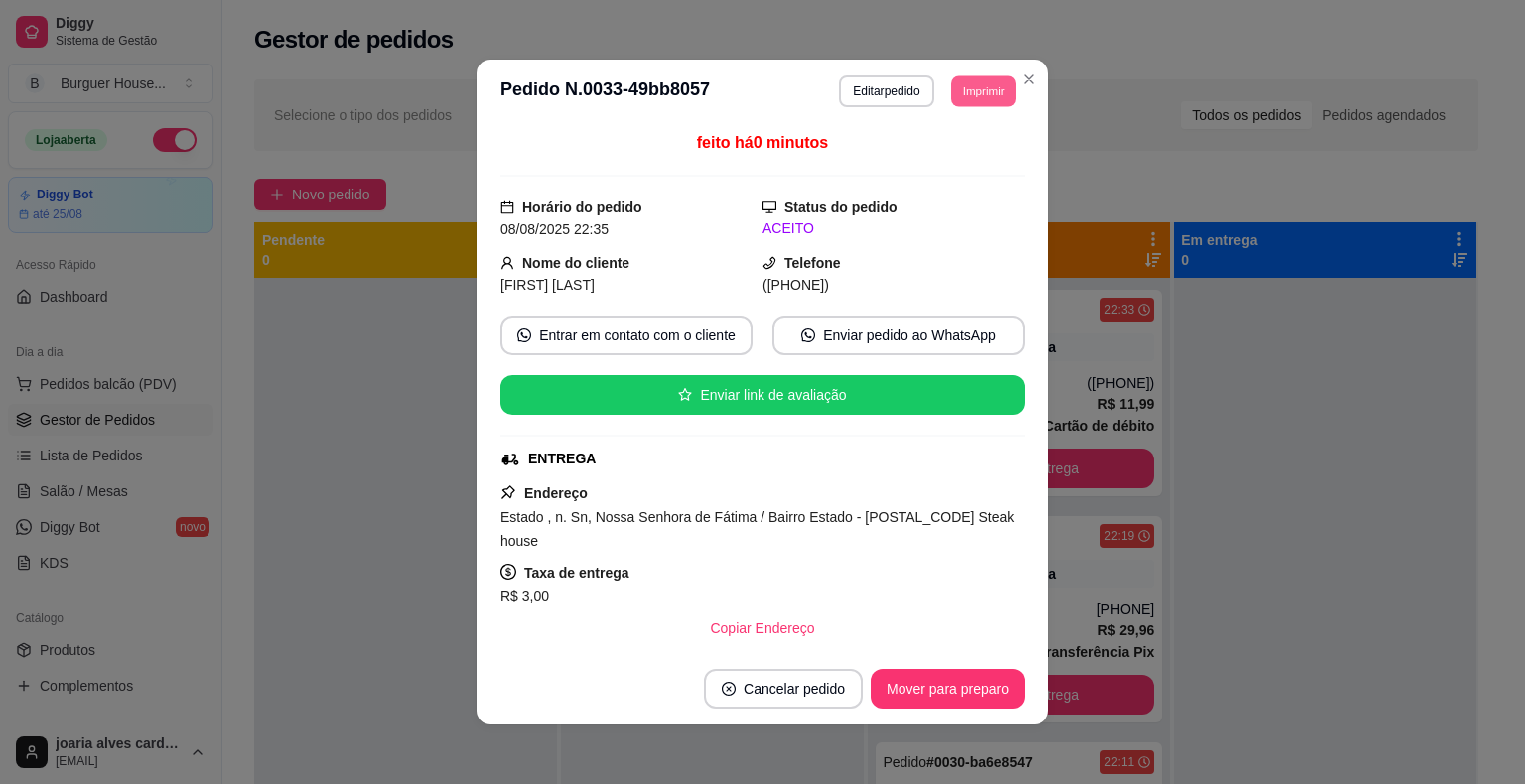 click on "Imprimir" at bounding box center (983, 90) 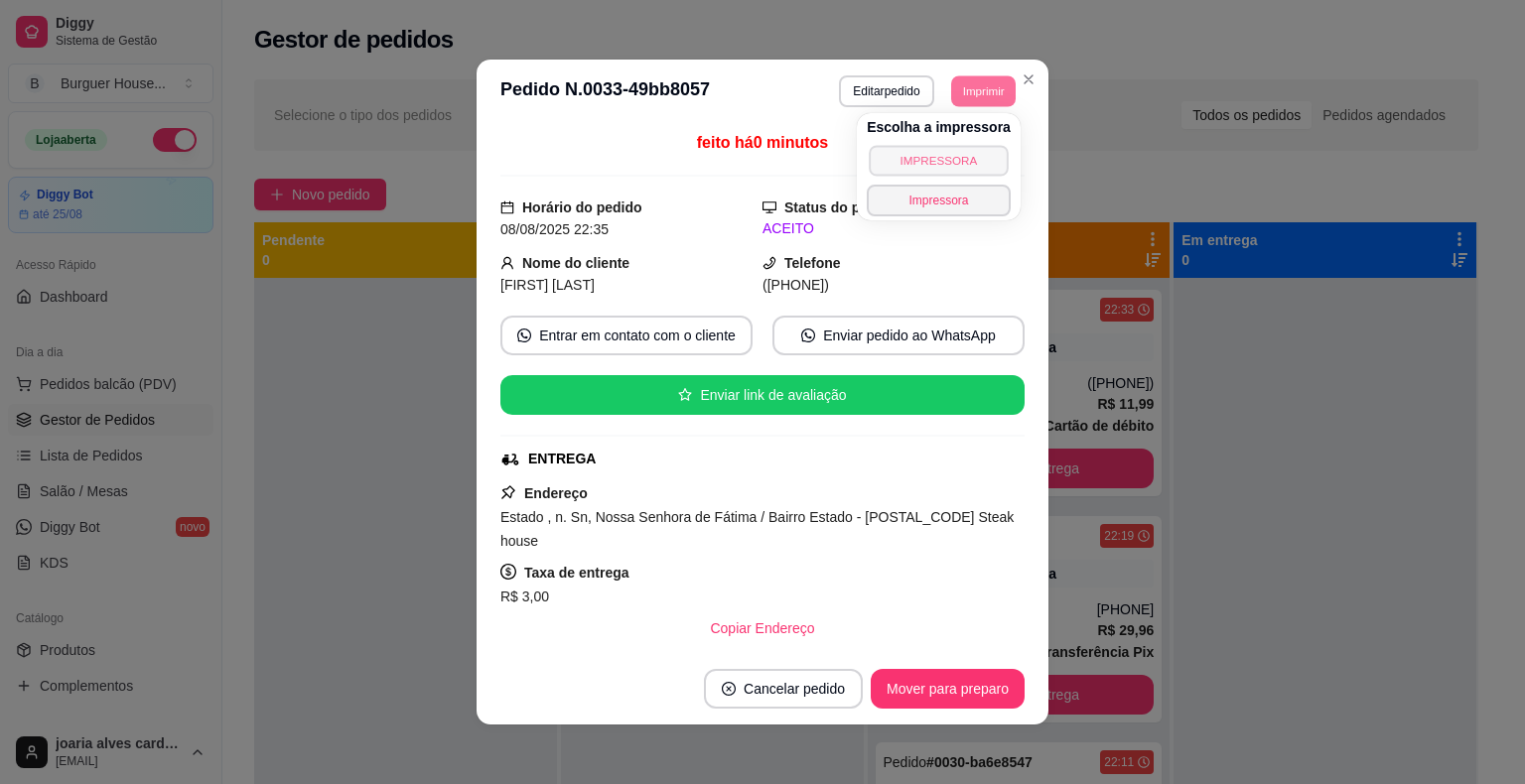 click on "IMPRESSORA" at bounding box center (938, 160) 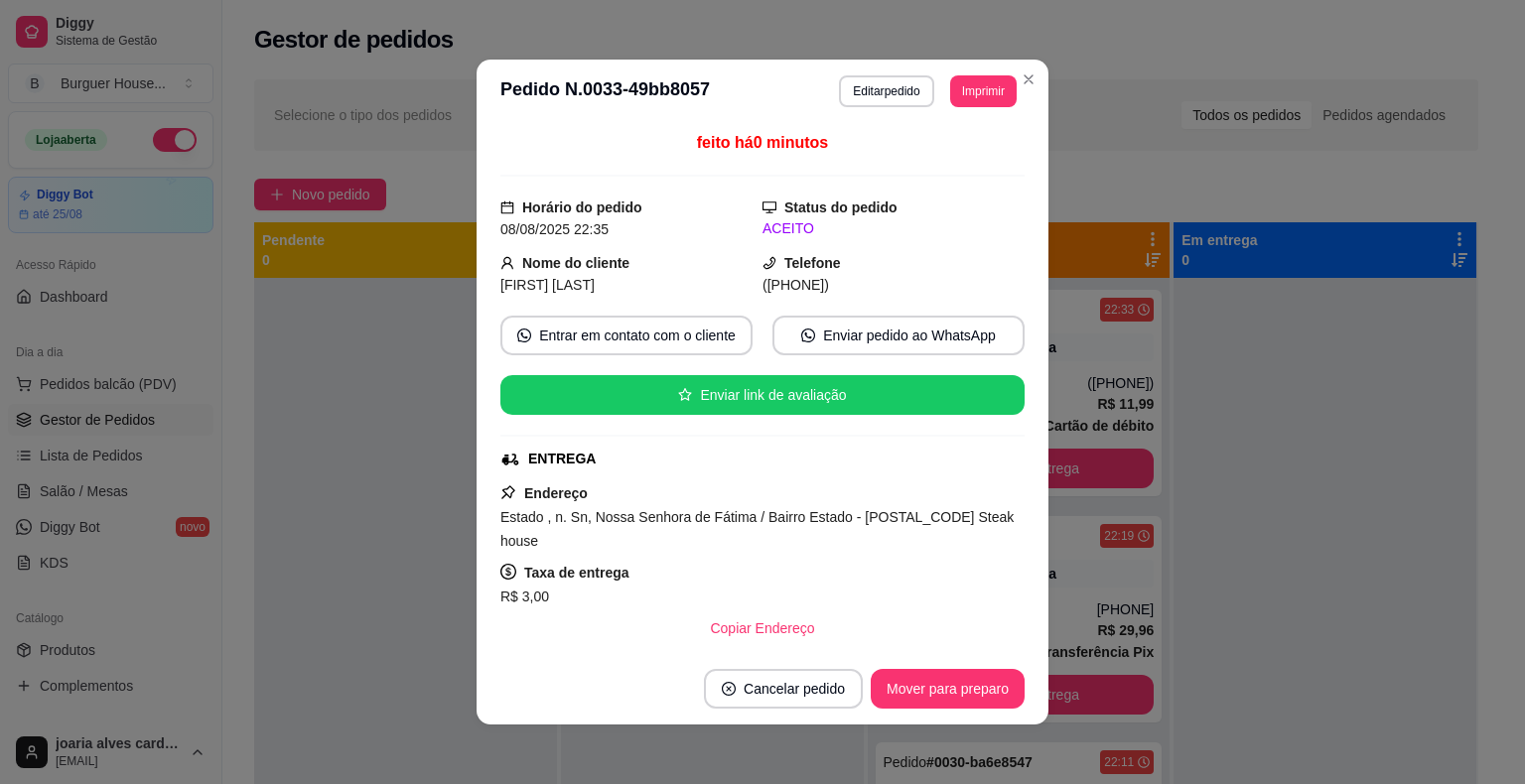 type 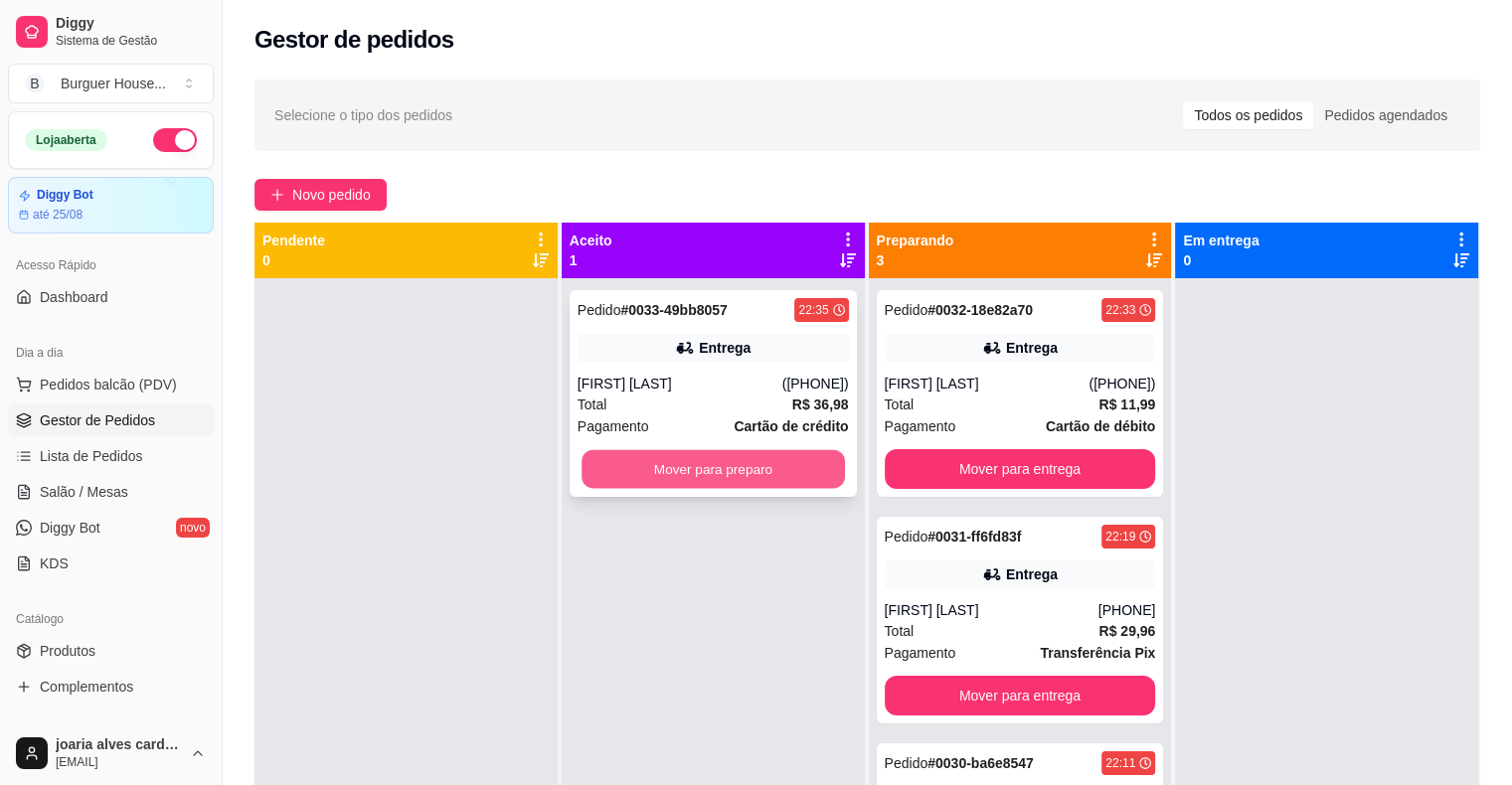 click on "Mover para preparo" at bounding box center (713, 469) 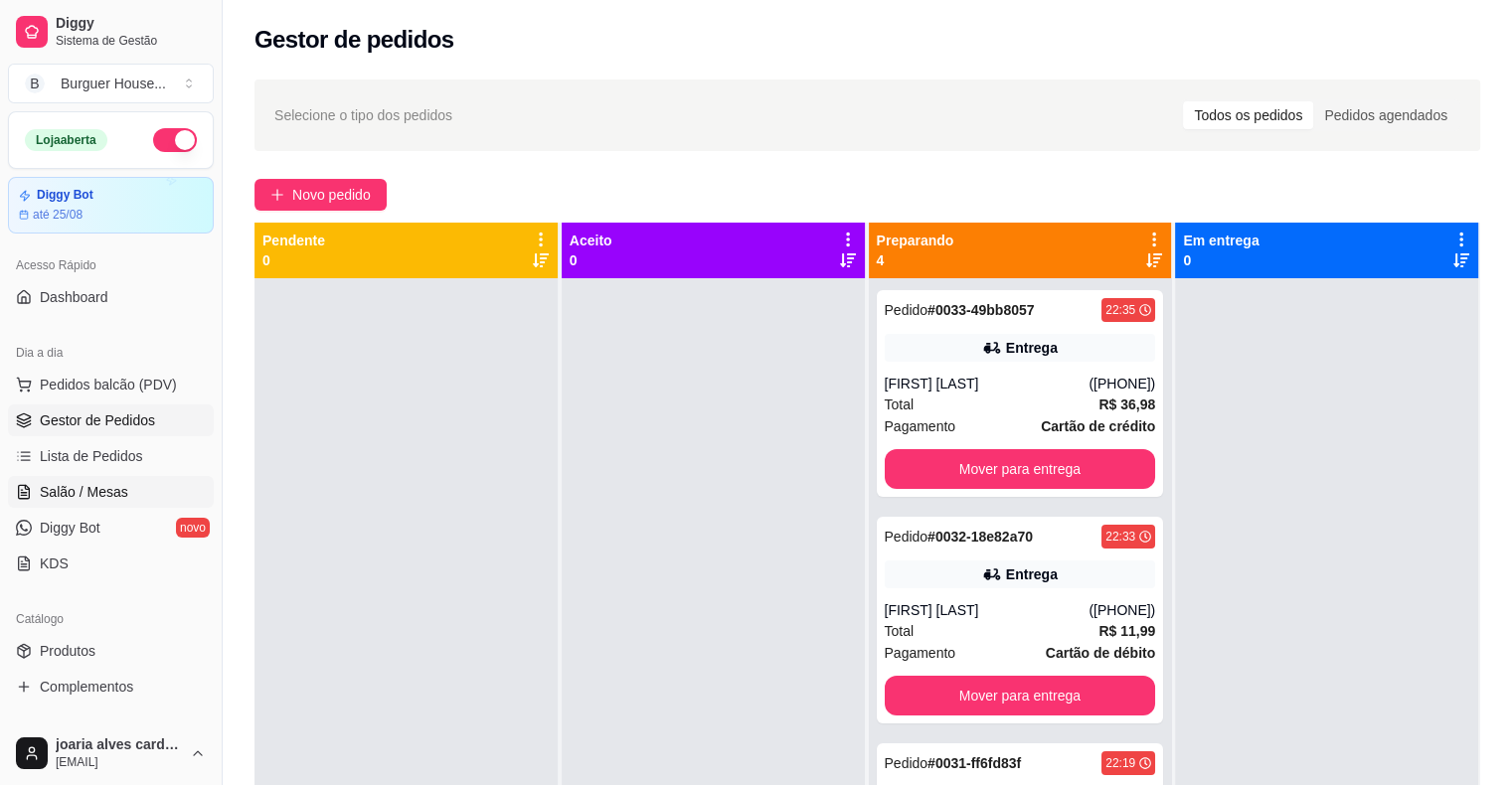 click on "Salão / Mesas" at bounding box center [110, 492] 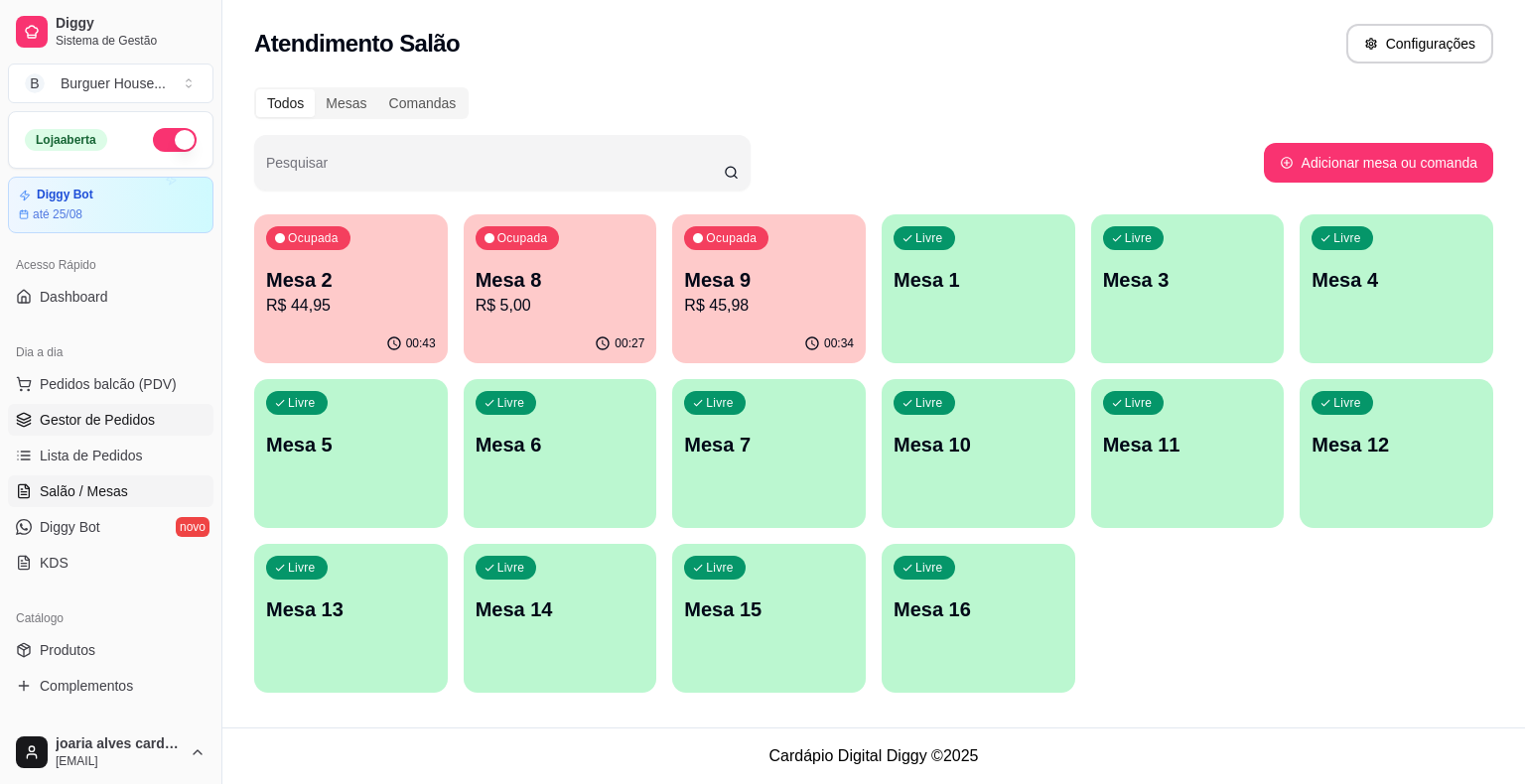 click on "Gestor de Pedidos" at bounding box center [110, 420] 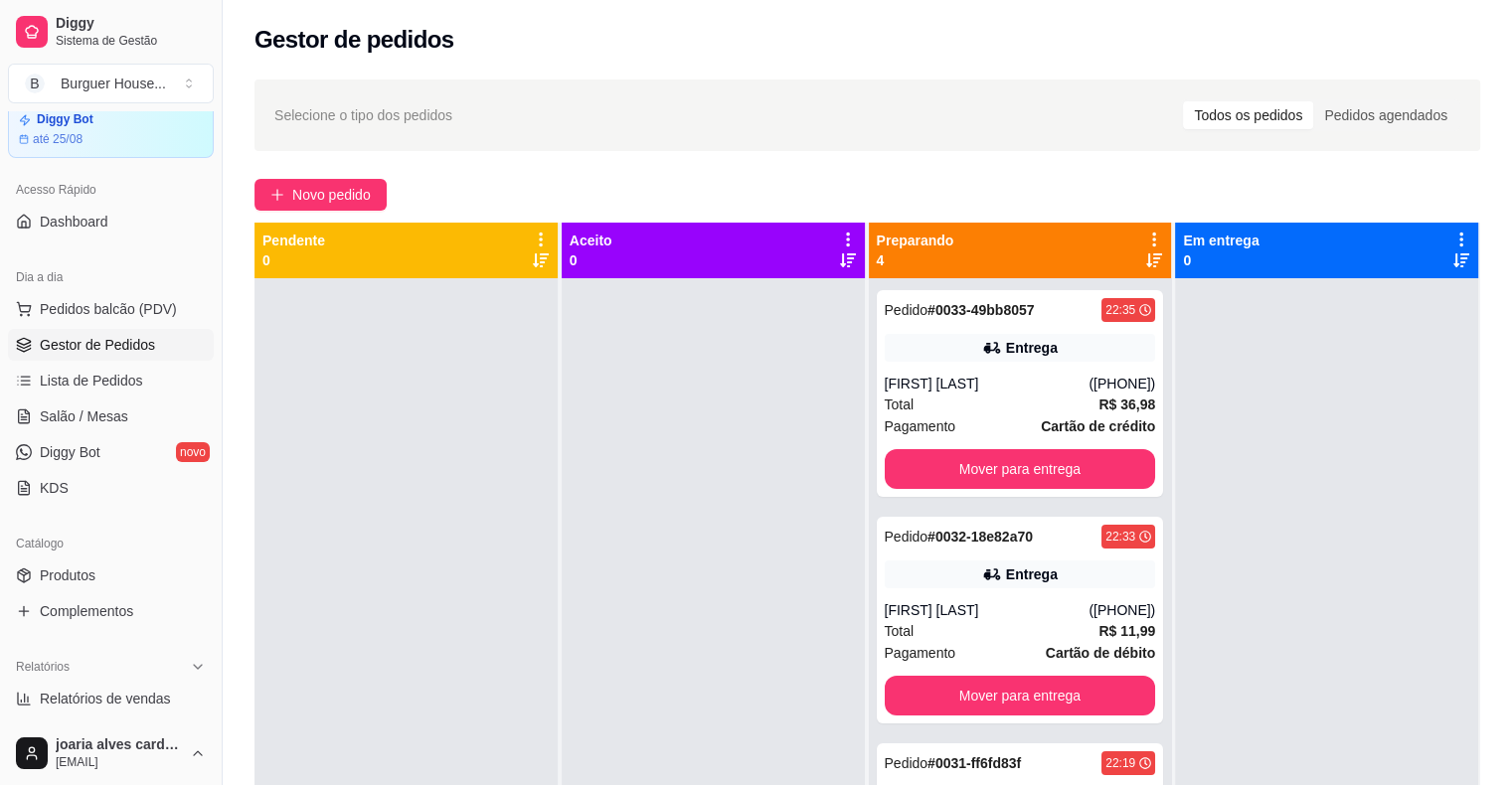 scroll, scrollTop: 99, scrollLeft: 0, axis: vertical 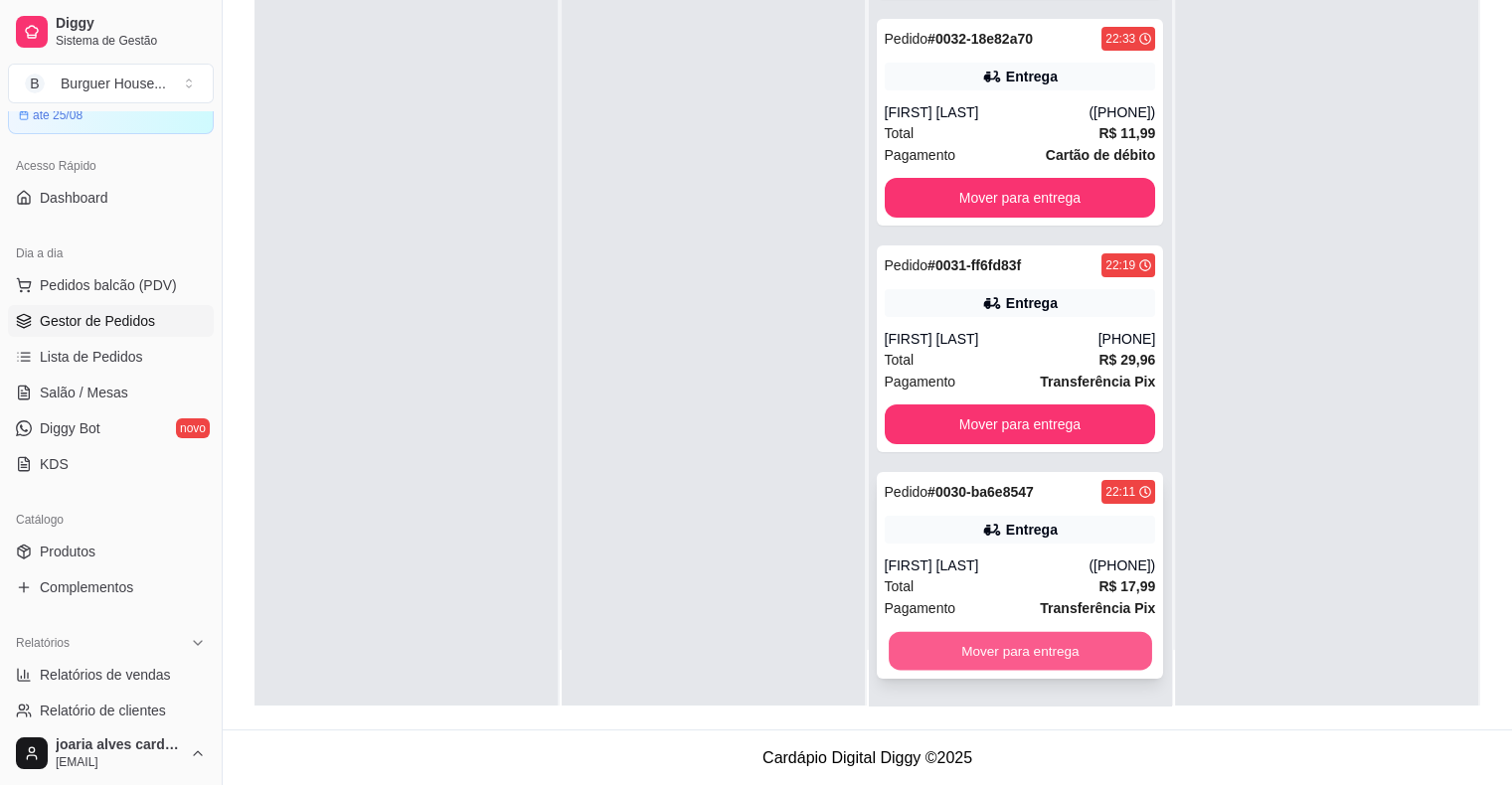 click on "Mover para entrega" at bounding box center [1020, 651] 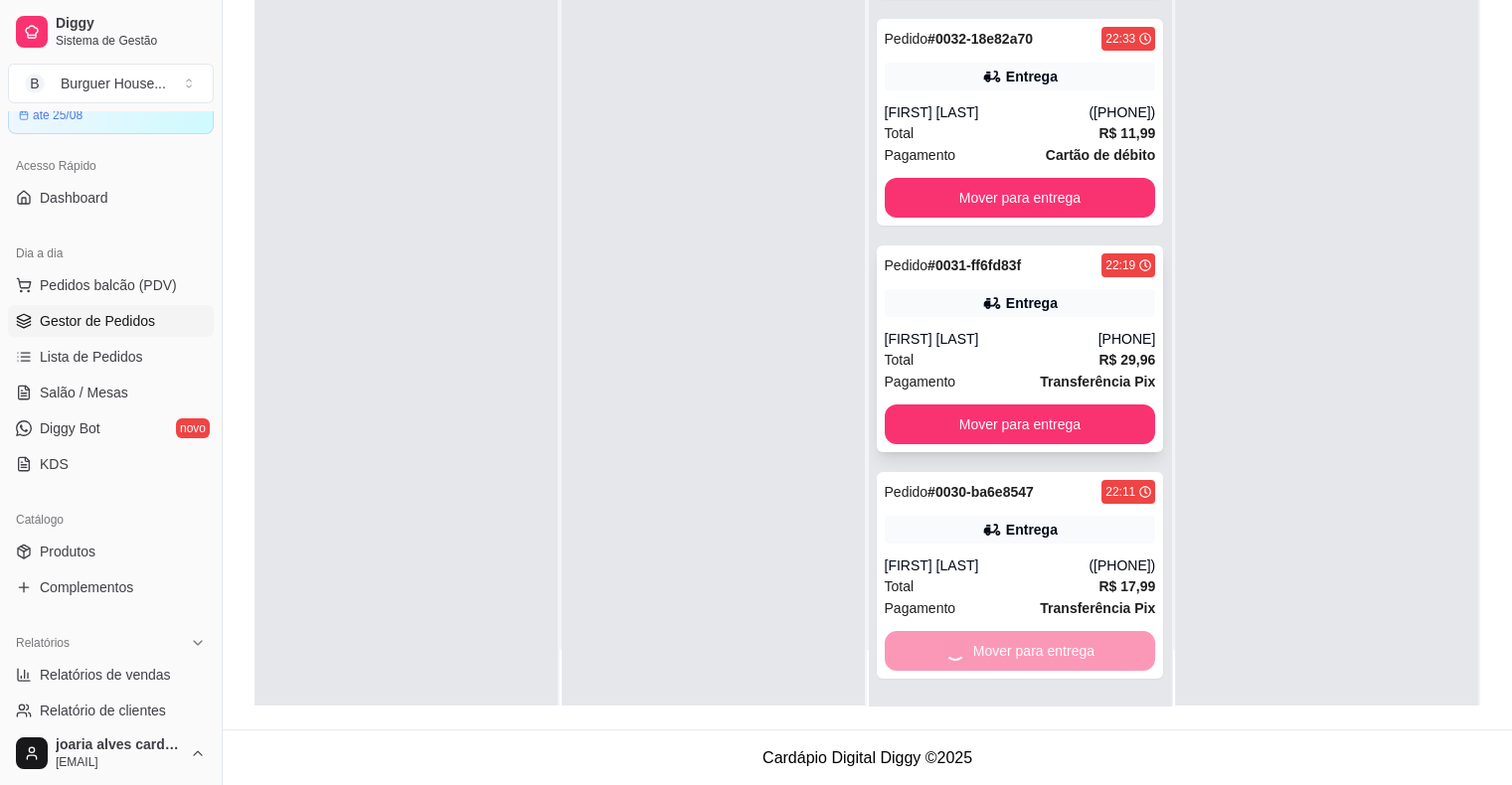 scroll, scrollTop: 0, scrollLeft: 0, axis: both 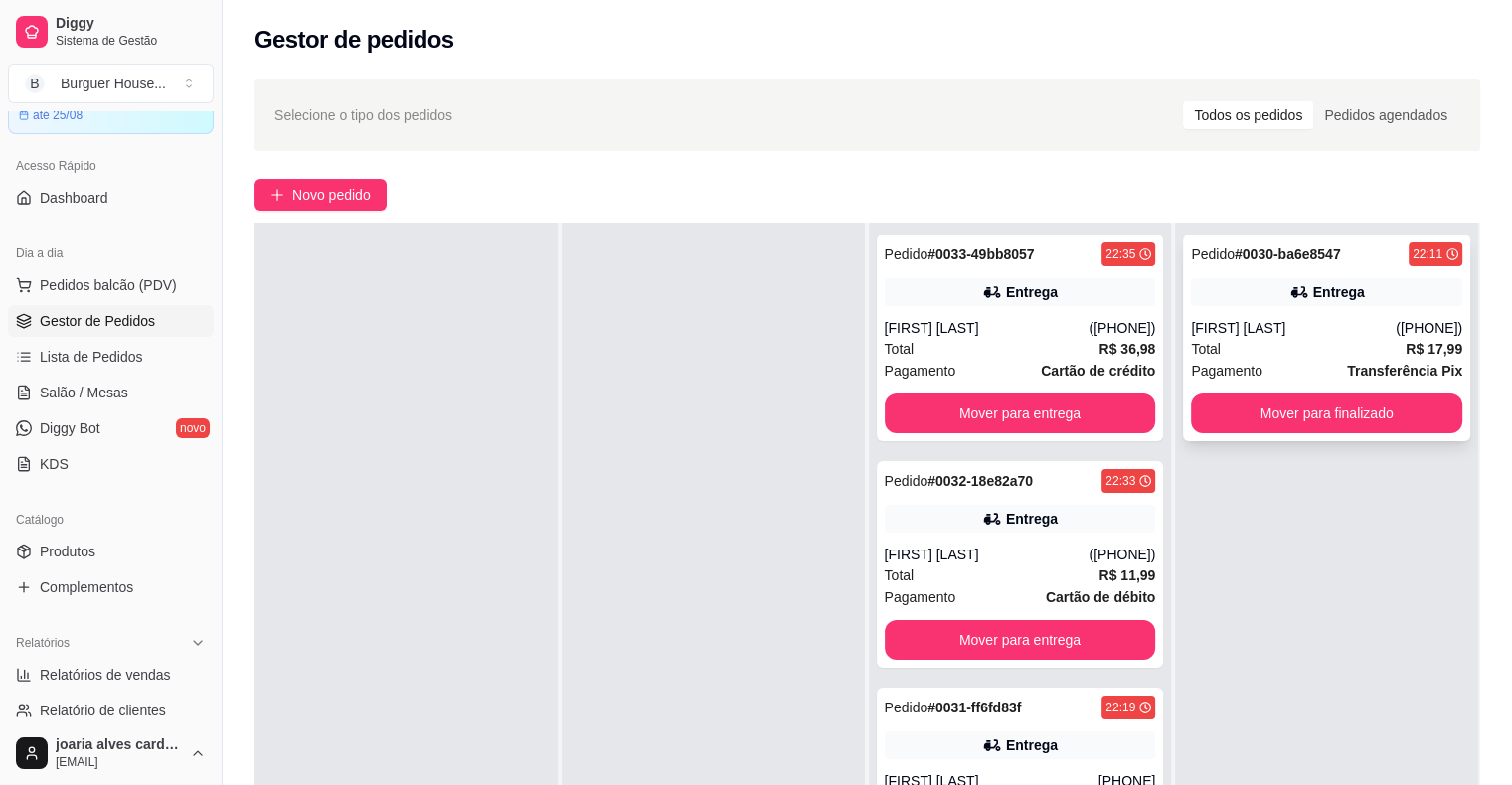 click on "Total R$ 17,99" at bounding box center (1326, 349) 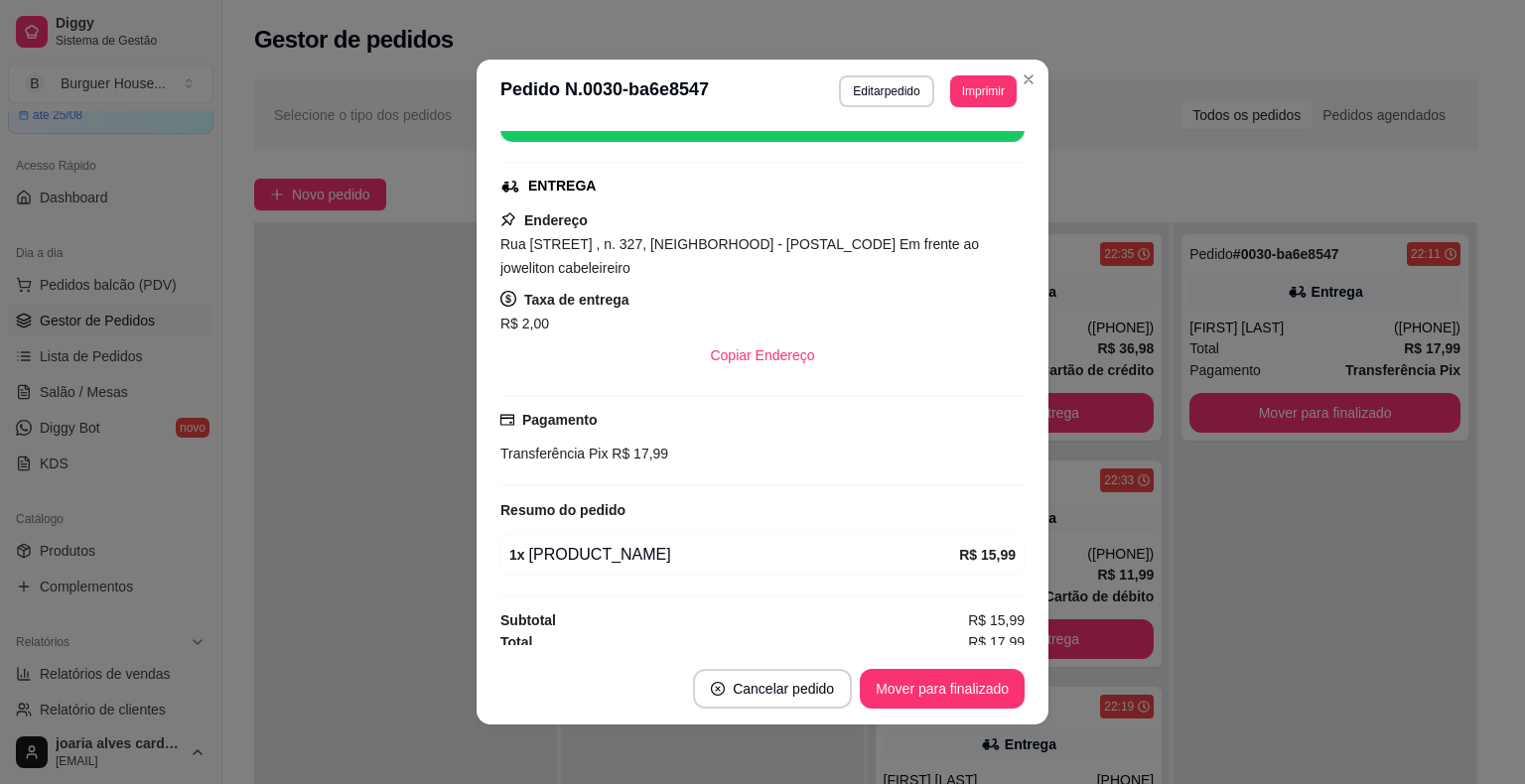 scroll, scrollTop: 278, scrollLeft: 0, axis: vertical 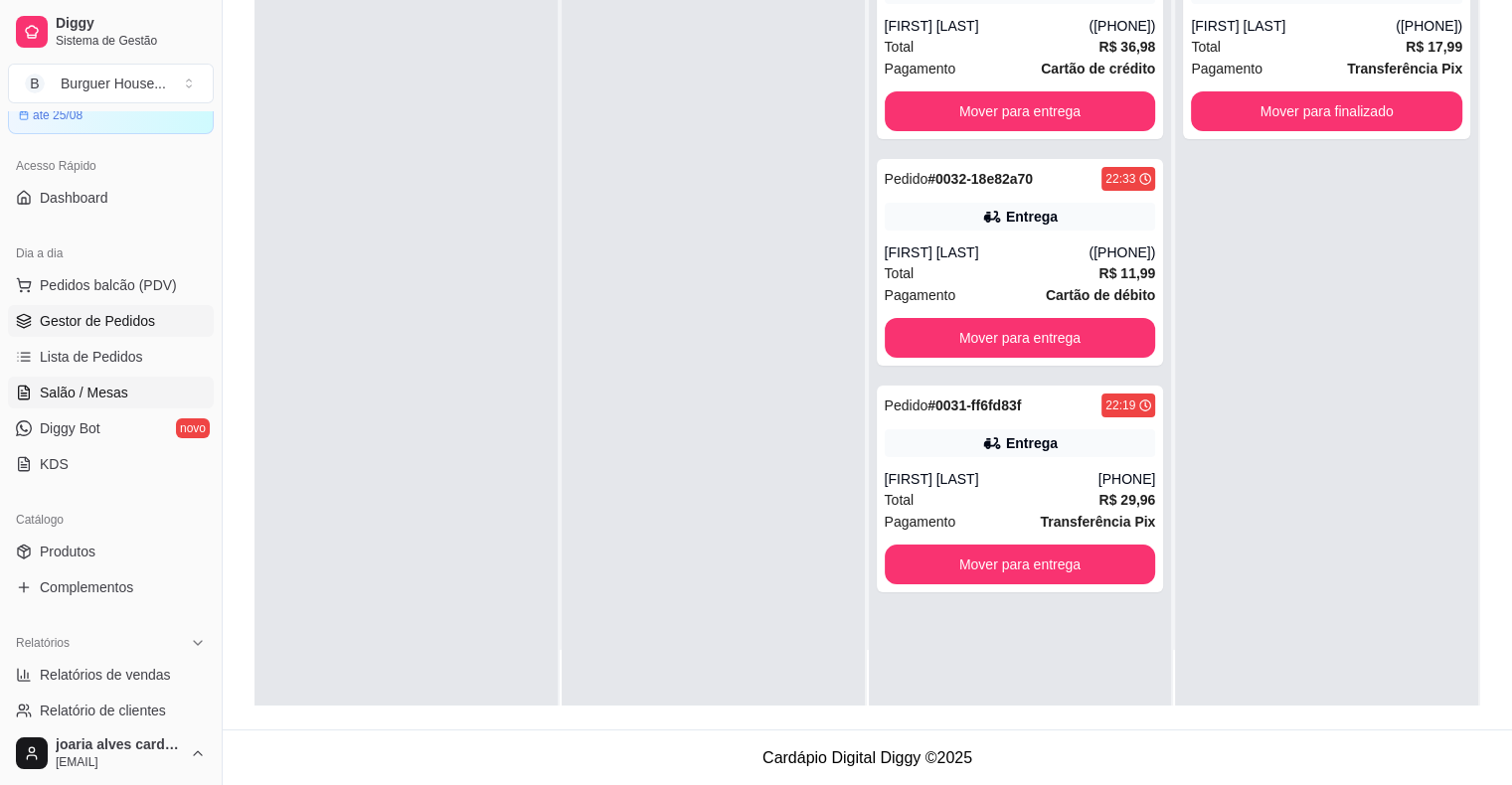 click on "Salão / Mesas" at bounding box center (110, 392) 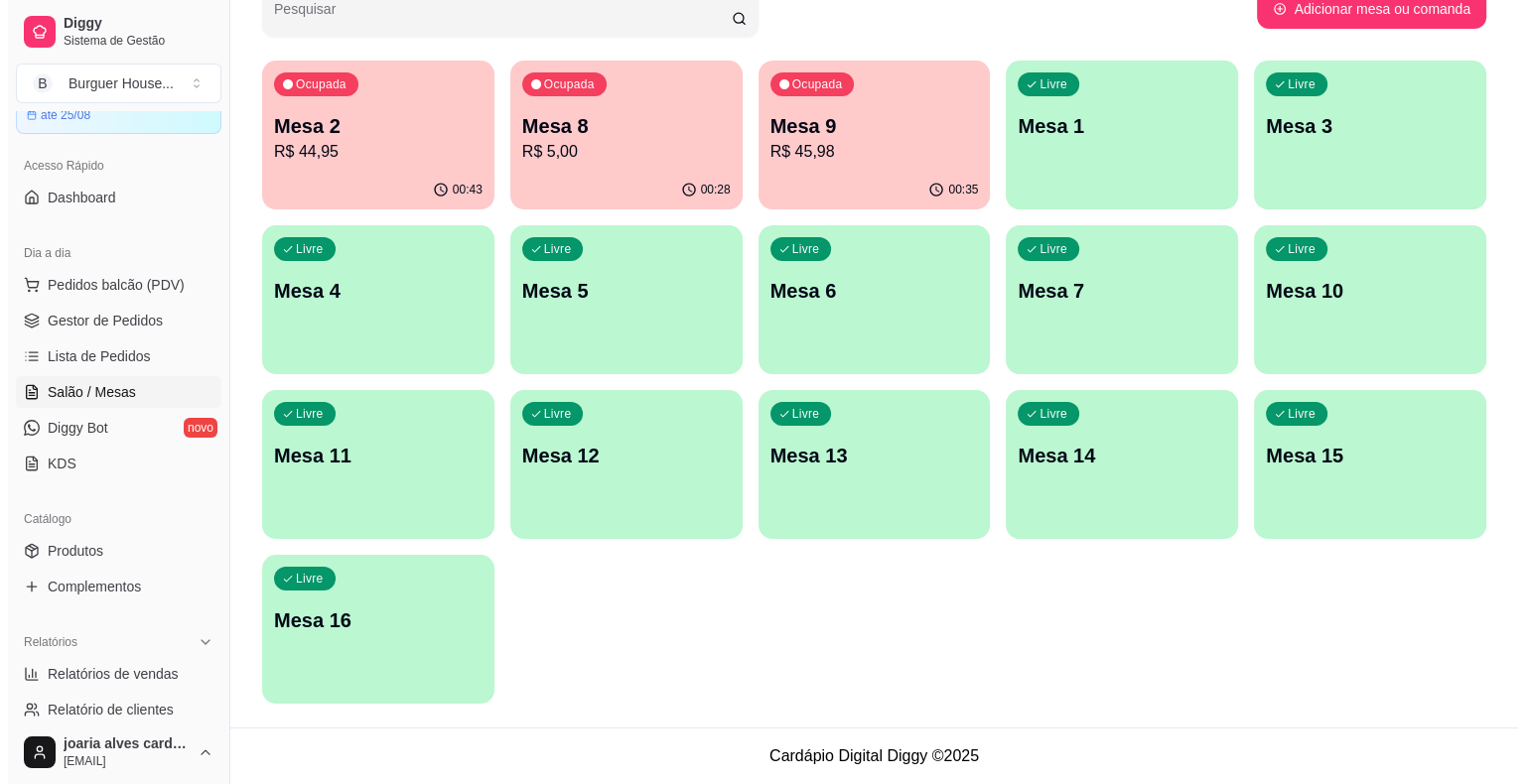 scroll, scrollTop: 0, scrollLeft: 0, axis: both 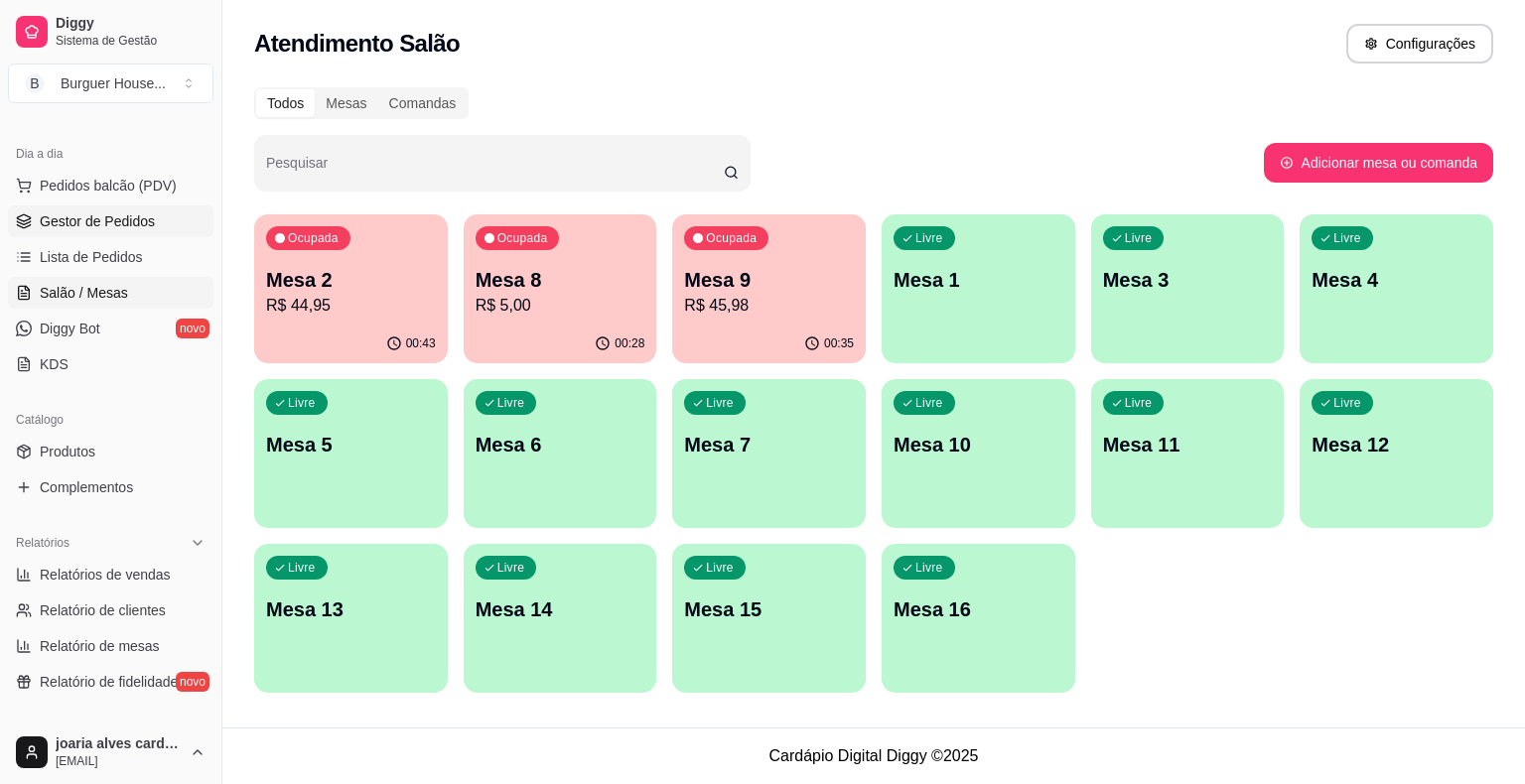 click on "Gestor de Pedidos" at bounding box center [97, 221] 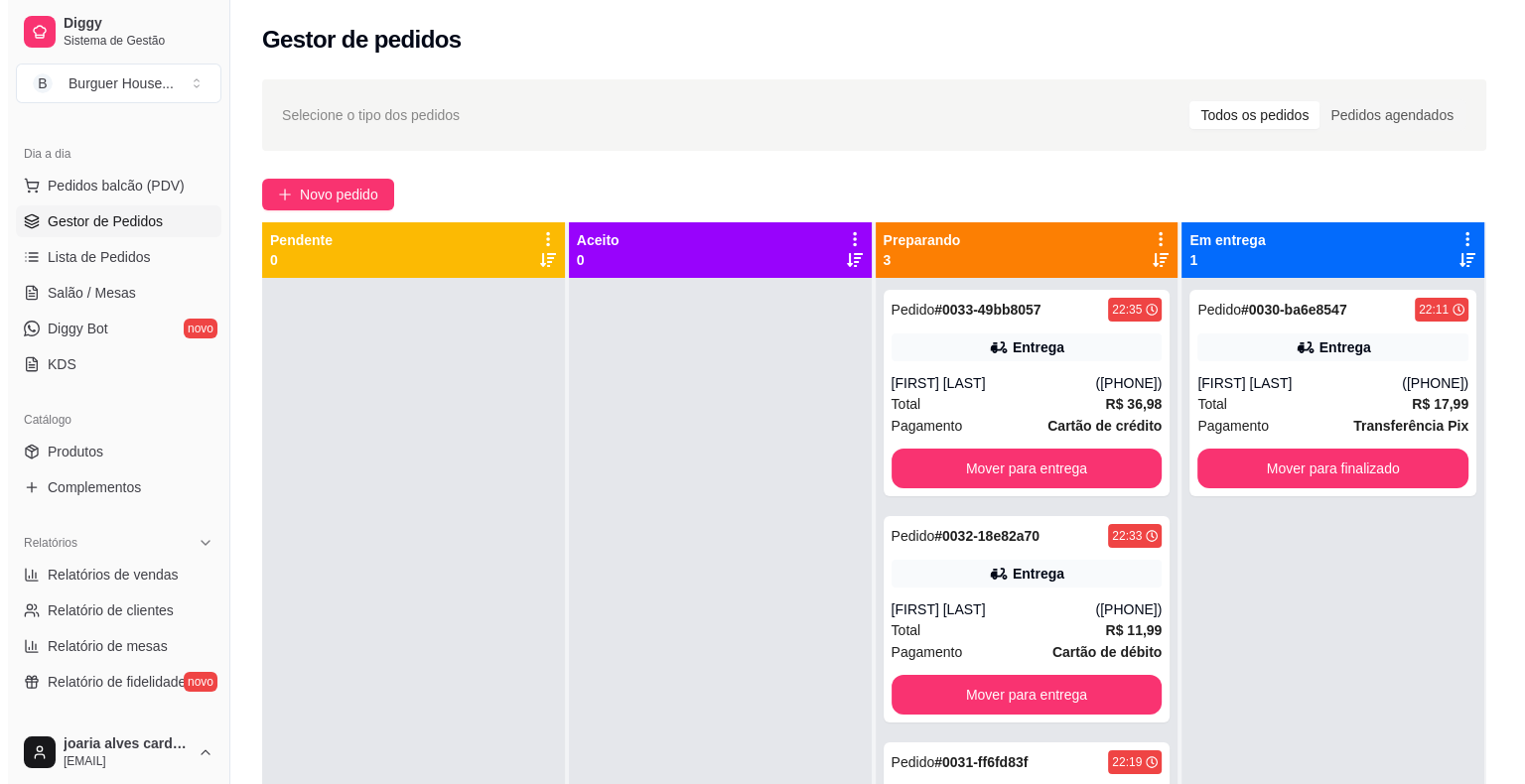 scroll, scrollTop: 56, scrollLeft: 0, axis: vertical 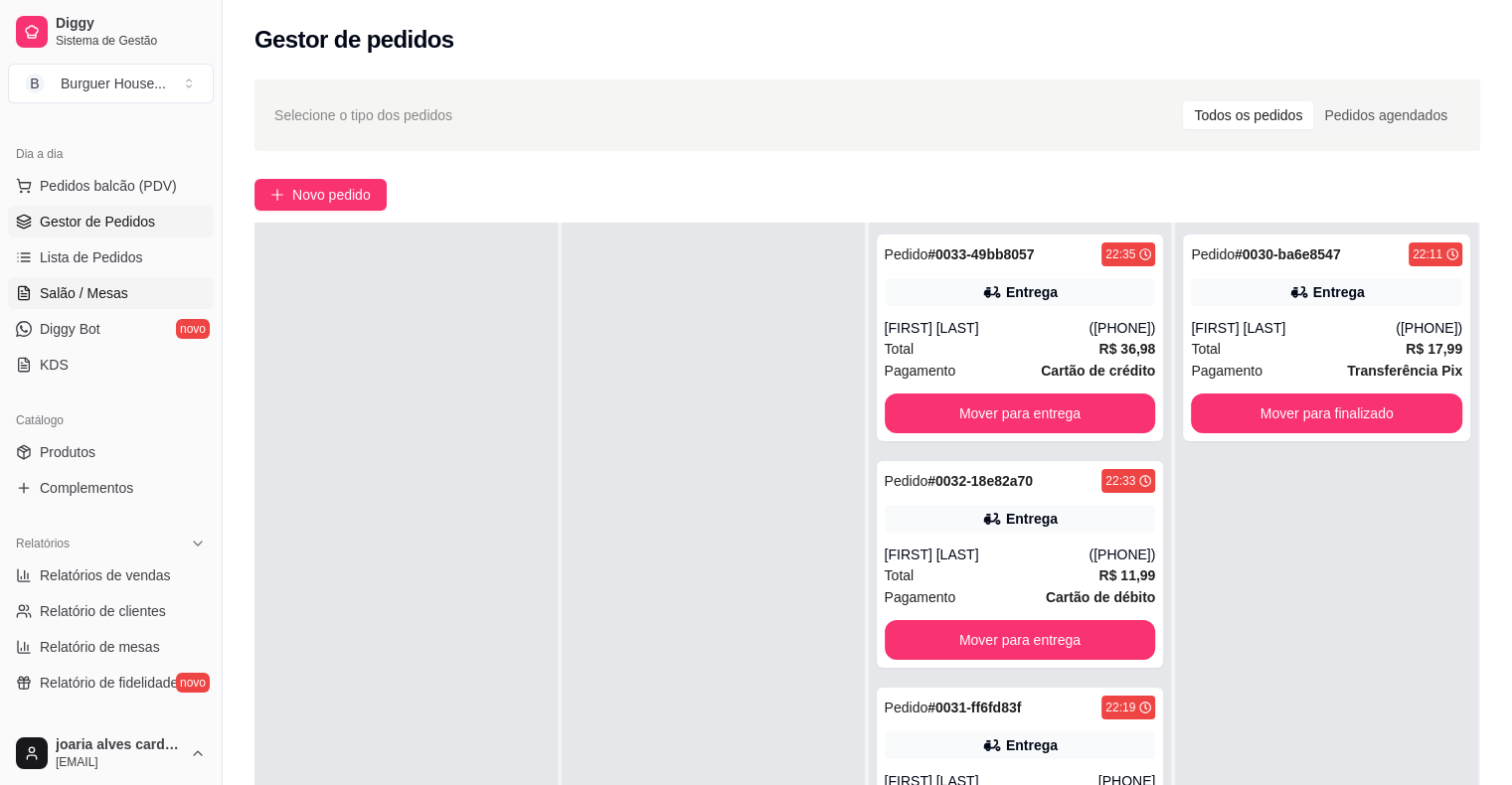 click on "Salão / Mesas" at bounding box center [110, 293] 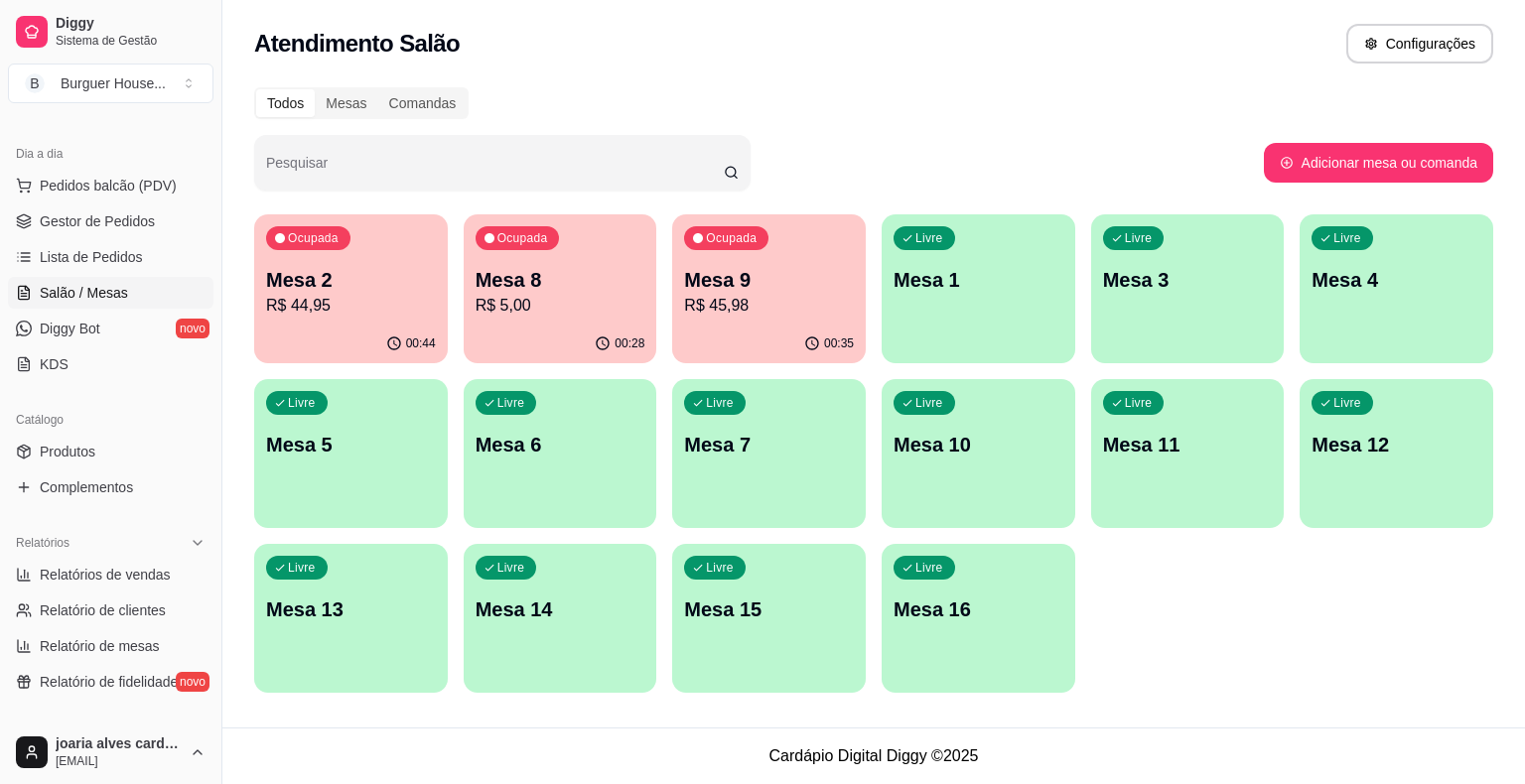 click on "R$ 45,98" at bounding box center (768, 306) 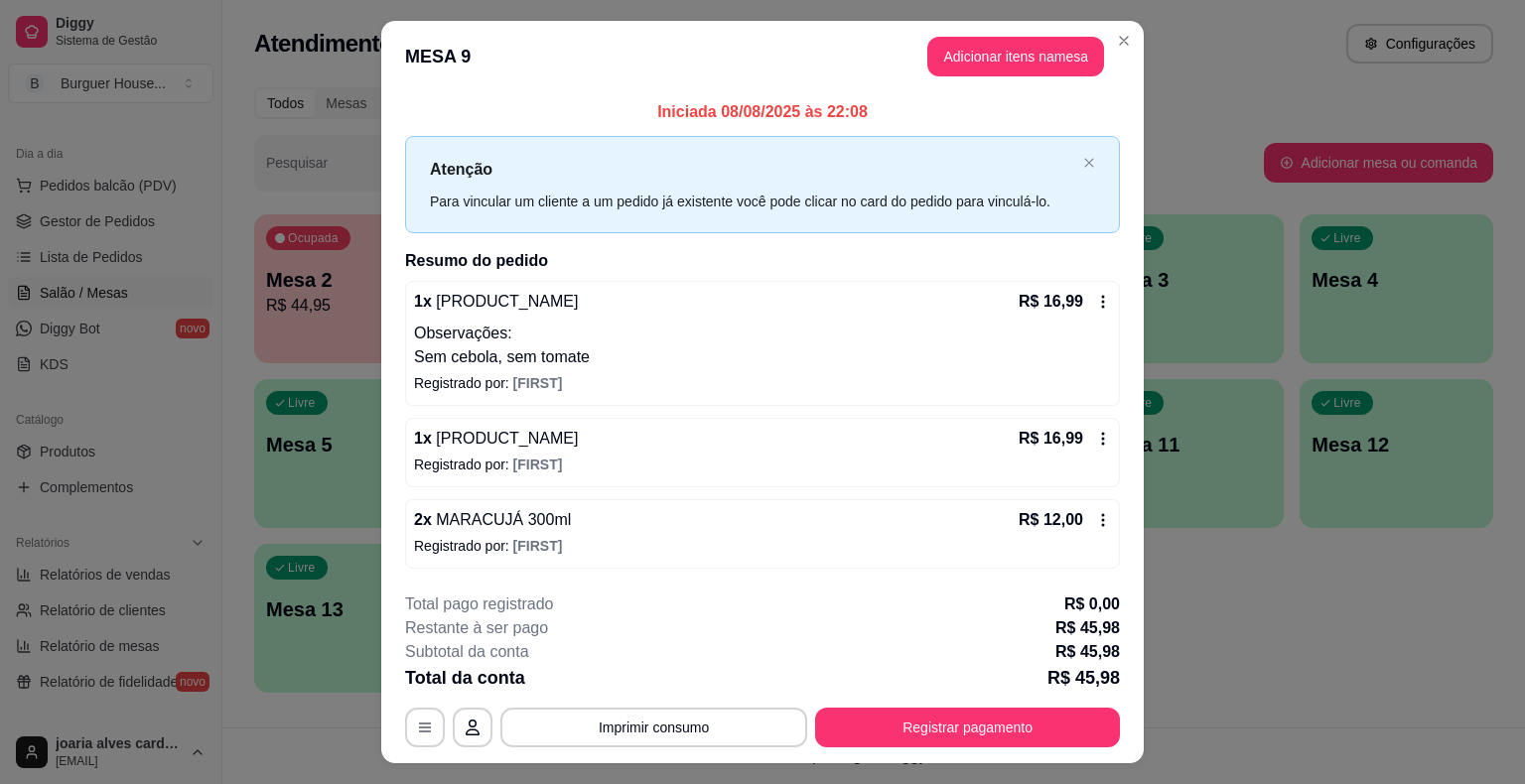 scroll, scrollTop: 41, scrollLeft: 0, axis: vertical 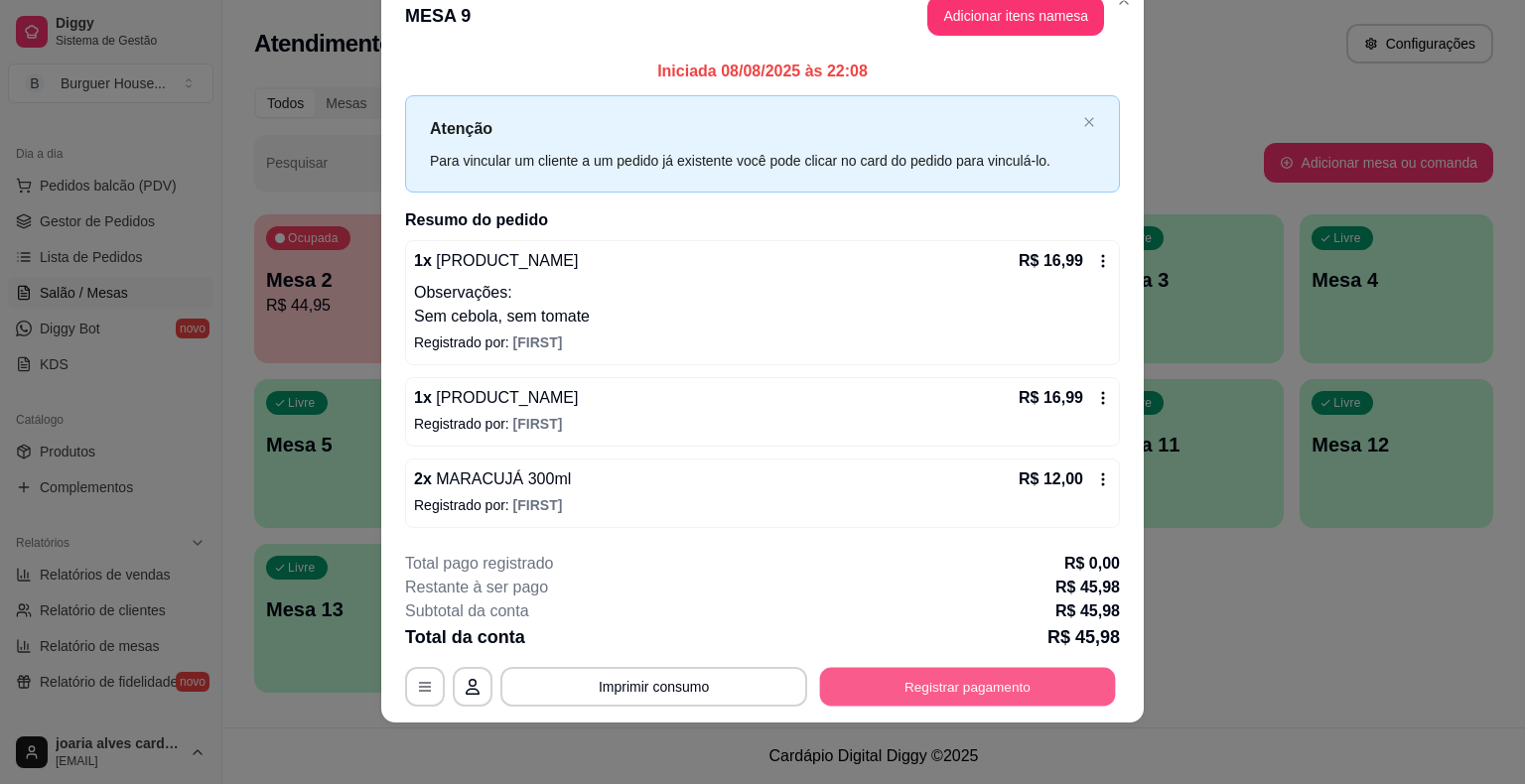 click on "Registrar pagamento" at bounding box center [968, 686] 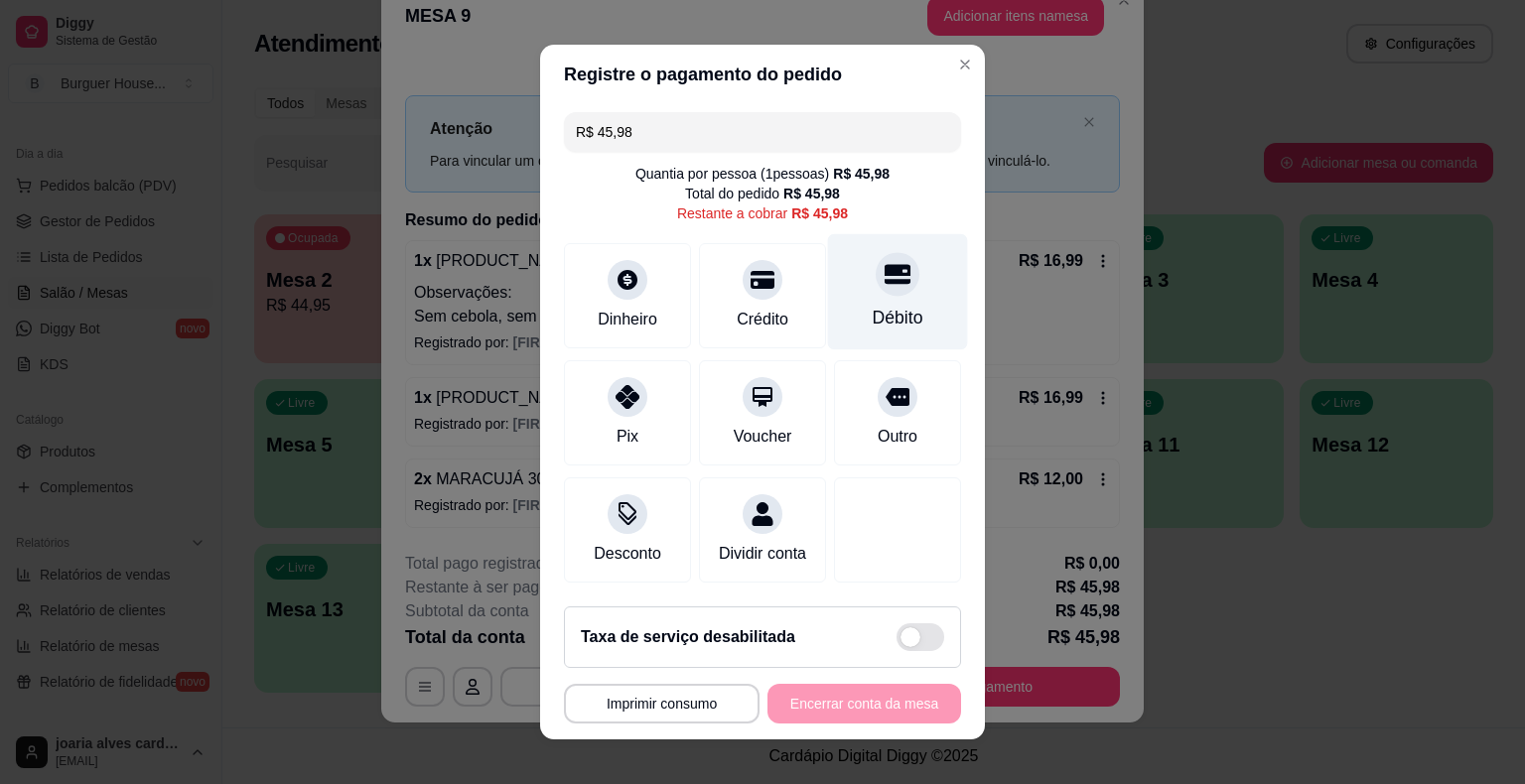 click on "Débito" at bounding box center [898, 292] 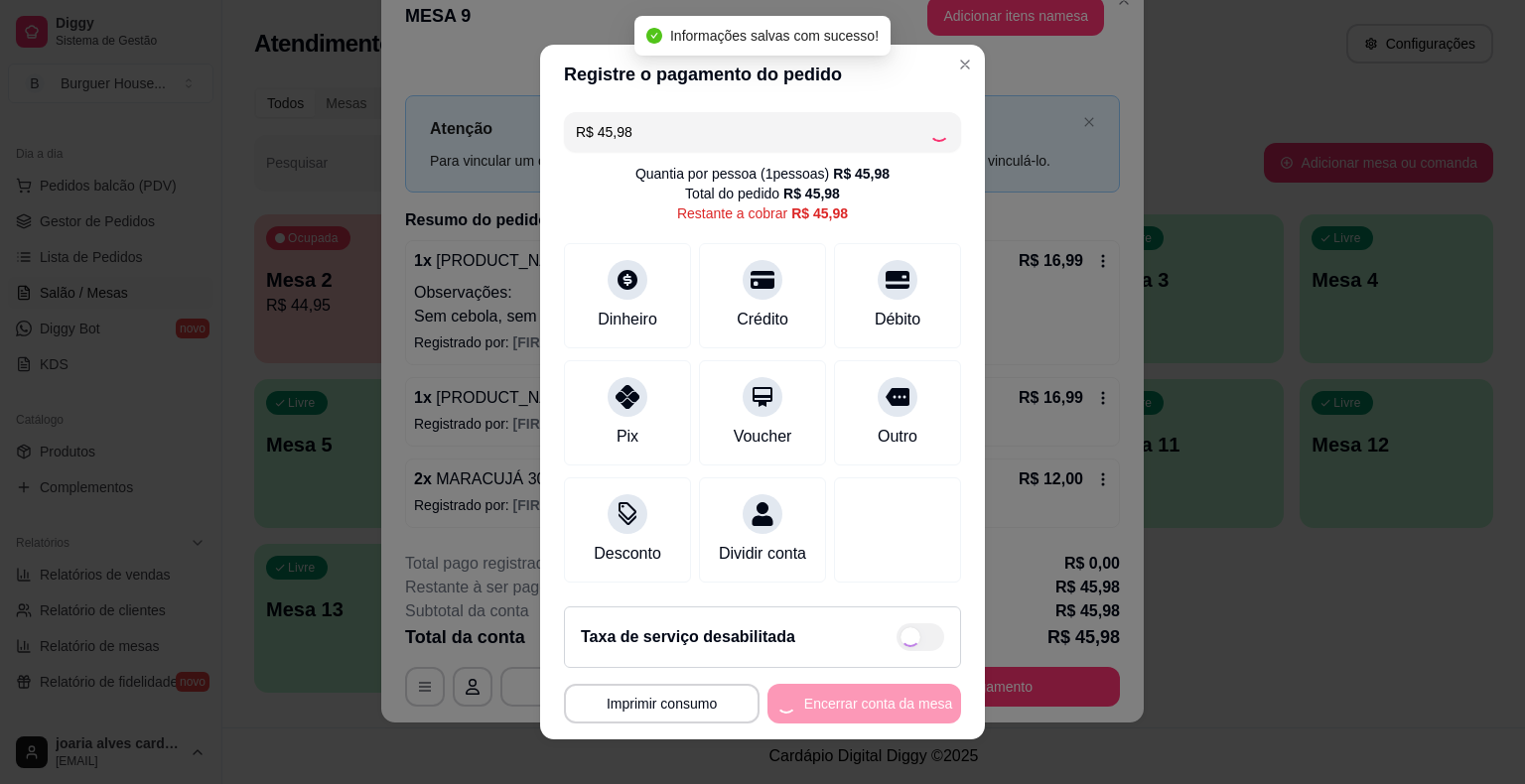 type on "R$ 0,00" 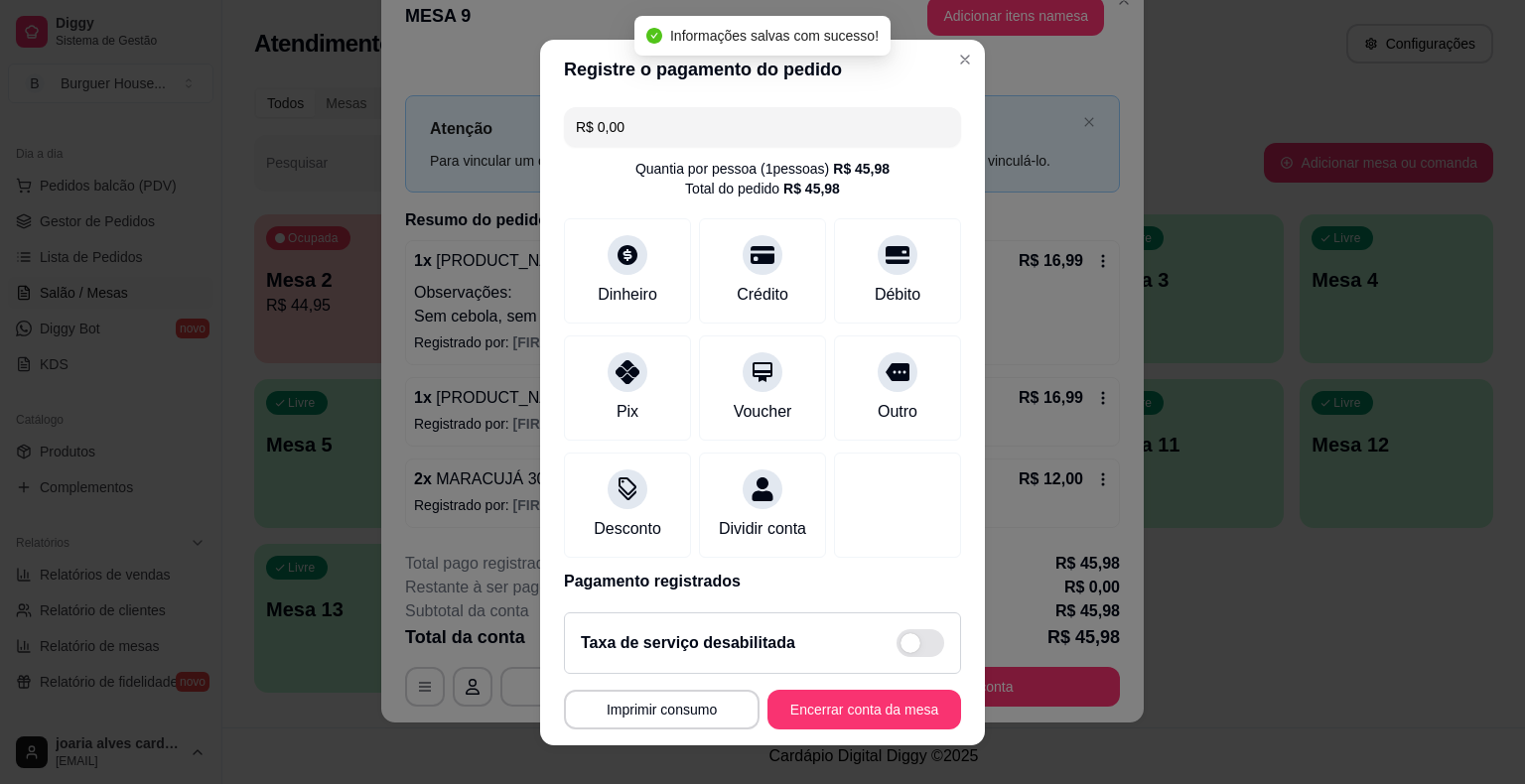 scroll, scrollTop: 93, scrollLeft: 0, axis: vertical 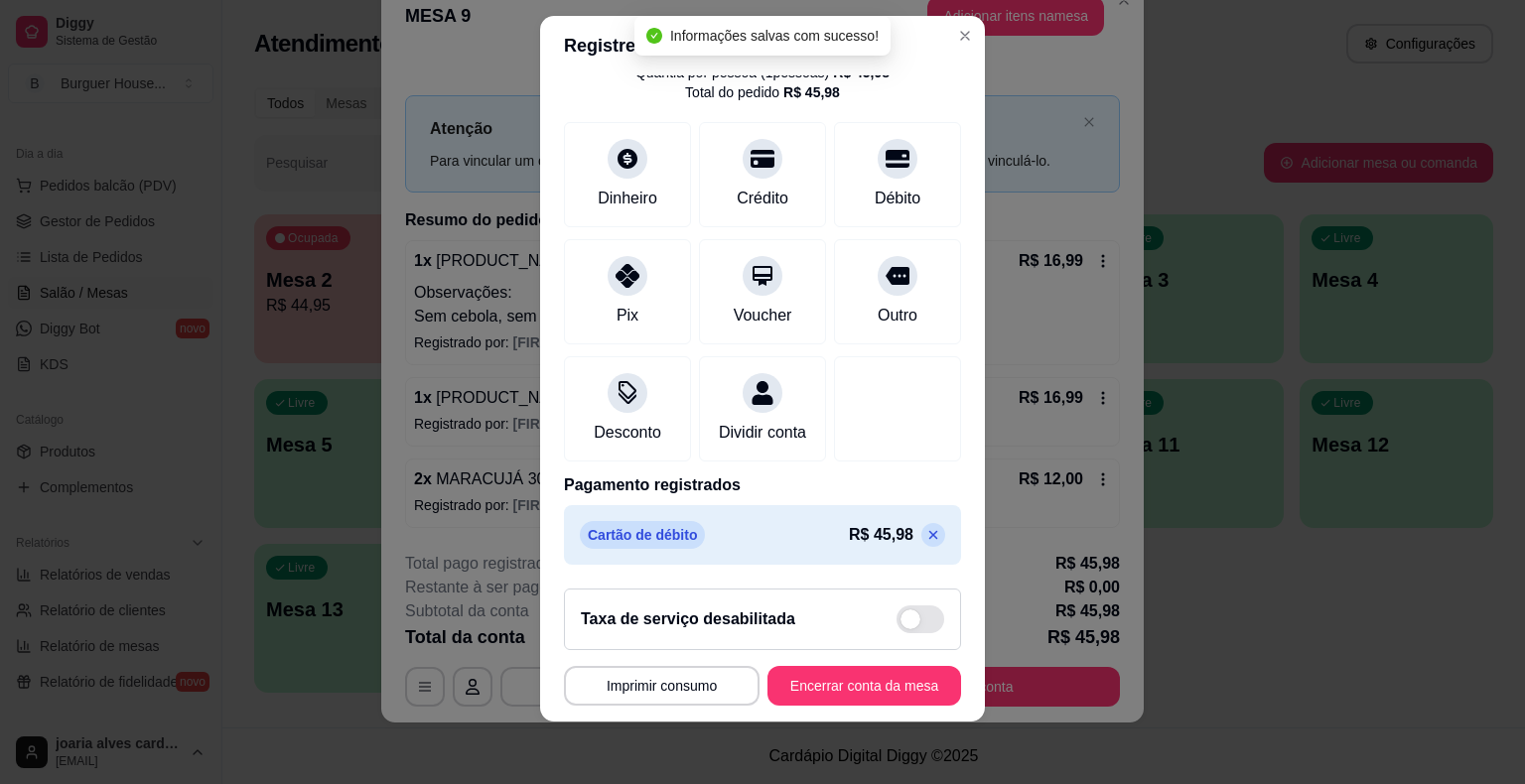 click on "**********" at bounding box center [762, 647] 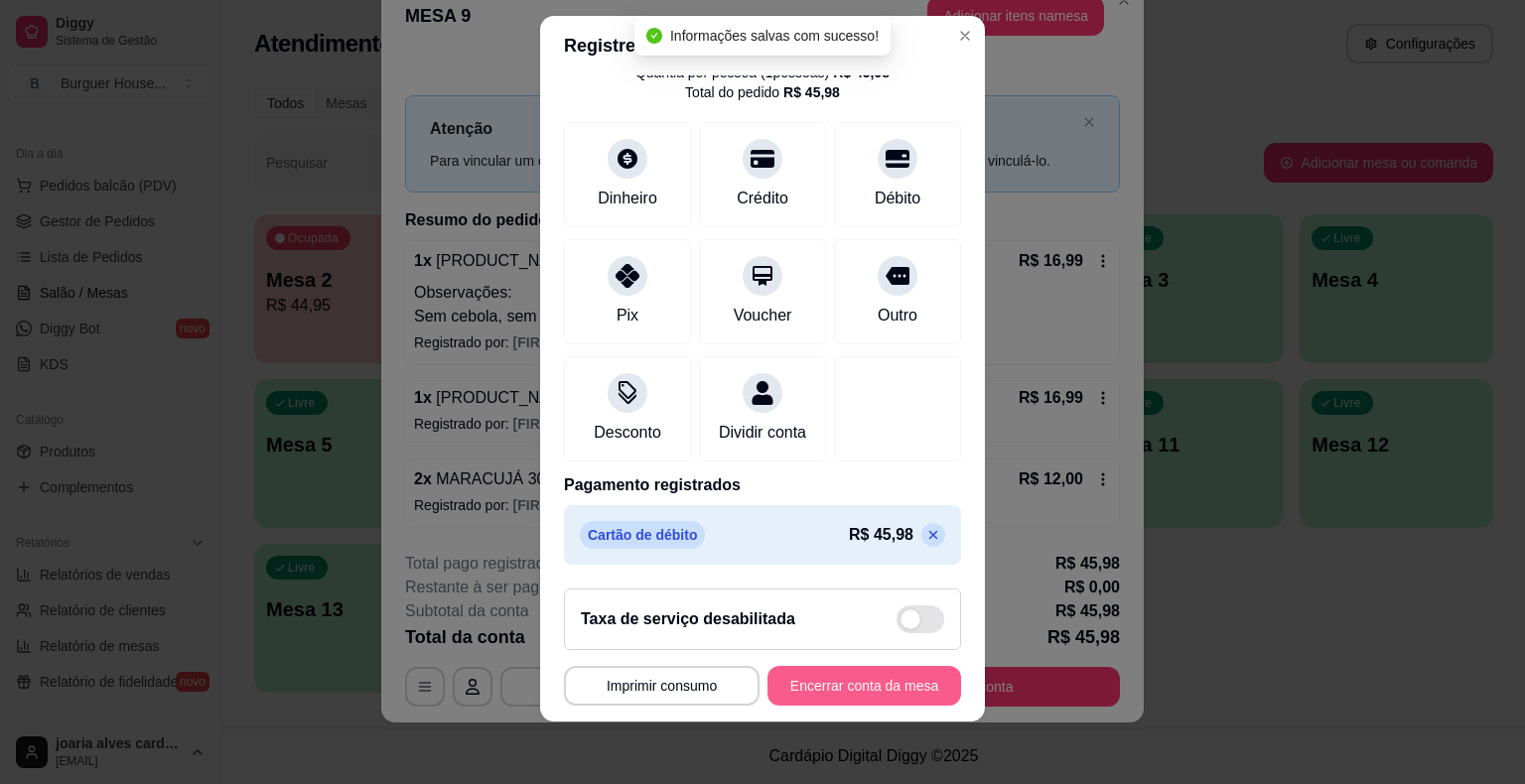 click on "Encerrar conta da mesa" at bounding box center (864, 686) 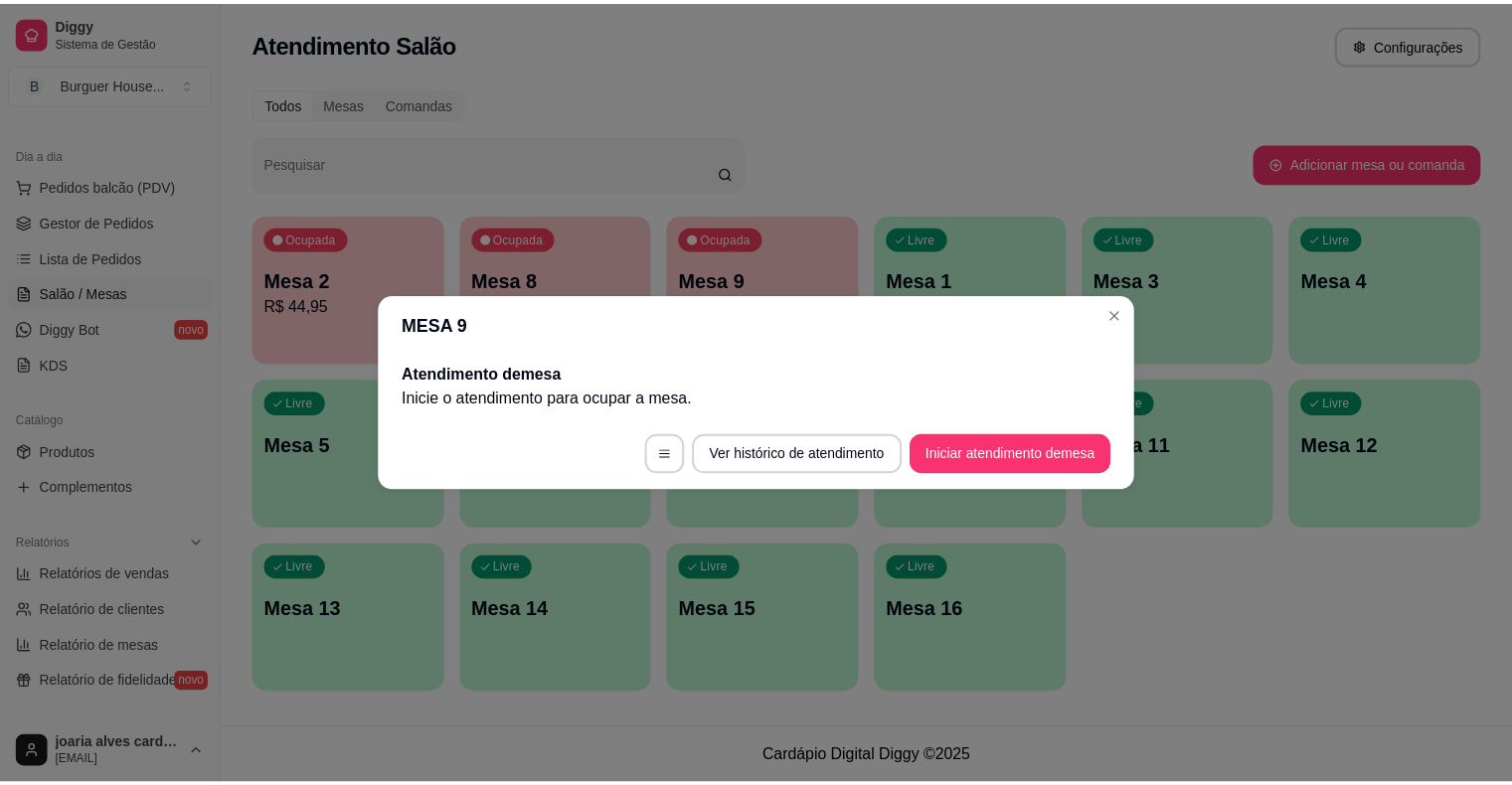 scroll, scrollTop: 0, scrollLeft: 0, axis: both 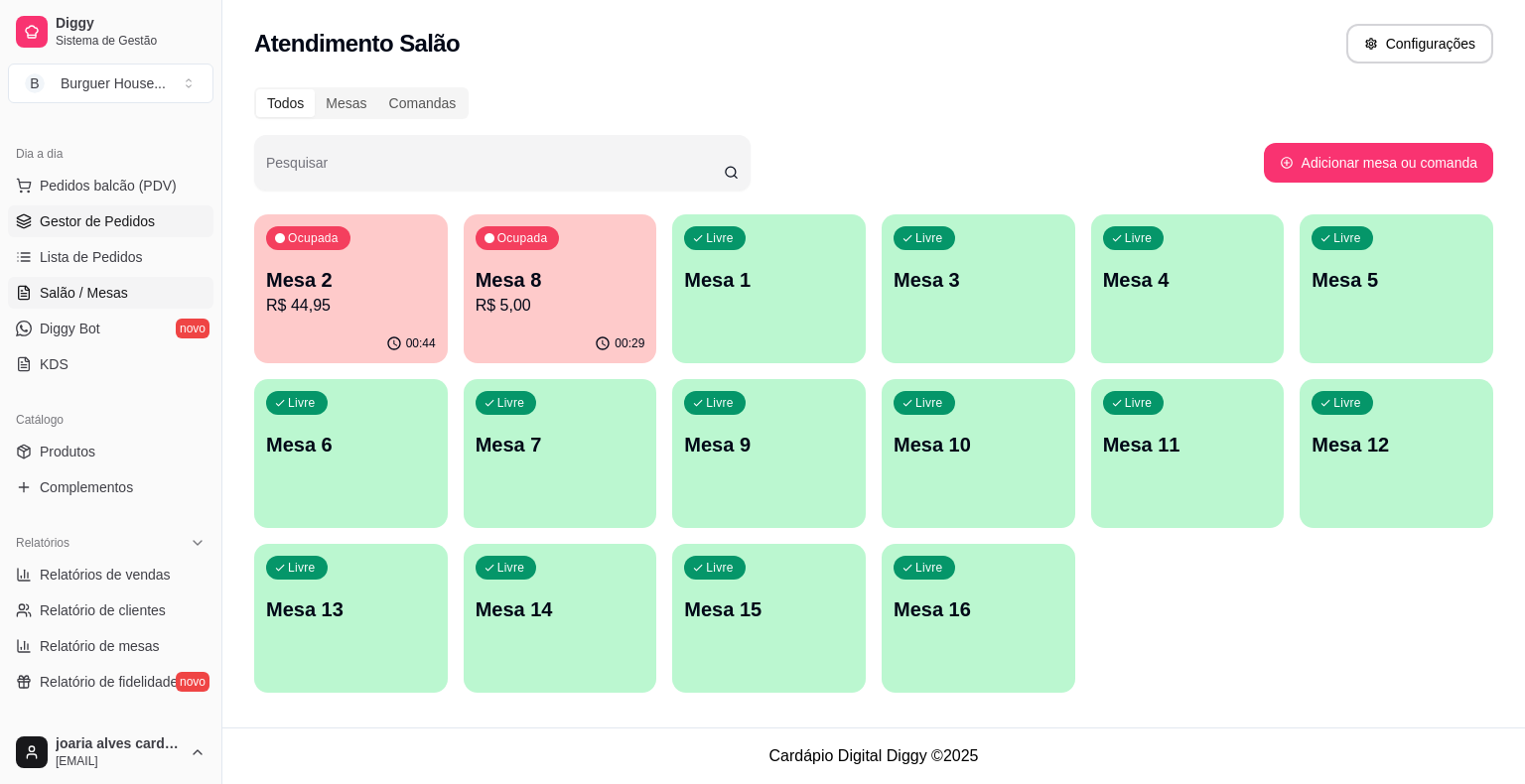 click on "Gestor de Pedidos" at bounding box center (110, 221) 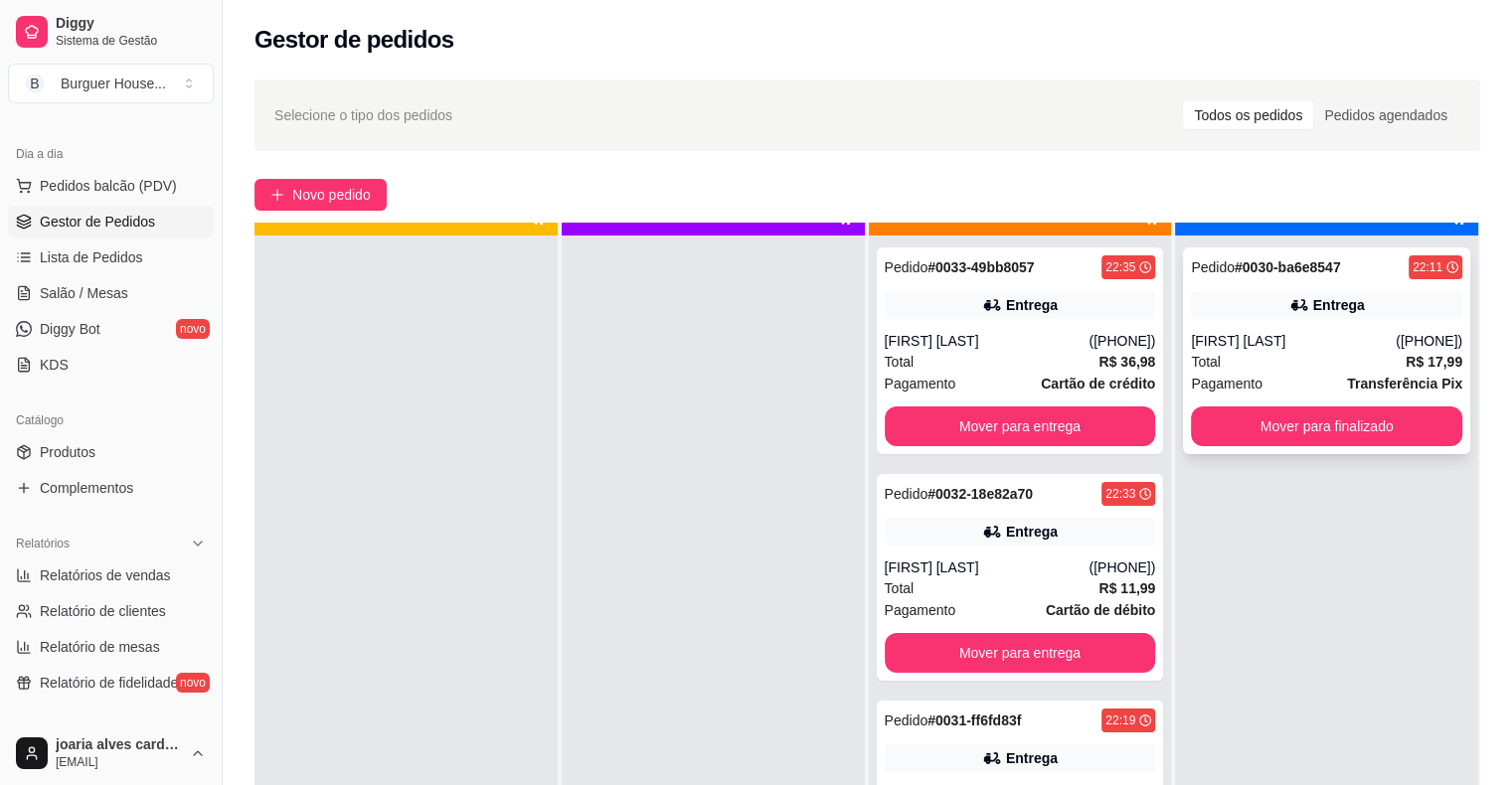 scroll, scrollTop: 56, scrollLeft: 0, axis: vertical 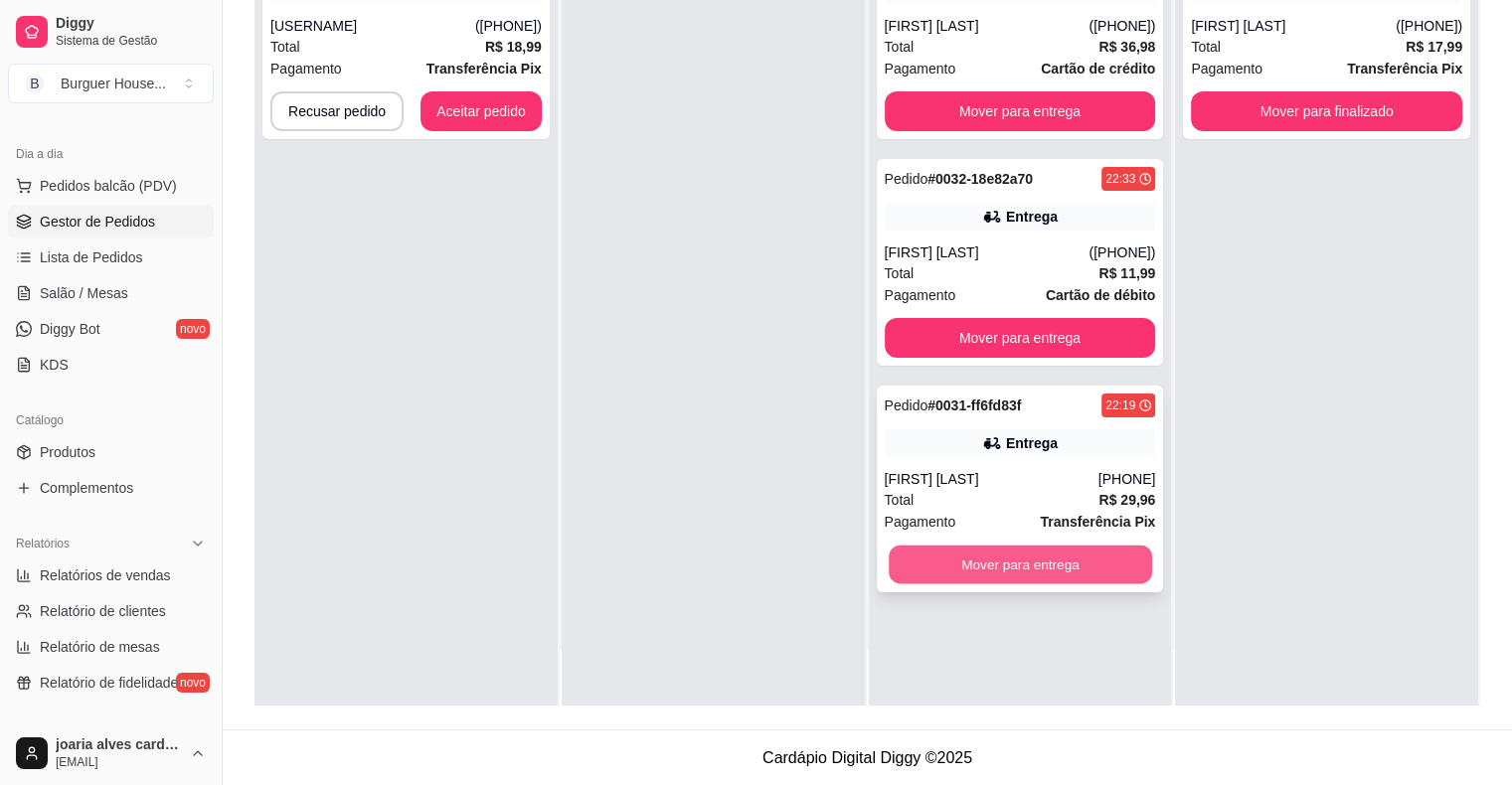 click on "Mover para entrega" at bounding box center (1020, 564) 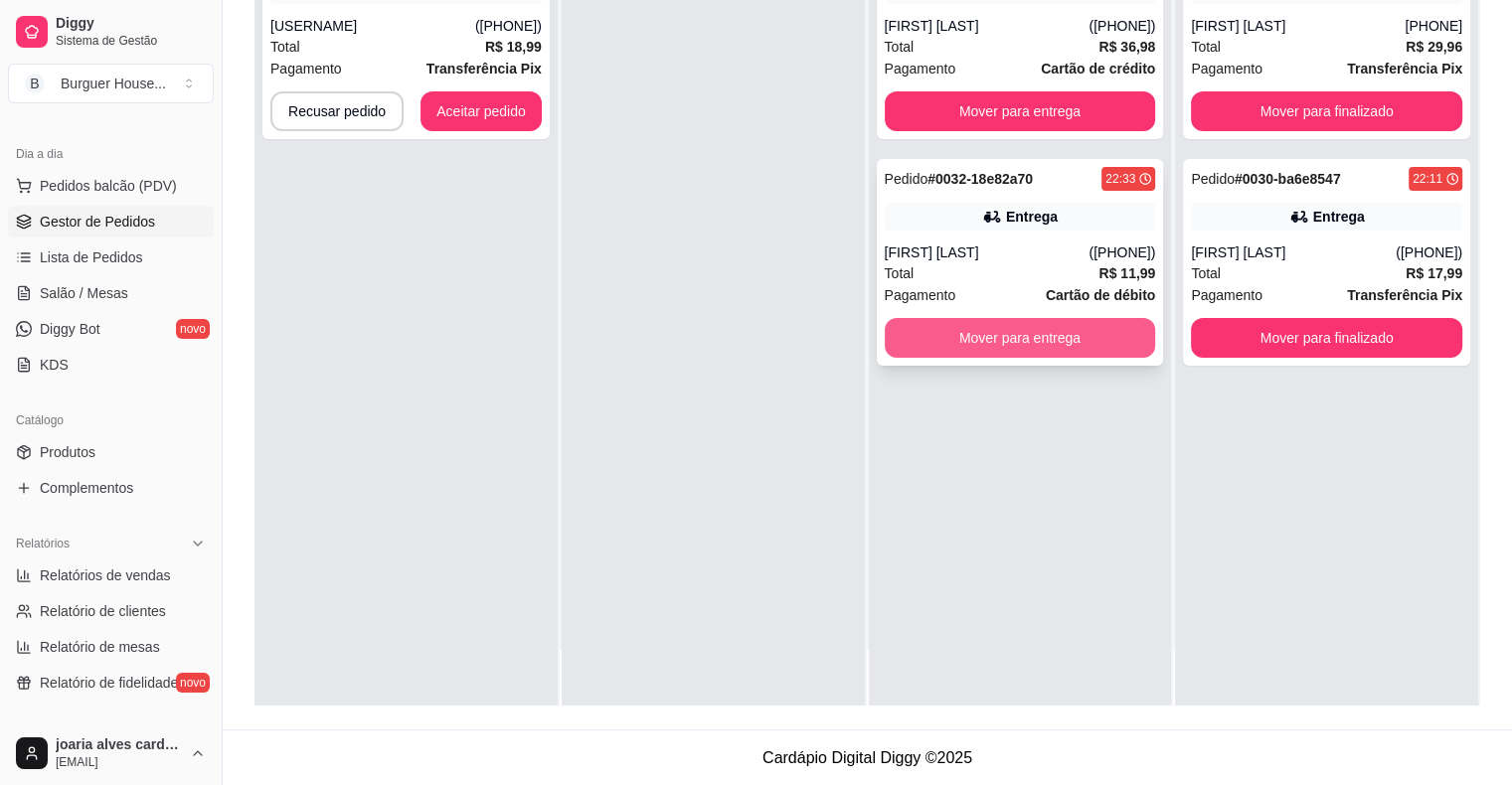 scroll, scrollTop: 0, scrollLeft: 0, axis: both 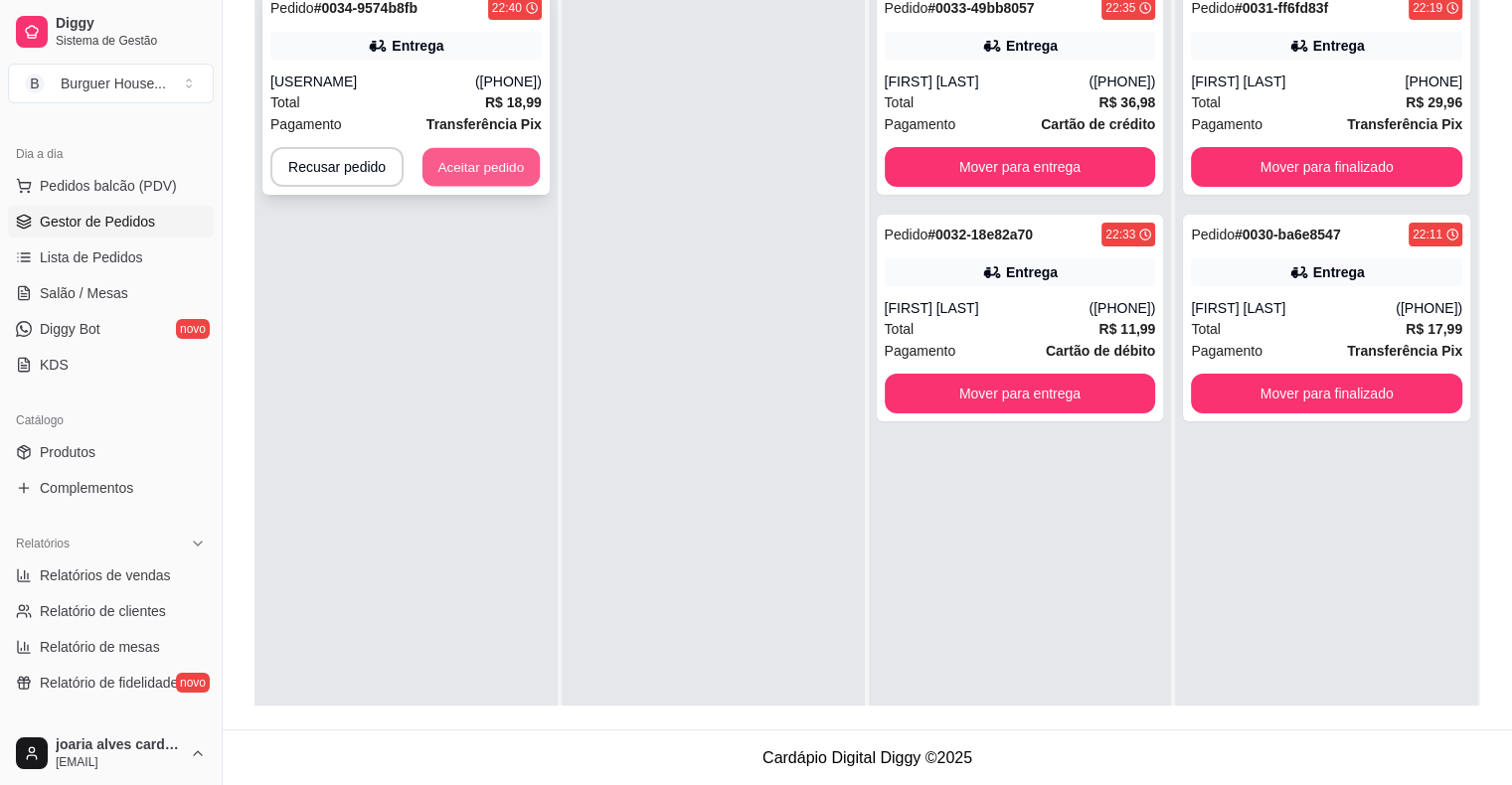 click on "Aceitar pedido" at bounding box center (481, 167) 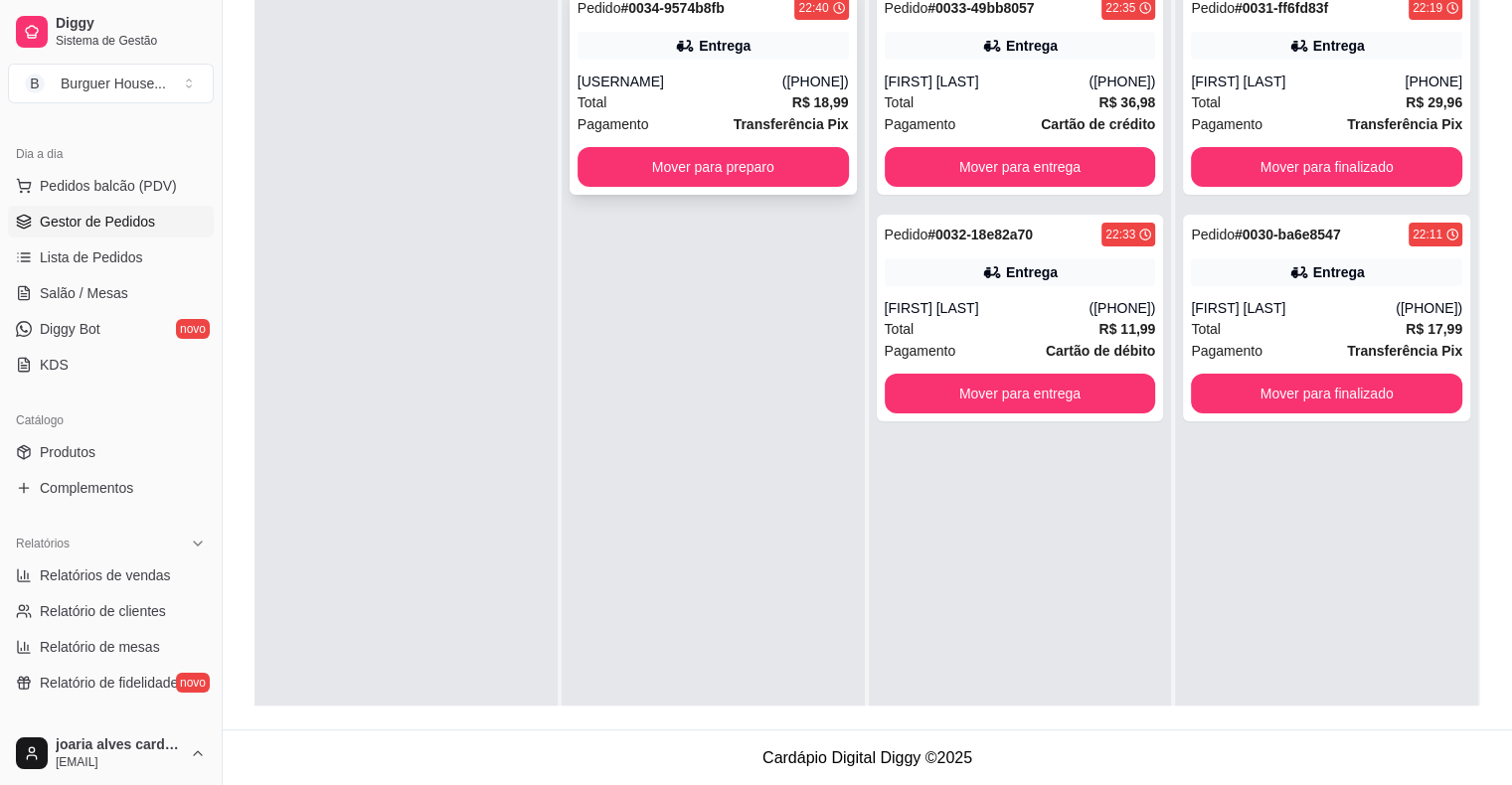 click on "Pagamento Transferência Pix" at bounding box center (713, 124) 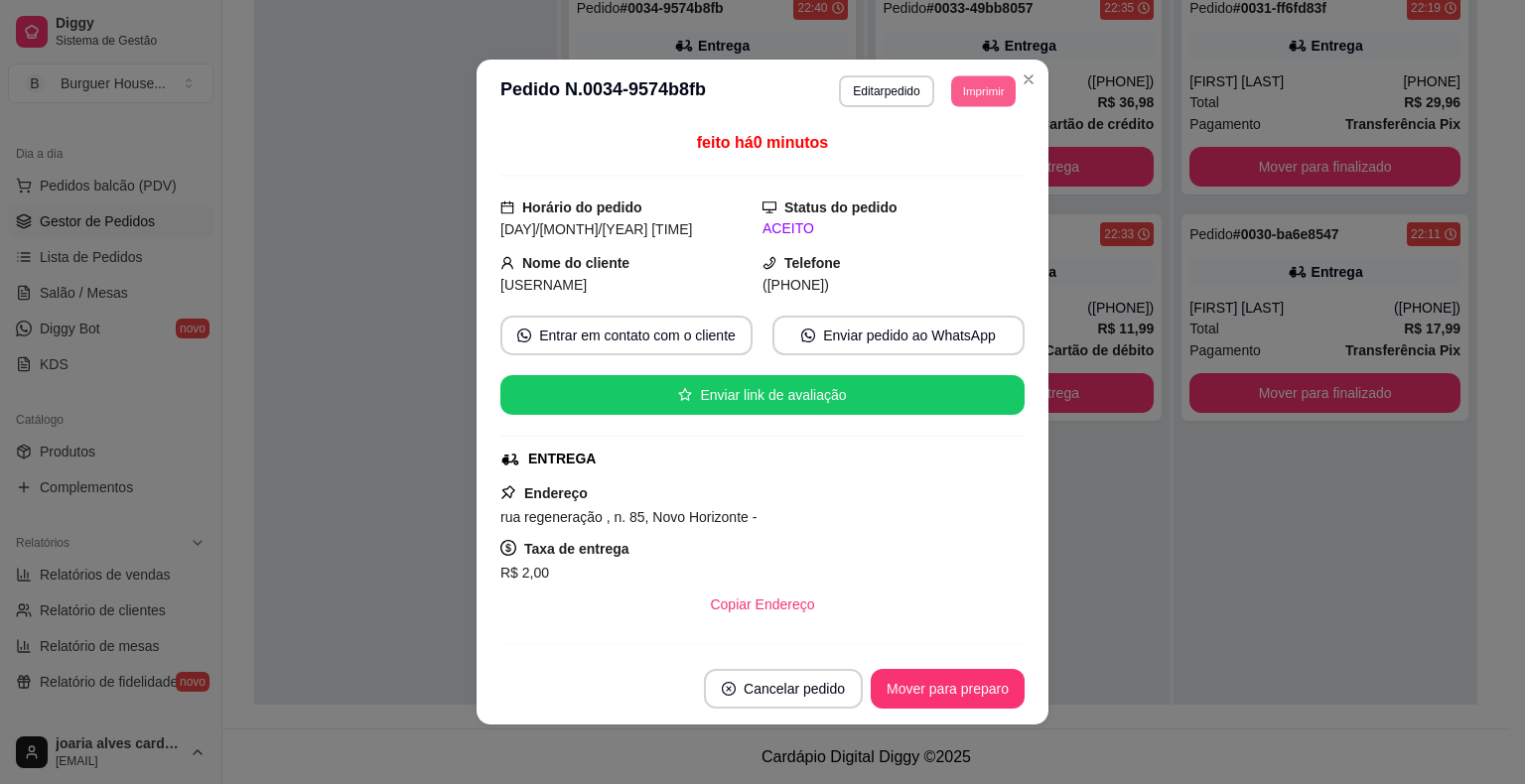 click on "Imprimir" at bounding box center (983, 90) 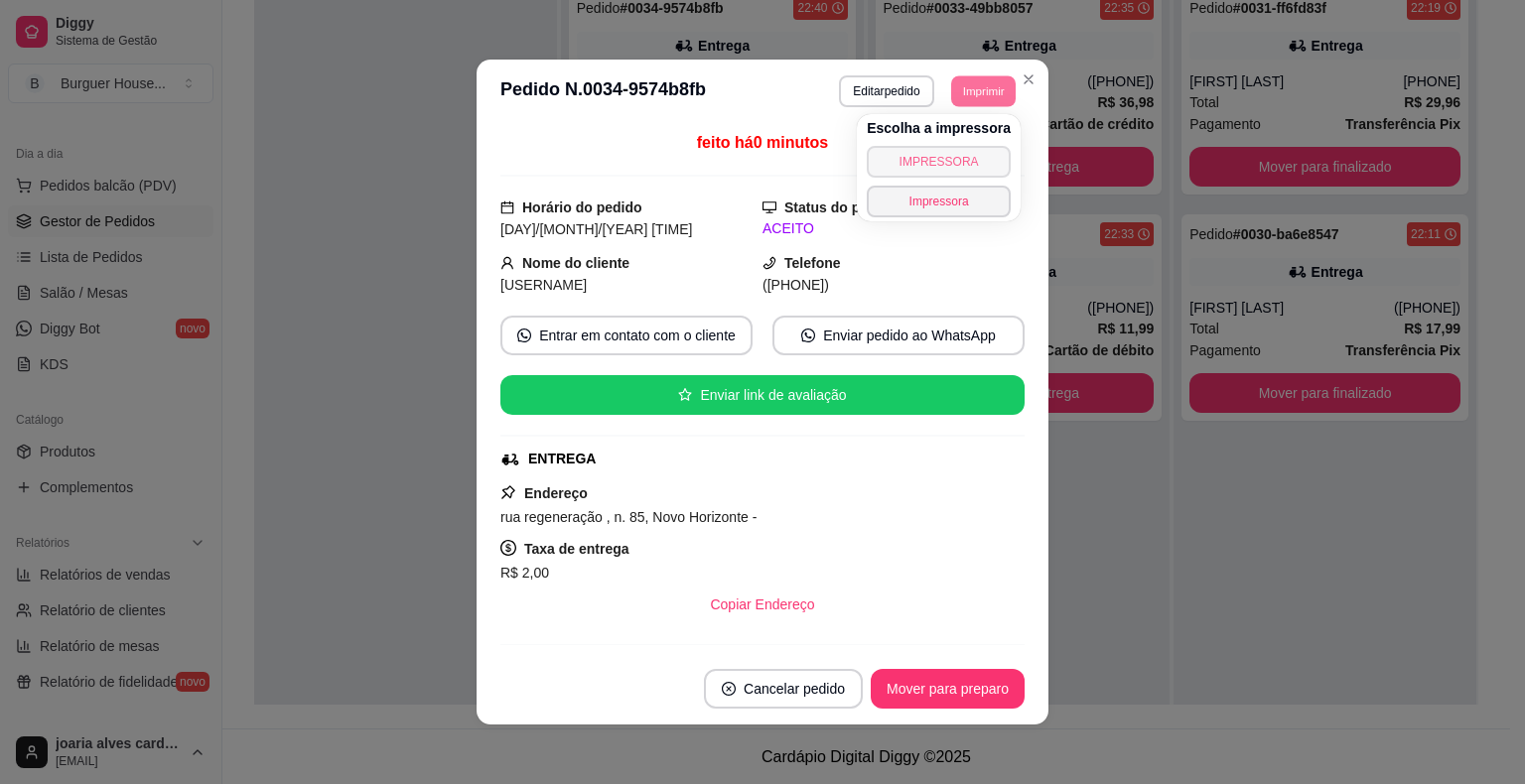 click on "IMPRESSORA" at bounding box center [938, 162] 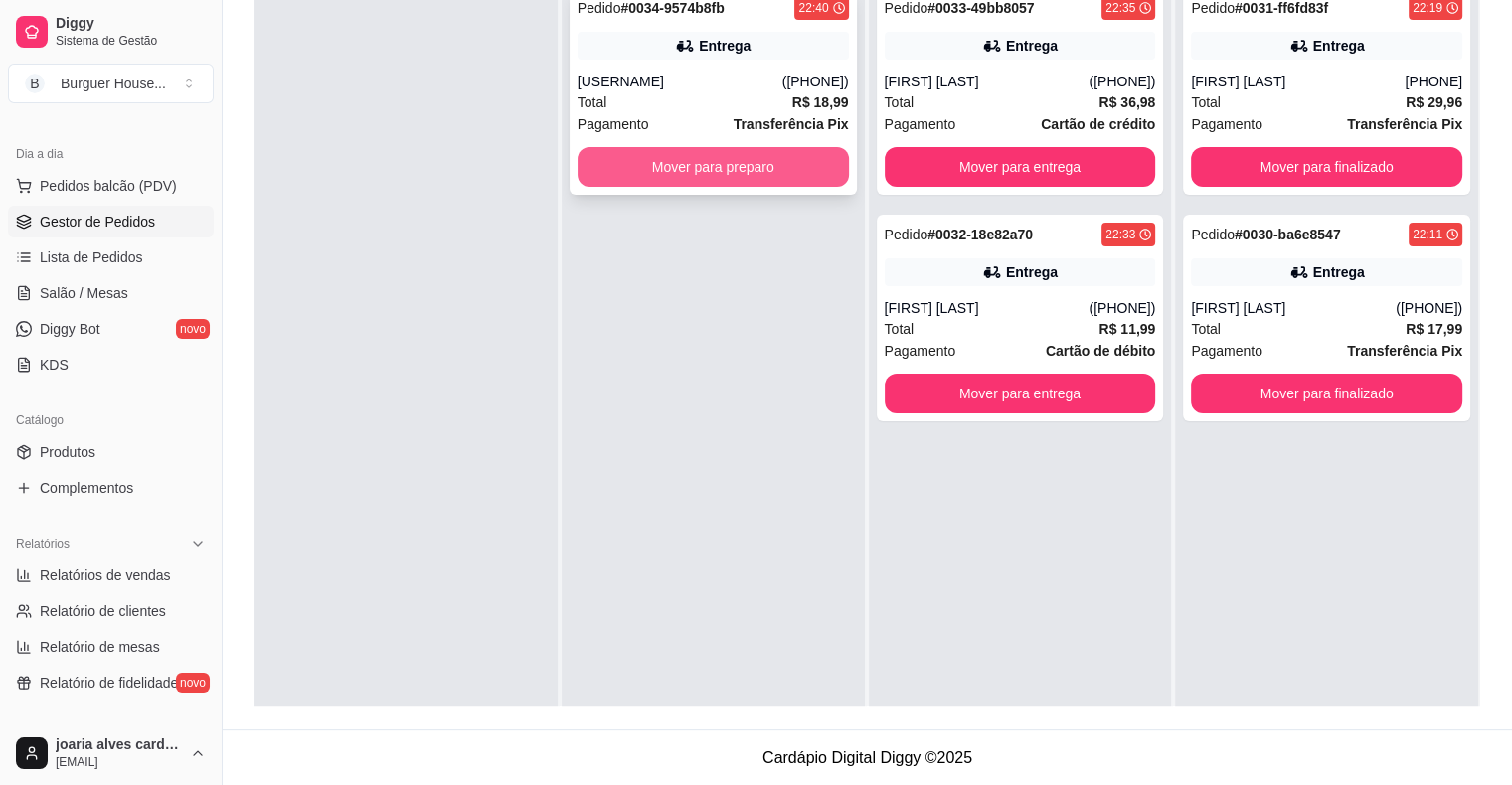 click on "Mover para preparo" at bounding box center (713, 167) 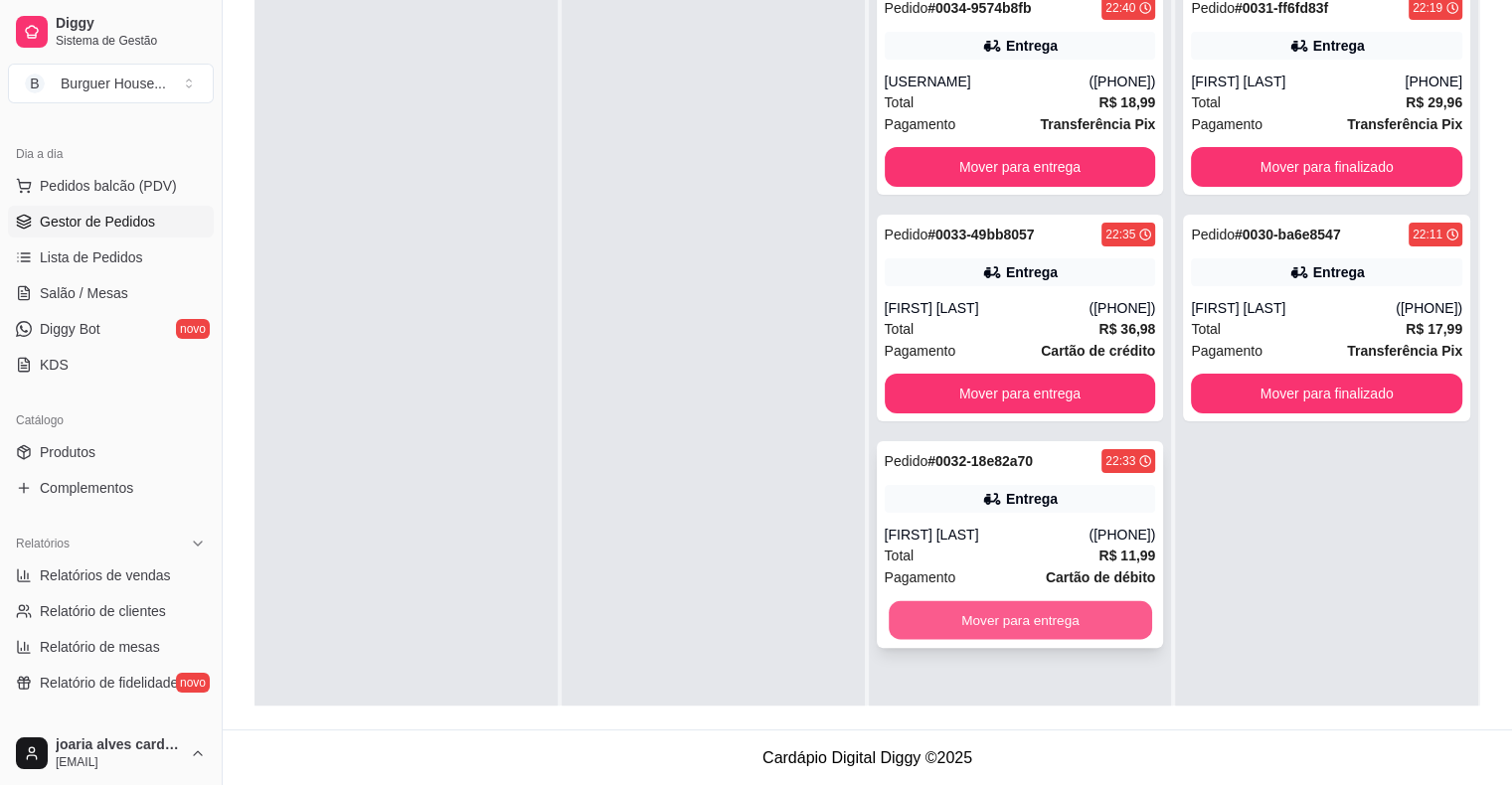 click on "Mover para entrega" at bounding box center (1020, 620) 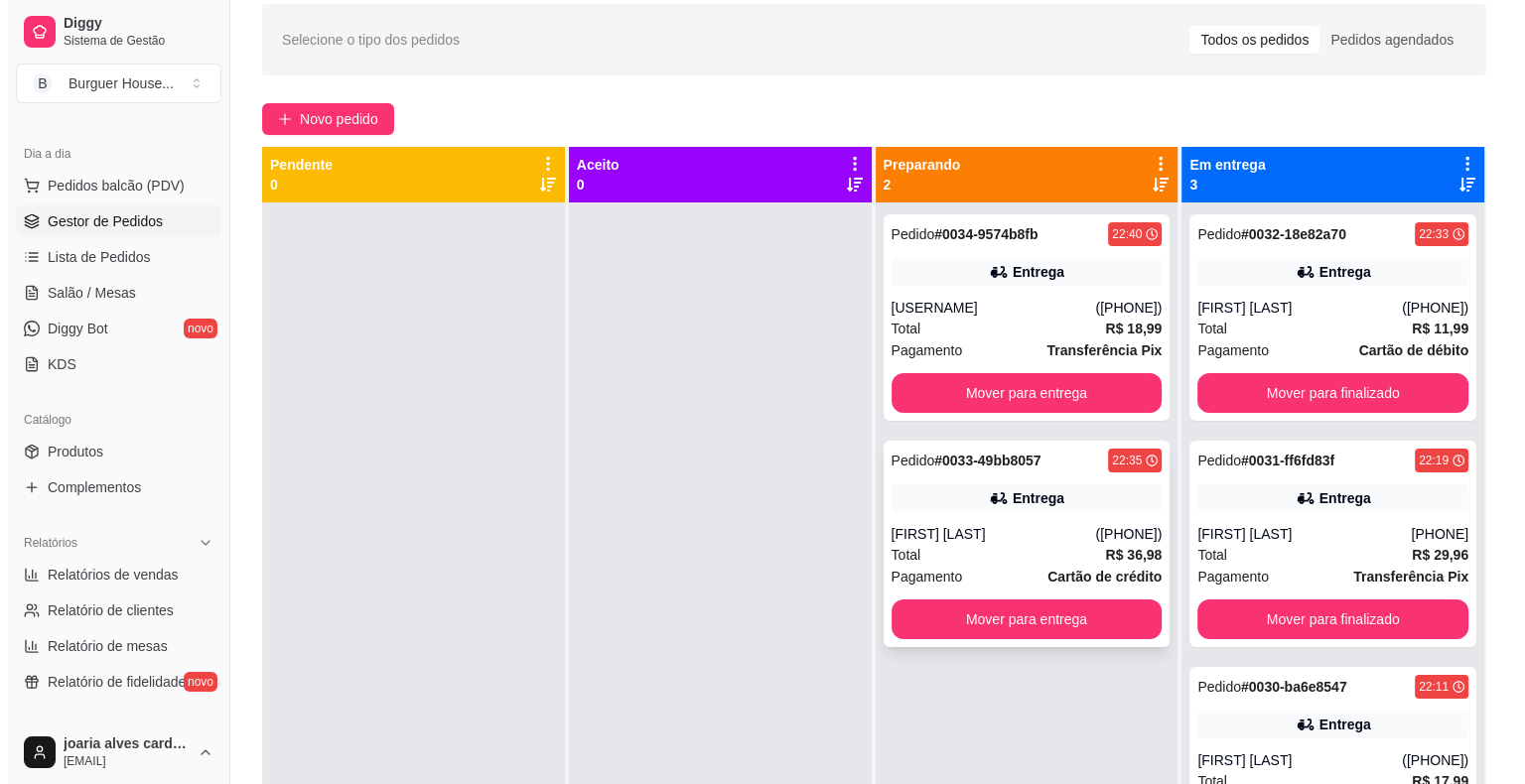 scroll, scrollTop: 0, scrollLeft: 0, axis: both 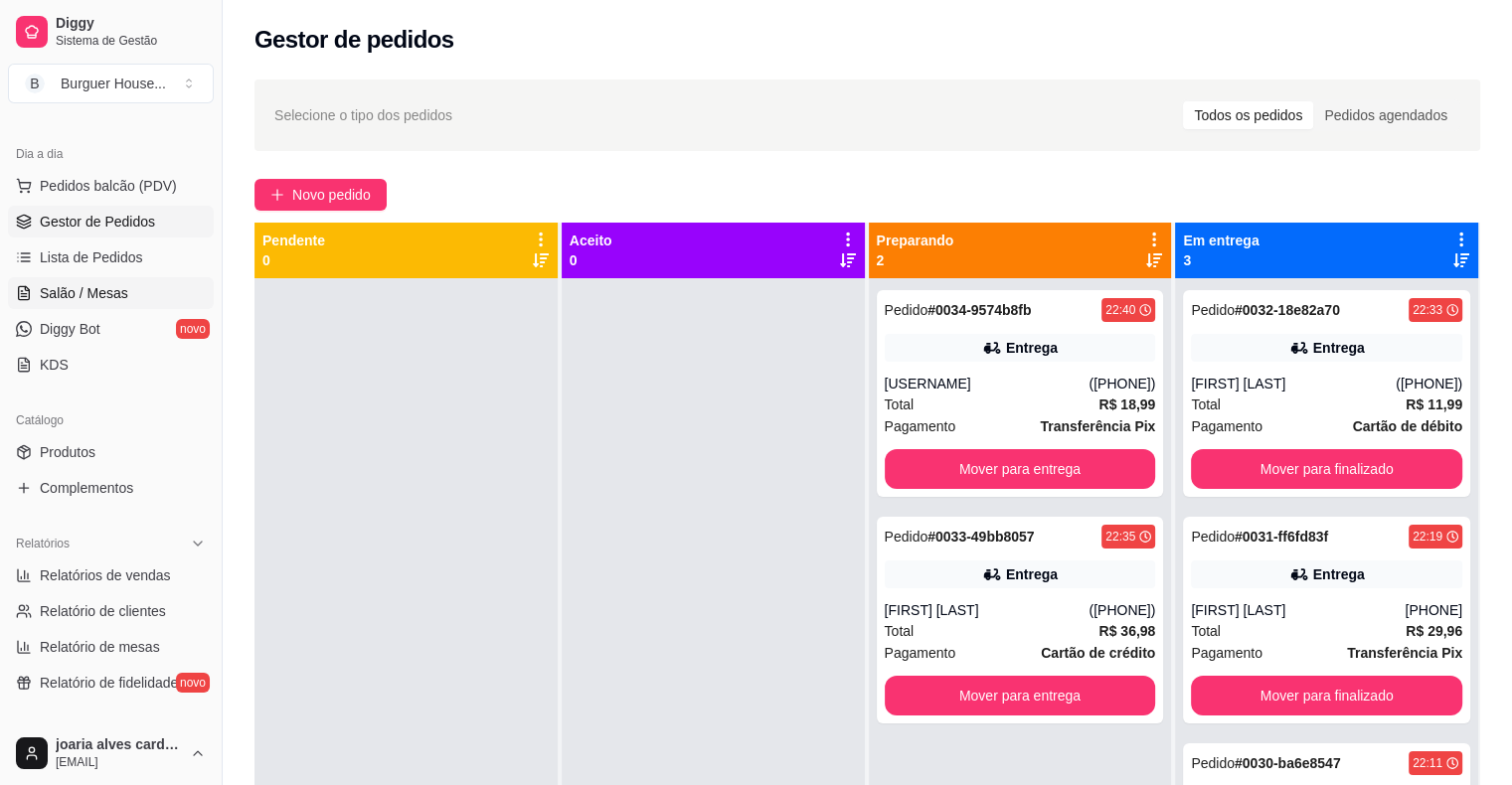 click on "Salão / Mesas" at bounding box center [84, 293] 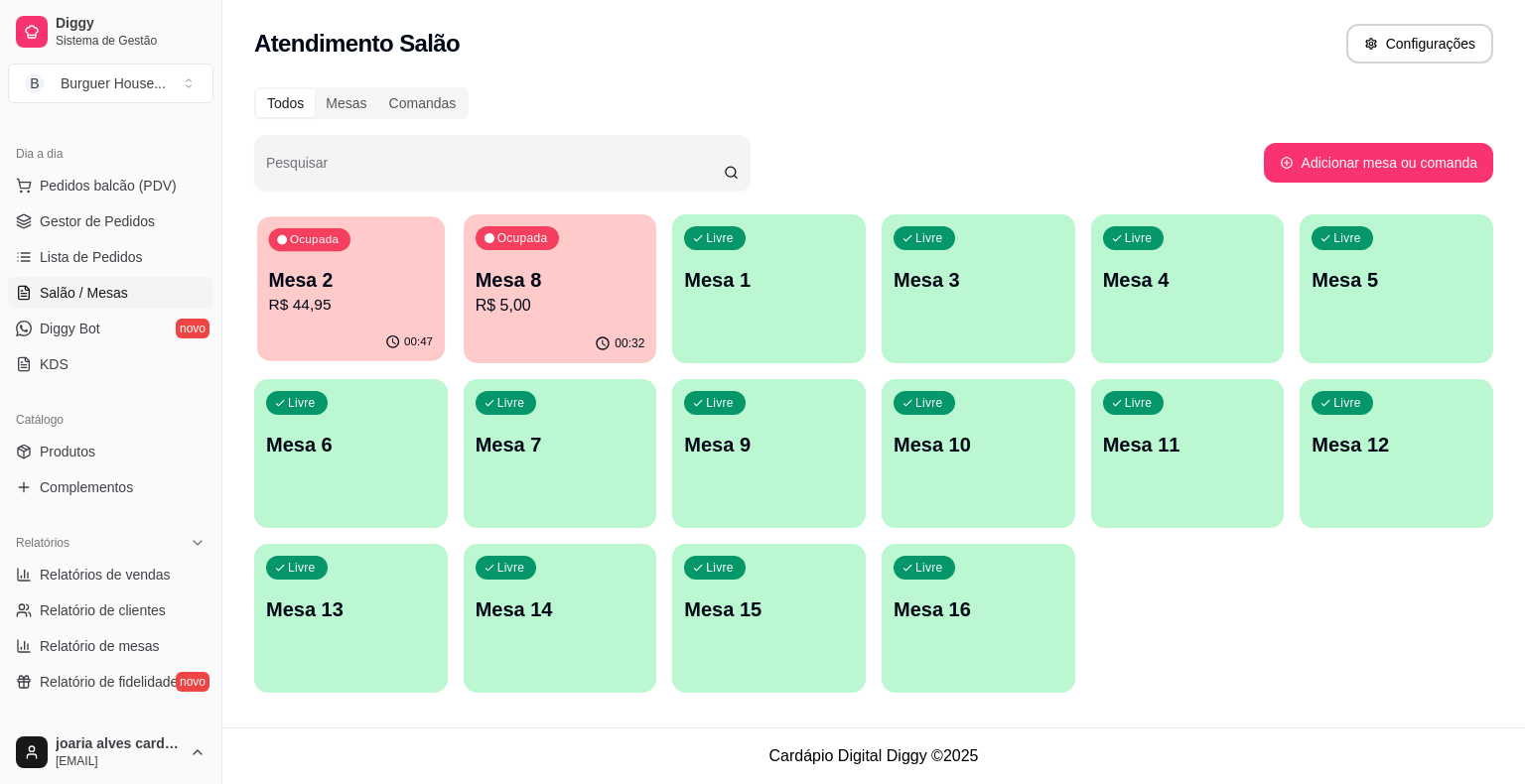 click on "R$ 44,95" at bounding box center [351, 305] 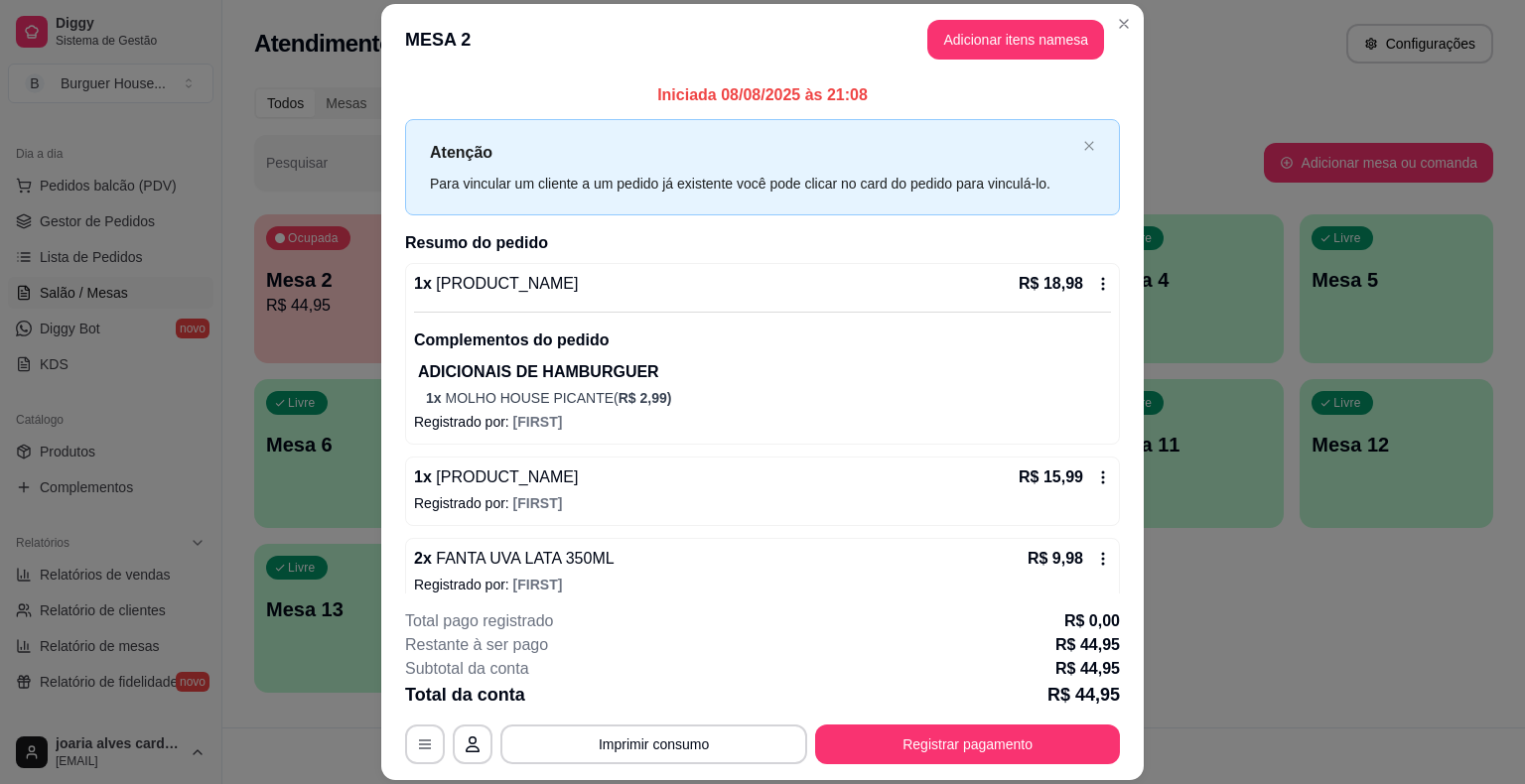 scroll, scrollTop: 20, scrollLeft: 0, axis: vertical 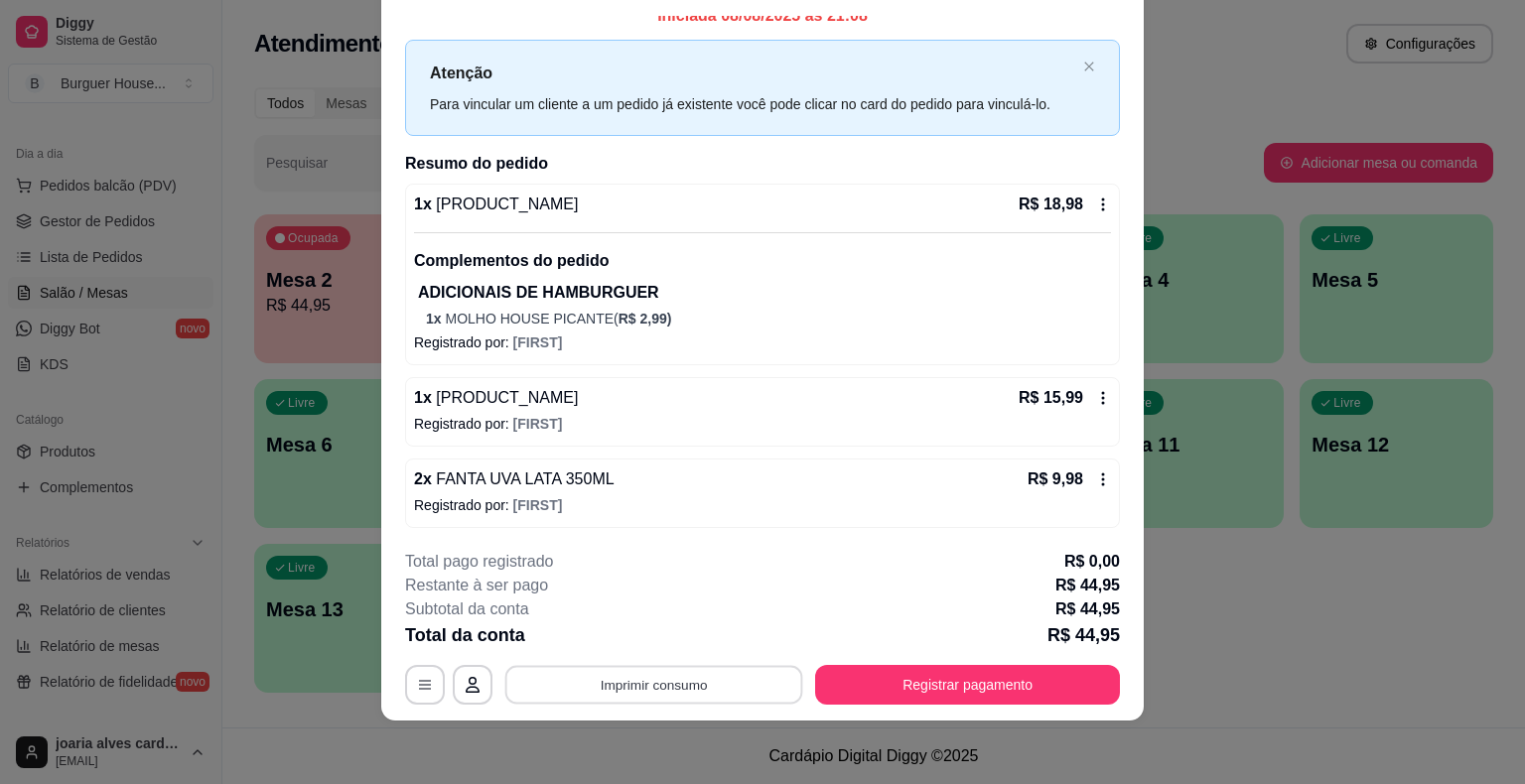 click on "Imprimir consumo" at bounding box center (654, 685) 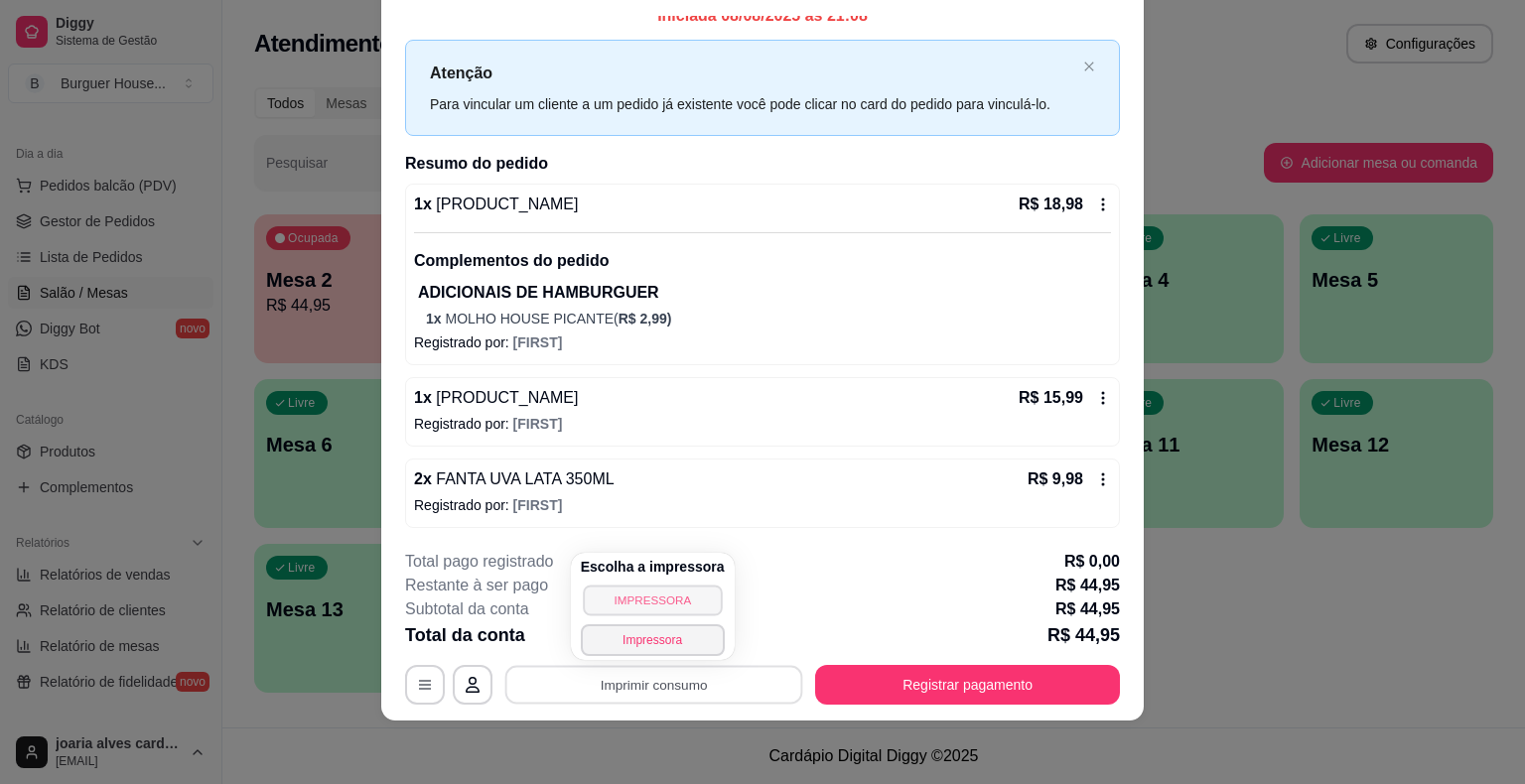 click on "IMPRESSORA" at bounding box center (652, 599) 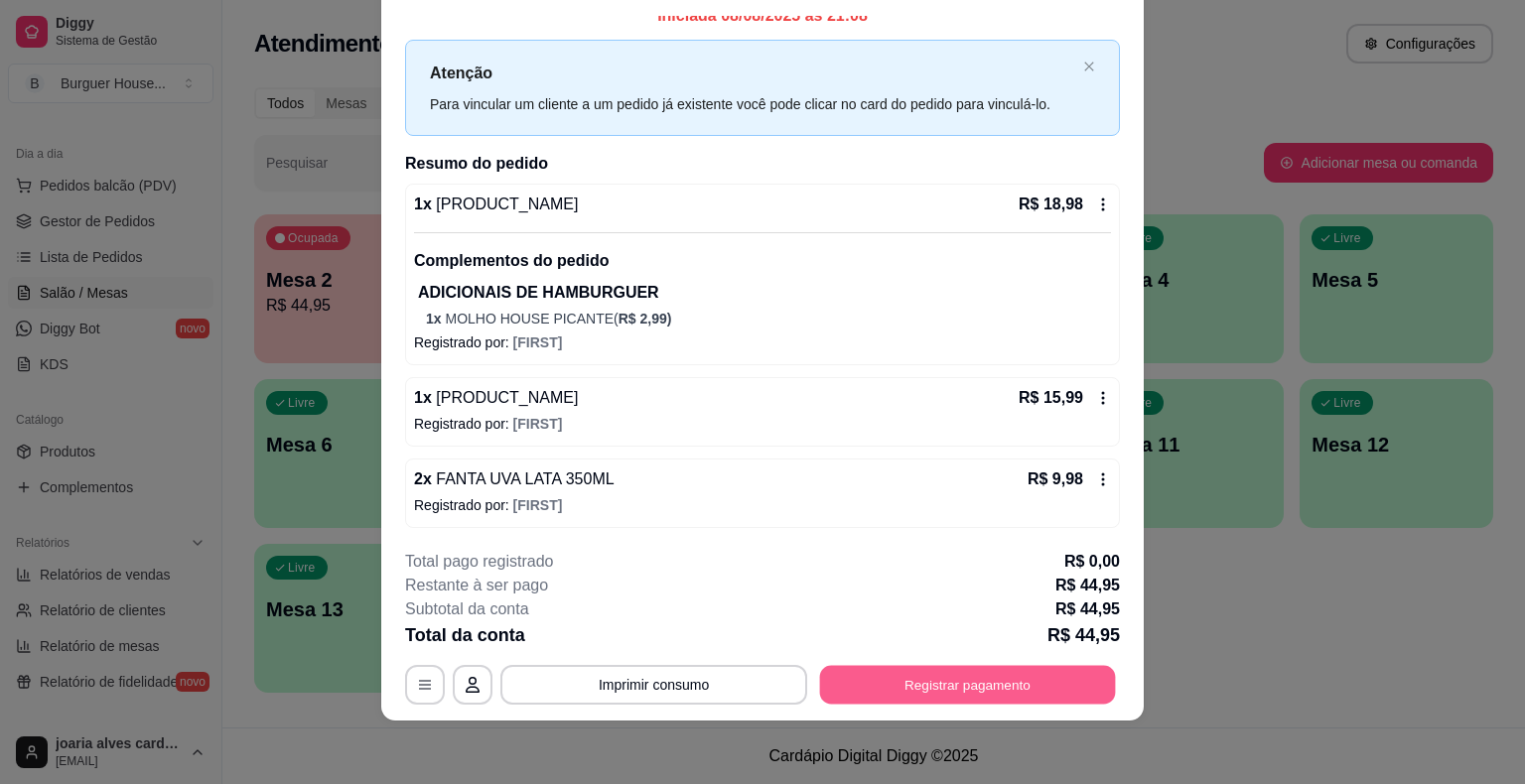 click on "Registrar pagamento" at bounding box center (968, 685) 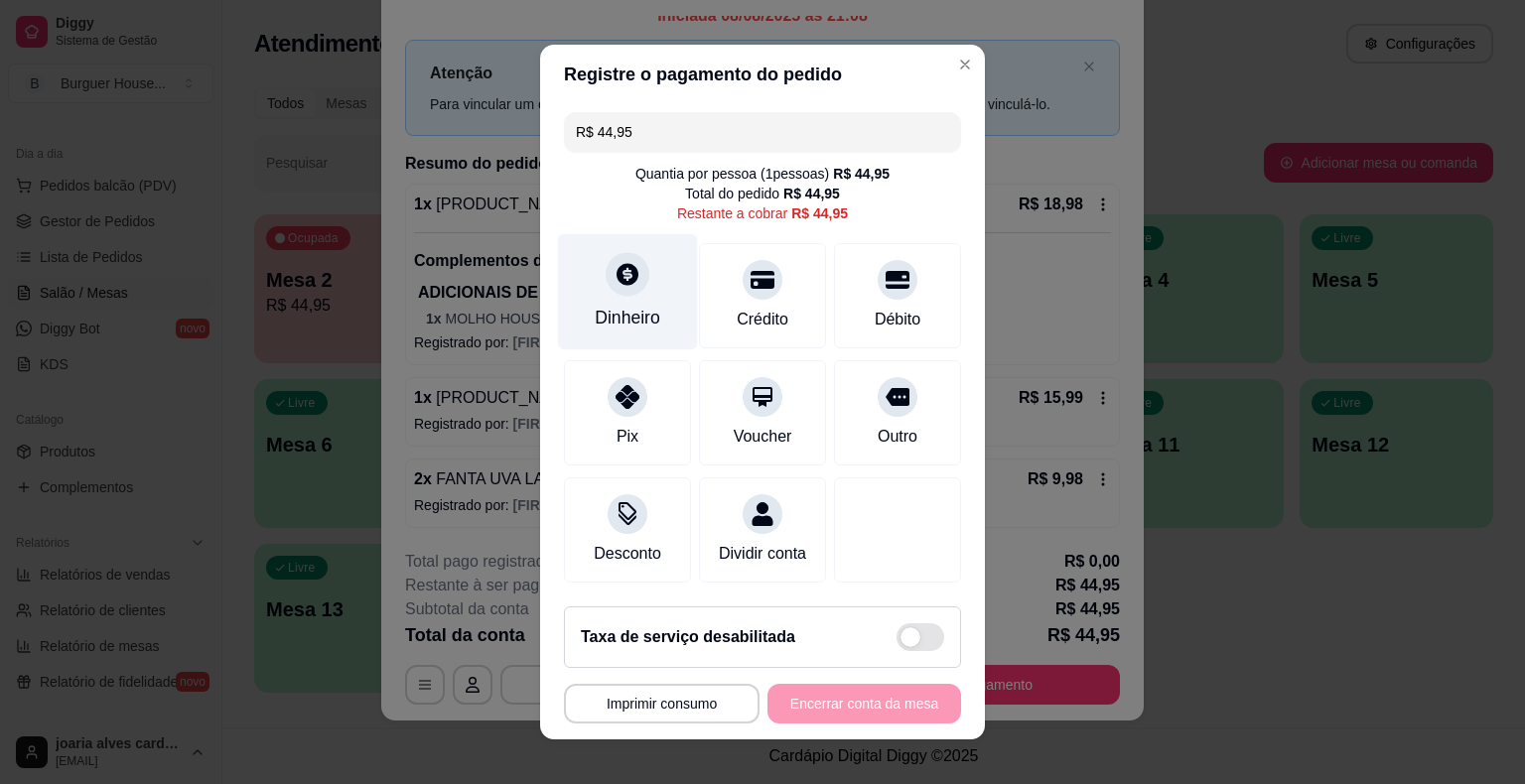 click on "Dinheiro" at bounding box center [627, 318] 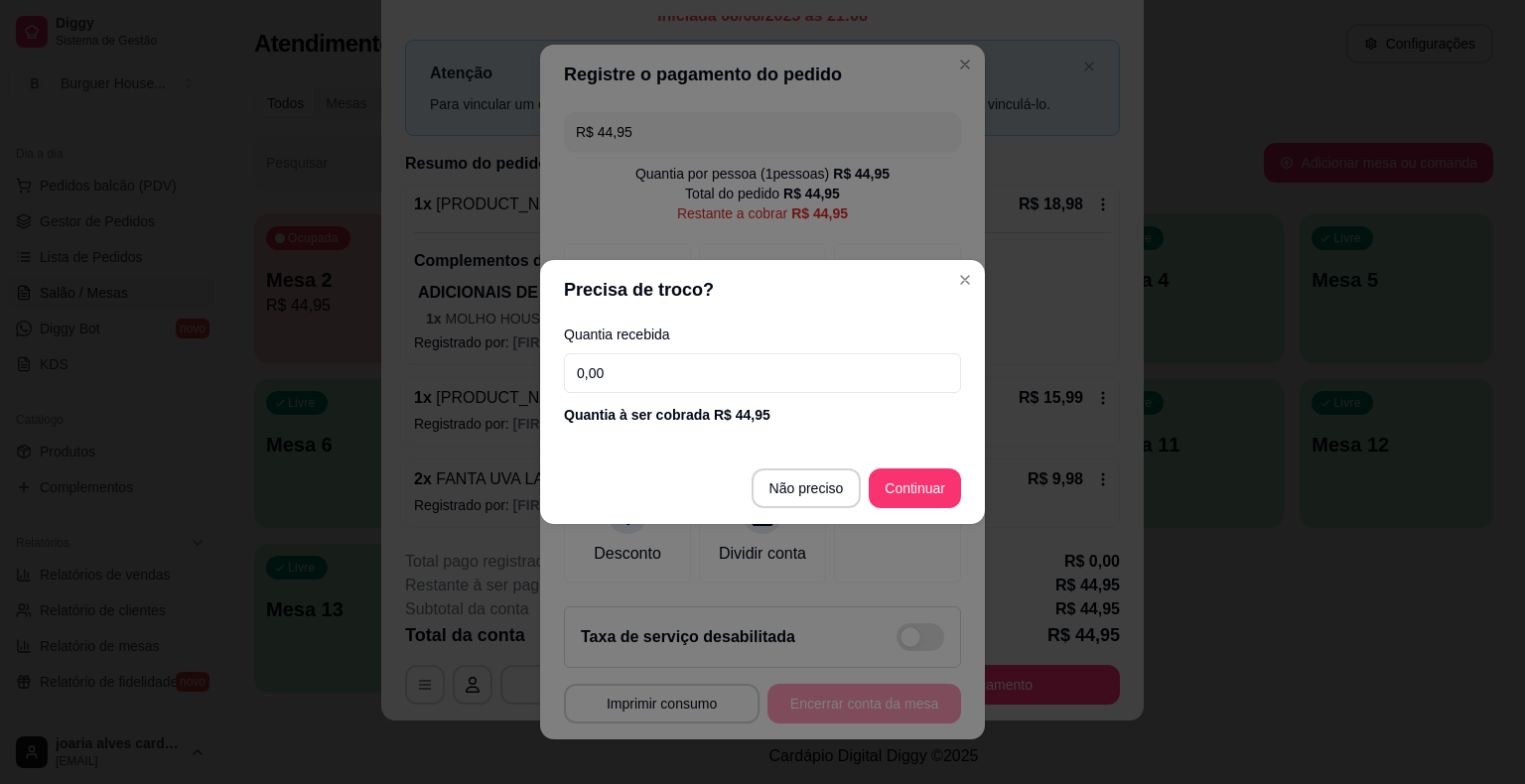 click on "0,00" at bounding box center (762, 373) 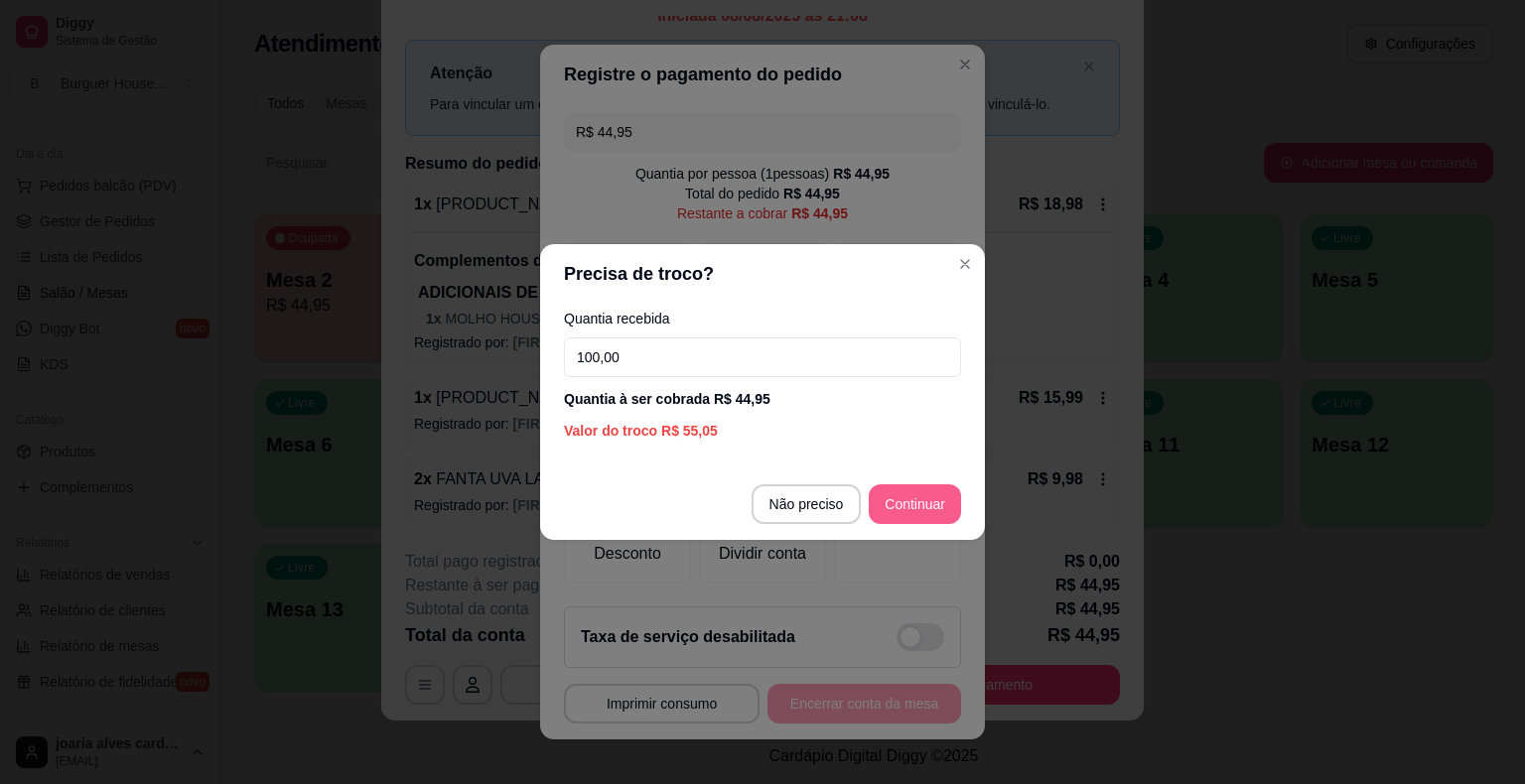 type on "100,00" 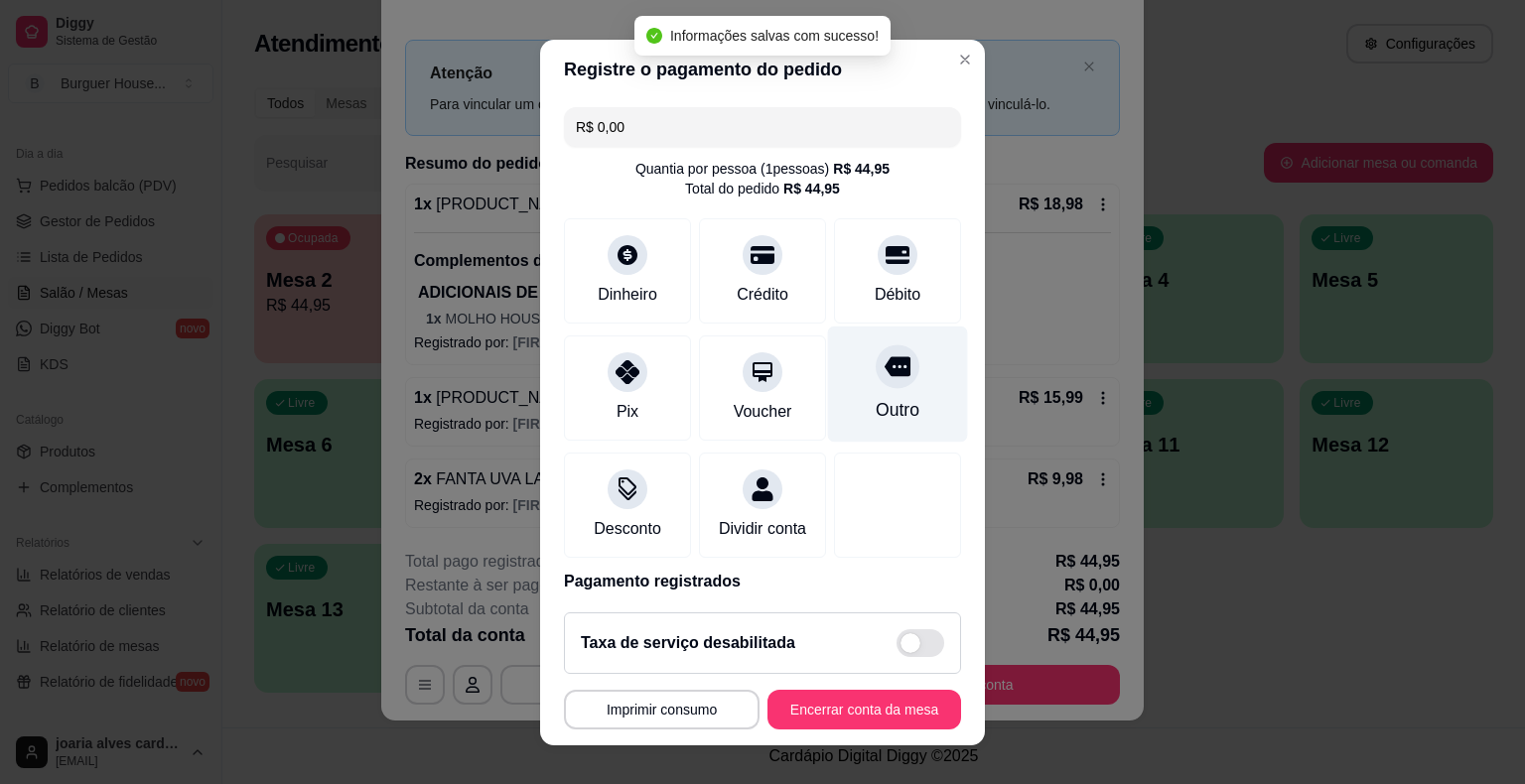 type on "R$ 0,00" 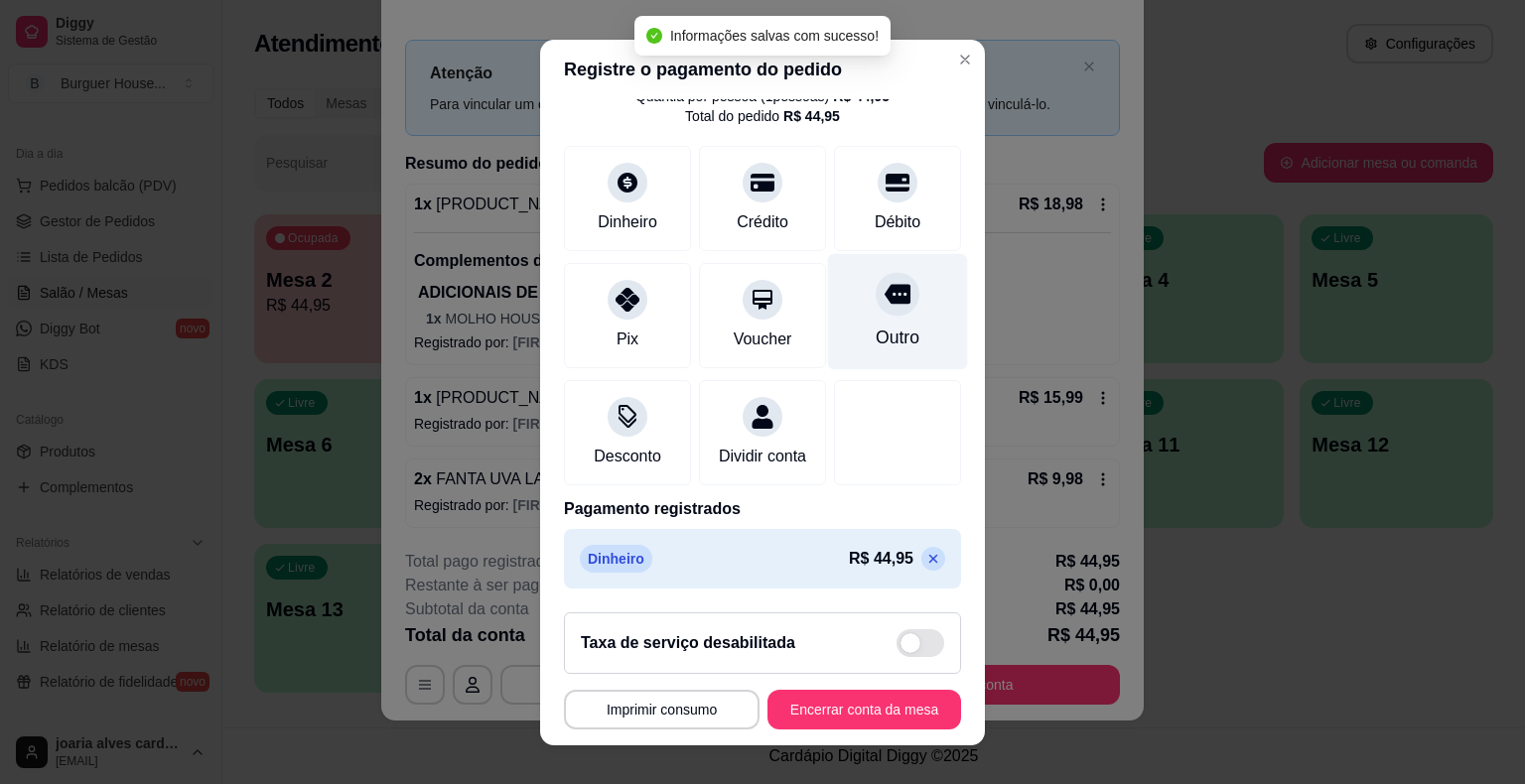 scroll, scrollTop: 93, scrollLeft: 0, axis: vertical 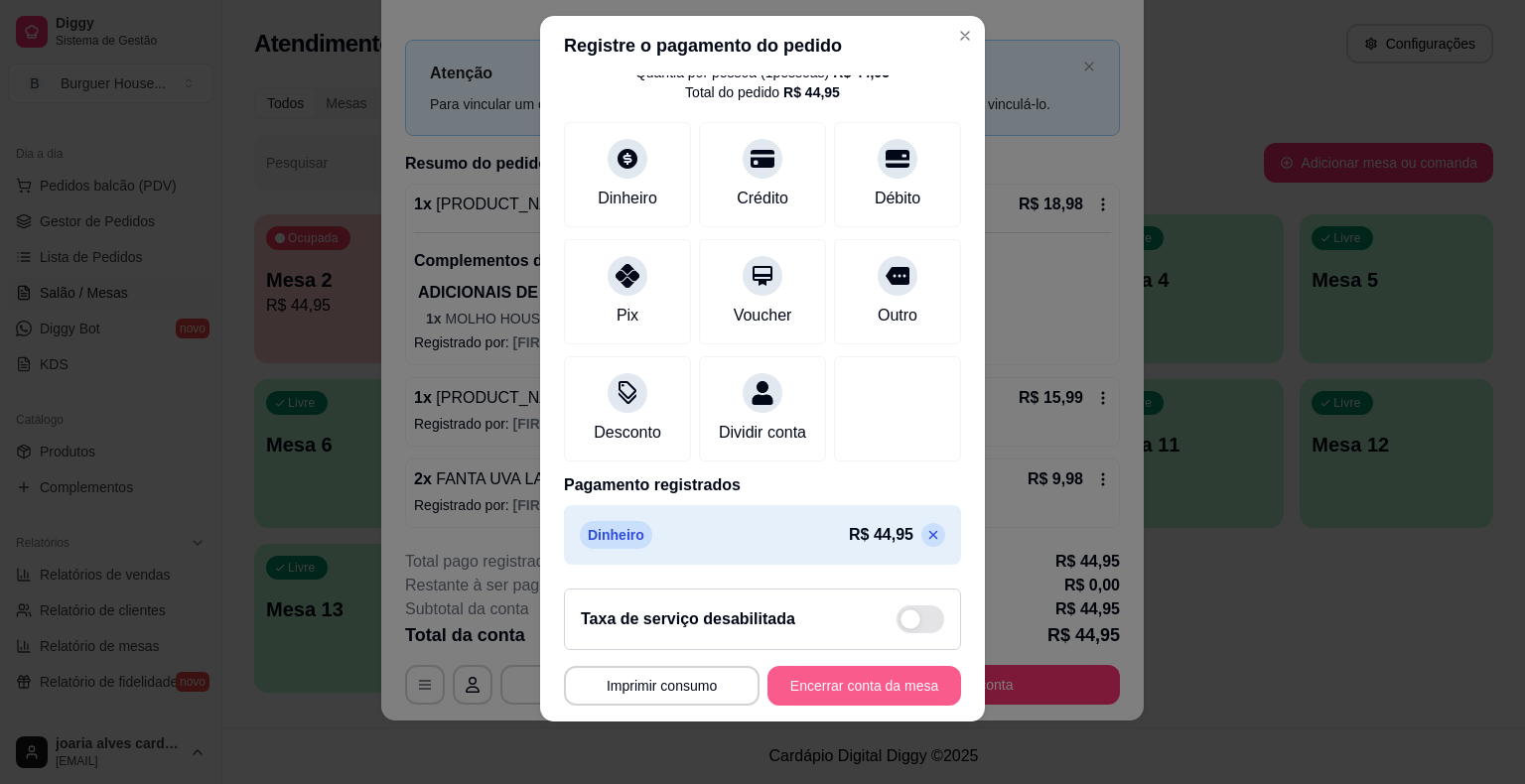 click on "Encerrar conta da mesa" at bounding box center (864, 686) 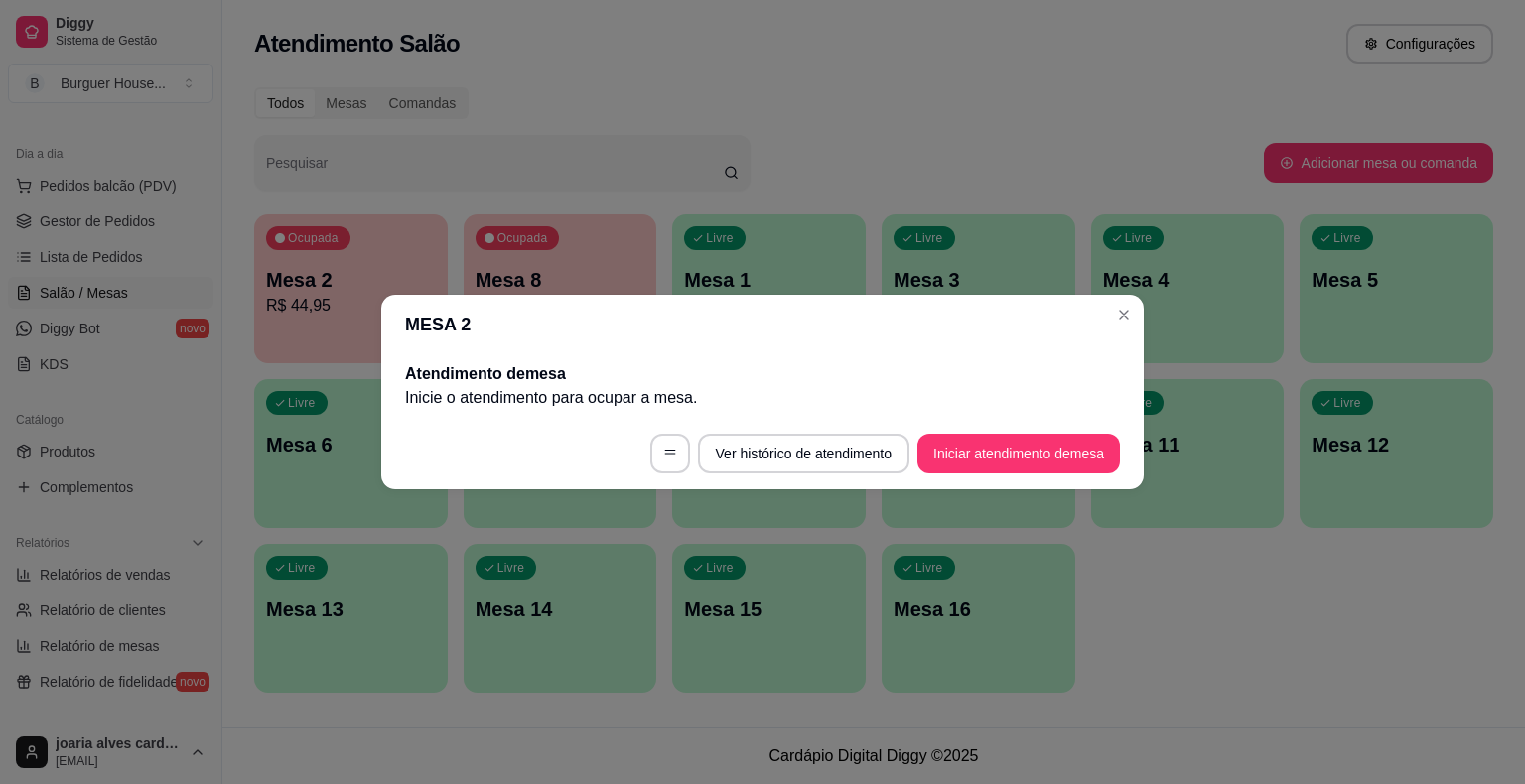 scroll, scrollTop: 0, scrollLeft: 0, axis: both 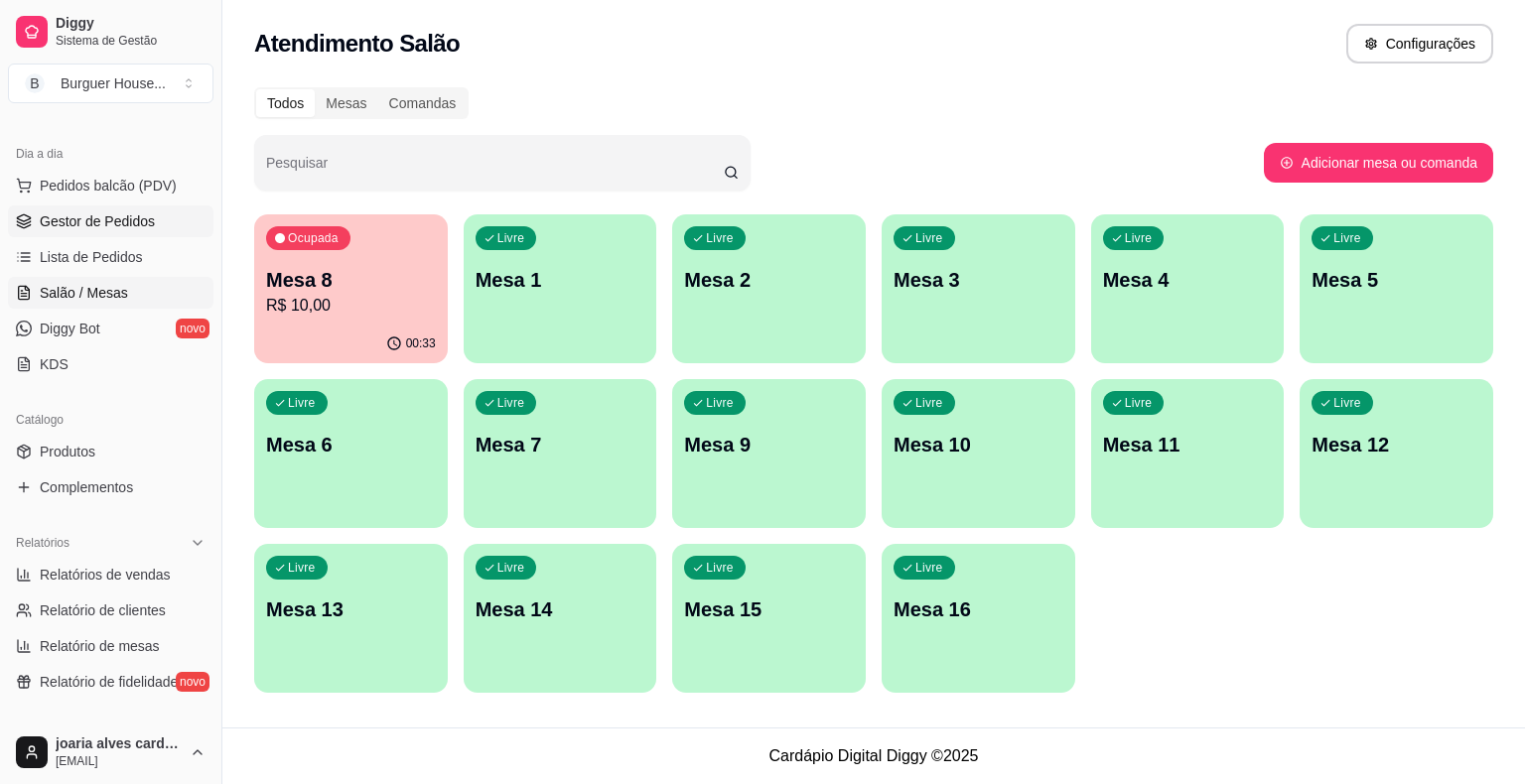 click on "Gestor de Pedidos" at bounding box center [97, 221] 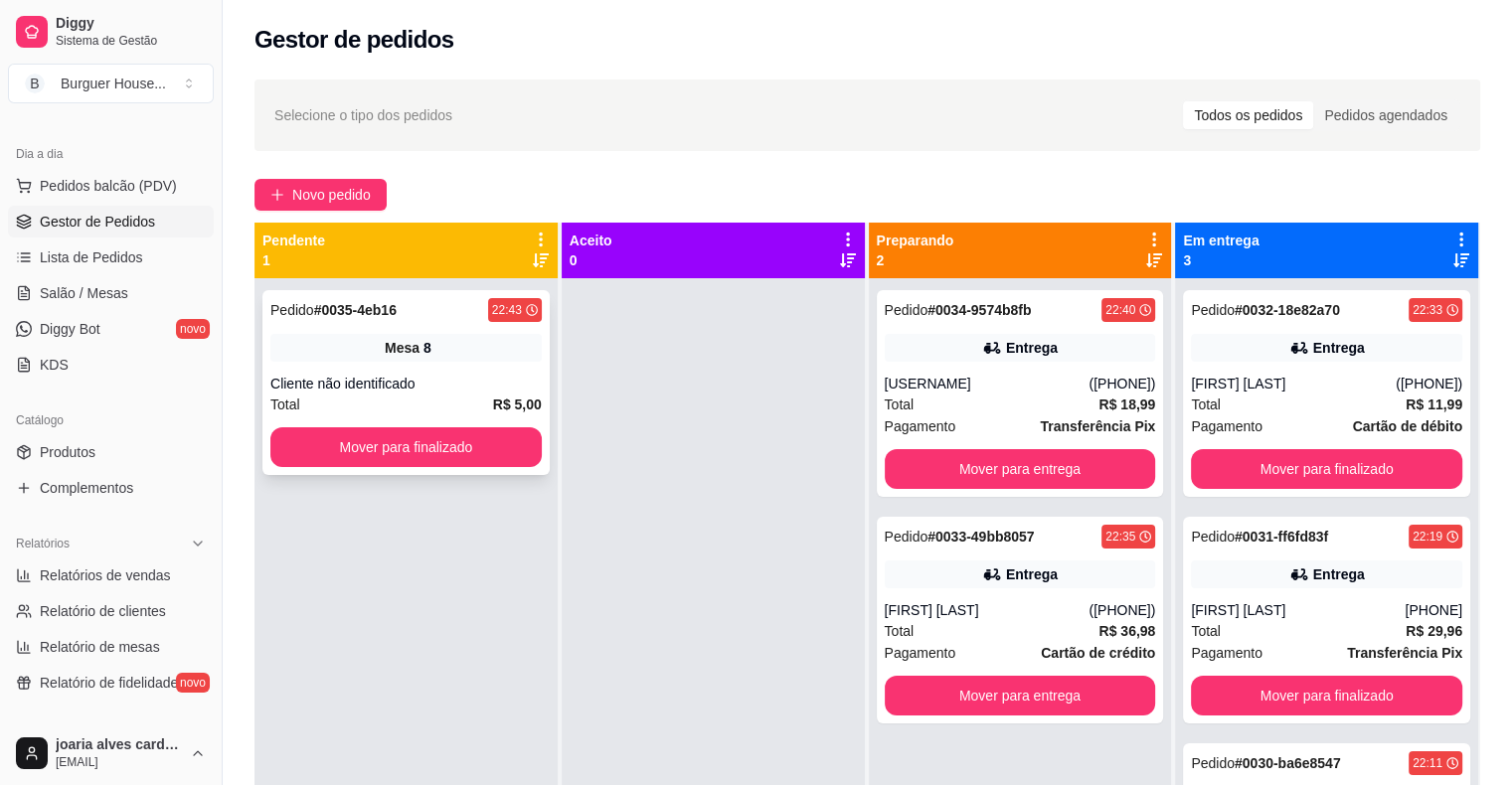 click on "Cliente não identificado" at bounding box center (406, 384) 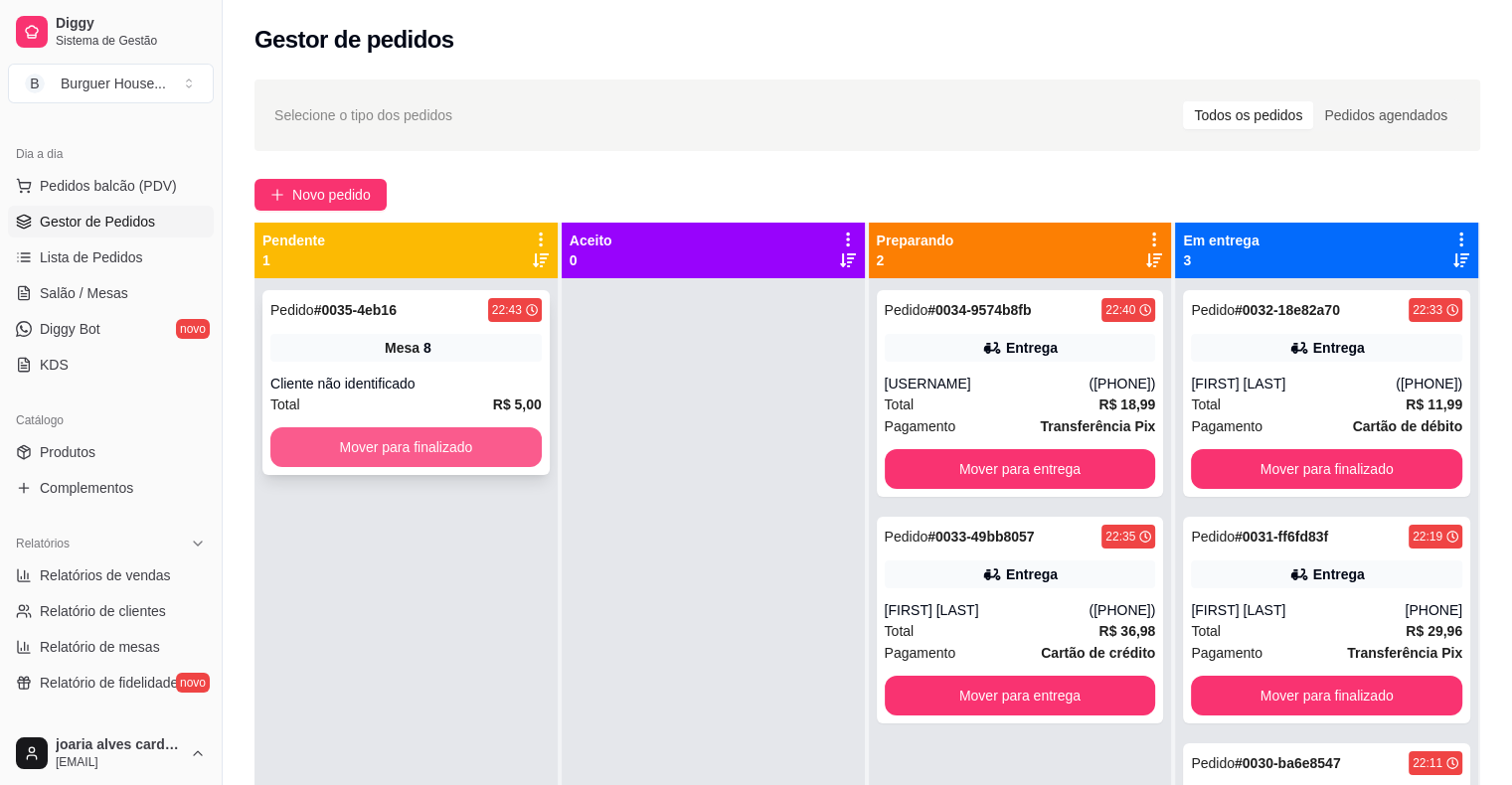 click on "Mover para finalizado" at bounding box center [406, 447] 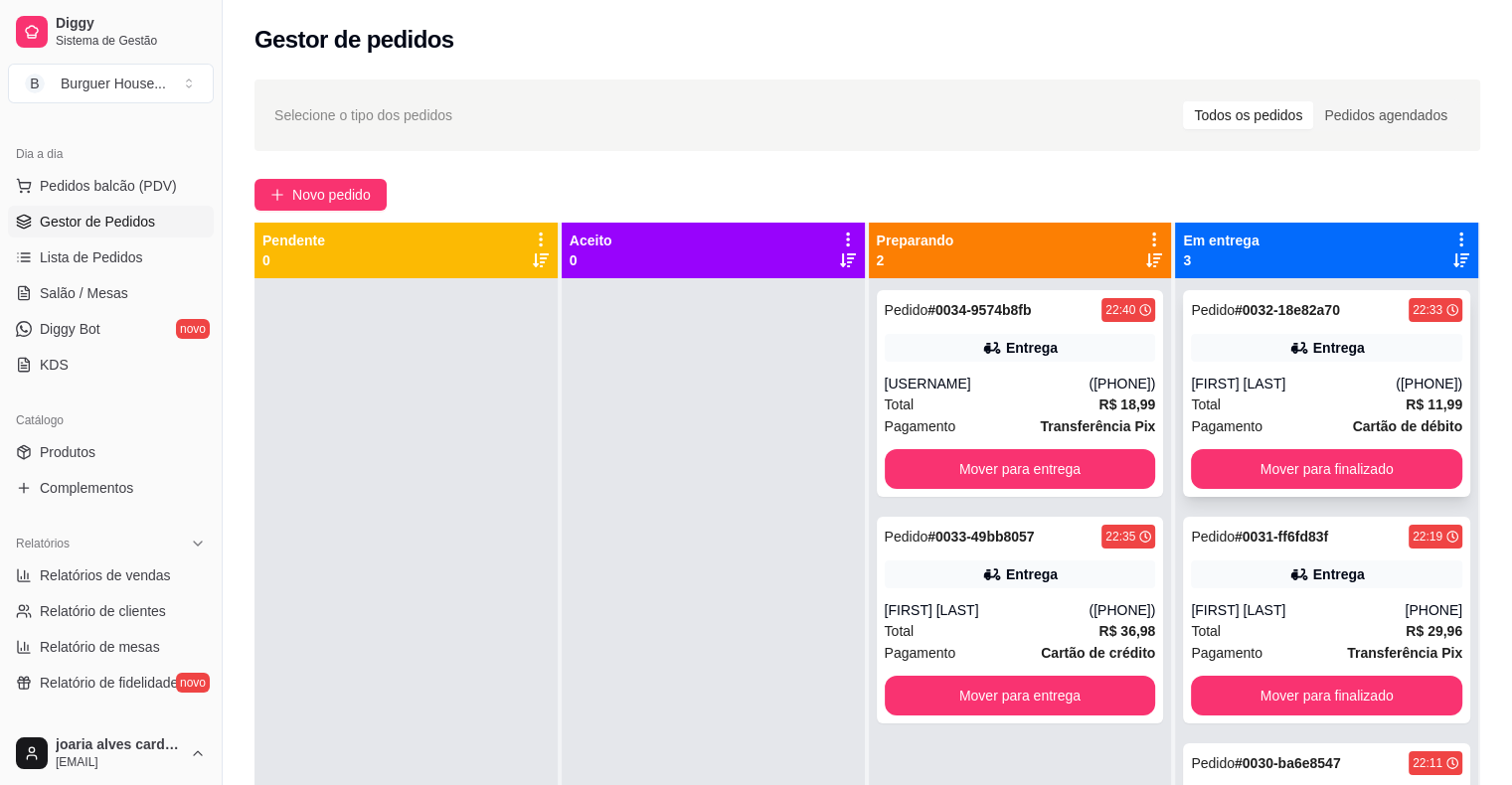 scroll, scrollTop: 56, scrollLeft: 0, axis: vertical 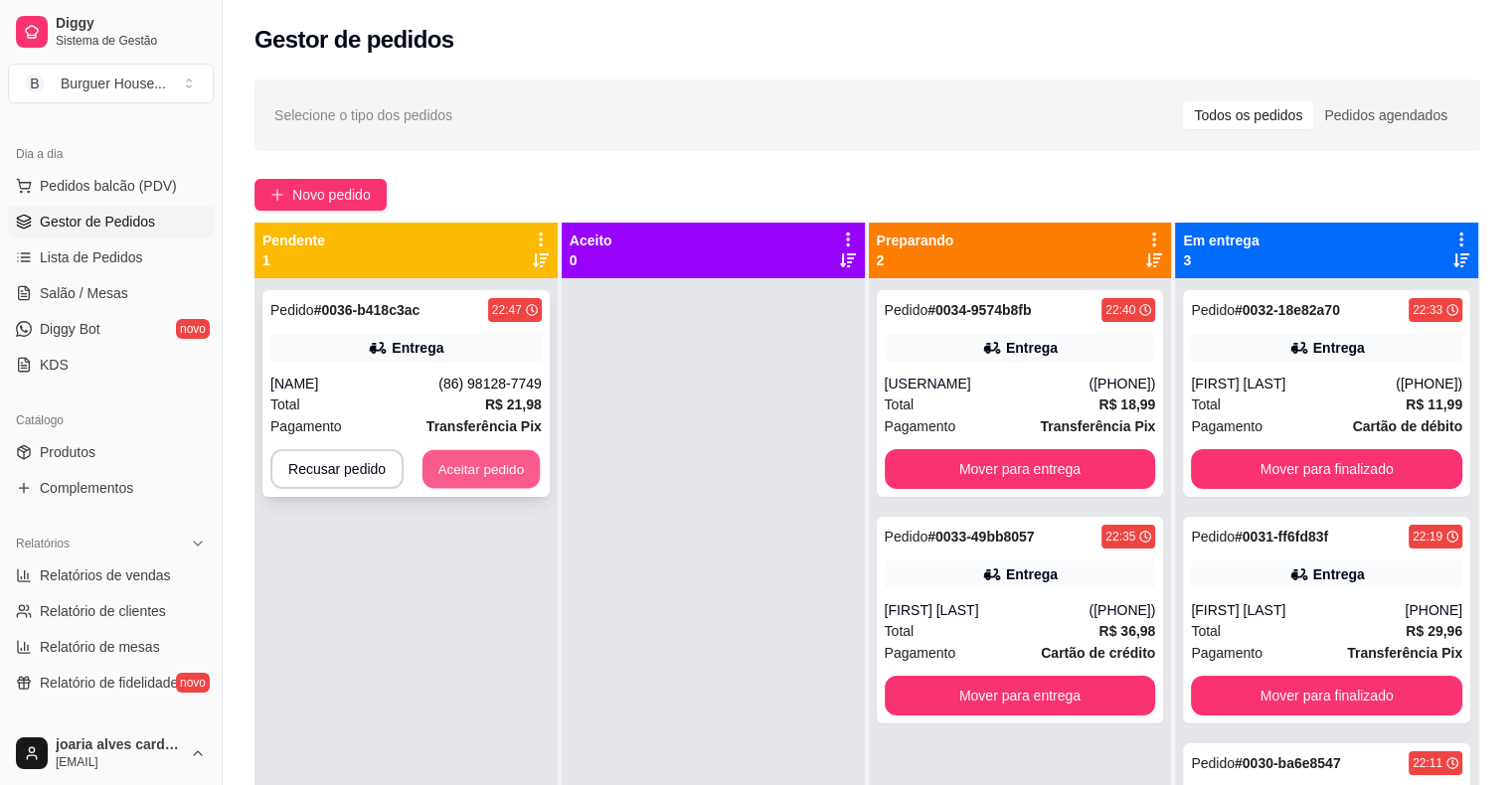 click on "Aceitar pedido" at bounding box center (481, 469) 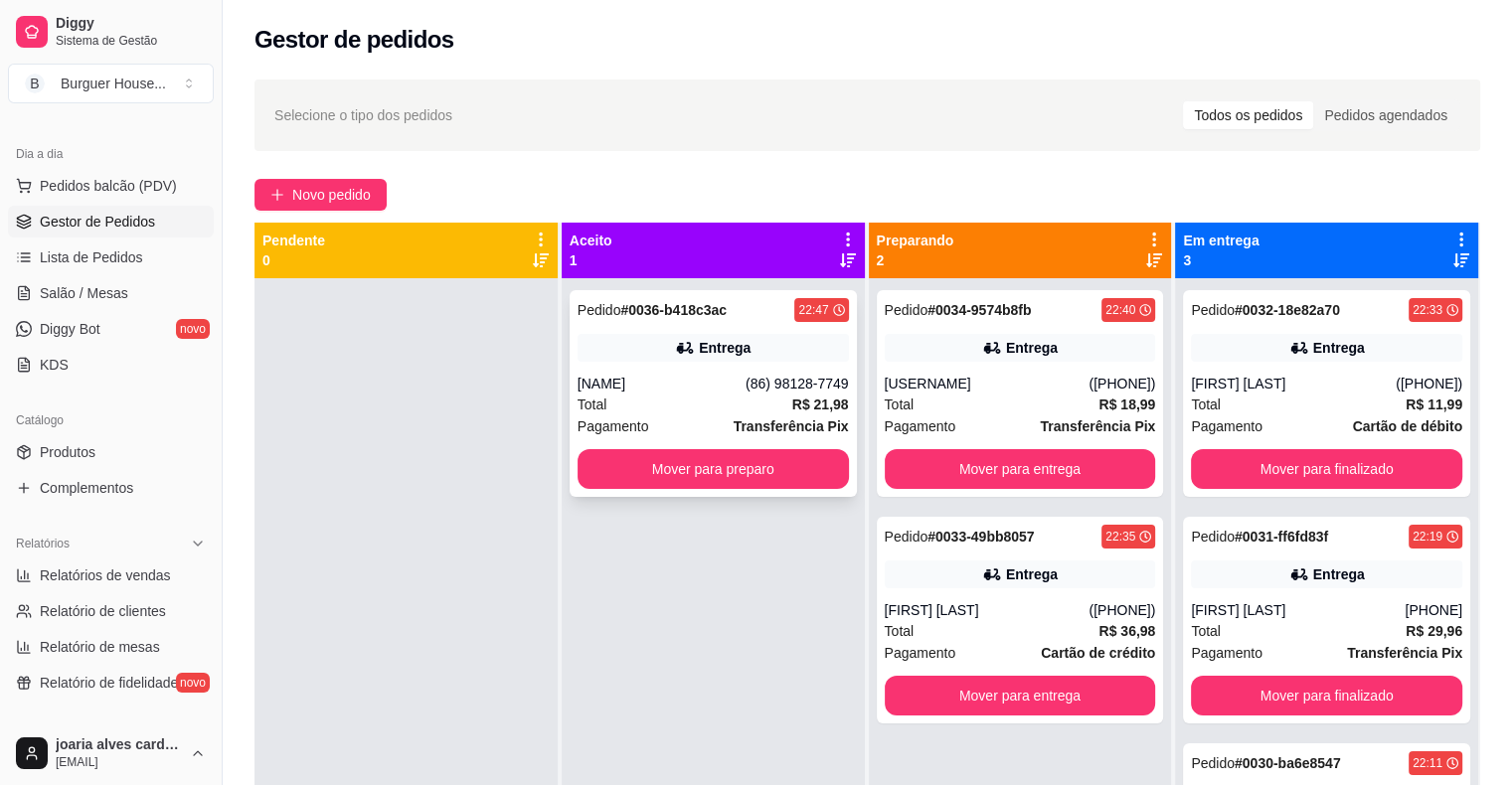 click on "[NAME]" at bounding box center [661, 384] 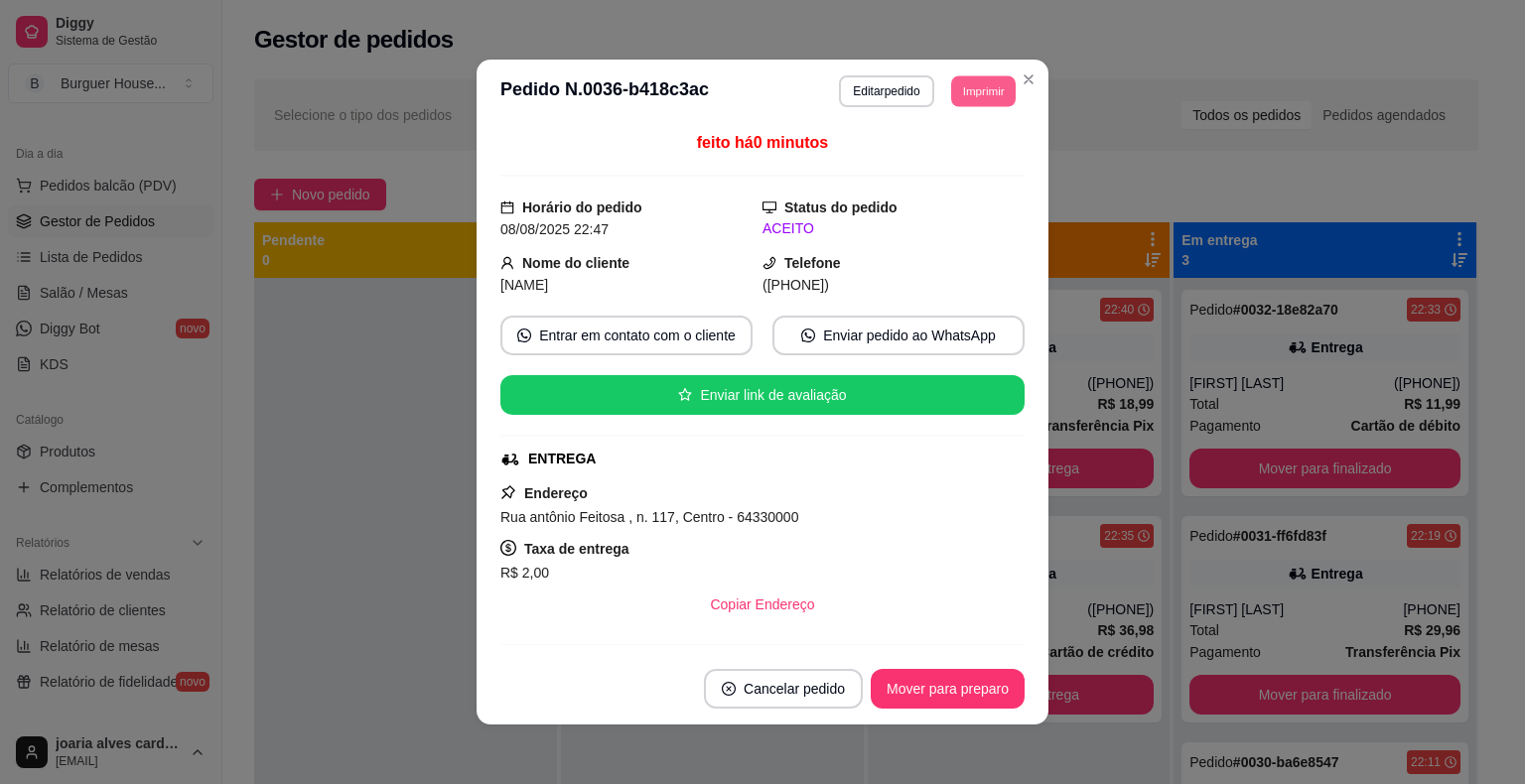 click on "Imprimir" at bounding box center (983, 90) 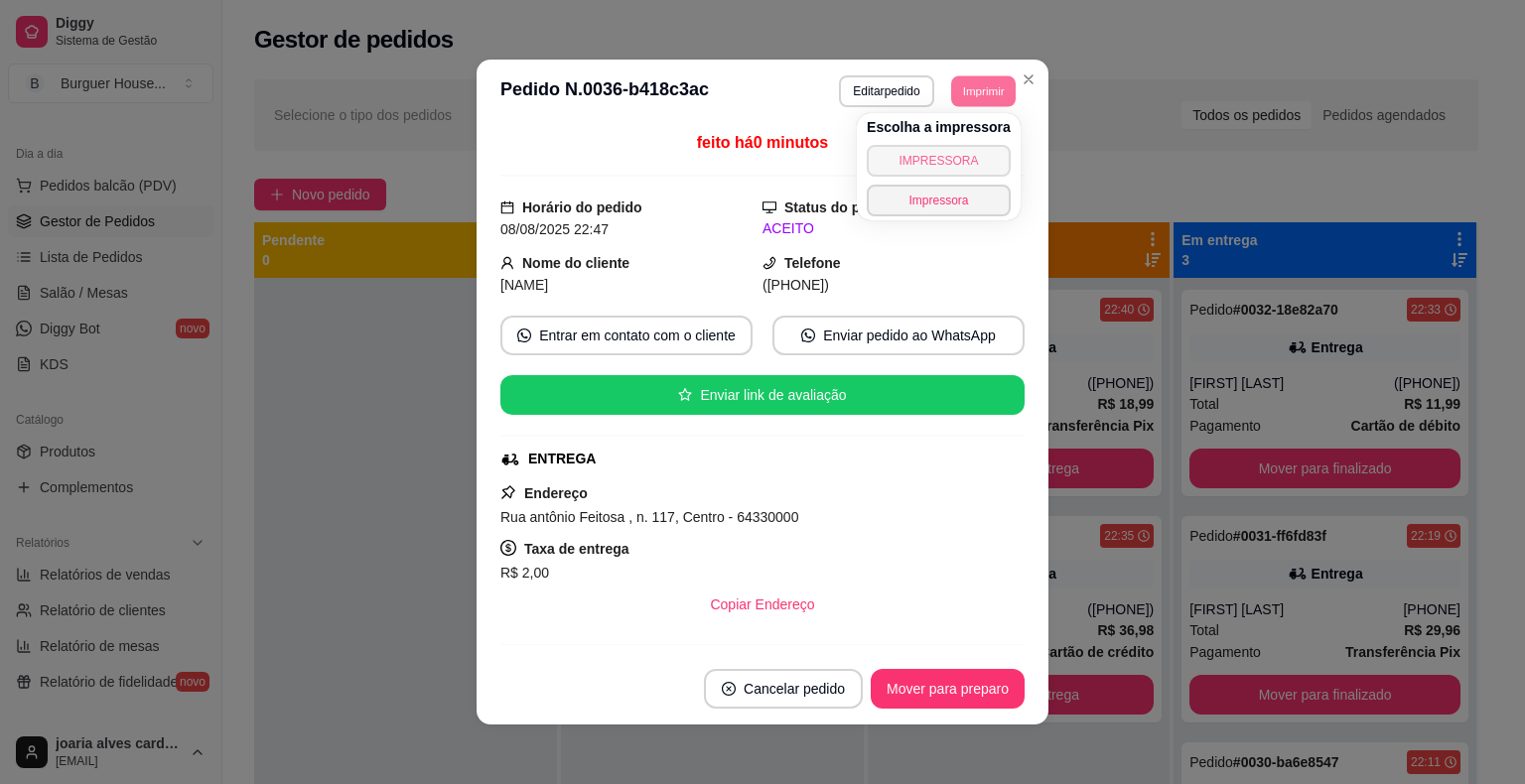 click on "IMPRESSORA" at bounding box center [938, 161] 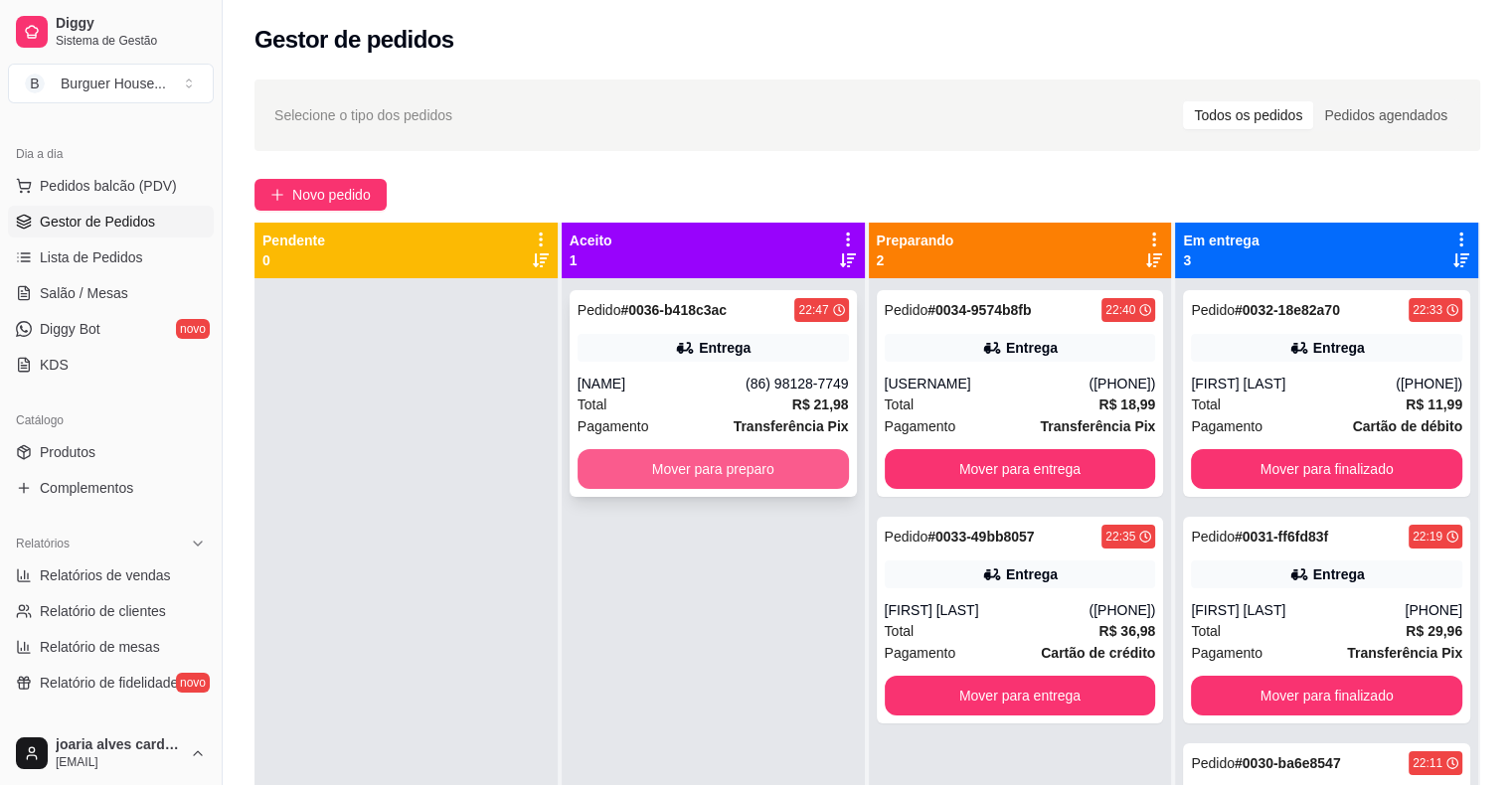 click on "Mover para preparo" at bounding box center (713, 469) 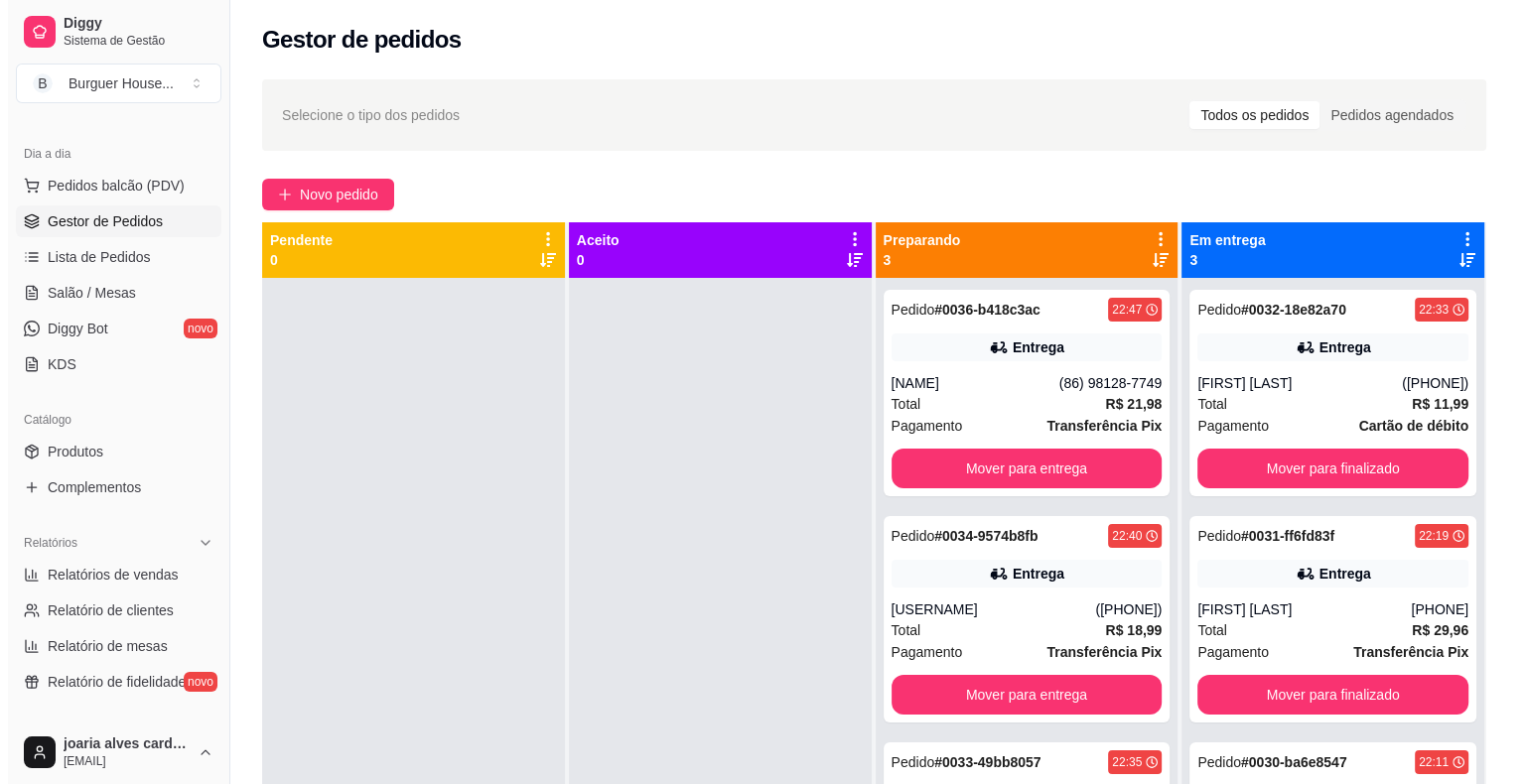 scroll, scrollTop: 56, scrollLeft: 0, axis: vertical 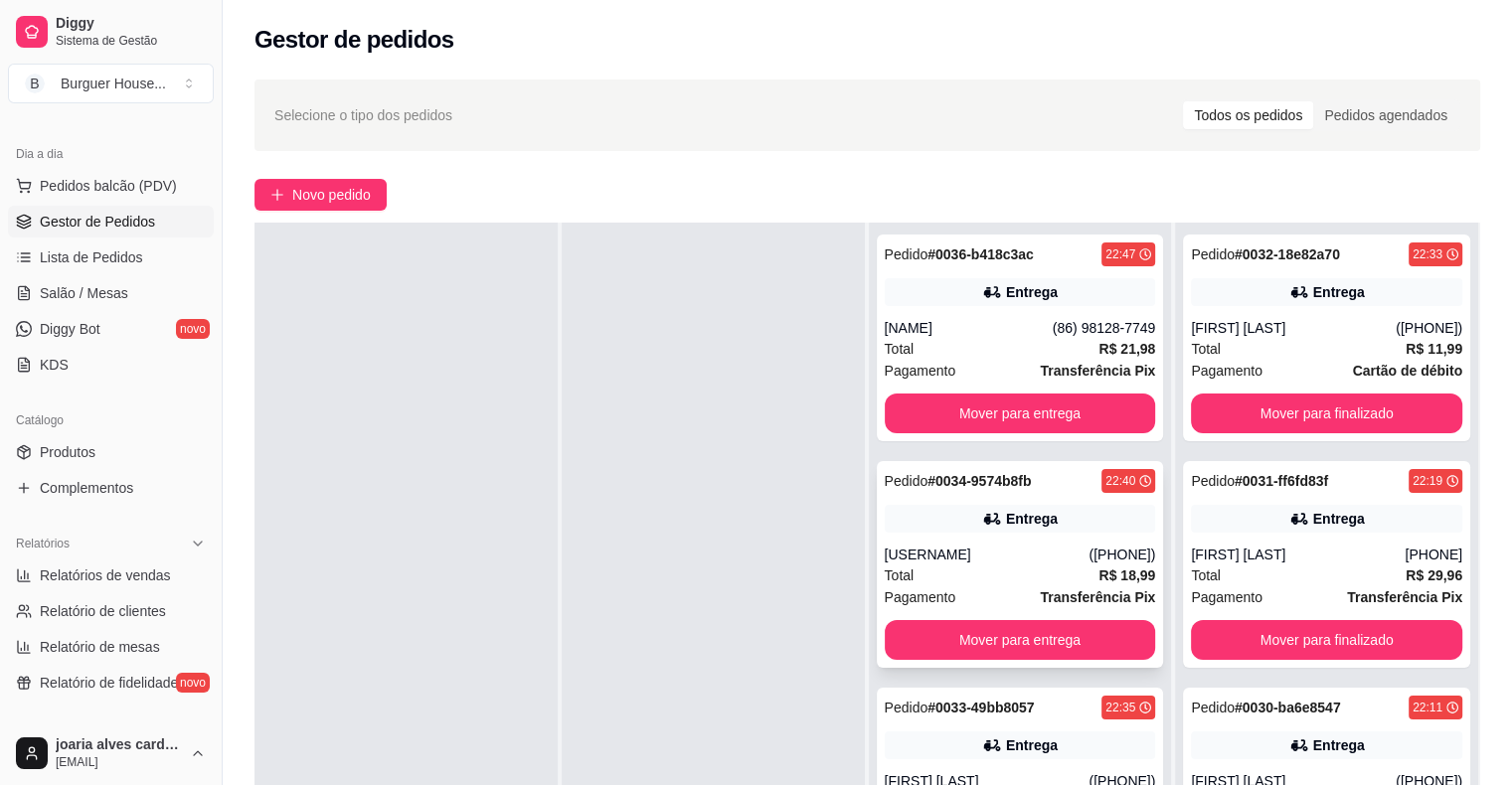 click on "Total R$ 18,99" at bounding box center [1020, 575] 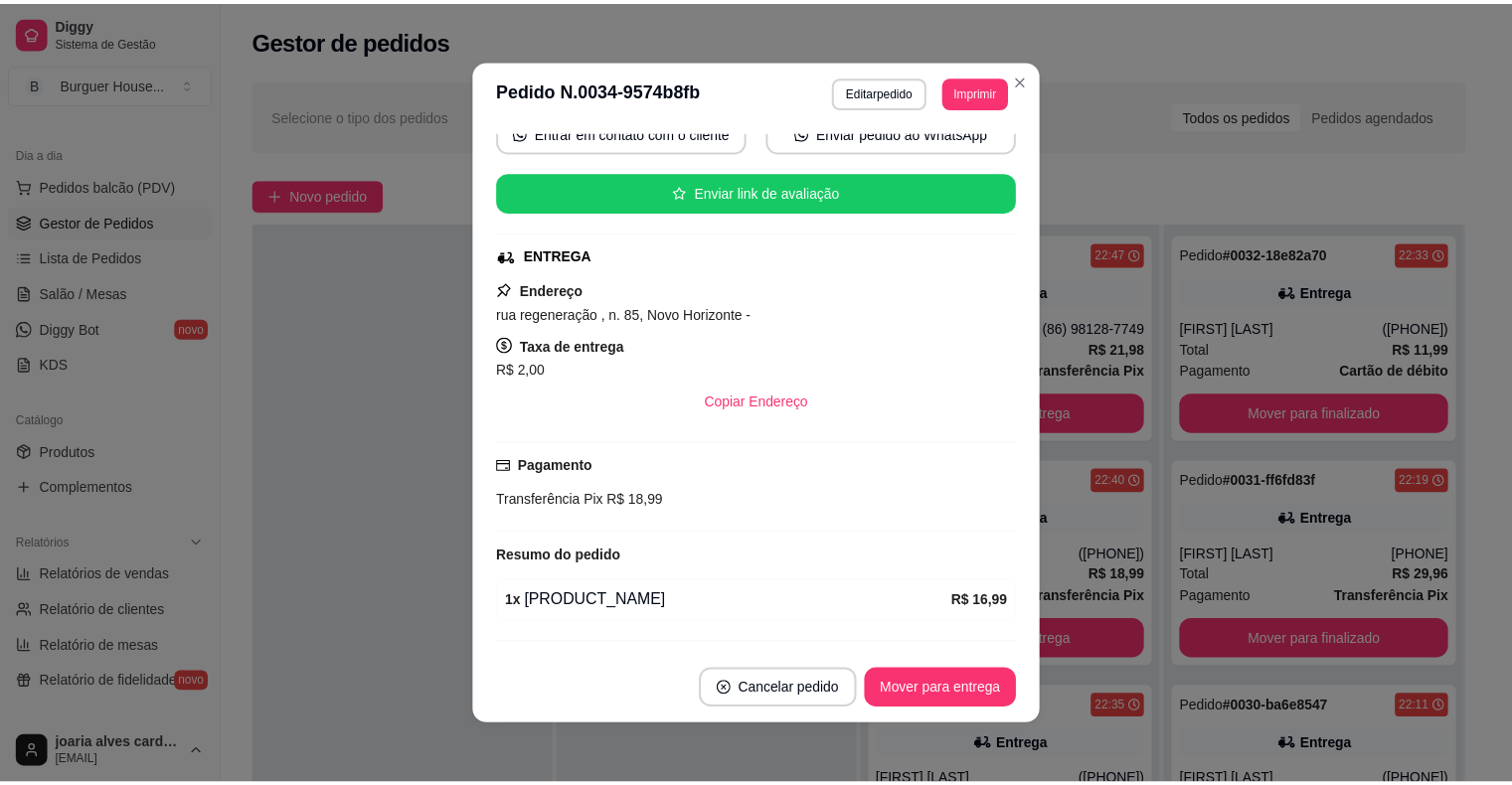 scroll, scrollTop: 254, scrollLeft: 0, axis: vertical 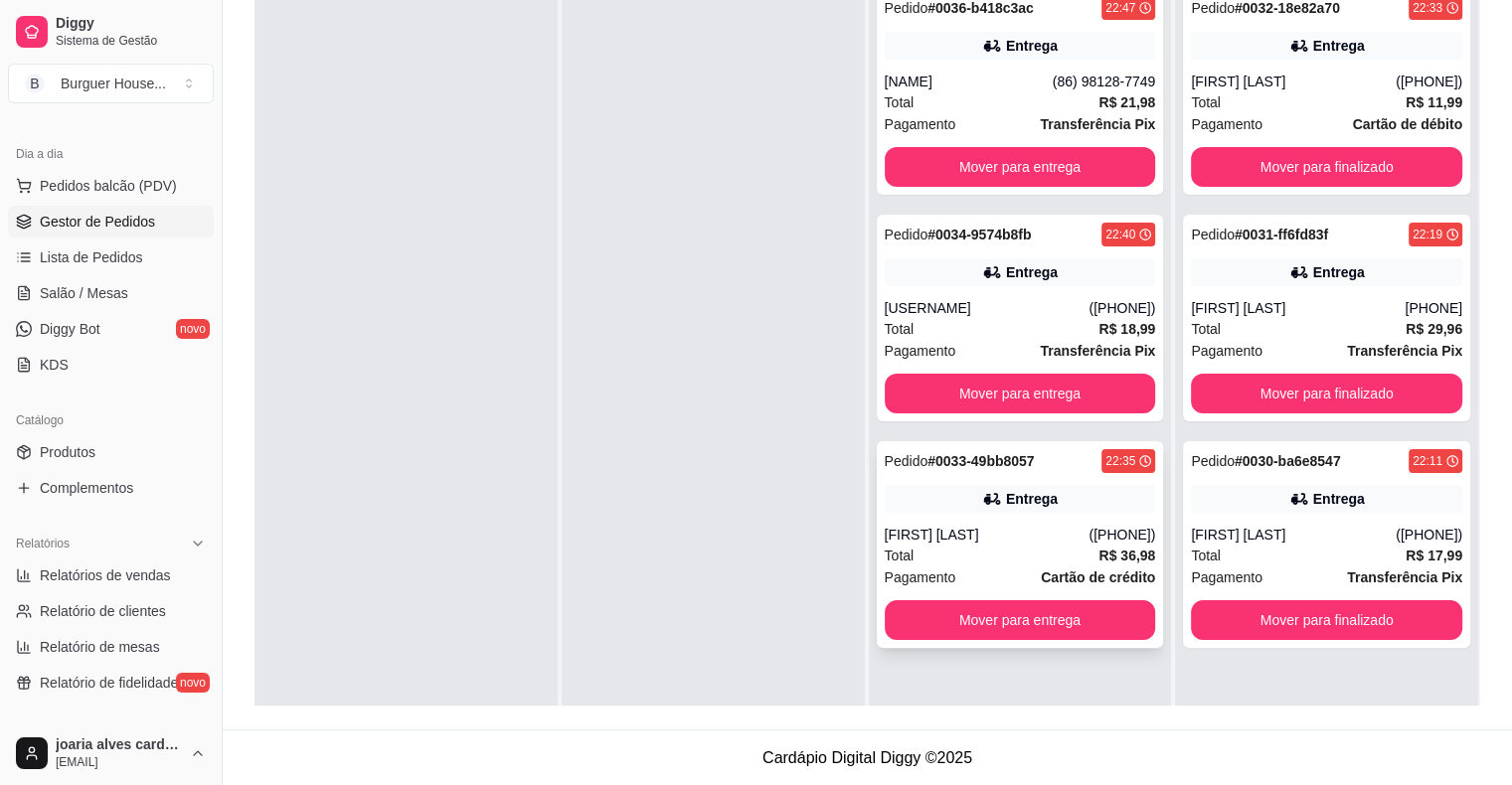 click on "[FIRST] [LAST]" at bounding box center (987, 535) 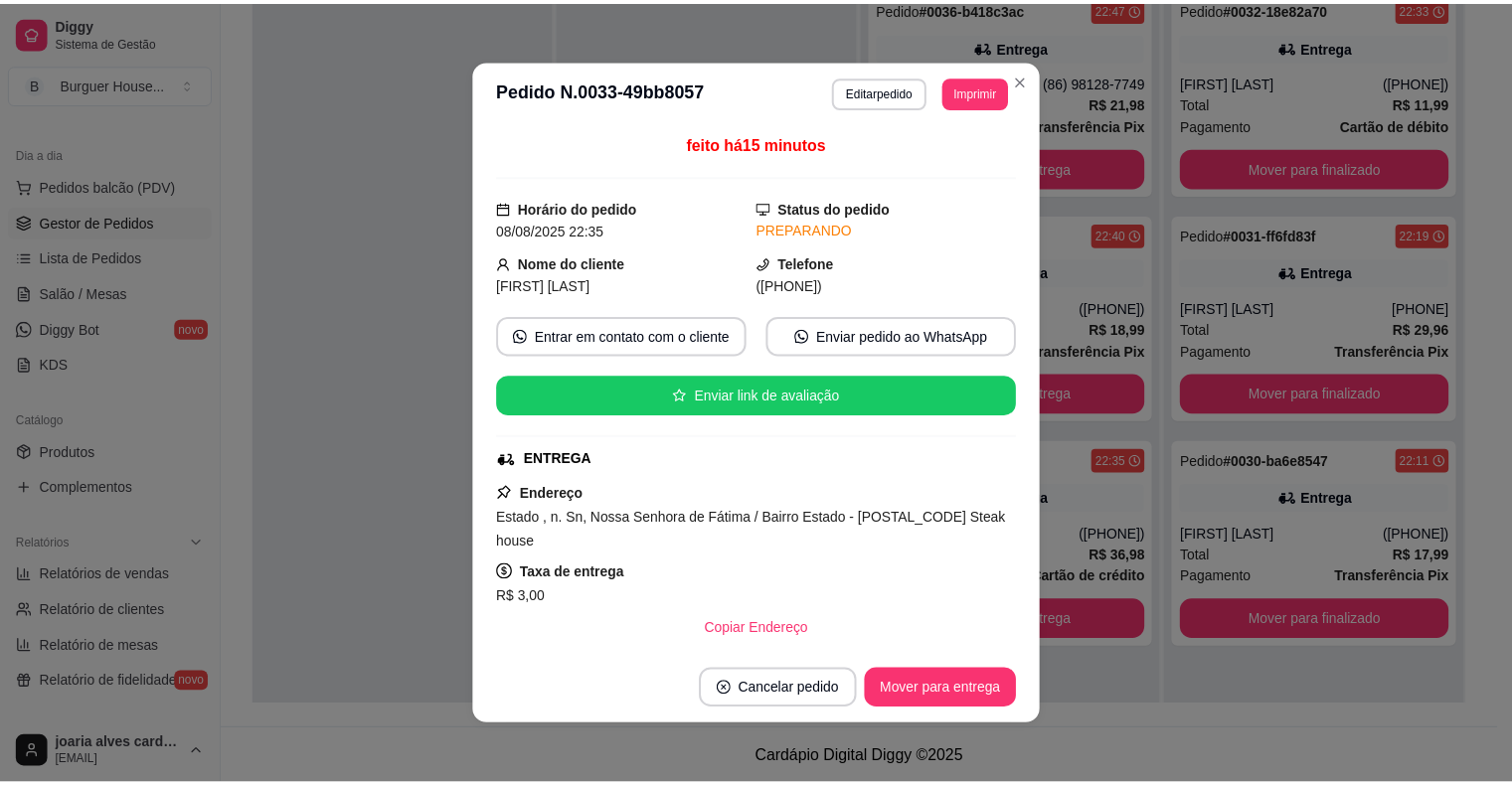scroll, scrollTop: 306, scrollLeft: 0, axis: vertical 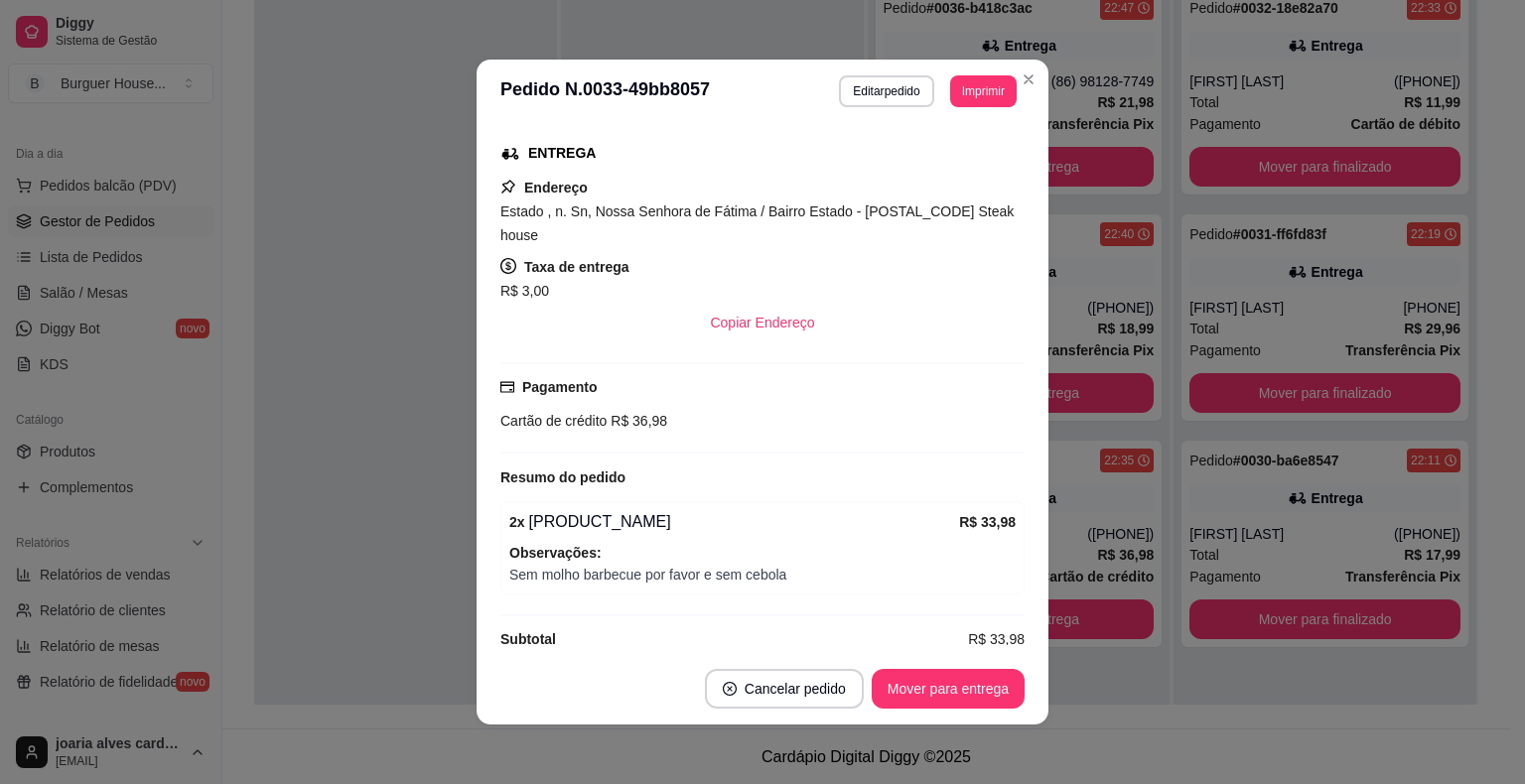 click on "feito há  15   minutos Horário do pedido 08/08/2025 22:35 Status do pedido PREPARANDO Nome do cliente [FIRST] [LAST]  Telefone ([PHONE]) Entrar em contato com o cliente Enviar pedido ao WhatsApp Enviar link de avaliação ENTREGA Endereço  Estado , n. Sn, Nossa Senhora de Fátima / Bairro Estado - [POSTAL_CODE] Steak house Taxa de entrega  R$ 3,00 Copiar Endereço Pagamento Cartão de crédito   R$ 36,98 Resumo do pedido 2 x     BURGUER HOUSE R$ 33,98 Observações: Sem molho barbecue por favor e sem cebola Subtotal R$ 33,98 Total R$ 36,98" at bounding box center [762, 388] 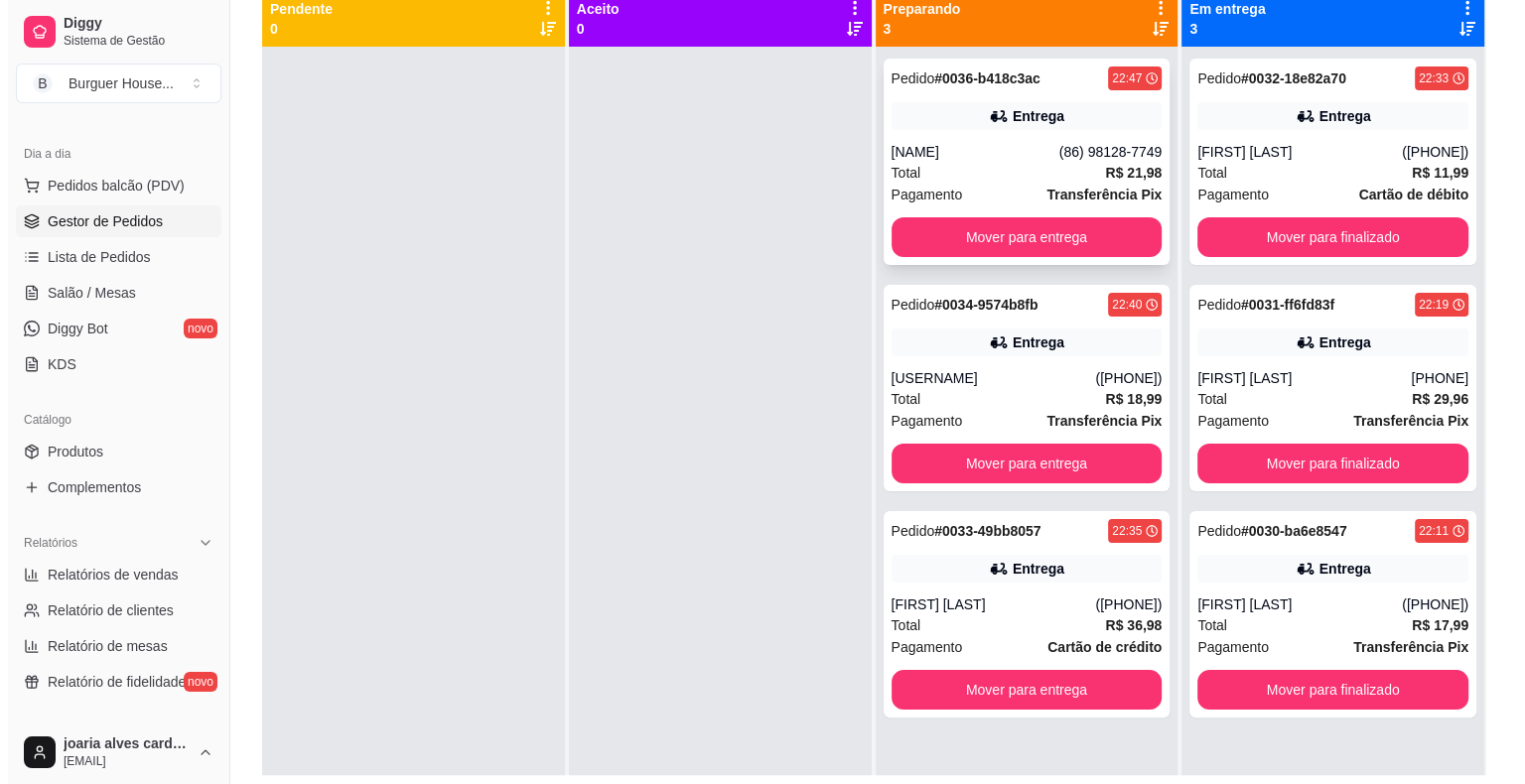 scroll, scrollTop: 202, scrollLeft: 0, axis: vertical 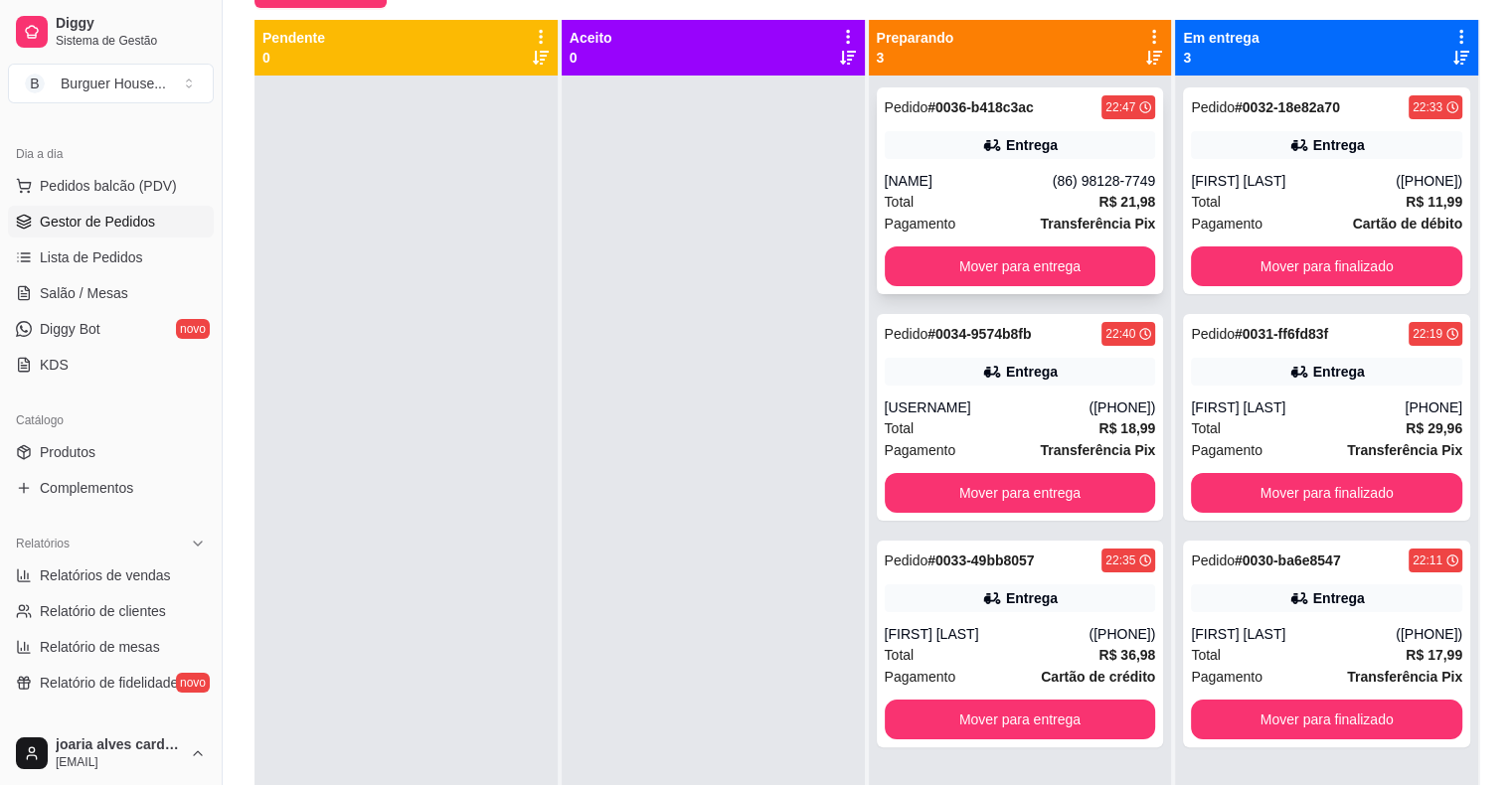 click on "Total R$ 21,98" at bounding box center (1020, 202) 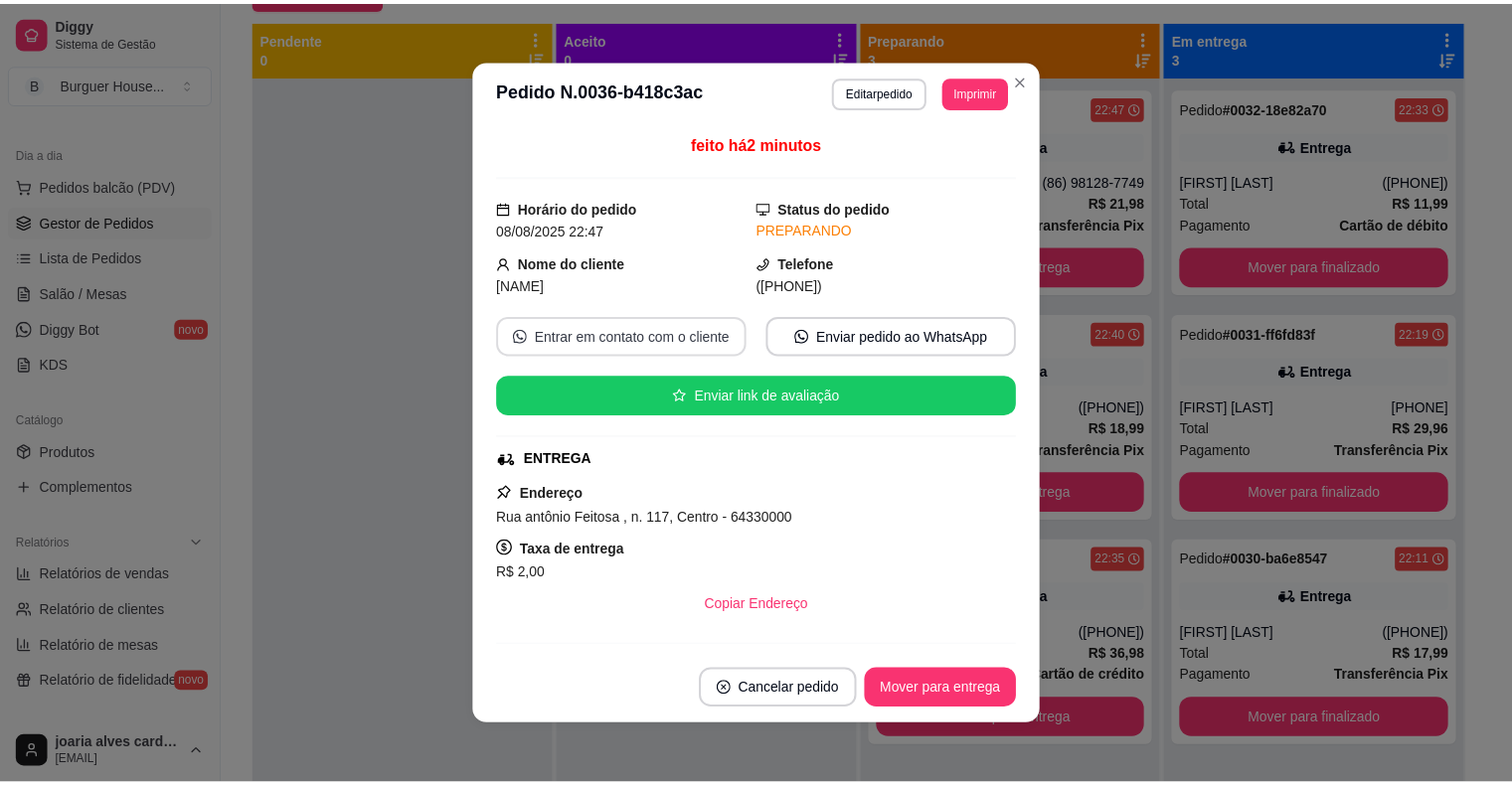 scroll, scrollTop: 254, scrollLeft: 0, axis: vertical 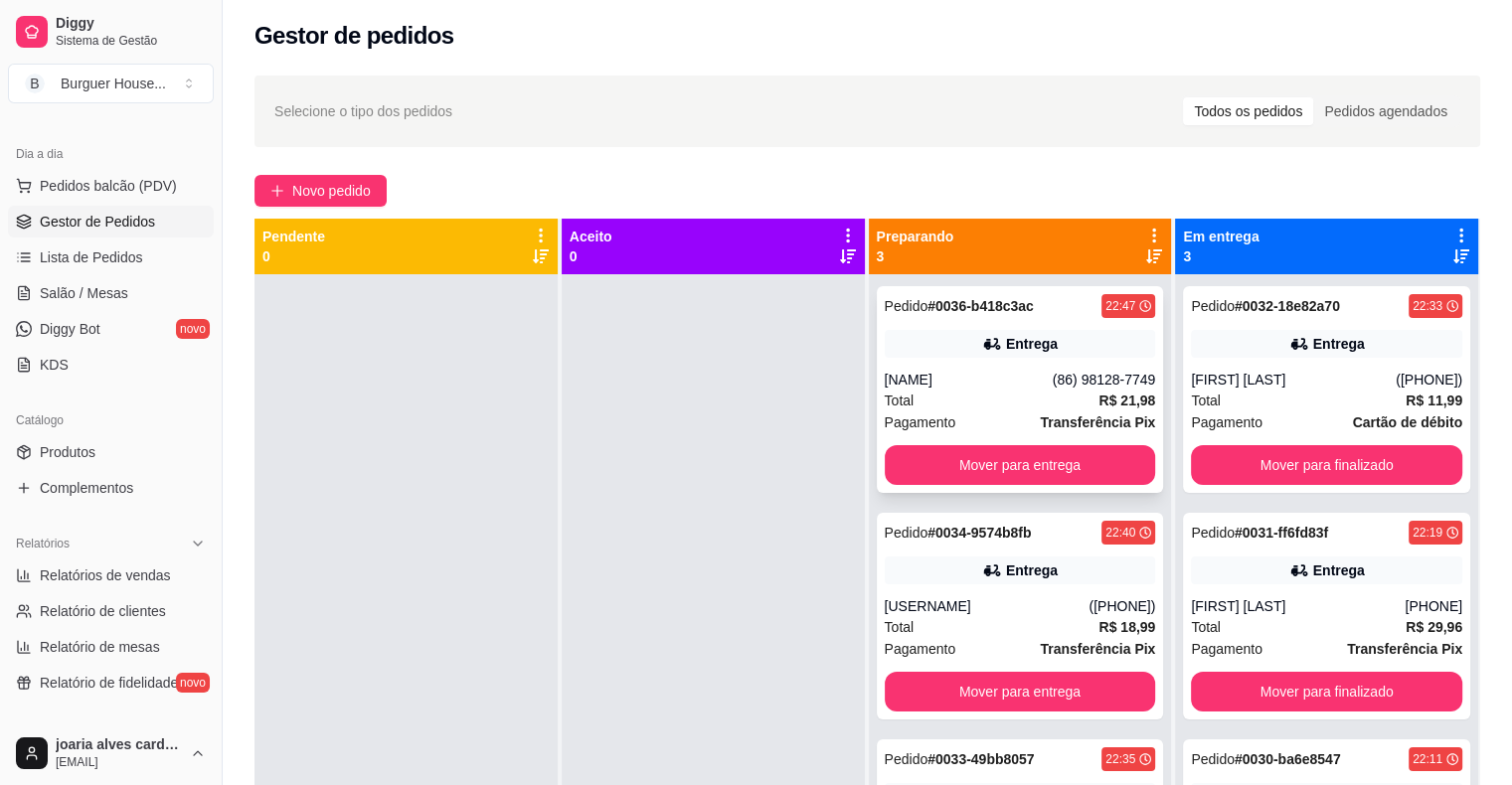 click on "Entrega" at bounding box center (1032, 344) 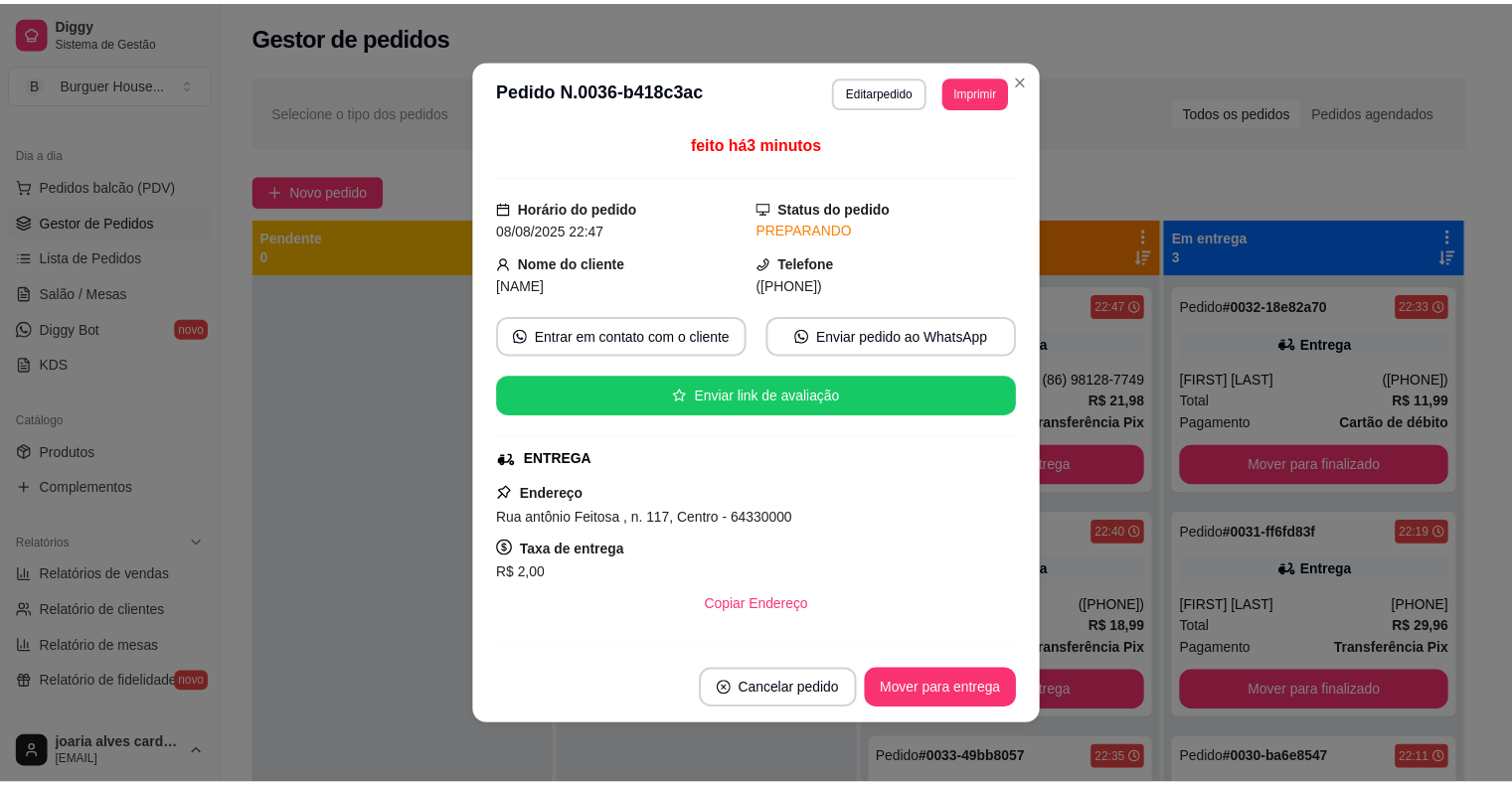 scroll, scrollTop: 99, scrollLeft: 0, axis: vertical 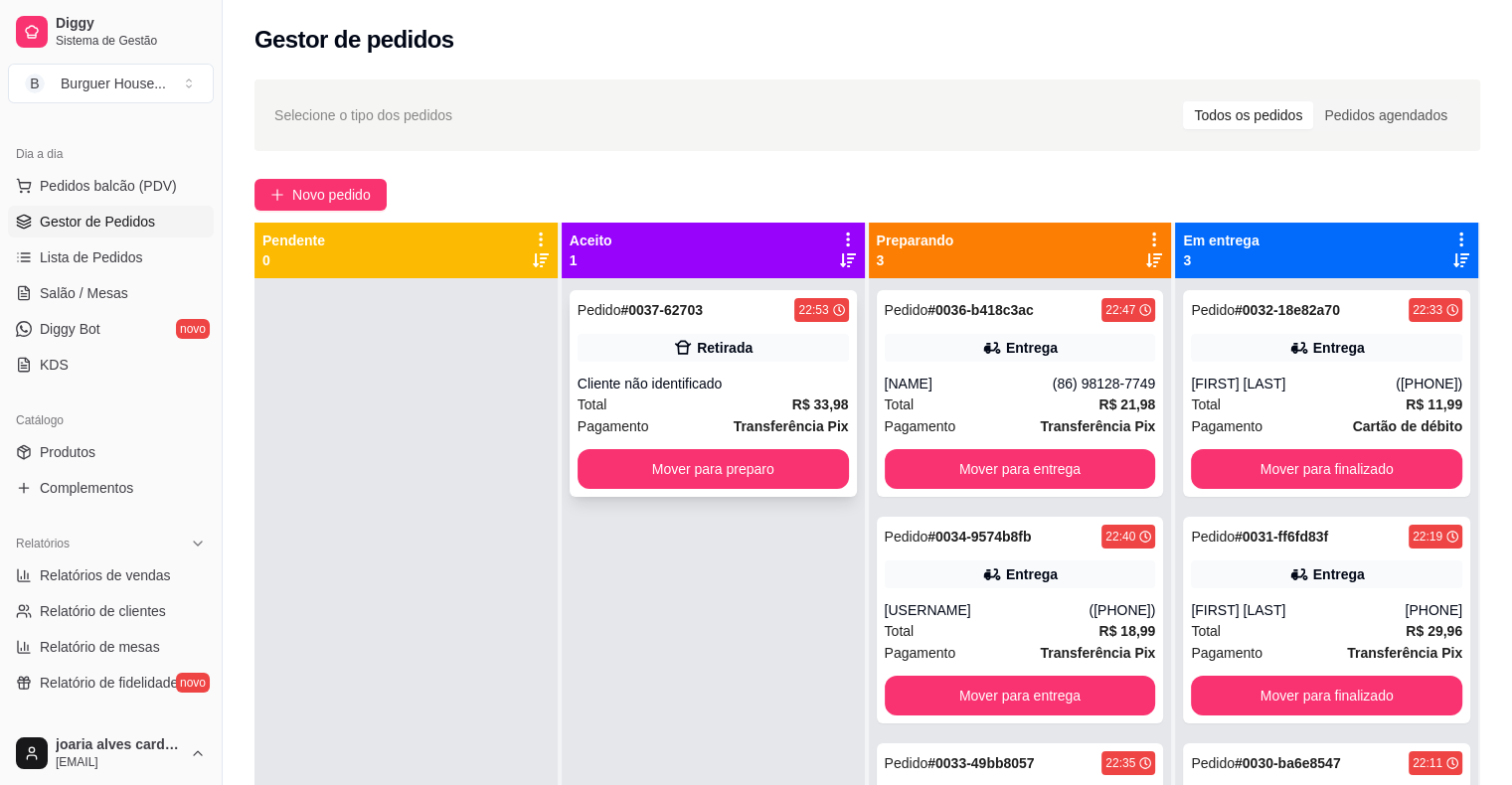 click on "Cliente não identificado" at bounding box center [713, 384] 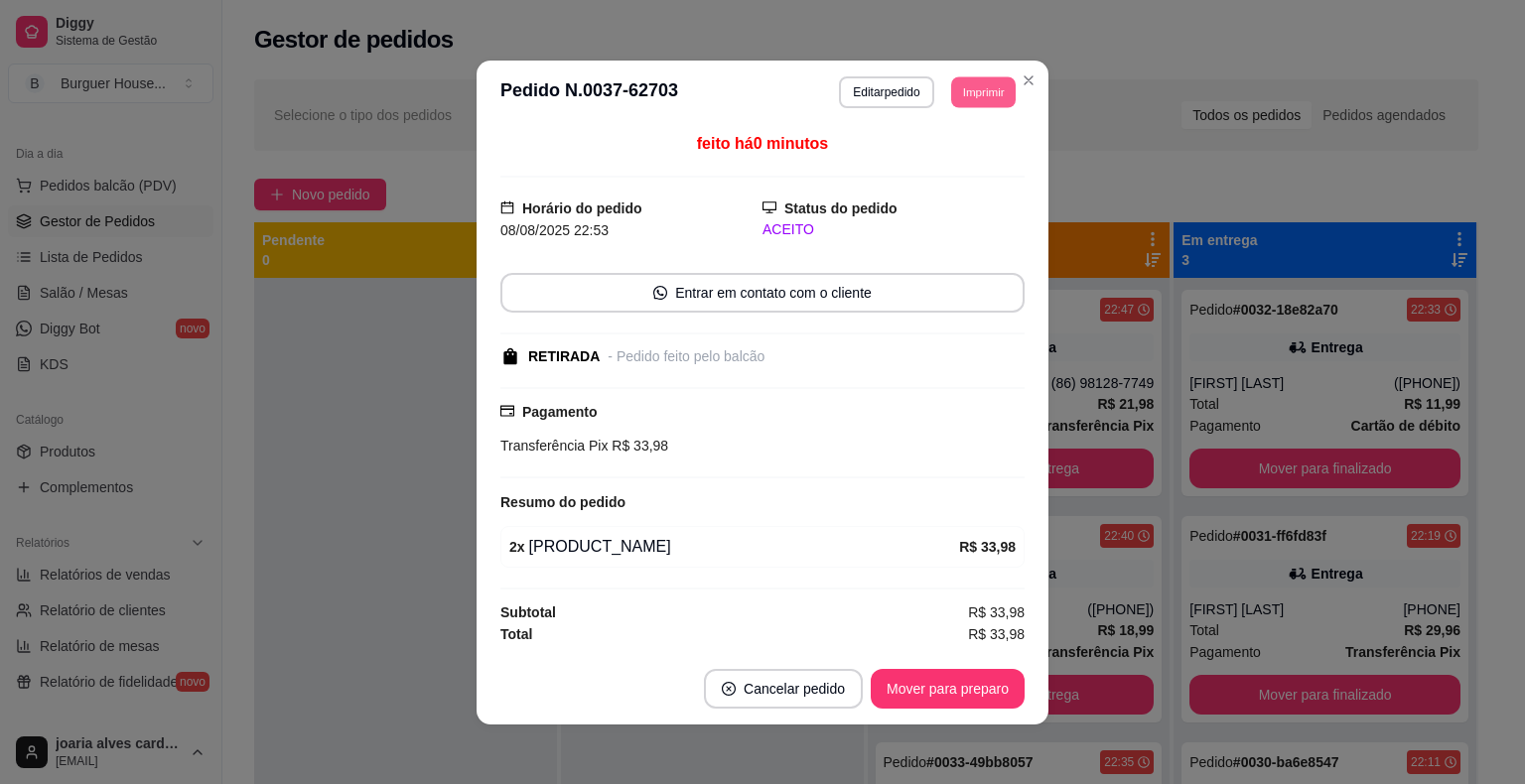 click on "Imprimir" at bounding box center (983, 91) 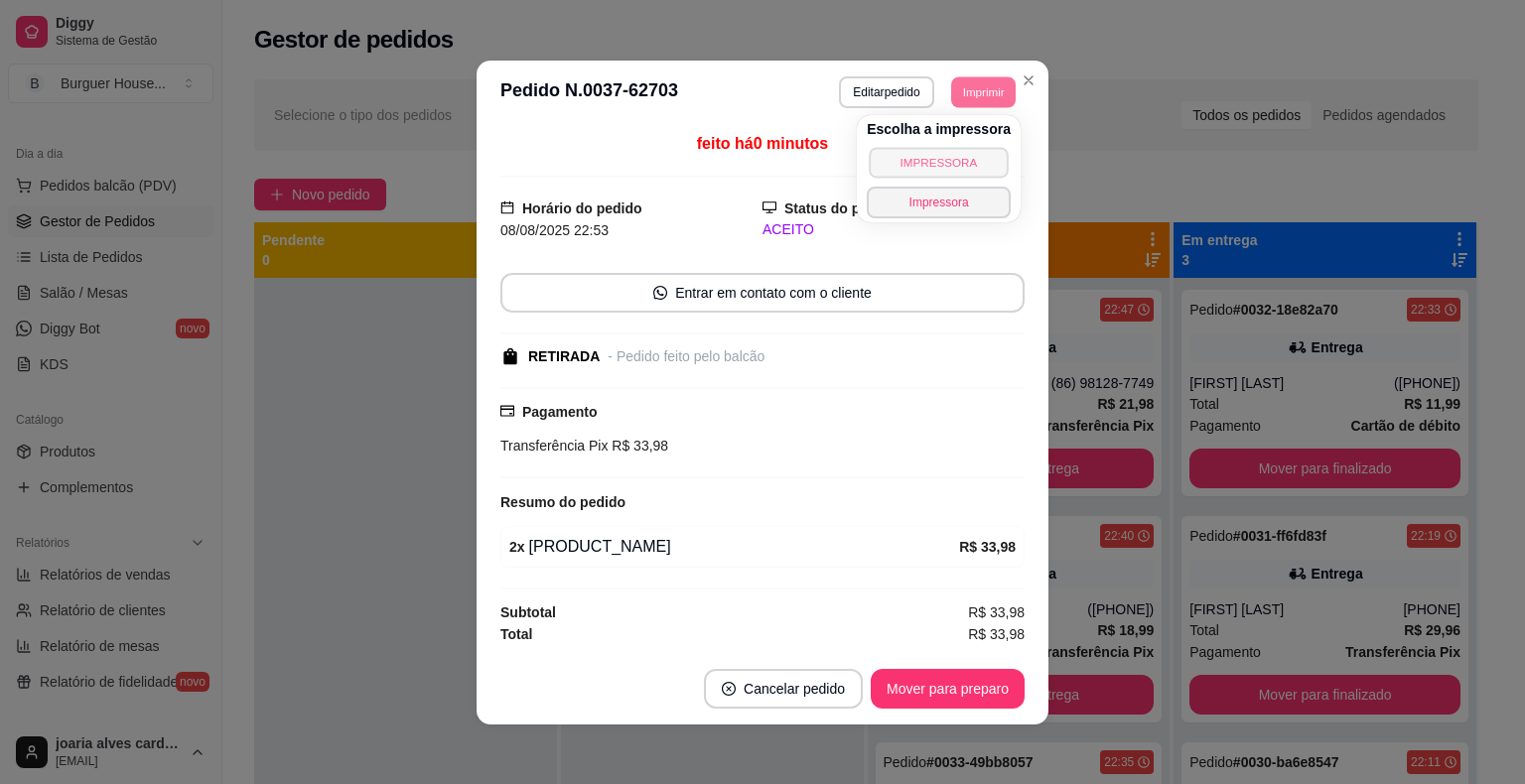 click on "IMPRESSORA" at bounding box center [938, 162] 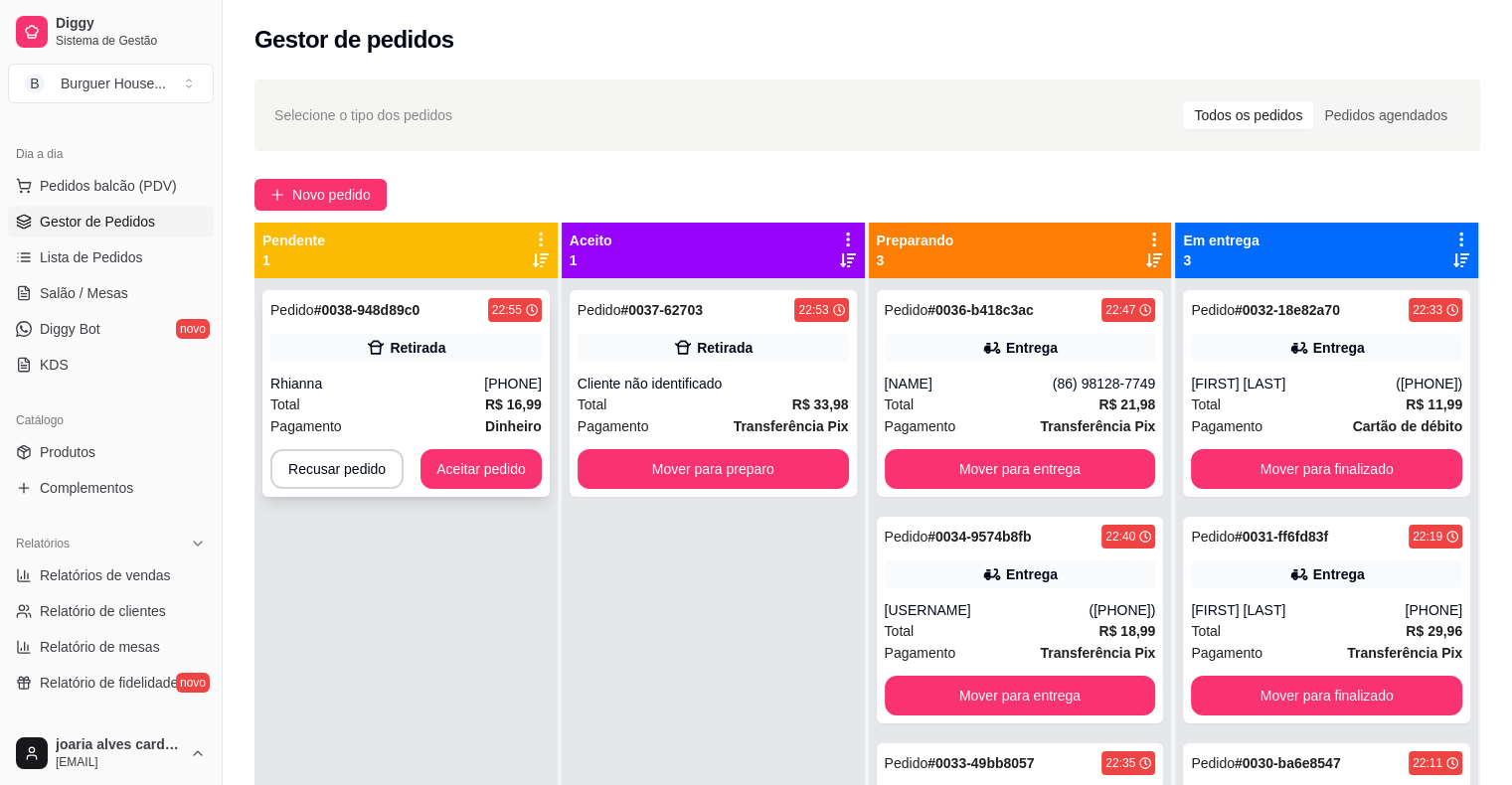 click on "Pedido # 0038-948d89c0 22:55 Retirada [FIRST] [PHONE] Total R$ 16,99 Pagamento Dinheiro Recusar pedido Aceitar pedido" at bounding box center (406, 393) 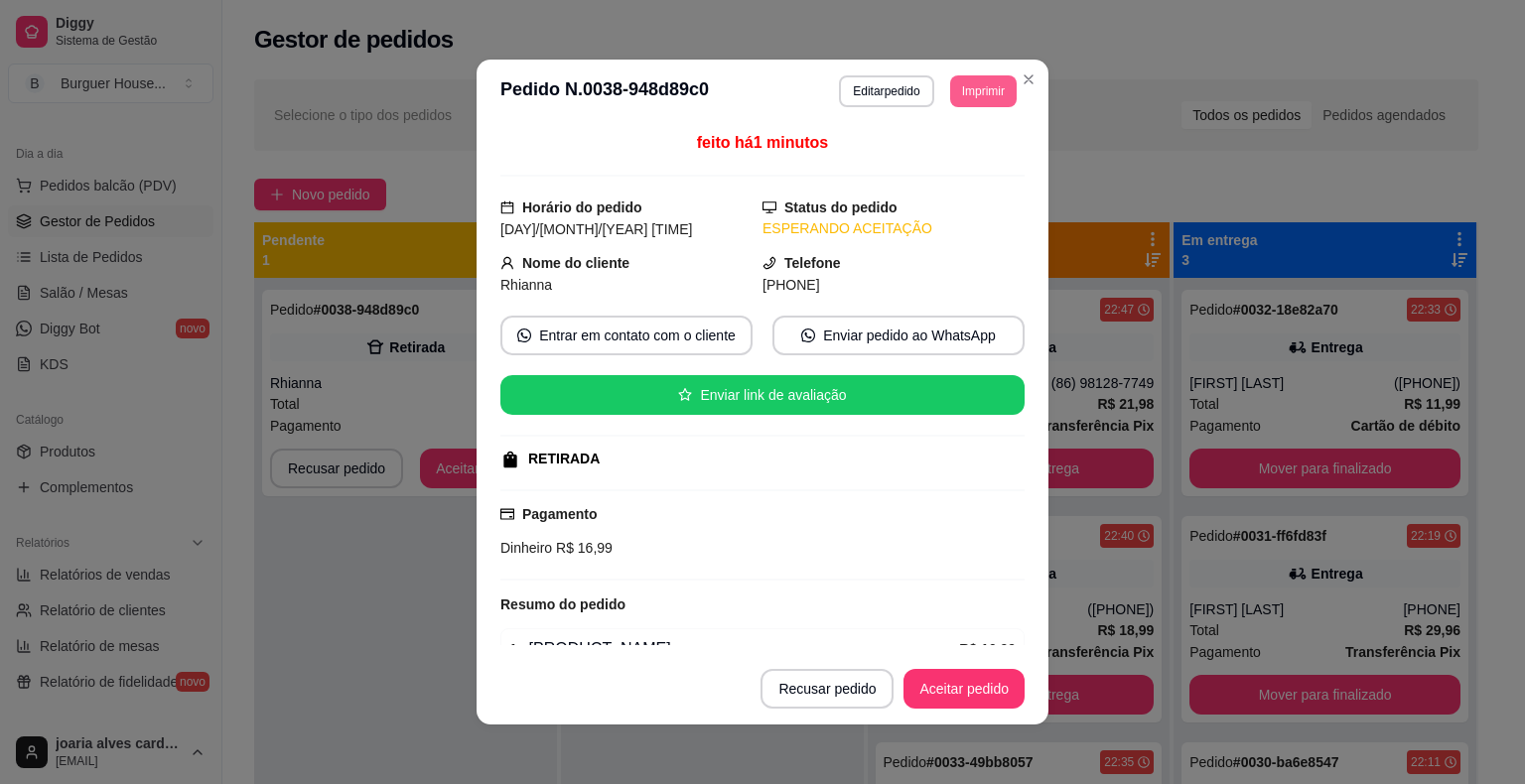 click on "Imprimir" at bounding box center [983, 91] 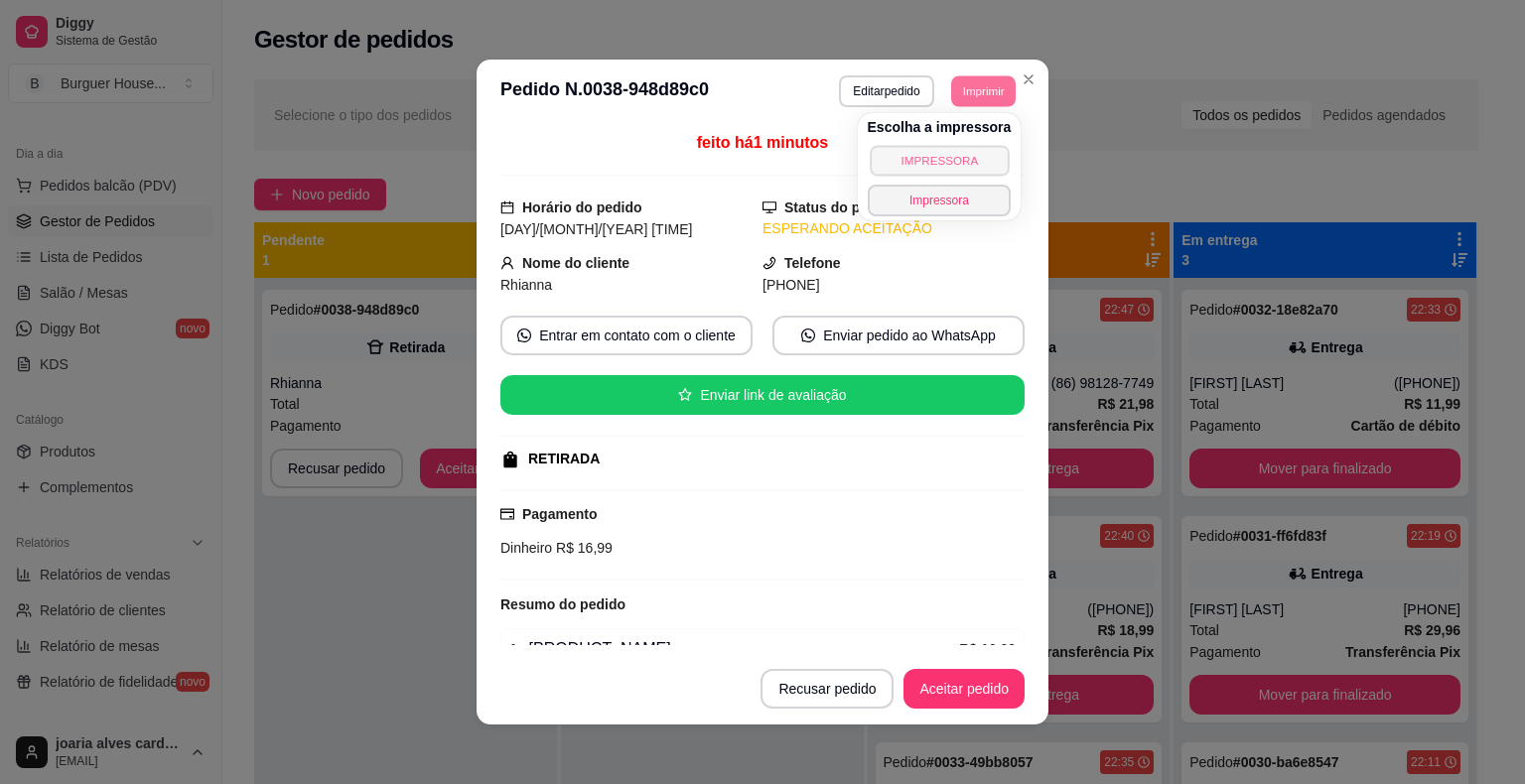 click on "IMPRESSORA" at bounding box center [939, 160] 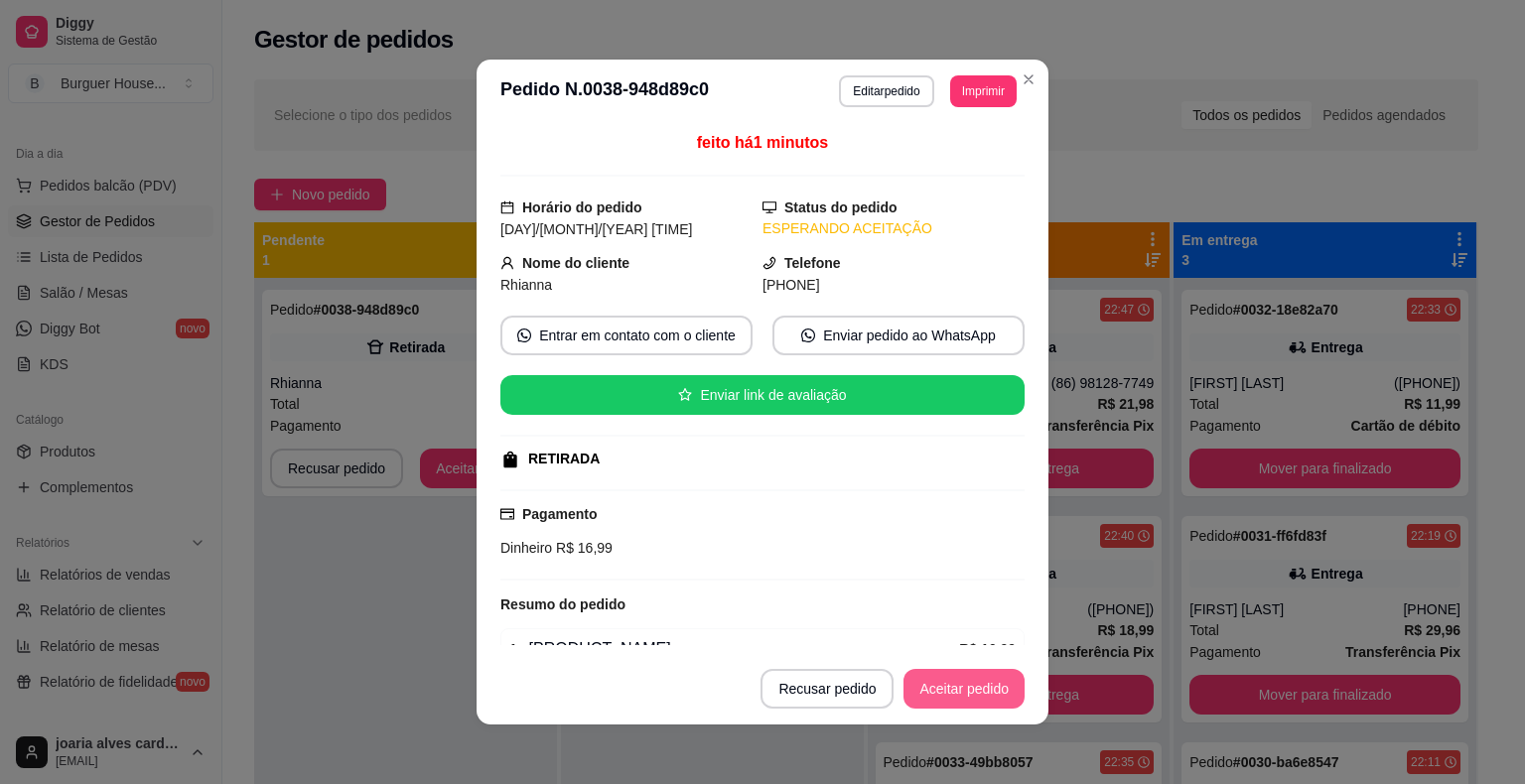 click on "Aceitar pedido" at bounding box center [964, 689] 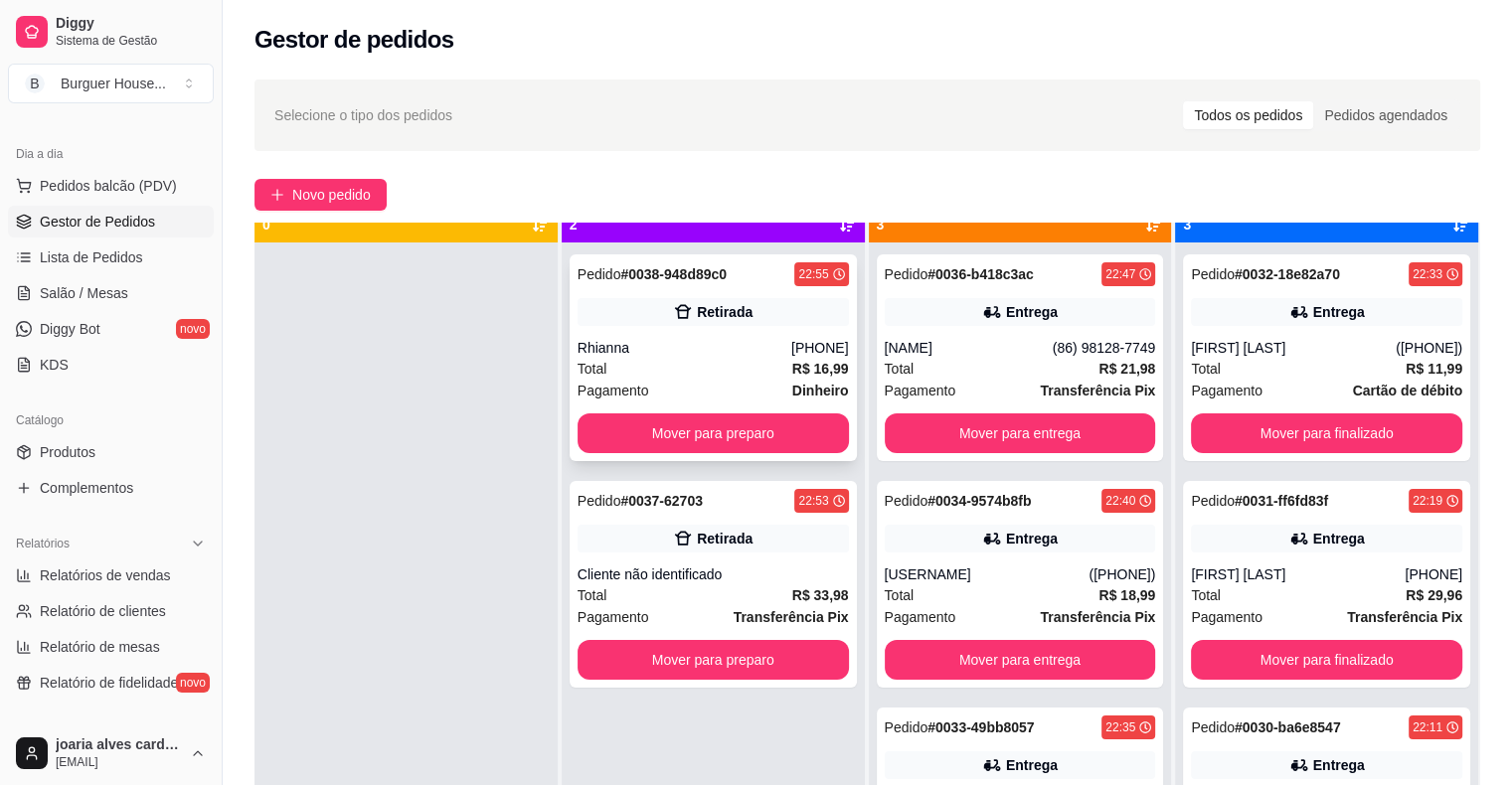 scroll, scrollTop: 56, scrollLeft: 0, axis: vertical 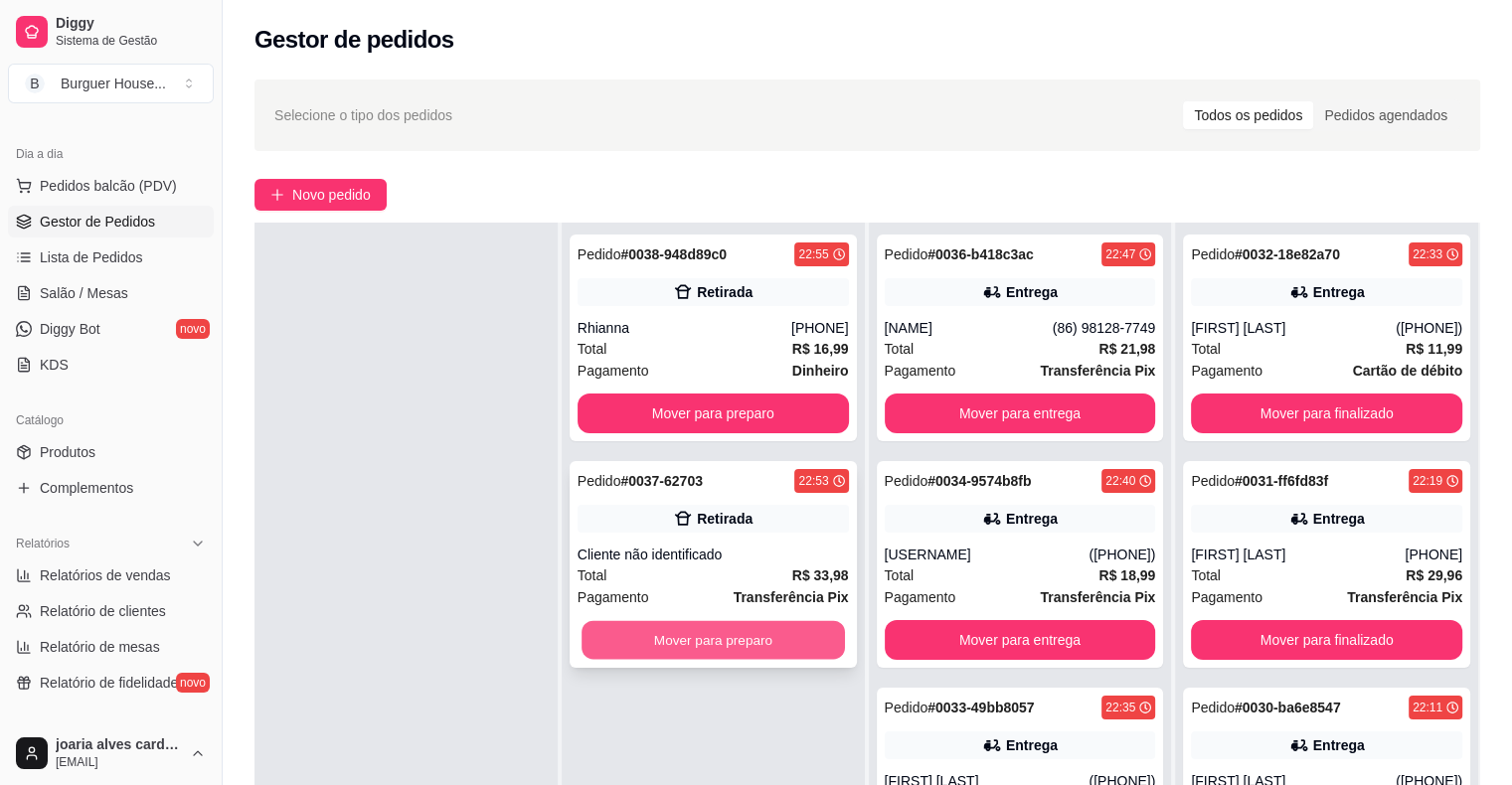 click on "Mover para preparo" at bounding box center [713, 640] 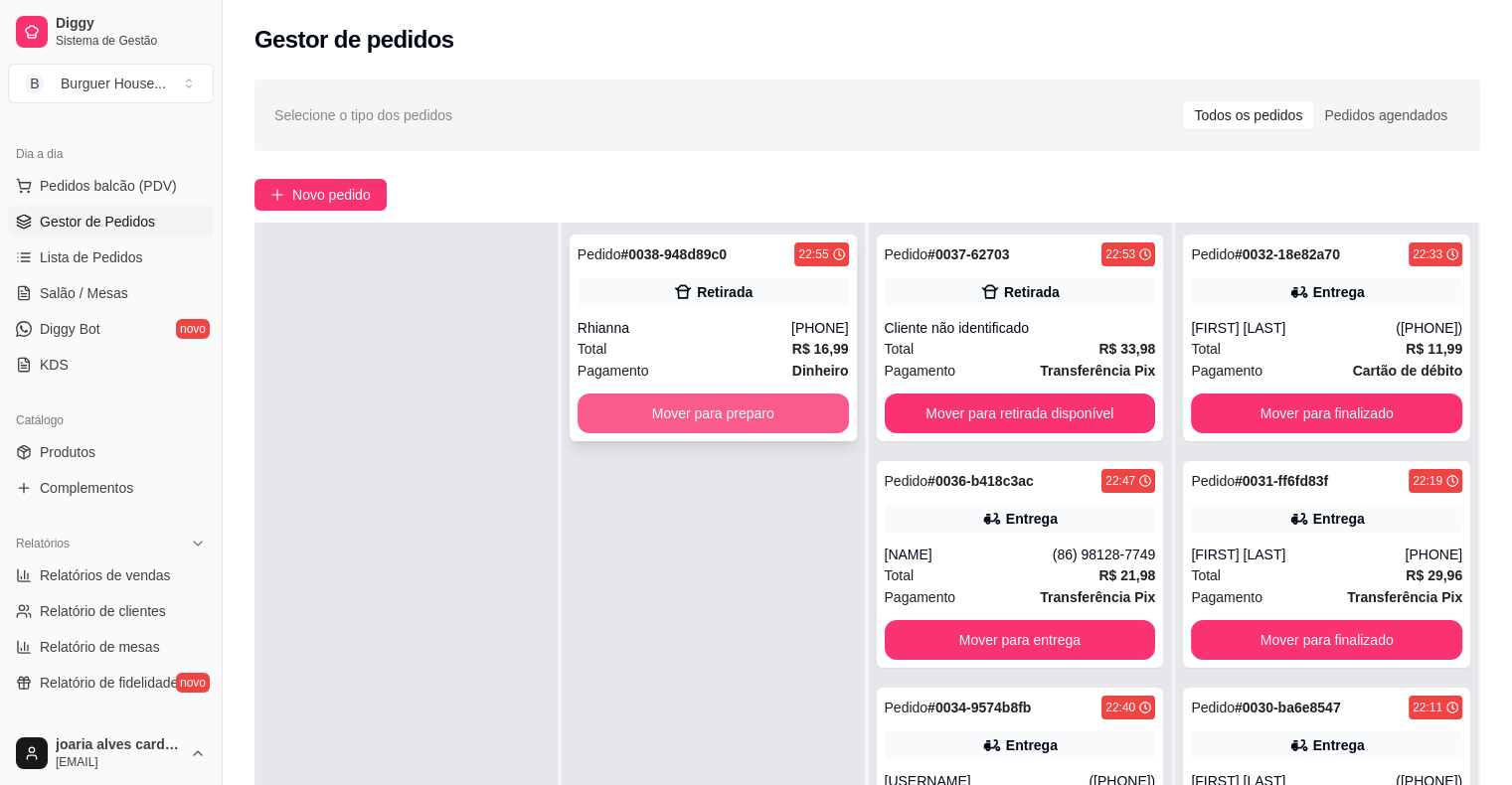 click on "Mover para preparo" at bounding box center [713, 413] 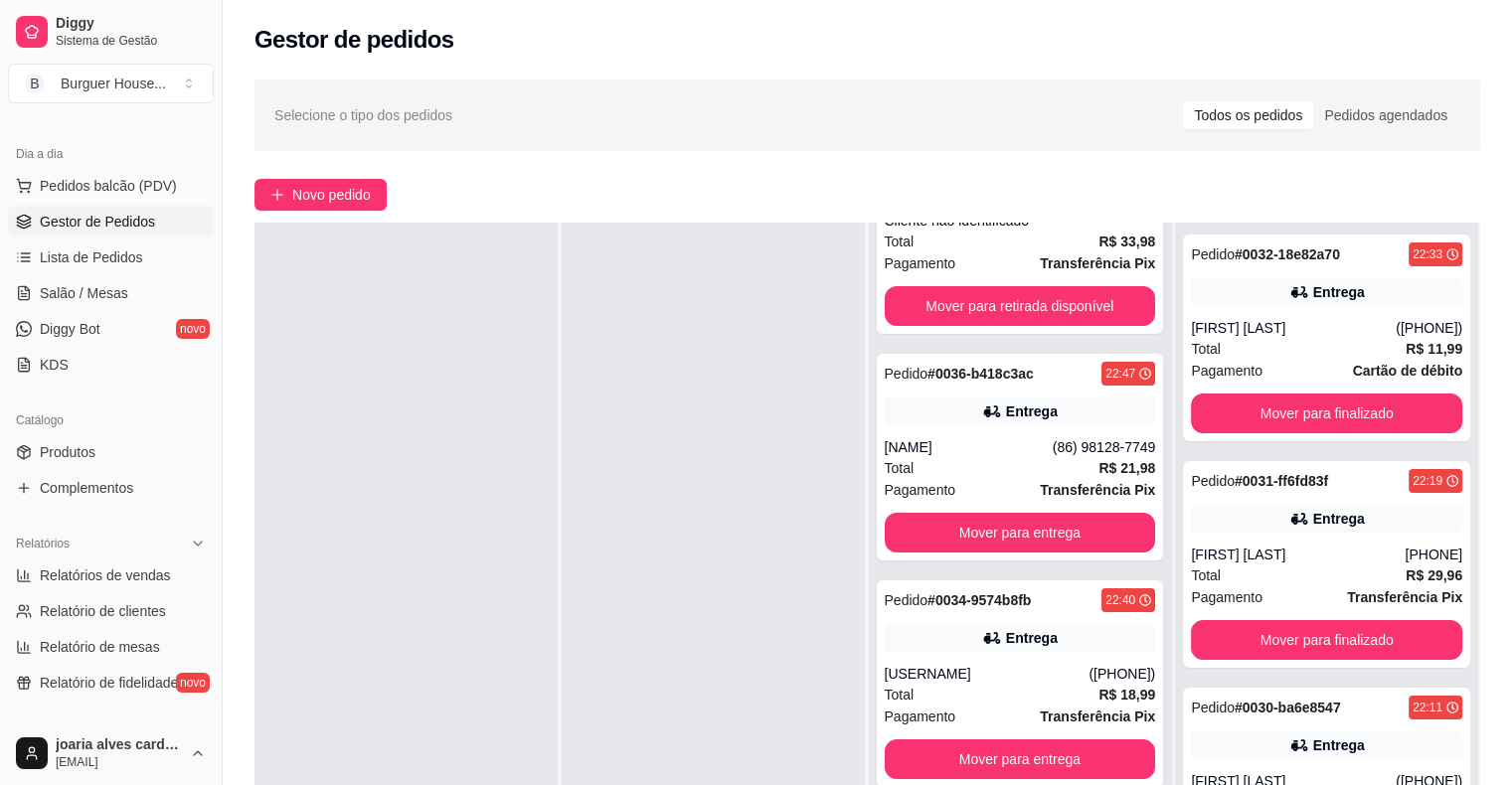 scroll, scrollTop: 367, scrollLeft: 0, axis: vertical 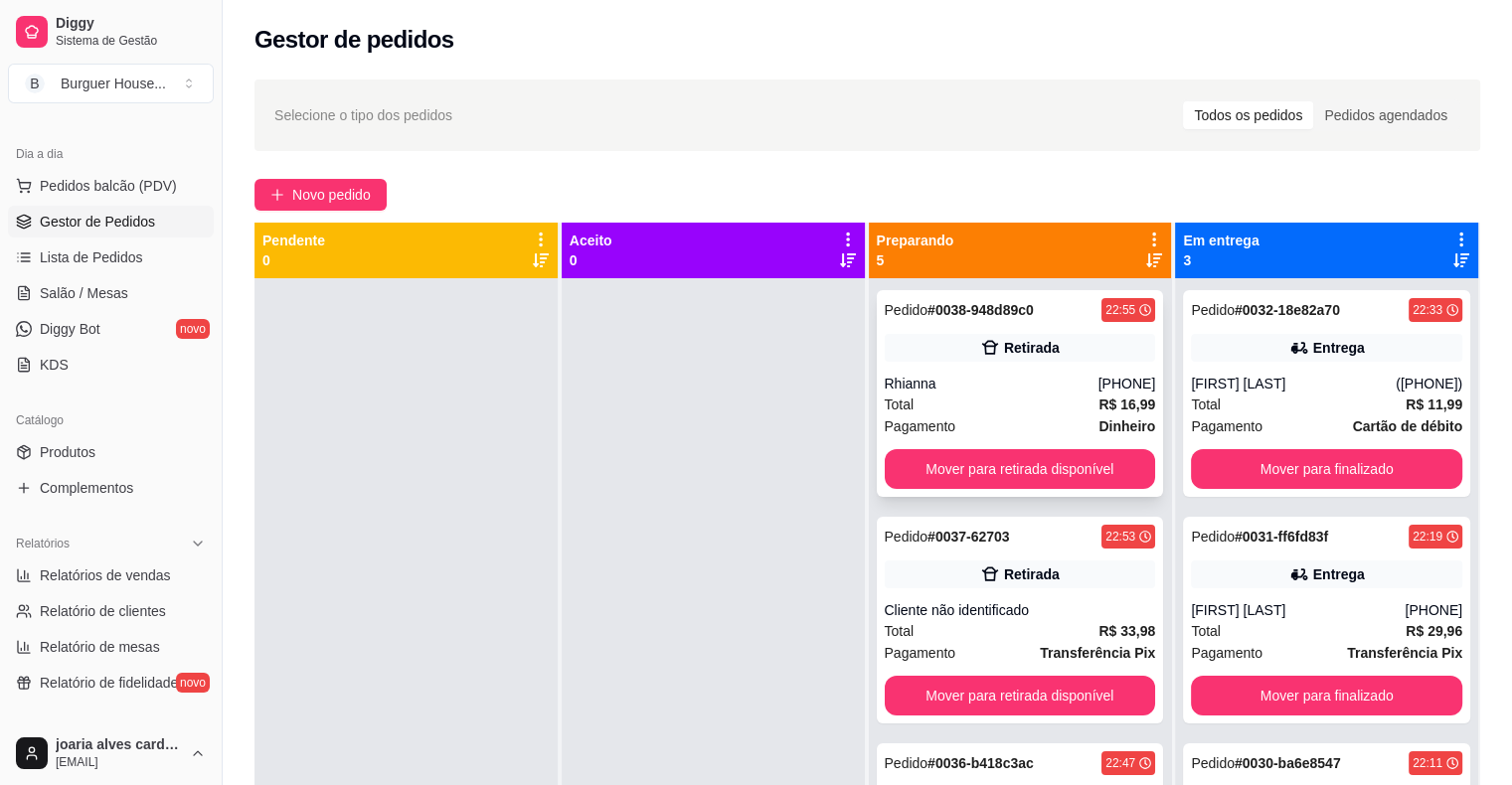 click on "Rhianna" at bounding box center [991, 384] 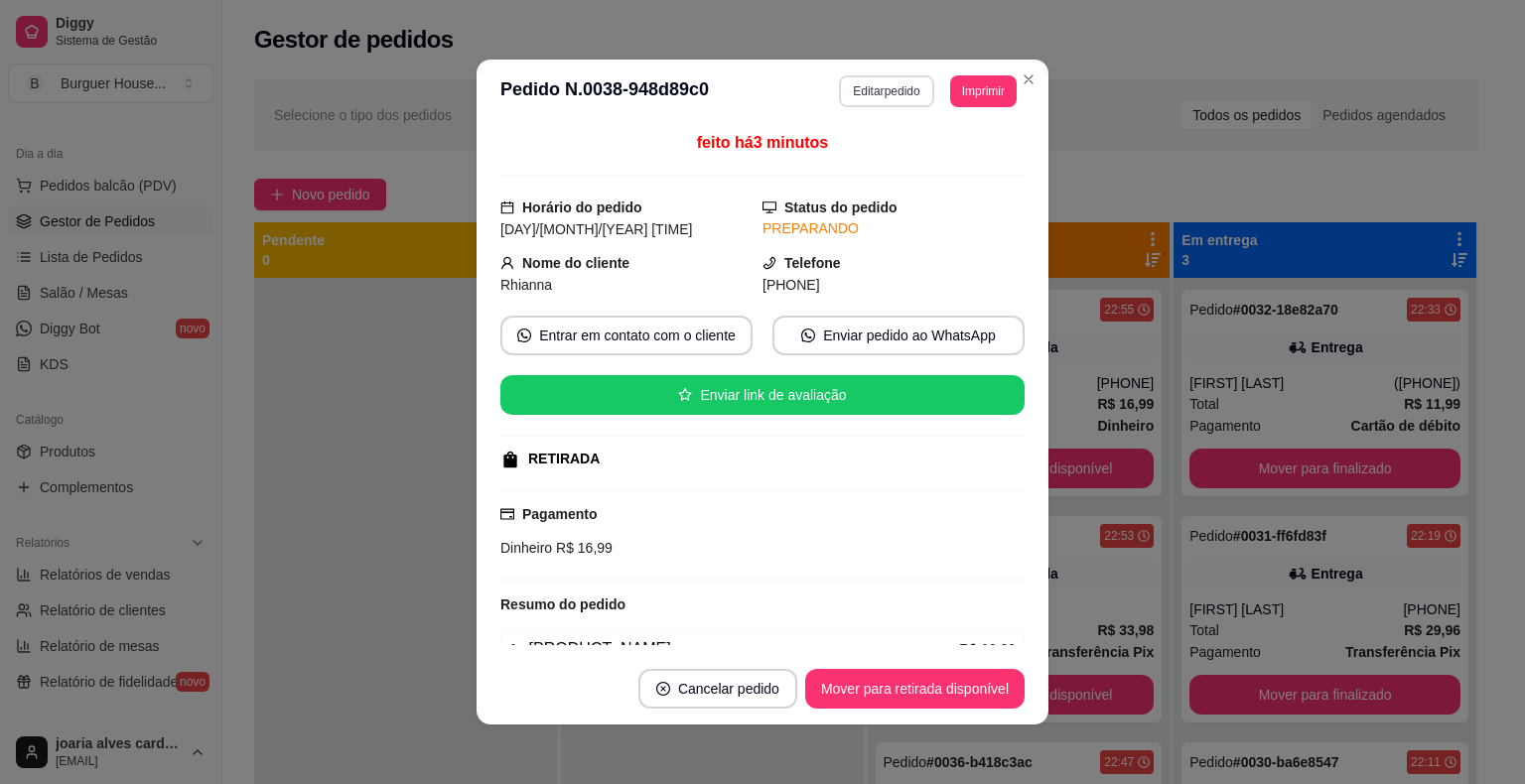 click on "Editar  pedido" at bounding box center (886, 91) 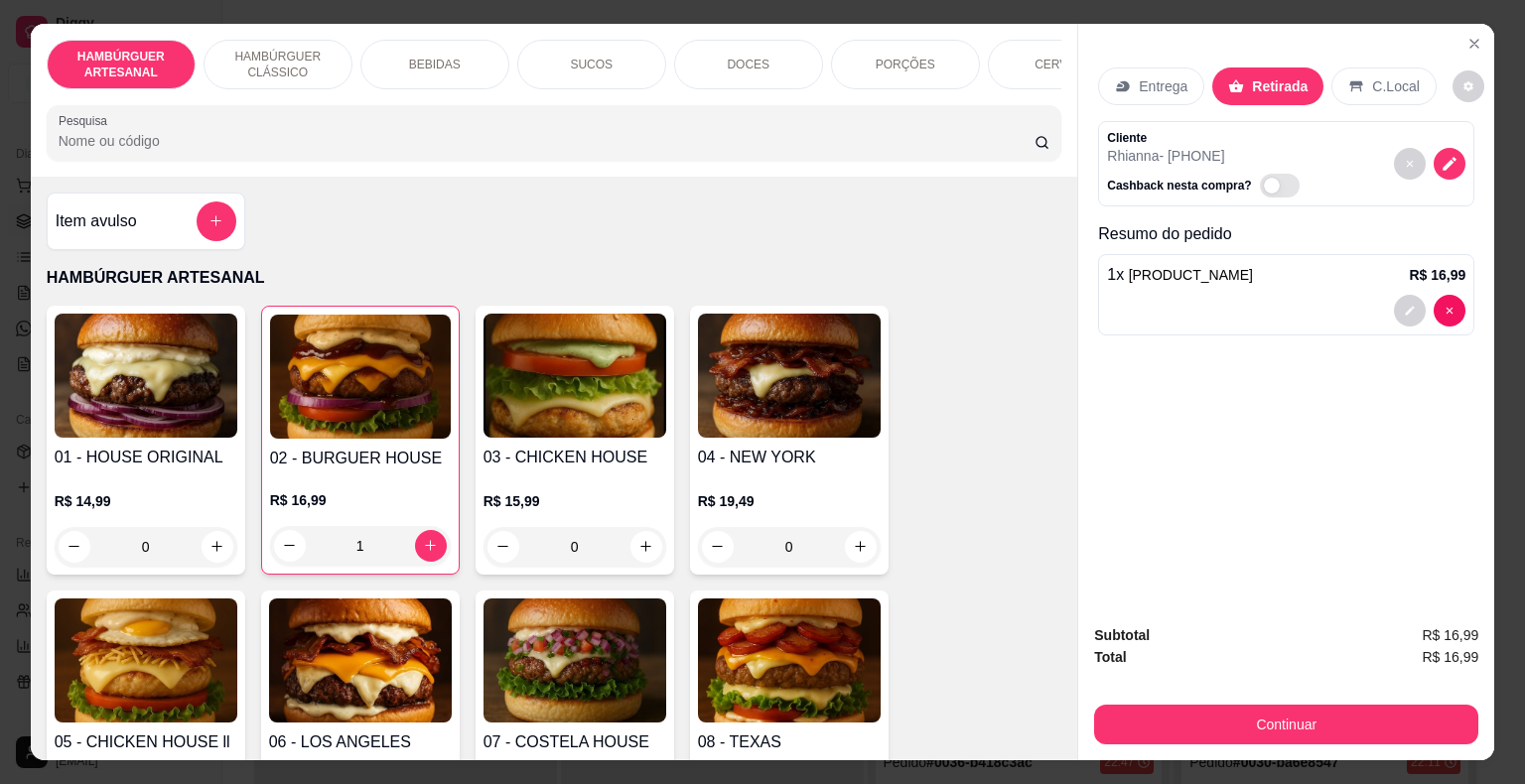 click on "Entrega" at bounding box center (1151, 86) 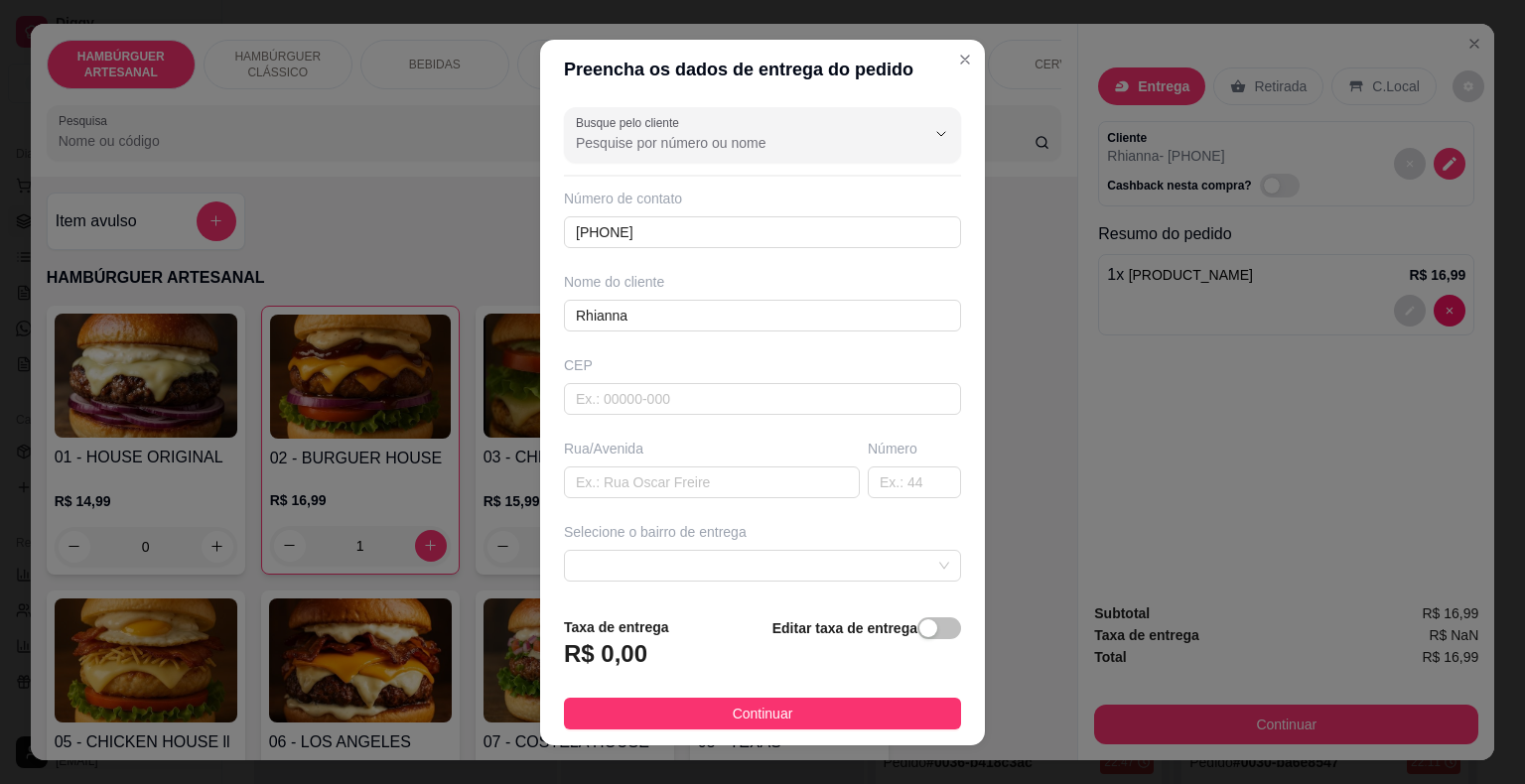 scroll, scrollTop: 0, scrollLeft: 0, axis: both 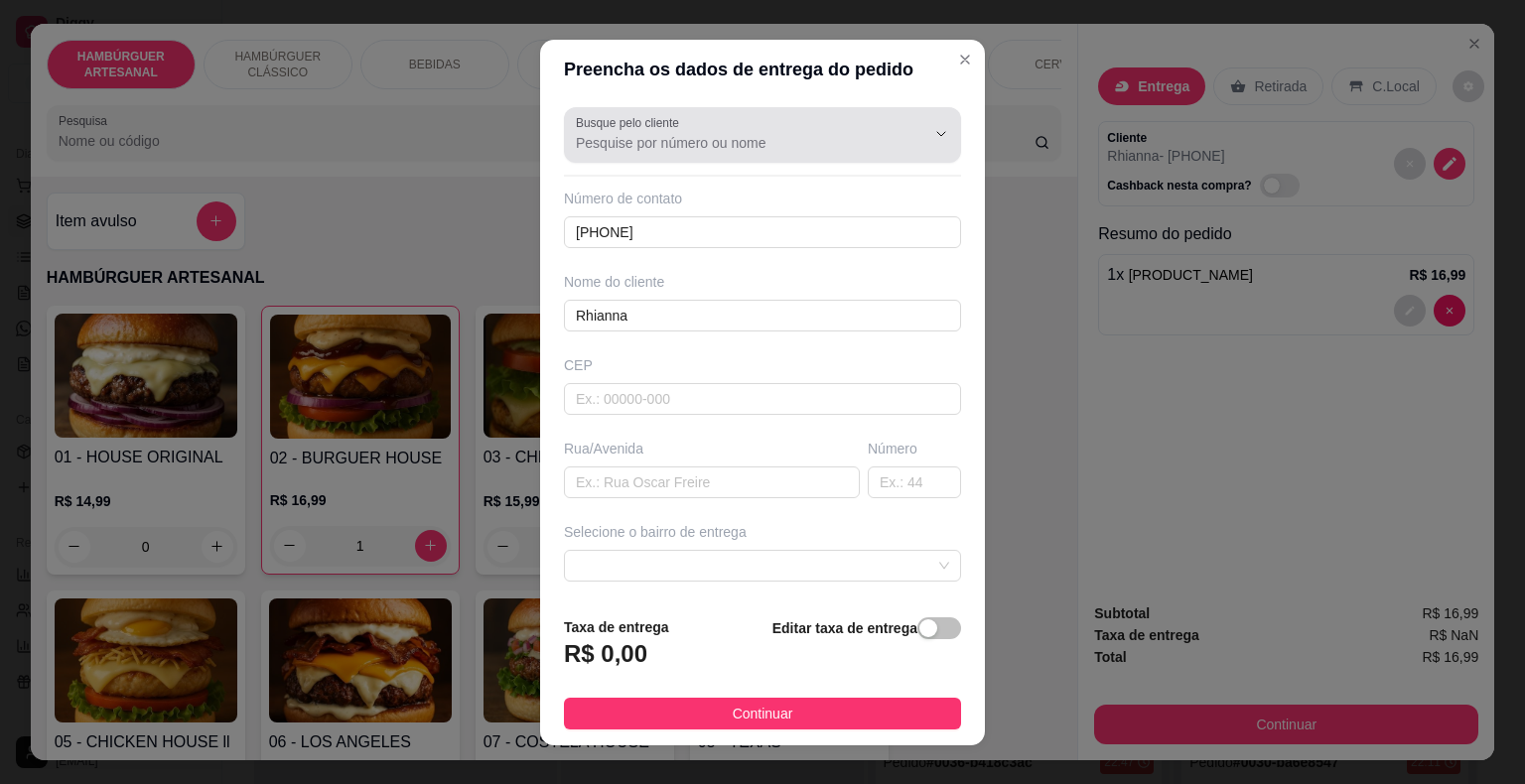 click on "Busque pelo cliente" at bounding box center (735, 143) 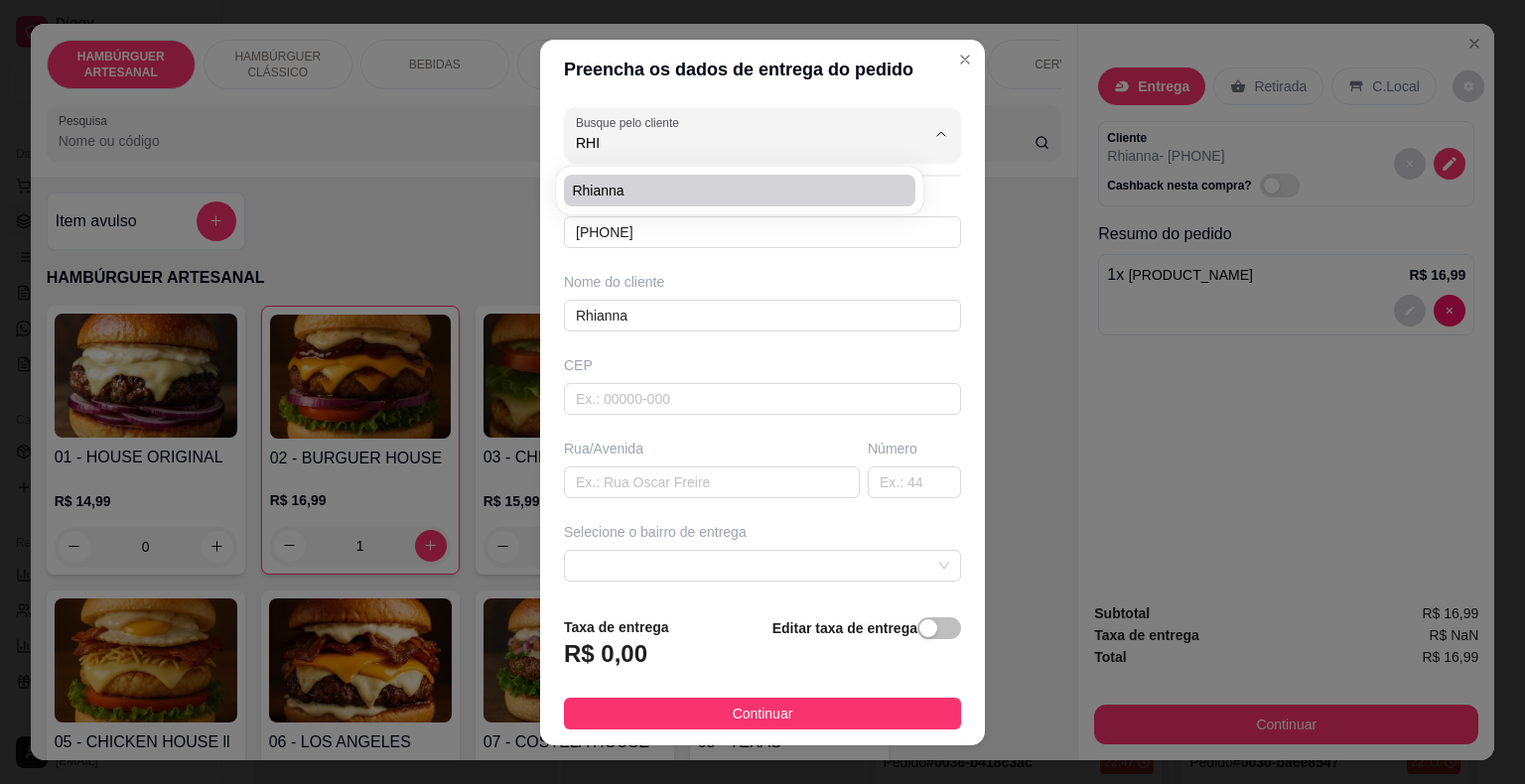 click on "Rhianna" at bounding box center (730, 191) 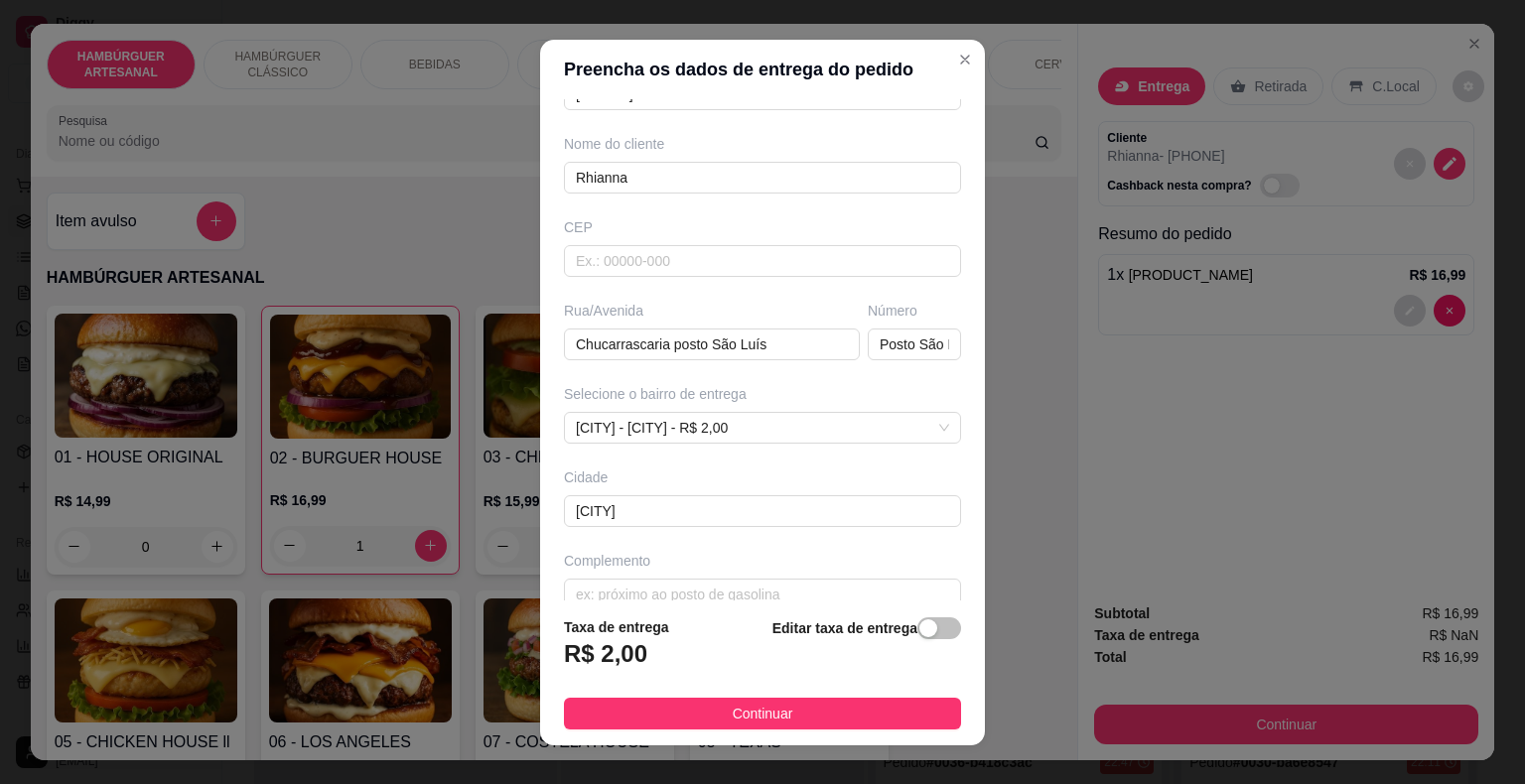 scroll, scrollTop: 164, scrollLeft: 0, axis: vertical 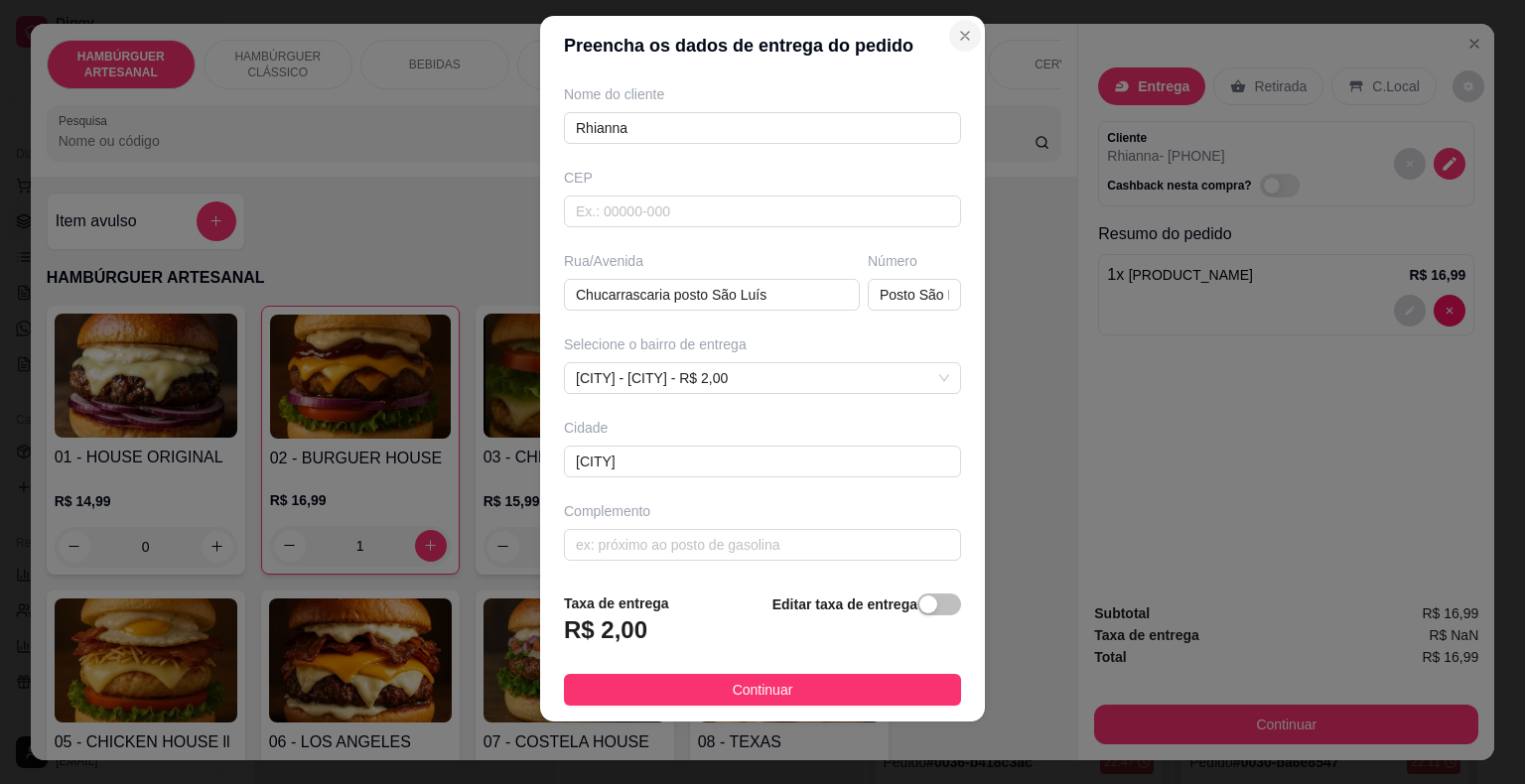 type on "Rhianna" 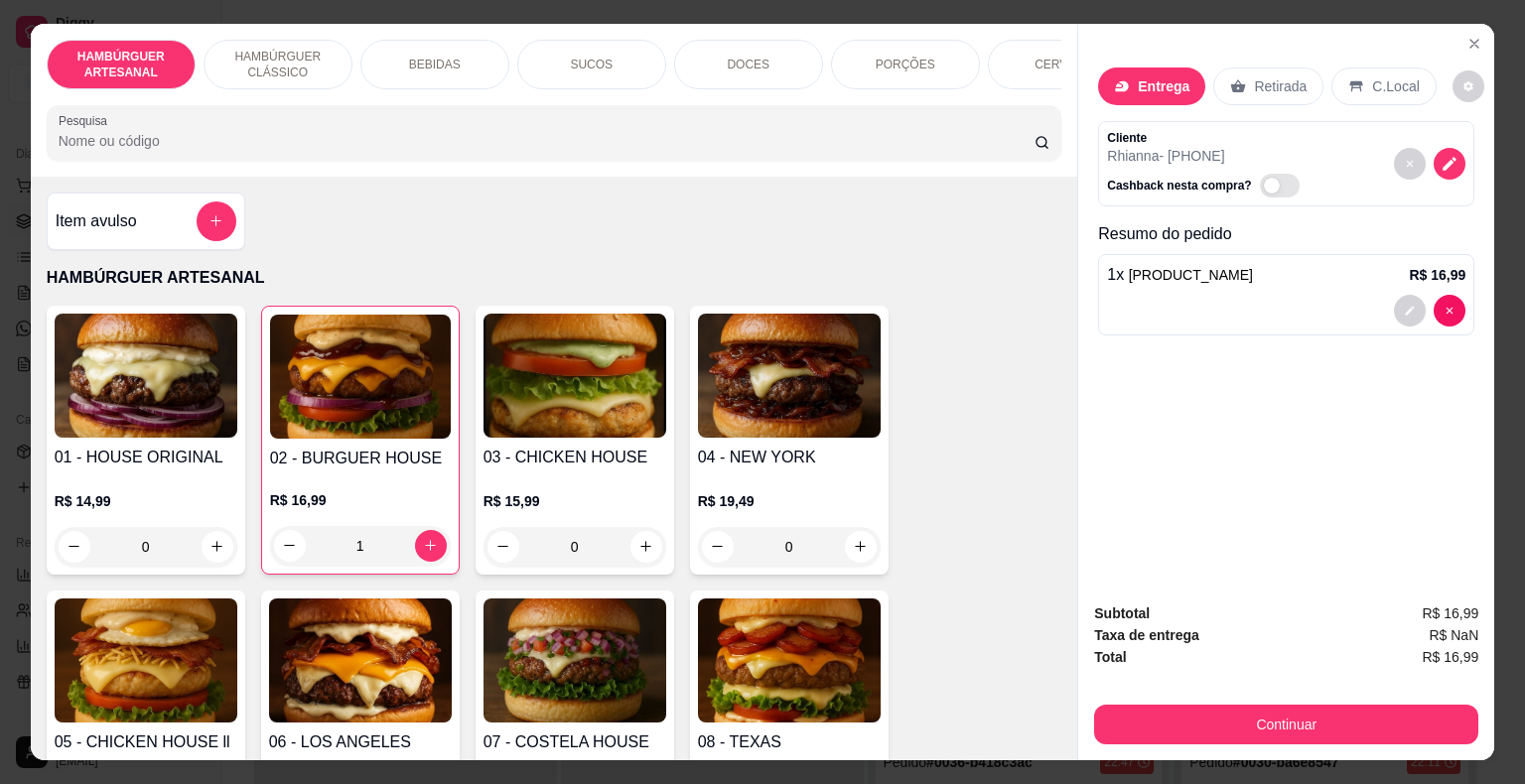 click on "Entrega" at bounding box center (1164, 86) 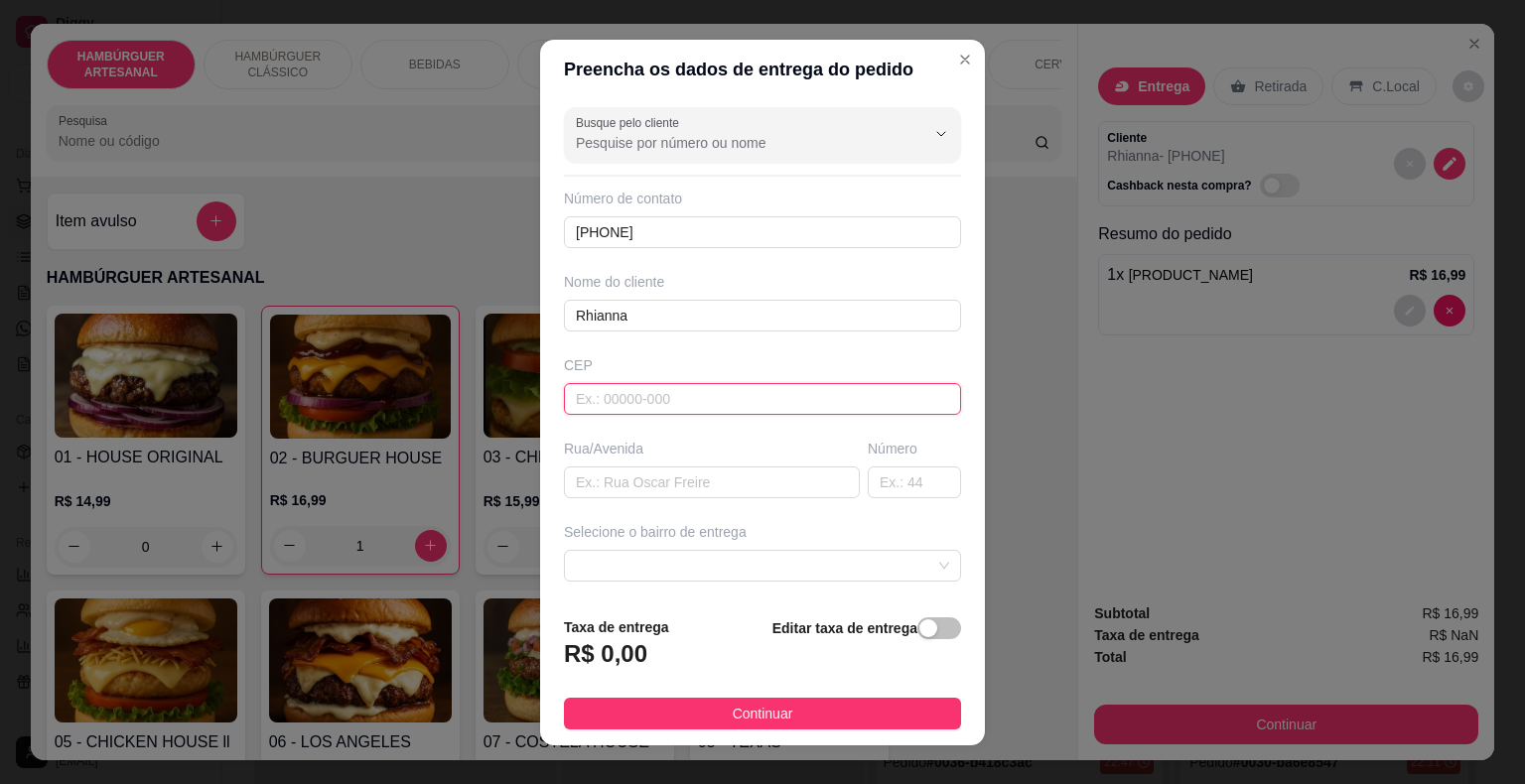 click at bounding box center [762, 399] 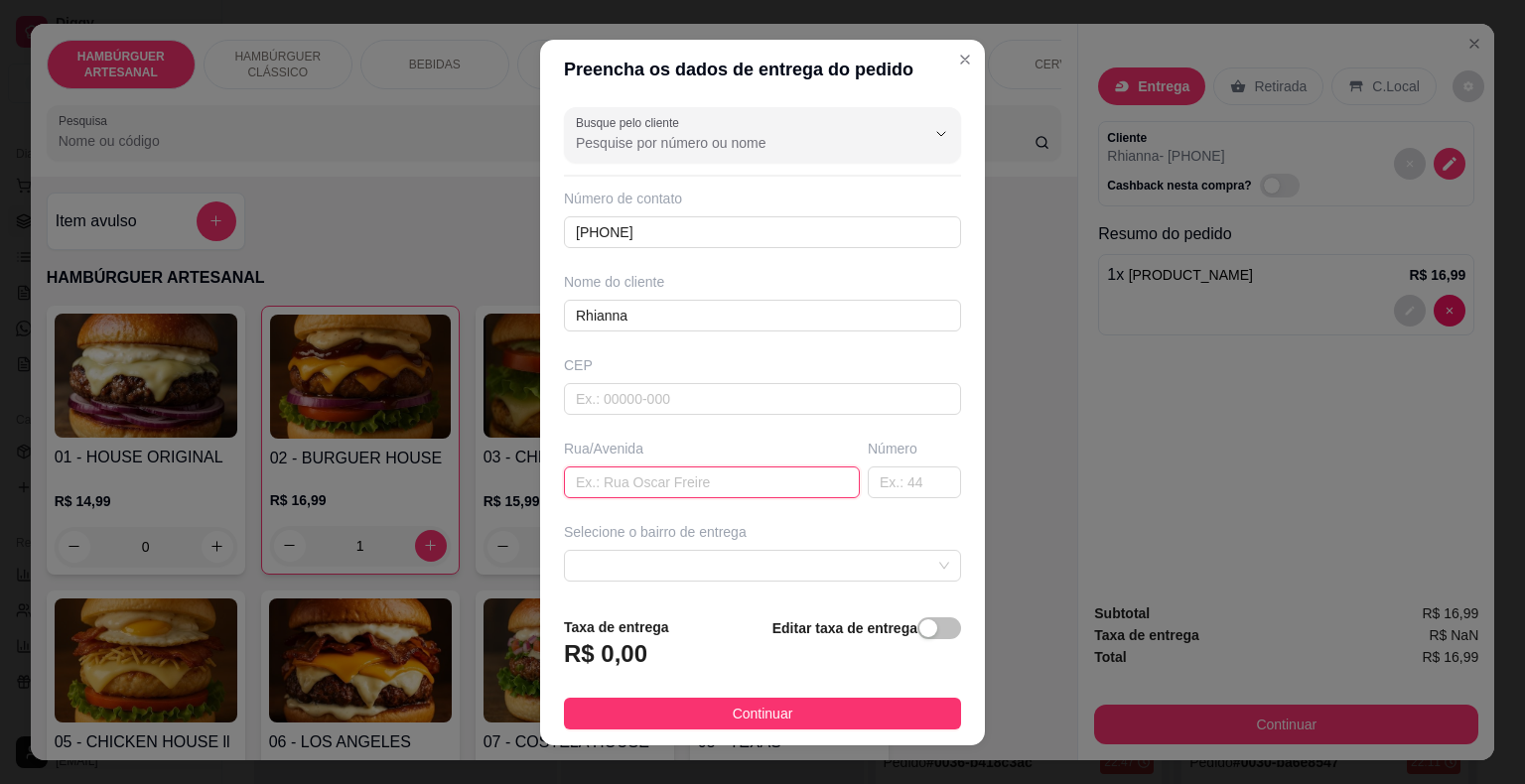 click at bounding box center [712, 482] 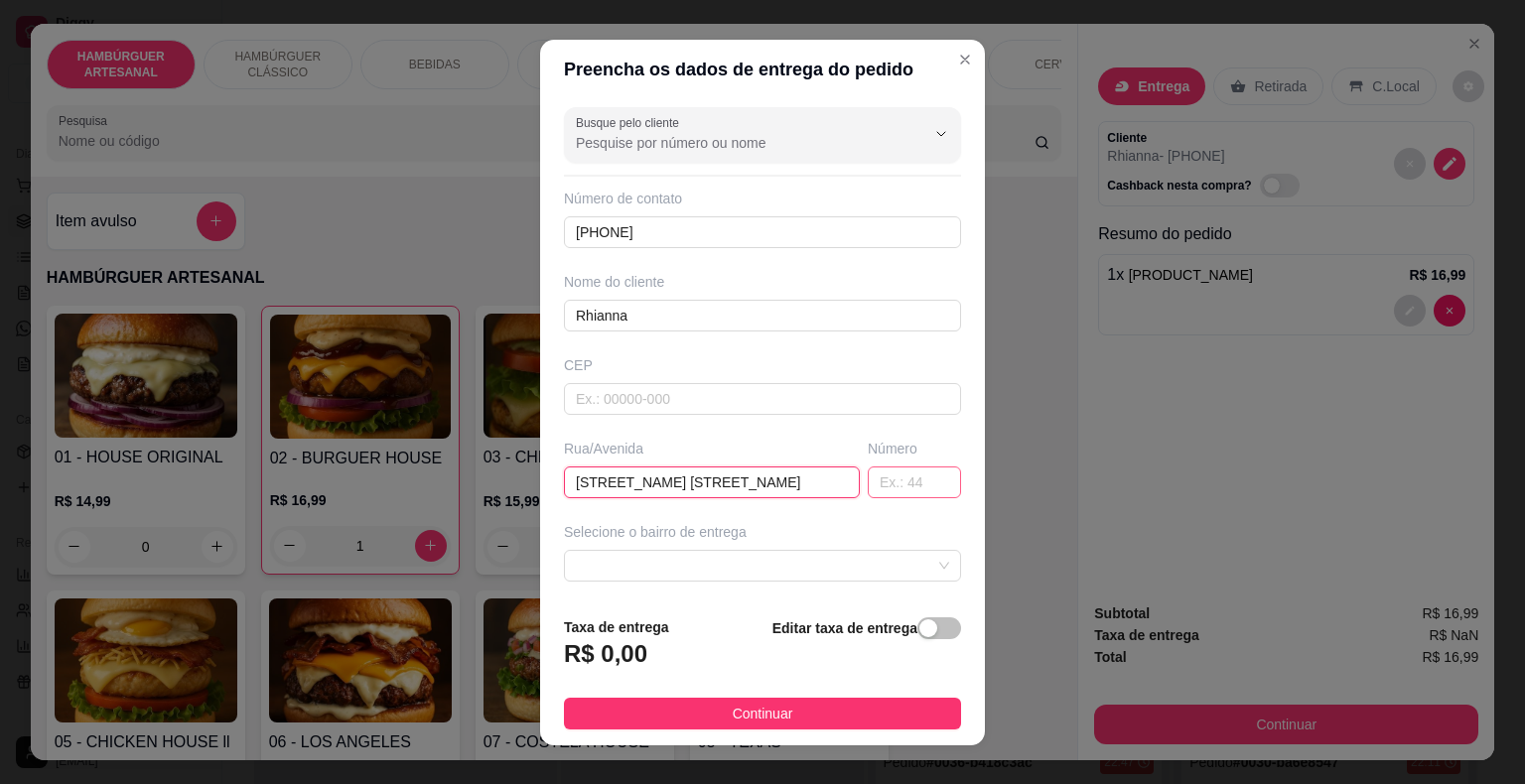type on "[STREET_NAME] [STREET_NAME]" 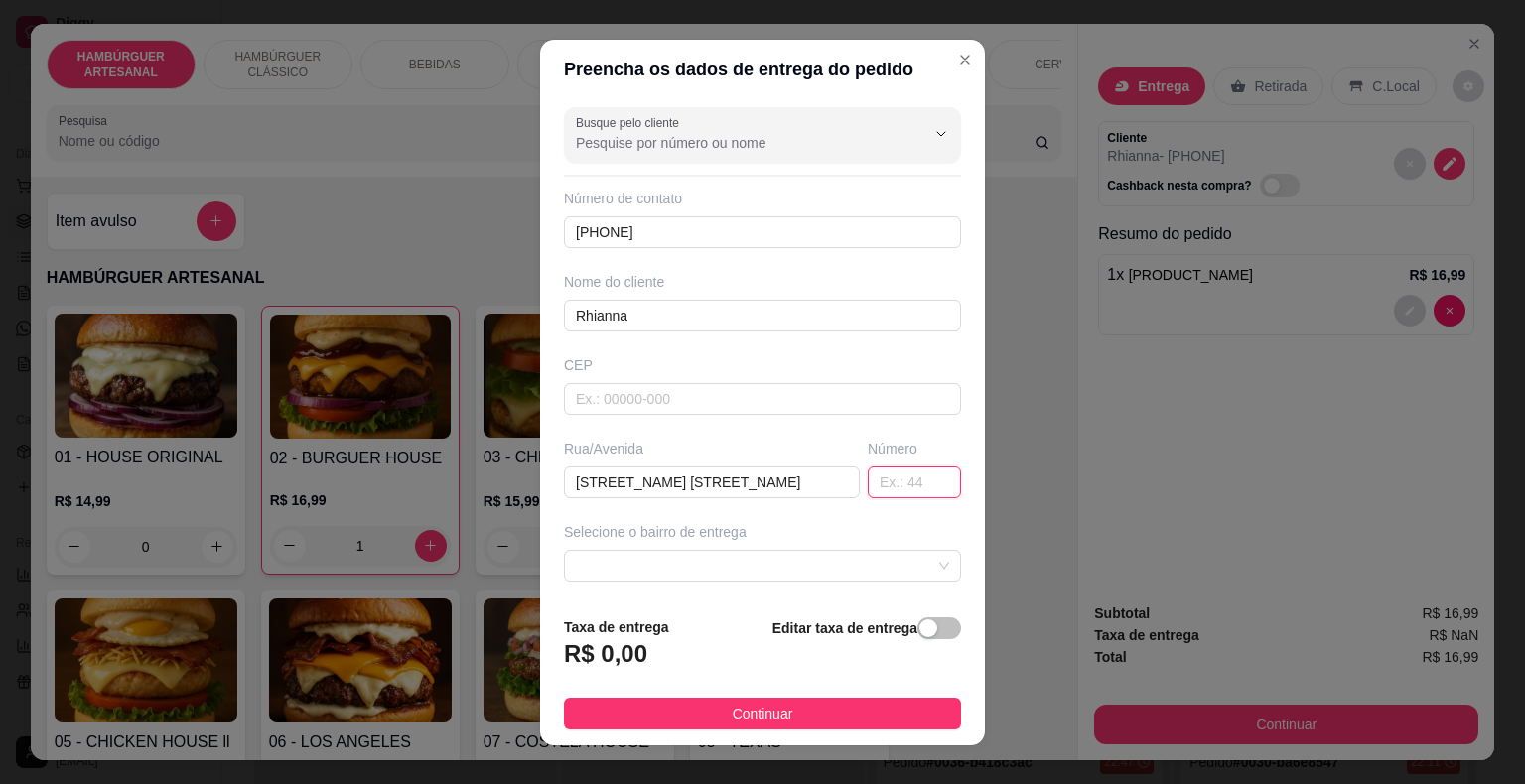 click at bounding box center [914, 482] 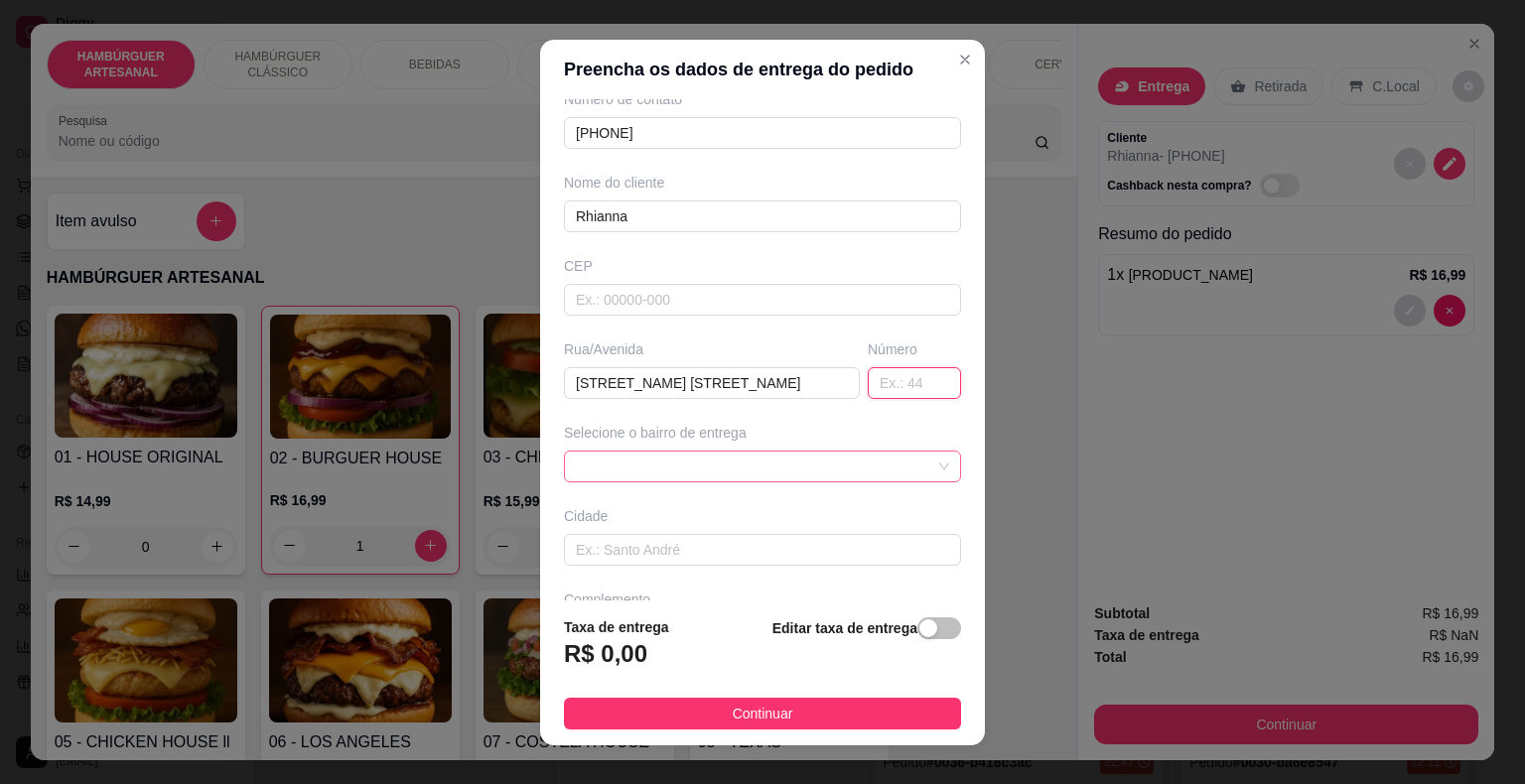 click at bounding box center (762, 466) 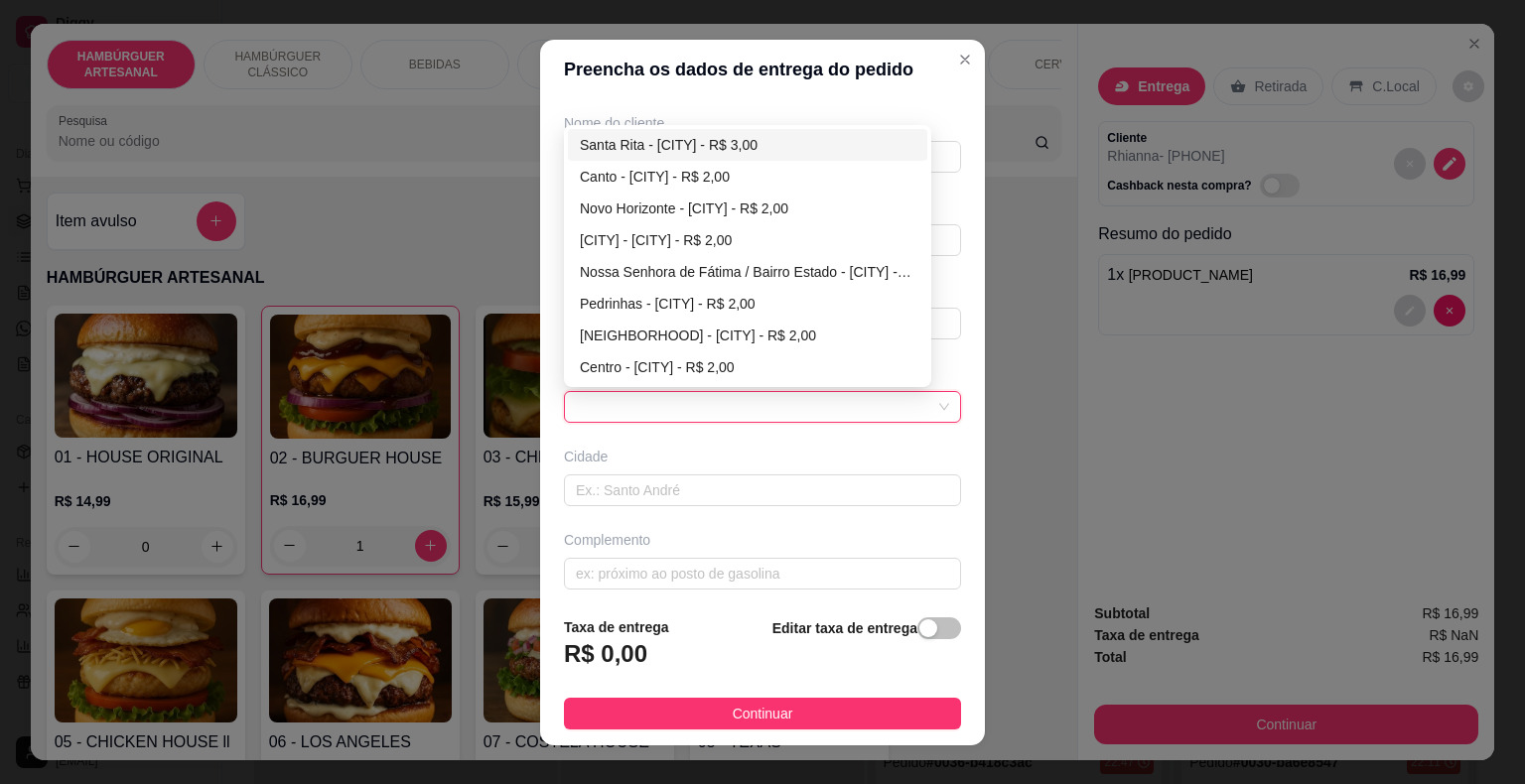 scroll, scrollTop: 164, scrollLeft: 0, axis: vertical 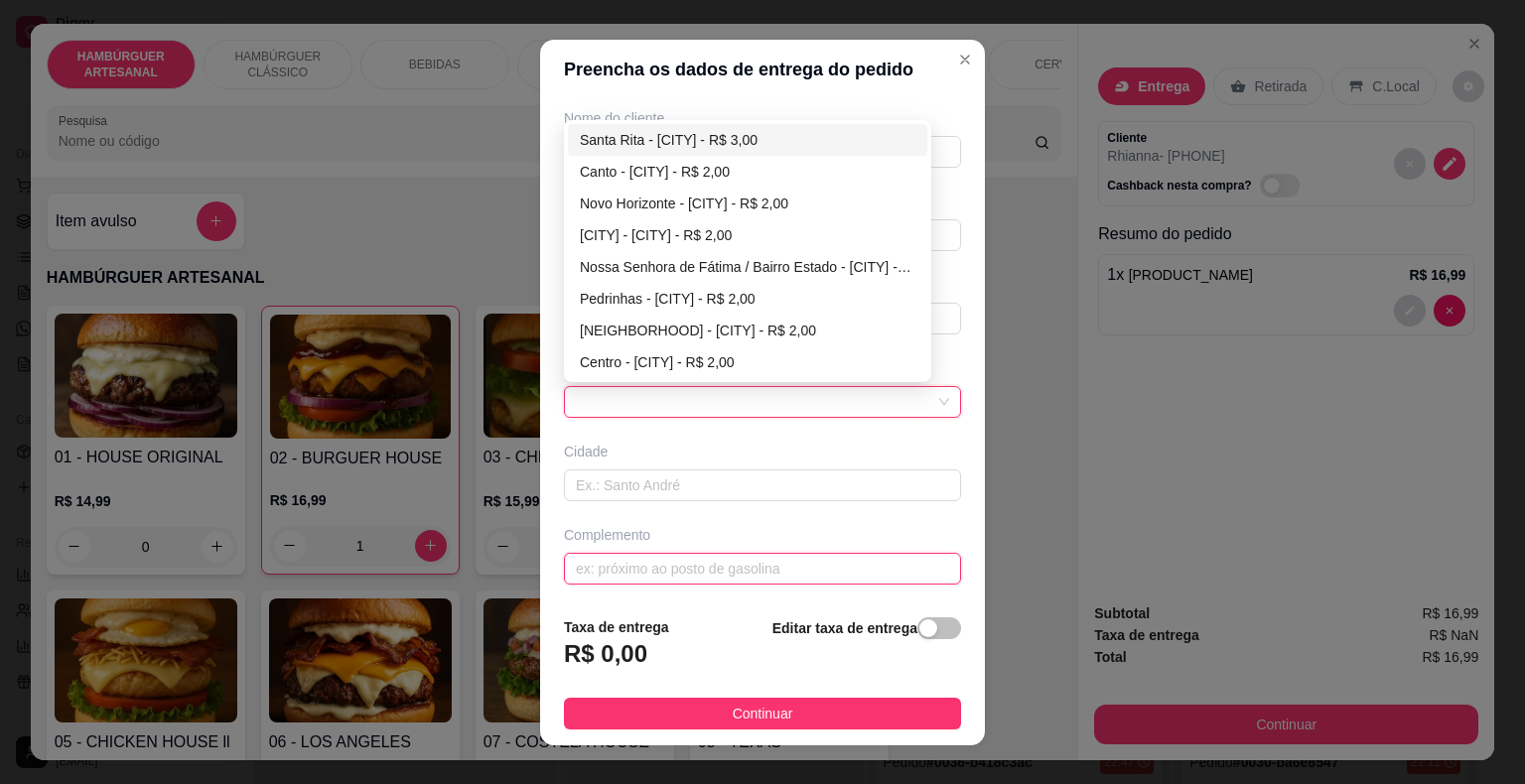 click at bounding box center [762, 569] 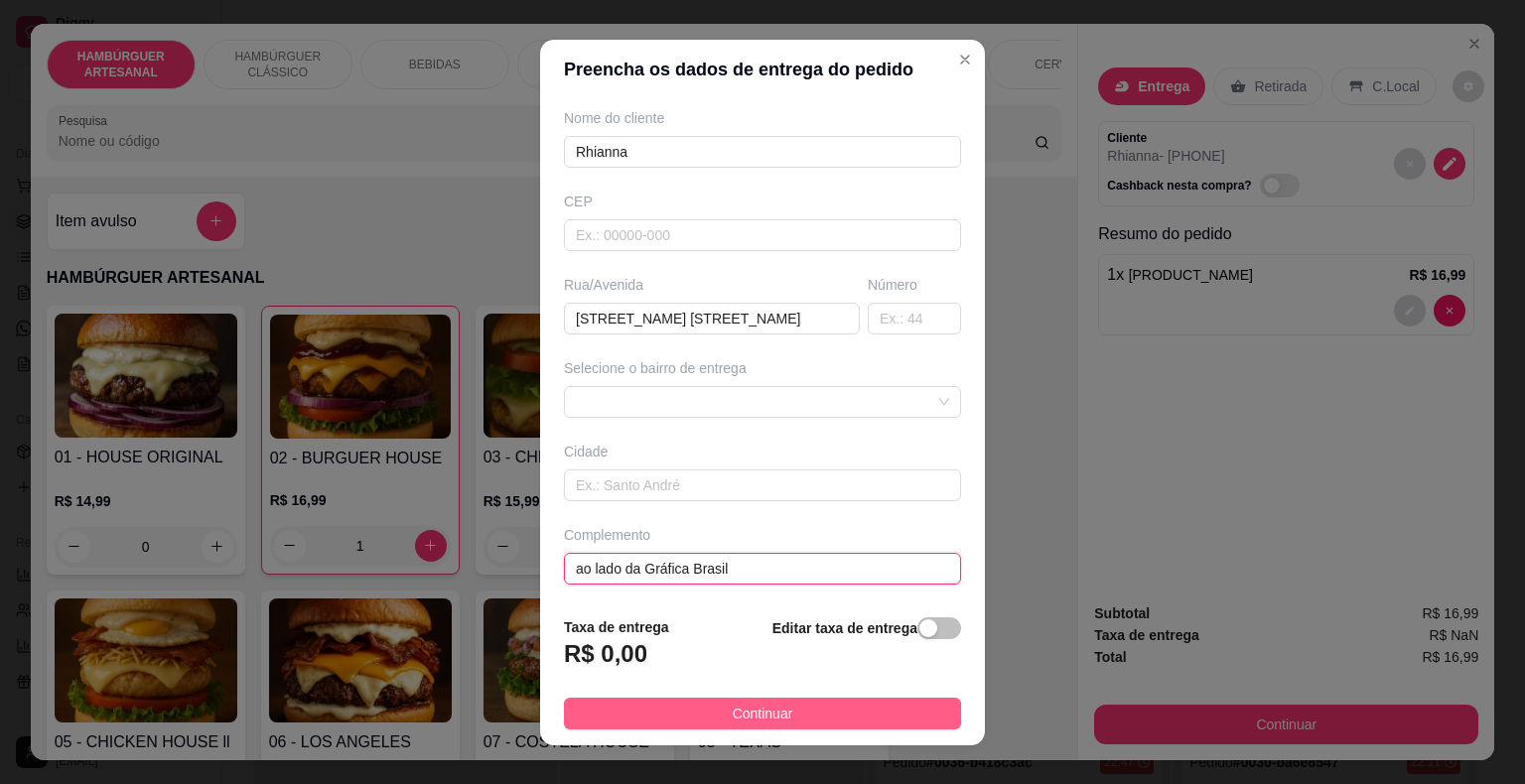 type on "ao lado da Gráfica Brasil" 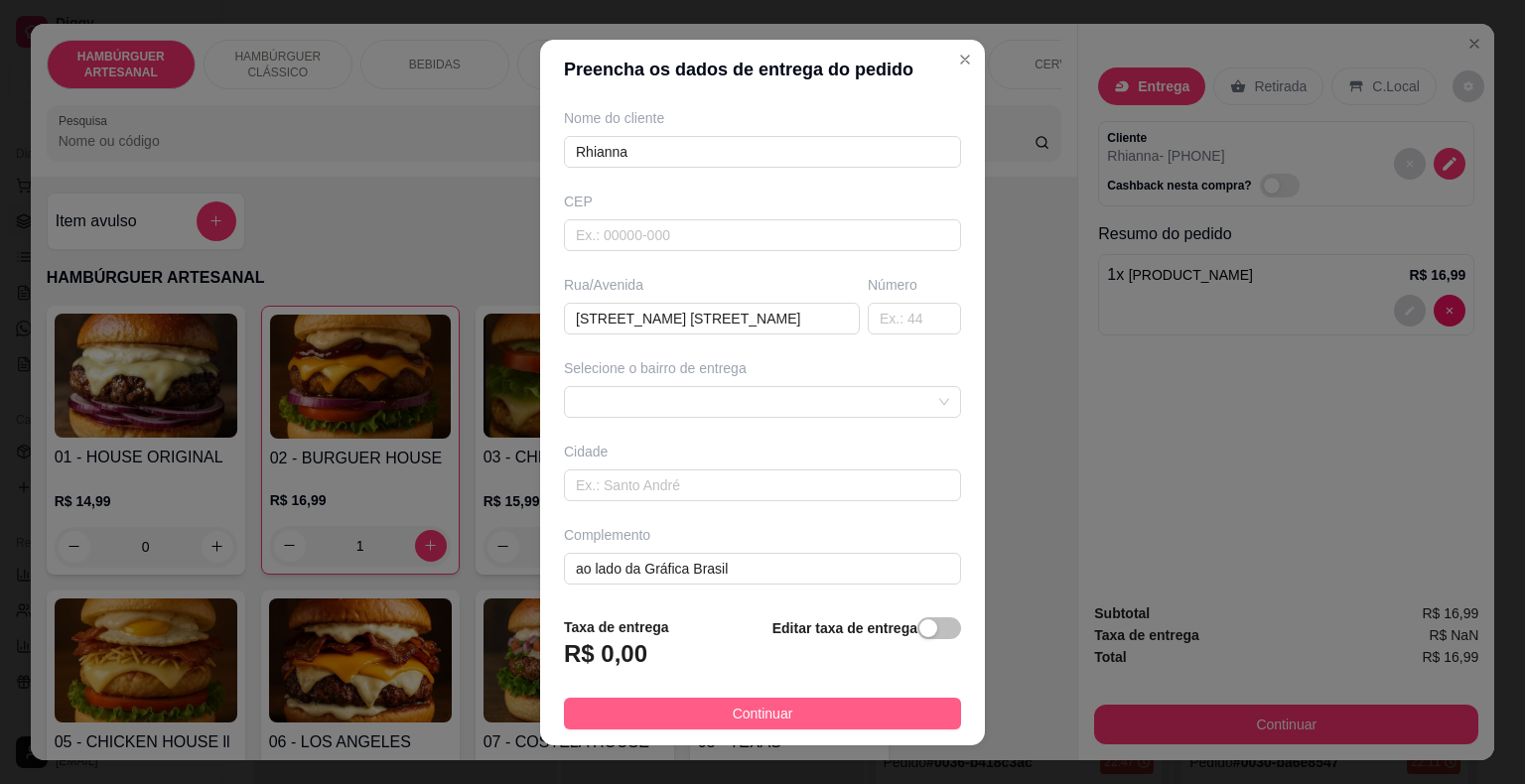 click on "Continuar" at bounding box center (762, 714) 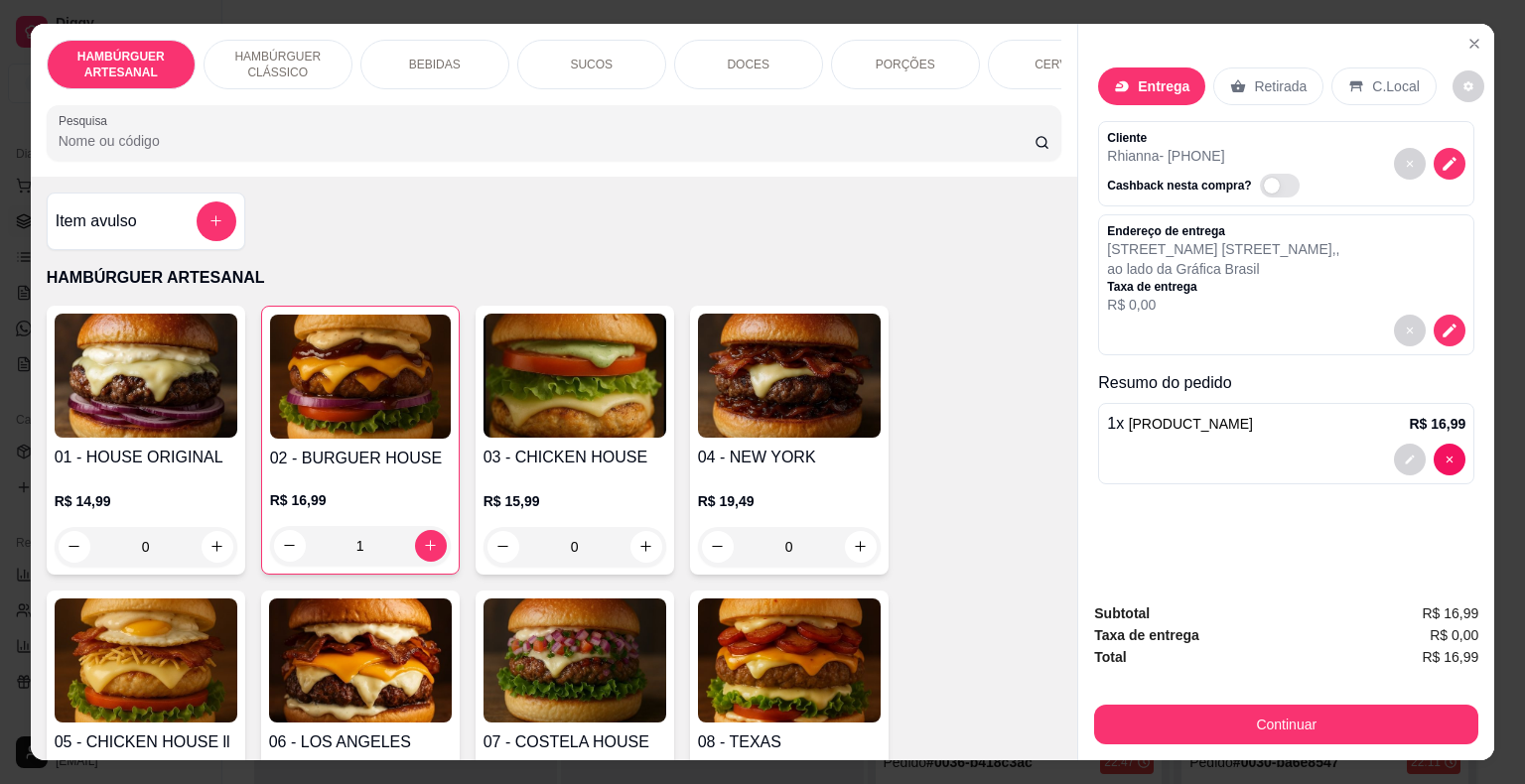 click on "Entrega Retirada C.Local Cliente [FIRST] - ([PHONE]) Cashback nesta compra? Endereço de entrega Rua Miguel Furtado , , ao lado da Gráfica Brasil Taxa de entrega R$ 0,00 Resumo do pedido 1 x BURGUER HOUSE R$ 16,99 Subtotal R$ 16,99 Taxa de entrega R$ 0,00 Total R$ 16,99 Continuar" at bounding box center [1286, 392] 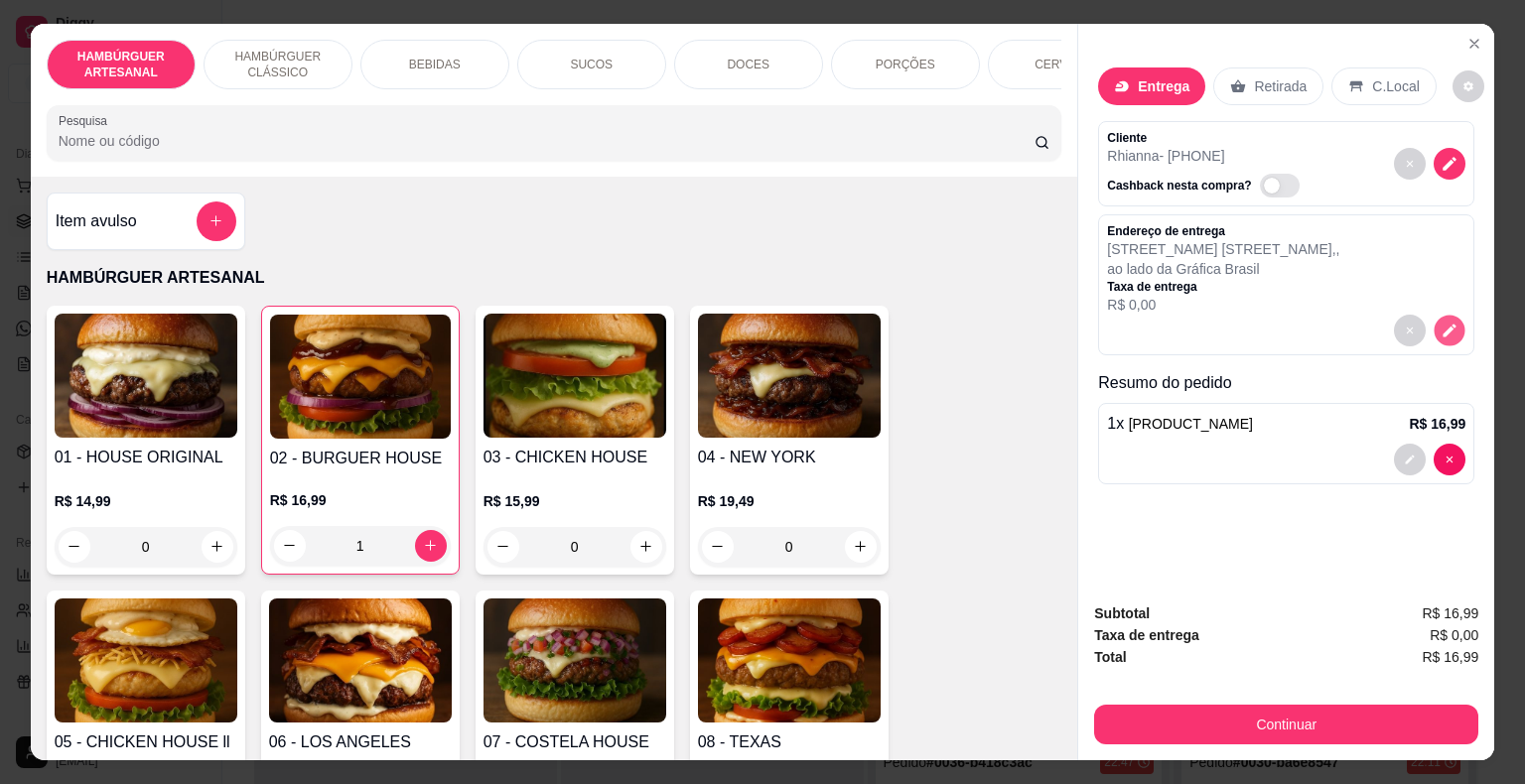 click 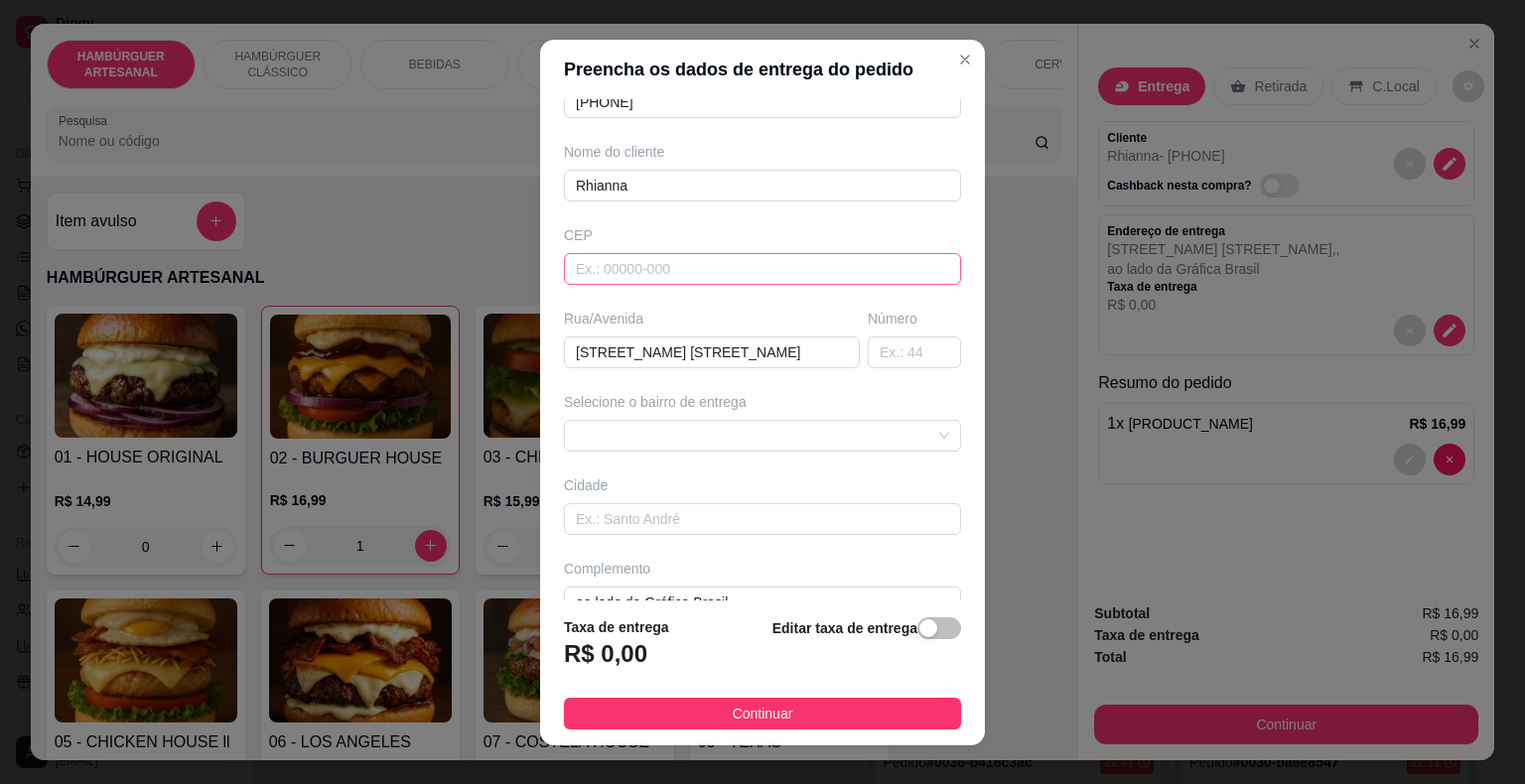 scroll, scrollTop: 164, scrollLeft: 0, axis: vertical 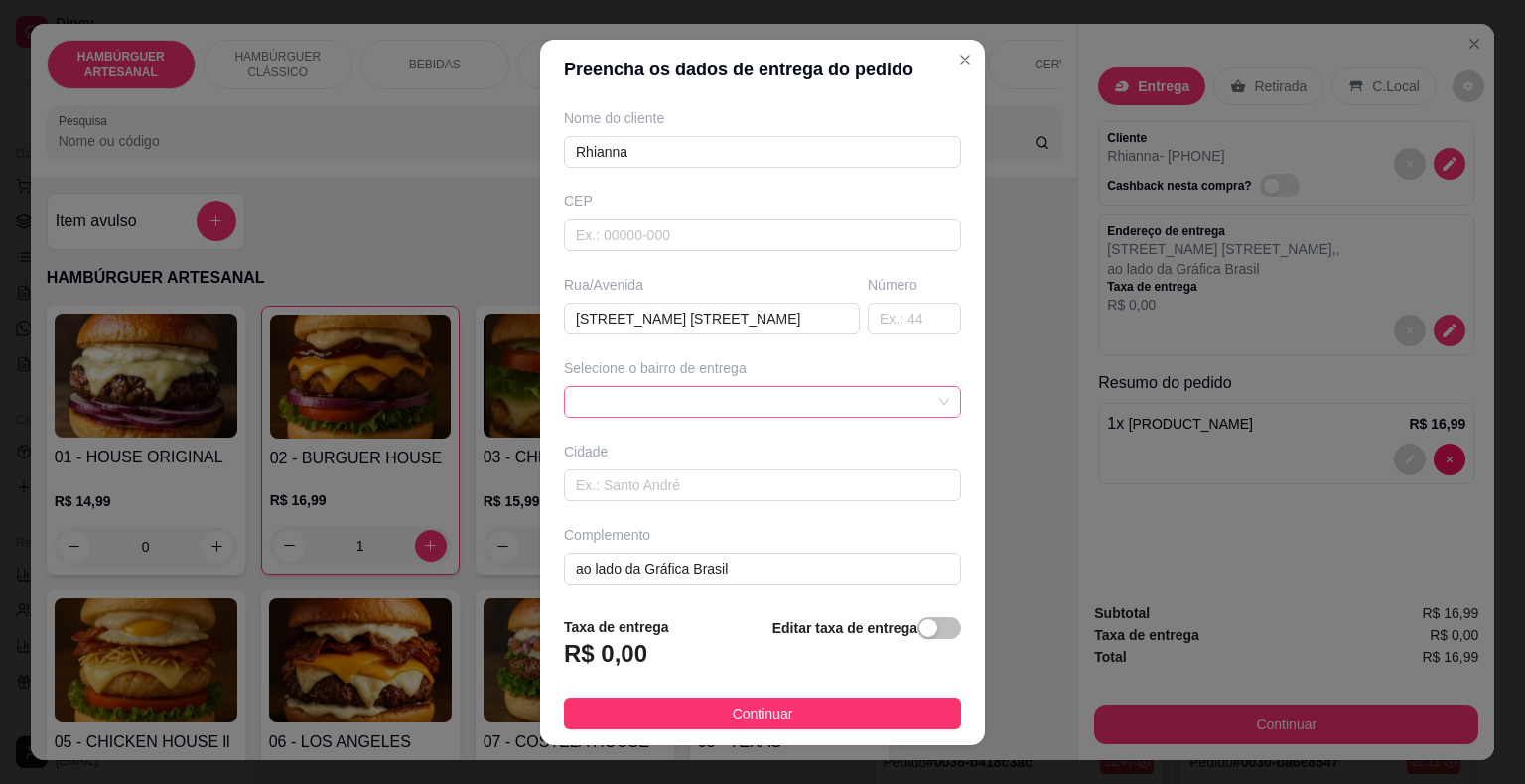 click at bounding box center (762, 402) 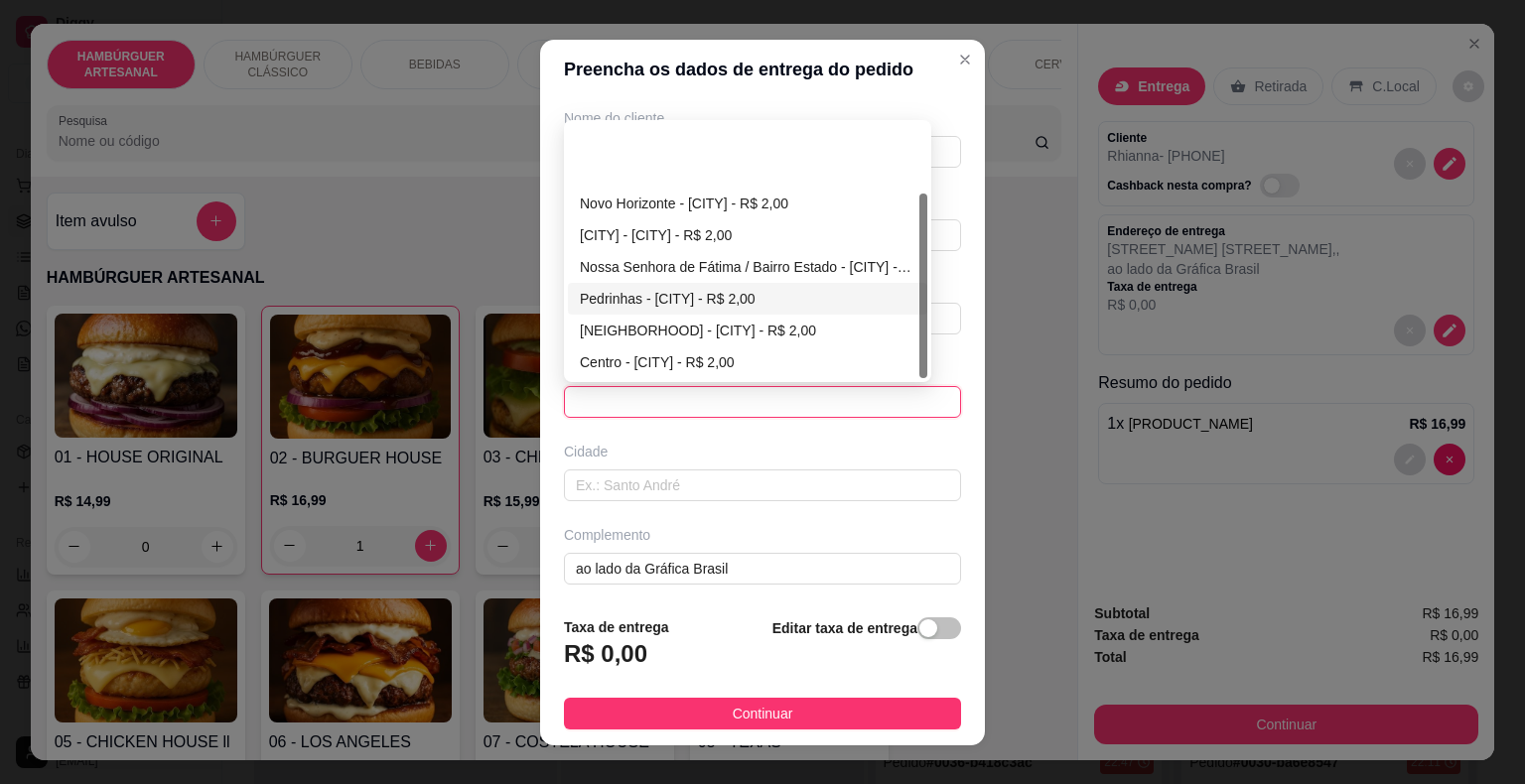 scroll, scrollTop: 95, scrollLeft: 0, axis: vertical 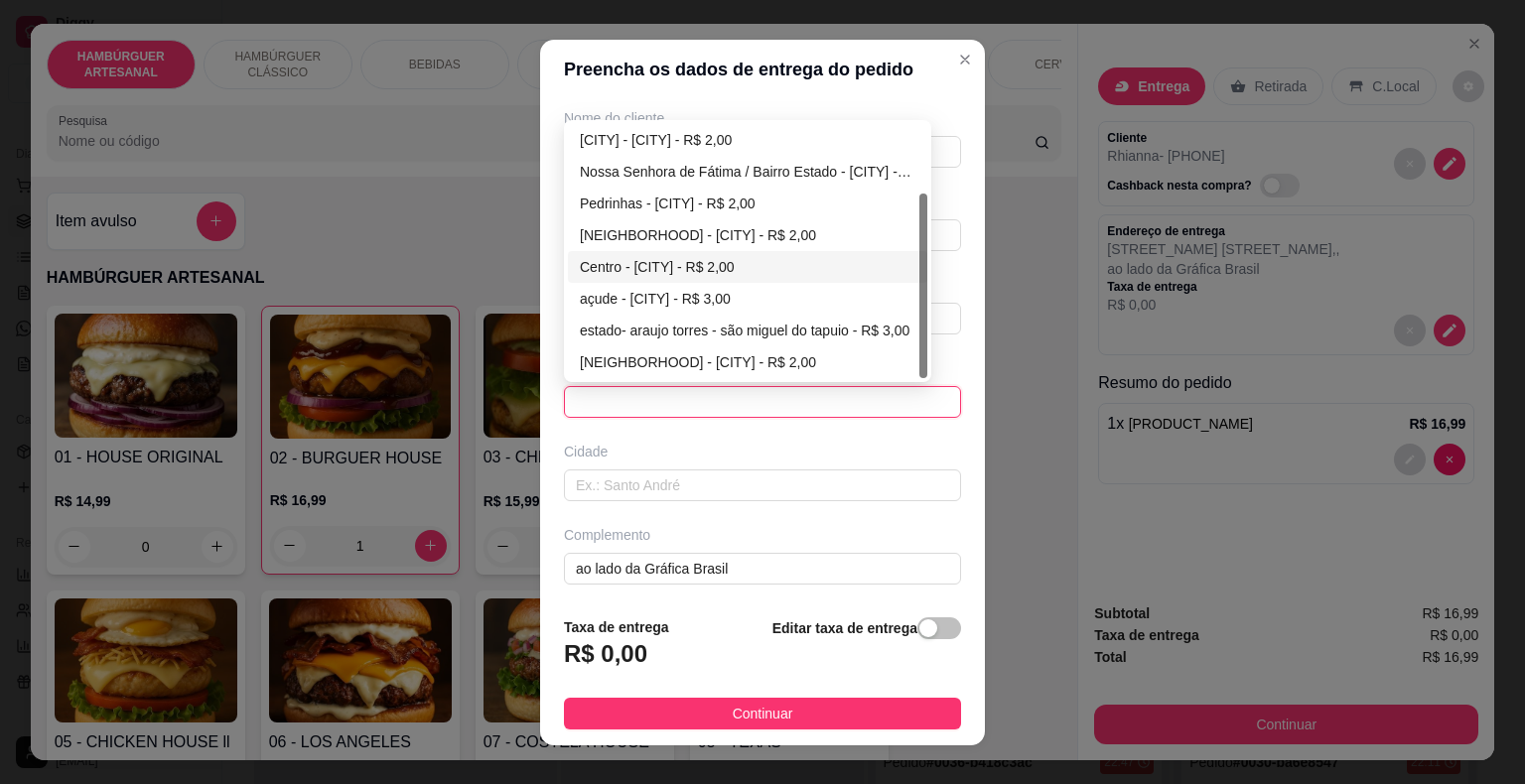 click on "Centro  - [CITY]  -  R$ 2,00" at bounding box center (748, 267) 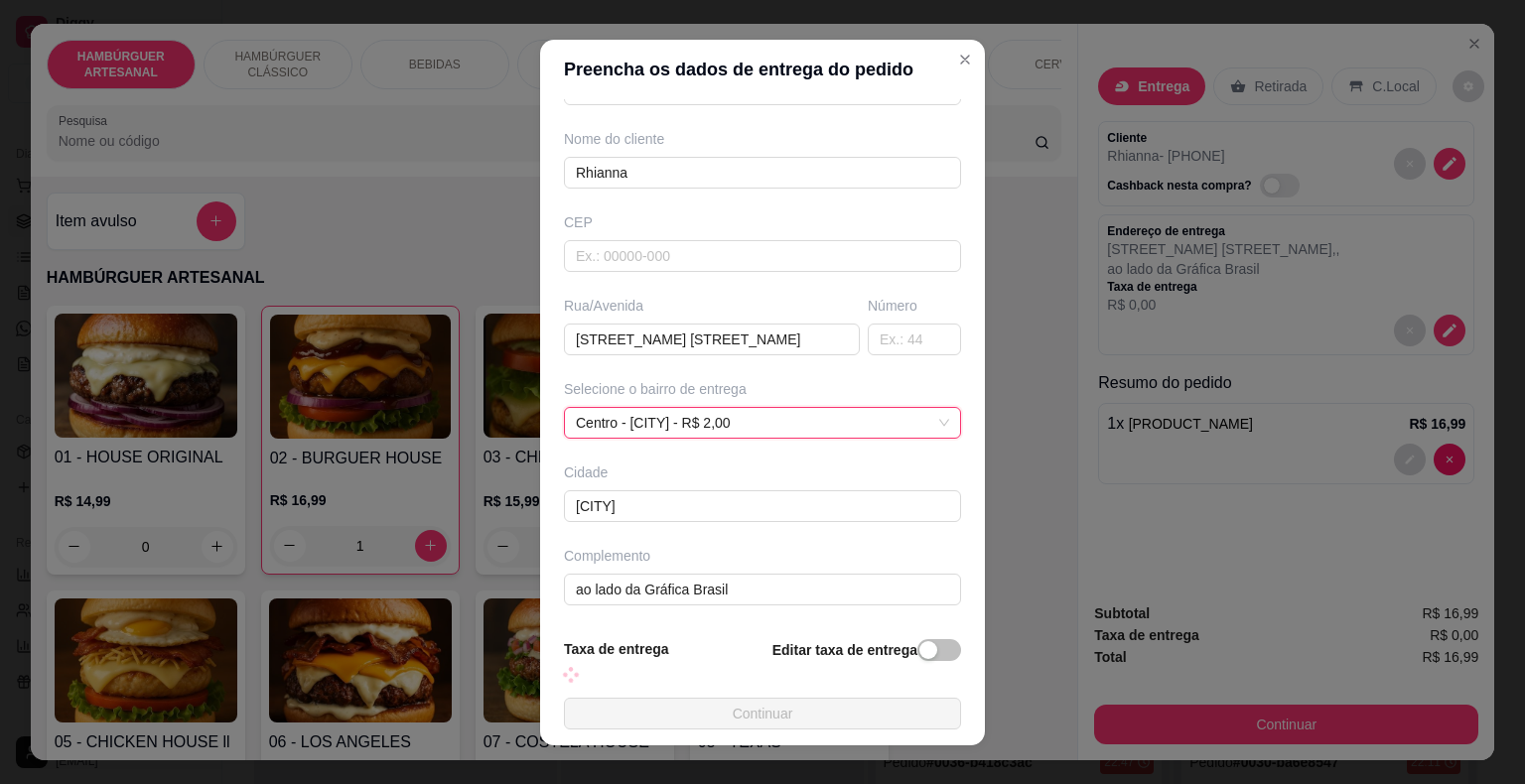 scroll, scrollTop: 164, scrollLeft: 0, axis: vertical 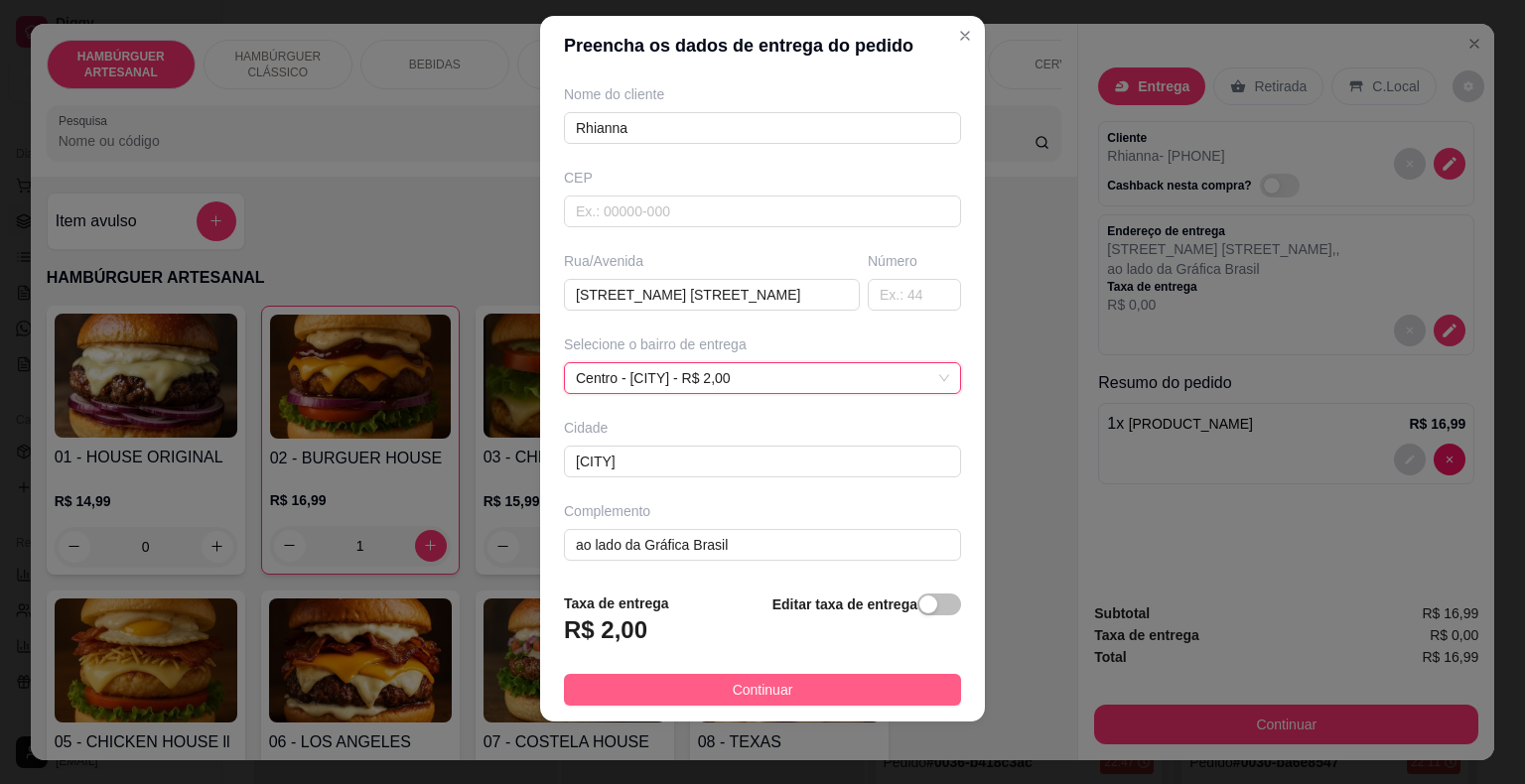 click on "Continuar" at bounding box center (762, 690) 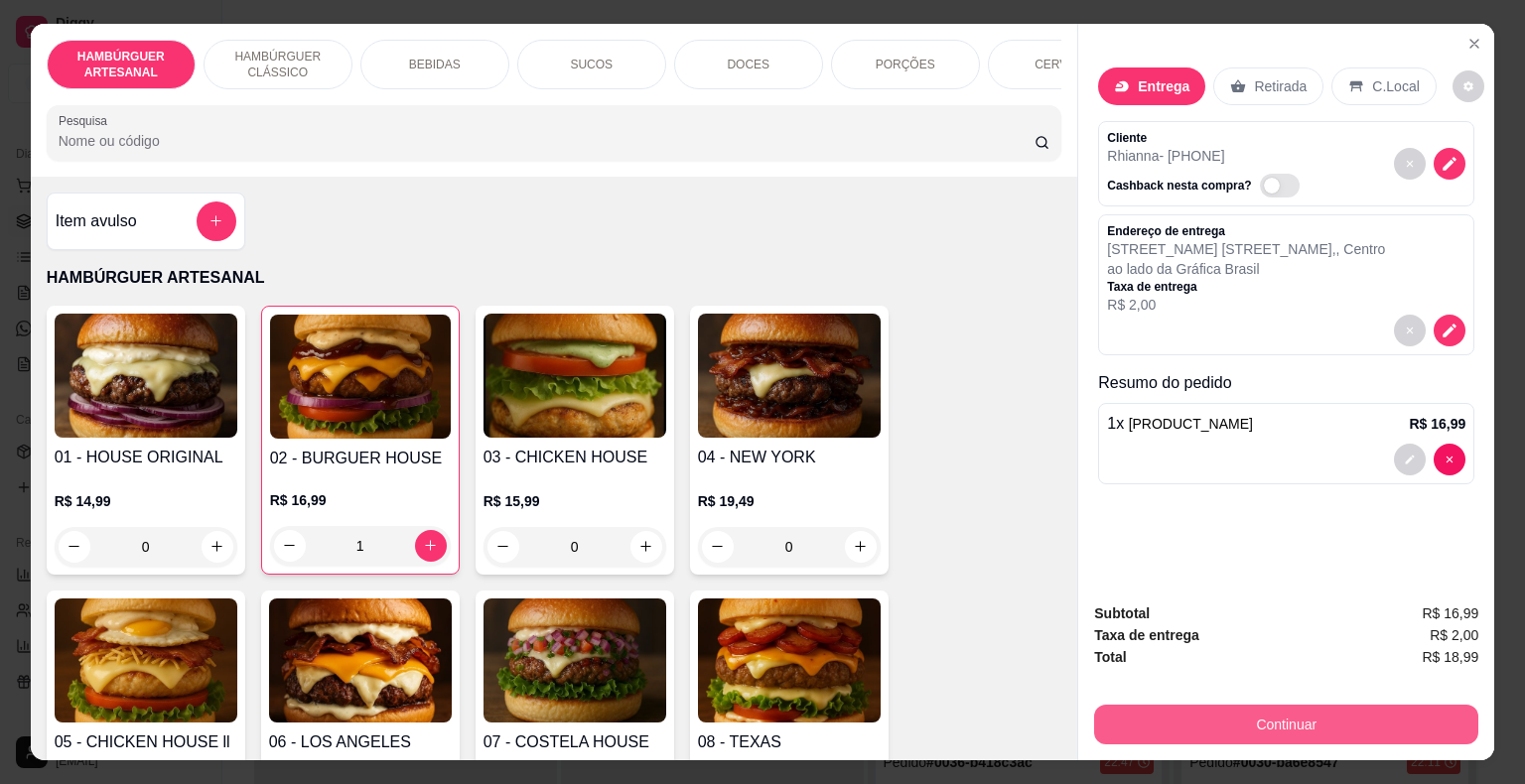 click on "Continuar" at bounding box center [1286, 724] 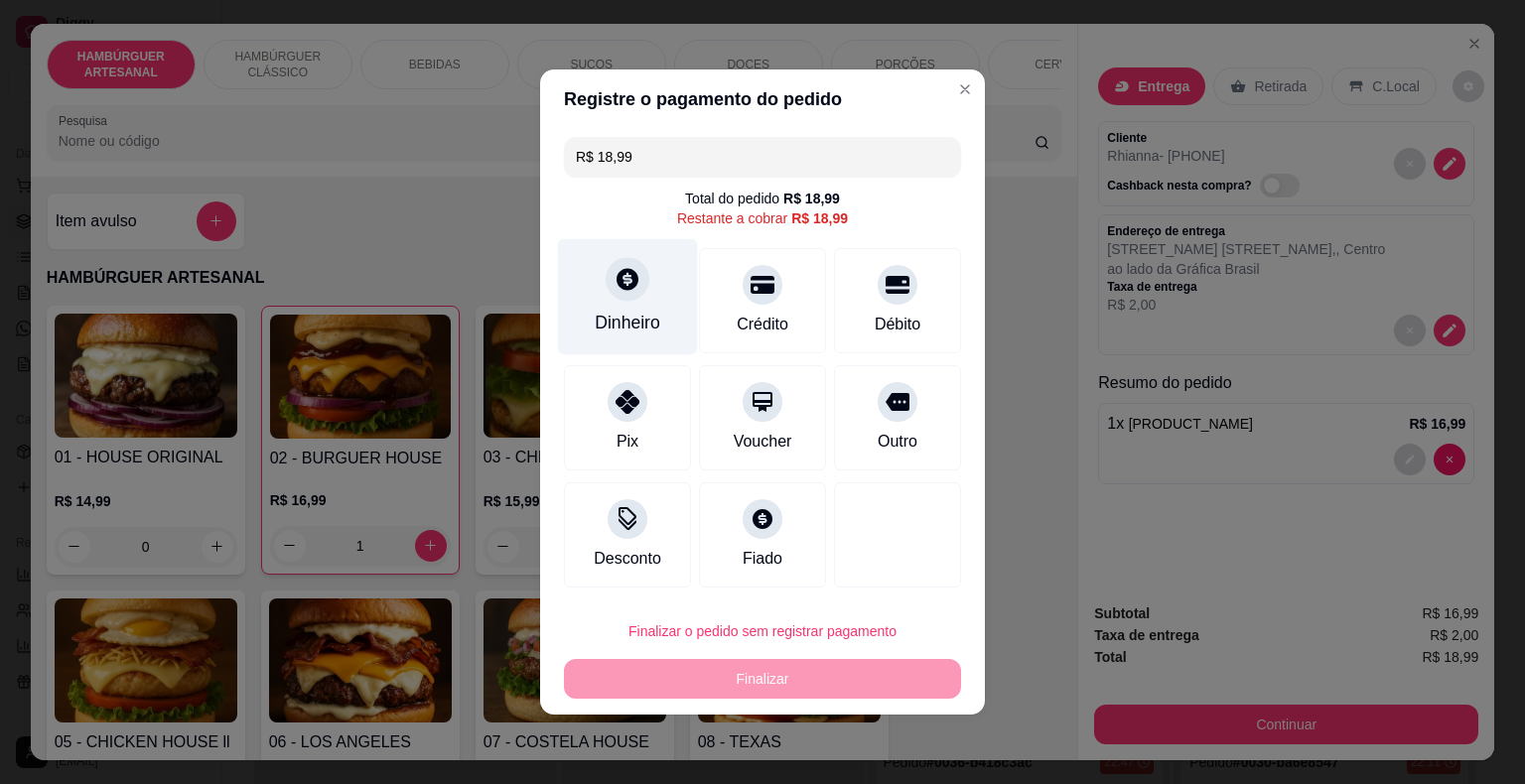 click on "Dinheiro" at bounding box center [627, 323] 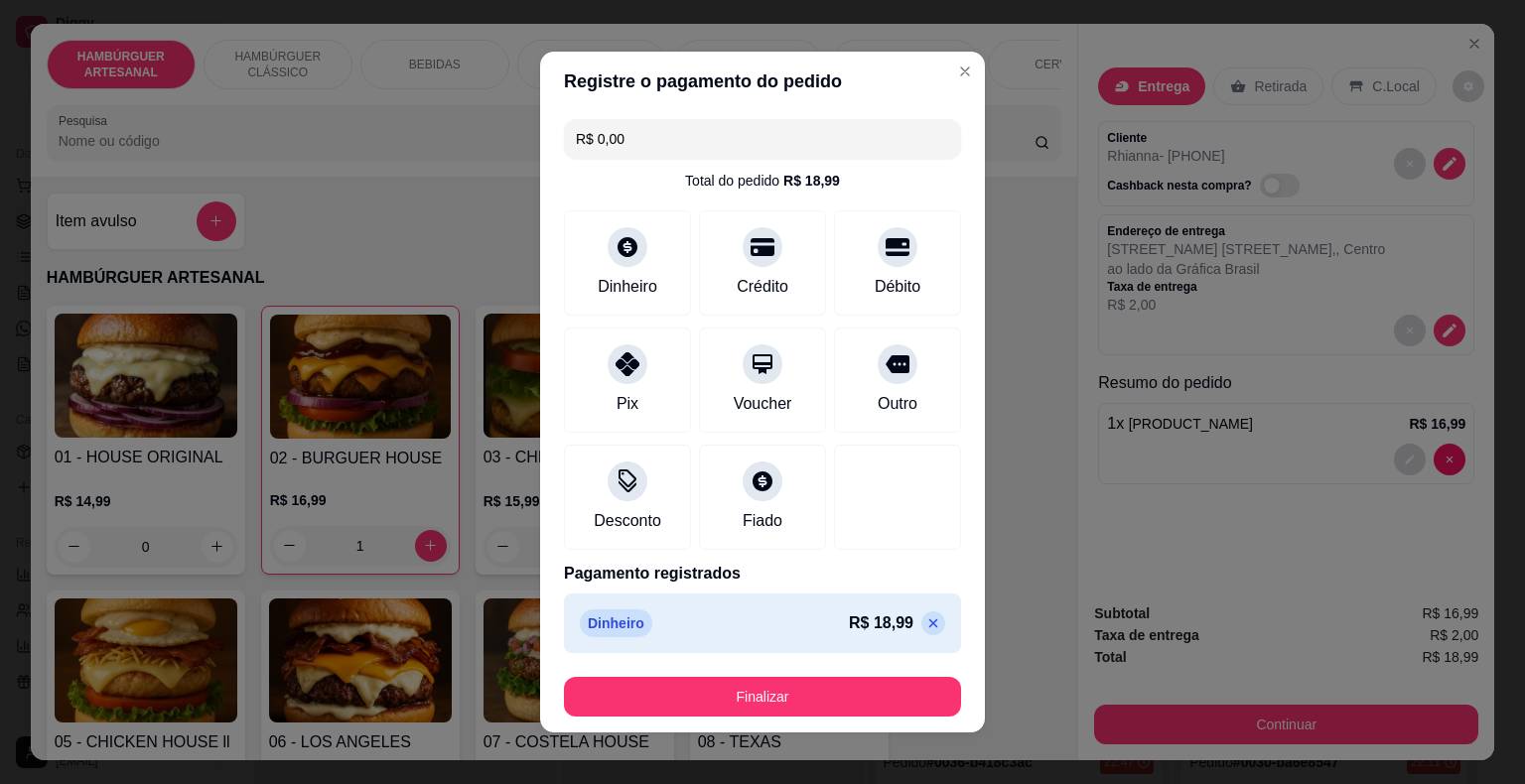 click 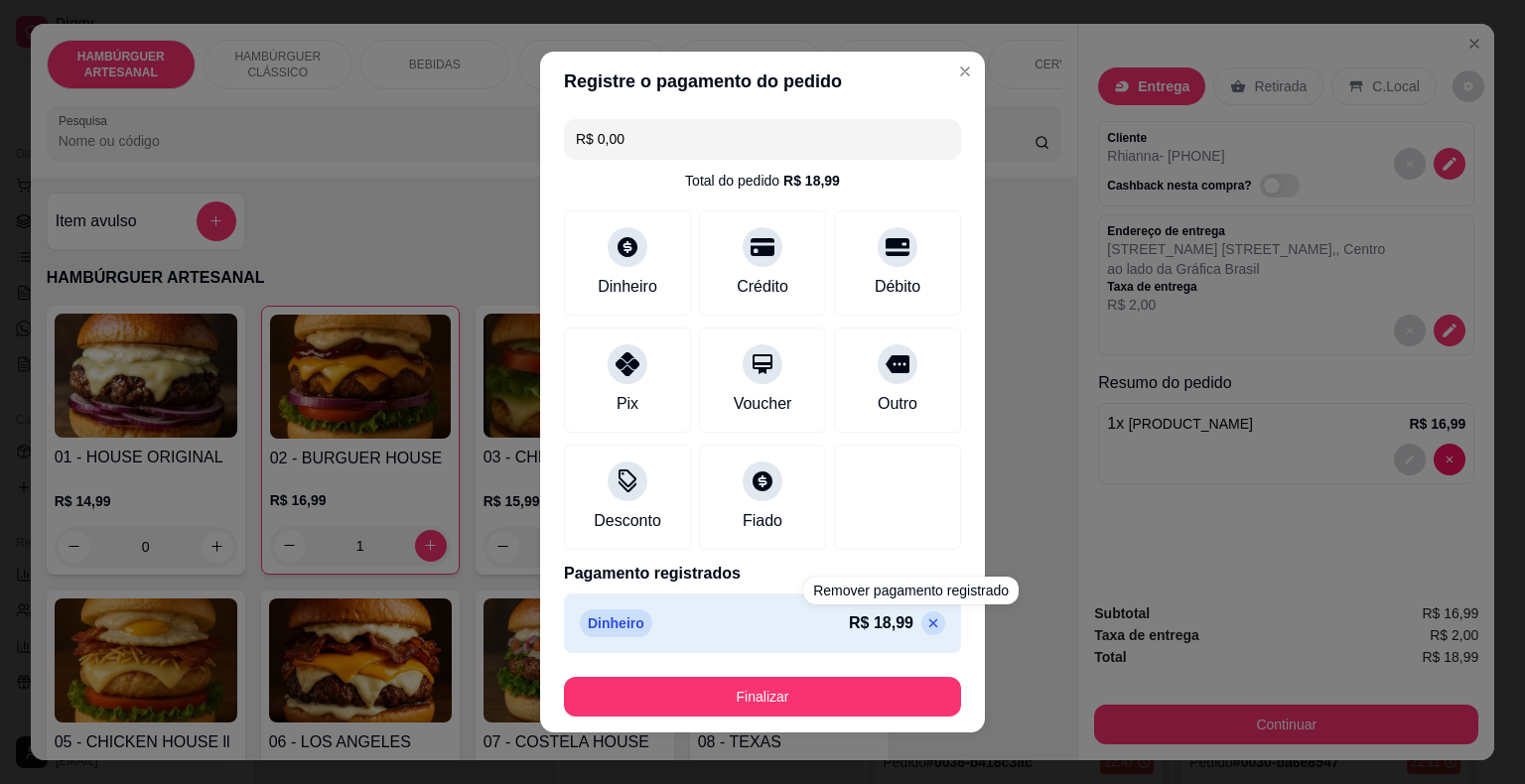 type on "R$ 18,99" 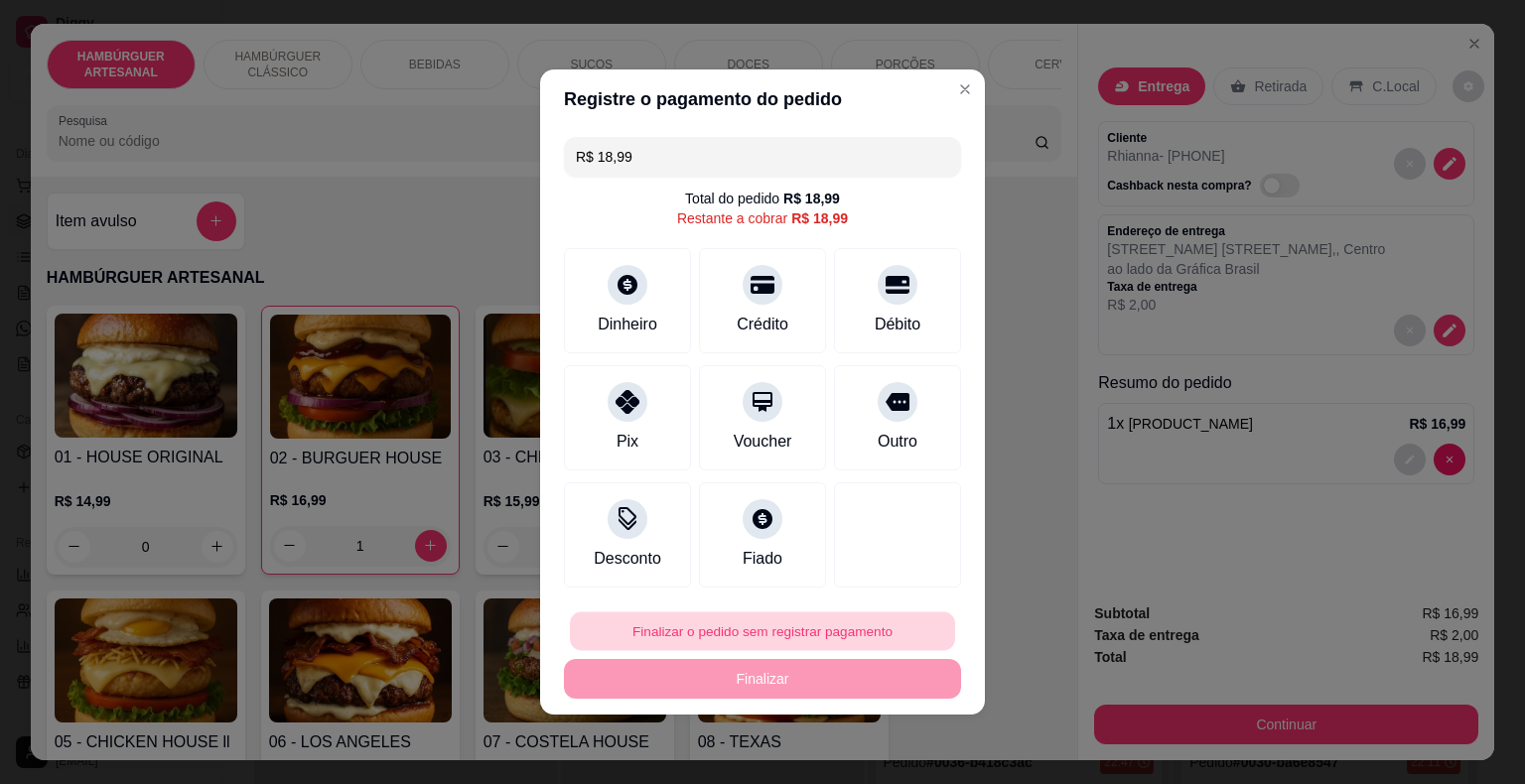 click on "Finalizar o pedido sem registrar pagamento" at bounding box center [762, 631] 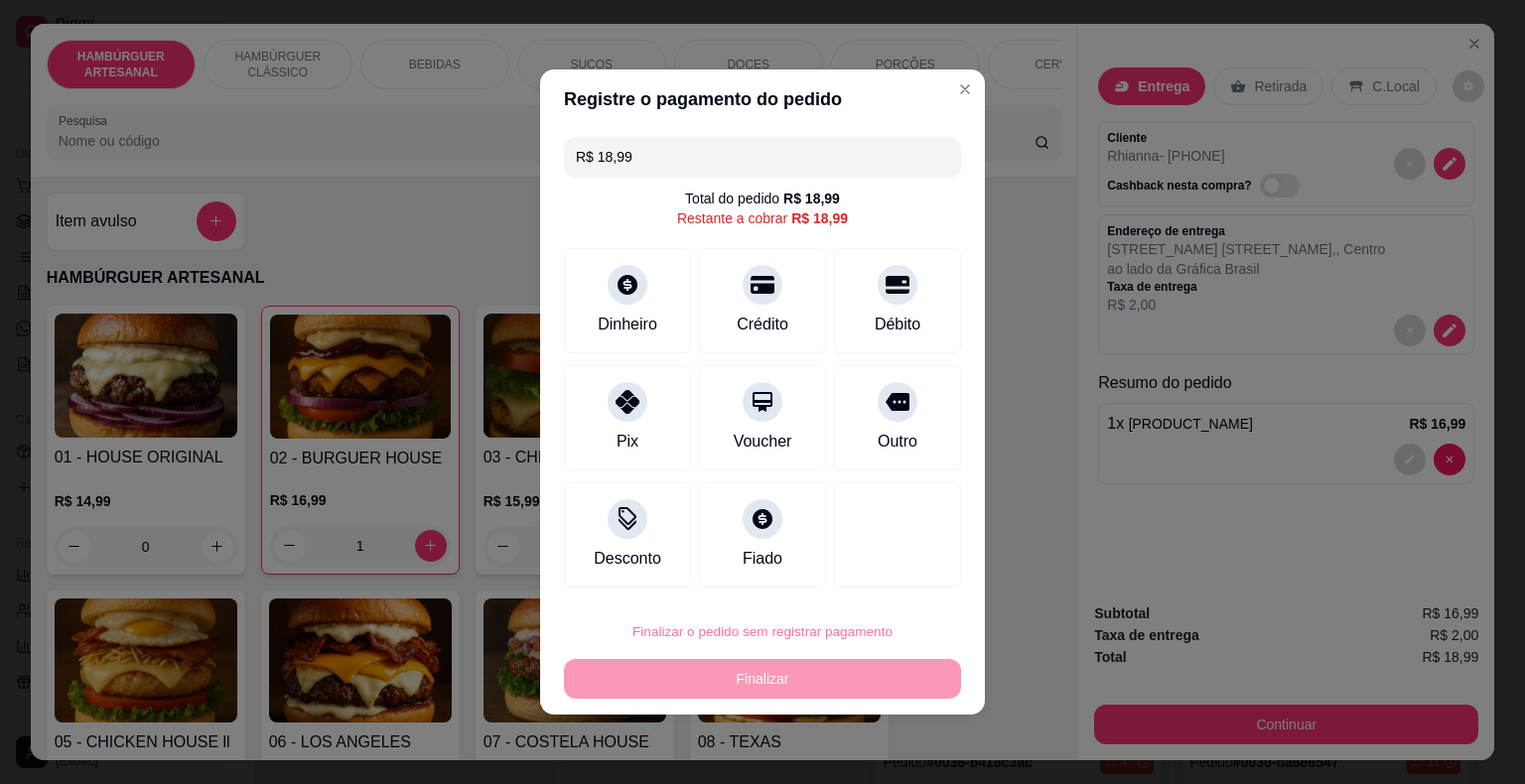 click on "Confirmar" at bounding box center (883, 575) 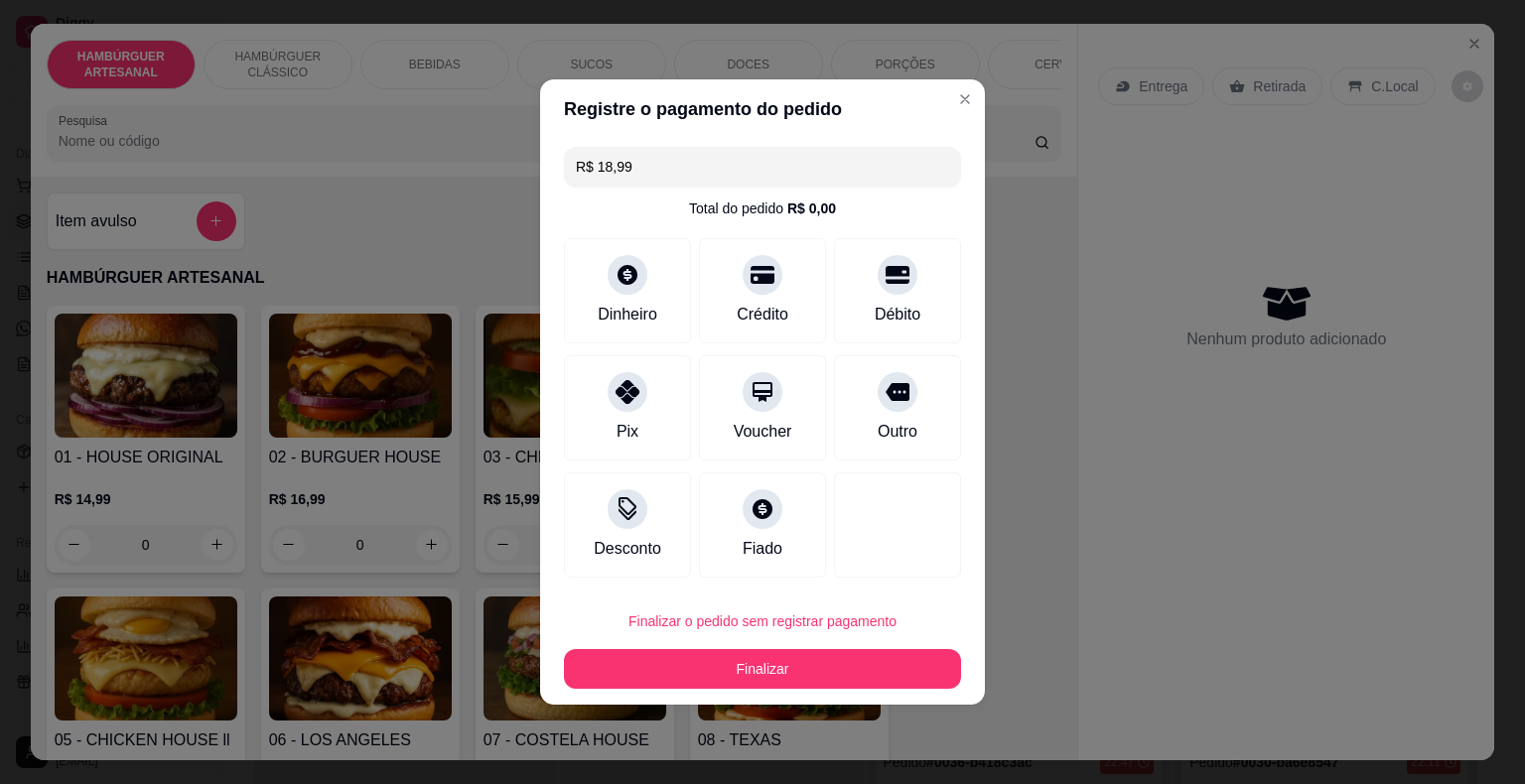 type on "0" 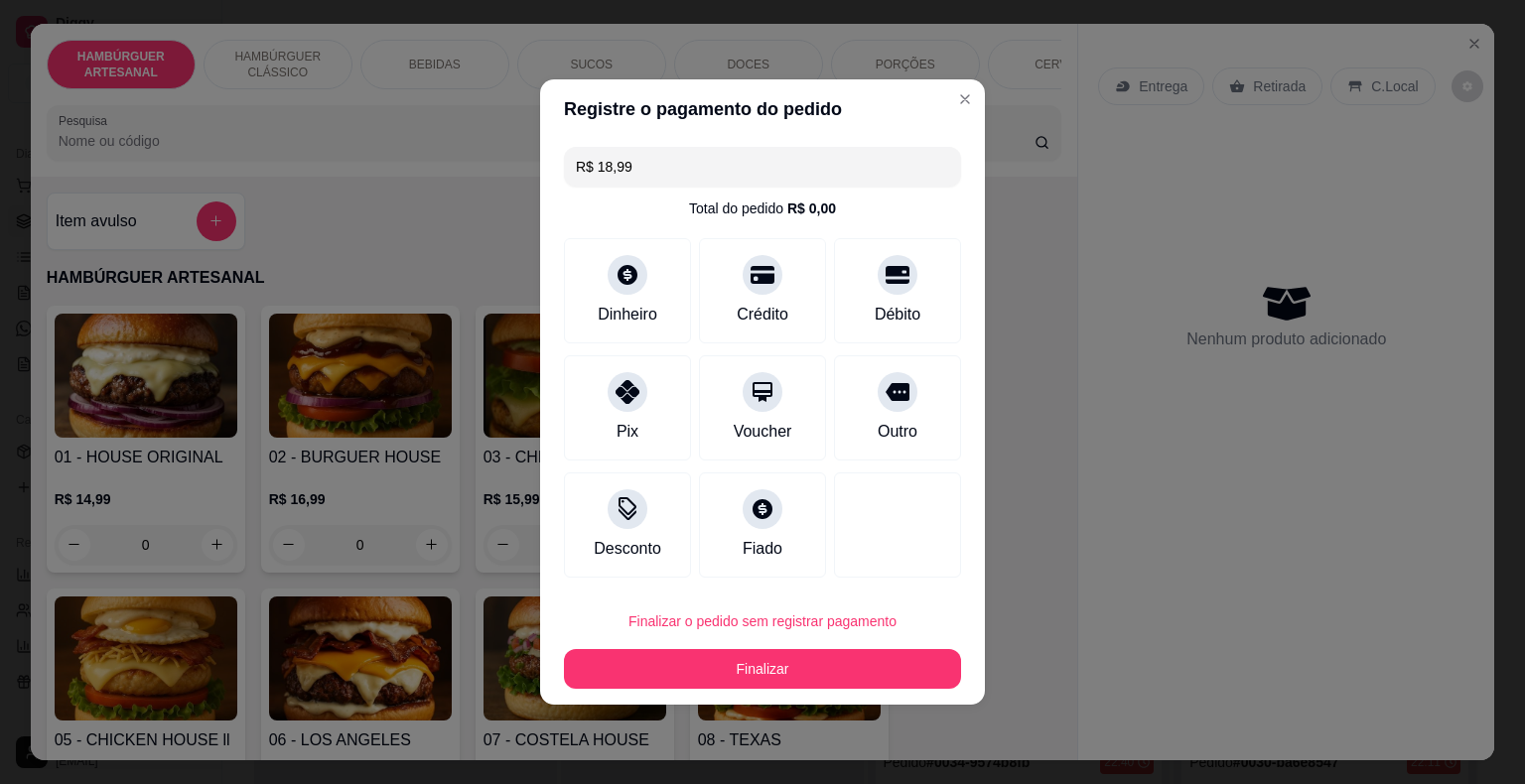 type on "R$ 0,00" 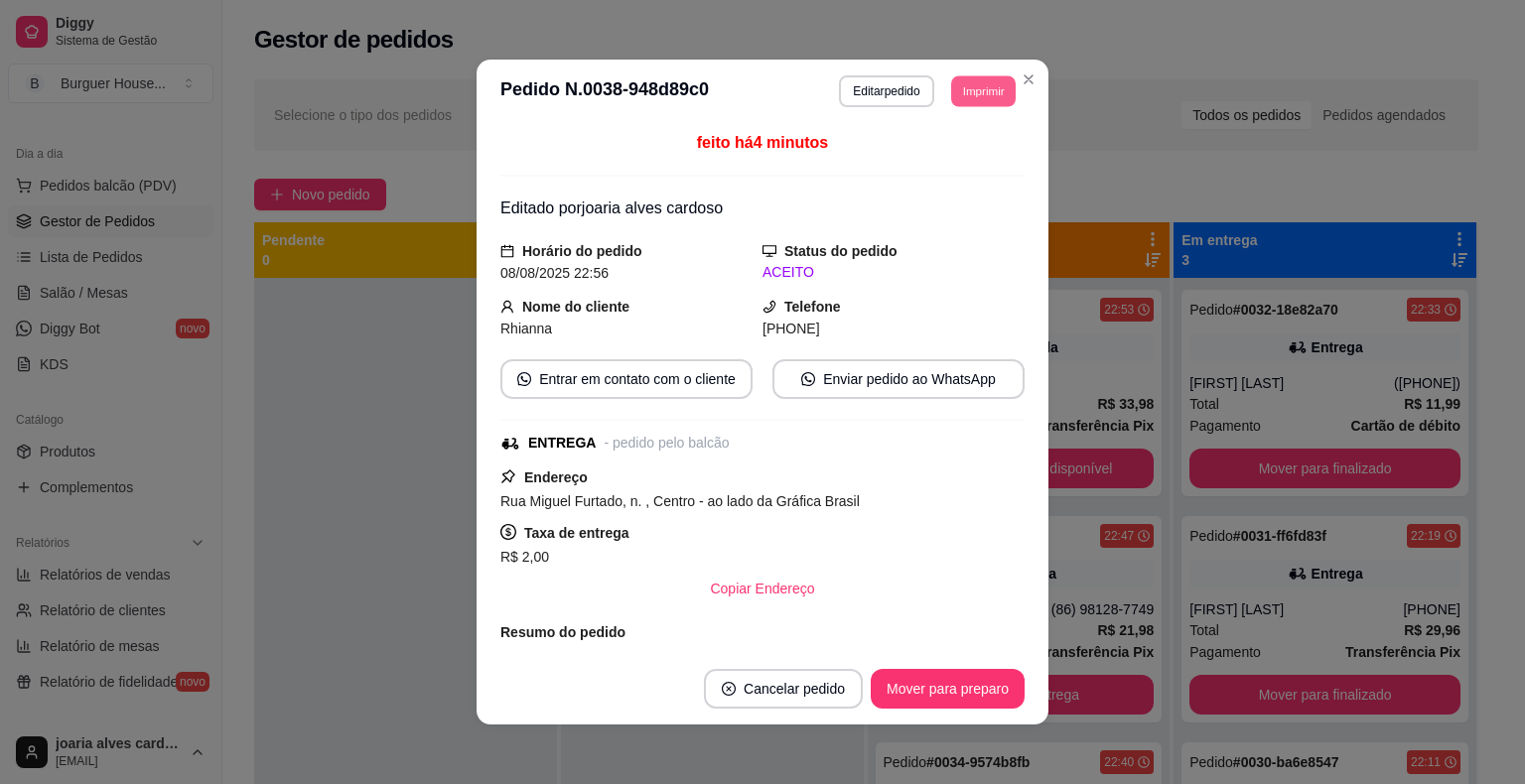 click on "Imprimir" at bounding box center (983, 90) 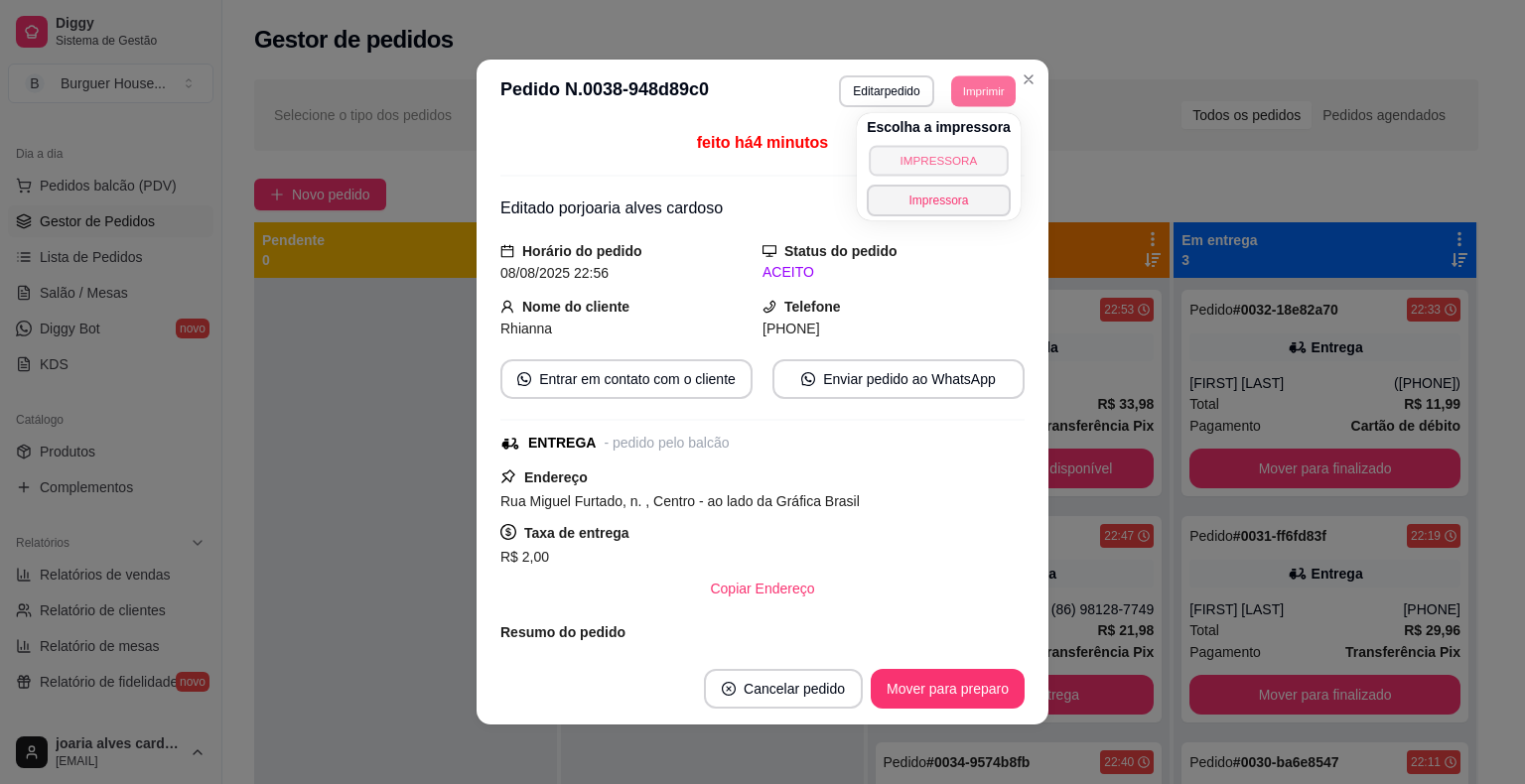click on "IMPRESSORA" at bounding box center [938, 160] 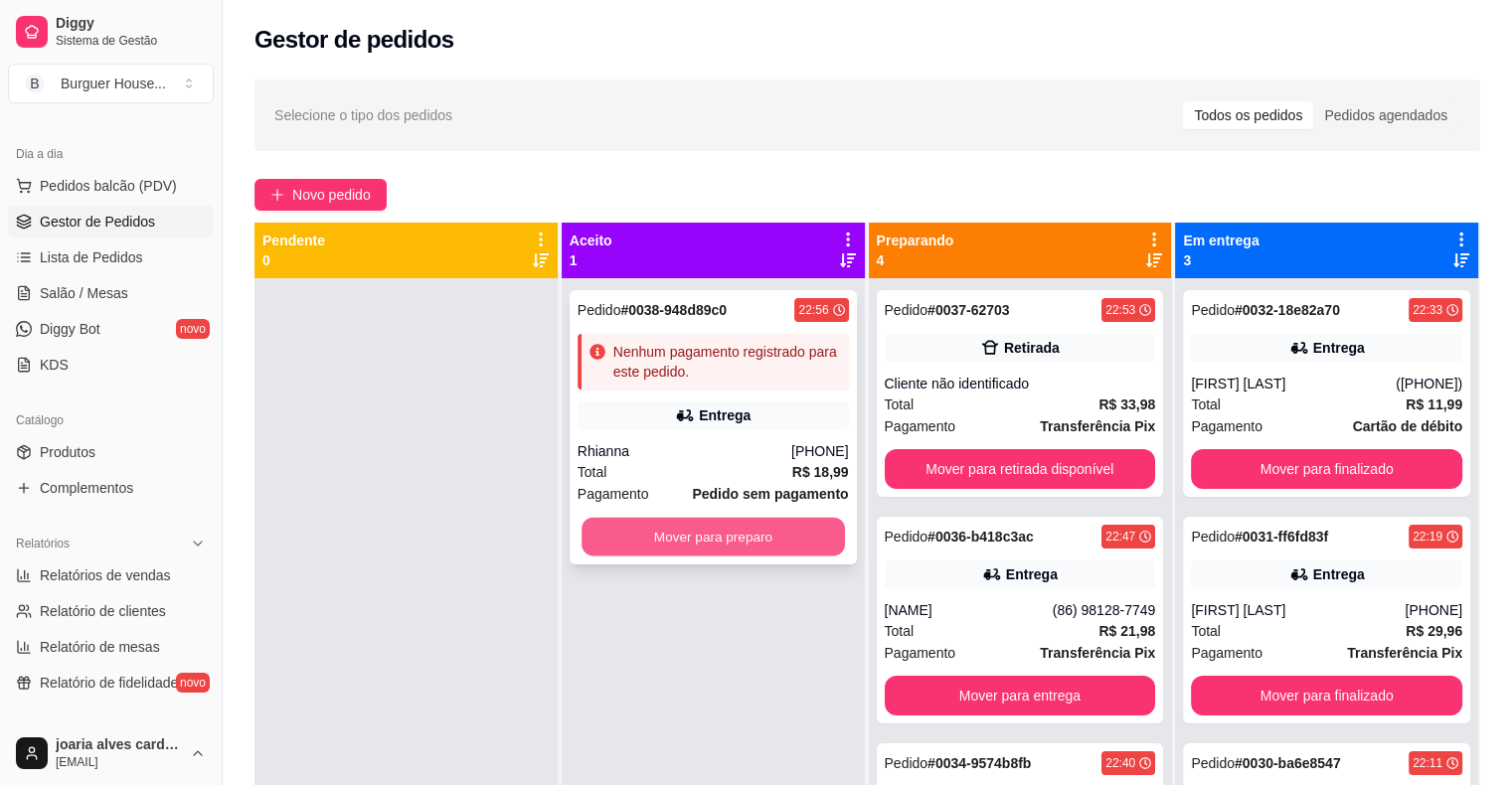 click on "Mover para preparo" at bounding box center [713, 537] 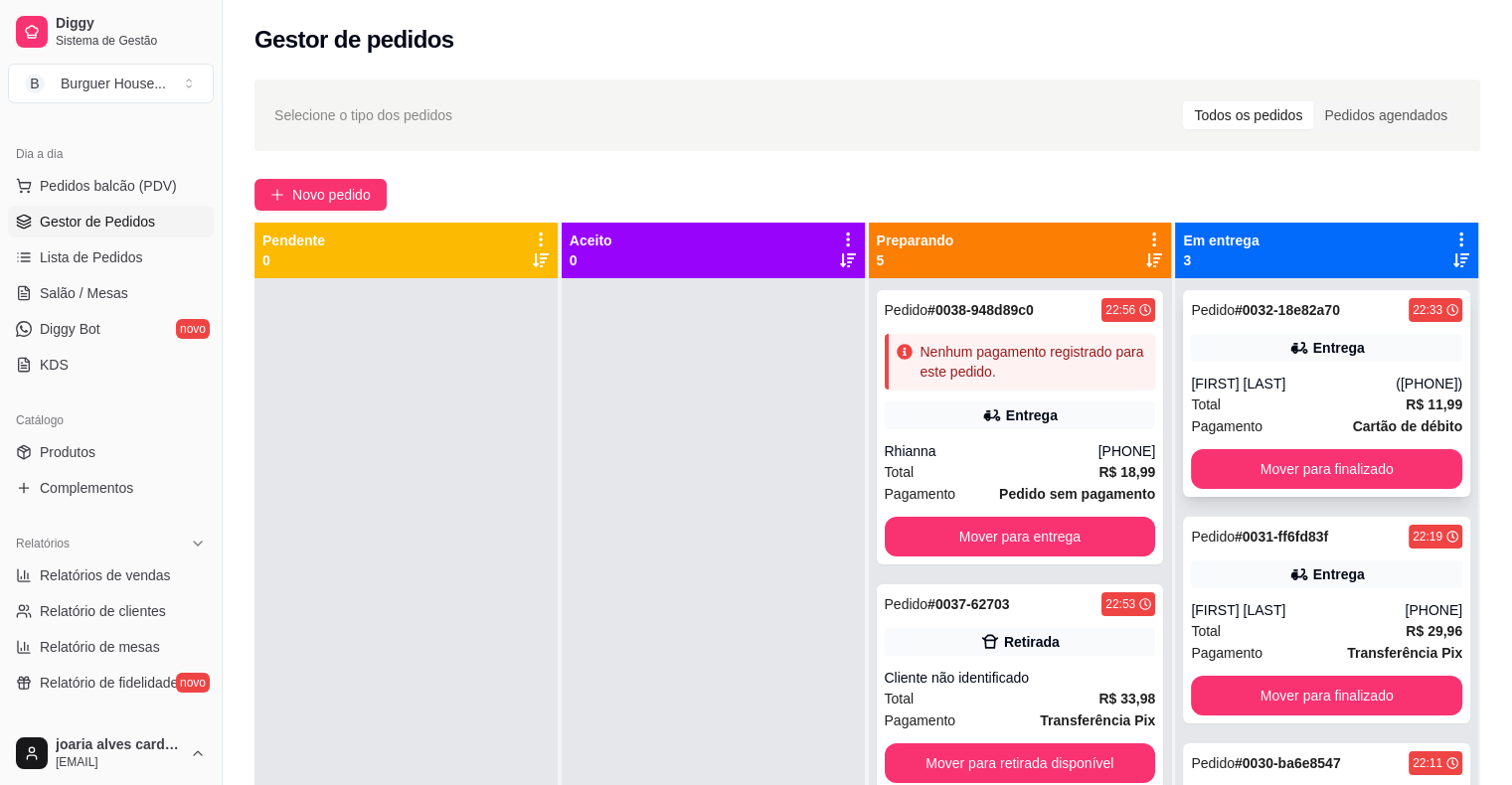 scroll, scrollTop: 56, scrollLeft: 0, axis: vertical 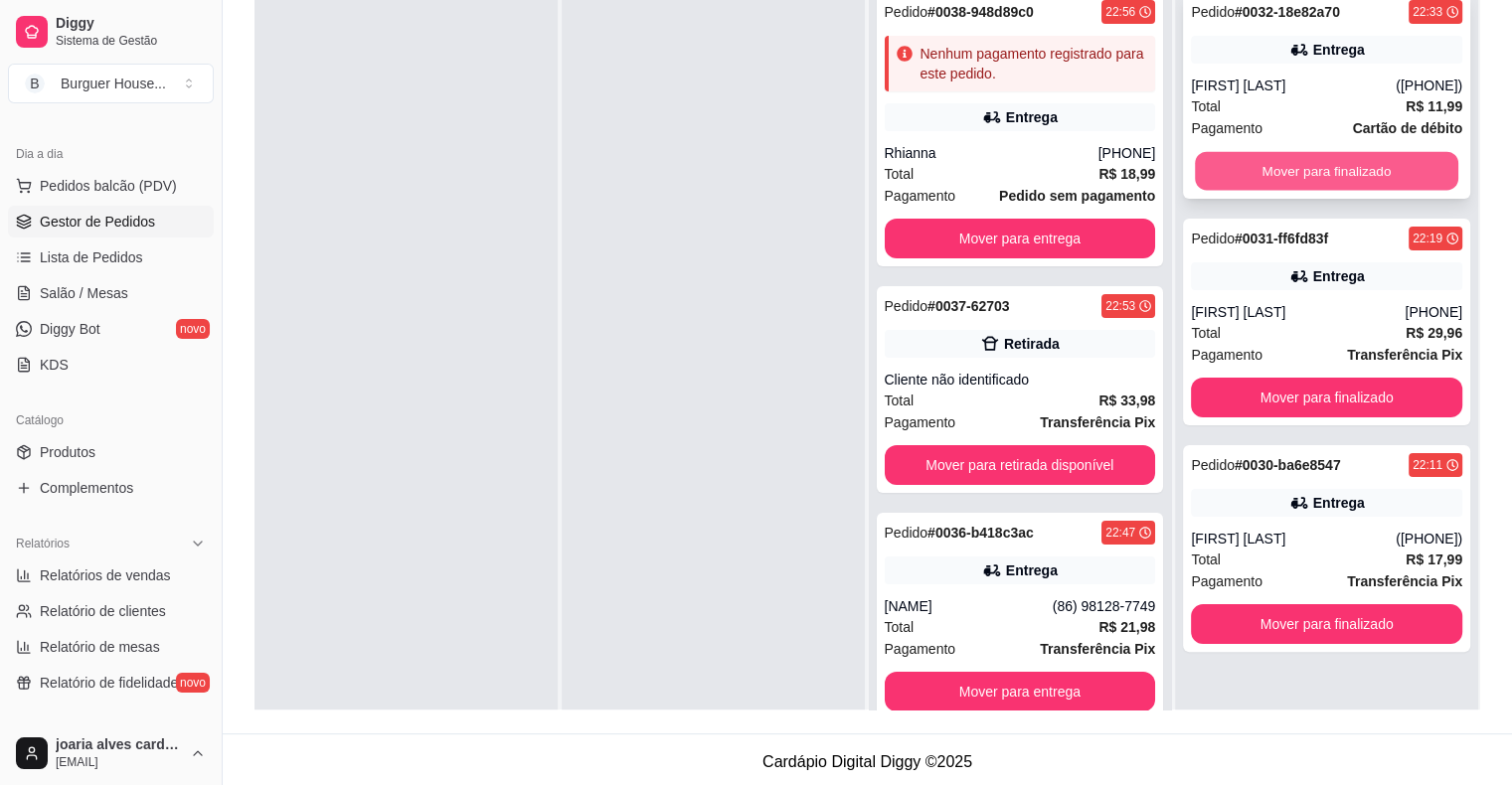 click on "Mover para finalizado" at bounding box center [1326, 171] 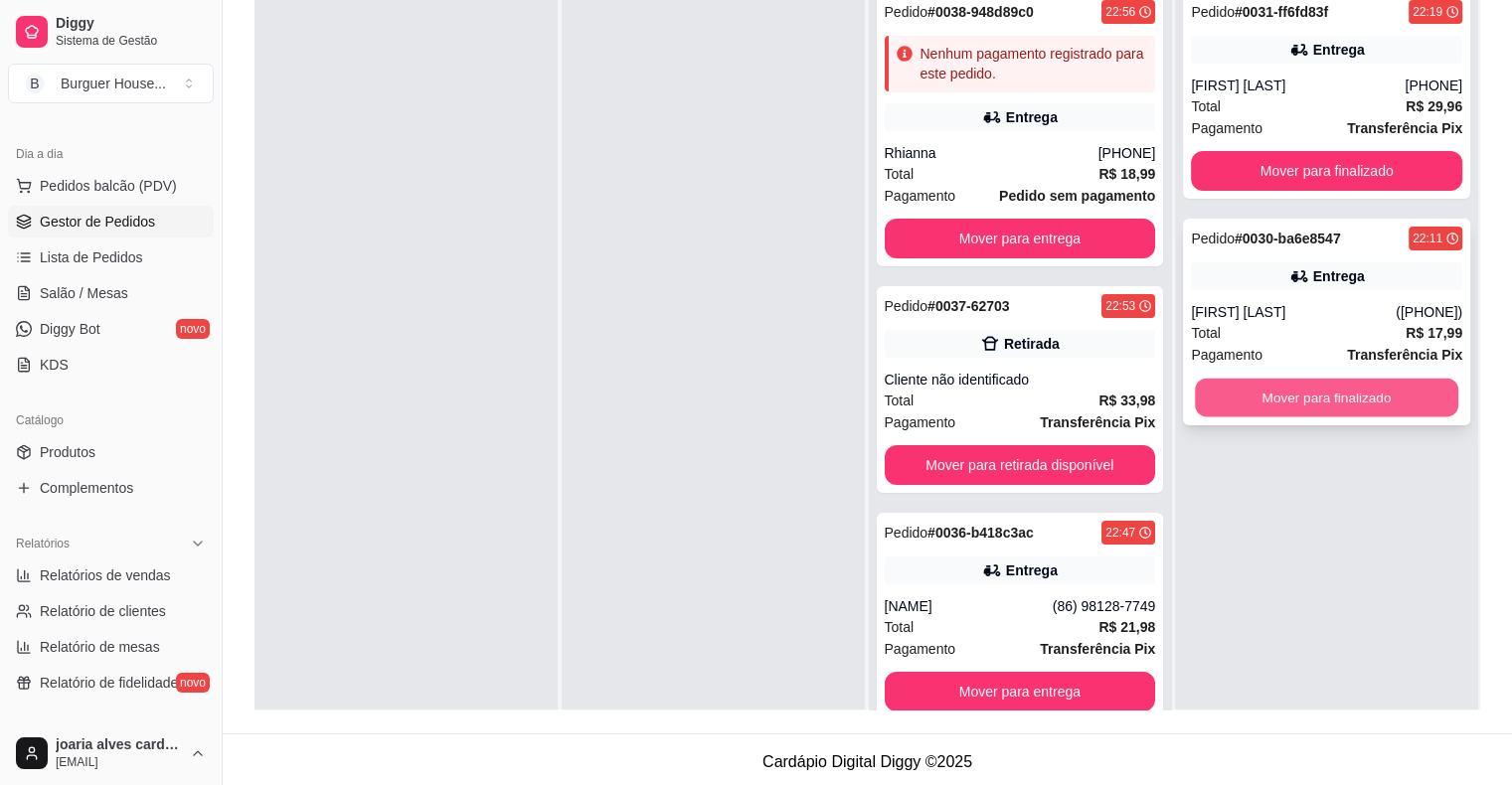 click on "Mover para finalizado" at bounding box center [1326, 397] 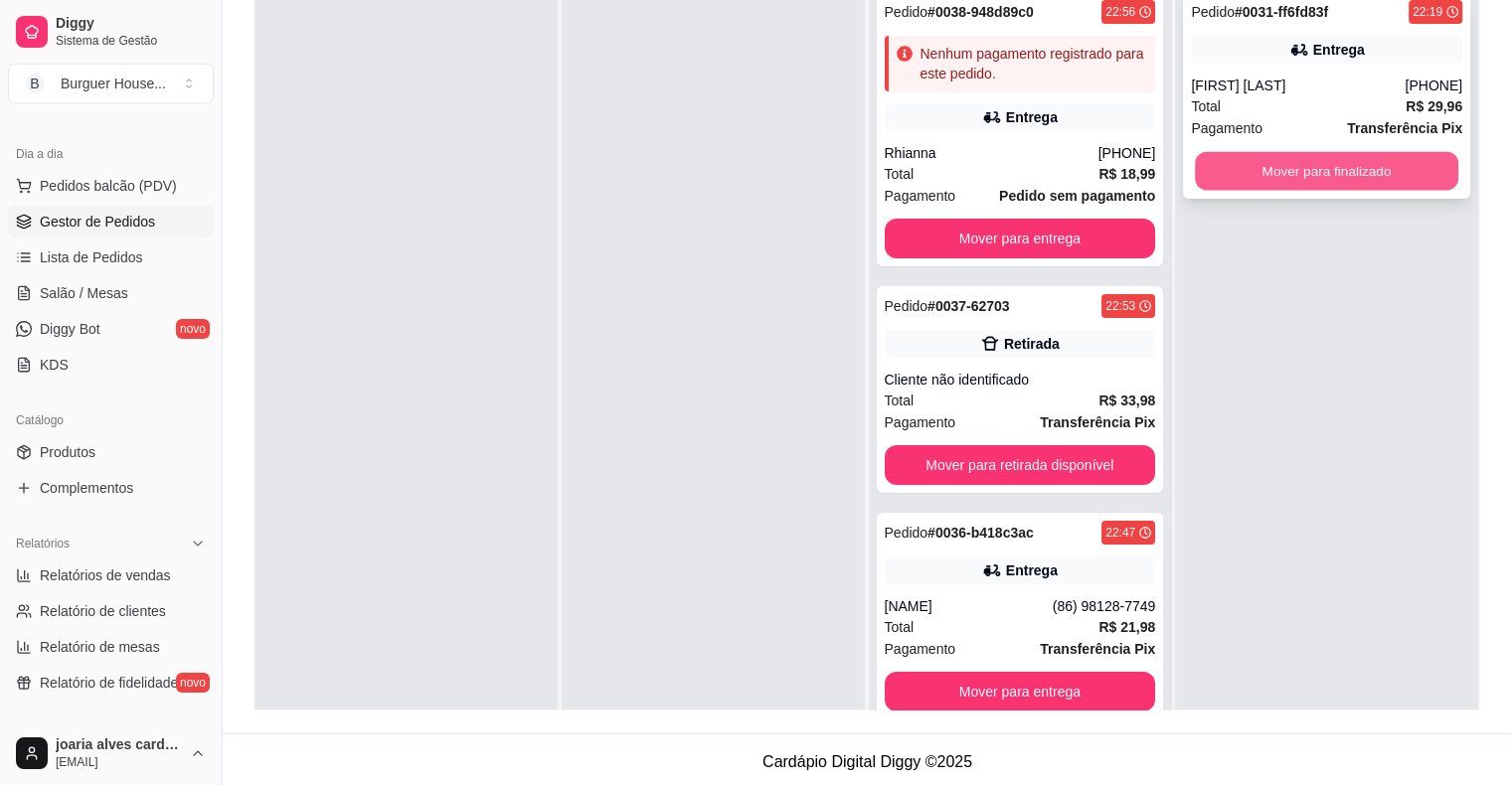 click on "Mover para finalizado" at bounding box center [1326, 171] 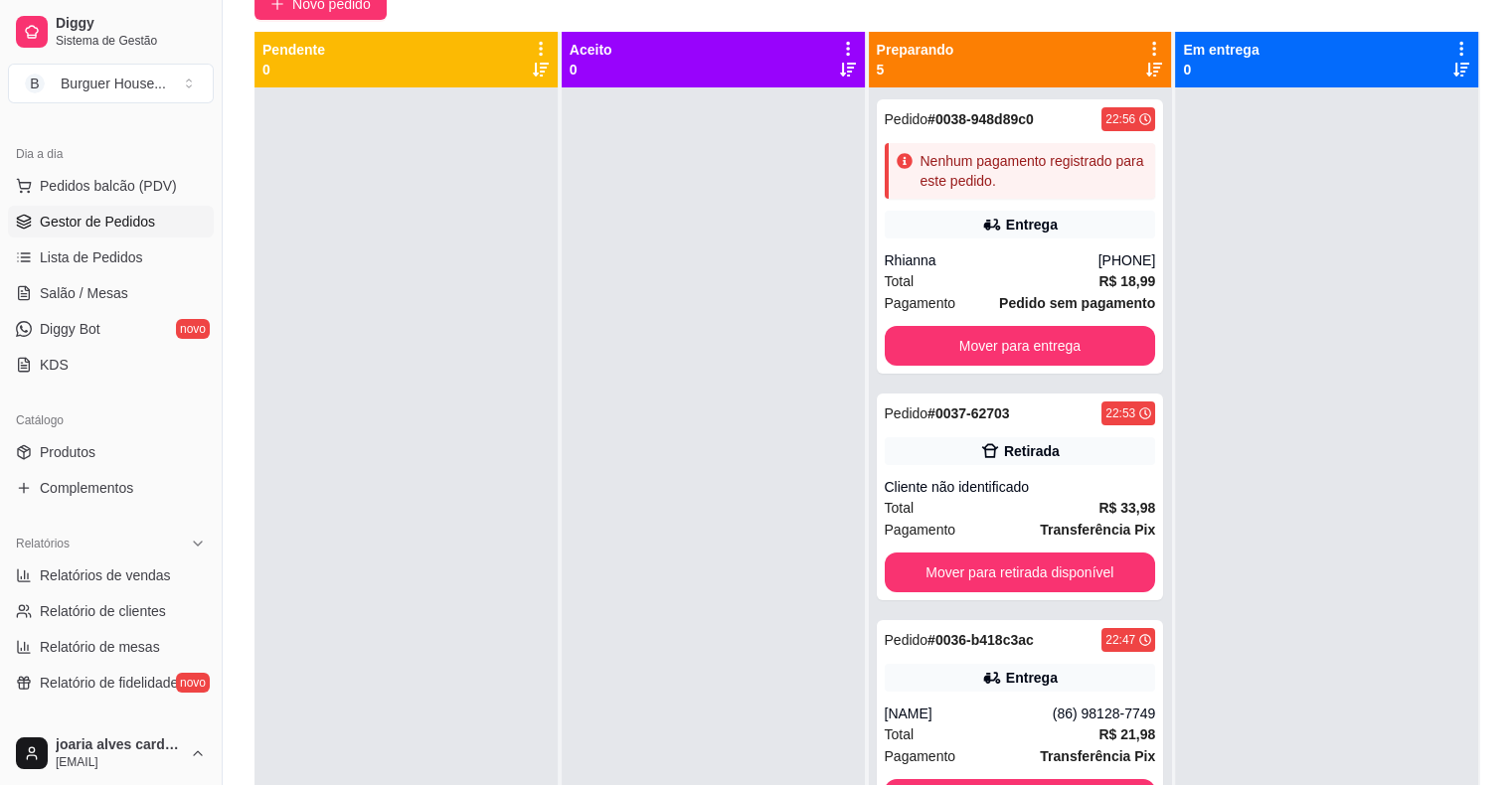 scroll, scrollTop: 0, scrollLeft: 0, axis: both 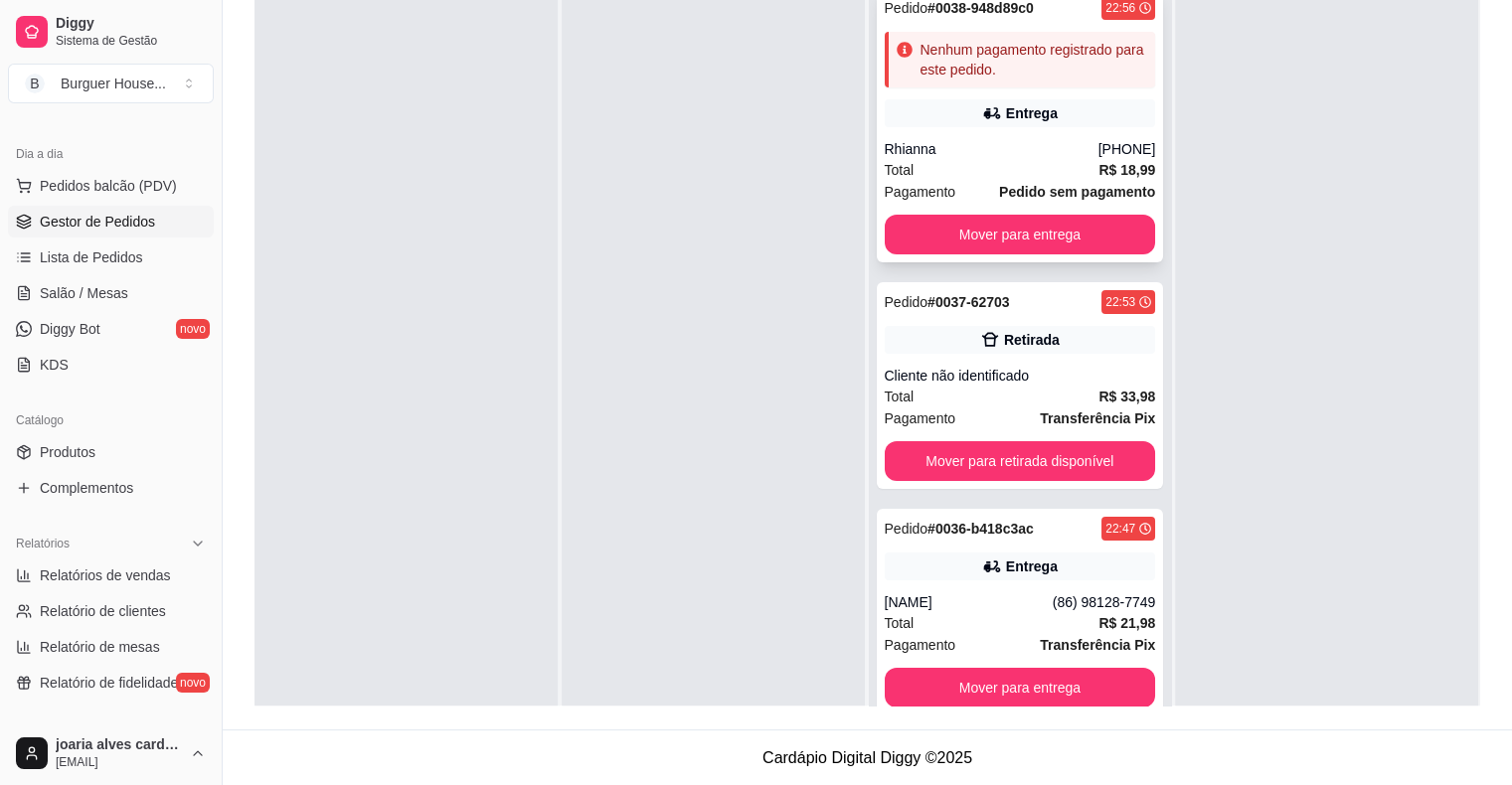 click on "Rhianna" at bounding box center [991, 149] 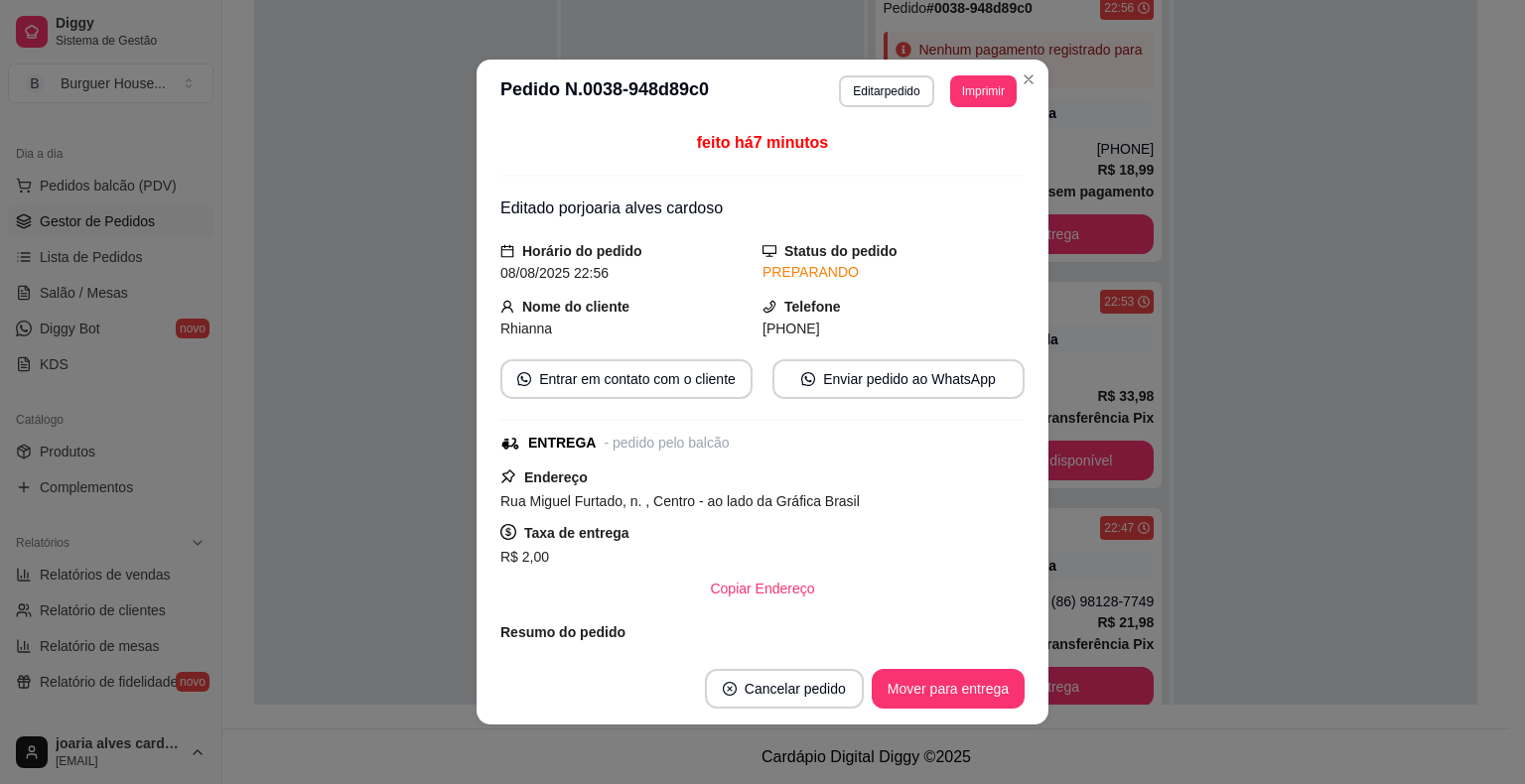 scroll, scrollTop: 195, scrollLeft: 0, axis: vertical 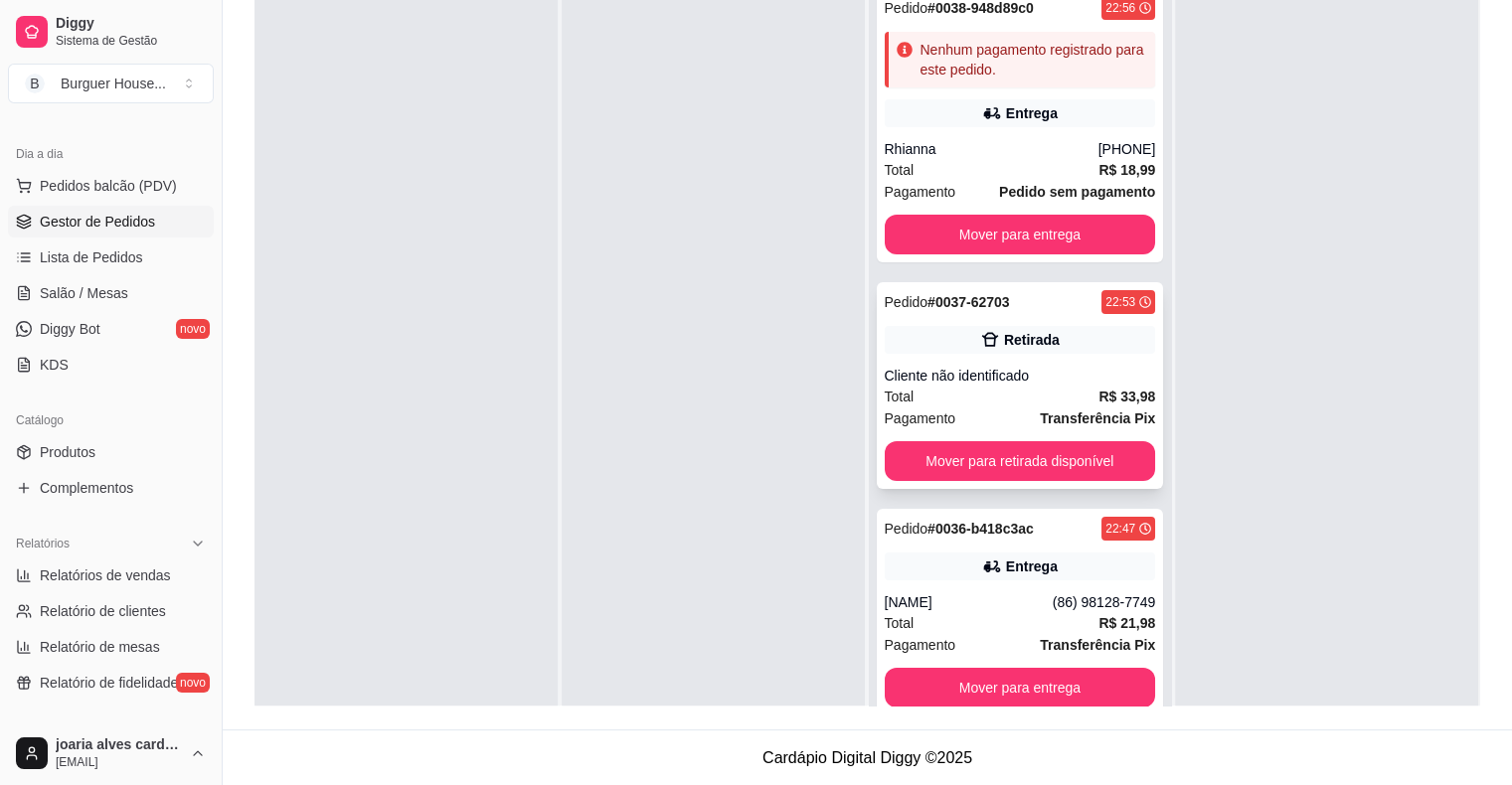 click on "Pedido  # [ORDER_ID] [TIME] Retirada Cliente não identificado Total R$ [PRICE] Pagamento Transferência Pix Mover para retirada disponível" at bounding box center (1020, 386) 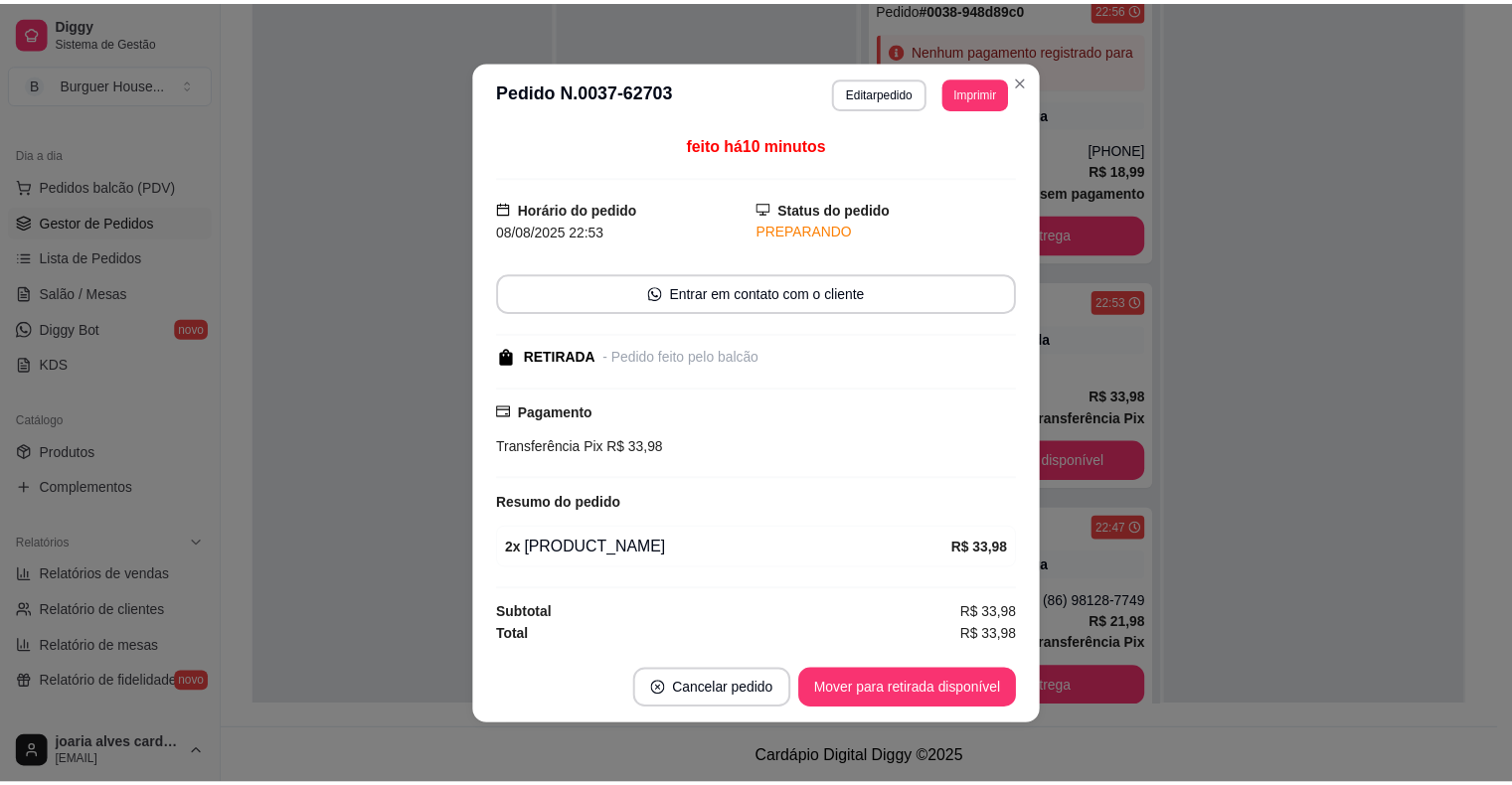 scroll, scrollTop: 2, scrollLeft: 0, axis: vertical 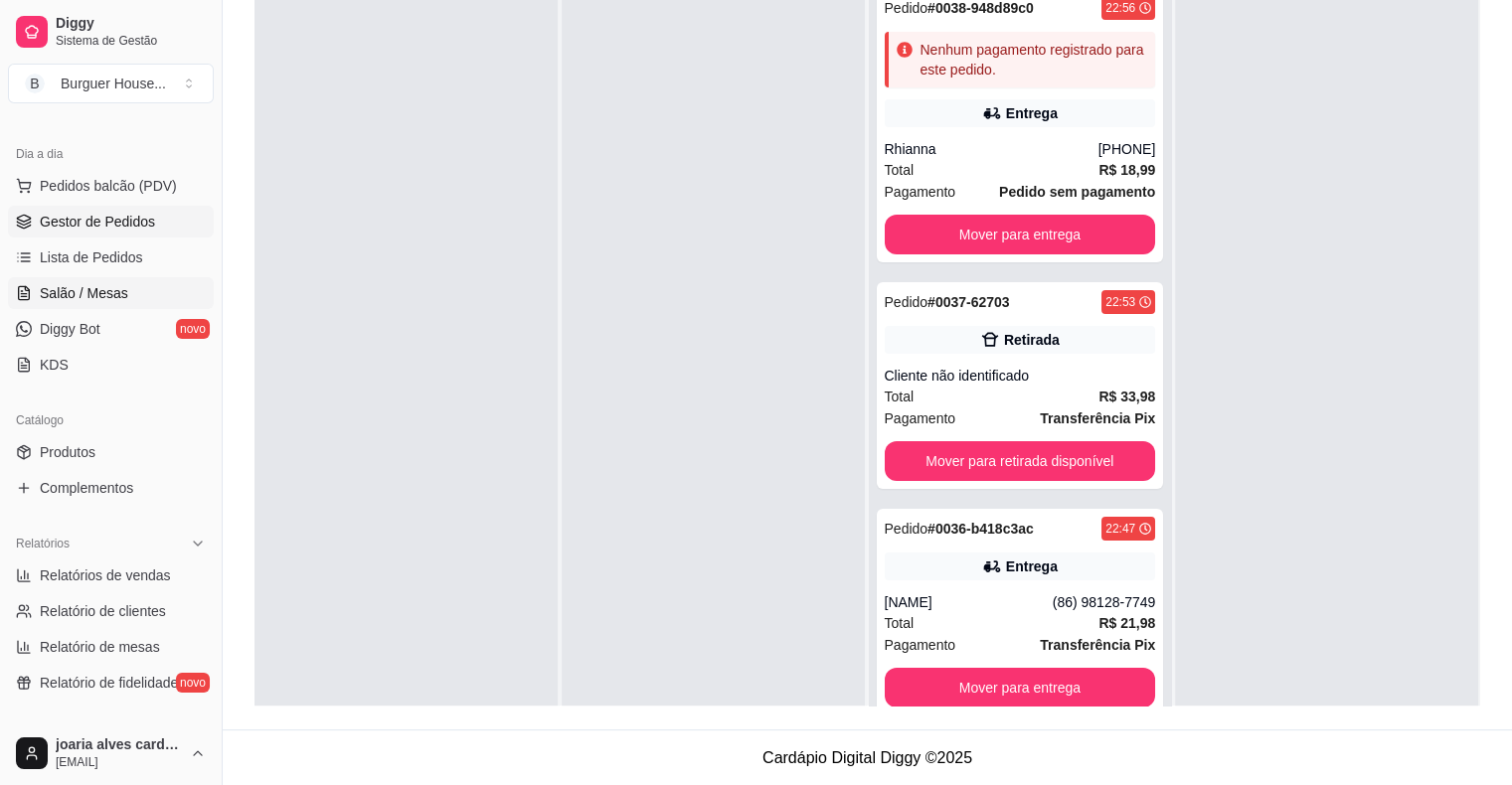 click on "Salão / Mesas" at bounding box center (110, 293) 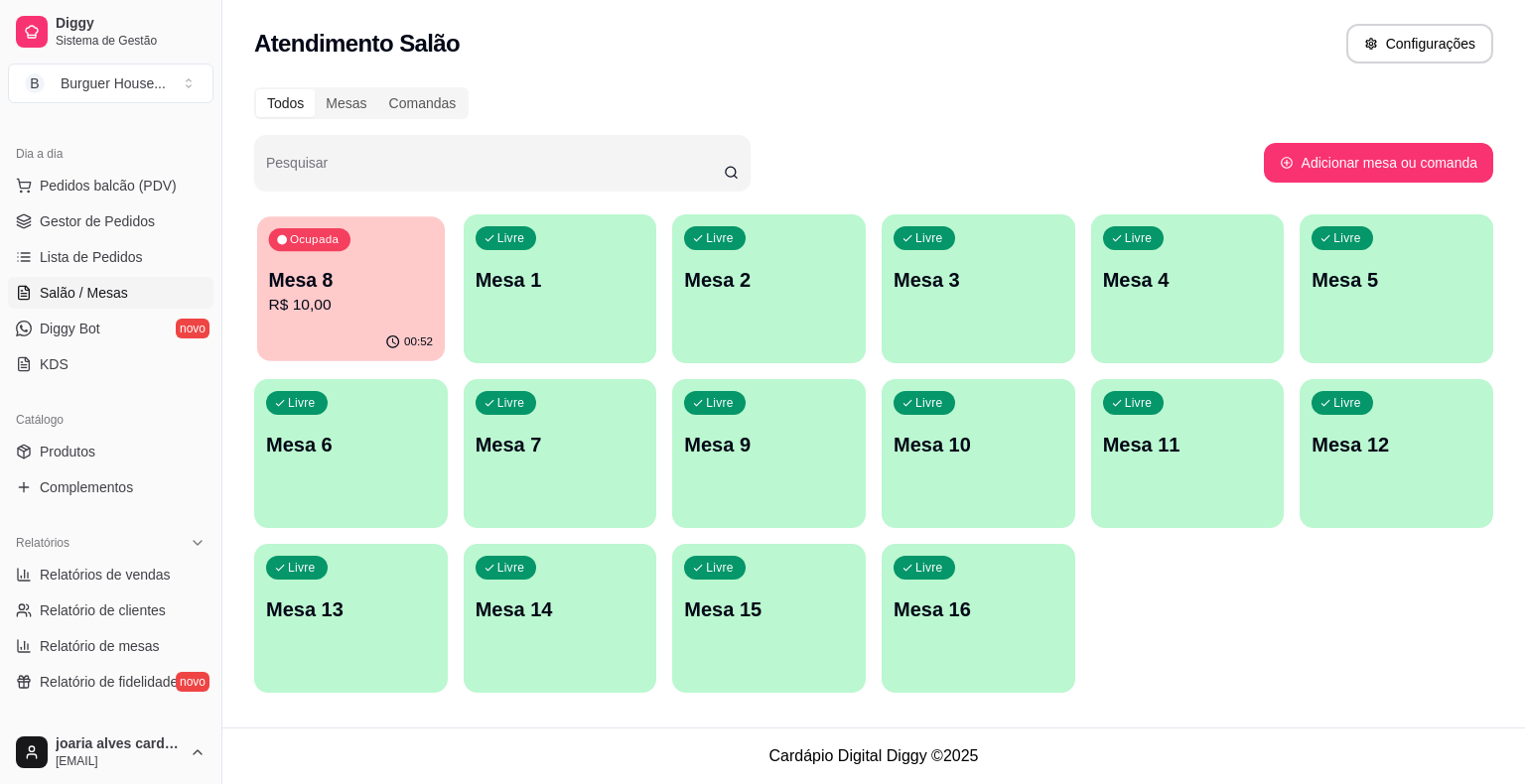 click on "Mesa 8" at bounding box center (351, 280) 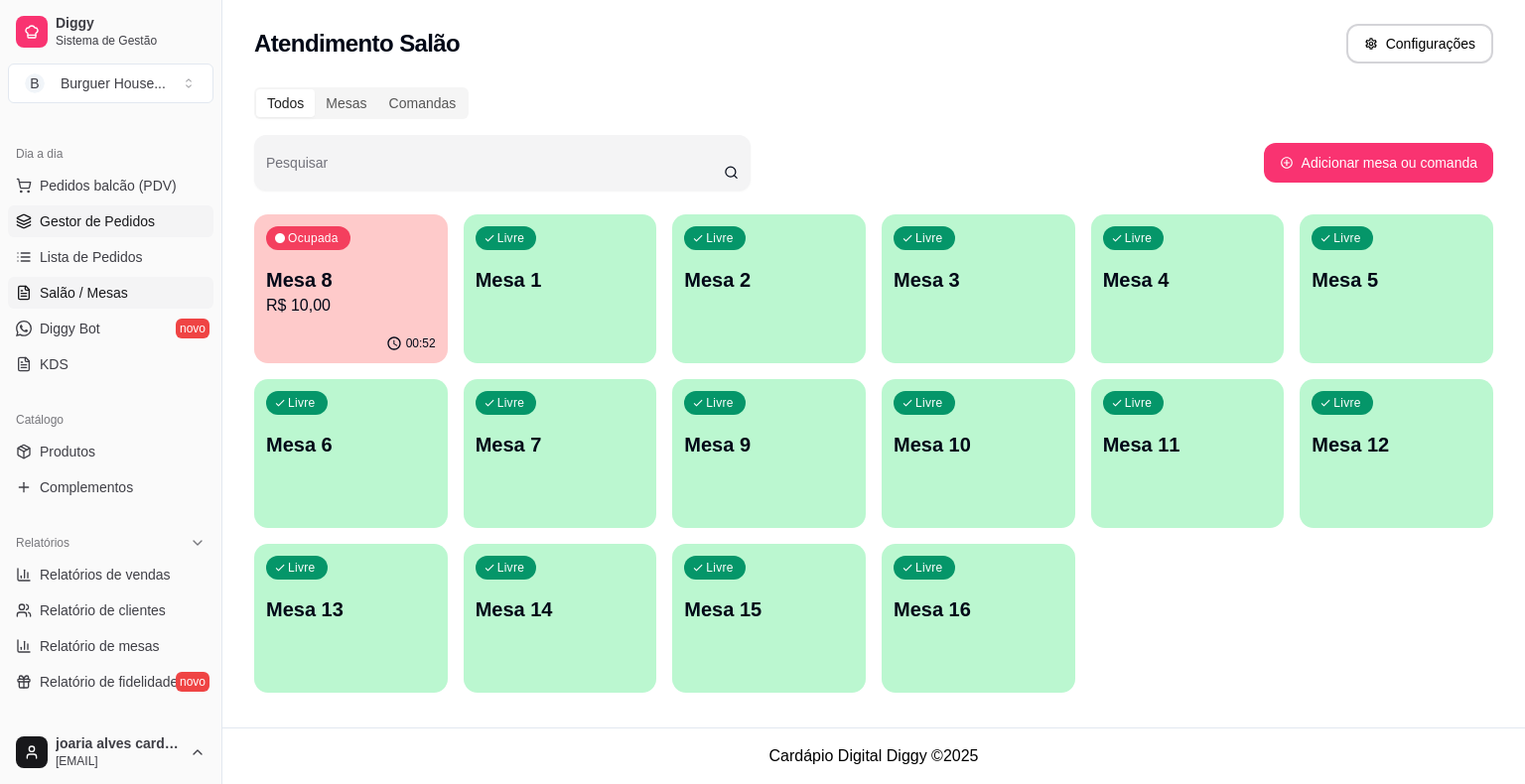 click on "Gestor de Pedidos" at bounding box center [110, 221] 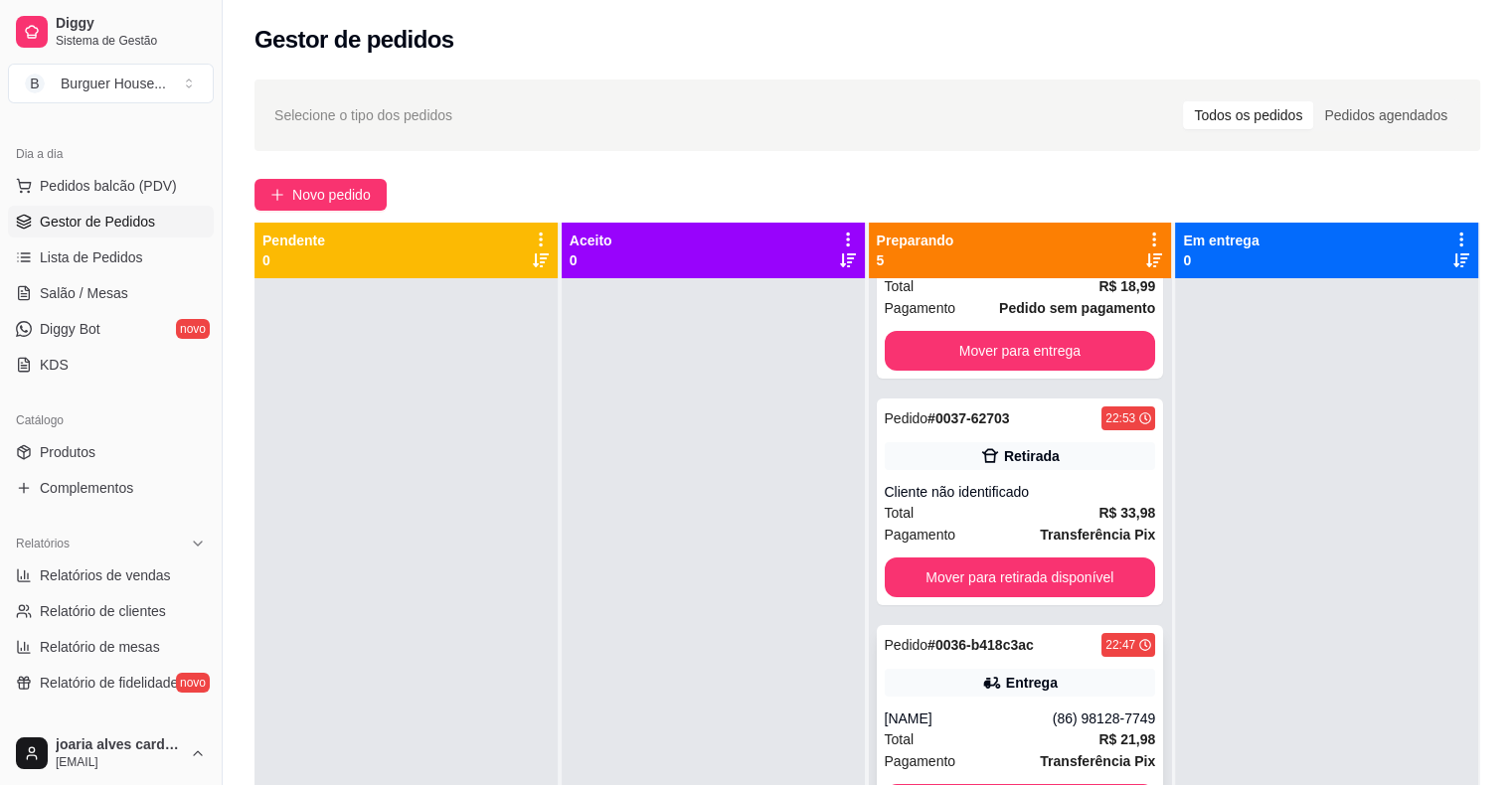 scroll, scrollTop: 434, scrollLeft: 0, axis: vertical 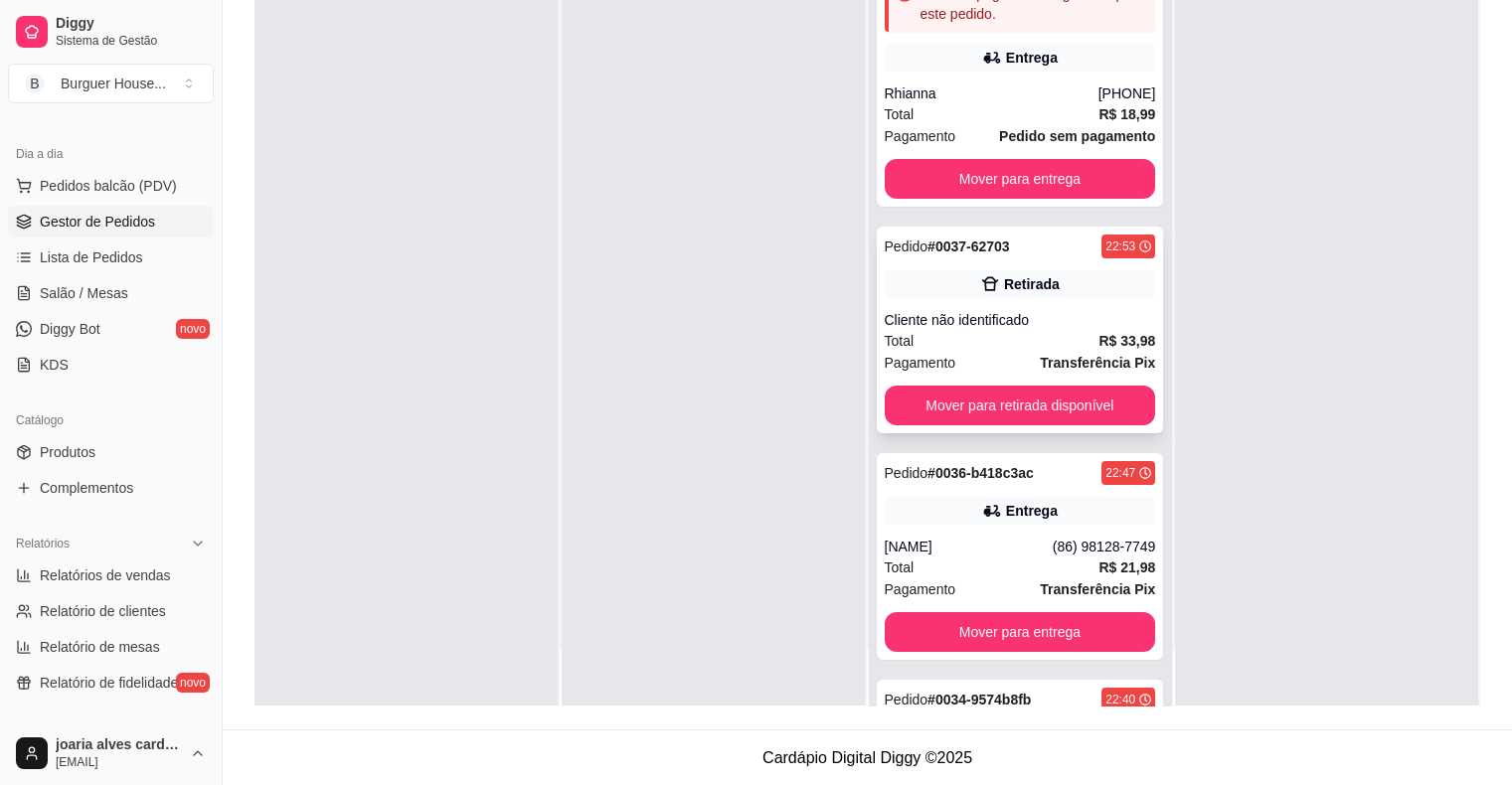 click on "Pedido  # [ORDER_ID] [TIME] Retirada Cliente não identificado Total R$ [PRICE] Pagamento Transferência Pix Mover para retirada disponível" at bounding box center [1020, 330] 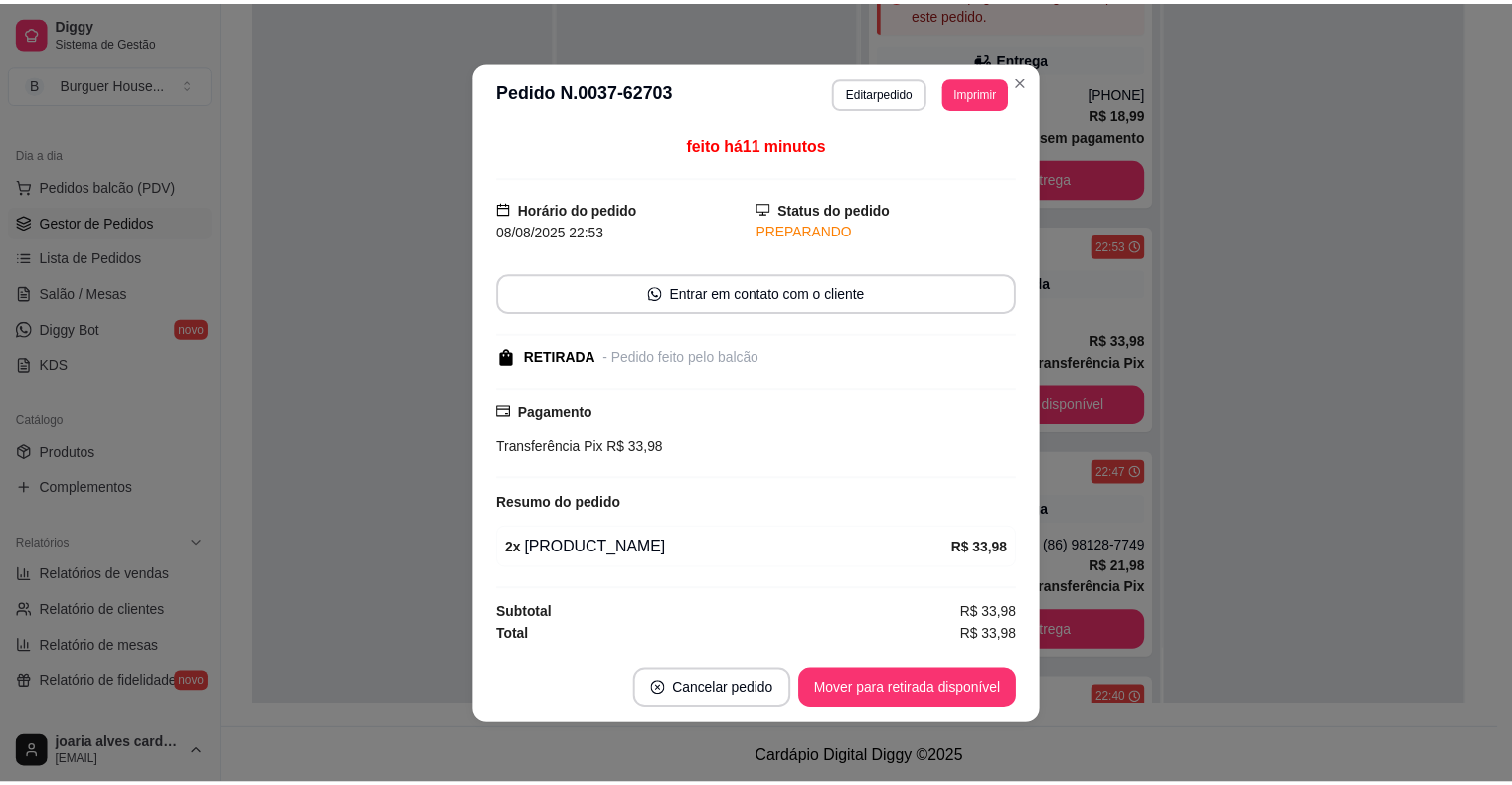 scroll, scrollTop: 2, scrollLeft: 0, axis: vertical 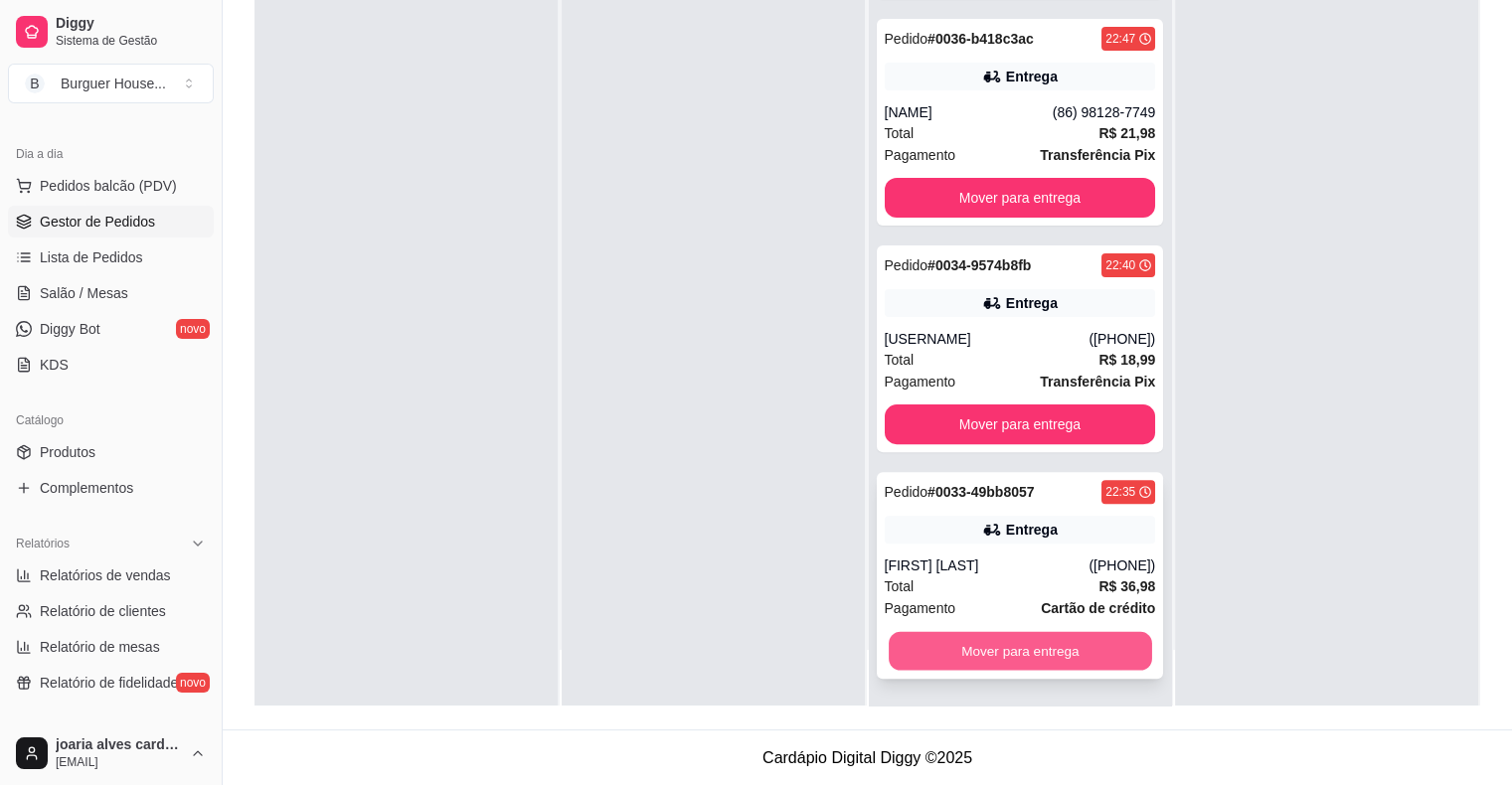 click on "Mover para entrega" at bounding box center [1020, 651] 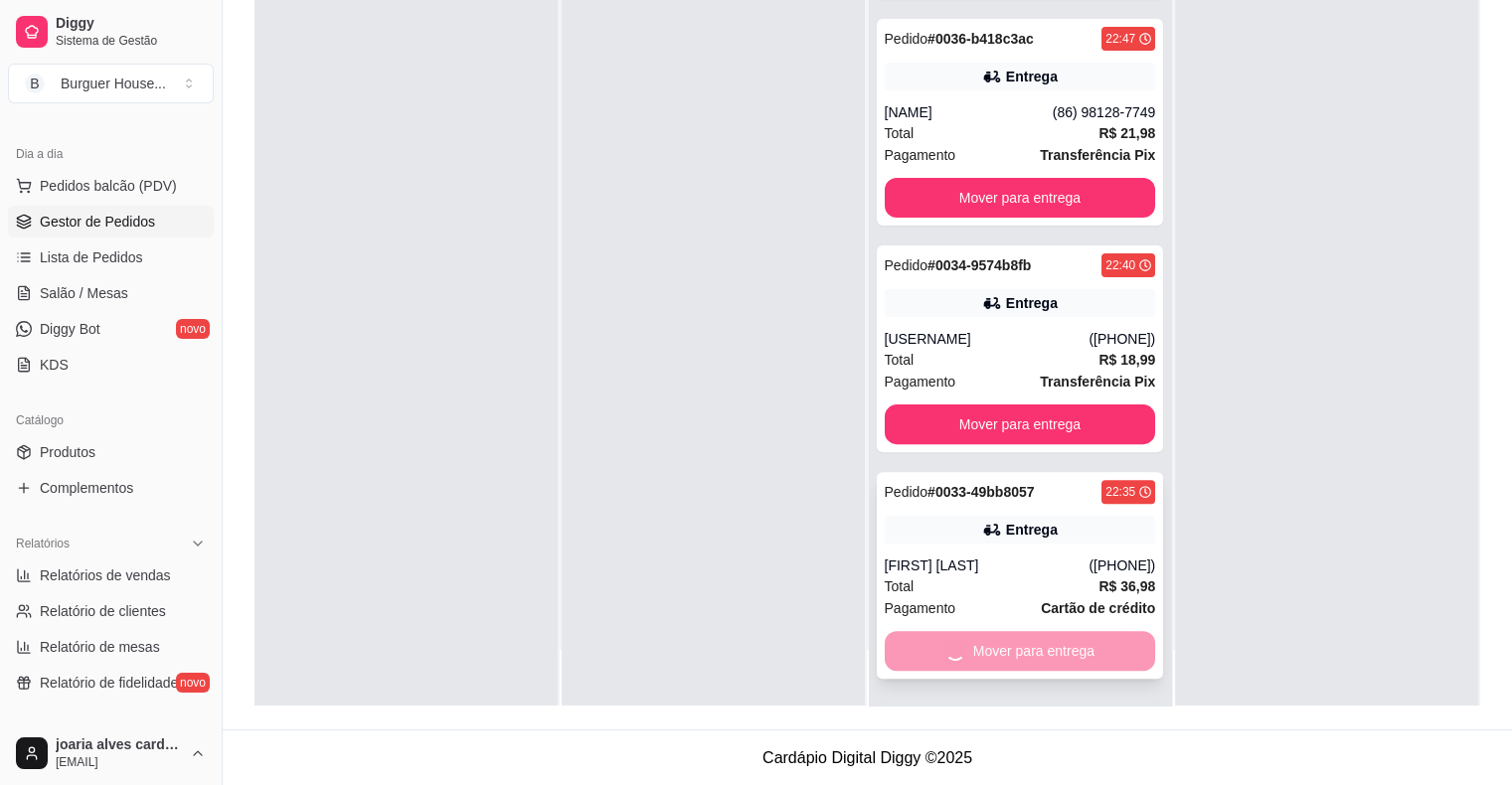 scroll, scrollTop: 208, scrollLeft: 0, axis: vertical 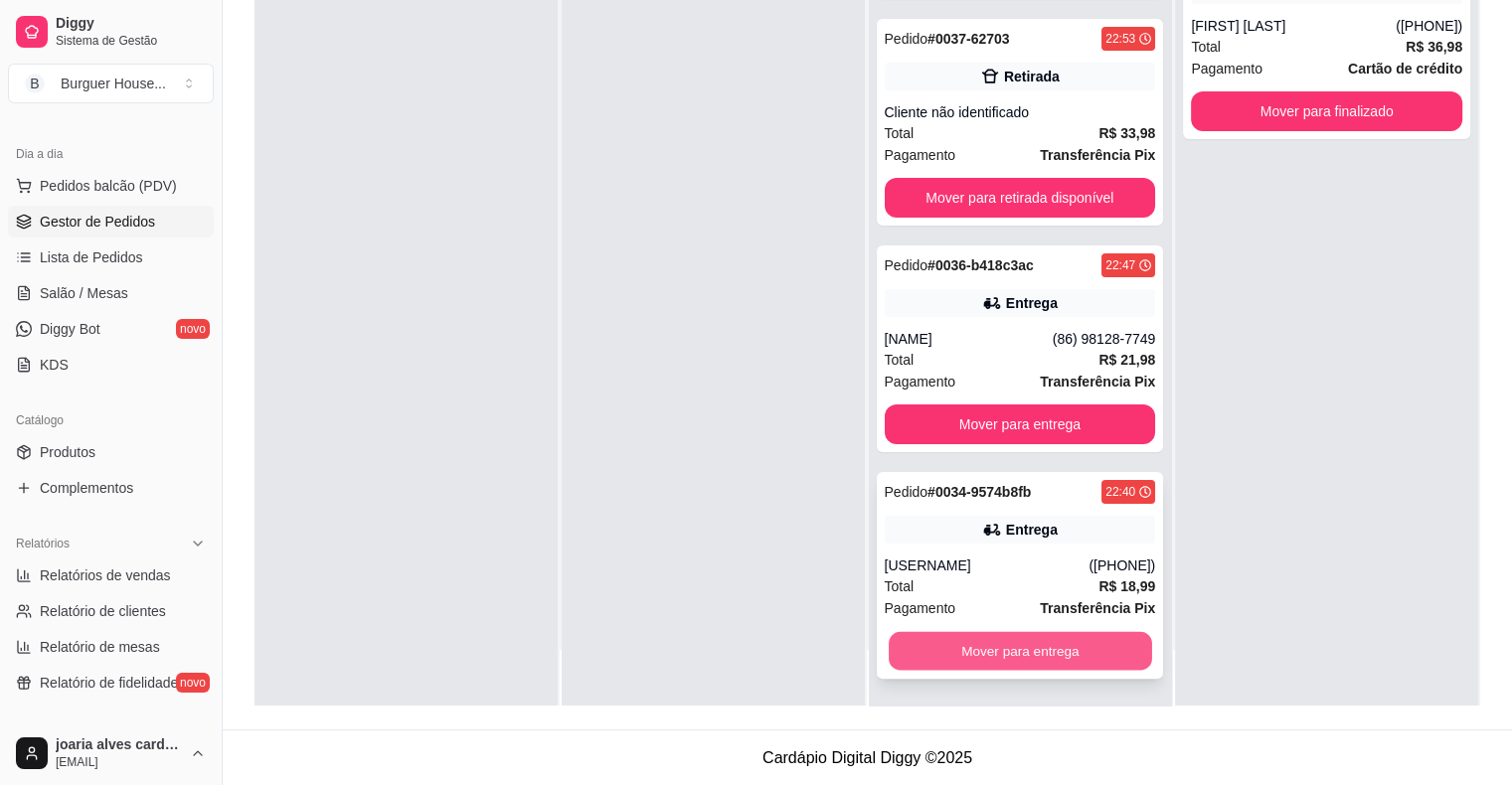 click on "Mover para entrega" at bounding box center [1020, 651] 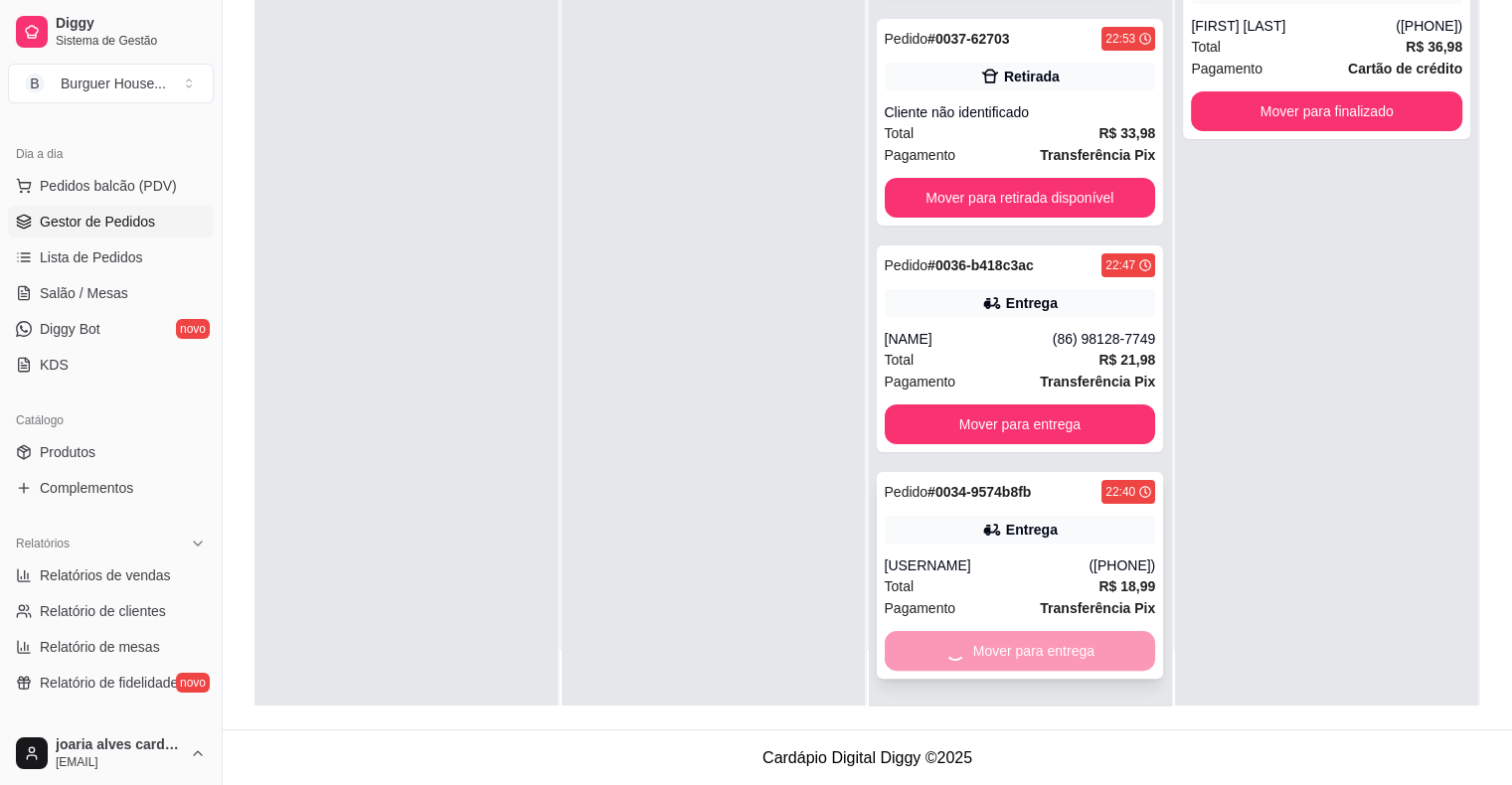 scroll, scrollTop: 0, scrollLeft: 0, axis: both 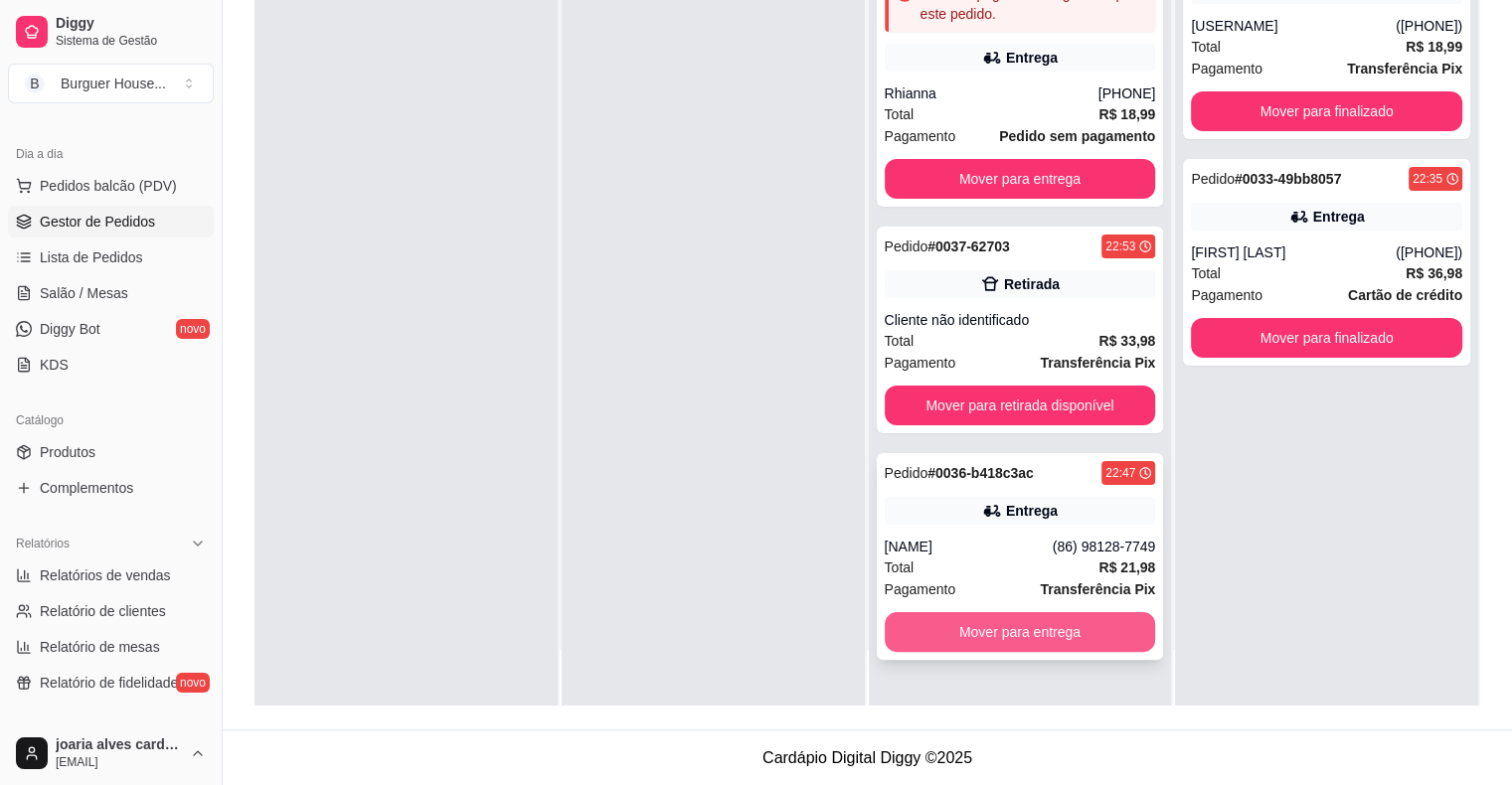 click on "Mover para entrega" at bounding box center (1020, 632) 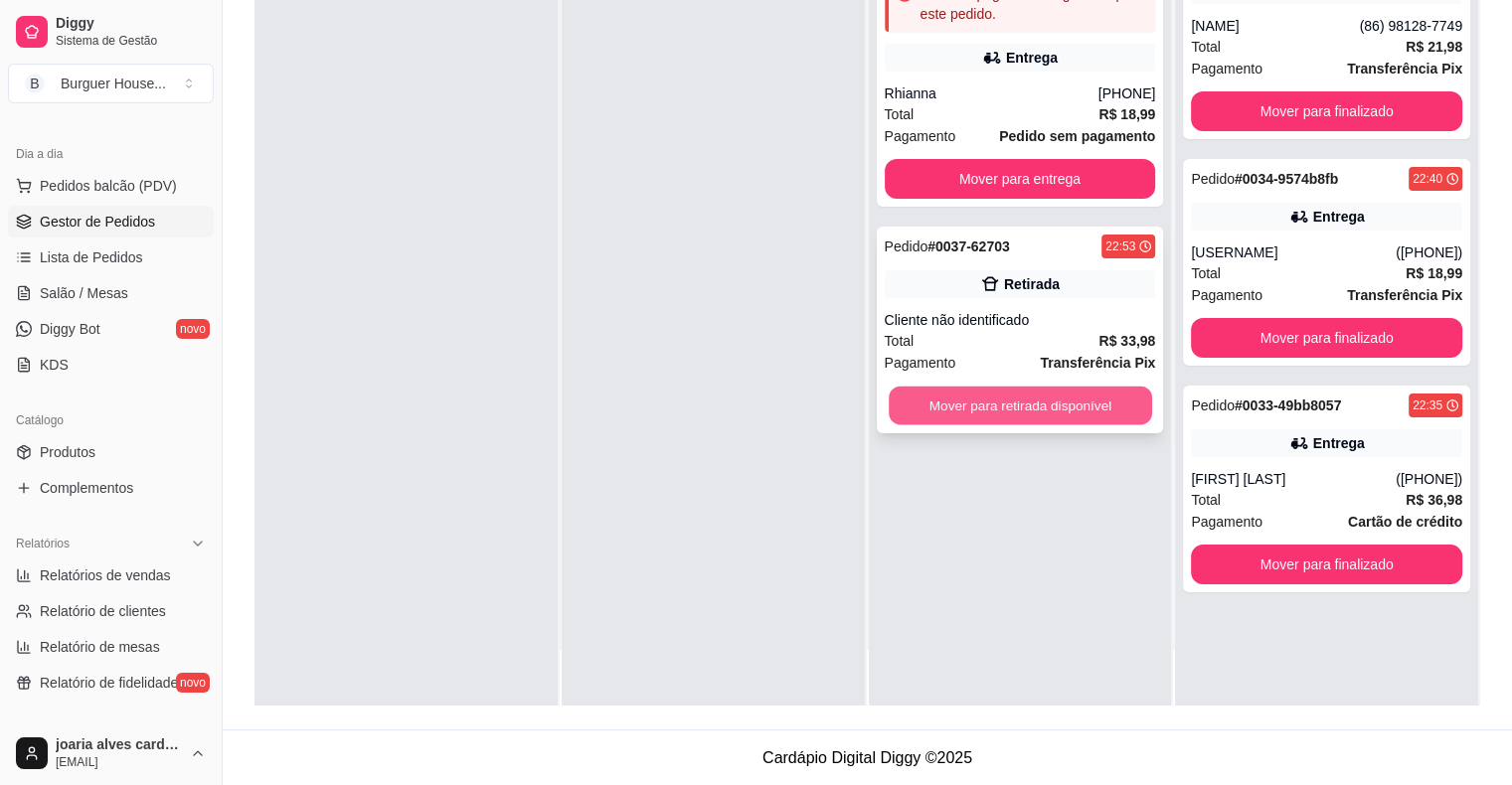 click on "Mover para retirada disponível" at bounding box center [1020, 405] 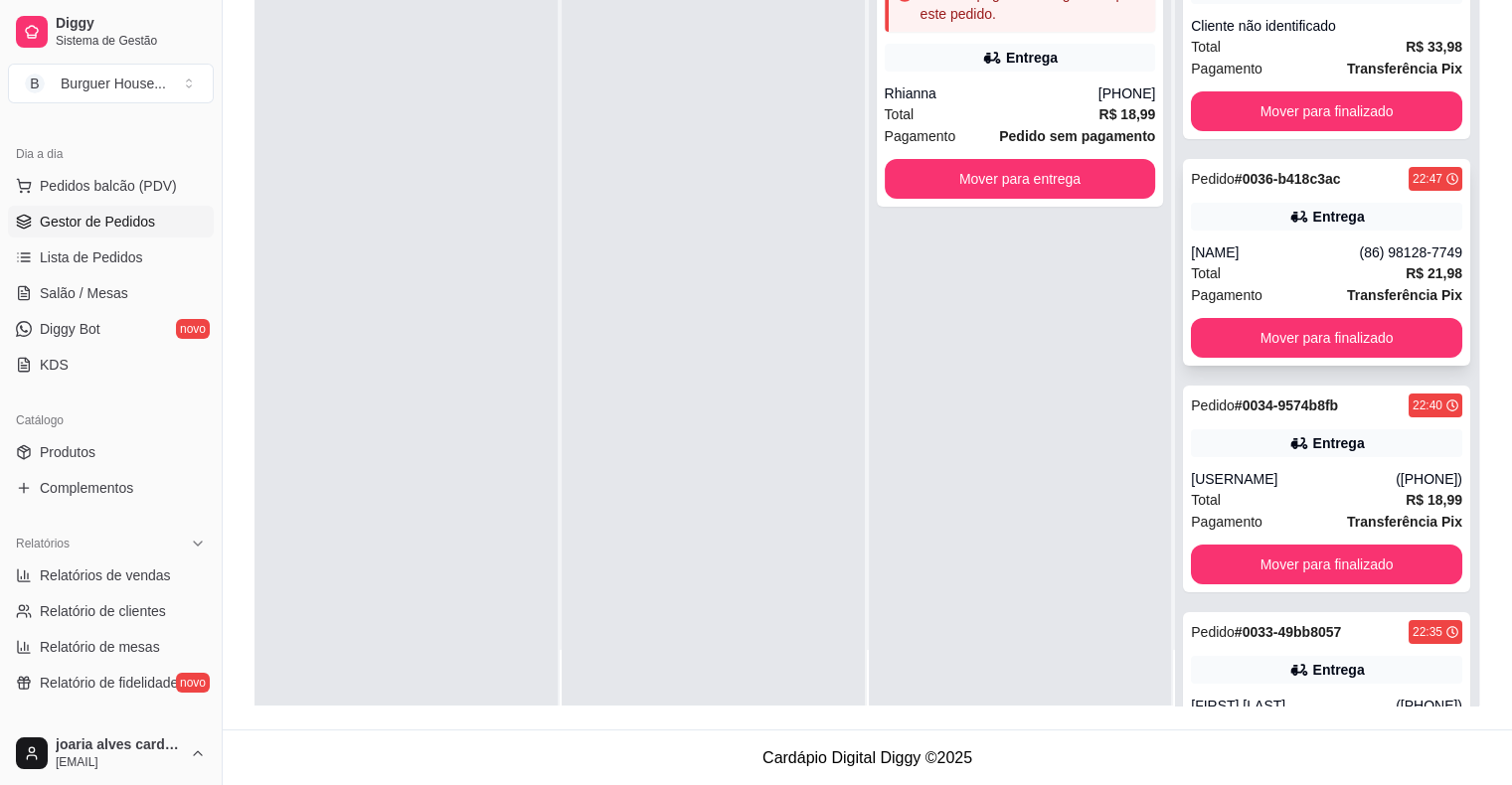 scroll, scrollTop: 0, scrollLeft: 0, axis: both 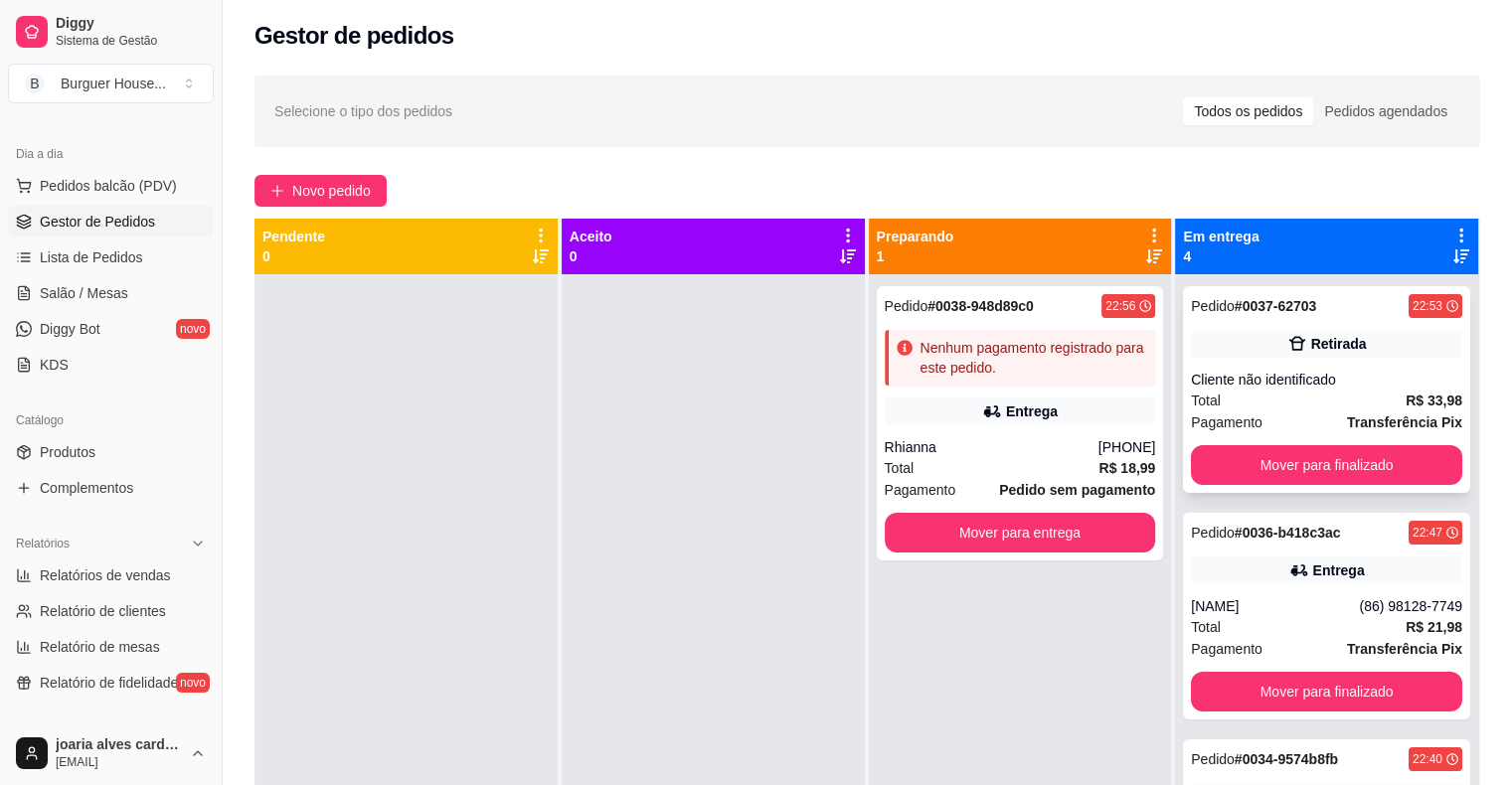 click on "Total R$ 33,98" at bounding box center (1326, 400) 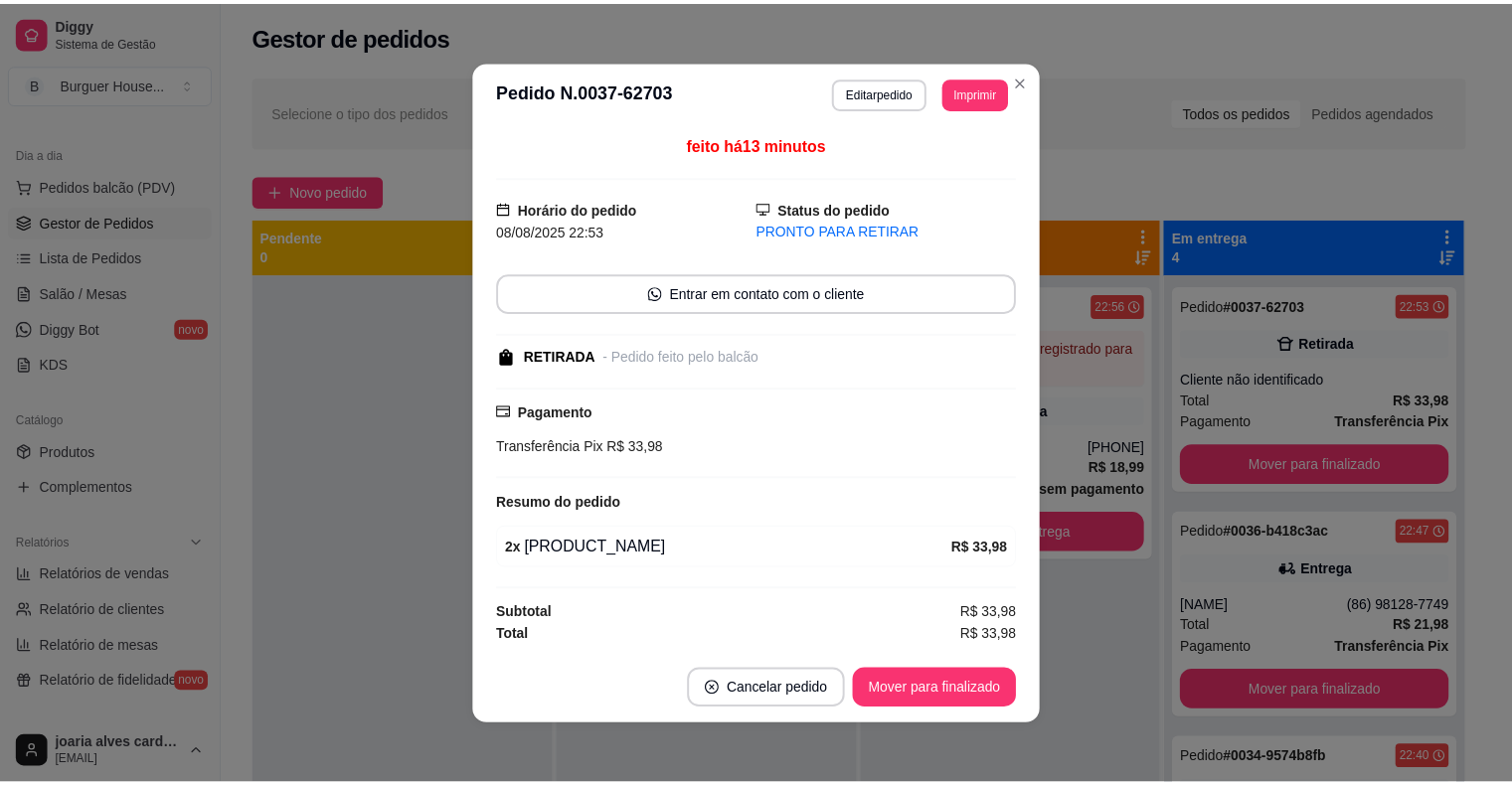 scroll, scrollTop: 2, scrollLeft: 0, axis: vertical 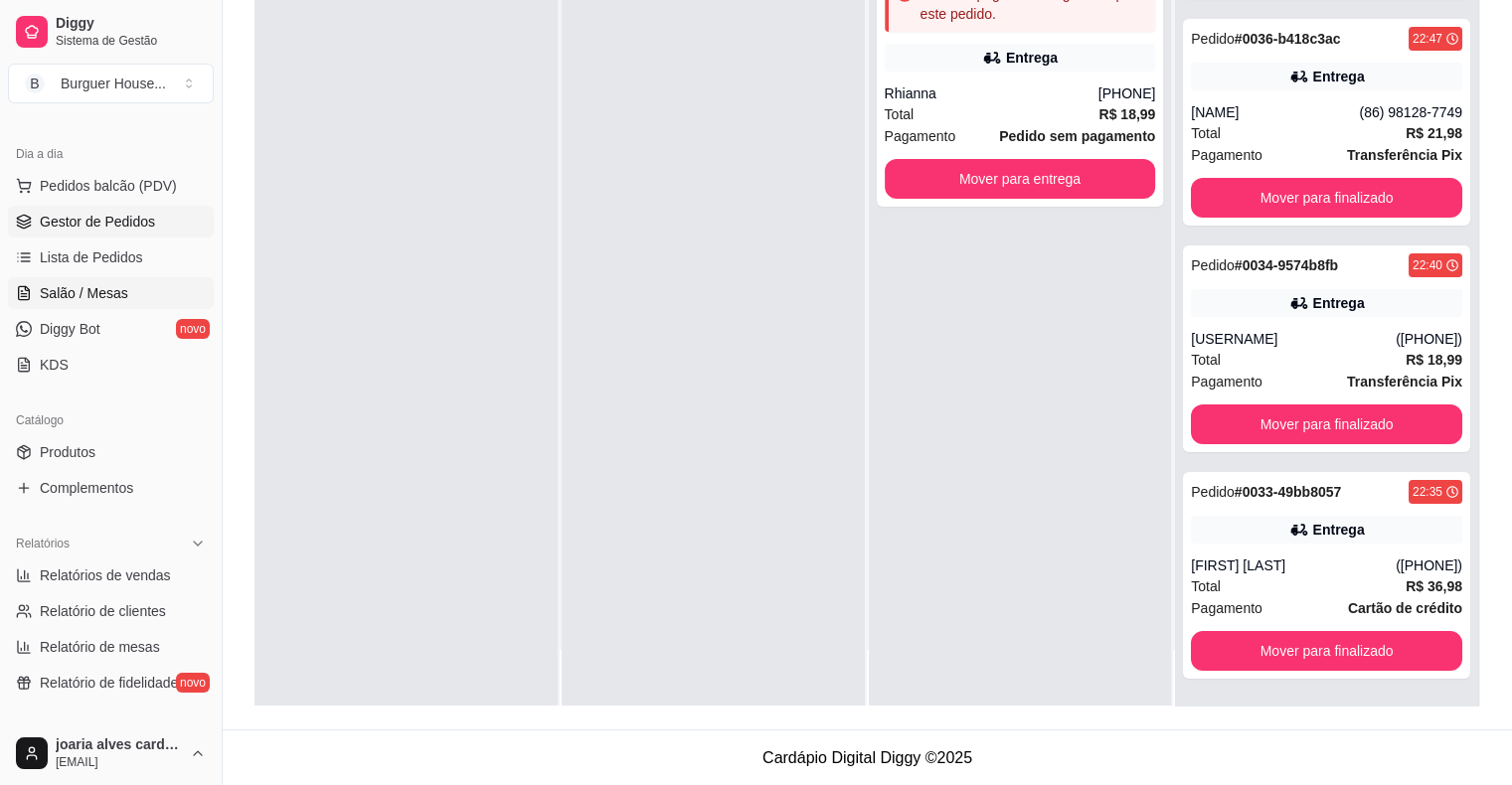 click on "Salão / Mesas" at bounding box center (110, 293) 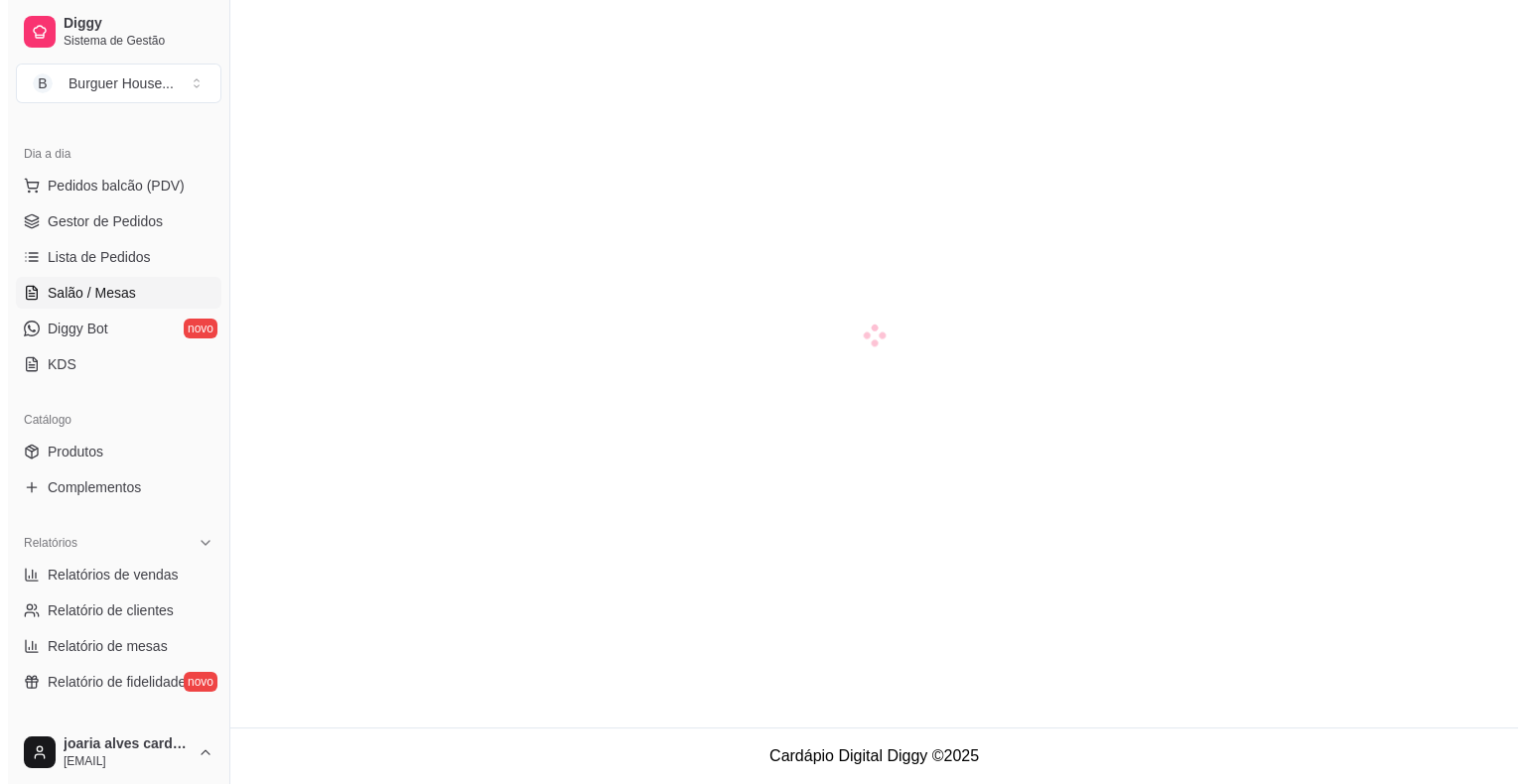 scroll, scrollTop: 0, scrollLeft: 0, axis: both 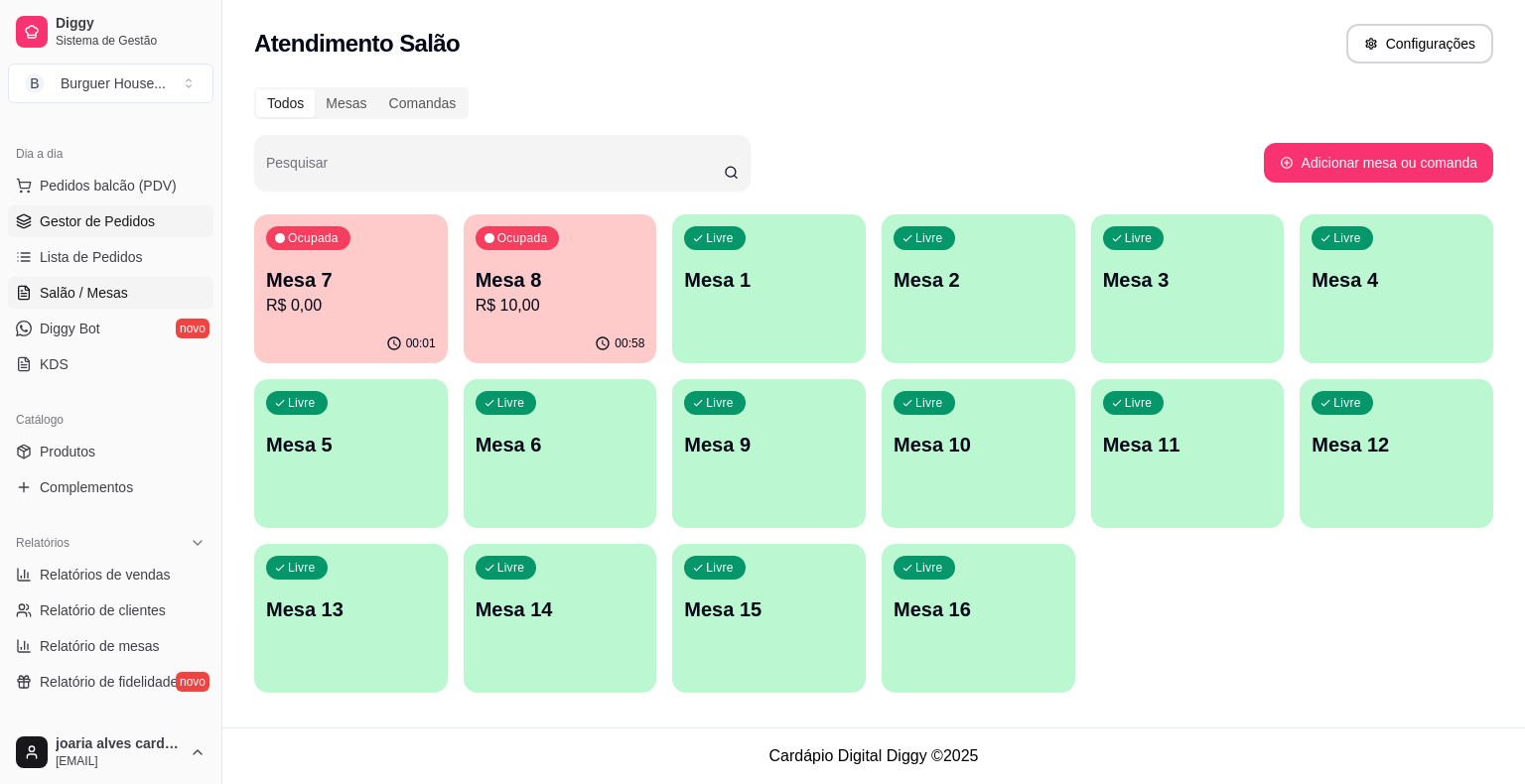 click on "Gestor de Pedidos" at bounding box center (97, 221) 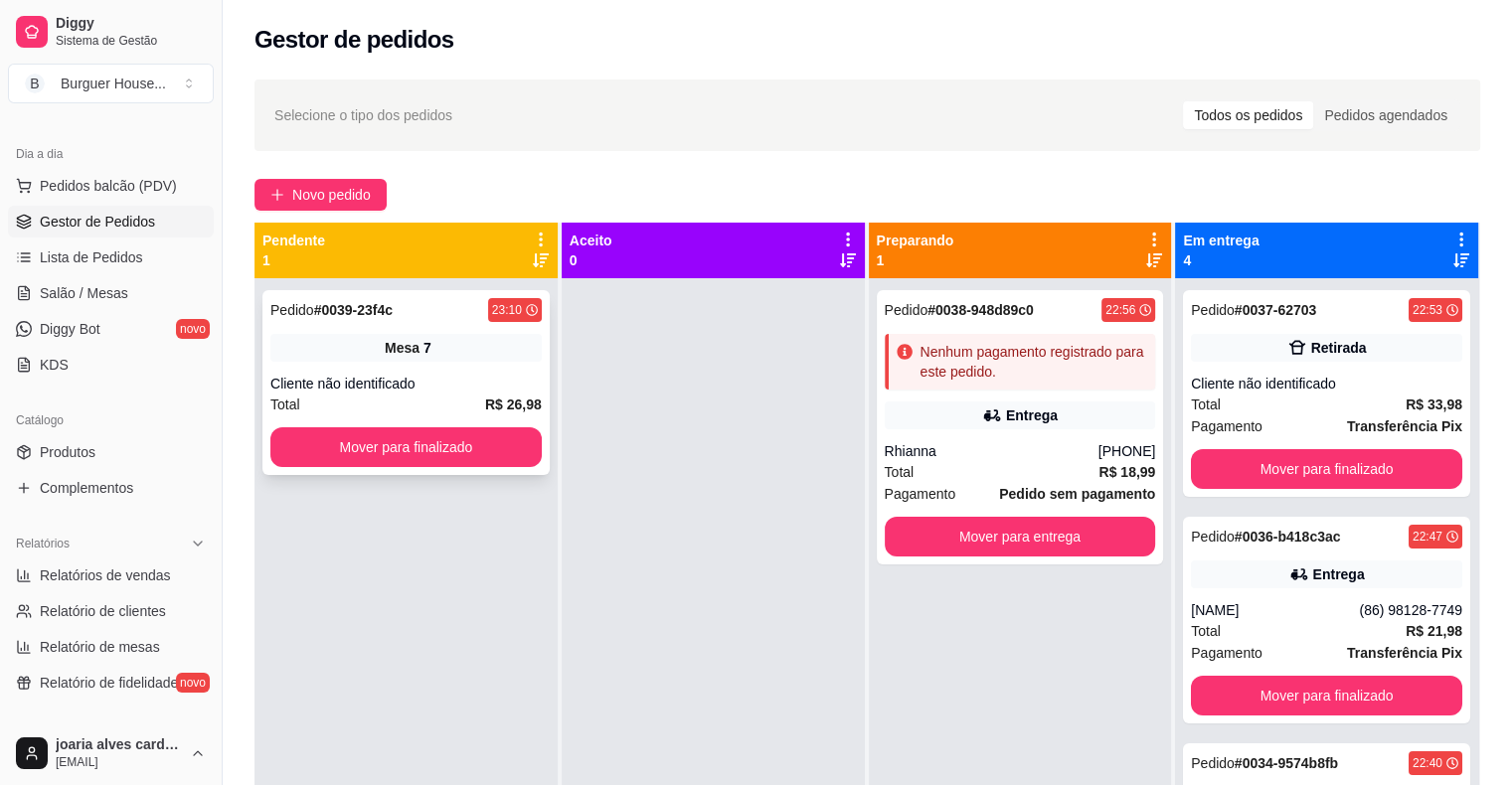 click on "7" at bounding box center (427, 348) 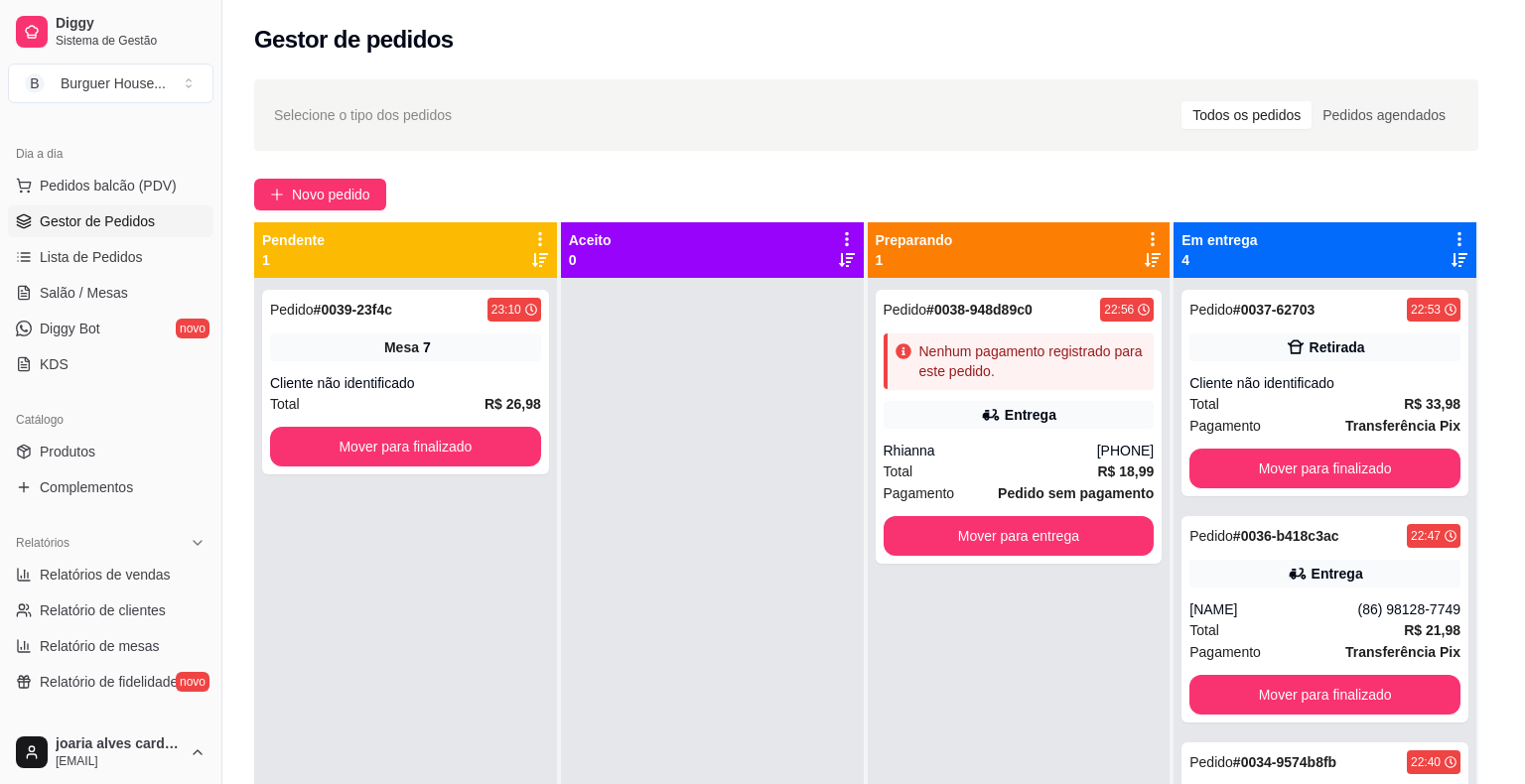 scroll, scrollTop: 60, scrollLeft: 0, axis: vertical 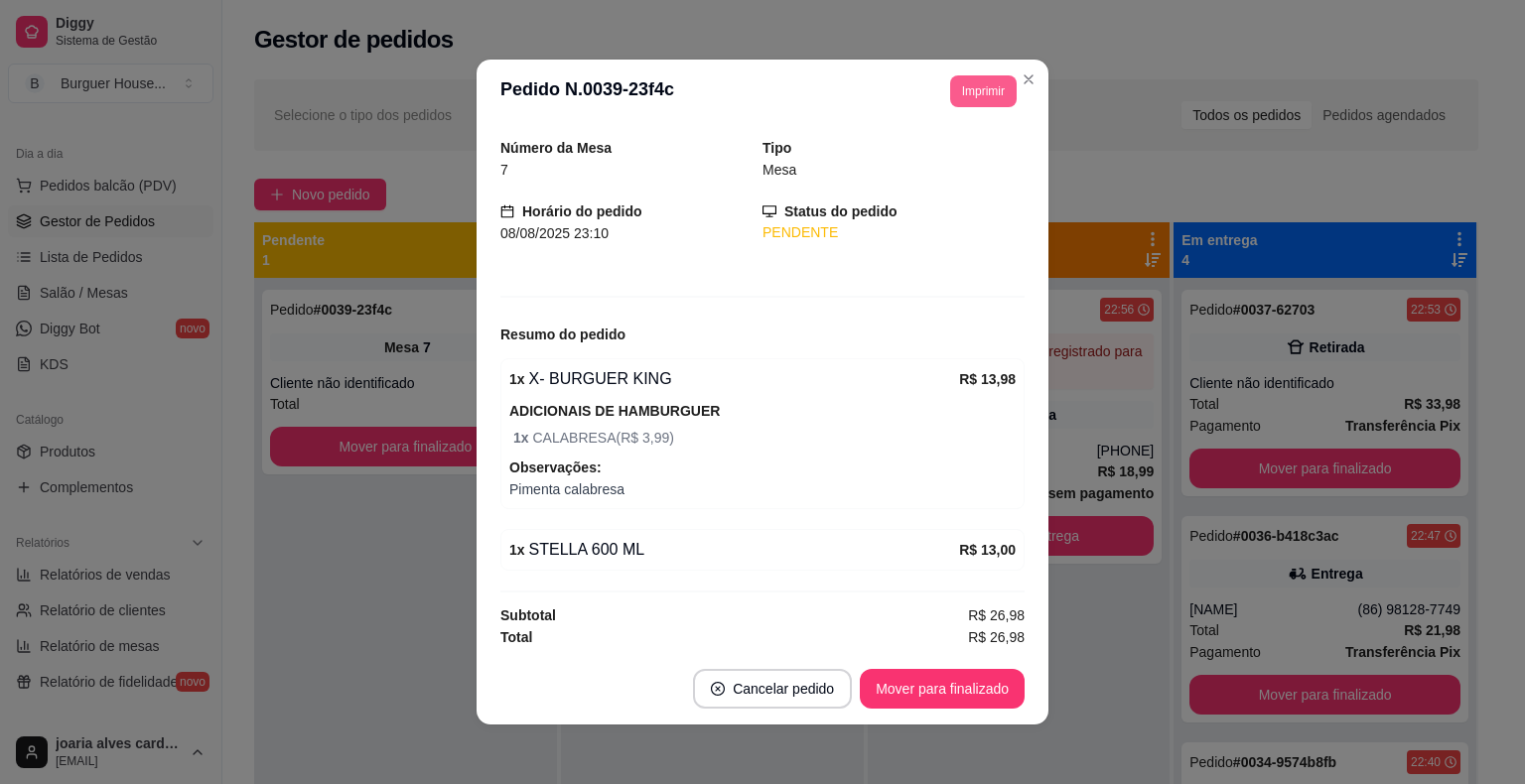 click on "Imprimir" at bounding box center (983, 91) 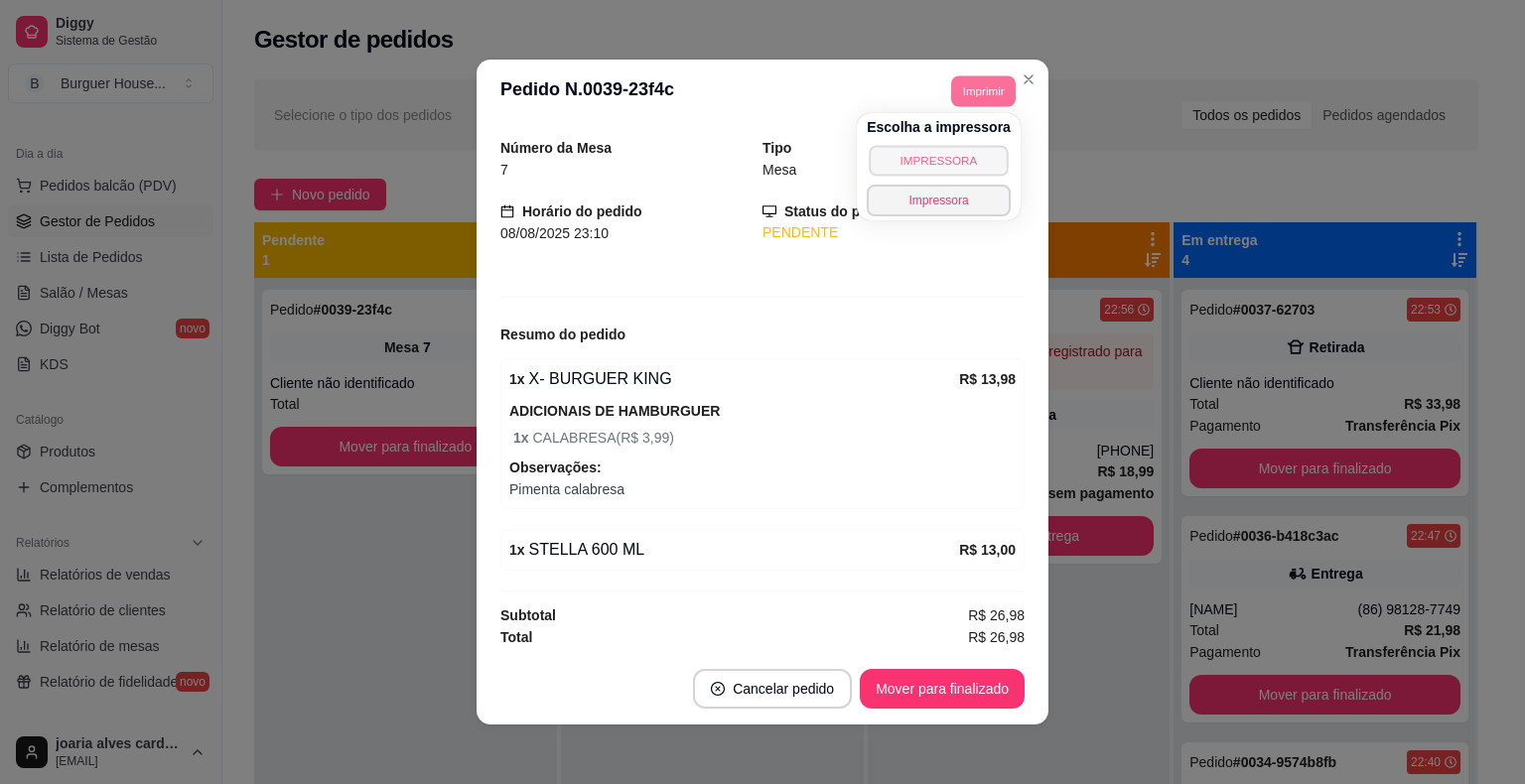 click on "IMPRESSORA" at bounding box center (938, 160) 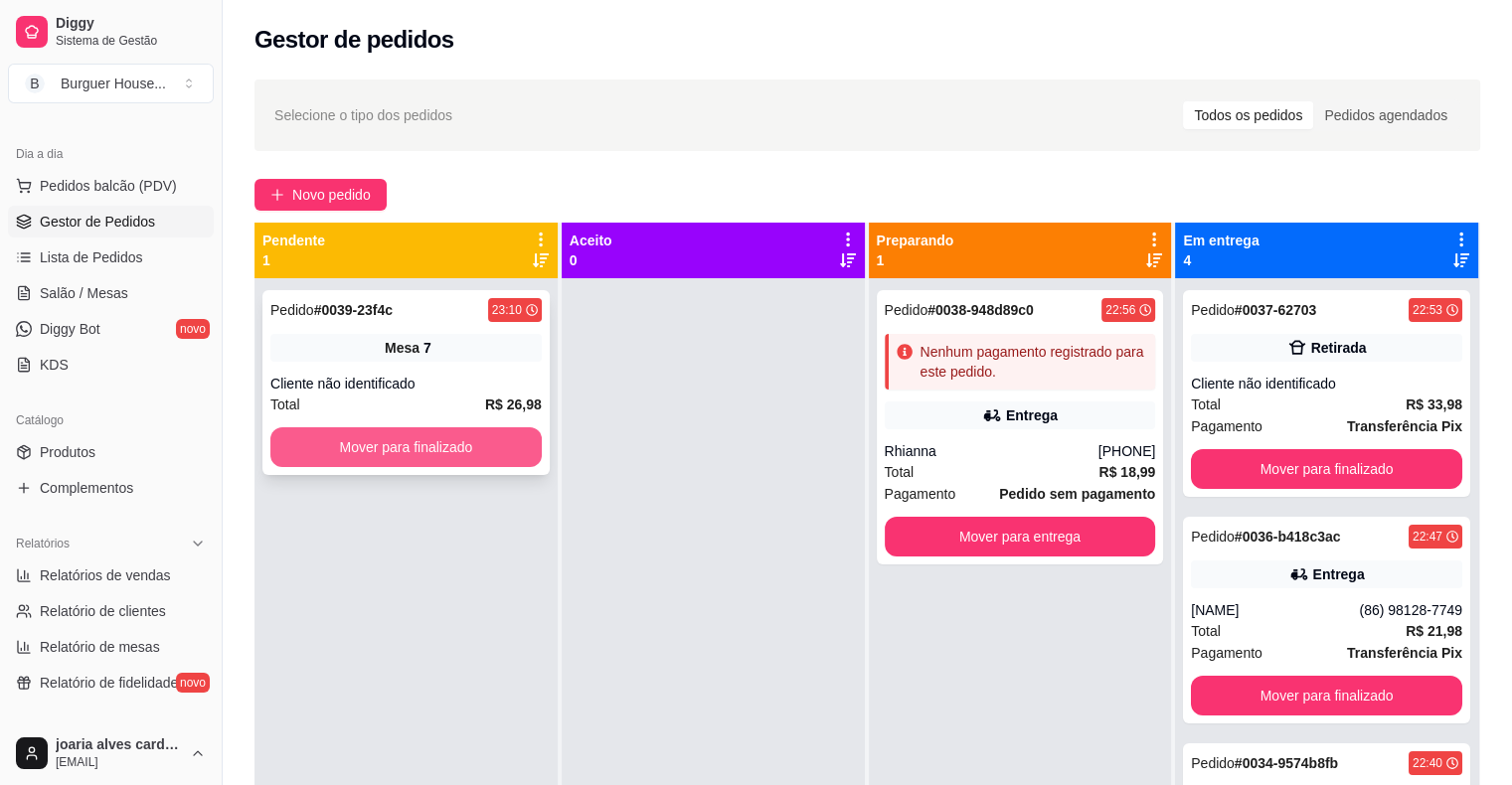 click on "Mover para finalizado" at bounding box center (406, 447) 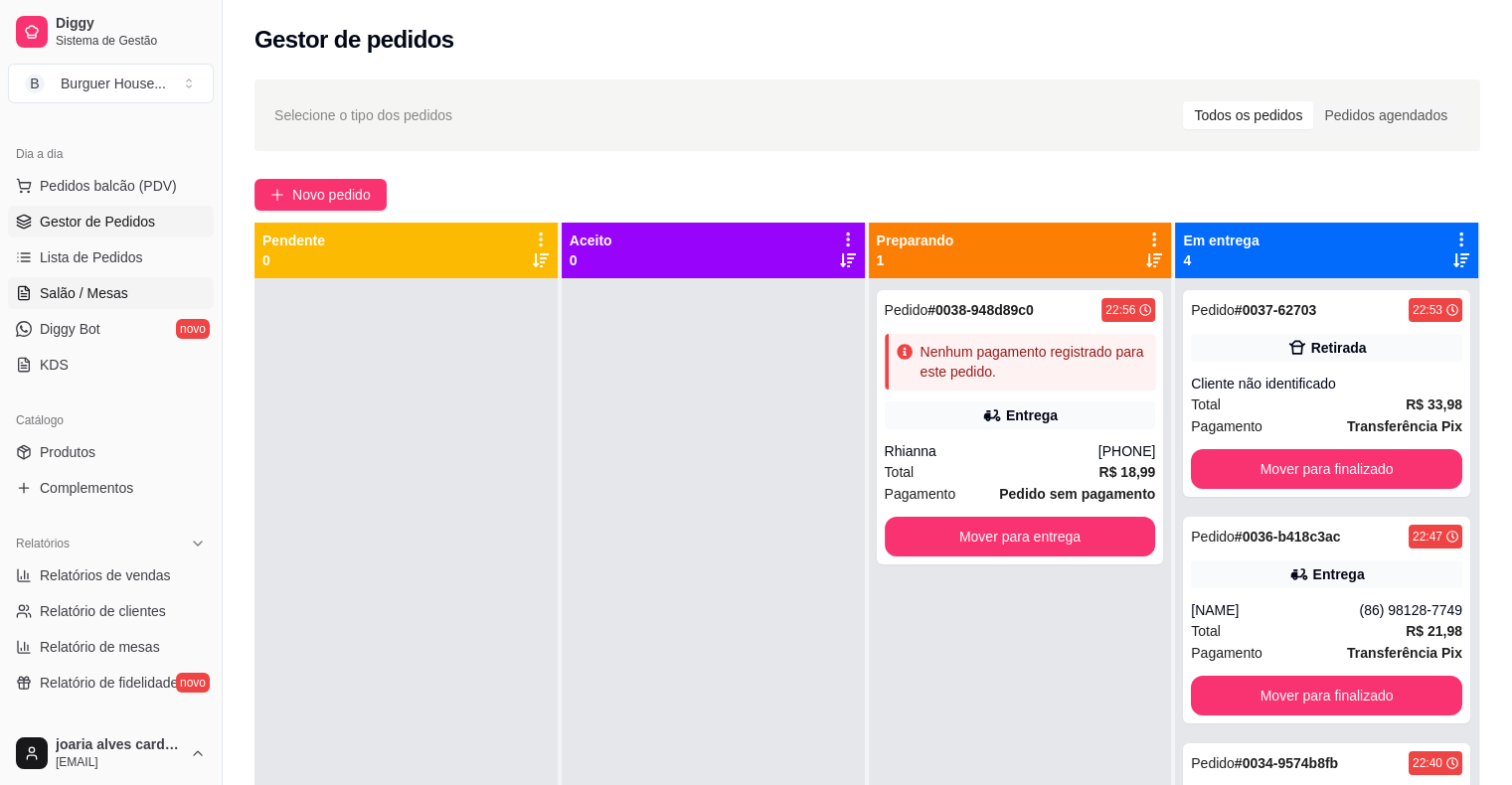 click on "Salão / Mesas" at bounding box center (84, 293) 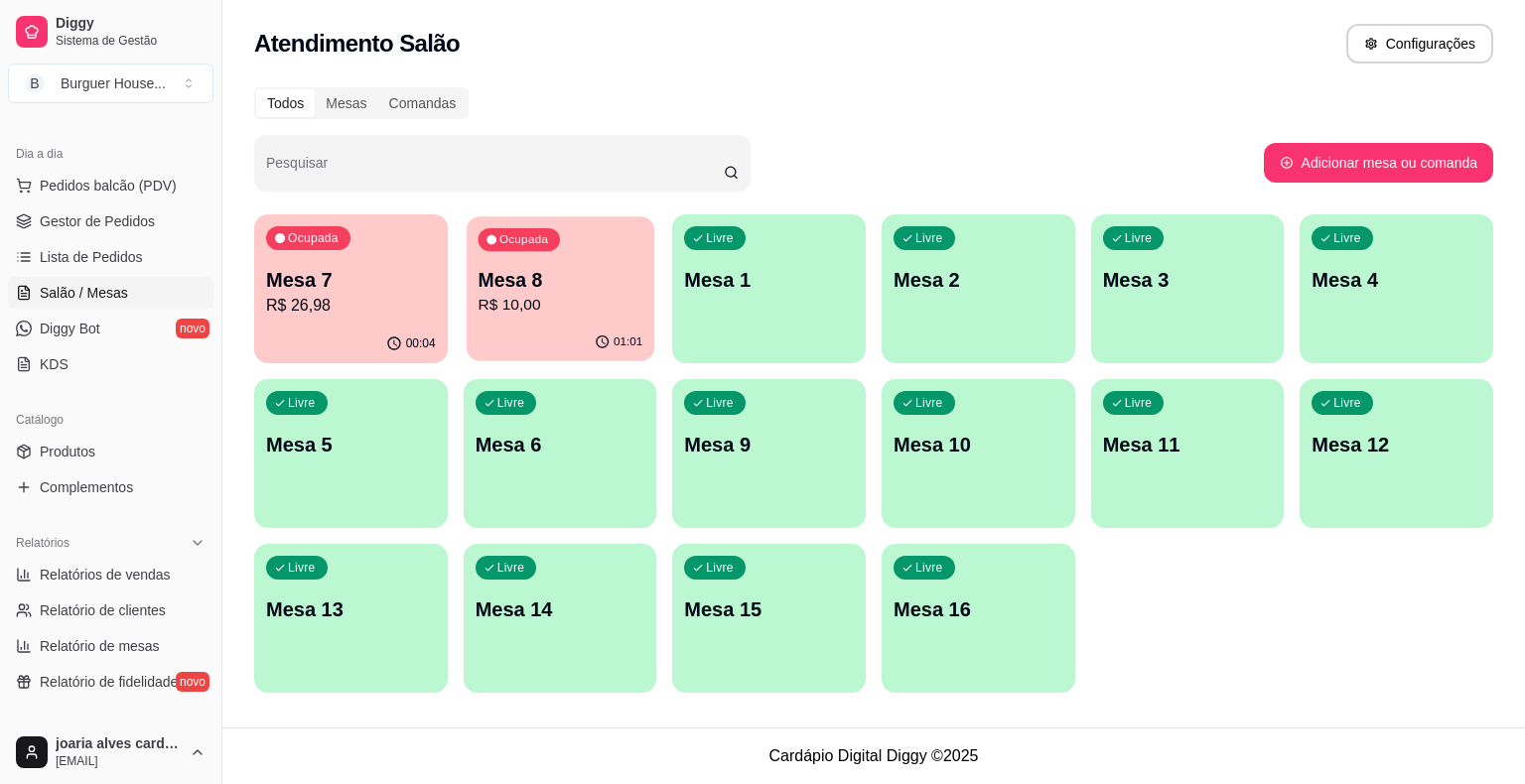 click on "Mesa 8" at bounding box center (560, 280) 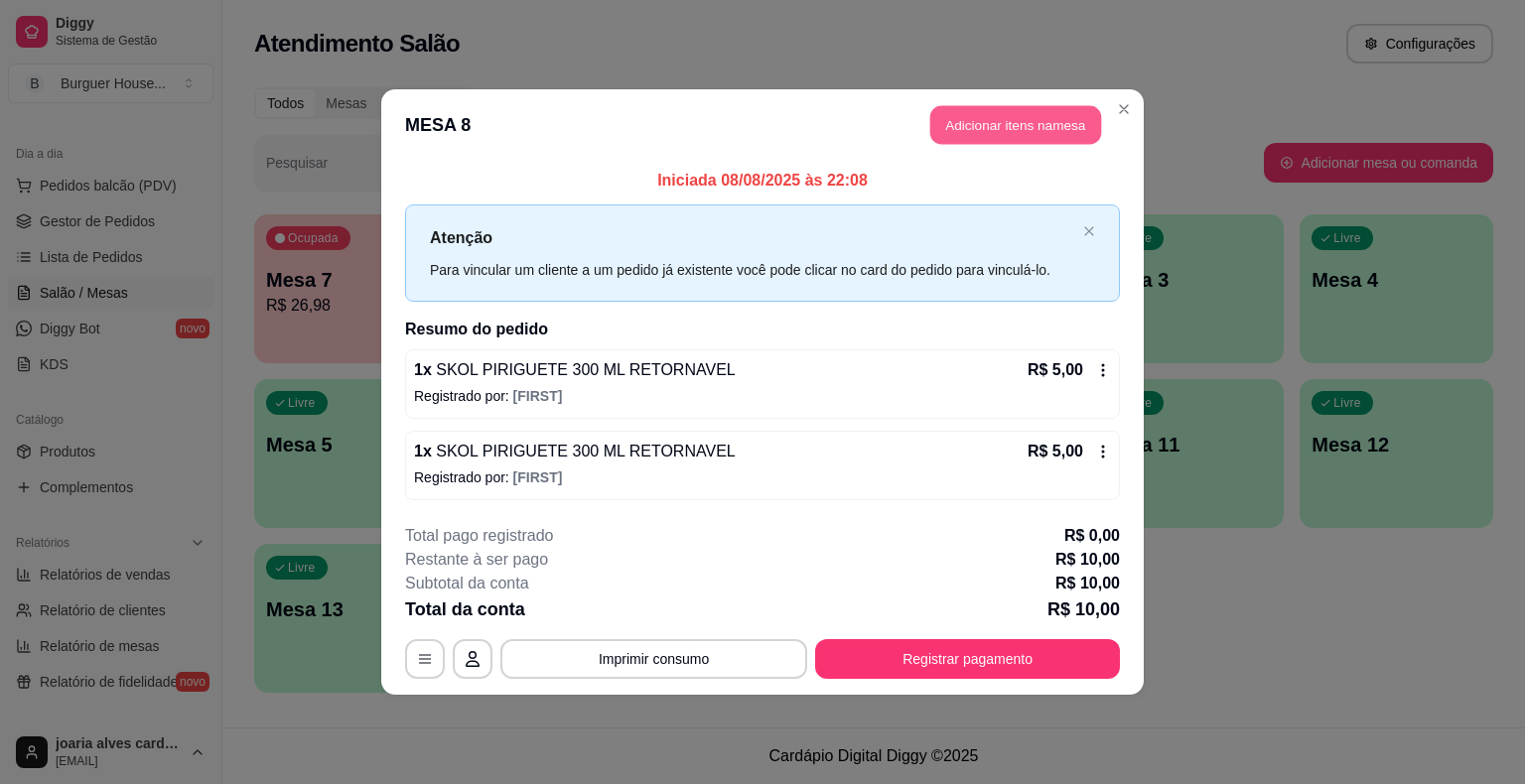 click on "Adicionar itens na  mesa" at bounding box center (1016, 125) 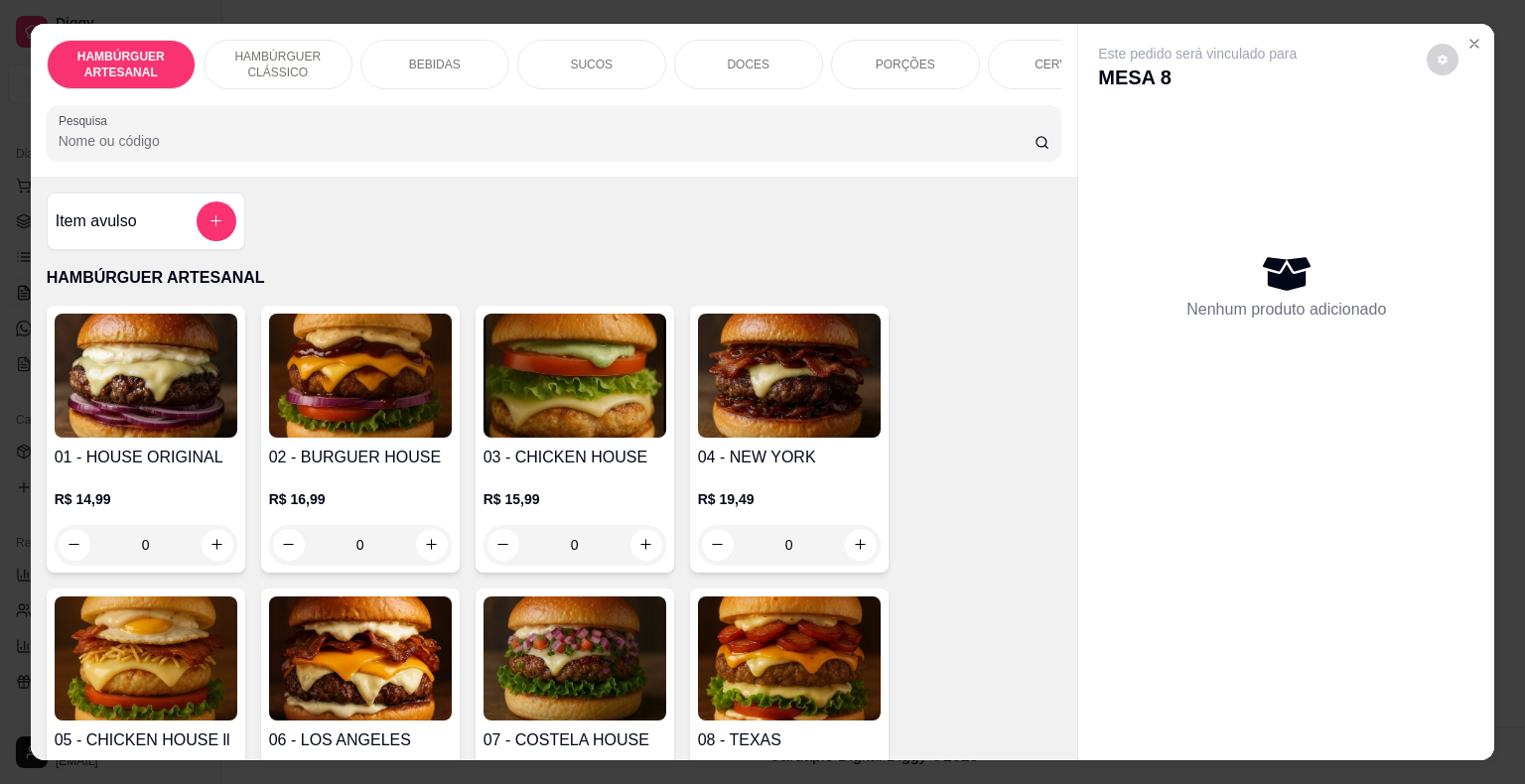 click on "BEBIDAS" at bounding box center (435, 65) 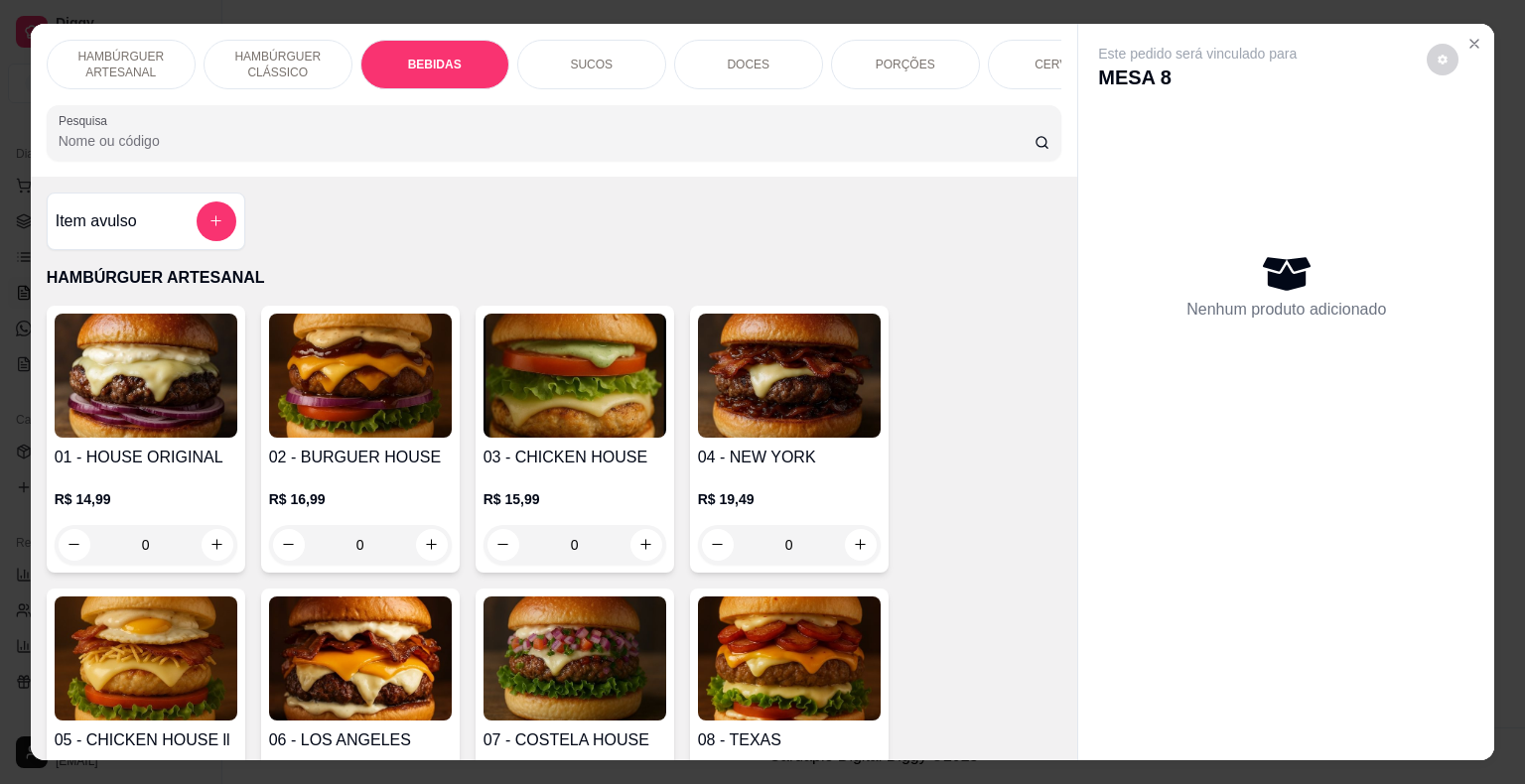 scroll, scrollTop: 1582, scrollLeft: 0, axis: vertical 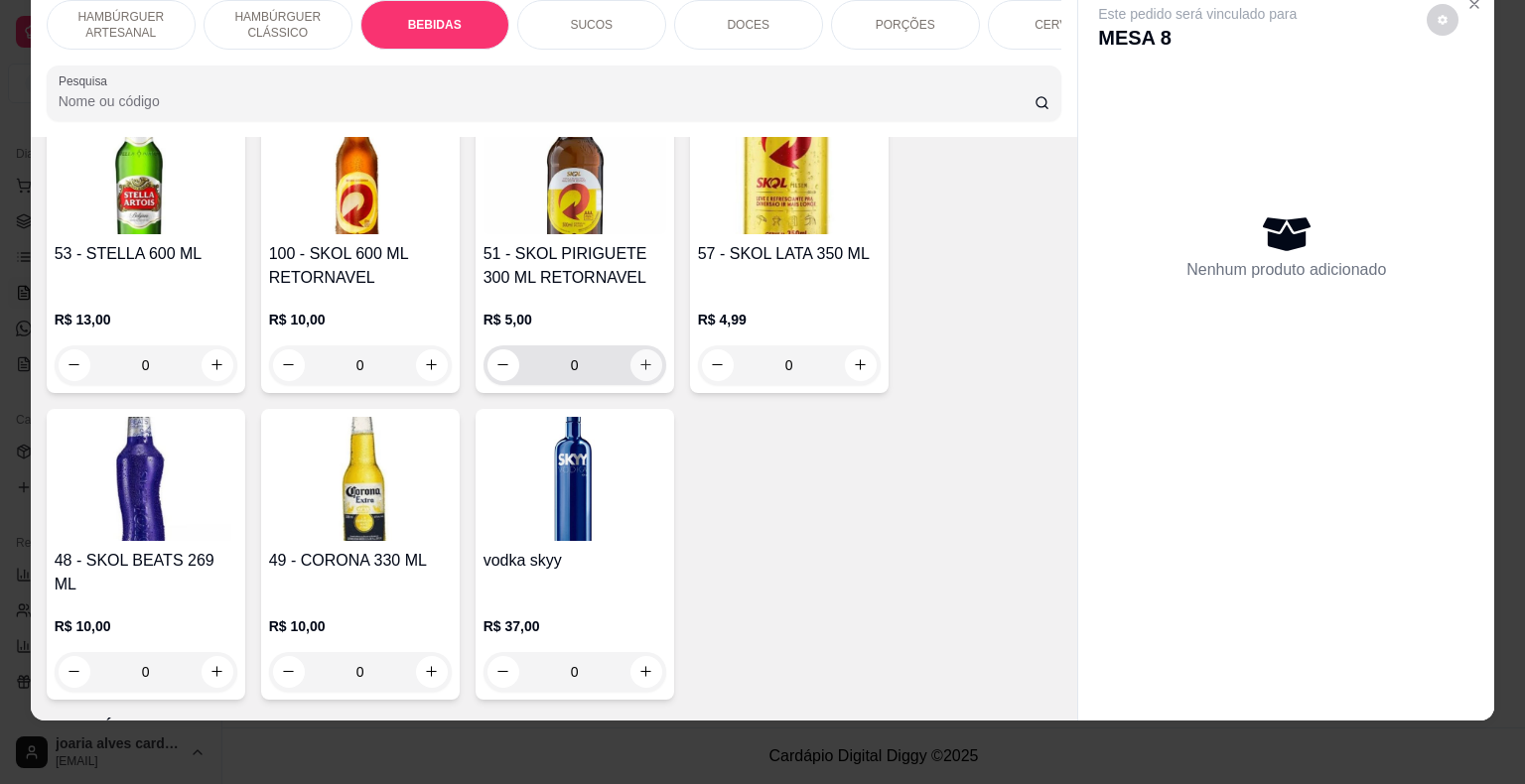 click 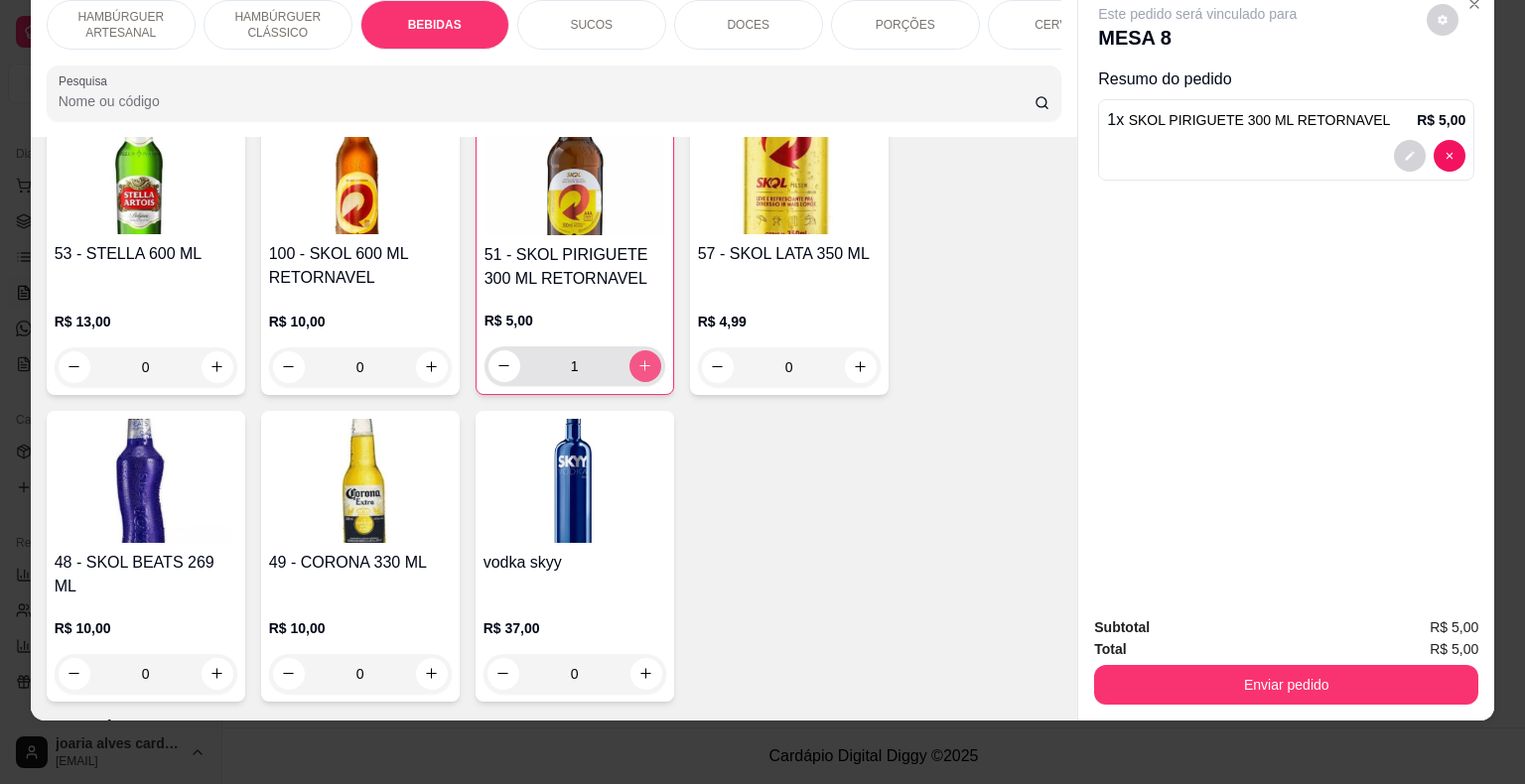 click 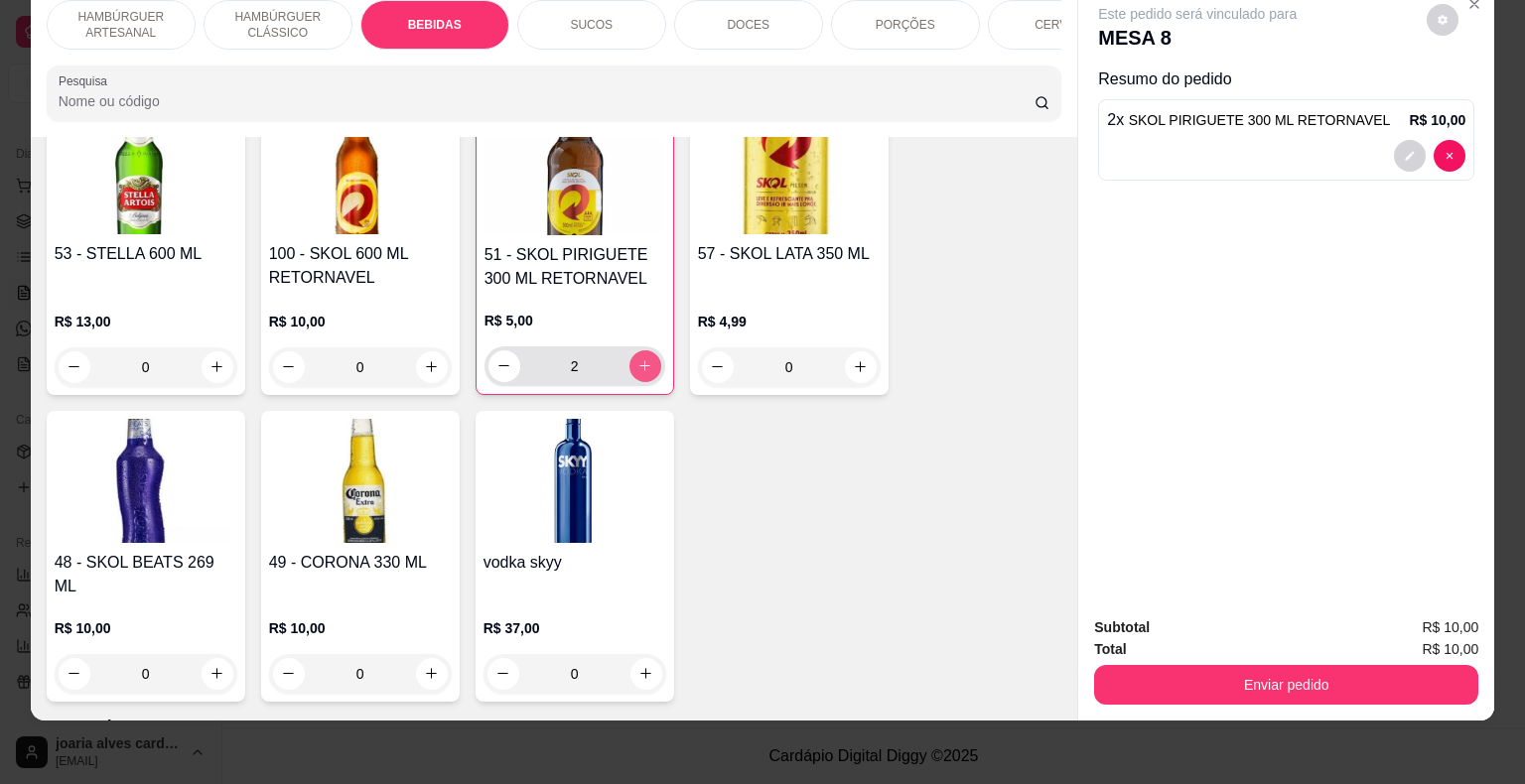 click 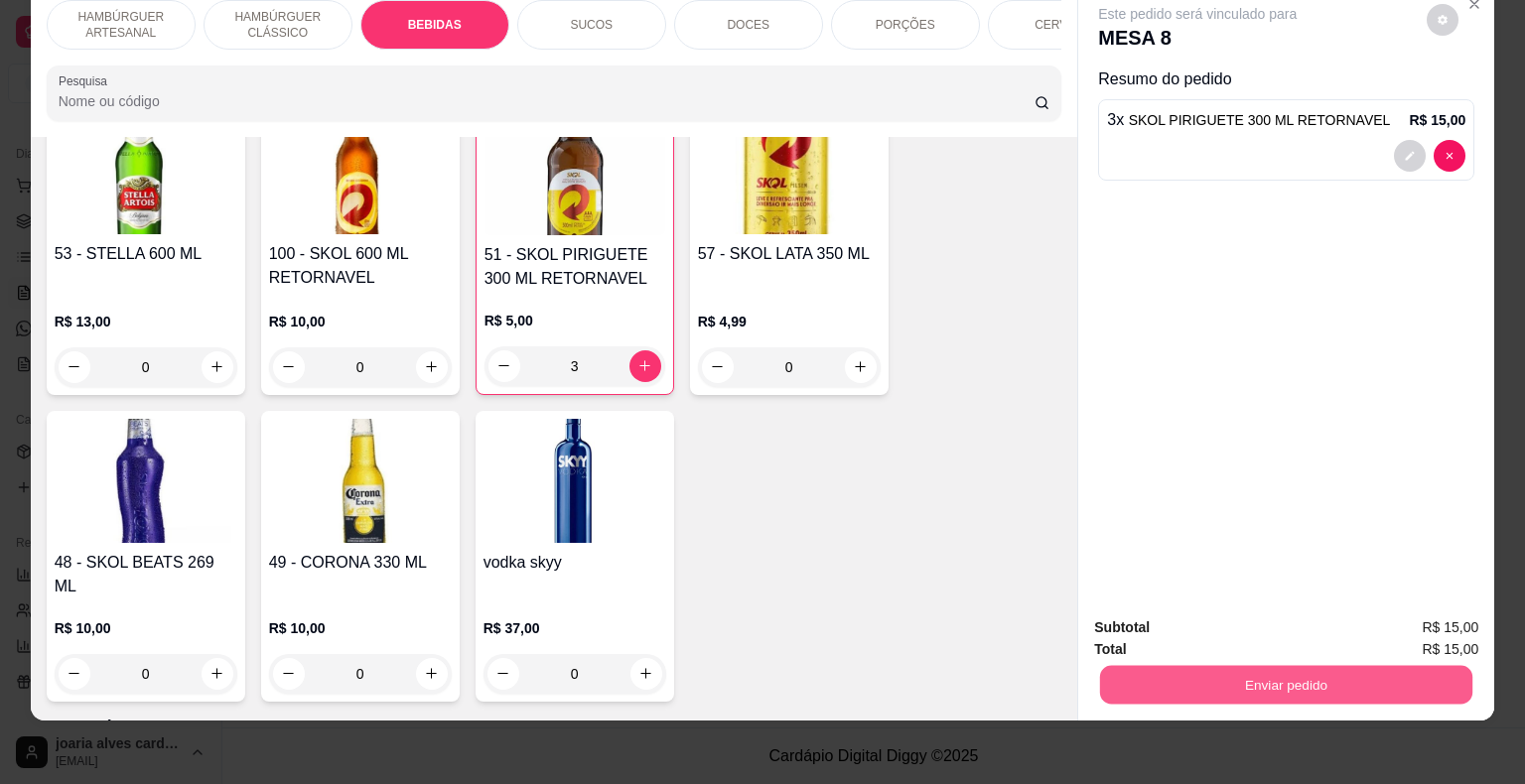 click on "Enviar pedido" at bounding box center [1286, 685] 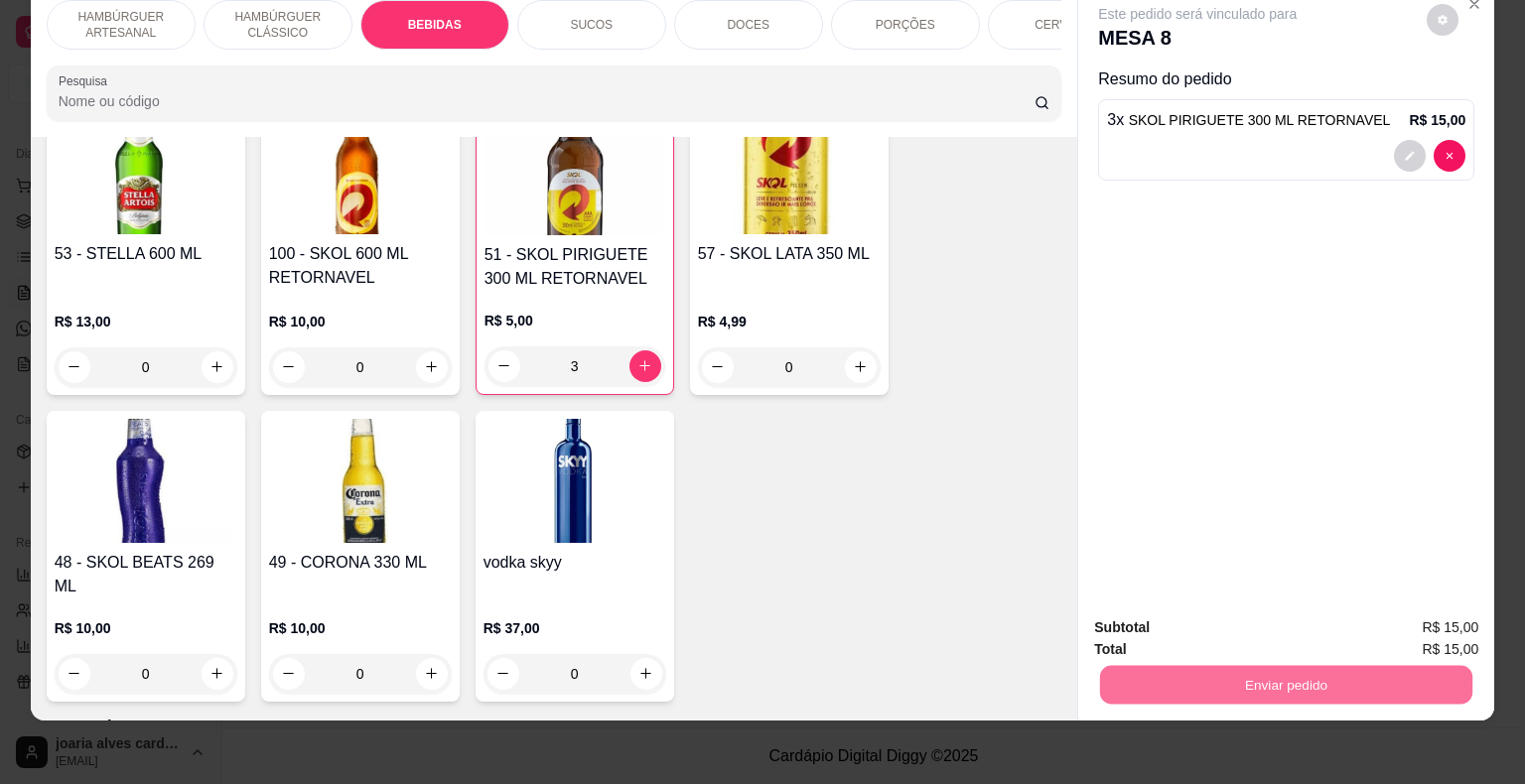 click on "Não registrar e enviar pedido" at bounding box center (1220, 620) 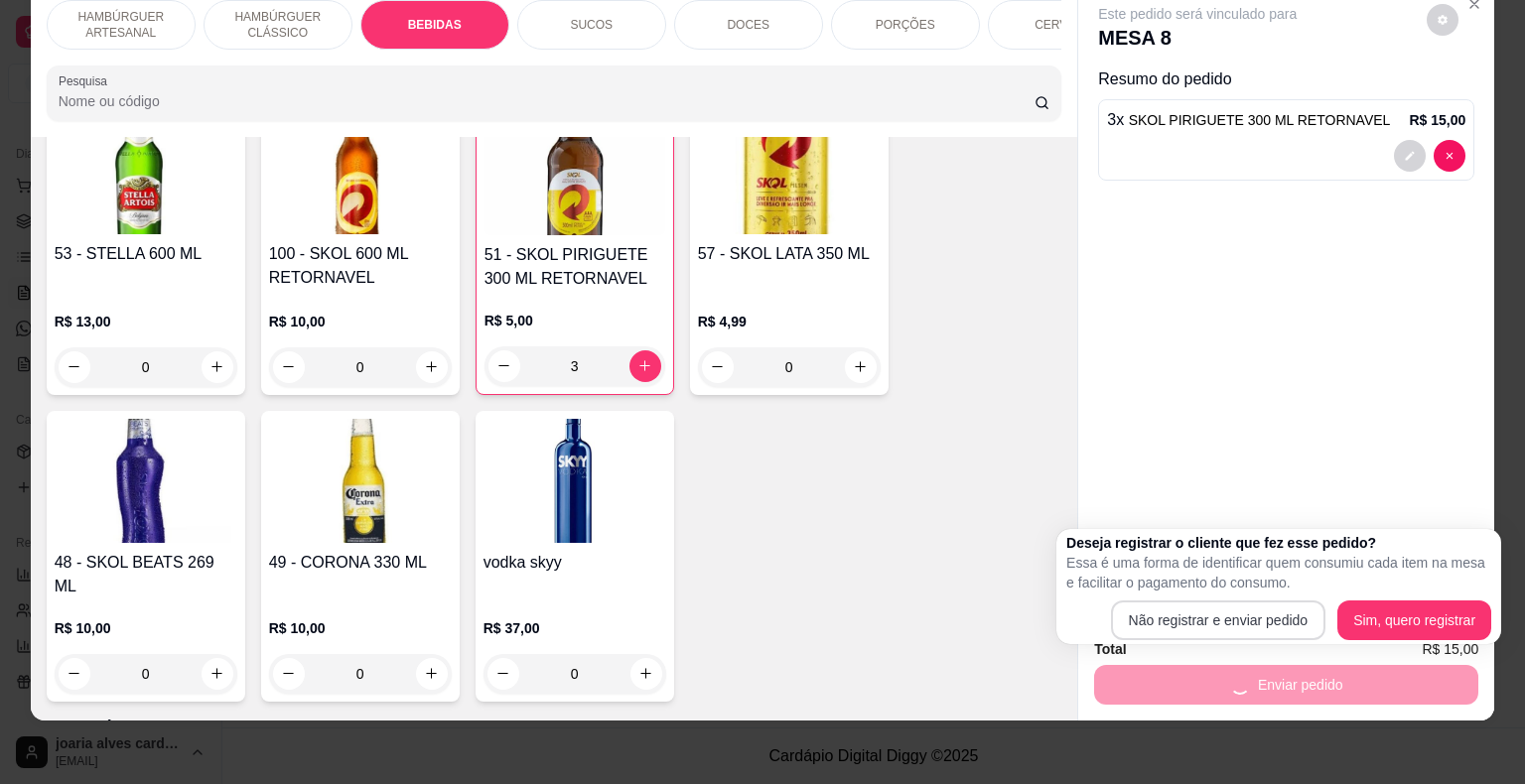 click on "Total R$ 15,00" at bounding box center [1286, 649] 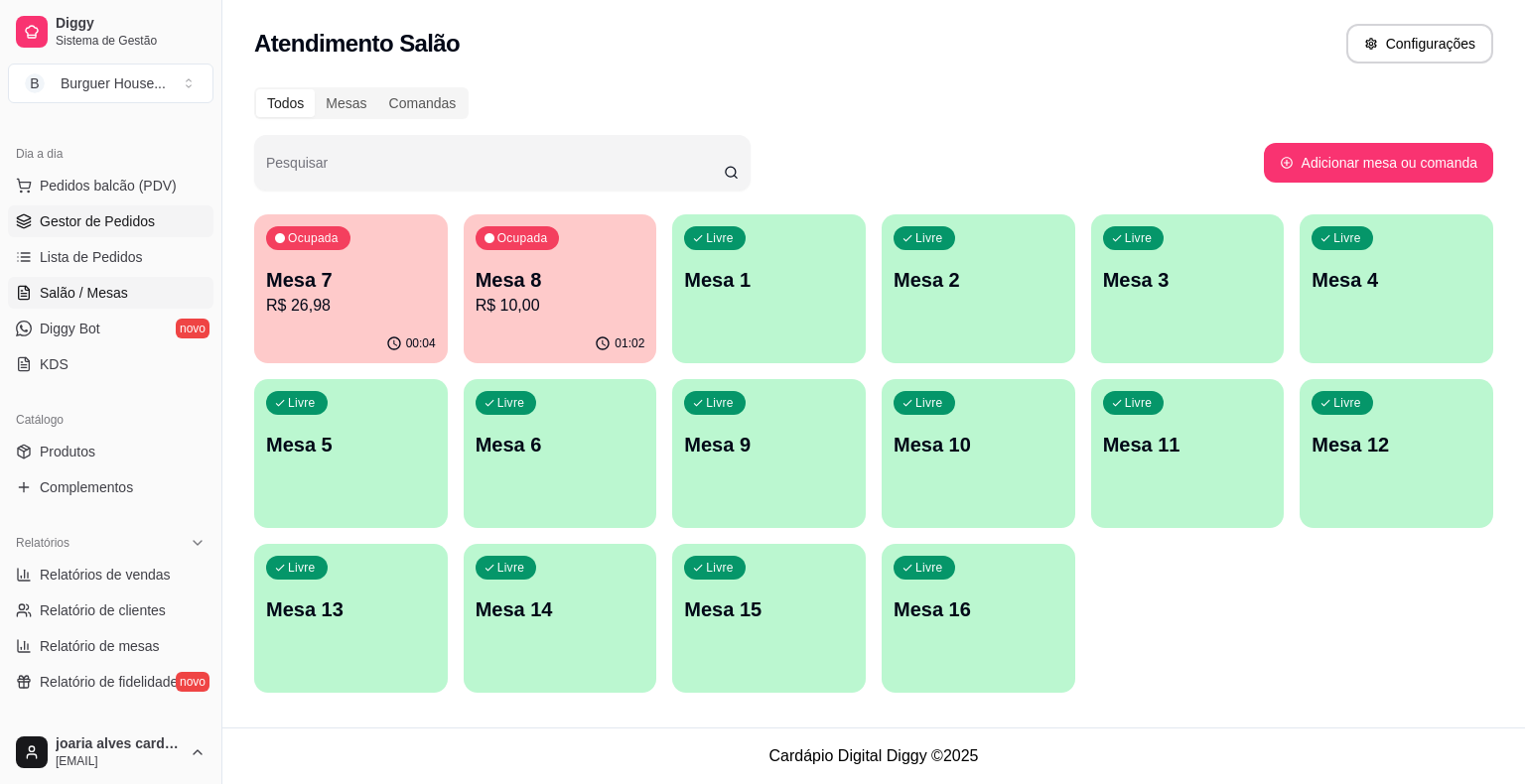 click on "Gestor de Pedidos" at bounding box center (110, 221) 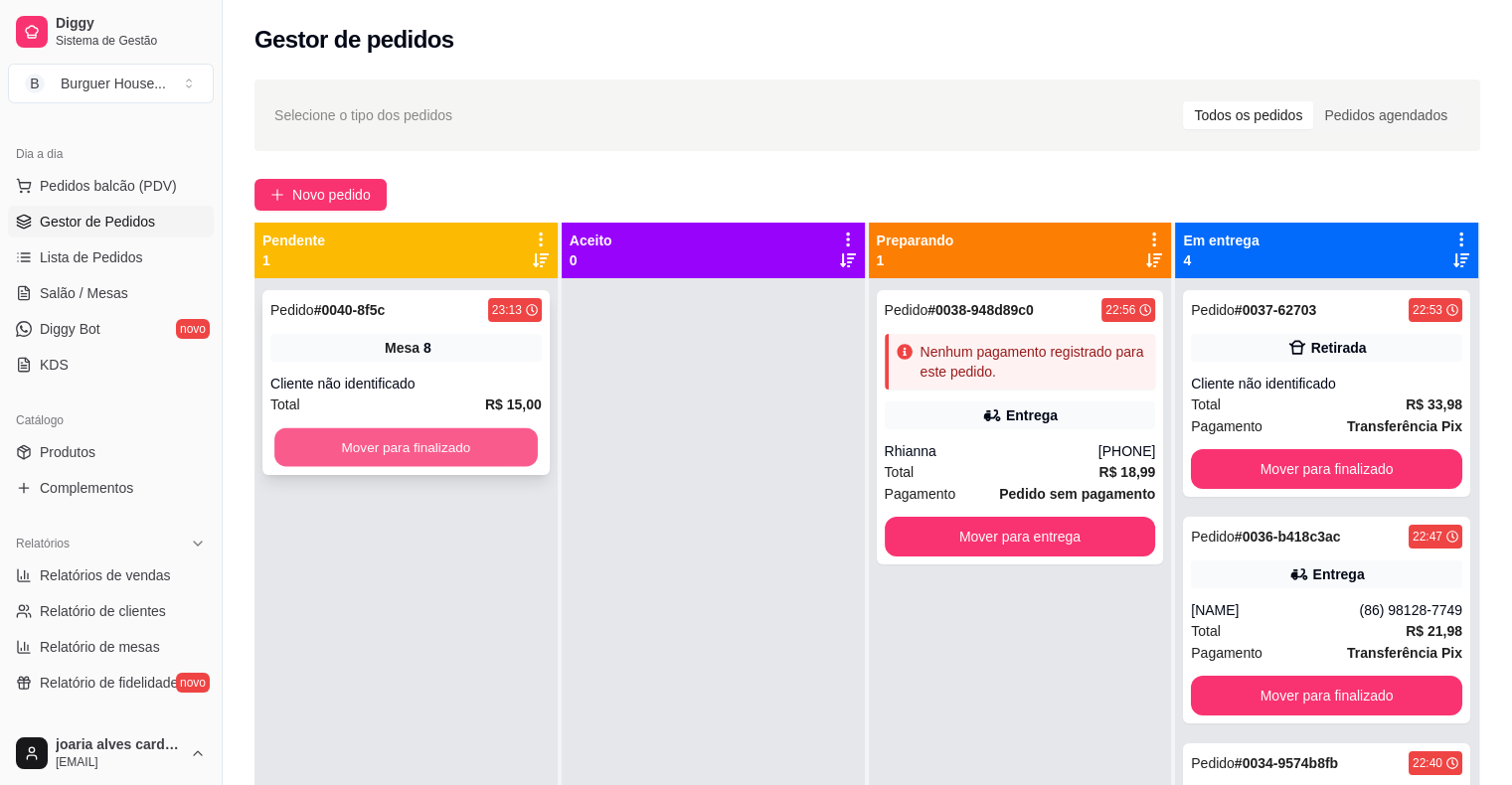 click on "Mover para finalizado" at bounding box center (406, 447) 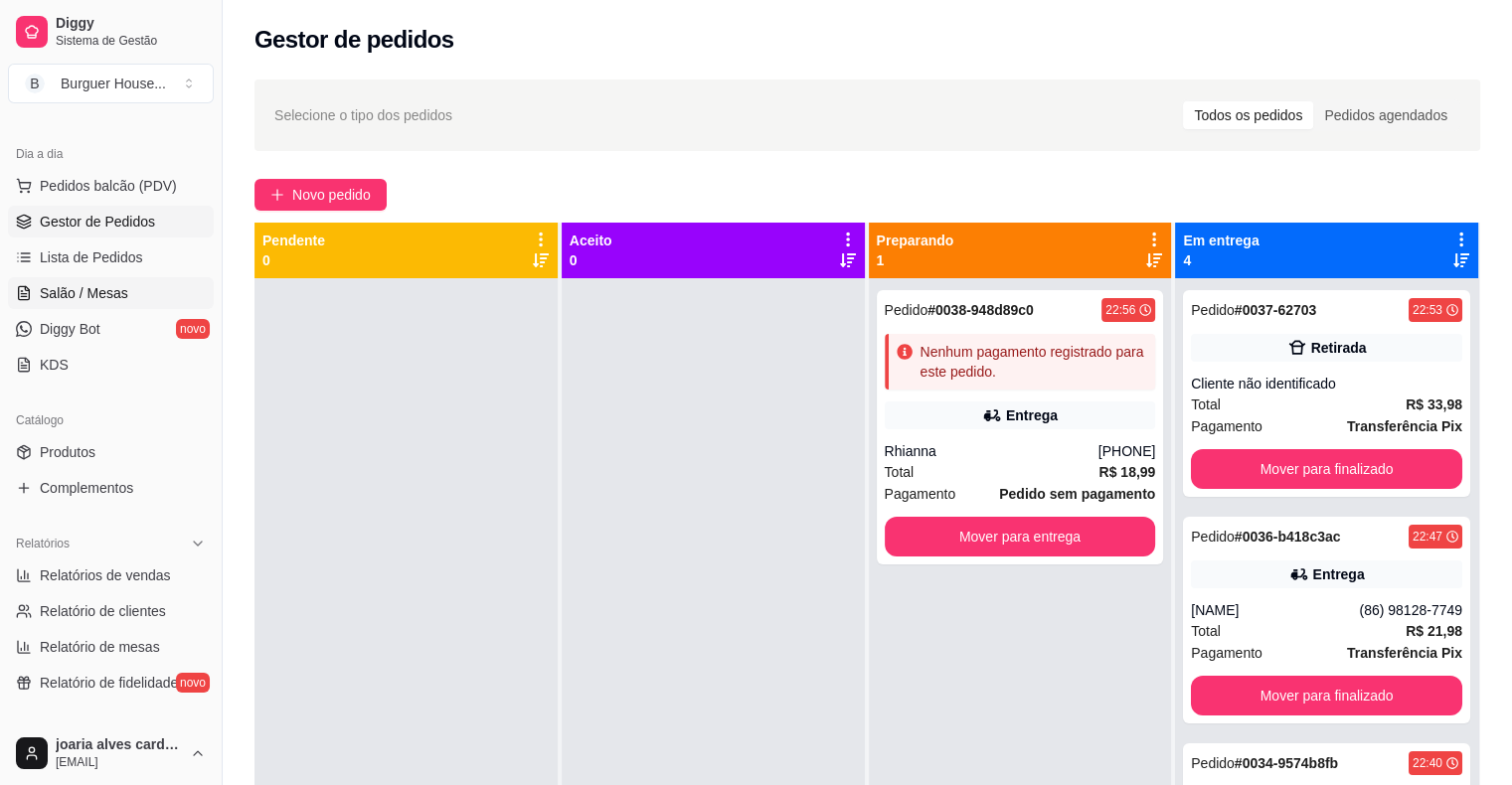 click on "Salão / Mesas" at bounding box center (110, 293) 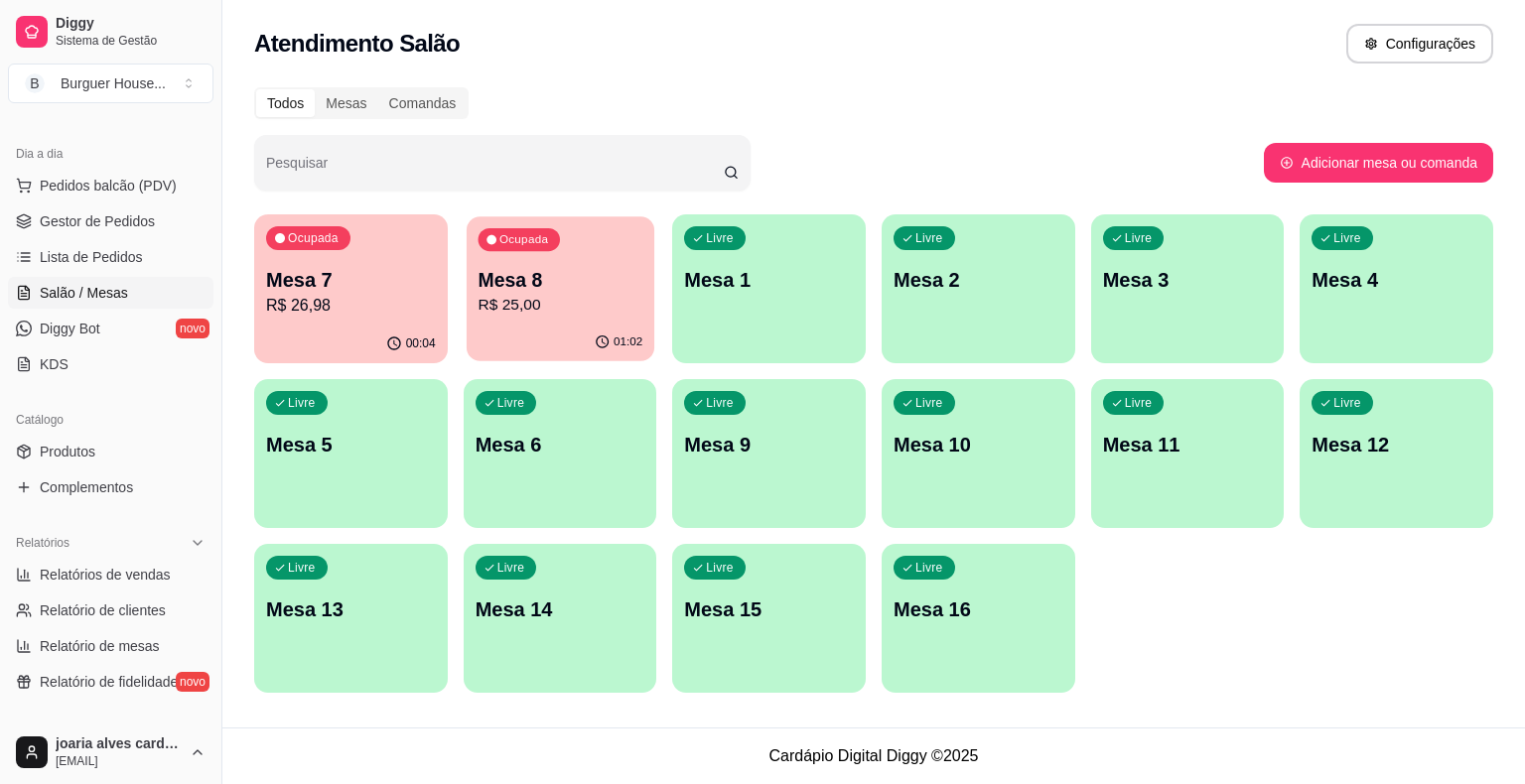 click on "R$ 25,00" at bounding box center [560, 305] 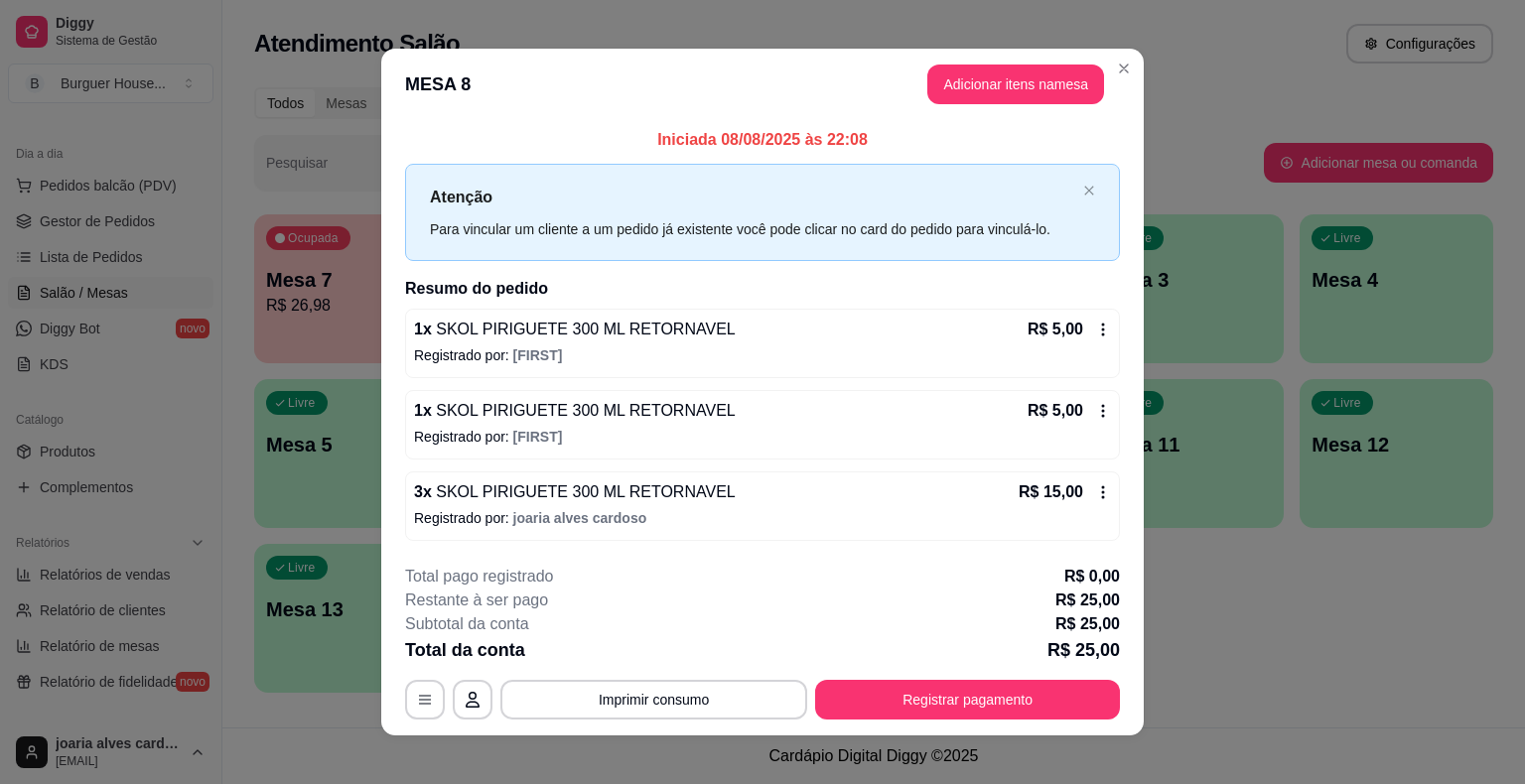 scroll, scrollTop: 13, scrollLeft: 0, axis: vertical 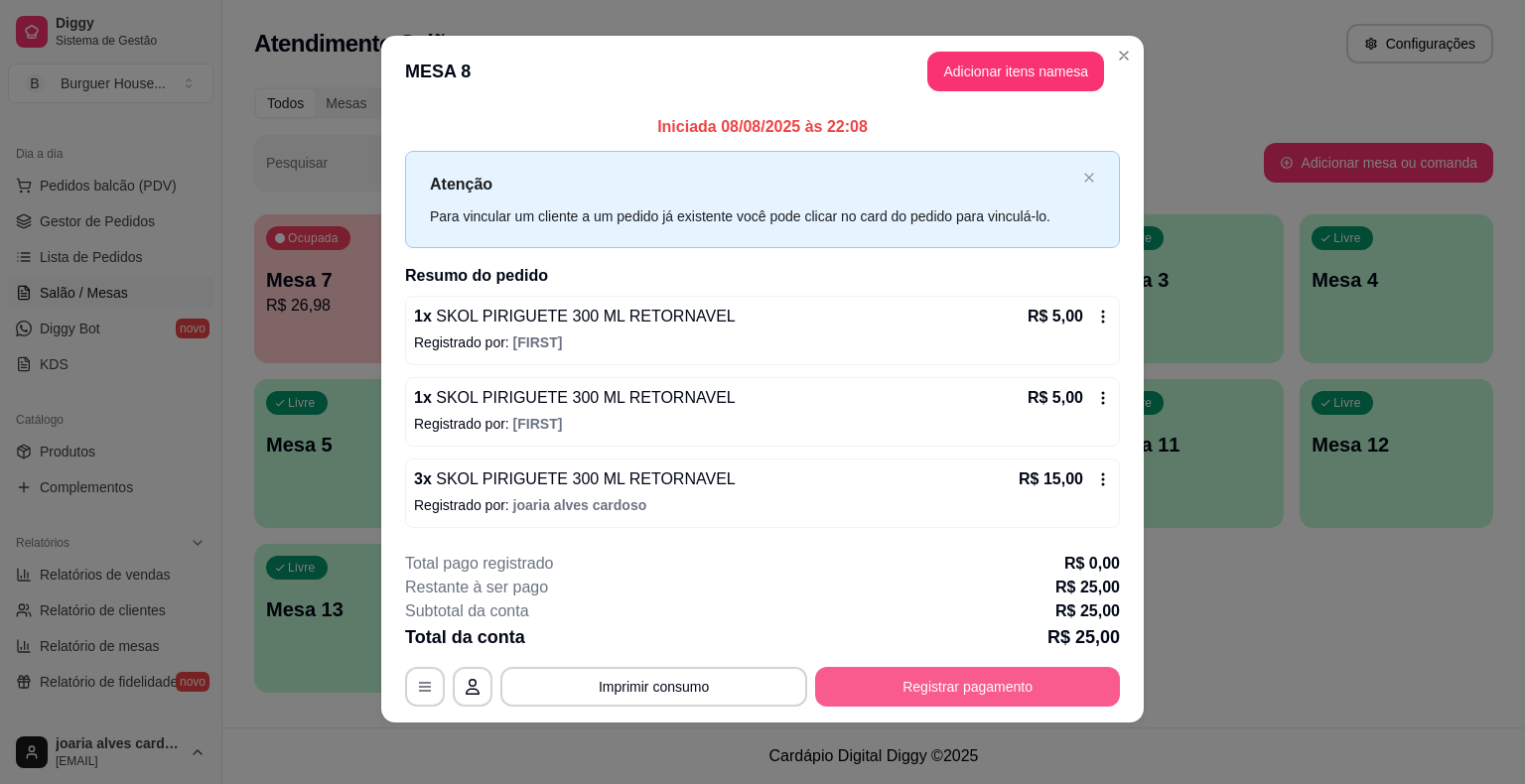 click on "Registrar pagamento" at bounding box center (967, 687) 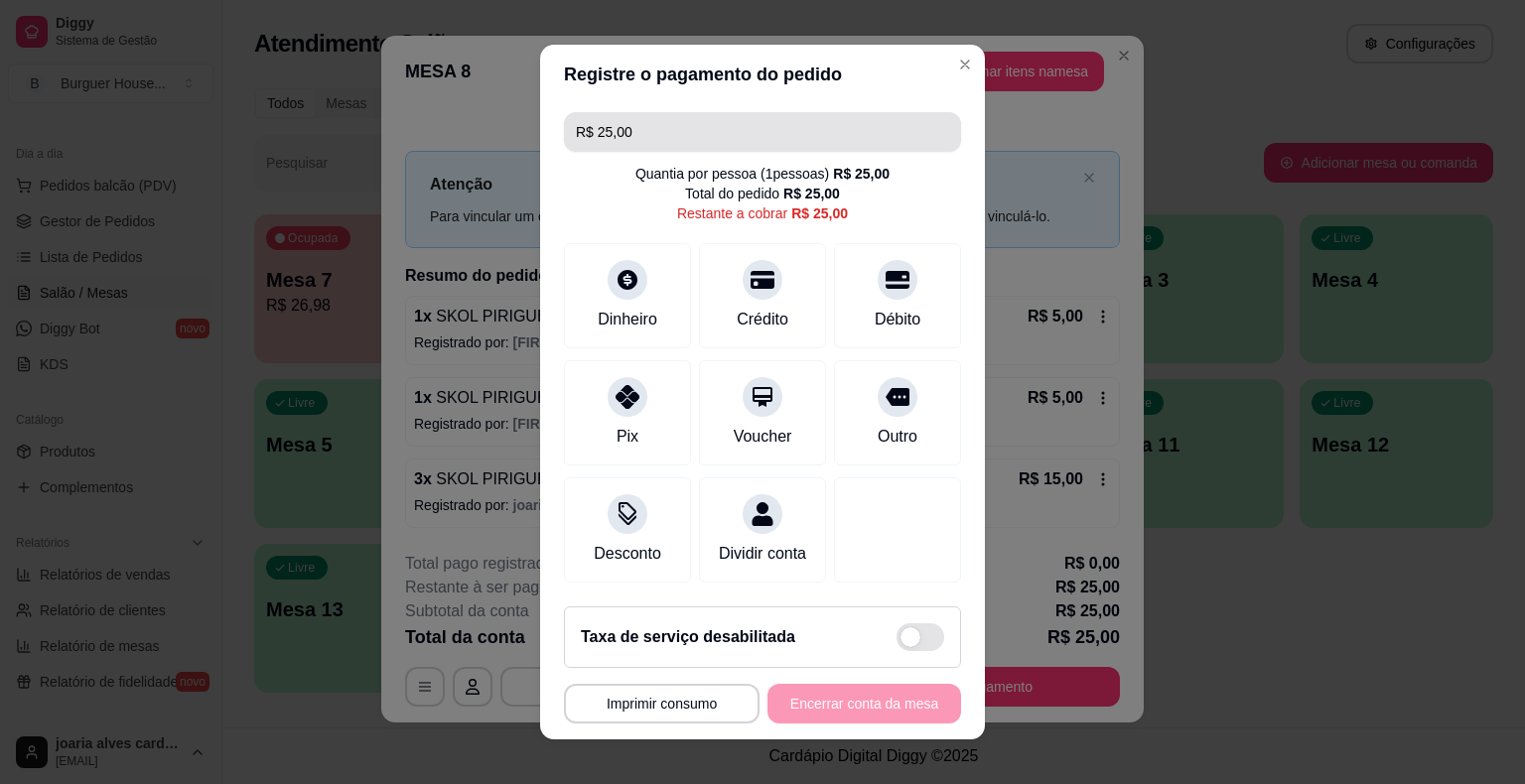 click on "R$ 25,00" at bounding box center [762, 132] 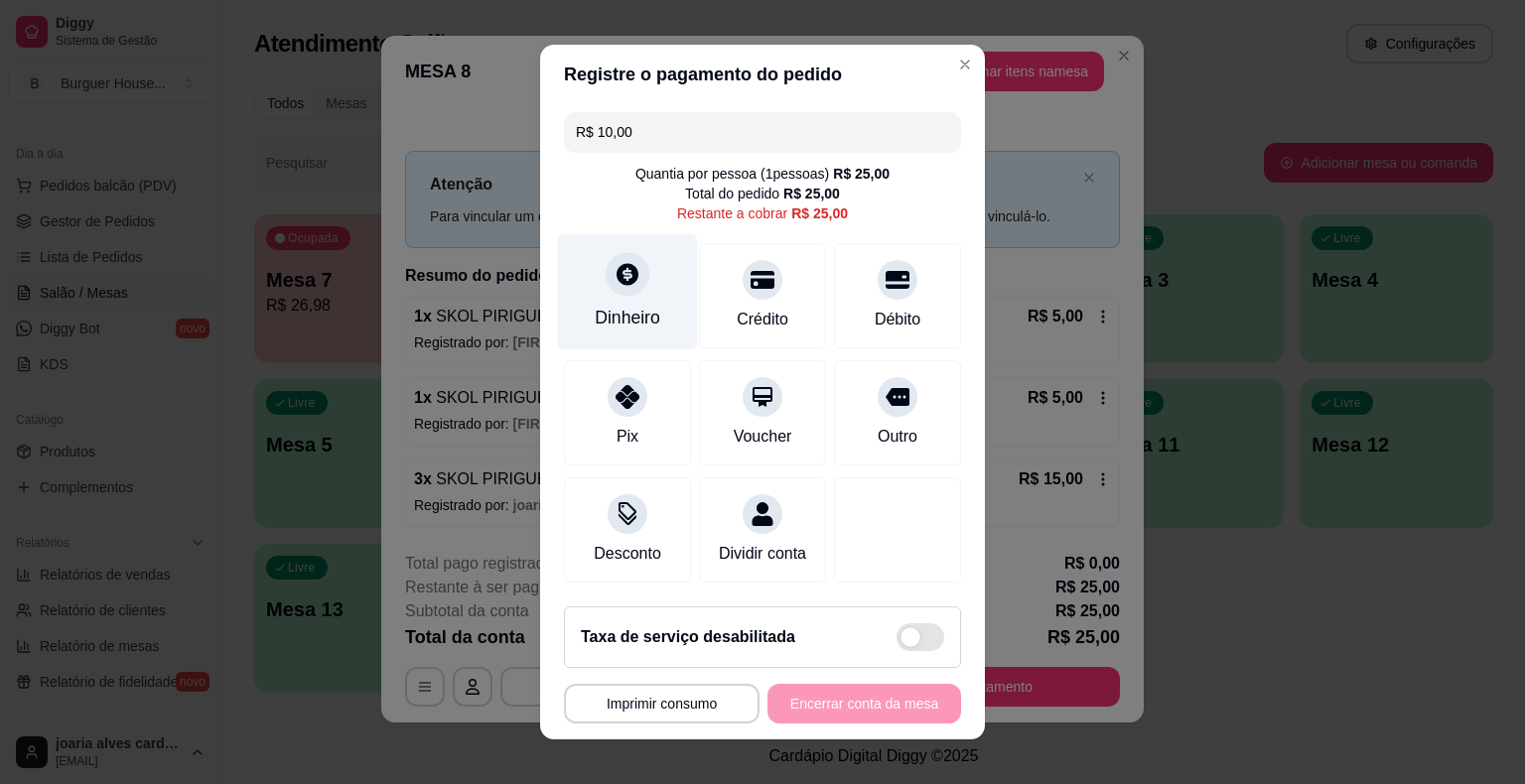 click on "Dinheiro" at bounding box center [627, 318] 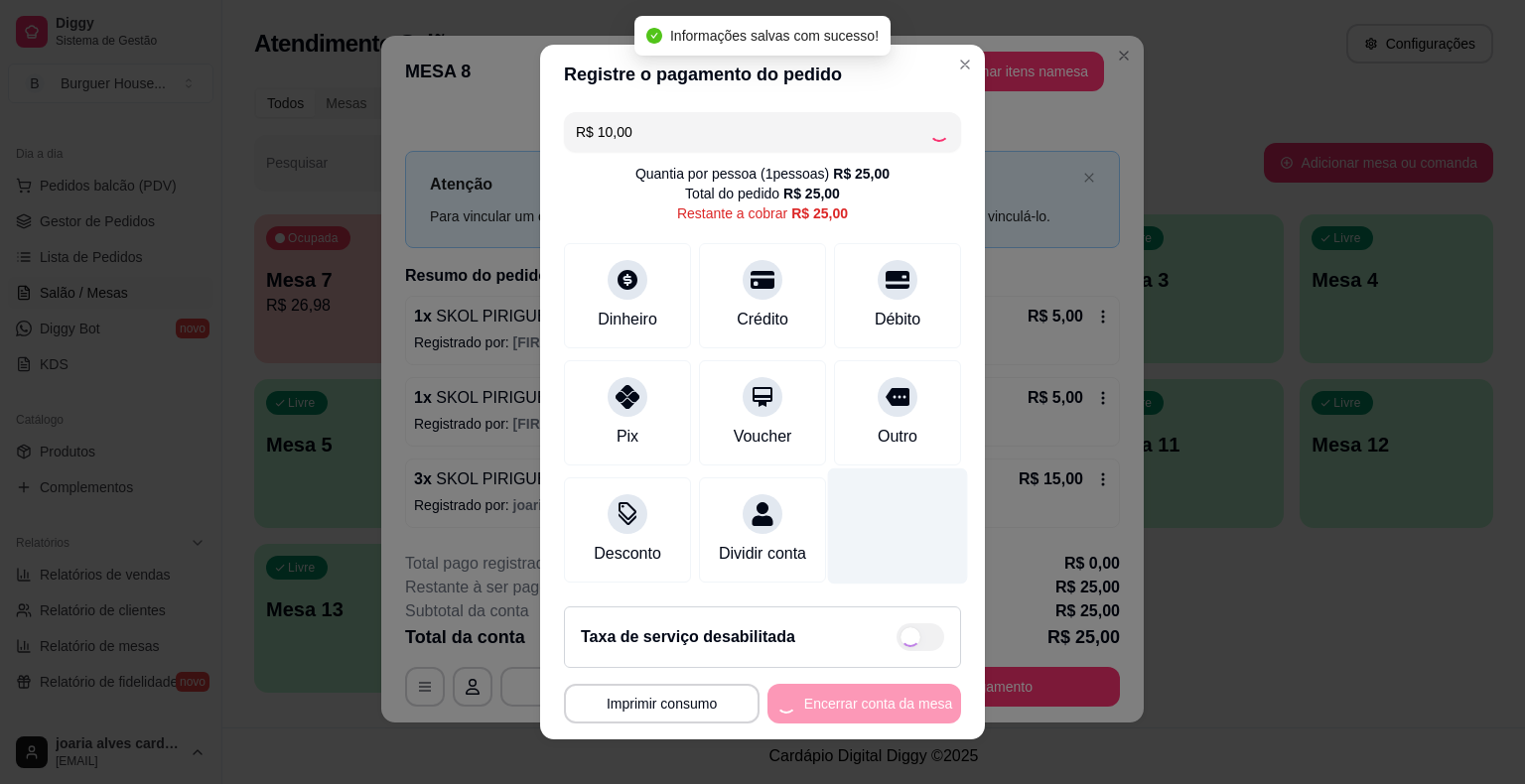 type on "R$ 15,00" 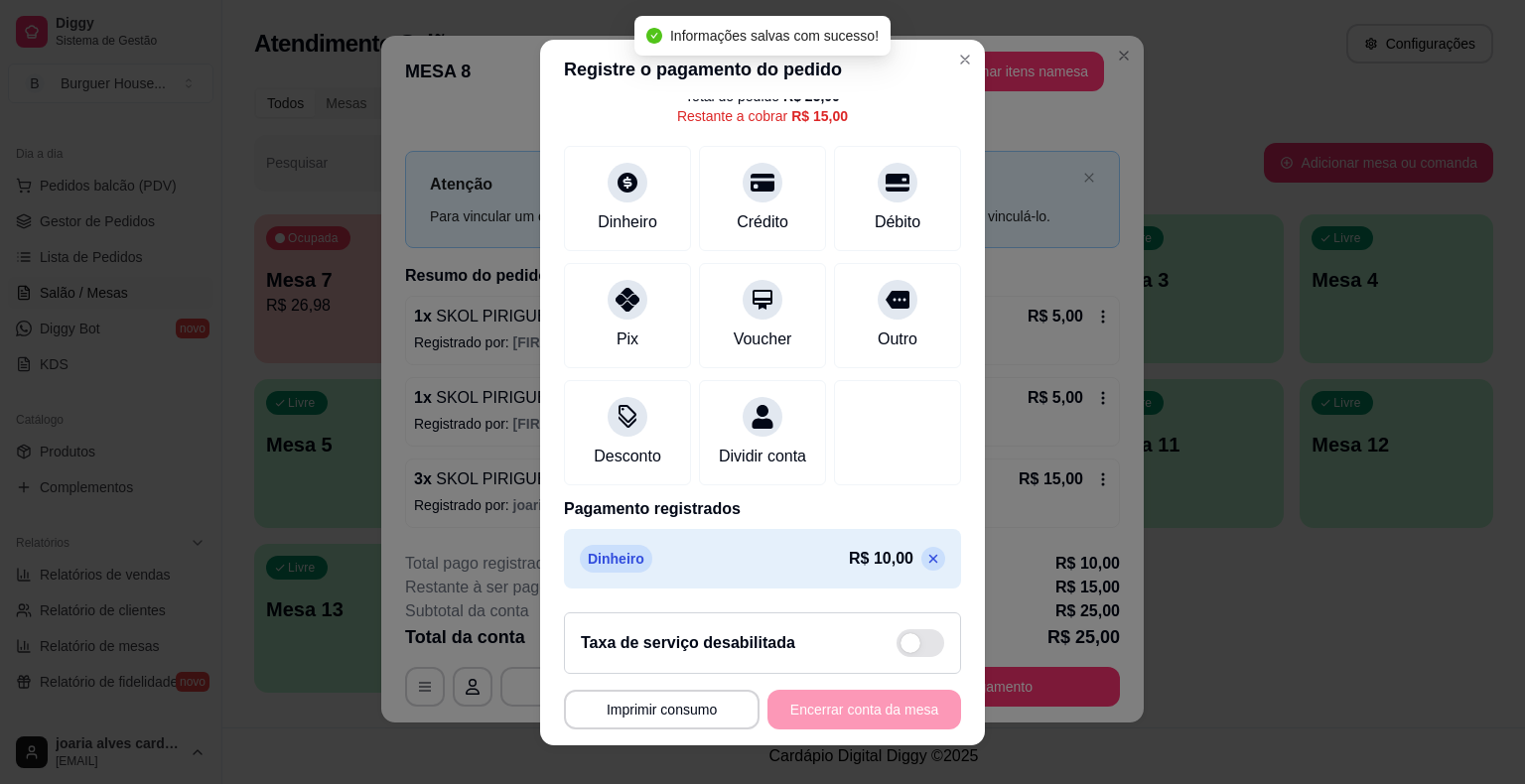 scroll, scrollTop: 113, scrollLeft: 0, axis: vertical 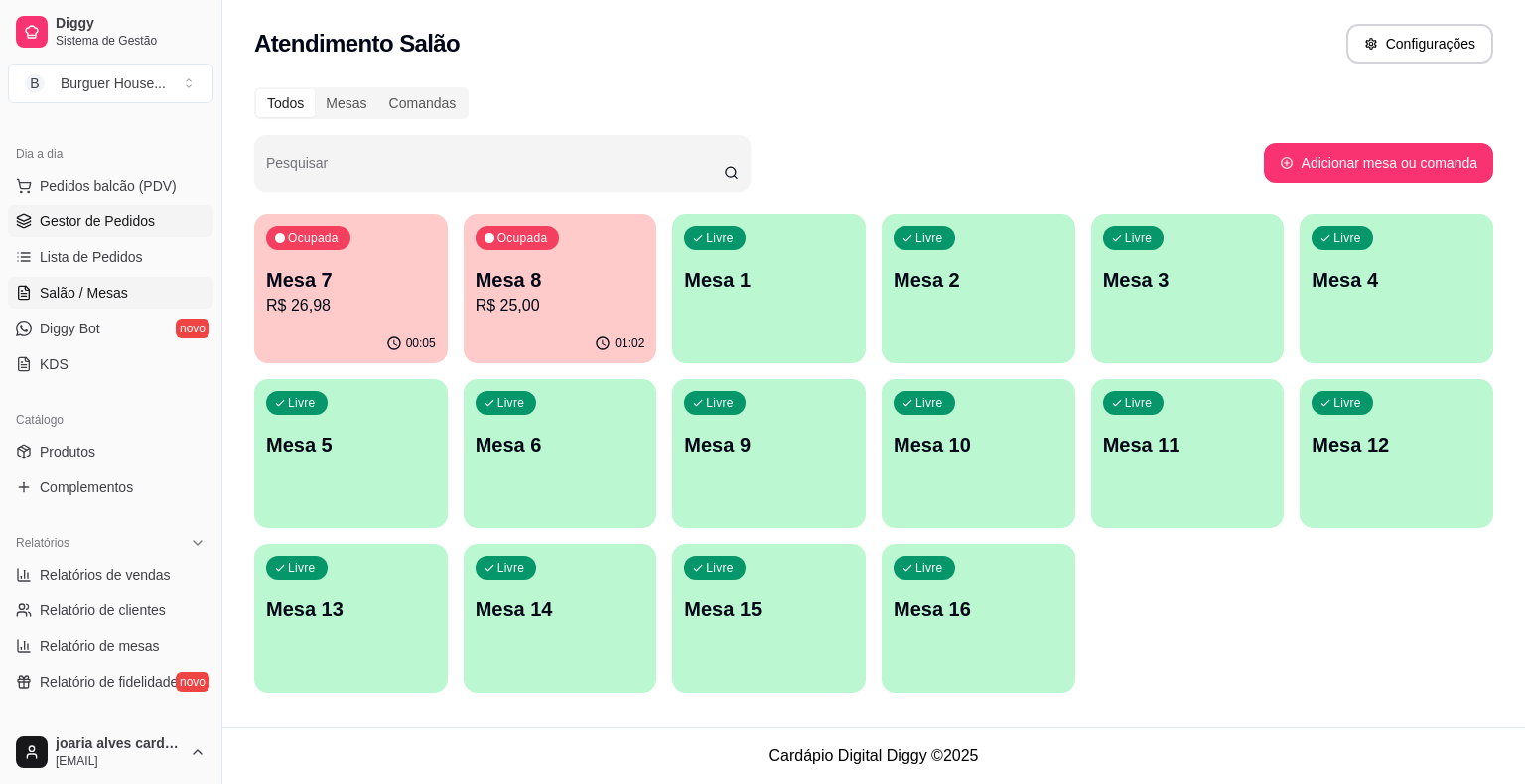 click on "Gestor de Pedidos" at bounding box center (97, 221) 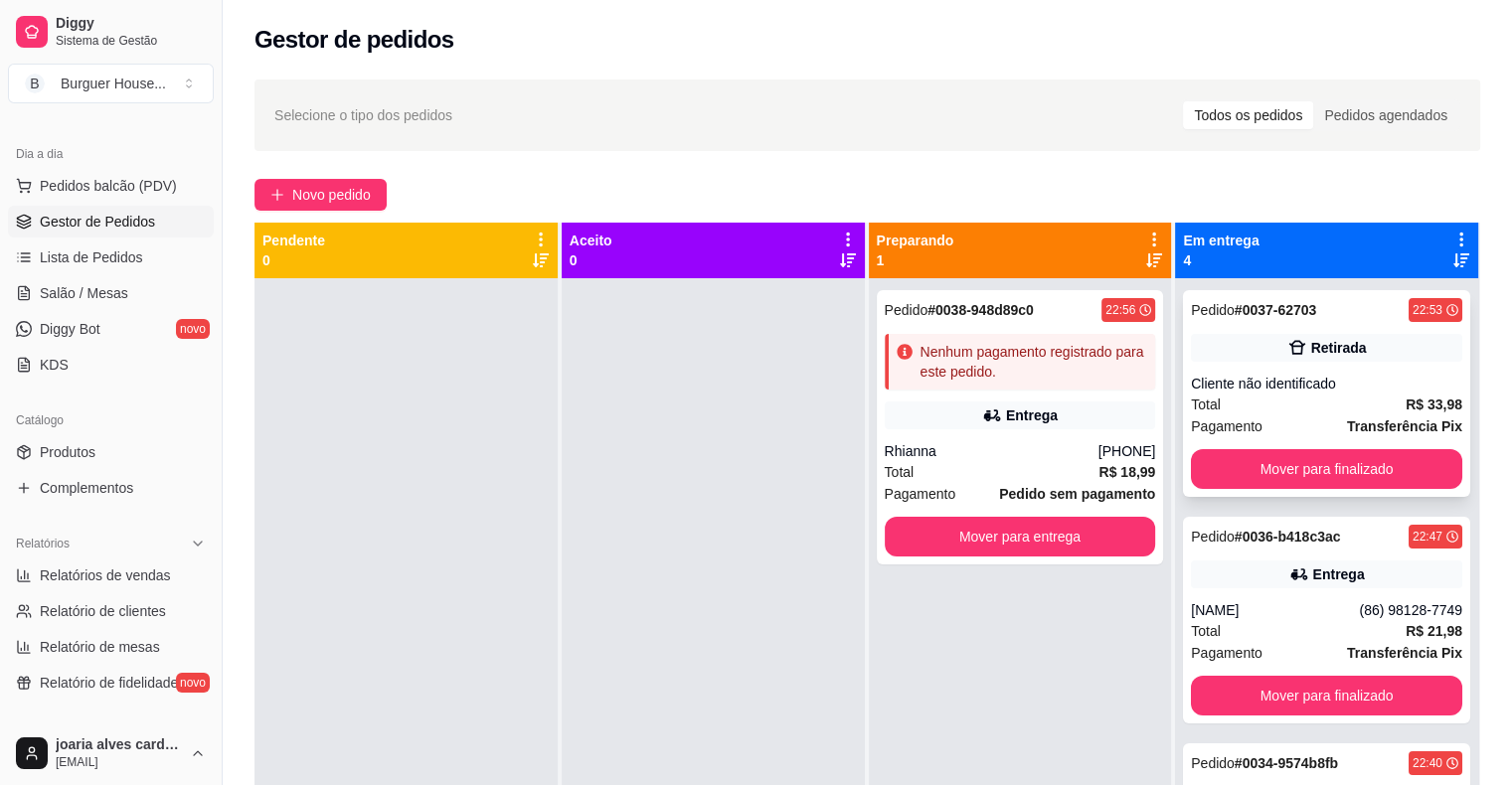 click on "Total R$ 33,98" at bounding box center [1326, 404] 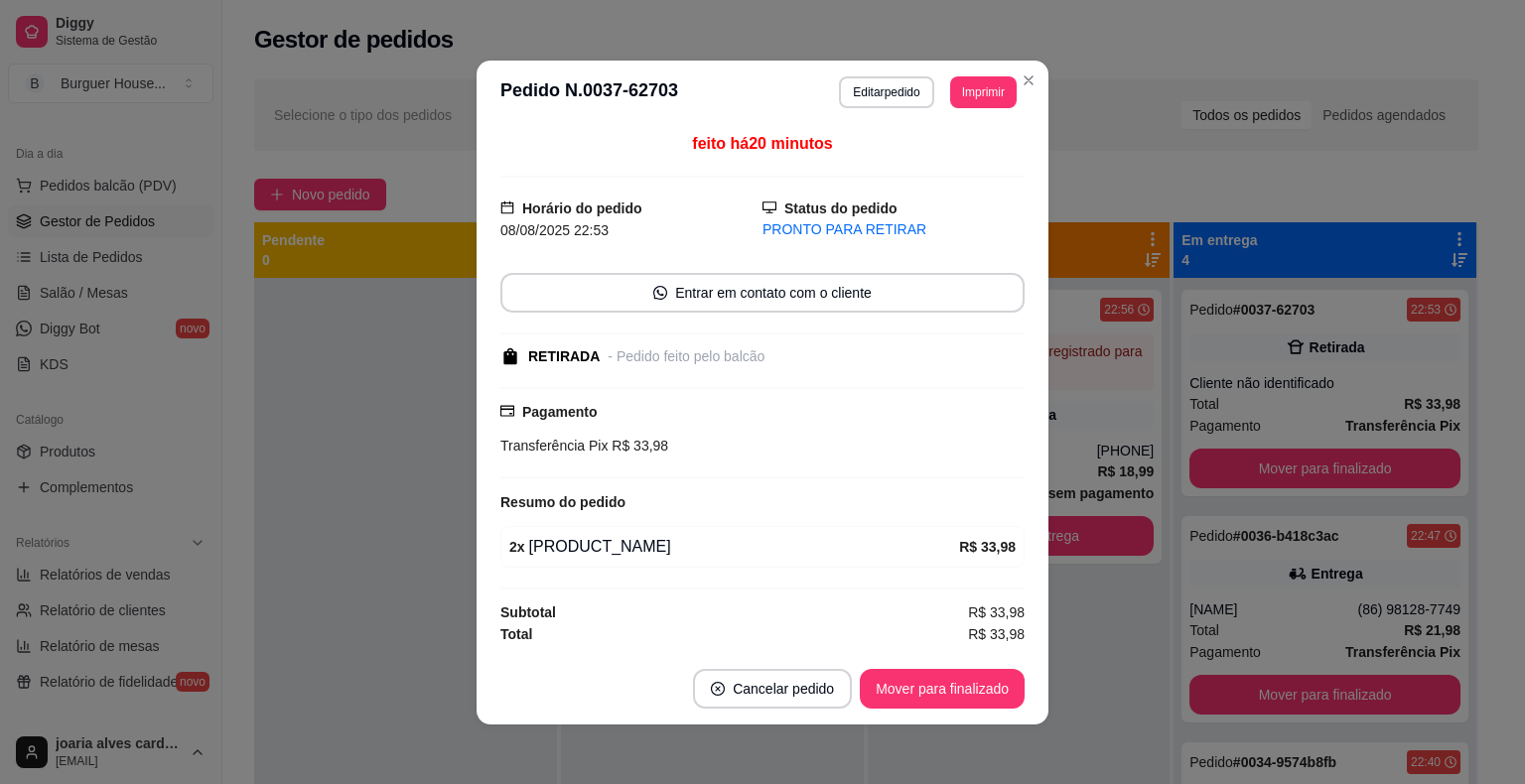 scroll, scrollTop: 2, scrollLeft: 0, axis: vertical 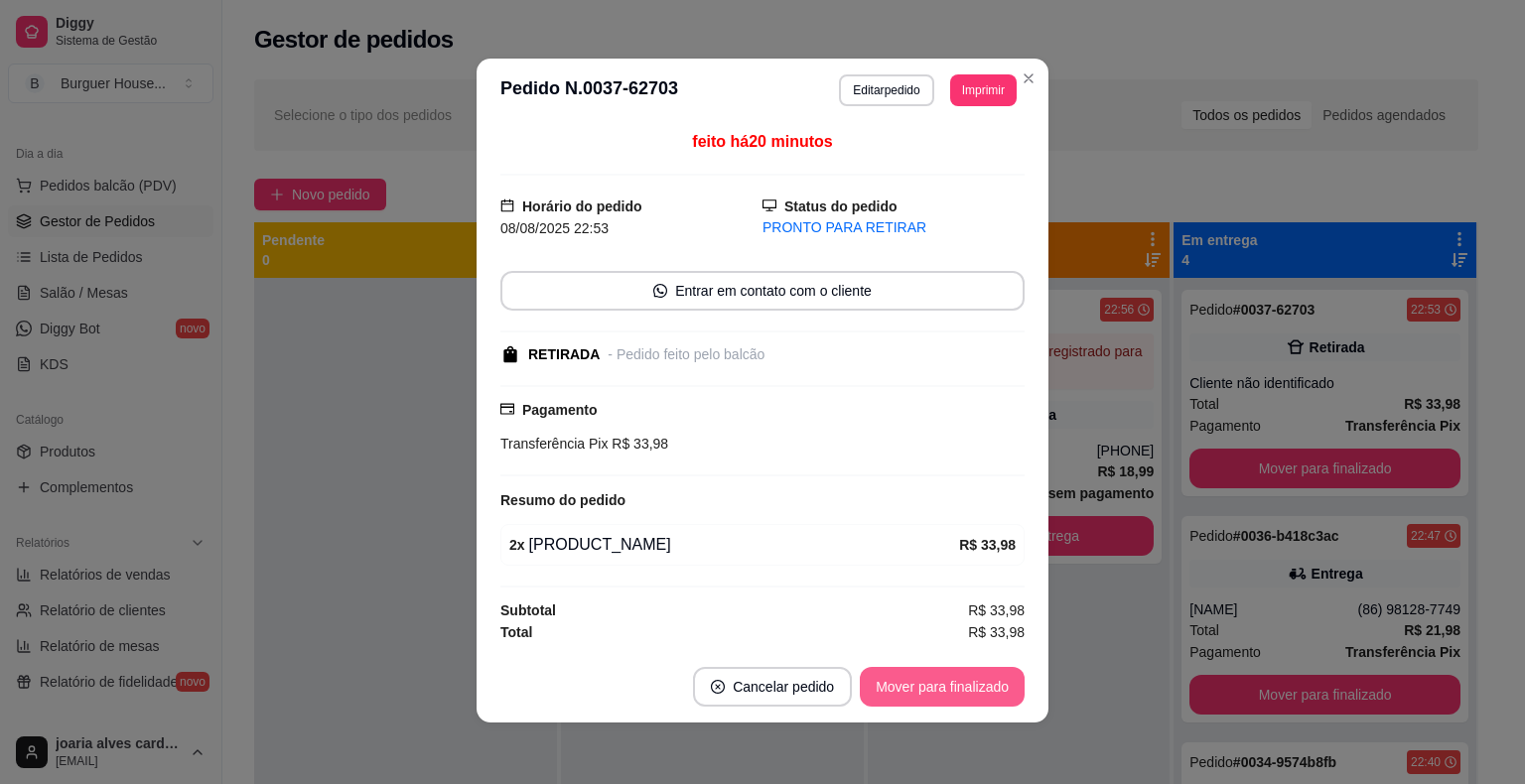 click on "Mover para finalizado" at bounding box center [942, 687] 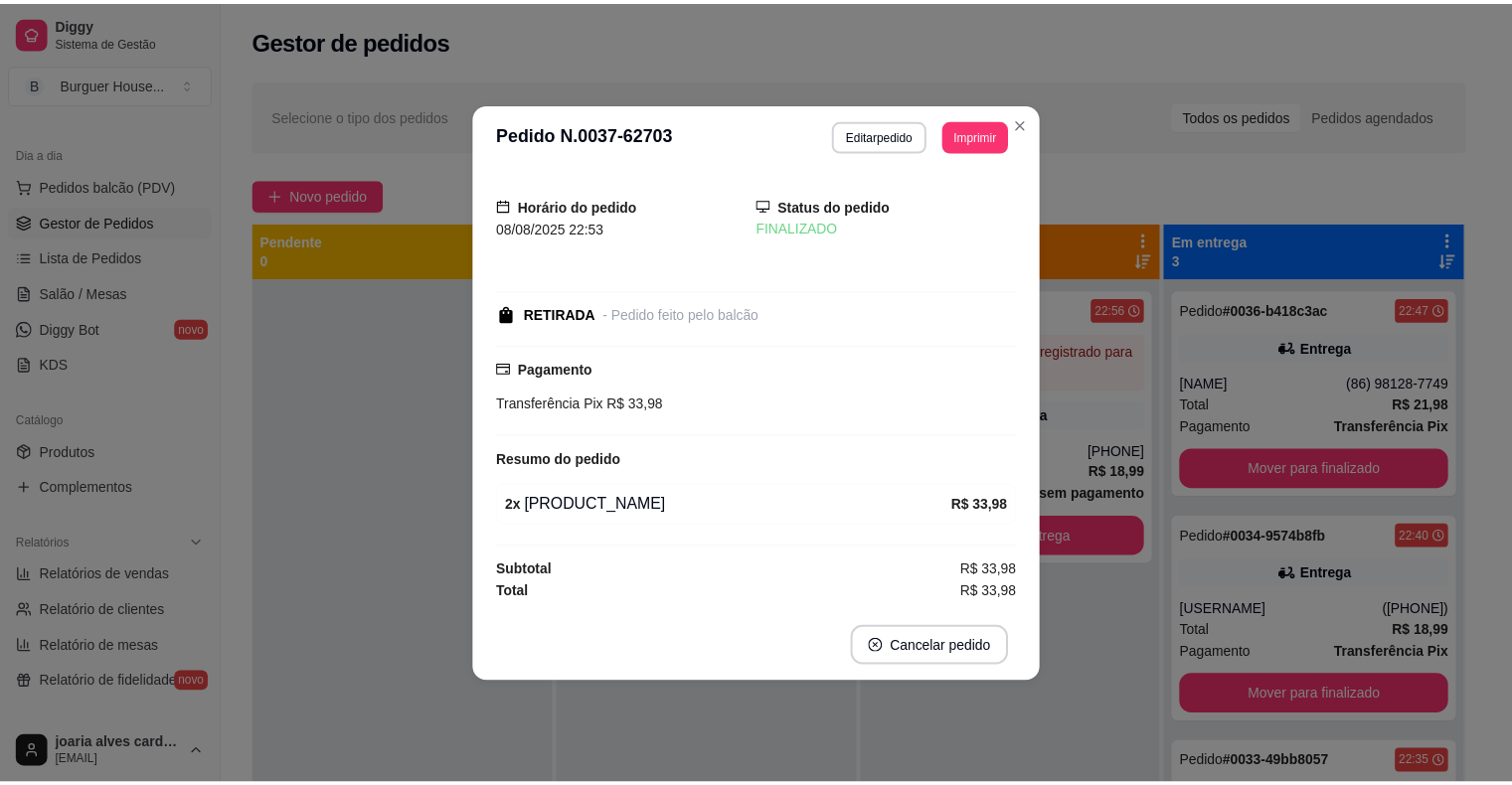 scroll, scrollTop: 0, scrollLeft: 0, axis: both 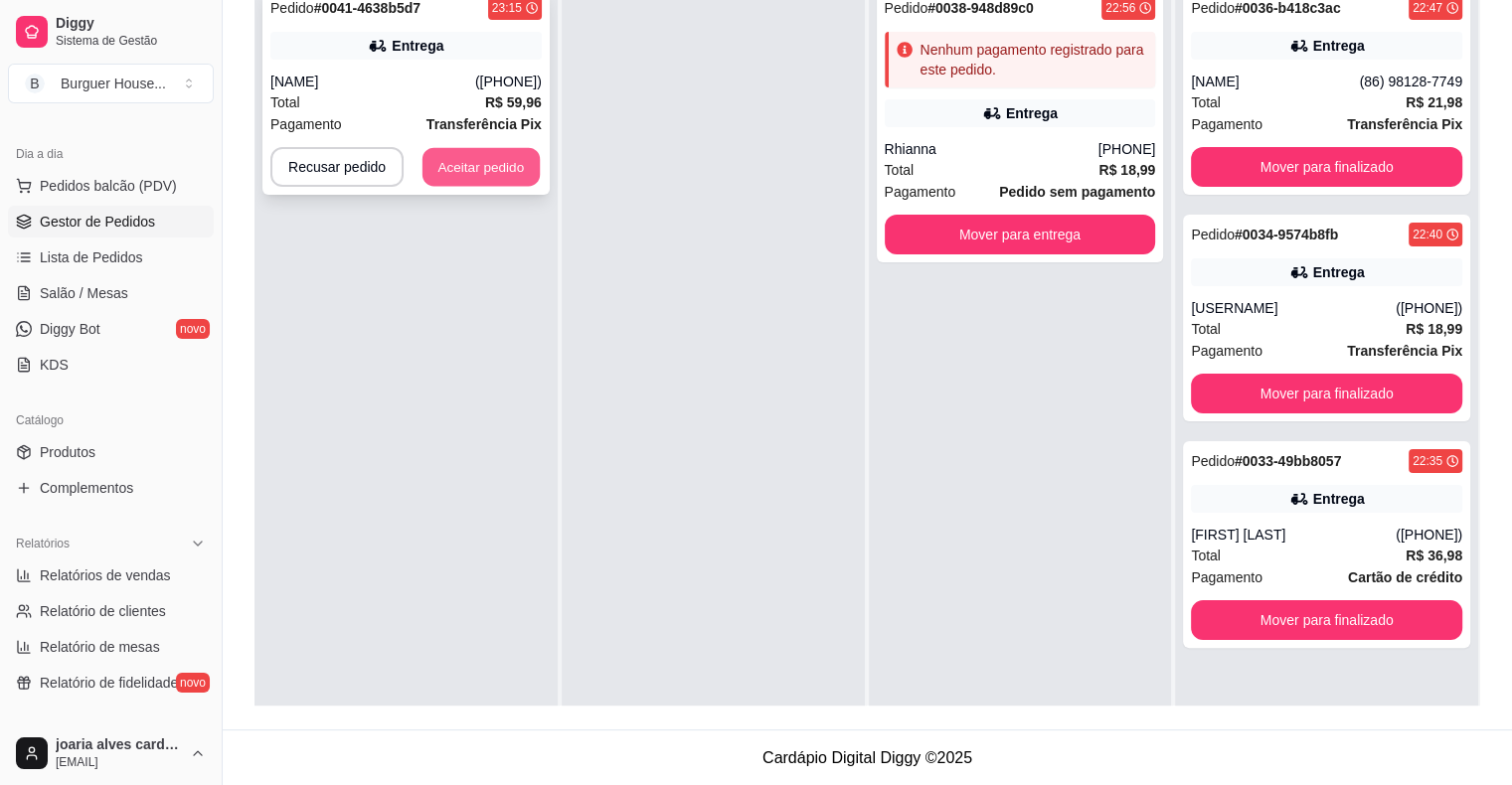 click on "Aceitar pedido" at bounding box center (481, 167) 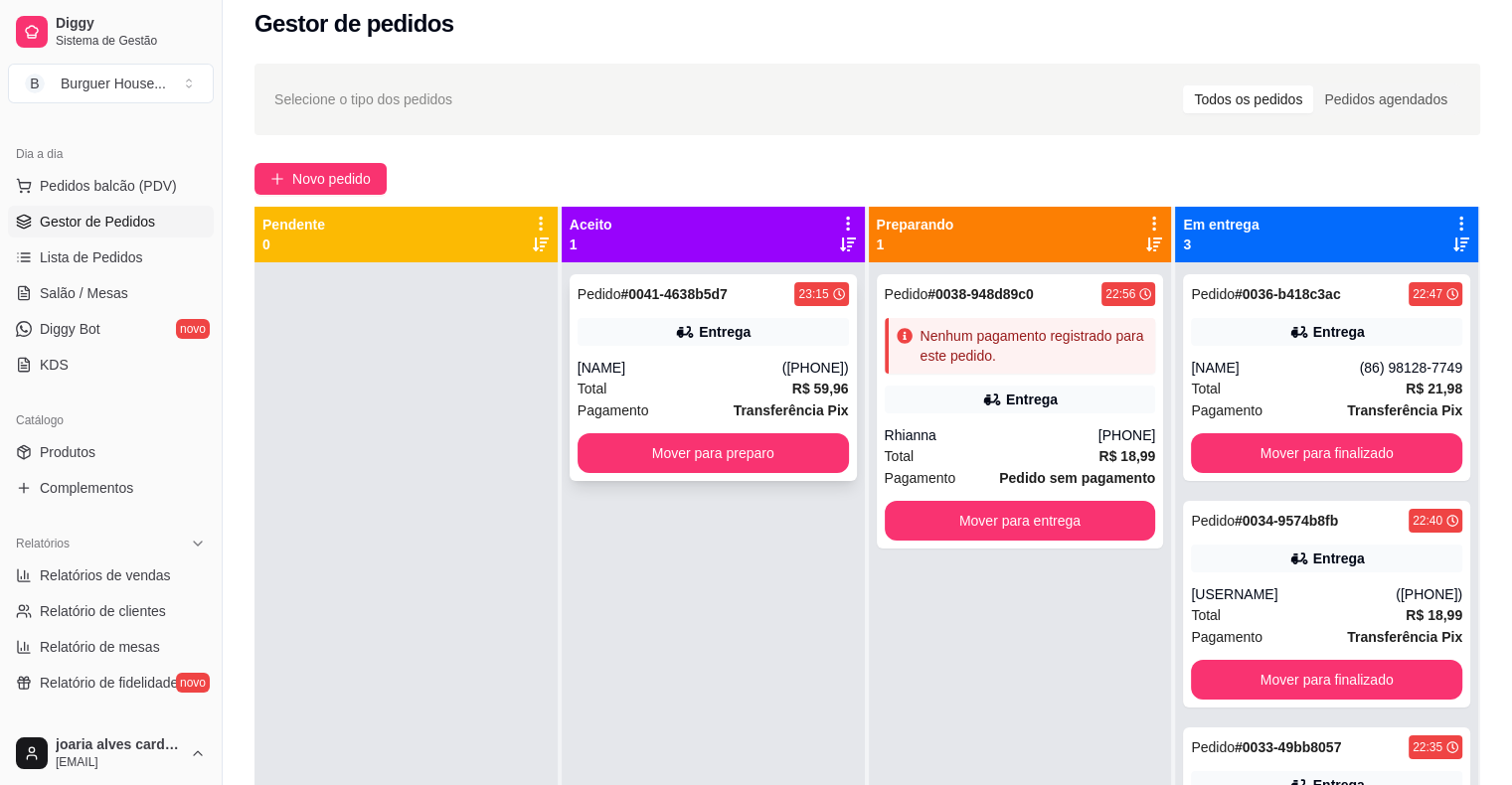 scroll, scrollTop: 0, scrollLeft: 0, axis: both 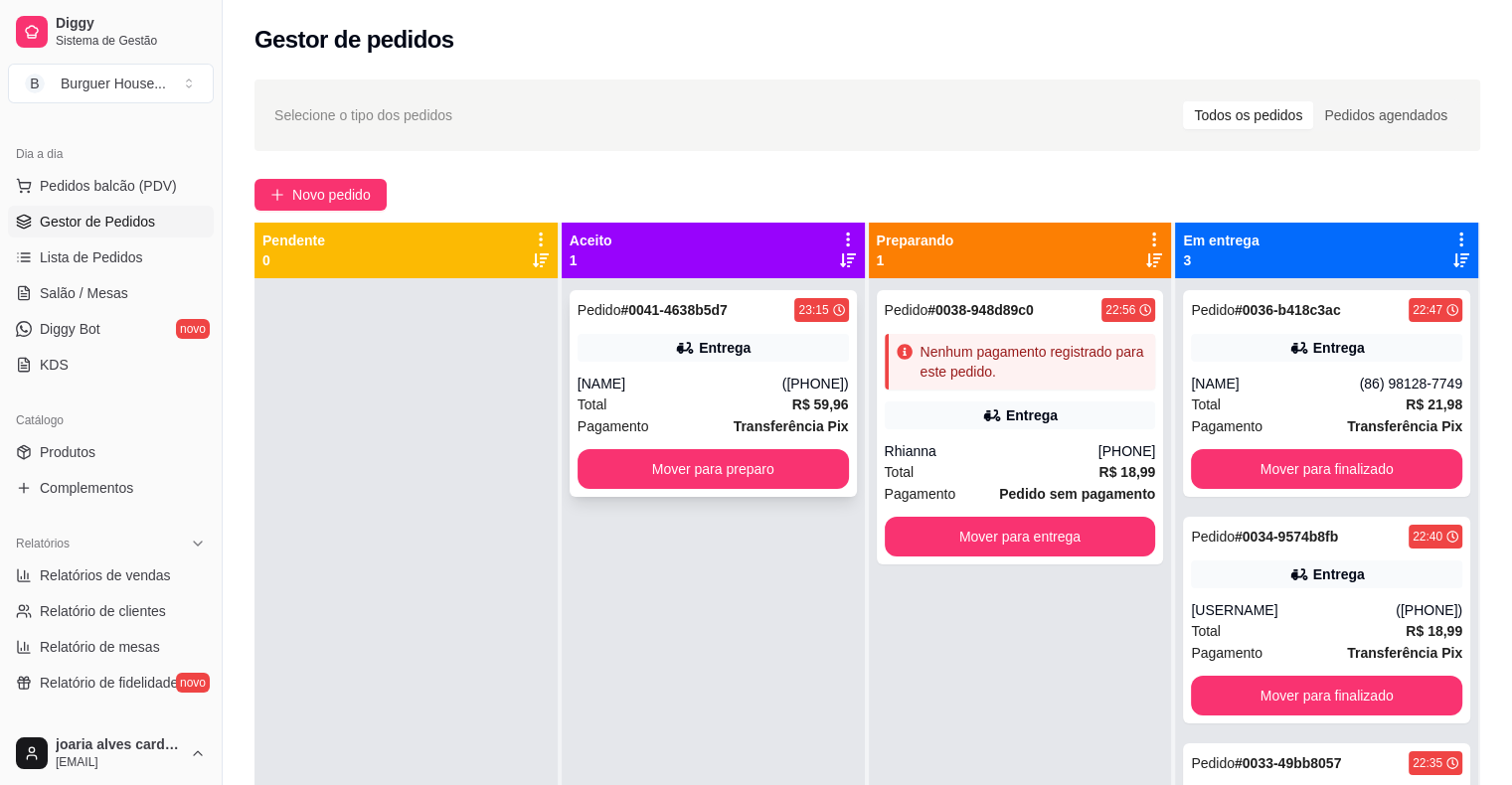 click on "Entrega" at bounding box center [713, 348] 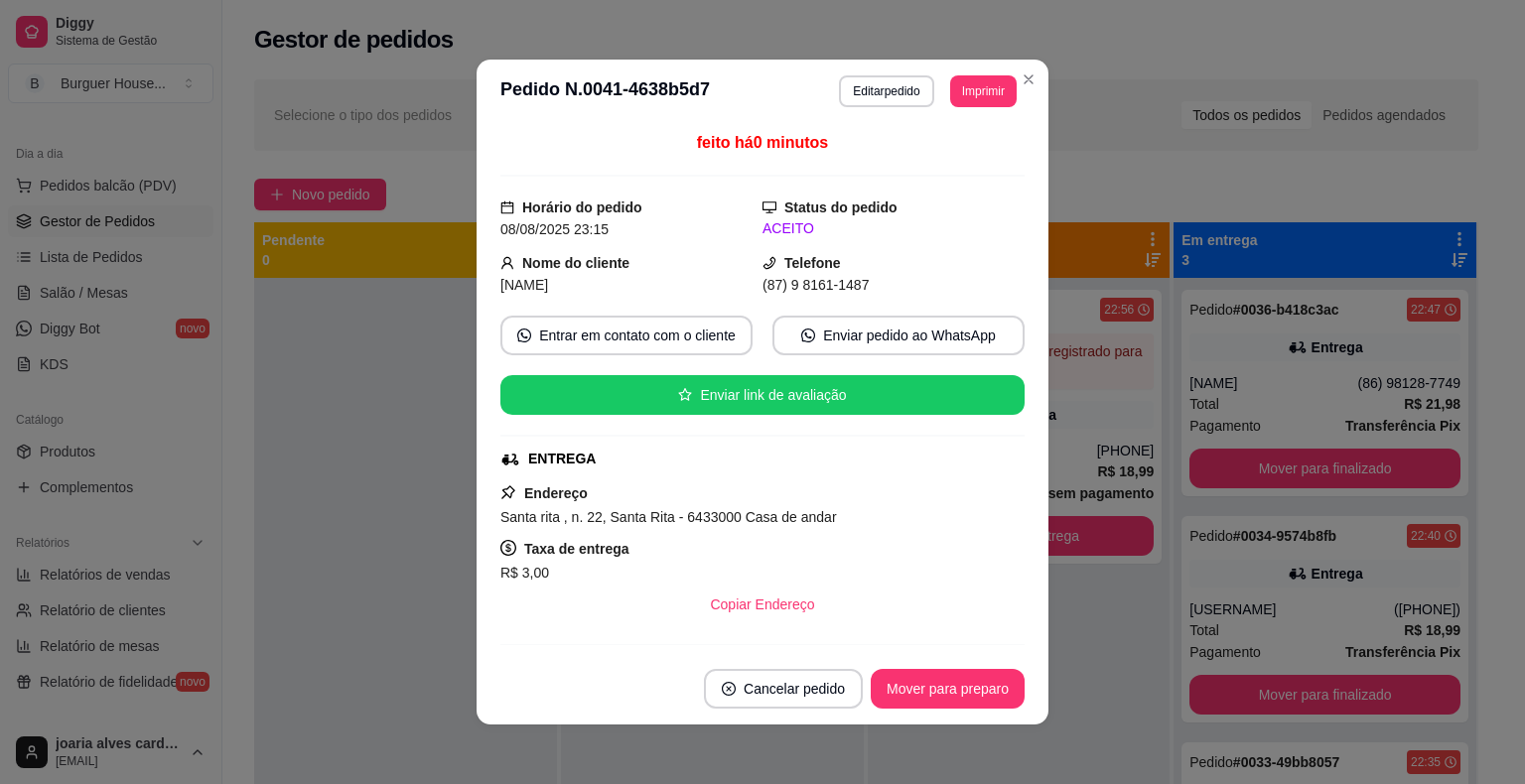 click on "**********" at bounding box center (762, 91) 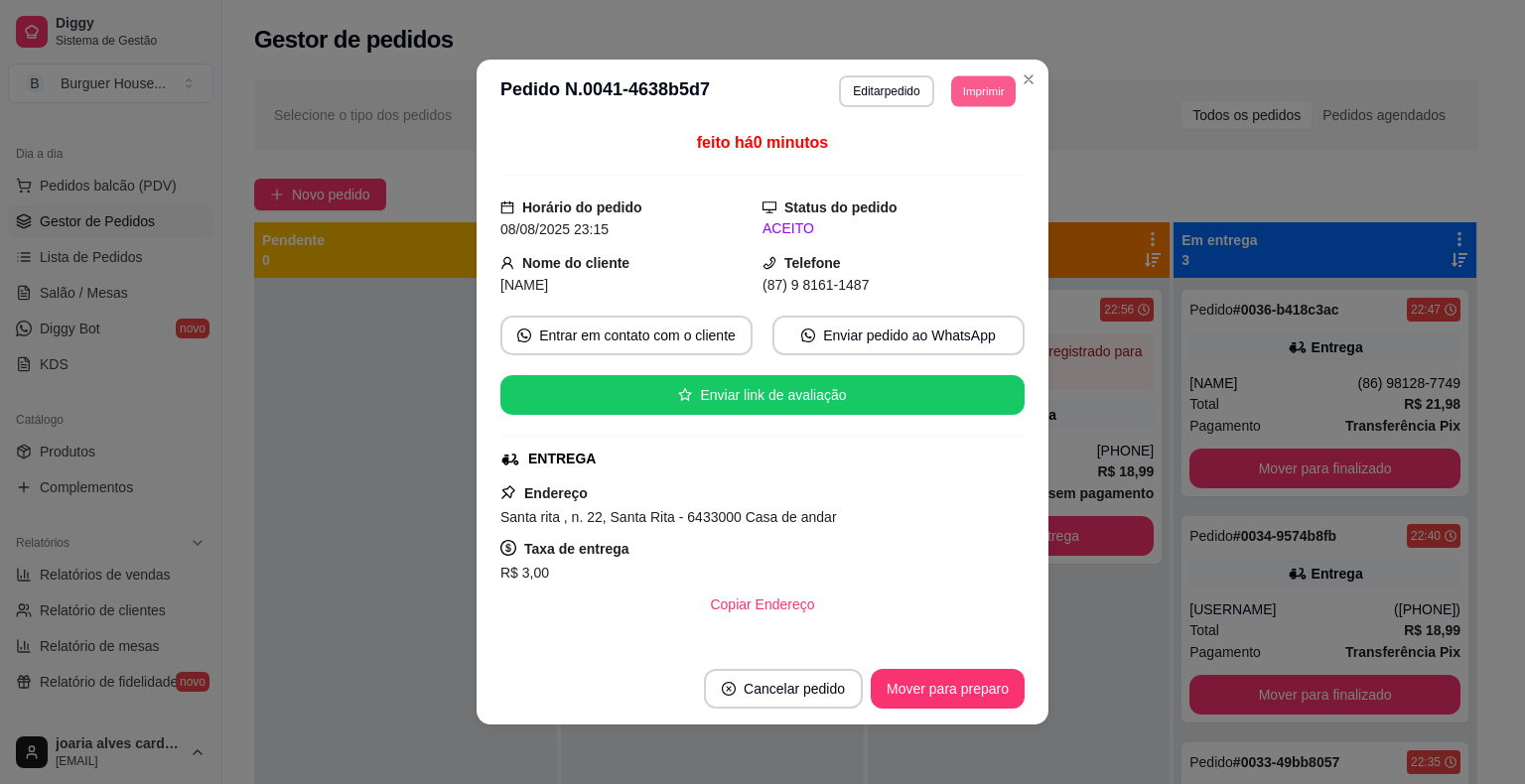 click on "Imprimir" at bounding box center [983, 90] 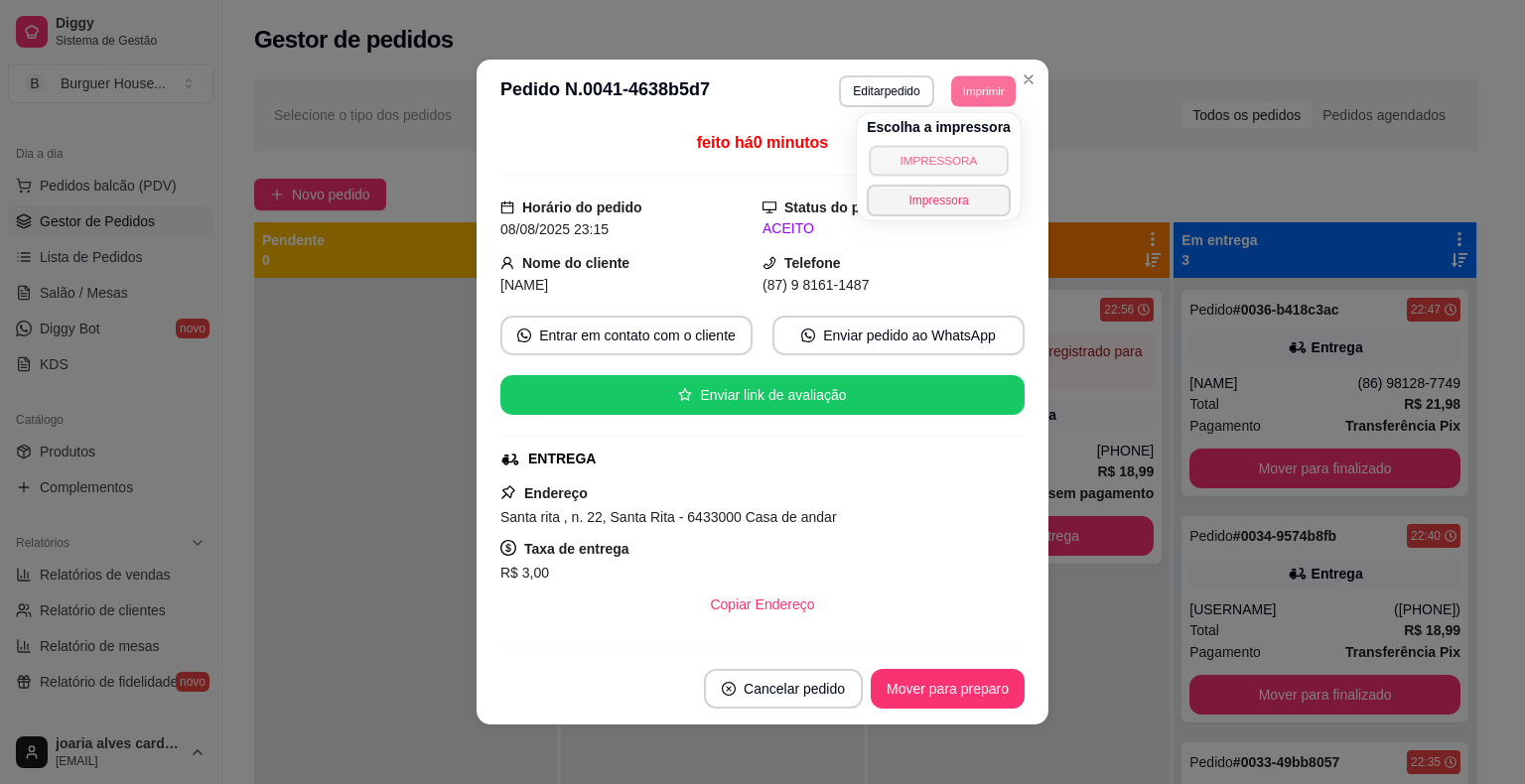 click on "IMPRESSORA" at bounding box center [938, 160] 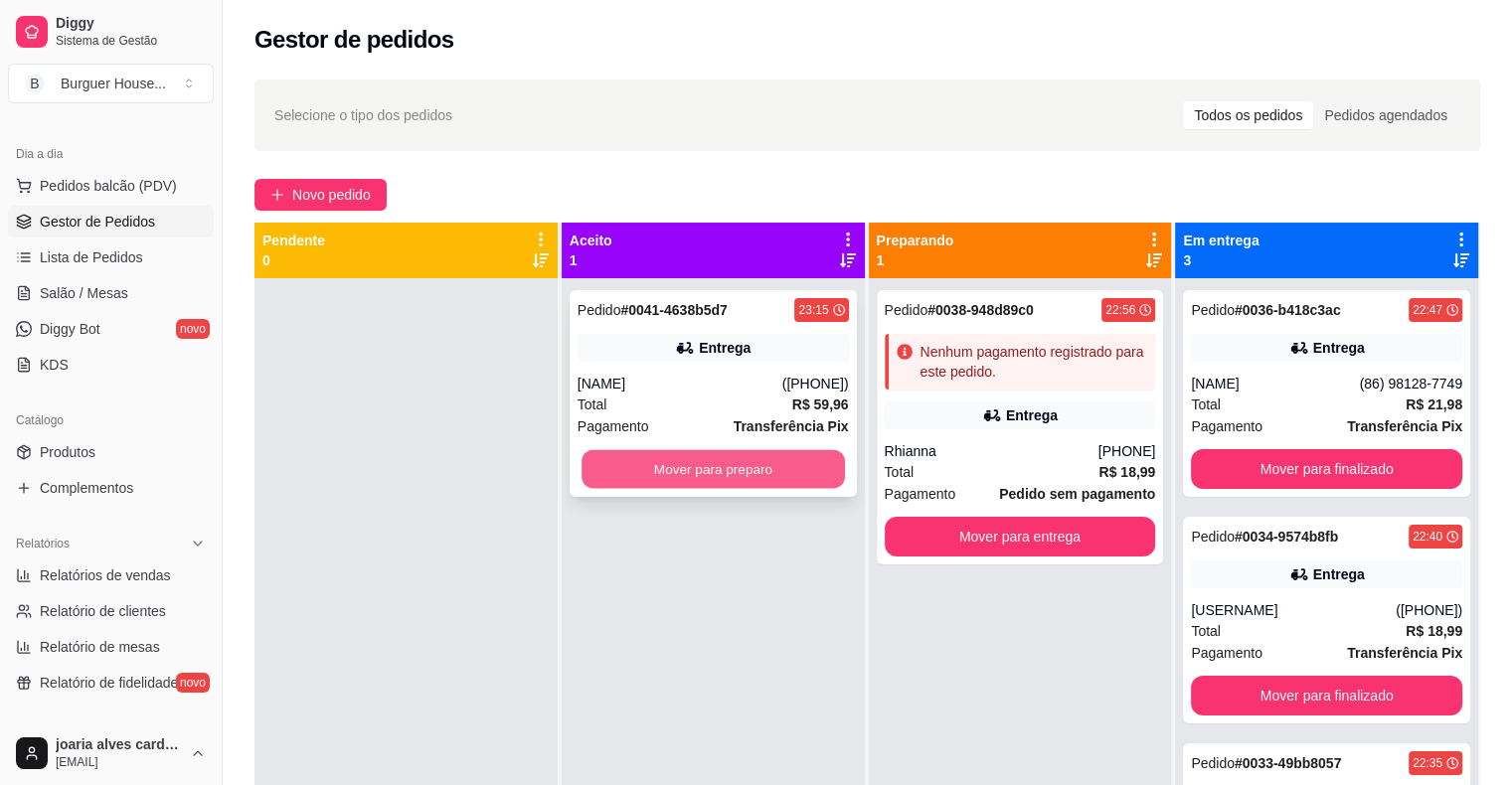 click on "Mover para preparo" at bounding box center (713, 469) 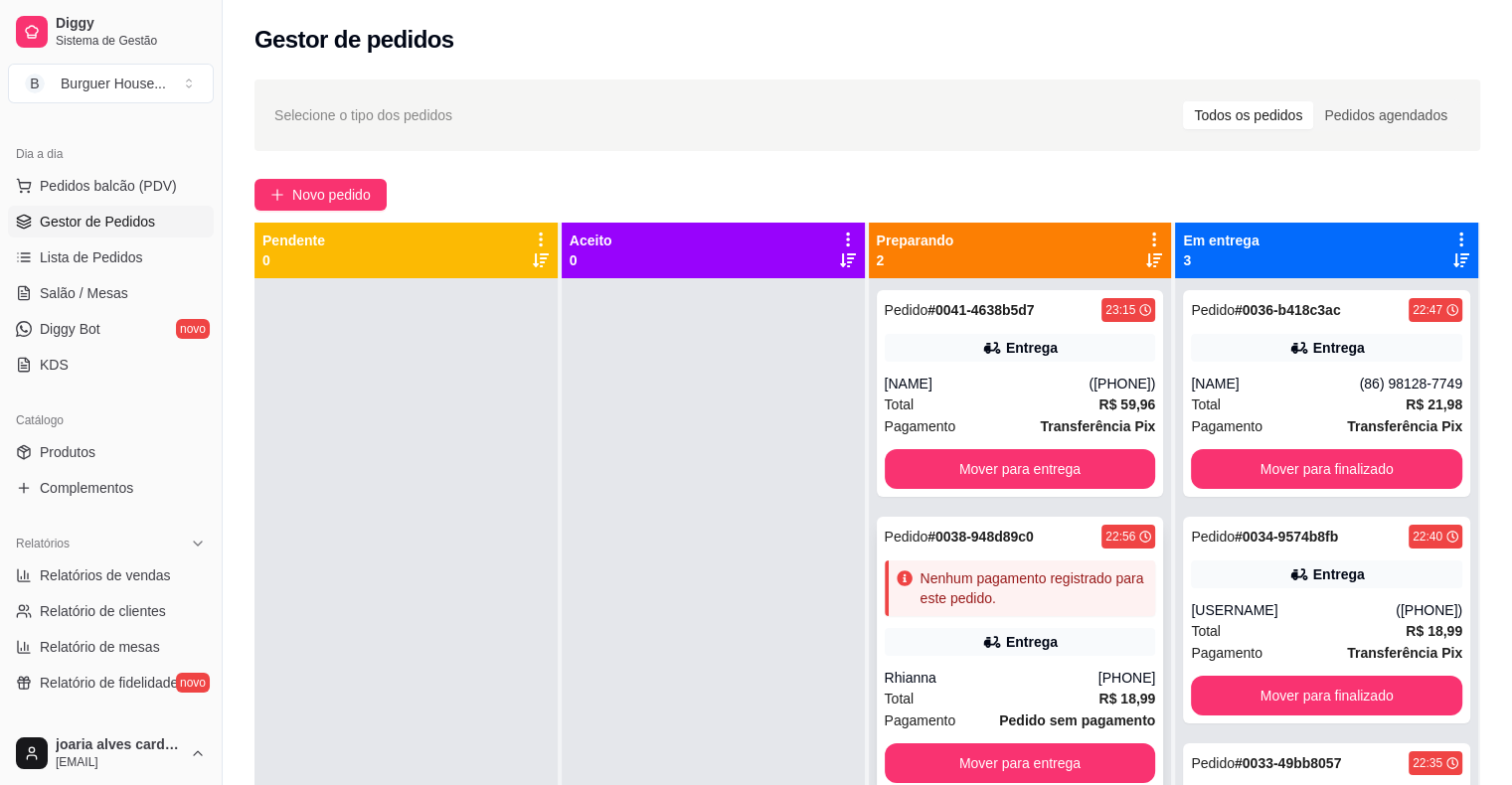 scroll, scrollTop: 56, scrollLeft: 0, axis: vertical 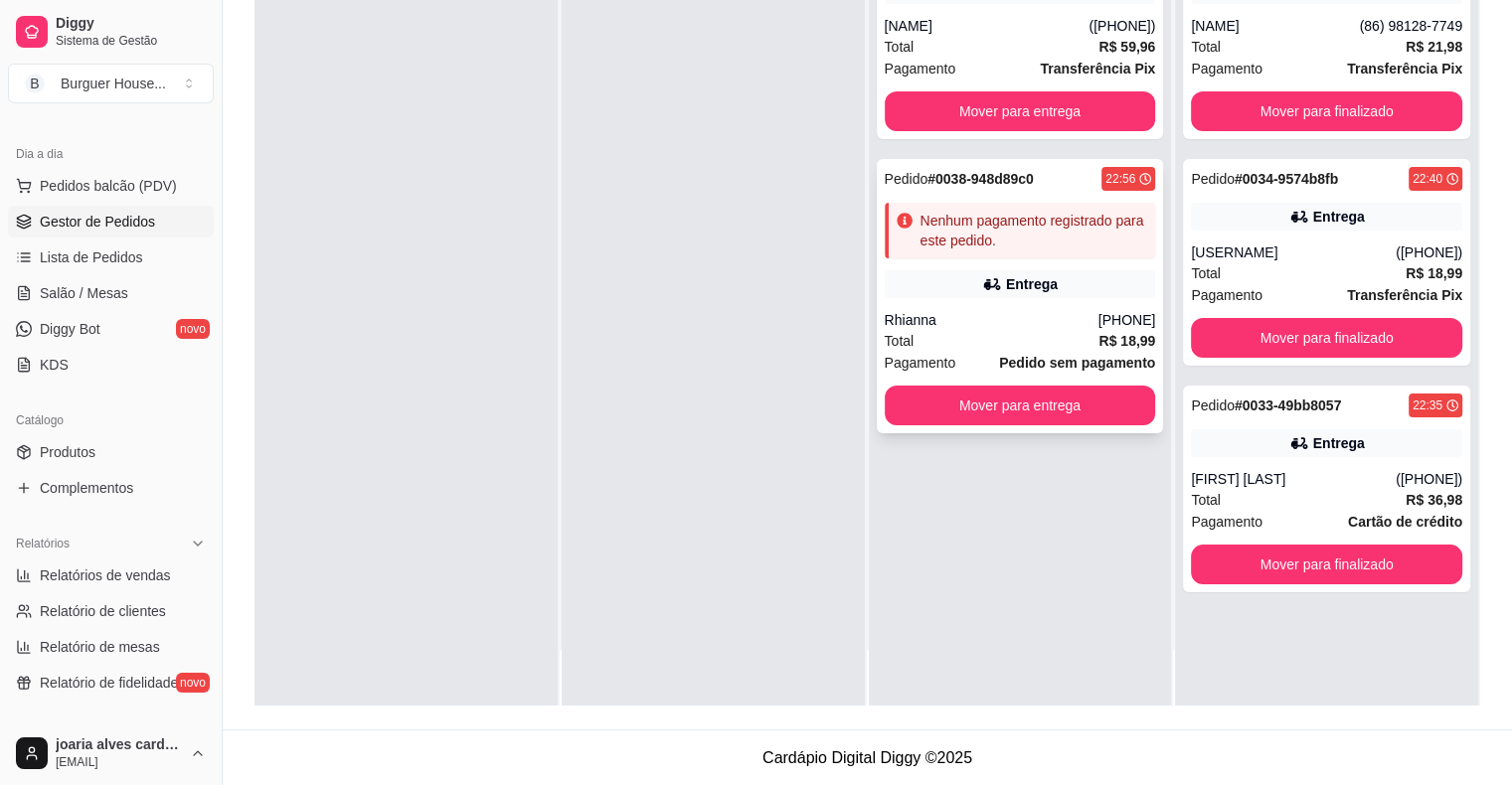 click on "Total R$ 18,99" at bounding box center [1020, 341] 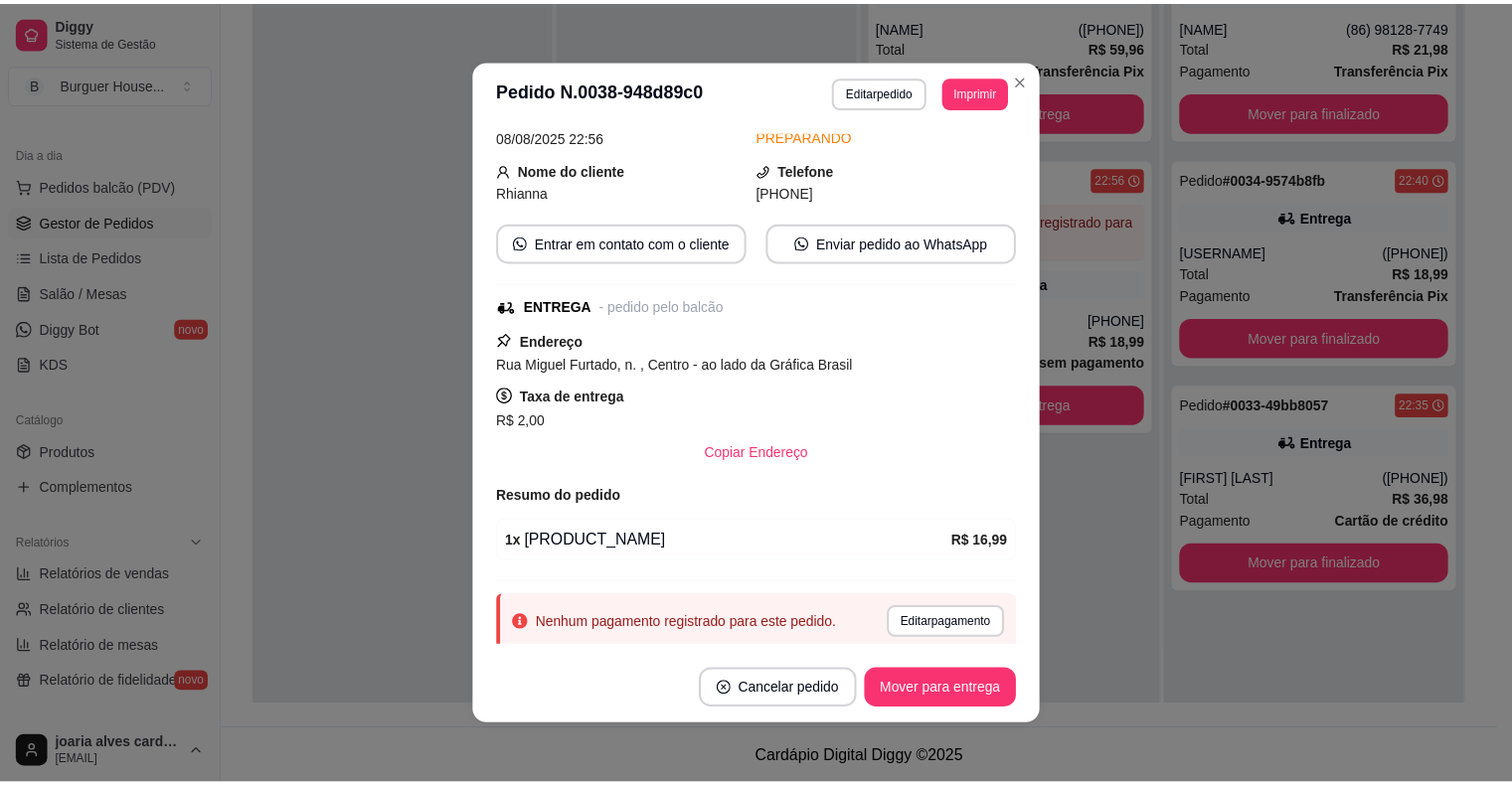 scroll, scrollTop: 195, scrollLeft: 0, axis: vertical 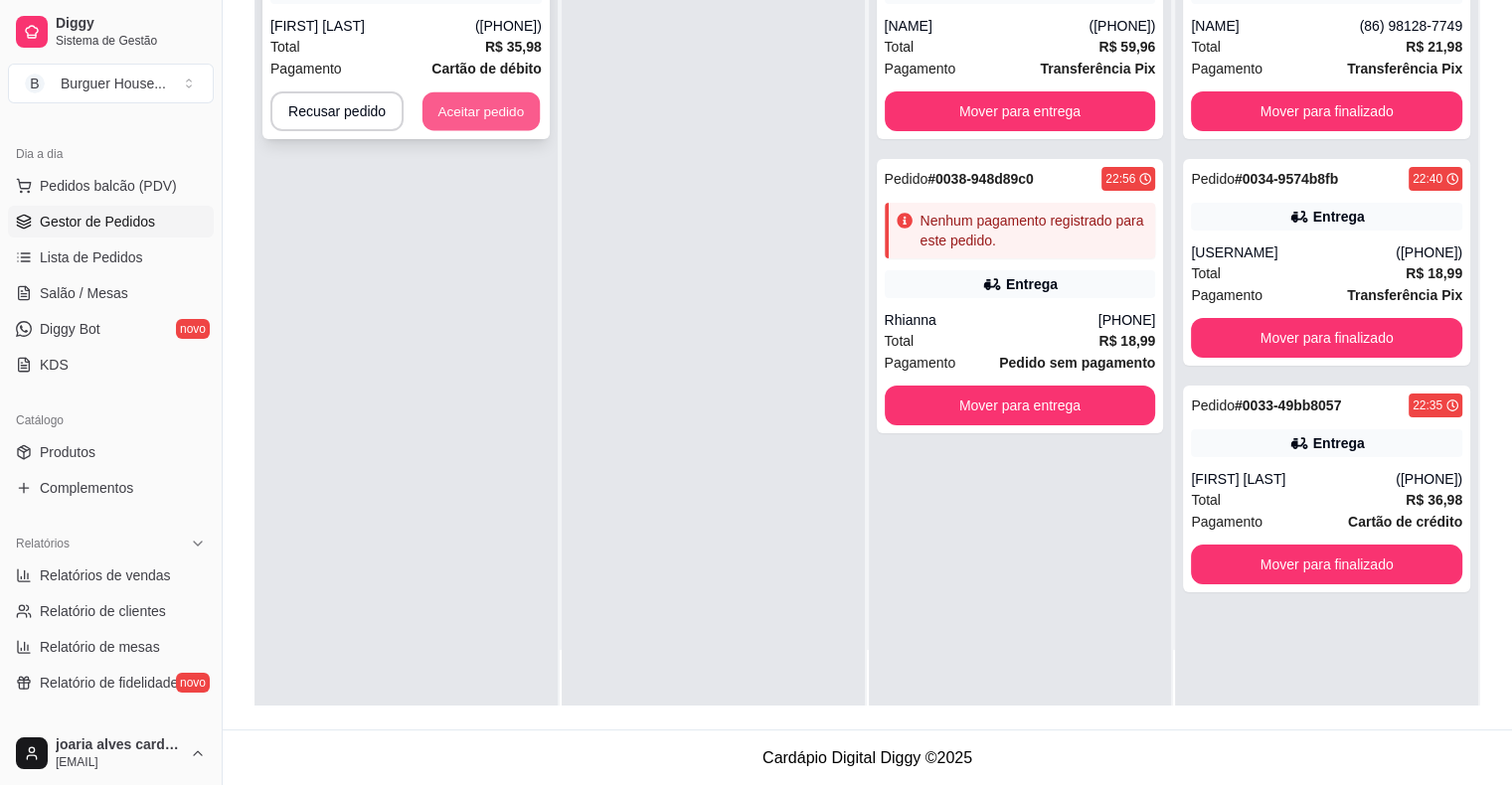 click on "Aceitar pedido" at bounding box center (481, 111) 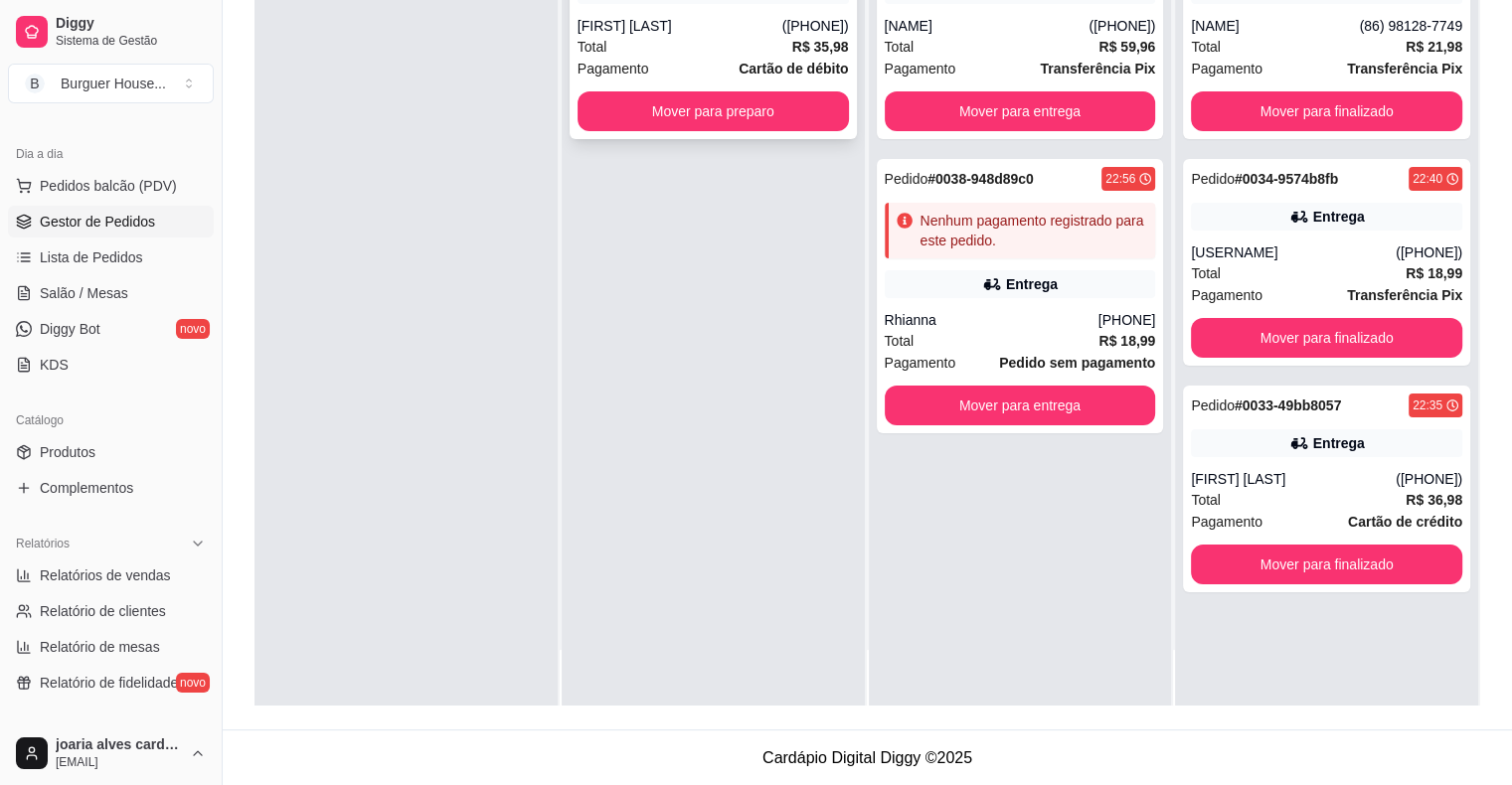 scroll, scrollTop: 0, scrollLeft: 0, axis: both 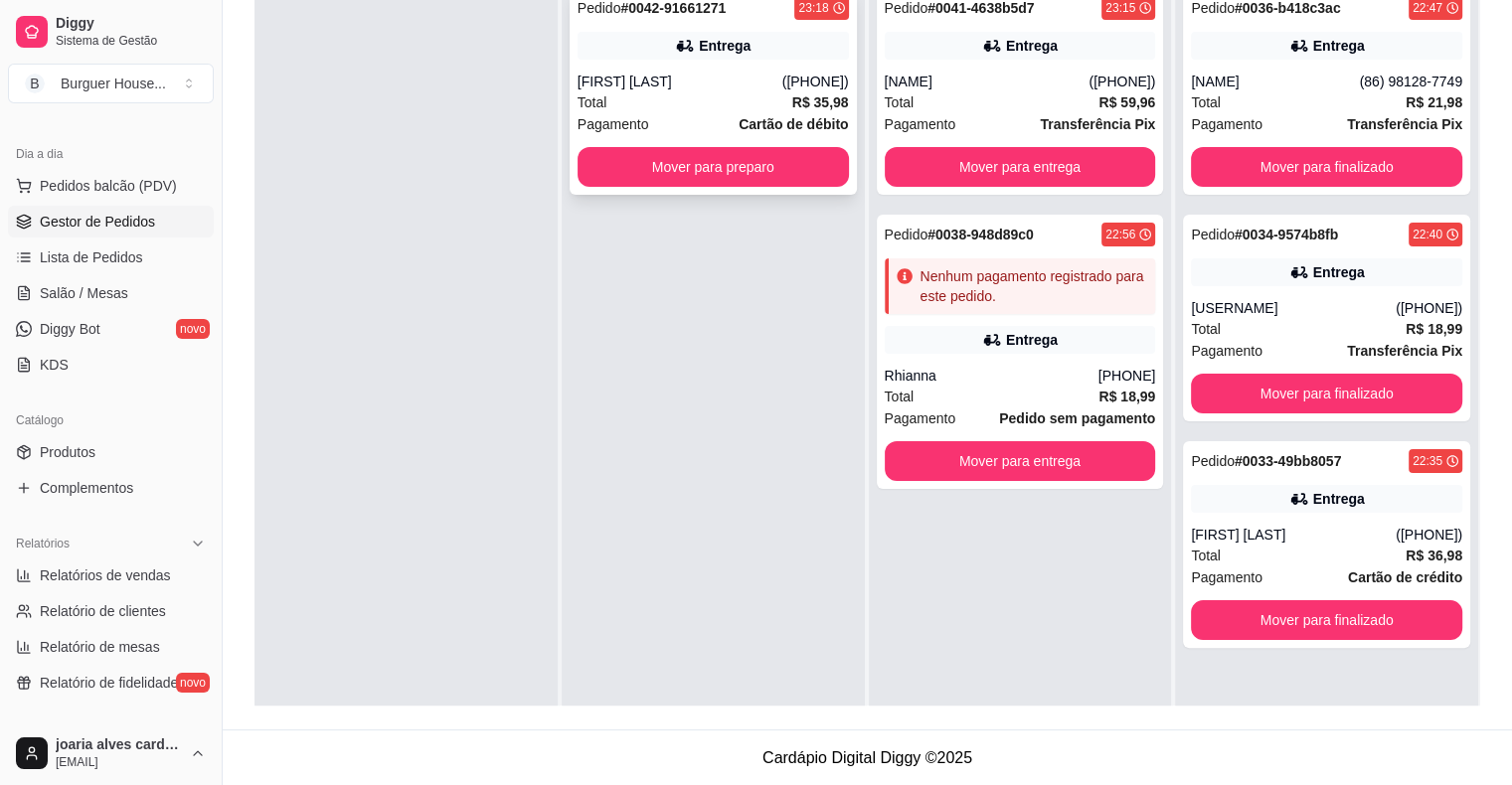 click on "Total R$ 35,98" at bounding box center (713, 102) 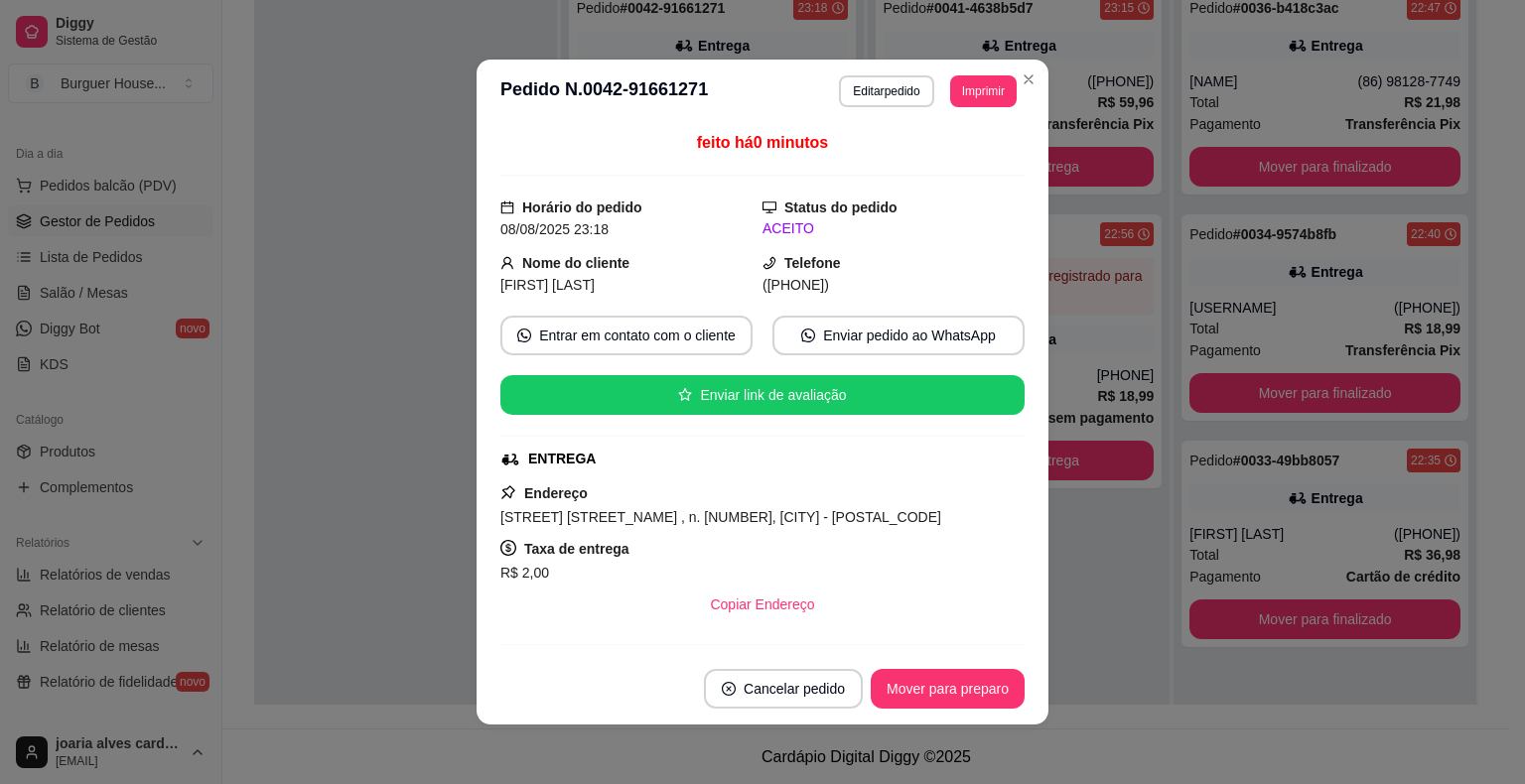 click on "**********" at bounding box center (762, 91) 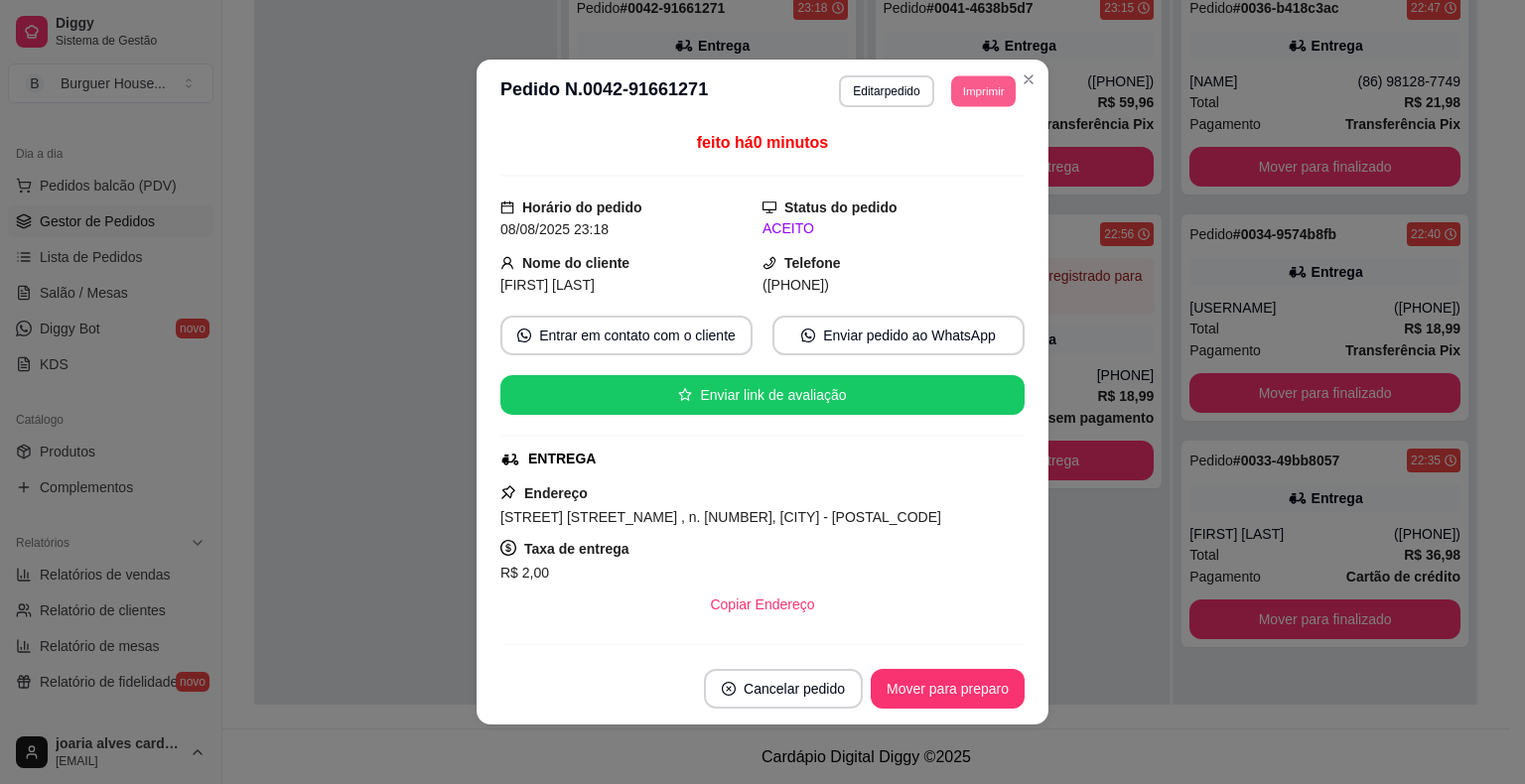 click on "Imprimir" at bounding box center (983, 90) 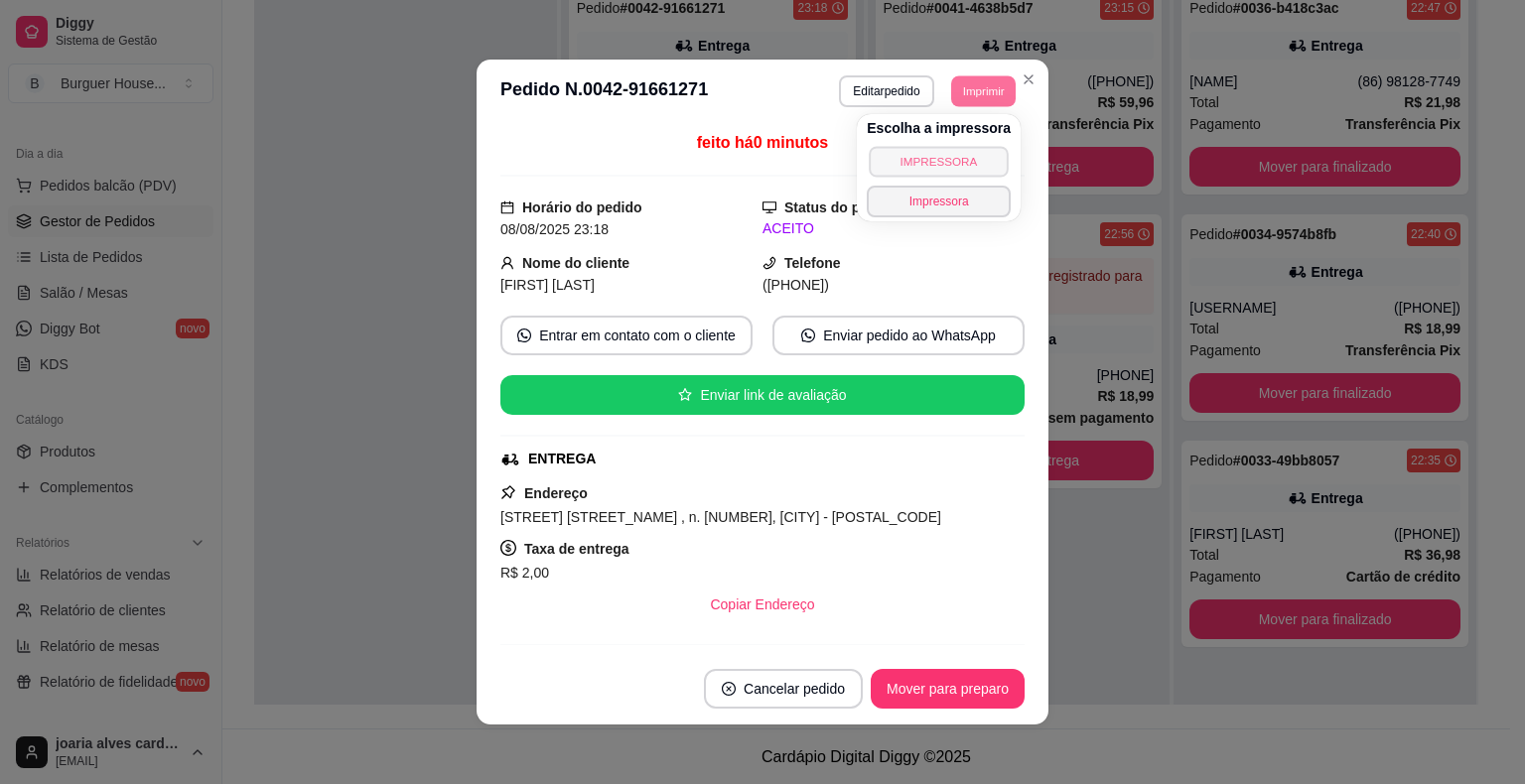 click on "IMPRESSORA" at bounding box center (938, 161) 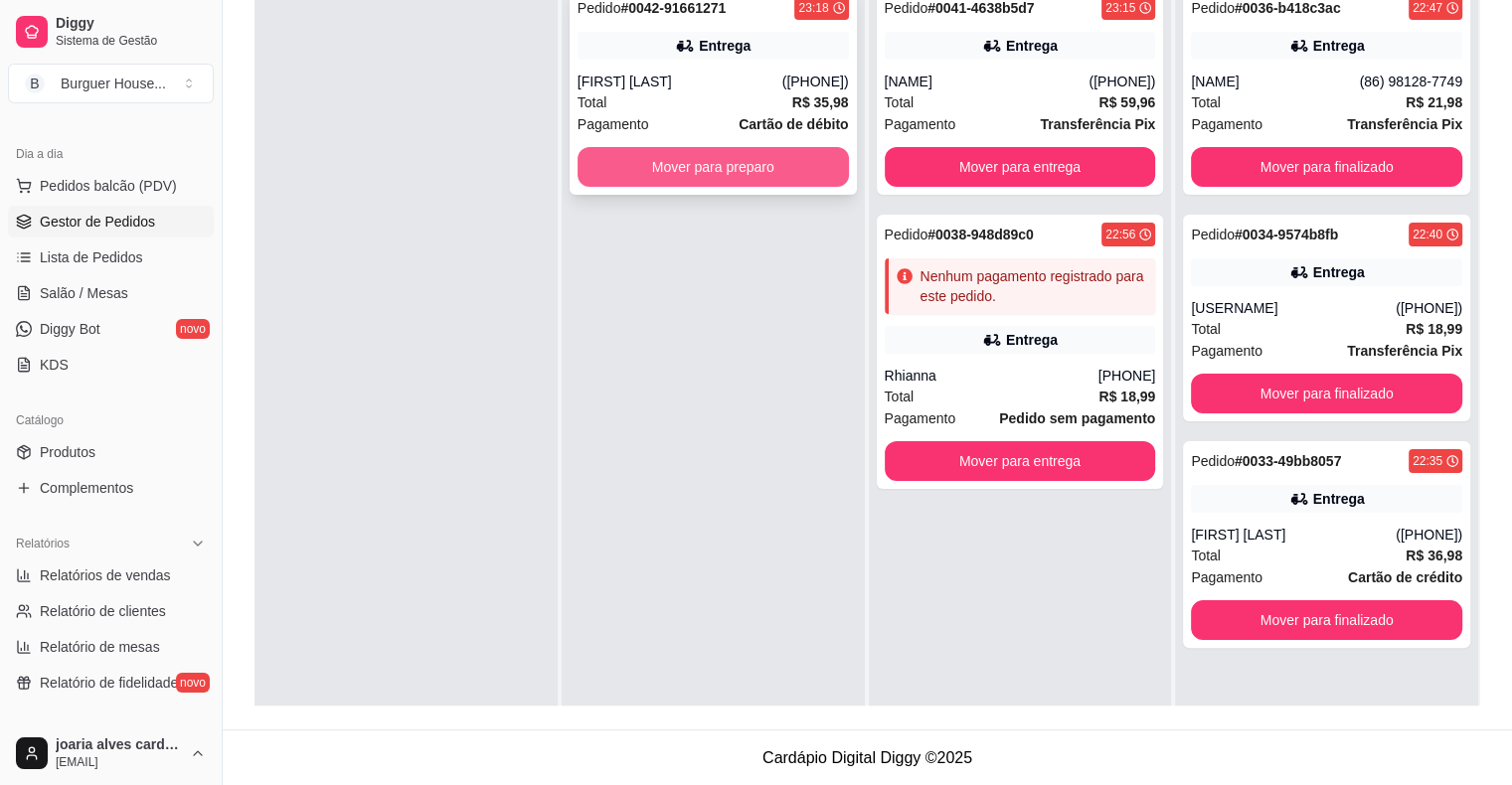 click on "Mover para preparo" at bounding box center (713, 167) 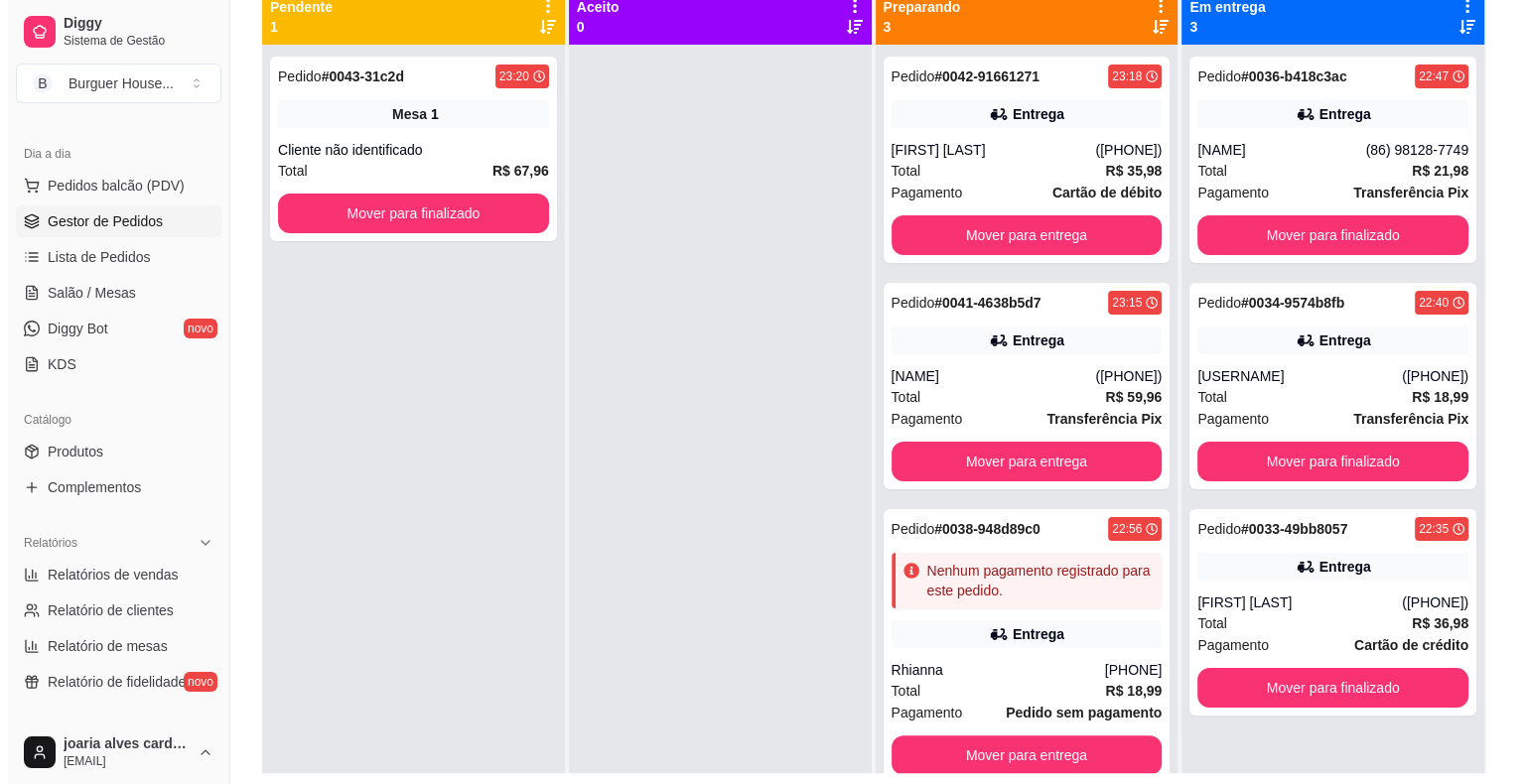 scroll, scrollTop: 202, scrollLeft: 0, axis: vertical 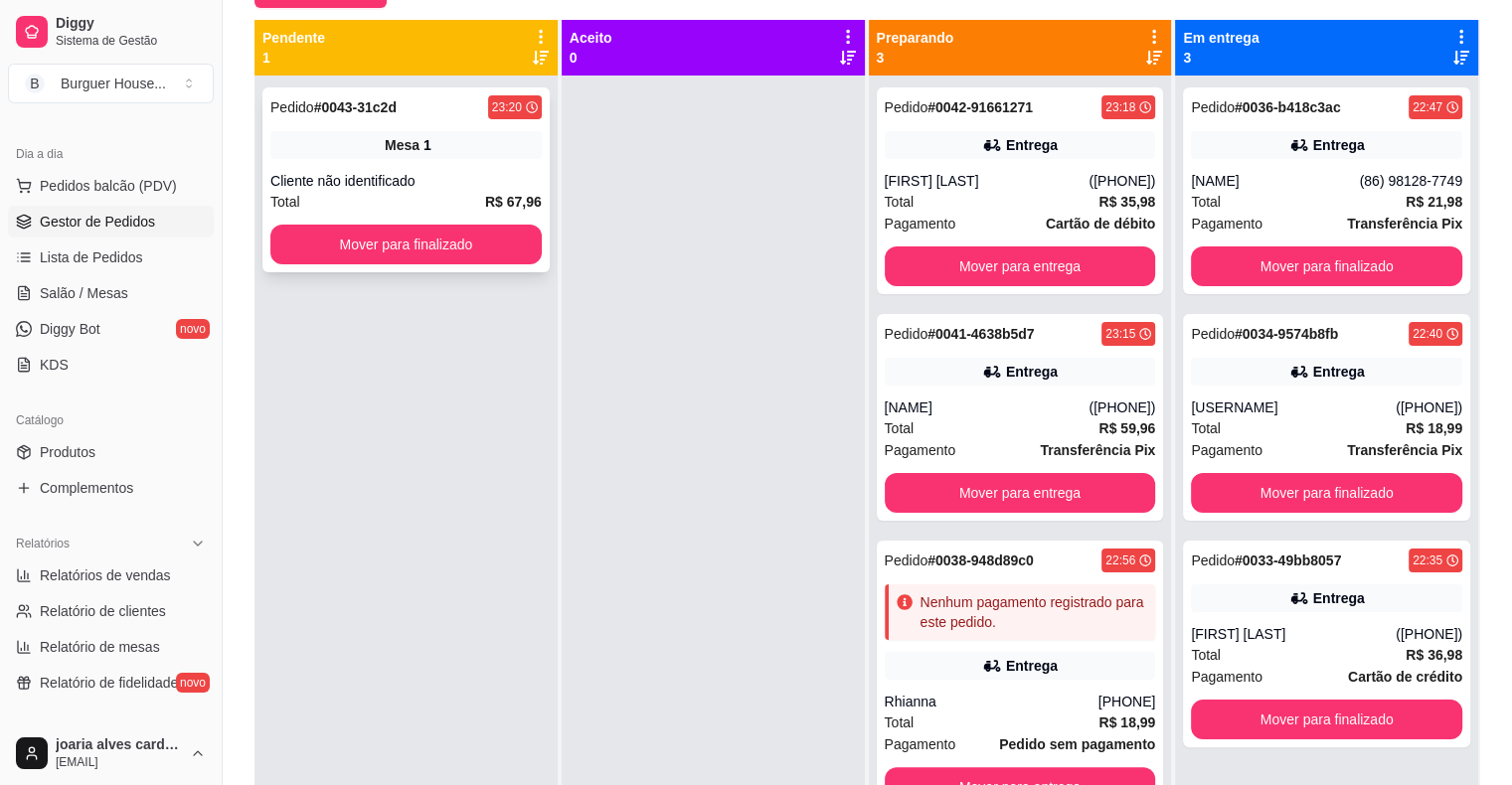 click on "Cliente não identificado" at bounding box center [406, 181] 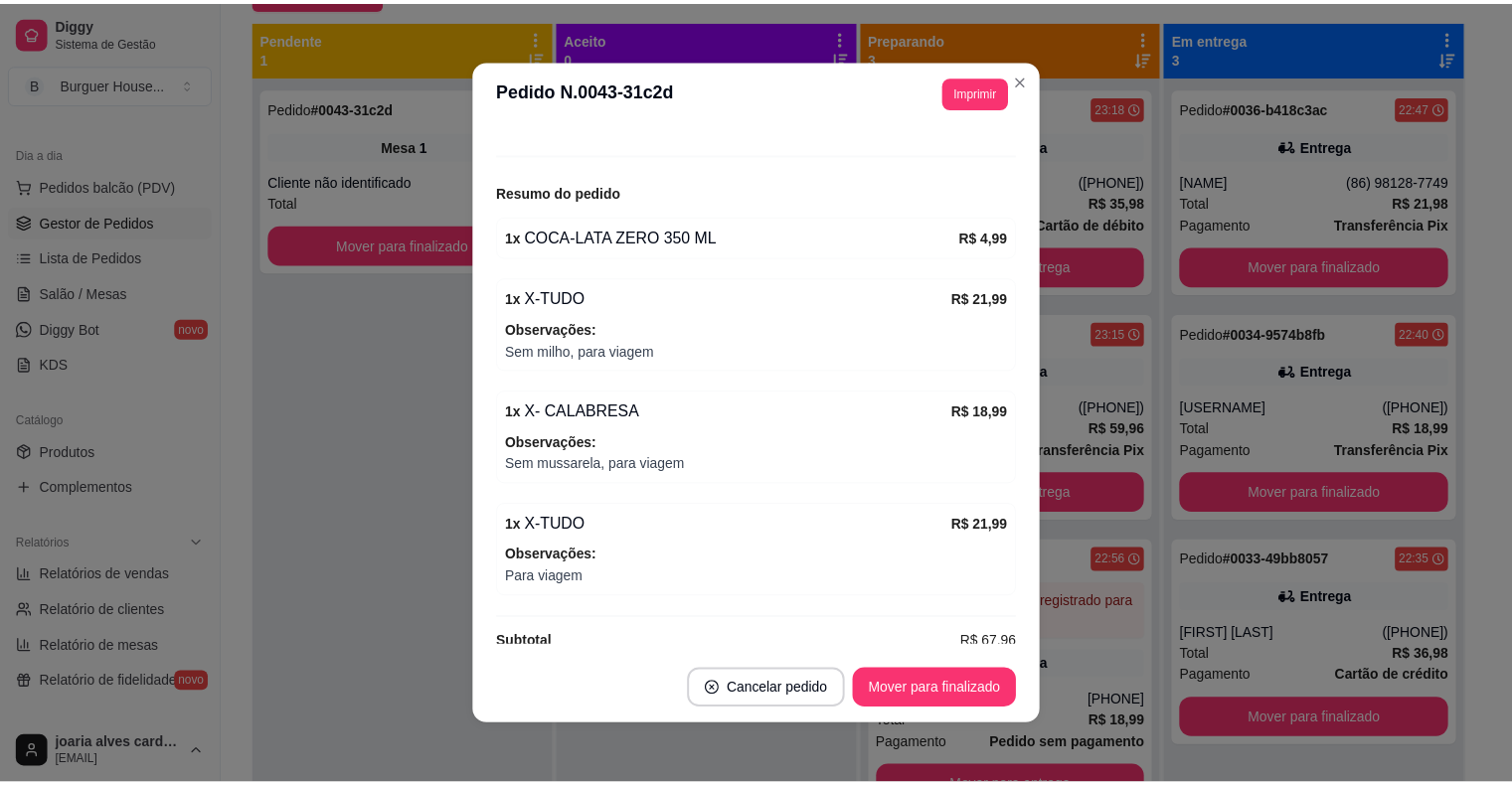 scroll, scrollTop: 228, scrollLeft: 0, axis: vertical 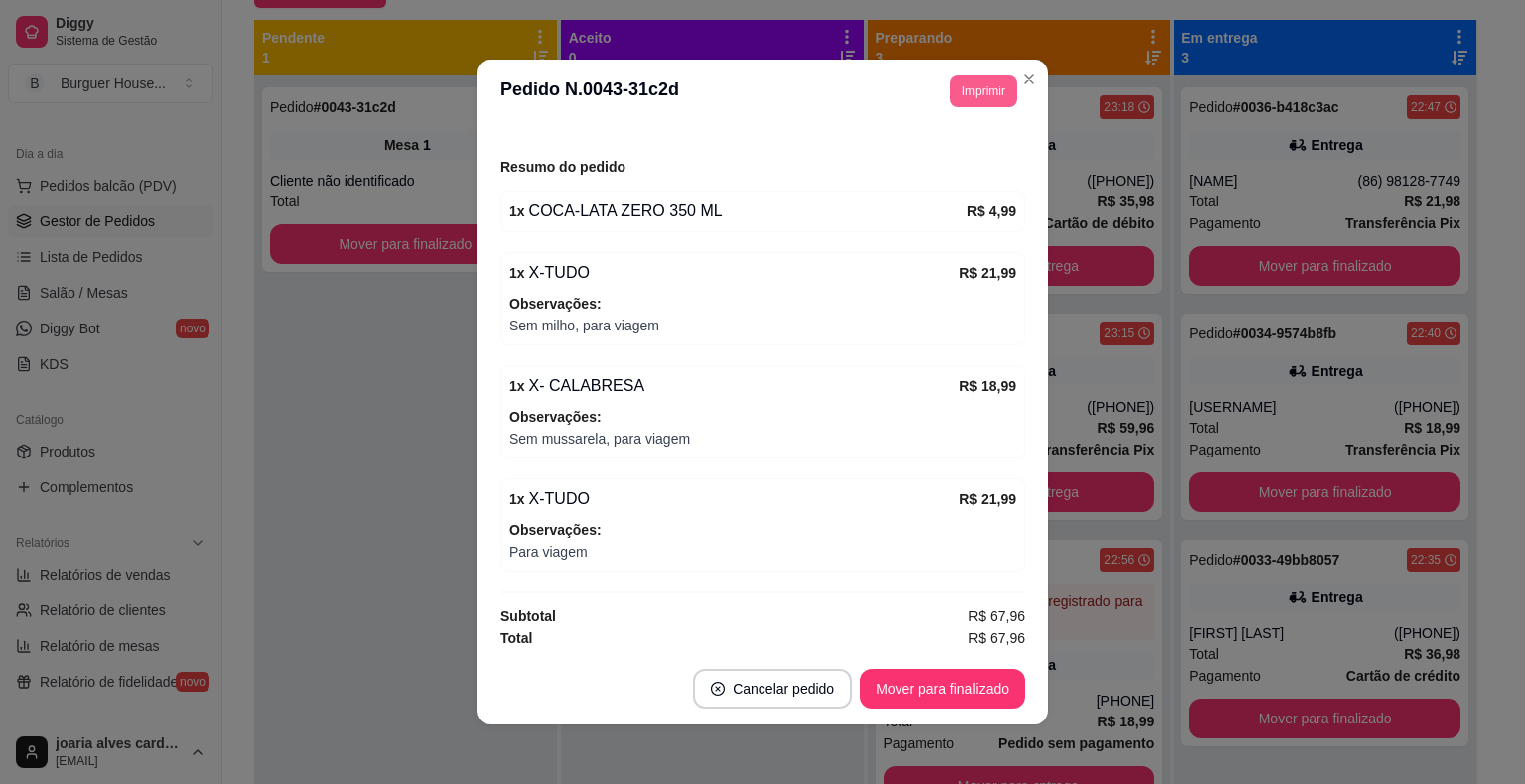 click on "Imprimir" at bounding box center [983, 91] 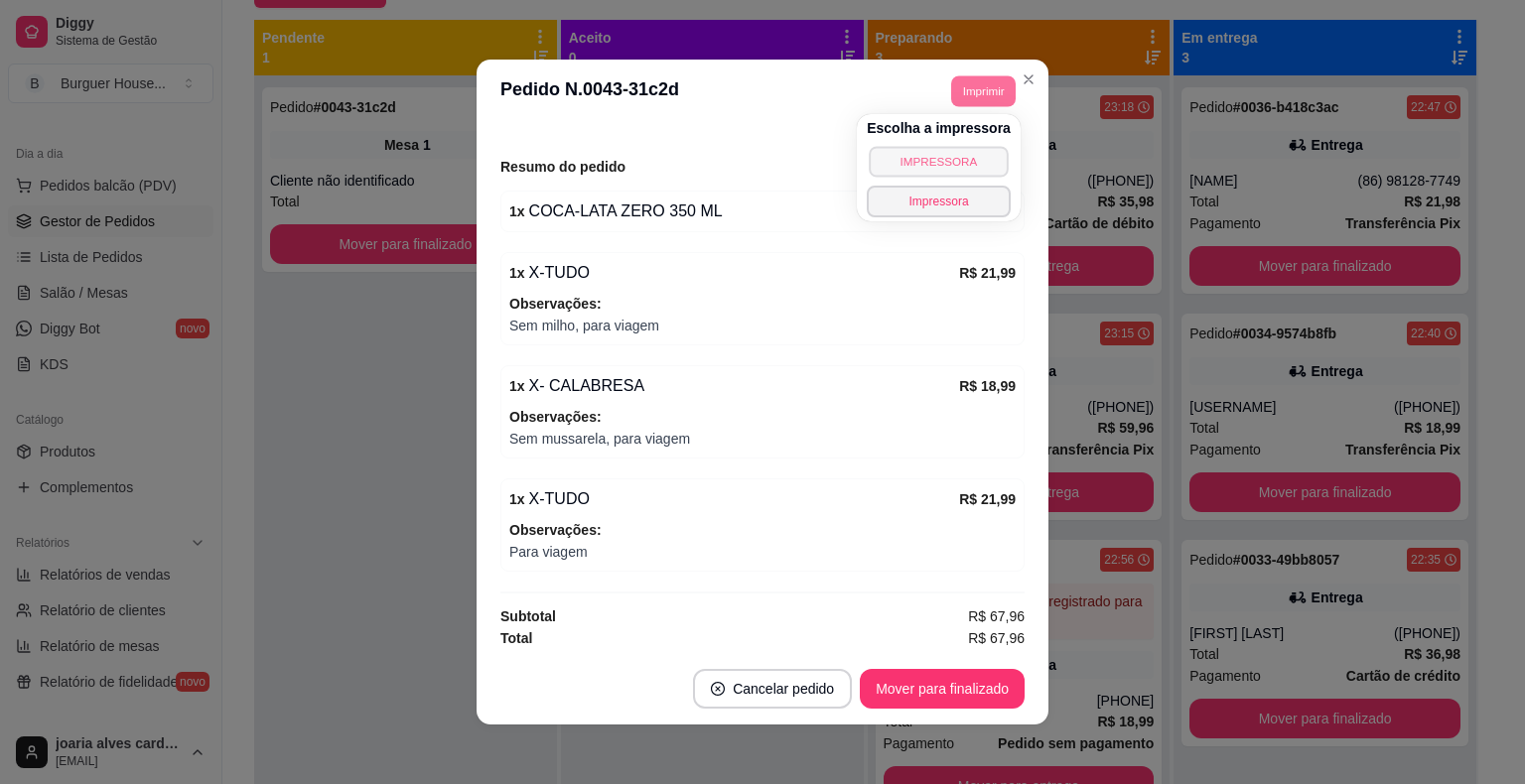 click on "IMPRESSORA" at bounding box center (938, 161) 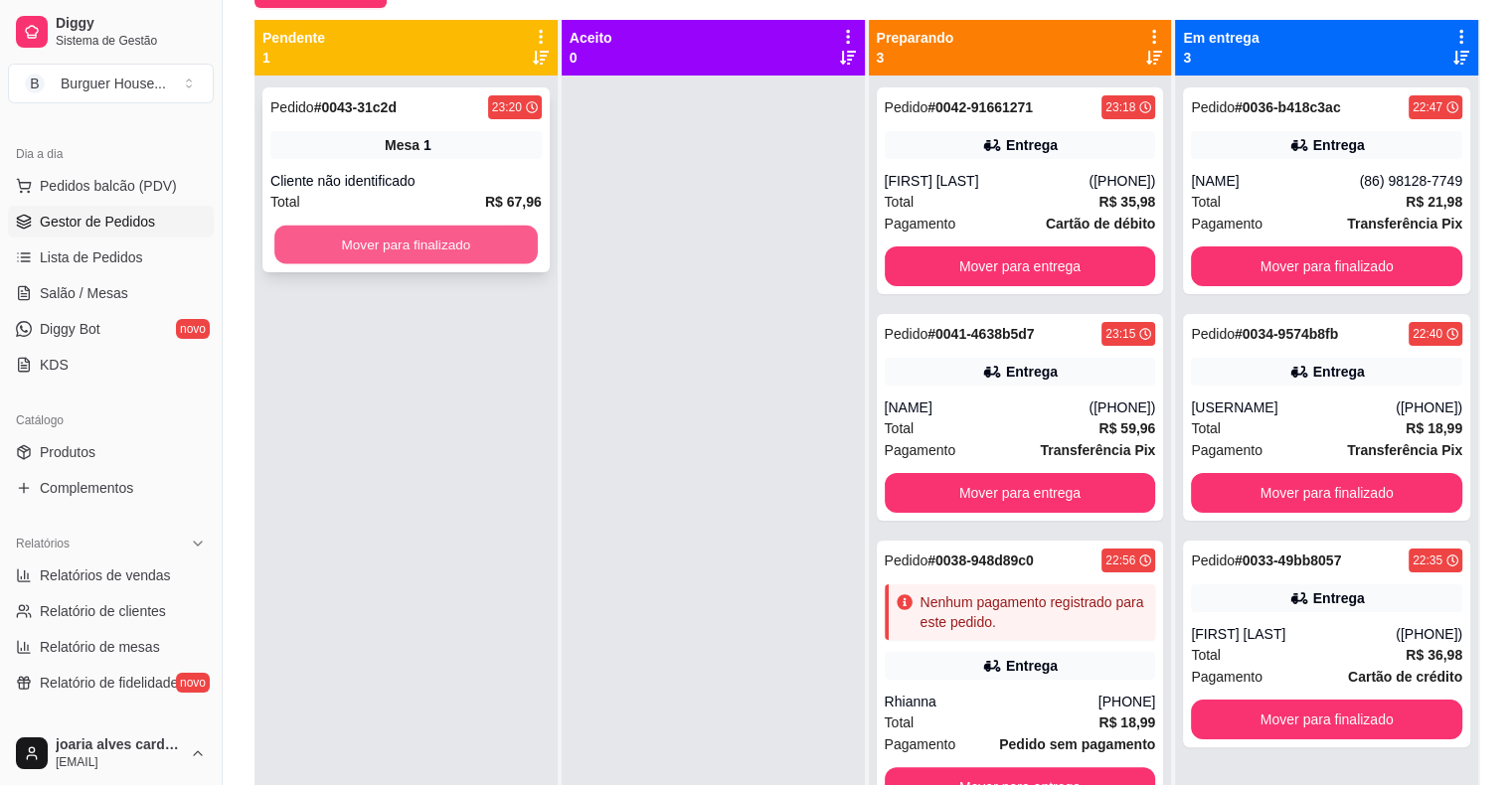 click on "Mover para finalizado" at bounding box center [406, 244] 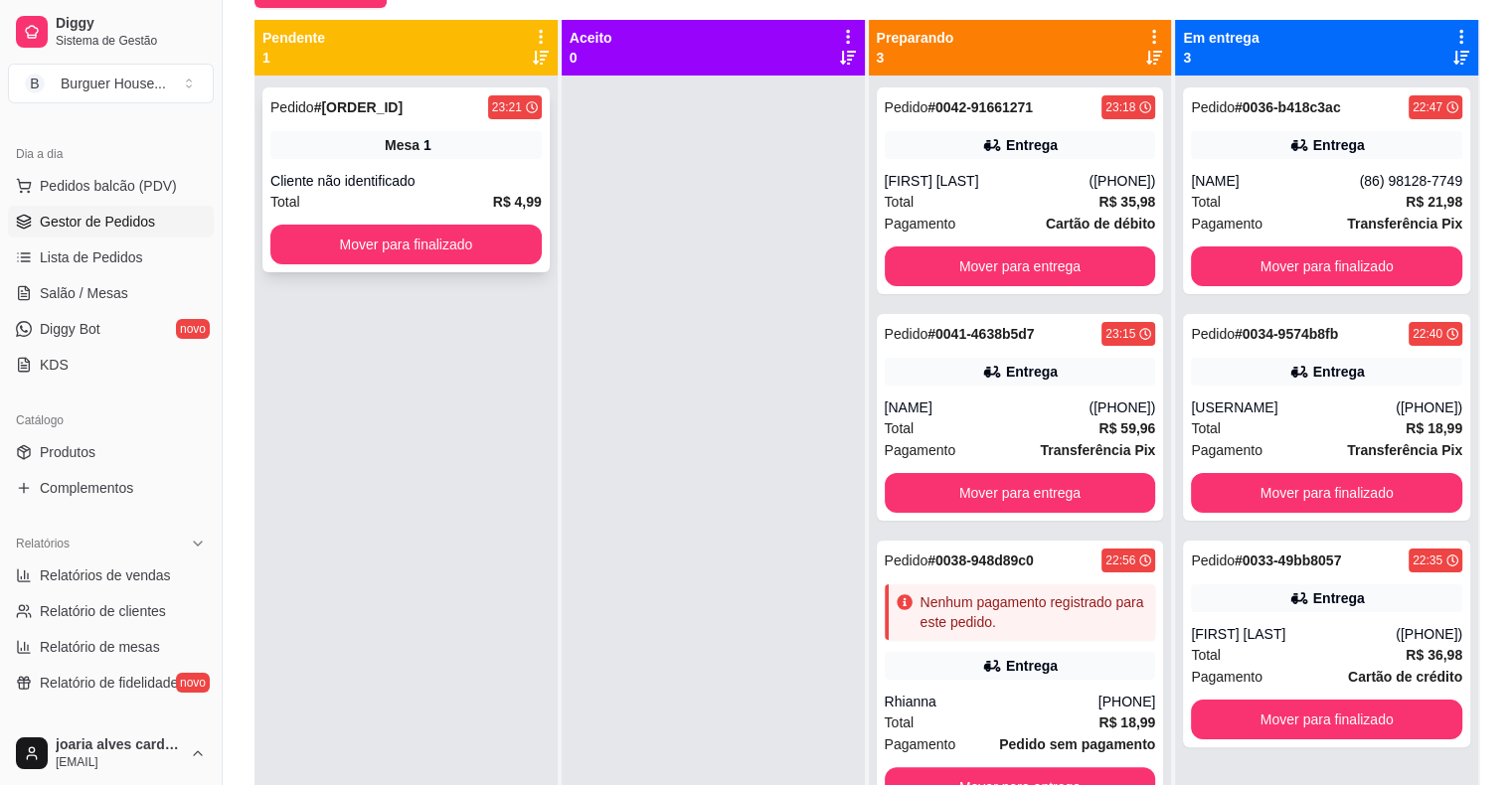 click on "Mesa 1" at bounding box center (406, 145) 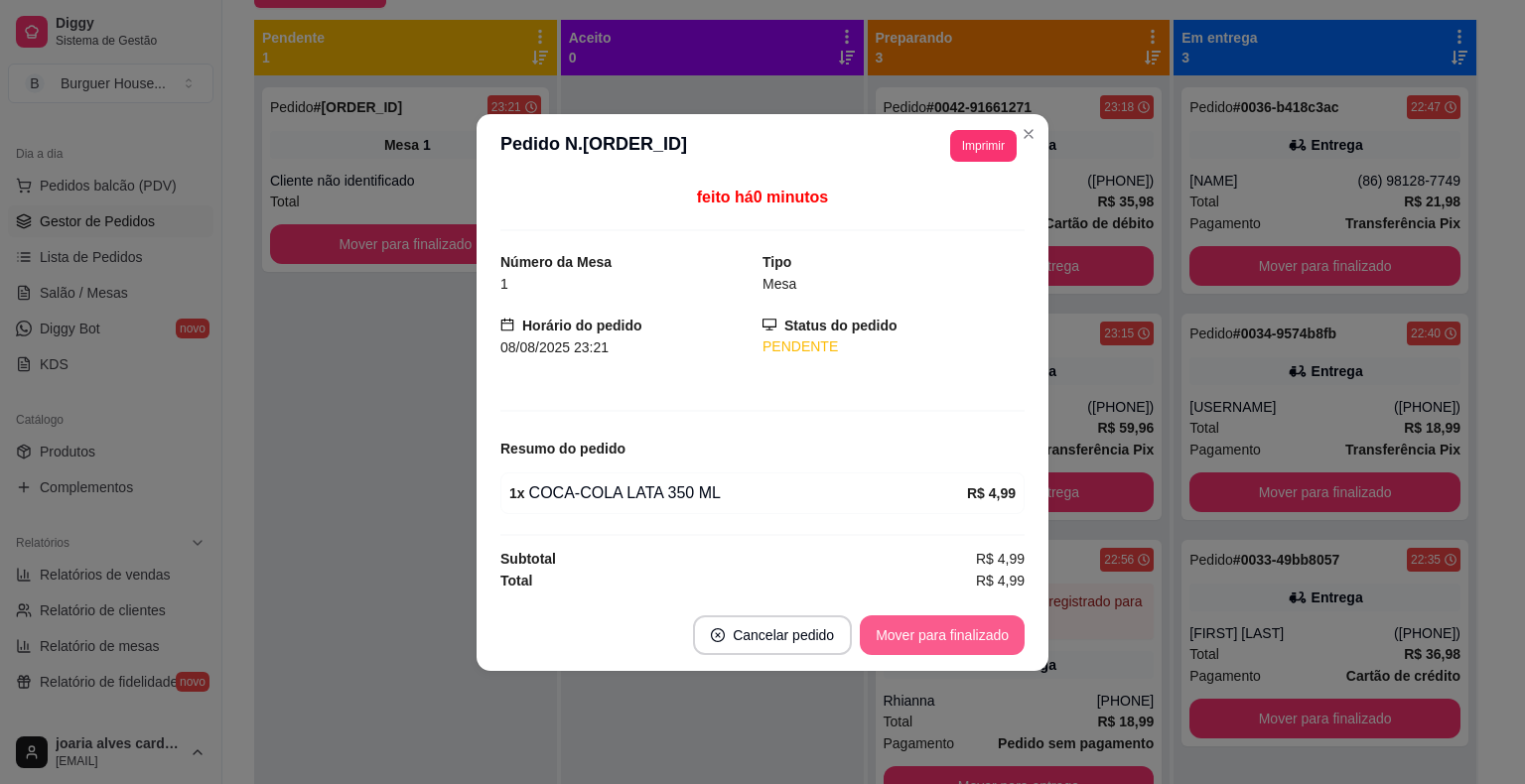 click on "Mover para finalizado" at bounding box center [942, 635] 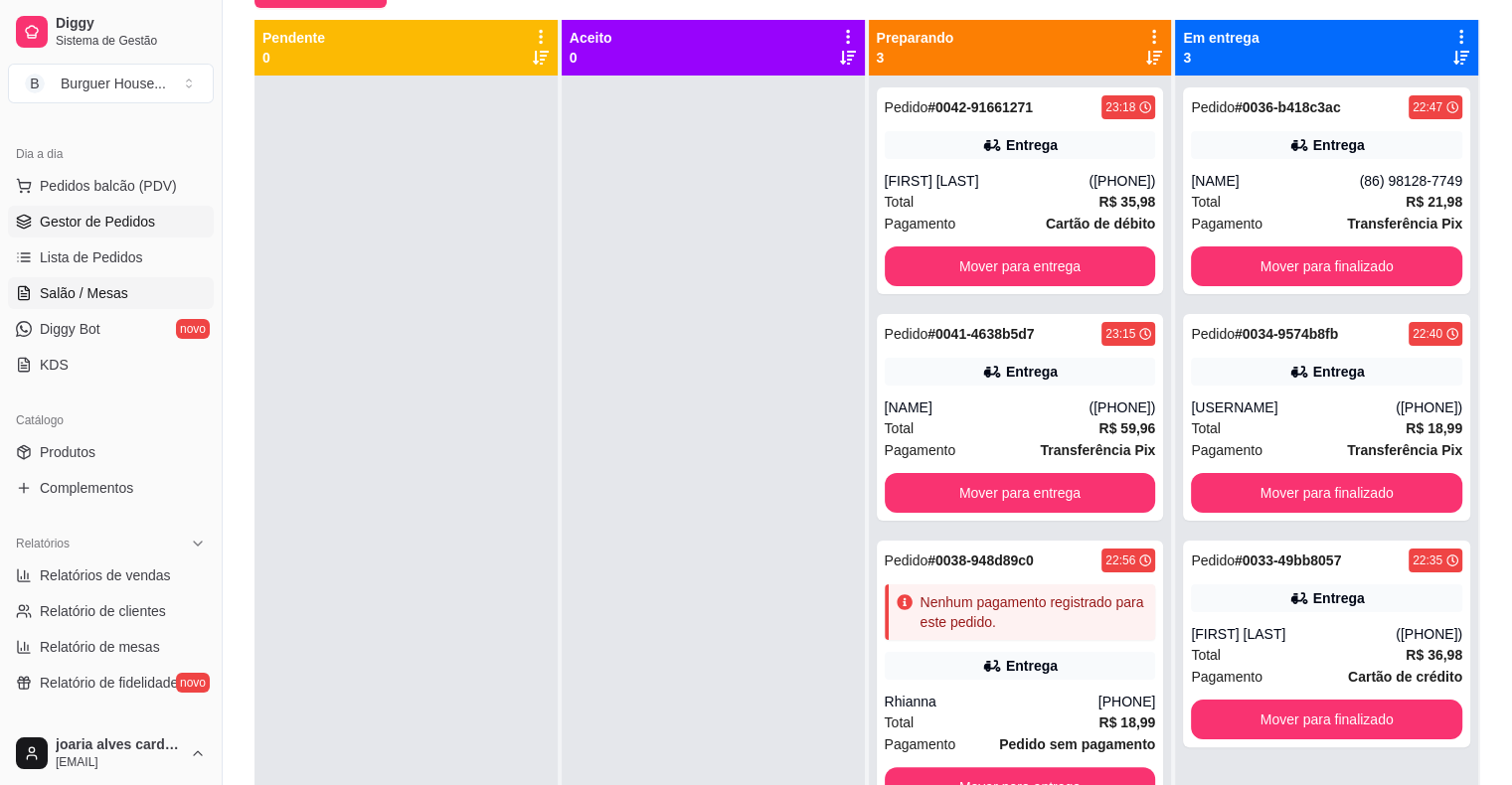 click on "Salão / Mesas" at bounding box center [84, 293] 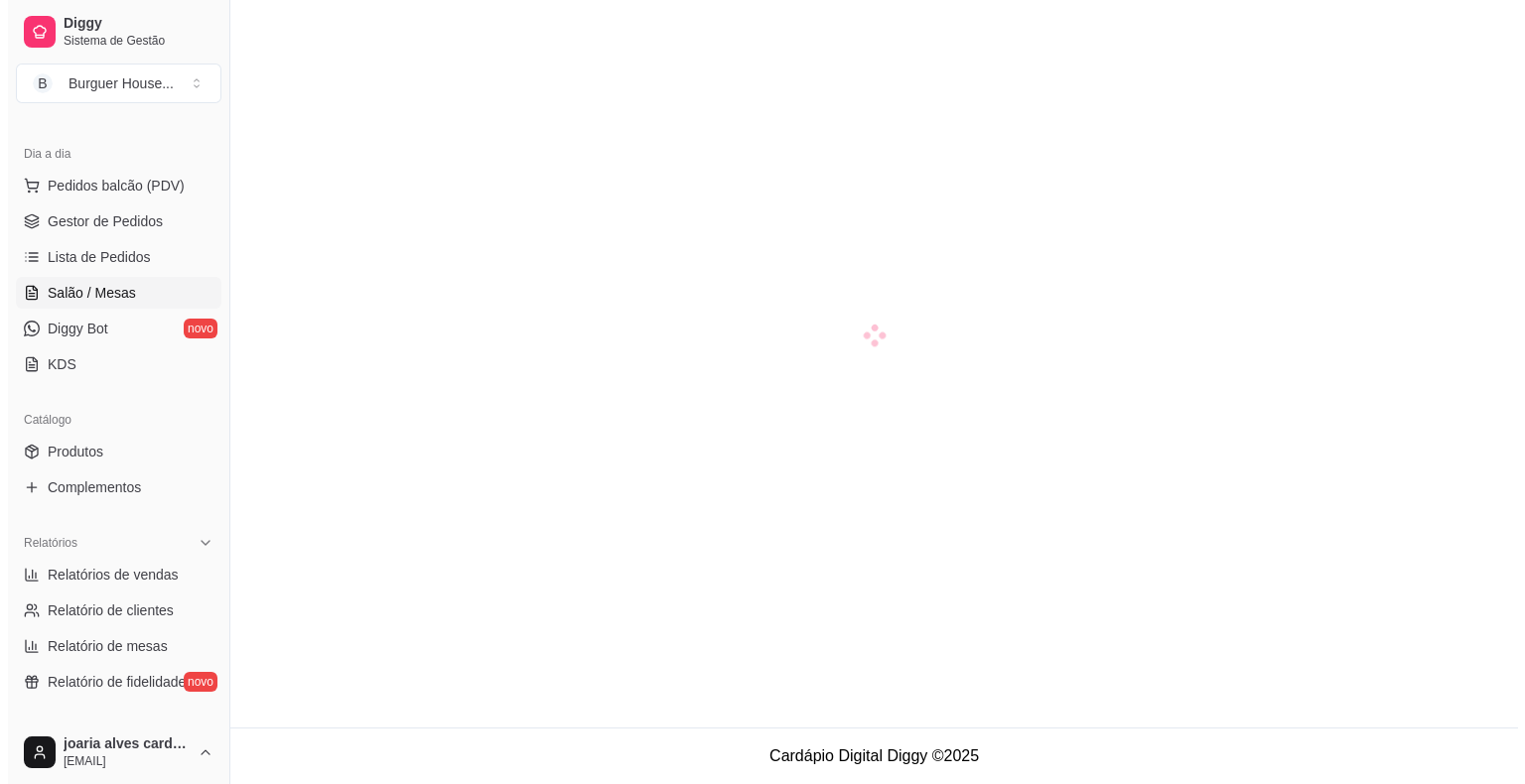 scroll, scrollTop: 0, scrollLeft: 0, axis: both 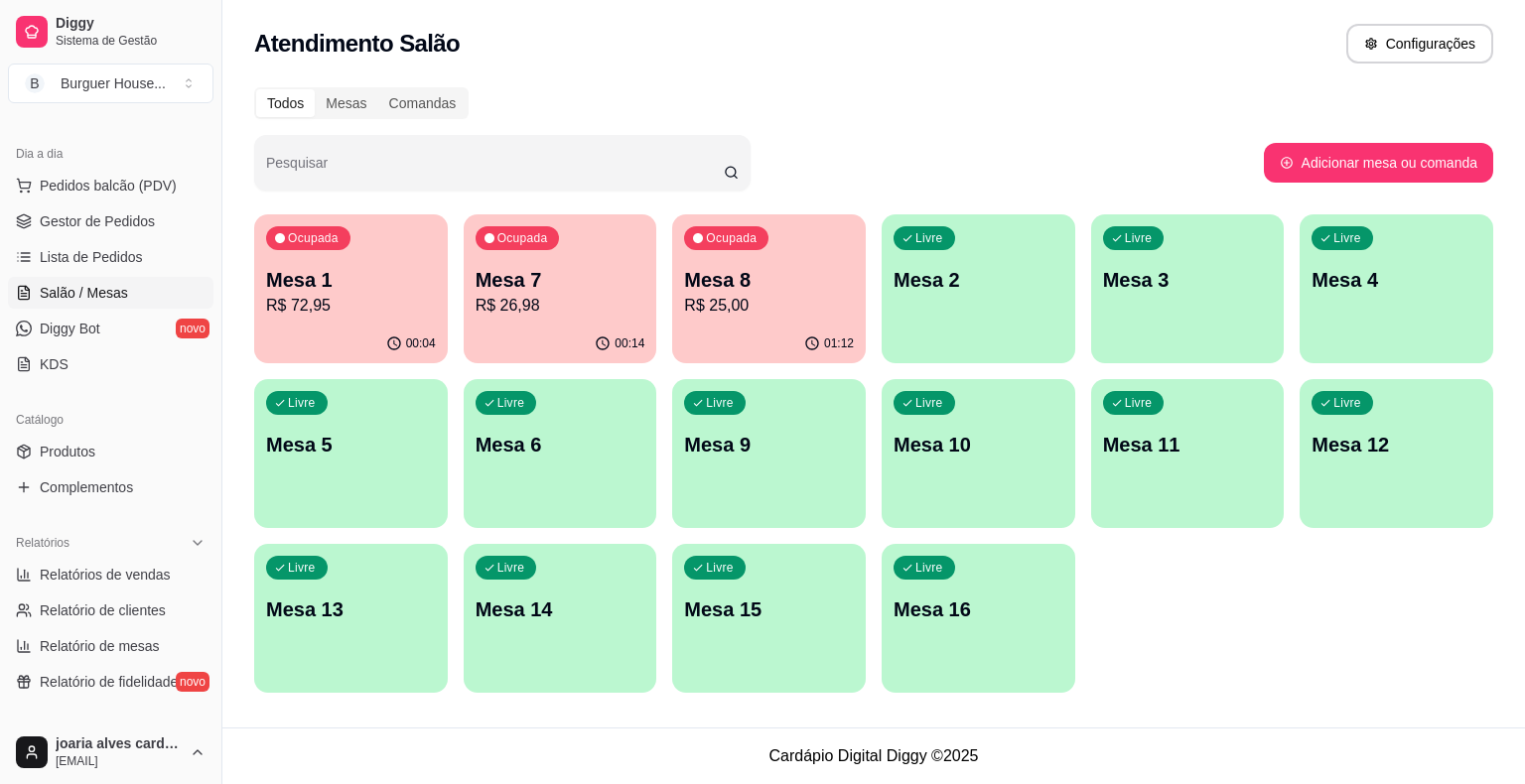 click on "Ocupada Mesa 8 R$ 25,00" at bounding box center [768, 269] 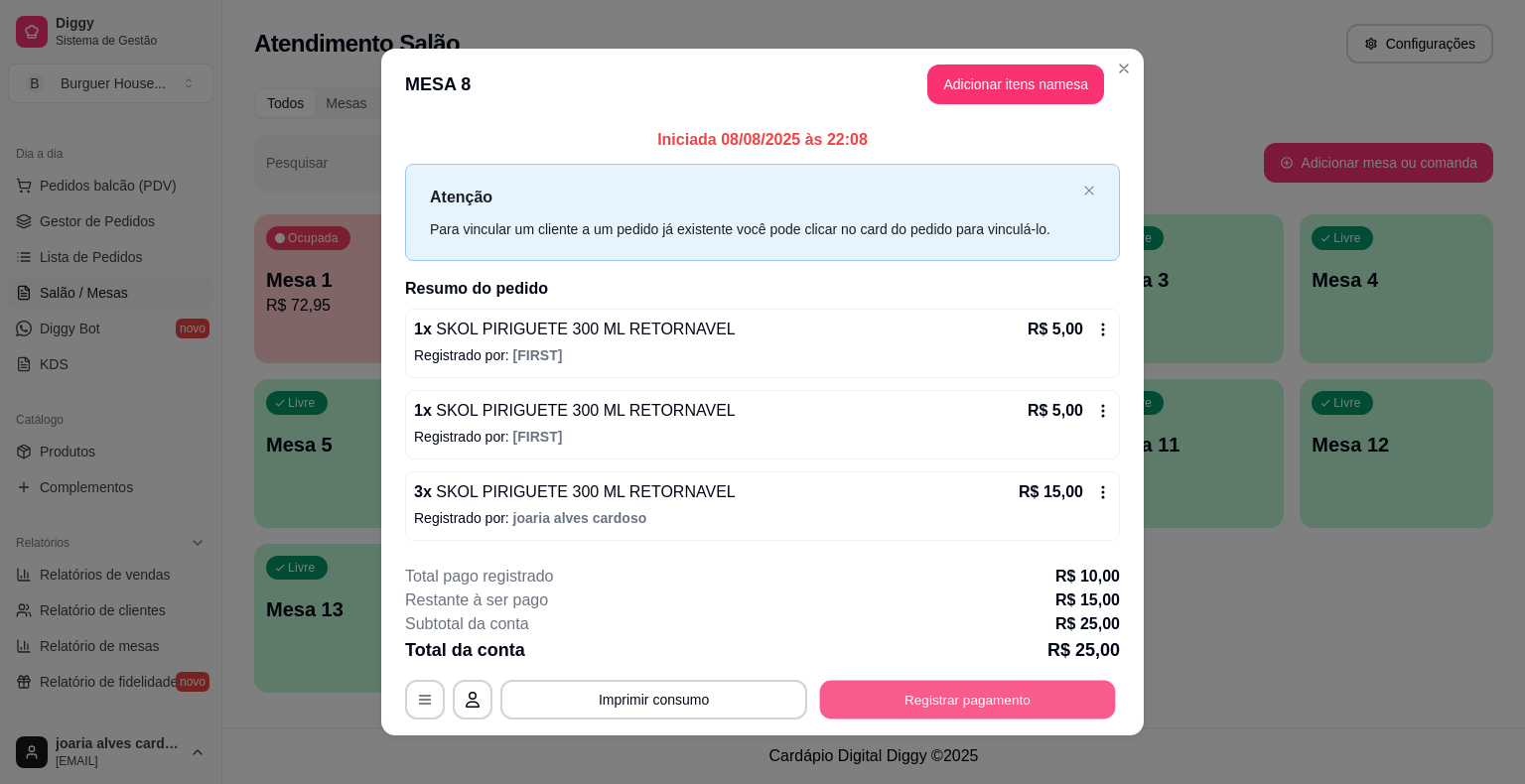 click on "Registrar pagamento" at bounding box center [968, 699] 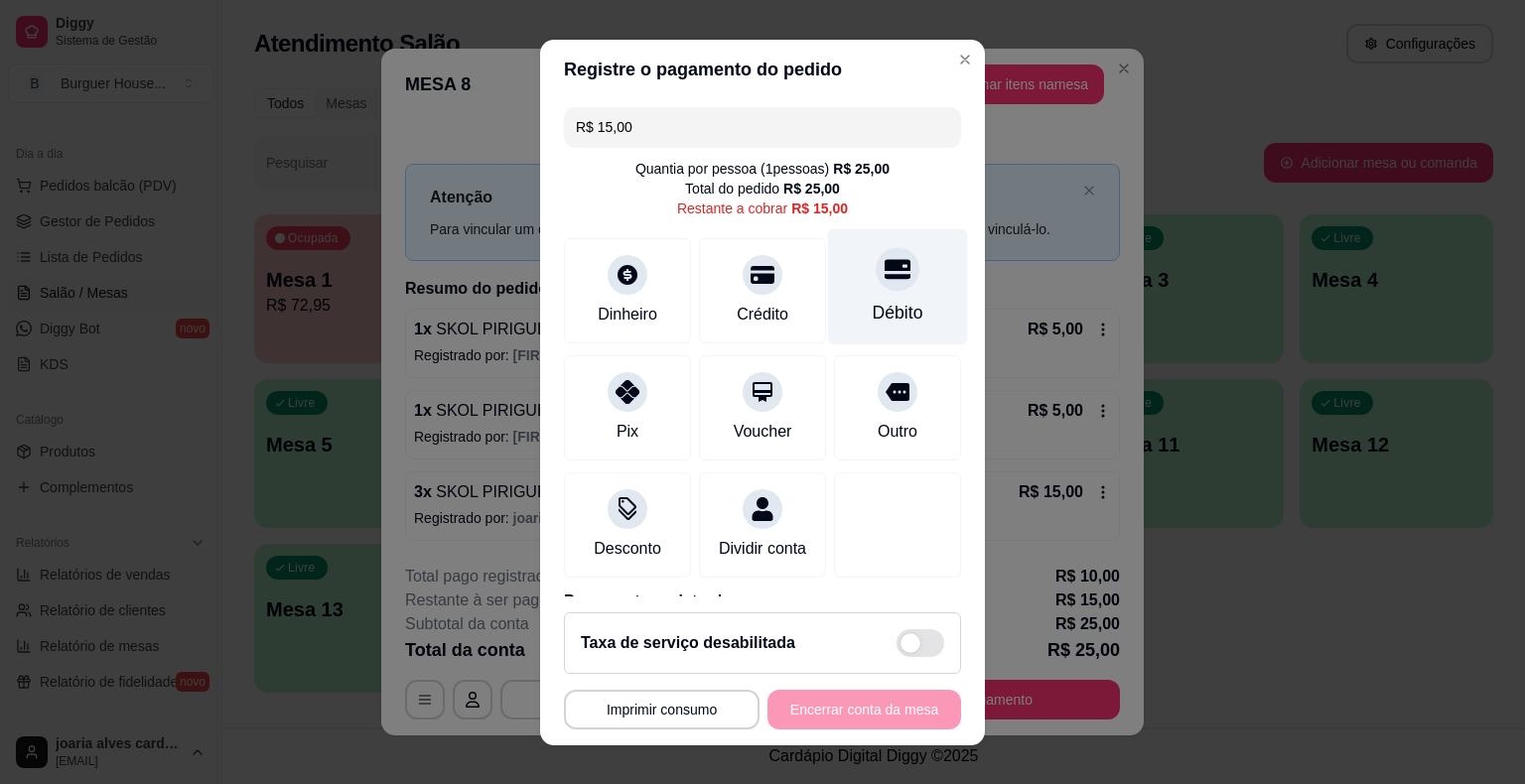 click on "Débito" at bounding box center [898, 286] 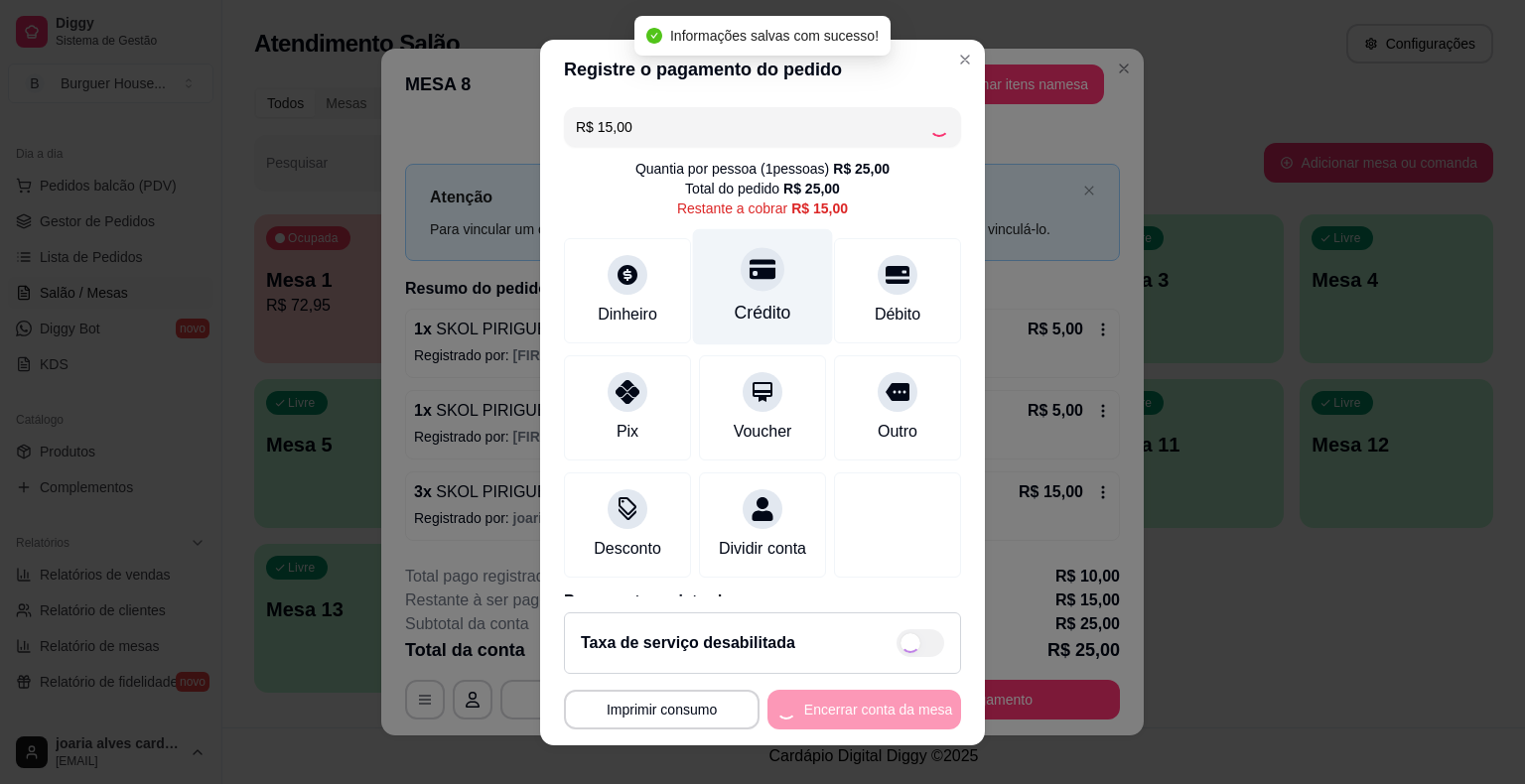 type on "R$ 0,00" 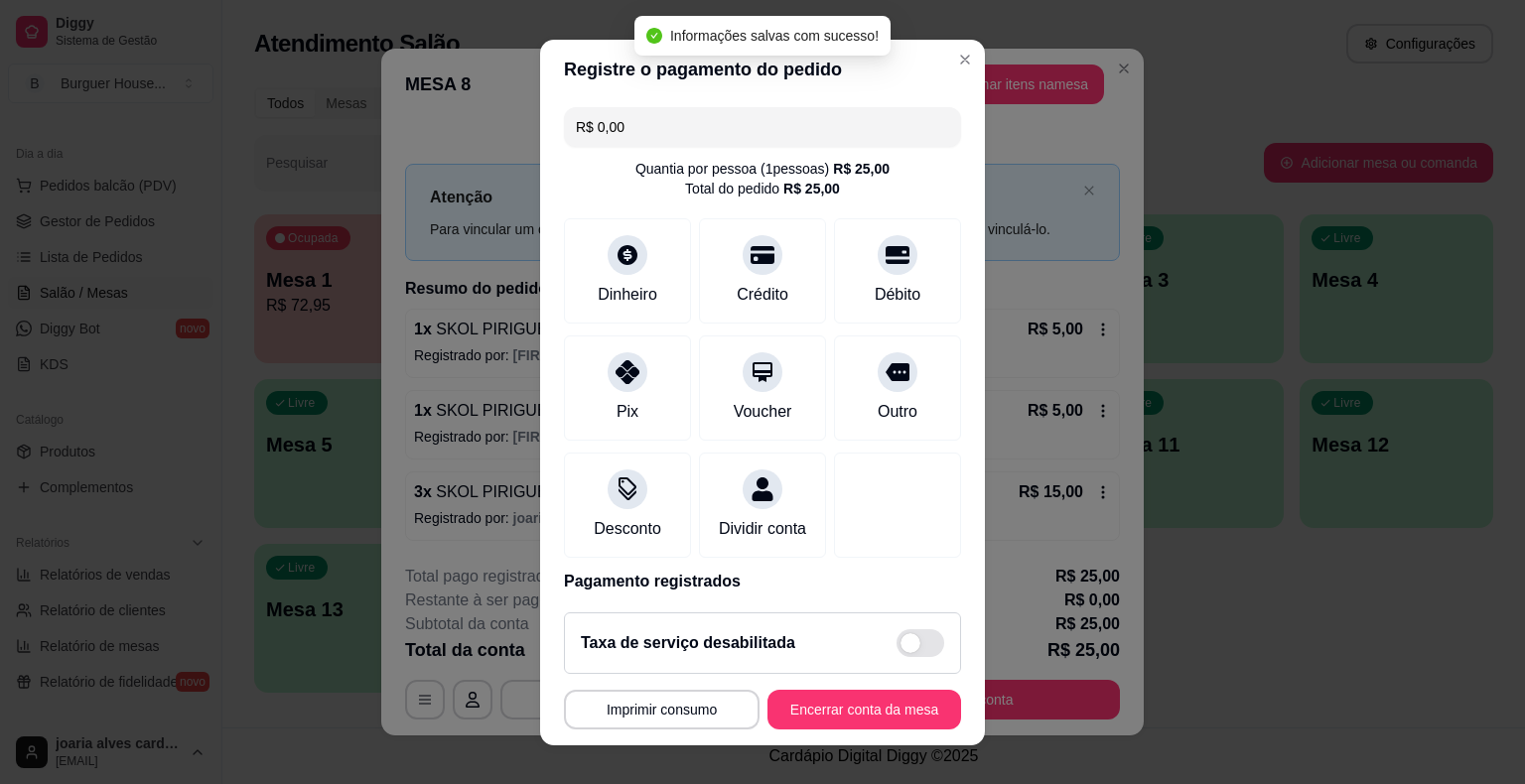 scroll, scrollTop: 169, scrollLeft: 0, axis: vertical 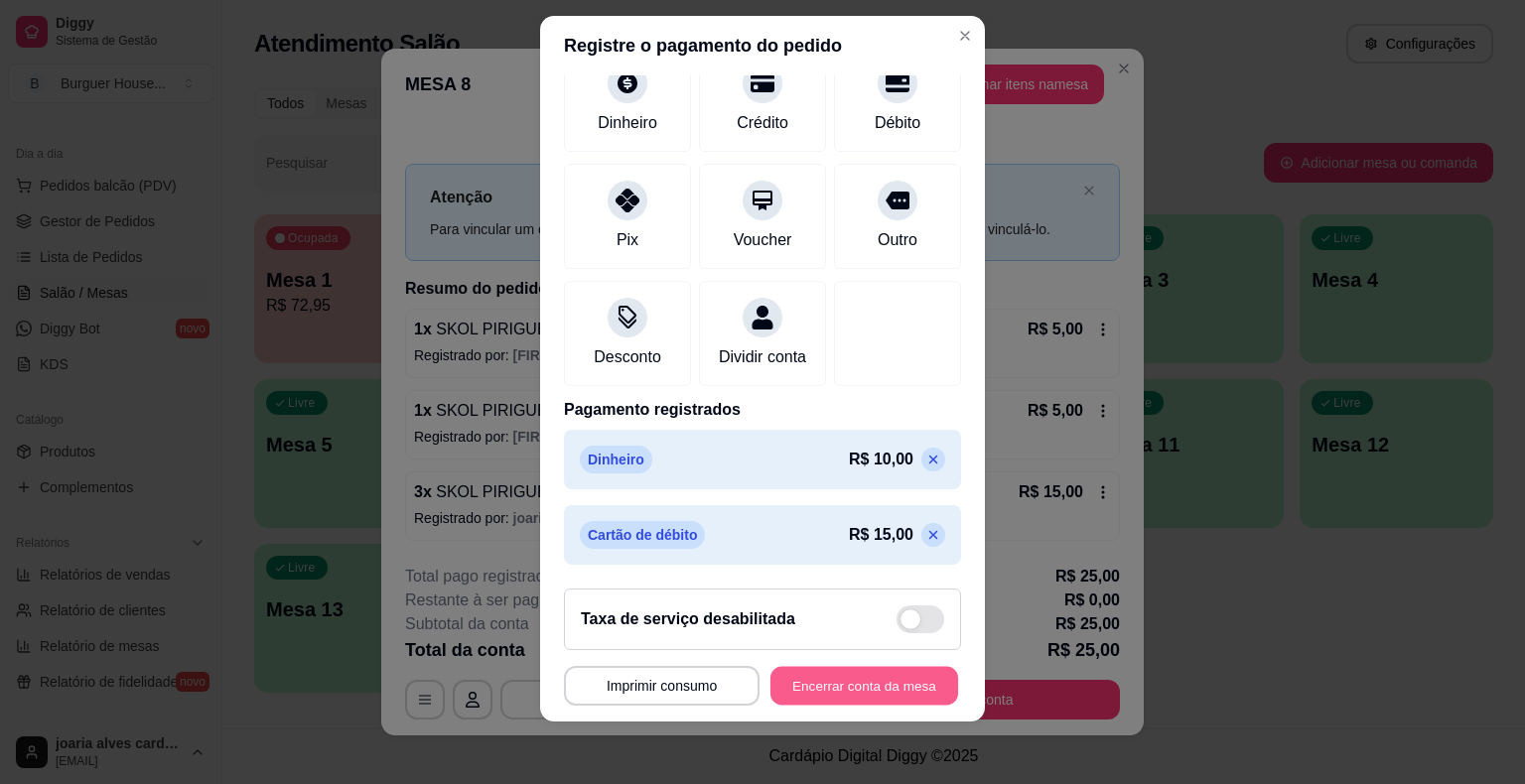 click on "Encerrar conta da mesa" at bounding box center (864, 685) 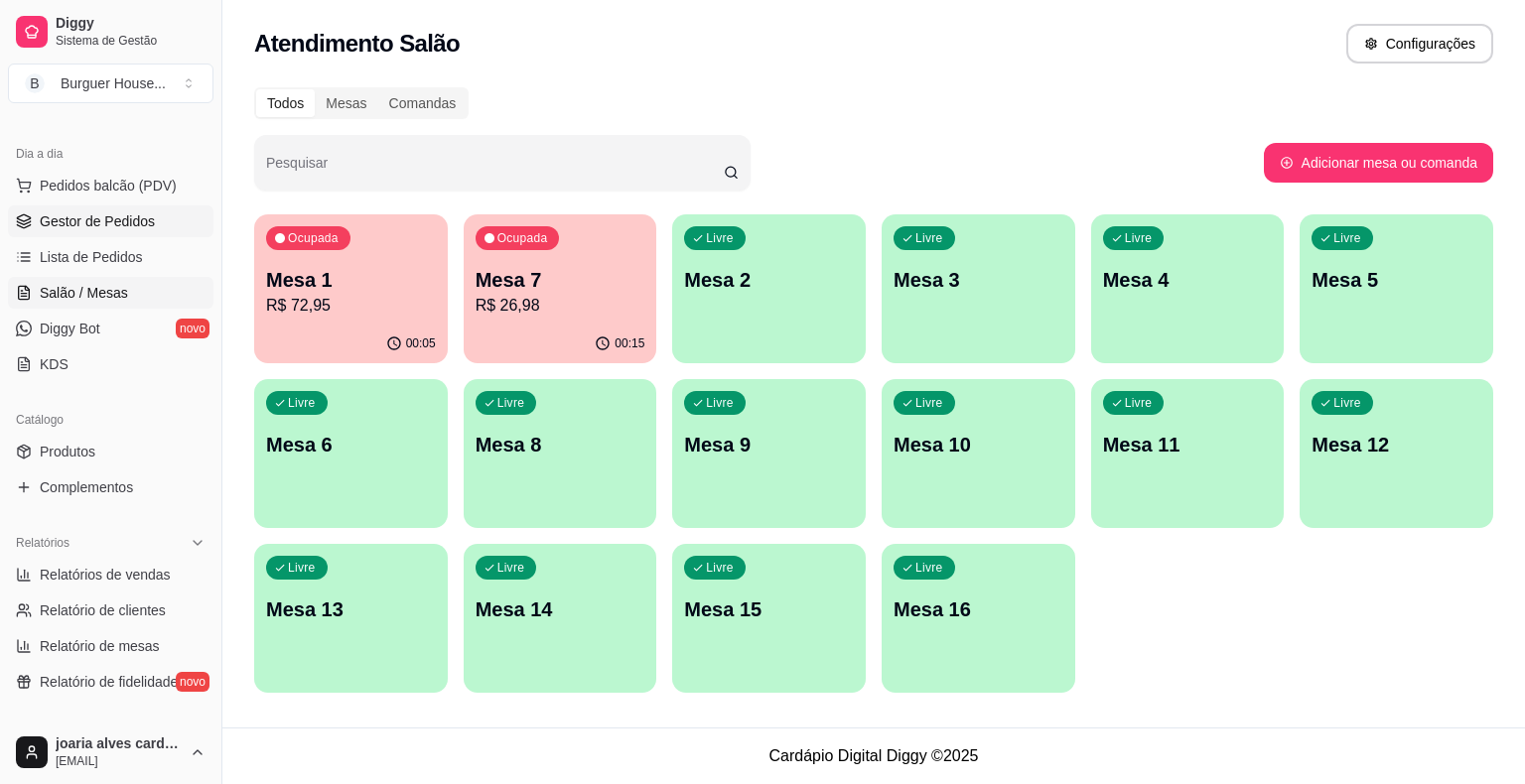 click on "Gestor de Pedidos" at bounding box center [97, 221] 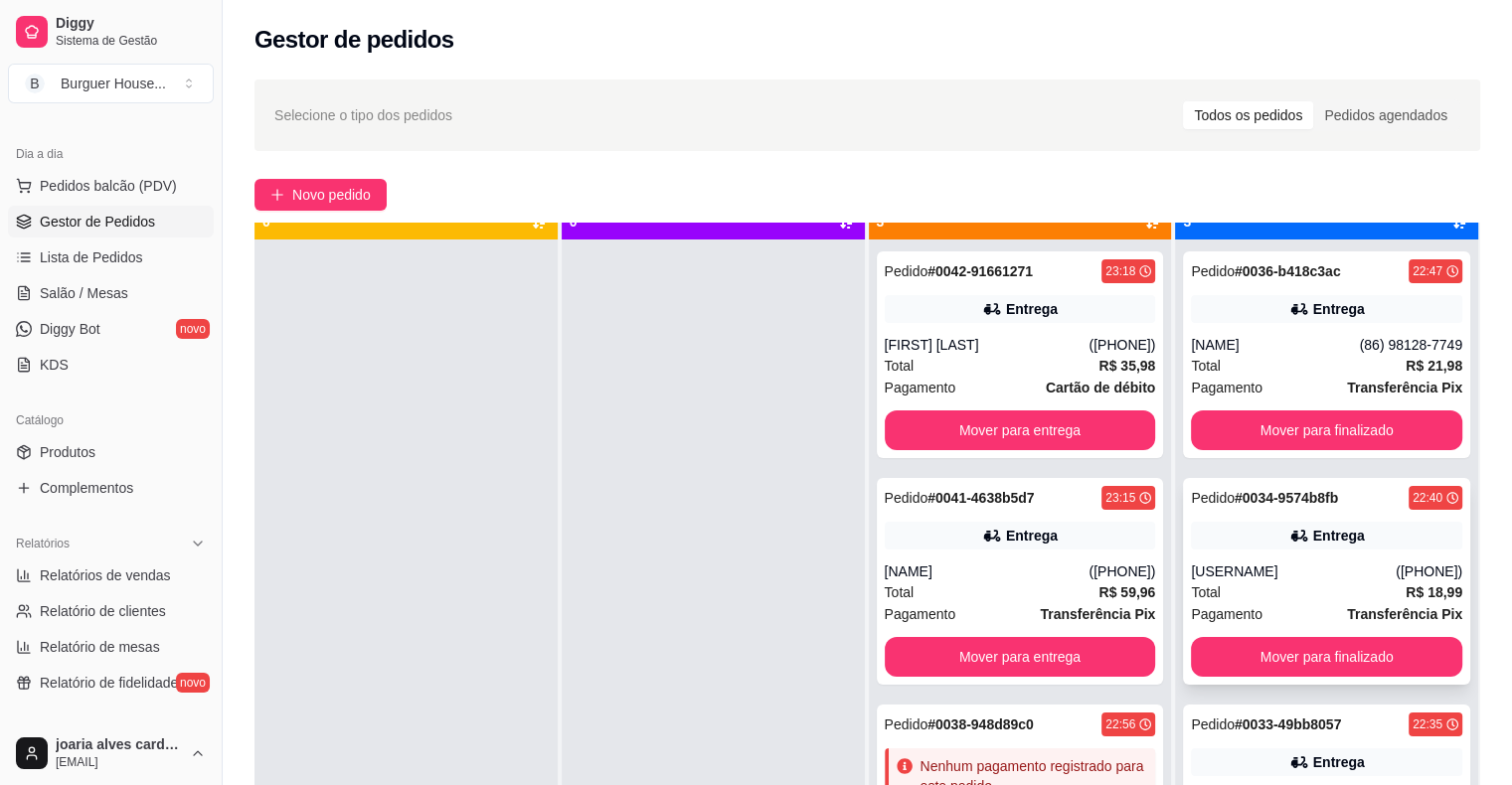 scroll, scrollTop: 56, scrollLeft: 0, axis: vertical 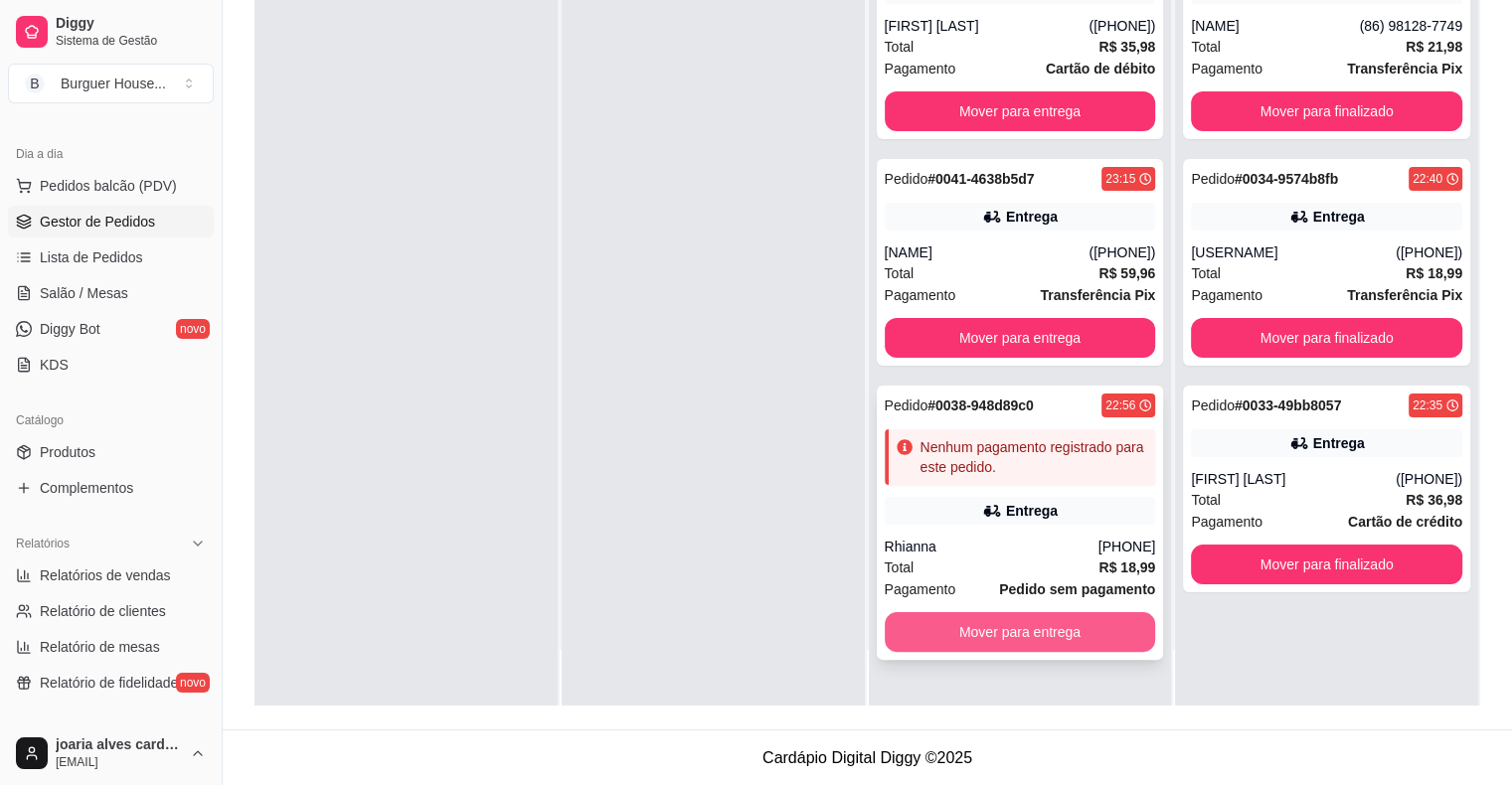 click on "Mover para entrega" at bounding box center [1020, 632] 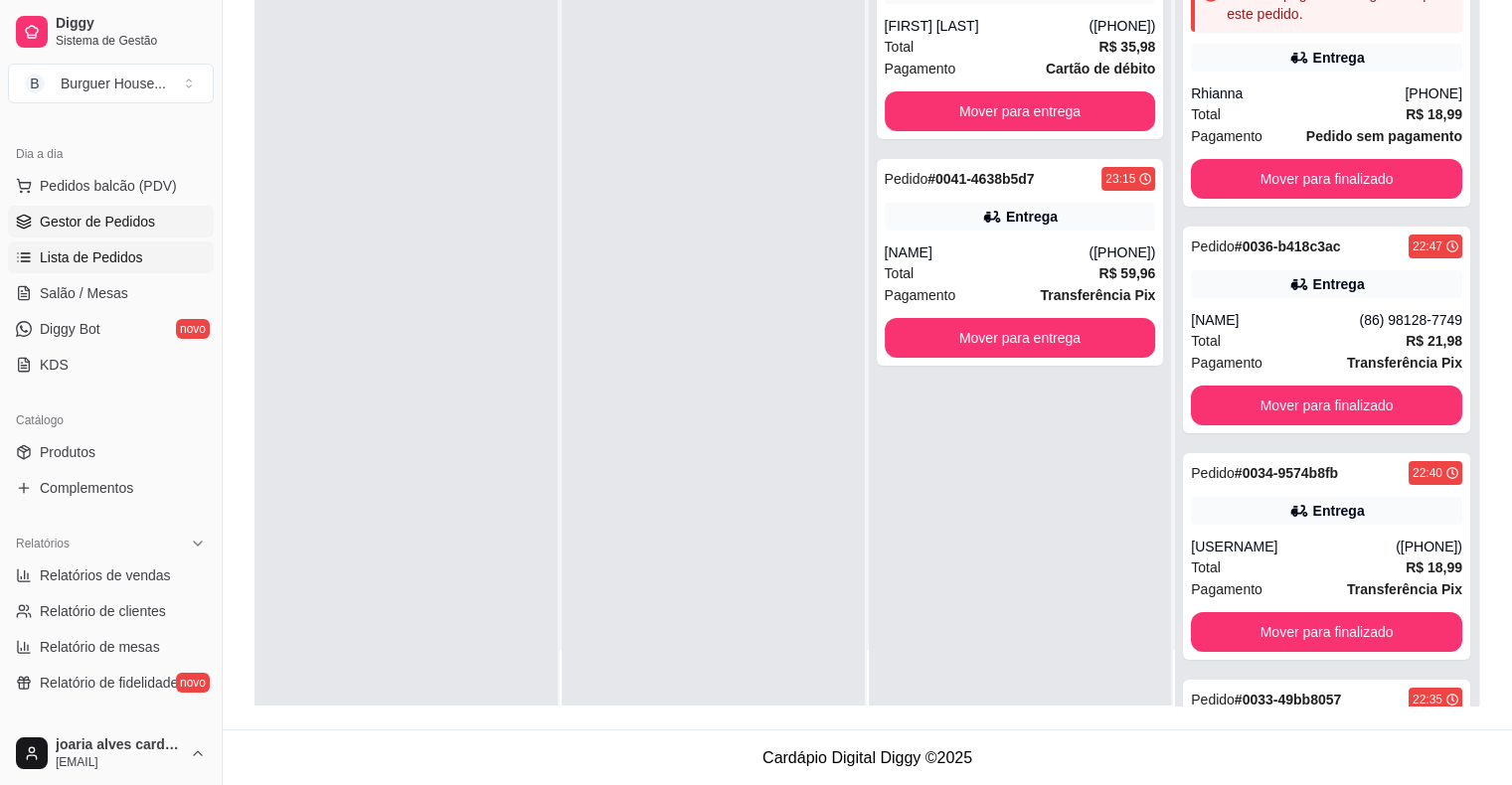 click on "Lista de Pedidos" at bounding box center (110, 257) 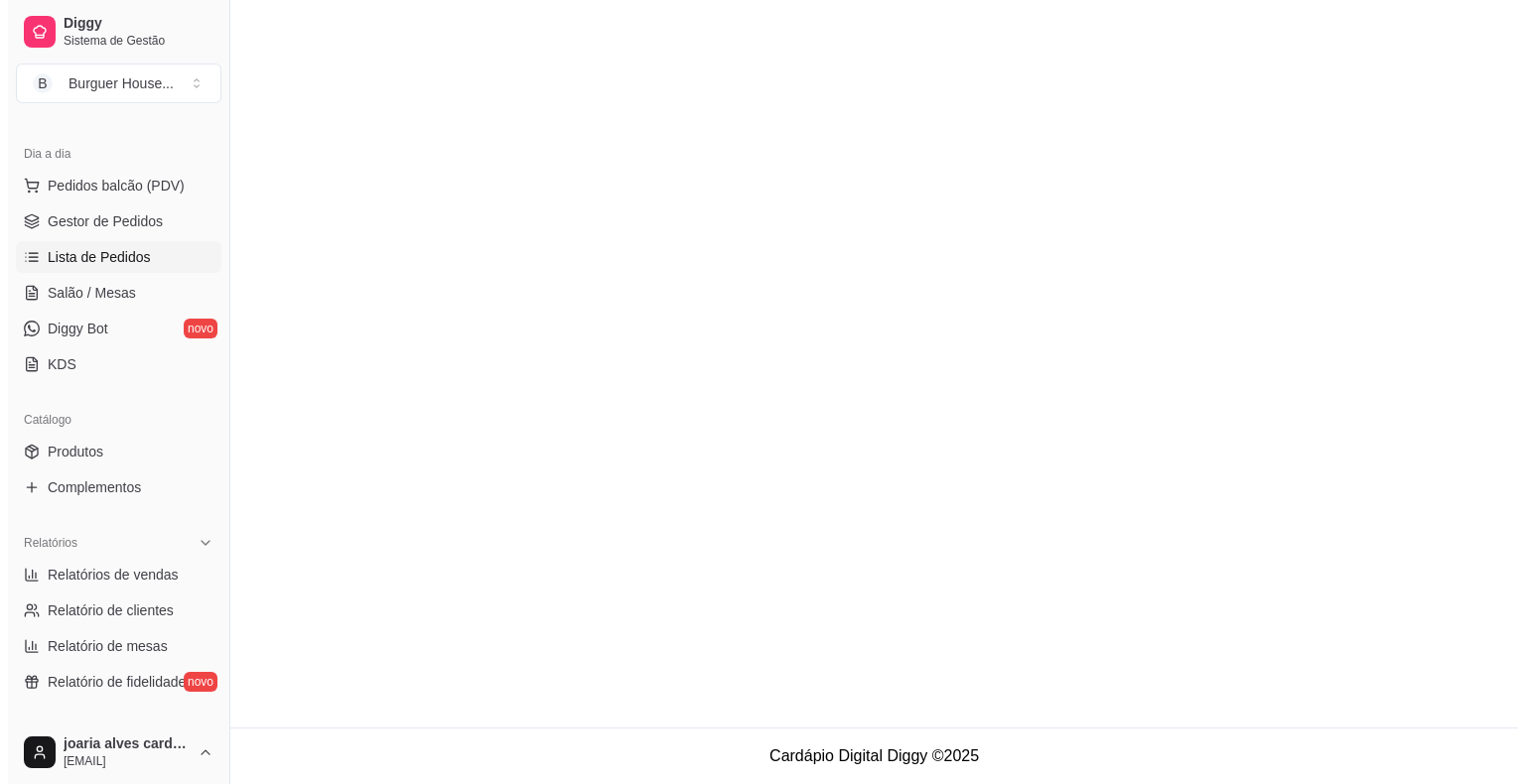 scroll, scrollTop: 0, scrollLeft: 0, axis: both 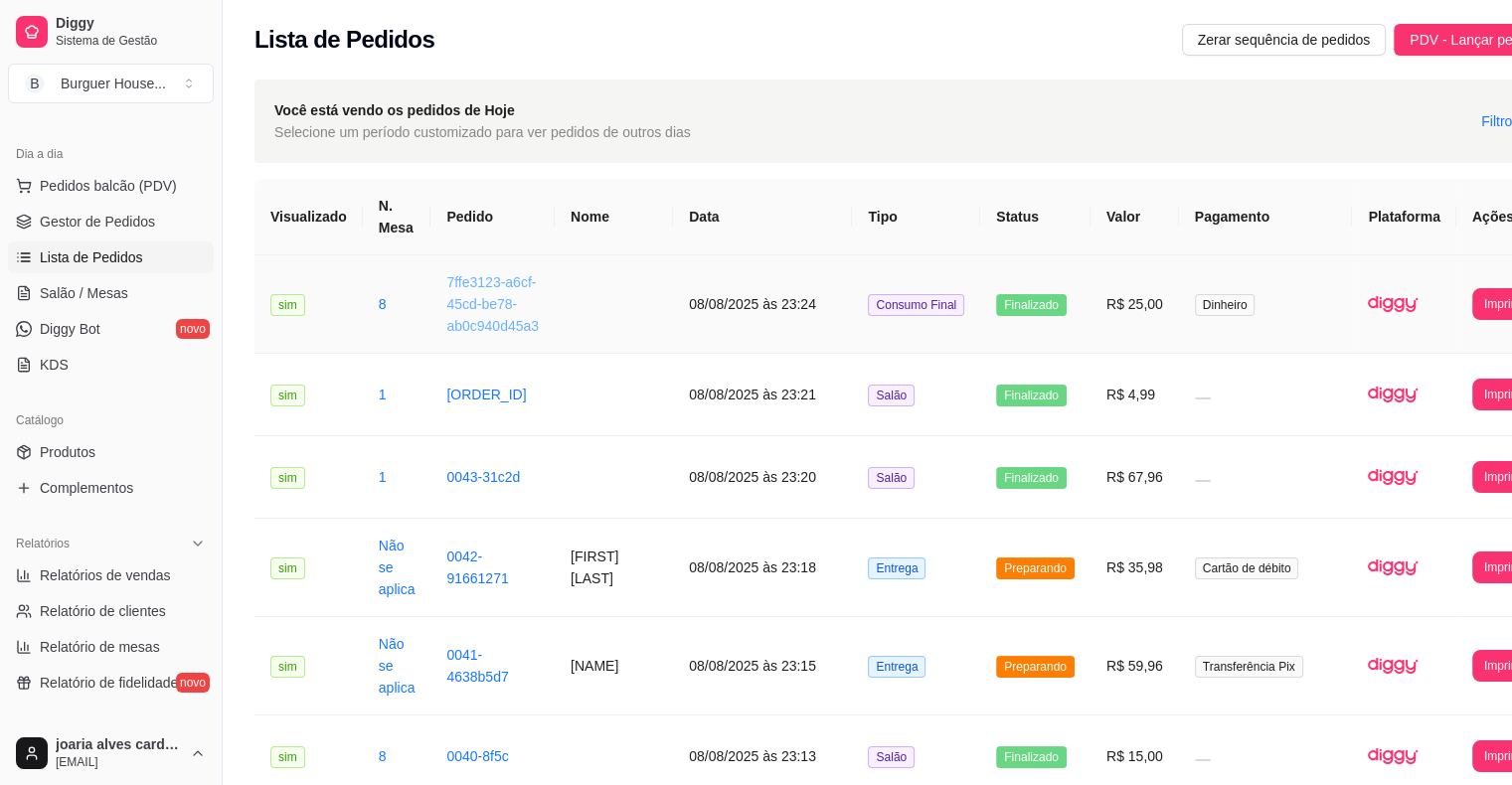 click on "7ffe3123-a6cf-45cd-be78-ab0c940d45a3" at bounding box center [492, 304] 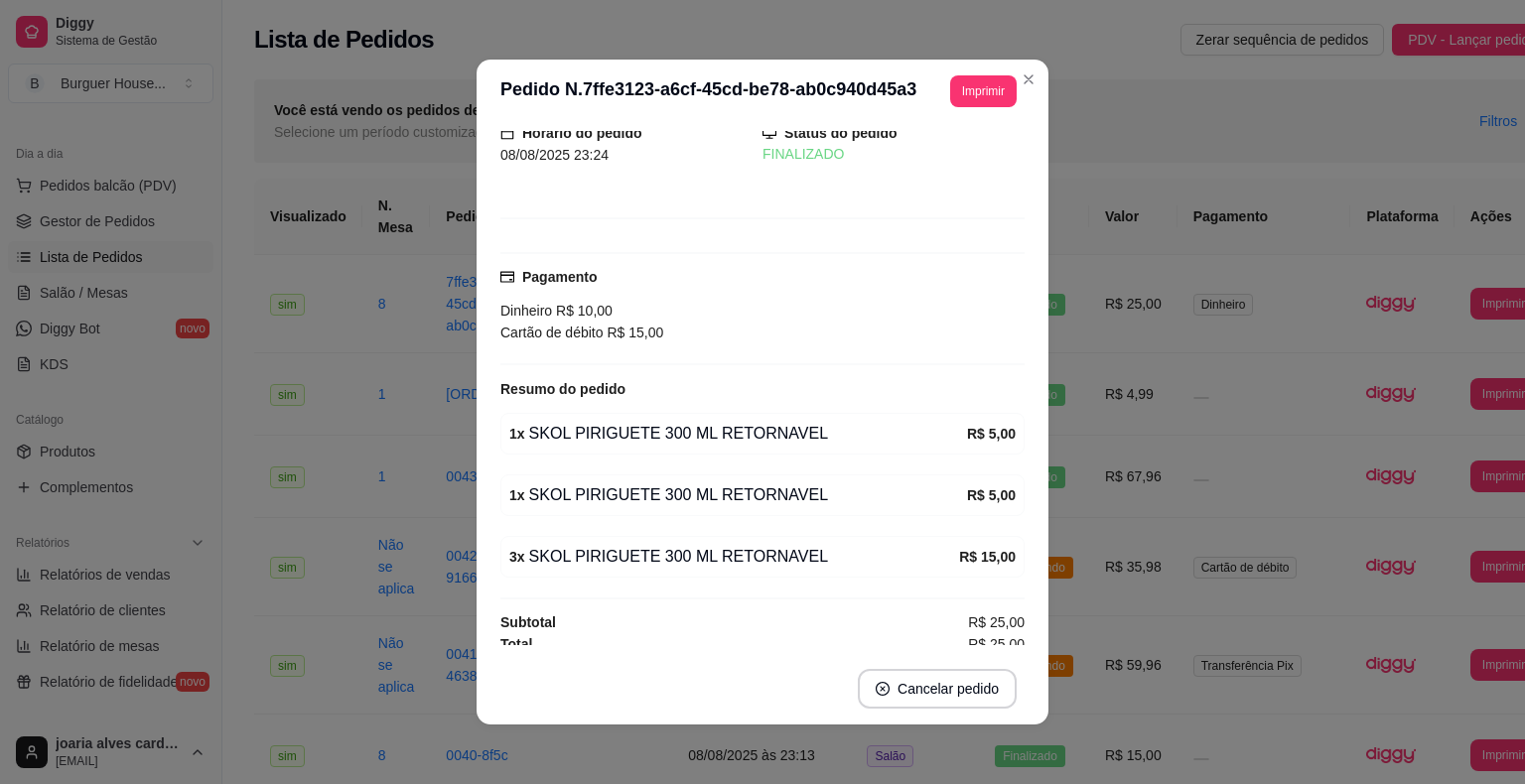 scroll, scrollTop: 79, scrollLeft: 0, axis: vertical 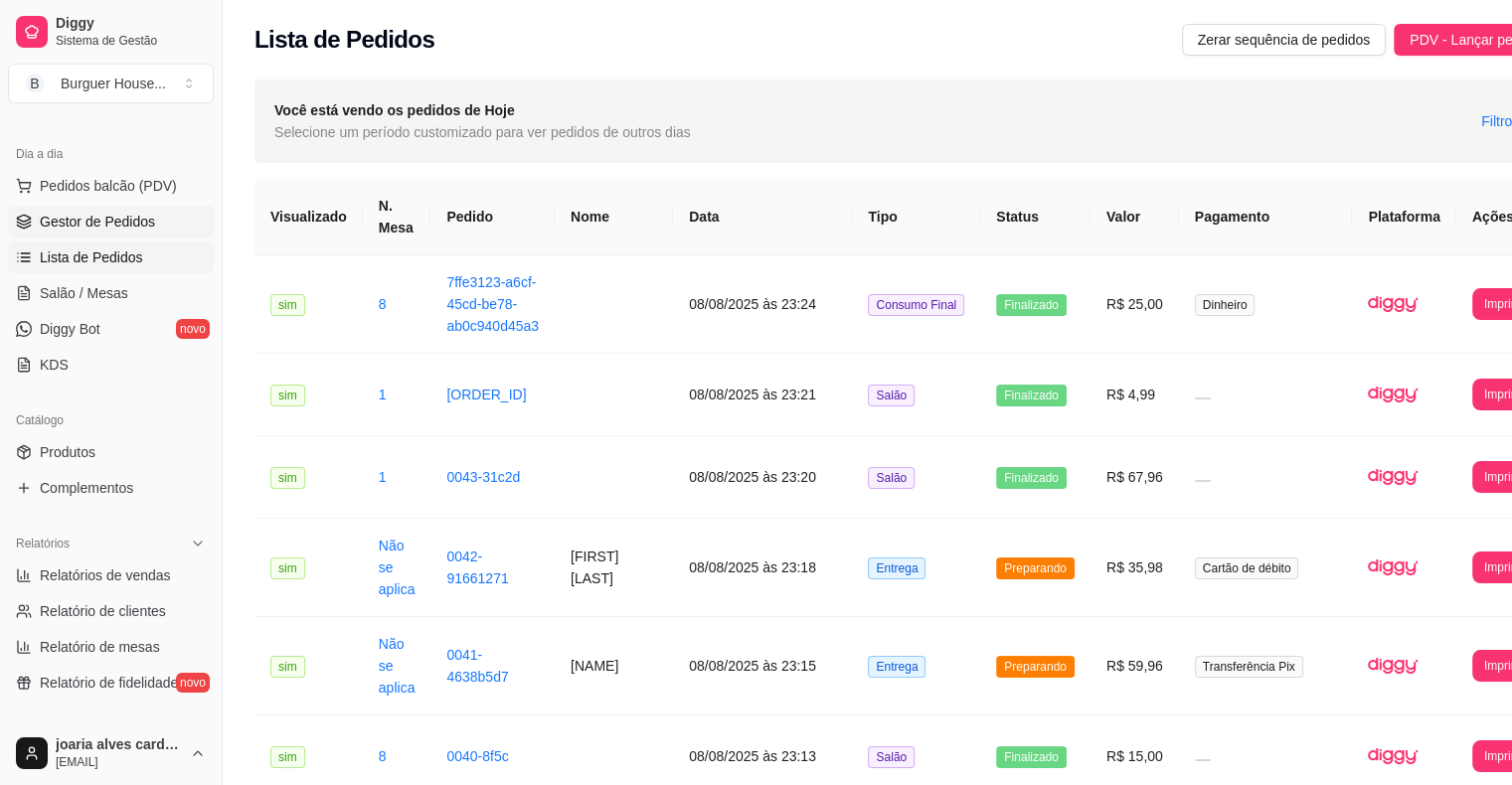 click on "Gestor de Pedidos" at bounding box center (110, 222) 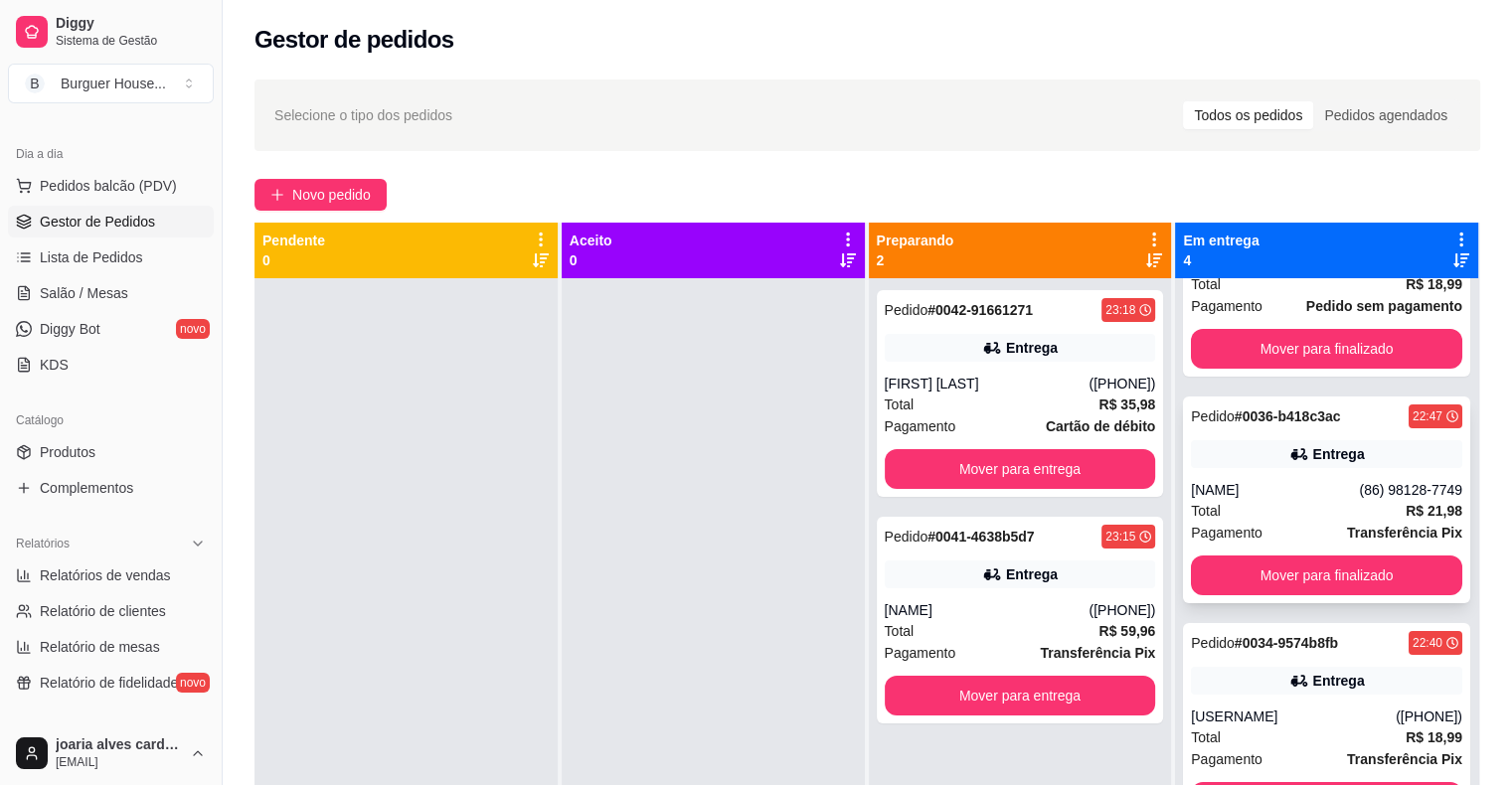 scroll, scrollTop: 208, scrollLeft: 0, axis: vertical 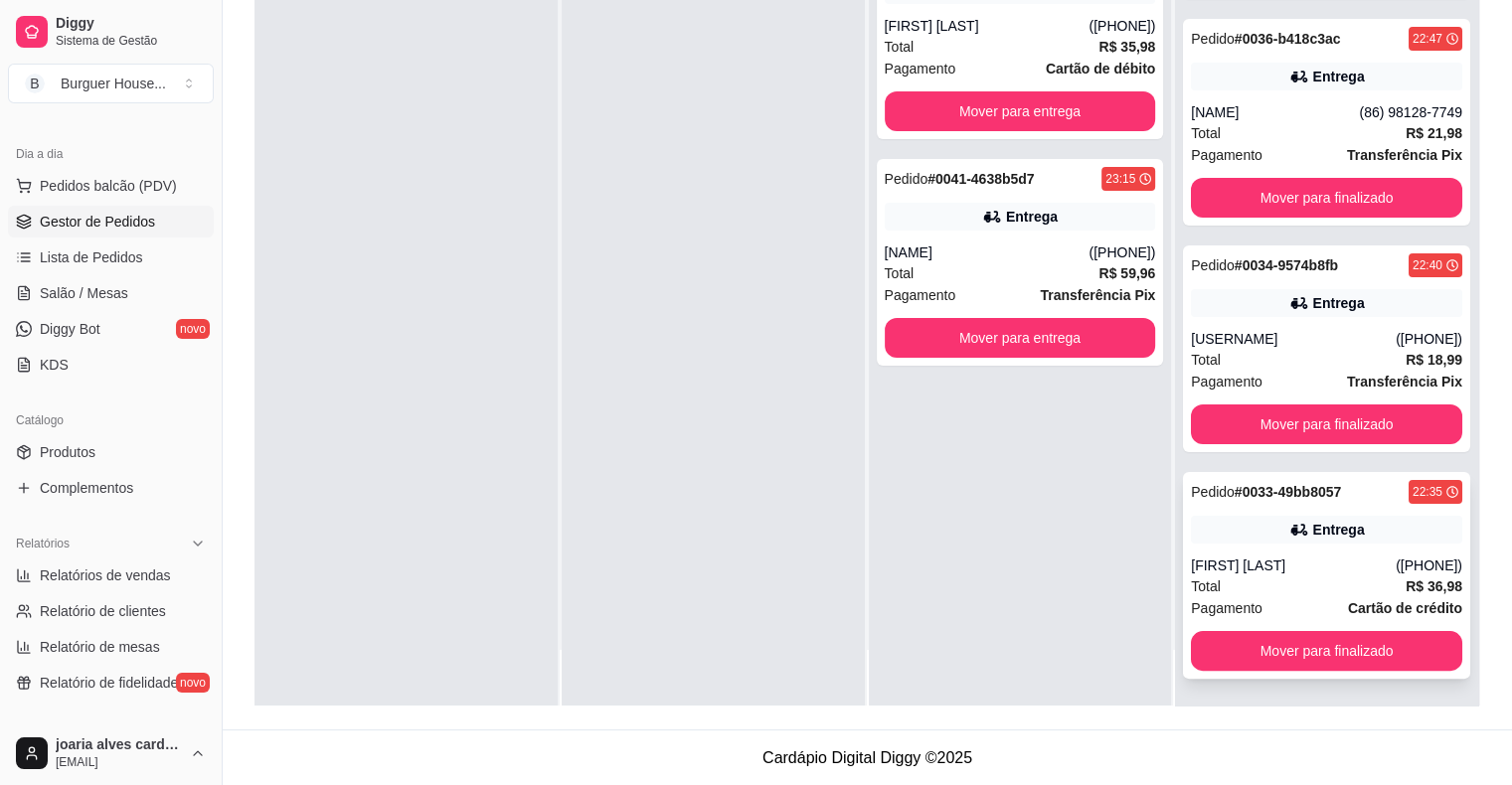 click on "Total R$ 36,98" at bounding box center [1326, 586] 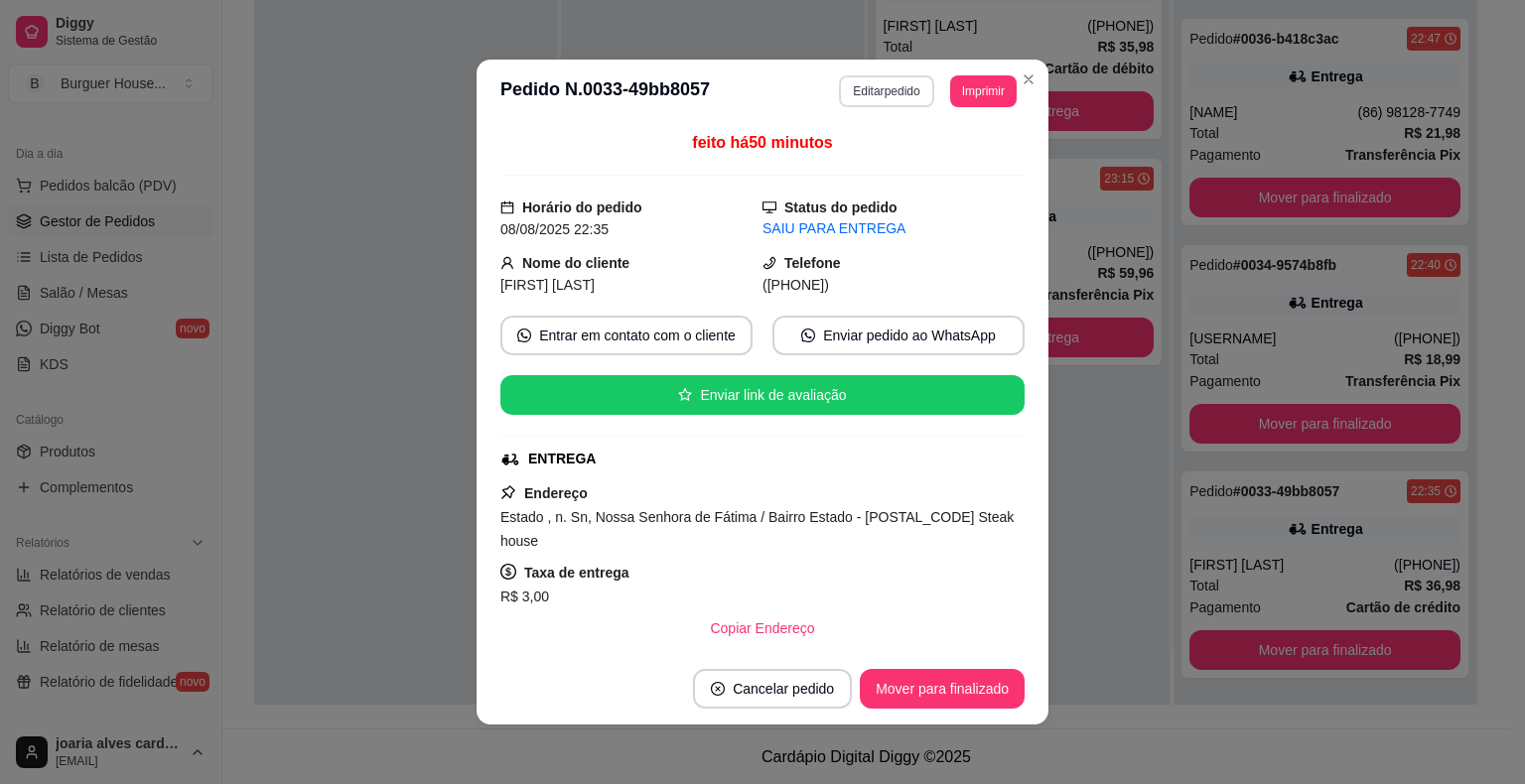 click on "Editar  pedido" at bounding box center [886, 91] 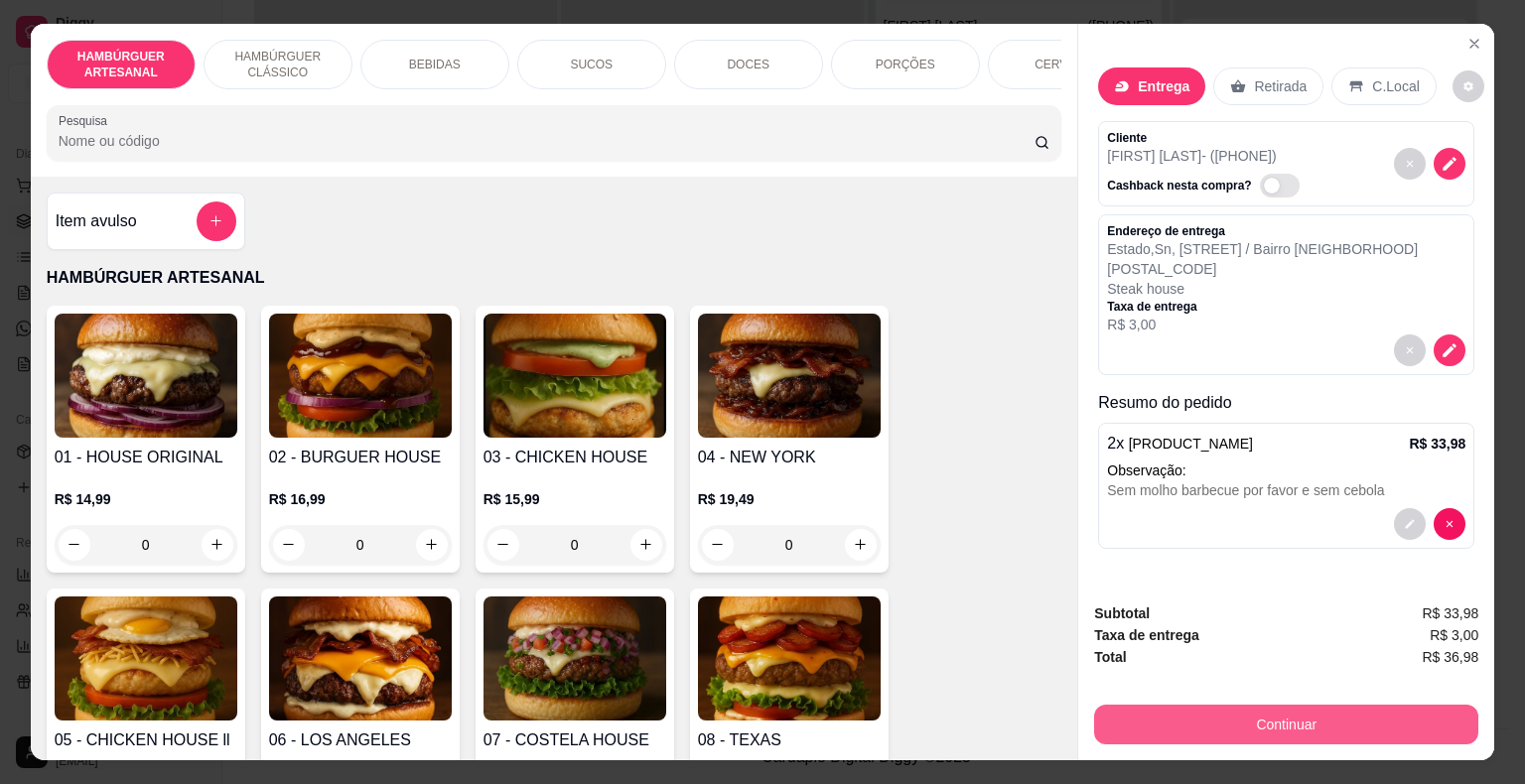 click on "Continuar" at bounding box center (1286, 724) 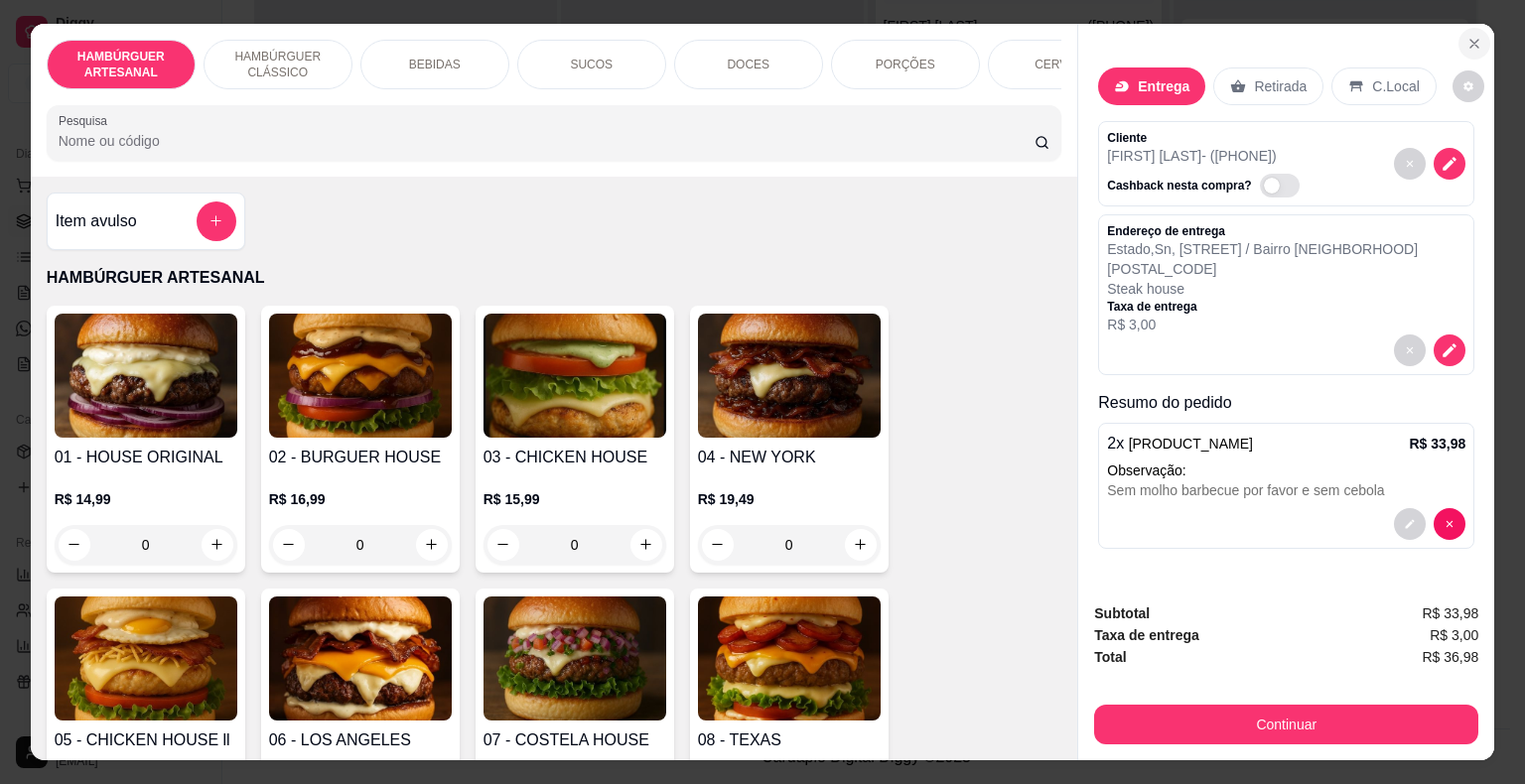 click 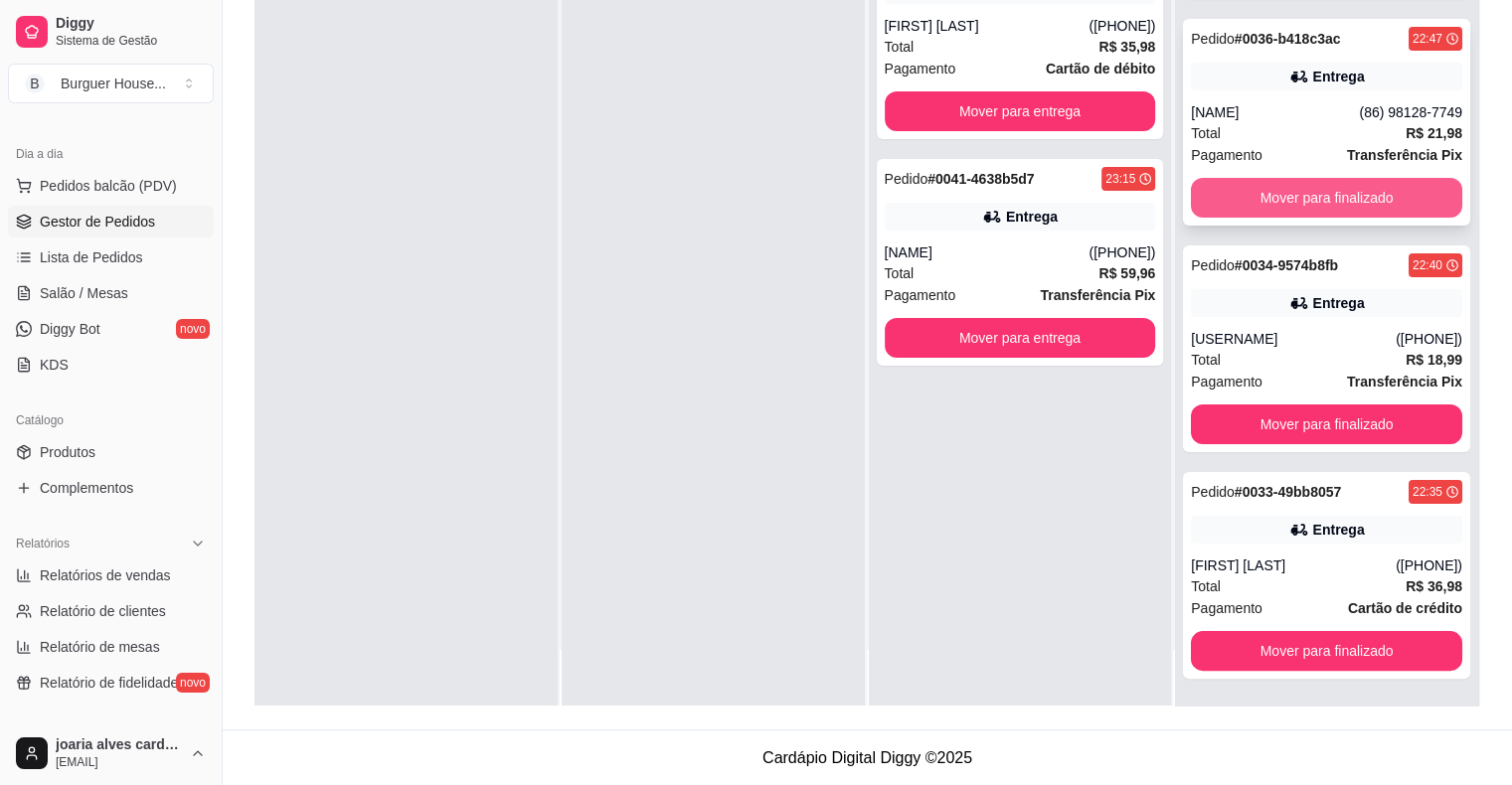 click on "Mover para finalizado" at bounding box center [1326, 198] 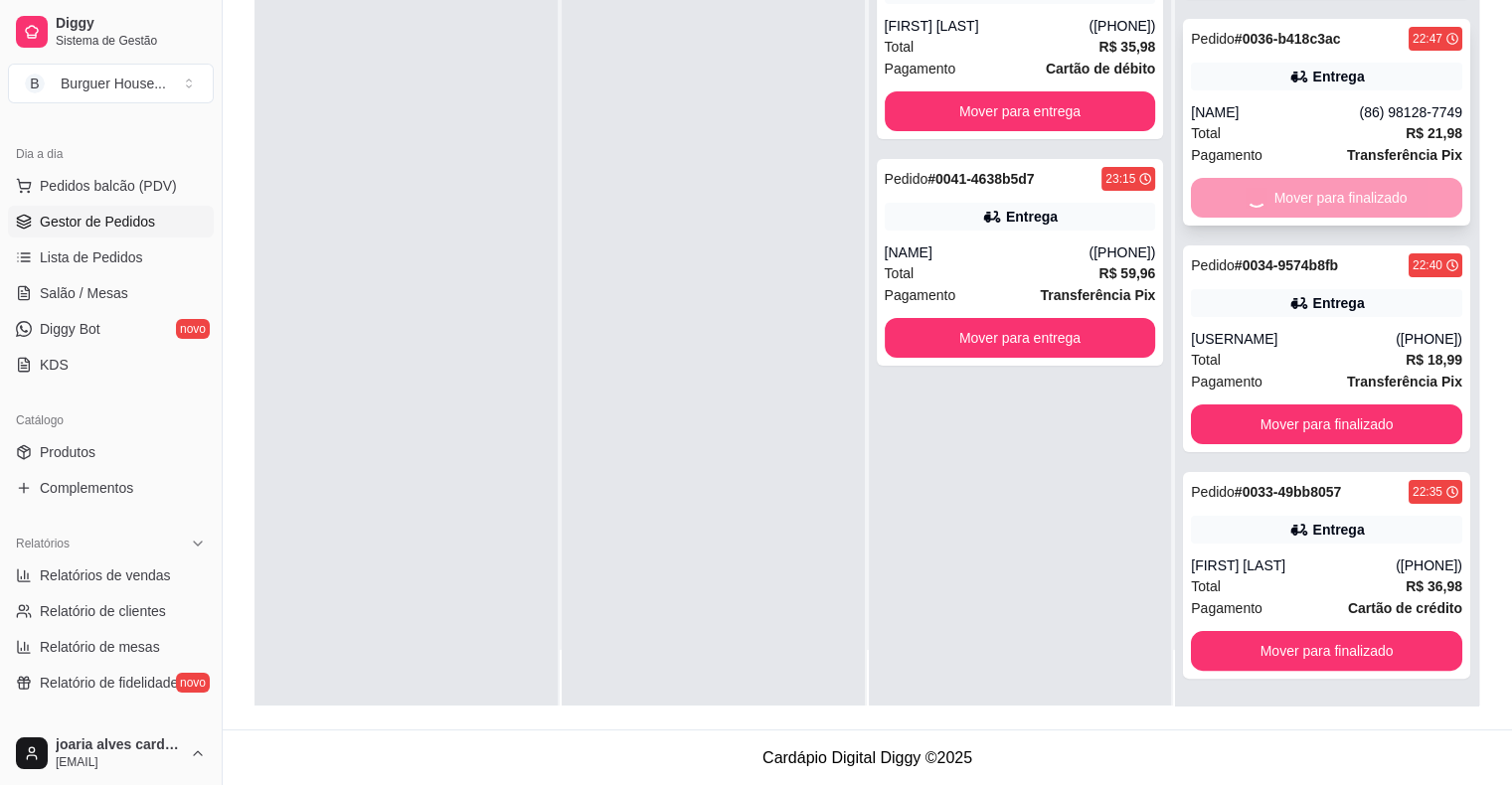 scroll, scrollTop: 0, scrollLeft: 0, axis: both 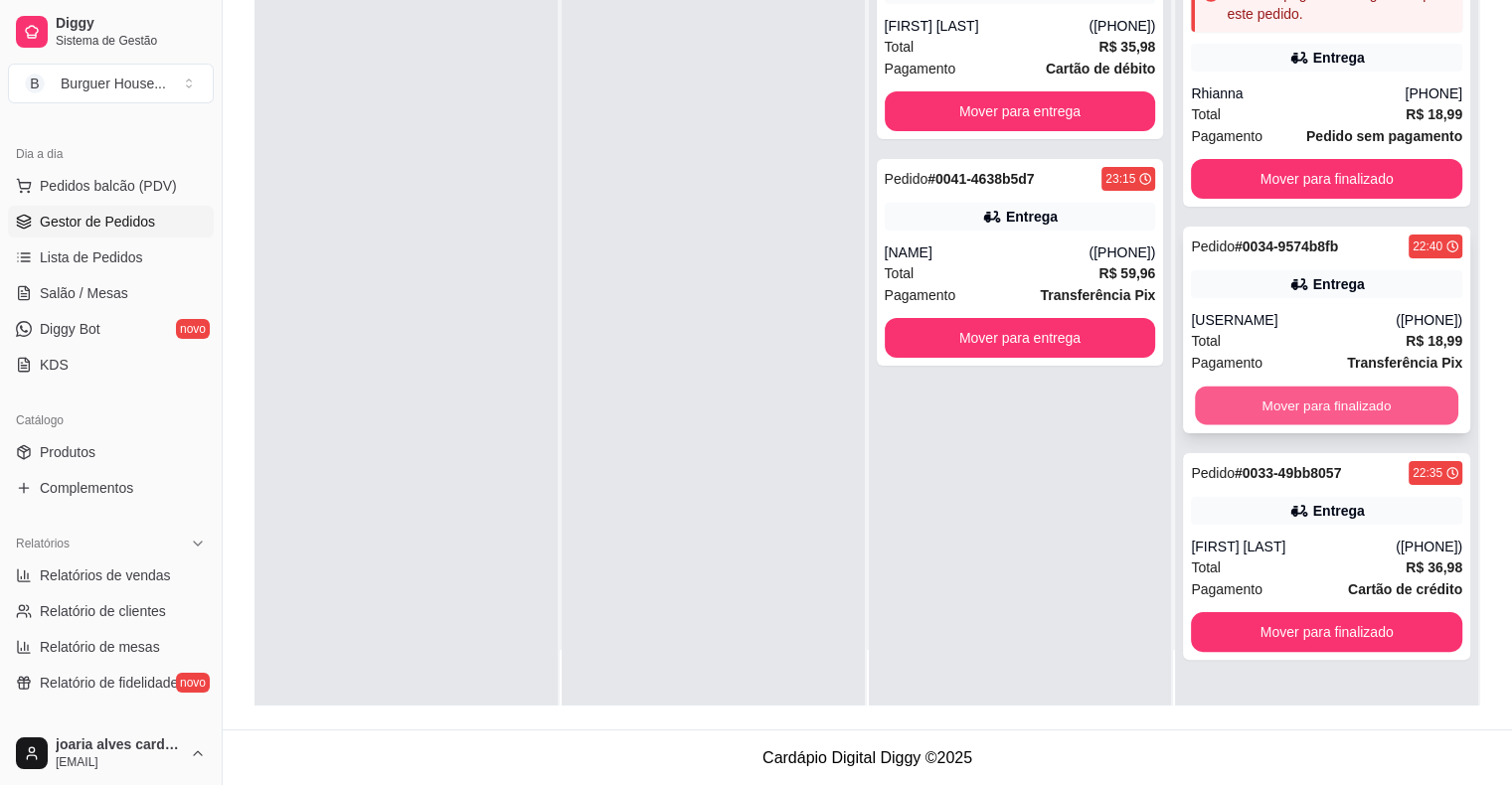 click on "Mover para finalizado" at bounding box center [1326, 405] 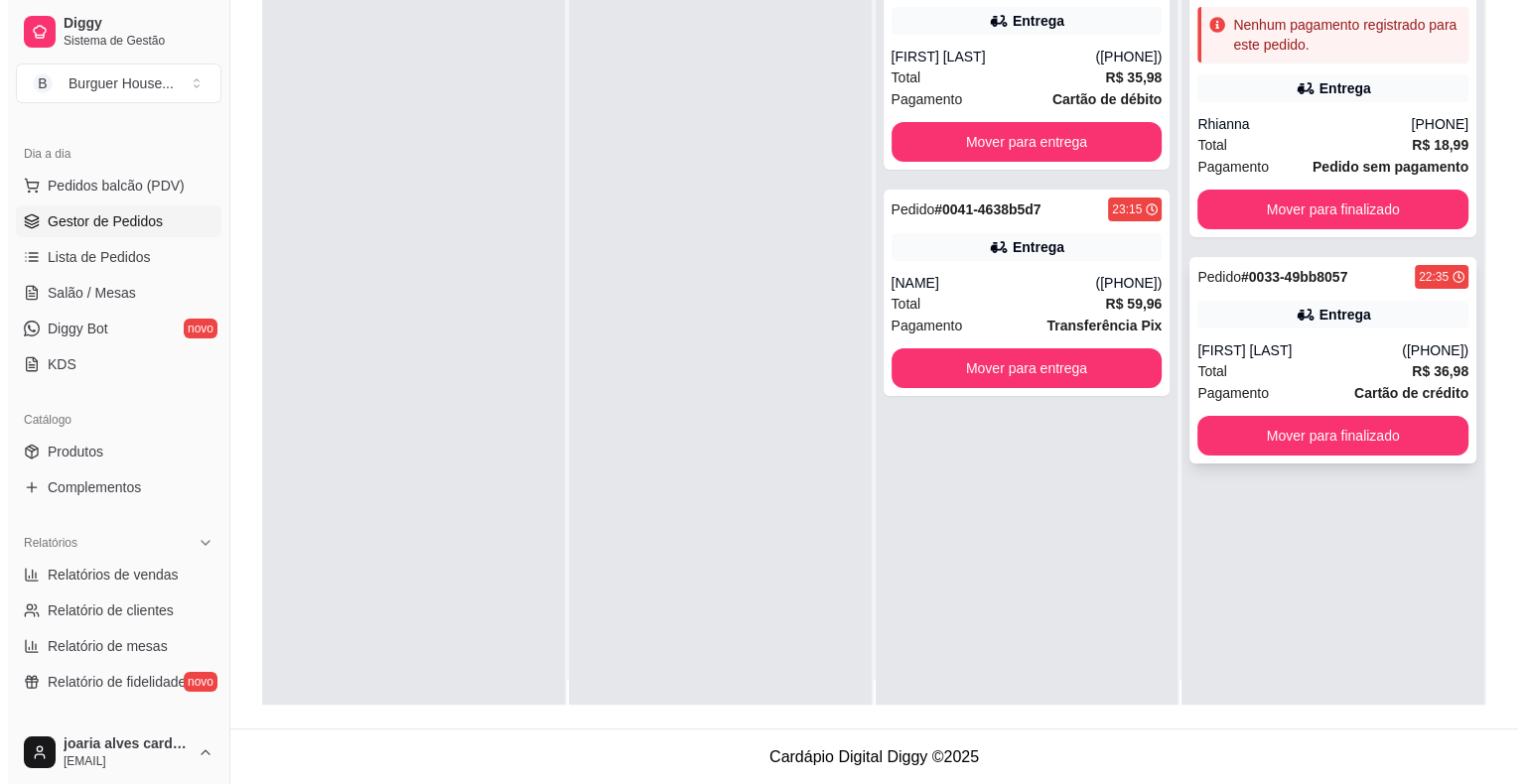 scroll, scrollTop: 0, scrollLeft: 0, axis: both 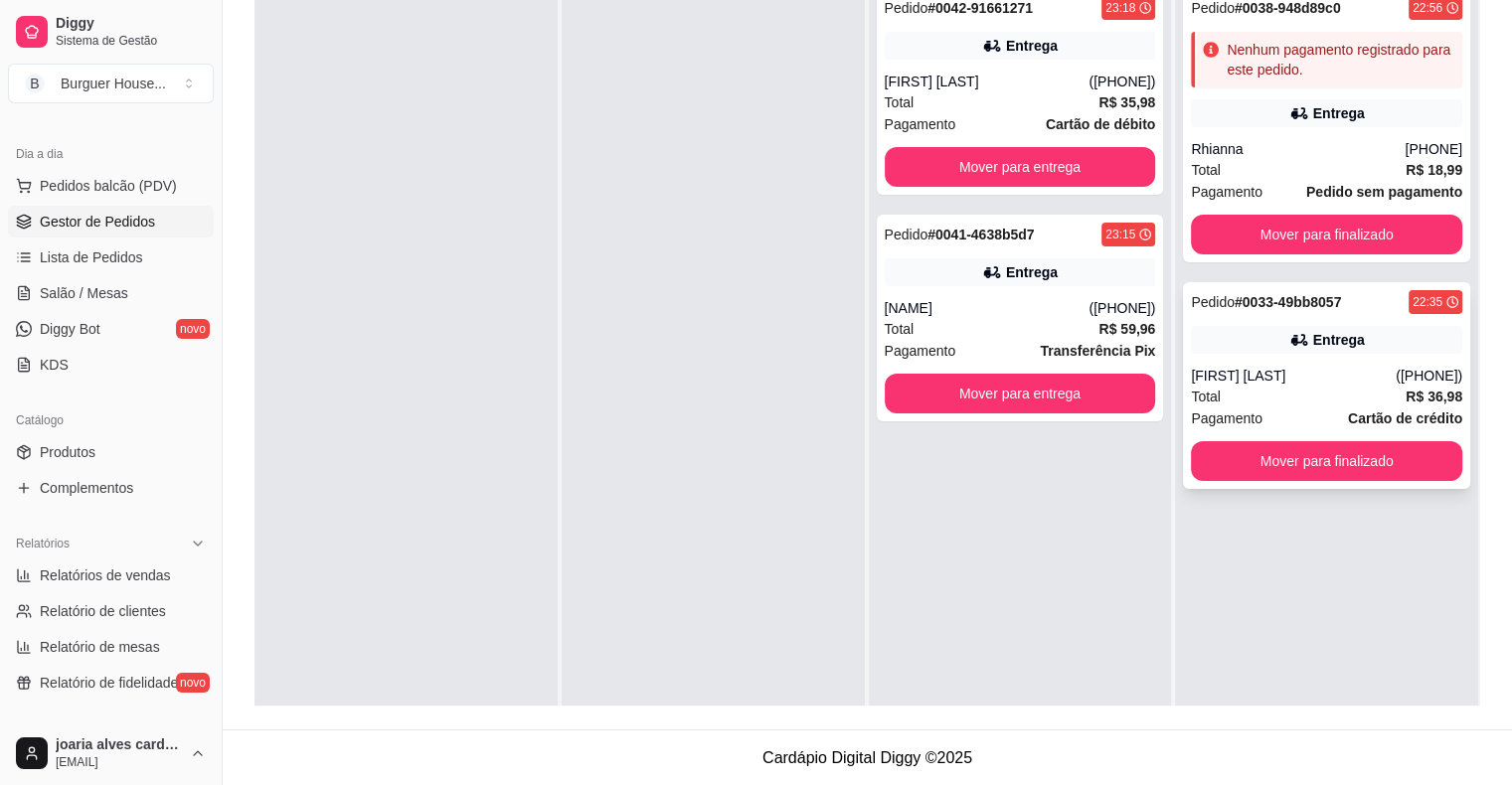 click on "Pedido #0033-49bb8057 22:35 Entrega [FIRST] [LAST] ([PHONE]) Total R$ 36,98 Pagamento Cartão de crédito Mover para finalizado" at bounding box center (1326, 386) 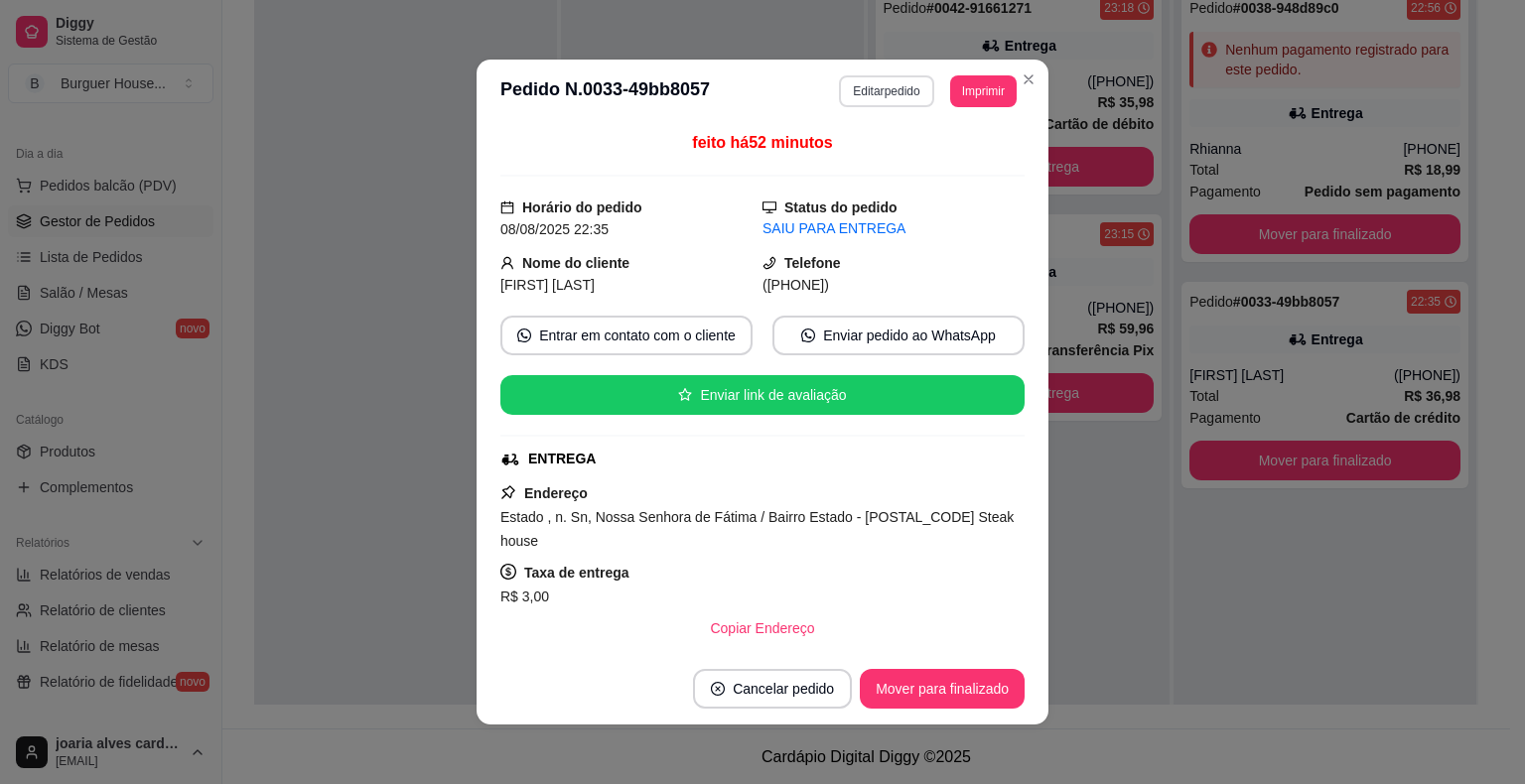 click on "Editar  pedido" at bounding box center [886, 91] 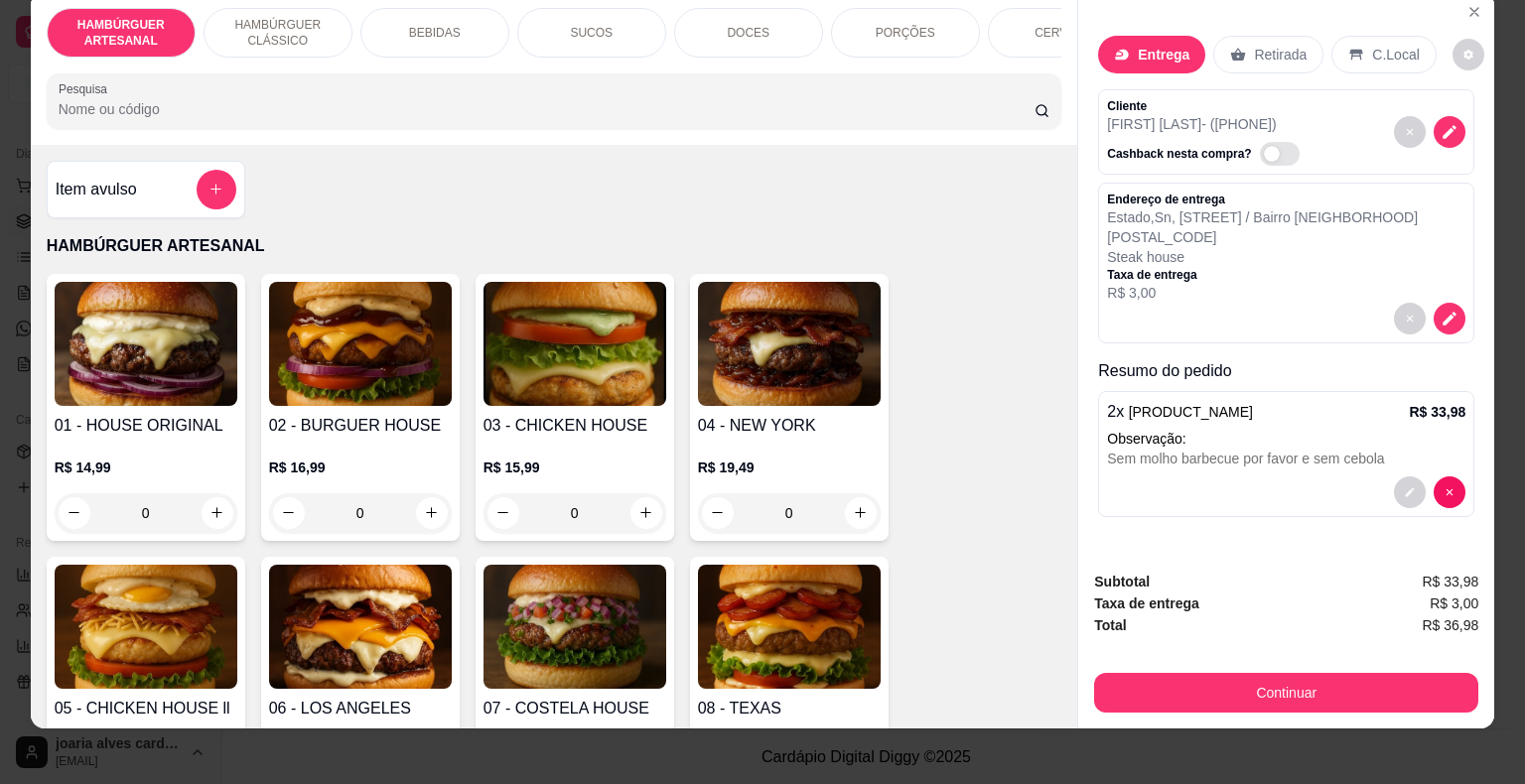 scroll, scrollTop: 48, scrollLeft: 0, axis: vertical 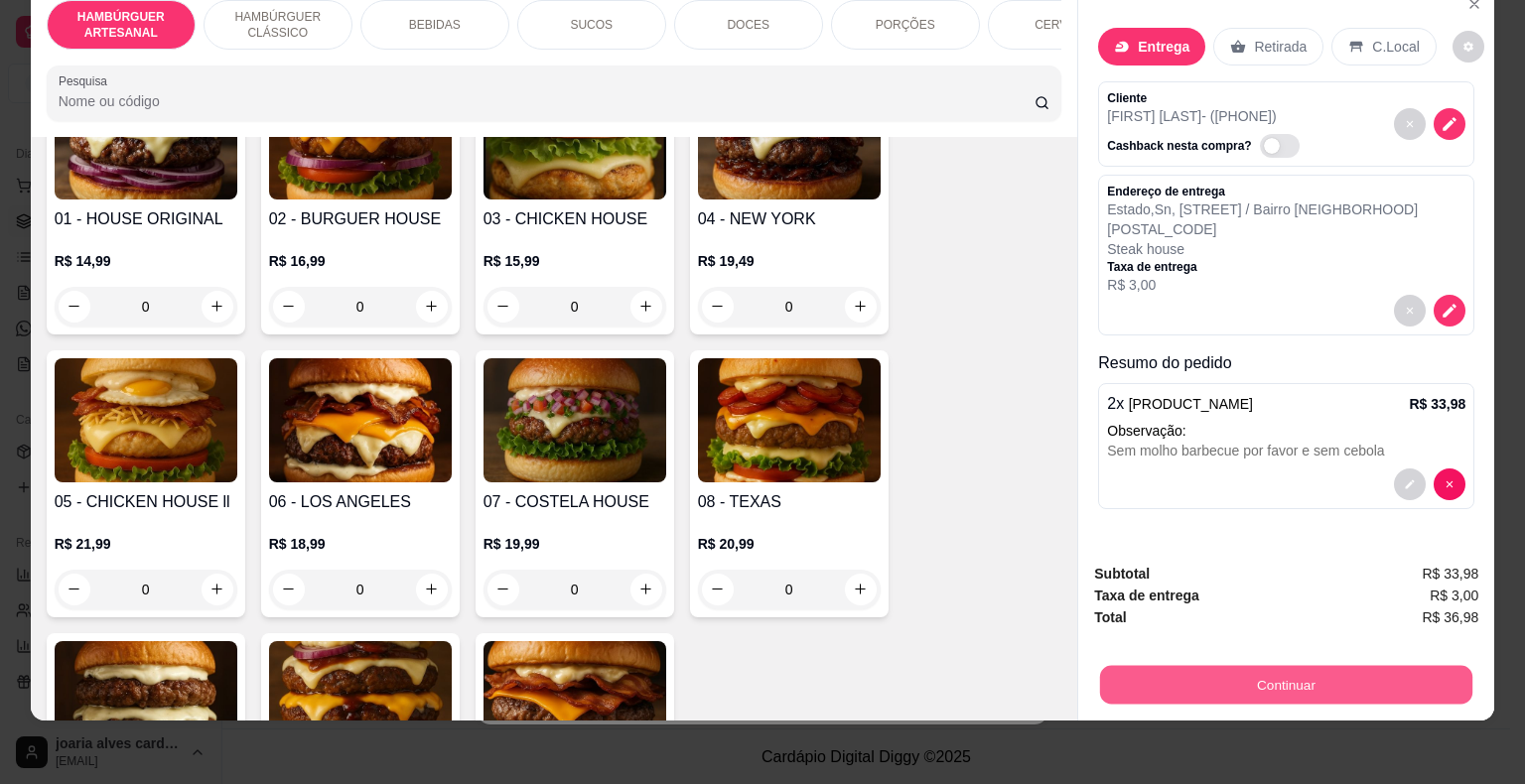 click on "Continuar" at bounding box center (1286, 685) 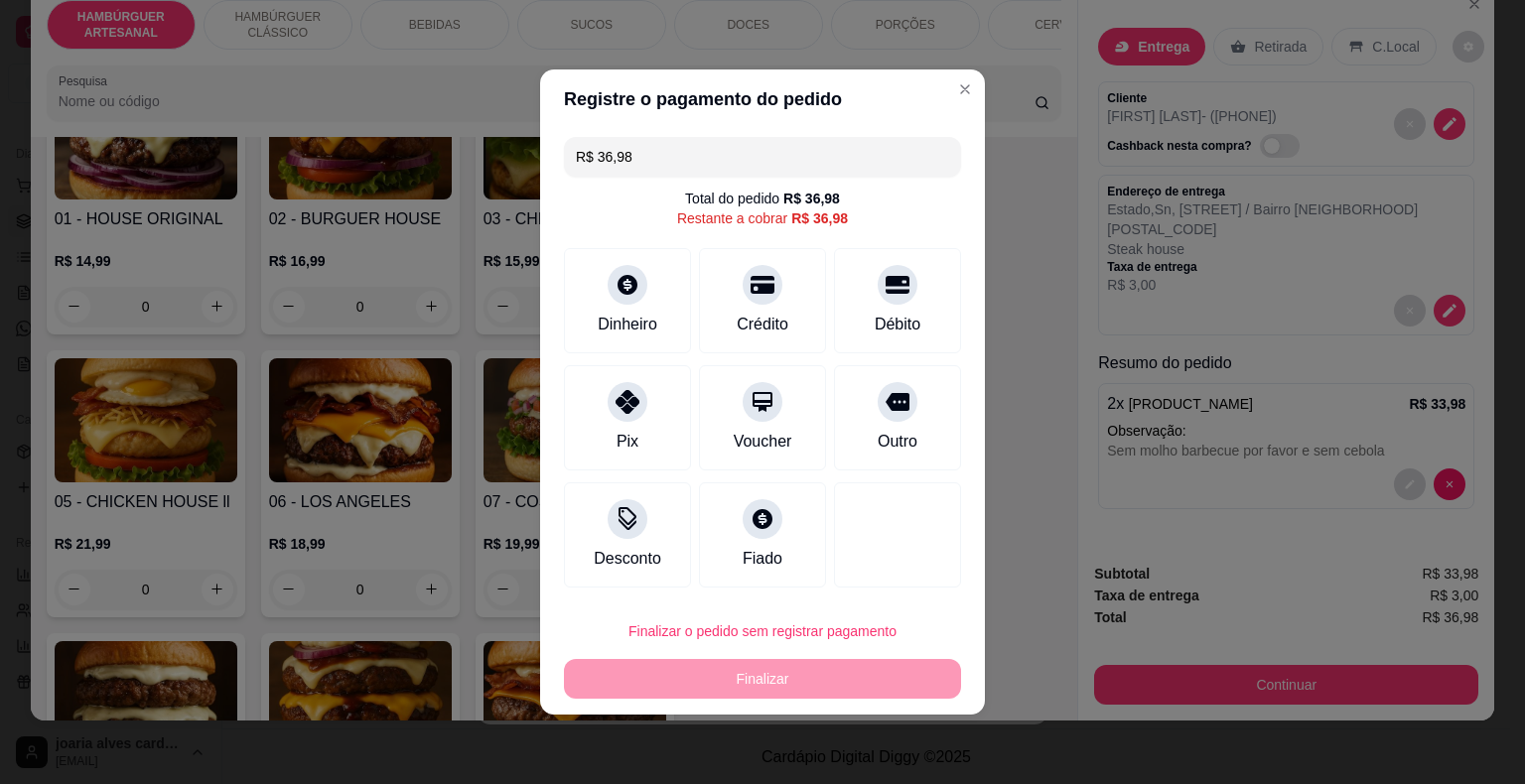 click on "R$ 36,98" at bounding box center (762, 157) 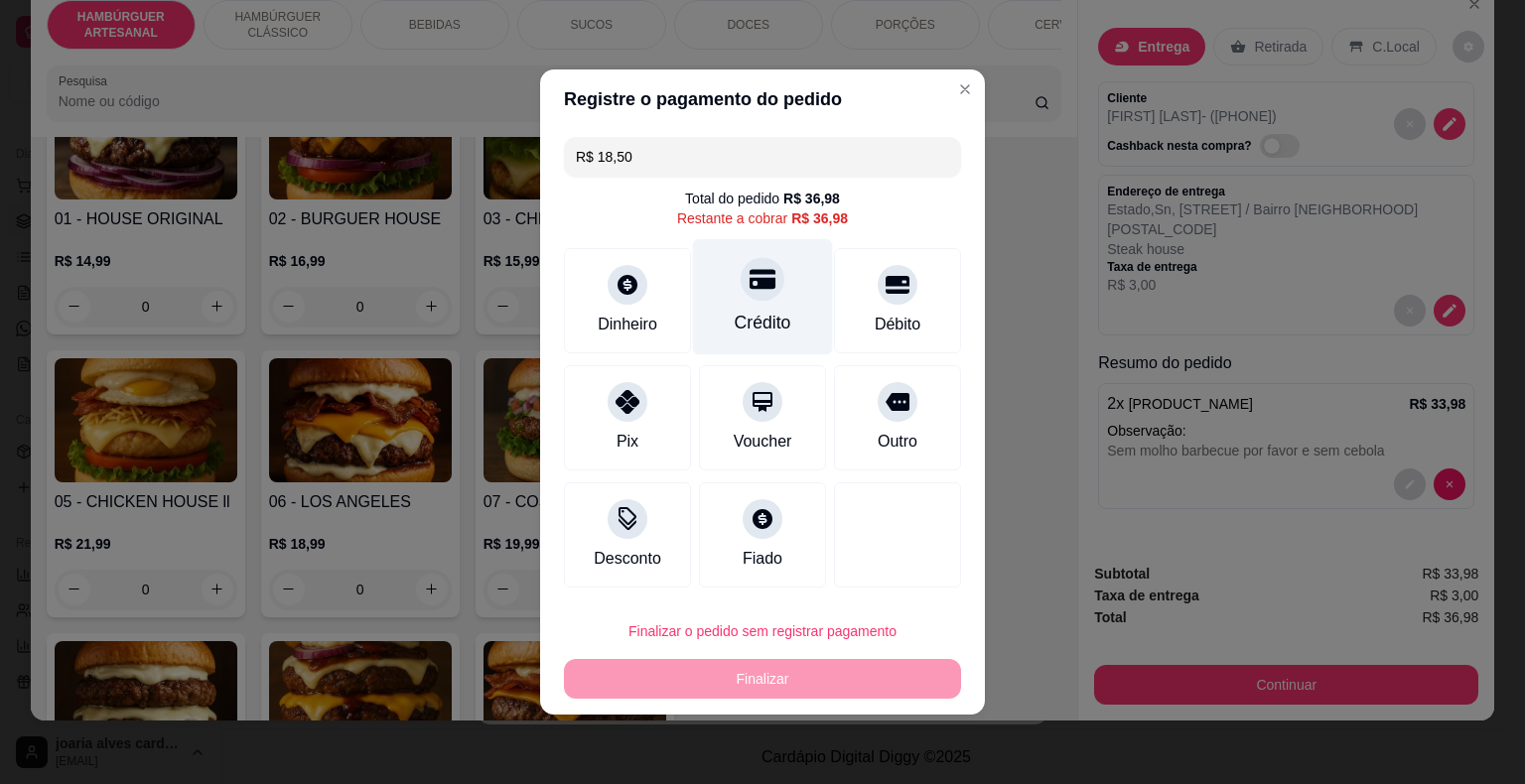 click on "Crédito" at bounding box center [762, 323] 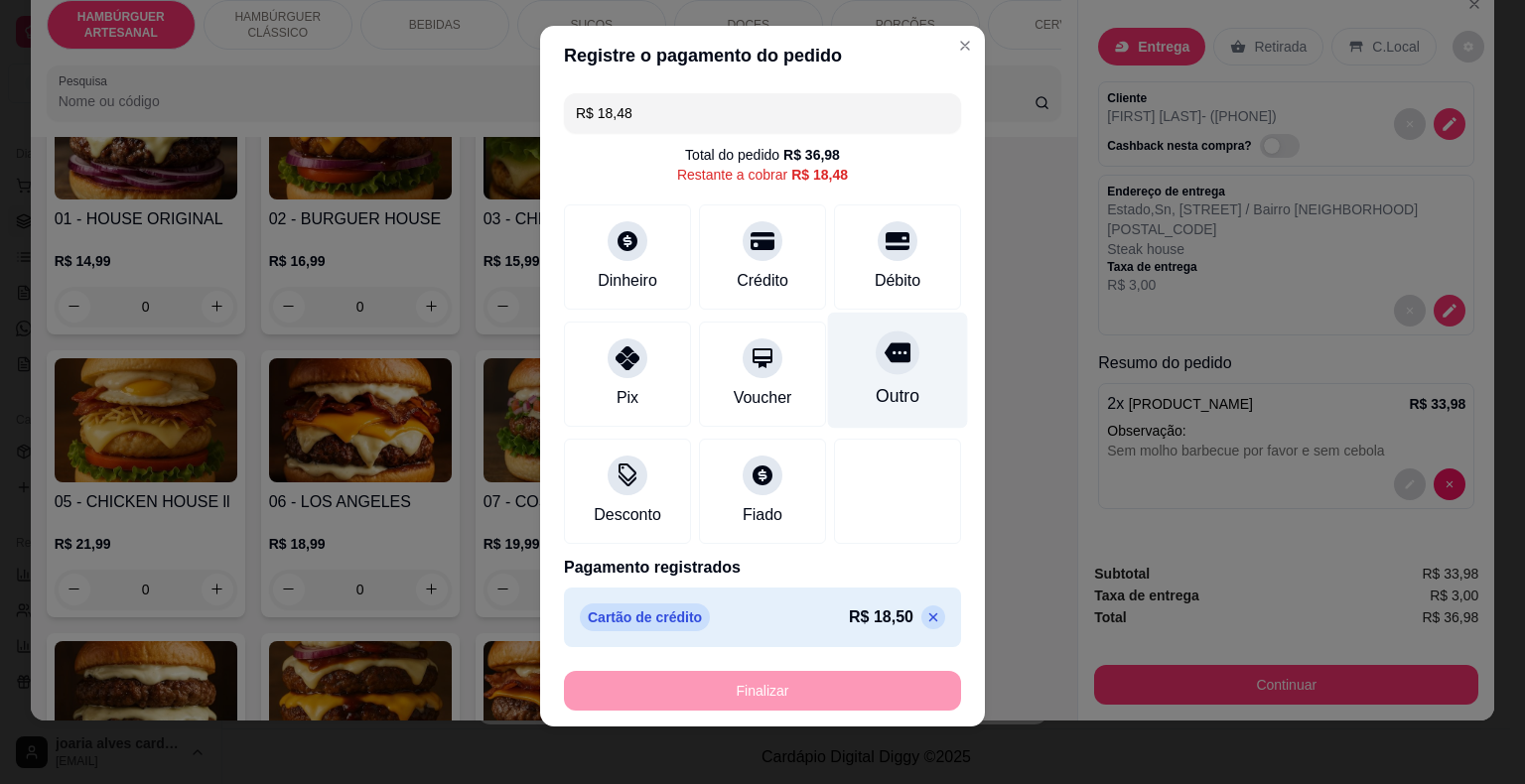 scroll, scrollTop: 21, scrollLeft: 0, axis: vertical 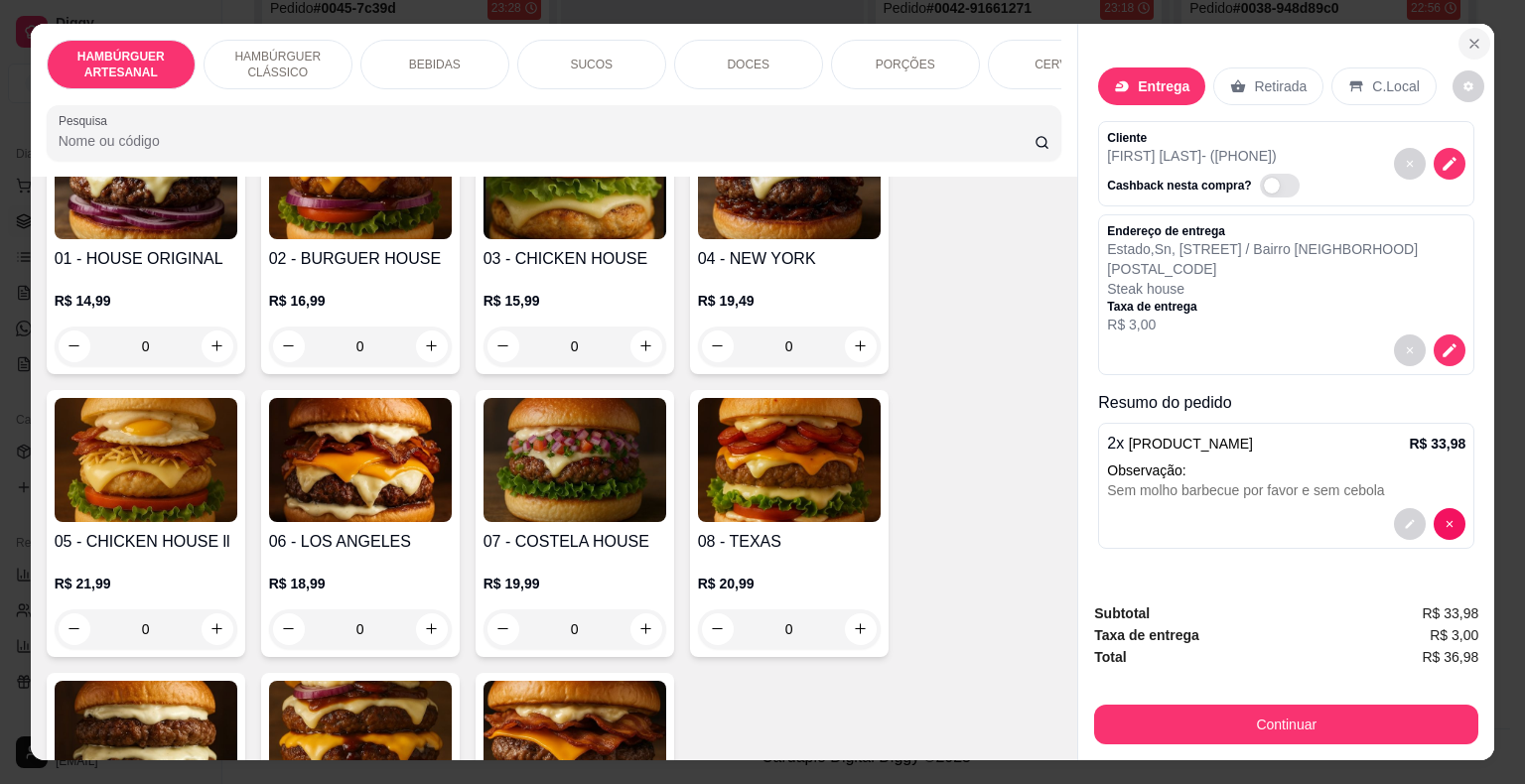 click 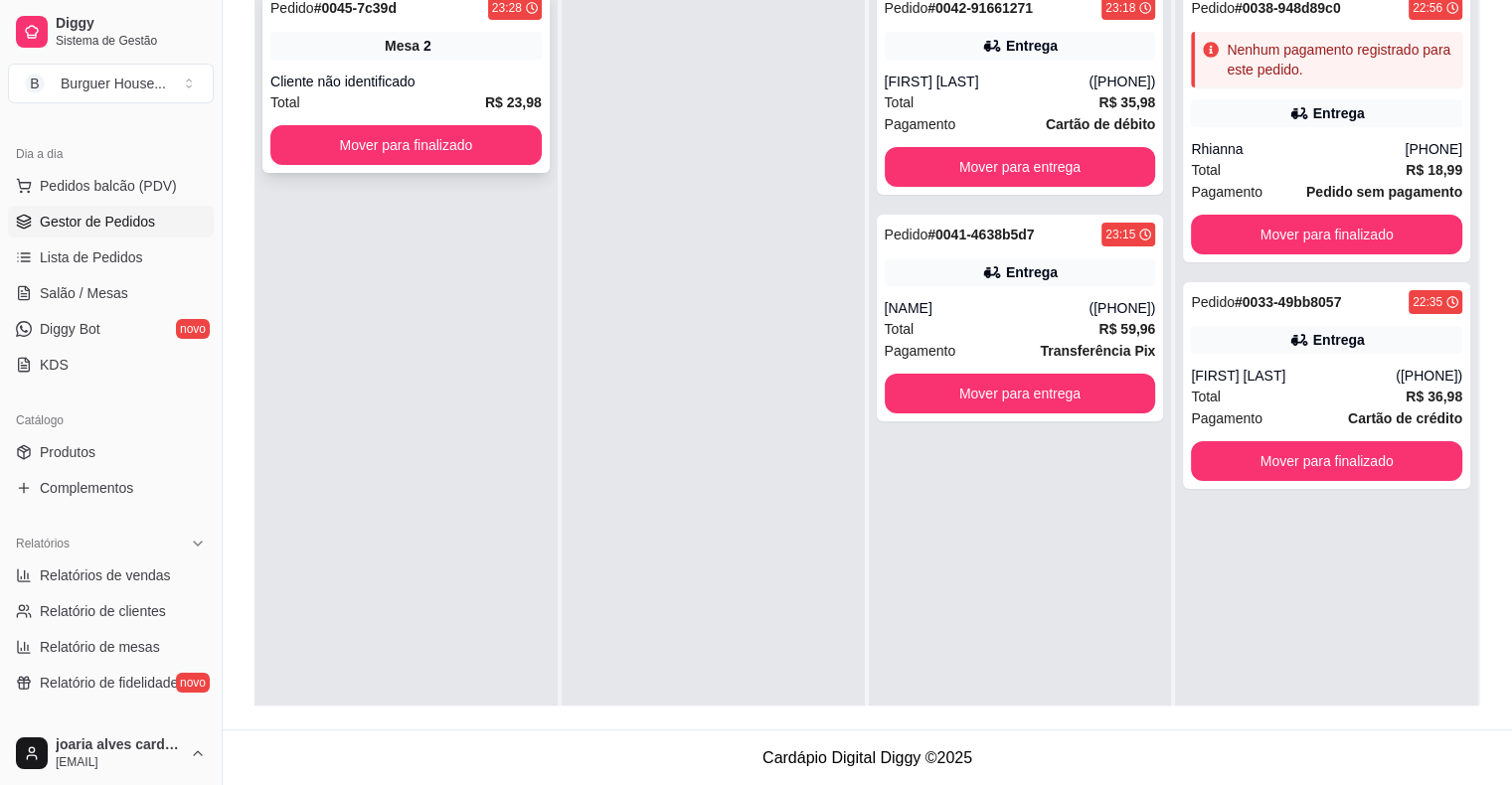 click on "Cliente não identificado" at bounding box center (406, 81) 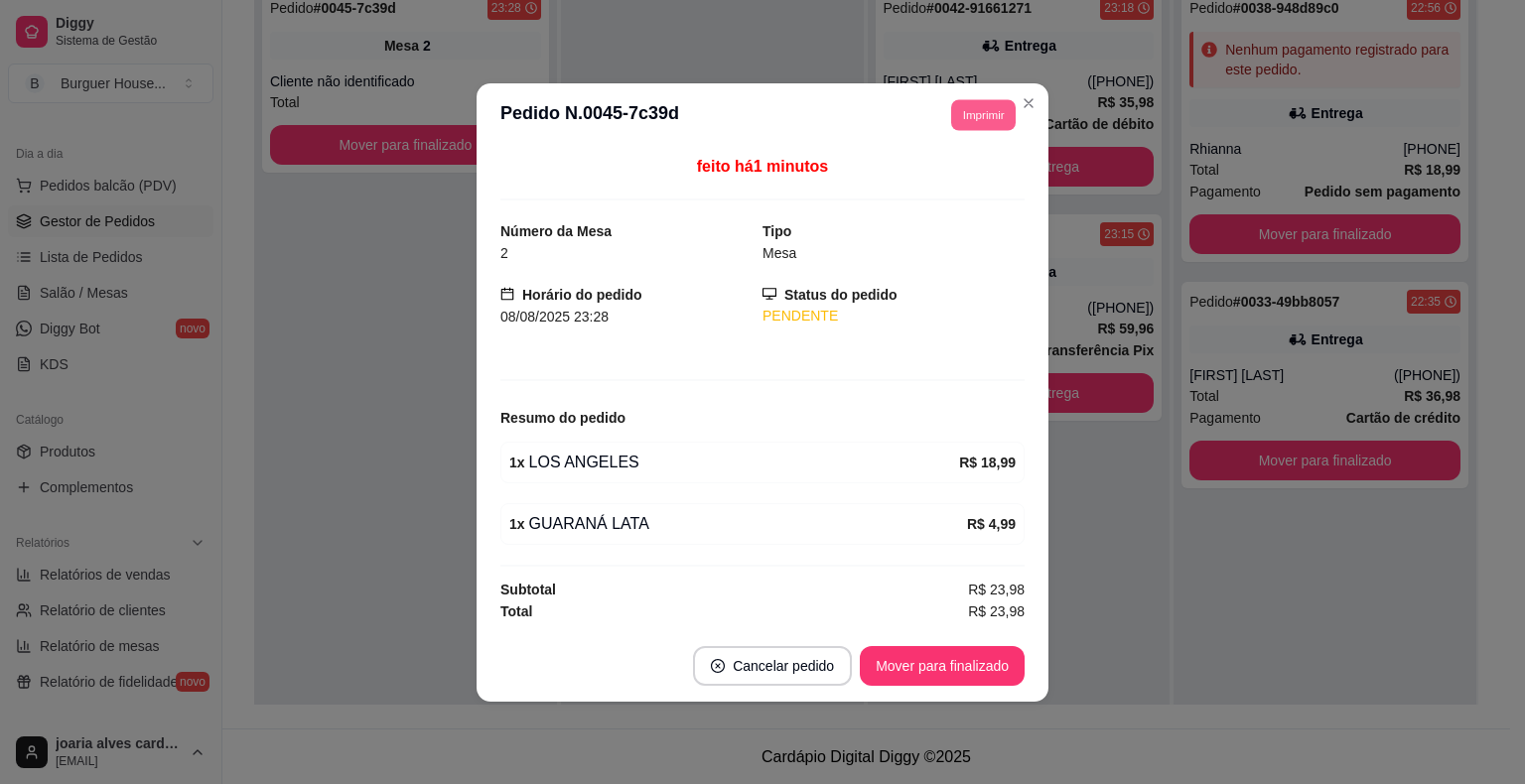 click on "Imprimir" at bounding box center (983, 114) 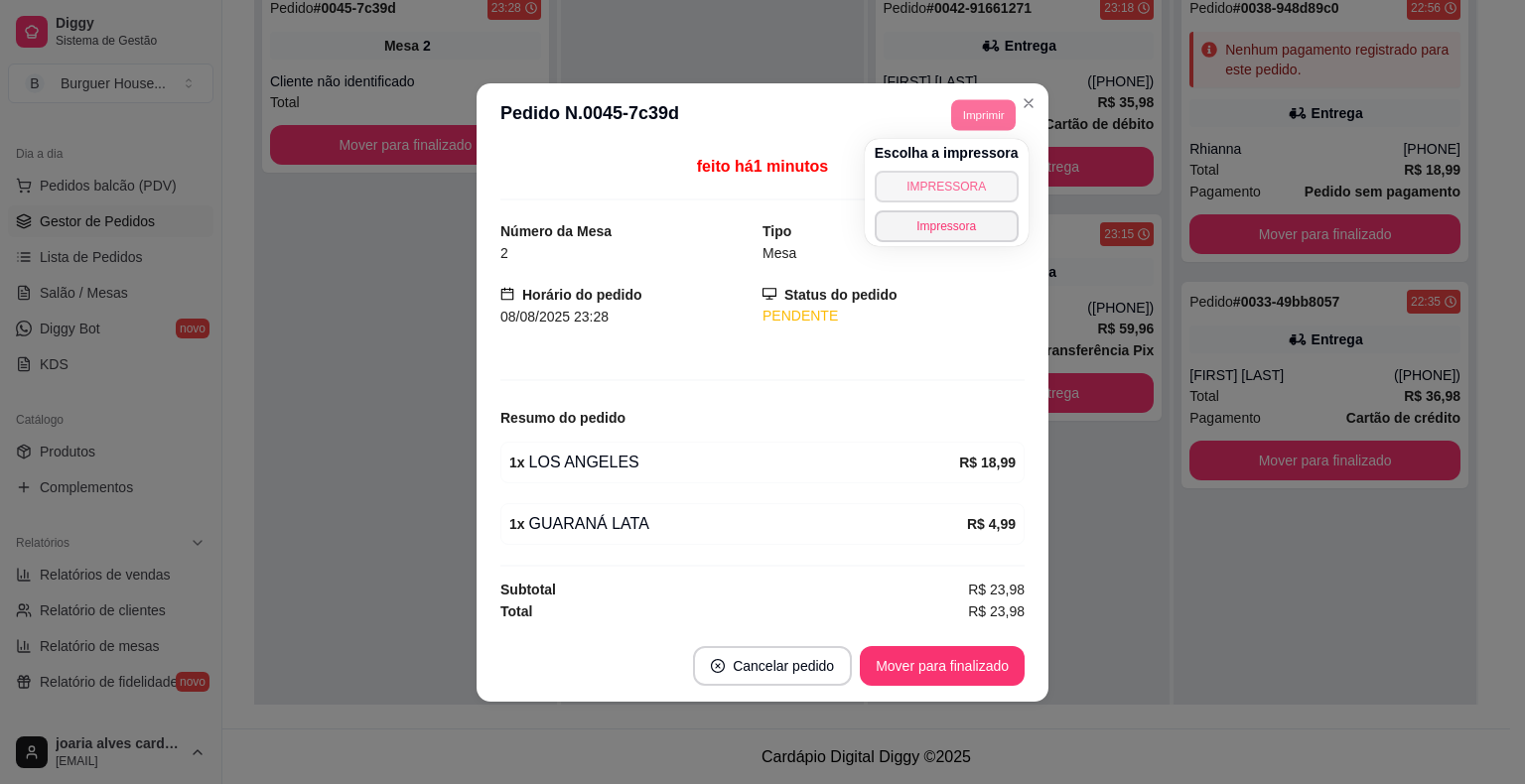 click on "IMPRESSORA" at bounding box center (946, 187) 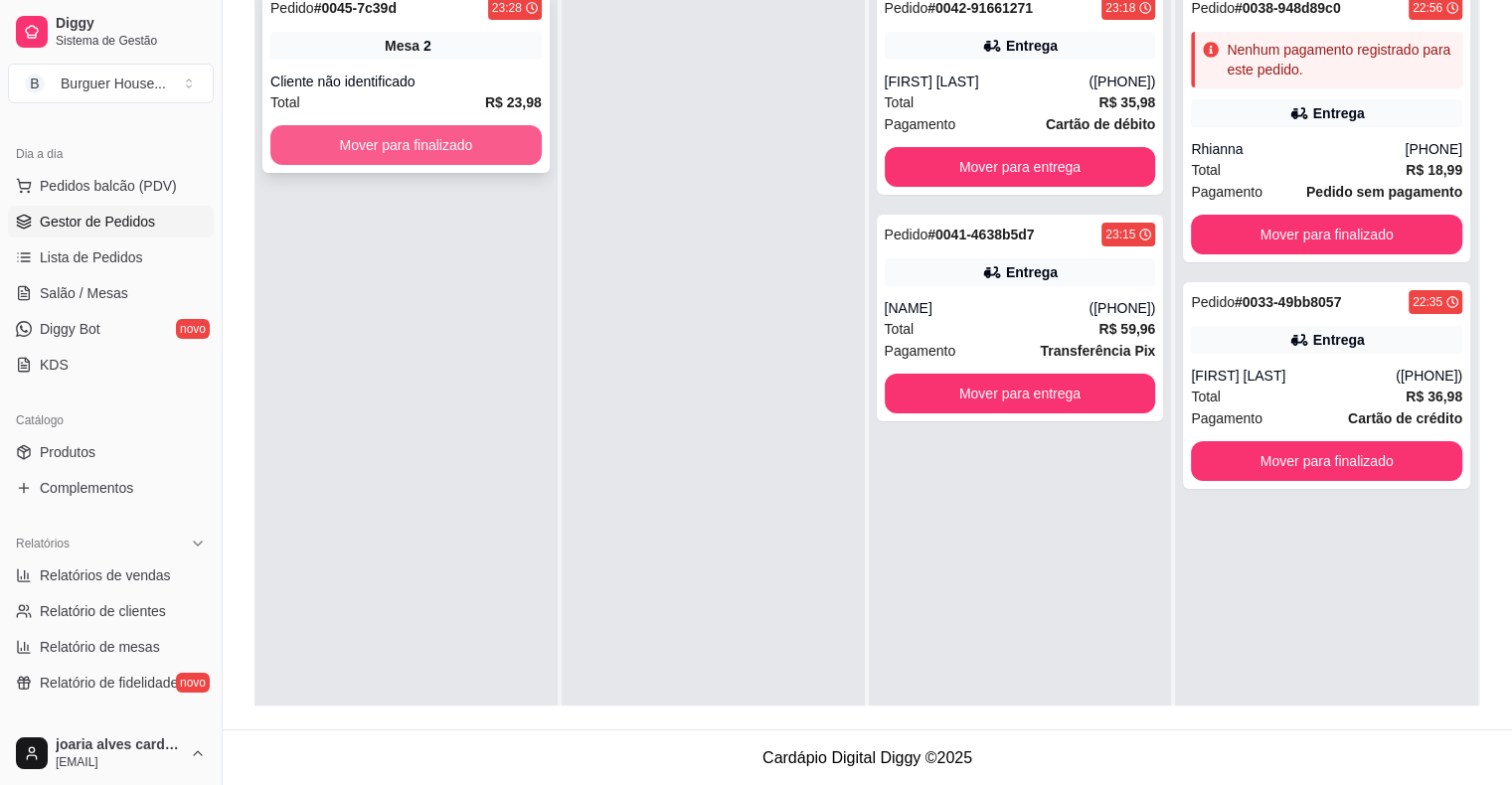 click on "Mover para finalizado" at bounding box center [406, 145] 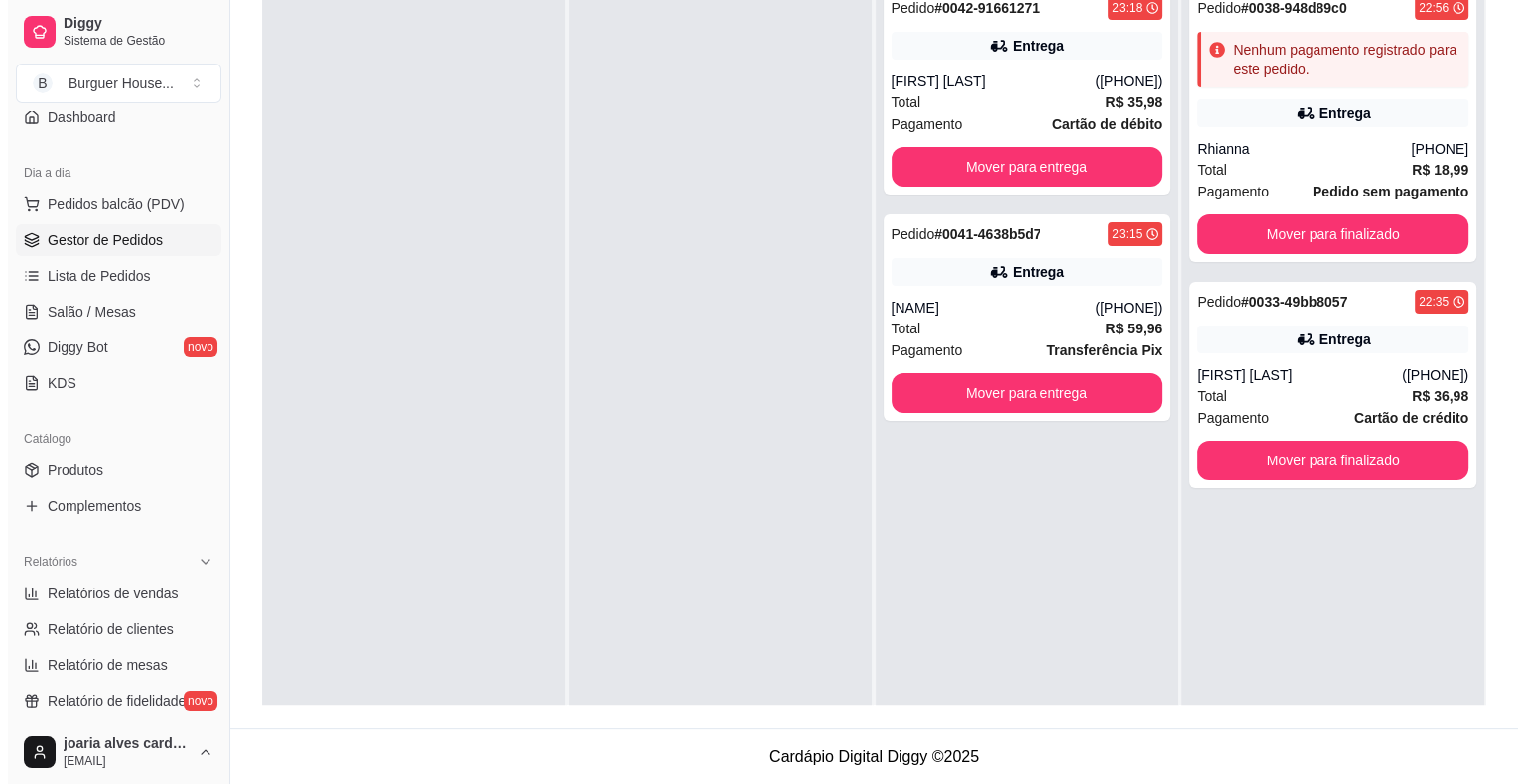 scroll, scrollTop: 147, scrollLeft: 0, axis: vertical 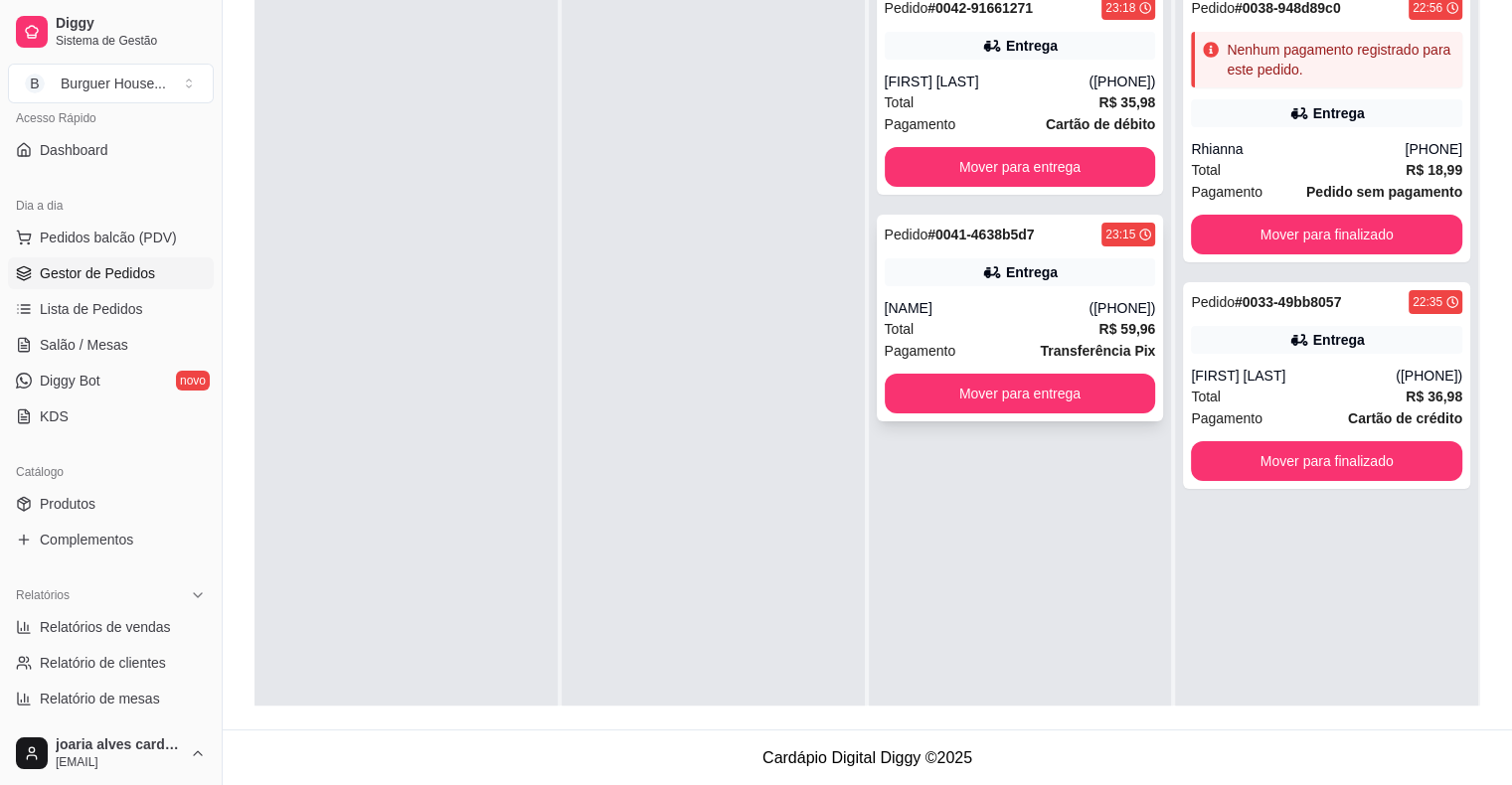 click on "[NAME]" at bounding box center [987, 308] 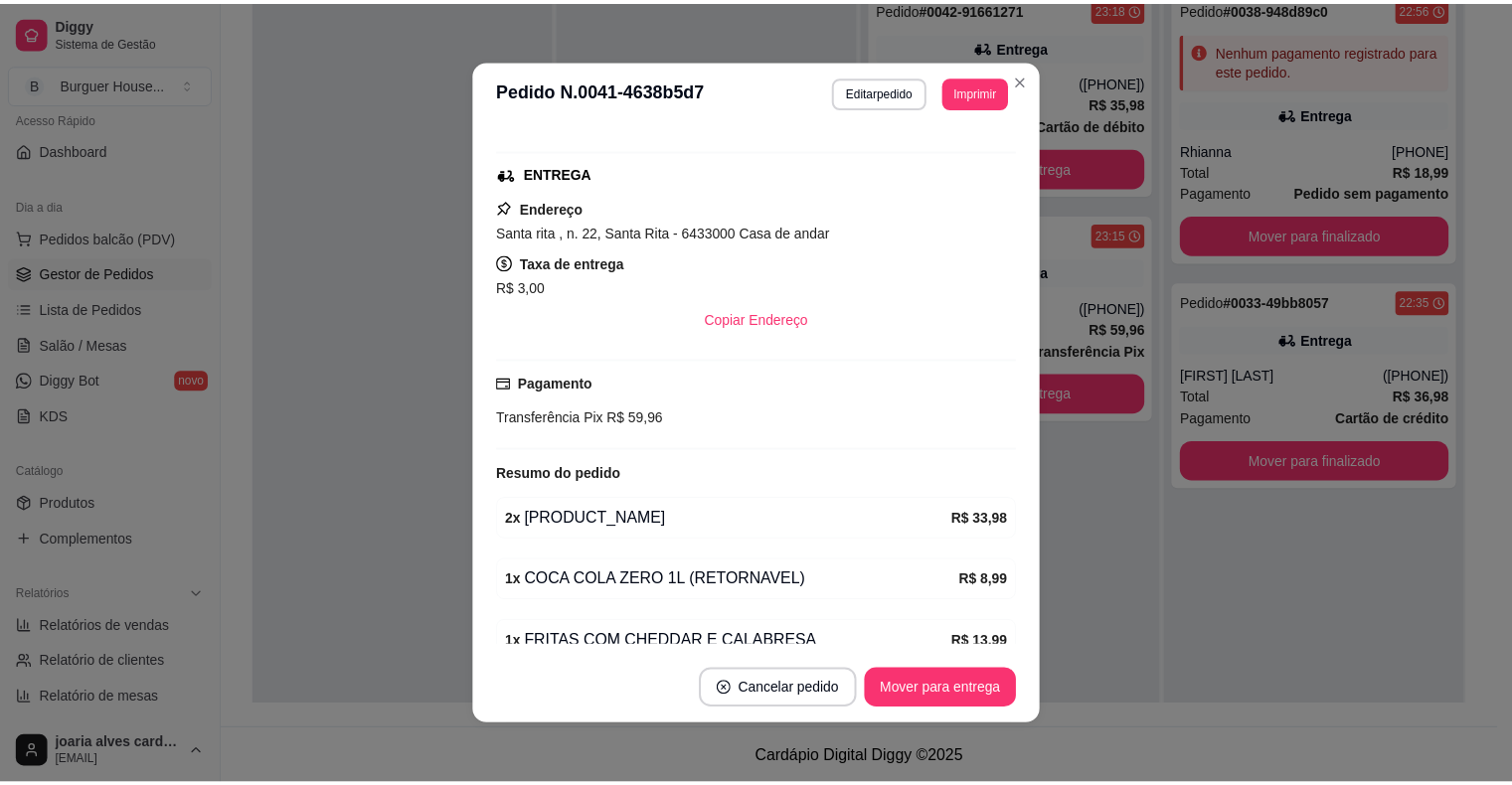 scroll, scrollTop: 298, scrollLeft: 0, axis: vertical 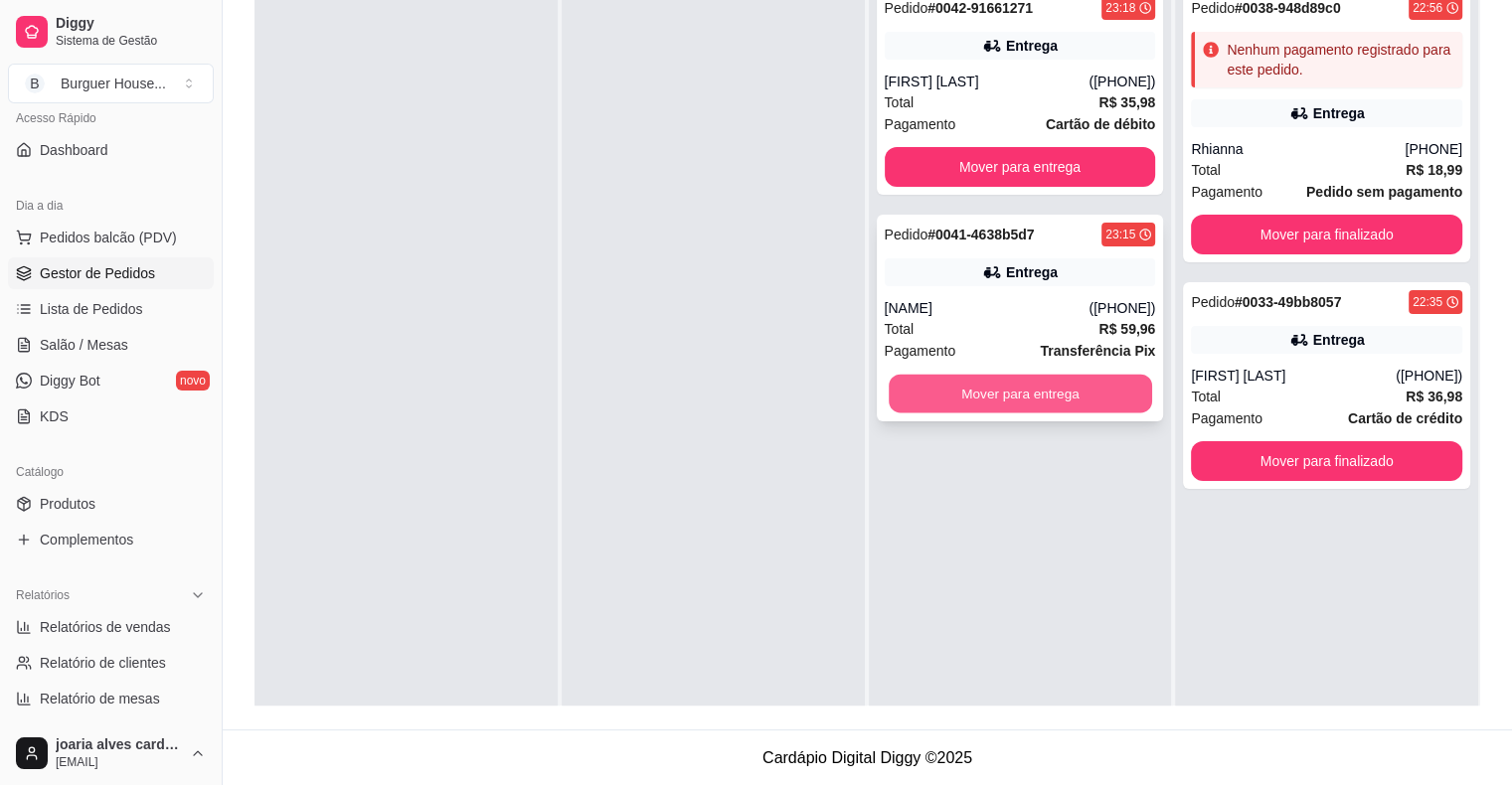 click on "Mover para entrega" at bounding box center [1020, 393] 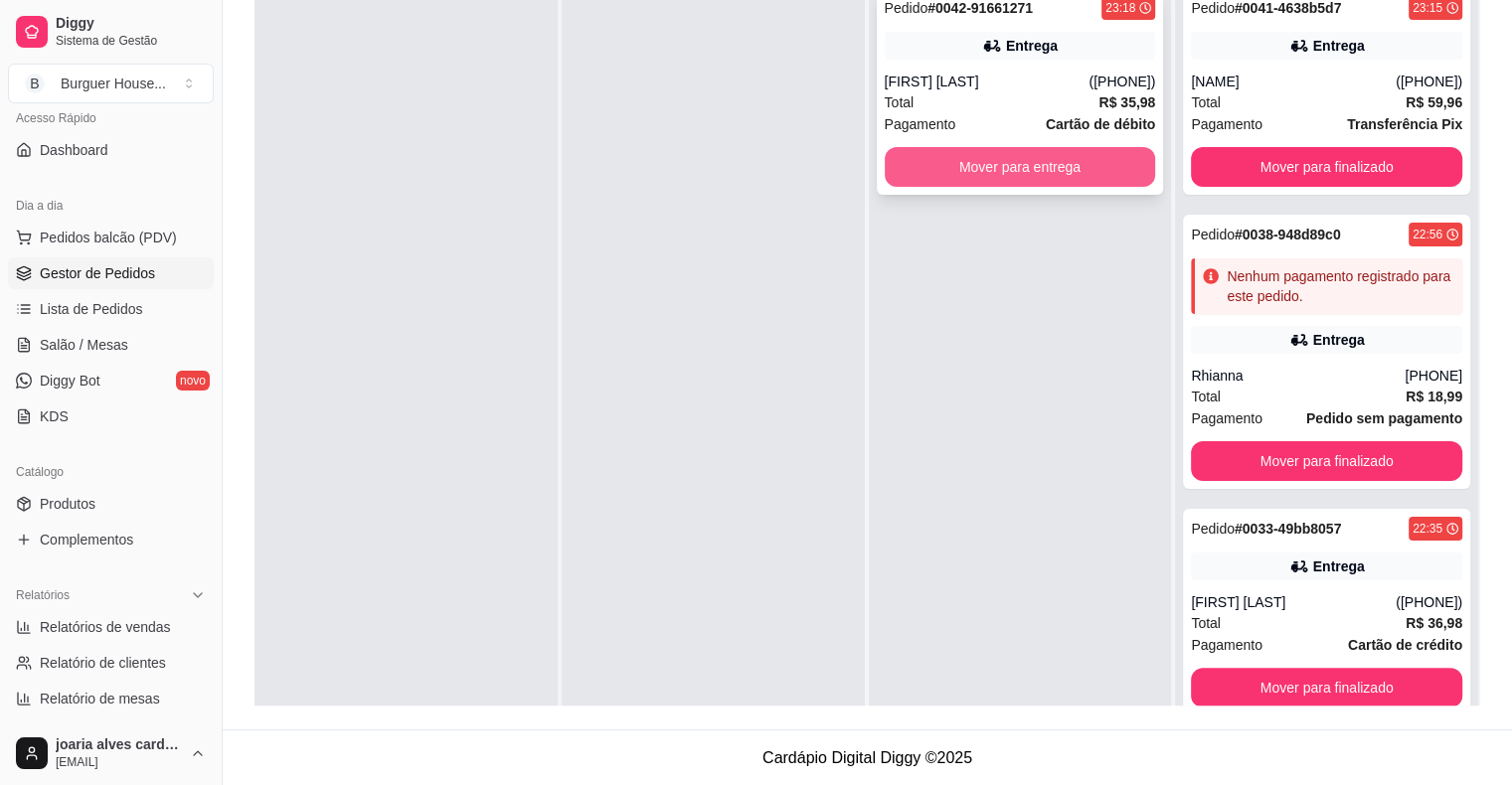 click on "Mover para entrega" at bounding box center (1020, 167) 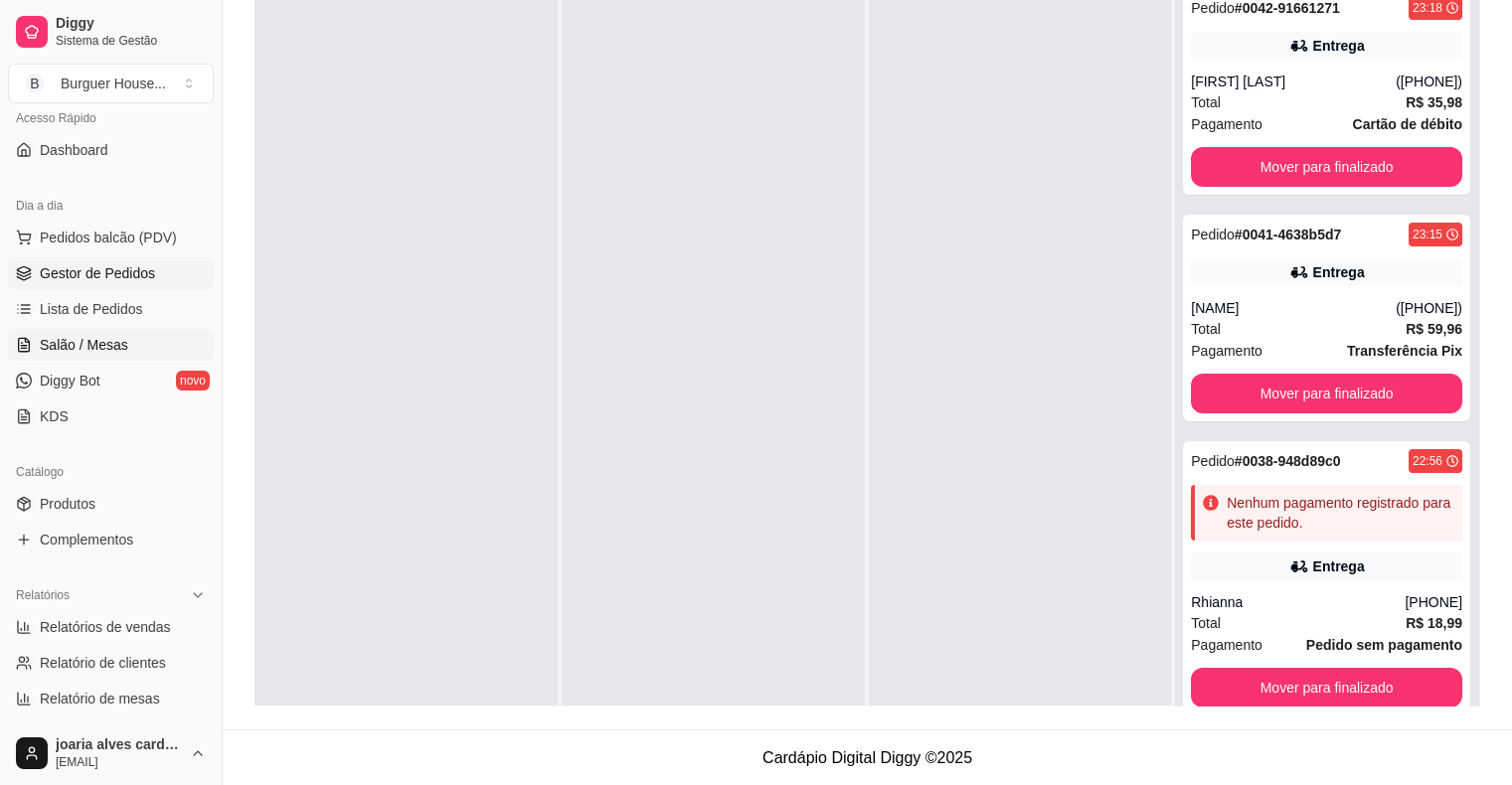 click on "Salão / Mesas" at bounding box center [84, 345] 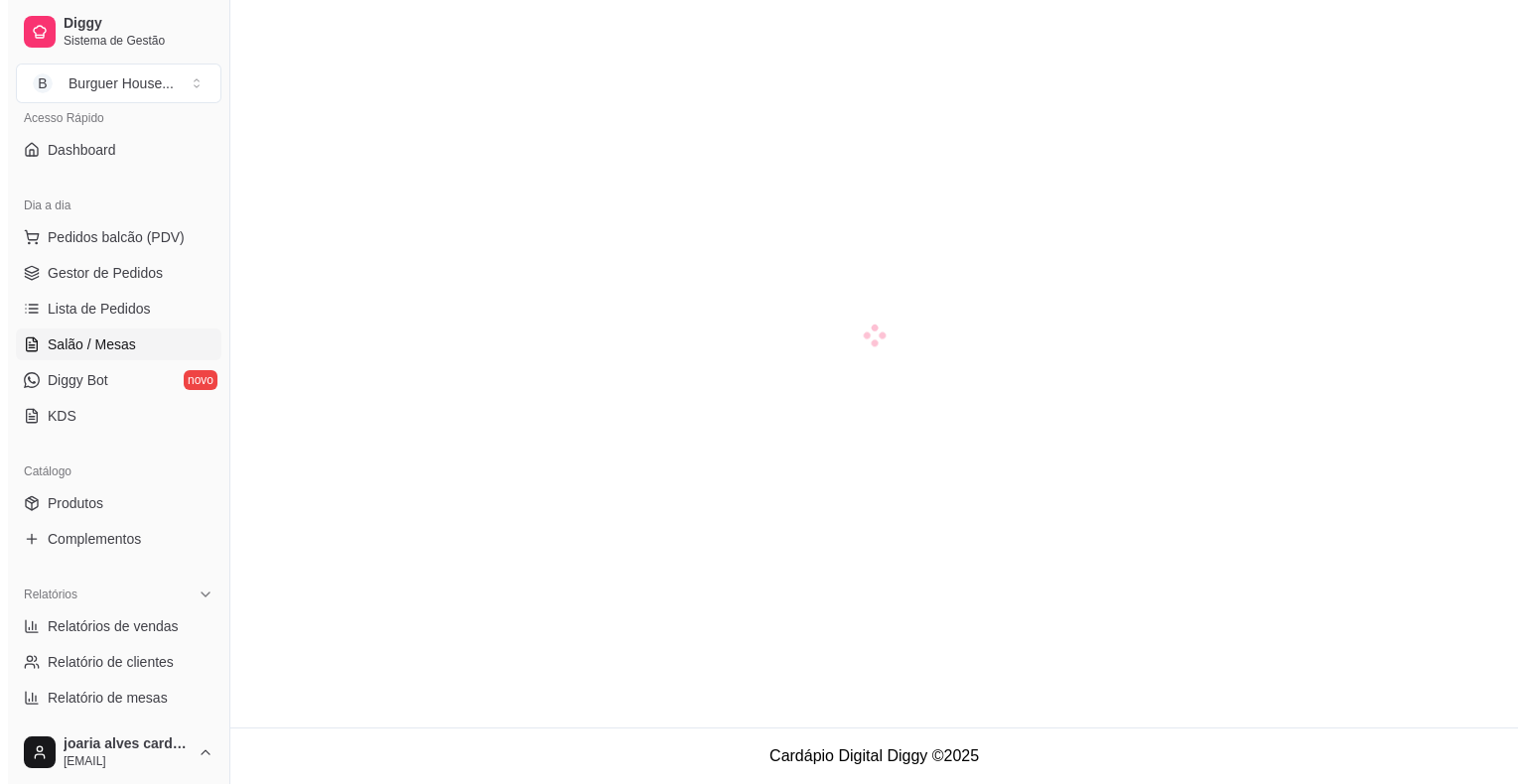 scroll, scrollTop: 0, scrollLeft: 0, axis: both 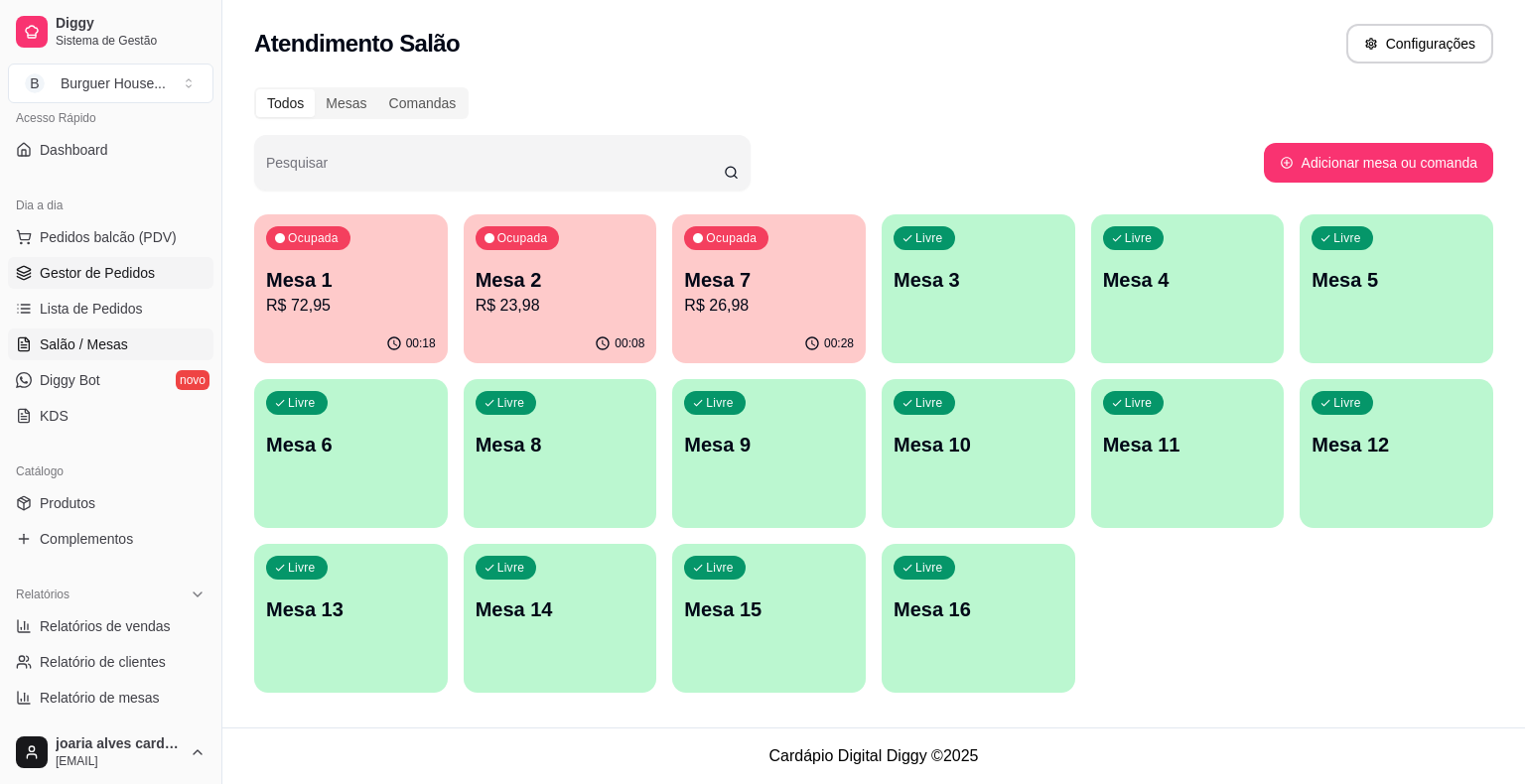 click on "Gestor de Pedidos" at bounding box center (97, 273) 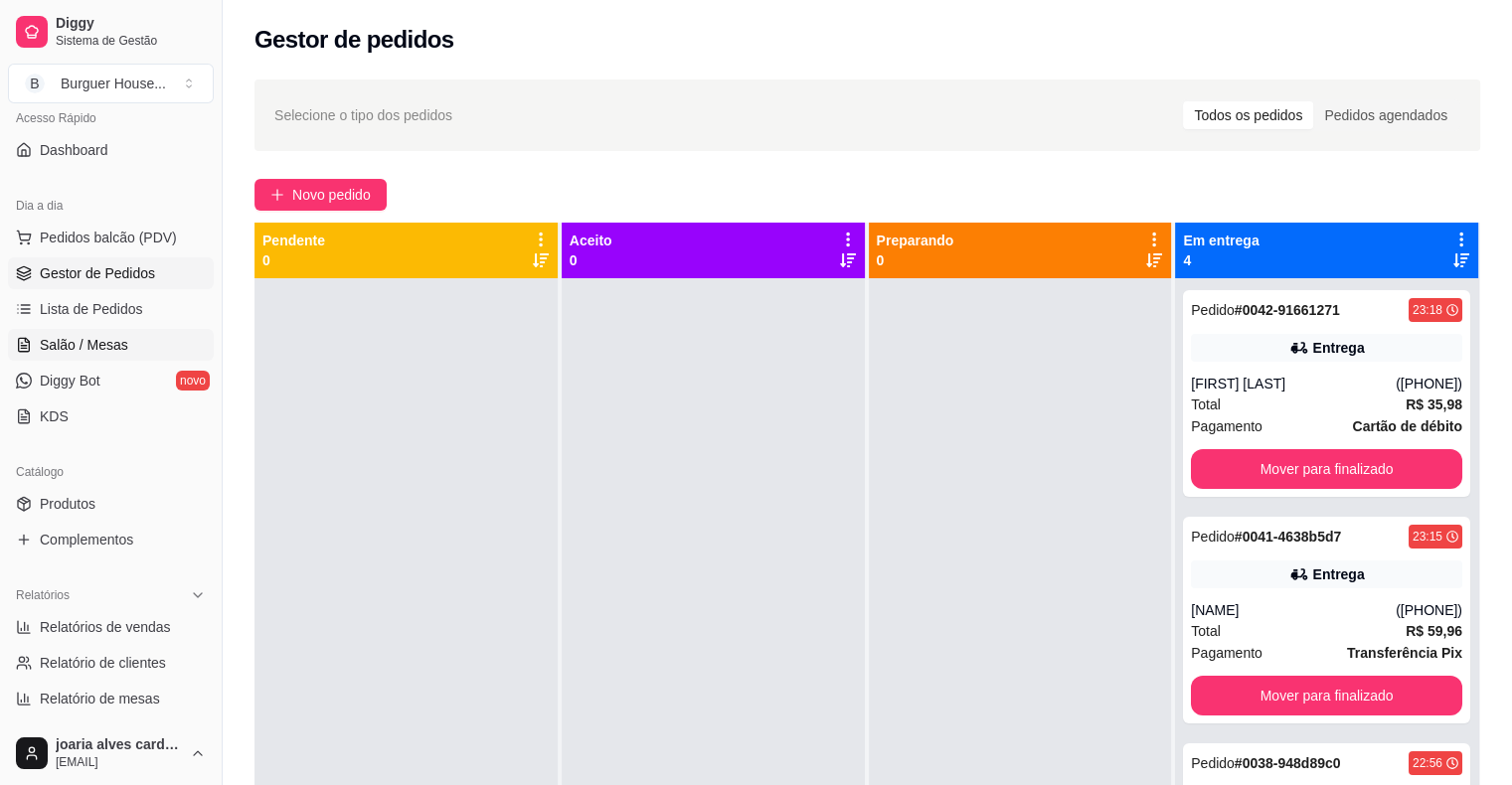 click on "Salão / Mesas" at bounding box center [84, 345] 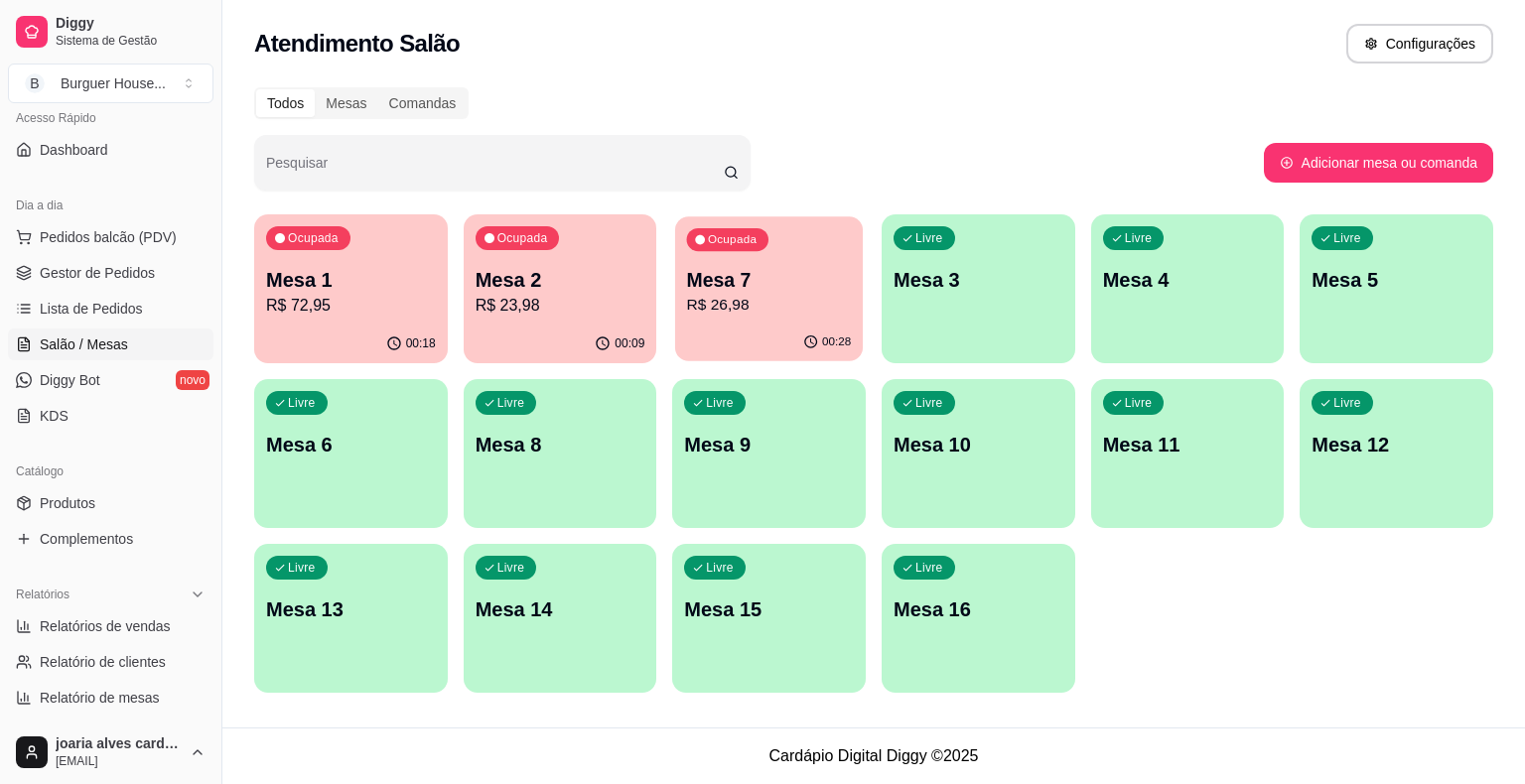 click on "Ocupada Mesa 7 R$ 26,98" at bounding box center [768, 270] 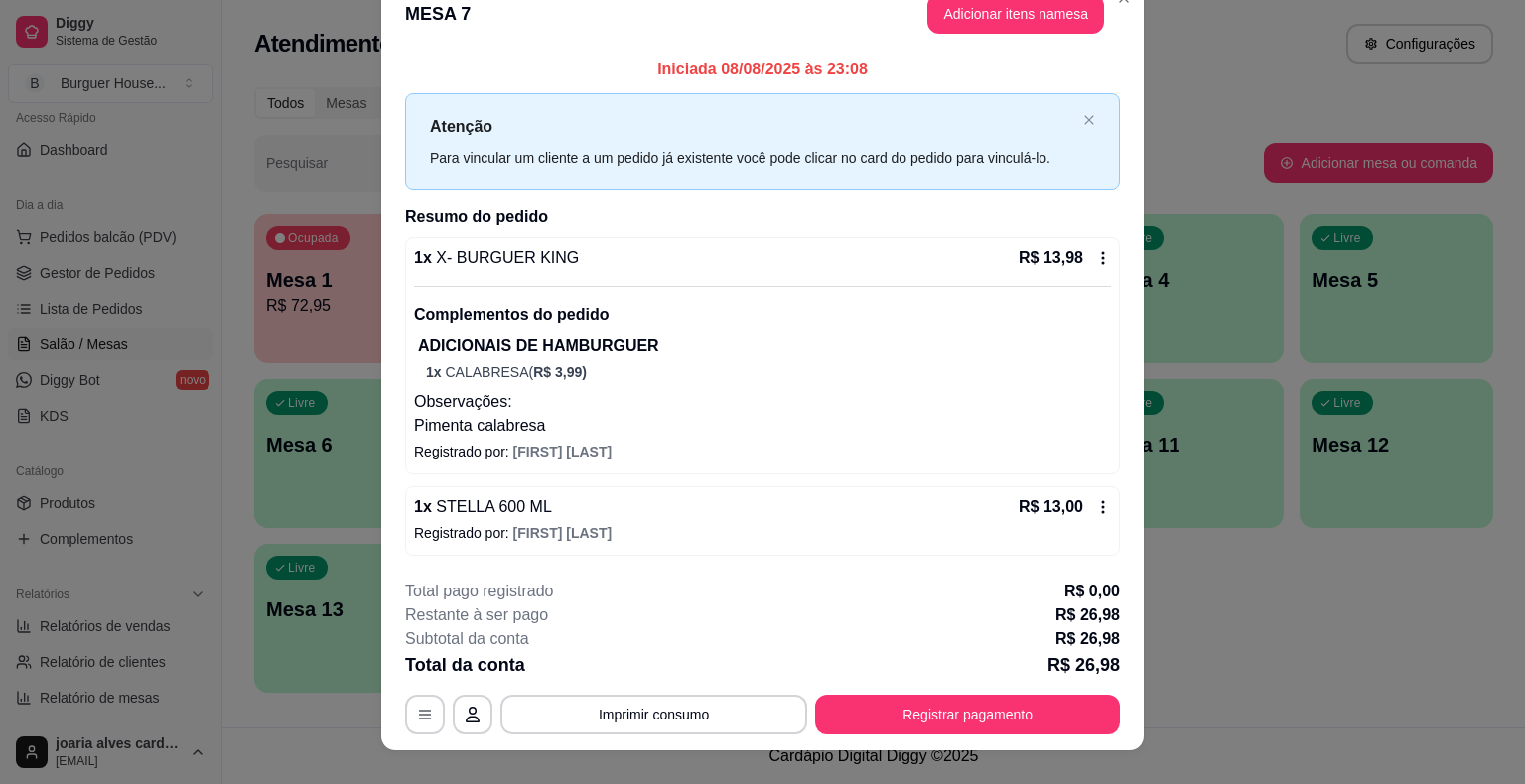 scroll, scrollTop: 0, scrollLeft: 0, axis: both 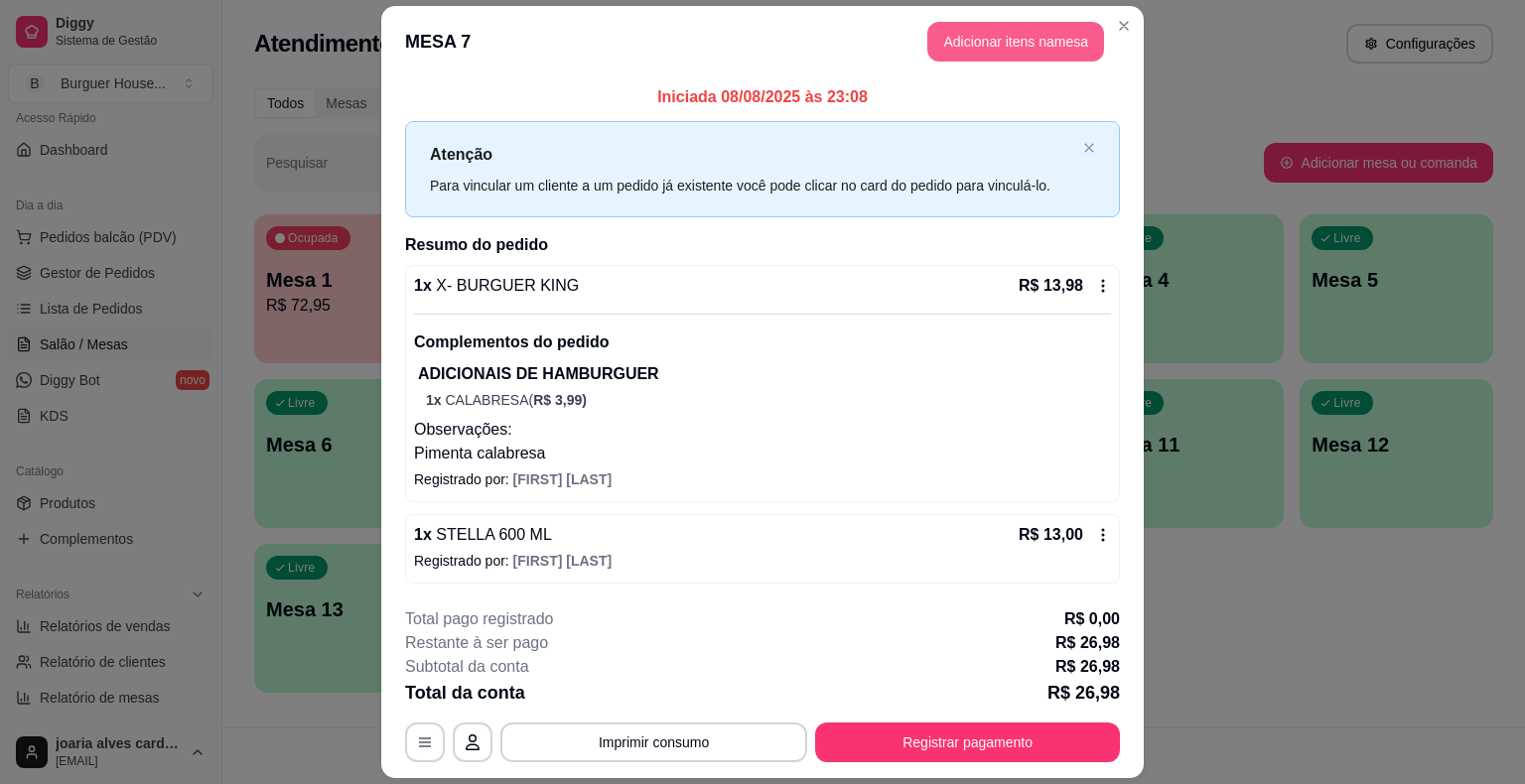 click on "Adicionar itens na  mesa" at bounding box center [1016, 42] 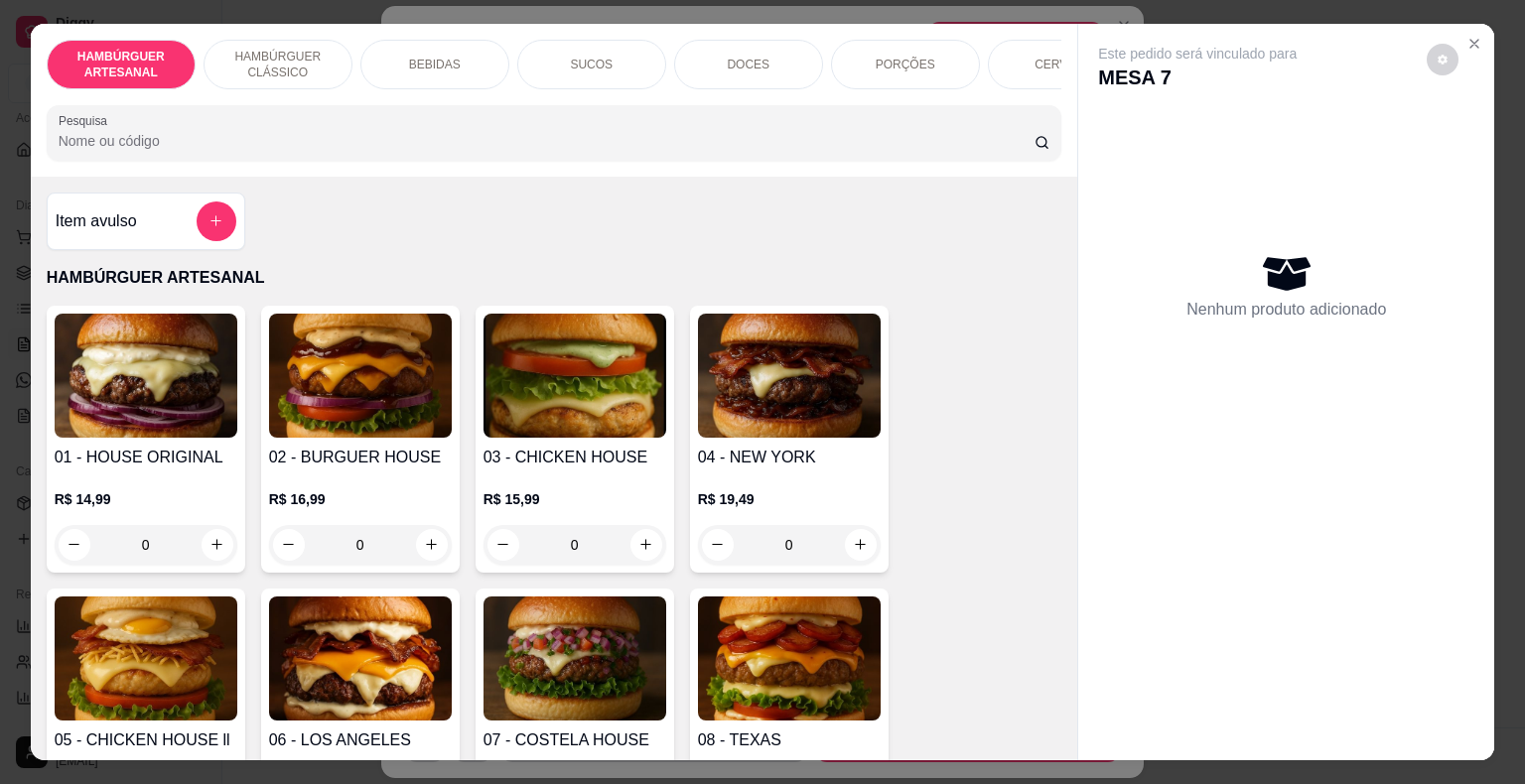 click on "BEBIDAS" at bounding box center (435, 65) 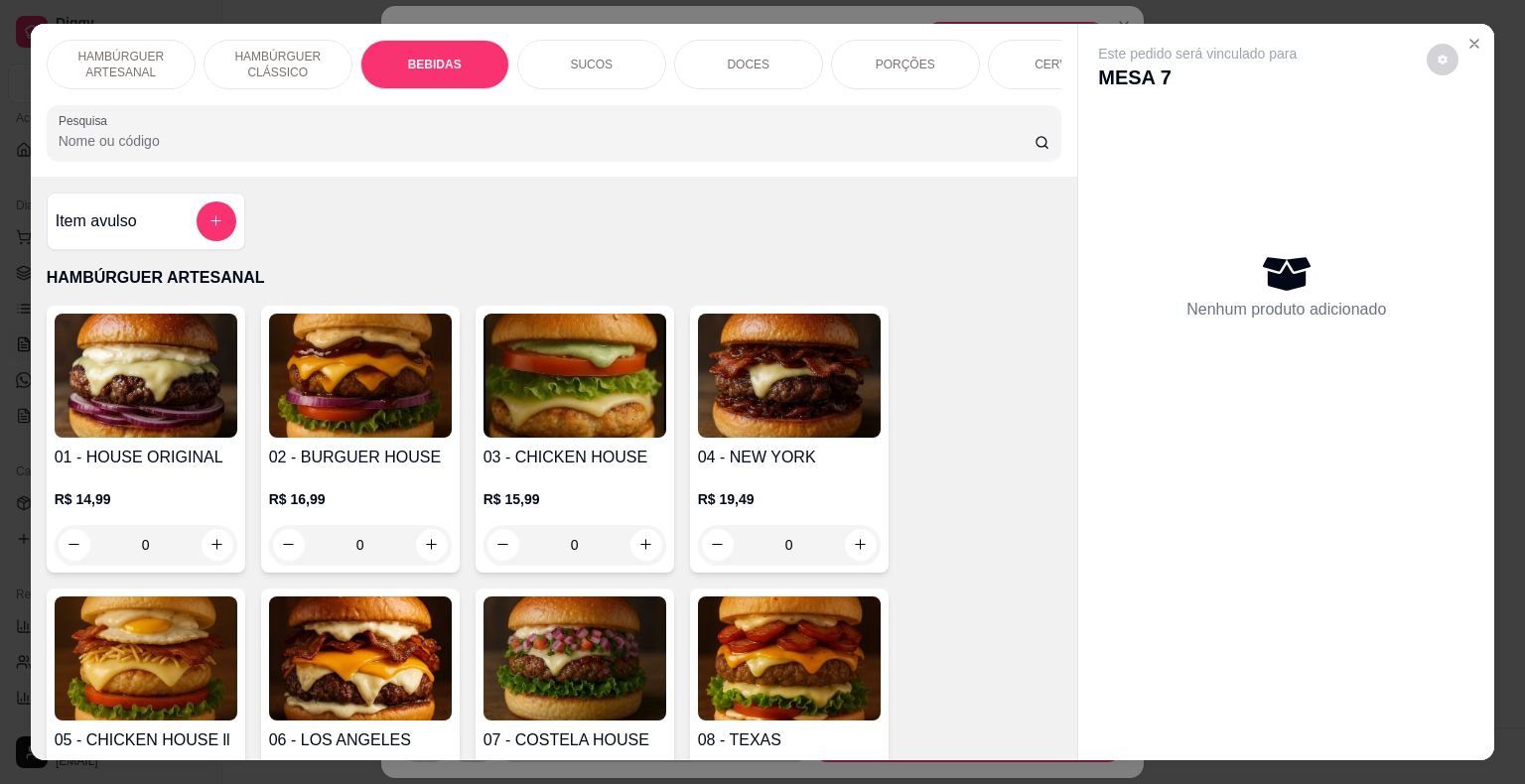 scroll, scrollTop: 1582, scrollLeft: 0, axis: vertical 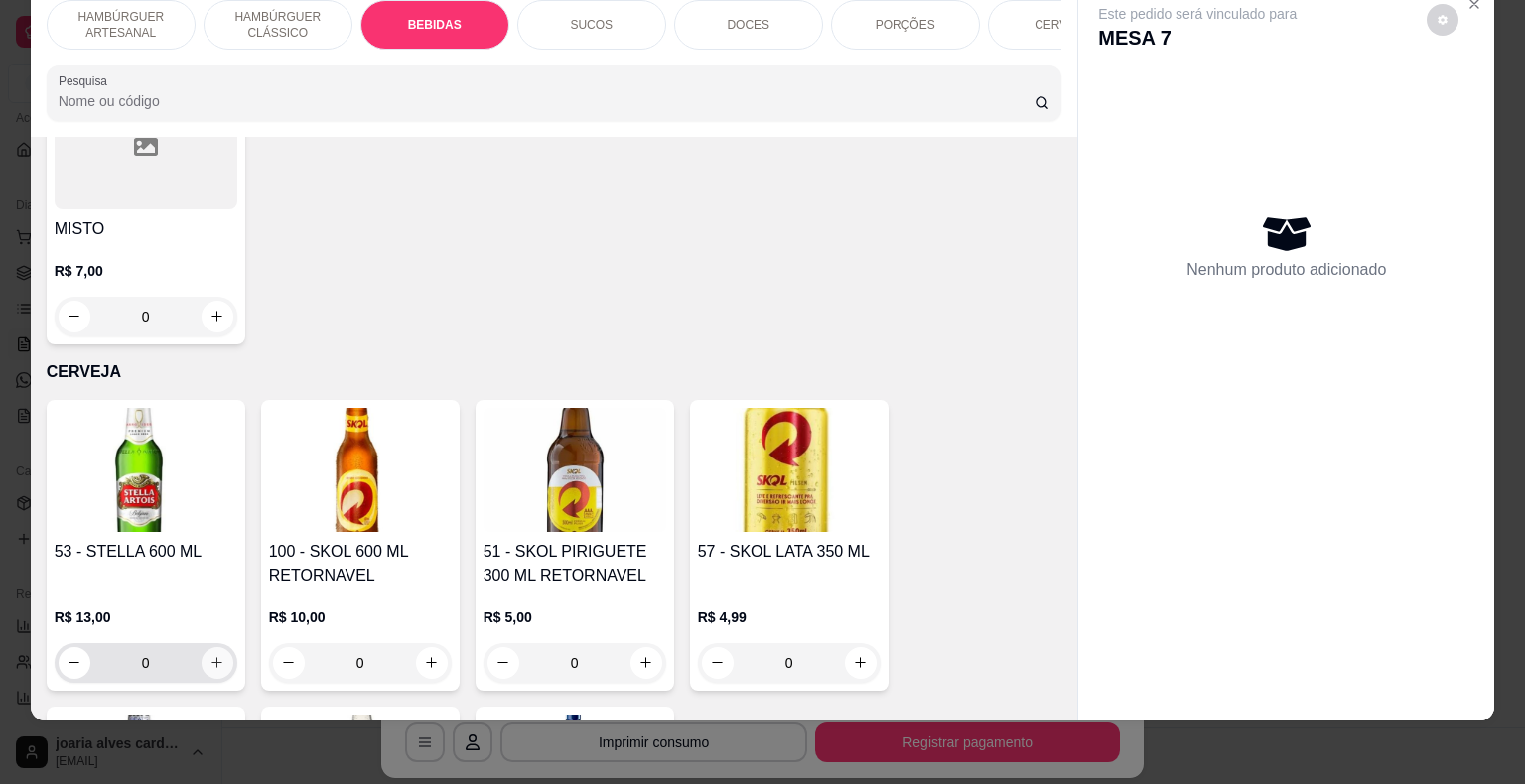 click 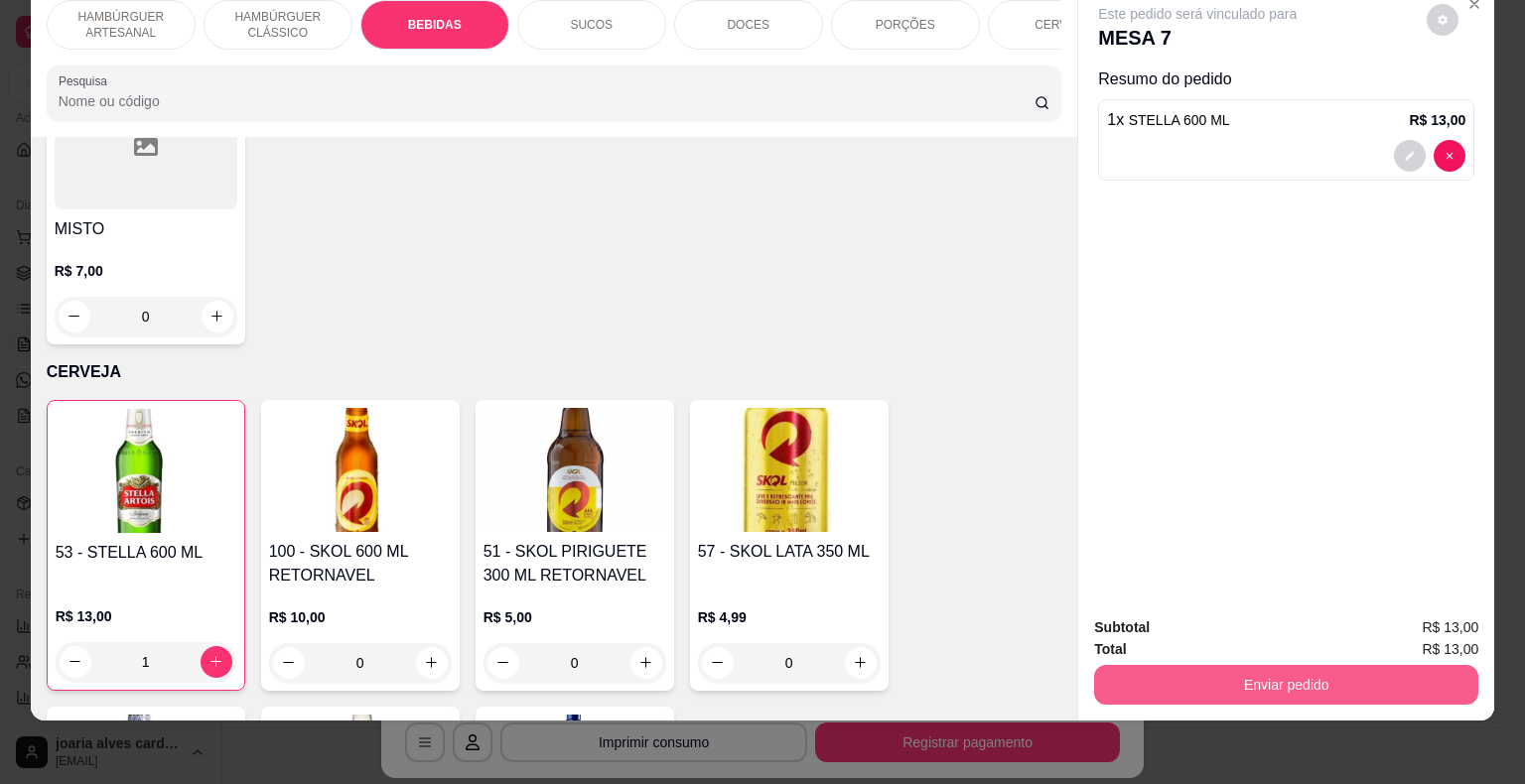 click on "Enviar pedido" at bounding box center (1286, 685) 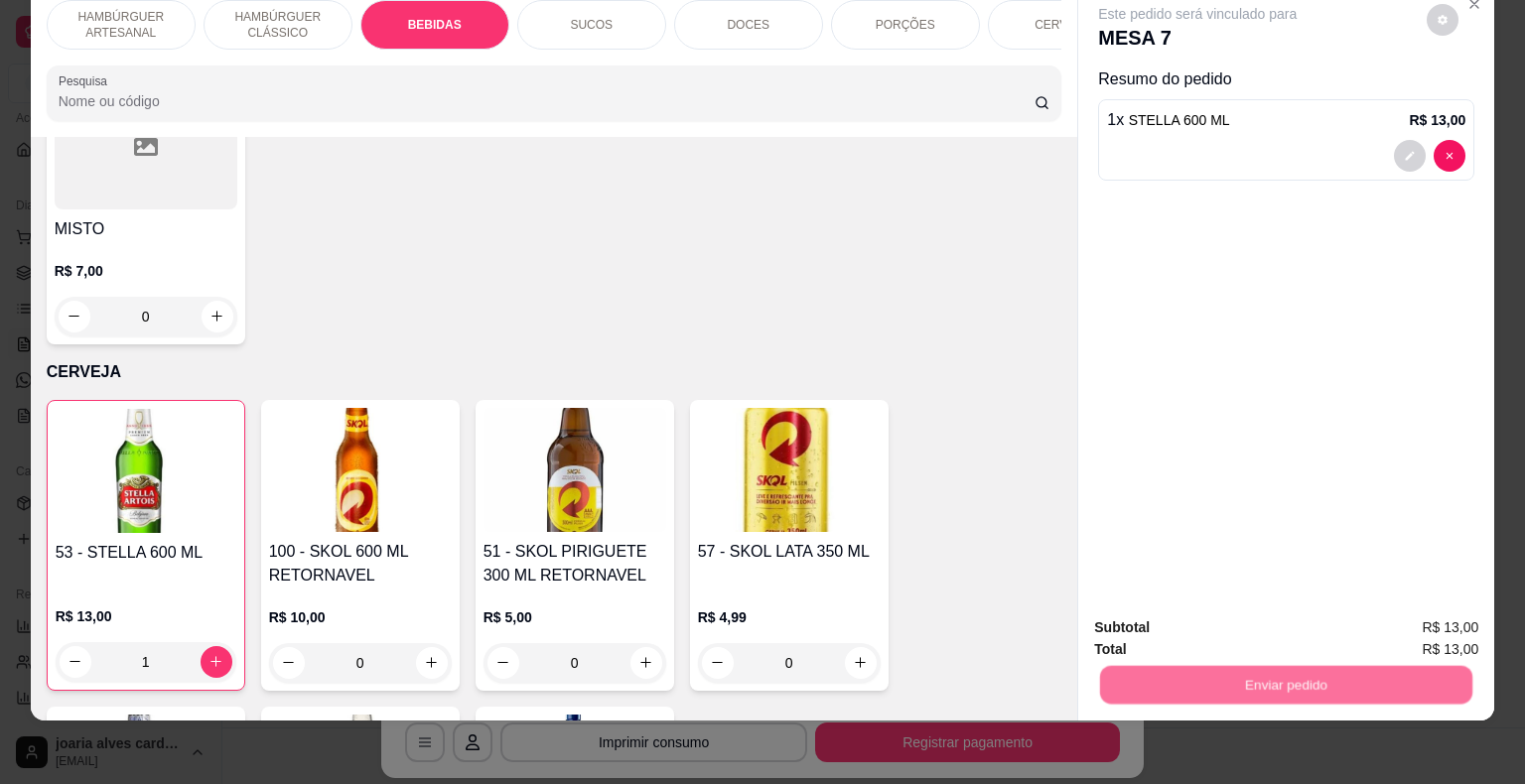 click on "Não registrar e enviar pedido" at bounding box center [1220, 620] 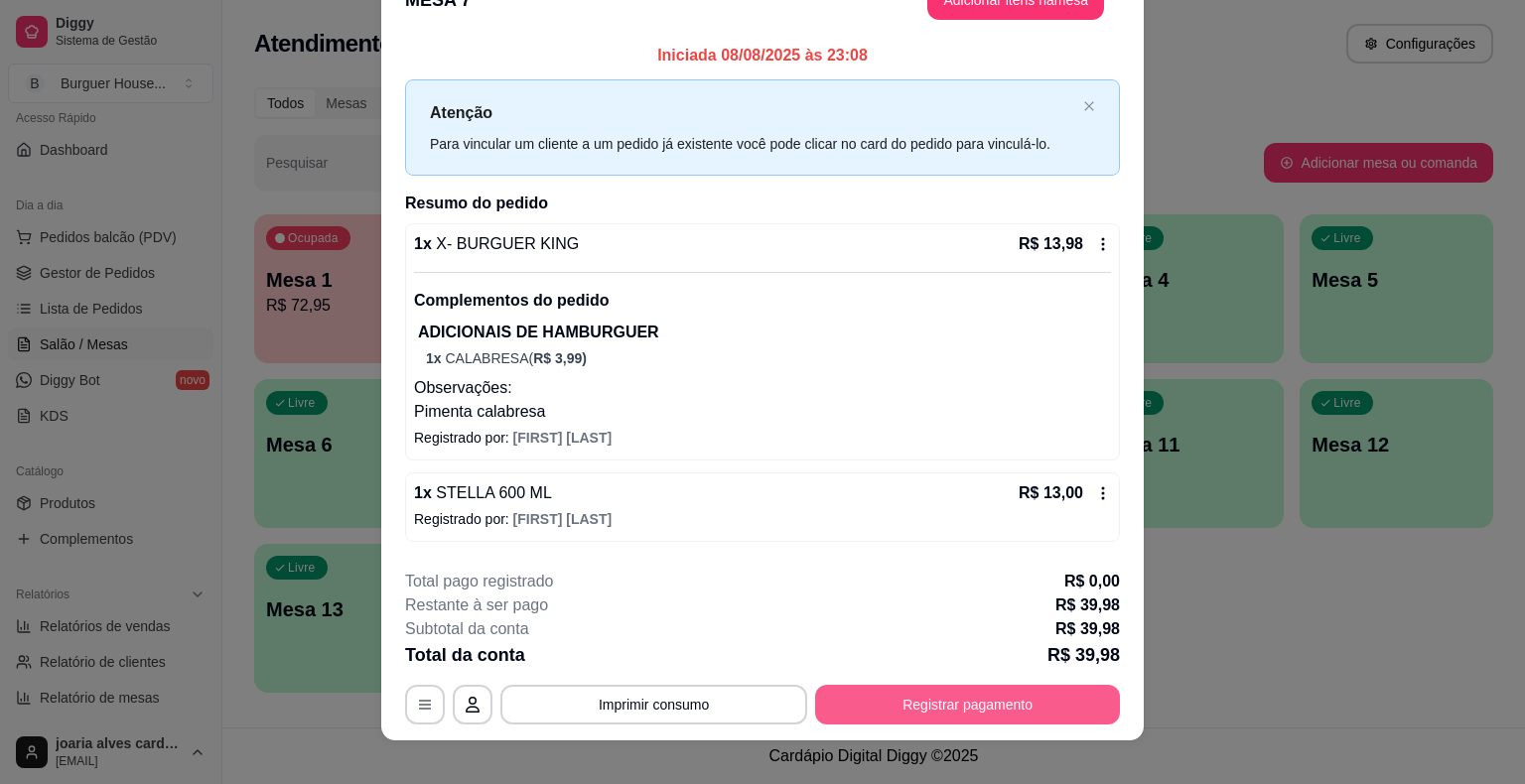 scroll, scrollTop: 60, scrollLeft: 0, axis: vertical 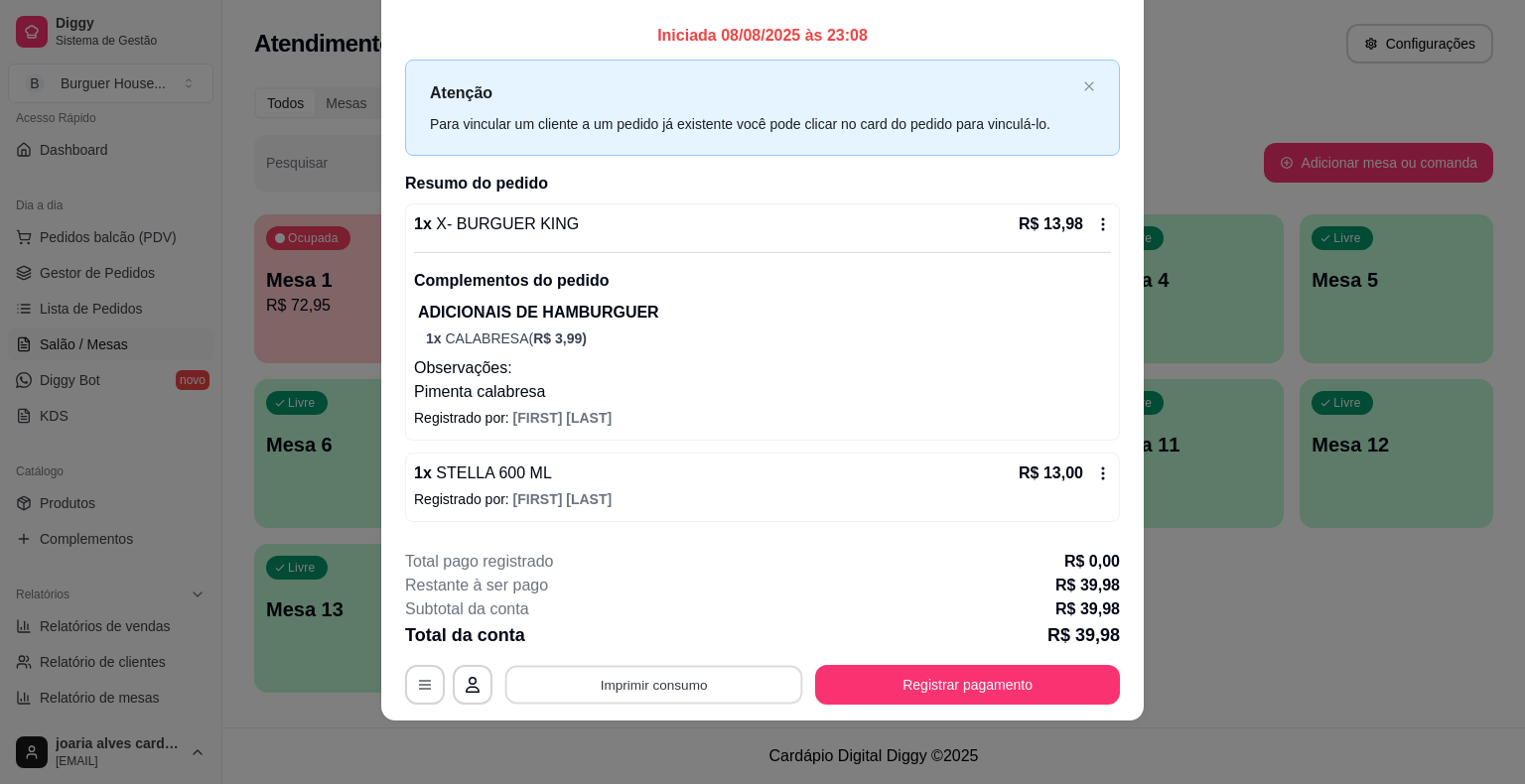 click on "Imprimir consumo" at bounding box center [654, 685] 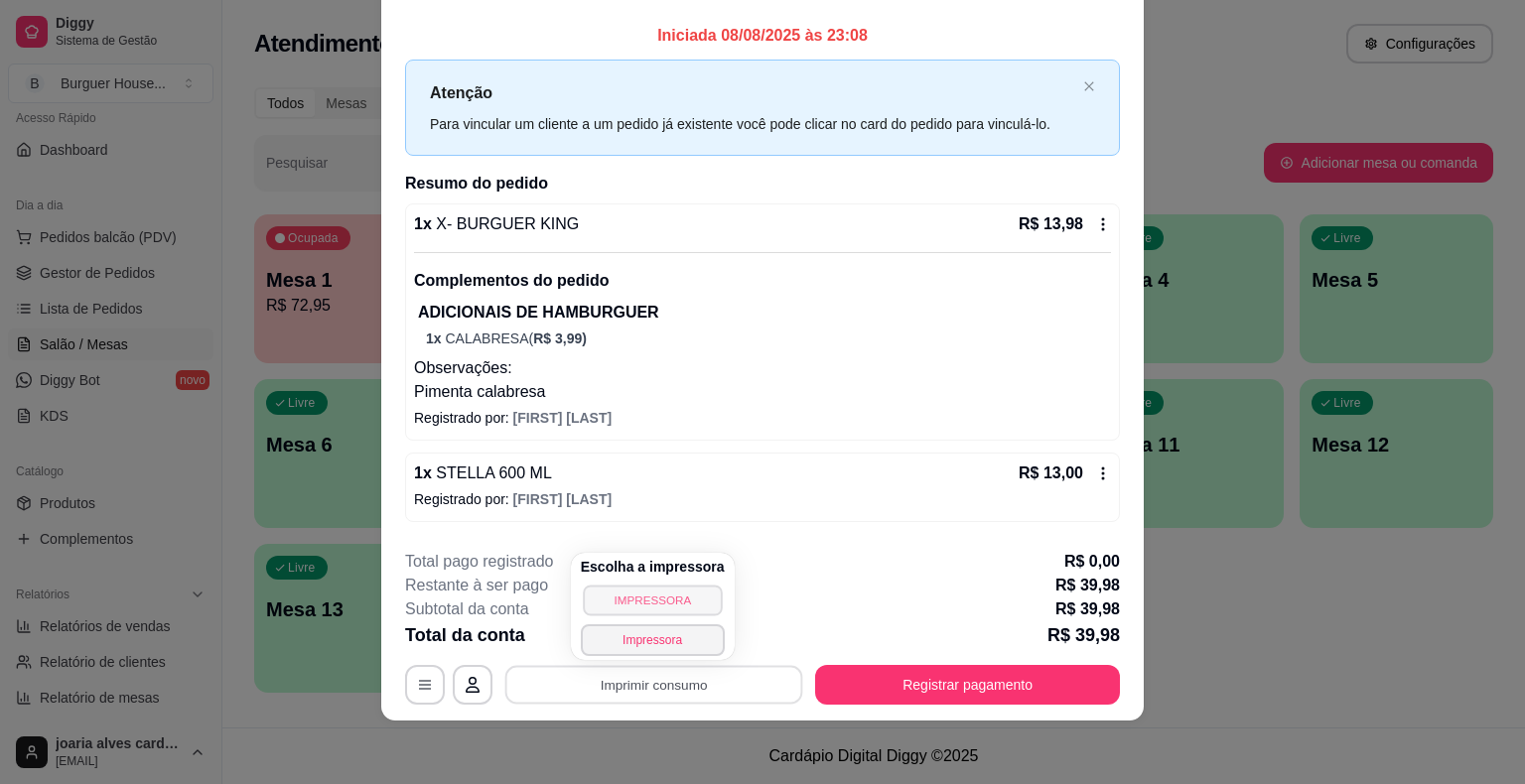 click on "IMPRESSORA" at bounding box center (652, 599) 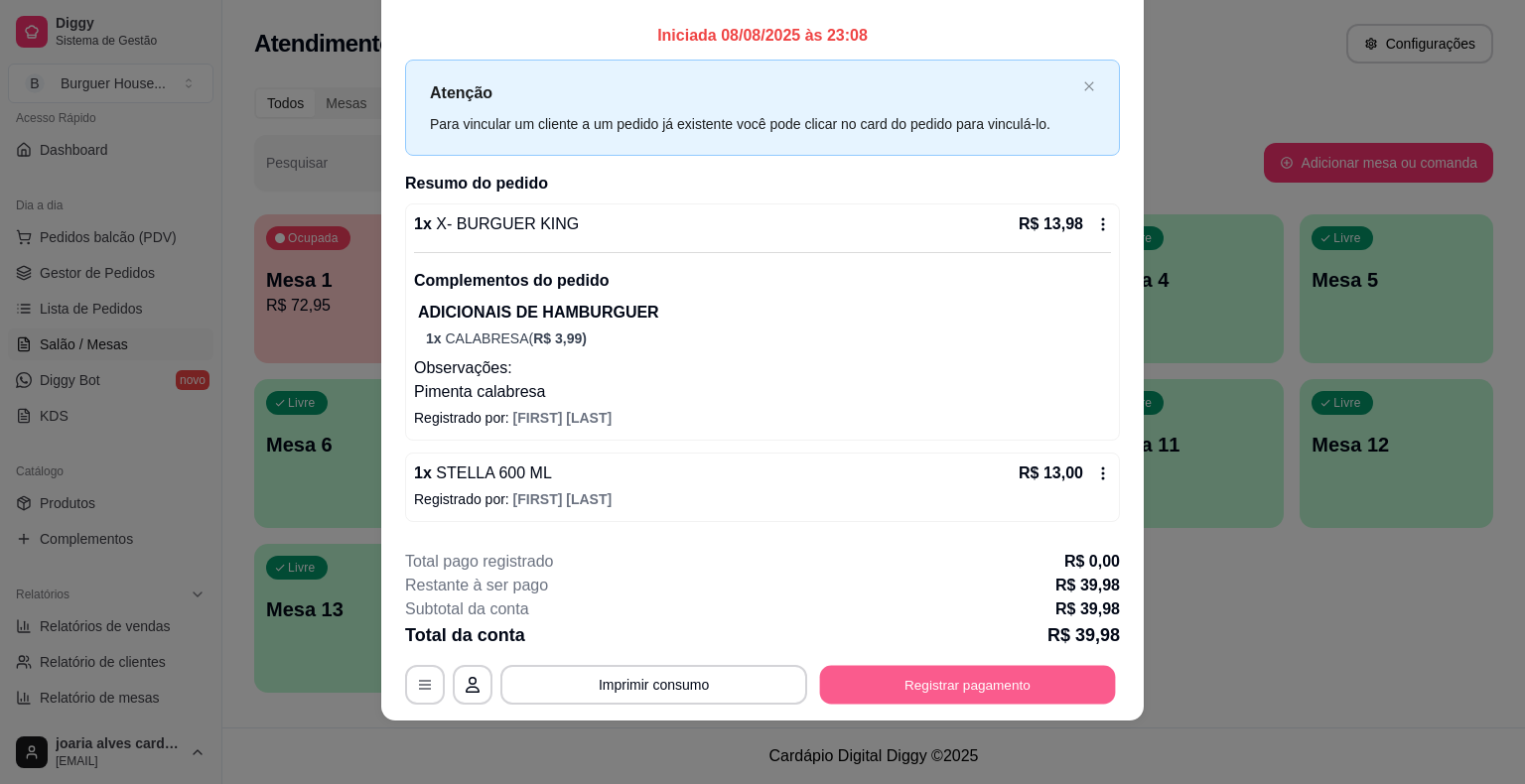click on "Registrar pagamento" at bounding box center [968, 685] 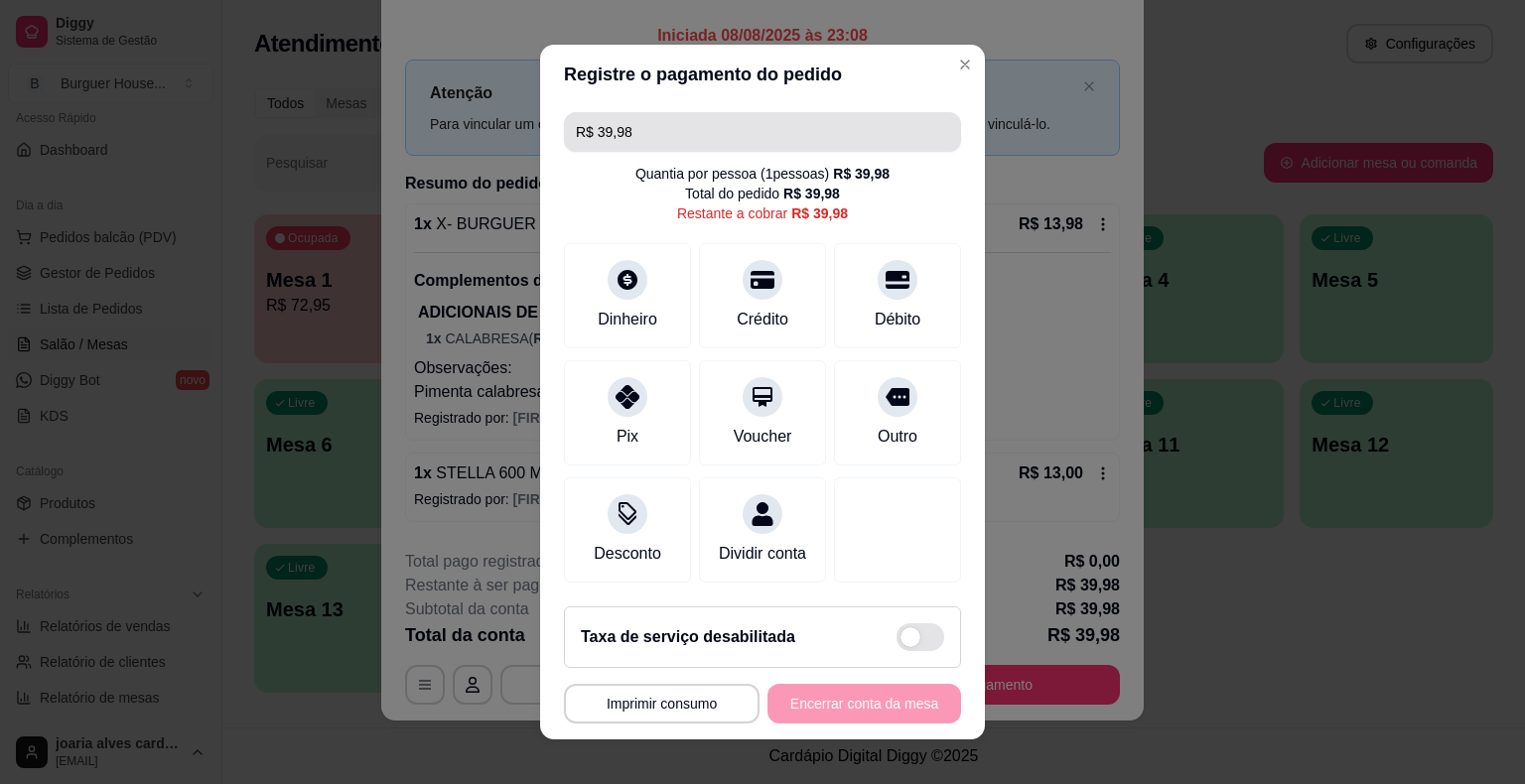 click on "R$ 39,98" at bounding box center [762, 132] 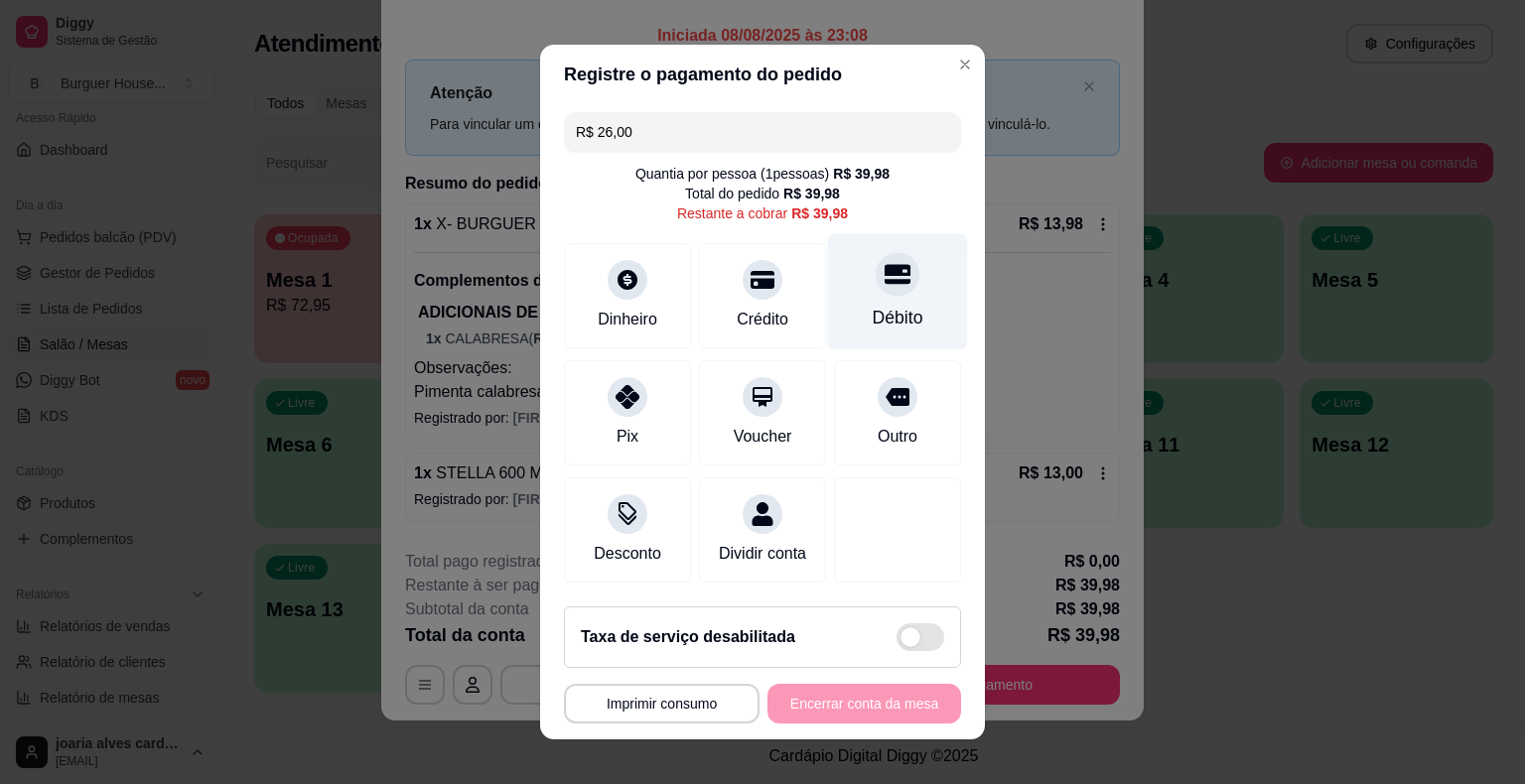 click on "Débito" at bounding box center (898, 292) 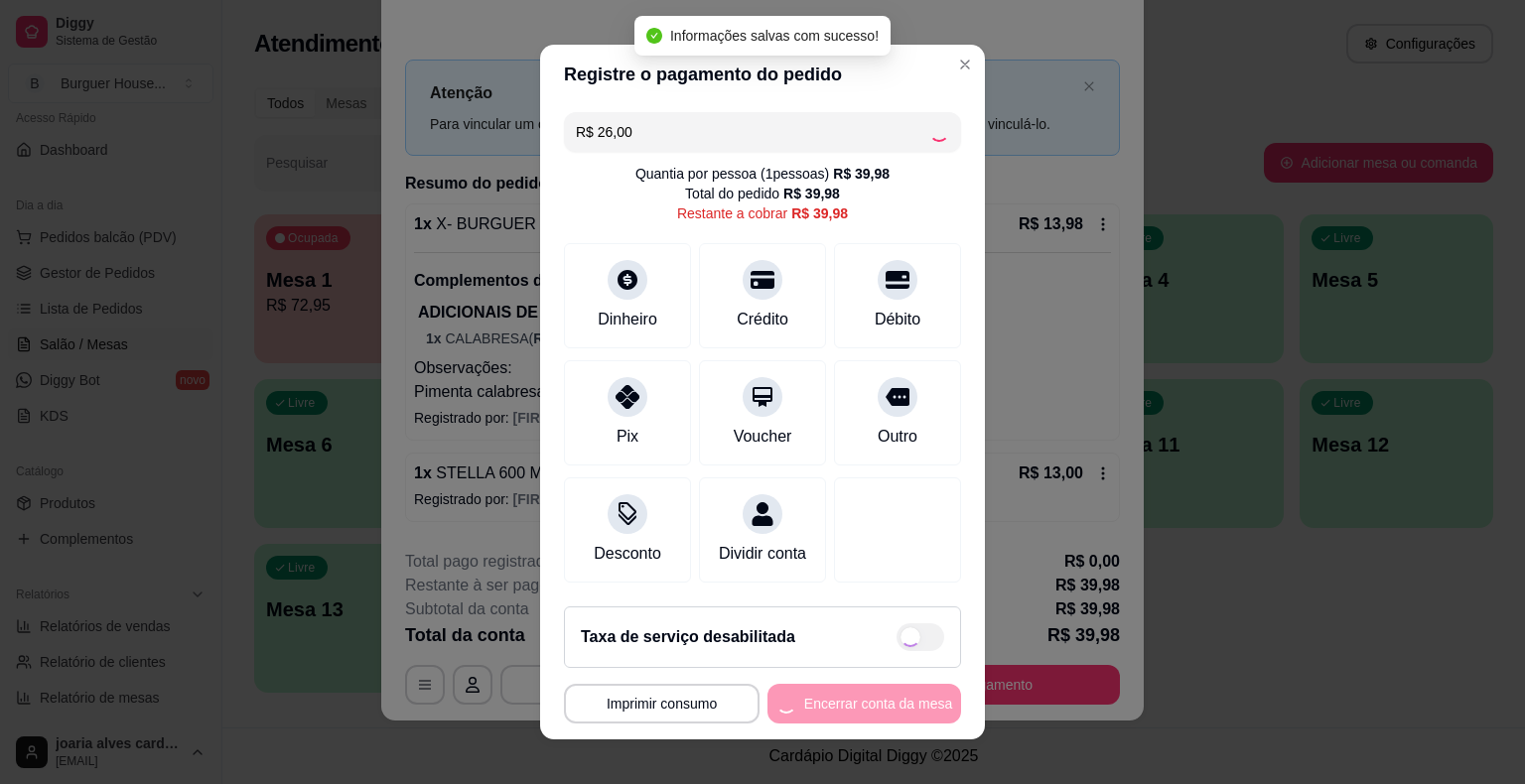 type on "R$ 13,98" 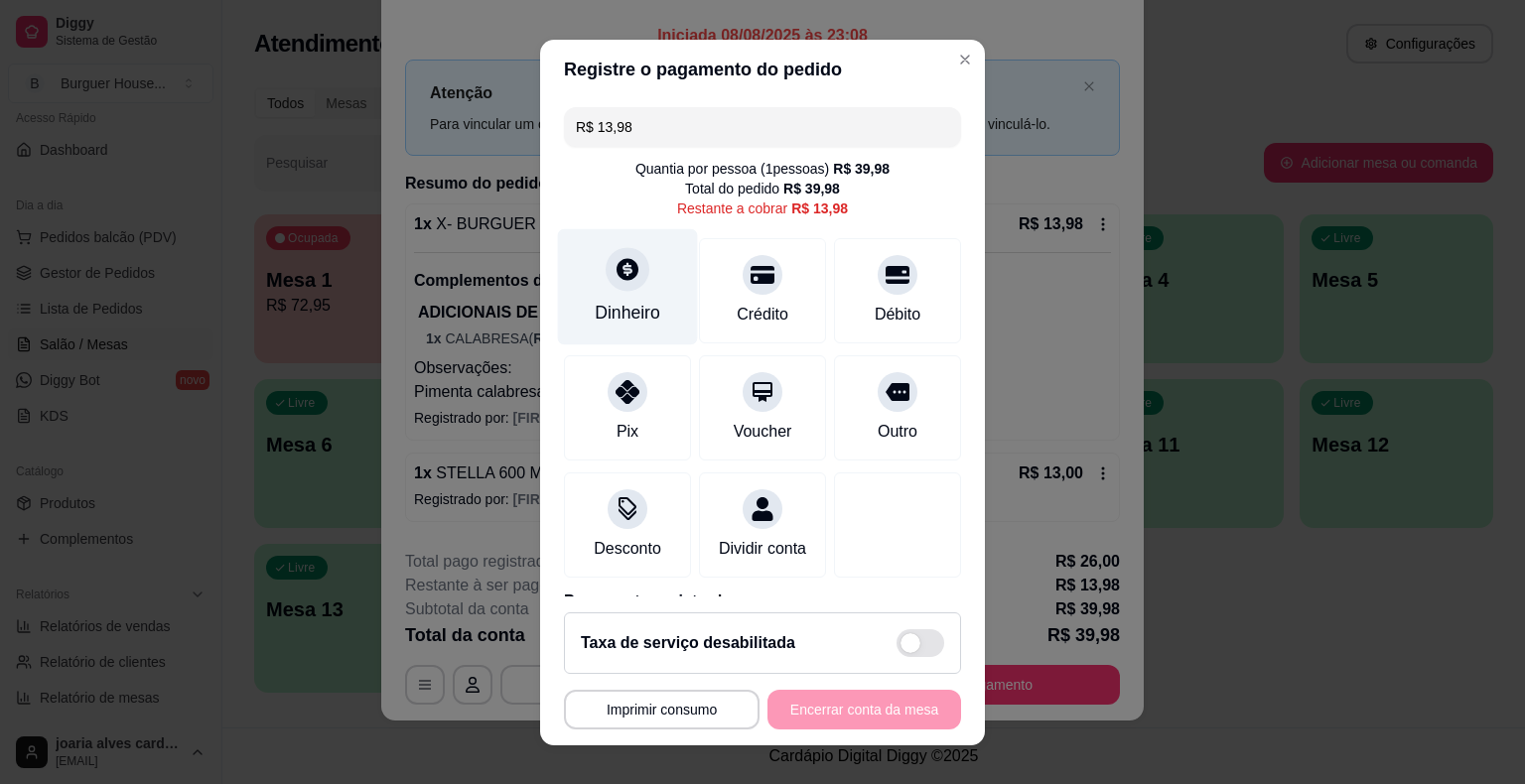 click on "Dinheiro" at bounding box center (627, 313) 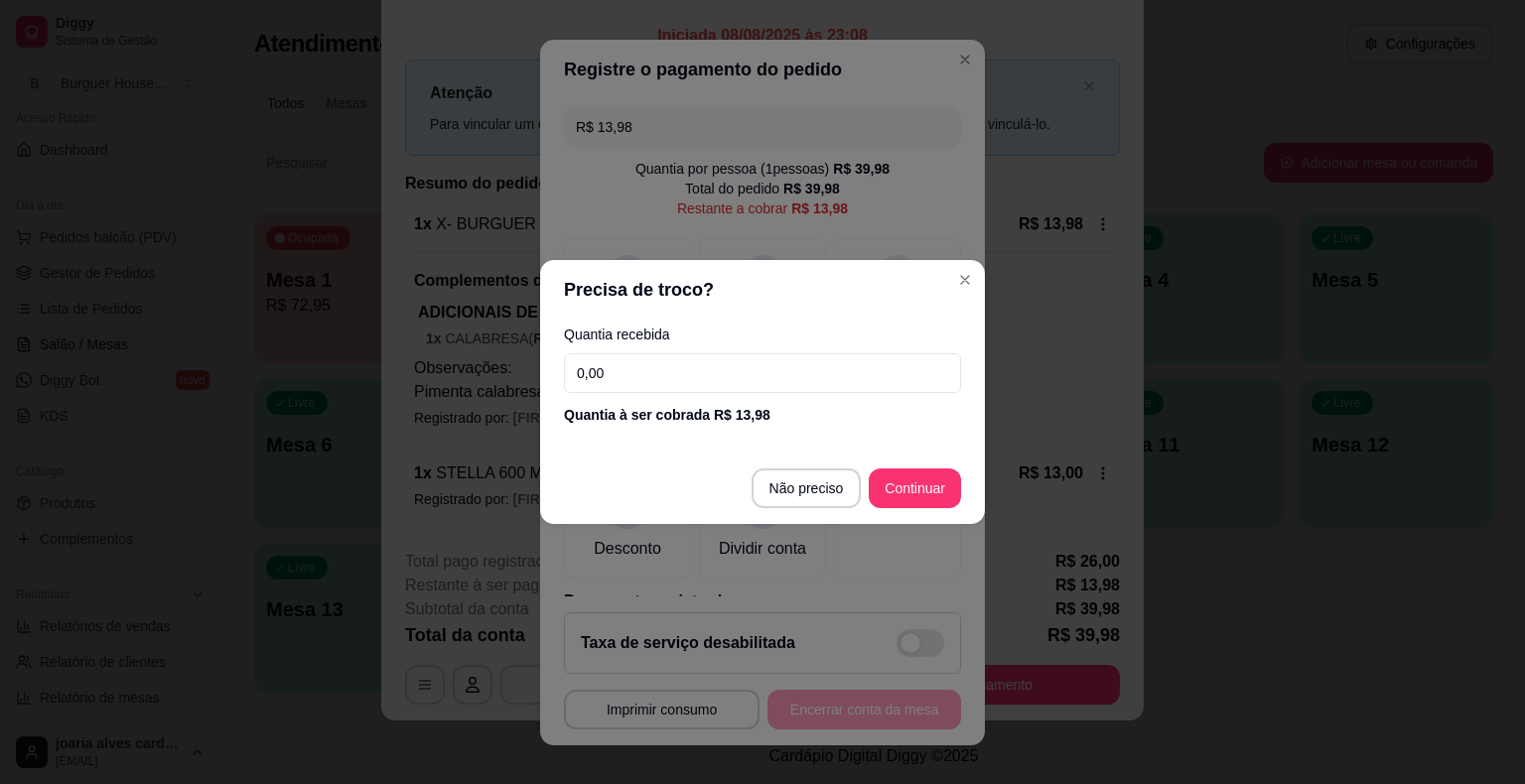 click on "0,00" at bounding box center (762, 373) 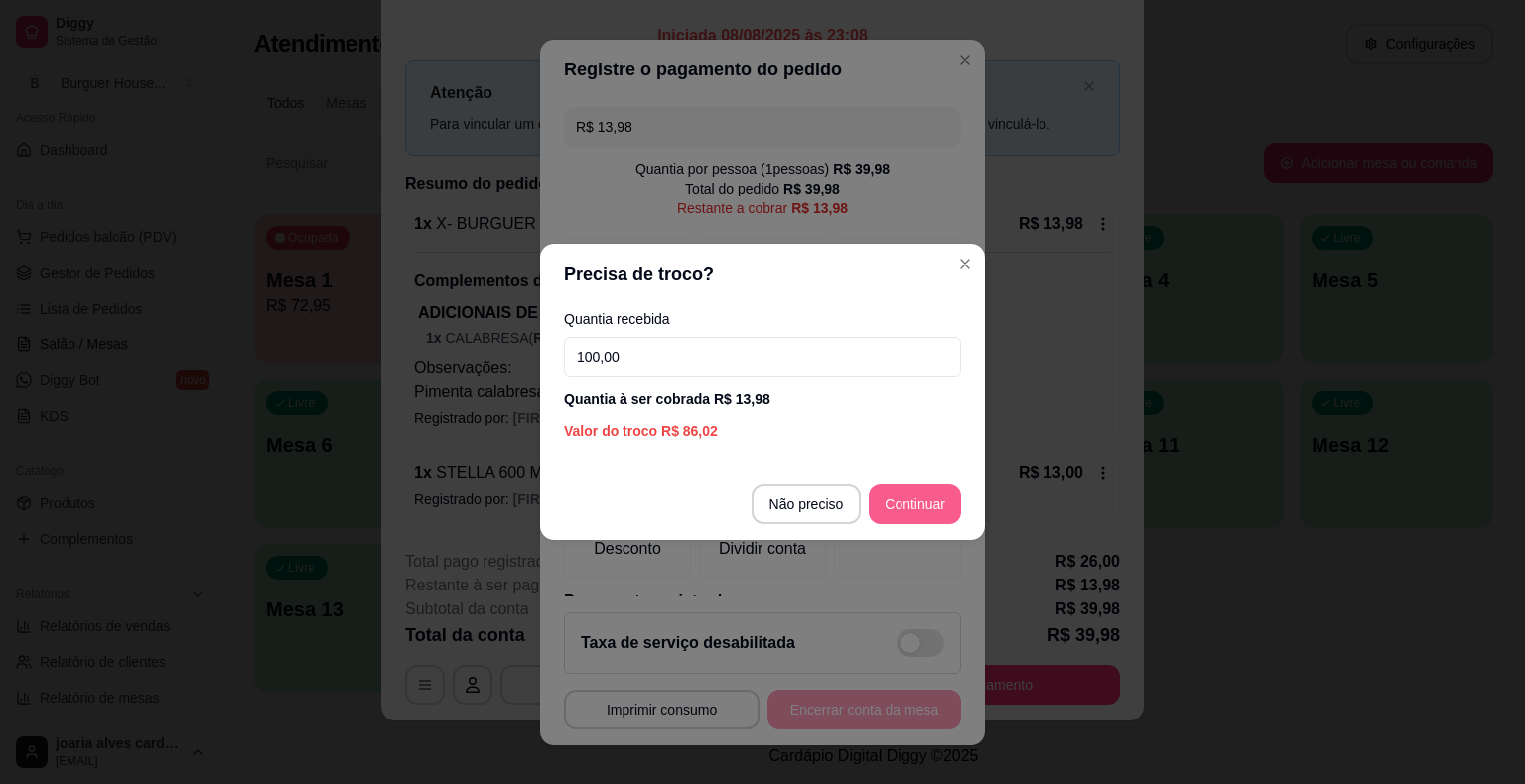 type on "100,00" 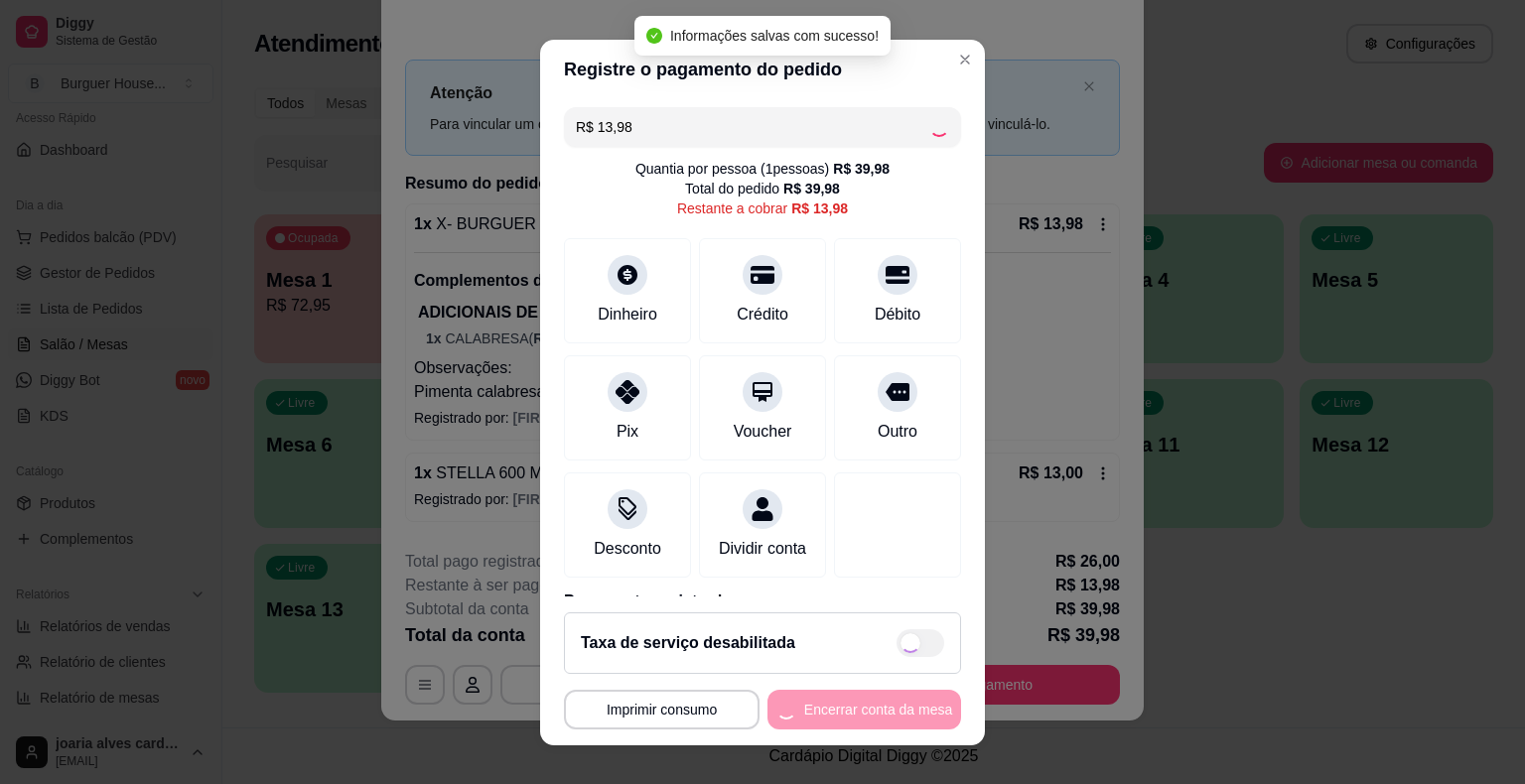 type on "R$ 0,00" 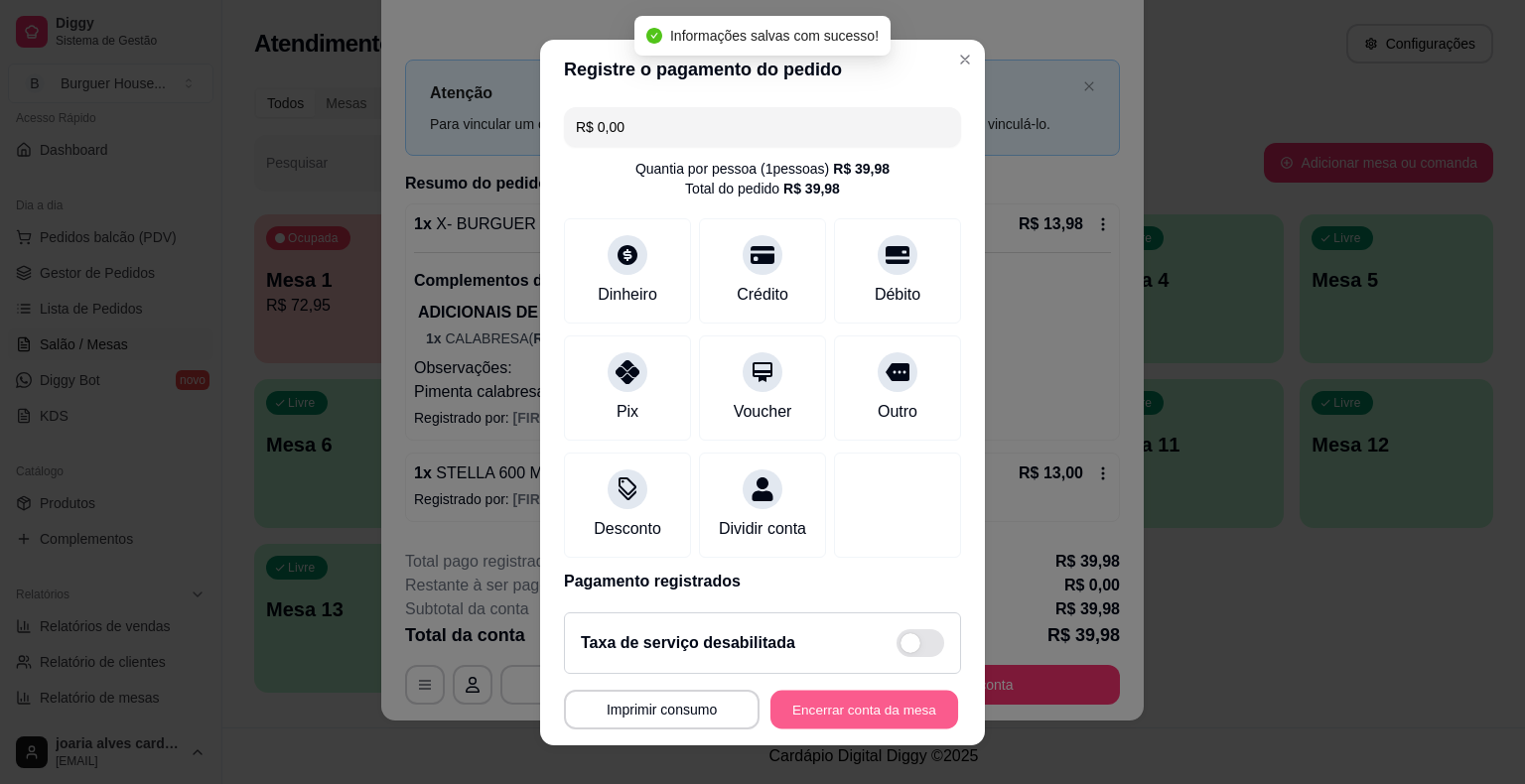 click on "Encerrar conta da mesa" at bounding box center (864, 709) 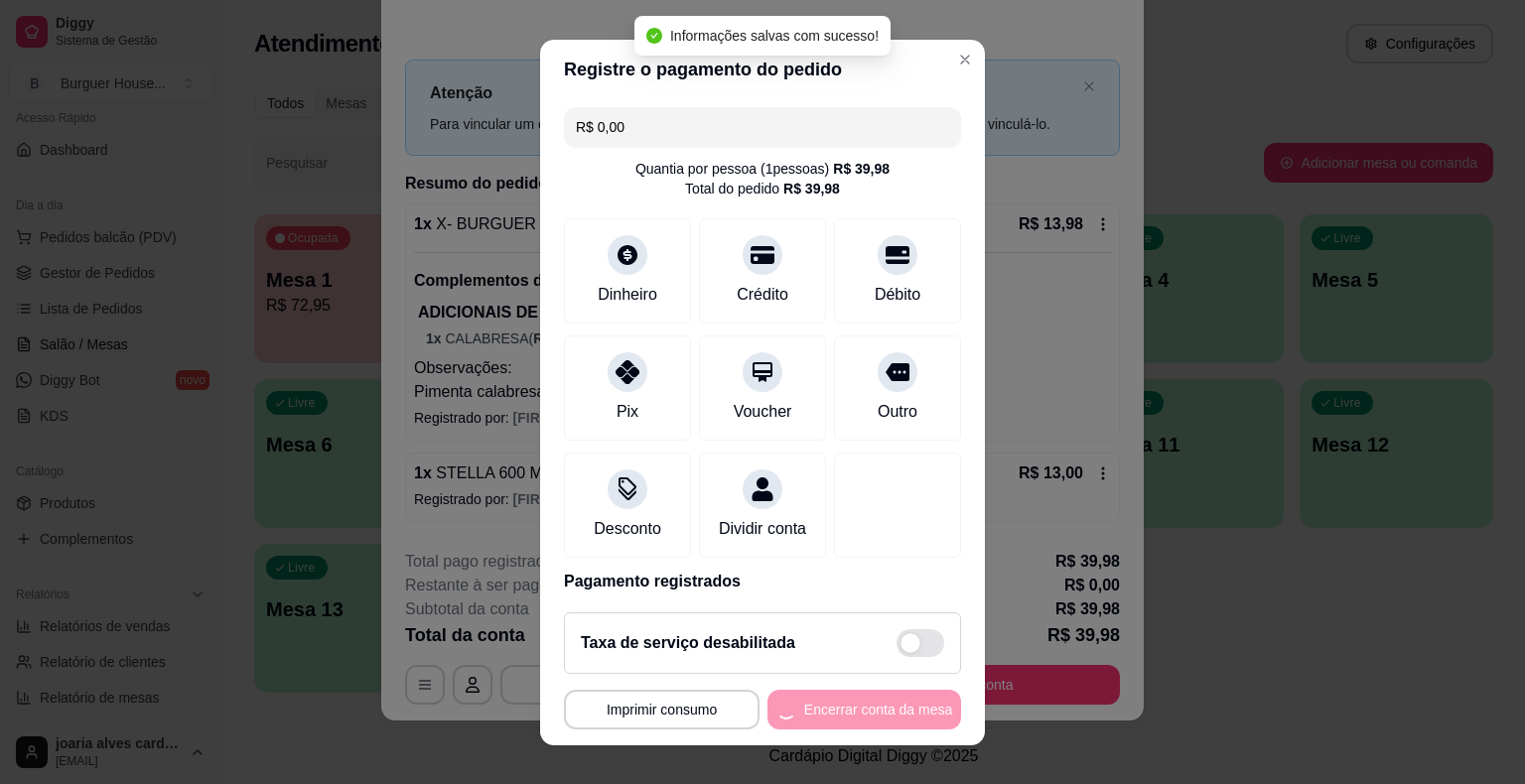 scroll, scrollTop: 0, scrollLeft: 0, axis: both 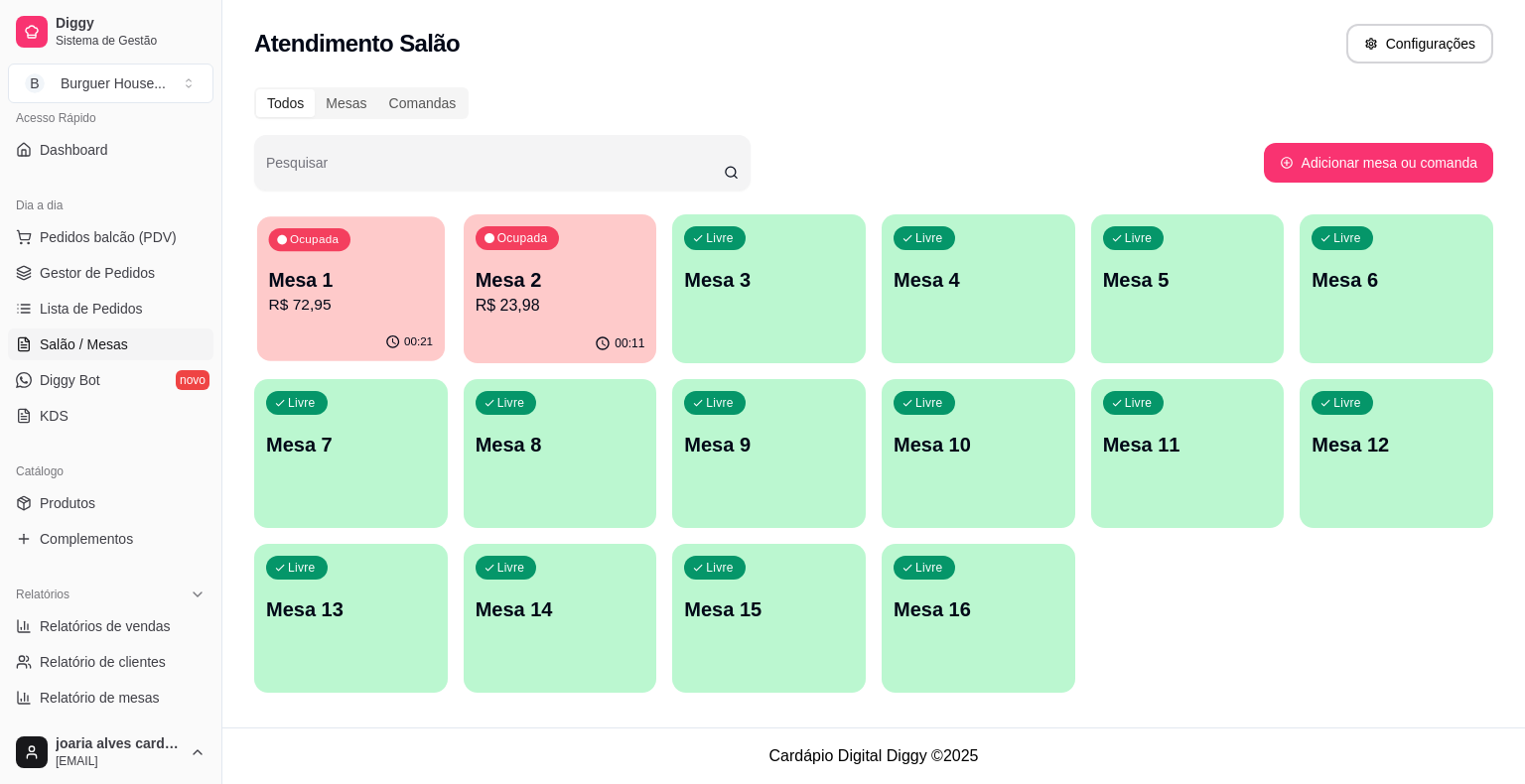 click on "R$ 72,95" at bounding box center (351, 305) 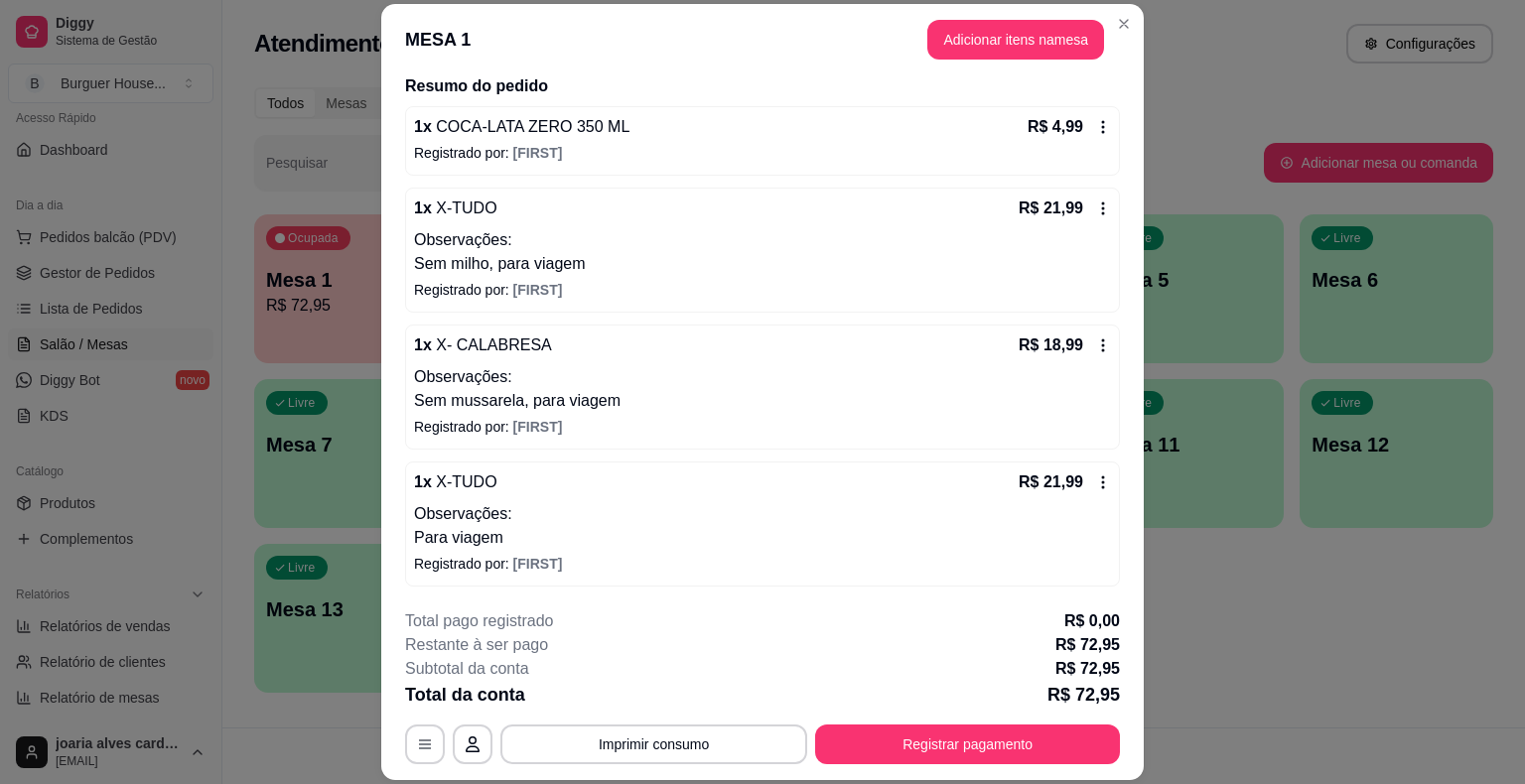 scroll, scrollTop: 236, scrollLeft: 0, axis: vertical 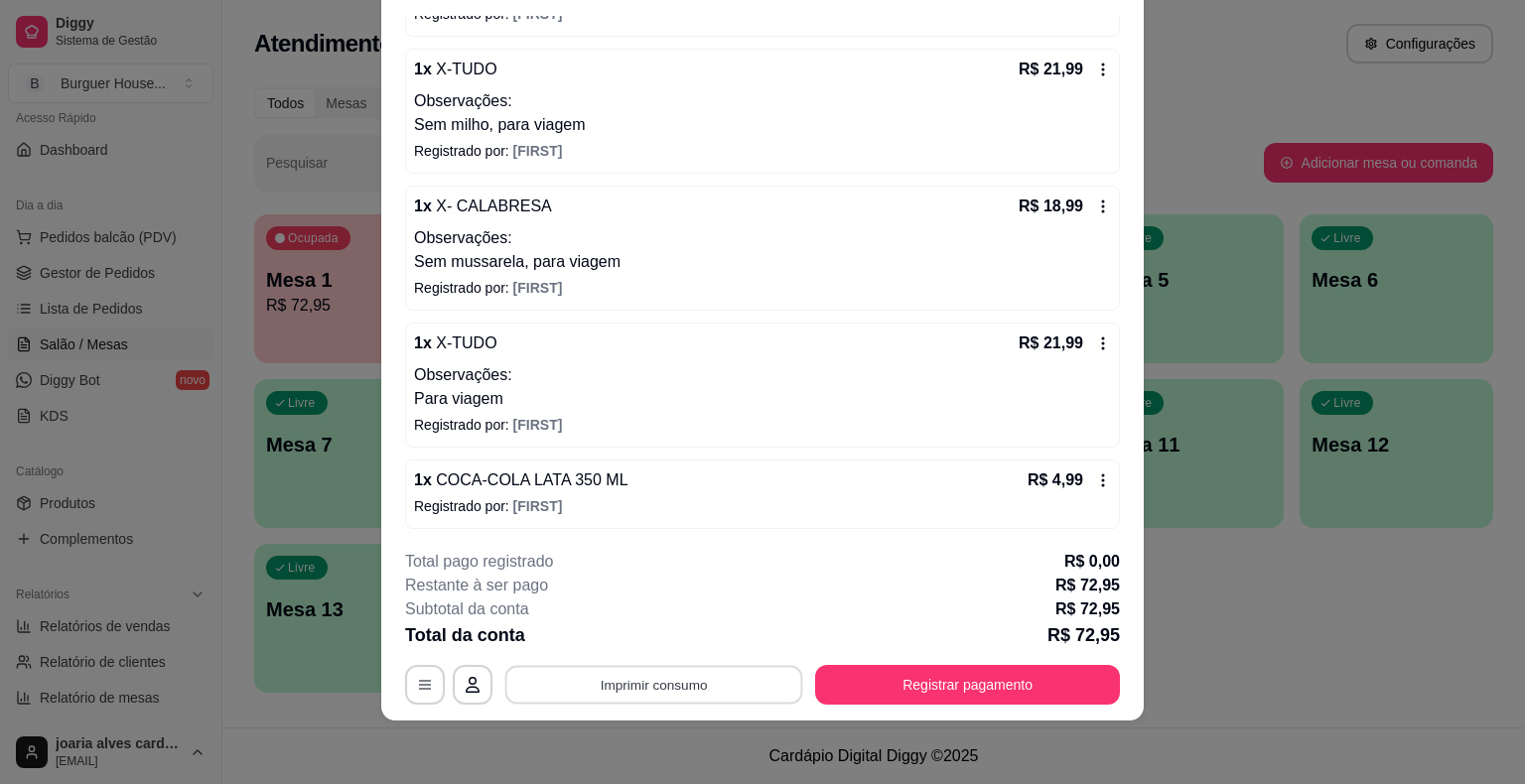 click on "Imprimir consumo" at bounding box center (654, 685) 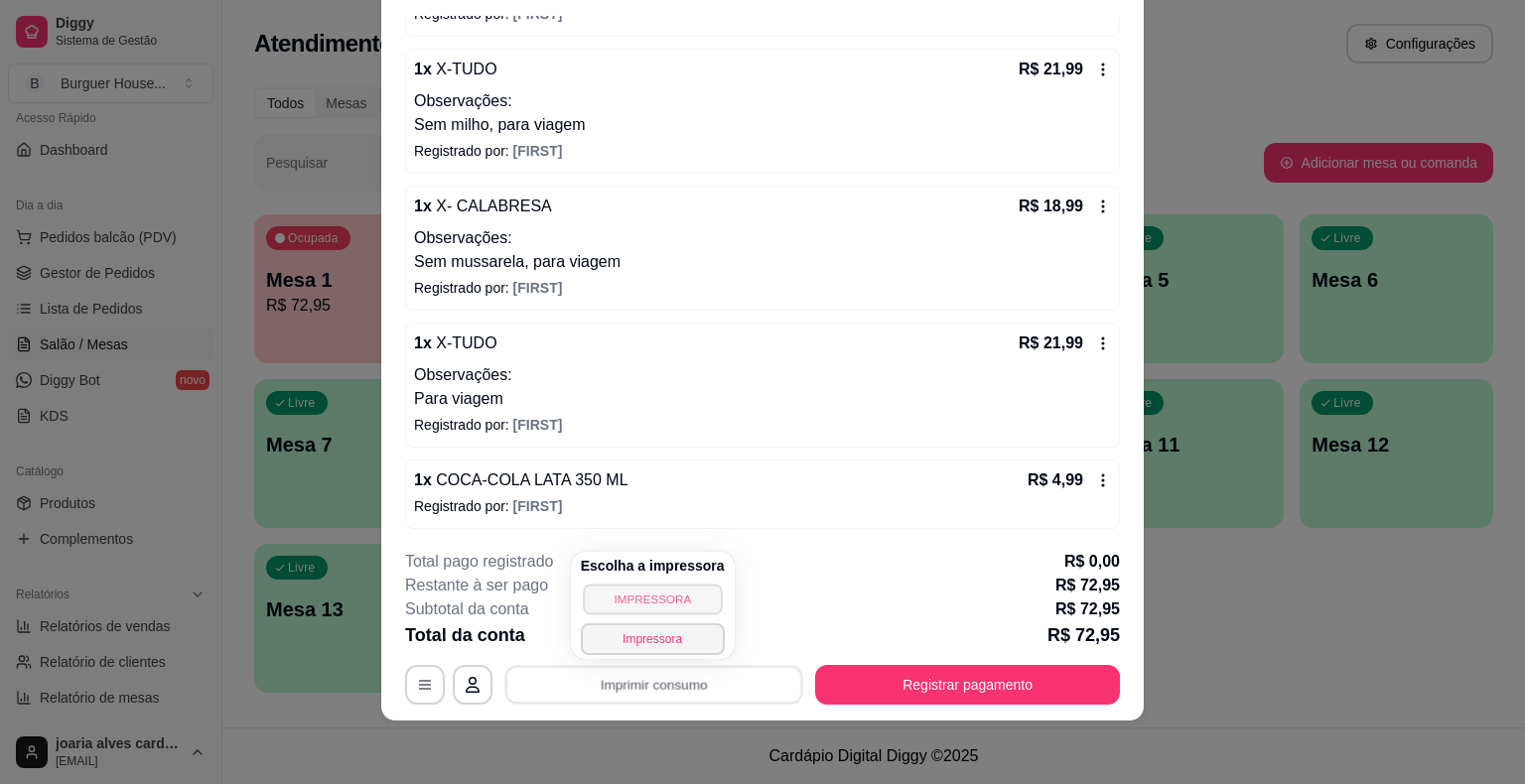 click on "IMPRESSORA" at bounding box center [652, 598] 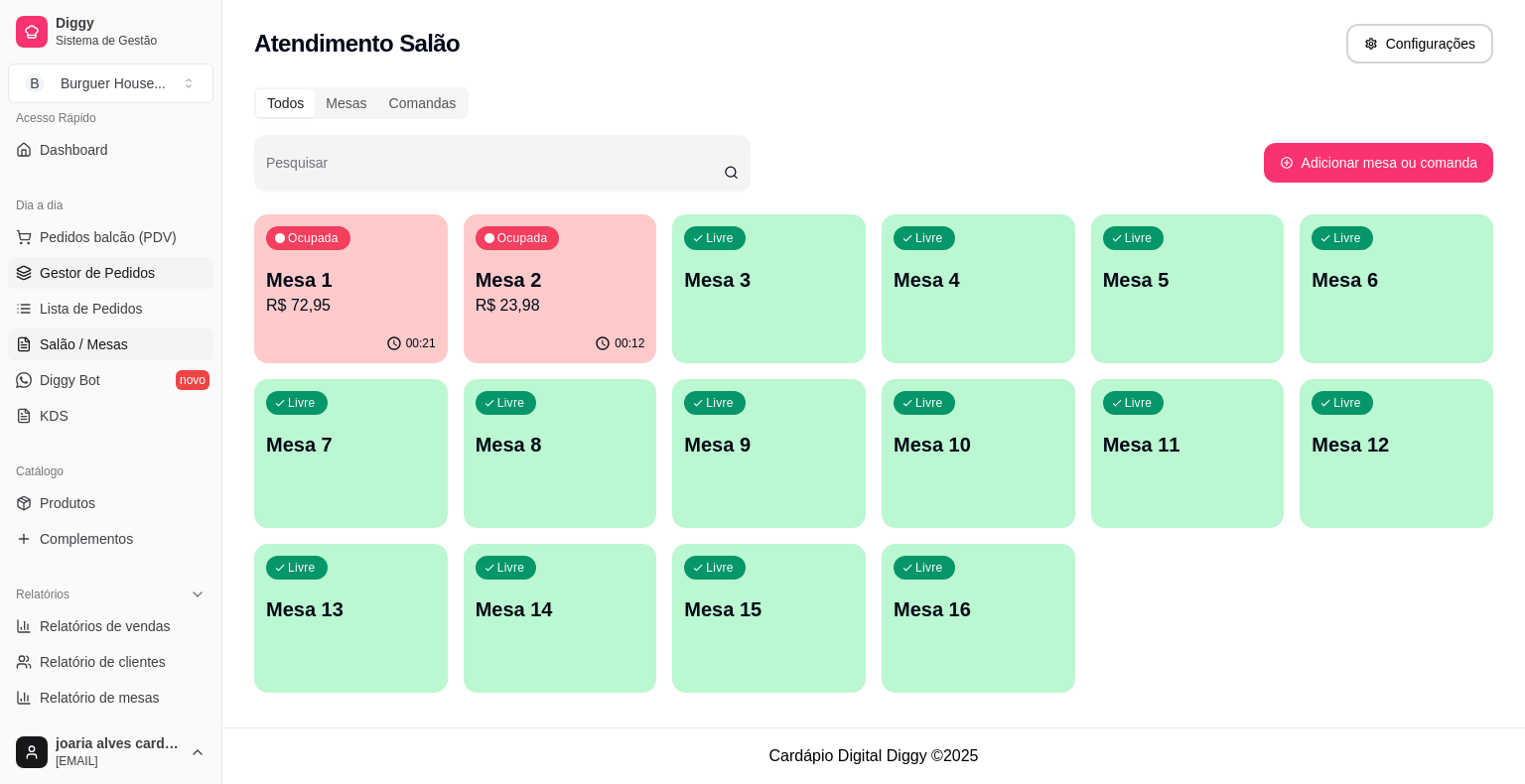 click on "Gestor de Pedidos" at bounding box center (97, 273) 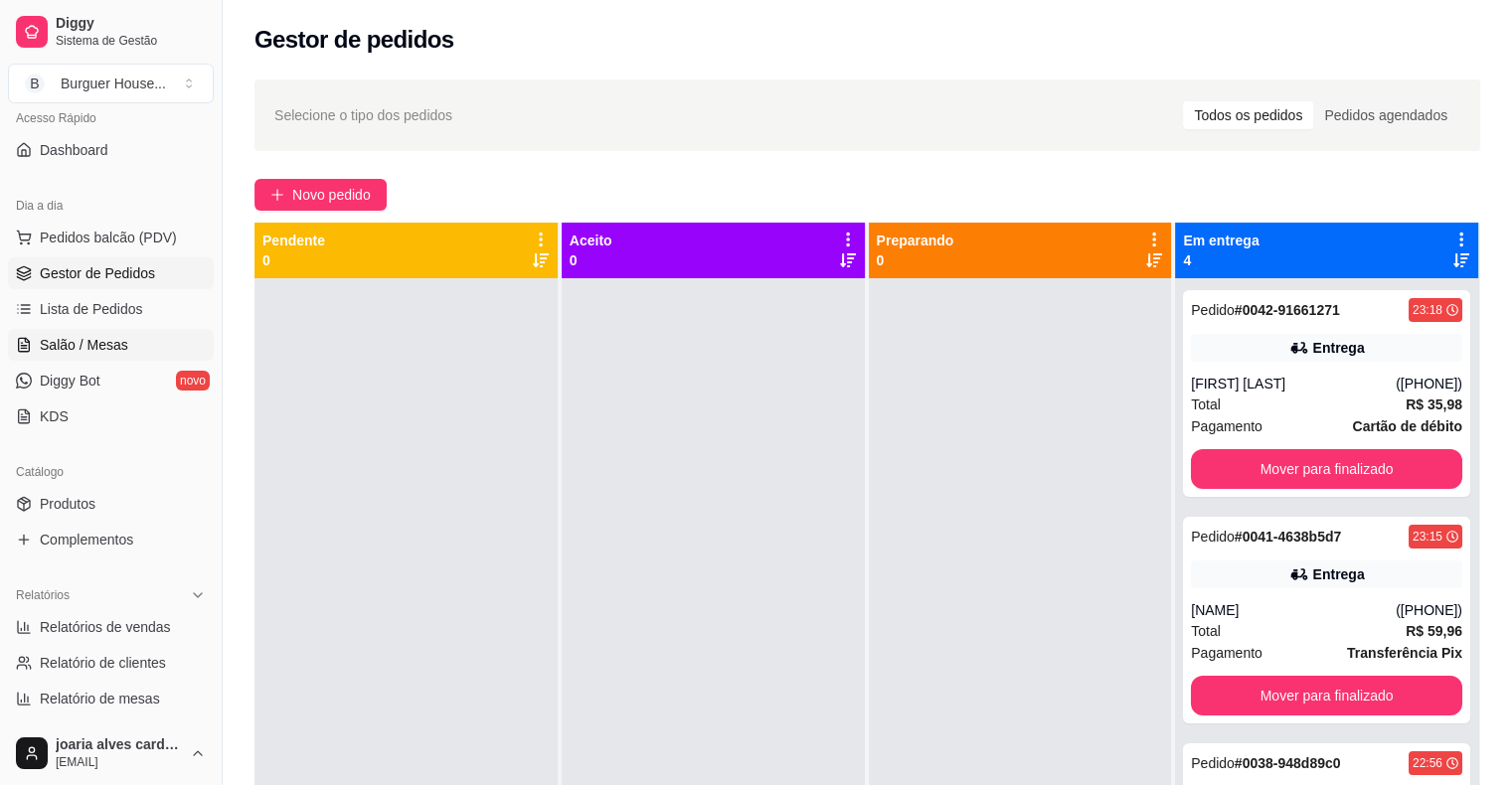 click on "Salão / Mesas" at bounding box center [84, 345] 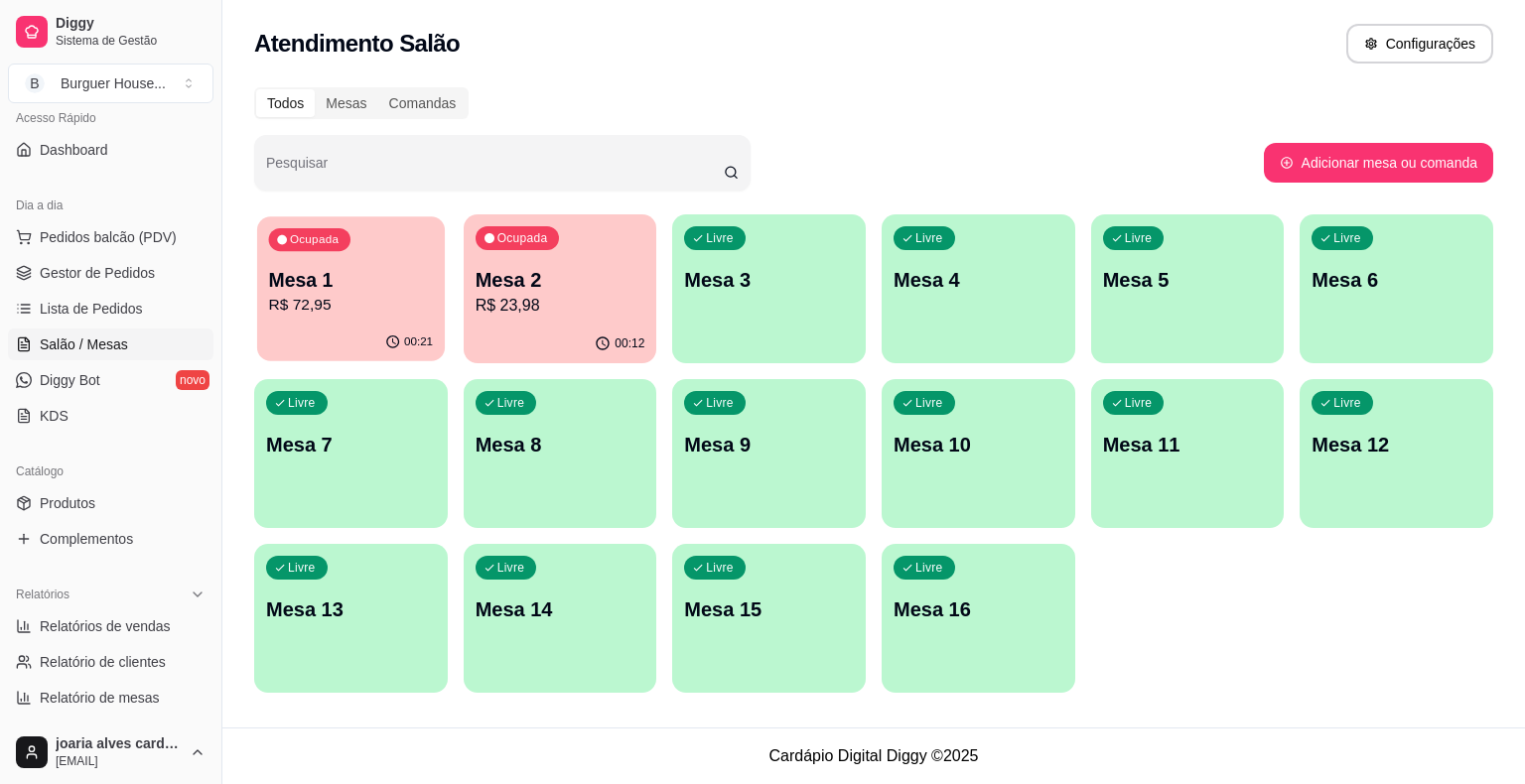 click on "R$ 72,95" at bounding box center (351, 305) 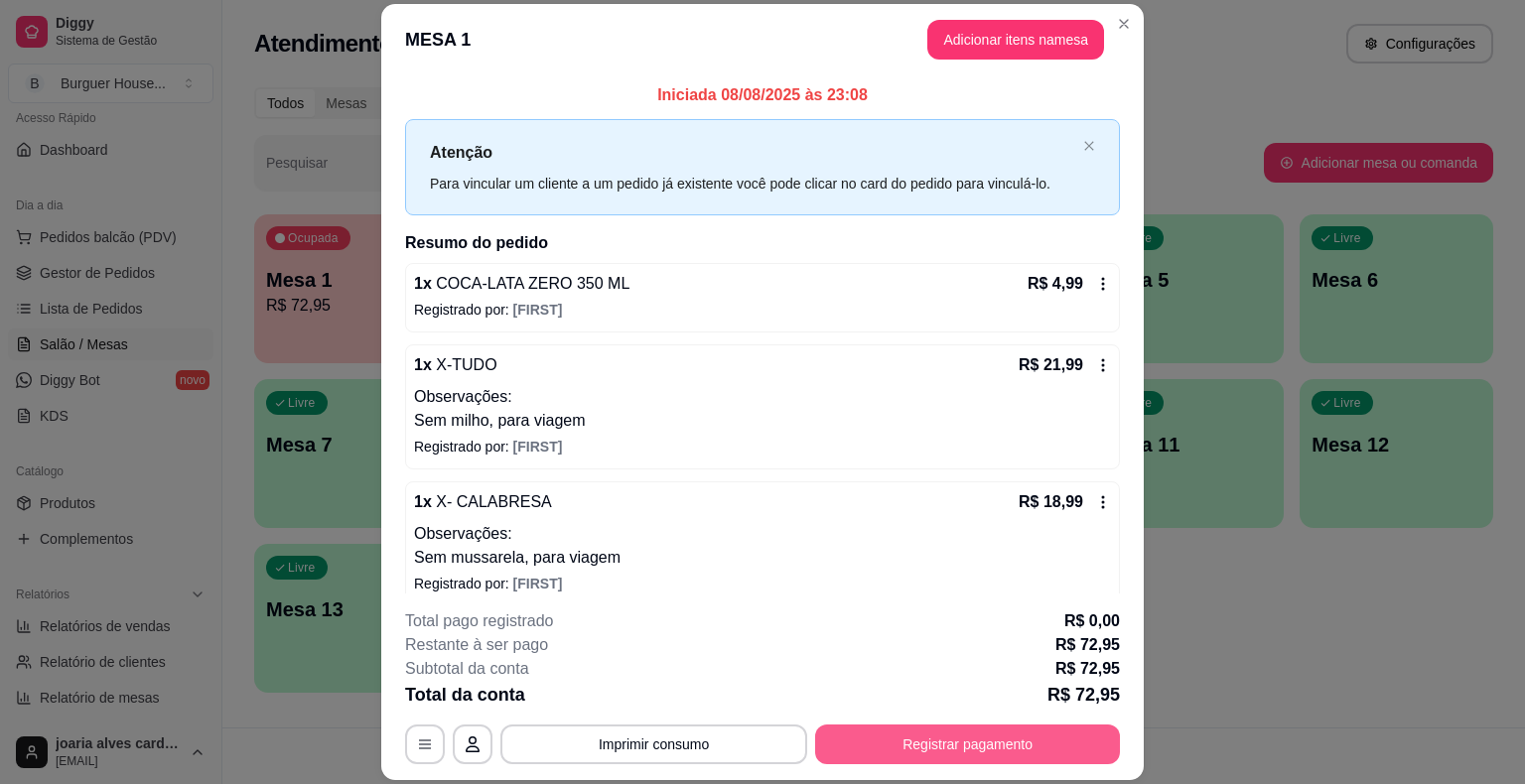 click on "Registrar pagamento" at bounding box center (967, 744) 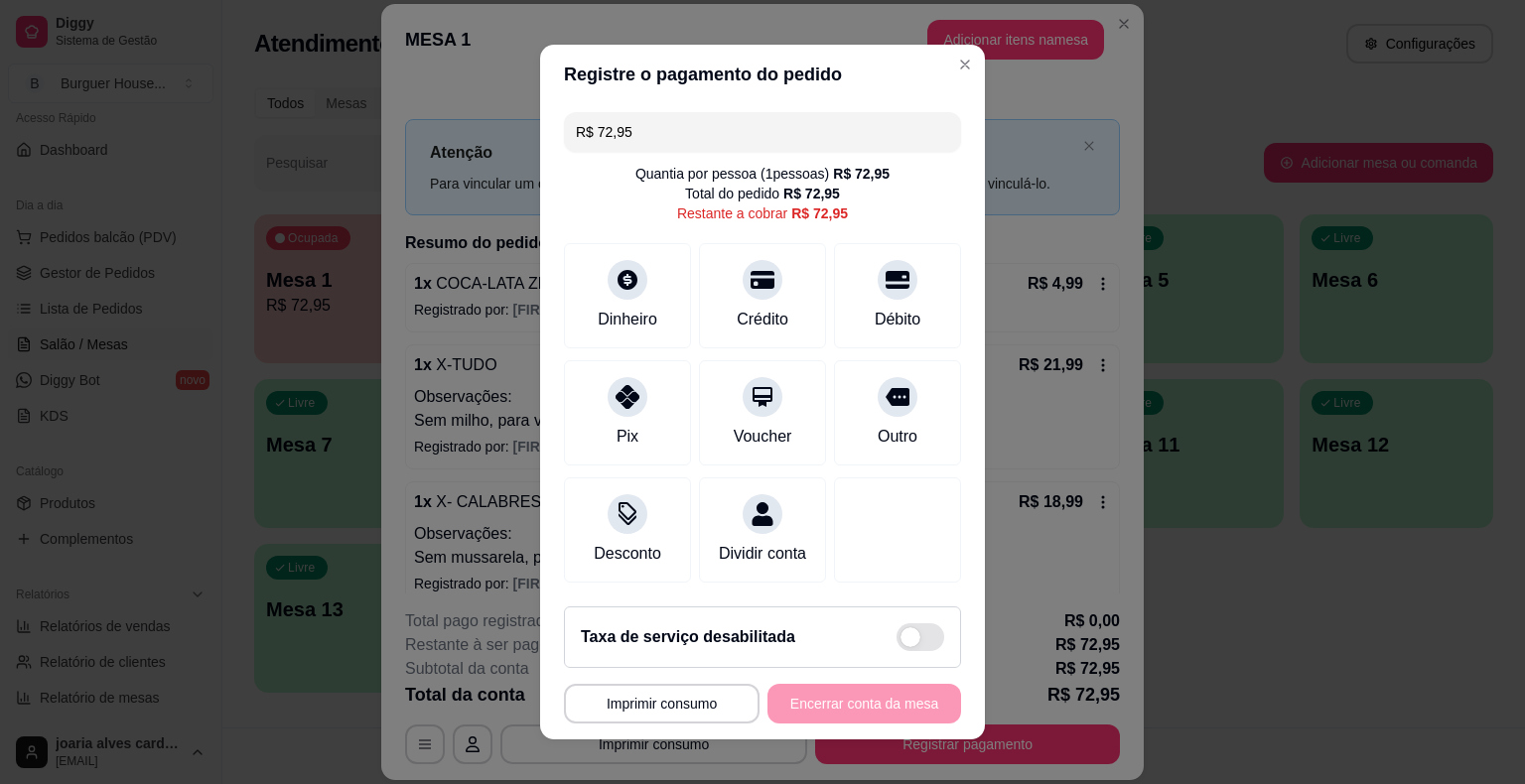 click on "R$ 72,95" at bounding box center [762, 132] 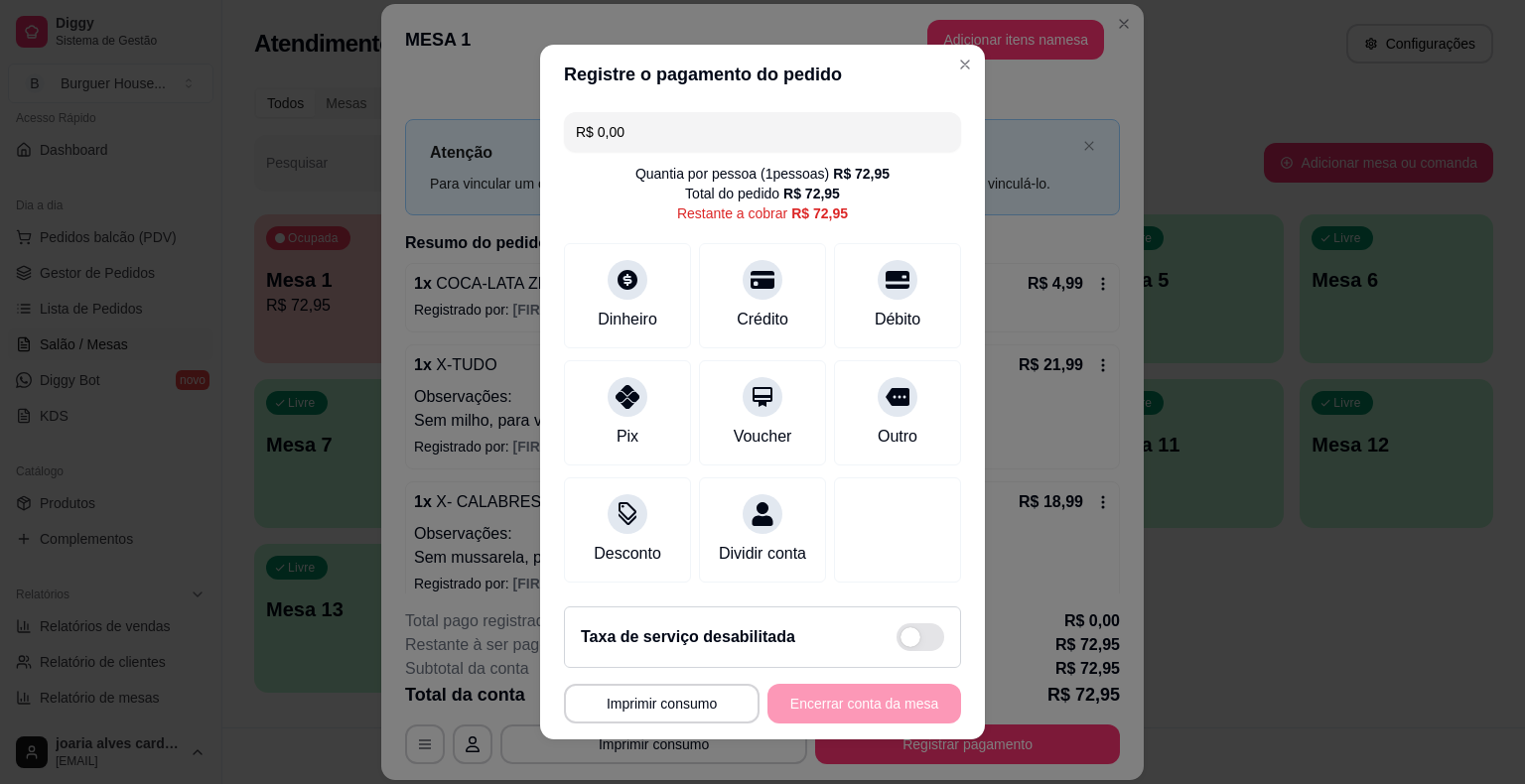 click on "R$ 0,00" at bounding box center [762, 132] 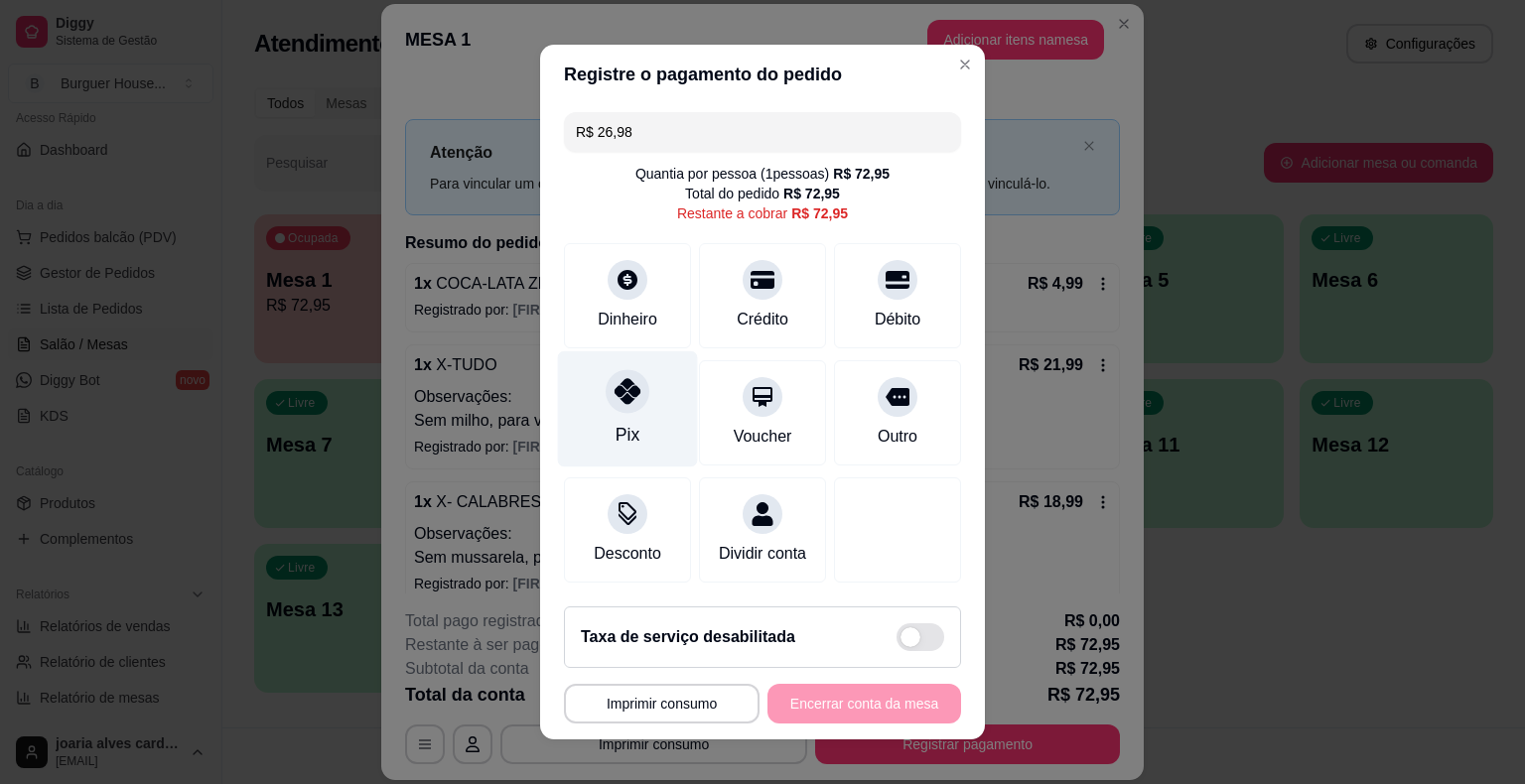 click on "Pix" at bounding box center (627, 409) 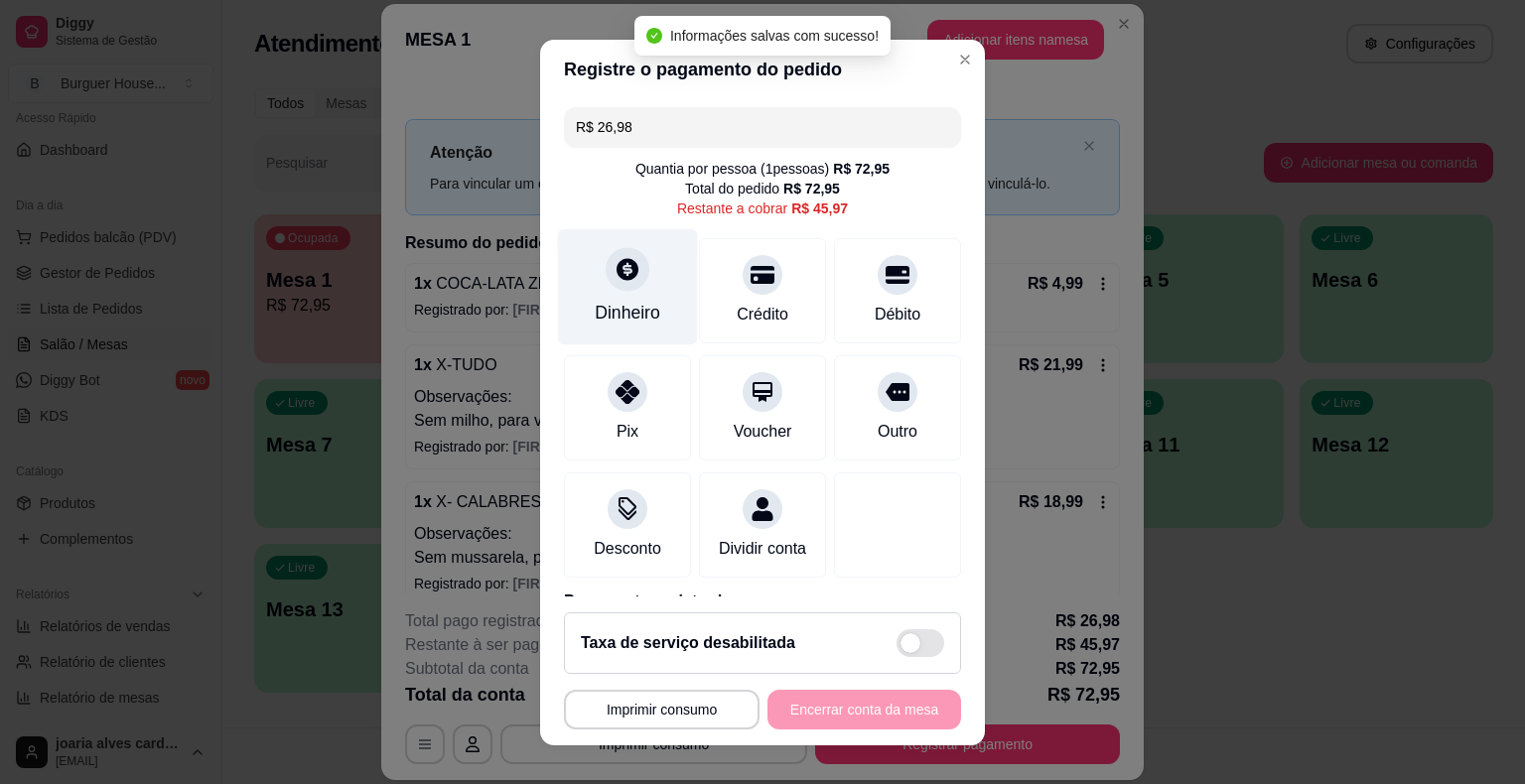 type on "R$ 45,97" 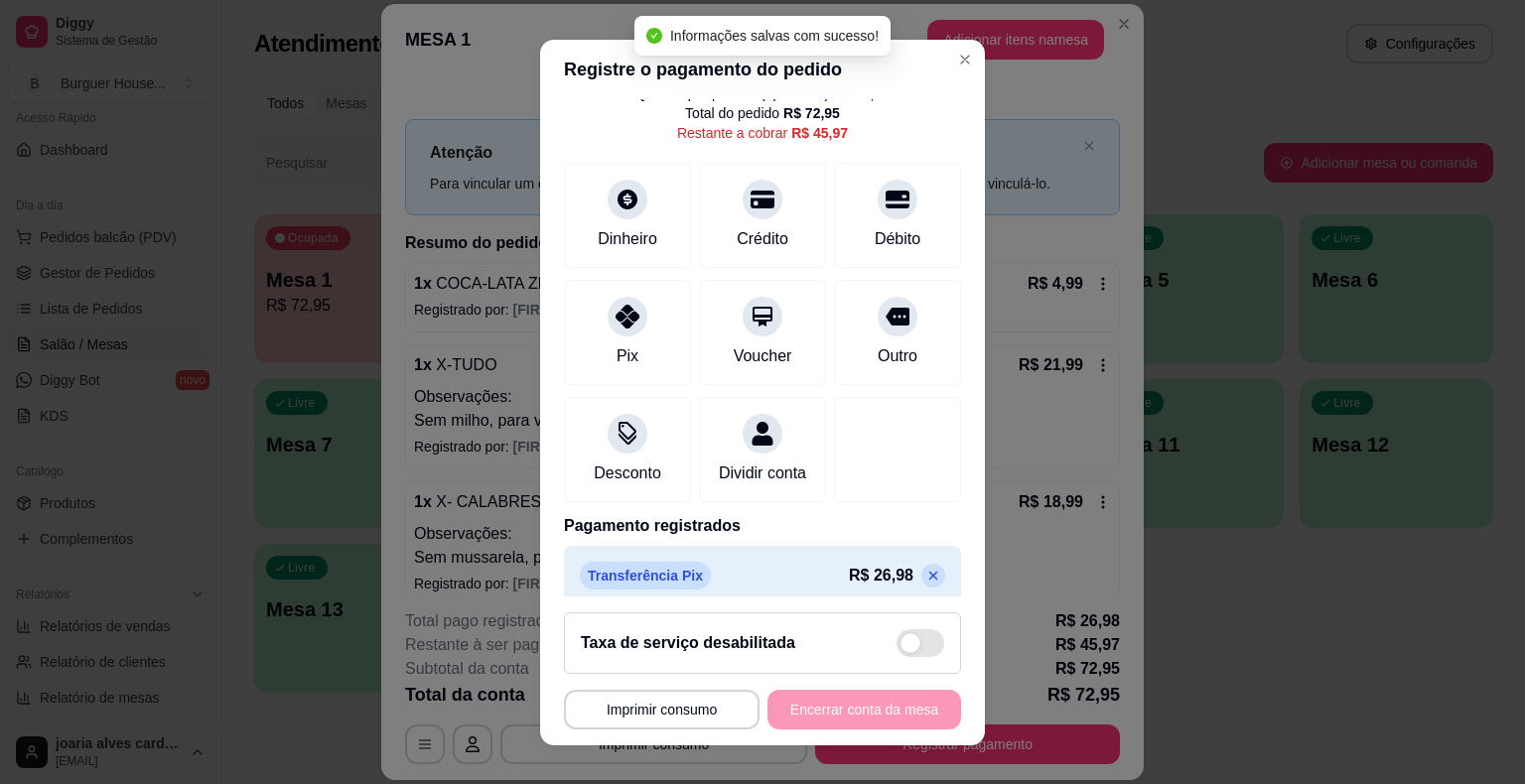 scroll, scrollTop: 0, scrollLeft: 0, axis: both 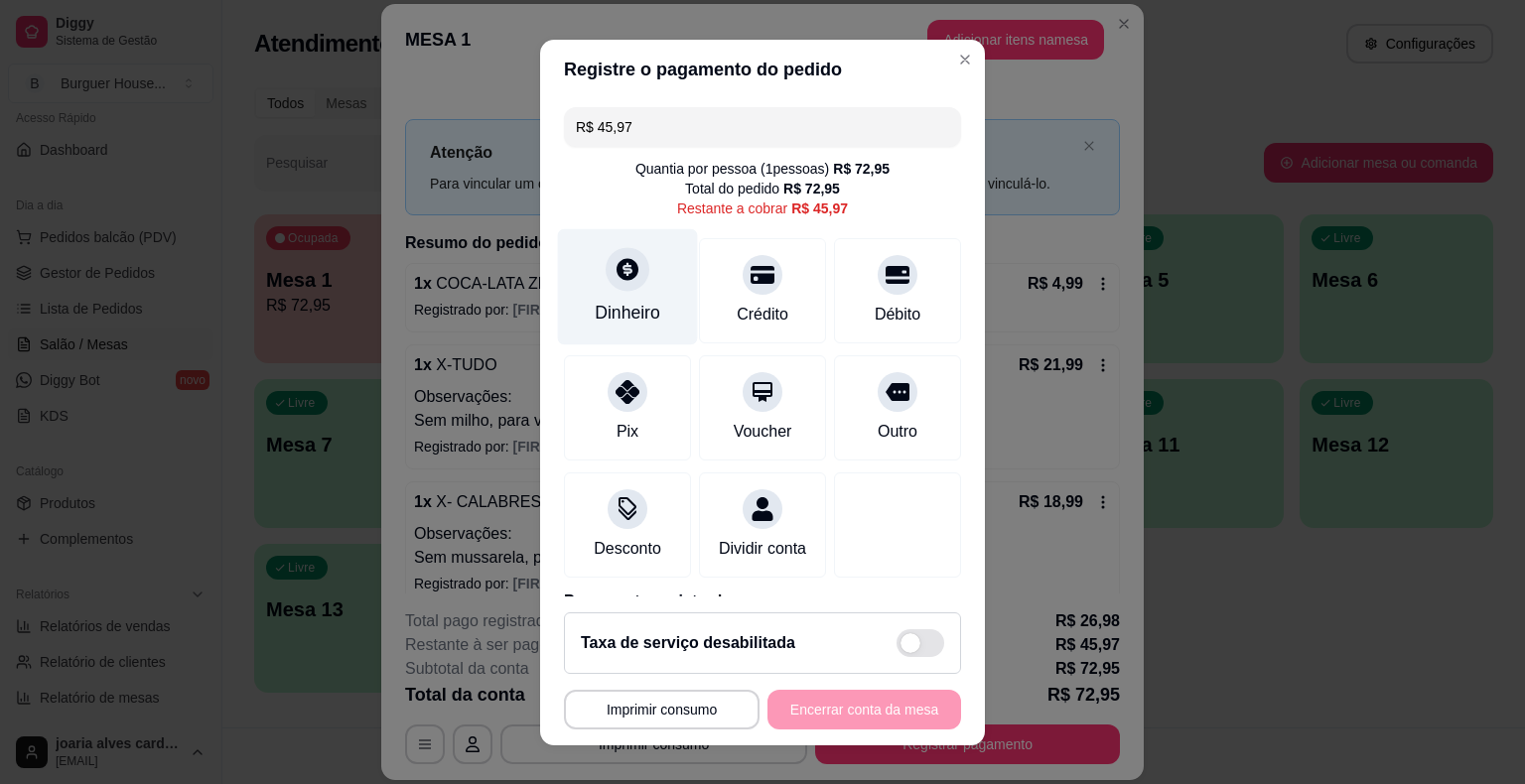 click 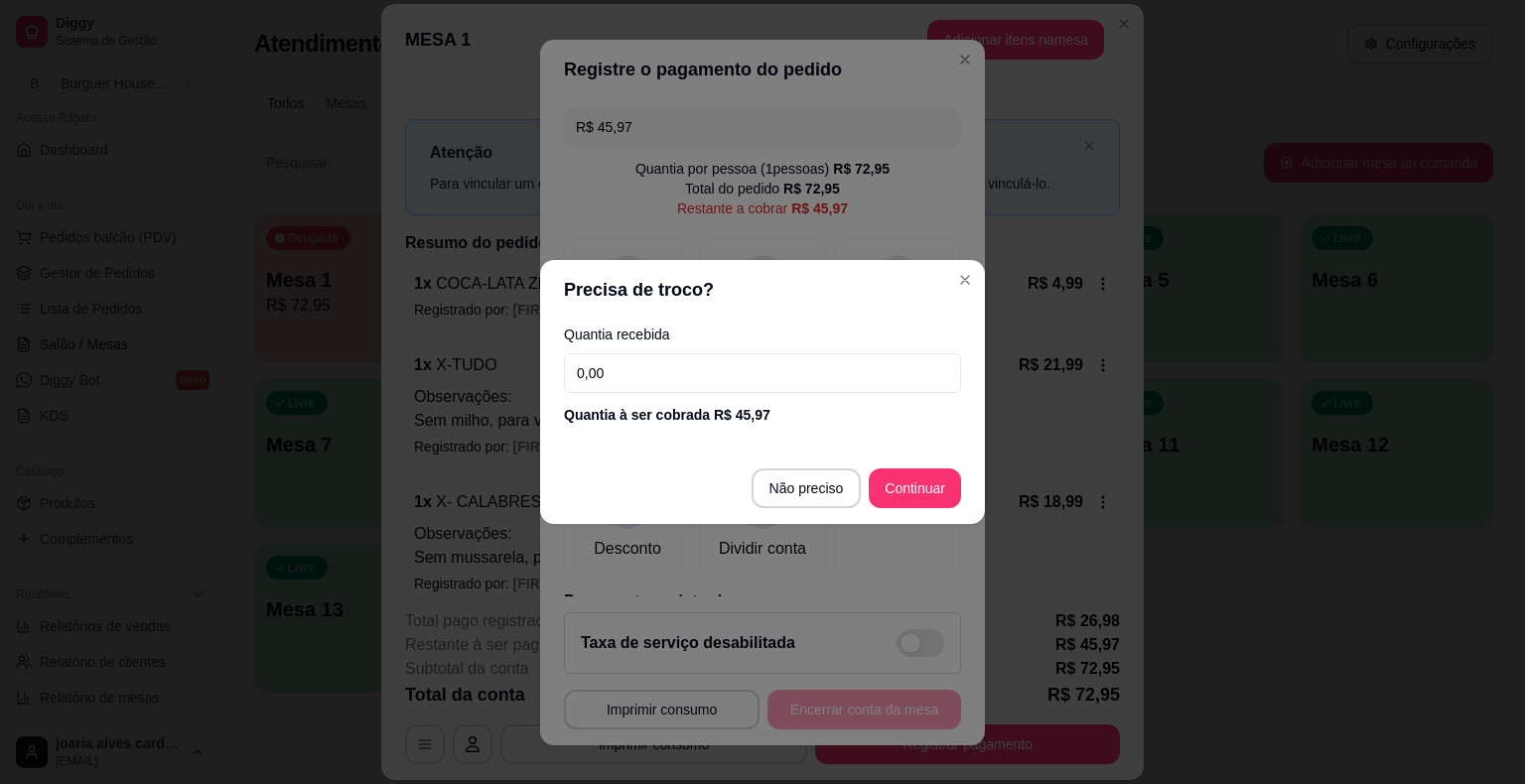 click on "0,00" at bounding box center (762, 373) 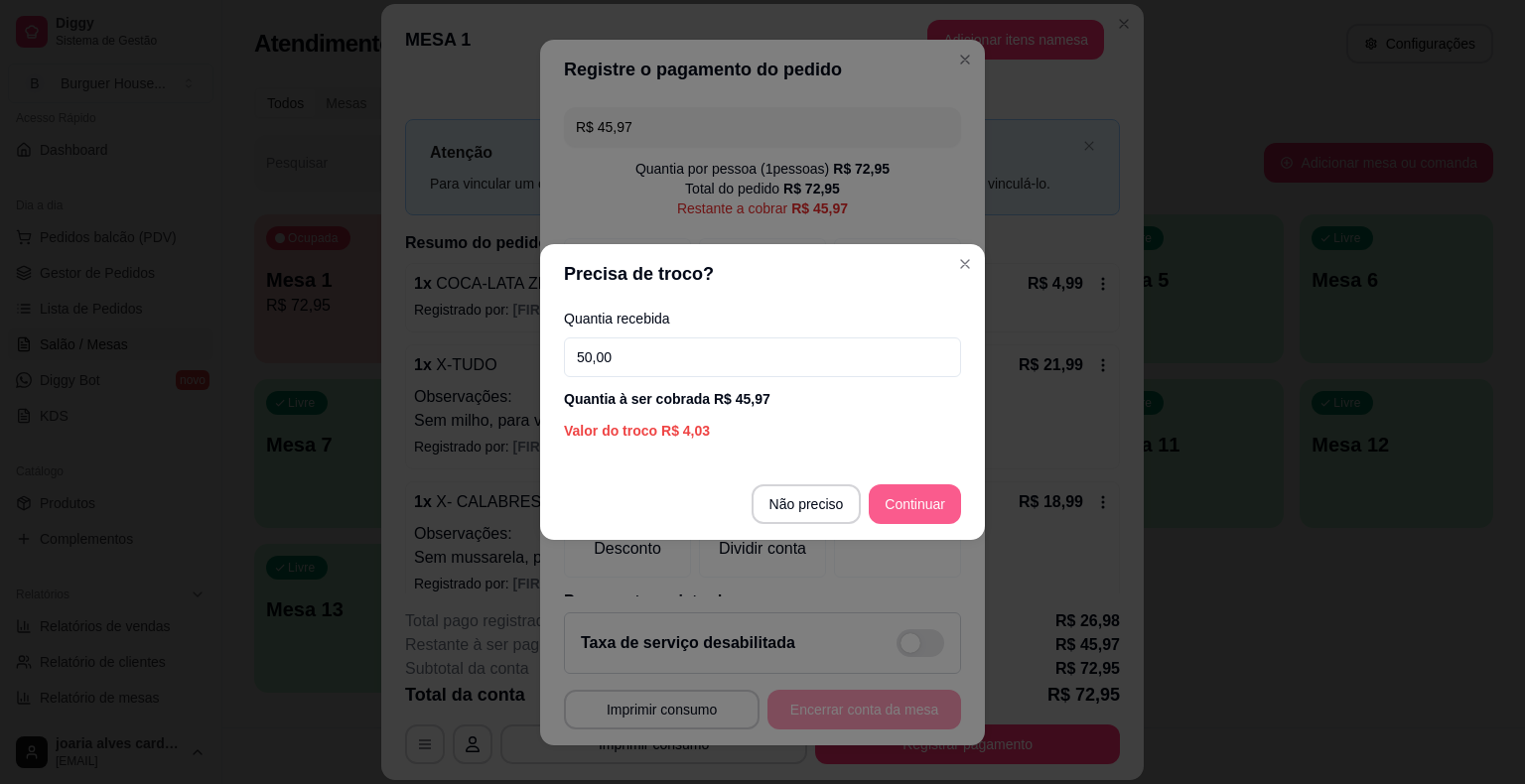 type on "50,00" 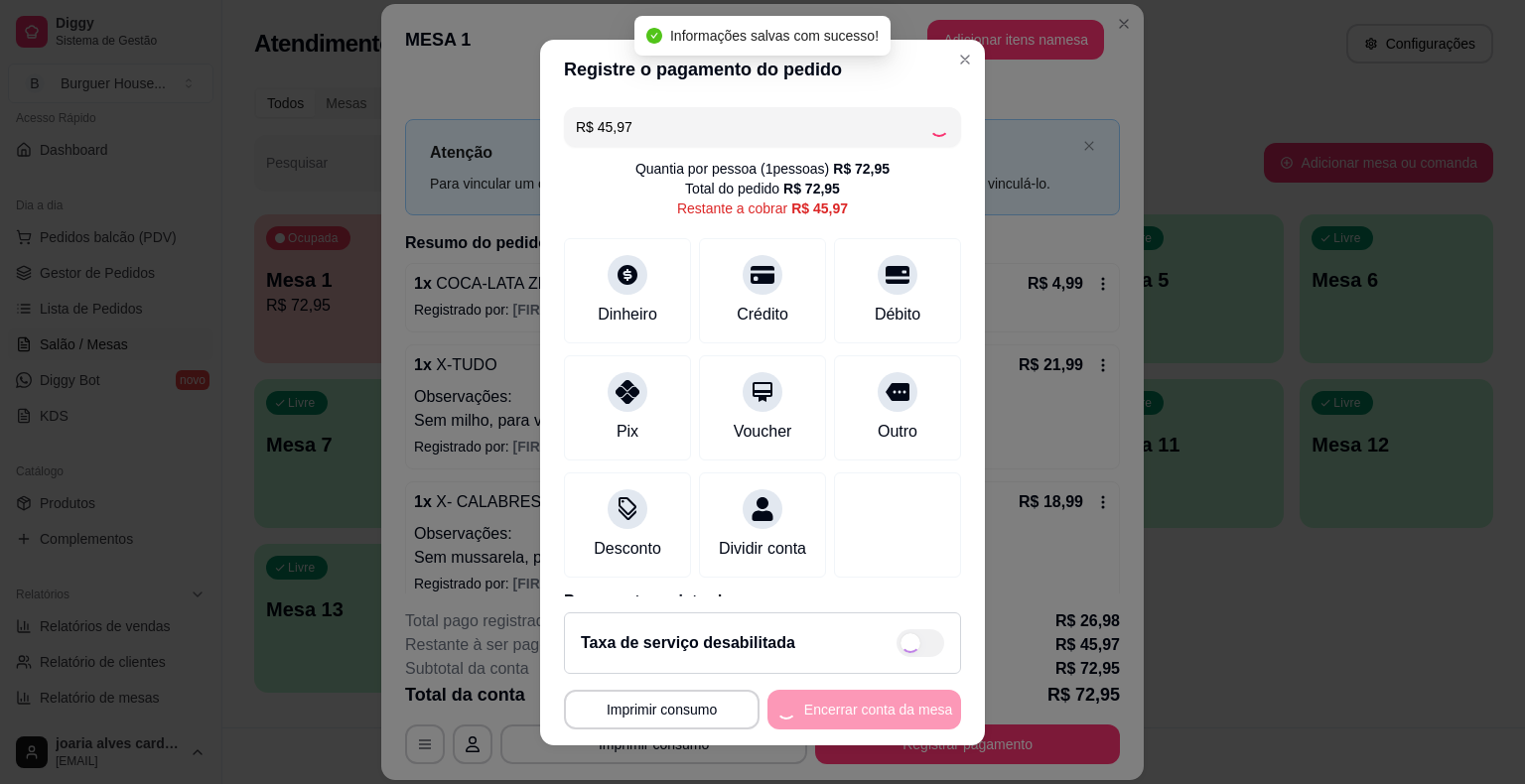 type on "R$ 0,00" 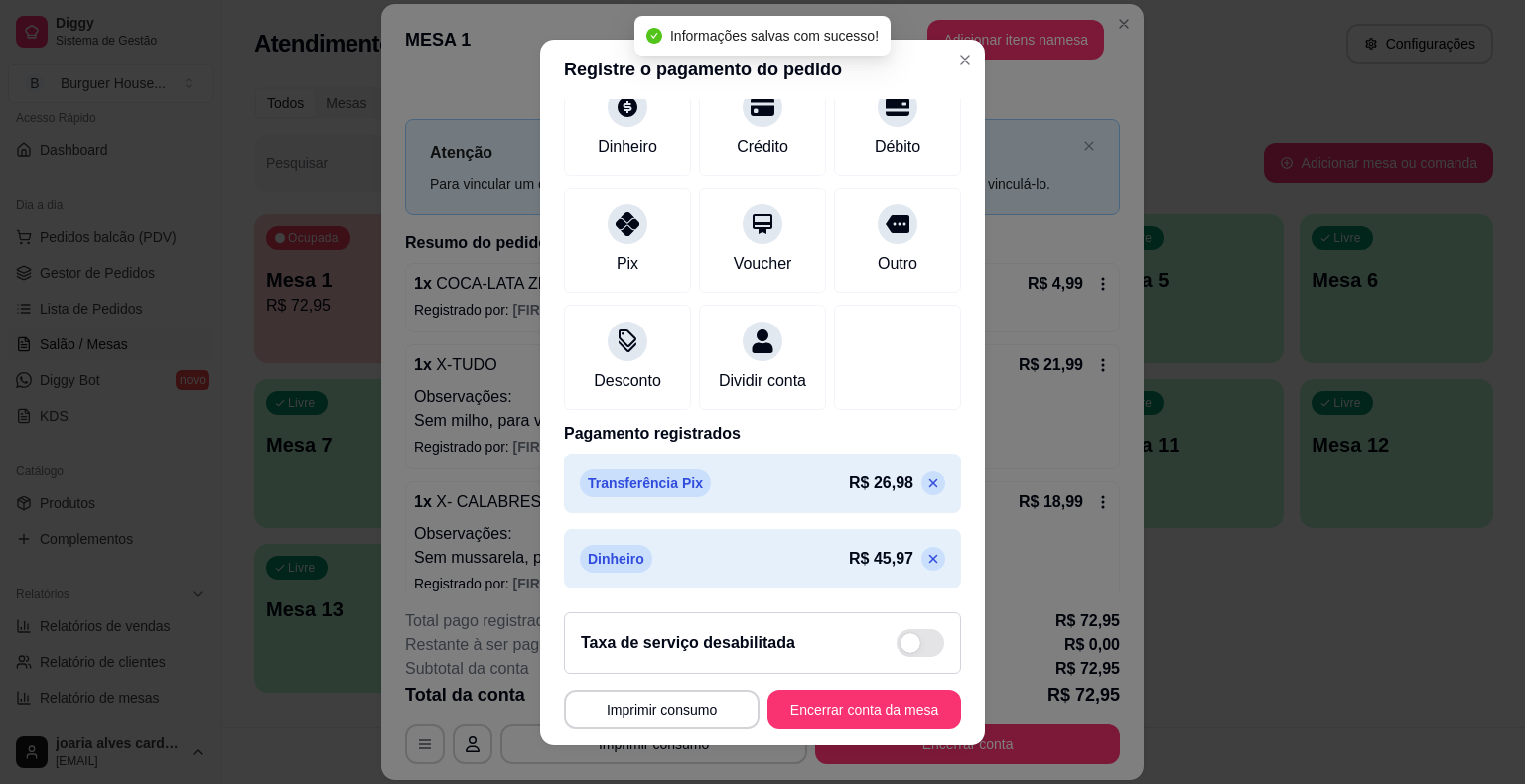 scroll, scrollTop: 169, scrollLeft: 0, axis: vertical 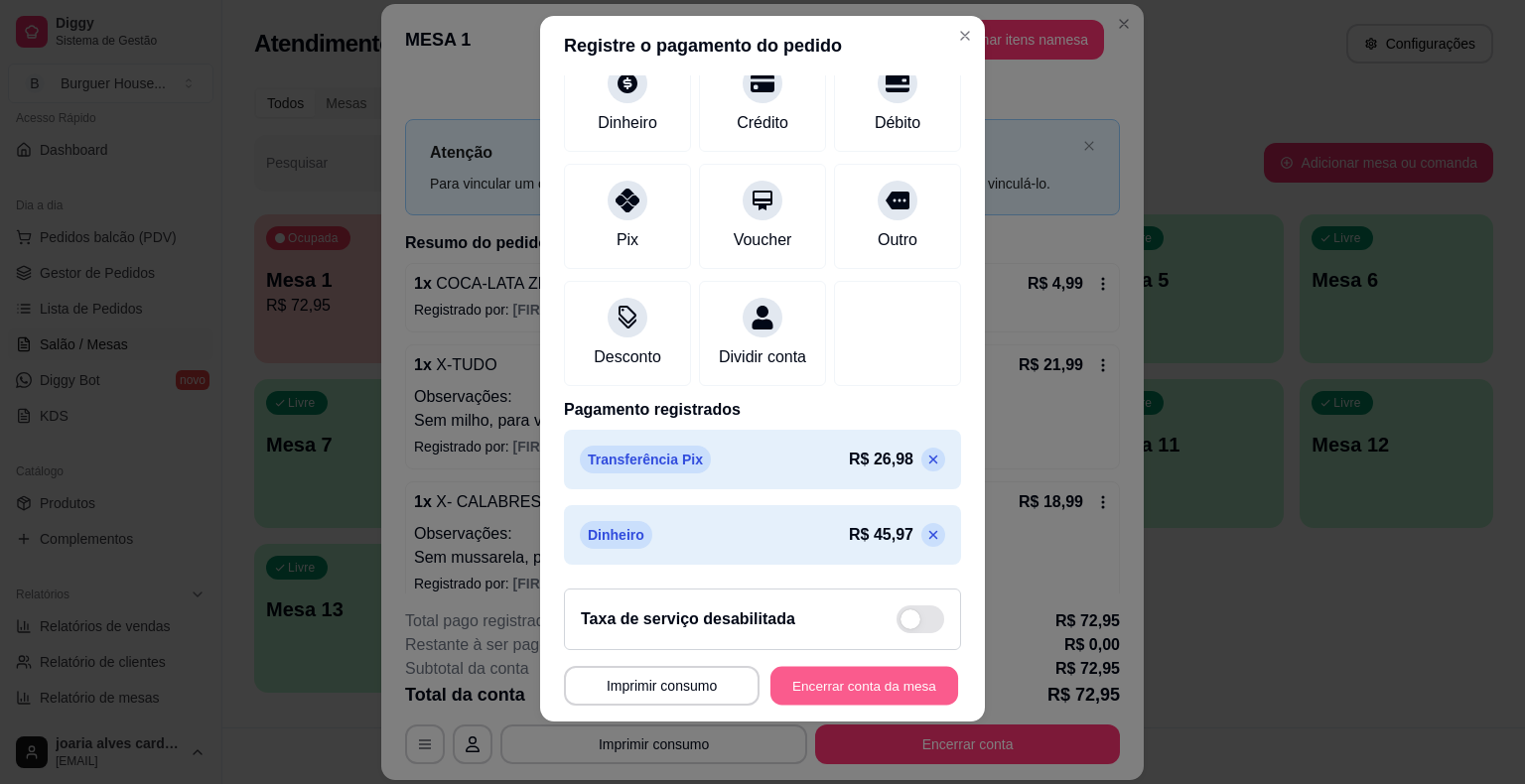 click on "Encerrar conta da mesa" at bounding box center [864, 685] 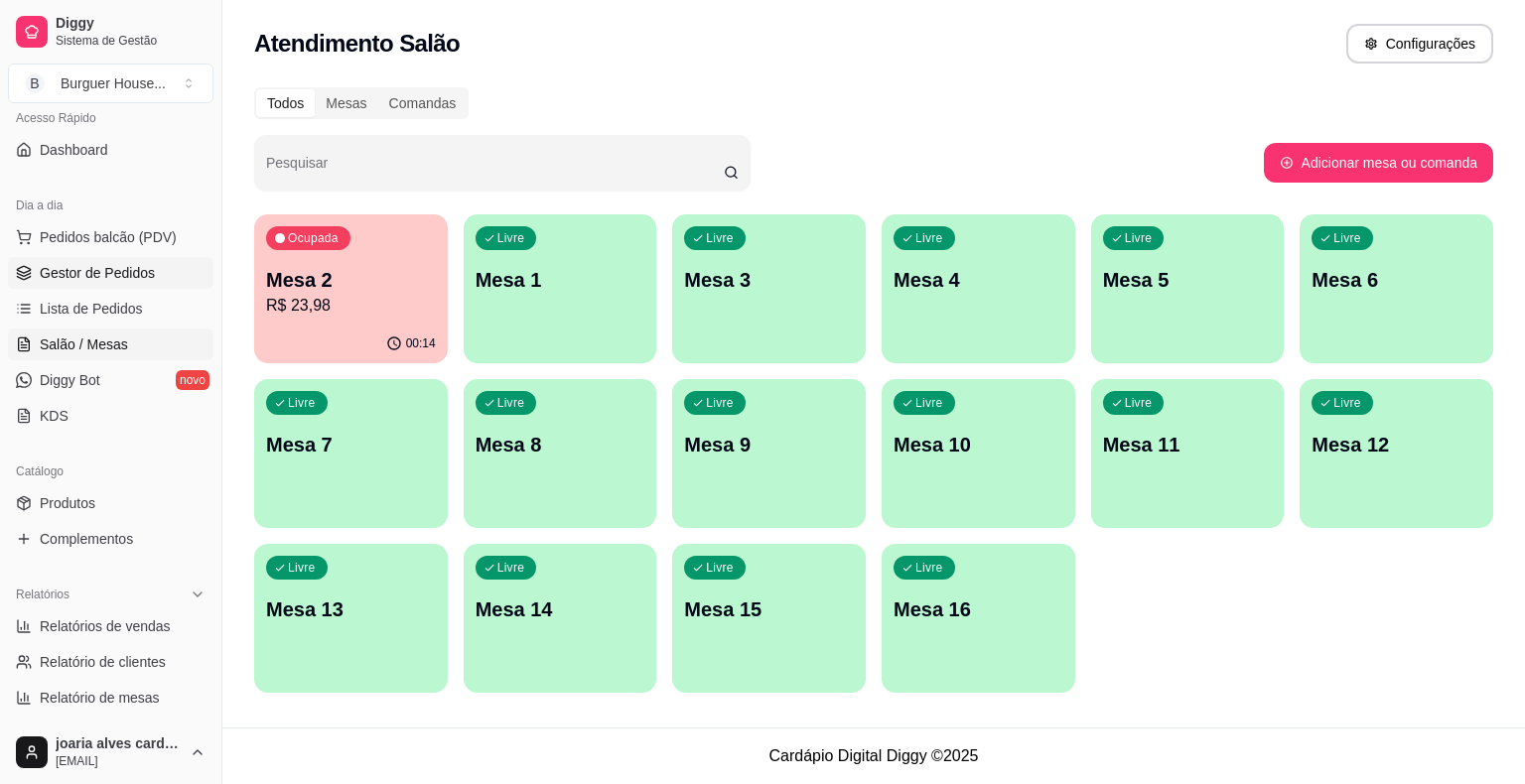 click on "Gestor de Pedidos" at bounding box center [110, 273] 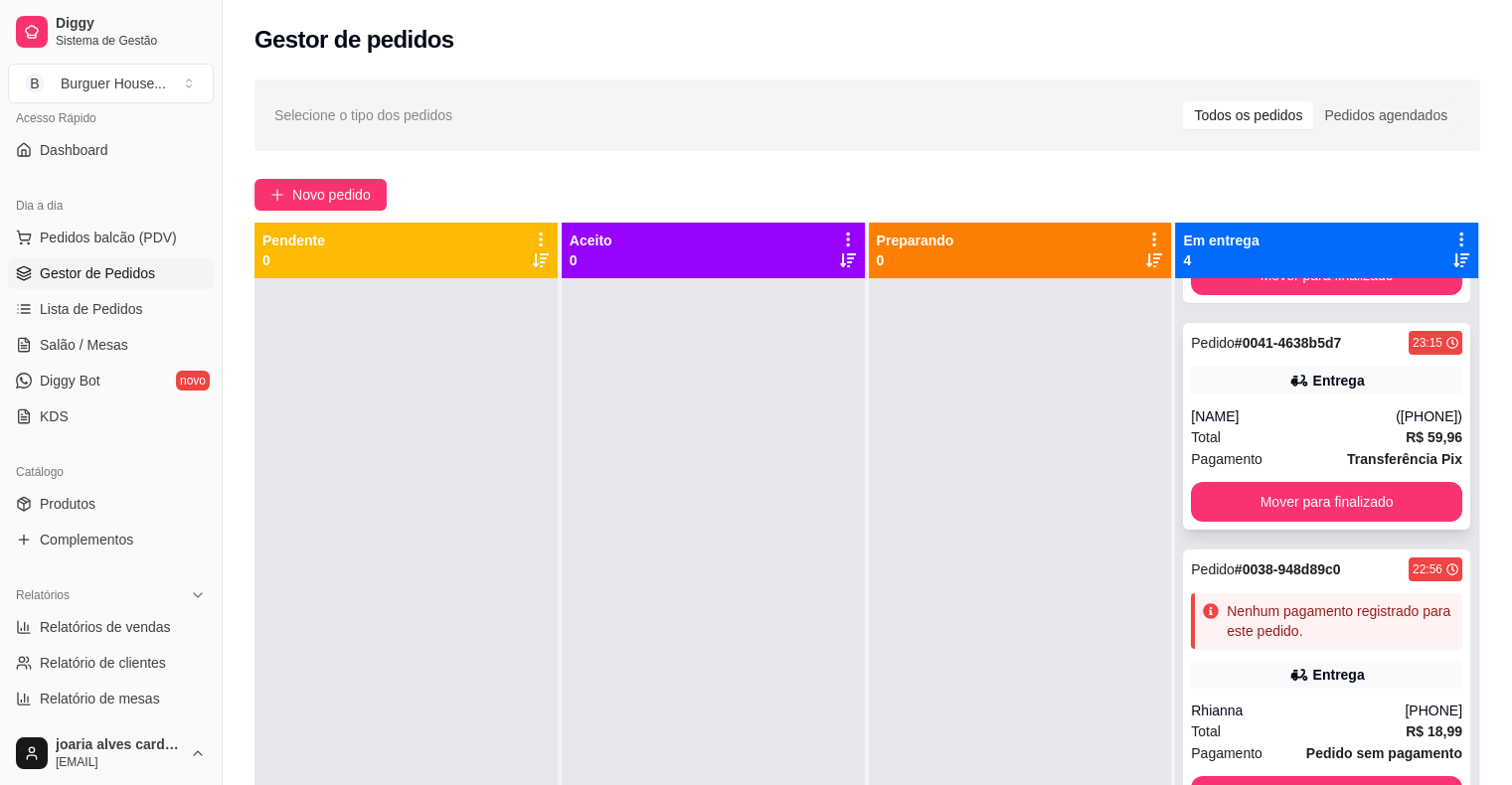 scroll, scrollTop: 208, scrollLeft: 0, axis: vertical 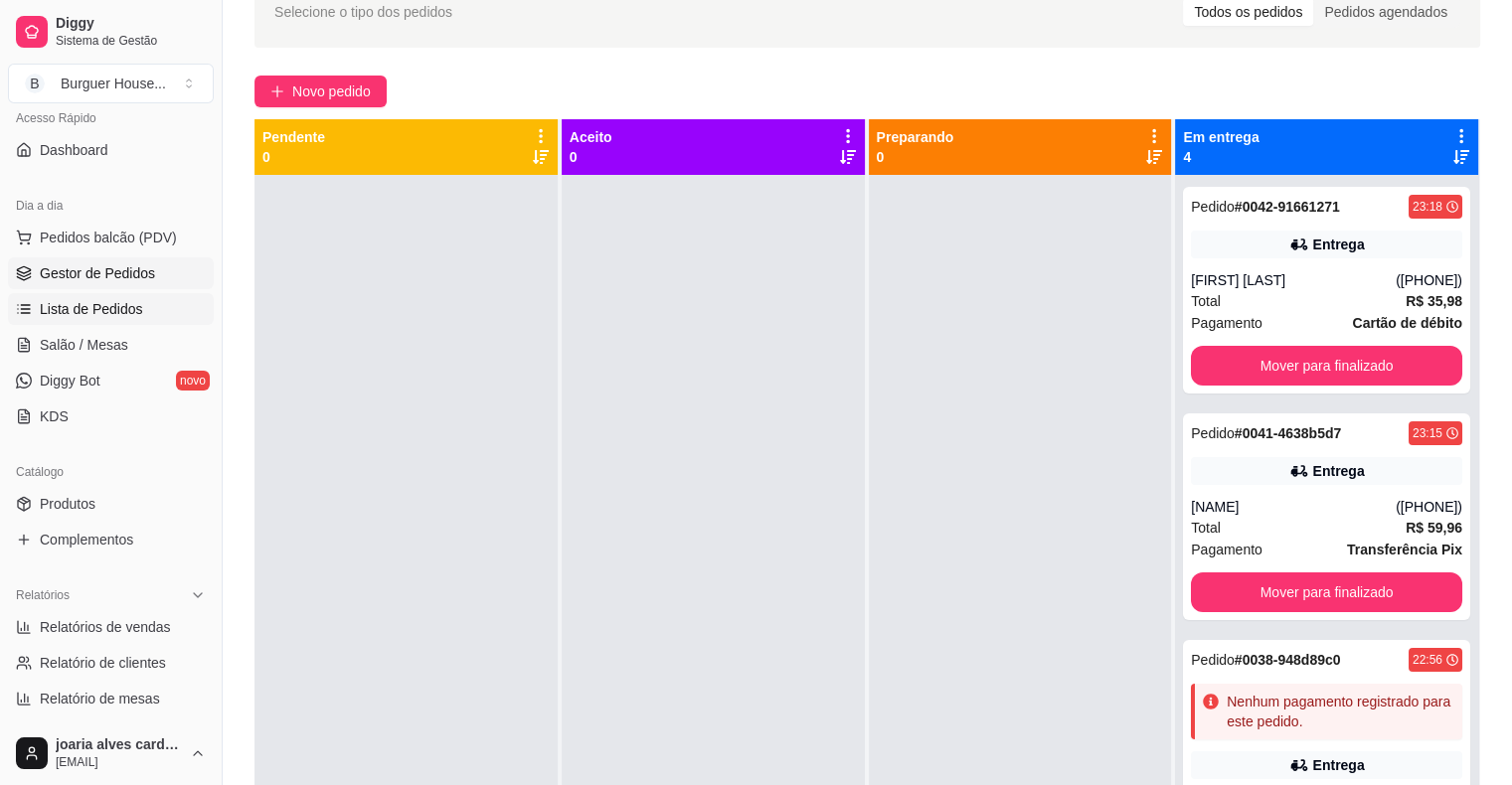 click on "Lista de Pedidos" at bounding box center (91, 309) 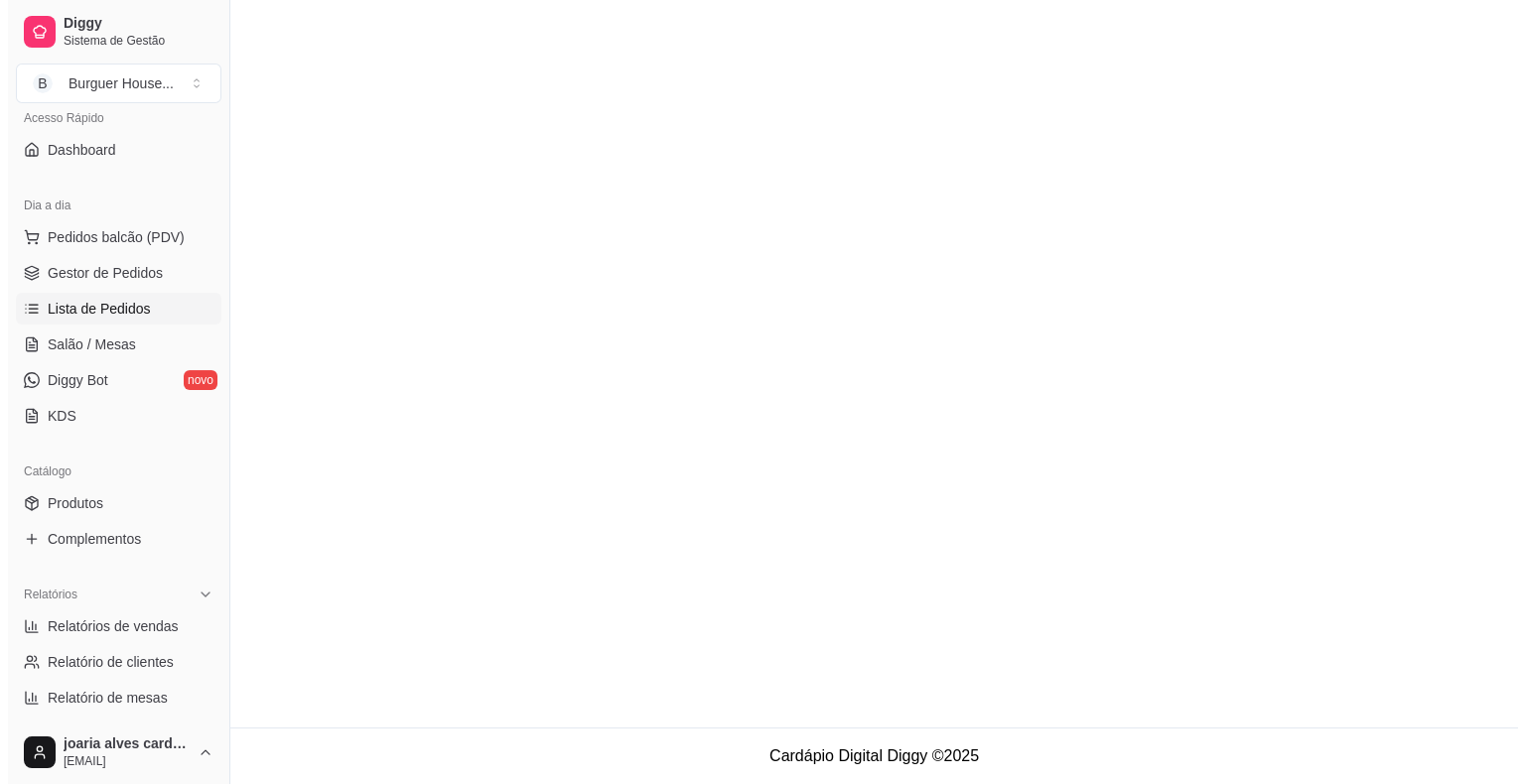scroll, scrollTop: 0, scrollLeft: 0, axis: both 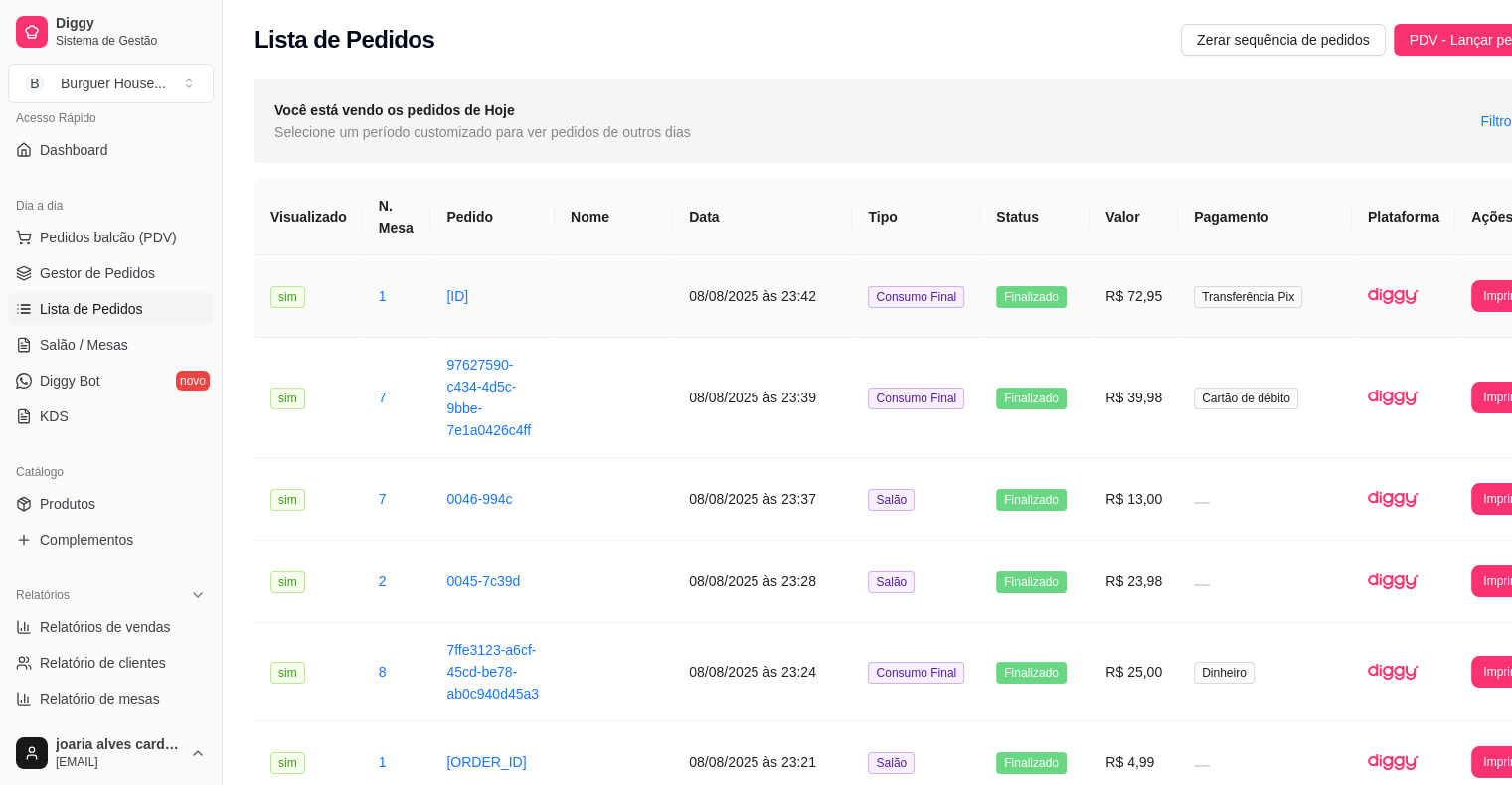 click on "[ID]" at bounding box center (492, 296) 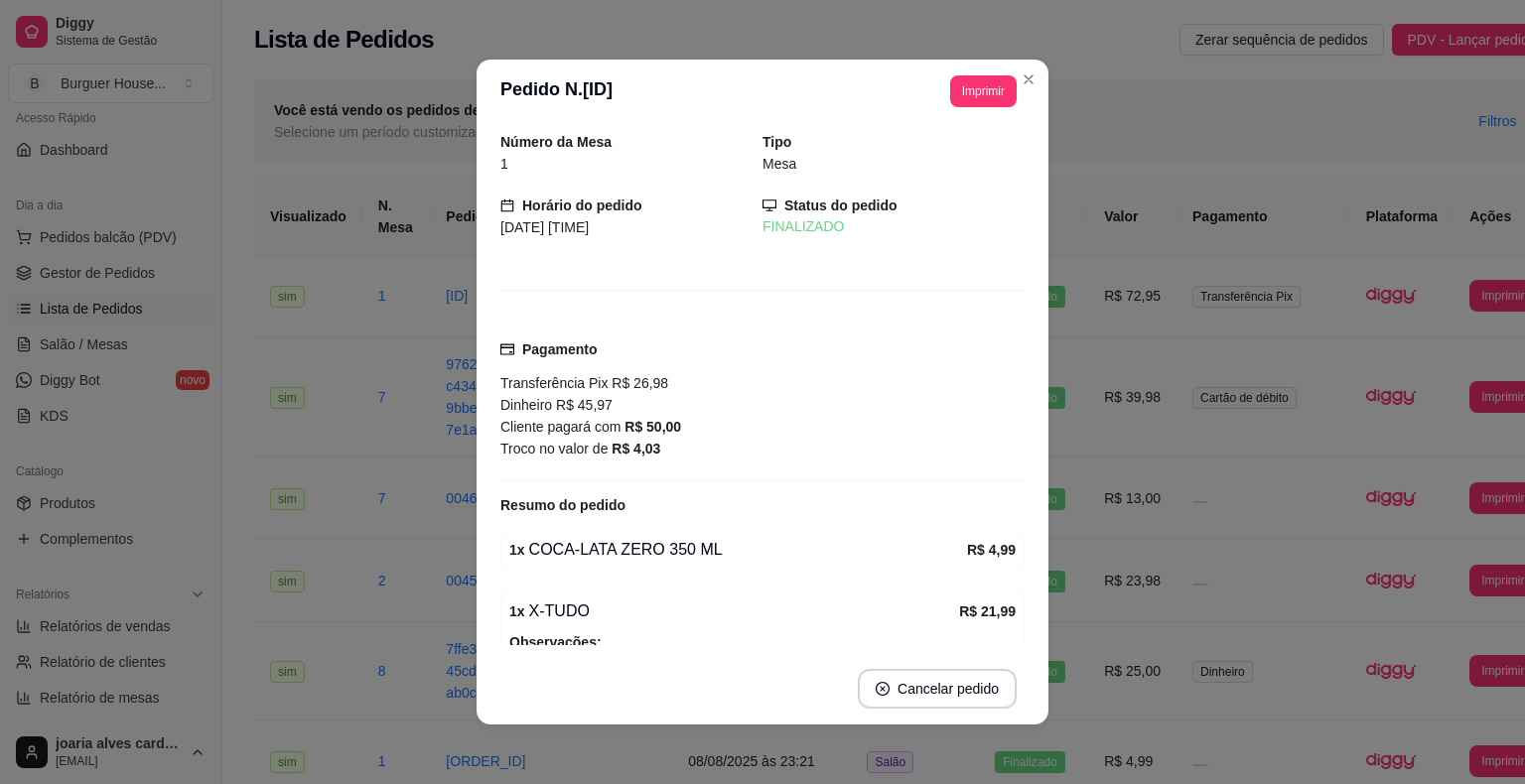 scroll, scrollTop: 400, scrollLeft: 0, axis: vertical 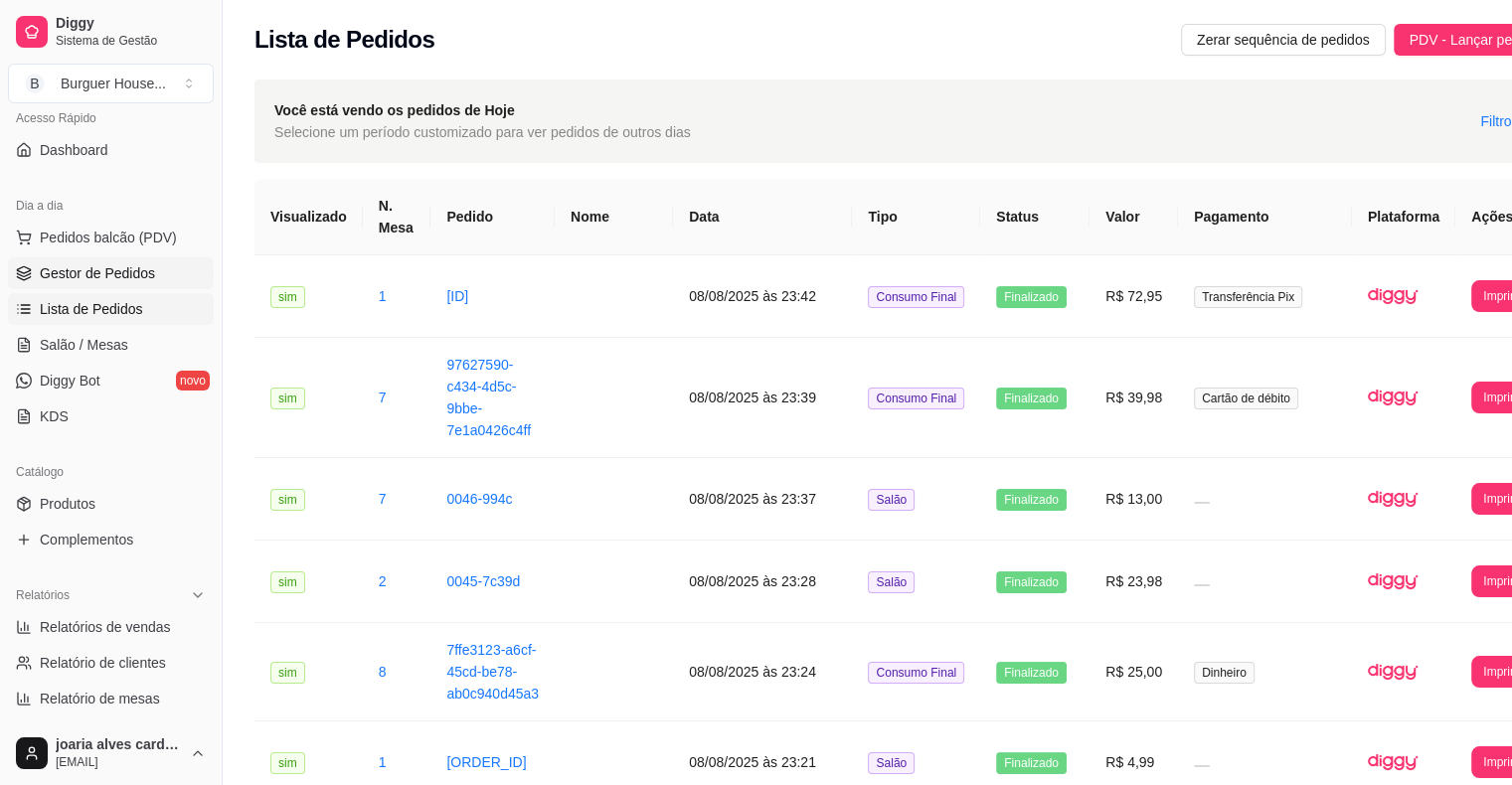 click on "Gestor de Pedidos" at bounding box center [110, 273] 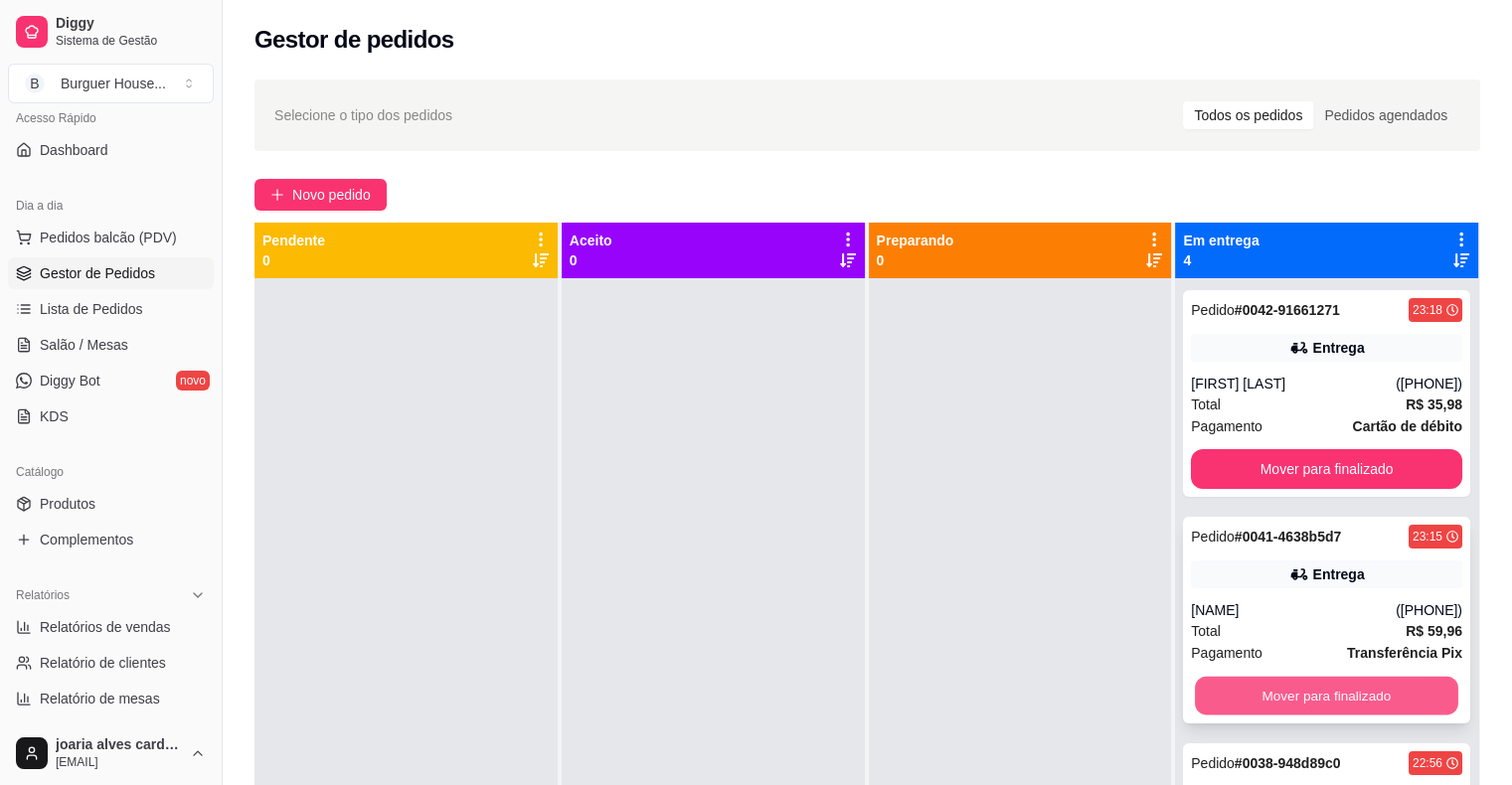 click on "Mover para finalizado" at bounding box center [1326, 696] 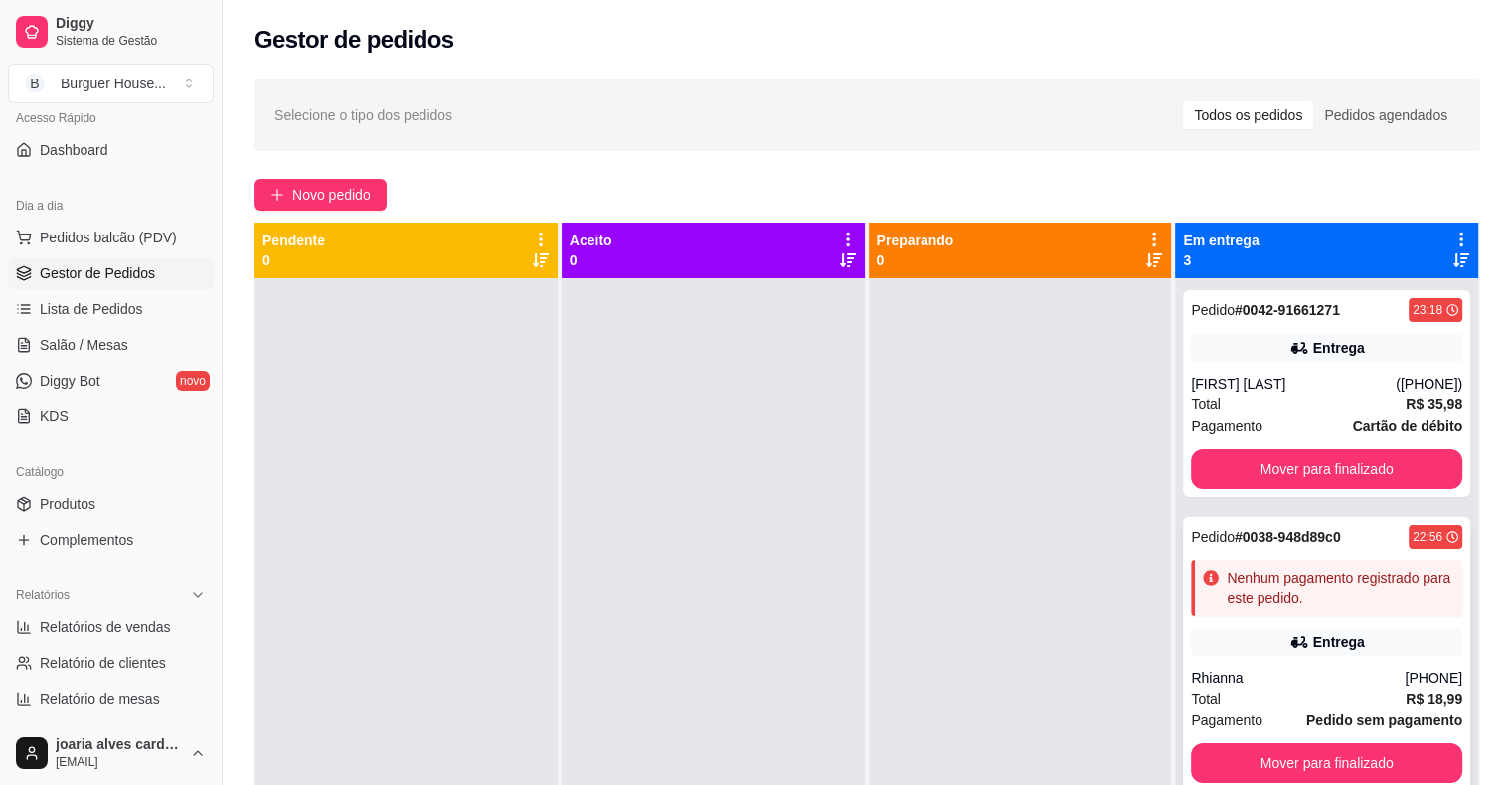scroll, scrollTop: 56, scrollLeft: 0, axis: vertical 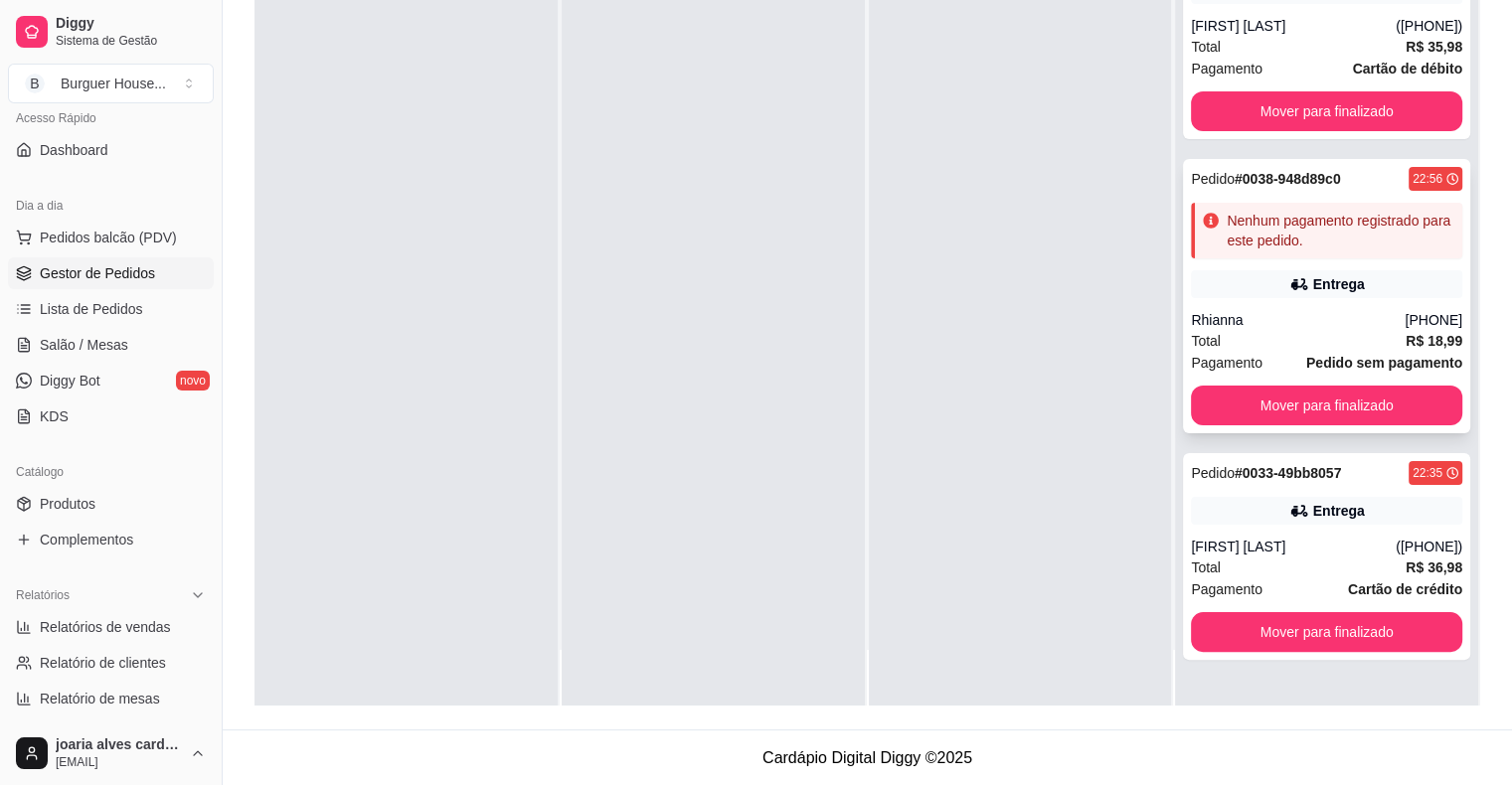 click on "Total R$ 18,99" at bounding box center [1326, 341] 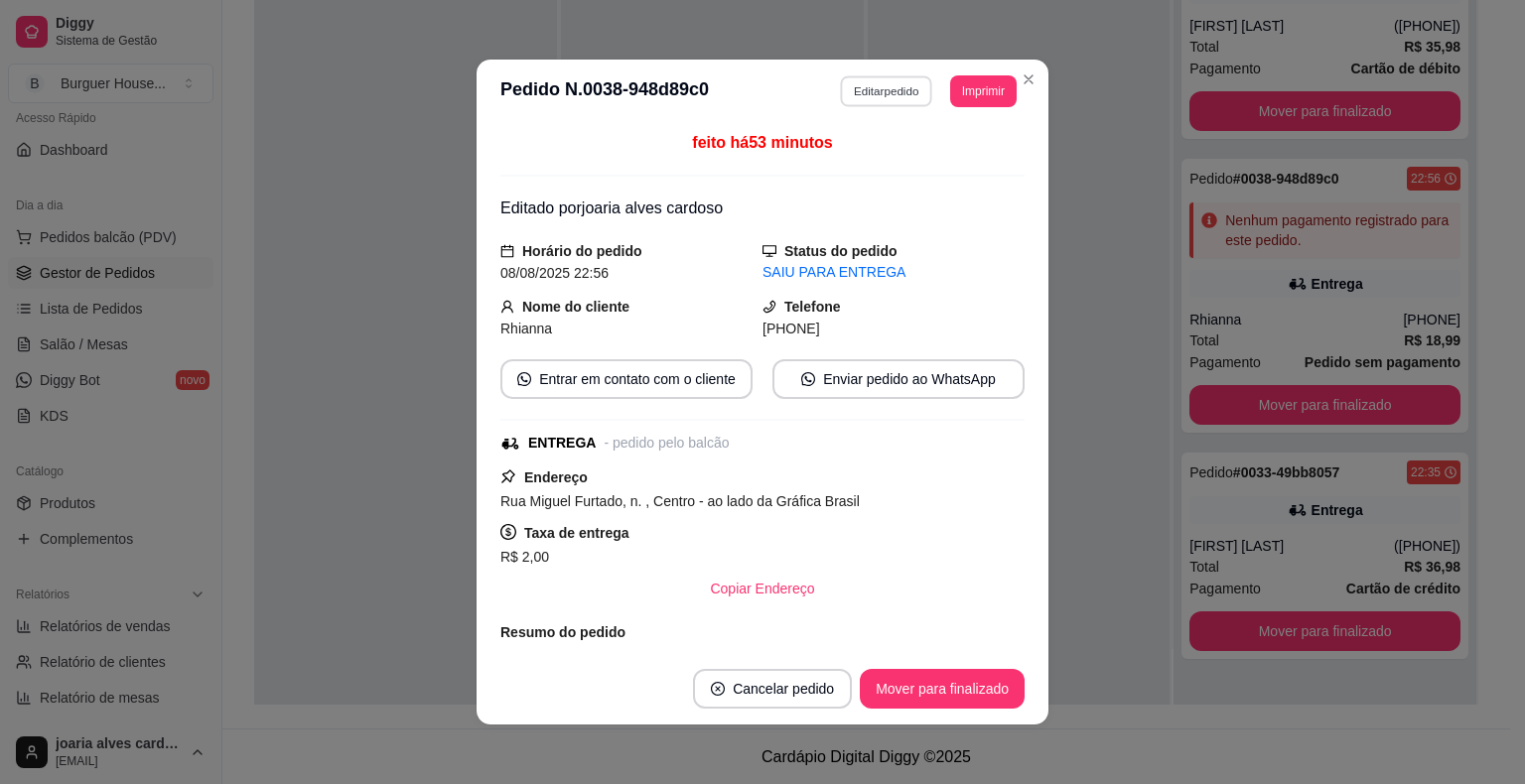 click on "Editar  pedido" at bounding box center [887, 90] 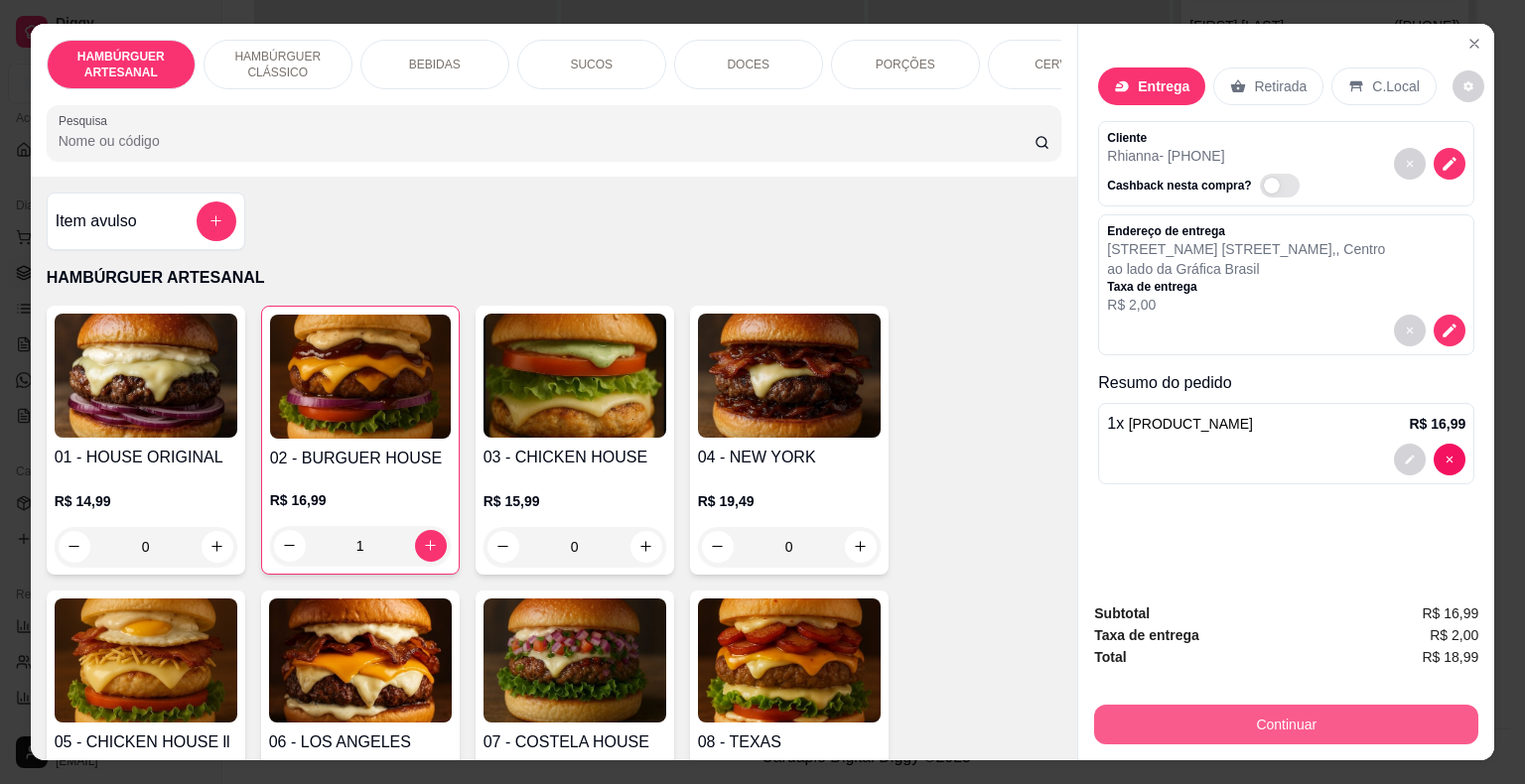 click on "Continuar" at bounding box center (1286, 724) 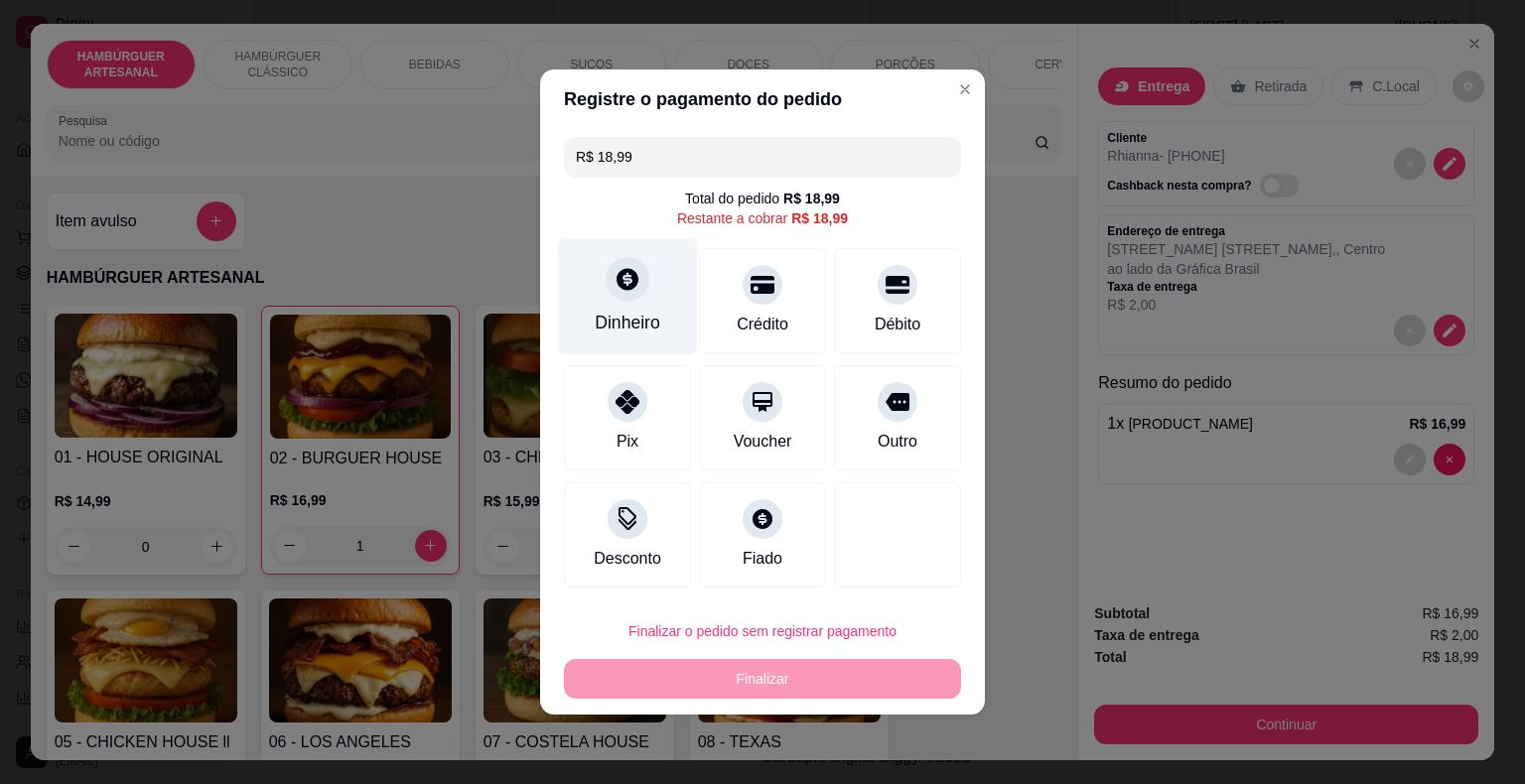 click on "Dinheiro" at bounding box center (627, 297) 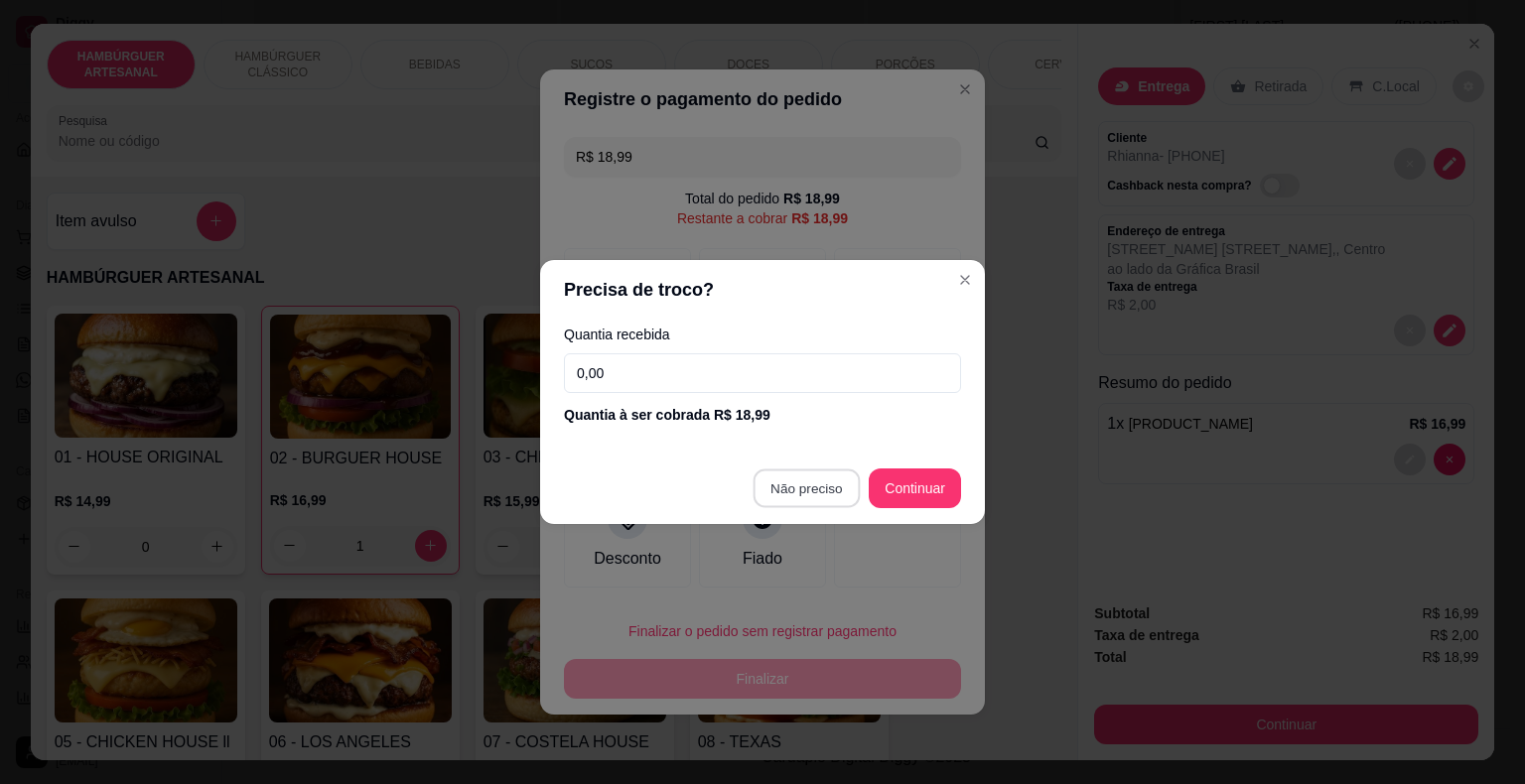 type on "R$ 0,00" 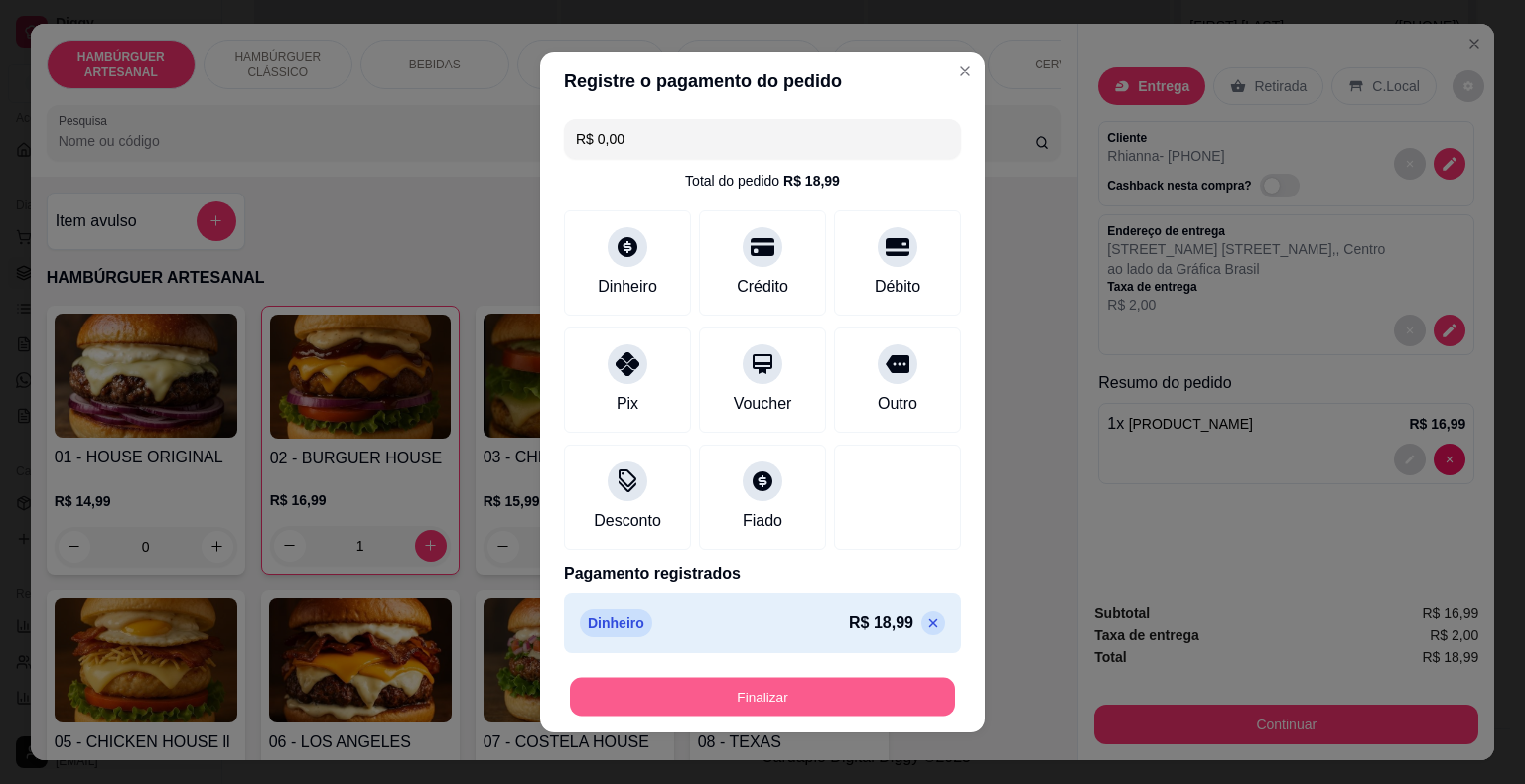 click on "Finalizar" at bounding box center [762, 697] 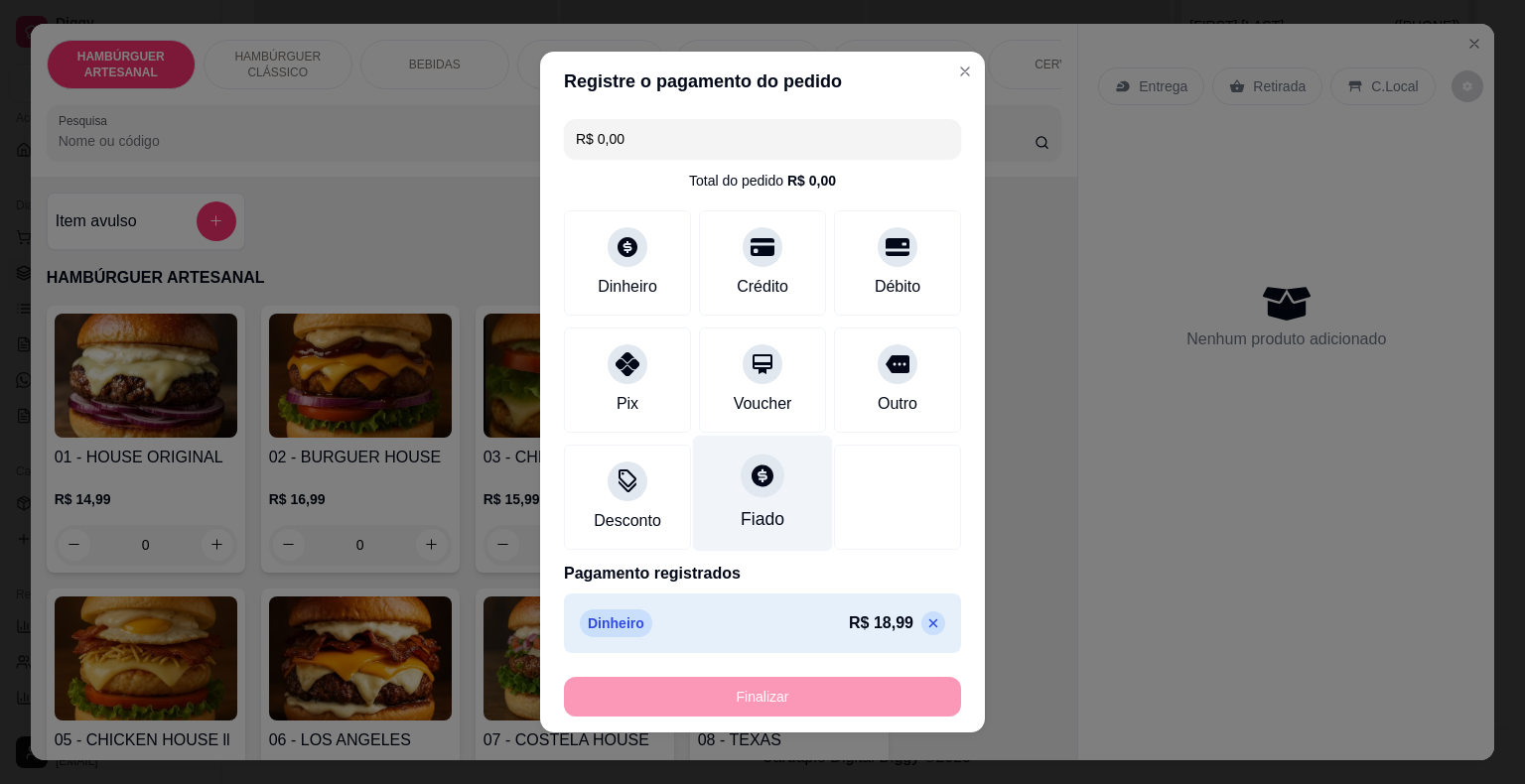 type on "0" 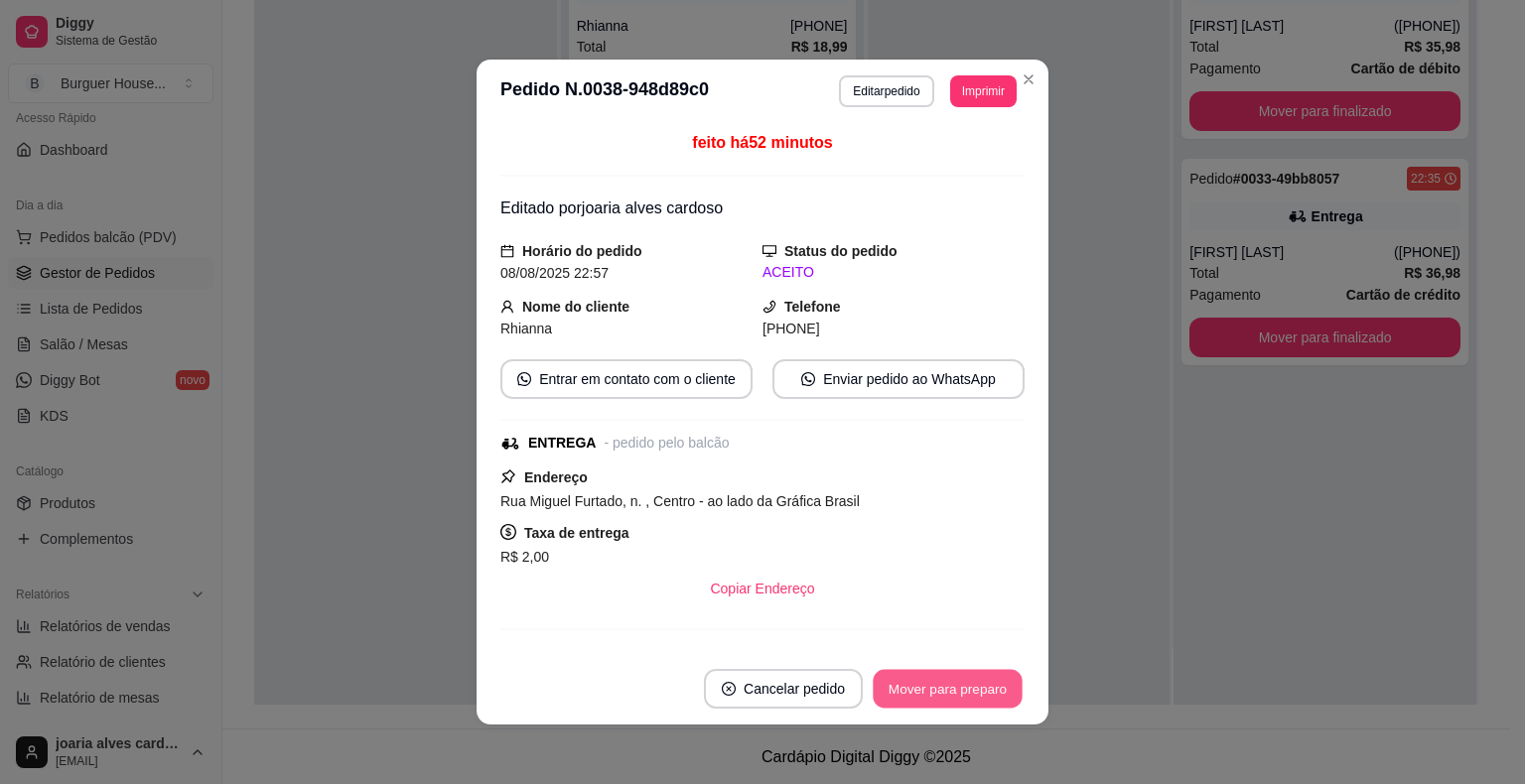 click on "Mover para preparo" at bounding box center [947, 689] 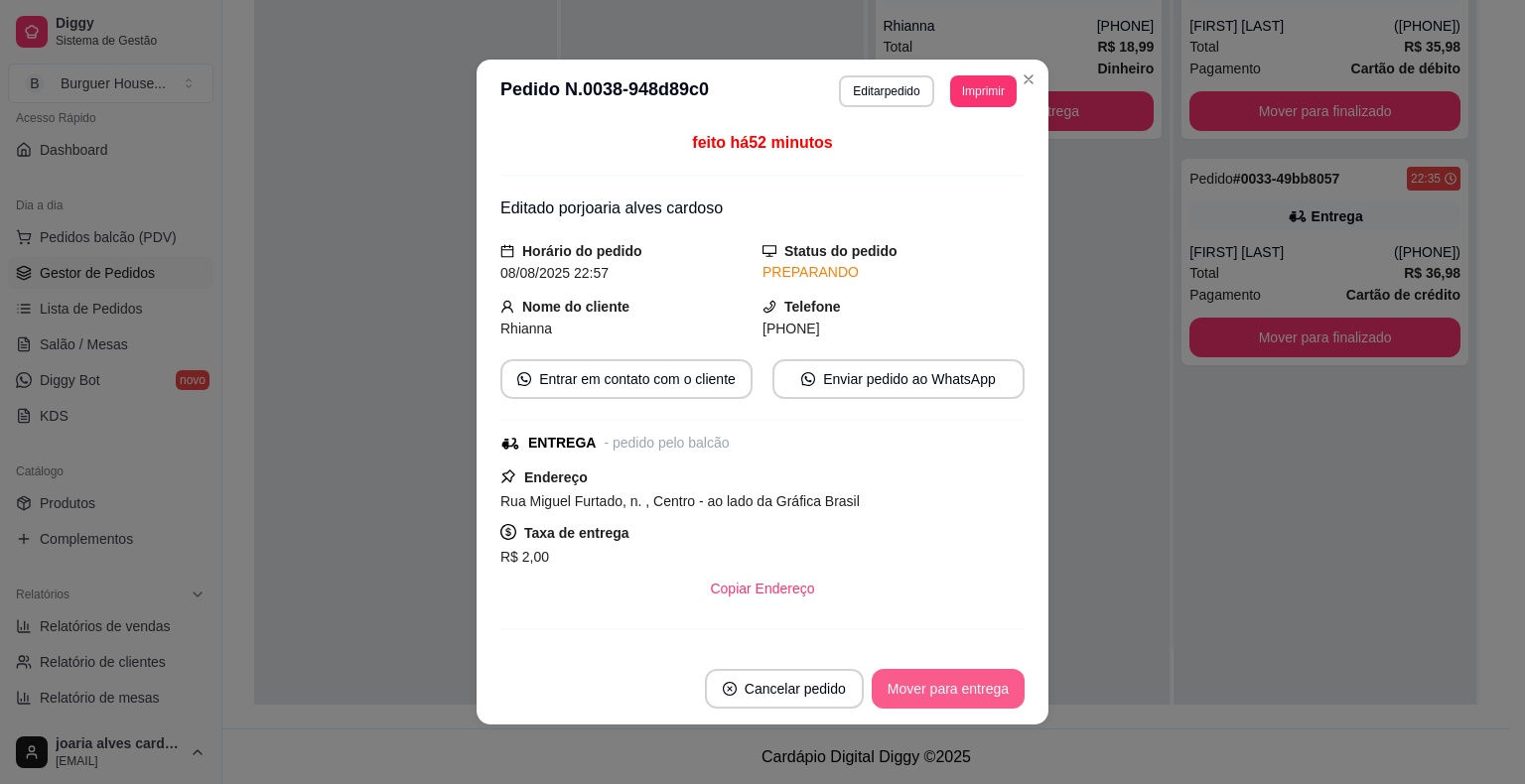 click on "Mover para entrega" at bounding box center (948, 689) 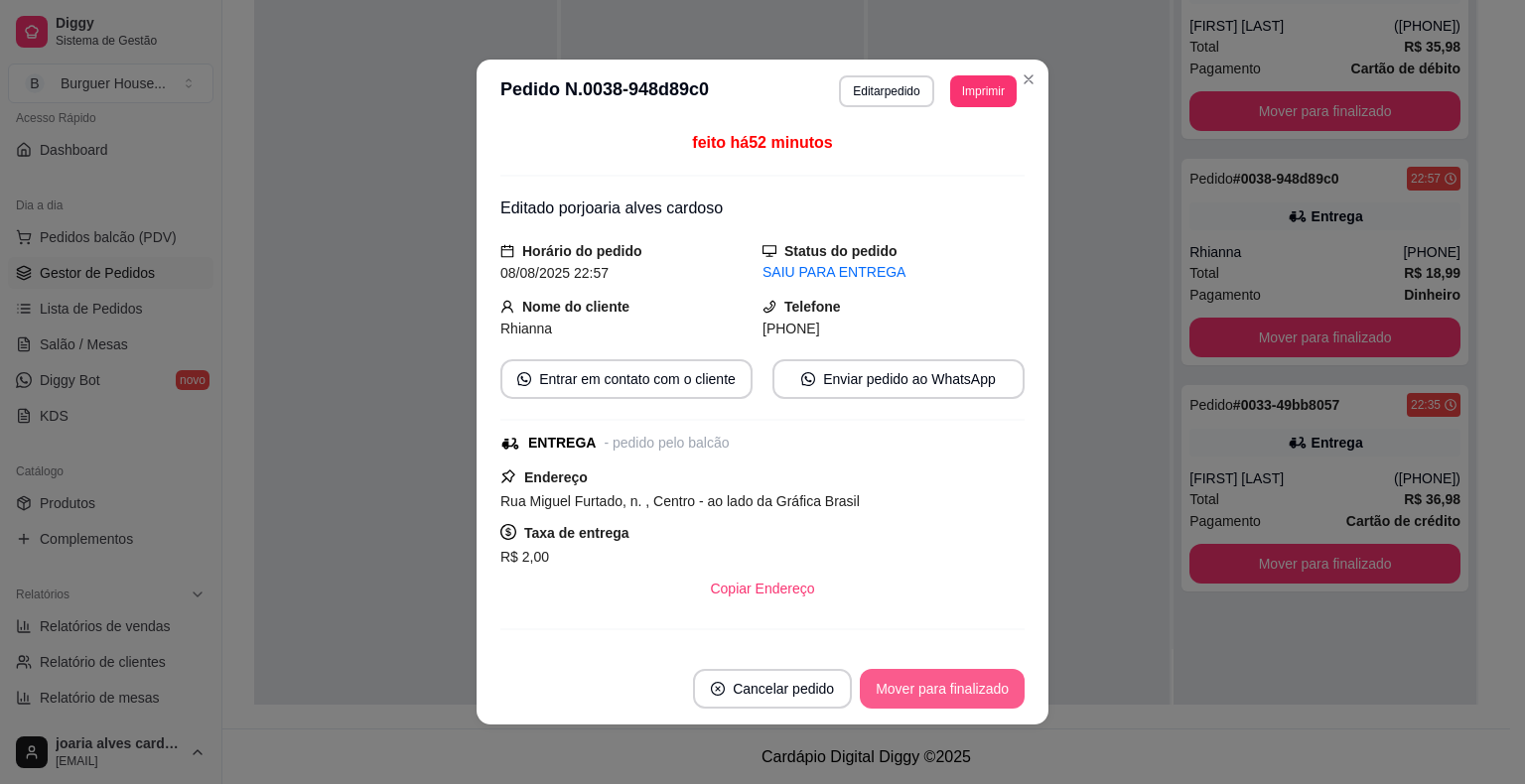 click on "Mover para finalizado" at bounding box center [942, 689] 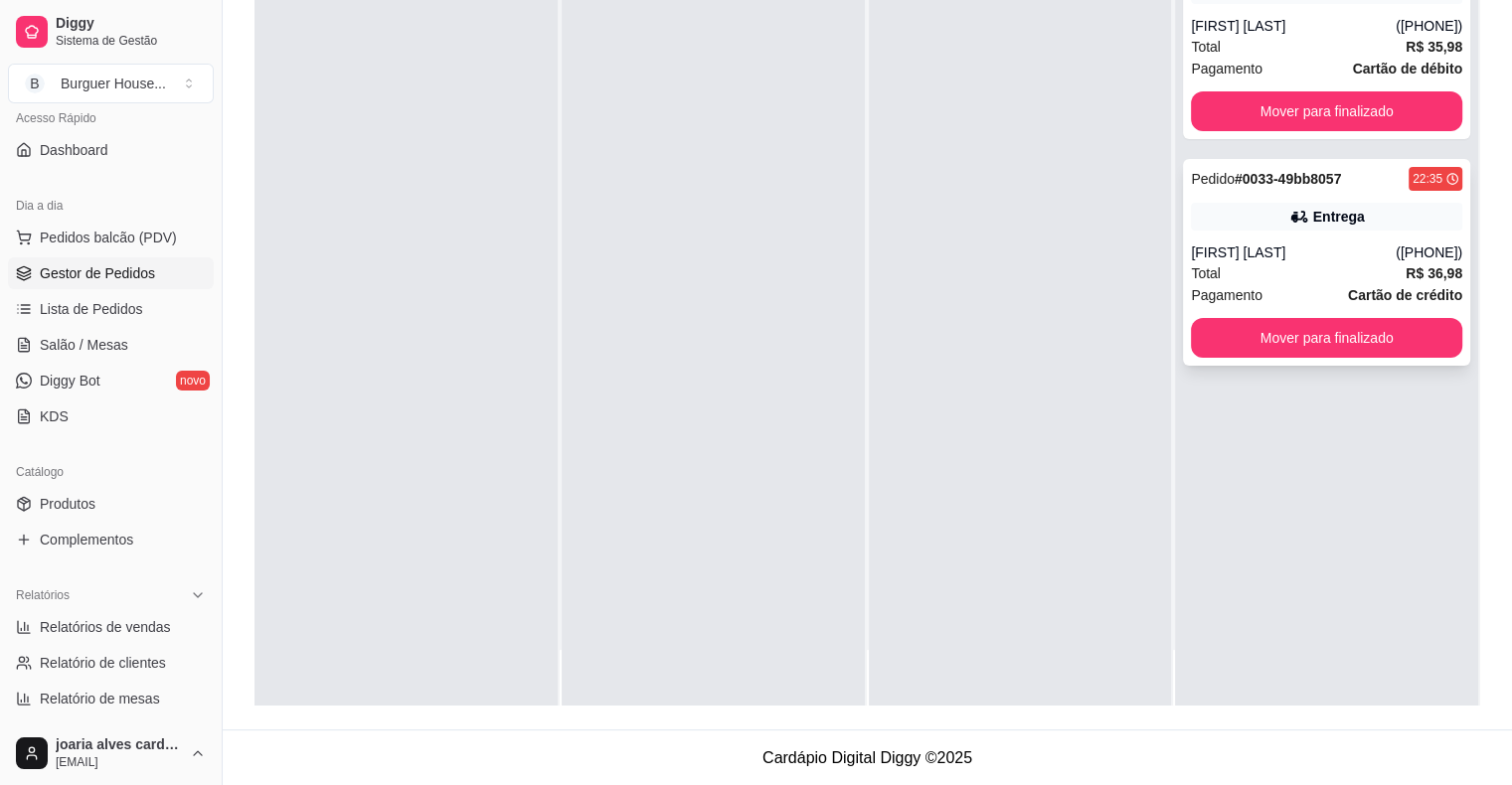 scroll, scrollTop: 0, scrollLeft: 0, axis: both 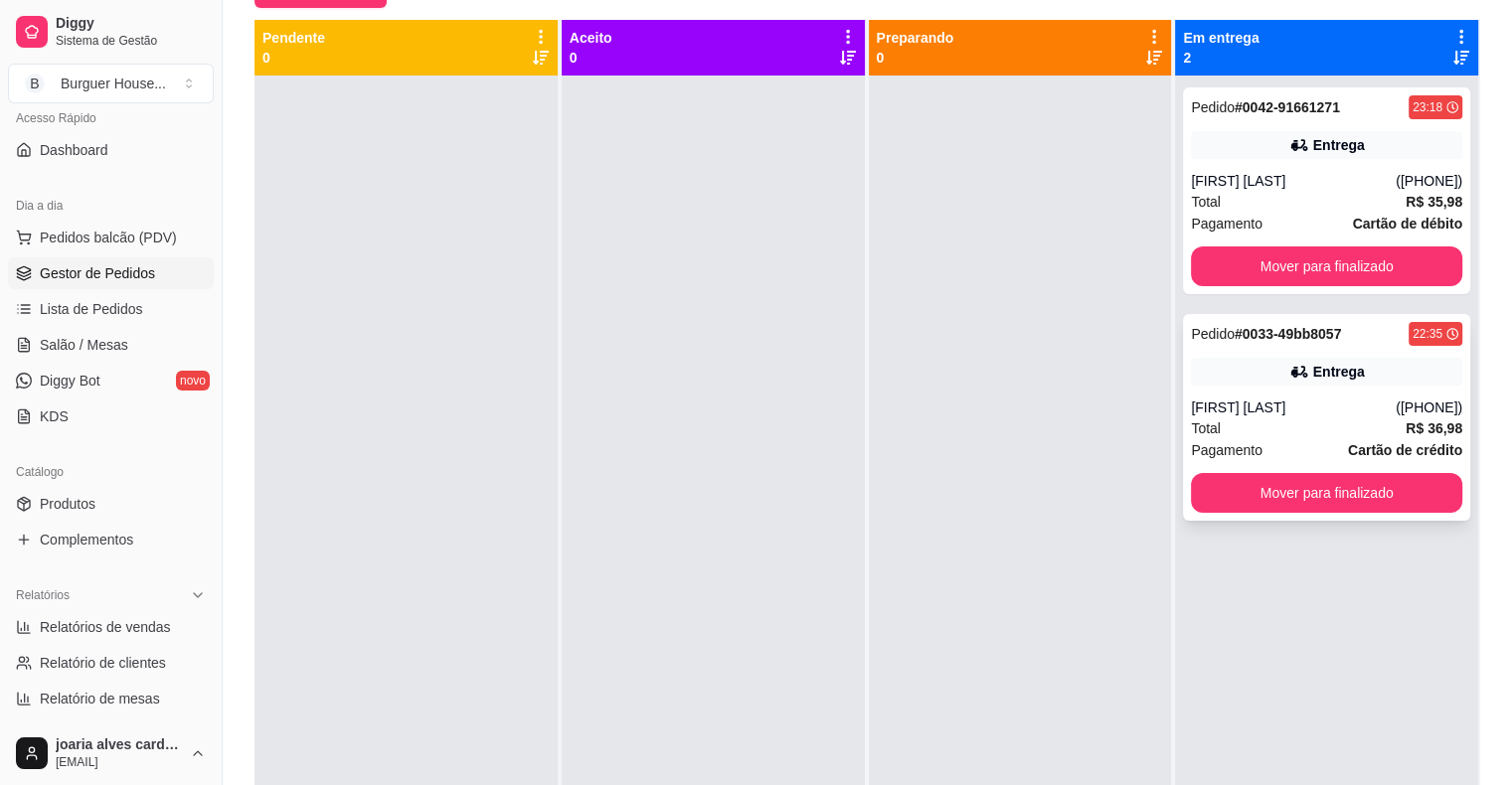 click on "Total R$ 36,98" at bounding box center [1326, 428] 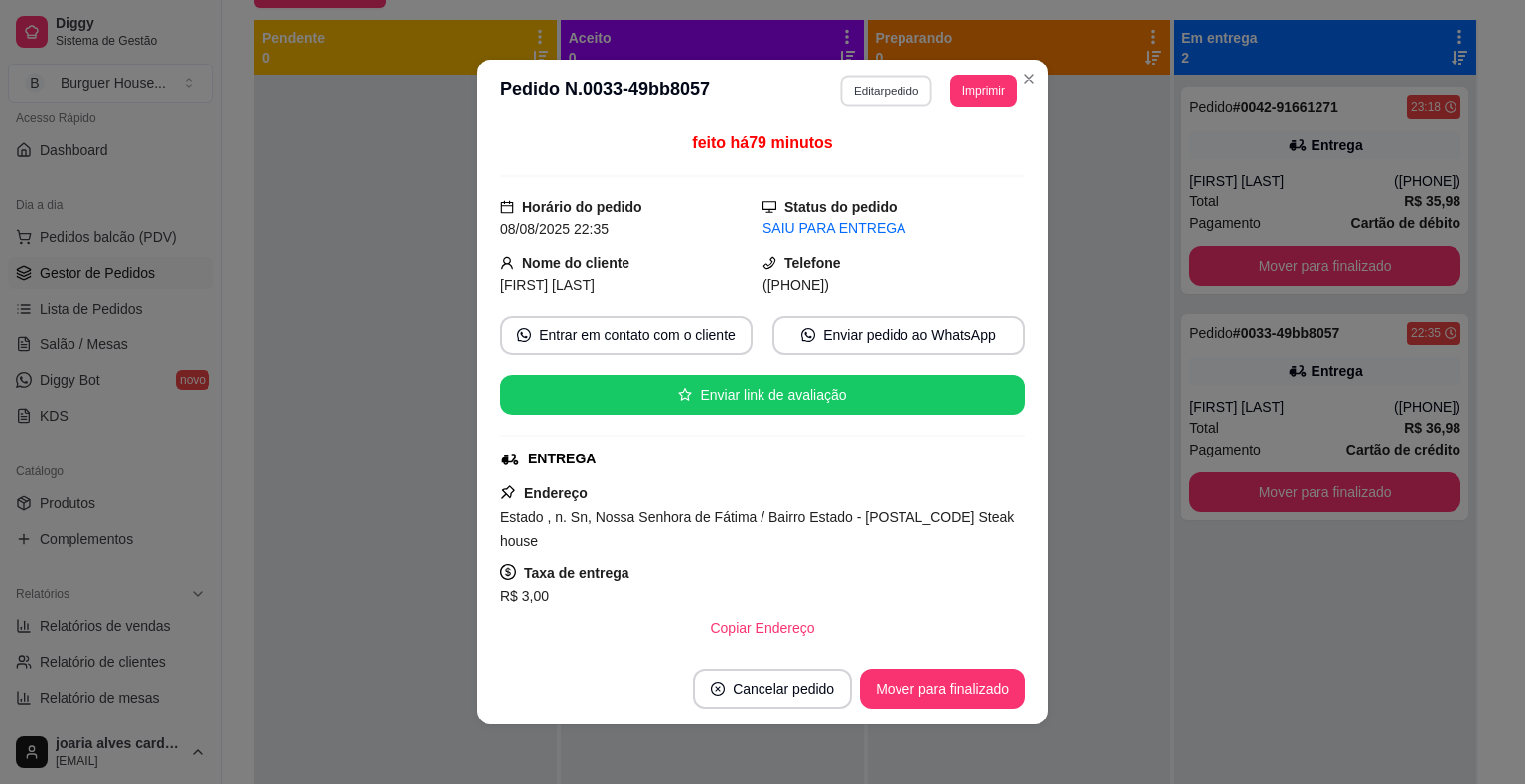 click on "Editar  pedido" at bounding box center [887, 90] 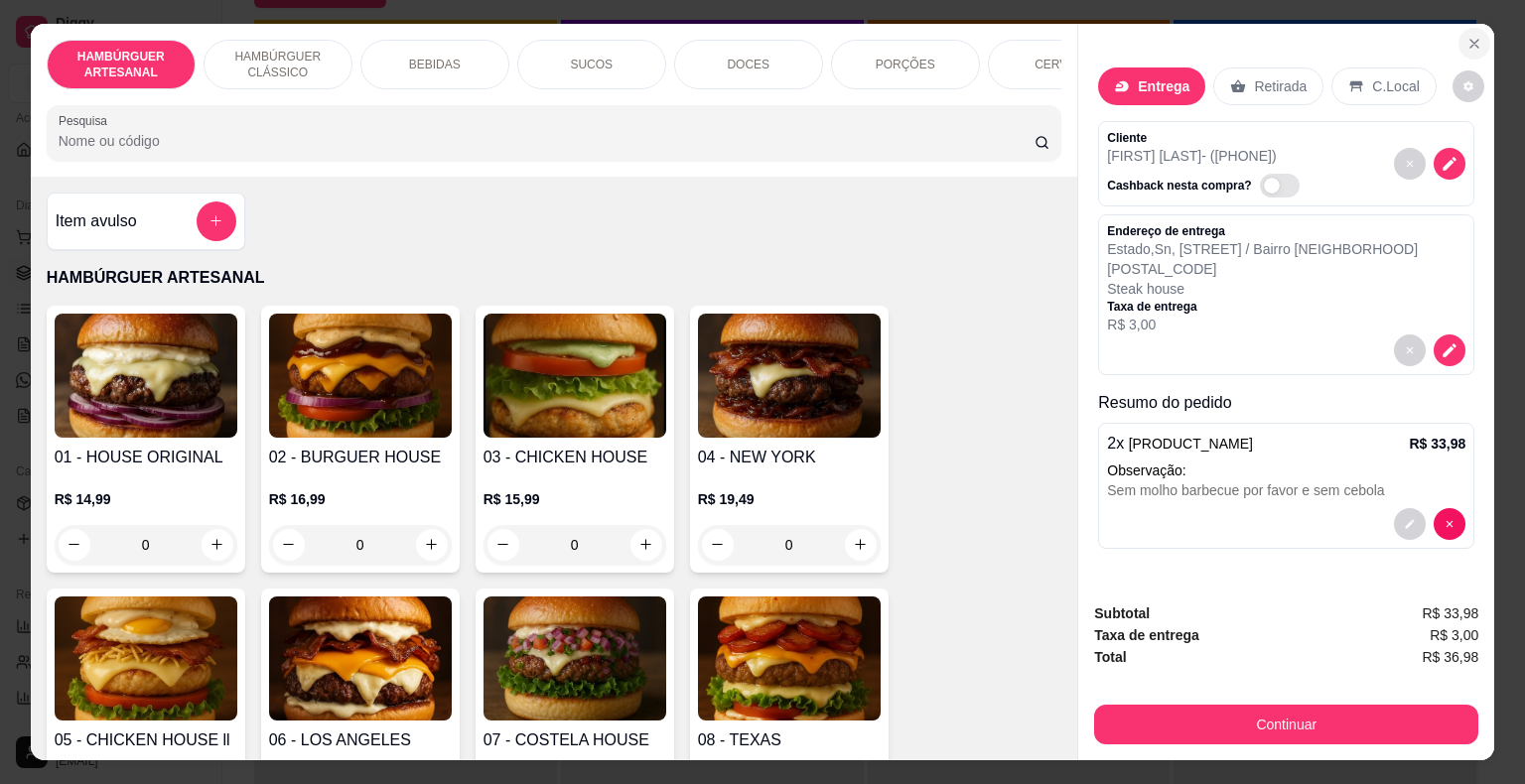 click at bounding box center [1474, 44] 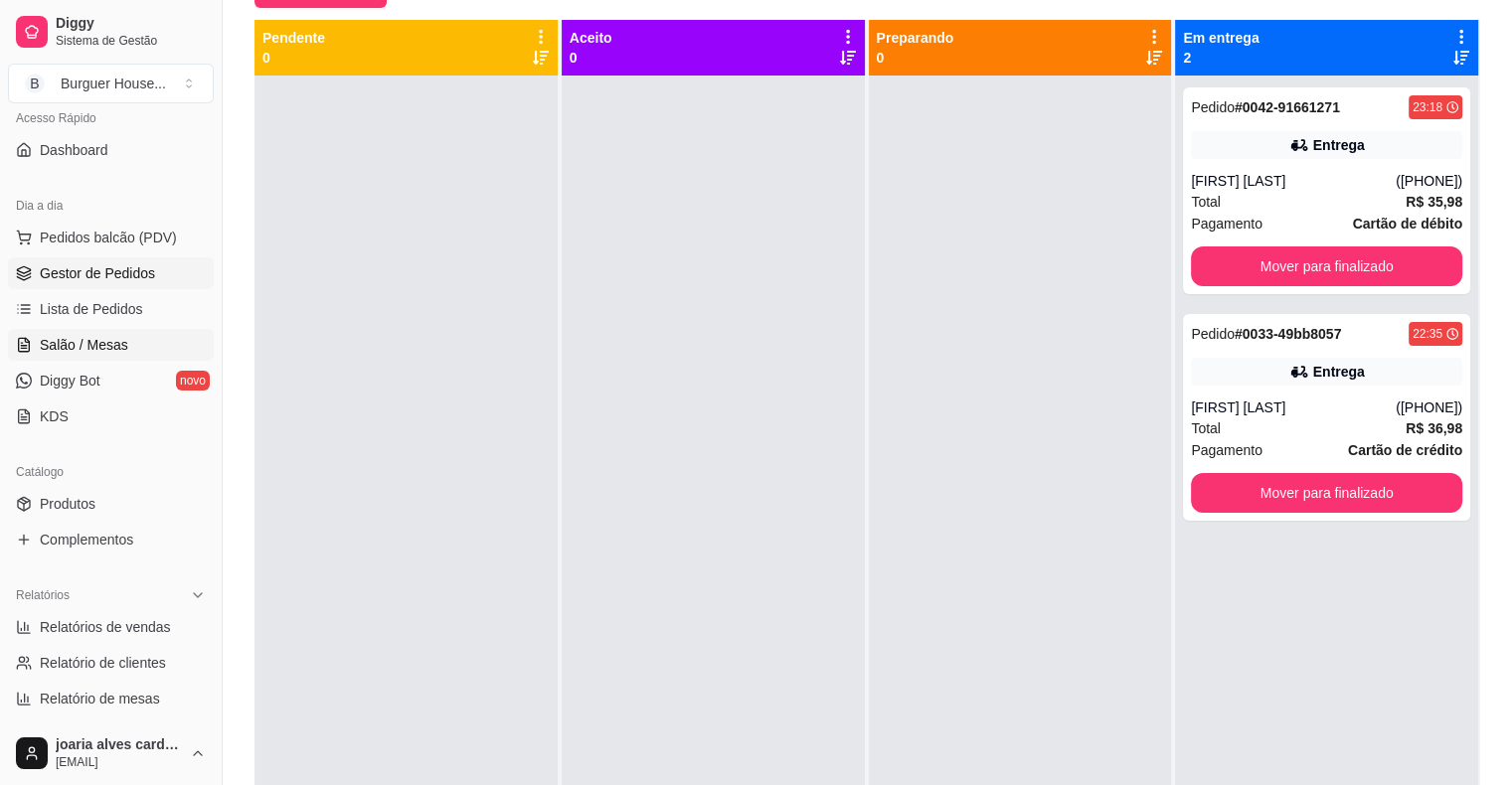 click on "Salão / Mesas" at bounding box center [110, 345] 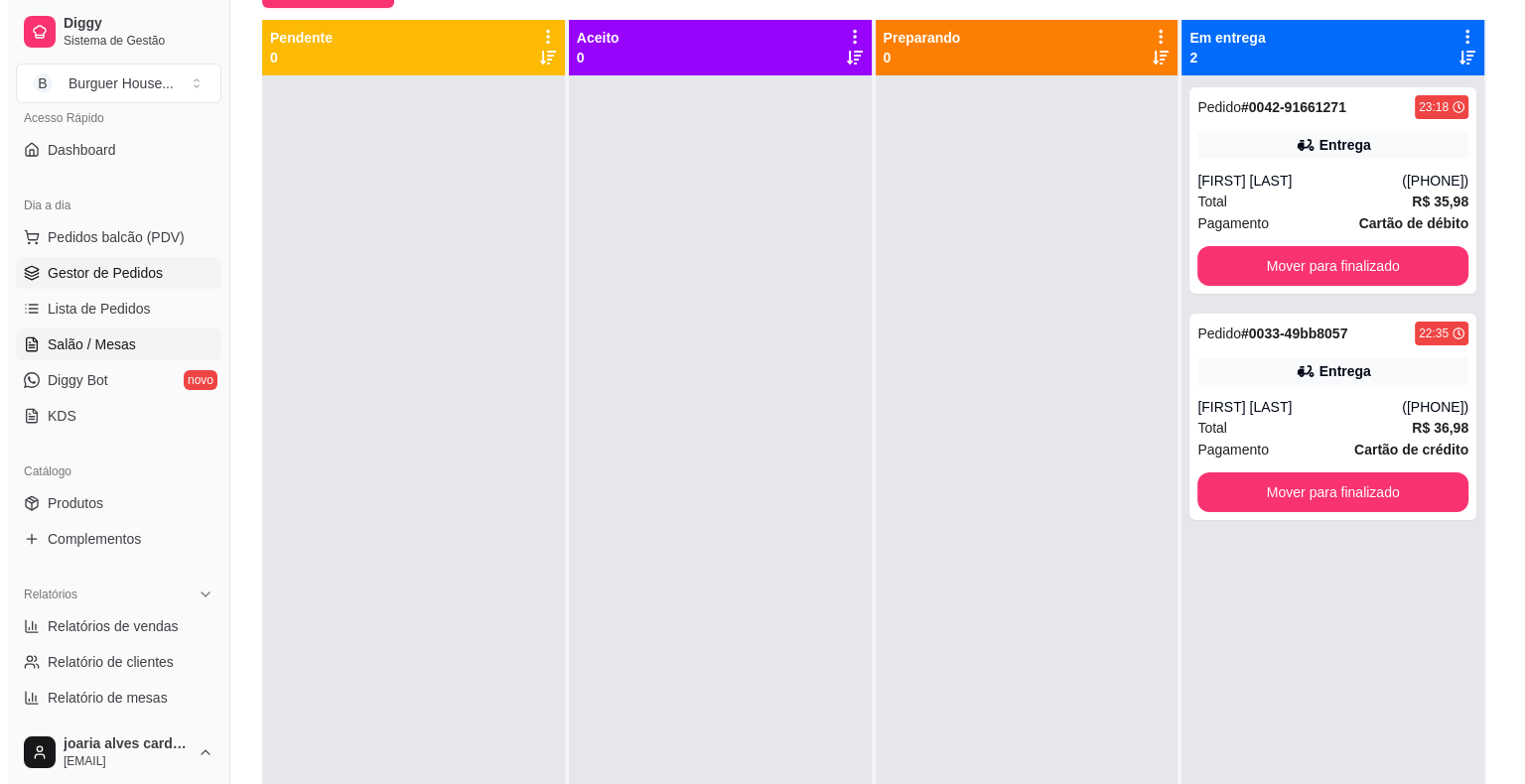 scroll, scrollTop: 0, scrollLeft: 0, axis: both 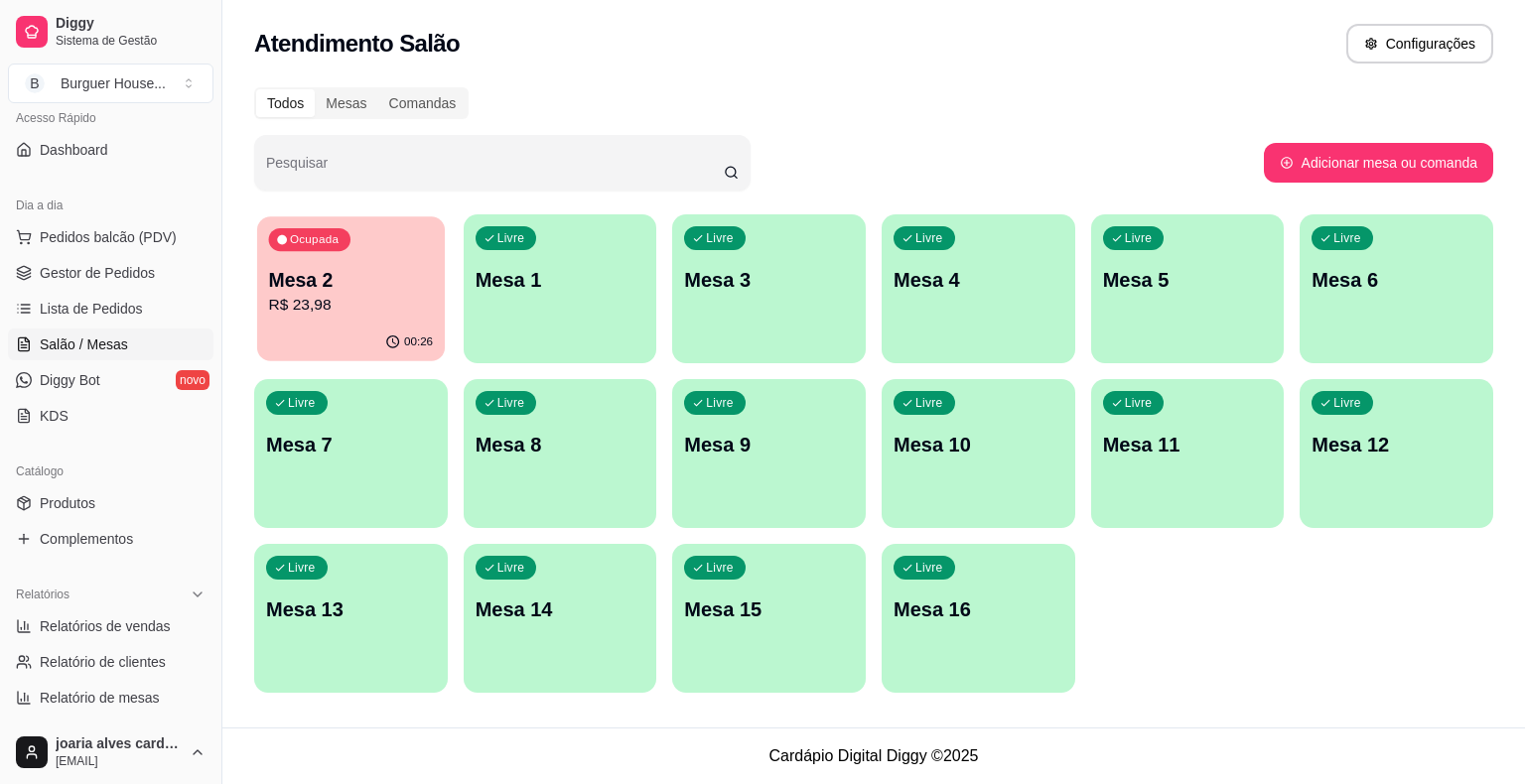 click on "R$ 23,98" at bounding box center (351, 305) 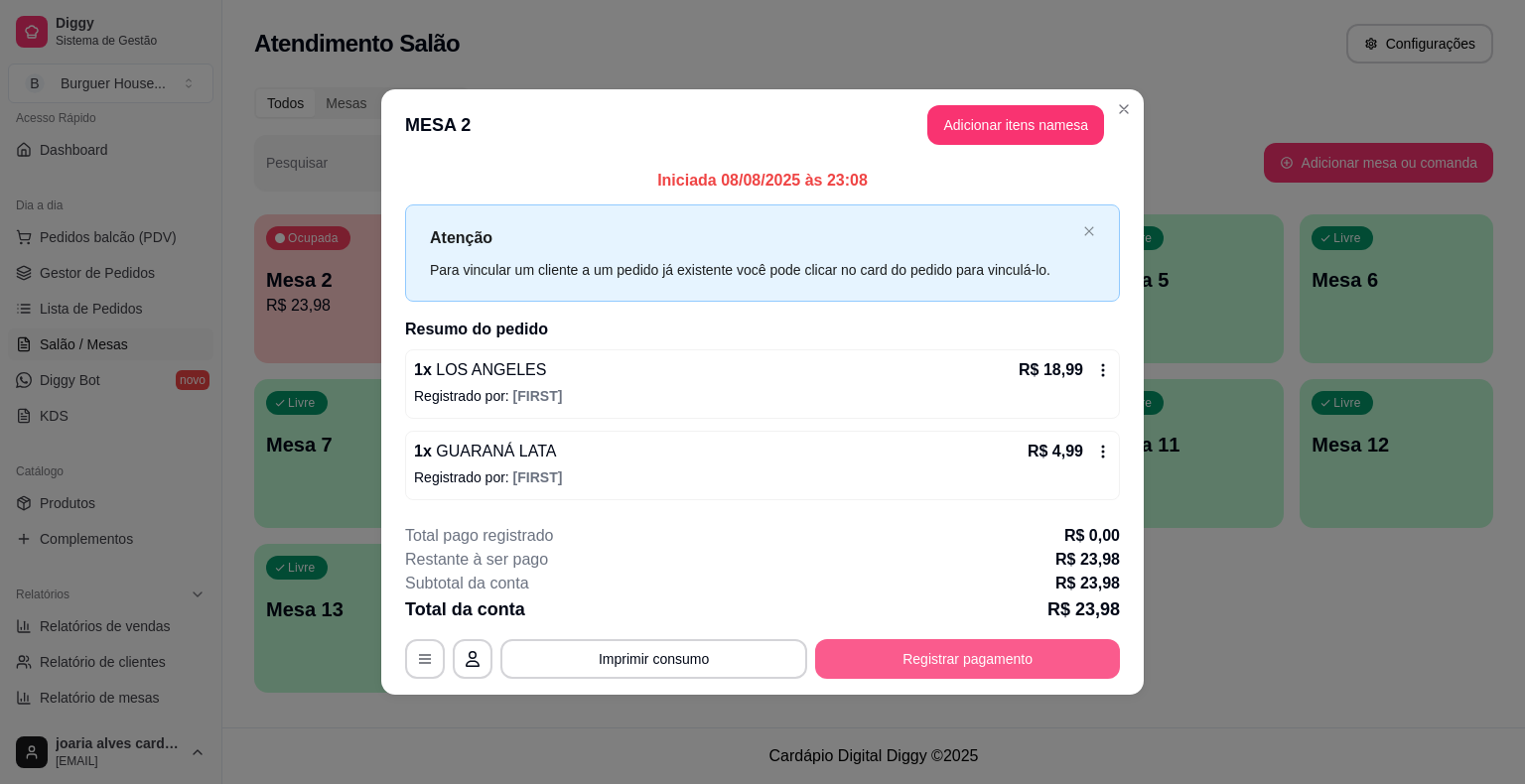 click on "Registrar pagamento" at bounding box center (967, 659) 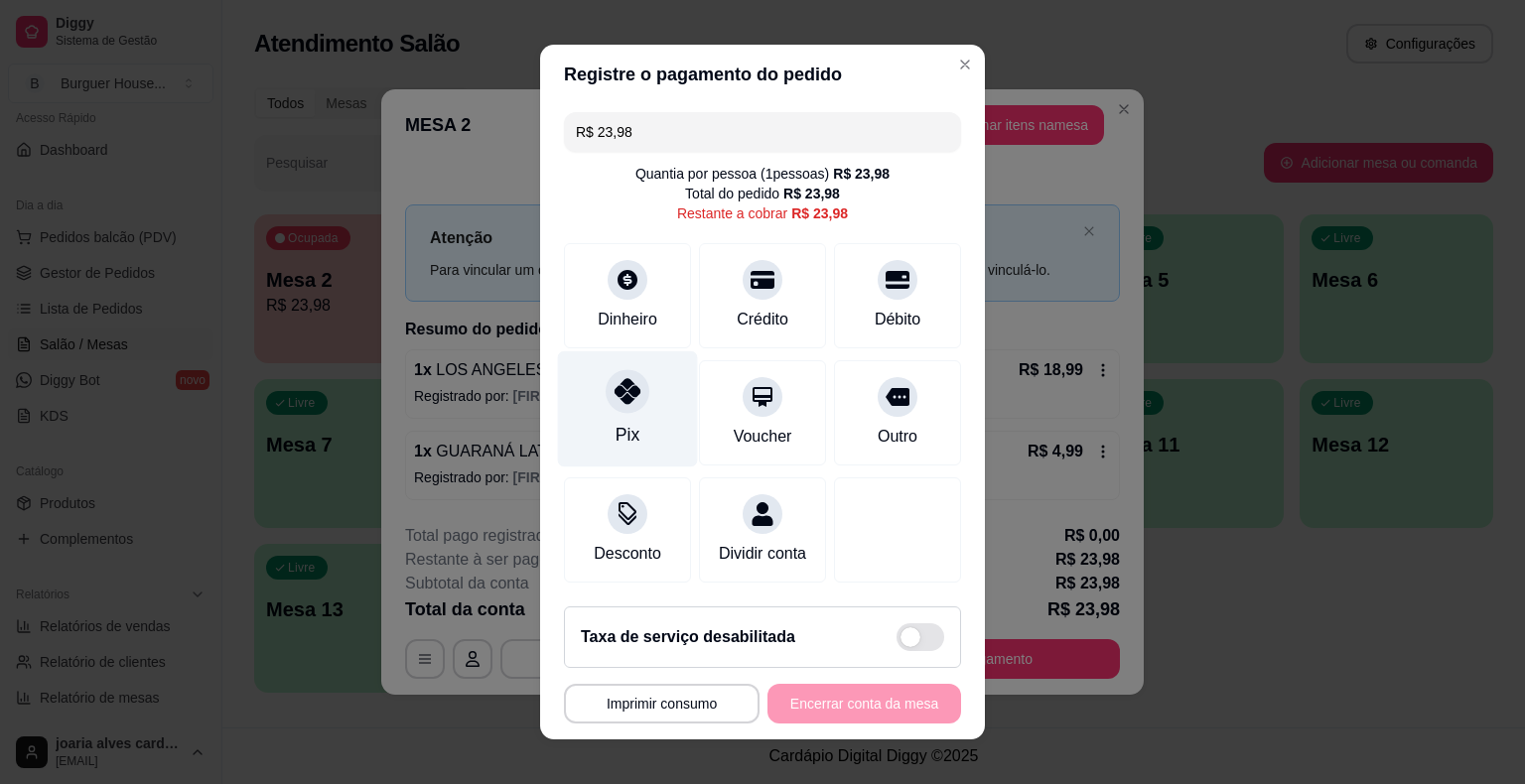 click 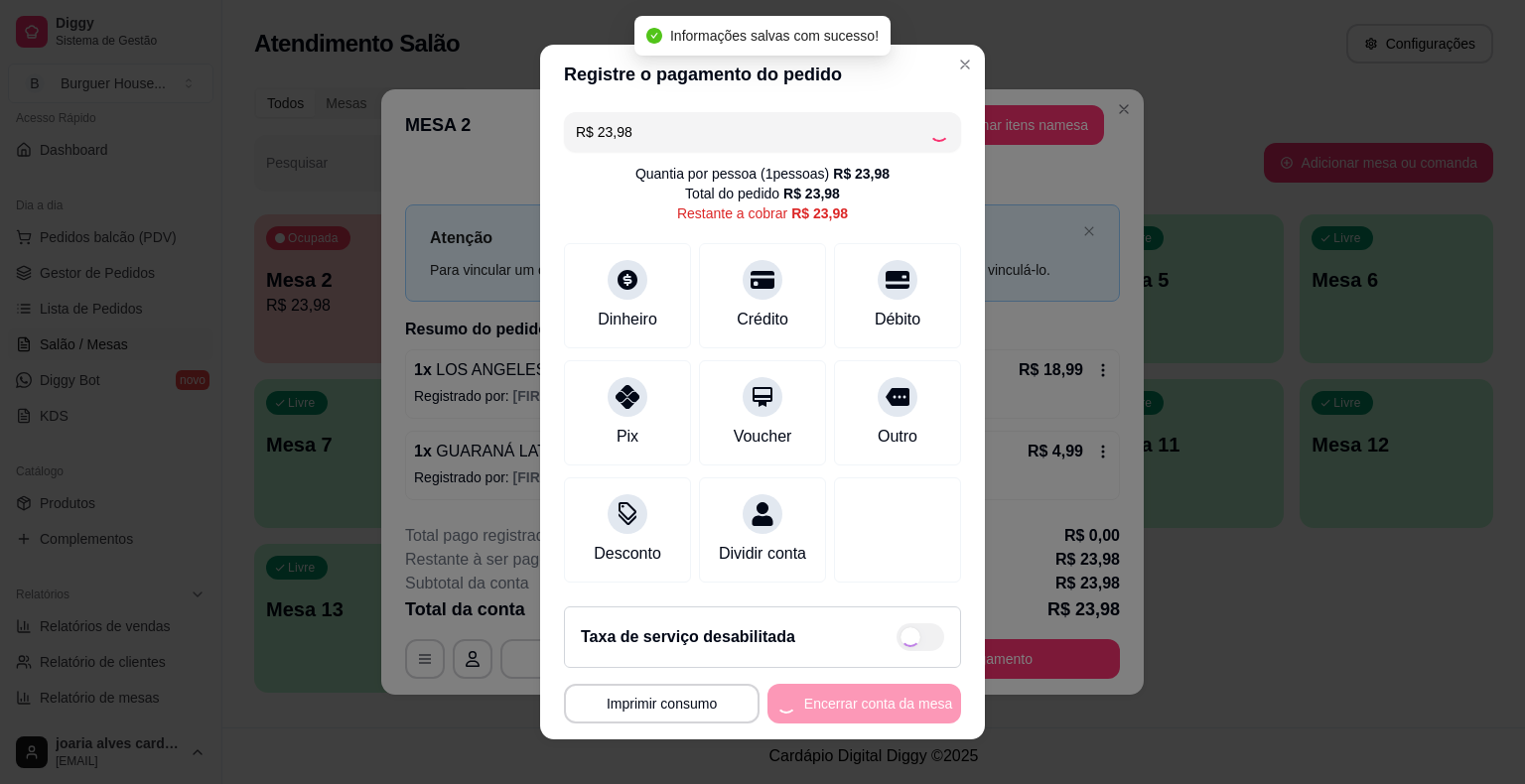 type on "R$ 0,00" 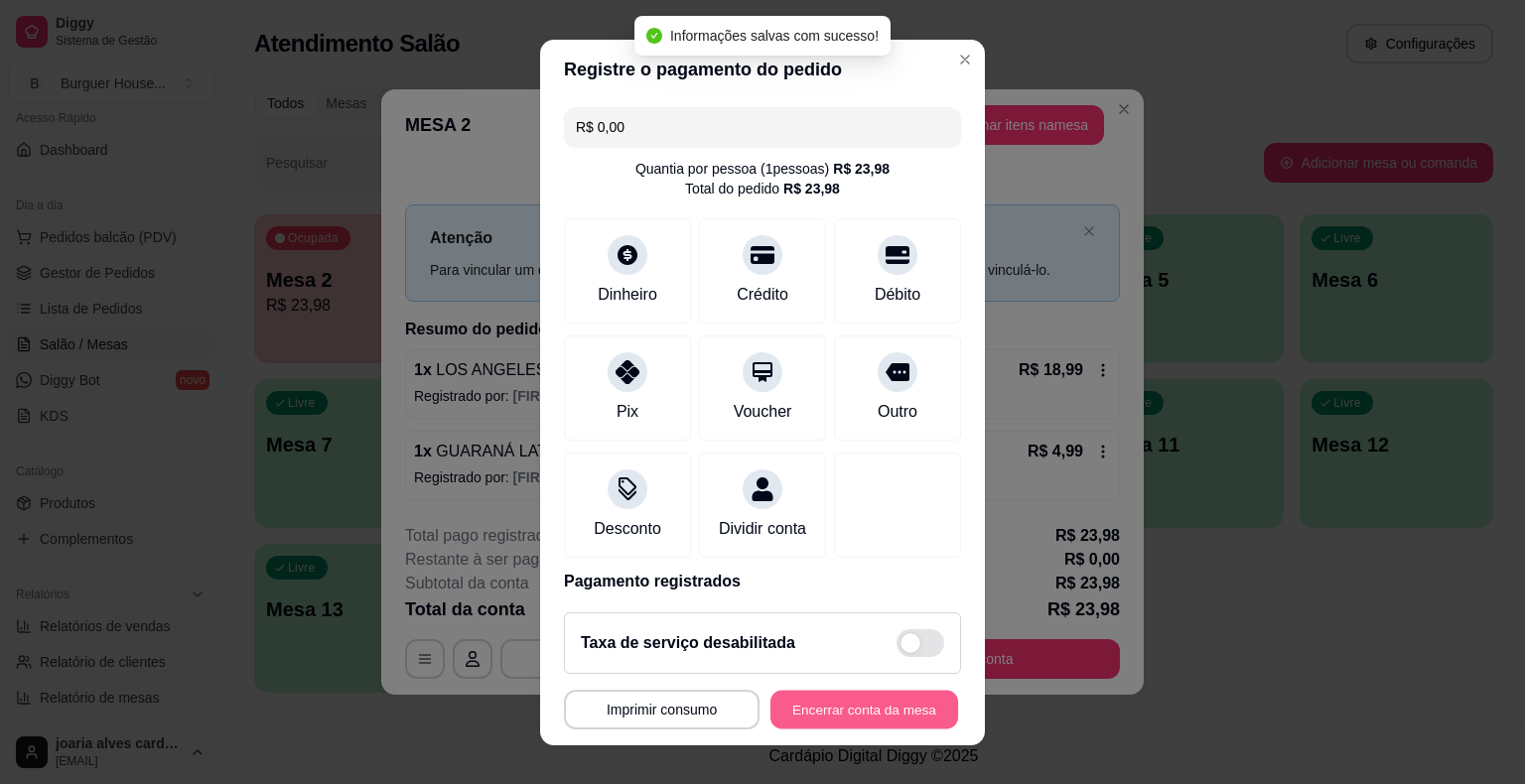 click on "Encerrar conta da mesa" at bounding box center (864, 709) 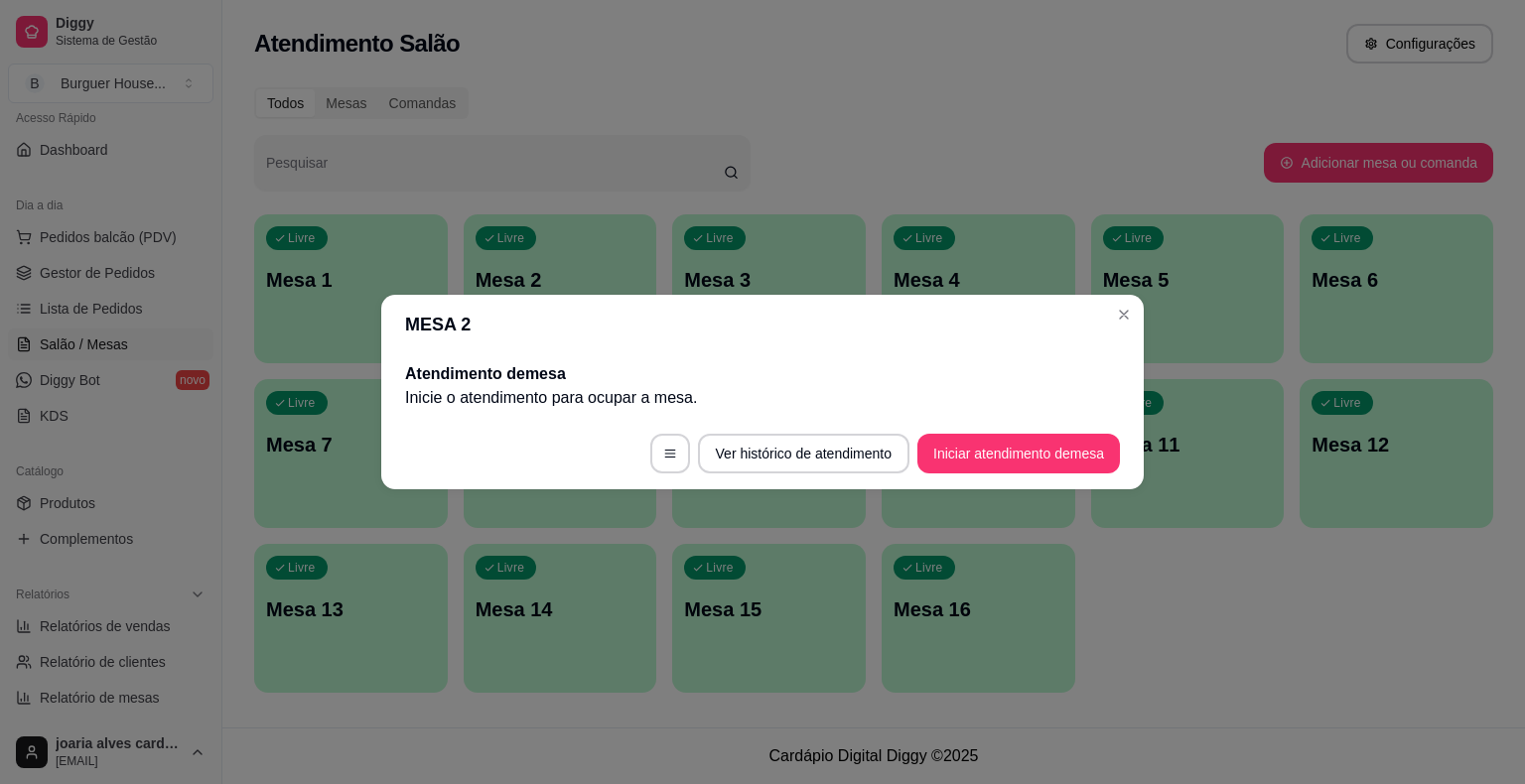 click on "Livre Mesa 1 Livre Mesa 2 Livre Mesa 3 Livre Mesa 4 Livre Mesa 5 Livre Mesa 6 Livre Mesa 7 Livre Mesa 8 Livre Mesa 9 Livre Mesa 10 Livre Mesa 11 Livre Mesa 12 Livre Mesa 13 Livre Mesa 14 Livre Mesa 15 Livre Mesa 16" at bounding box center [874, 454] 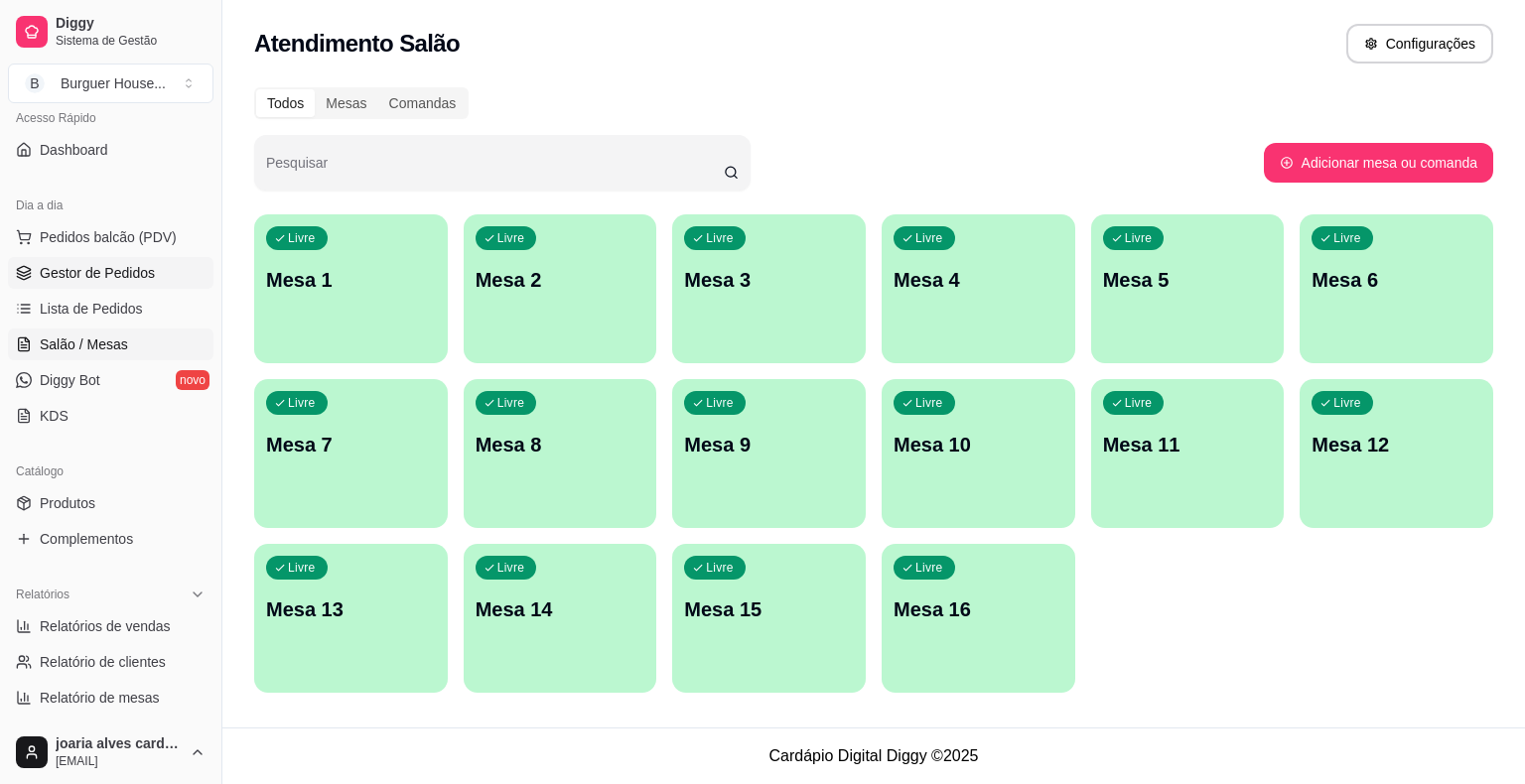click on "Gestor de Pedidos" at bounding box center [97, 273] 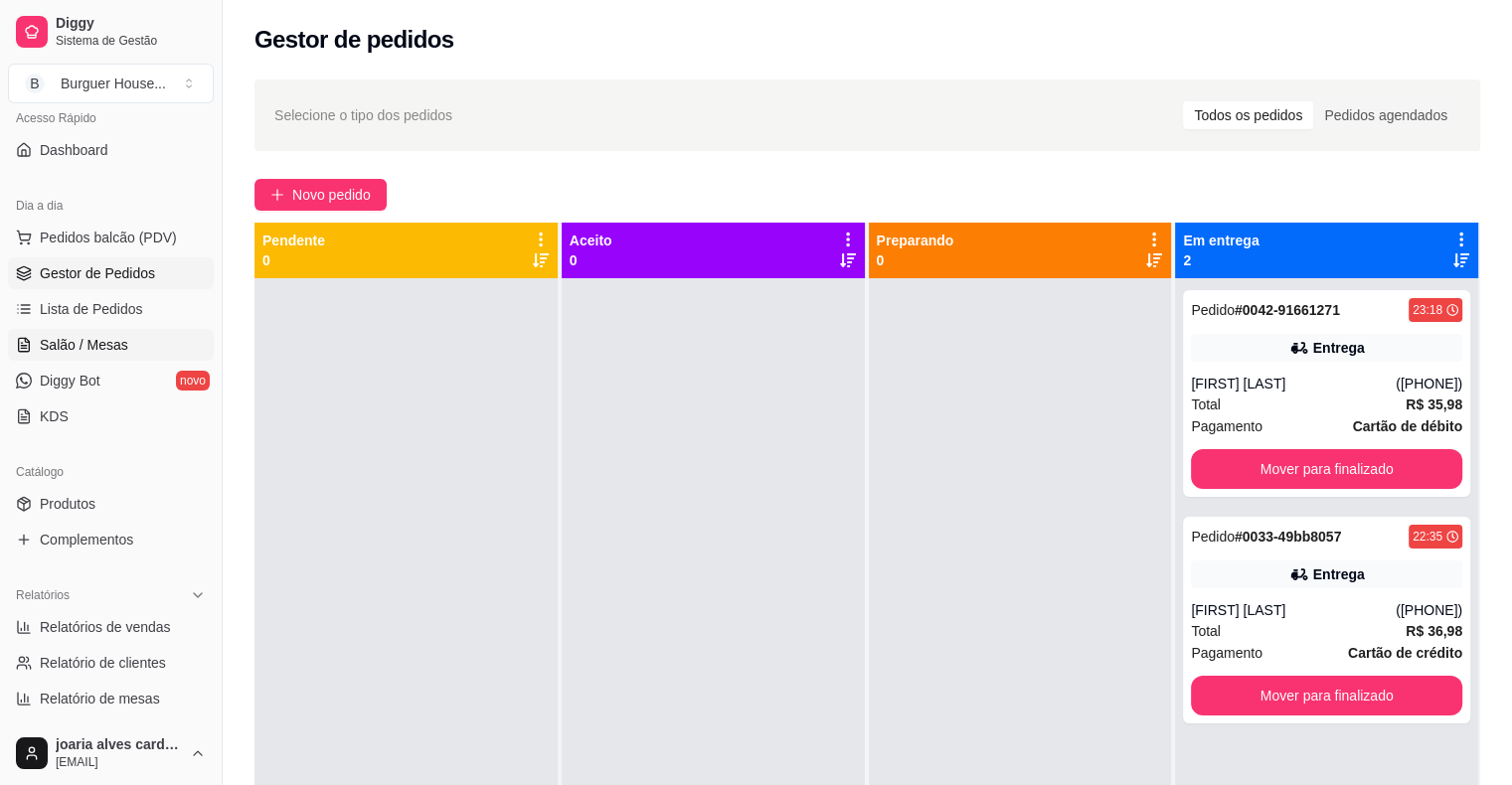 click on "Salão / Mesas" at bounding box center (84, 345) 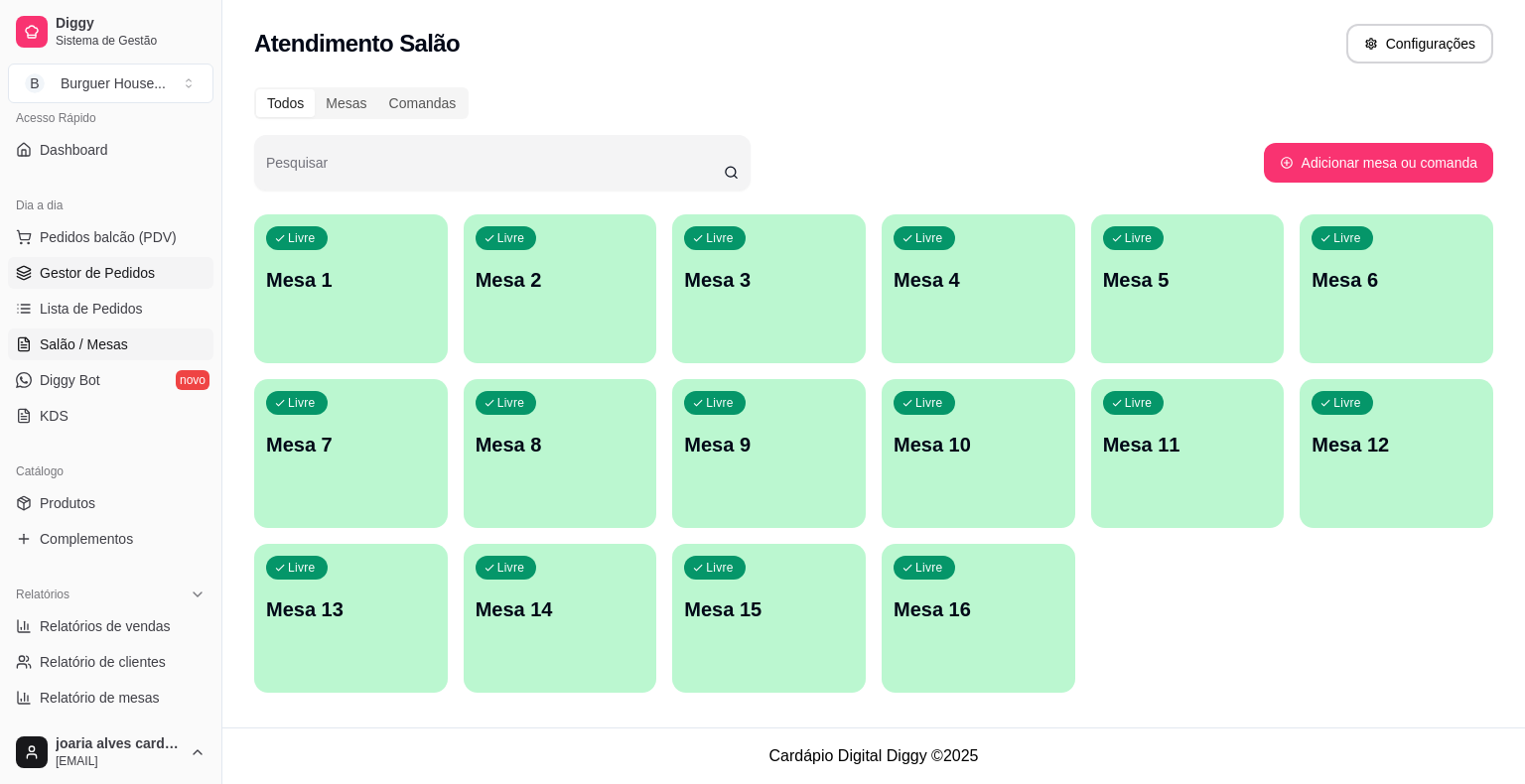 click on "Gestor de Pedidos" at bounding box center (97, 273) 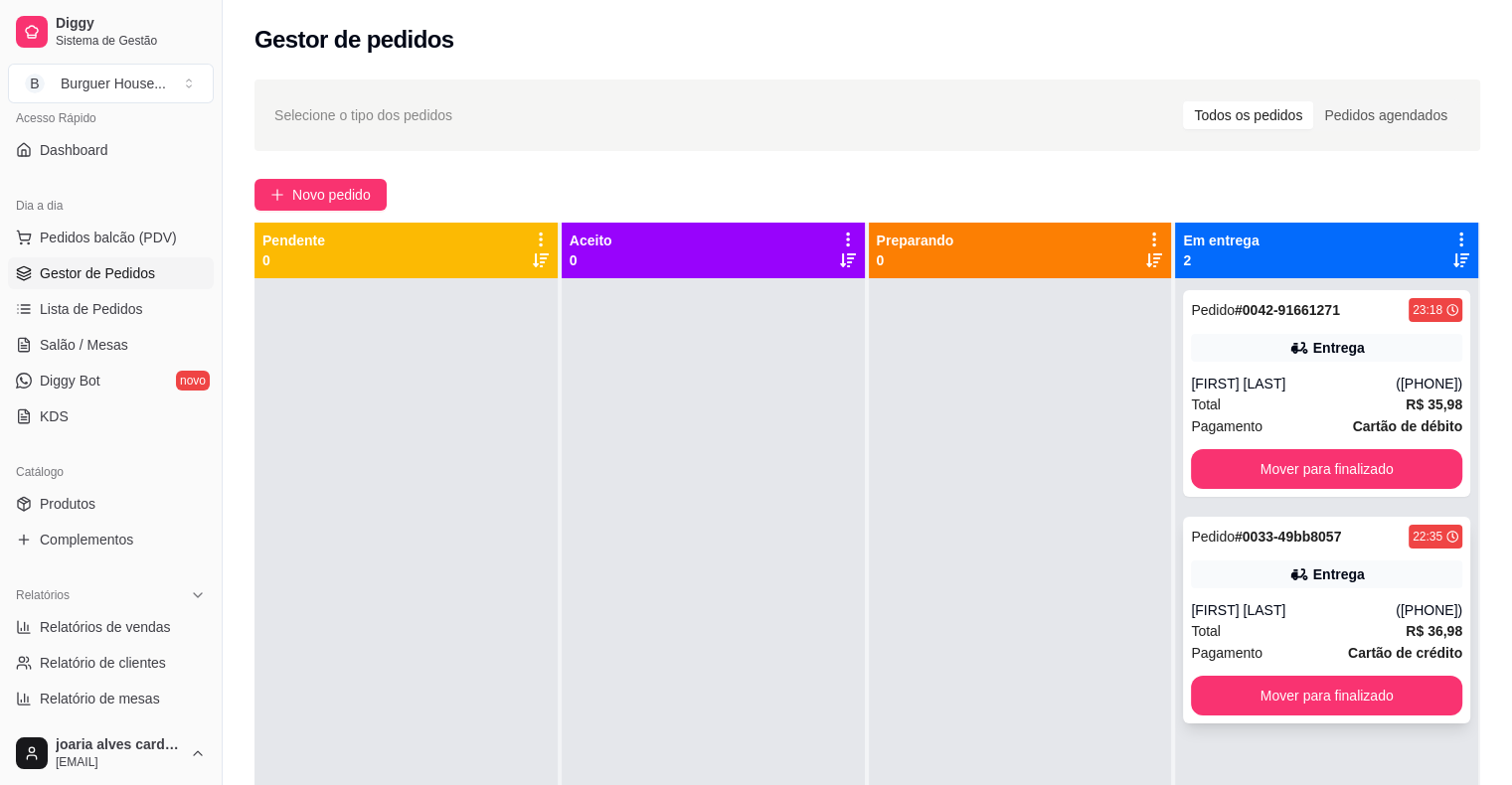 click on "[FIRST] [LAST]" at bounding box center [1293, 610] 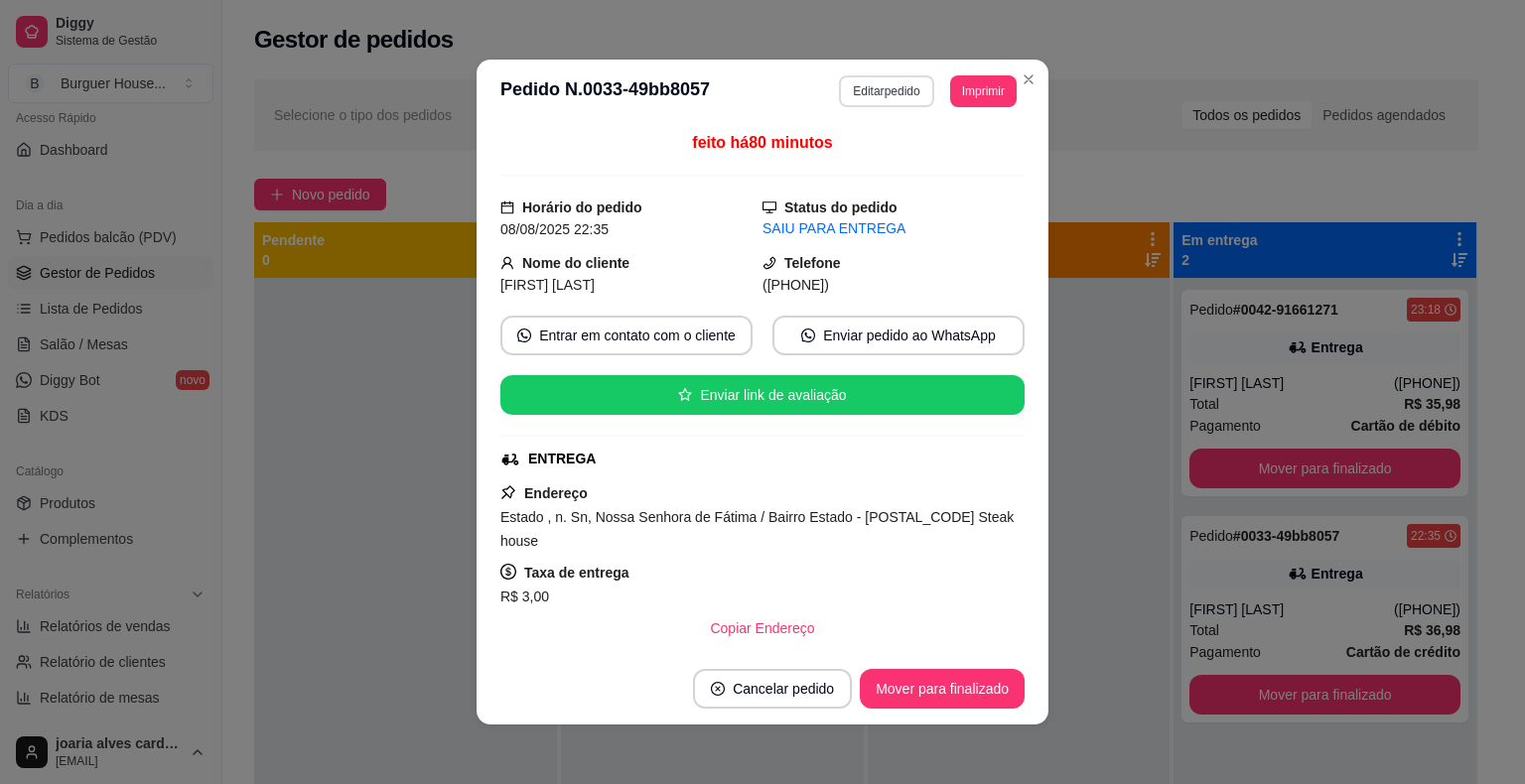 click on "Editar  pedido" at bounding box center (886, 91) 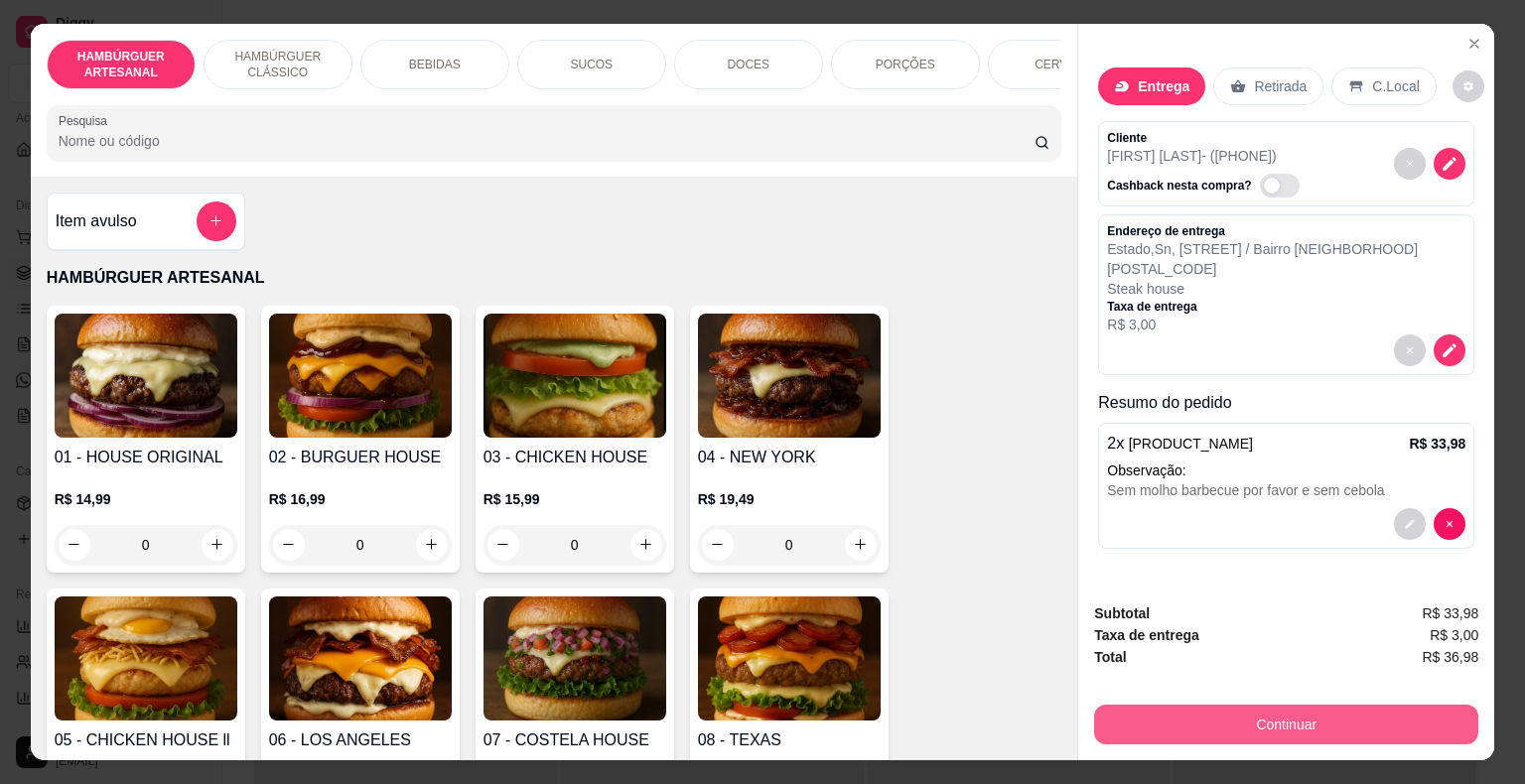 click on "Continuar" at bounding box center (1286, 724) 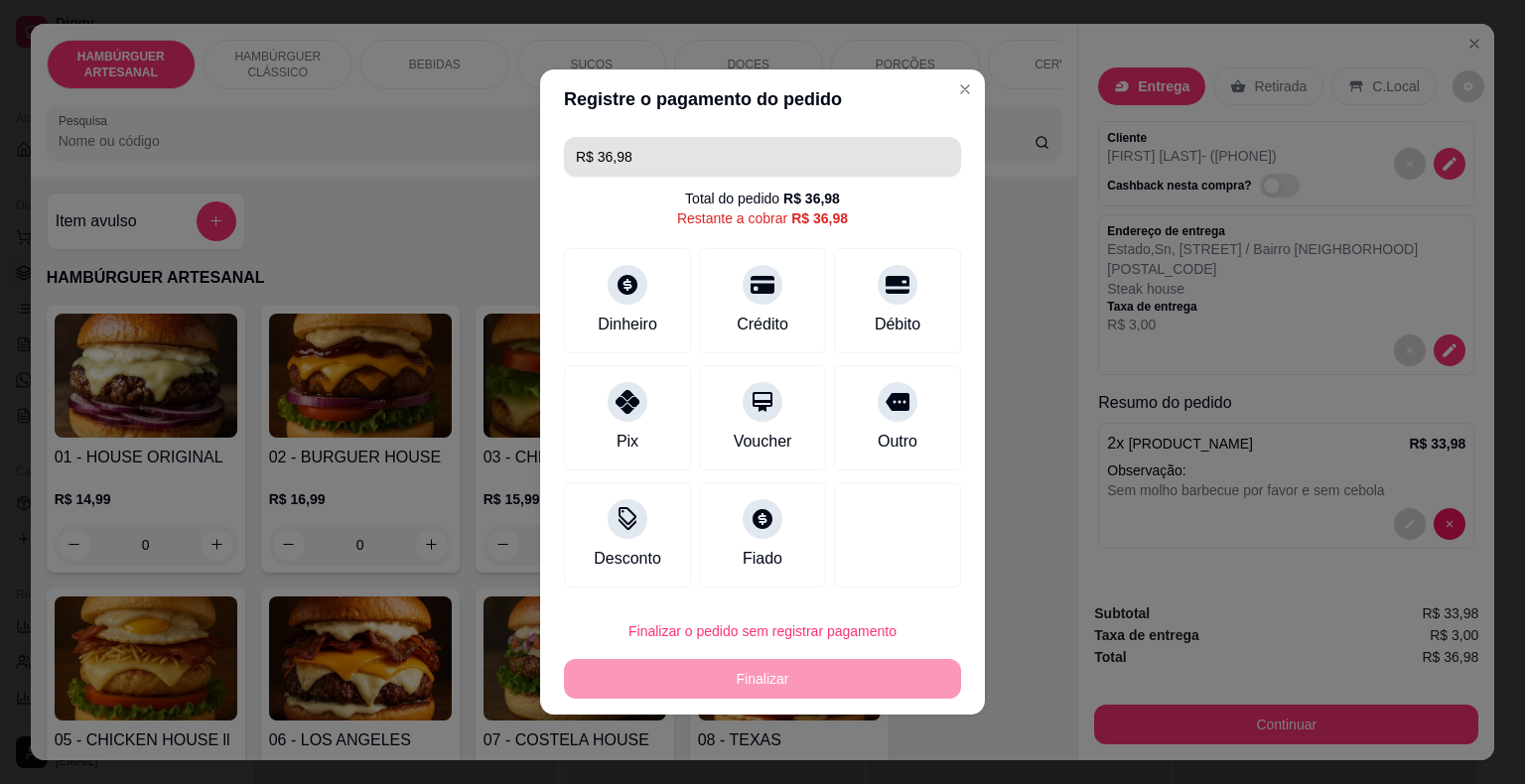 click on "R$ 36,98" at bounding box center (762, 157) 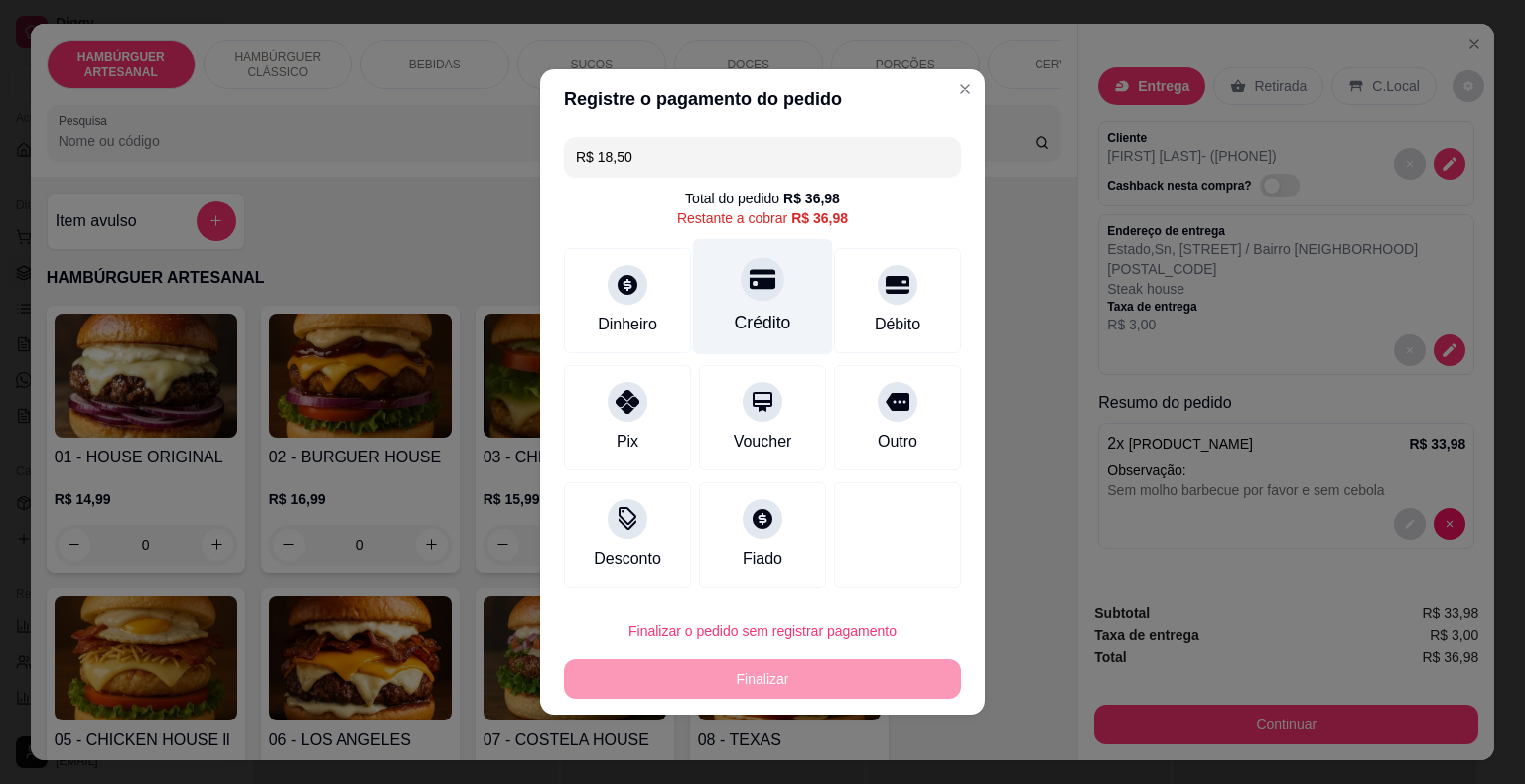 click on "Crédito" at bounding box center (762, 323) 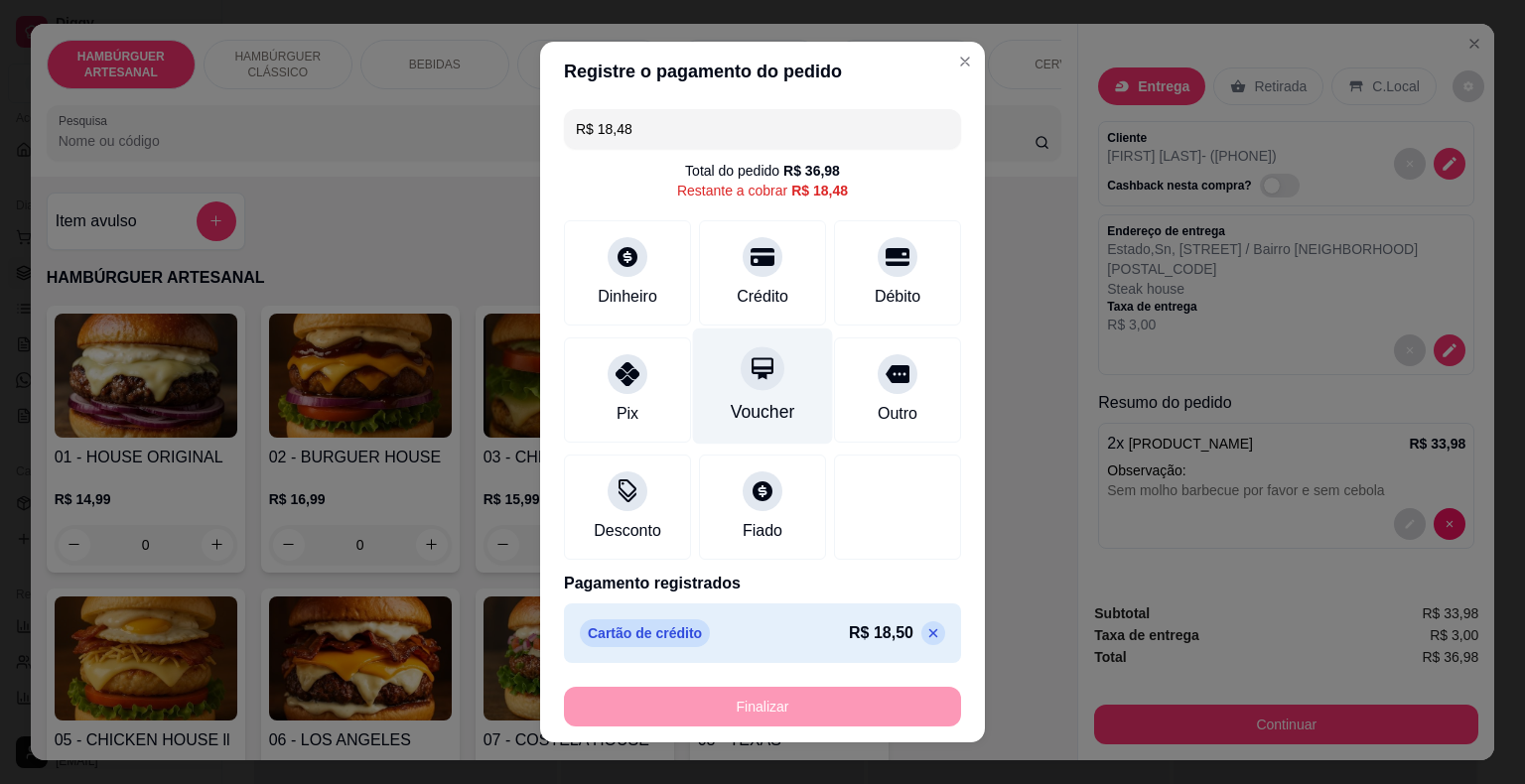 scroll, scrollTop: 21, scrollLeft: 0, axis: vertical 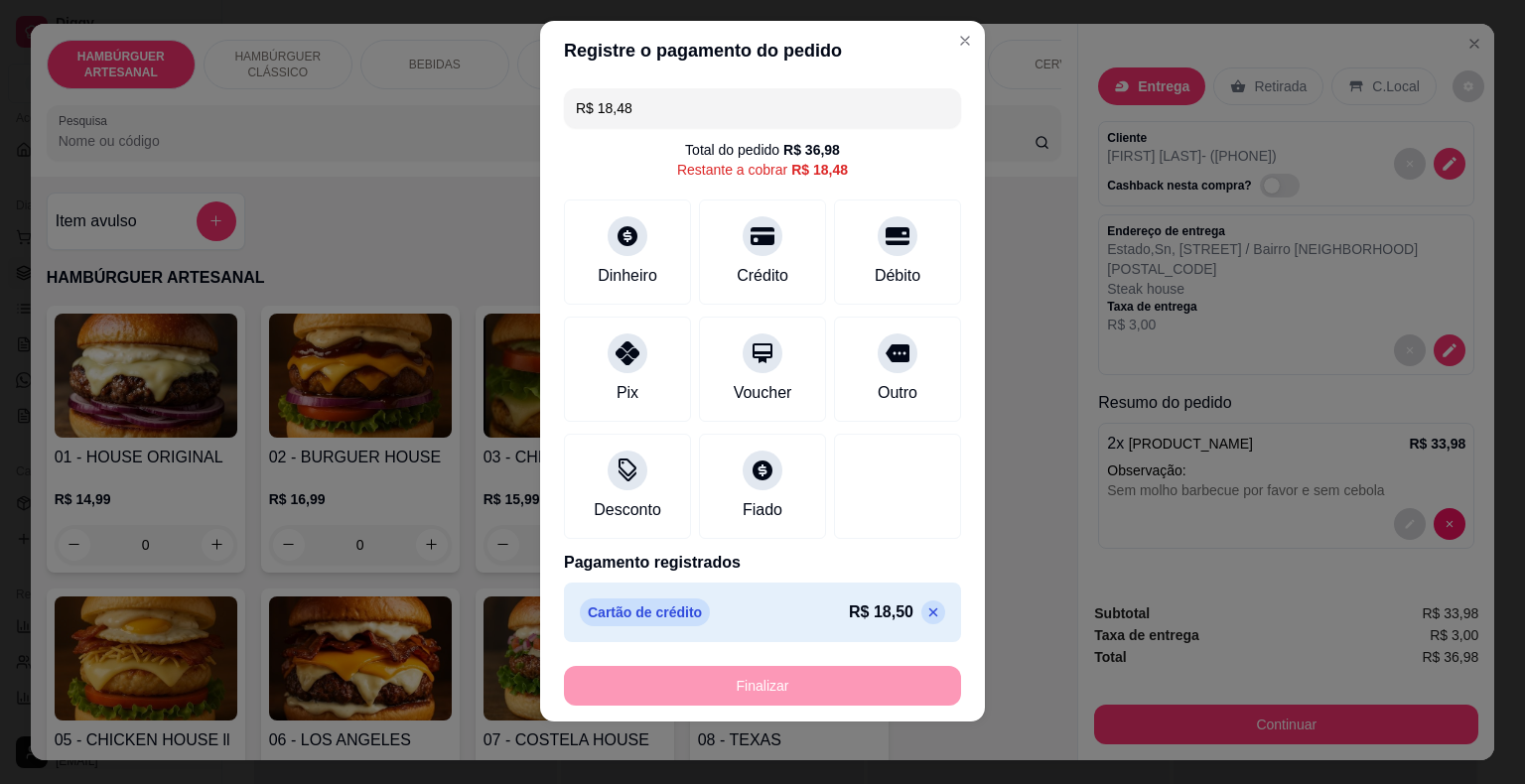 click on "R$ 18,48" at bounding box center (762, 108) 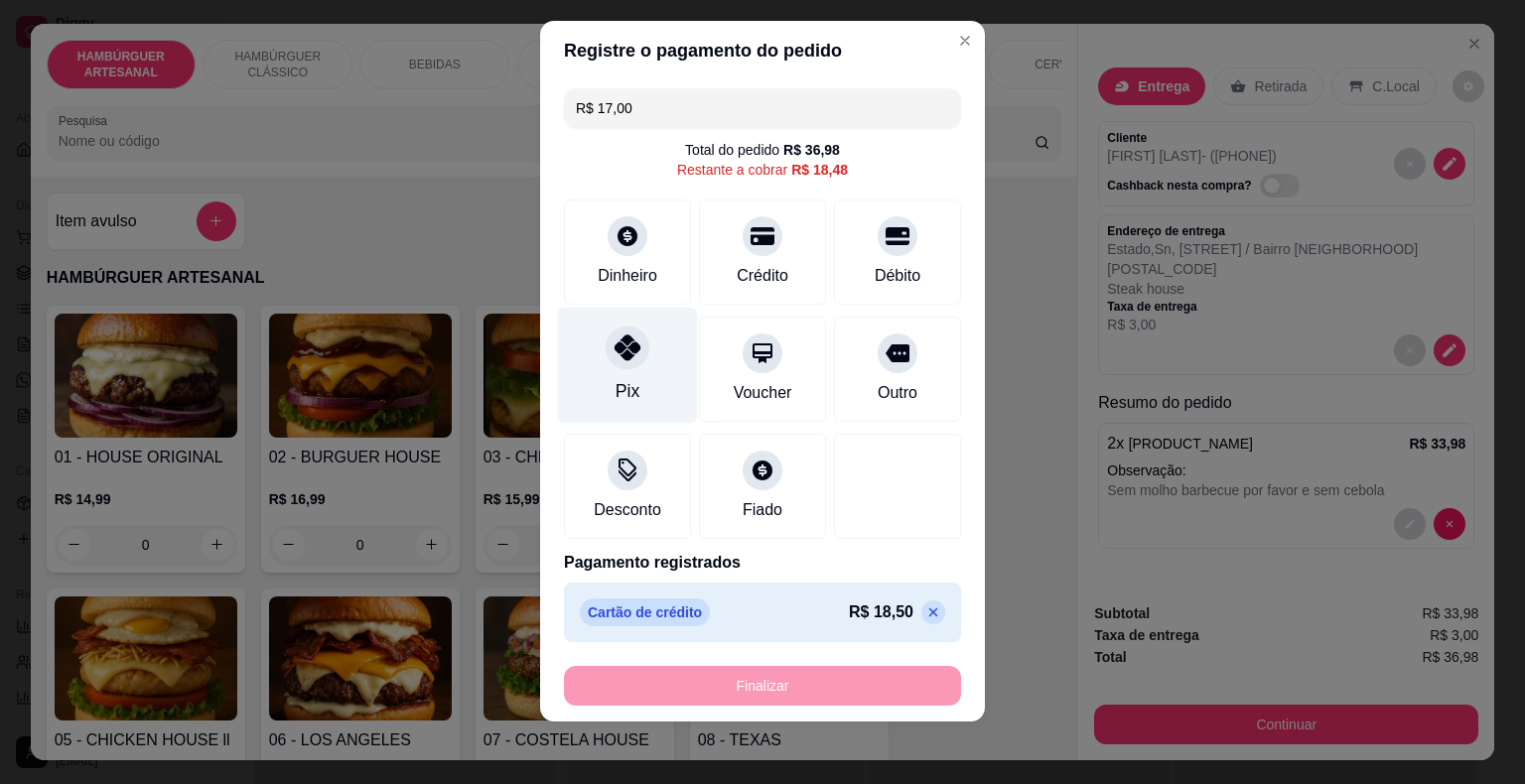 click on "Pix" at bounding box center [627, 365] 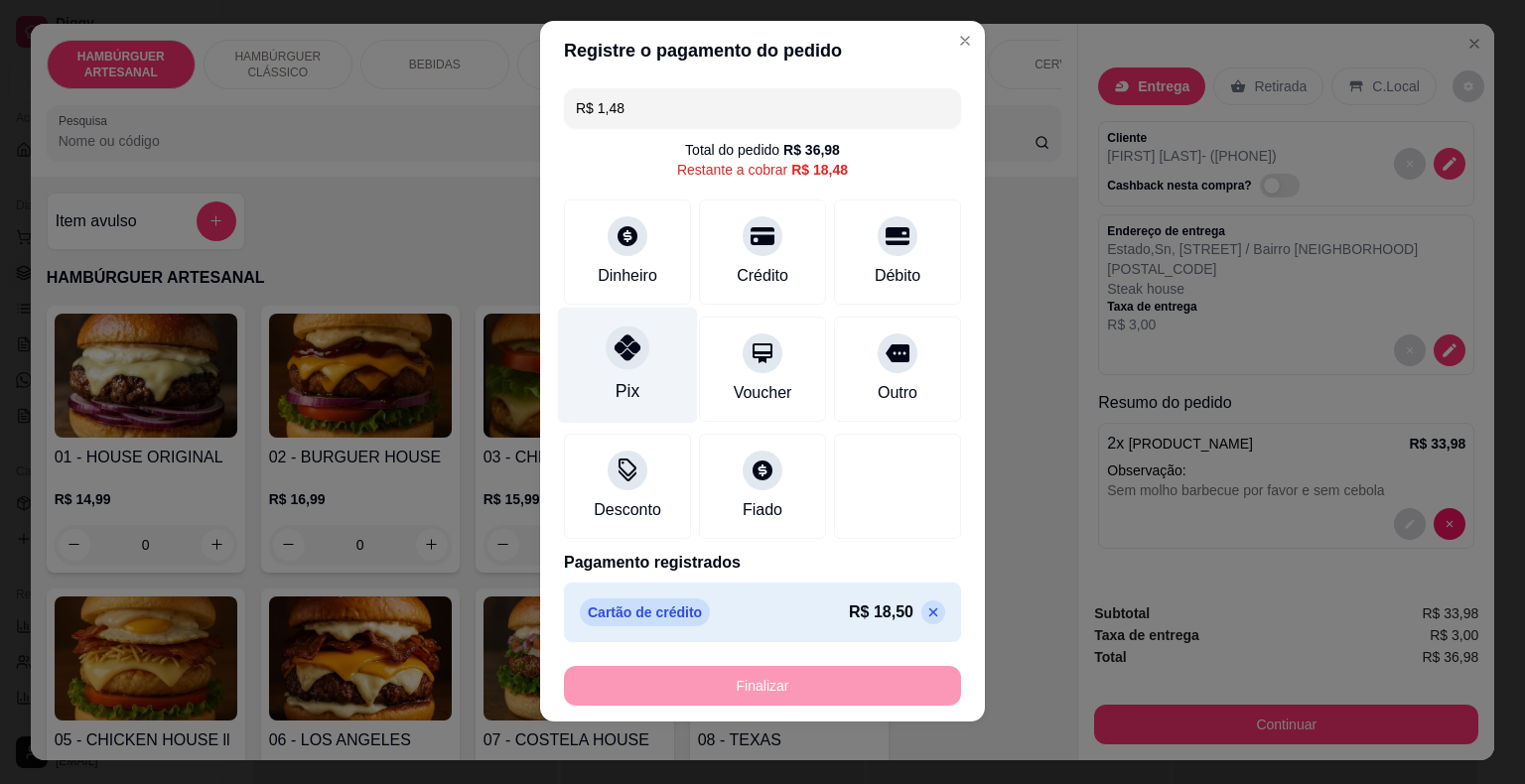 scroll, scrollTop: 17, scrollLeft: 0, axis: vertical 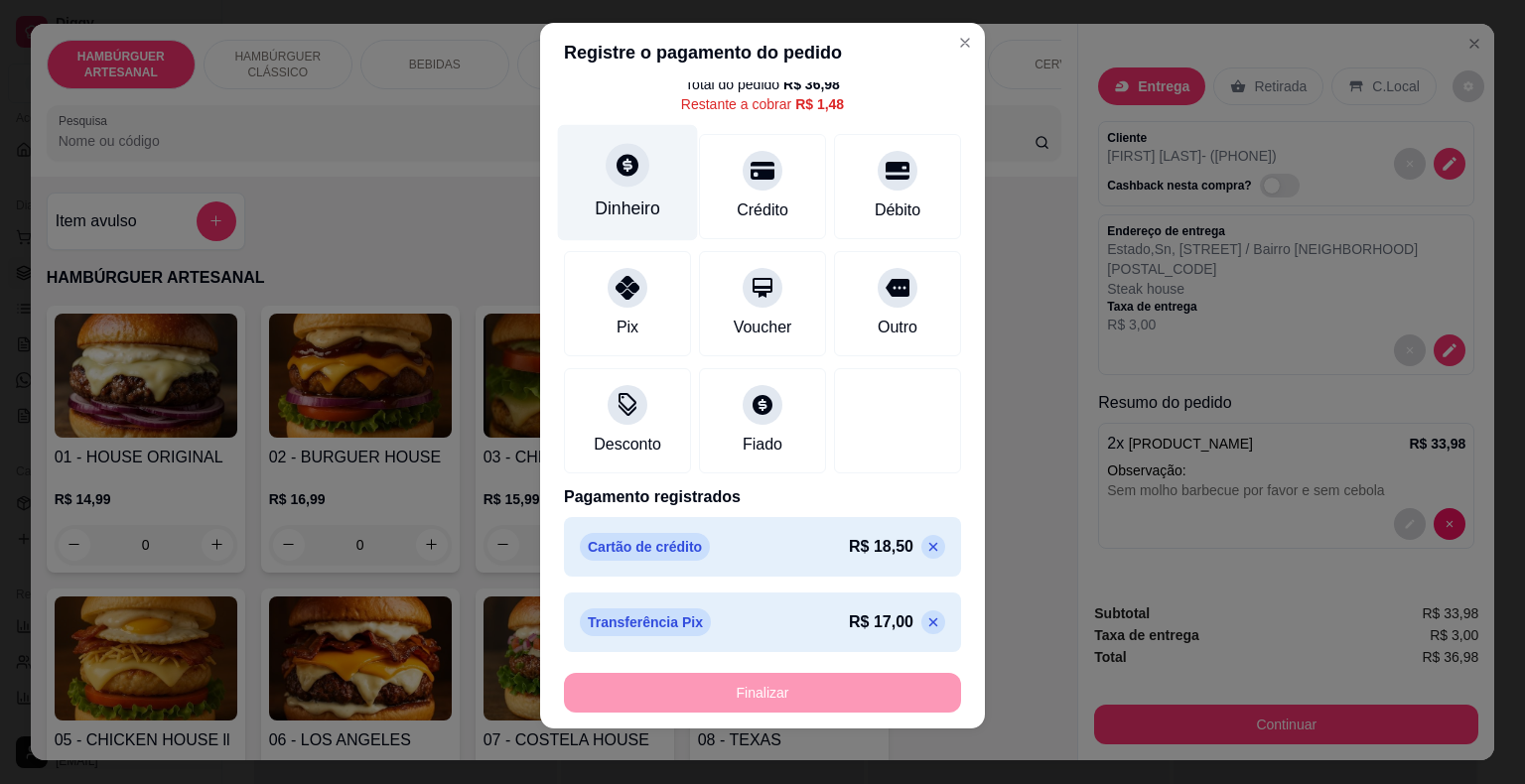 click on "Dinheiro" at bounding box center [627, 208] 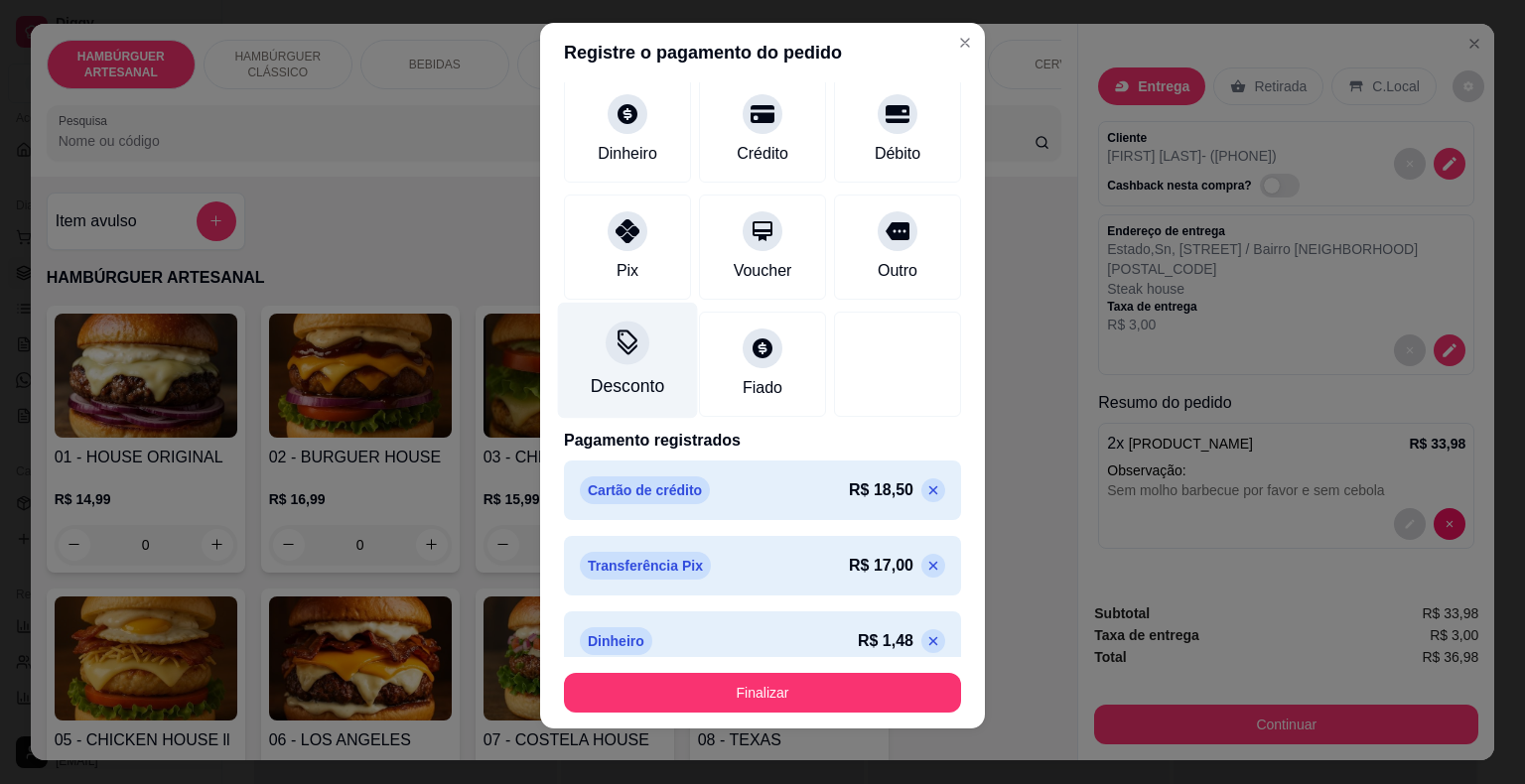 scroll, scrollTop: 123, scrollLeft: 0, axis: vertical 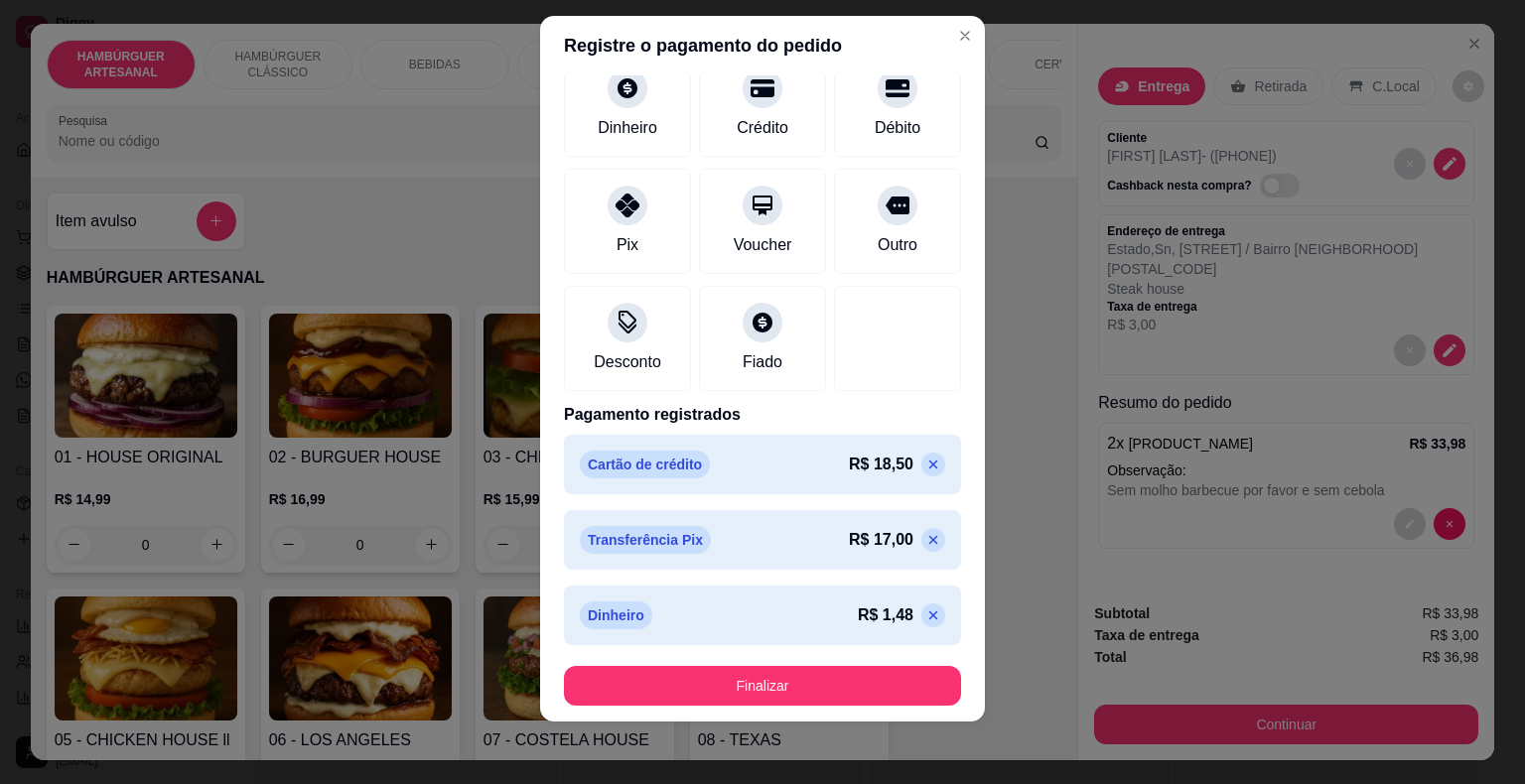click 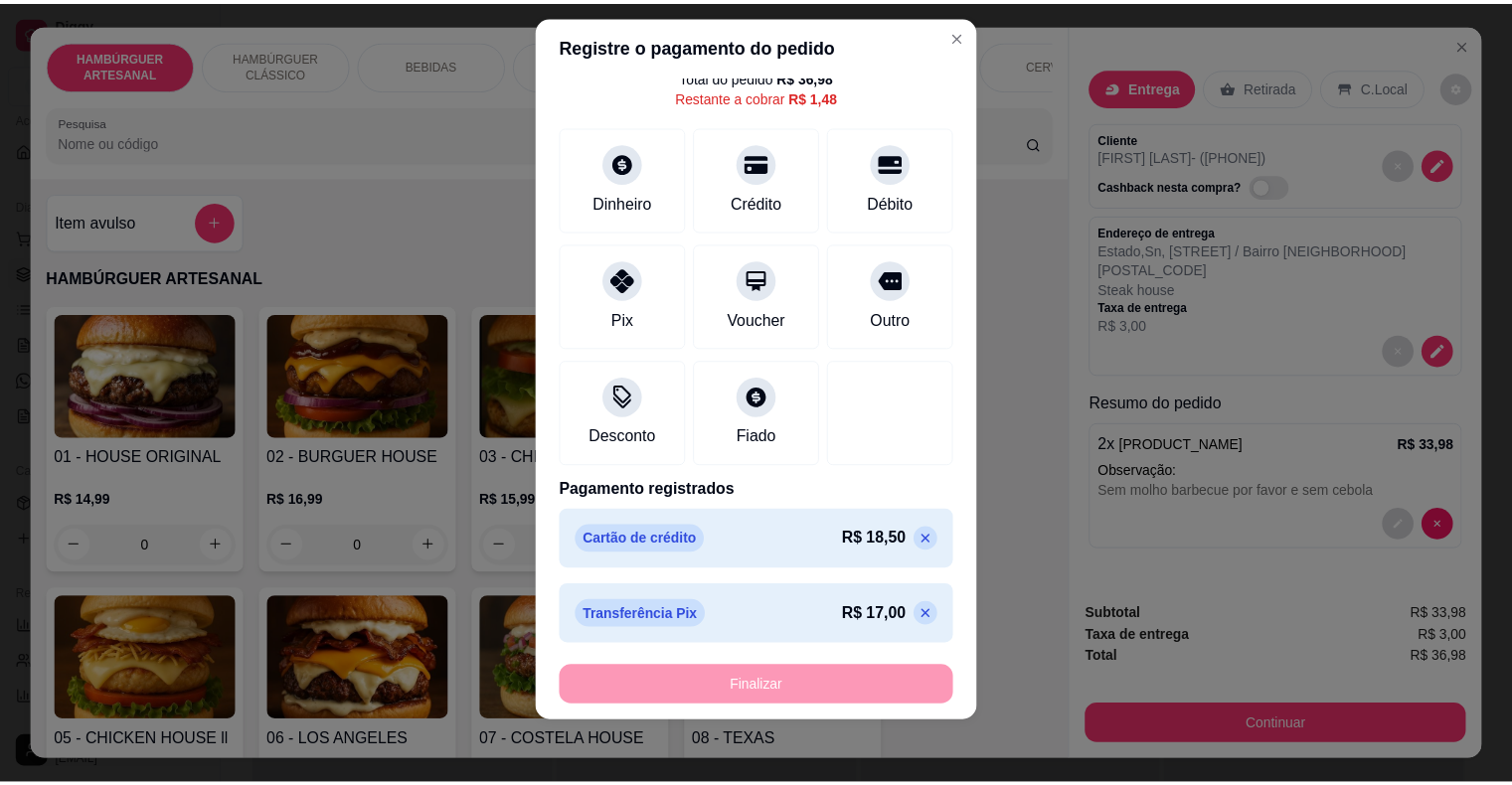 scroll, scrollTop: 0, scrollLeft: 0, axis: both 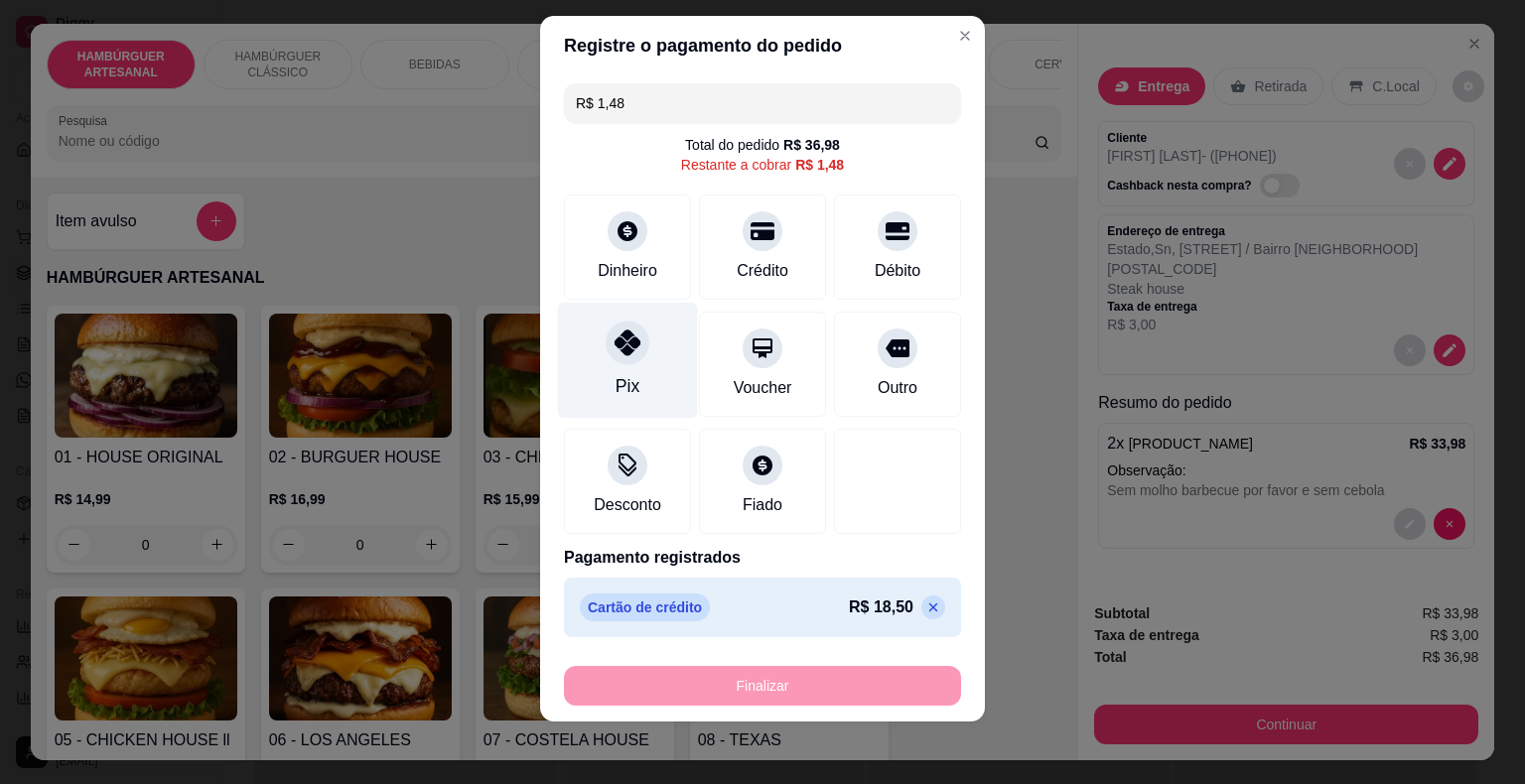 click on "Pix" at bounding box center [627, 359] 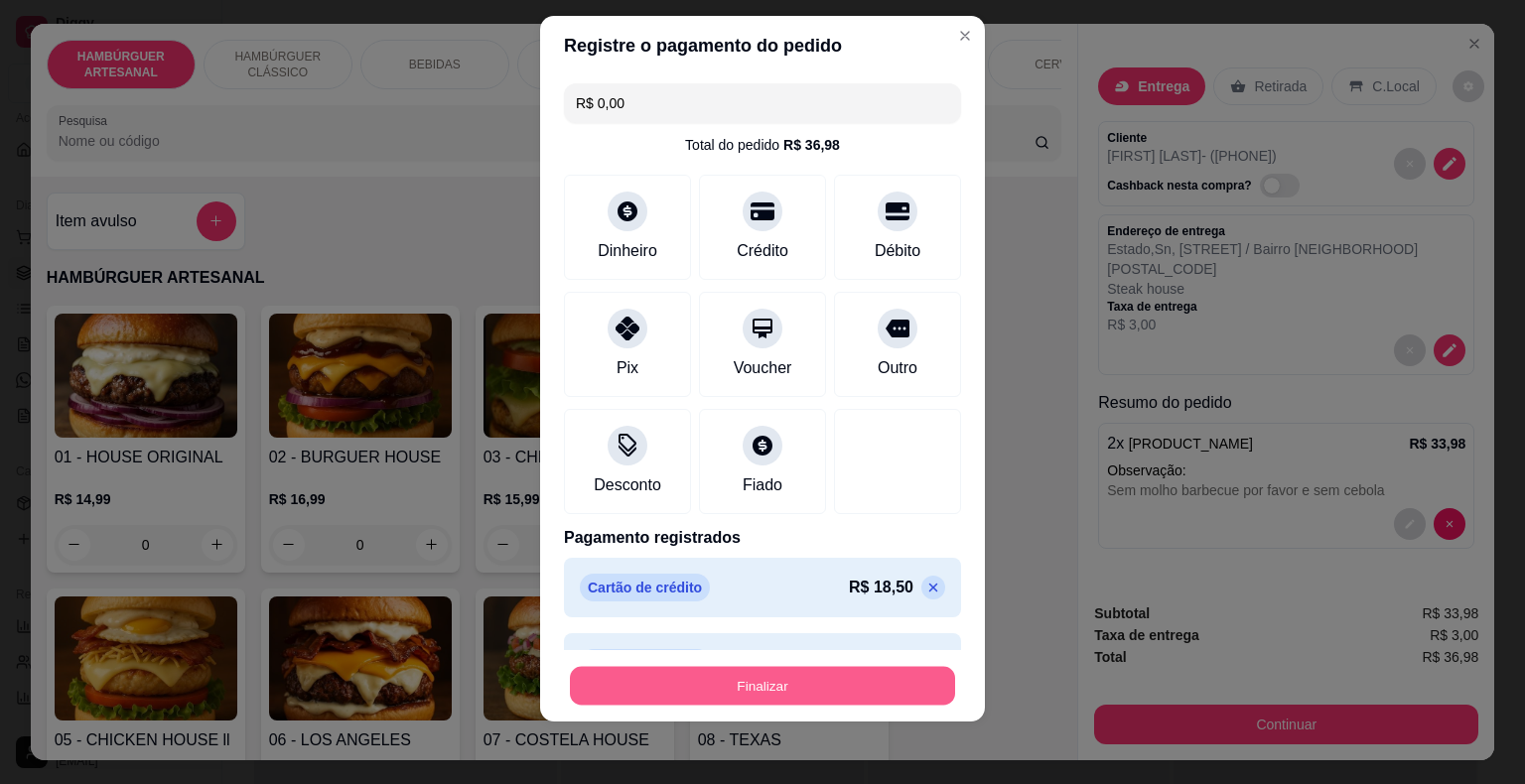 click on "Finalizar" at bounding box center [762, 685] 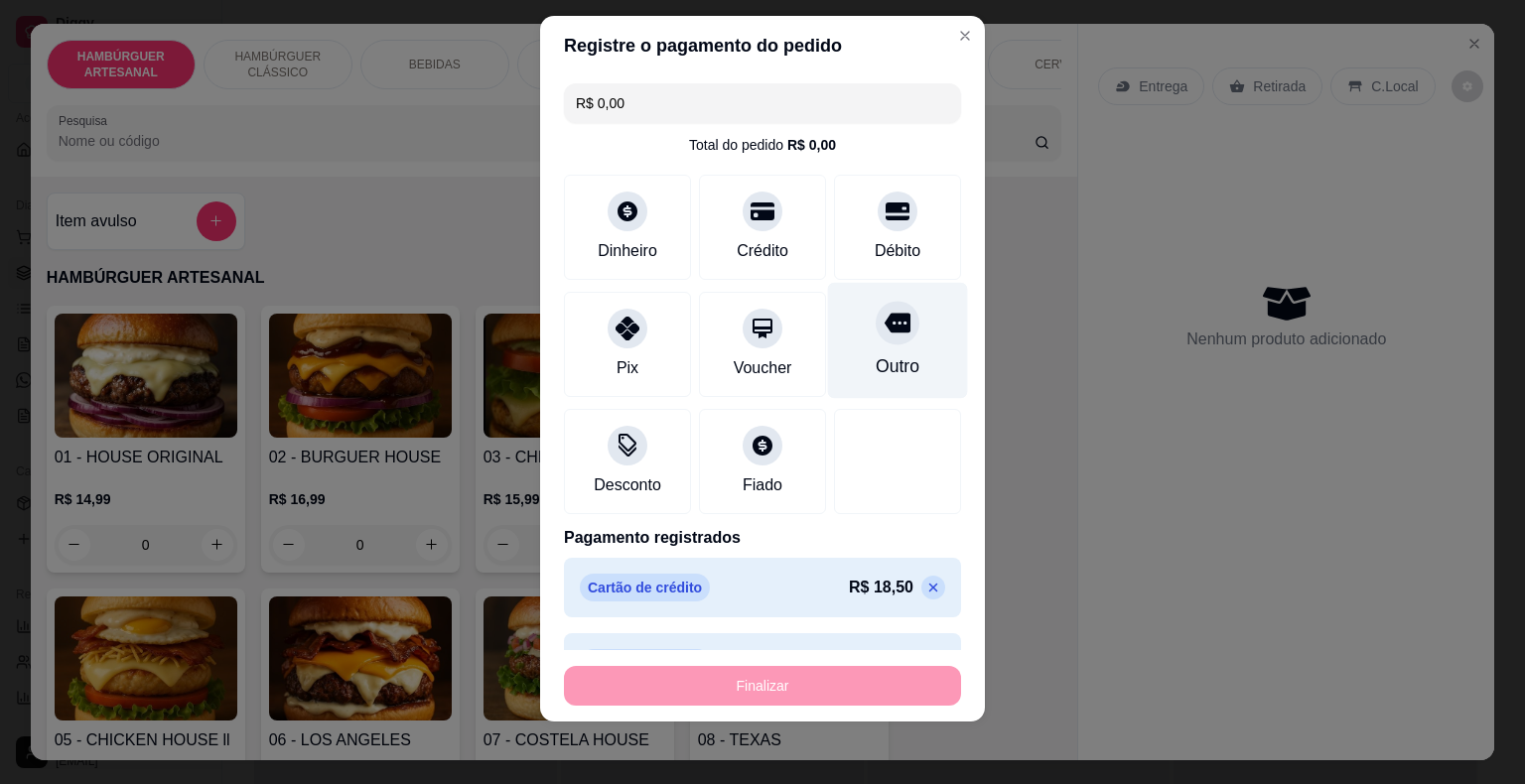 type on "-R$ 36,98" 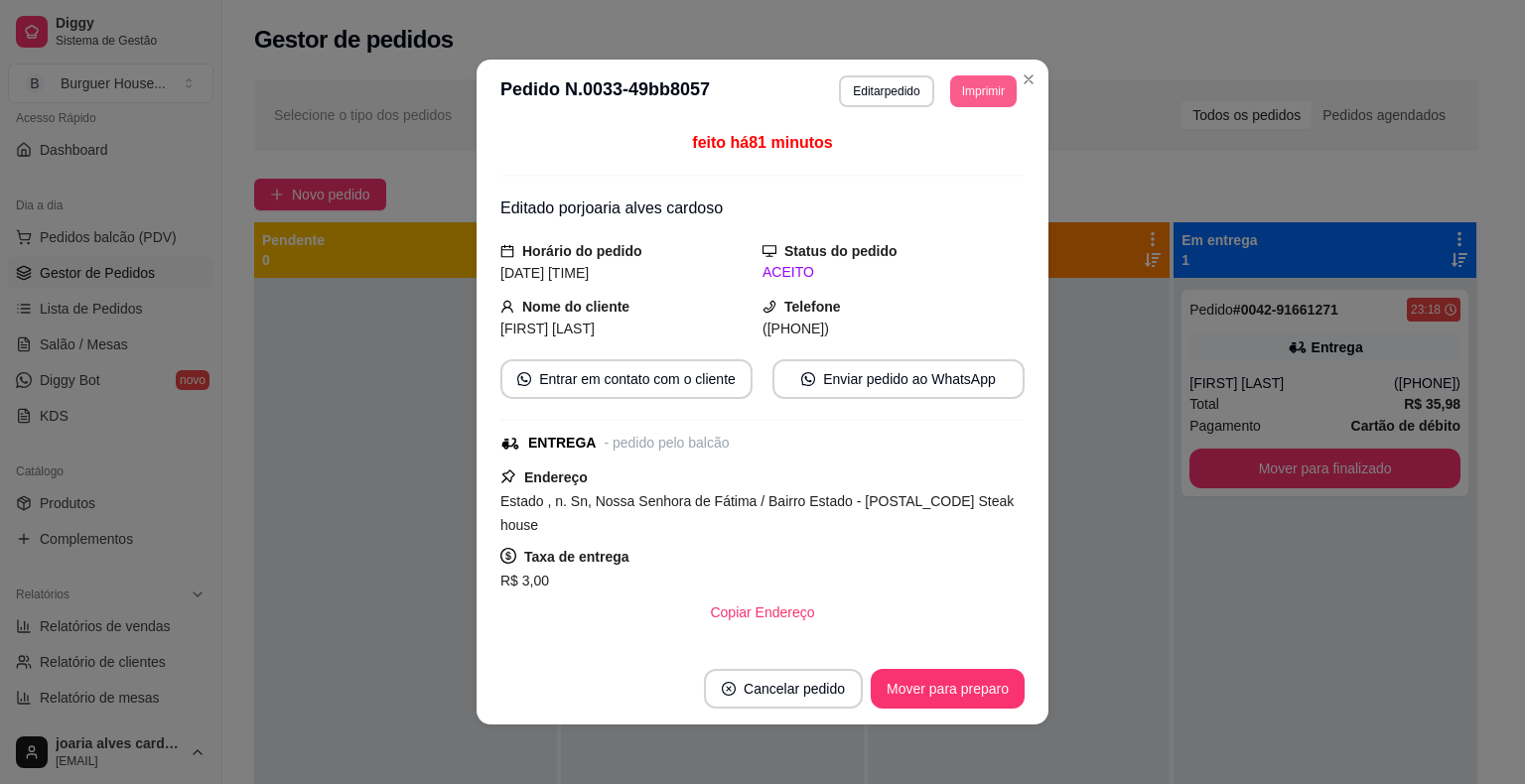 click on "Imprimir" at bounding box center [983, 91] 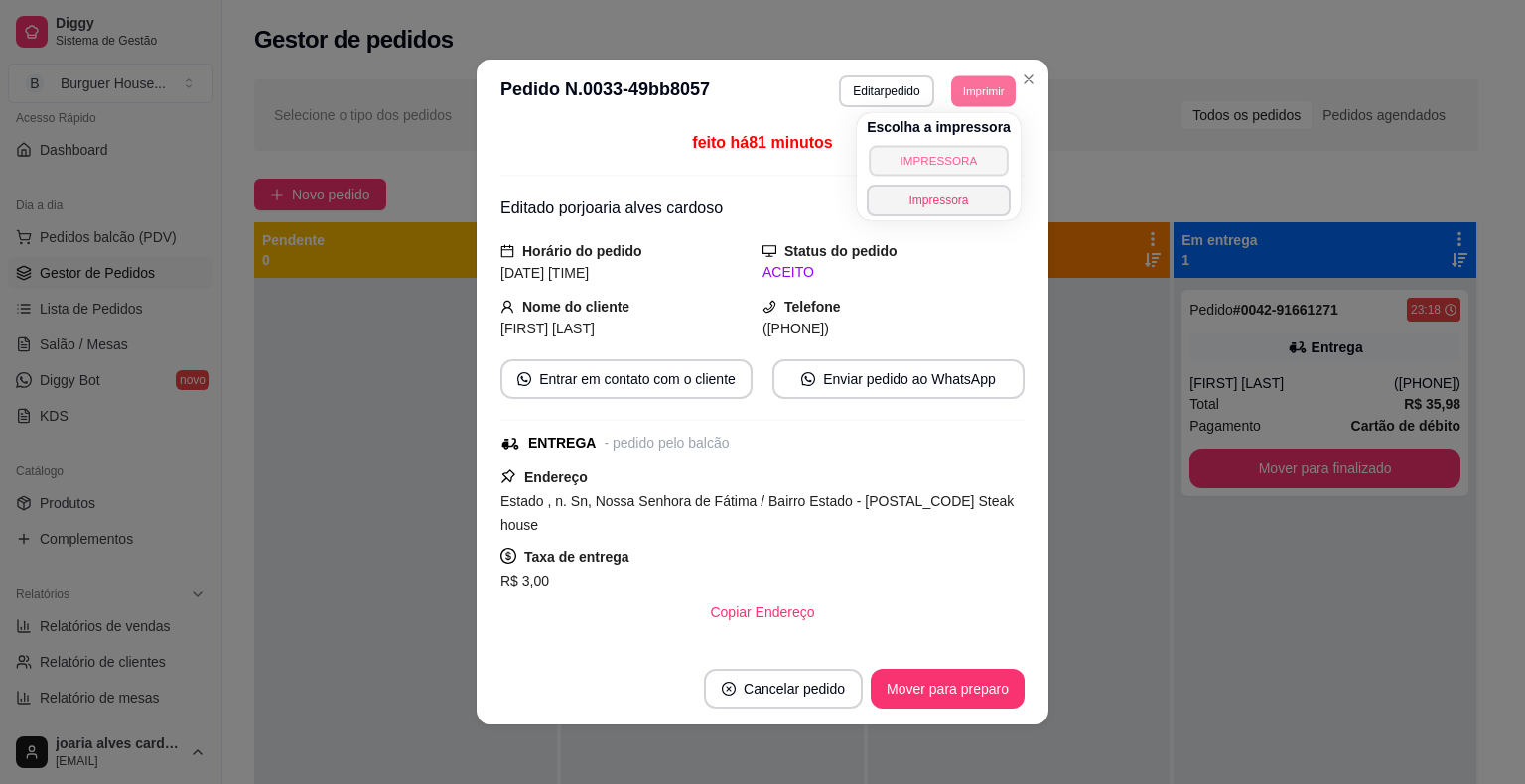 click on "IMPRESSORA" at bounding box center [938, 160] 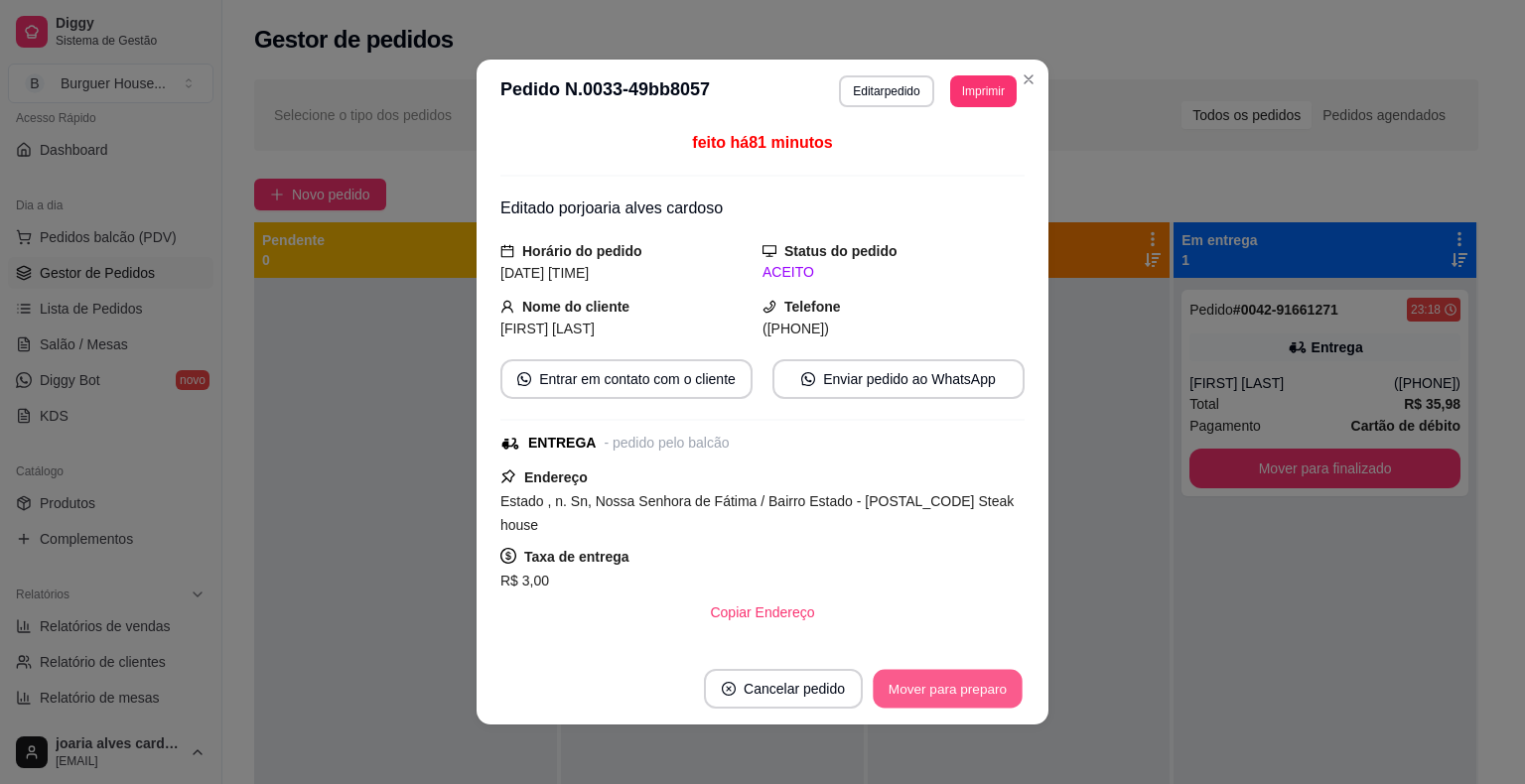 click on "Mover para preparo" at bounding box center (947, 689) 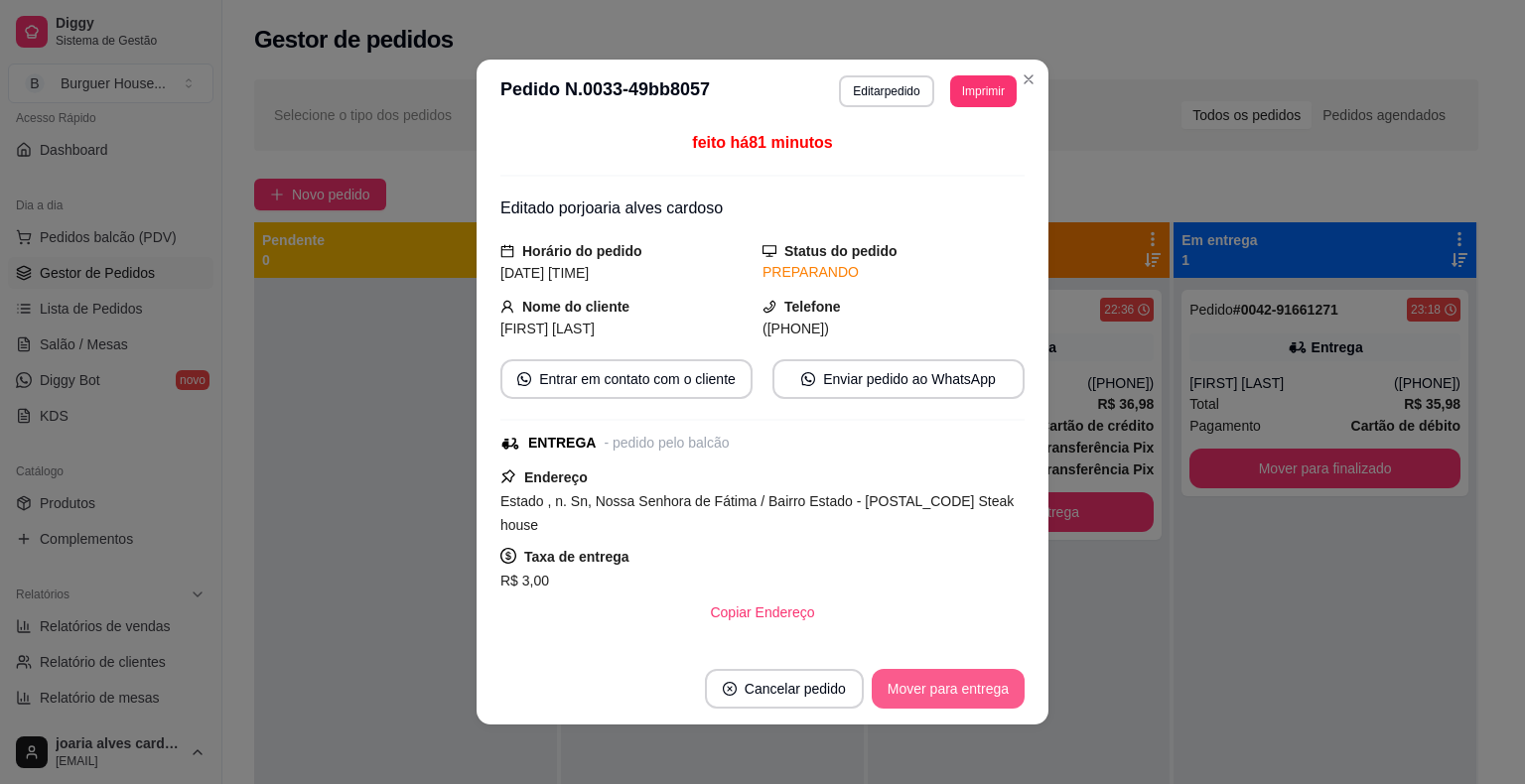 click on "Mover para entrega" at bounding box center (948, 689) 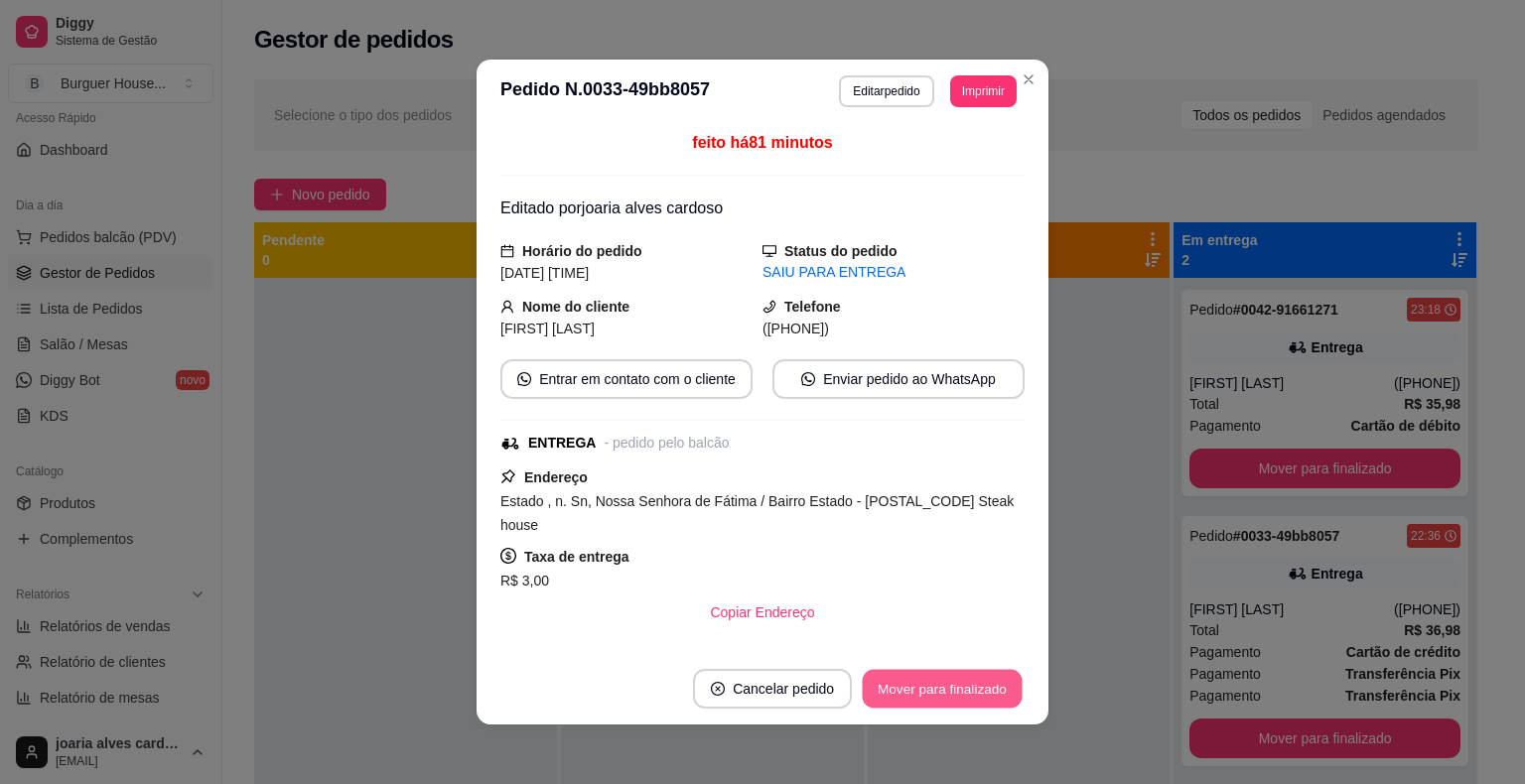 click on "Mover para finalizado" at bounding box center [942, 689] 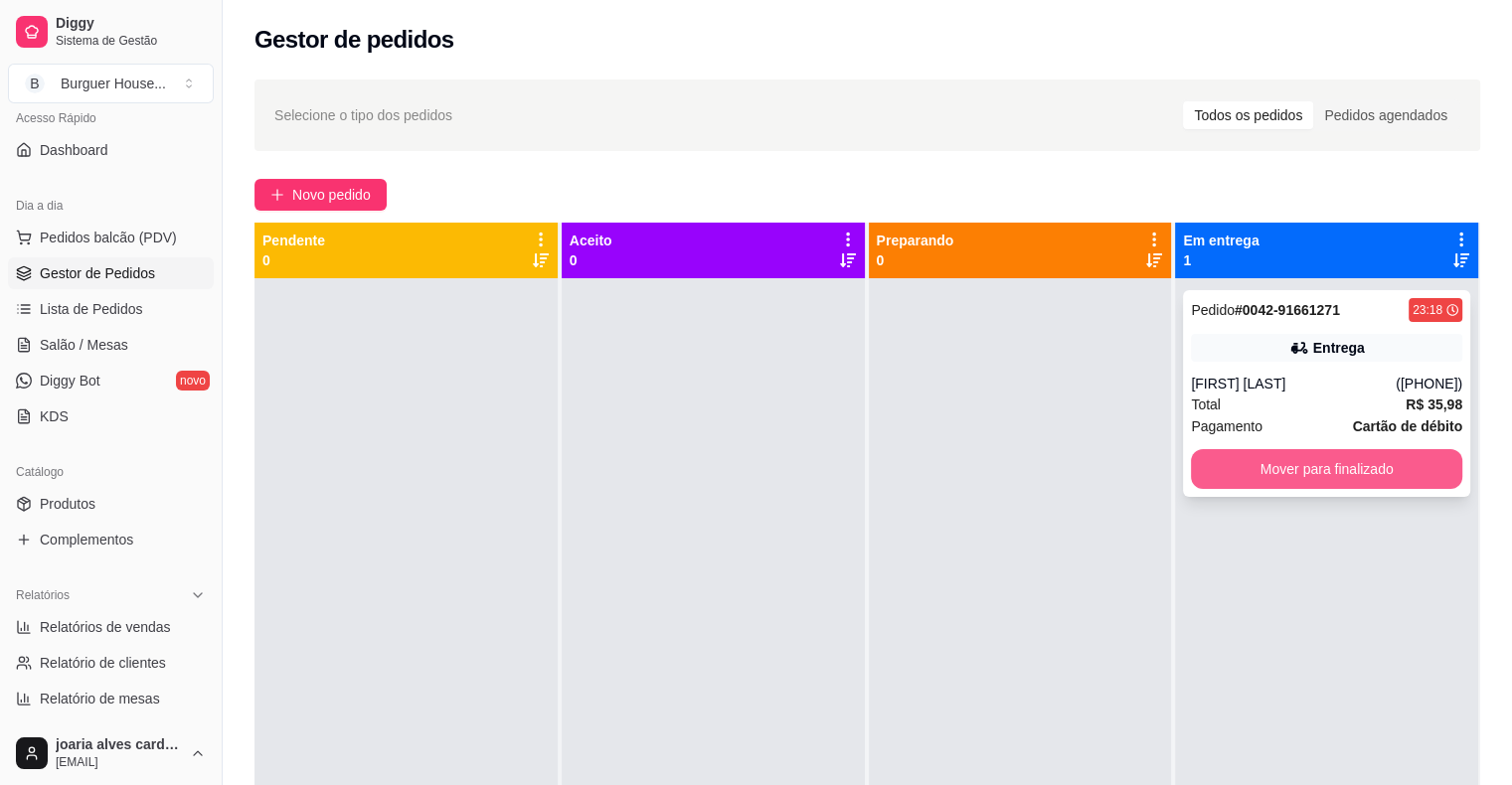 click on "Mover para finalizado" at bounding box center [1326, 469] 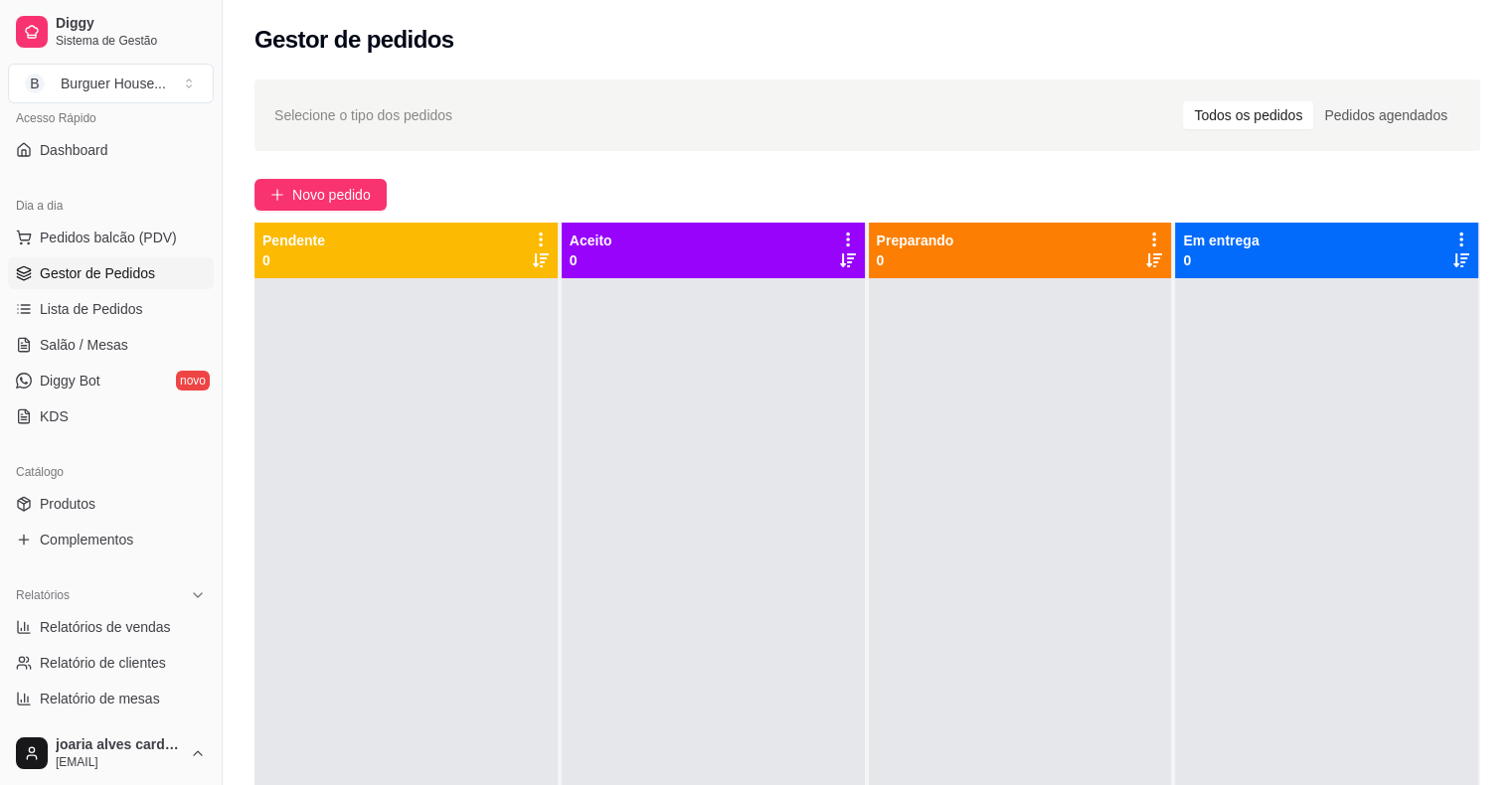 scroll, scrollTop: 298, scrollLeft: 0, axis: vertical 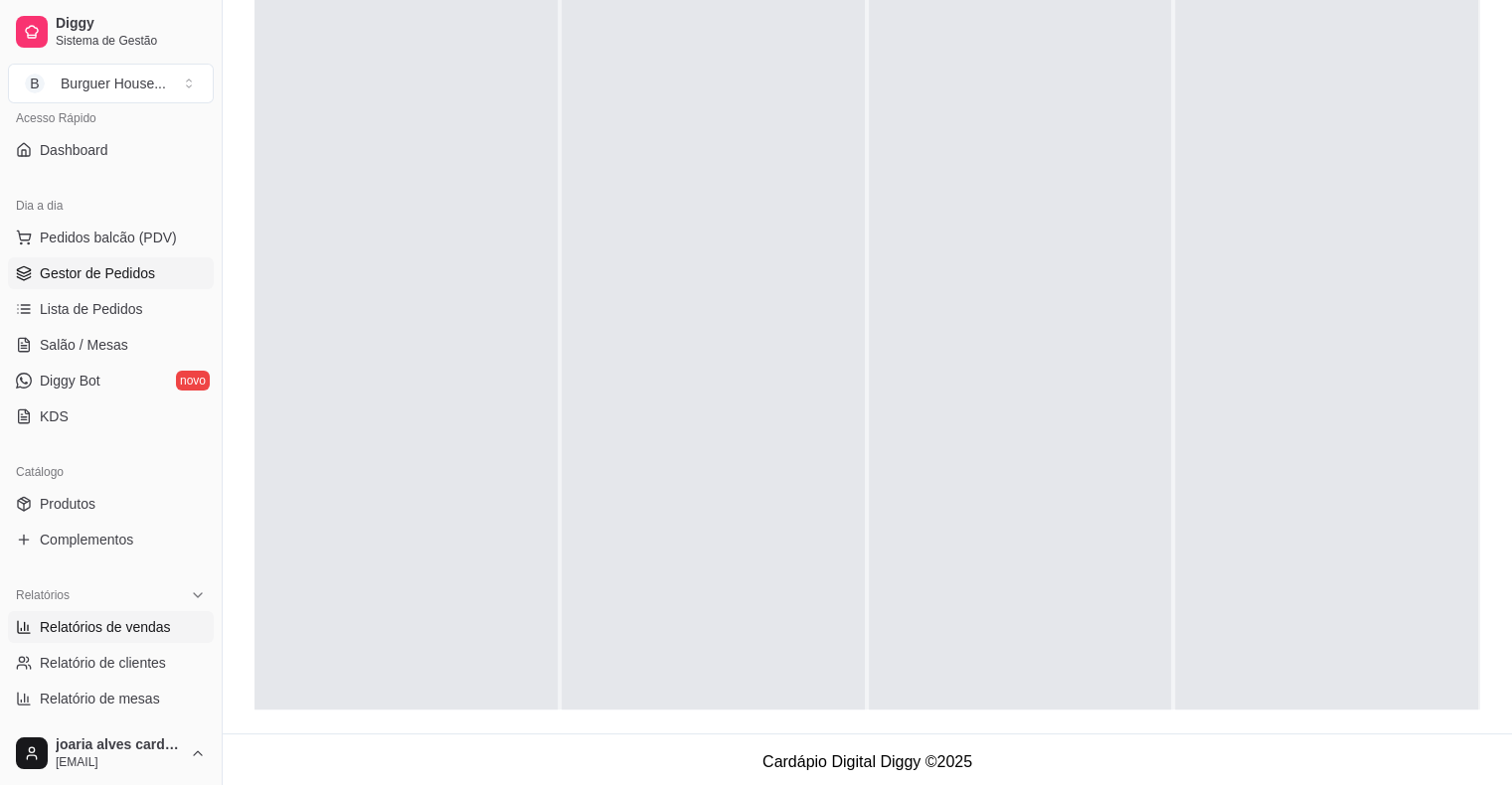 click on "Relatórios de vendas" at bounding box center [105, 627] 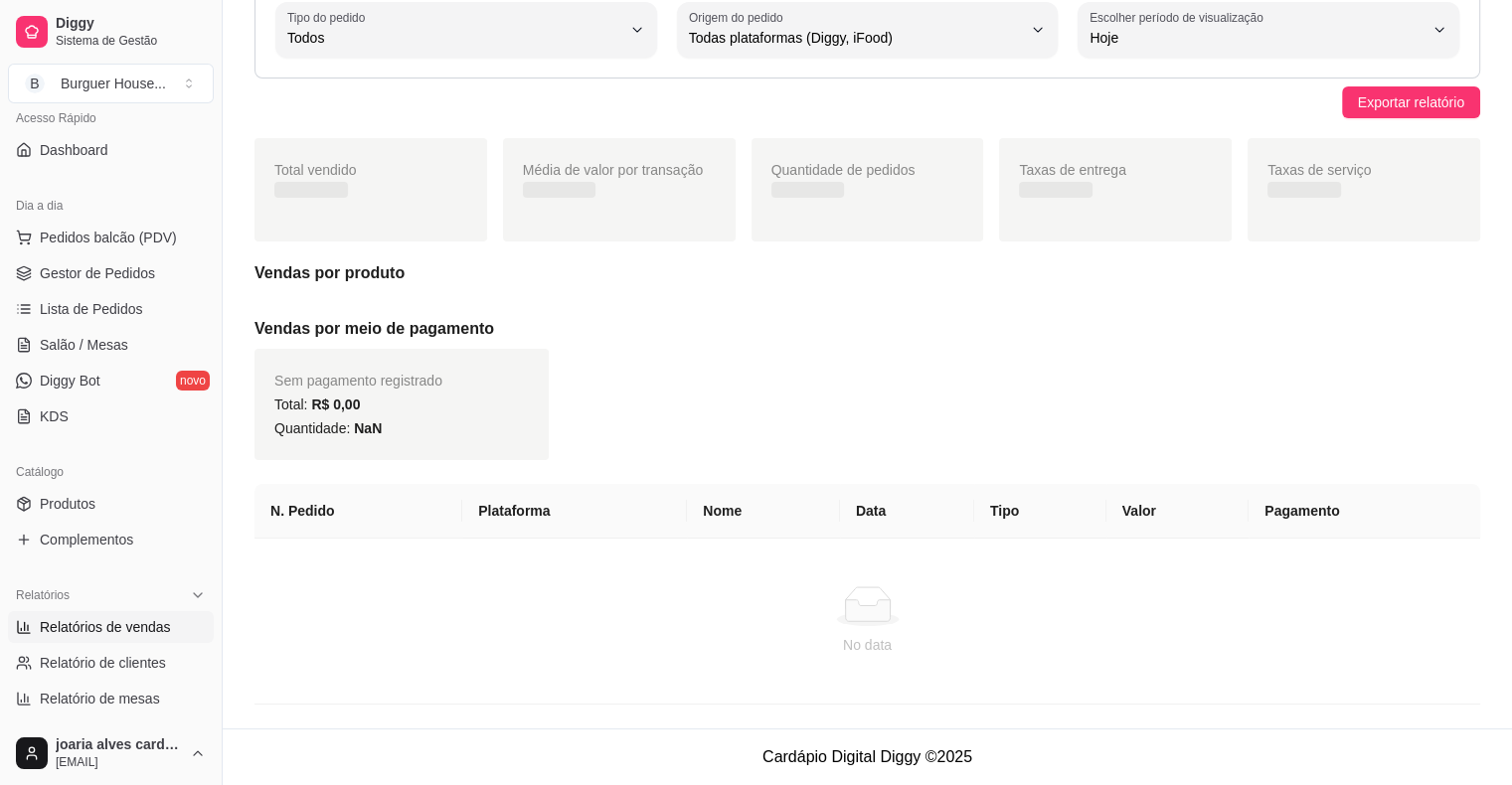 scroll, scrollTop: 0, scrollLeft: 0, axis: both 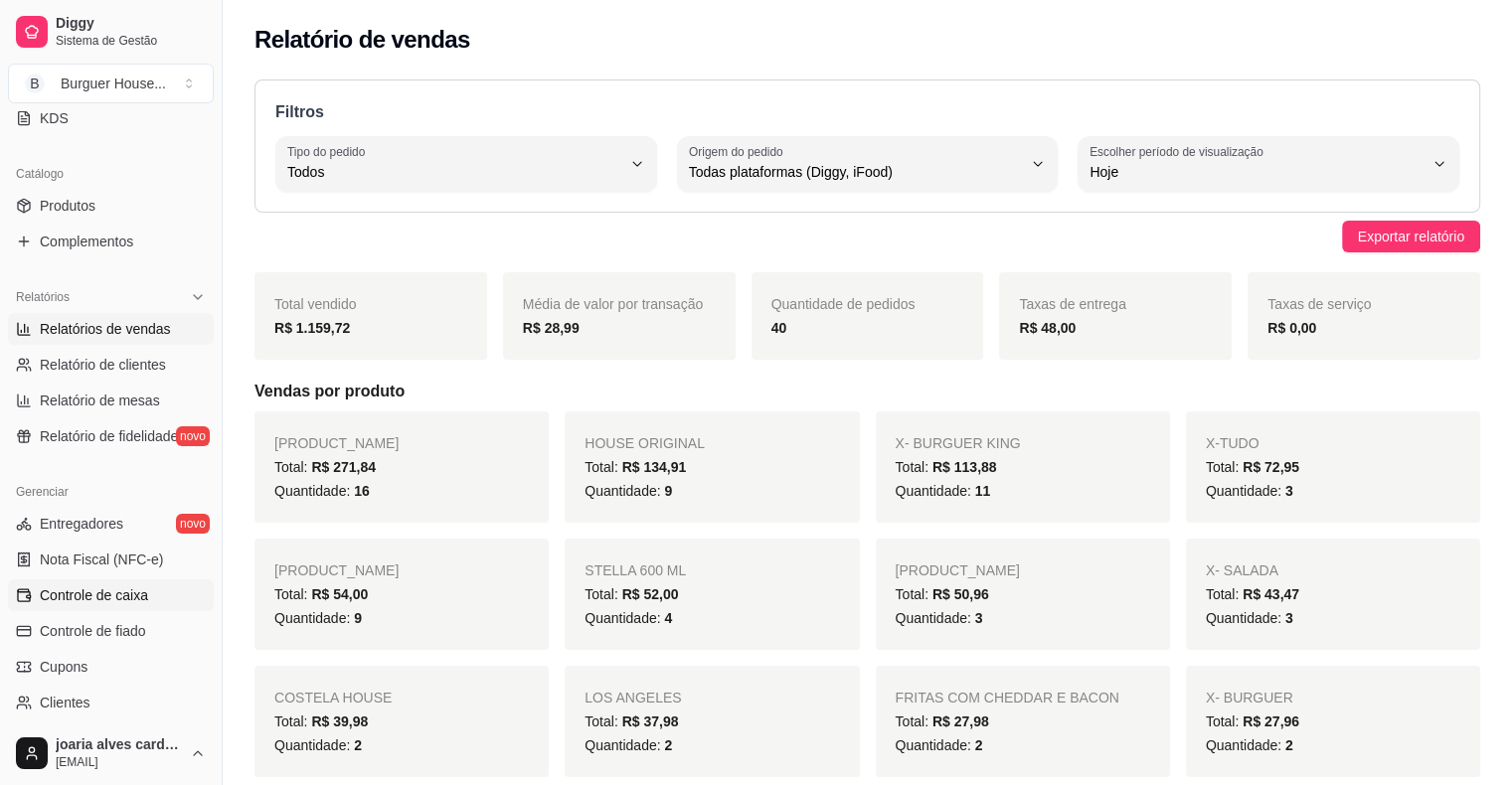 click on "Controle de caixa" at bounding box center (110, 595) 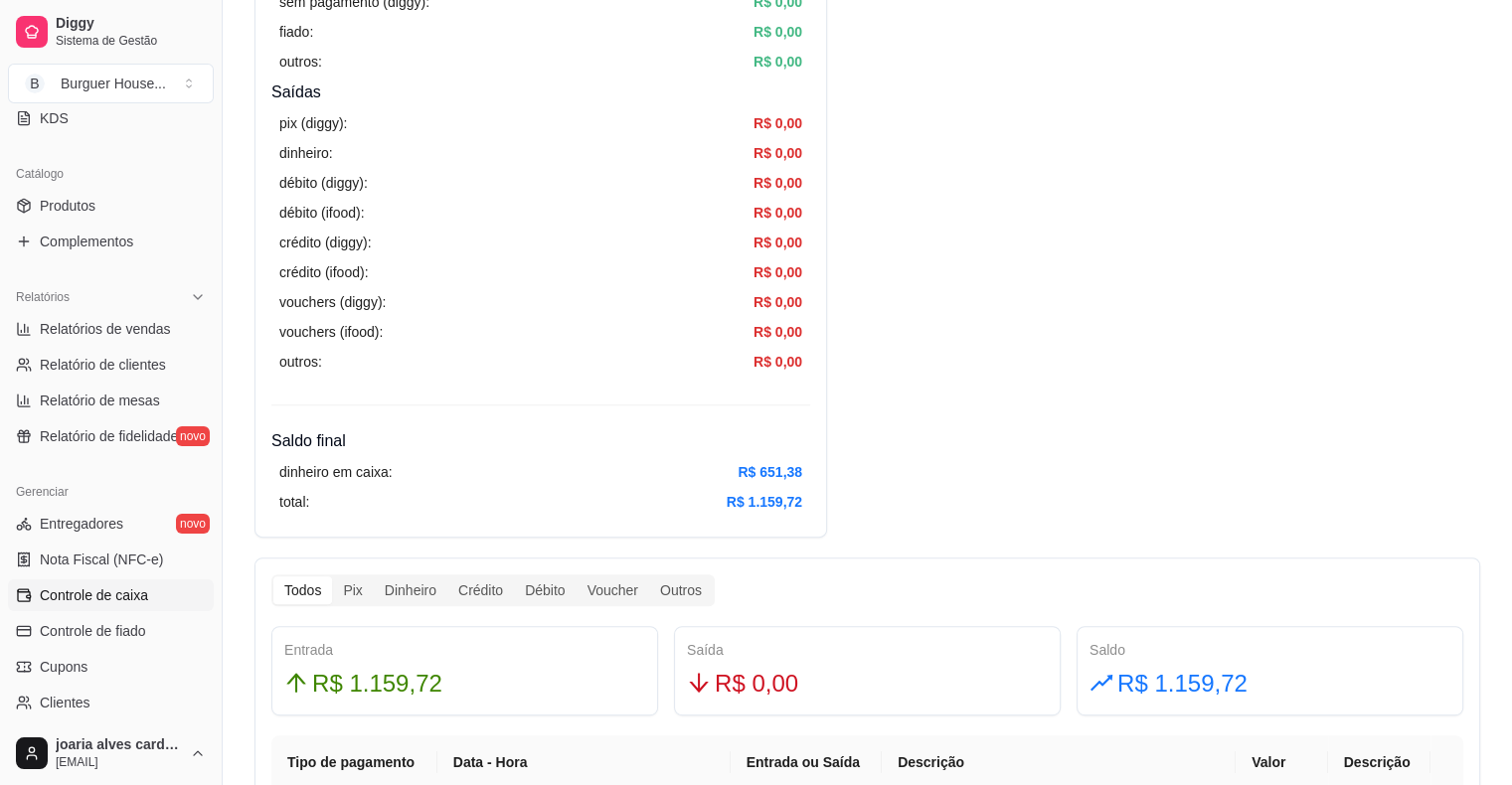 scroll, scrollTop: 696, scrollLeft: 0, axis: vertical 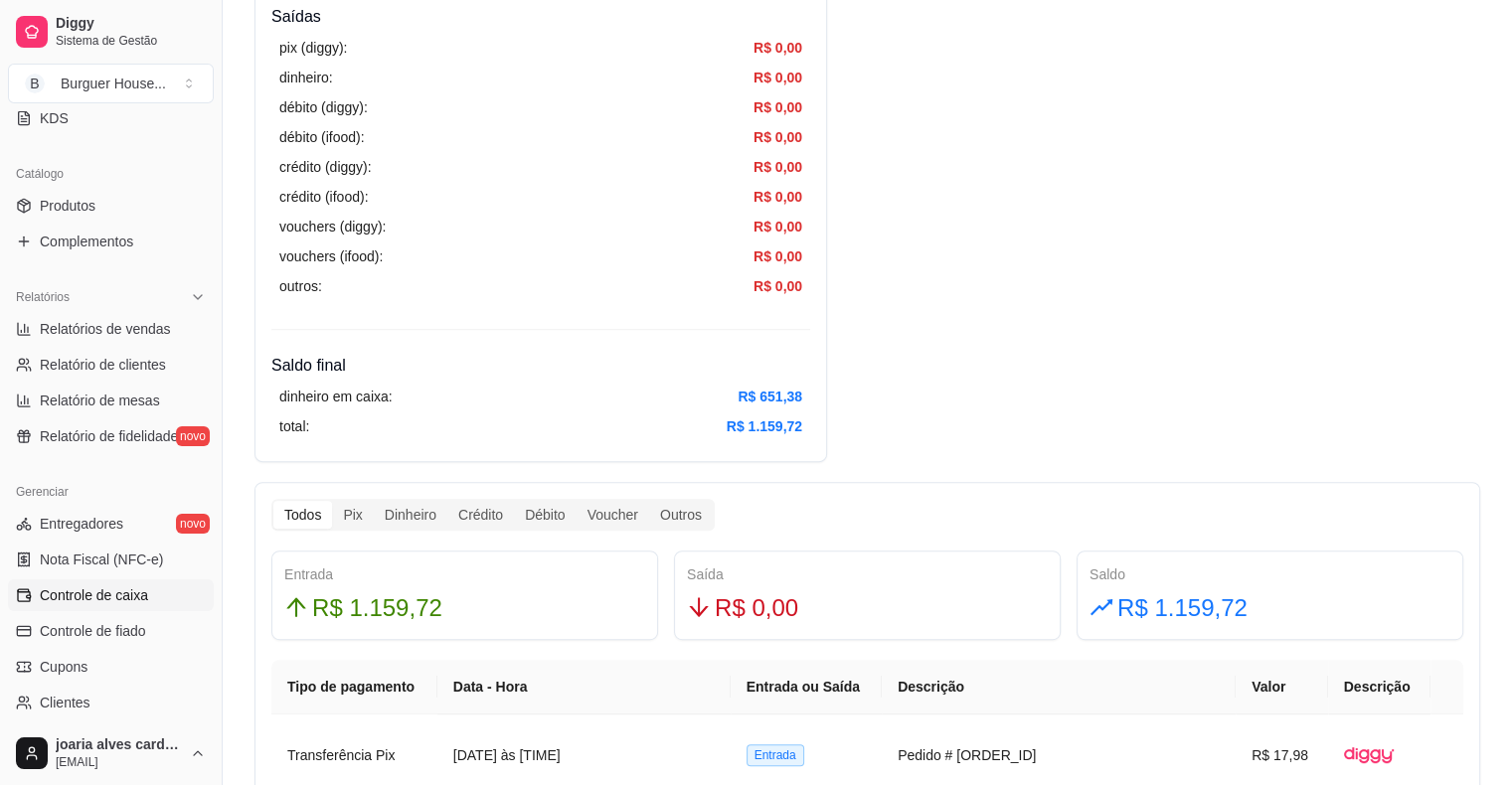 click on "Todos Pix Dinheiro Crédito Débito Voucher Outros Entrada R$ 1.159,72 Saída R$ 0,00 Saldo R$ 1.159,72 Tipo de pagamento Data - Hora Entrada ou Saída Descrição Valor Descrição Transferência Pix 8 de ago de 2025 às 18:40 Entrada Pedido #0082-812c63db R$ 17,98 Transferência Pix 8 de ago de 2025 às 18:53 Entrada Pedido #0002-233f48b9 R$ 31,98 Dinheiro 8 de ago de 2025 às 18:55 Entrada Pedido #acb7fe47-7363-4936-8fd3-832d71c2f934 R$ 33,98 Dinheiro 8 de ago de 2025 às 18:58 Entrada Pedido #578a8991-dd5d-4be5-bef6-8ad6c3615f13 R$ 10,00 Dinheiro 8 de ago de 2025 às 19:29 Entrada Pedido #0003-8036989b R$ 21,98 Transferência Pix 8 de ago de 2025 às 19:34 Entrada Pedido #0004-4e9d4043 R$ 29,98 Transferência Pix 8 de ago de 2025 às 19:46 Entrada Pedido #0007-f10b589b R$ 55,95 Transferência Pix 8 de ago de 2025 às 19:57 Entrada Pedido #0010-502ea102 R$ 30,47 Dinheiro 8 de ago de 2025 às 20:13 Entrada Pedido #0011-2b704686 R$ 20,00 Transferência Pix 8 de ago de 2025 às 20:13 Entrada 1 2 3" at bounding box center [867, 1050] 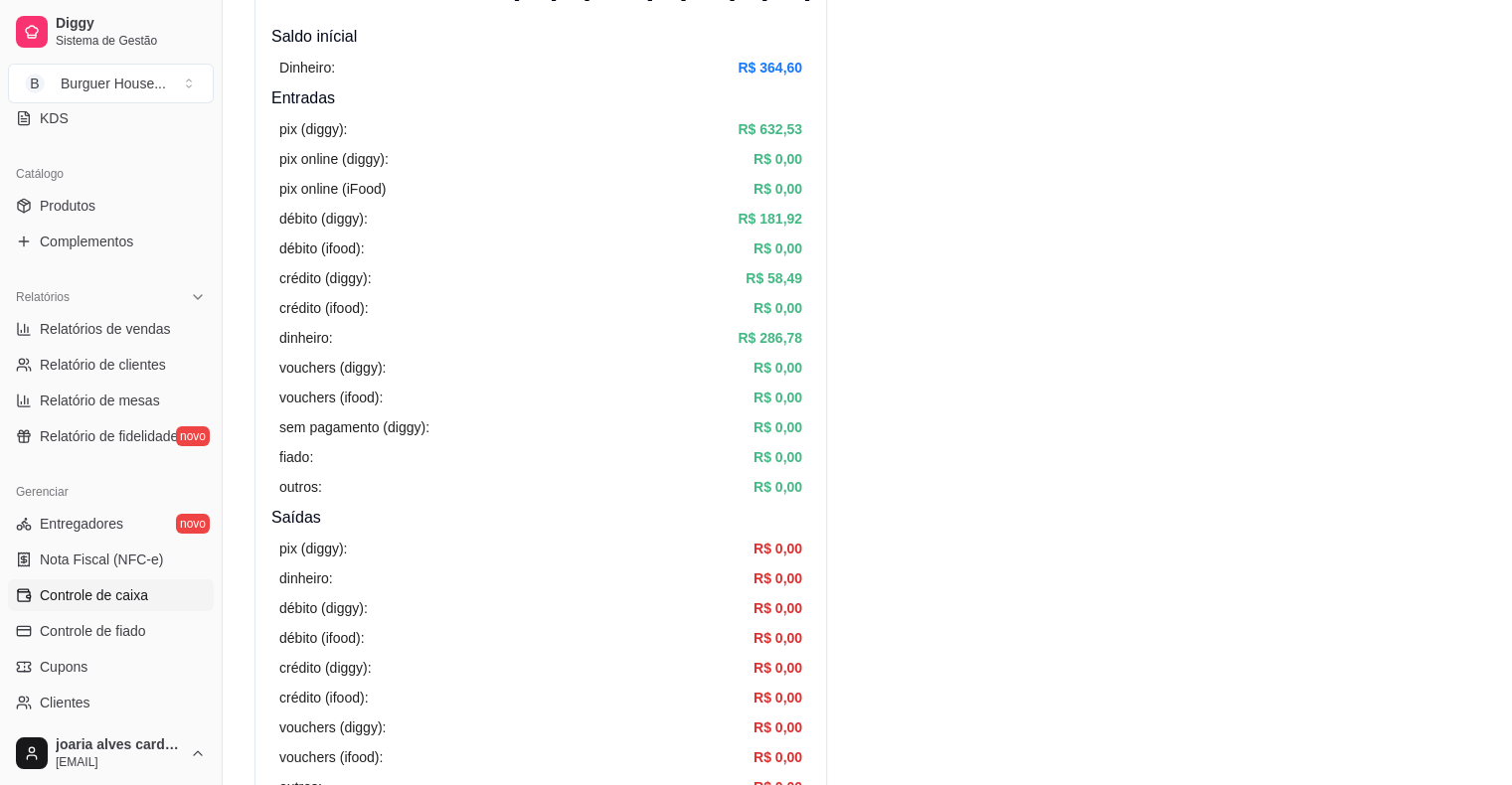 scroll, scrollTop: 0, scrollLeft: 0, axis: both 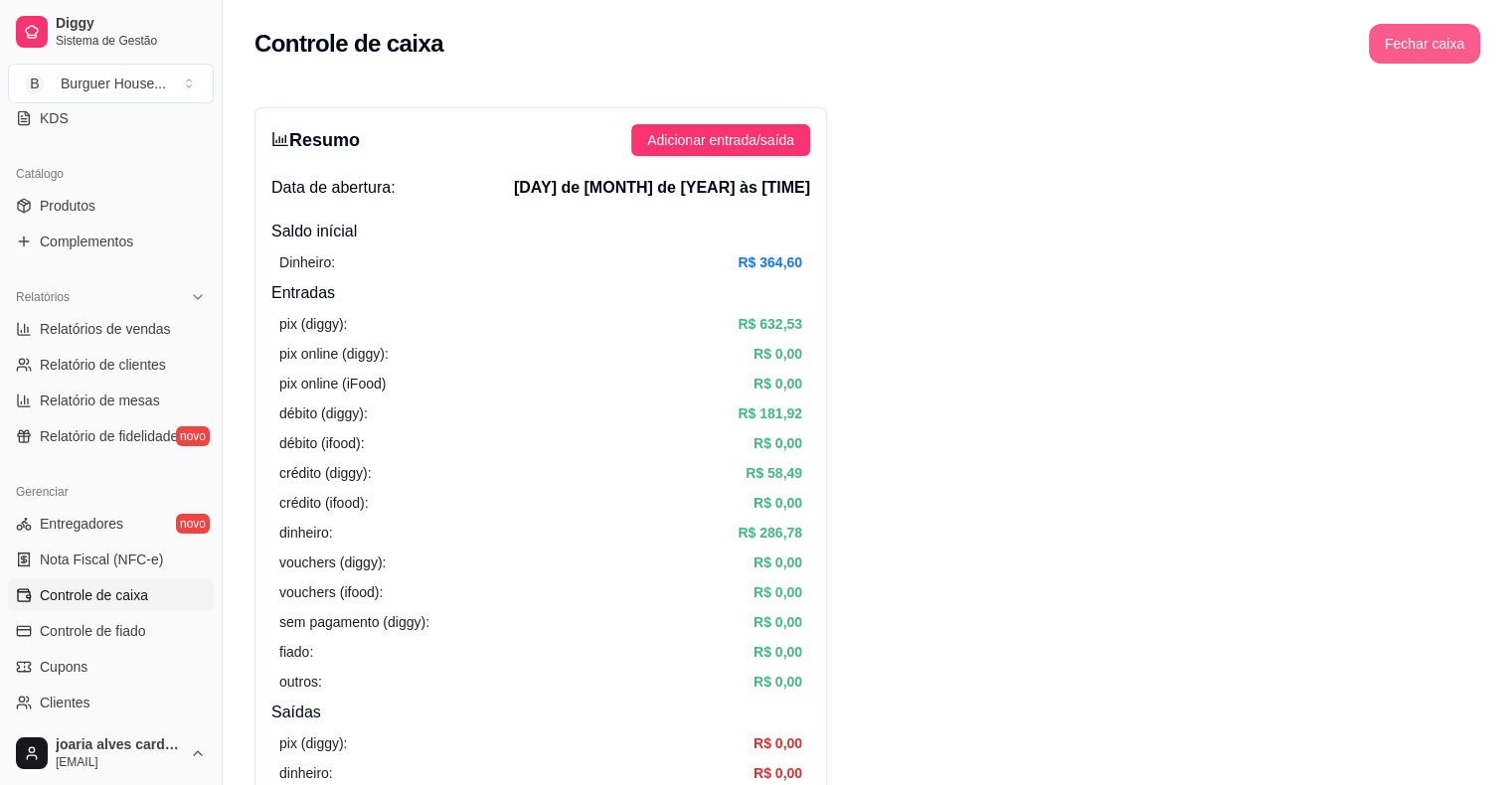 click on "Fechar caixa" at bounding box center (1425, 44) 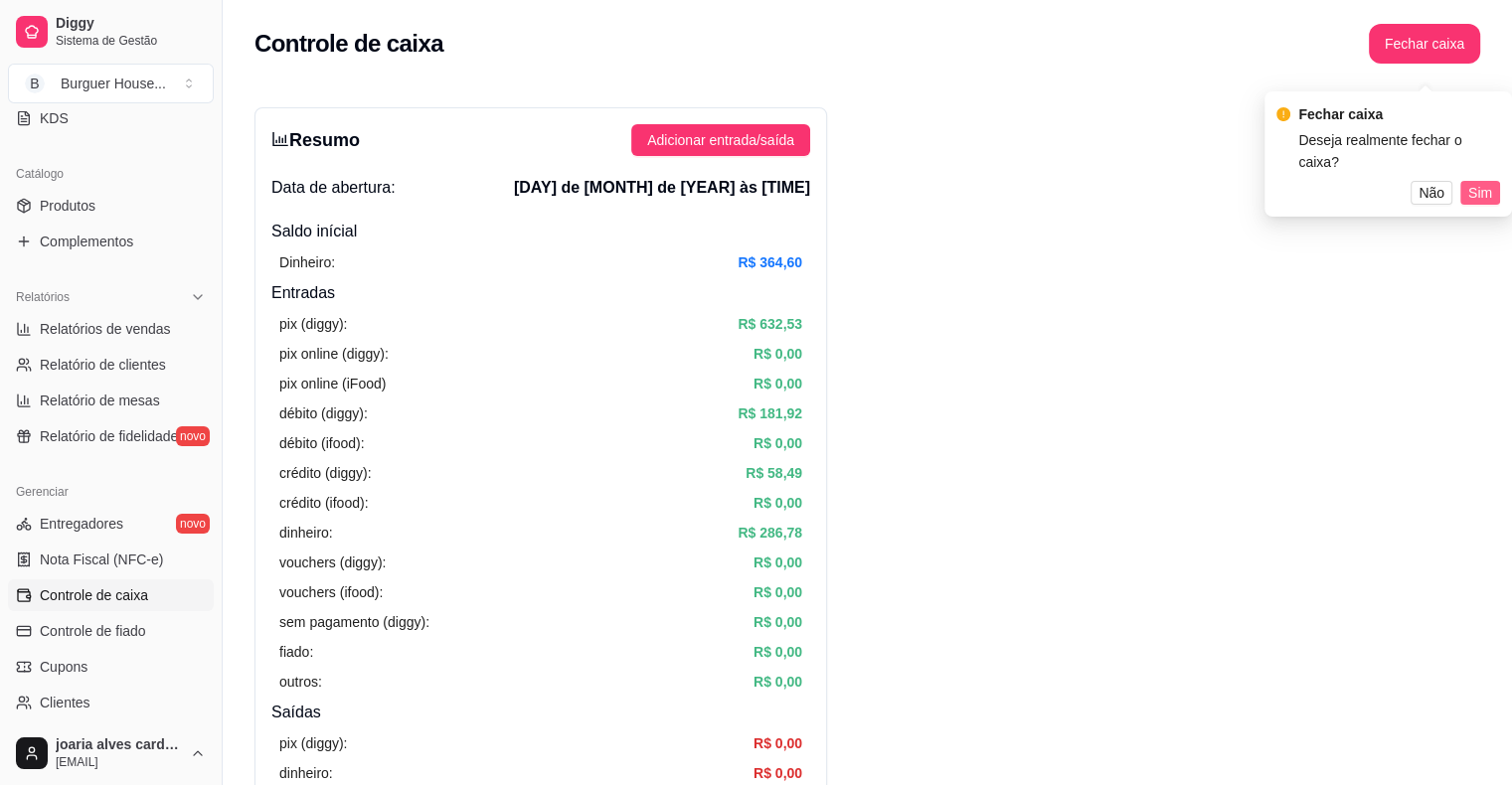 click on "Sim" at bounding box center [1480, 193] 